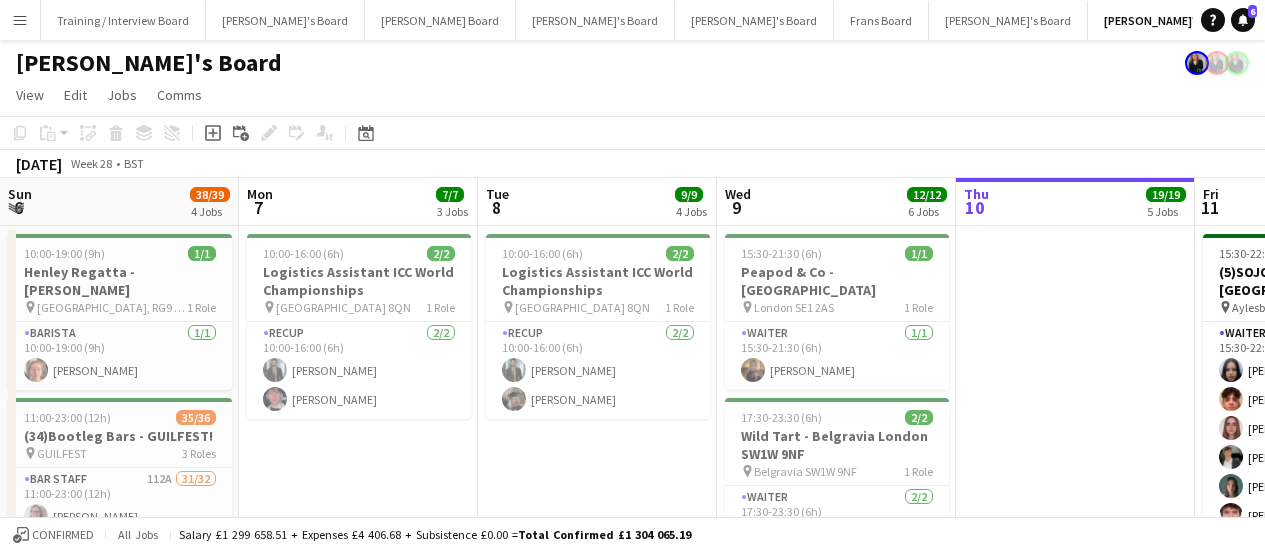 scroll, scrollTop: 0, scrollLeft: 0, axis: both 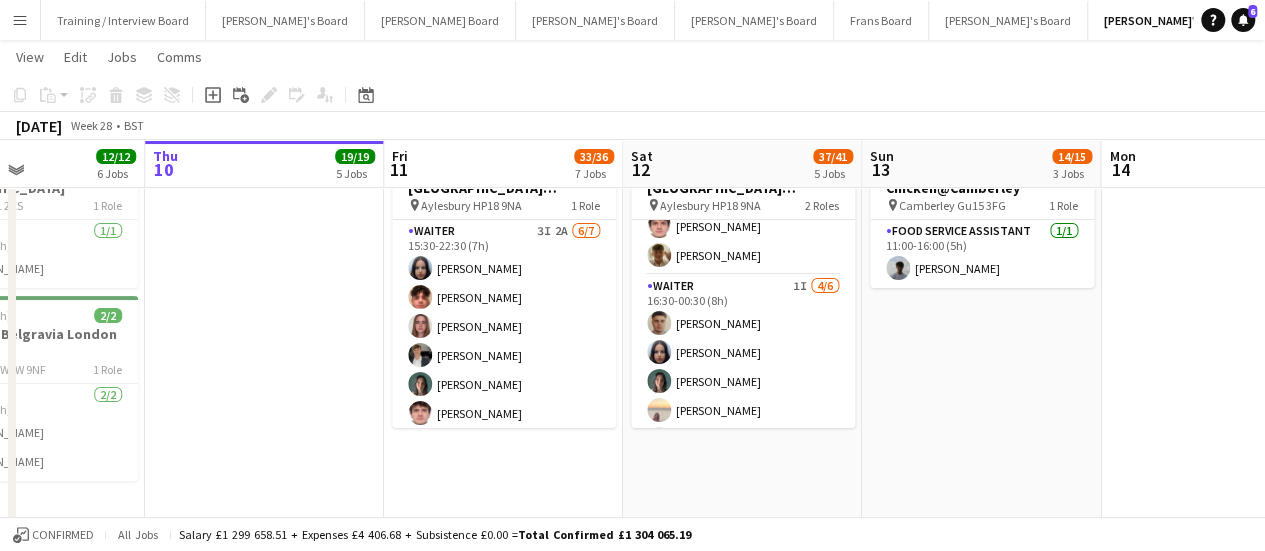 drag, startPoint x: 1252, startPoint y: 343, endPoint x: 918, endPoint y: 339, distance: 334.02396 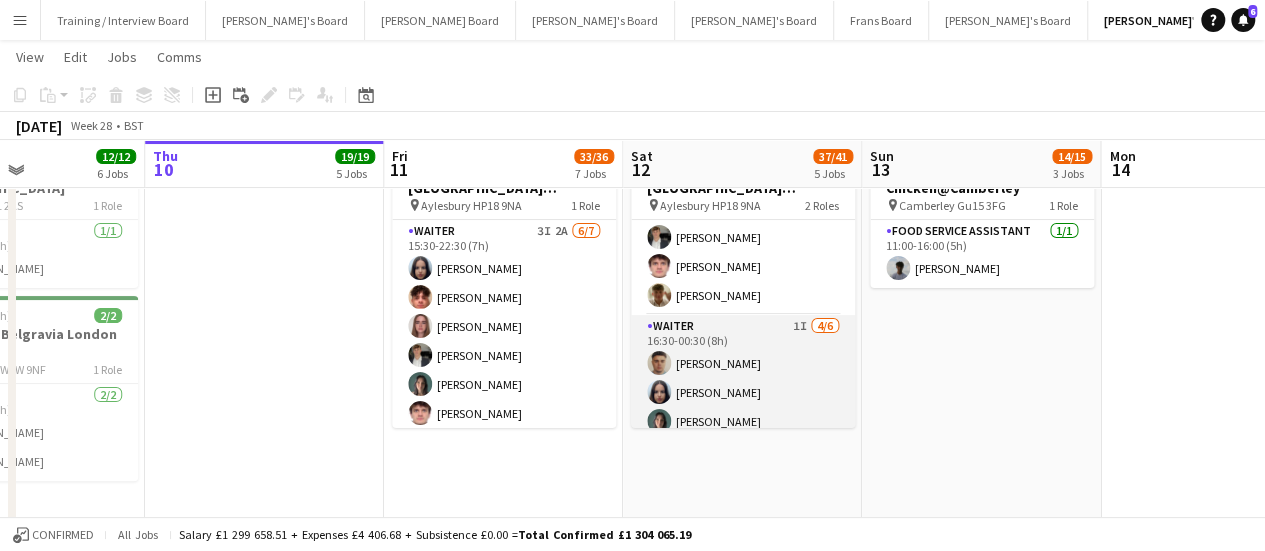 scroll, scrollTop: 0, scrollLeft: 0, axis: both 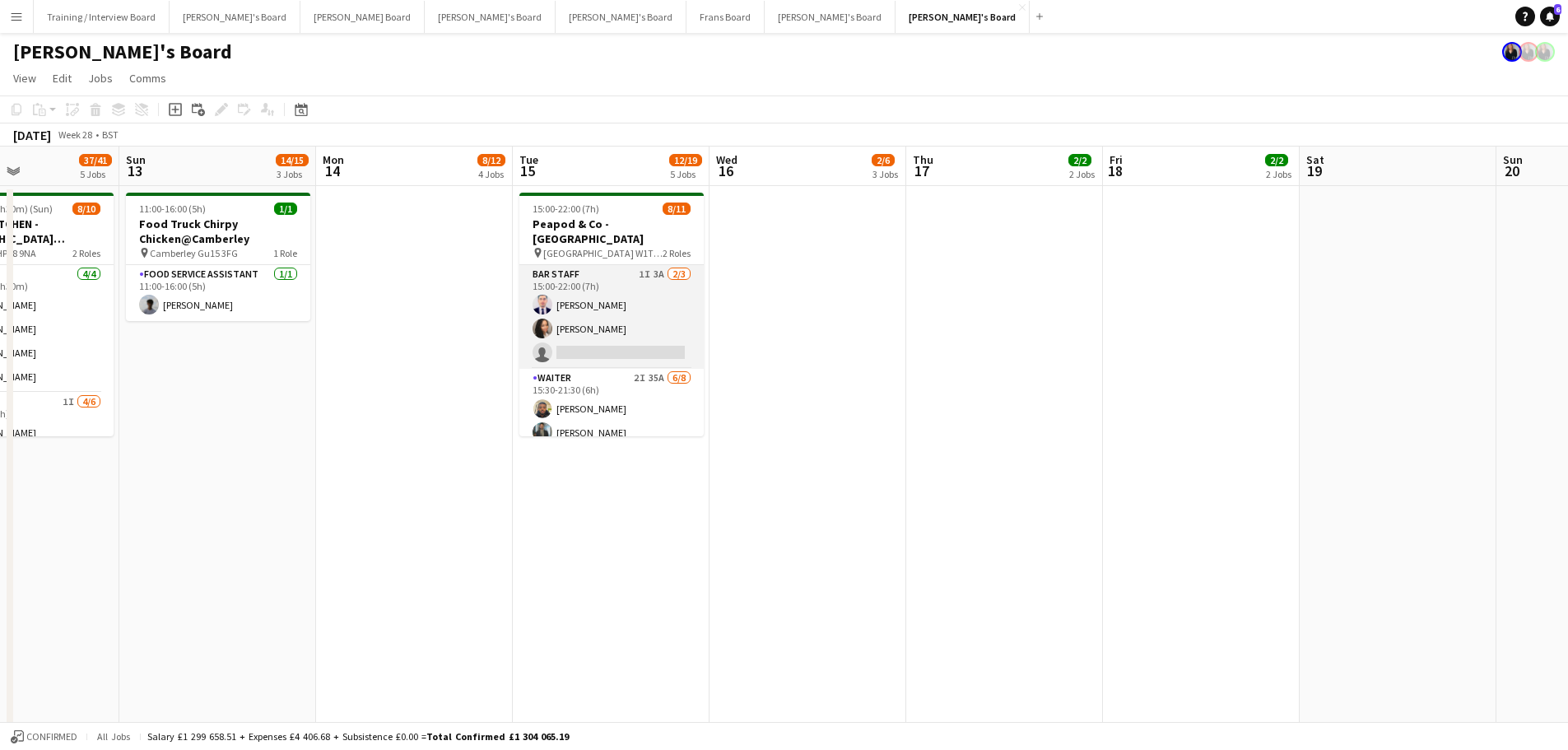 click on "BAR STAFF   1I   3A   2/3   15:00-22:00 (7h)
Gabriel Breazu Erlana Durand
single-neutral-actions" at bounding box center (612, 317) 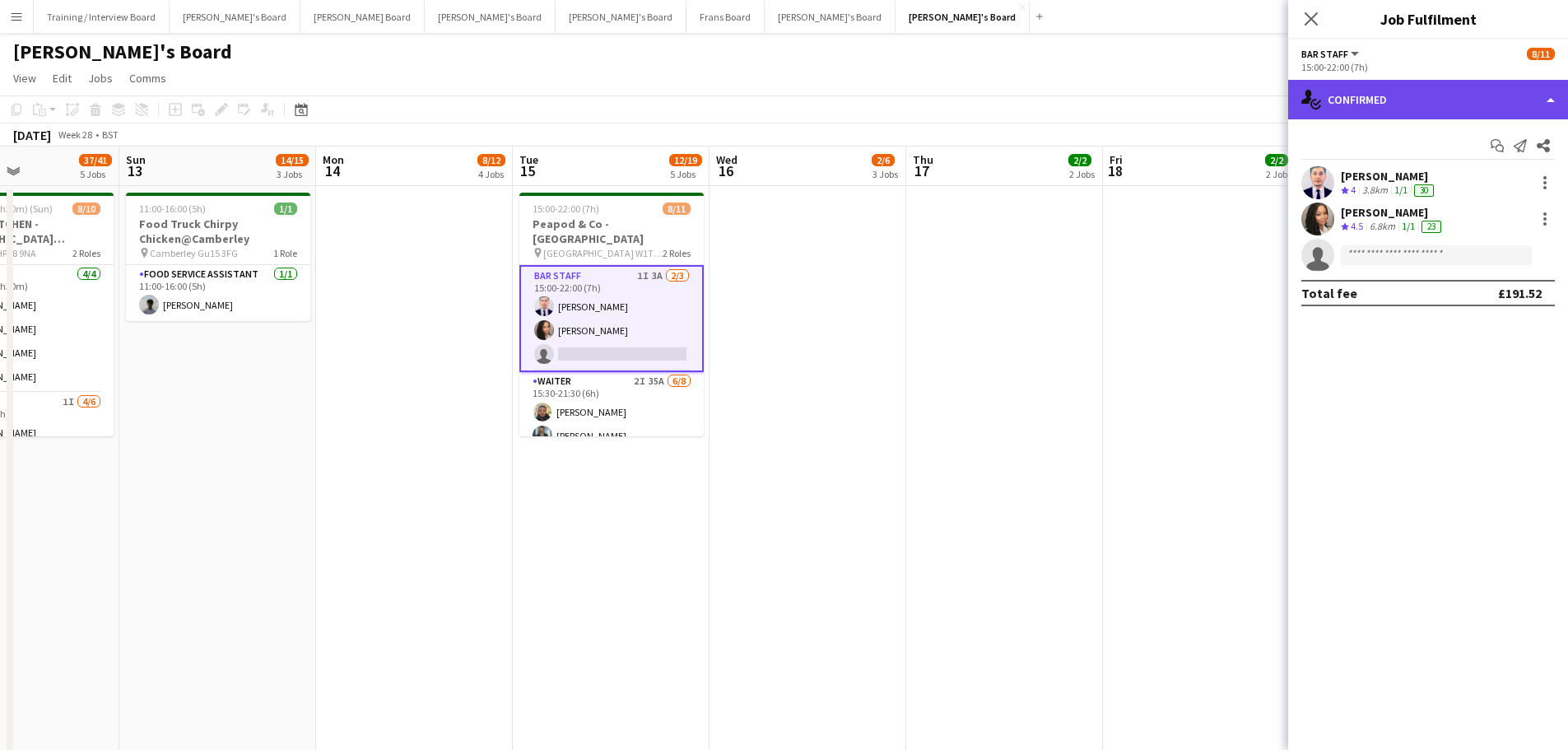 click on "single-neutral-actions-check-2
Confirmed" 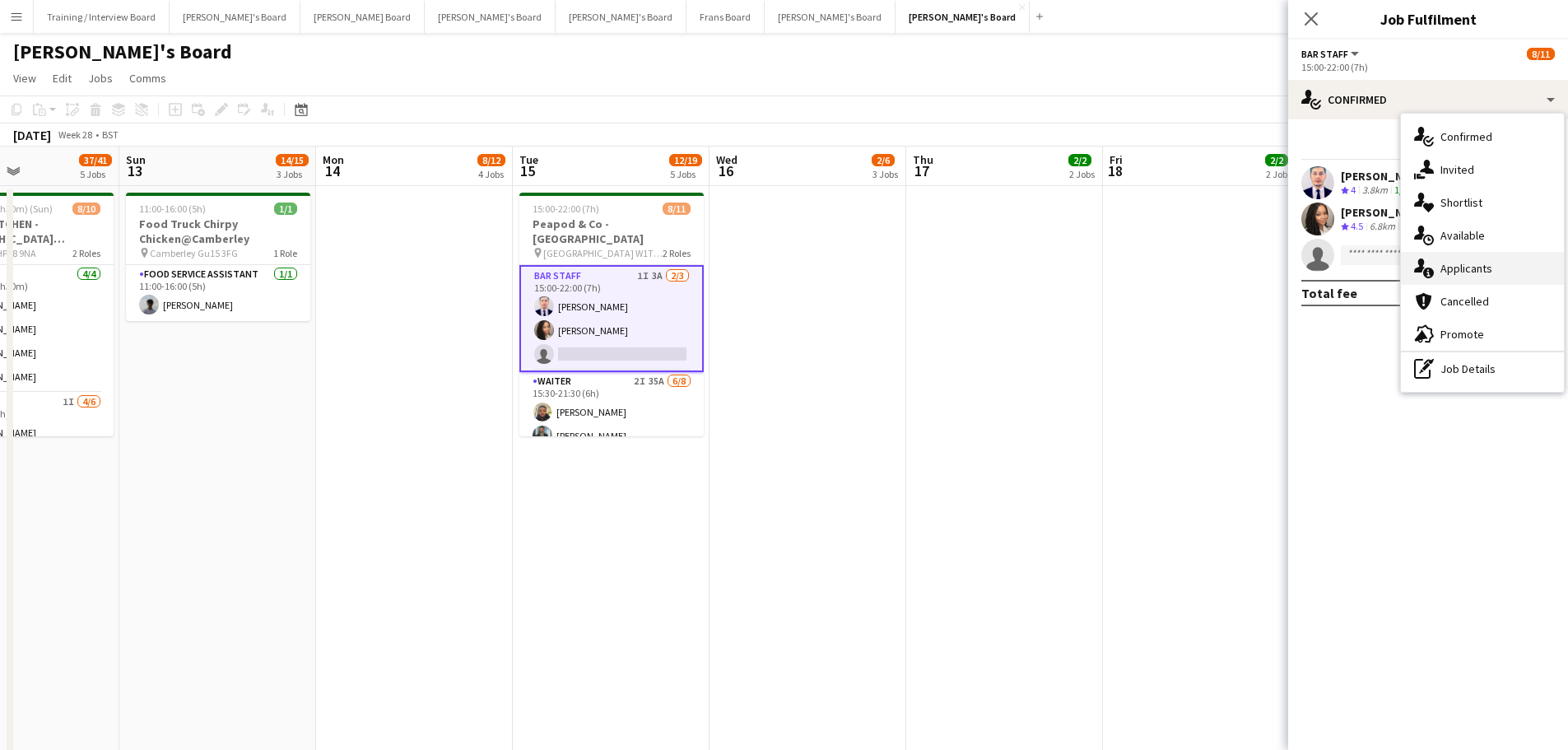 click on "single-neutral-actions-information
Applicants" at bounding box center [1482, 268] 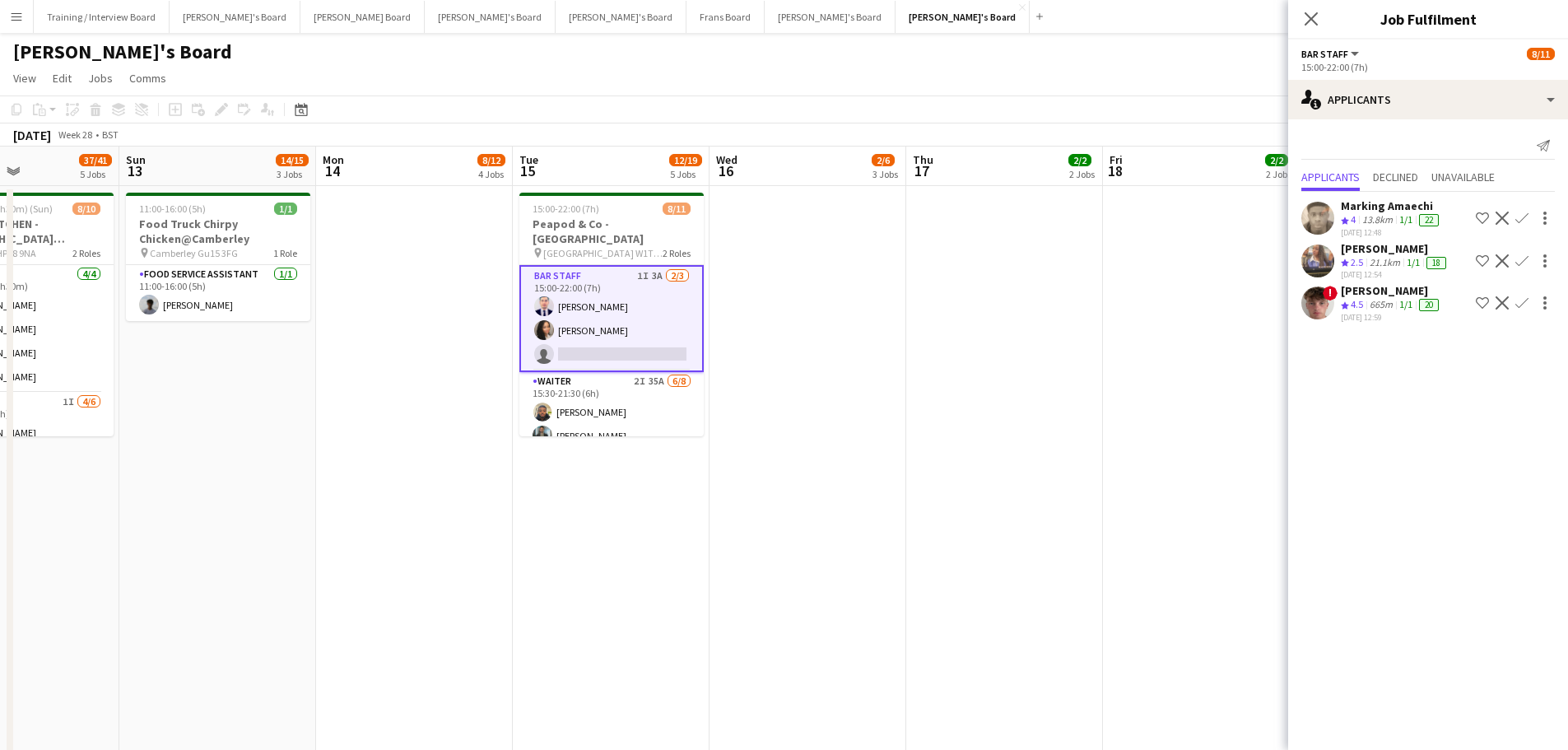 click on "Alex Brook" 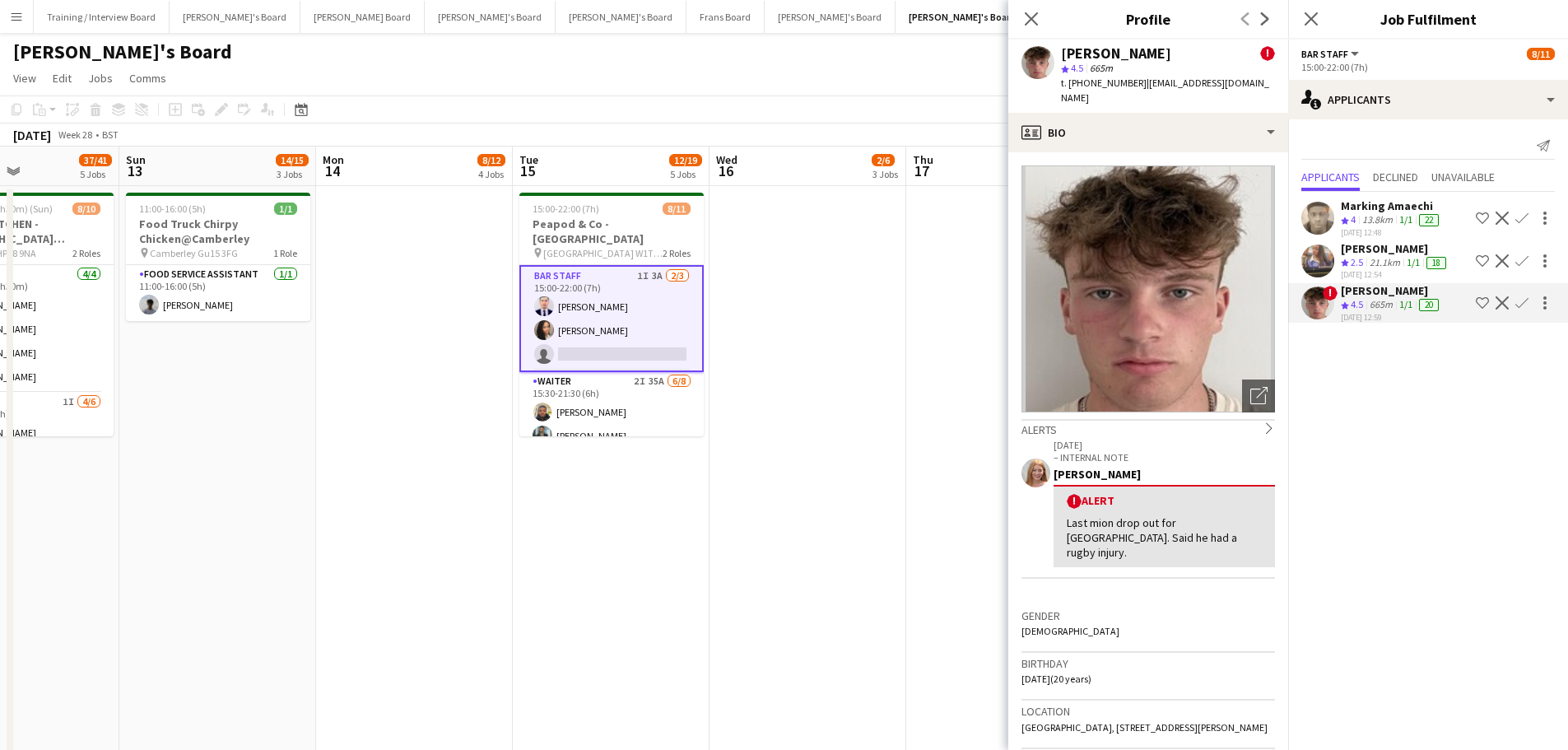 click on "Open photos pop-in
Alerts
chevron-right
11-03-2025   – INTERNAL NOTE   Caitlin Simpson-Hodson  !  Alert   Last mion drop out for Twickenham. Said he had a rugby injury.    Gender   Male   Birthday   14-01-2005   (20 years)   Location   Scahafer House, 168-182 Drummond Street, London, NW1 3HZ   Work history   First experience: 08-01-2025   Average jobs: 0.667   Favourite job: Waiter   Applications total count: 31   Cancelled jobs count: 0   Cancelled jobs total count: 0   Worked jobs count: 2   Worked jobs total count: 4   Skills
Edit crew company skills
ok-circled2
background
Layer 1
cross-circle-red
background
Layer 1
Availability - Student
Freelancer has uploaded a photo validation of skill. Click to see
ok-circled2
background
Layer 1" 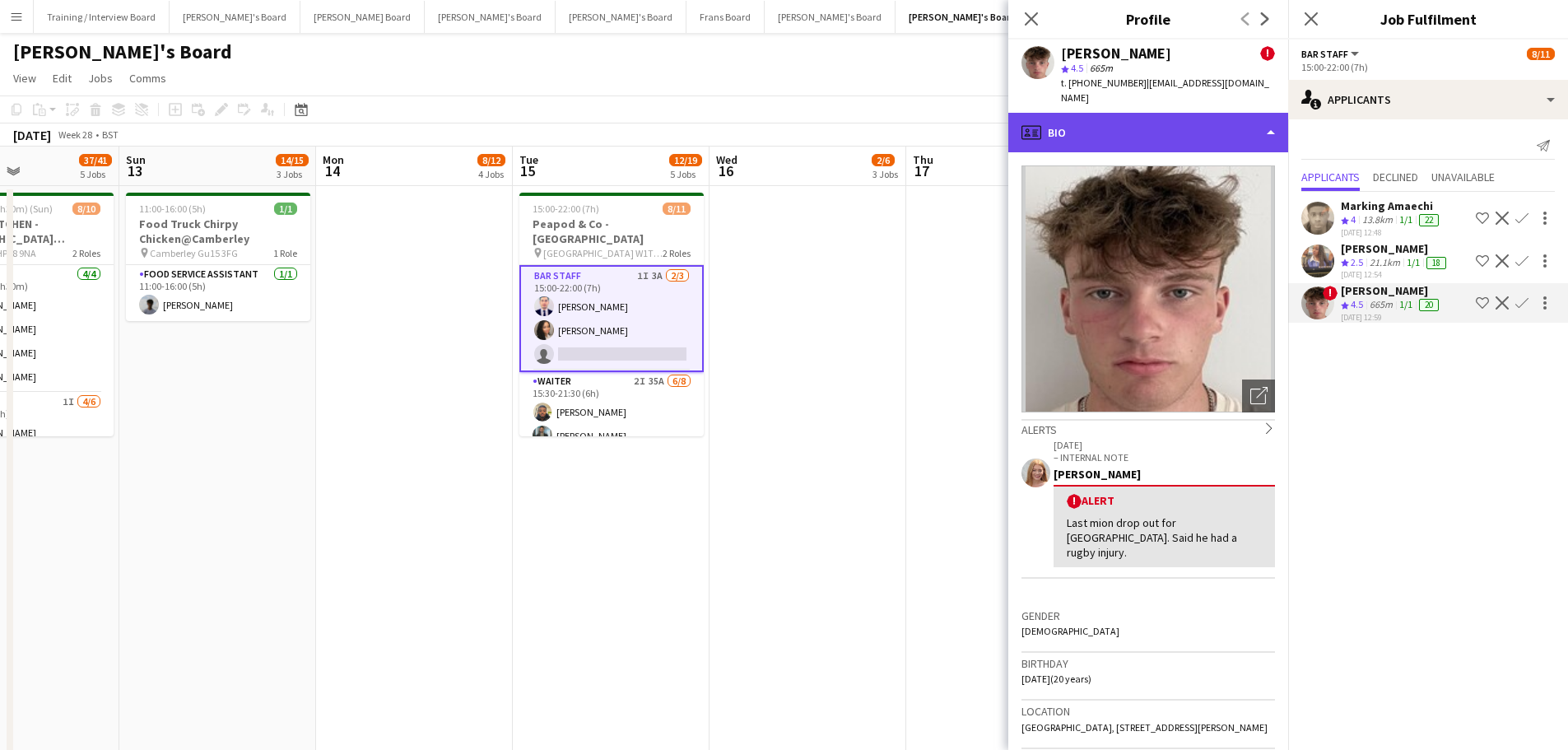 click on "profile
Bio" 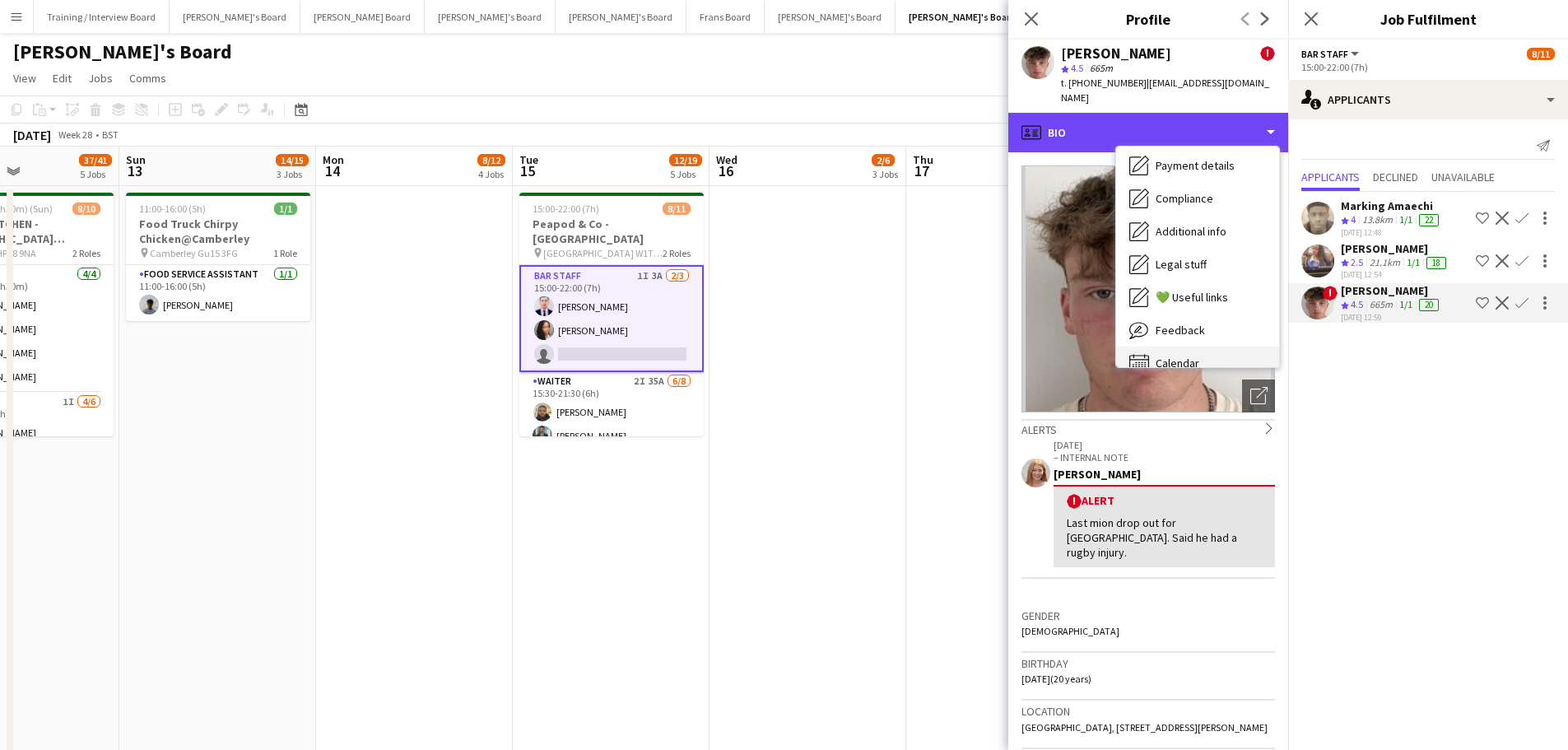 scroll, scrollTop: 254, scrollLeft: 0, axis: vertical 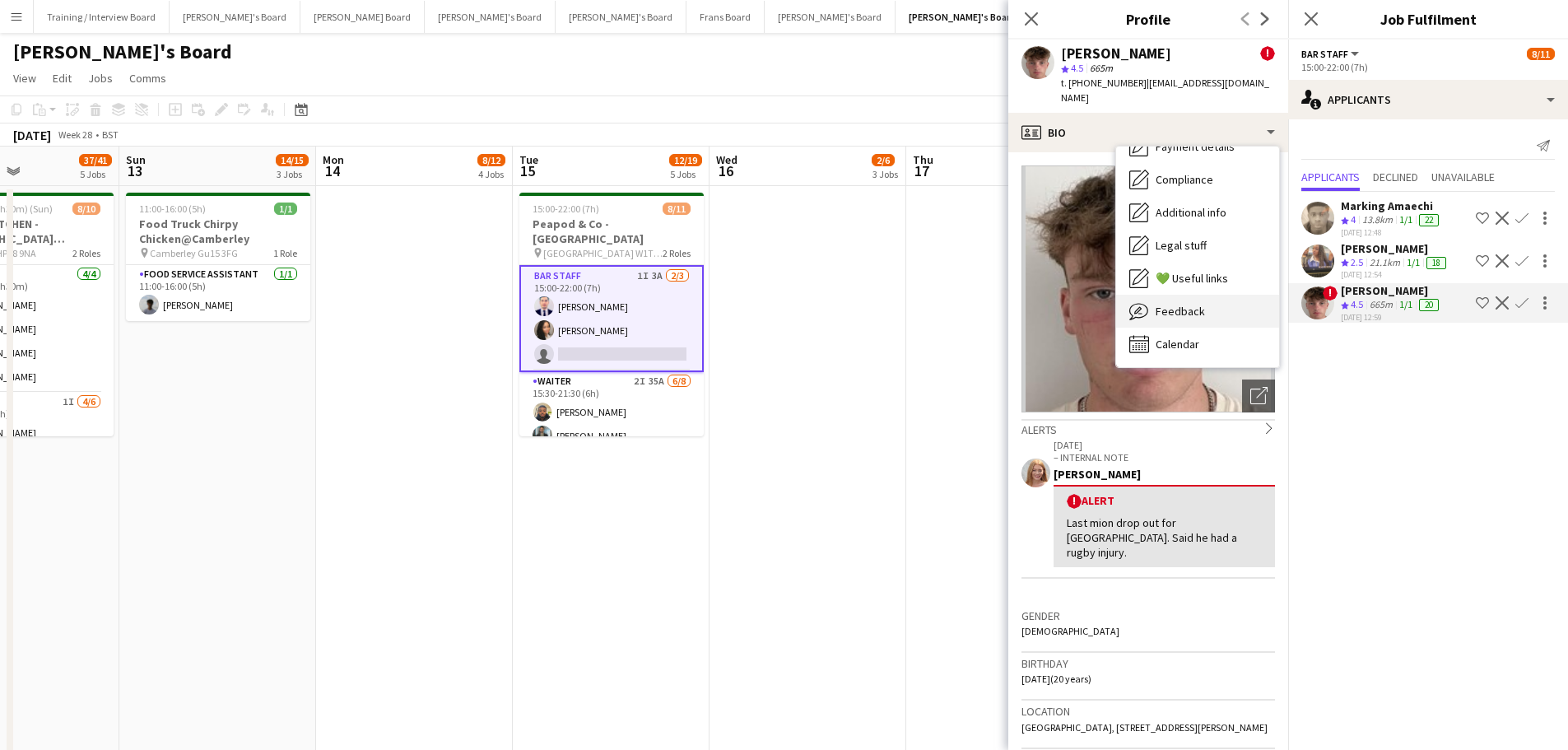 click on "Feedback
Feedback" at bounding box center [1198, 311] 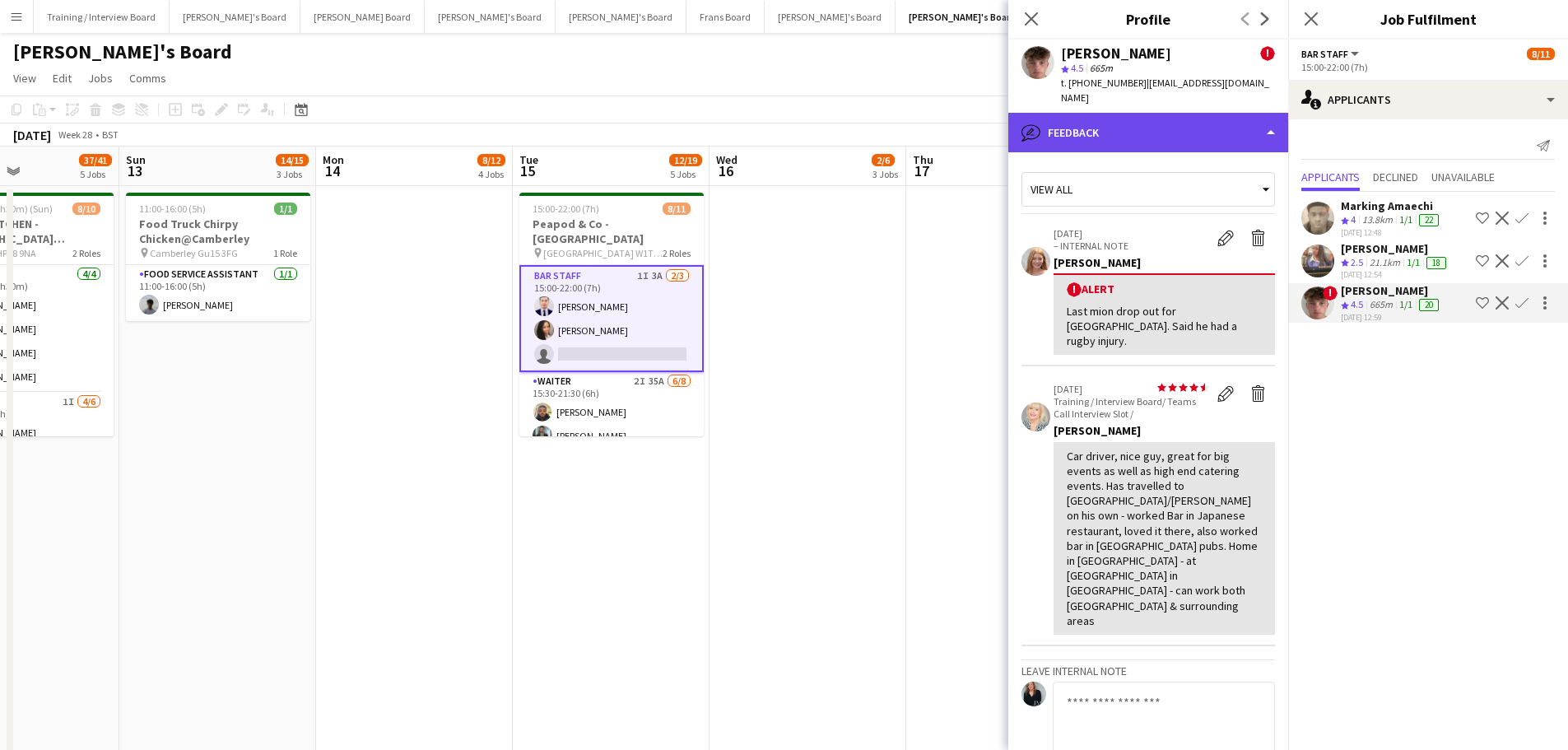 click on "bubble-pencil
Feedback" 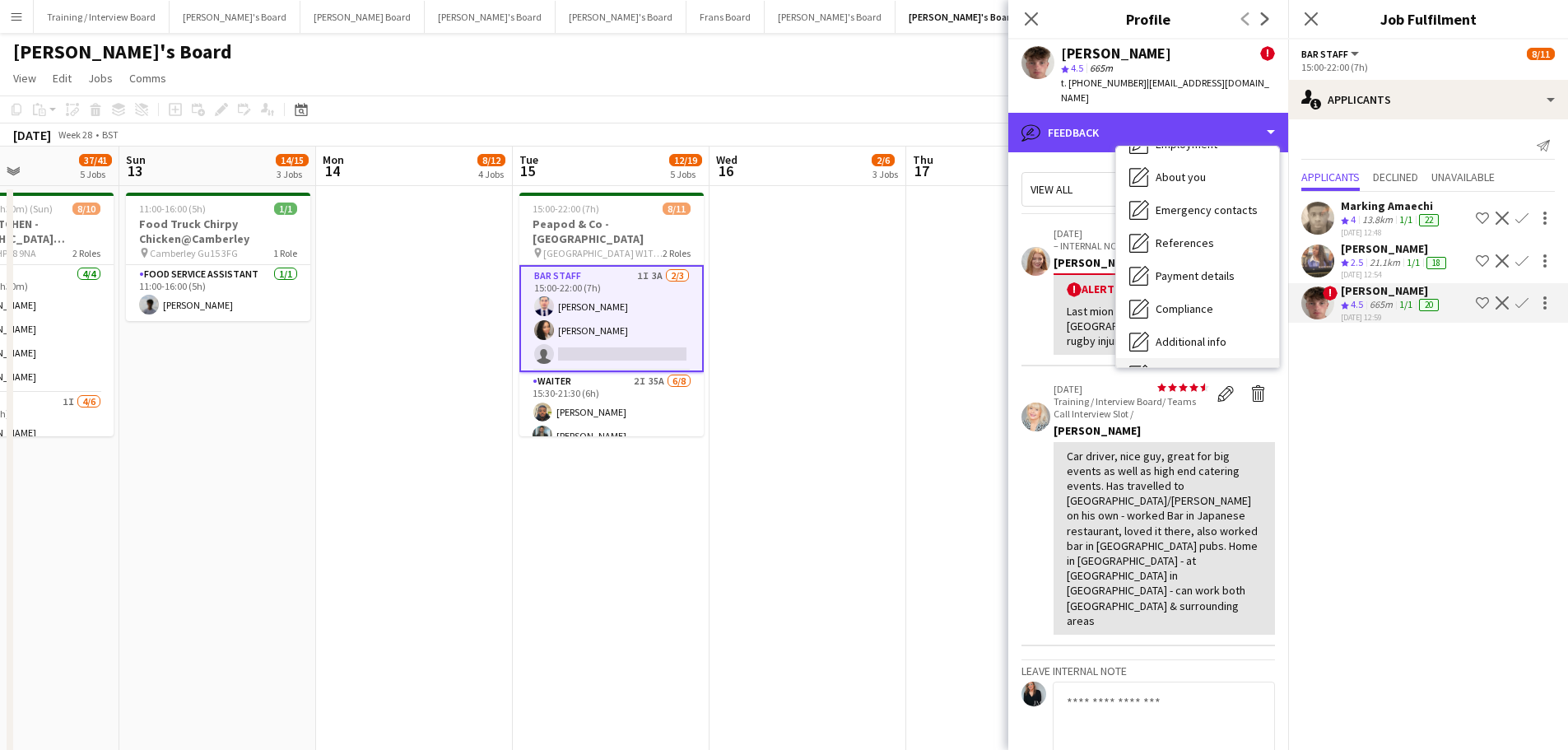 scroll, scrollTop: 0, scrollLeft: 0, axis: both 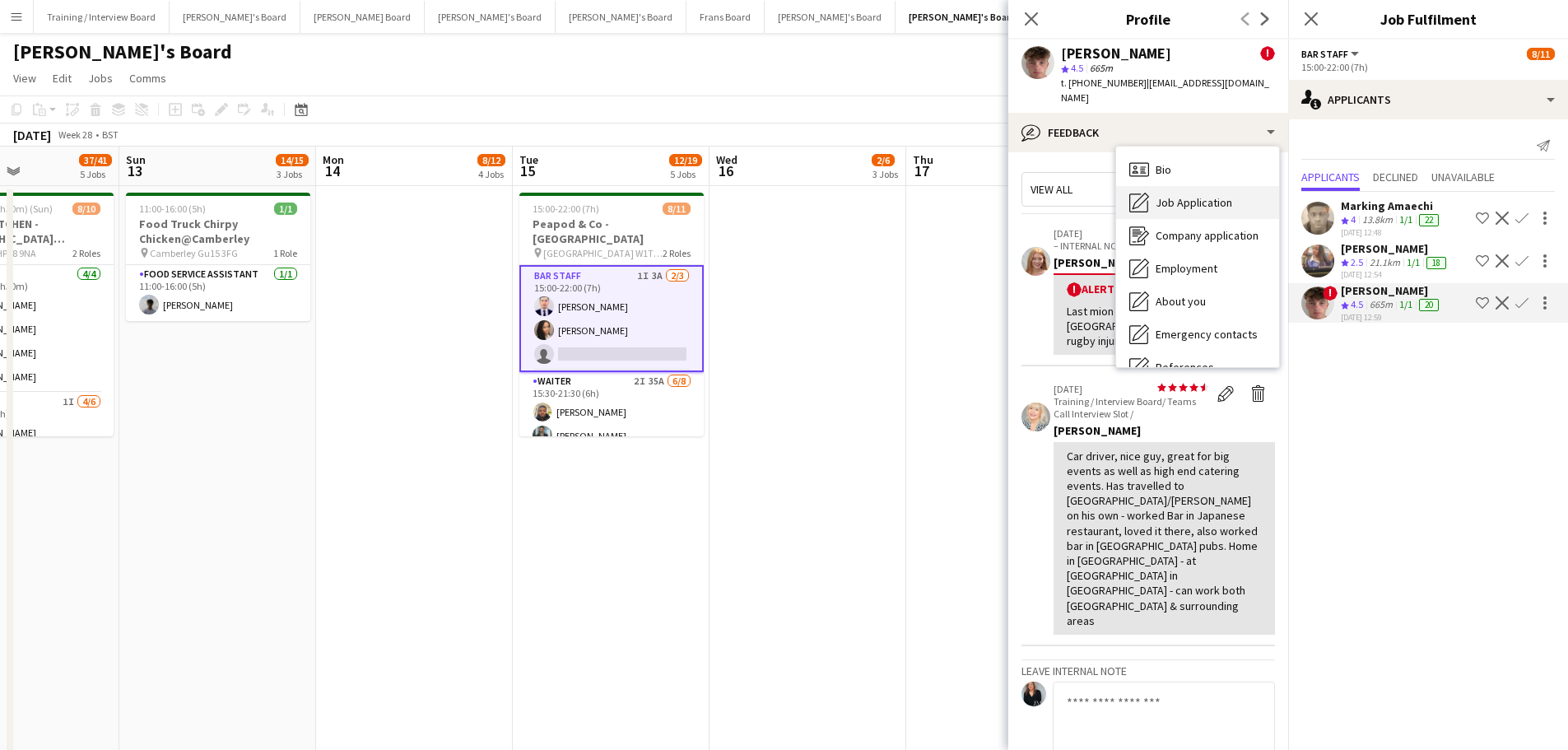 click on "Job Application" at bounding box center (1193, 203) 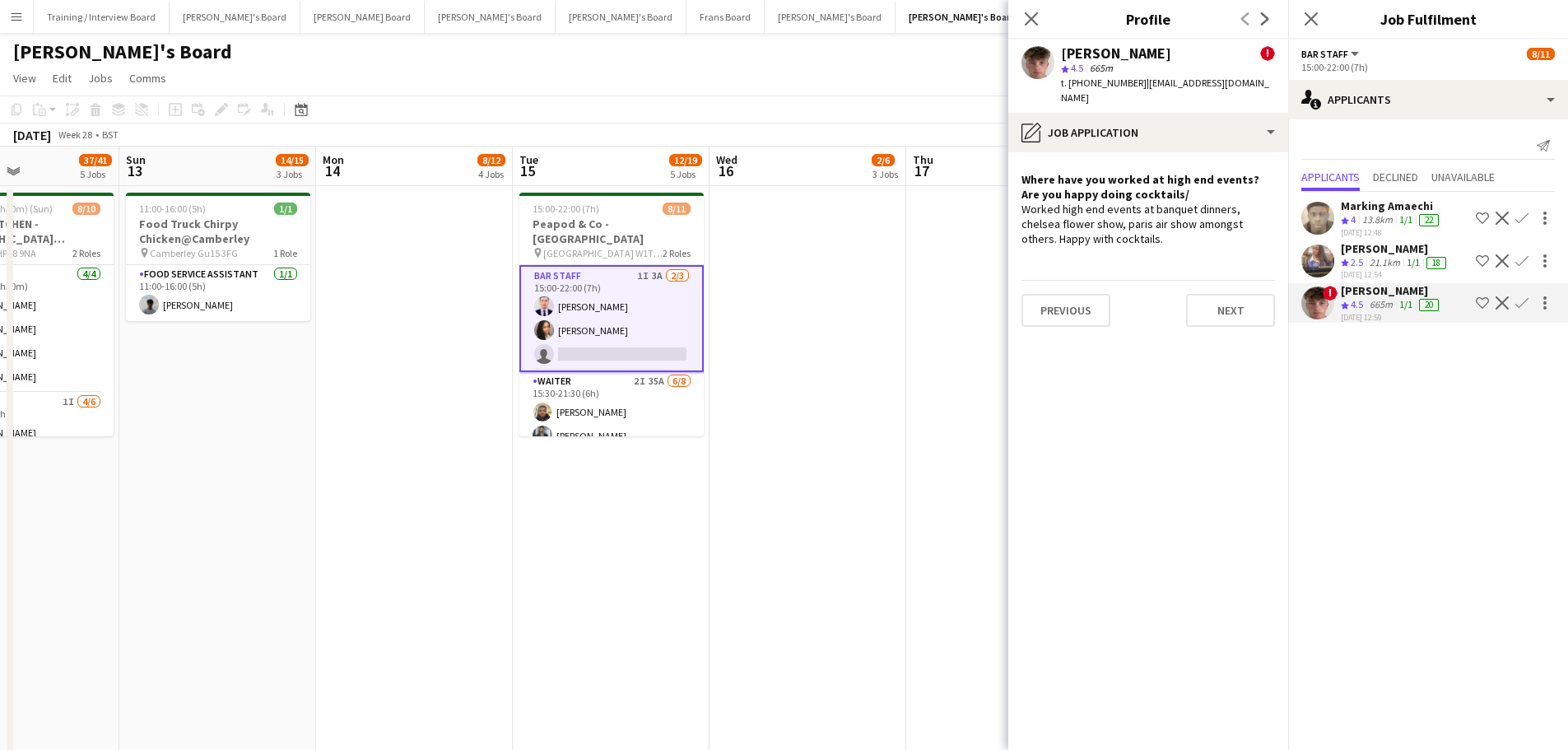 click on "Confirm" 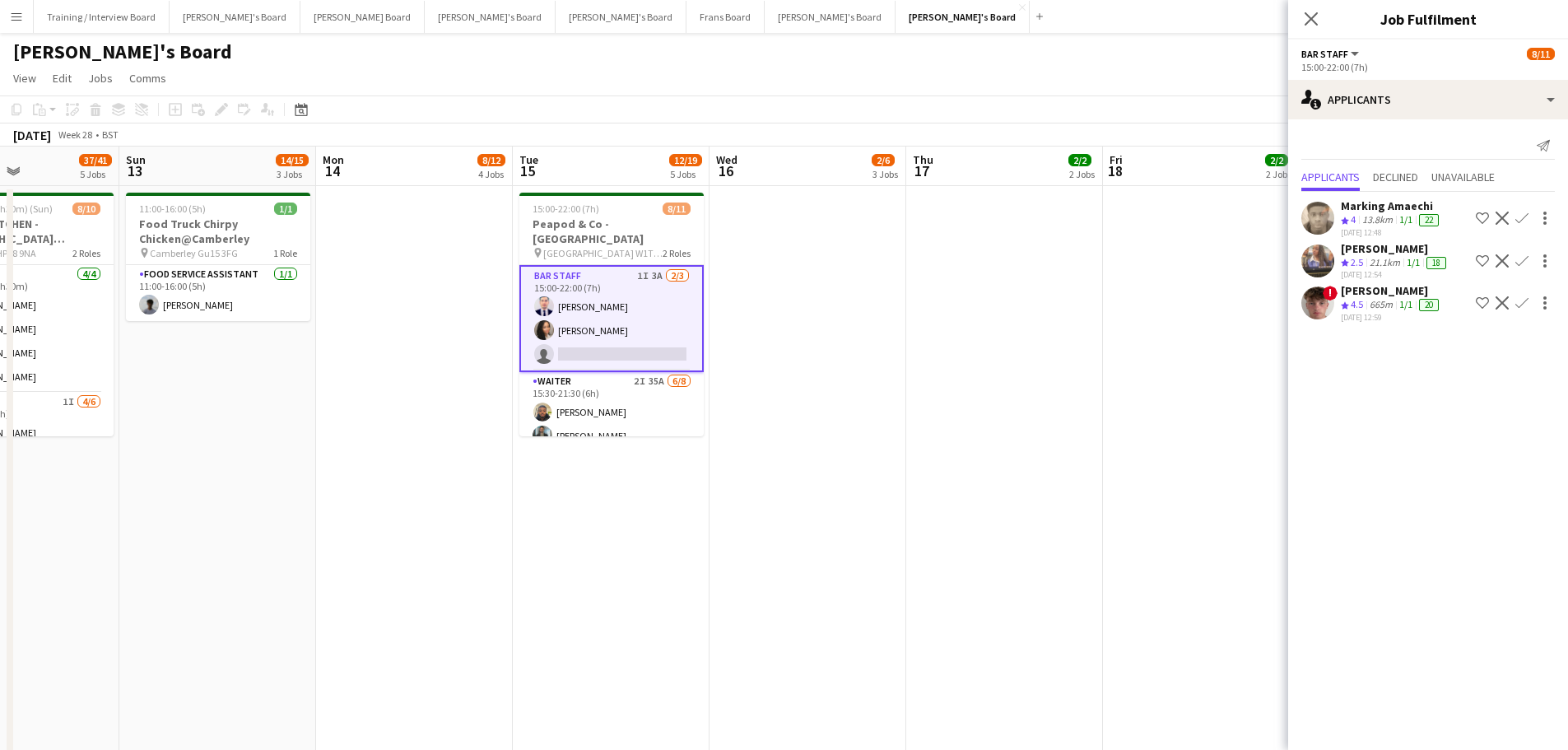click on "Confirm" 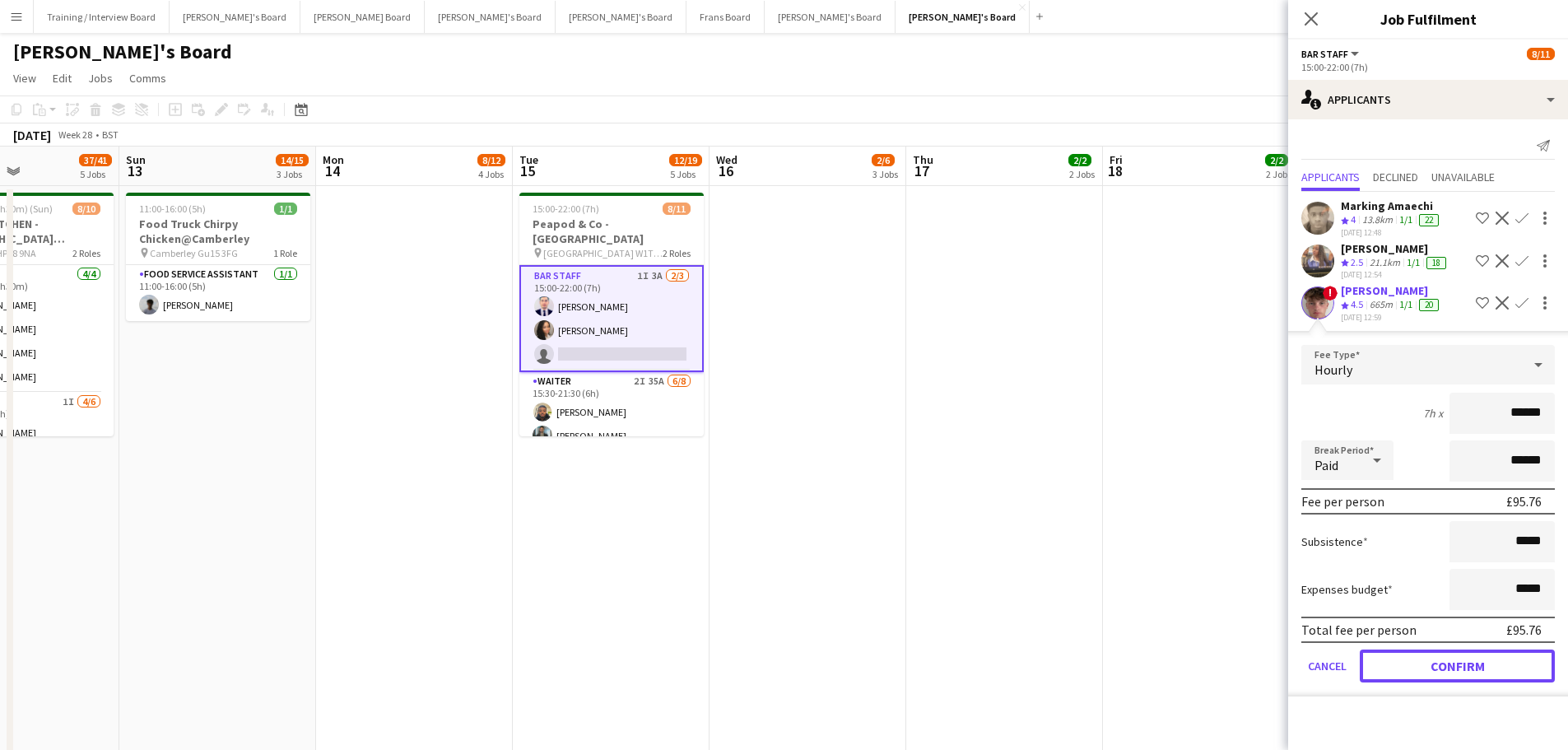 click on "Confirm" 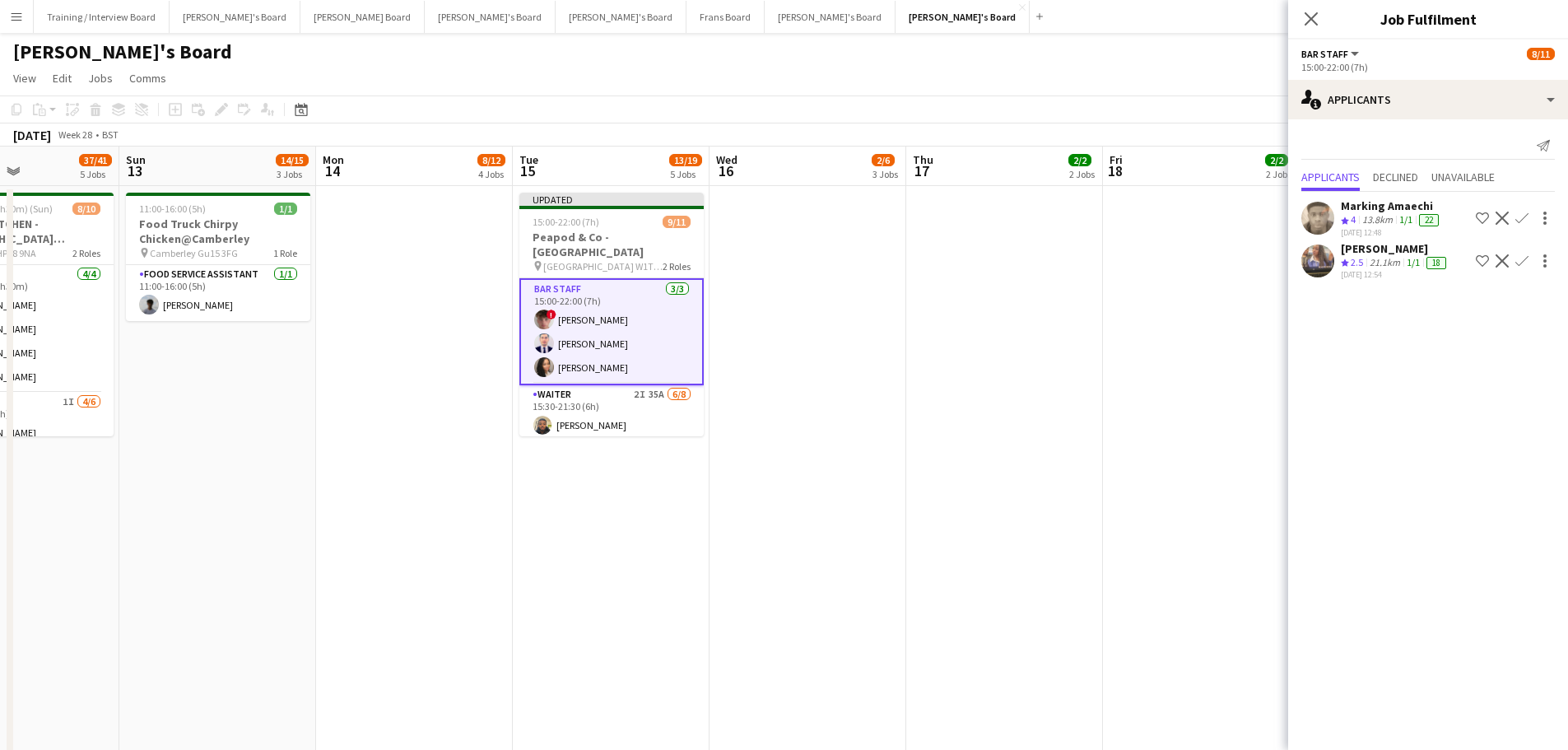 click on "BAR STAFF   3/3   15:00-22:00 (7h)
! Alex Brook Gabriel Breazu Erlana Durand" at bounding box center [612, 332] 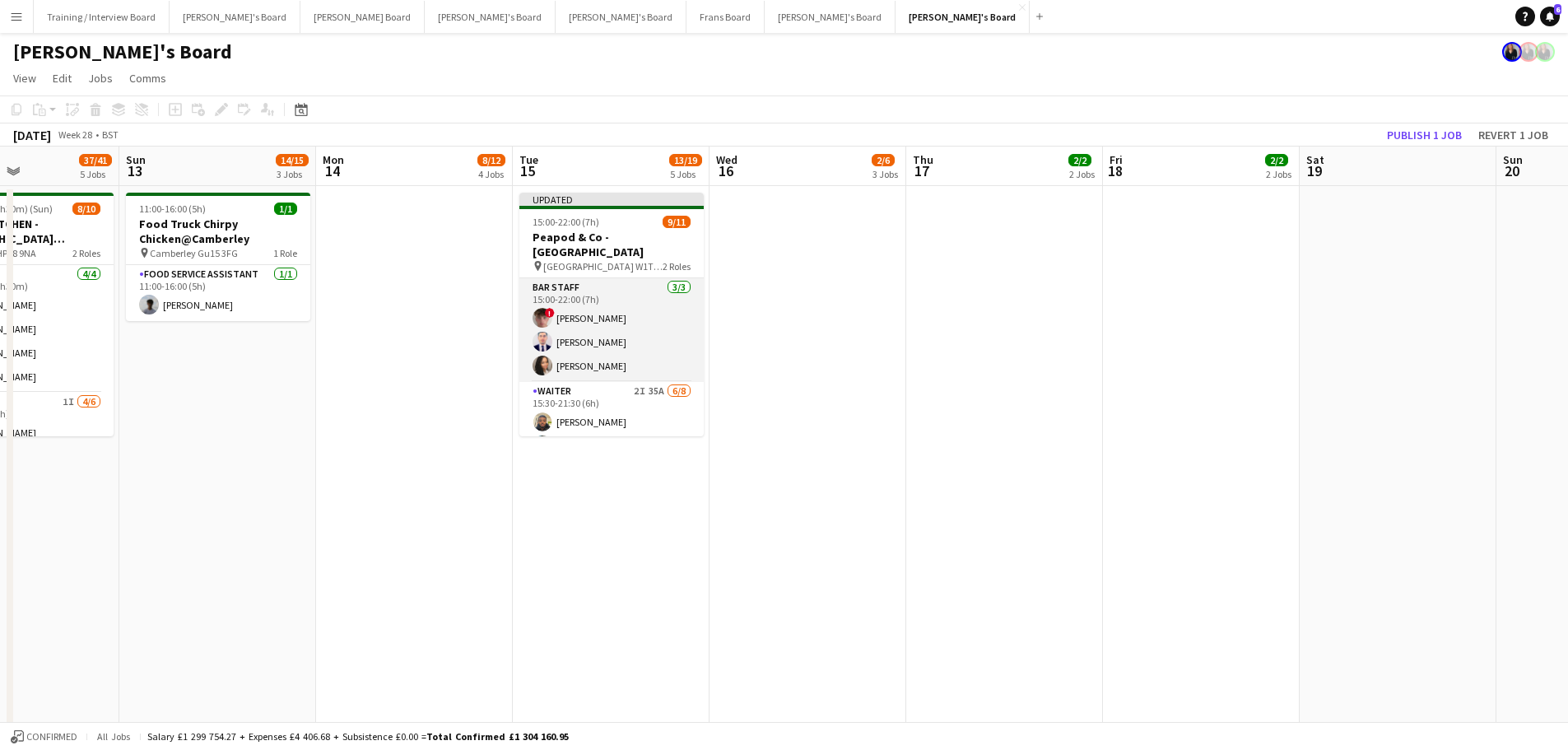 click on "BAR STAFF   3/3   15:00-22:00 (7h)
! Alex Brook Gabriel Breazu Erlana Durand" at bounding box center [612, 330] 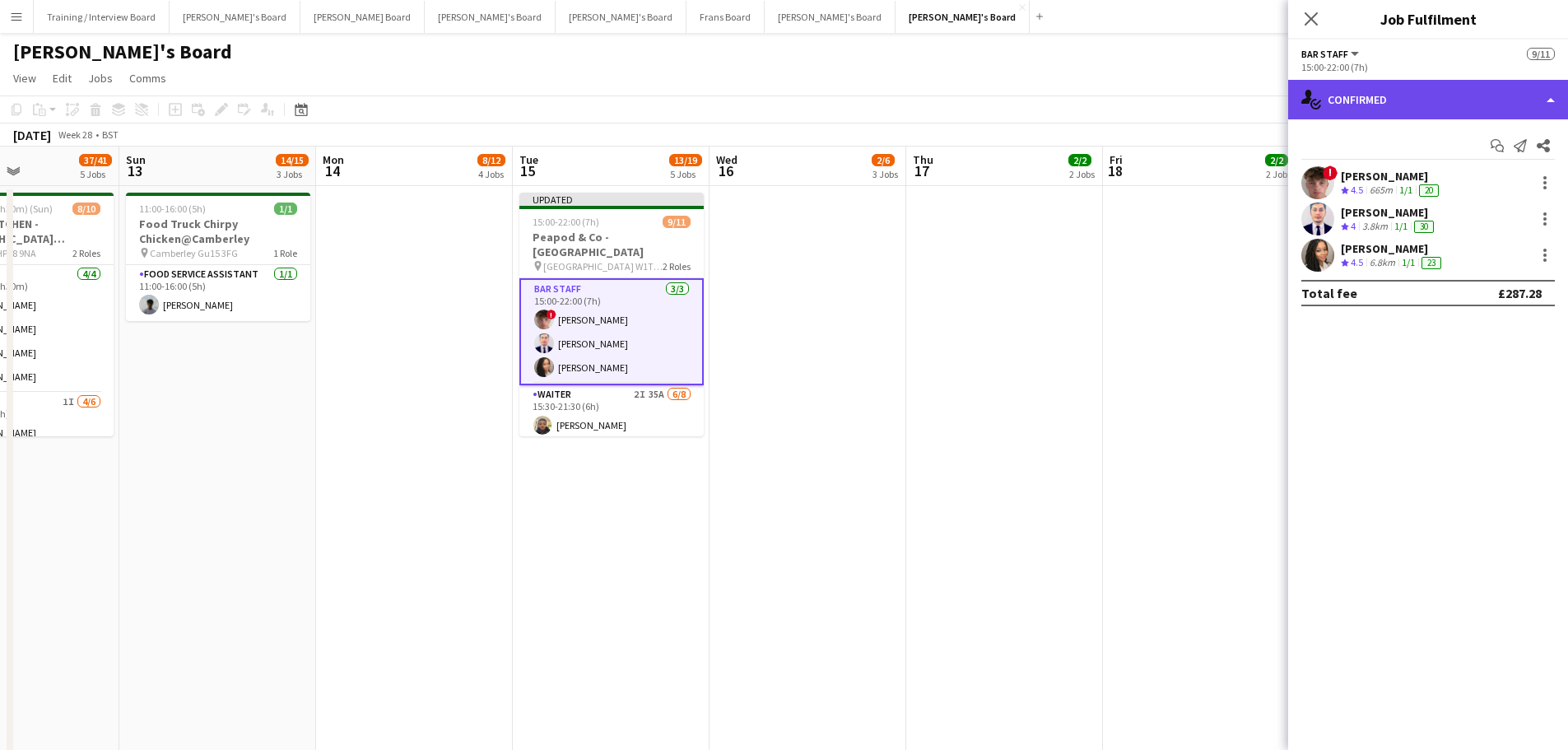 click on "single-neutral-actions-check-2
Confirmed" 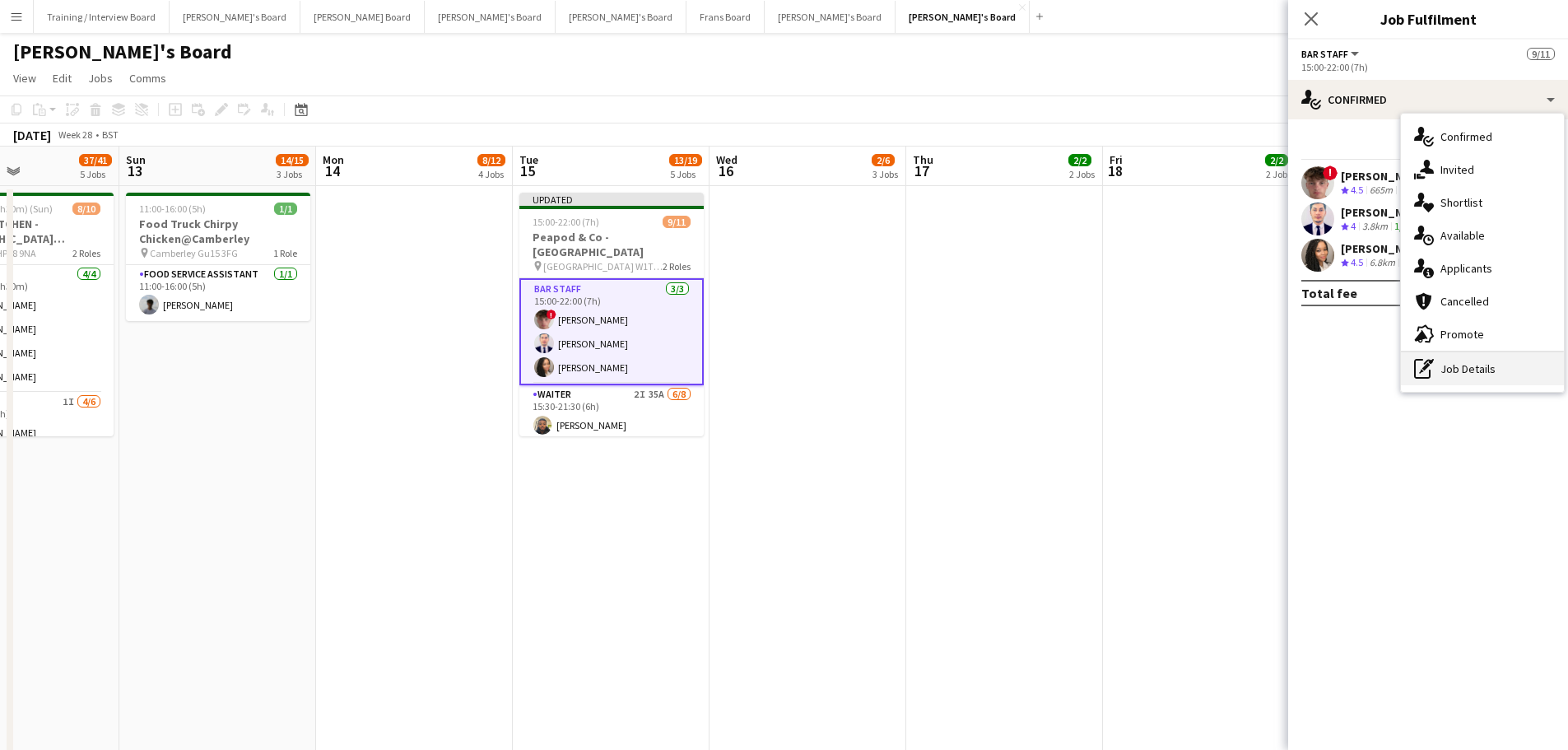 click on "pen-write
Job Details" at bounding box center (1482, 369) 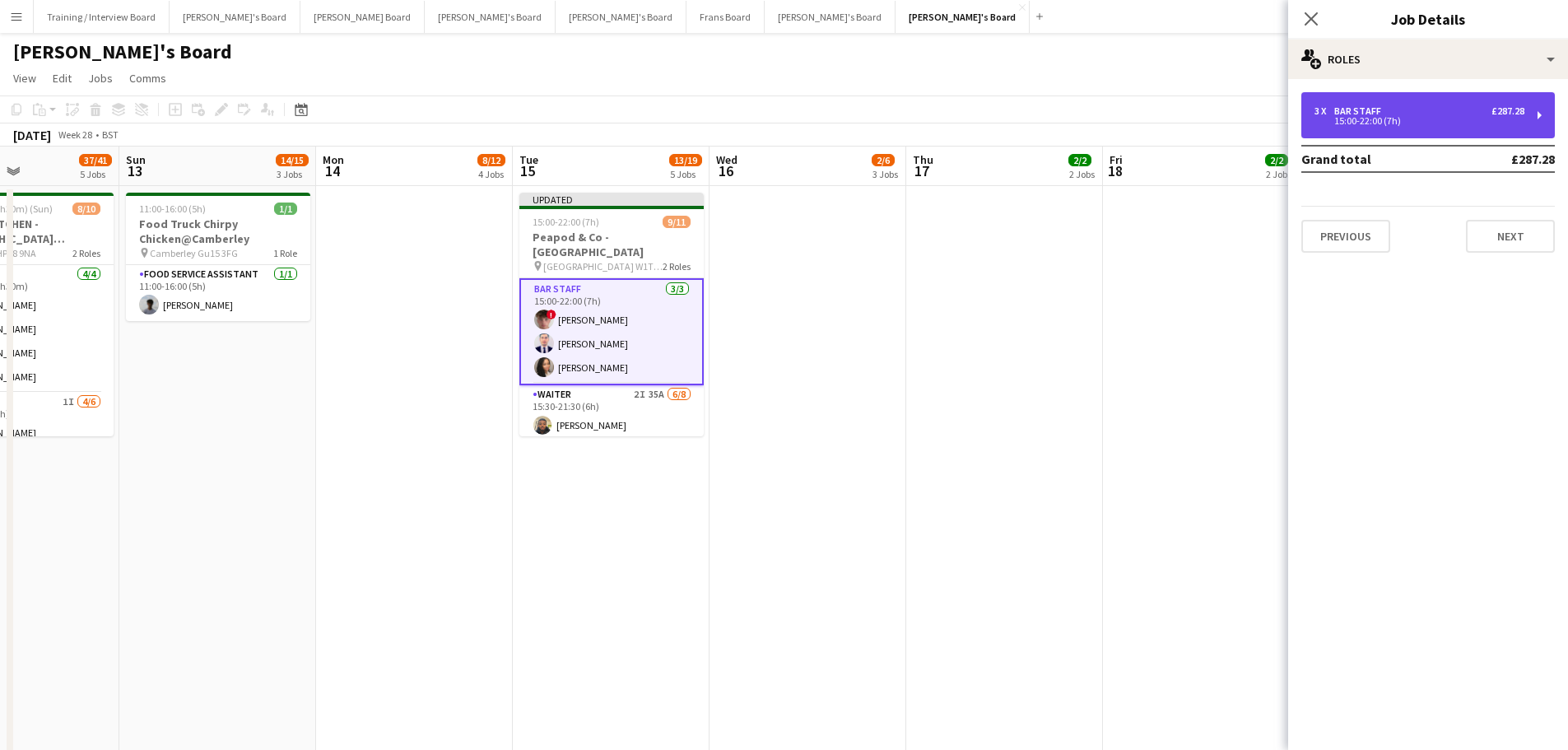 click on "3 x   BAR STAFF   £287.28   15:00-22:00 (7h)" at bounding box center [1428, 115] 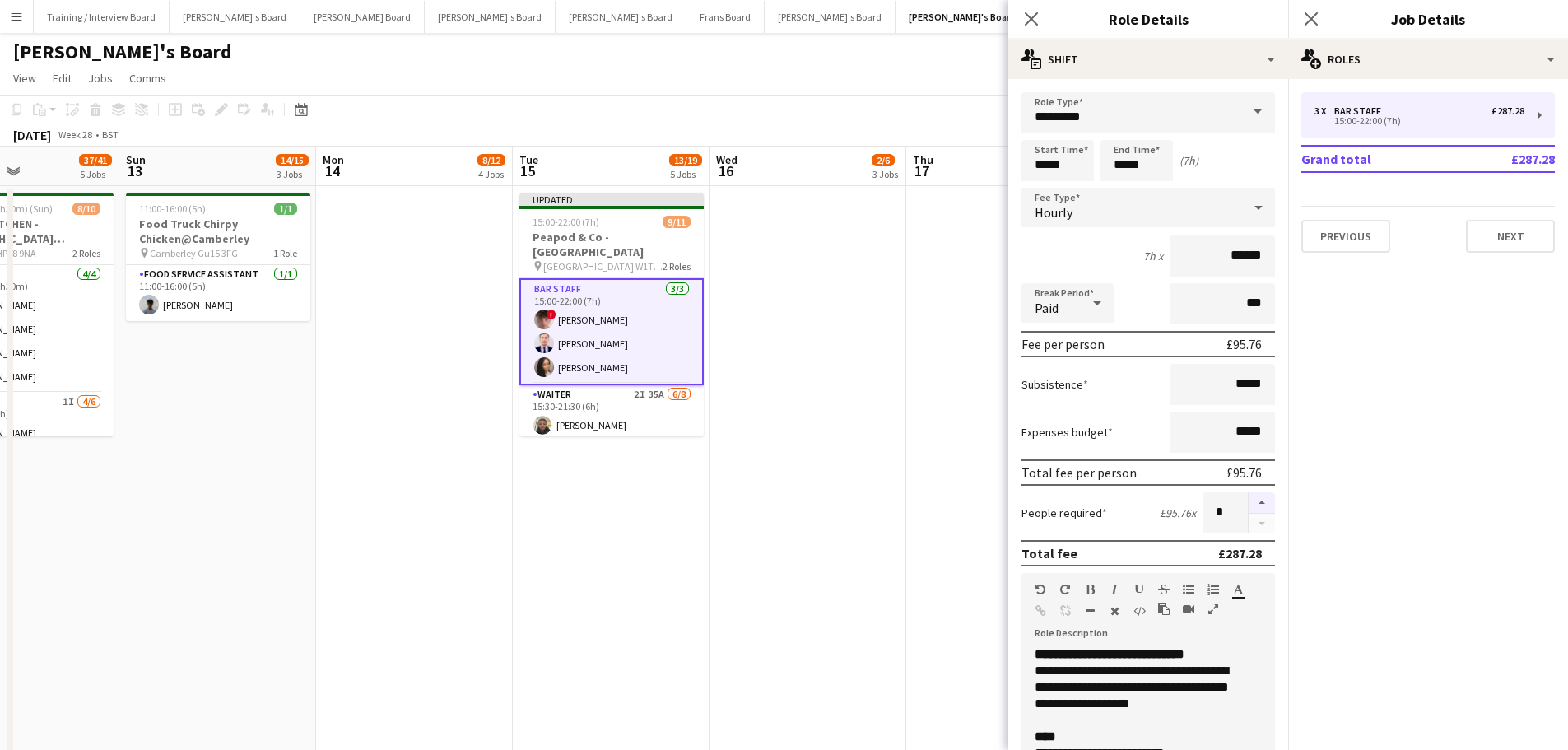 click at bounding box center (1262, 503) 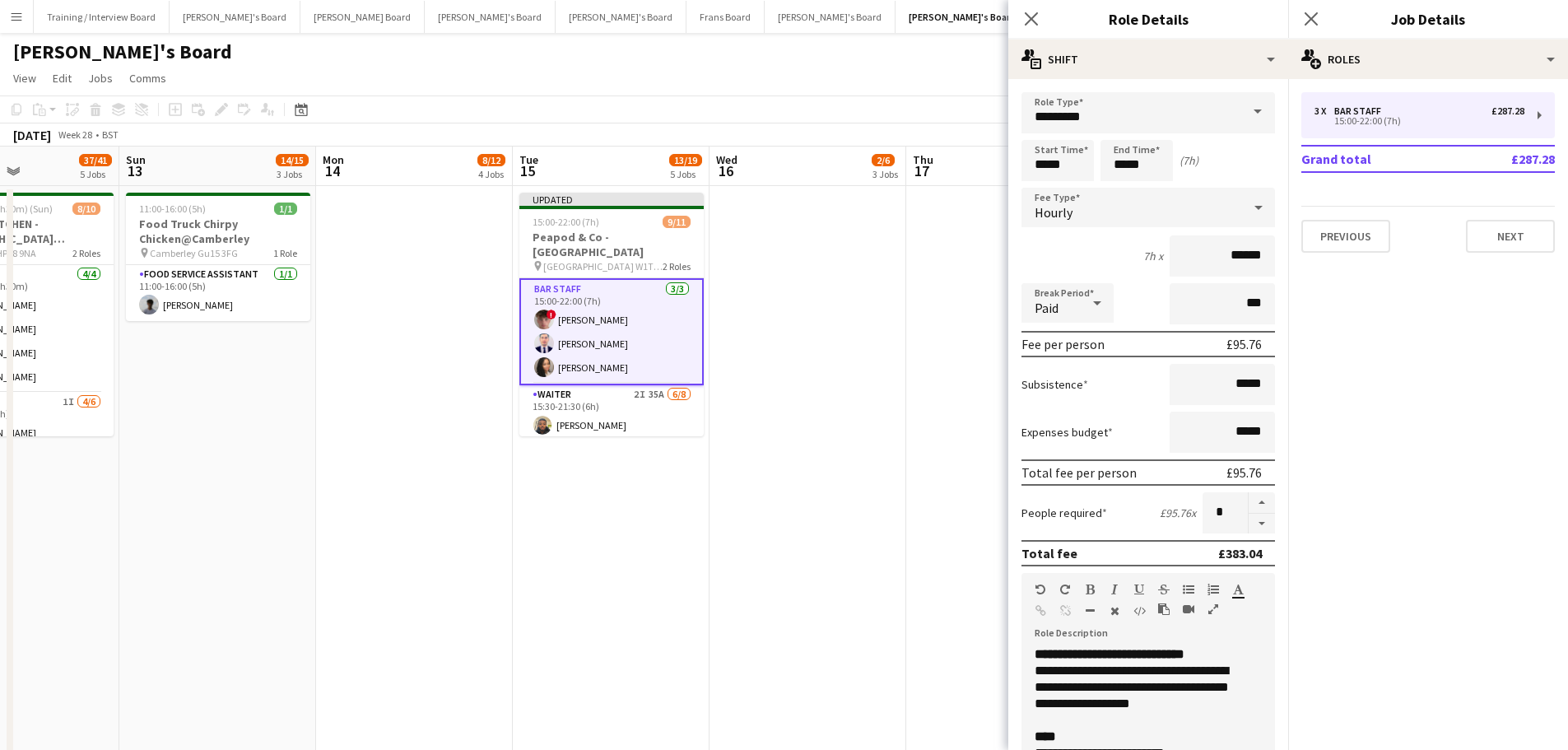 click at bounding box center [1004, 532] 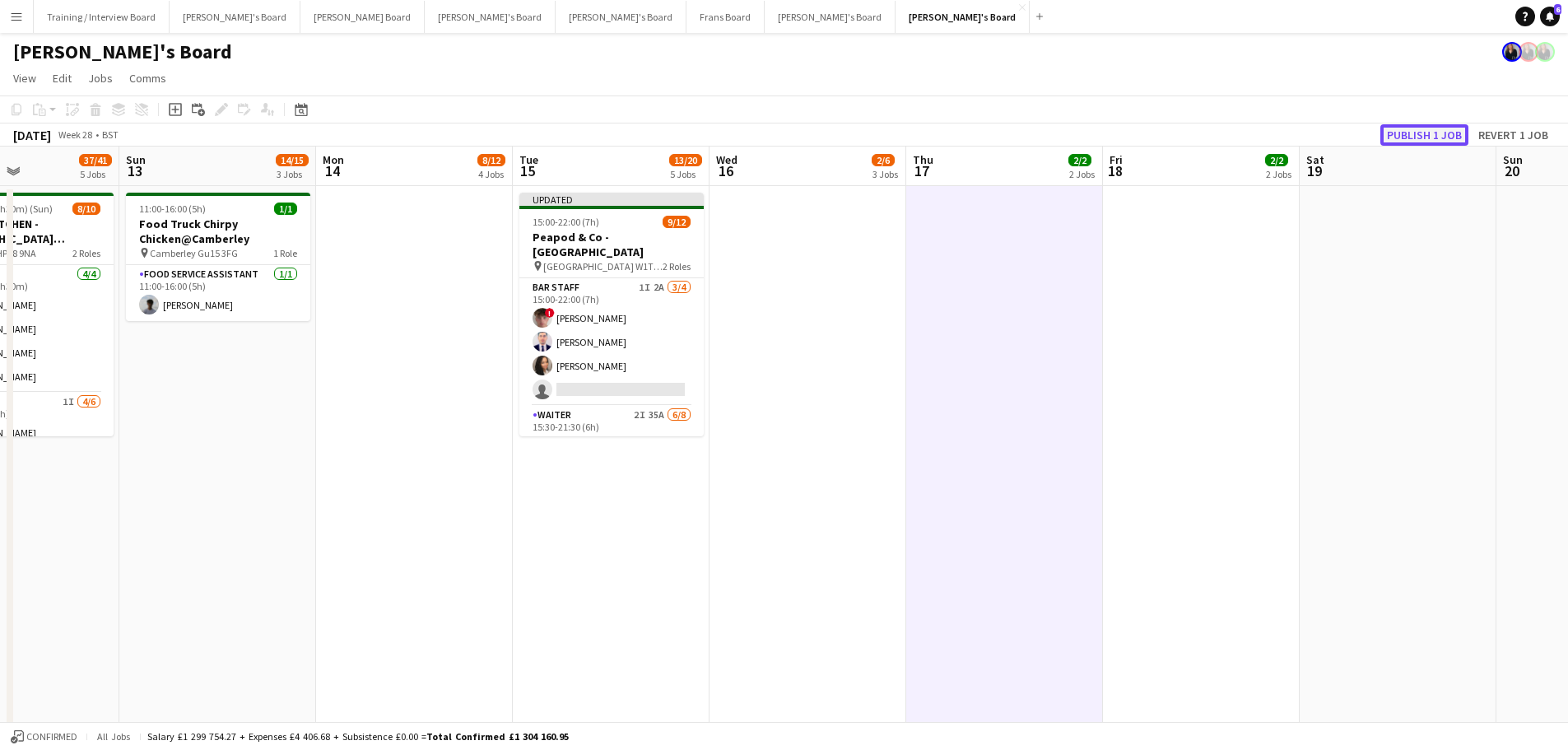 click on "Publish 1 job" 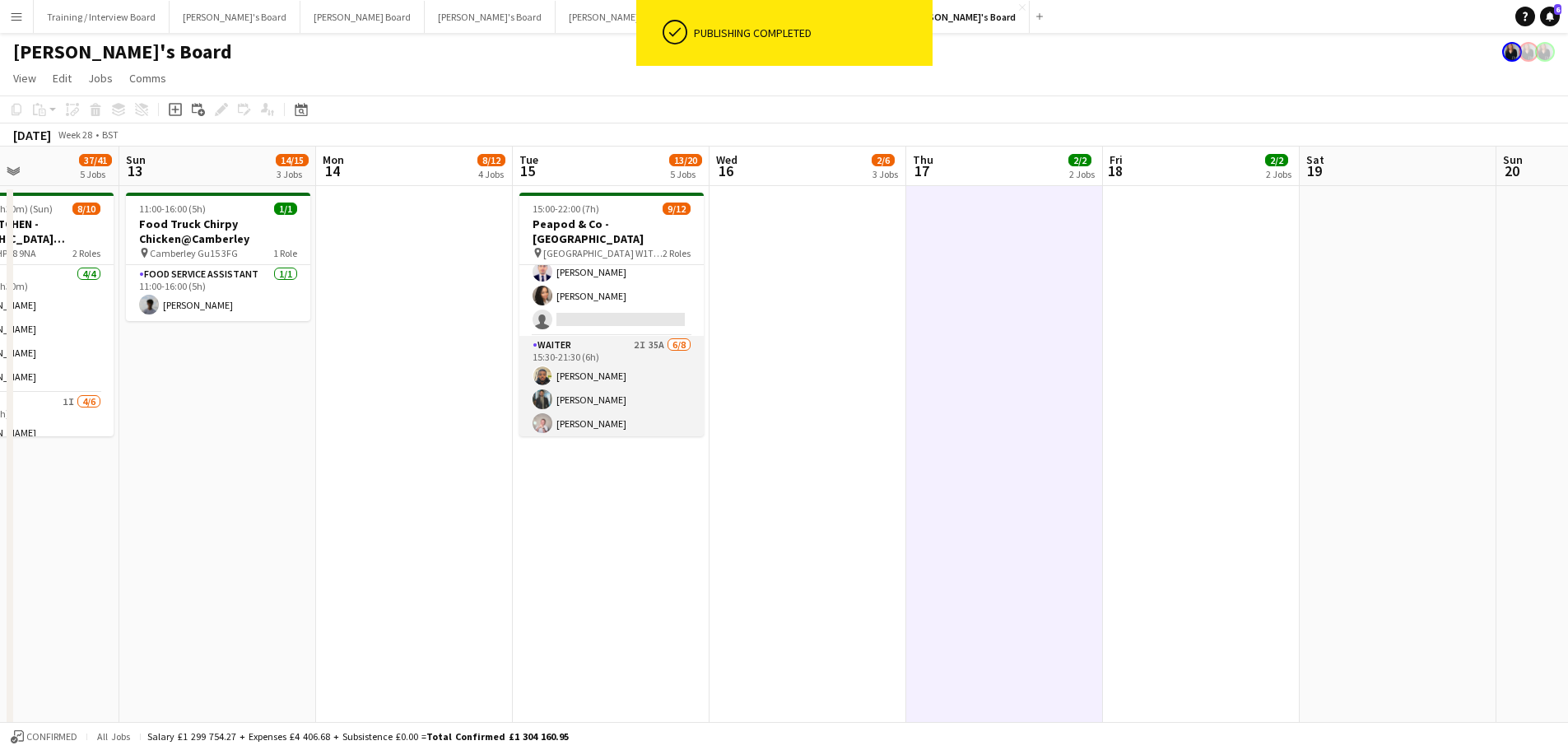 scroll, scrollTop: 82, scrollLeft: 0, axis: vertical 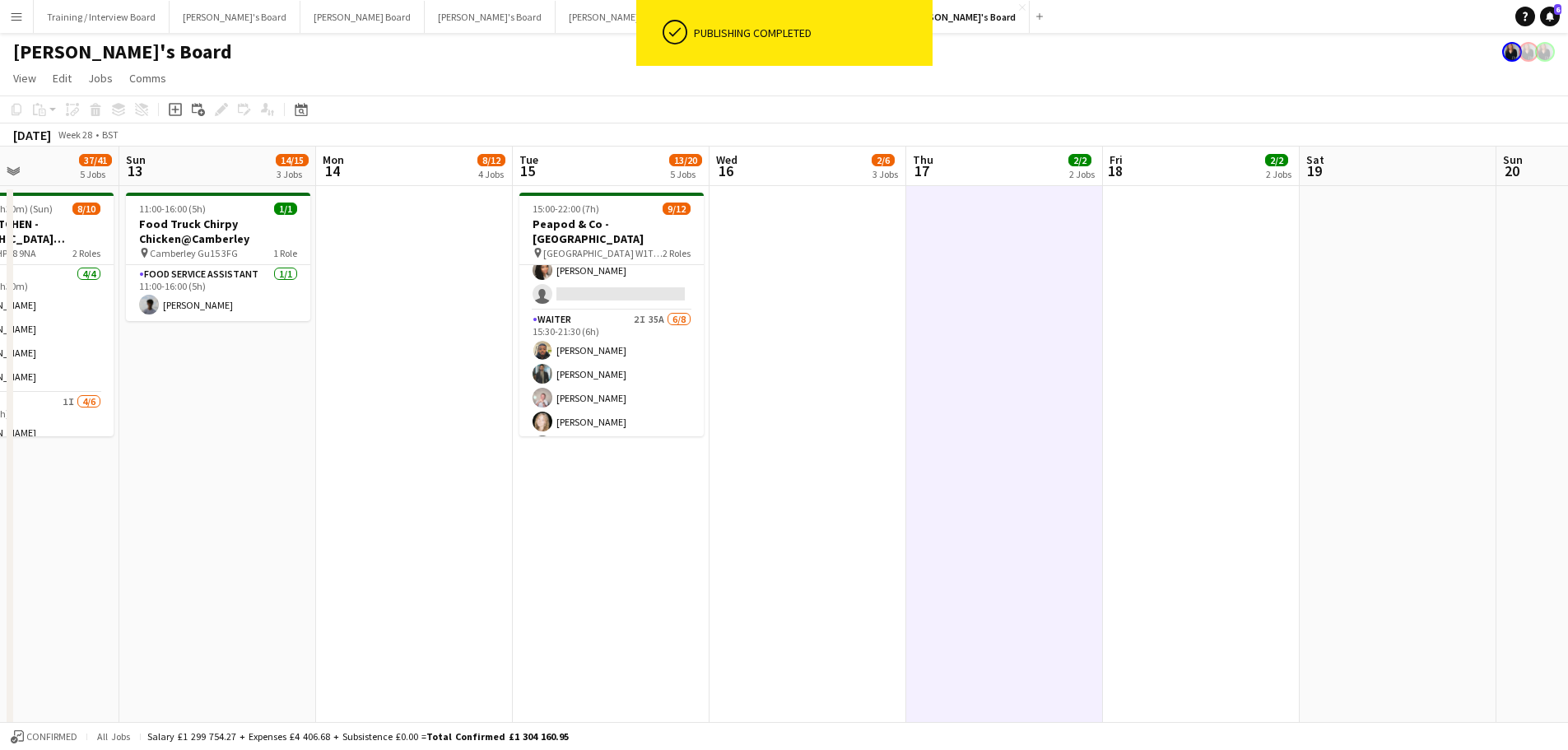 click on "Waiter   2I   35A   6/8   15:30-21:30 (6h)
Lance Chowdhury Muhammad Imad Alex White Simone Vestergaard-Poulsen Christina Shrees Jessica Maxwell
single-neutral-actions
single-neutral-actions" at bounding box center (612, 422) 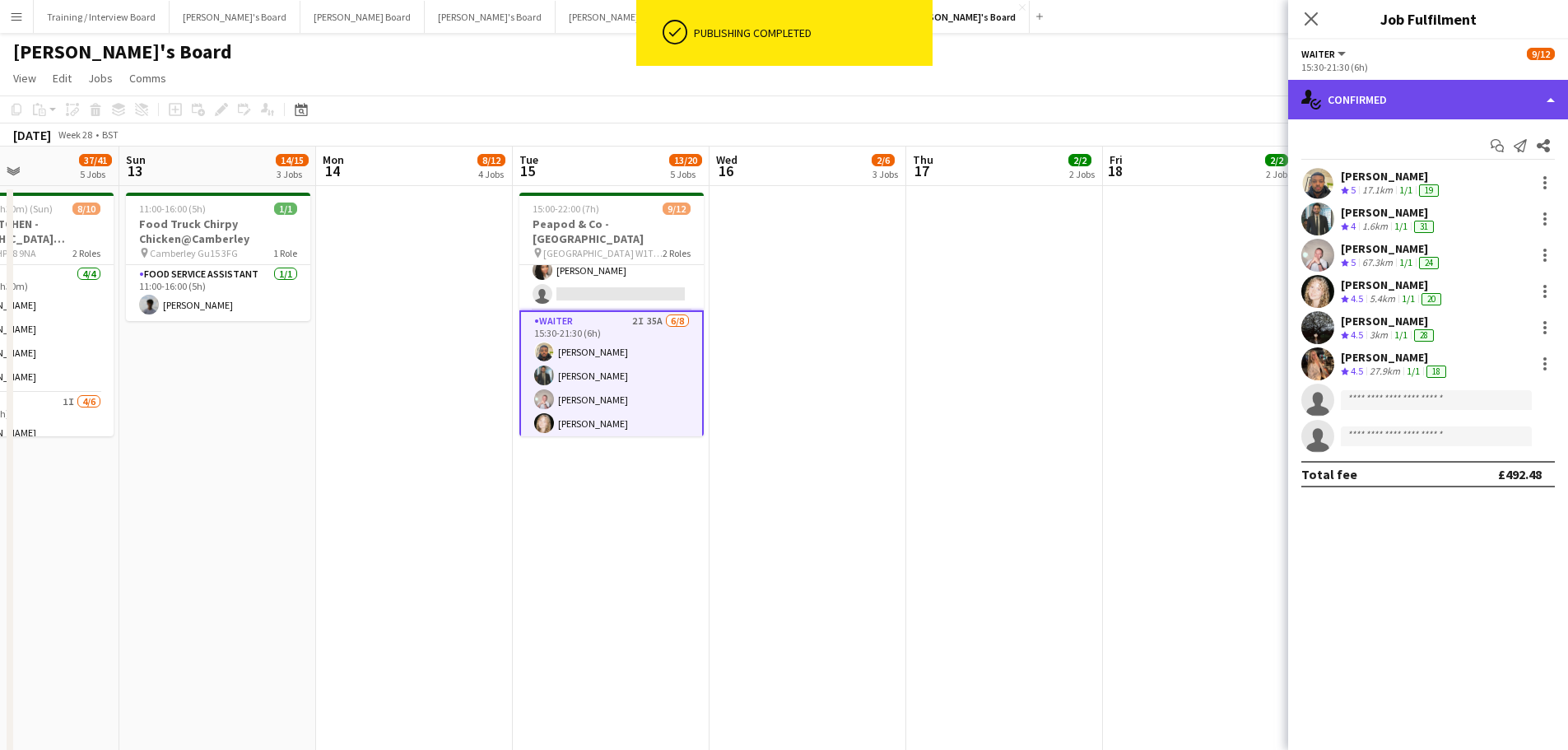 click on "single-neutral-actions-check-2
Confirmed" 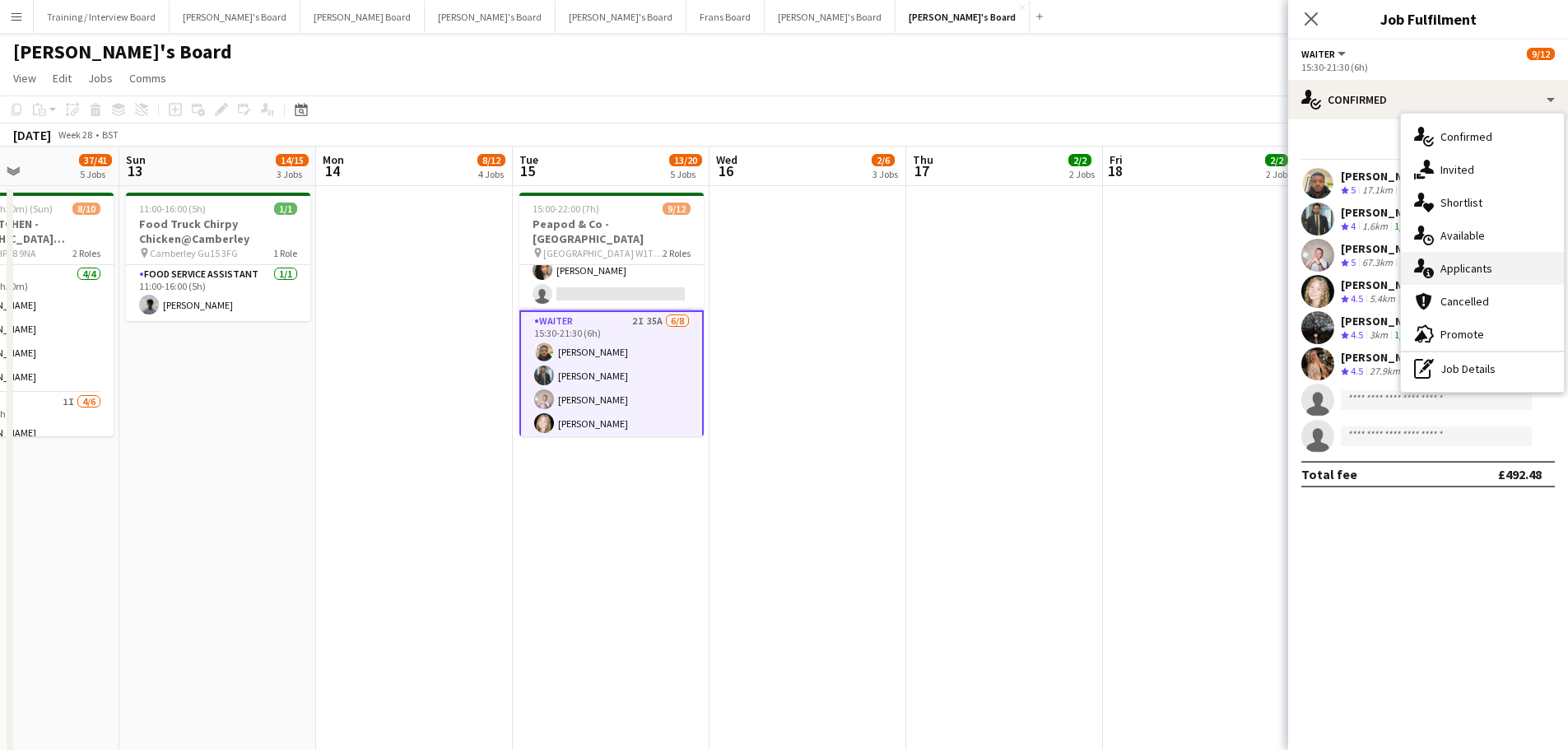 click on "single-neutral-actions-information
Applicants" at bounding box center (1482, 268) 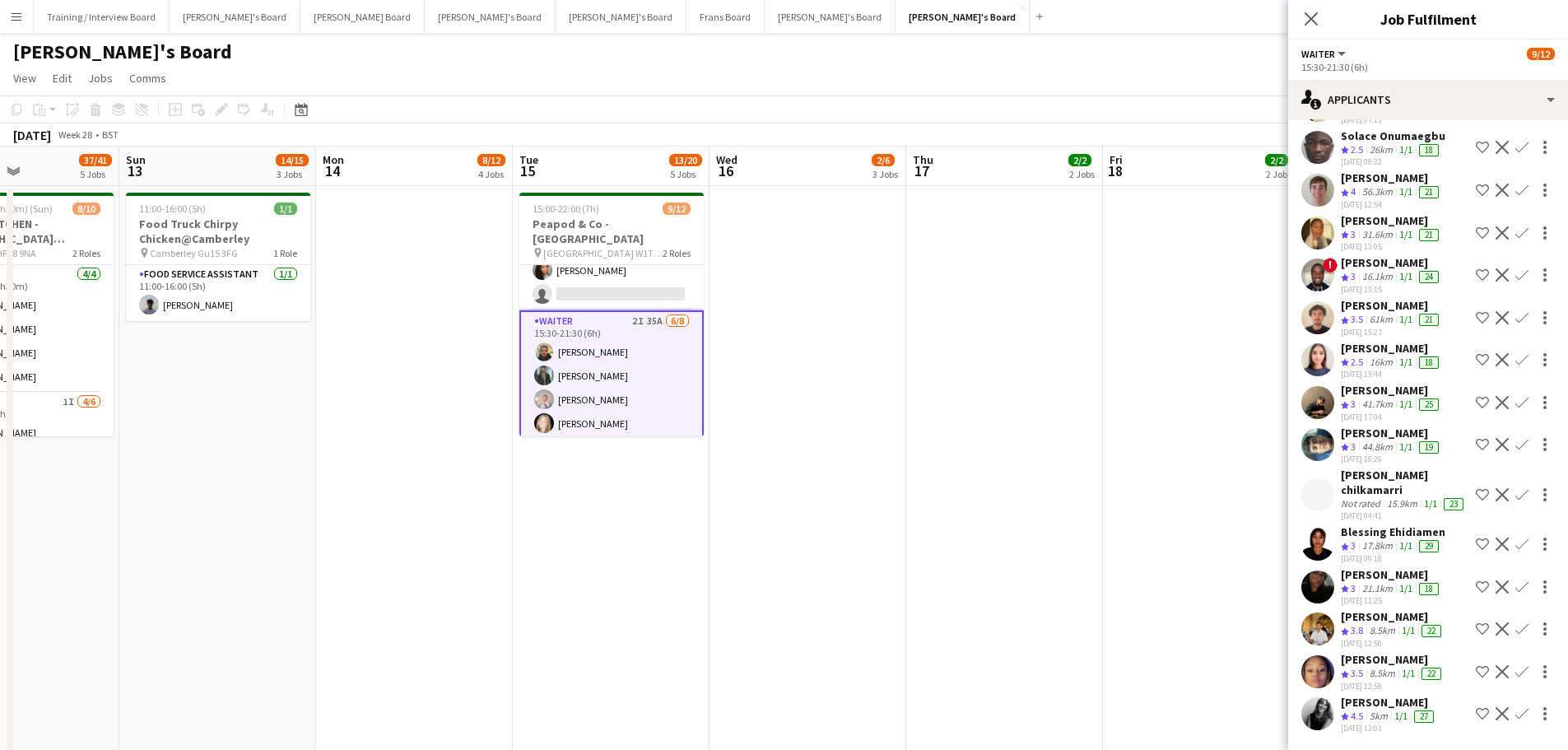 scroll, scrollTop: 1092, scrollLeft: 0, axis: vertical 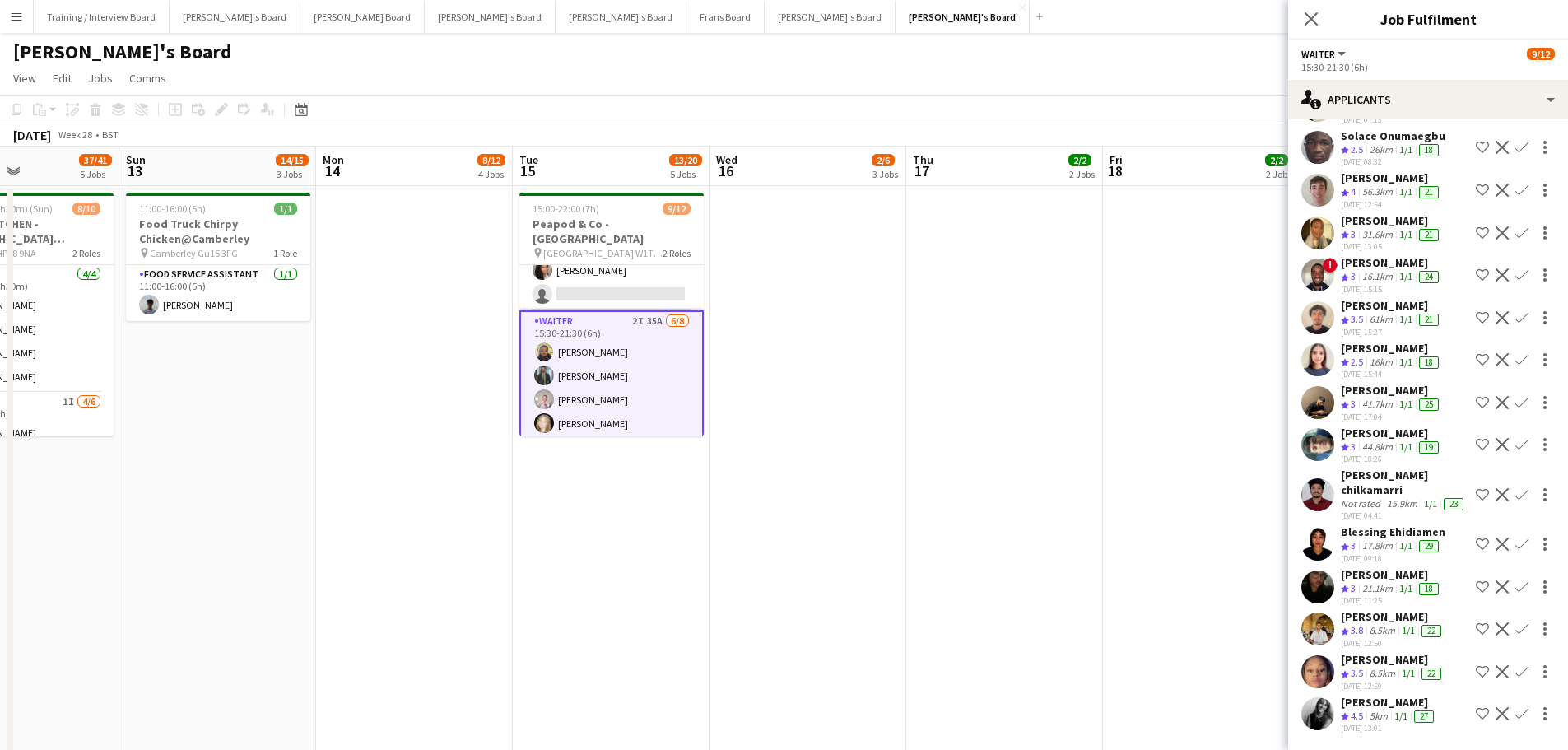 click on "5km" 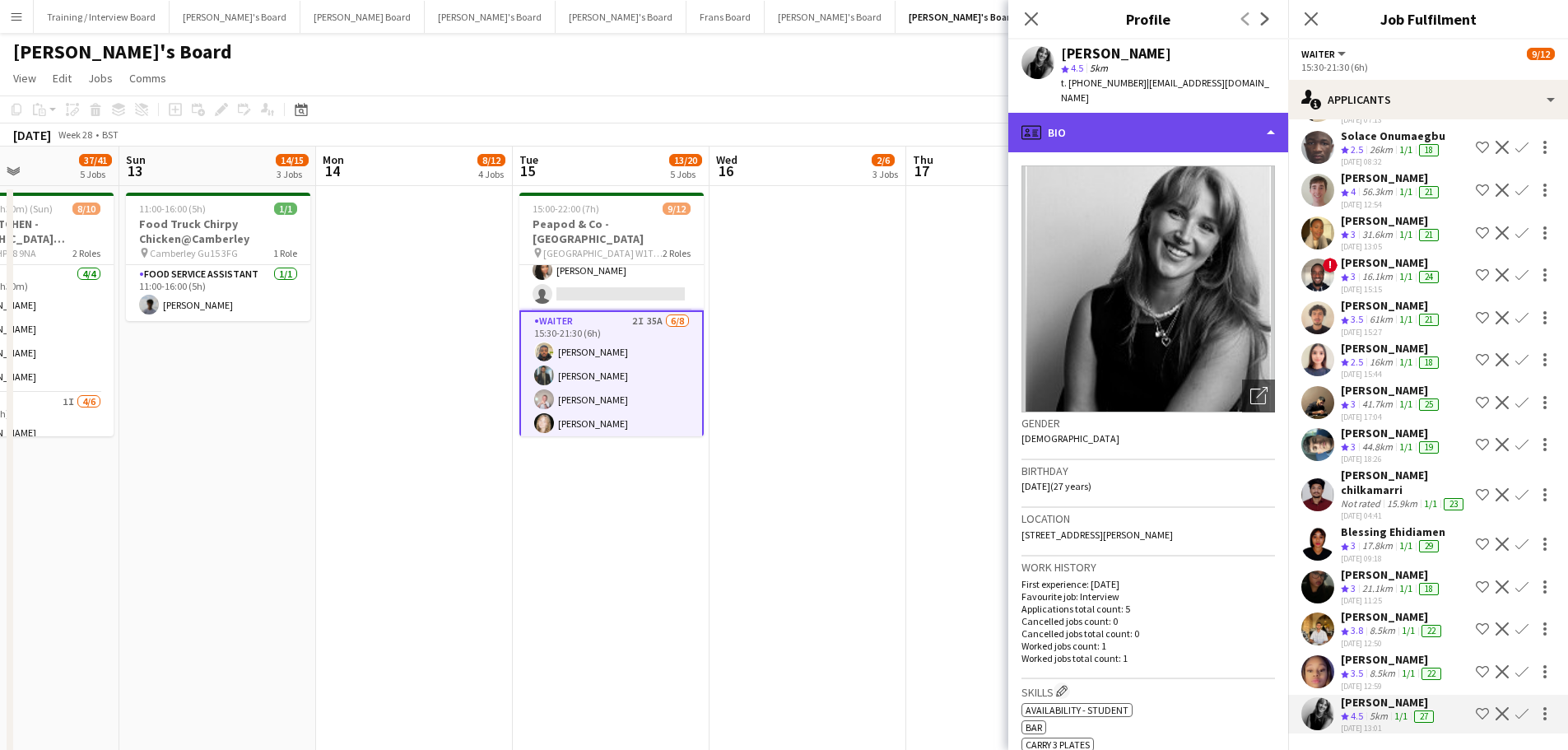 click on "profile
Bio" 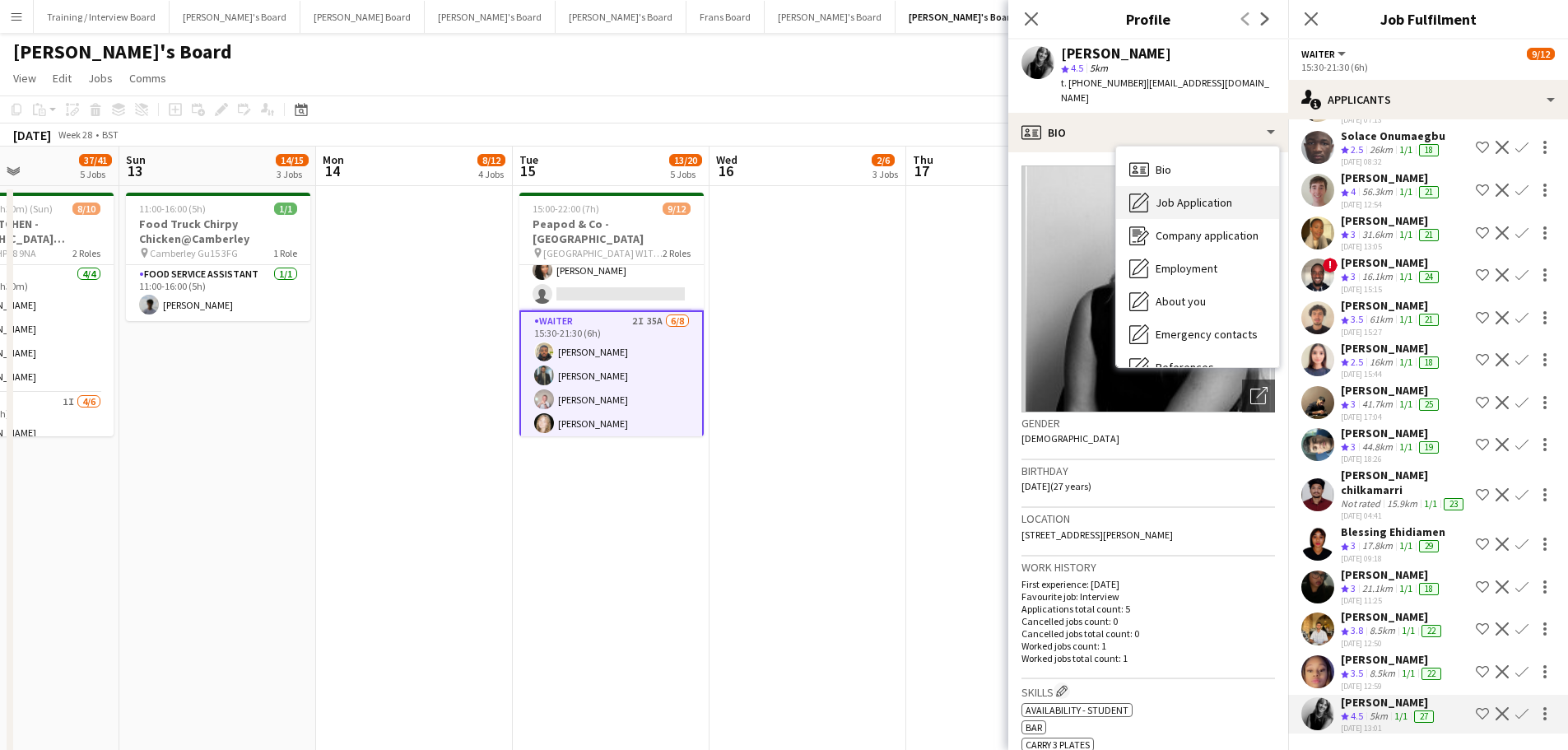 click on "Job Application" at bounding box center (1193, 203) 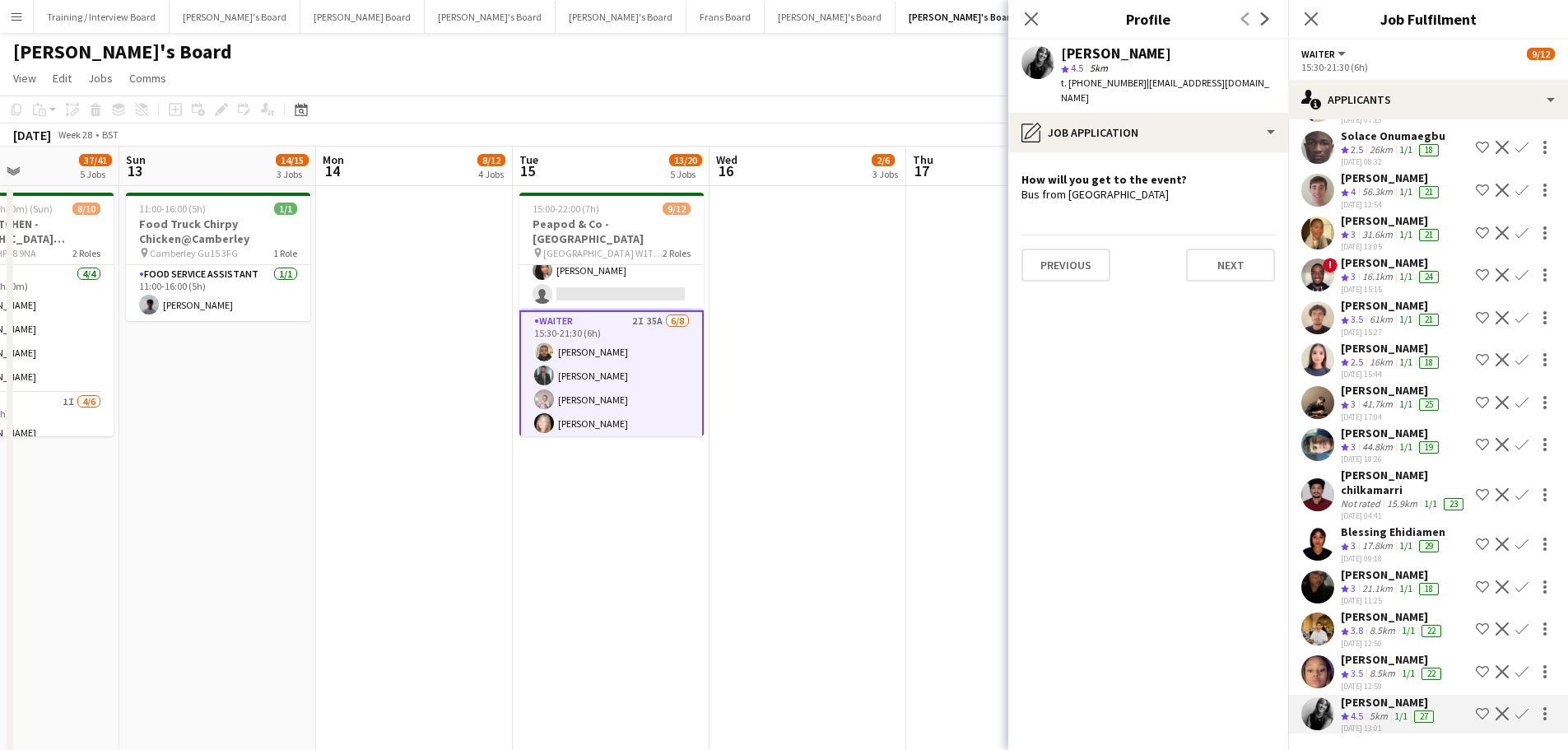 click on "Confirm" 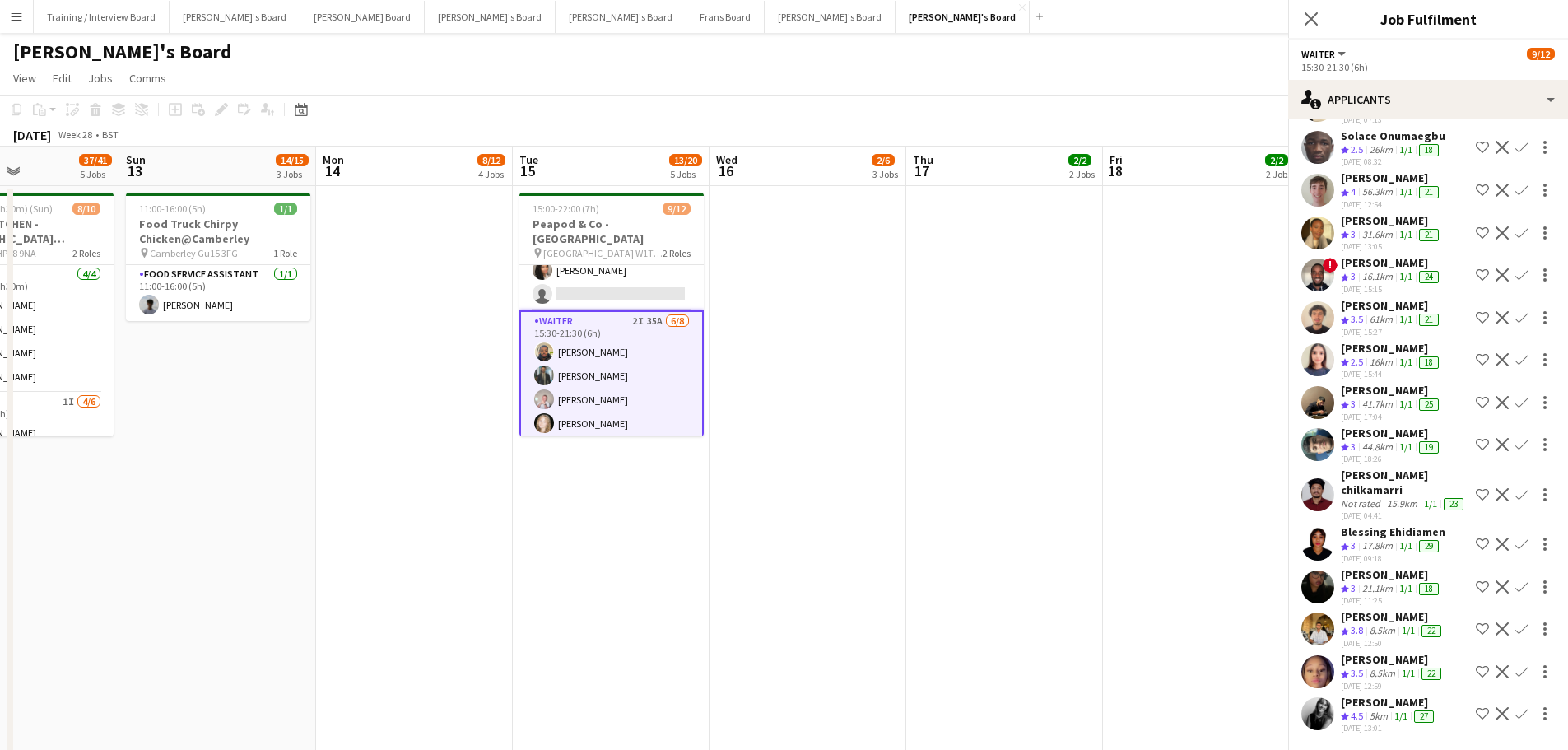 scroll, scrollTop: 939, scrollLeft: 0, axis: vertical 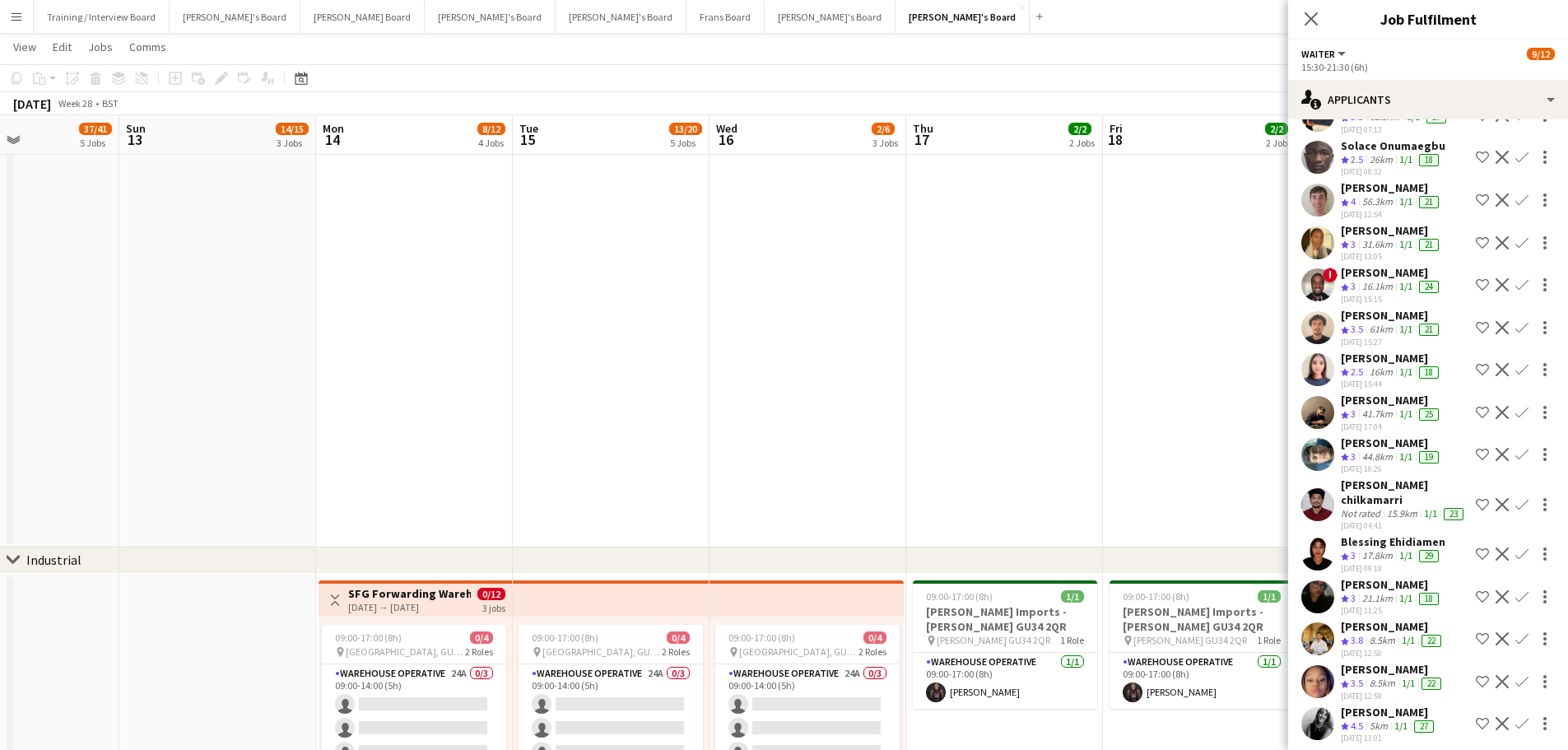 click on "Confirm" 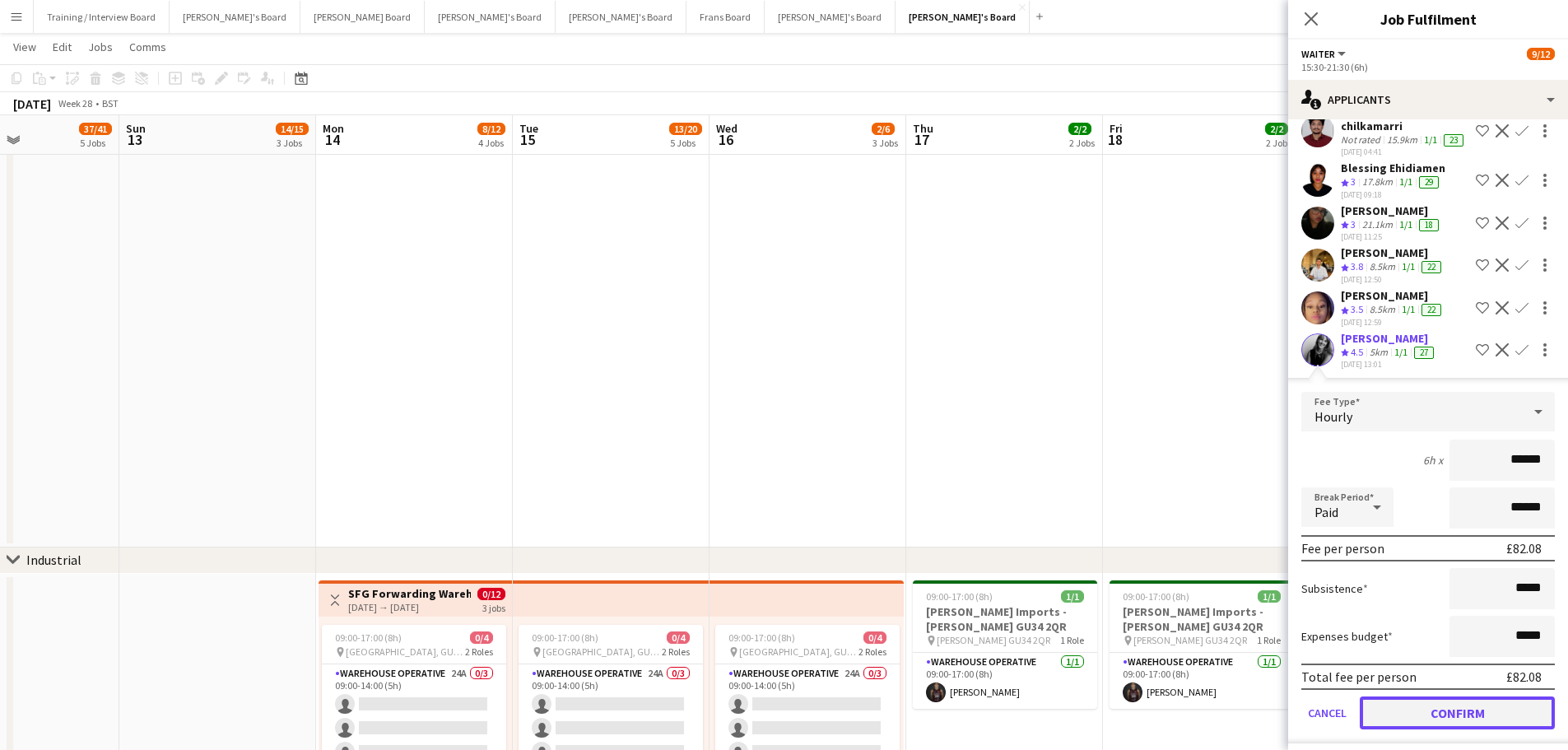 click on "Confirm" 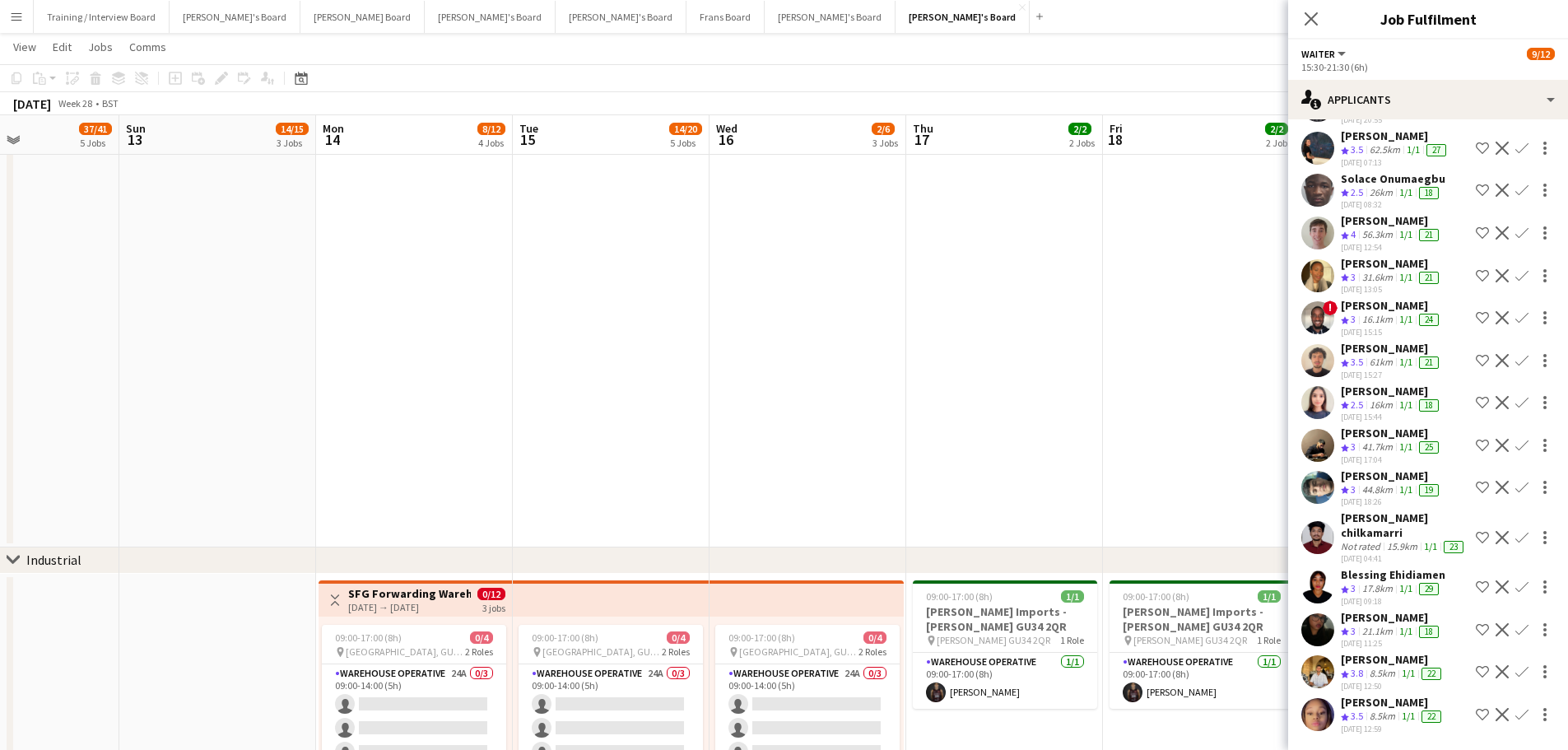 scroll, scrollTop: 896, scrollLeft: 0, axis: vertical 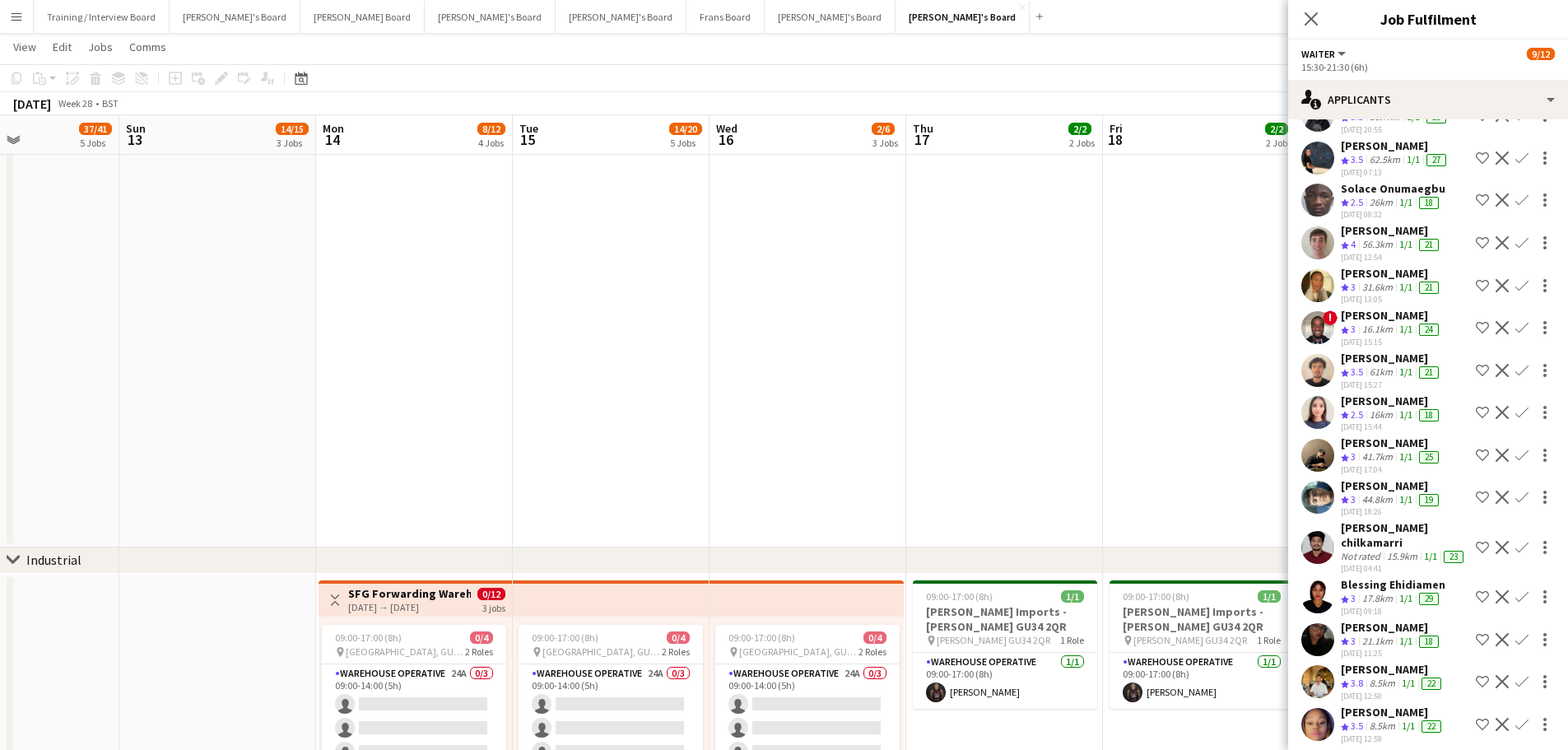 click at bounding box center (1201, 201) 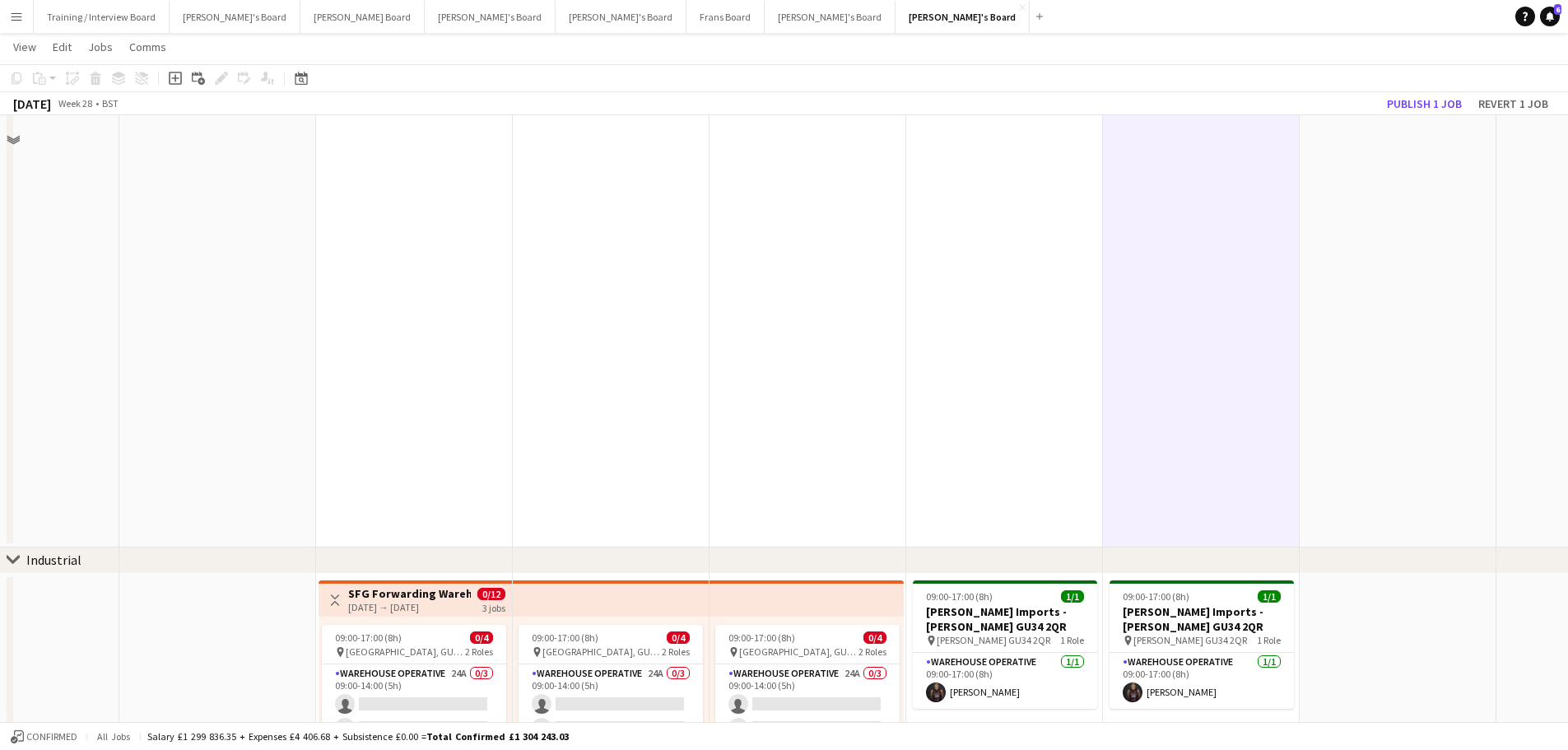 scroll, scrollTop: 0, scrollLeft: 0, axis: both 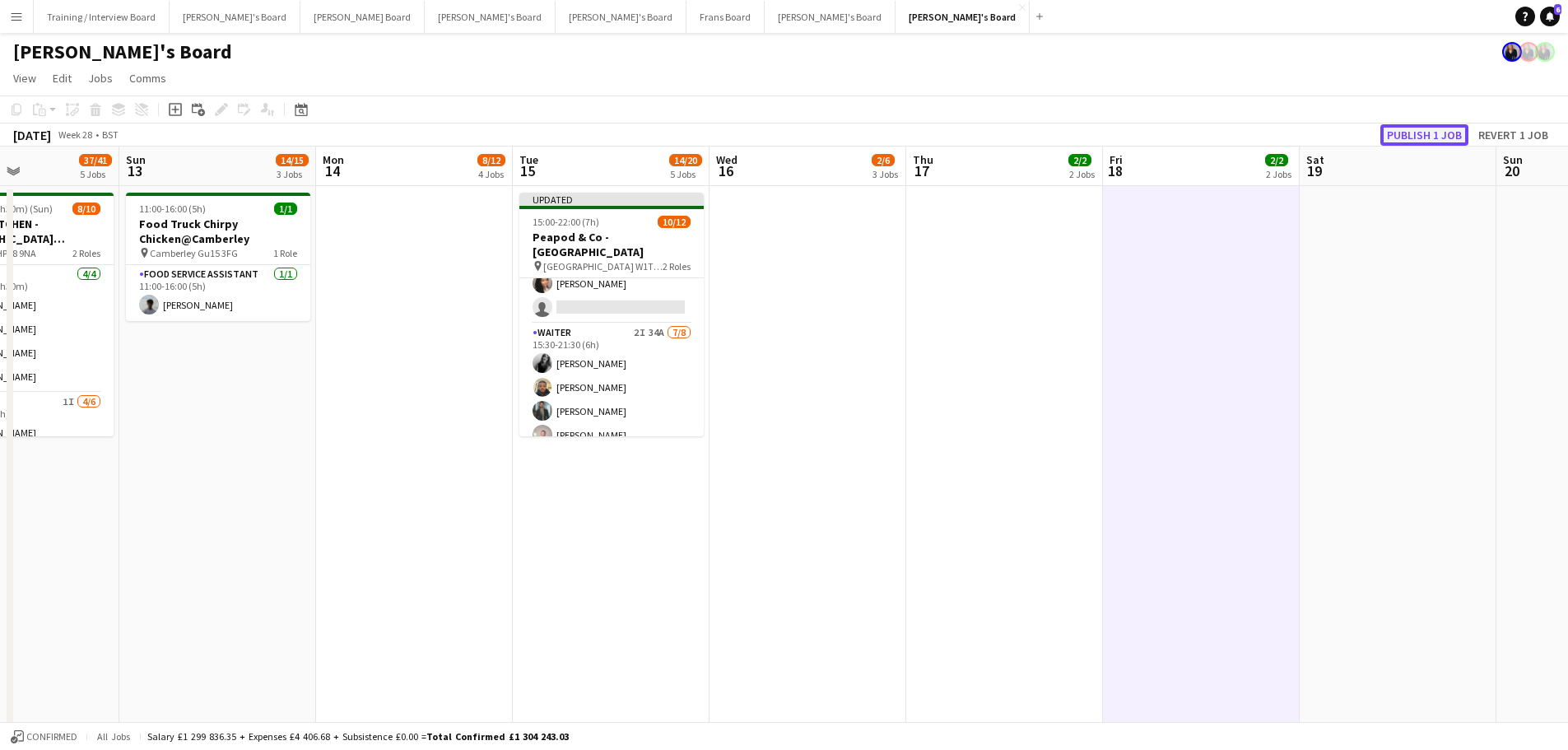 click on "Publish 1 job" 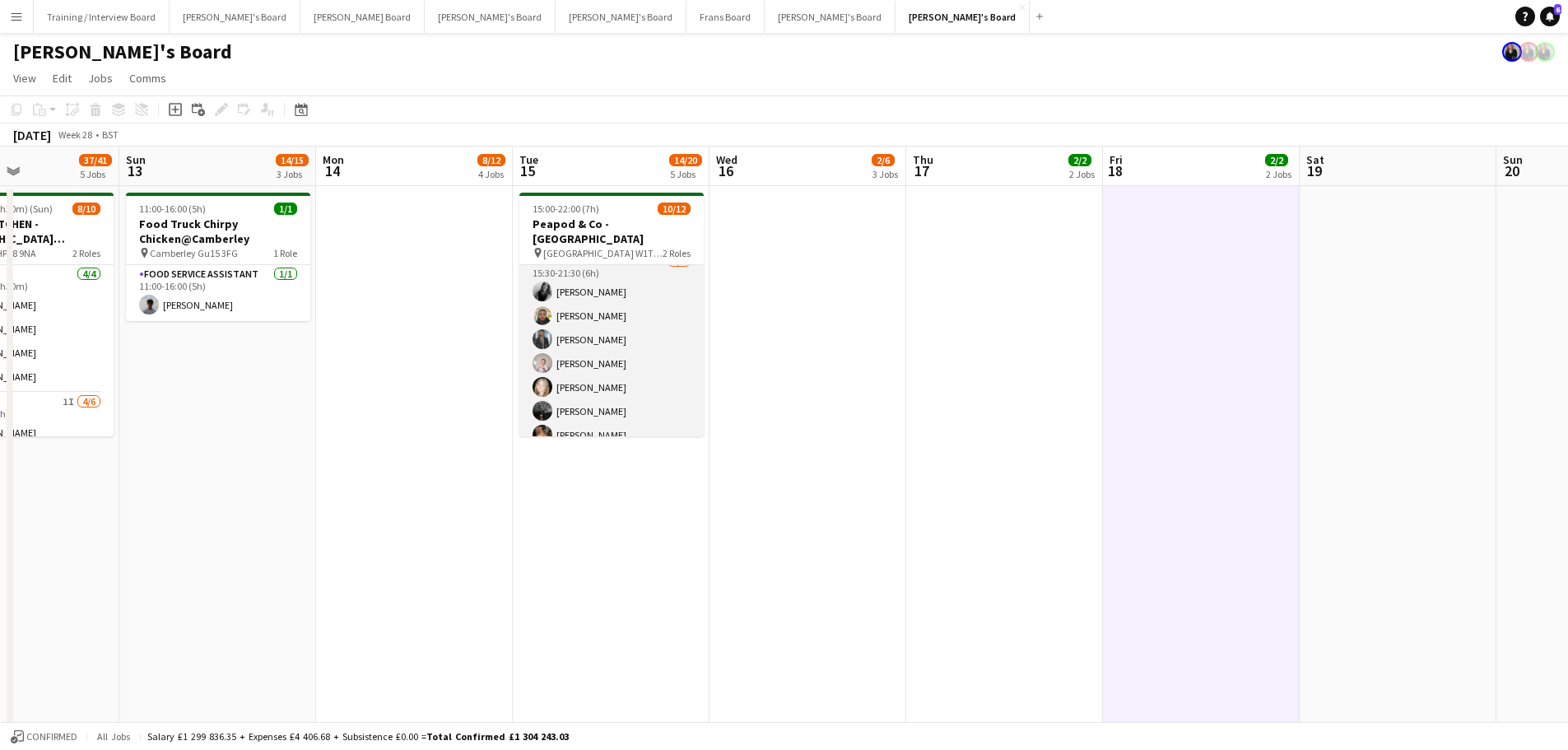 scroll, scrollTop: 165, scrollLeft: 0, axis: vertical 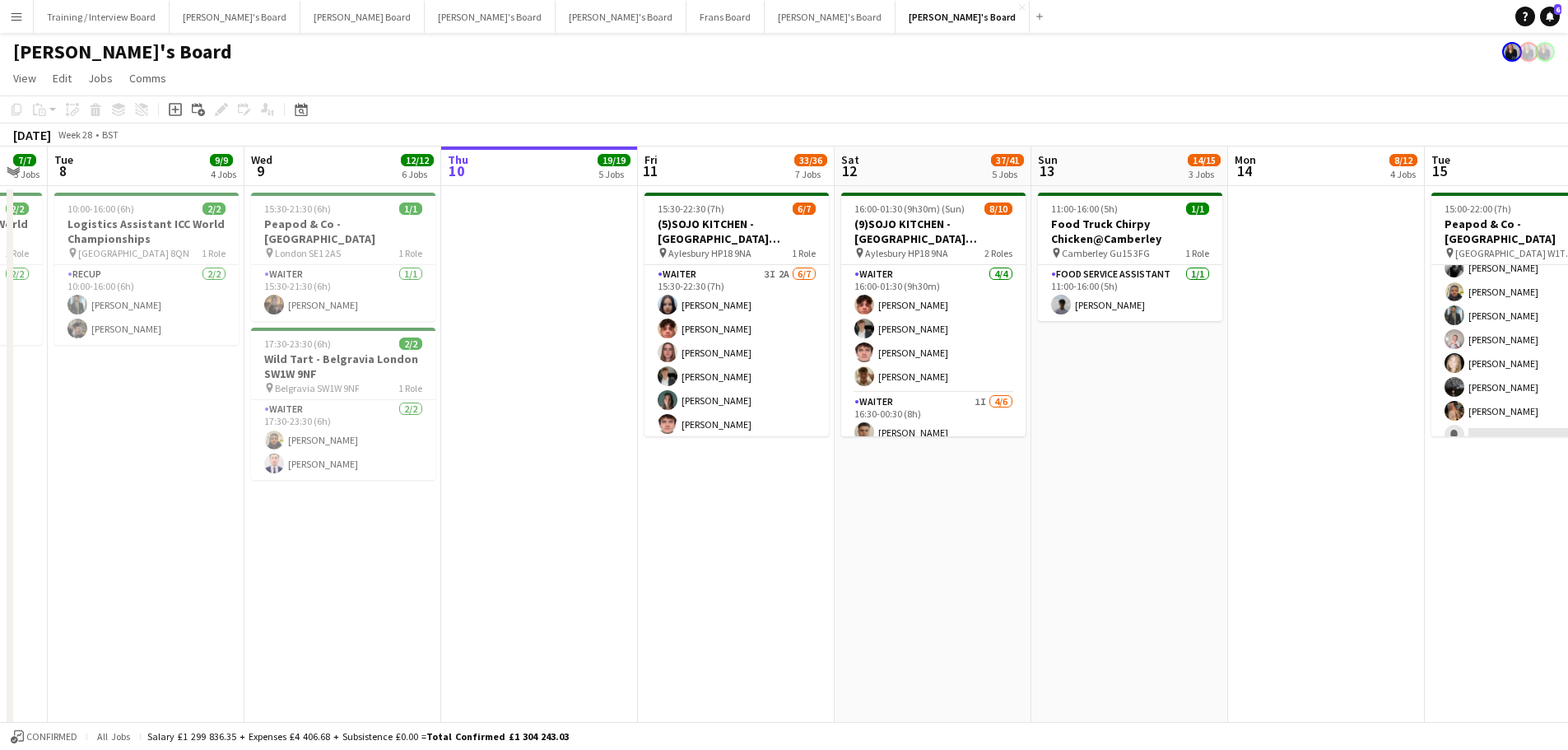 drag, startPoint x: 300, startPoint y: 533, endPoint x: 968, endPoint y: 535, distance: 668.00299 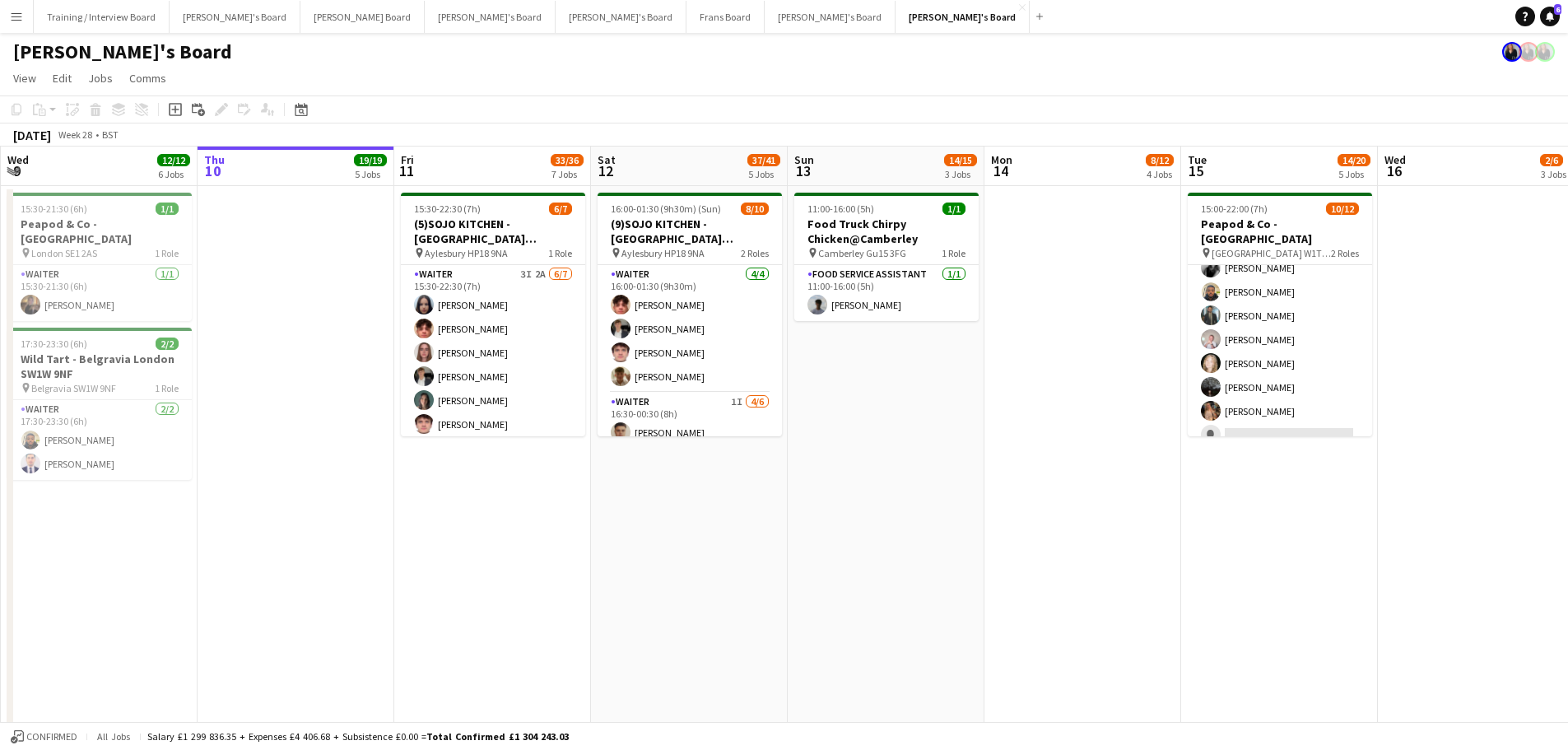click on "11:00-16:00 (5h)    1/1   Food Truck Chirpy Chicken@Camberley
pin
Camberley Gu15 3FG   1 Role   Food Service Assistant   1/1   11:00-16:00 (5h)
Charlie Johnson" at bounding box center [886, 532] 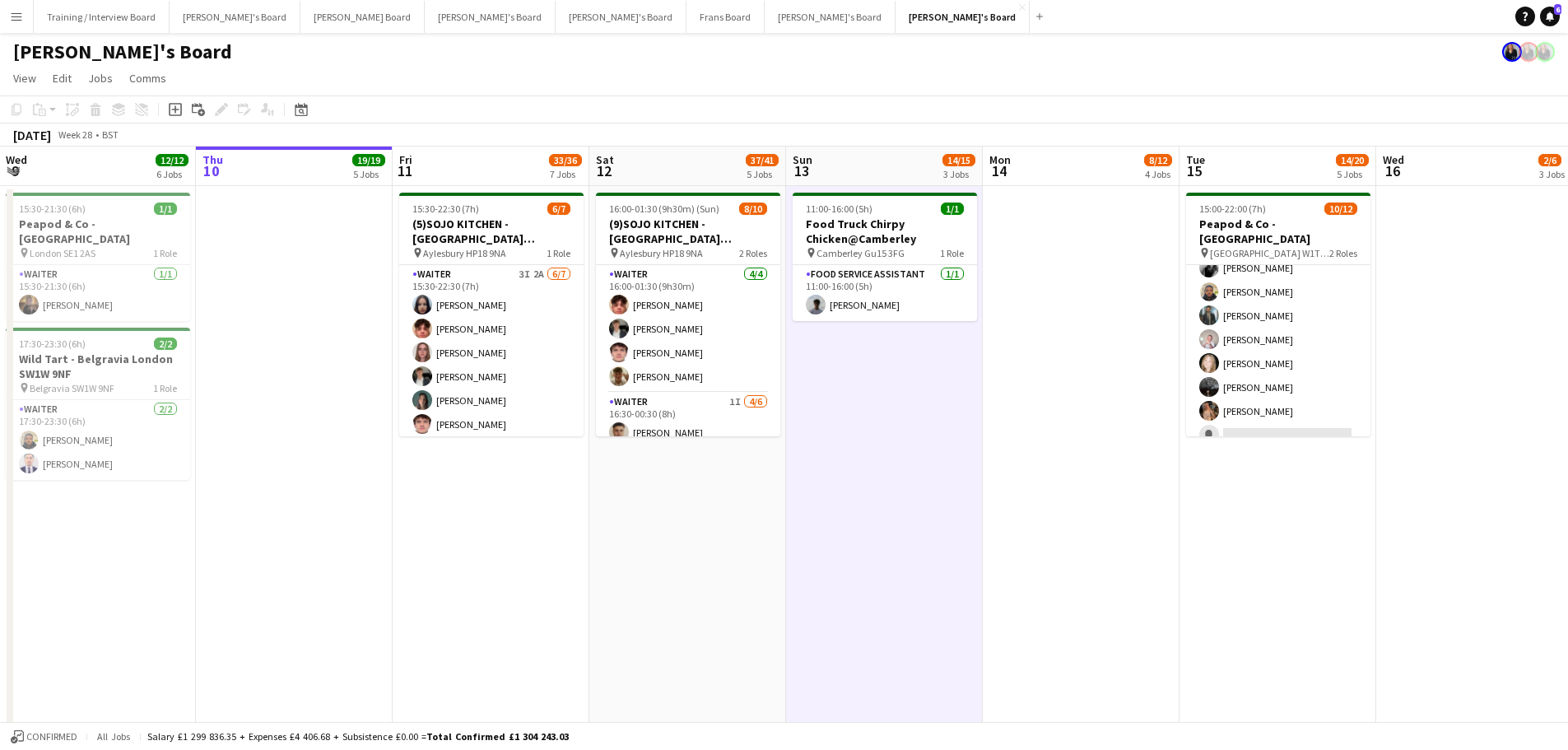 click on "16:00-01:30 (9h30m) (Sun)   8/10   (9)SOJO KITCHEN - Town Hill Farm Aylesbury
pin
Aylesbury HP18 9NA   2 Roles   Waiter   4/4   16:00-01:30 (9h30m)
William Martin Charlie Rumens James Cox Toby Rutland-Dix  Waiter   1I   4/6   16:30-00:30 (8h)
Thomas Morris Sacha Stanbury Amaris Dawson Marea Logan
single-neutral-actions
single-neutral-actions" at bounding box center [687, 532] 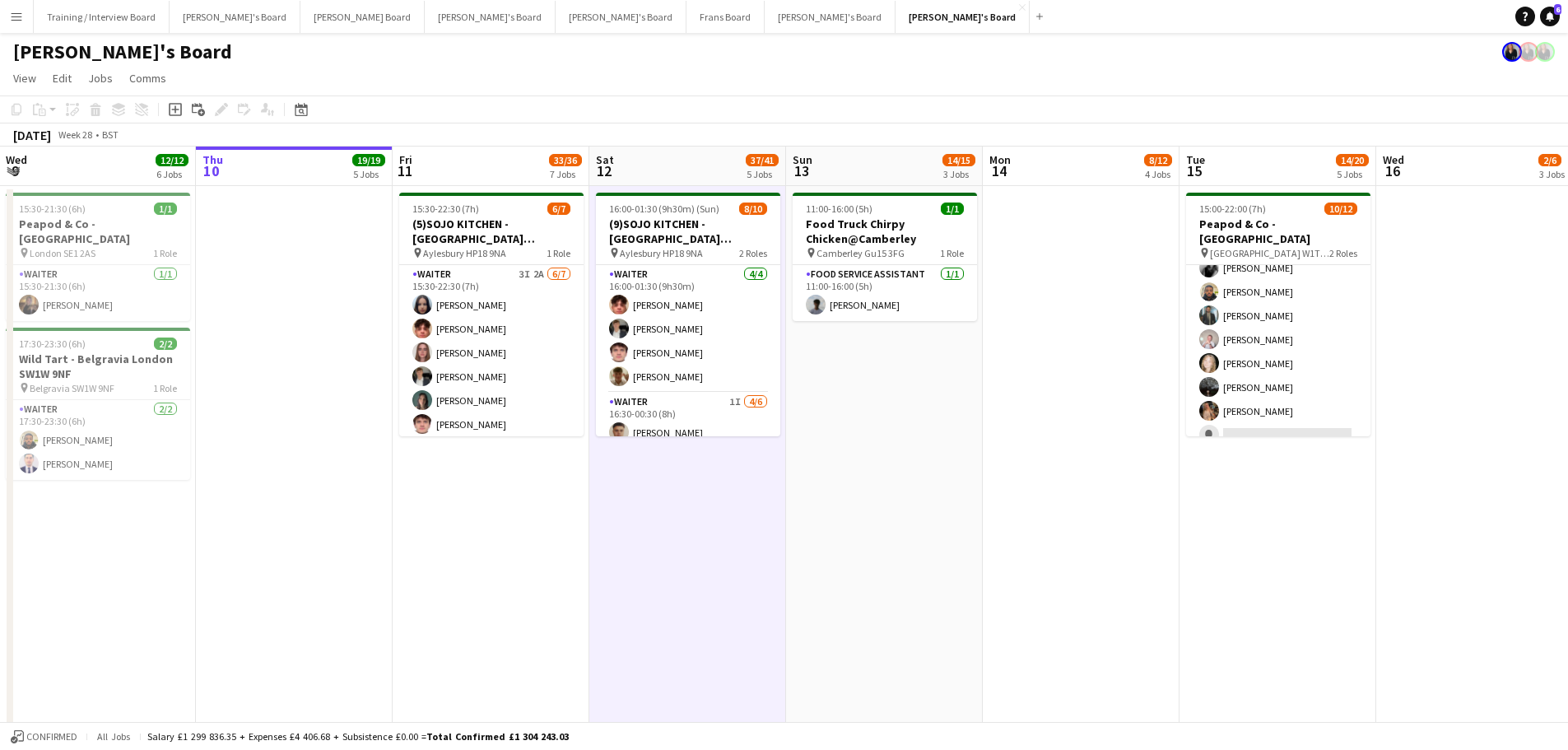 click on "11:00-16:00 (5h)    1/1   Food Truck Chirpy Chicken@Camberley
pin
Camberley Gu15 3FG   1 Role   Food Service Assistant   1/1   11:00-16:00 (5h)
Charlie Johnson" at bounding box center [884, 532] 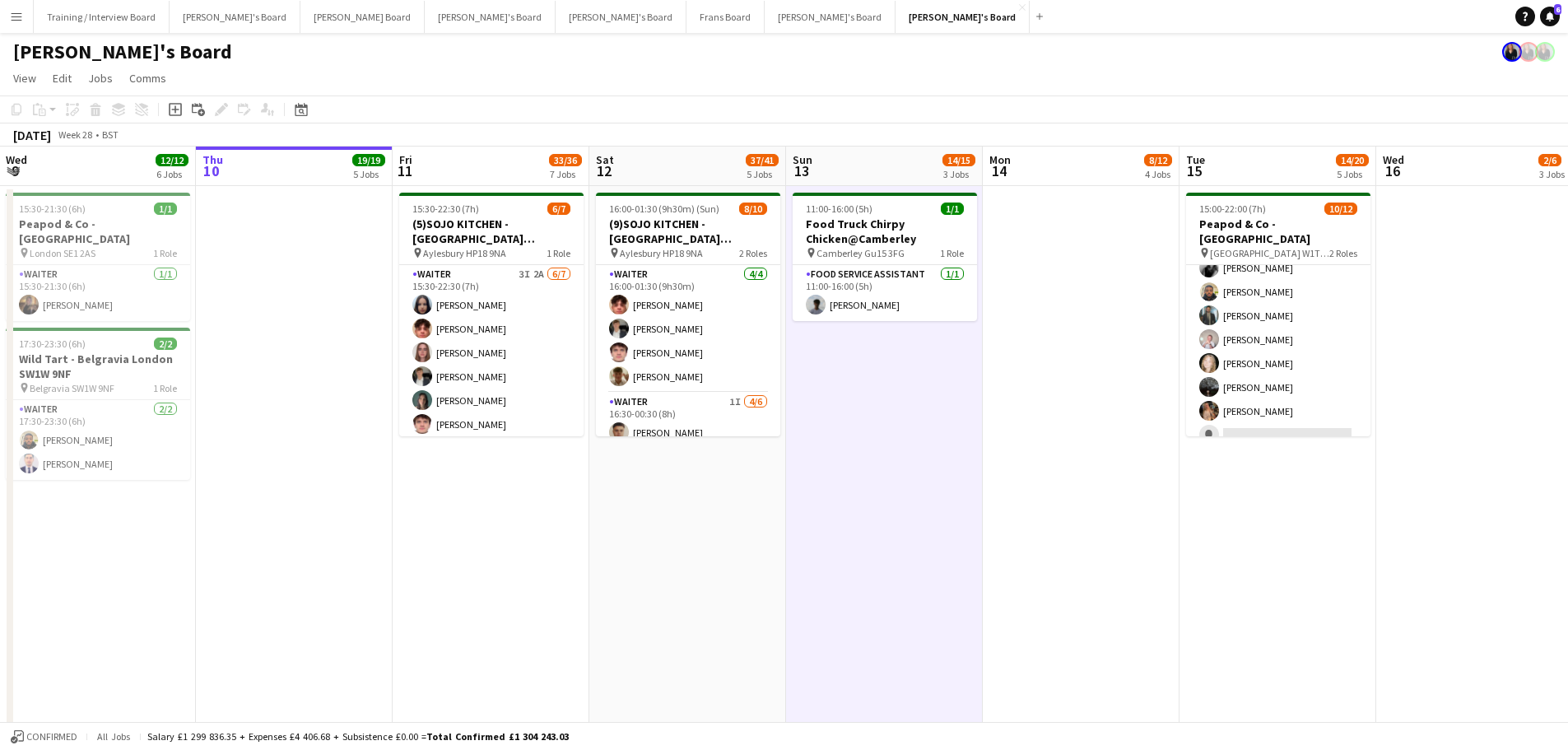 click on "16:00-01:30 (9h30m) (Sun)   8/10   (9)SOJO KITCHEN - Town Hill Farm Aylesbury
pin
Aylesbury HP18 9NA   2 Roles   Waiter   4/4   16:00-01:30 (9h30m)
William Martin Charlie Rumens James Cox Toby Rutland-Dix  Waiter   1I   4/6   16:30-00:30 (8h)
Thomas Morris Sacha Stanbury Amaris Dawson Marea Logan
single-neutral-actions
single-neutral-actions" at bounding box center [687, 532] 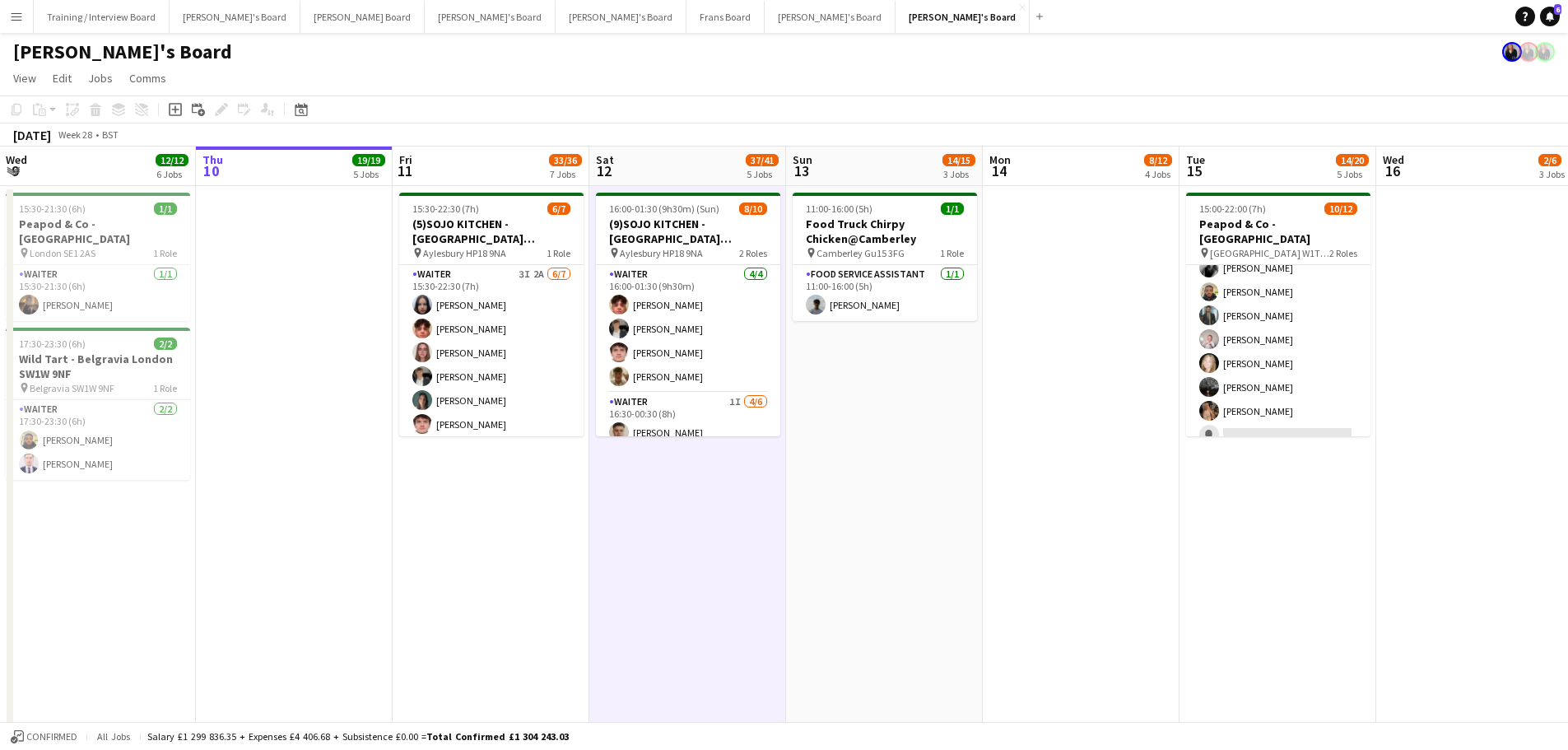 click on "11:00-16:00 (5h)    1/1   Food Truck Chirpy Chicken@Camberley
pin
Camberley Gu15 3FG   1 Role   Food Service Assistant   1/1   11:00-16:00 (5h)
Charlie Johnson" at bounding box center (884, 532) 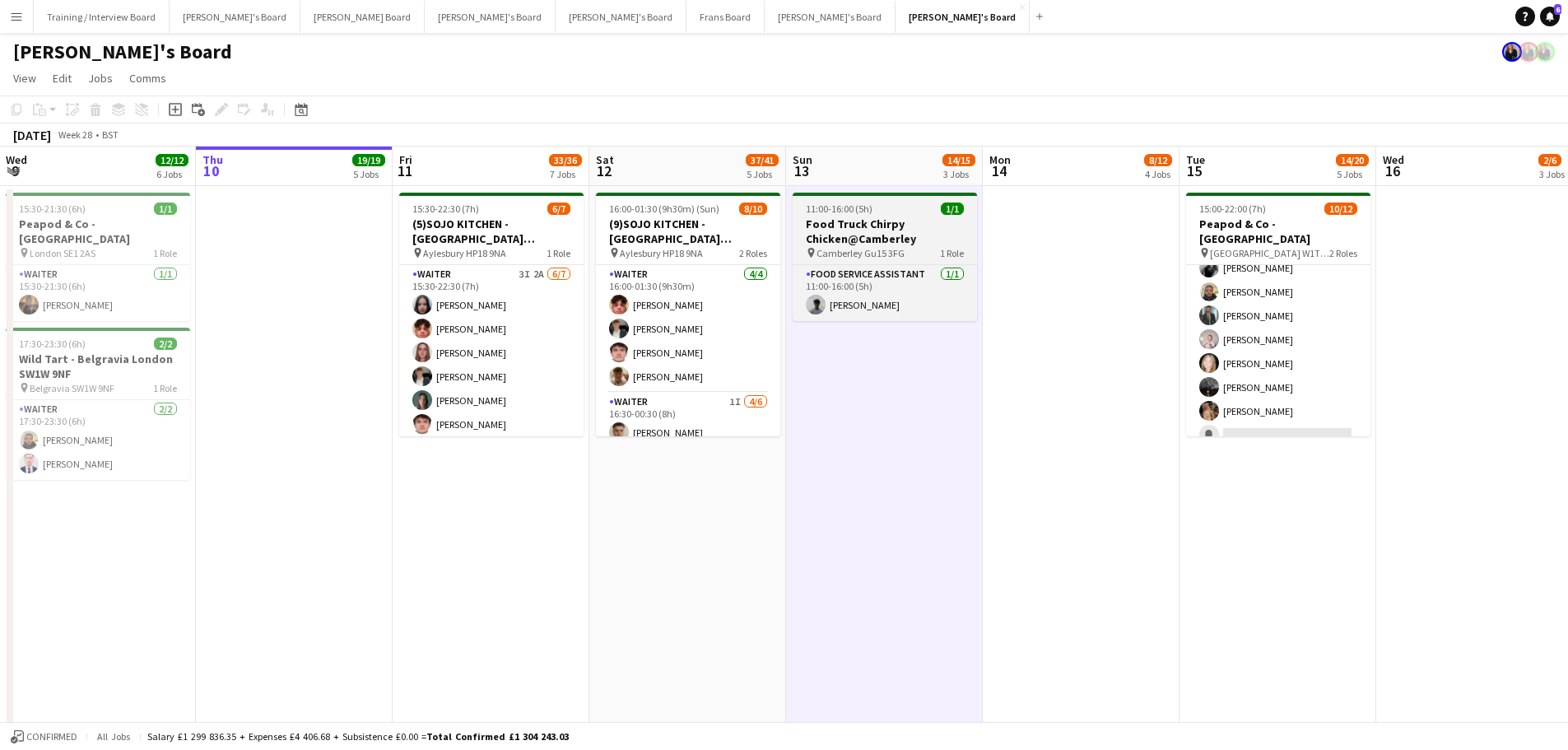 click on "Food Truck Chirpy Chicken@Camberley" at bounding box center [885, 231] 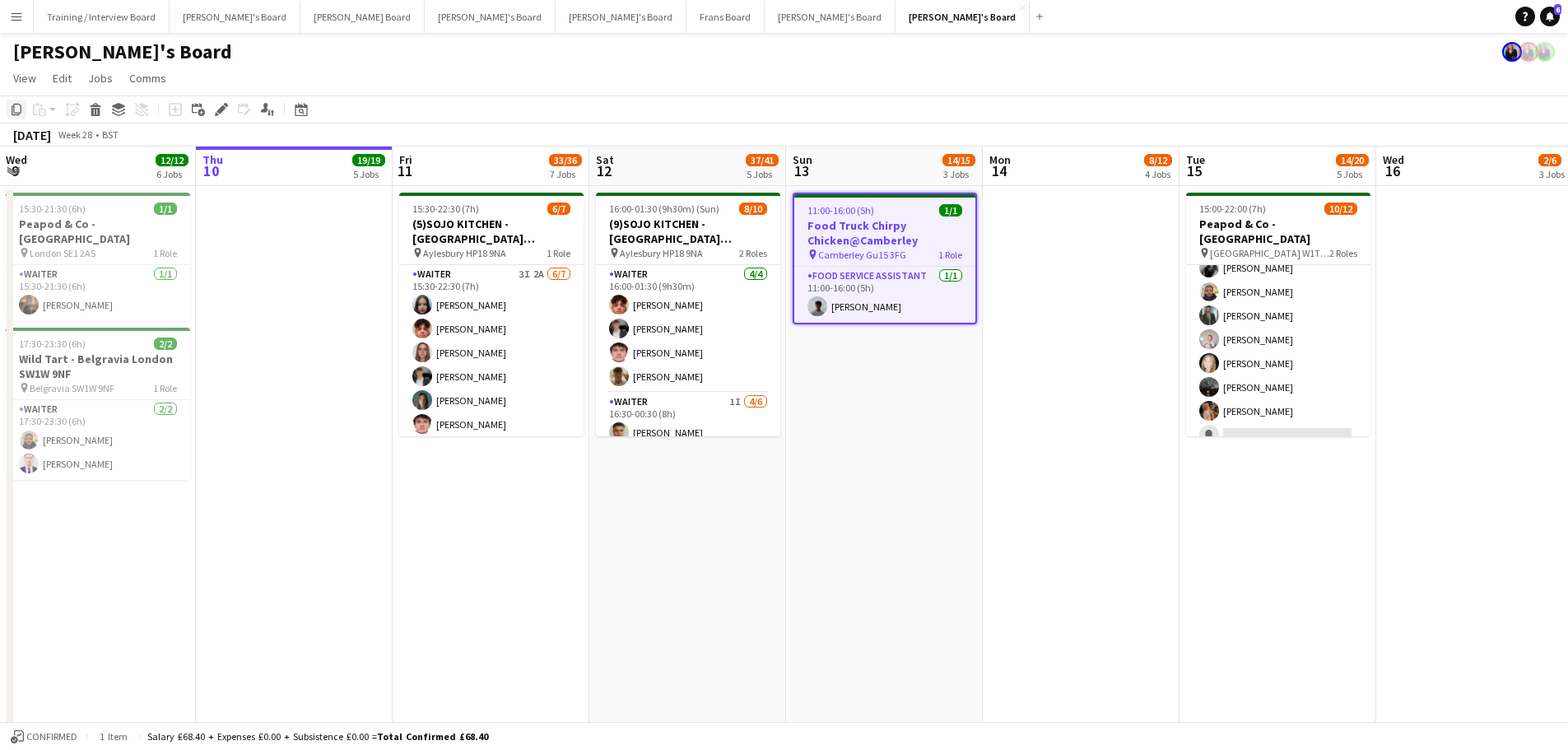 click 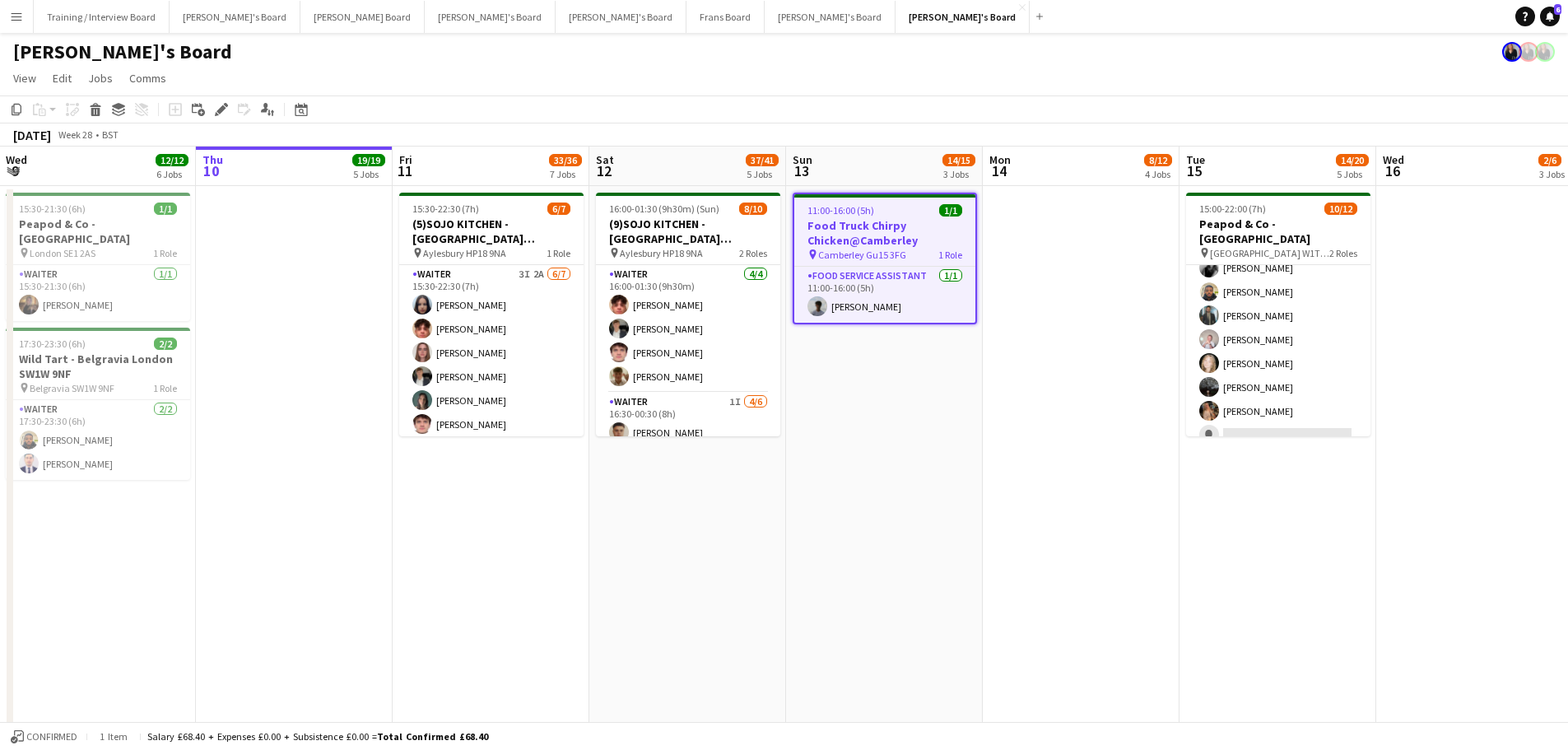 click on "16:00-01:30 (9h30m) (Sun)   8/10   (9)SOJO KITCHEN - Town Hill Farm Aylesbury
pin
Aylesbury HP18 9NA   2 Roles   Waiter   4/4   16:00-01:30 (9h30m)
William Martin Charlie Rumens James Cox Toby Rutland-Dix  Waiter   1I   4/6   16:30-00:30 (8h)
Thomas Morris Sacha Stanbury Amaris Dawson Marea Logan
single-neutral-actions
single-neutral-actions" at bounding box center [687, 532] 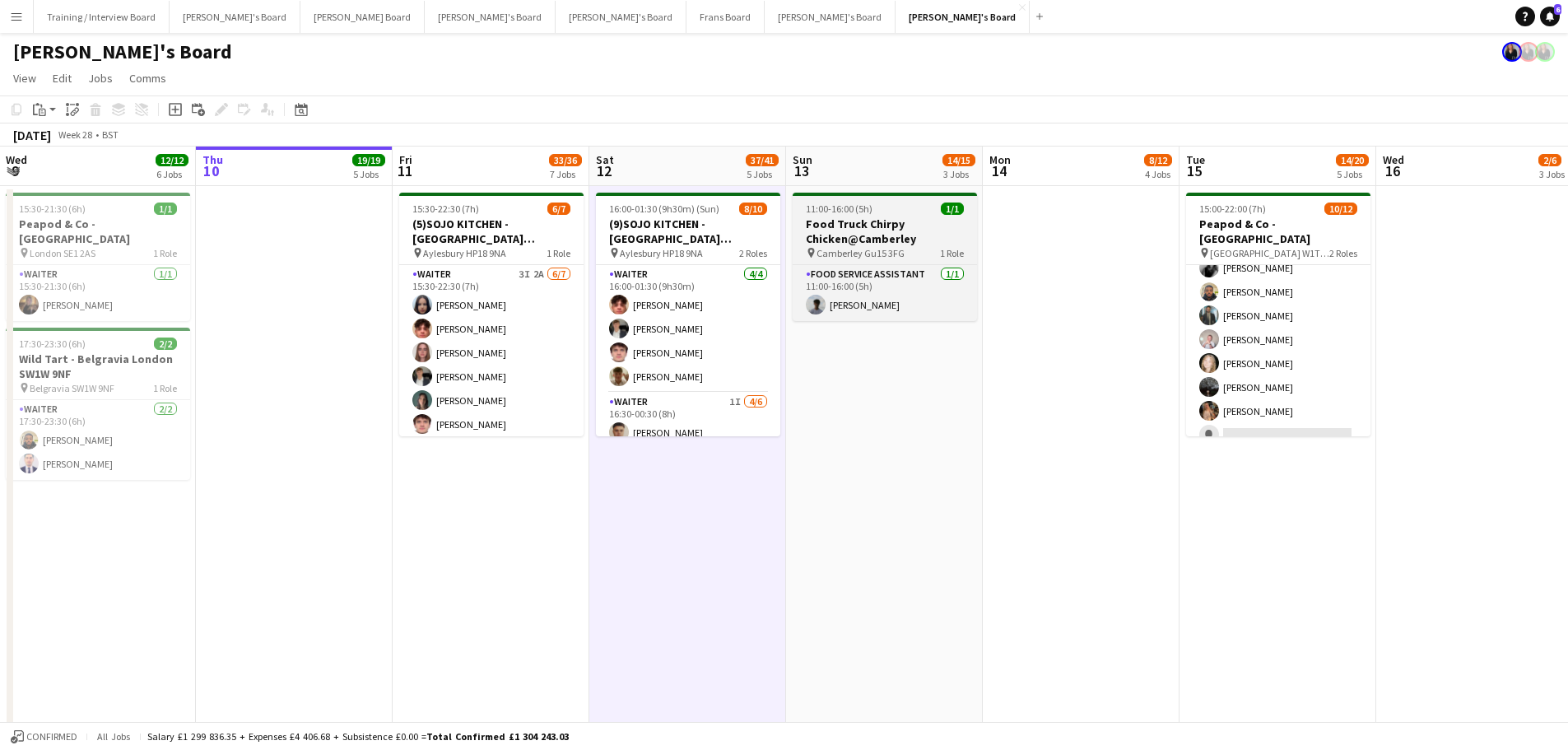 click on "11:00-16:00 (5h)    1/1   Food Truck Chirpy Chicken@Camberley
pin
Camberley Gu15 3FG   1 Role   Food Service Assistant   1/1   11:00-16:00 (5h)
Charlie Johnson" at bounding box center (885, 257) 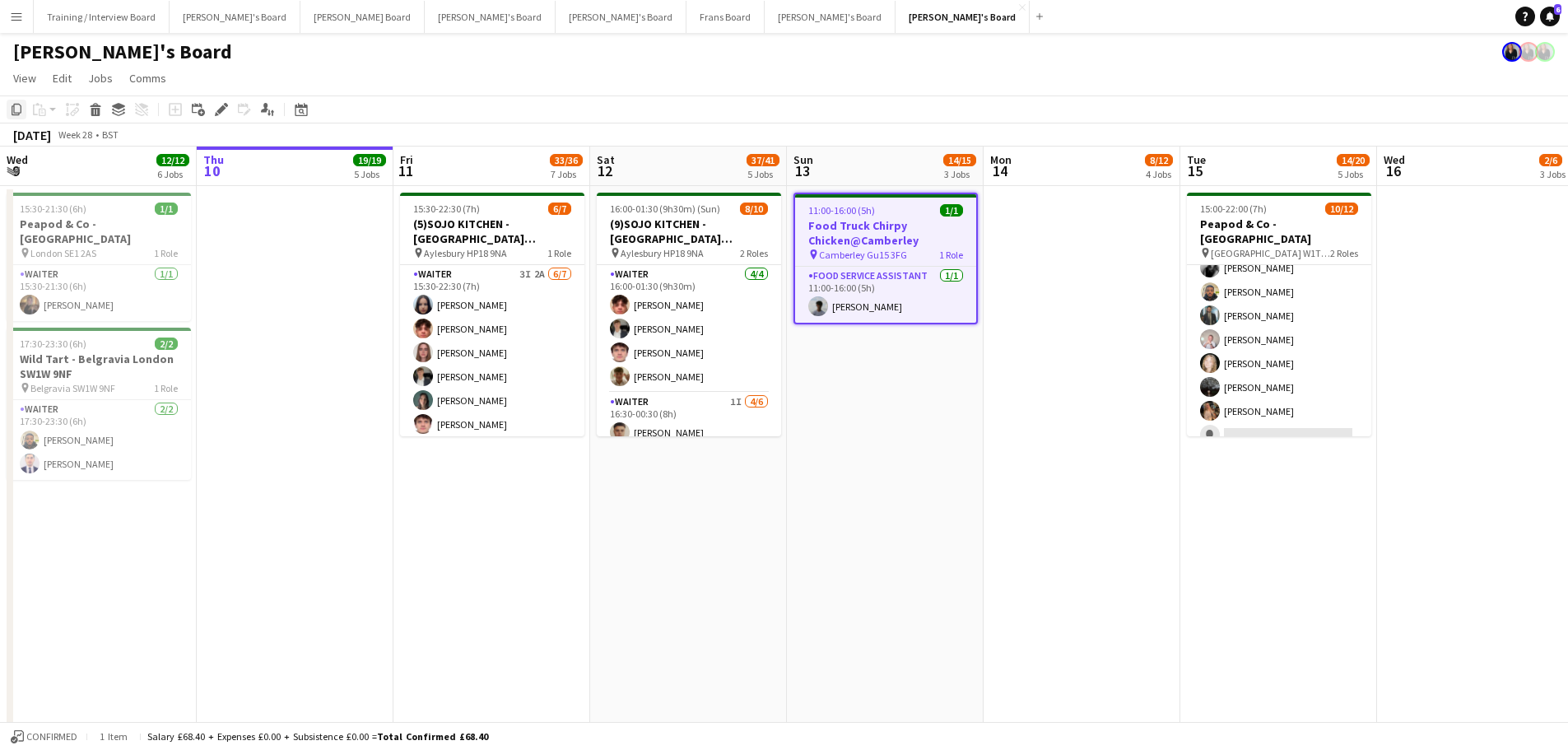 click on "Copy" at bounding box center [16, 109] 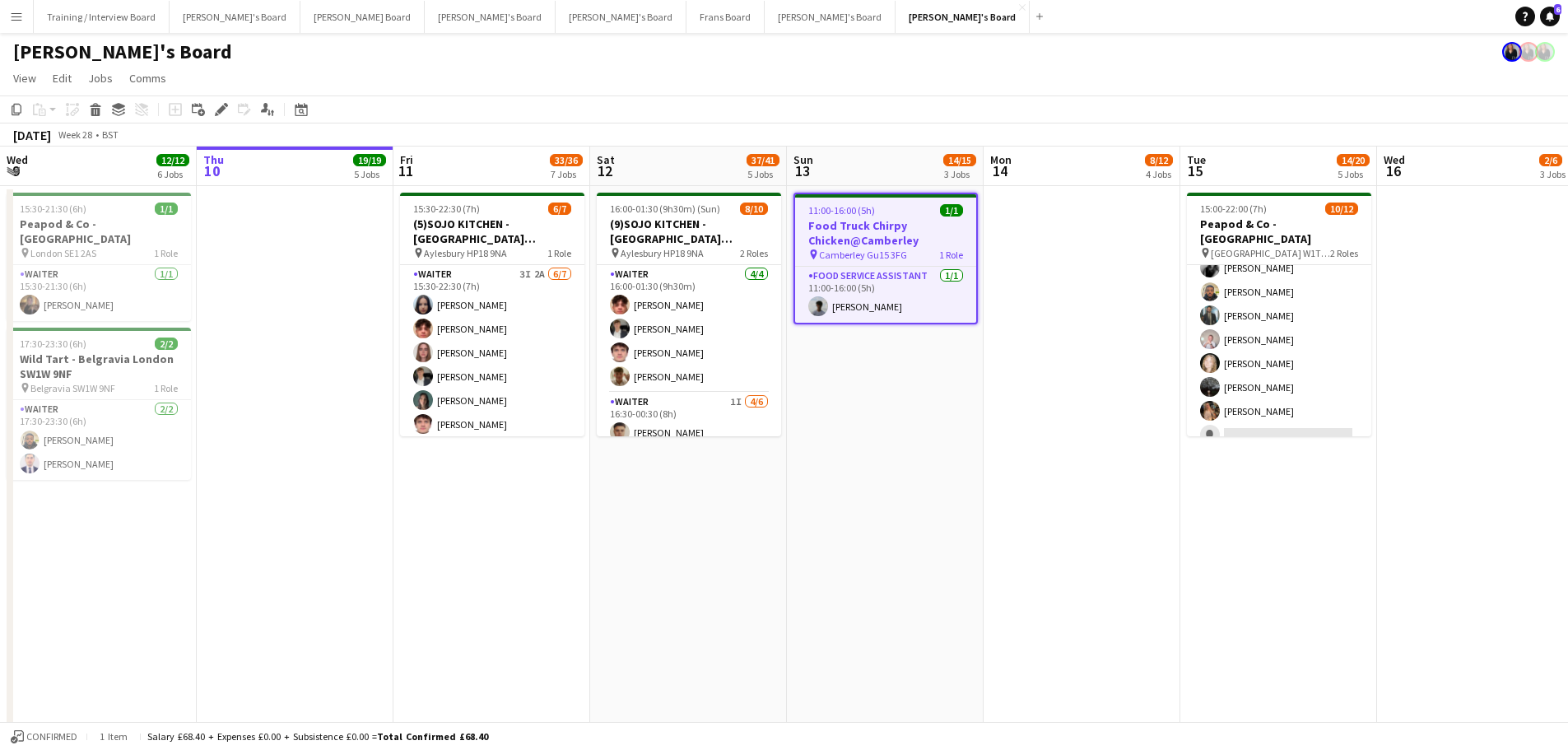 click on "16:00-01:30 (9h30m) (Sun)   8/10   (9)SOJO KITCHEN - Town Hill Farm Aylesbury
pin
Aylesbury HP18 9NA   2 Roles   Waiter   4/4   16:00-01:30 (9h30m)
William Martin Charlie Rumens James Cox Toby Rutland-Dix  Waiter   1I   4/6   16:30-00:30 (8h)
Thomas Morris Sacha Stanbury Amaris Dawson Marea Logan
single-neutral-actions
single-neutral-actions" at bounding box center [688, 532] 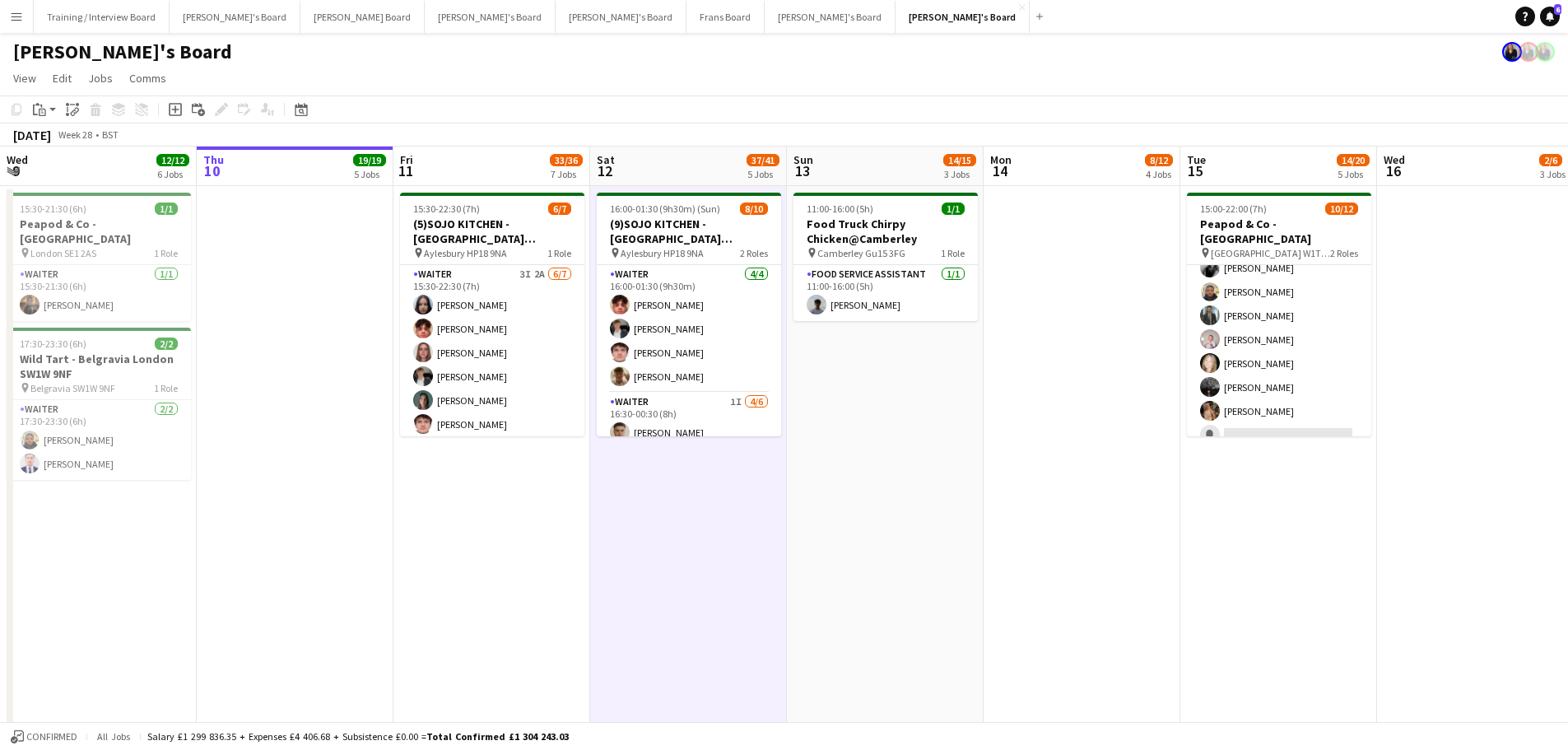 scroll, scrollTop: 0, scrollLeft: 394, axis: horizontal 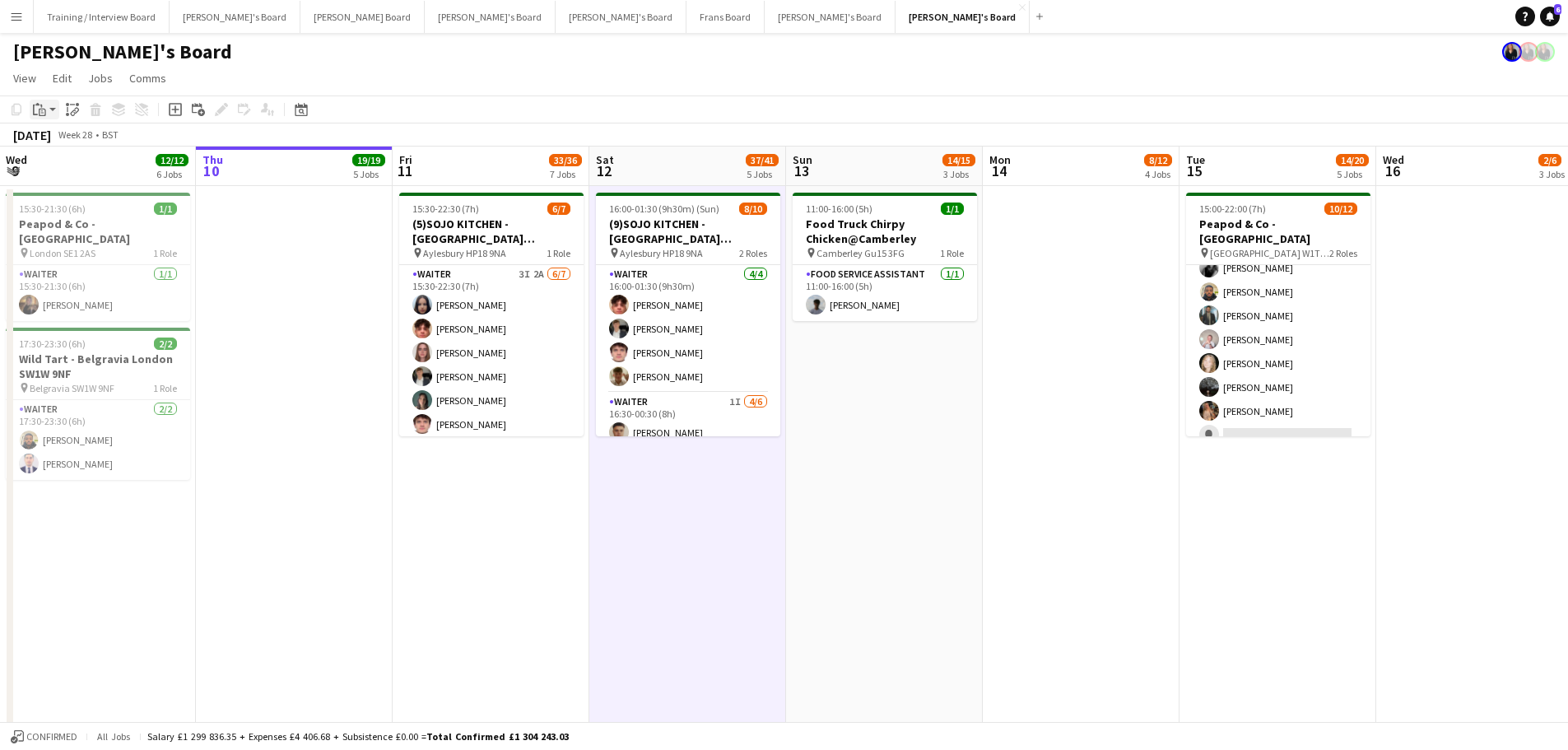 click 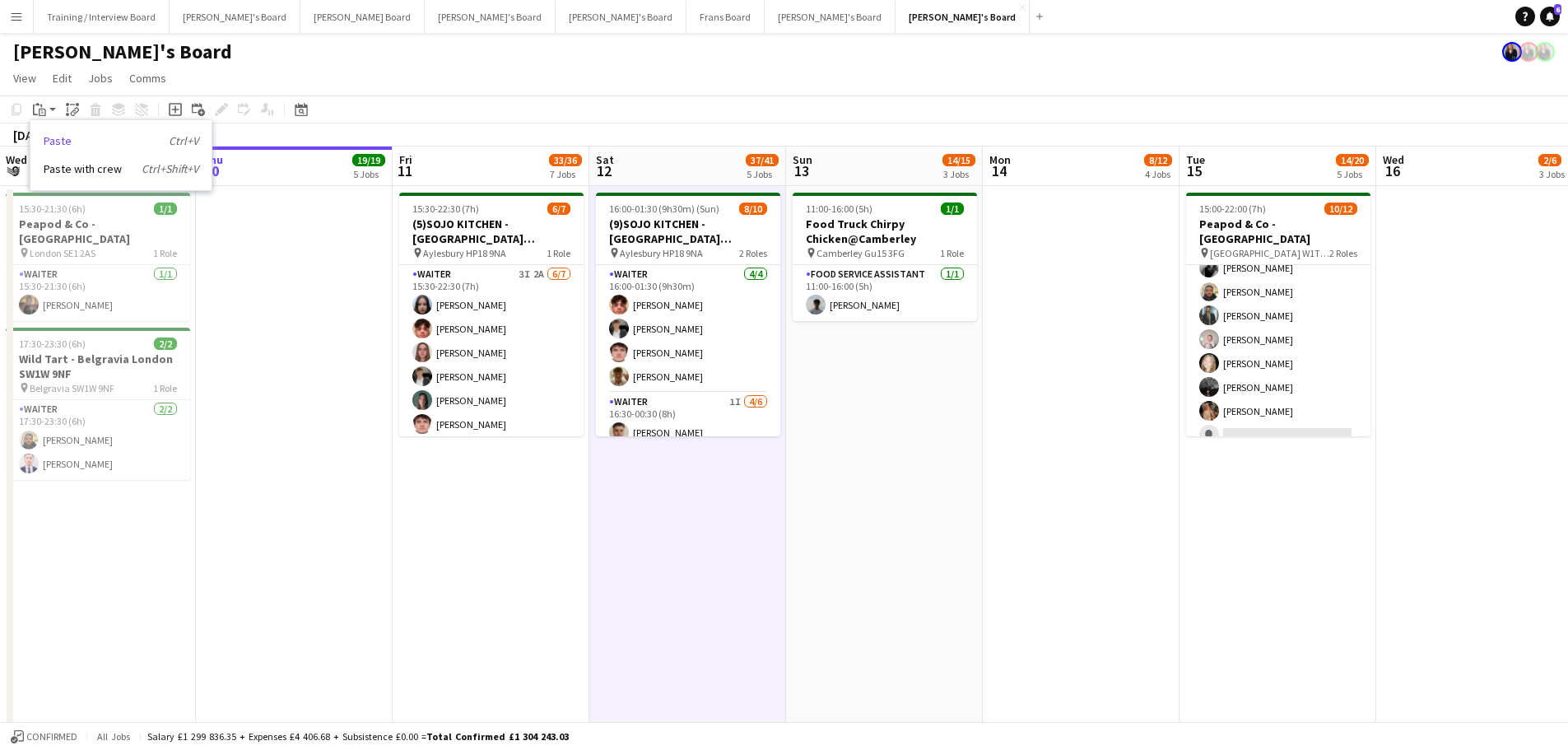click on "Paste   Ctrl+V" at bounding box center (121, 141) 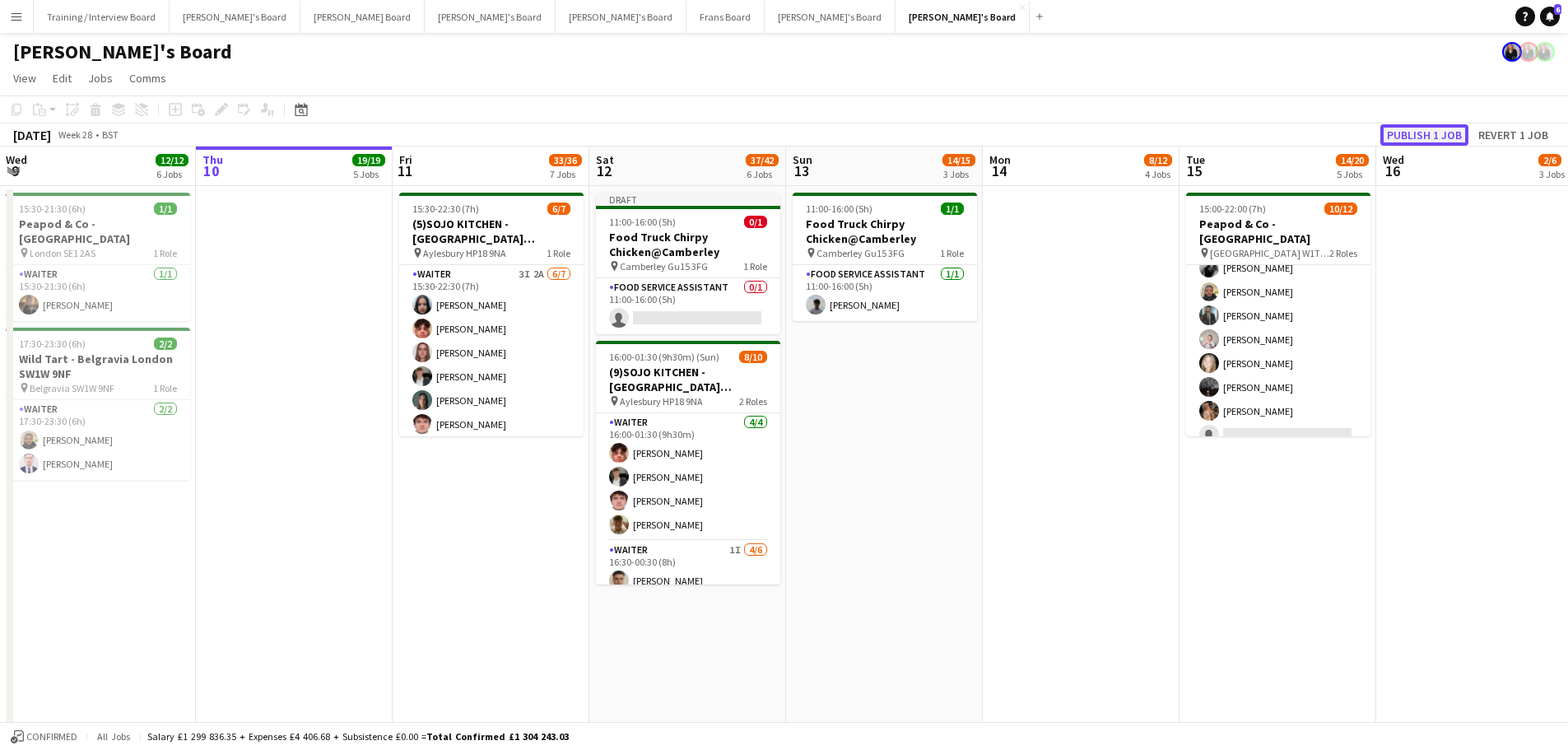 click on "Publish 1 job" 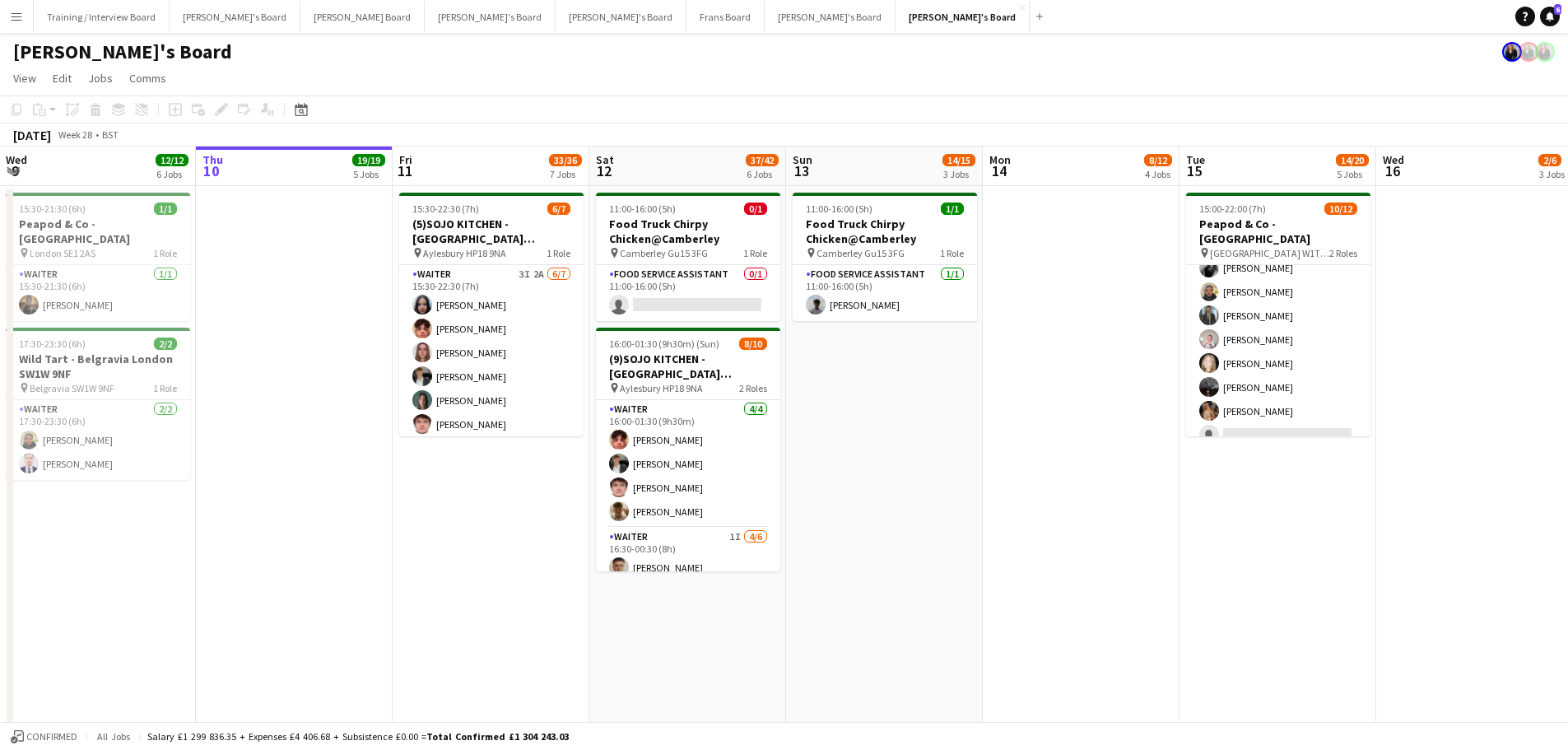 click on "Mon   7   7/7   3 Jobs   Tue   8   9/9   4 Jobs   Wed   9   12/12   6 Jobs   Thu   10   19/19   5 Jobs   Fri   11   33/36   7 Jobs   Sat   12   37/42   6 Jobs   Sun   13   14/15   3 Jobs   Mon   14   8/12   4 Jobs   Tue   15   14/20   5 Jobs   Wed   16   2/6   3 Jobs   Thu   17   2/2   2 Jobs   Fri   18   2/2   2 Jobs   Sat   19      10:00-16:00 (6h)    2/2   Logistics Assistant ICC World Championships
pin
Lord Cricket Ground NW8 8QN   1 Role   RECUP   2/2   10:00-16:00 (6h)
Muhammad Imad Hugo Jones     10:00-16:00 (6h)    2/2   Logistics Assistant ICC World Championships
pin
Lord Cricket Ground NW8 8QN   1 Role   RECUP   2/2   10:00-16:00 (6h)
Muhammad Imad DENITSA TODOROVA     15:30-21:30 (6h)    1/1   Peapod & Co - LONDON
pin
London SE1 2AS   1 Role   Waiter   1/1   15:30-21:30 (6h)
Iris Sorrell     17:30-23:30 (6h)    2/2   Wild Tart - Belgravia London SW1W 9NF
pin" at bounding box center (784, 1377) 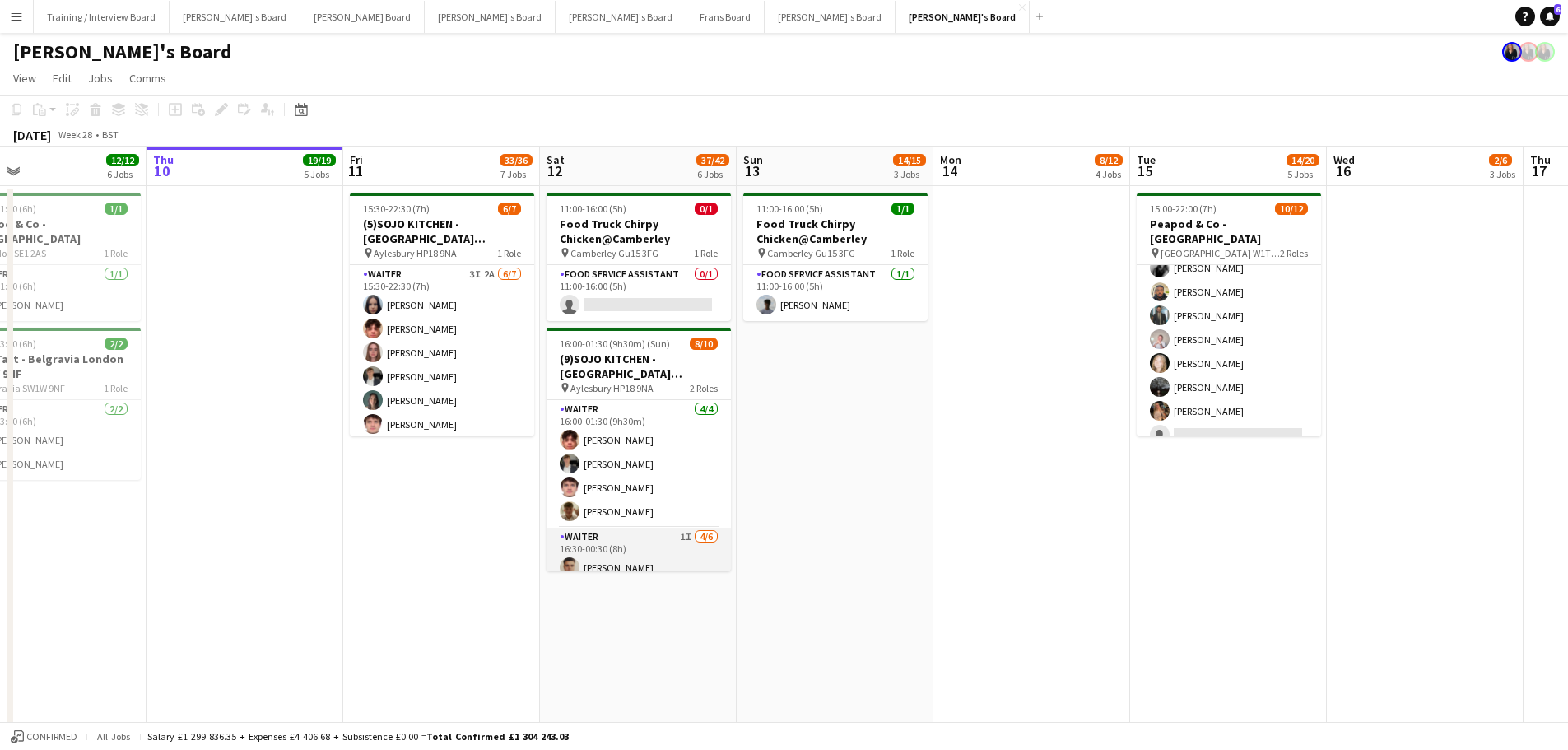 scroll, scrollTop: 132, scrollLeft: 0, axis: vertical 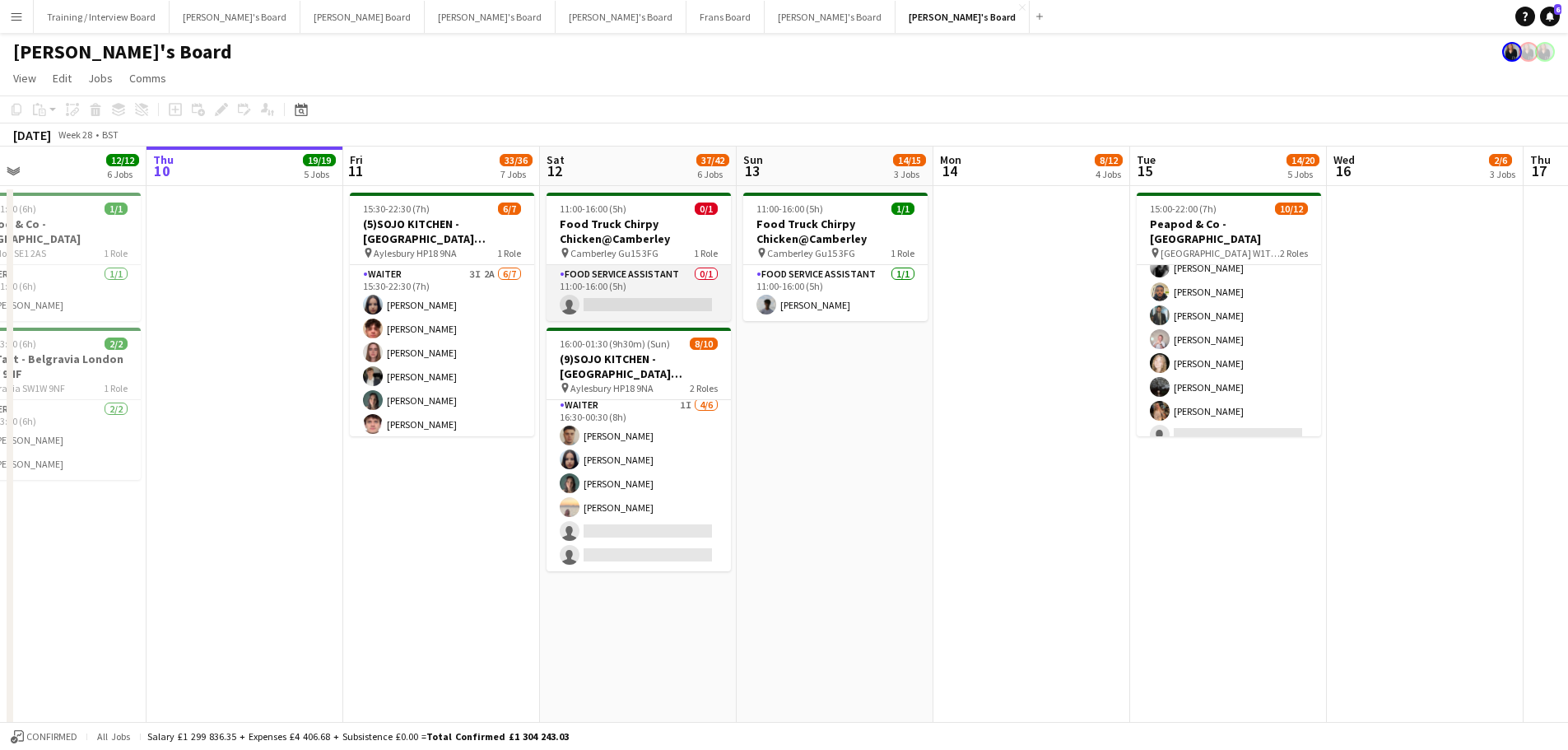 click on "Food Service Assistant   0/1   11:00-16:00 (5h)
single-neutral-actions" at bounding box center (639, 293) 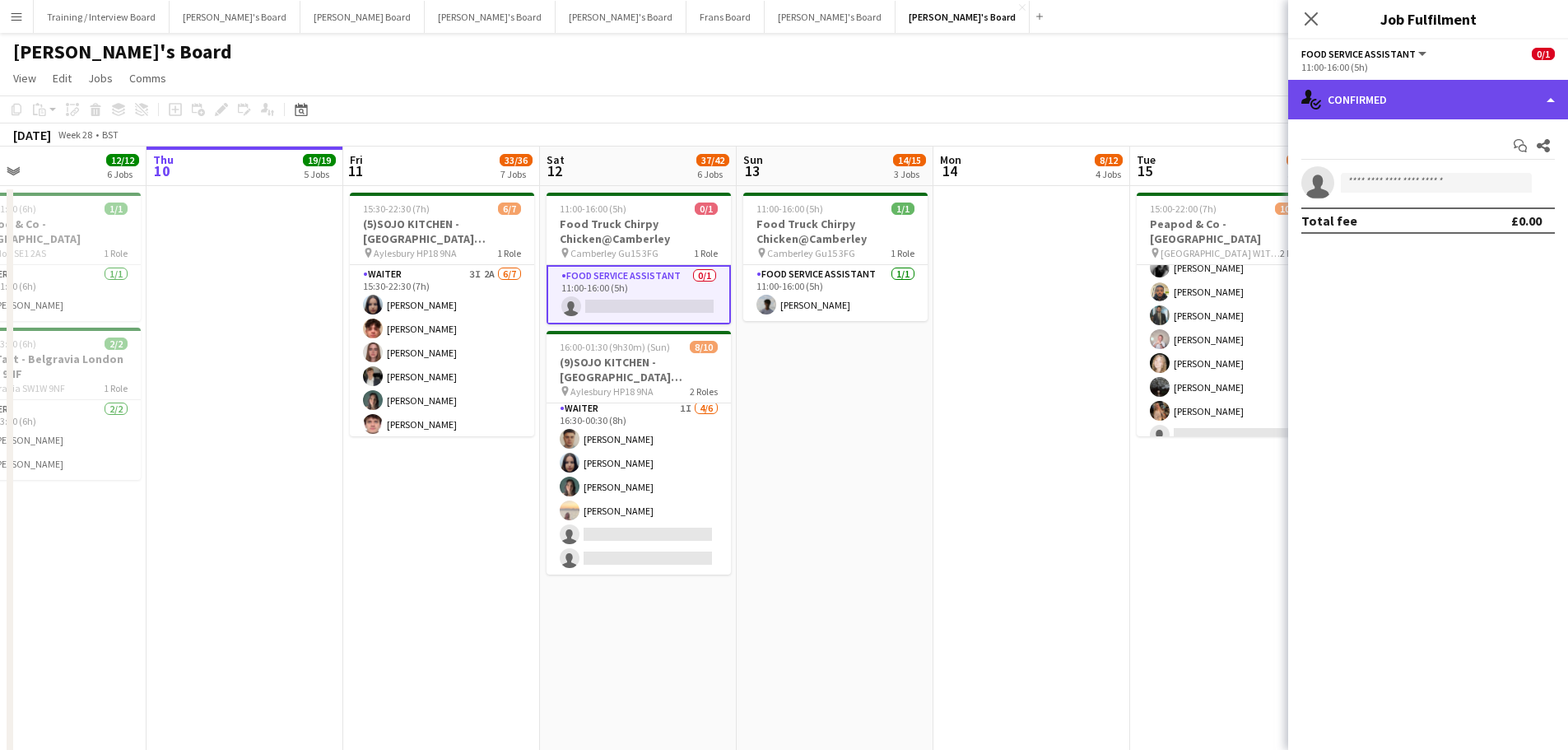 click on "single-neutral-actions-check-2
Confirmed" 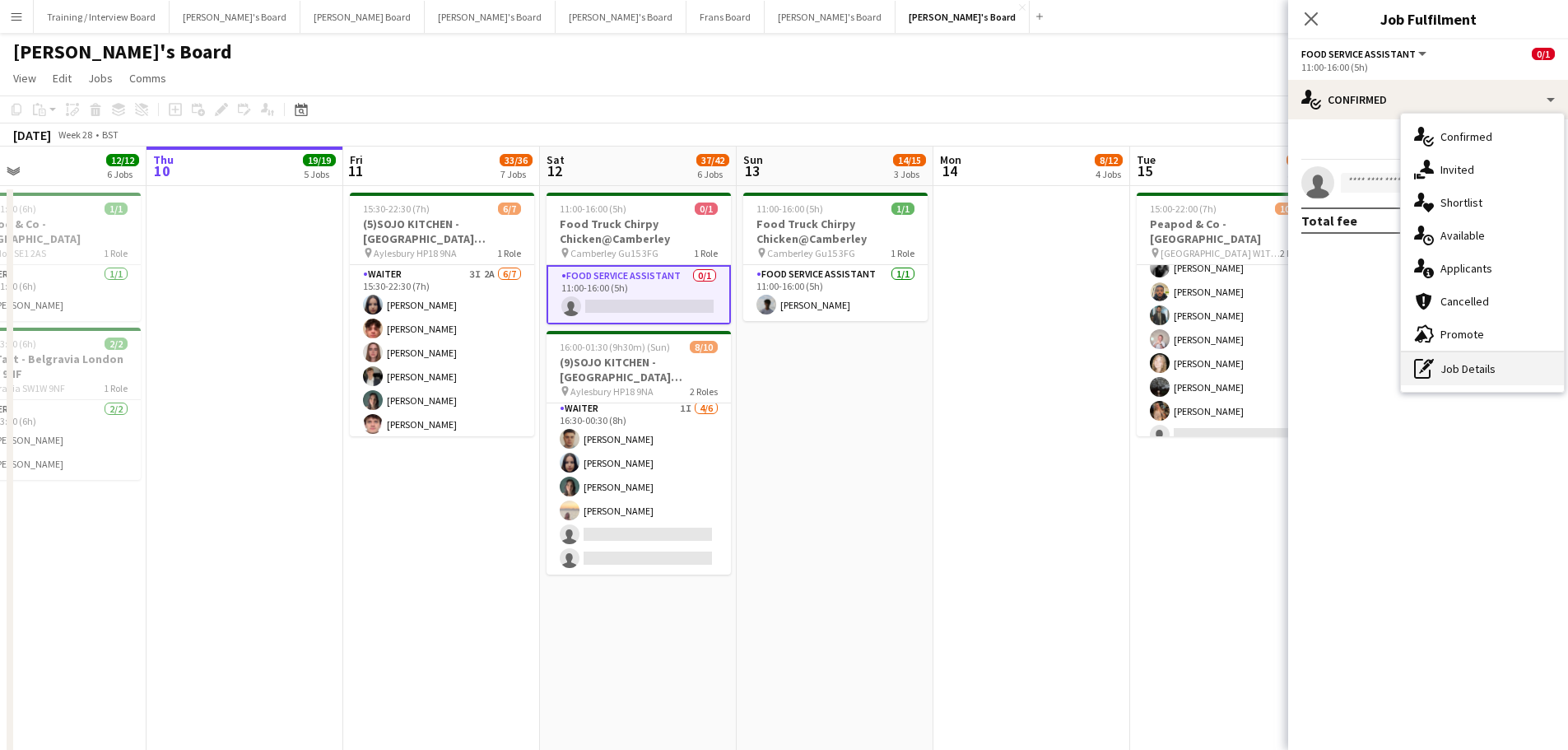 click on "pen-write
Job Details" at bounding box center (1482, 369) 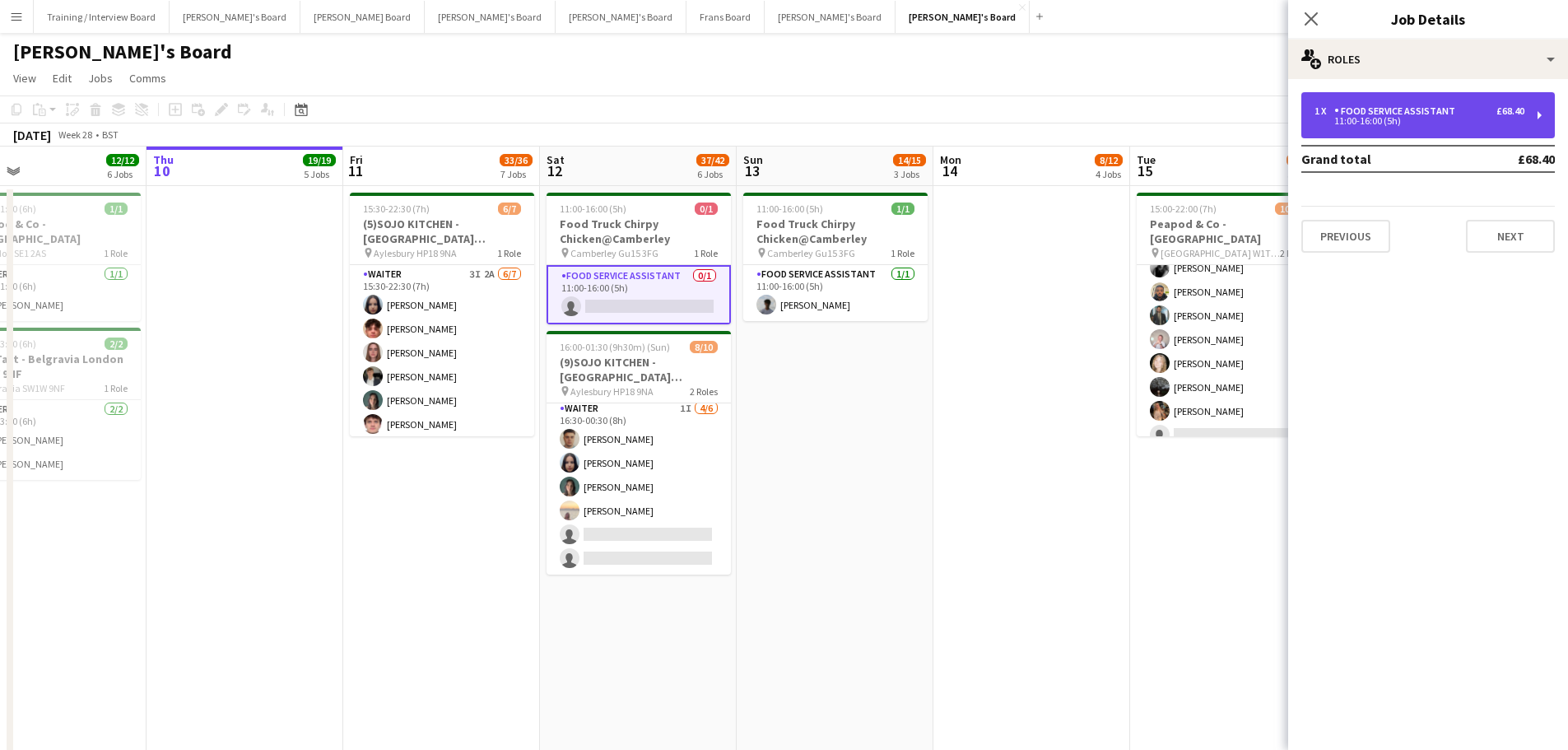 click on "1 x   Food Service Assistant   £68.40   11:00-16:00 (5h)" at bounding box center (1428, 115) 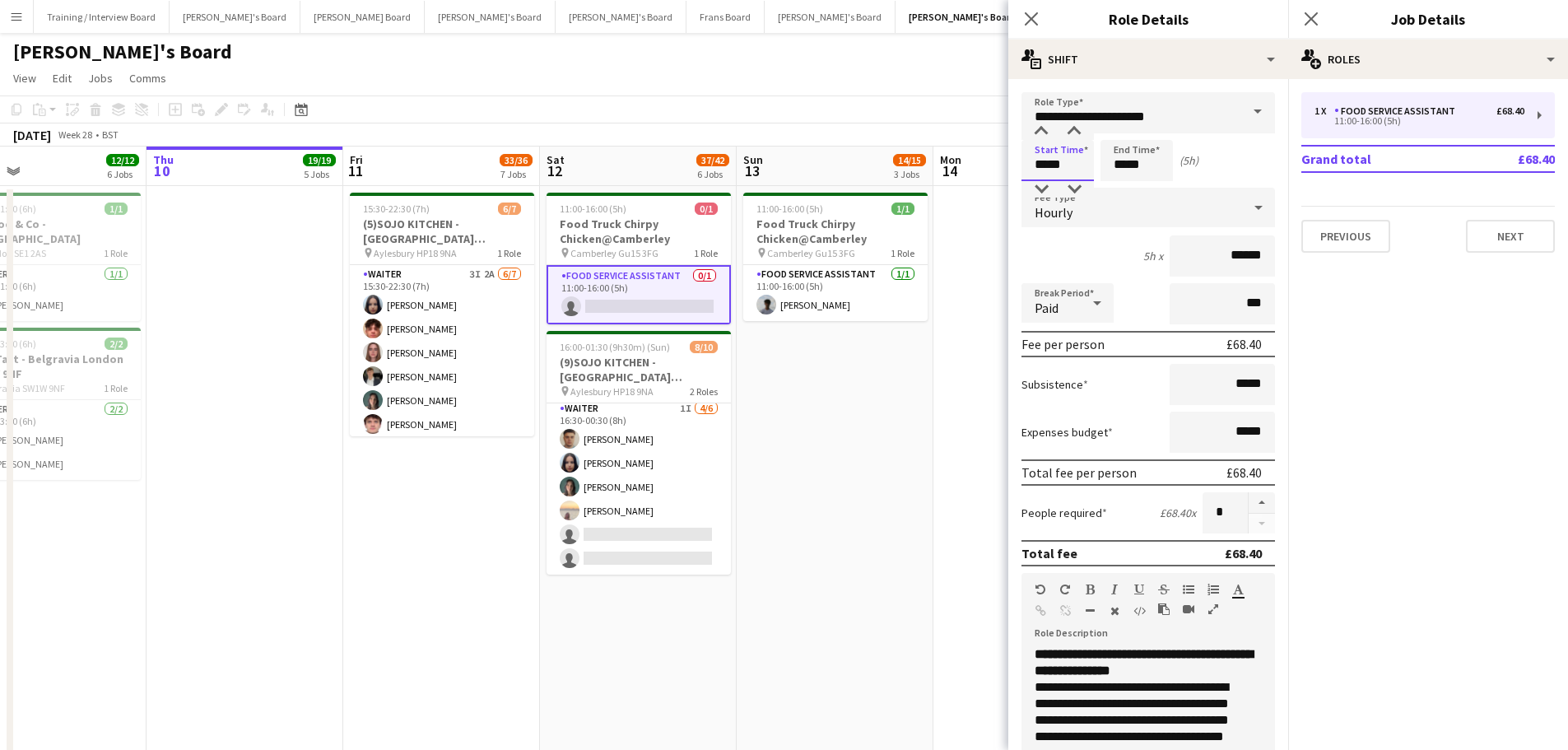 click on "*****" at bounding box center [1058, 161] 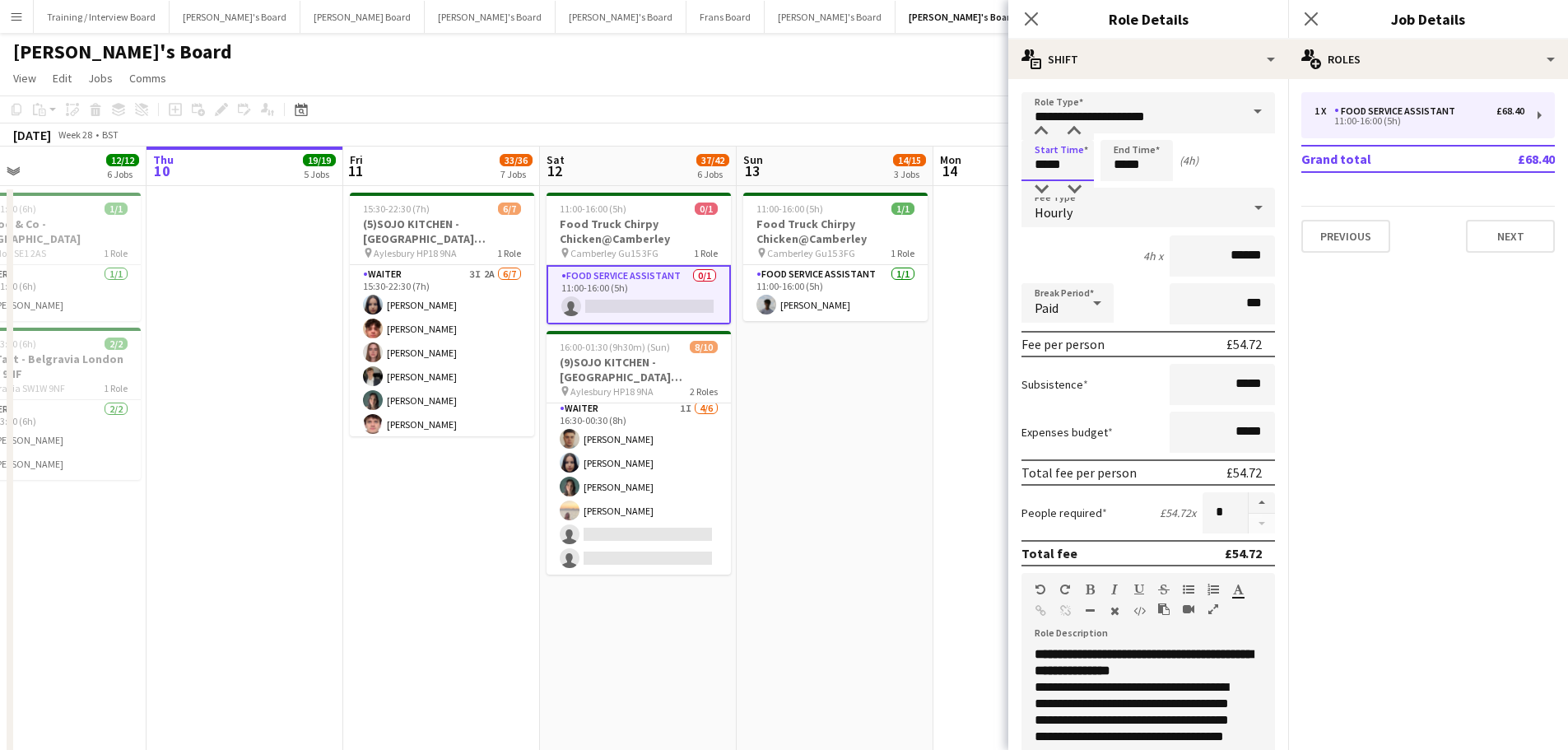 type on "*****" 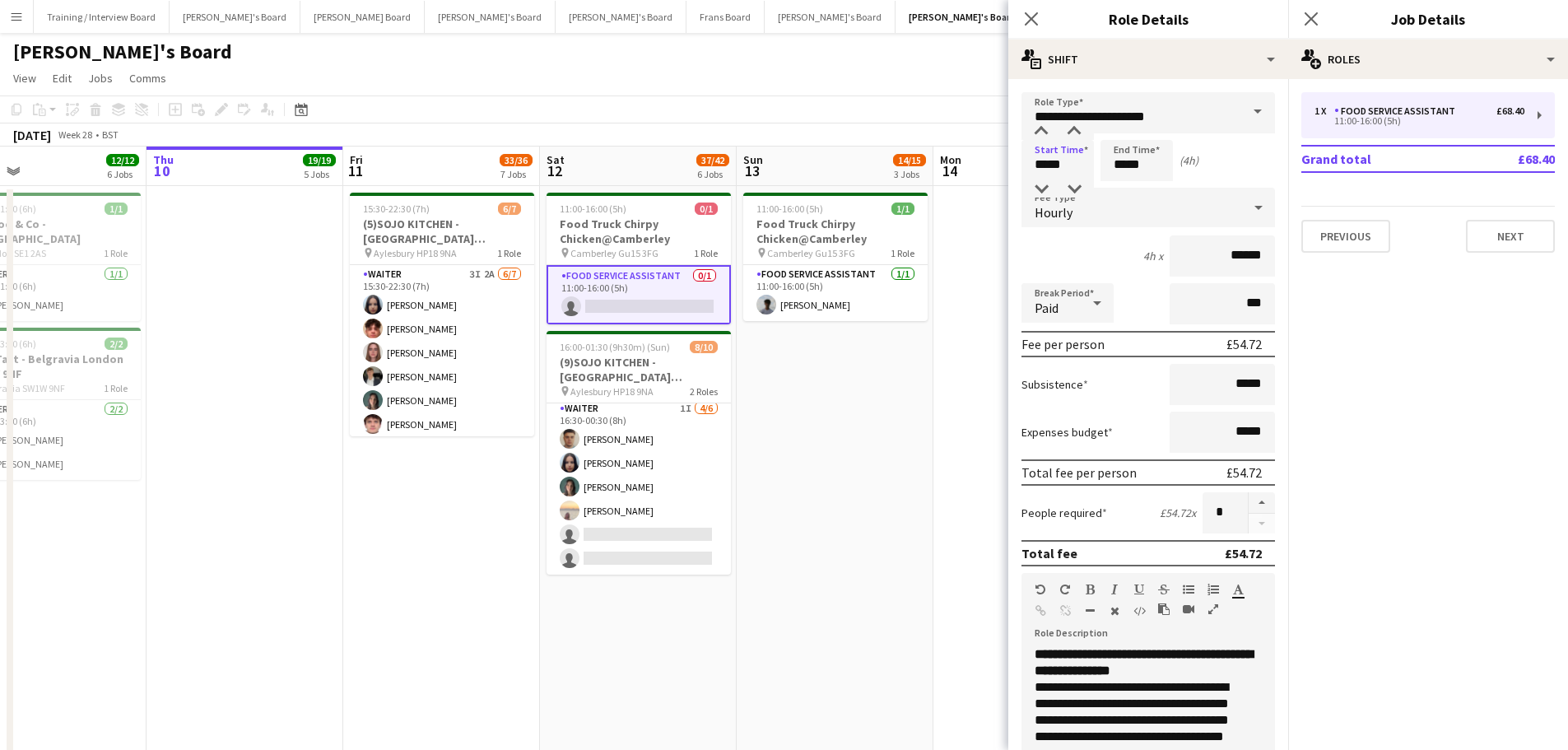 click on "11:00-16:00 (5h)    1/1   Food Truck Chirpy Chicken@Camberley
pin
Camberley Gu15 3FG   1 Role   Food Service Assistant   1/1   11:00-16:00 (5h)
Charlie Johnson" at bounding box center (835, 532) 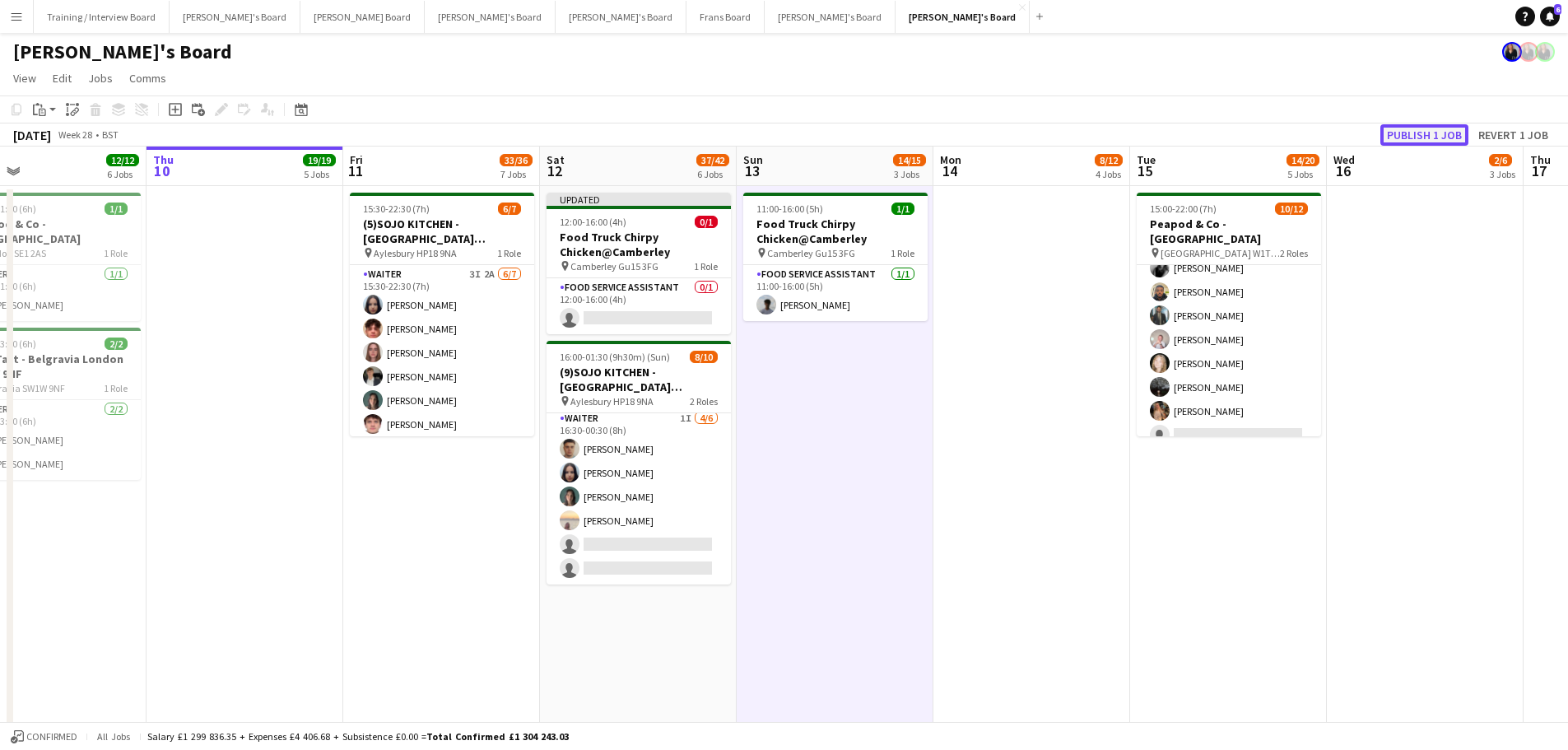 click on "Publish 1 job" 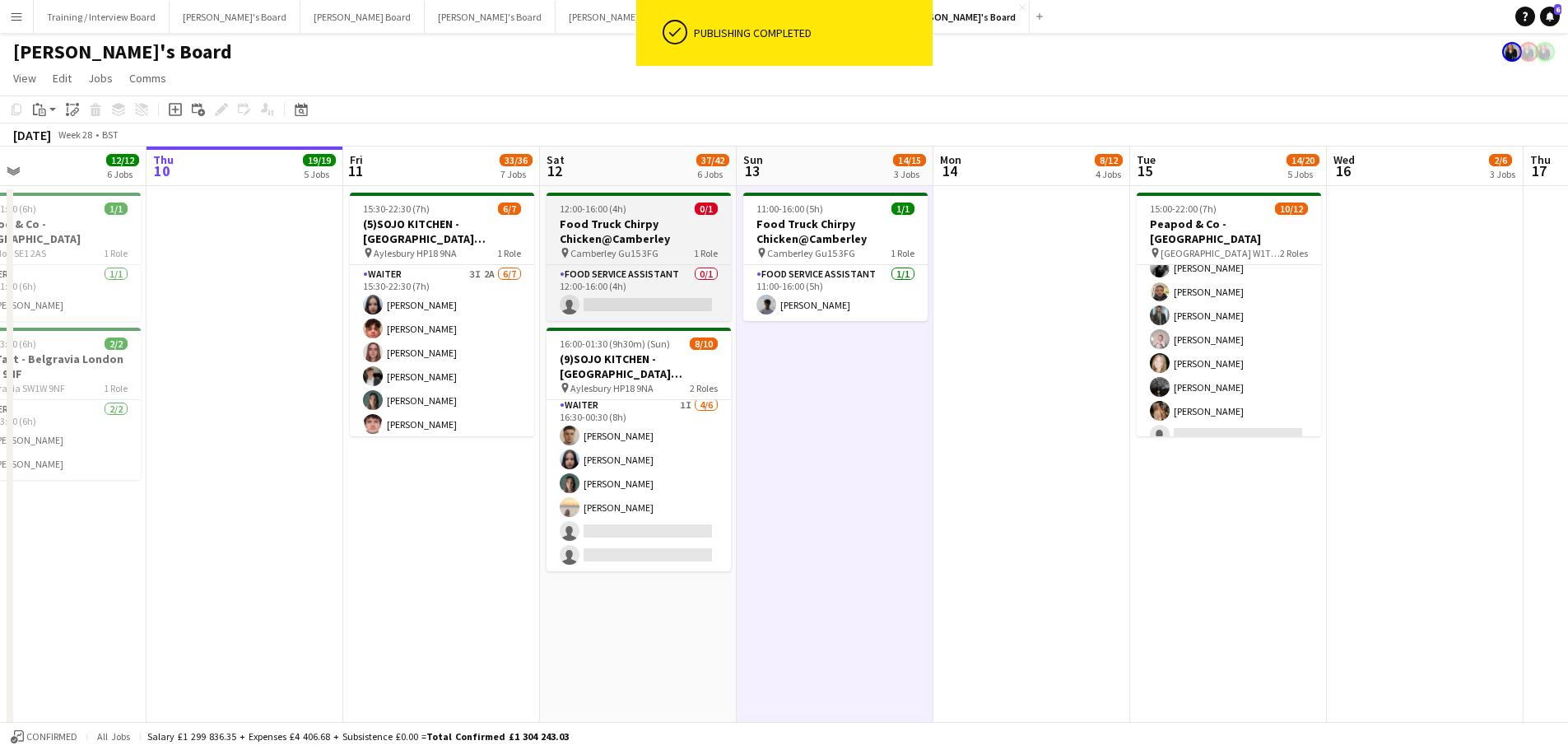 click on "Food Truck Chirpy Chicken@Camberley" at bounding box center (639, 231) 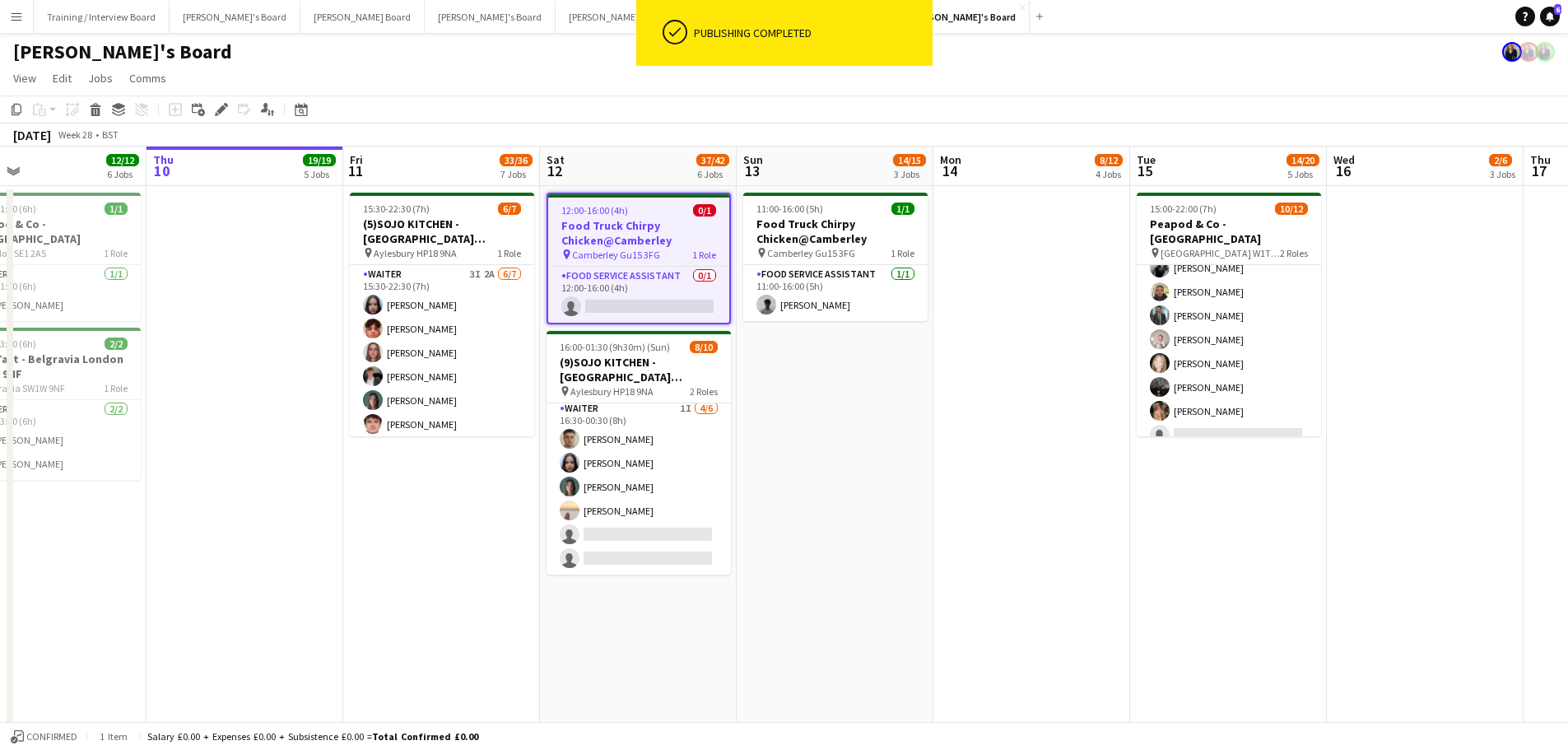 scroll, scrollTop: 0, scrollLeft: 444, axis: horizontal 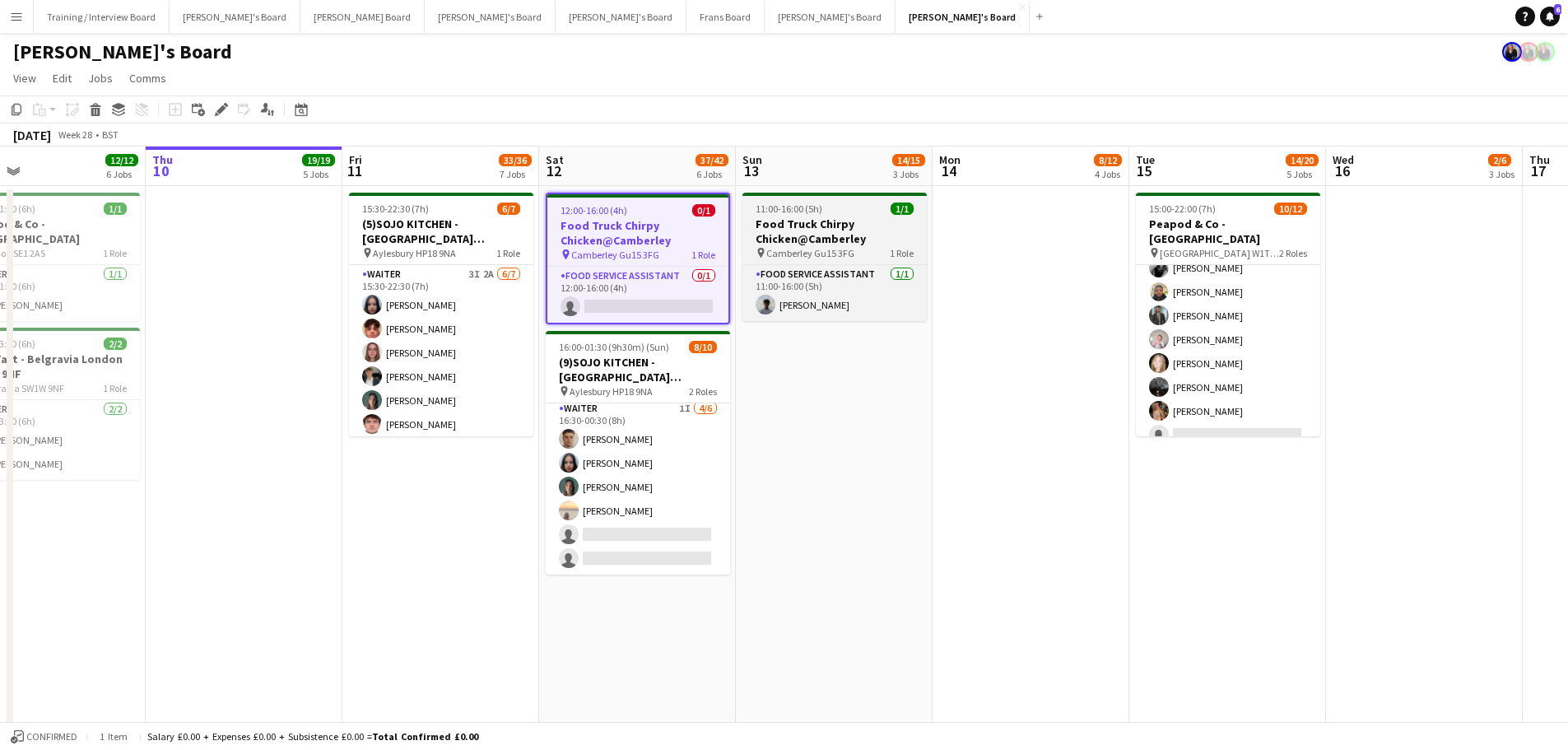 click on "Food Truck Chirpy Chicken@Camberley" at bounding box center [835, 231] 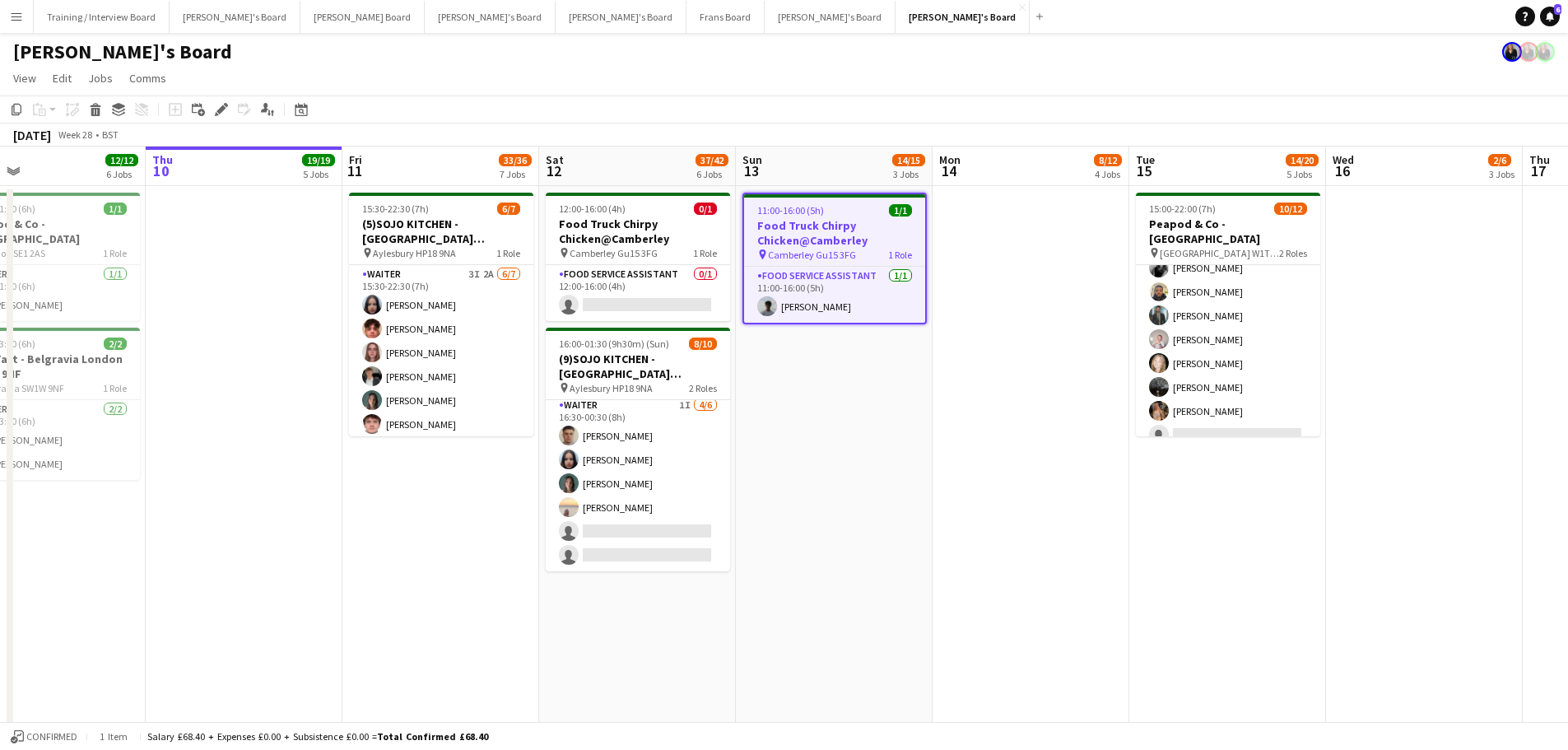 click at bounding box center [1031, 532] 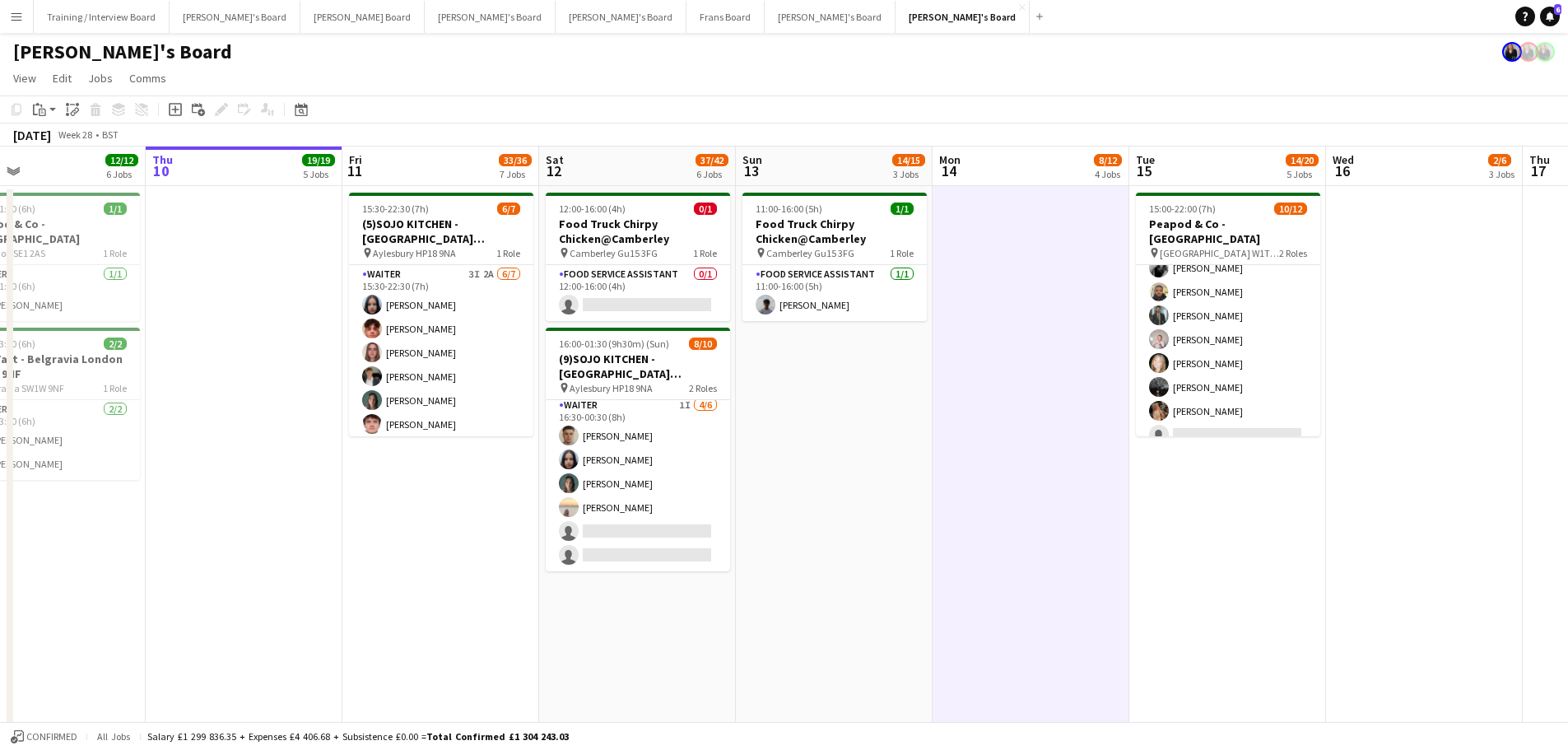 click on "11:00-16:00 (5h)    1/1   Food Truck Chirpy Chicken@Camberley
pin
Camberley Gu15 3FG   1 Role   Food Service Assistant   1/1   11:00-16:00 (5h)
Charlie Johnson" at bounding box center (834, 532) 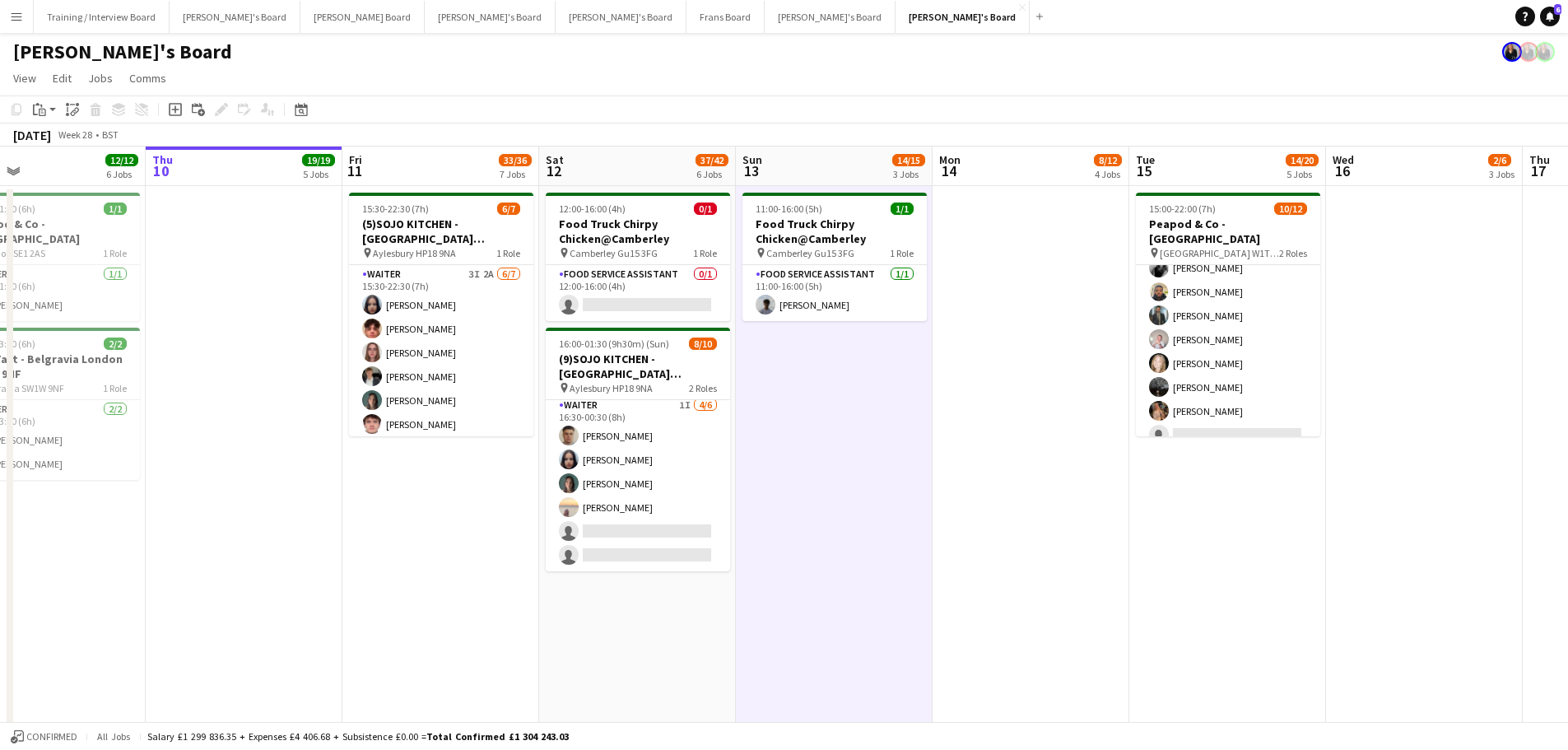 click on "12:00-16:00 (4h)    0/1   Food Truck Chirpy Chicken@Camberley
pin
Camberley Gu15 3FG   1 Role   Food Service Assistant   0/1   12:00-16:00 (4h)
single-neutral-actions
16:00-01:30 (9h30m) (Sun)   8/10   (9)SOJO KITCHEN - Town Hill Farm Aylesbury
pin
Aylesbury HP18 9NA   2 Roles   Waiter   4/4   16:00-01:30 (9h30m)
William Martin Charlie Rumens James Cox Toby Rutland-Dix  Waiter   1I   4/6   16:30-00:30 (8h)
Thomas Morris Sacha Stanbury Amaris Dawson Marea Logan
single-neutral-actions
single-neutral-actions" at bounding box center [637, 532] 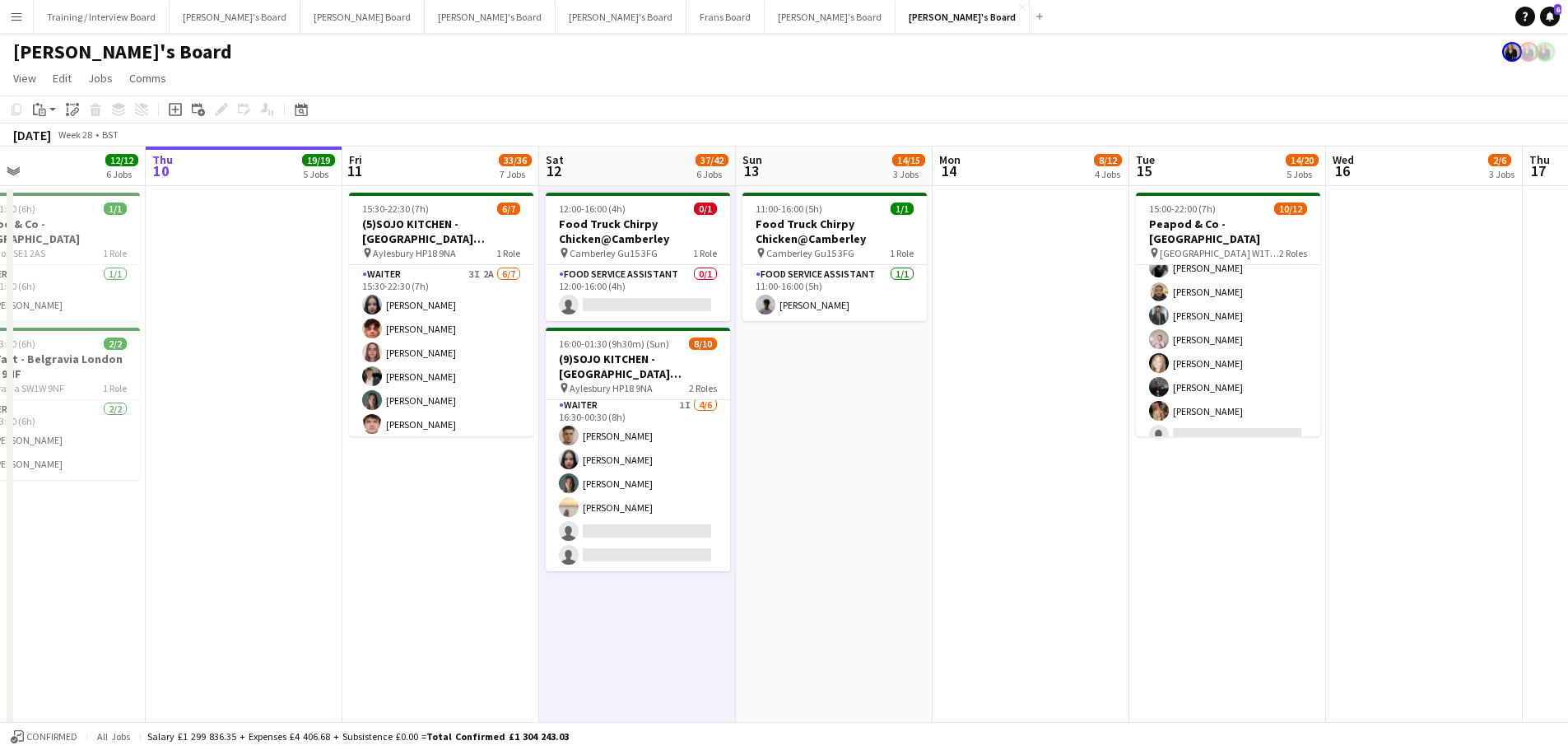 click on "11:00-16:00 (5h)    1/1   Food Truck Chirpy Chicken@Camberley
pin
Camberley Gu15 3FG   1 Role   Food Service Assistant   1/1   11:00-16:00 (5h)
Charlie Johnson" at bounding box center [834, 532] 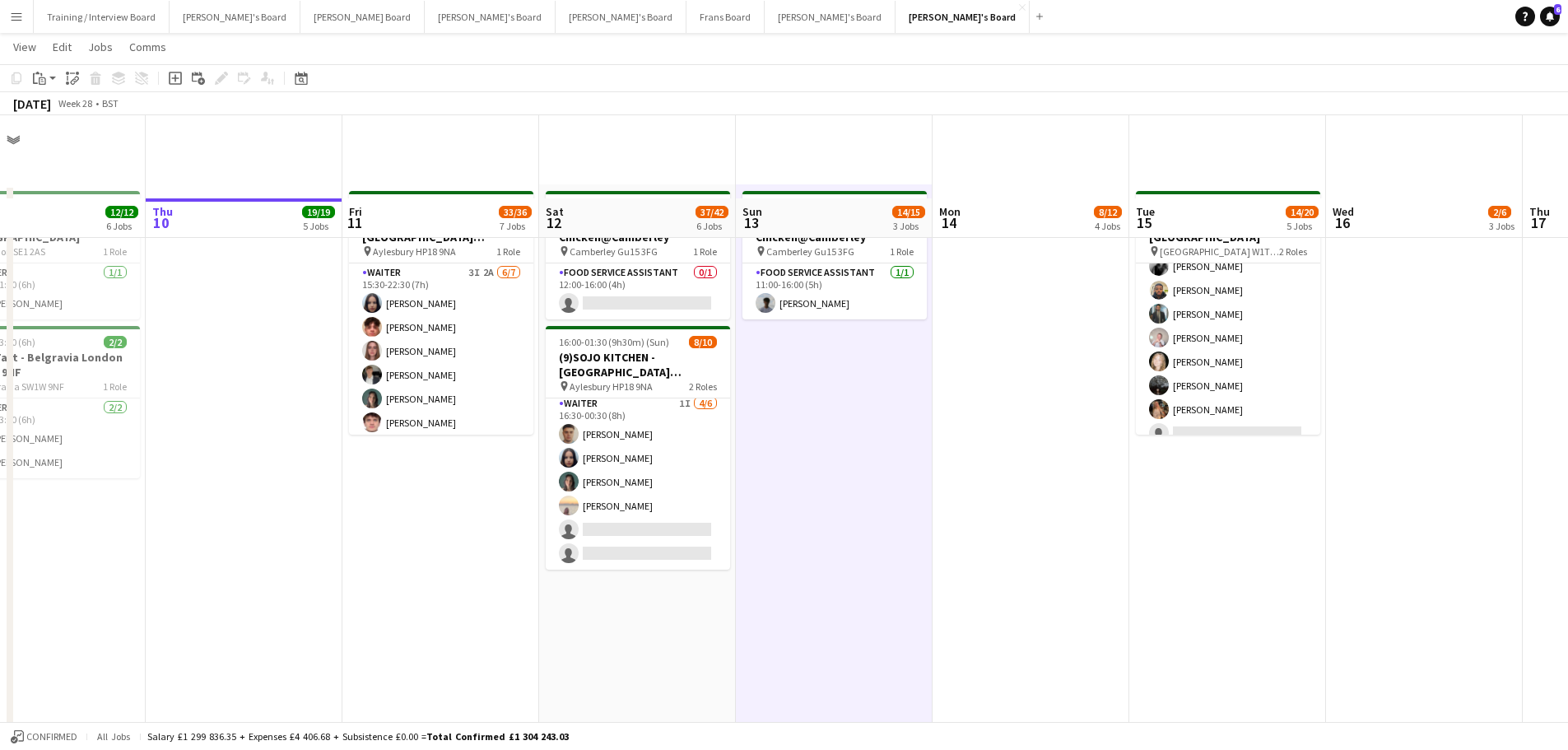 scroll, scrollTop: 165, scrollLeft: 0, axis: vertical 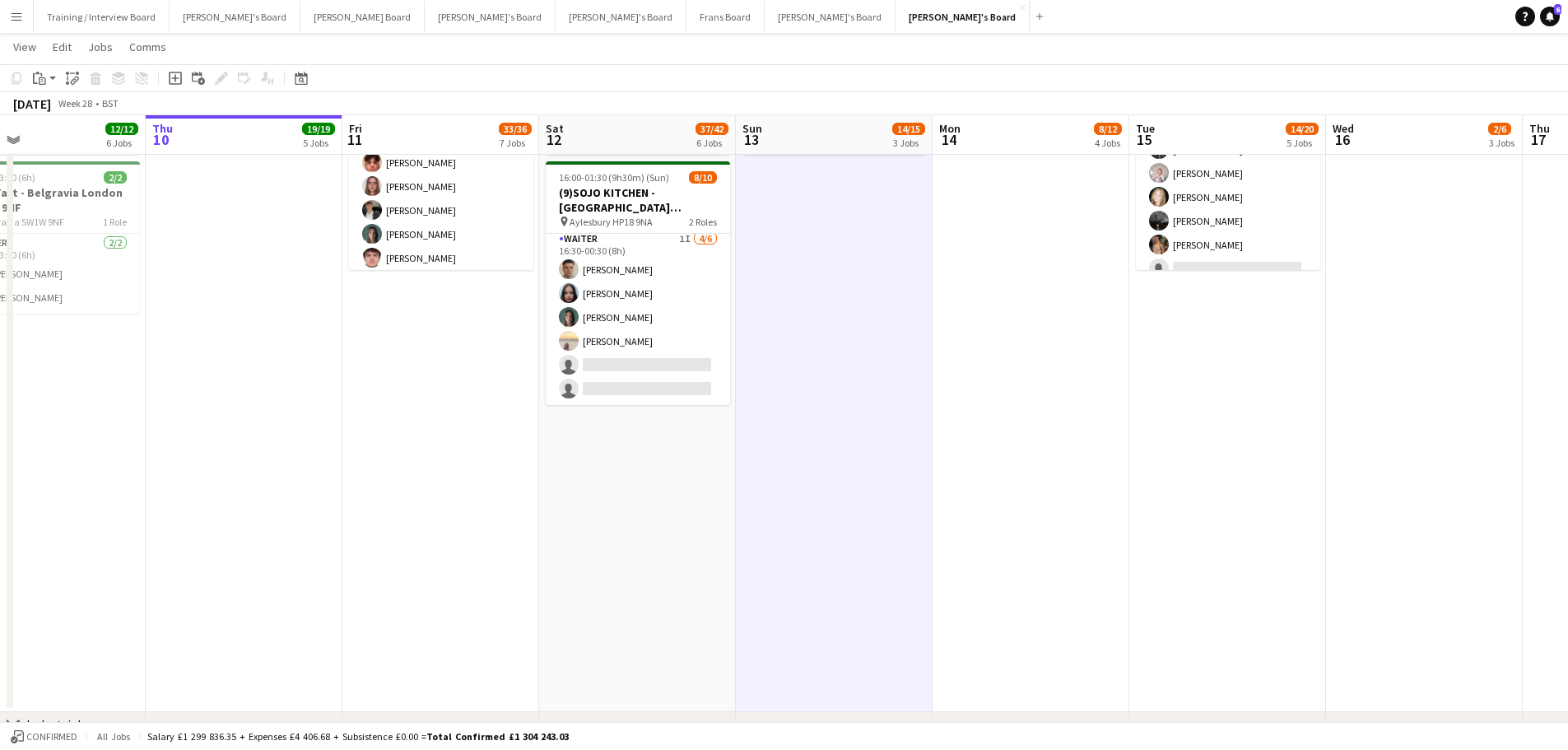 click on "12:00-16:00 (4h)    0/1   Food Truck Chirpy Chicken@Camberley
pin
Camberley Gu15 3FG   1 Role   Food Service Assistant   0/1   12:00-16:00 (4h)
single-neutral-actions
16:00-01:30 (9h30m) (Sun)   8/10   (9)SOJO KITCHEN - Town Hill Farm Aylesbury
pin
Aylesbury HP18 9NA   2 Roles   Waiter   4/4   16:00-01:30 (9h30m)
William Martin Charlie Rumens James Cox Toby Rutland-Dix  Waiter   1I   4/6   16:30-00:30 (8h)
Thomas Morris Sacha Stanbury Amaris Dawson Marea Logan
single-neutral-actions
single-neutral-actions" at bounding box center (637, 366) 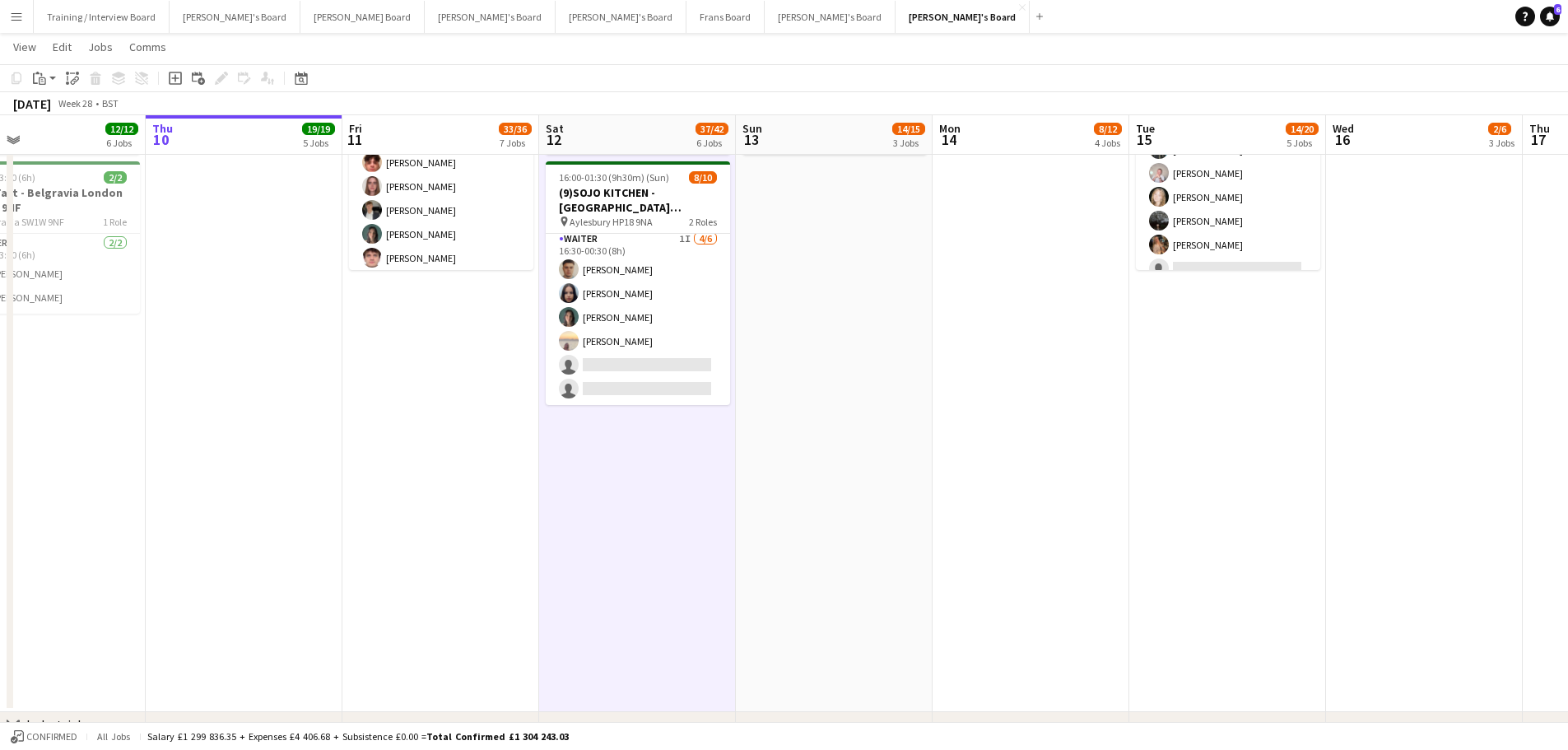 click on "11:00-16:00 (5h)    1/1   Food Truck Chirpy Chicken@Camberley
pin
Camberley Gu15 3FG   1 Role   Food Service Assistant   1/1   11:00-16:00 (5h)
Charlie Johnson" at bounding box center [834, 366] 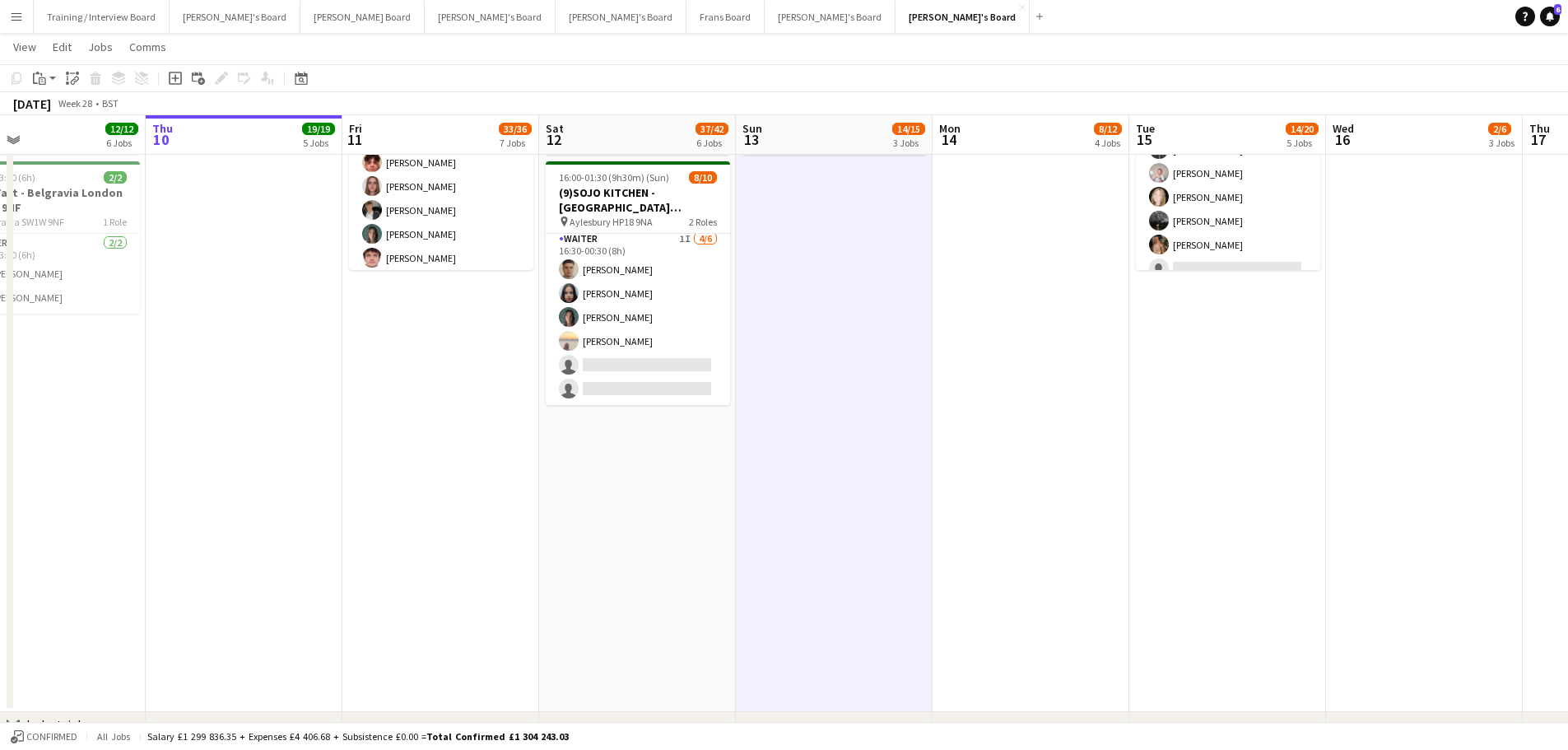 click on "12:00-16:00 (4h)    0/1   Food Truck Chirpy Chicken@Camberley
pin
Camberley Gu15 3FG   1 Role   Food Service Assistant   0/1   12:00-16:00 (4h)
single-neutral-actions
16:00-01:30 (9h30m) (Sun)   8/10   (9)SOJO KITCHEN - Town Hill Farm Aylesbury
pin
Aylesbury HP18 9NA   2 Roles   Waiter   4/4   16:00-01:30 (9h30m)
William Martin Charlie Rumens James Cox Toby Rutland-Dix  Waiter   1I   4/6   16:30-00:30 (8h)
Thomas Morris Sacha Stanbury Amaris Dawson Marea Logan
single-neutral-actions
single-neutral-actions" at bounding box center (637, 366) 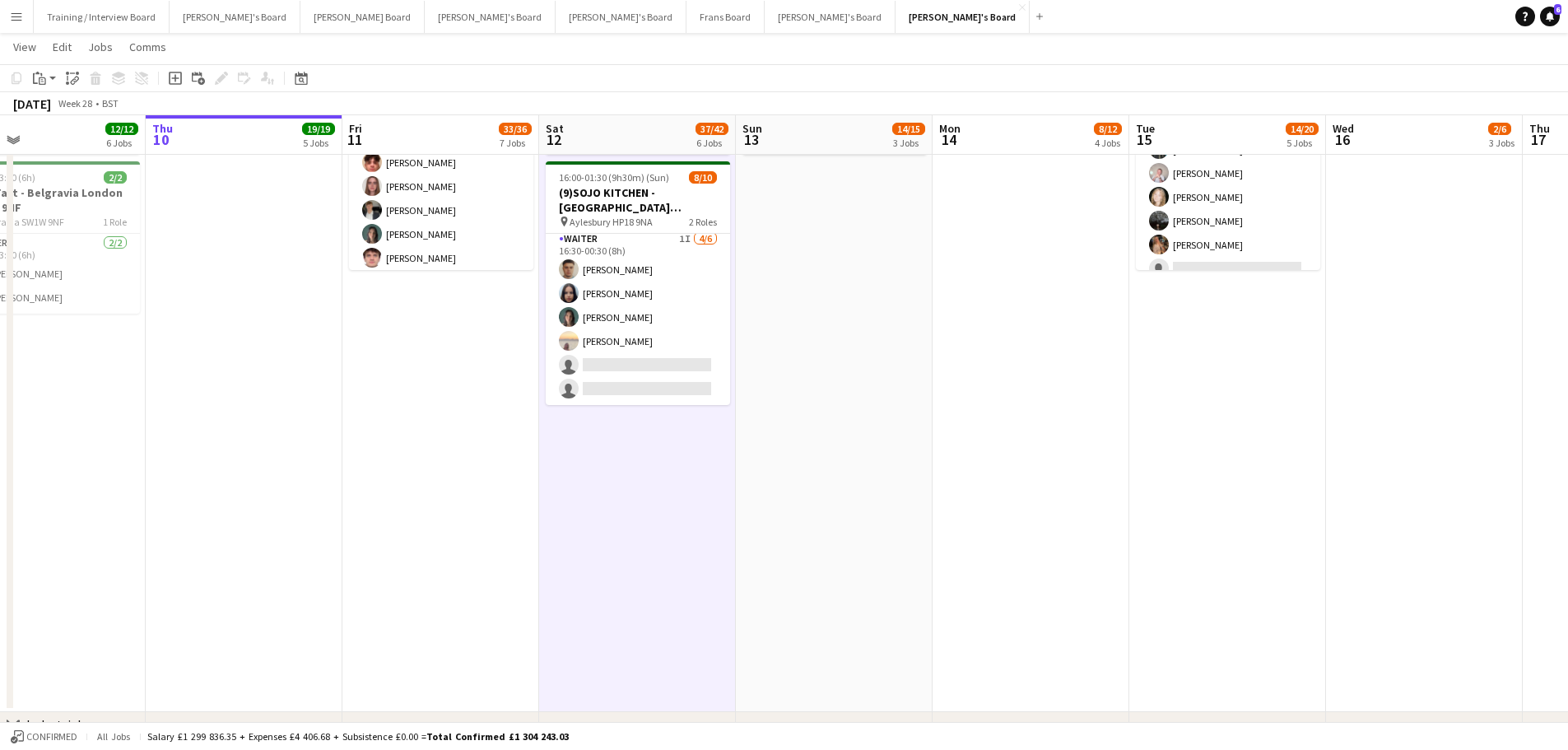 click on "11:00-16:00 (5h)    1/1   Food Truck Chirpy Chicken@Camberley
pin
Camberley Gu15 3FG   1 Role   Food Service Assistant   1/1   11:00-16:00 (5h)
Charlie Johnson" at bounding box center (834, 366) 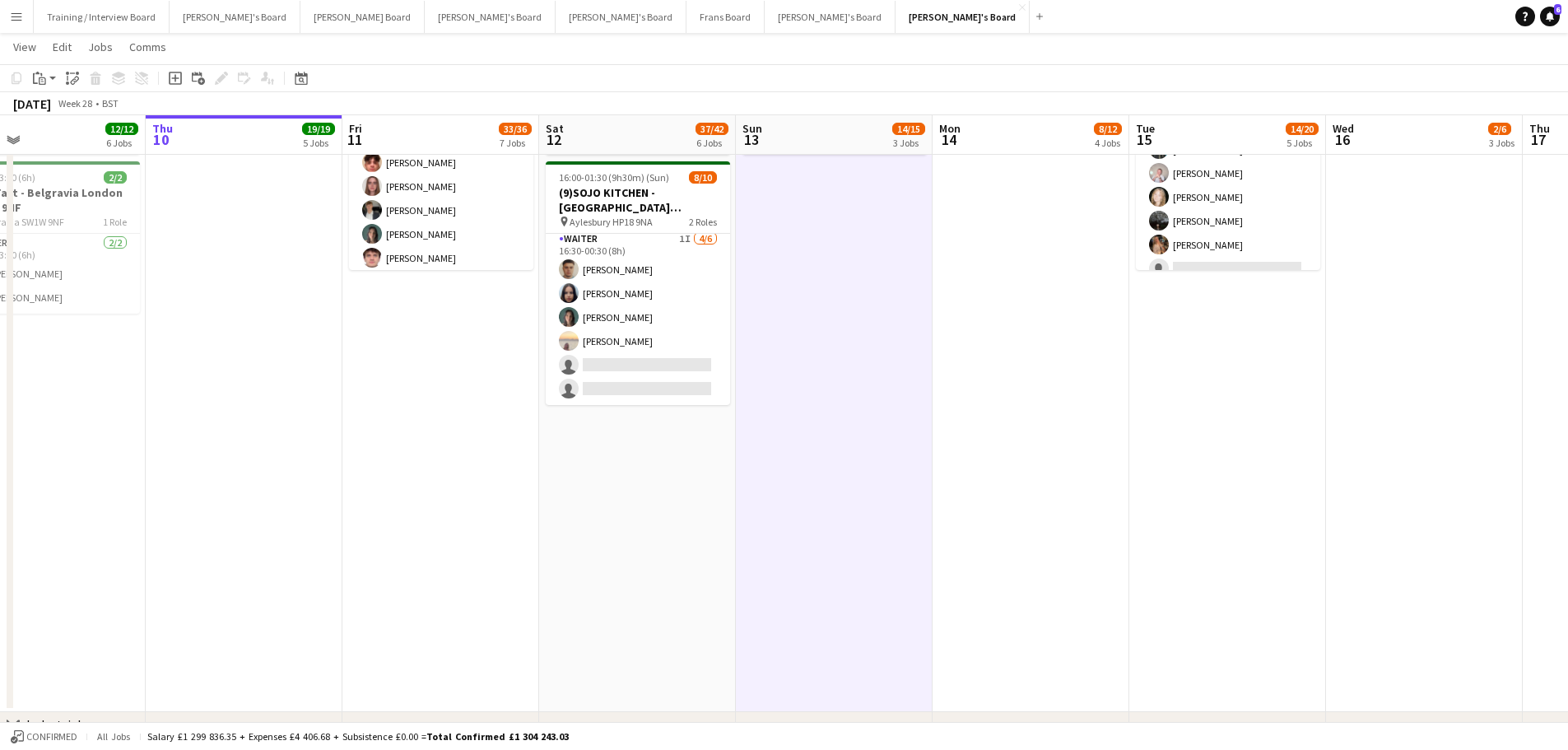 click on "12:00-16:00 (4h)    0/1   Food Truck Chirpy Chicken@Camberley
pin
Camberley Gu15 3FG   1 Role   Food Service Assistant   0/1   12:00-16:00 (4h)
single-neutral-actions
16:00-01:30 (9h30m) (Sun)   8/10   (9)SOJO KITCHEN - Town Hill Farm Aylesbury
pin
Aylesbury HP18 9NA   2 Roles   Waiter   4/4   16:00-01:30 (9h30m)
William Martin Charlie Rumens James Cox Toby Rutland-Dix  Waiter   1I   4/6   16:30-00:30 (8h)
Thomas Morris Sacha Stanbury Amaris Dawson Marea Logan
single-neutral-actions
single-neutral-actions" at bounding box center (637, 366) 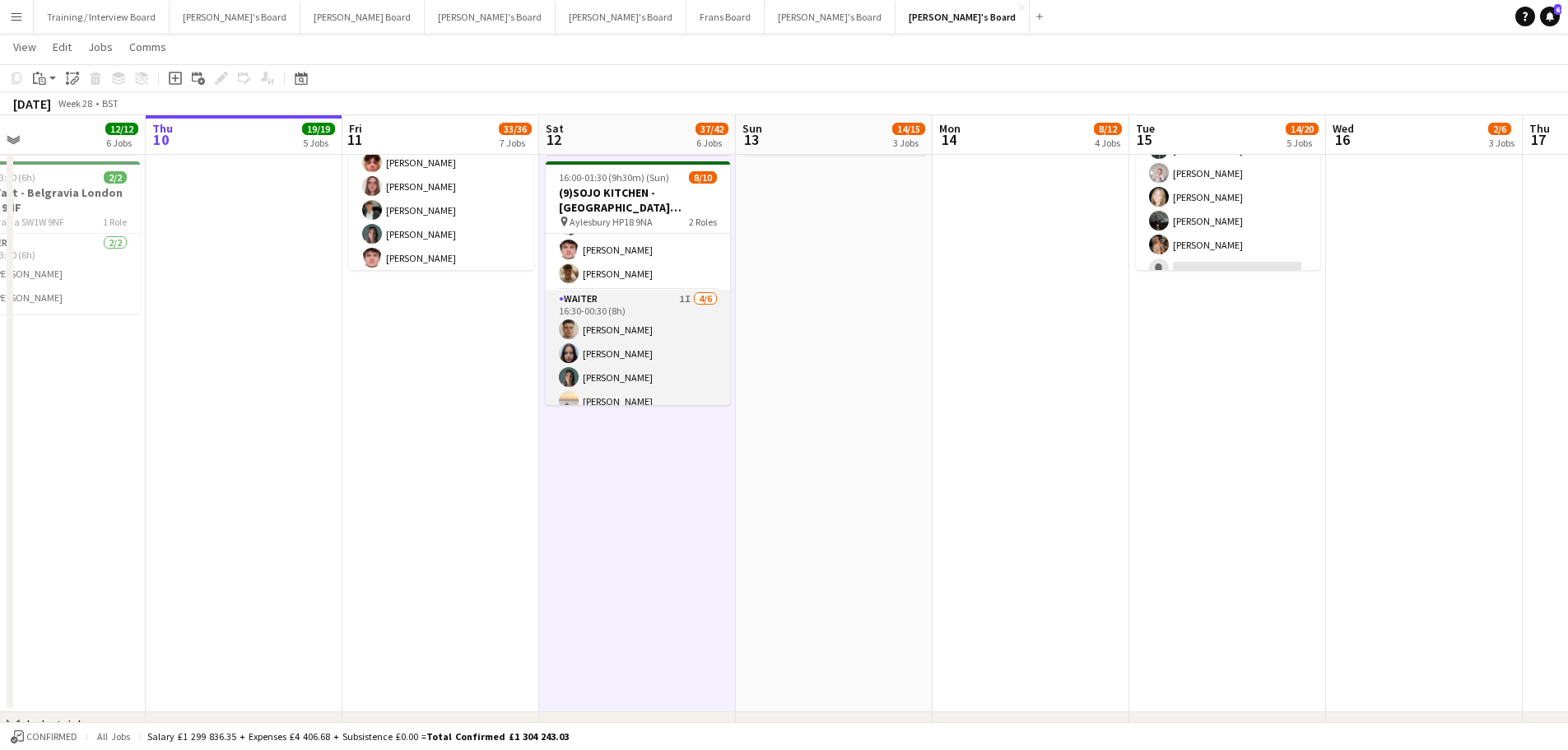 scroll, scrollTop: 49, scrollLeft: 0, axis: vertical 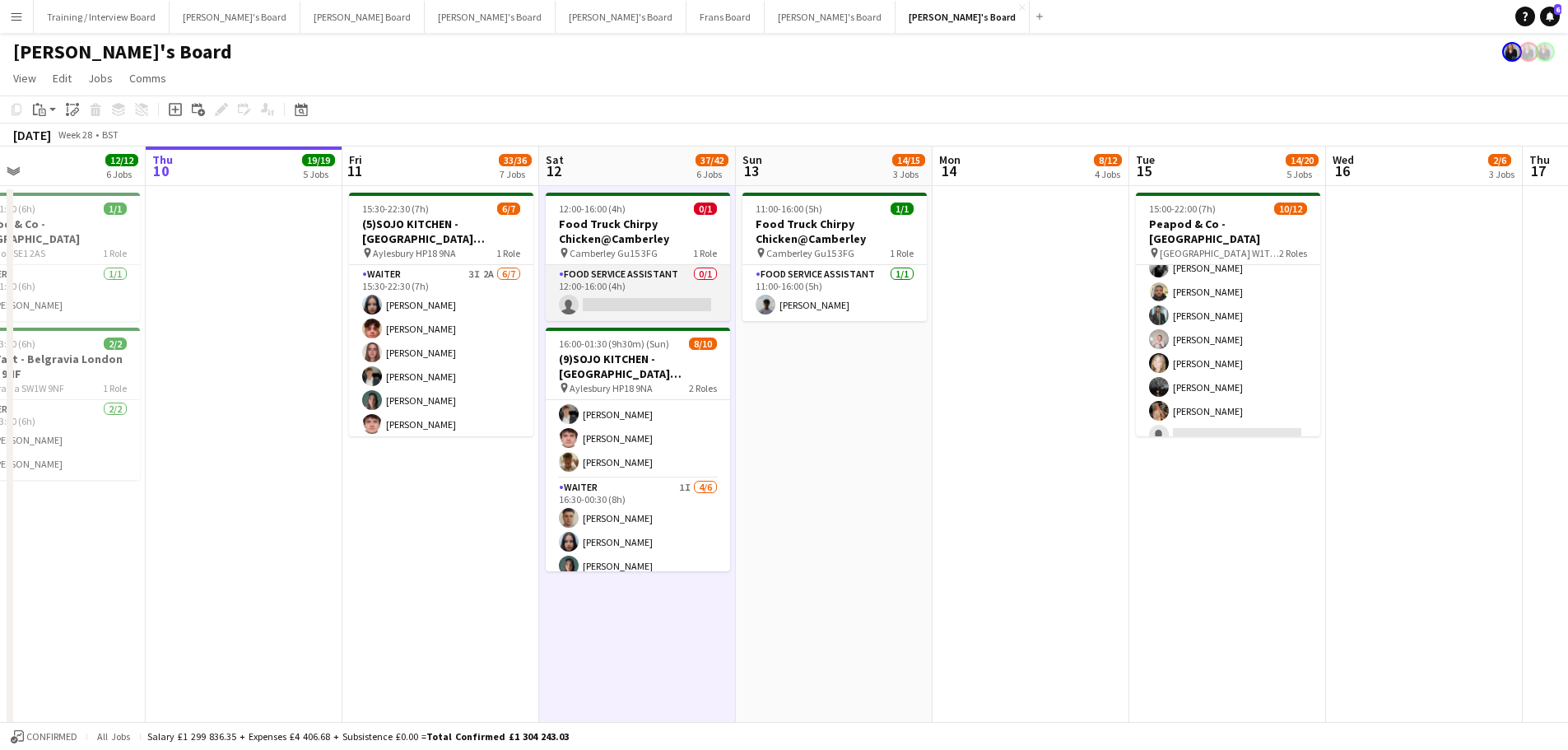 click on "Food Service Assistant   0/1   12:00-16:00 (4h)
single-neutral-actions" at bounding box center [638, 293] 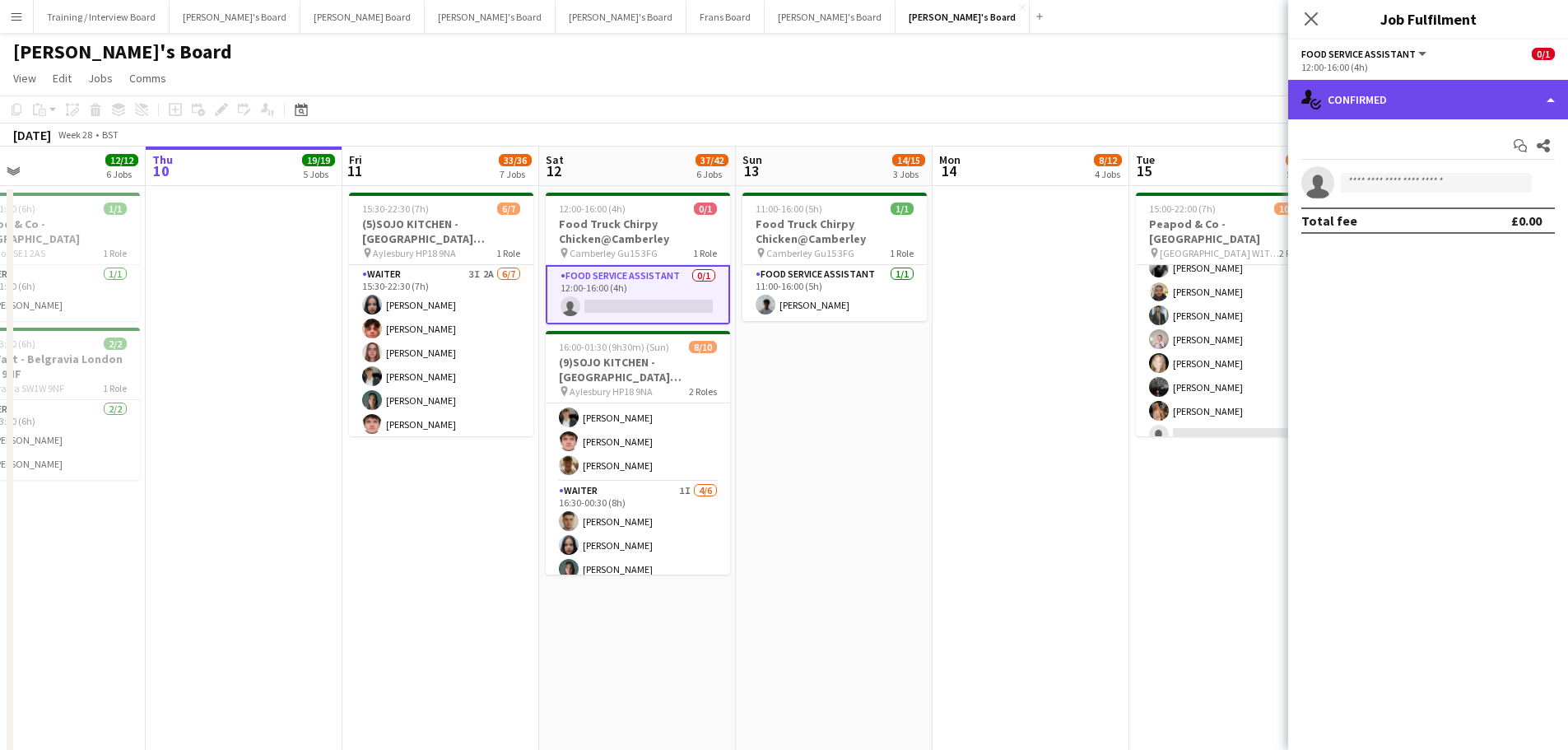 click on "single-neutral-actions-check-2
Confirmed" 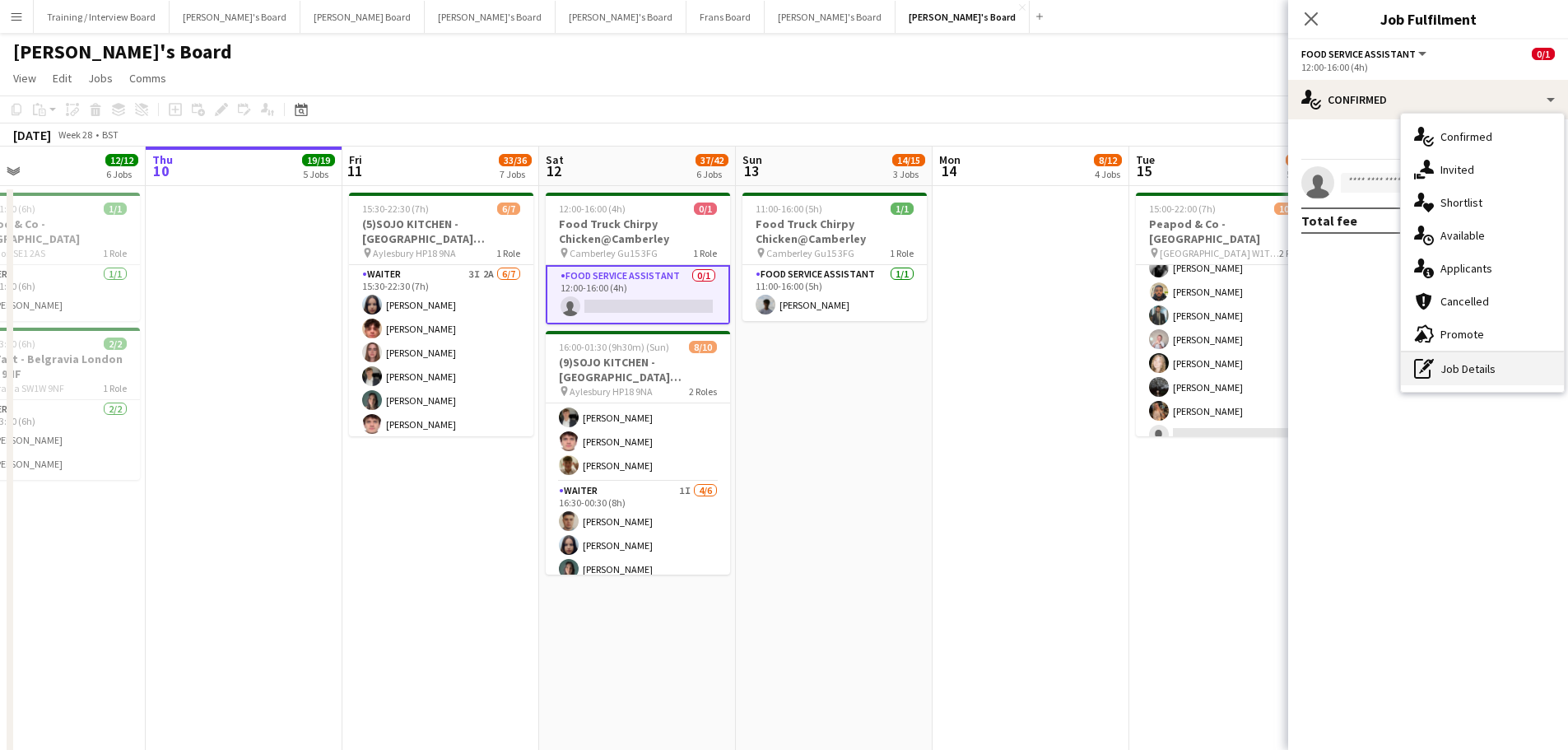 click on "pen-write
Job Details" at bounding box center (1482, 369) 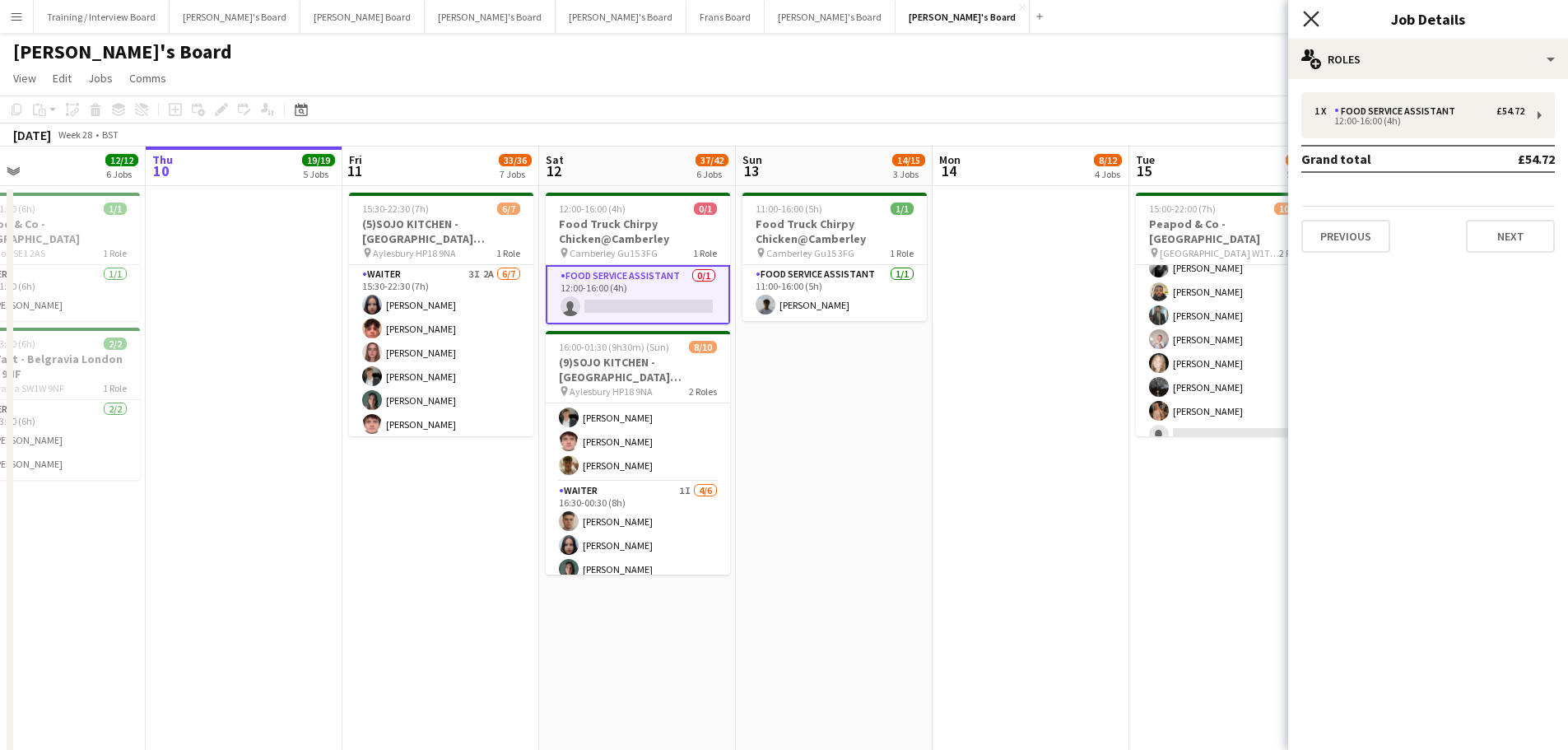 click on "Close pop-in" 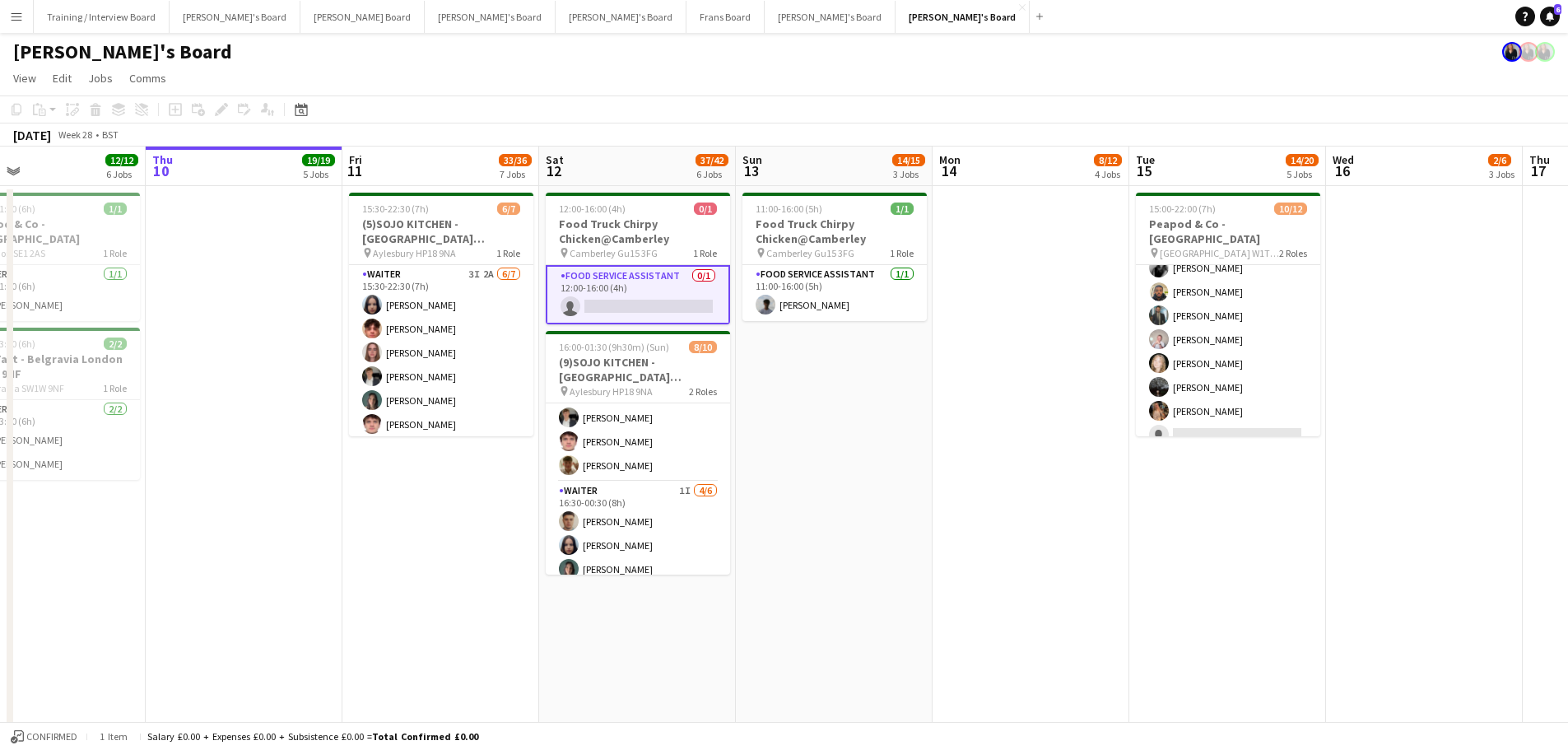 click at bounding box center [1424, 532] 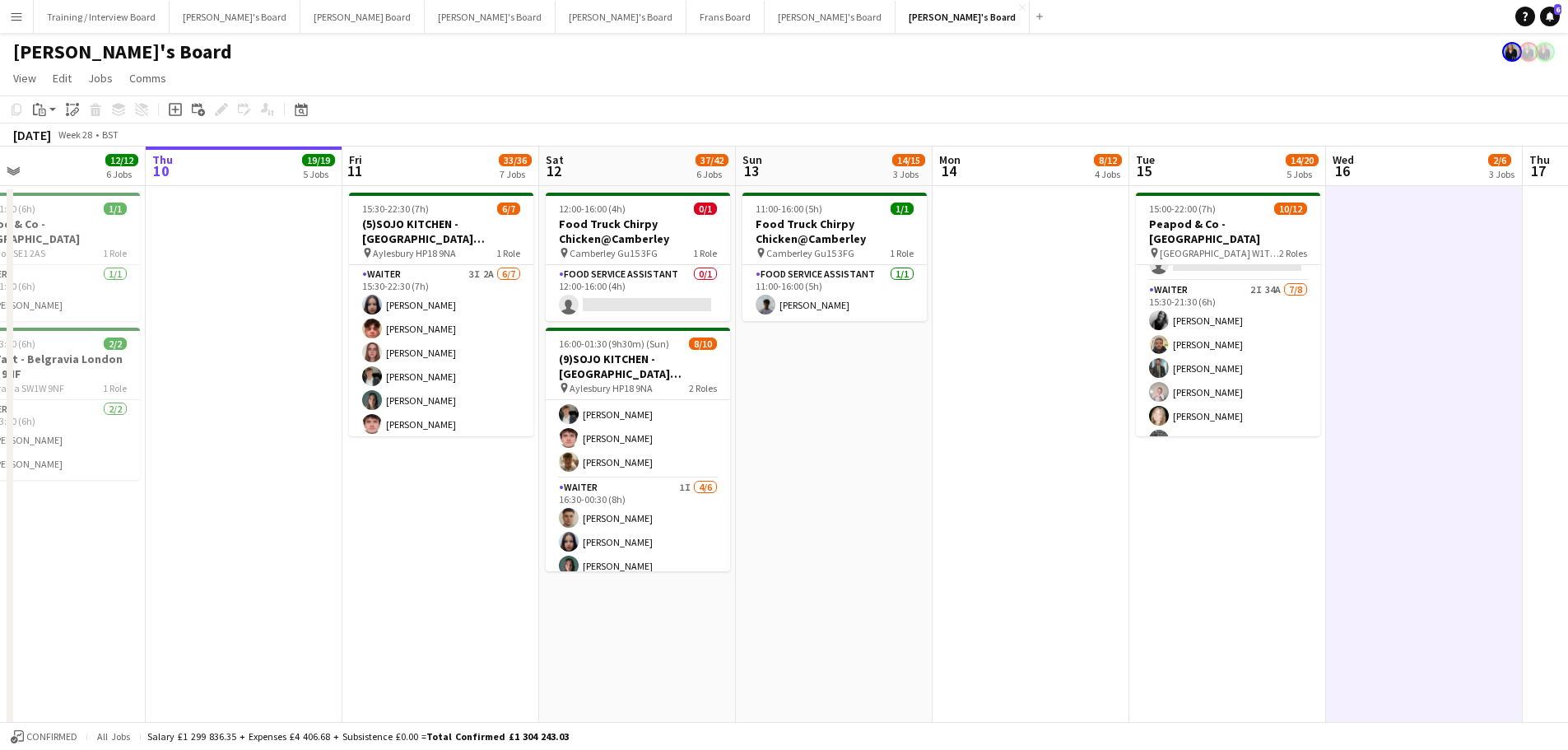 scroll, scrollTop: 82, scrollLeft: 0, axis: vertical 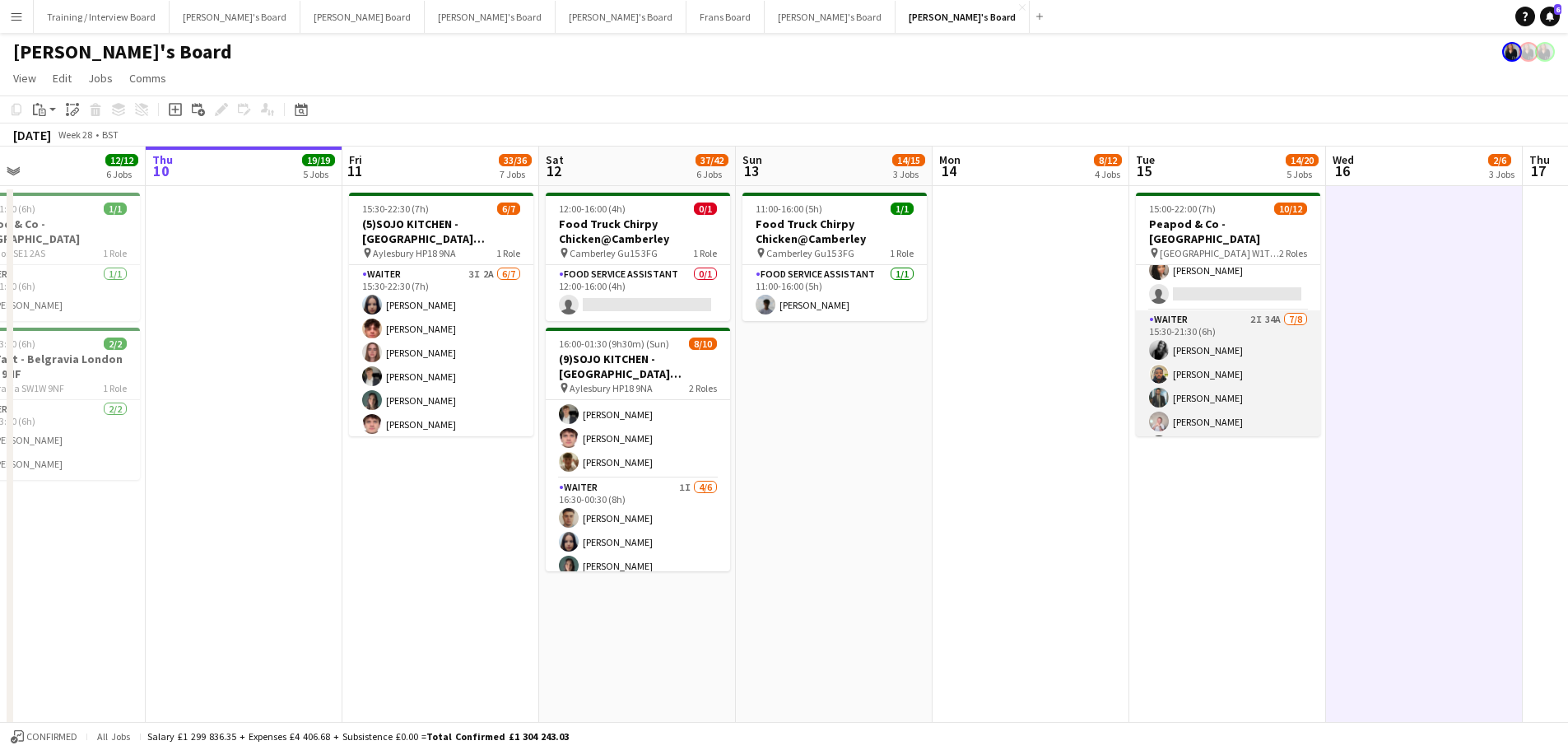 click on "Waiter   2I   34A   7/8   15:30-21:30 (6h)
Teya Hutchison Lance Chowdhury Muhammad Imad Alex White Simone Vestergaard-Poulsen Christina Shrees Jessica Maxwell
single-neutral-actions" at bounding box center [1228, 422] 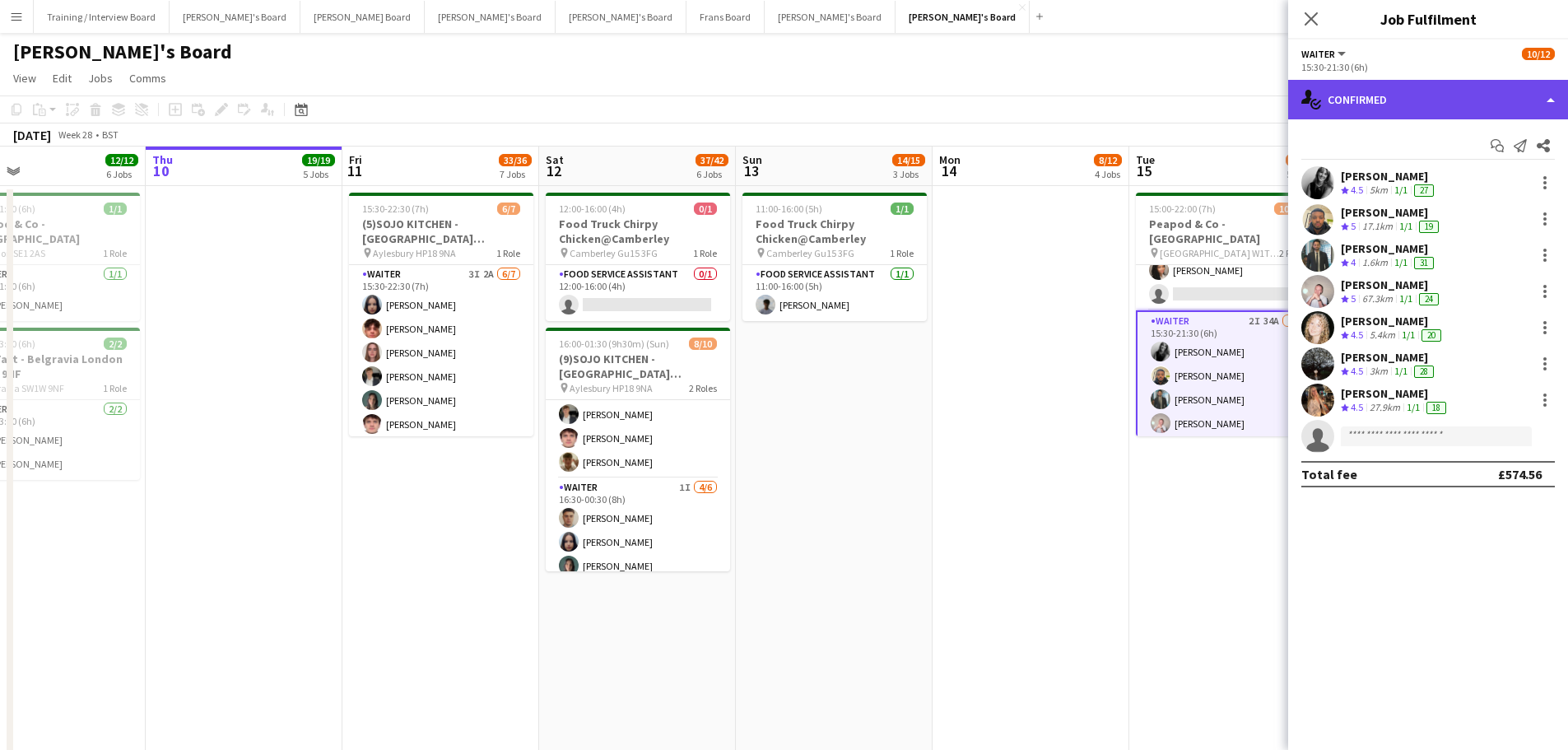 click on "single-neutral-actions-check-2
Confirmed" 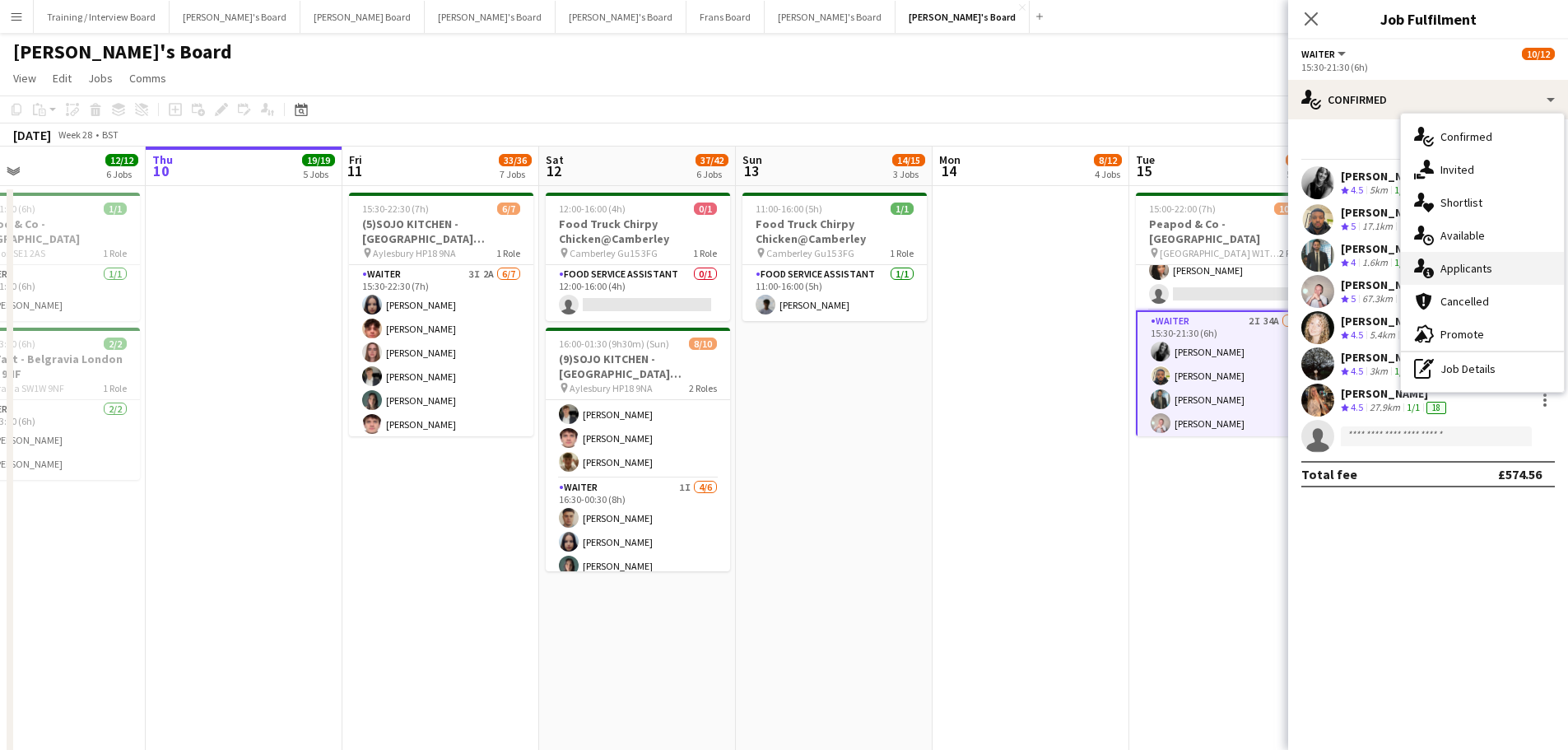 click on "single-neutral-actions-information
Applicants" at bounding box center [1482, 268] 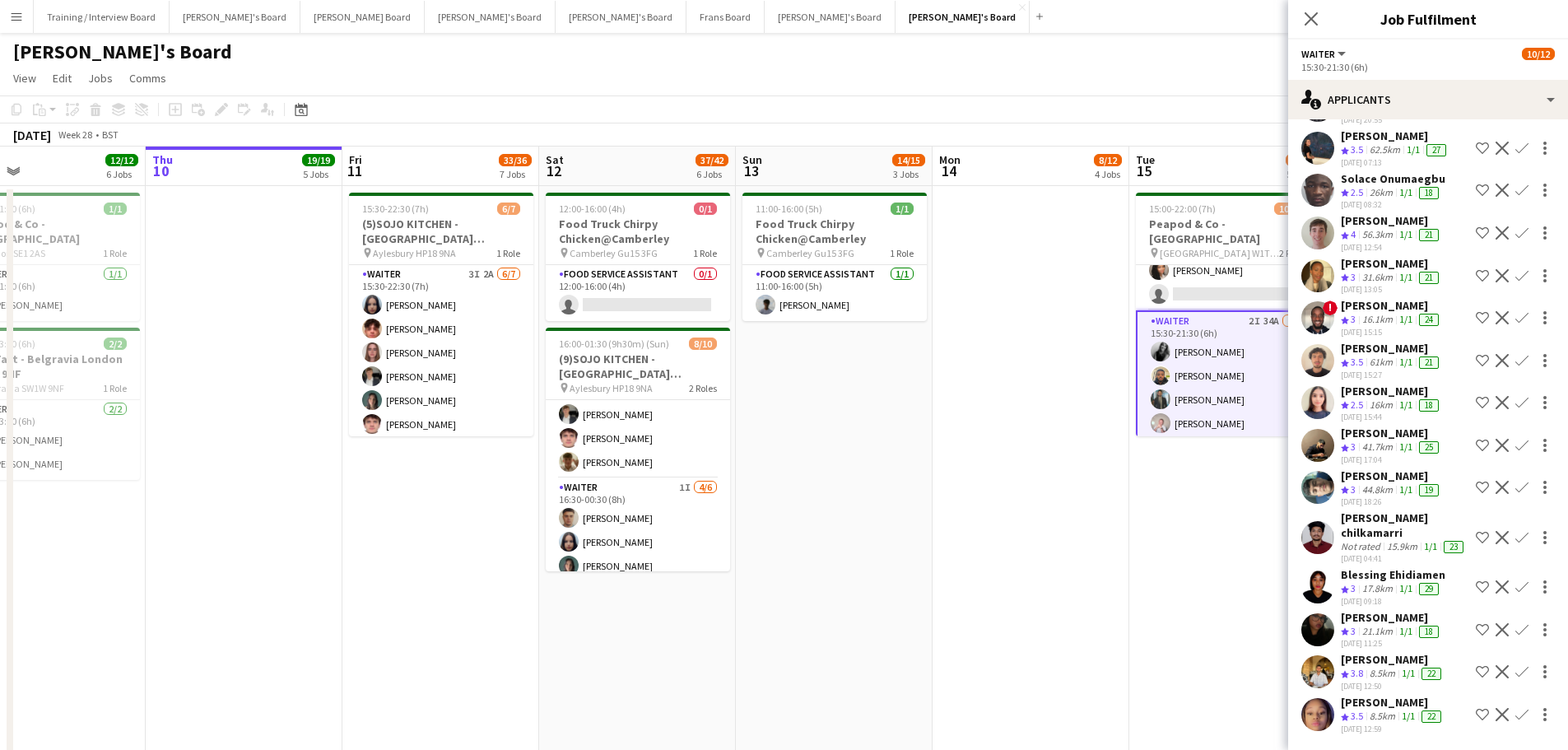 scroll, scrollTop: 1049, scrollLeft: 0, axis: vertical 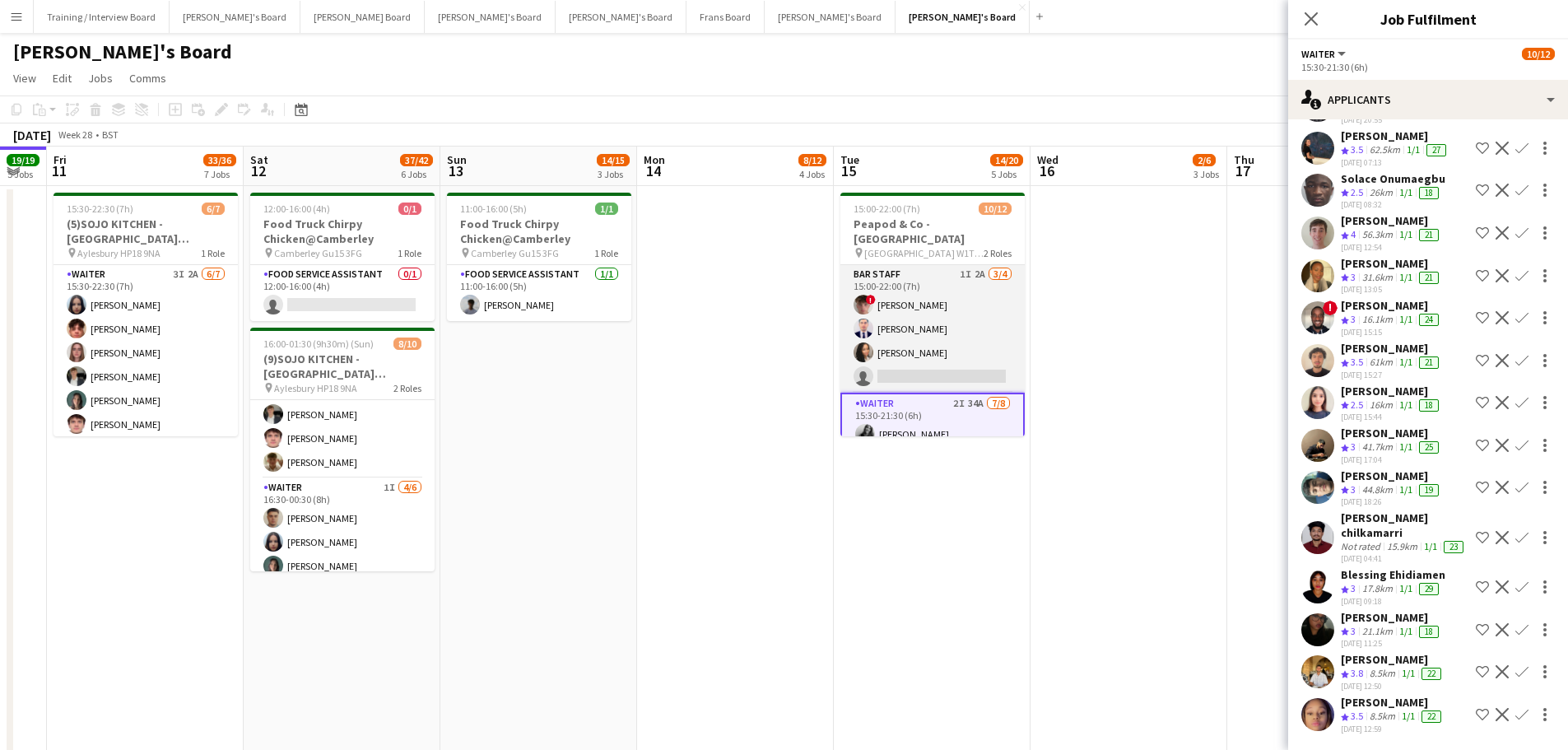 click on "BAR STAFF   1I   2A   3/4   15:00-22:00 (7h)
! Alex Brook Gabriel Breazu Erlana Durand
single-neutral-actions" at bounding box center [933, 328] 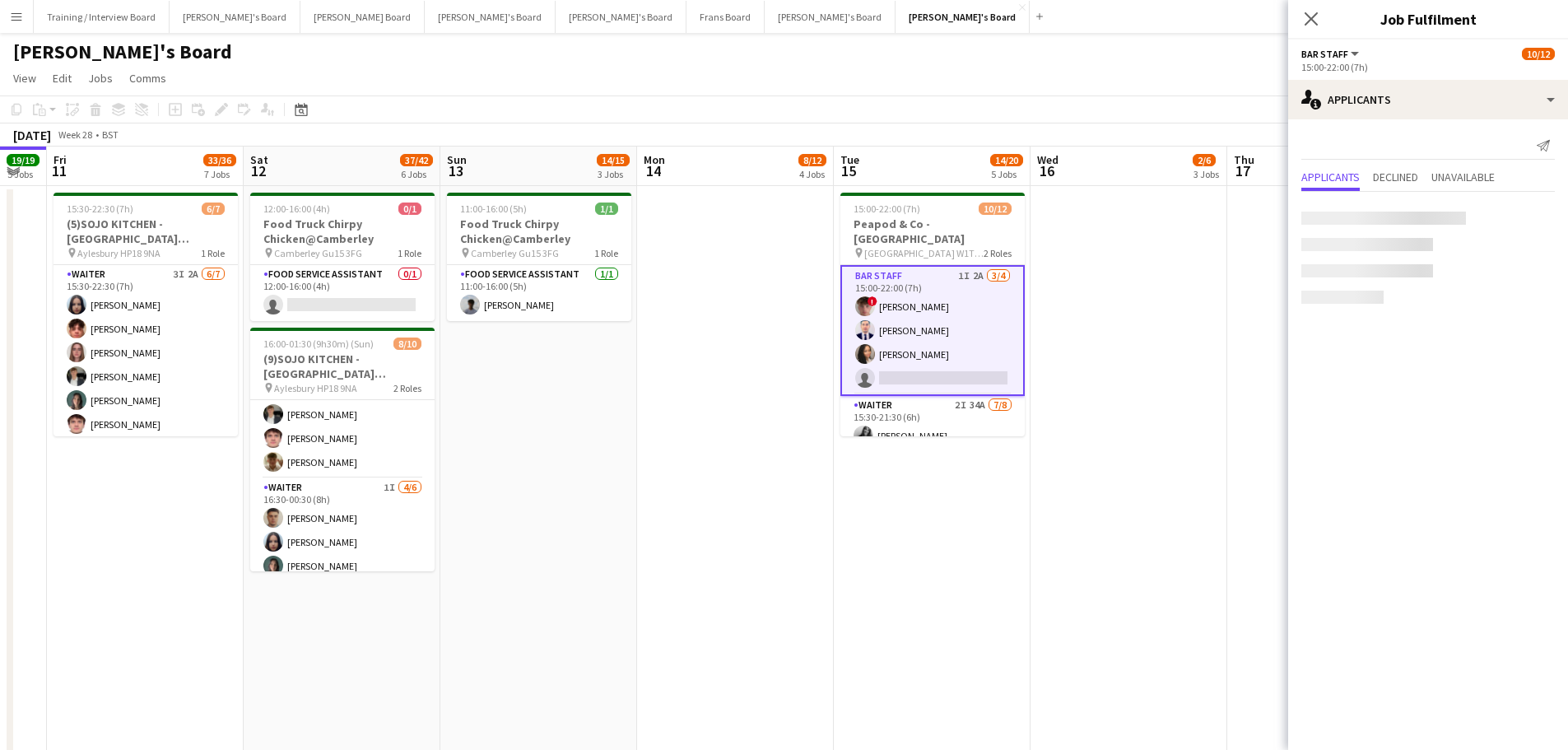 scroll, scrollTop: 0, scrollLeft: 0, axis: both 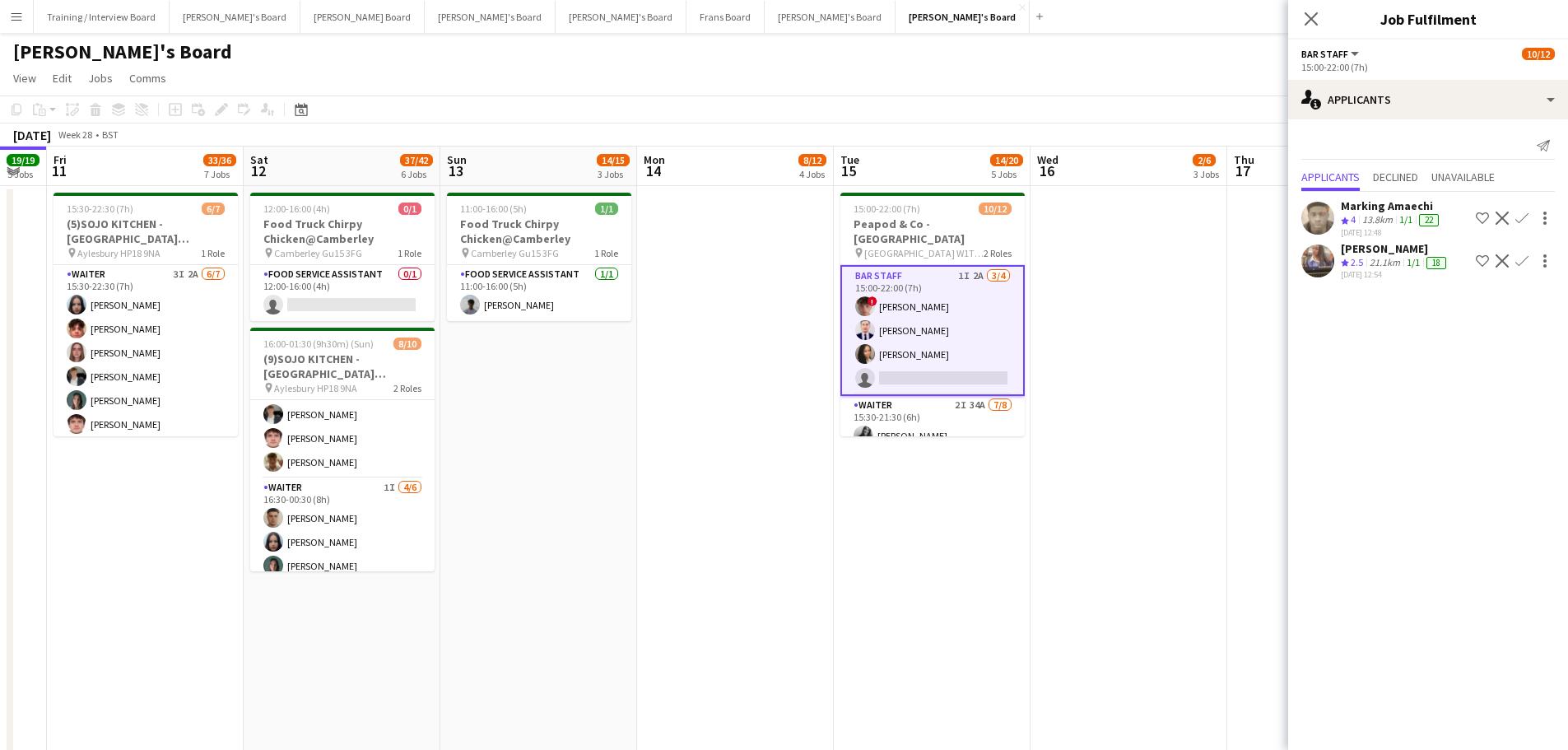 drag, startPoint x: 716, startPoint y: 488, endPoint x: 1141, endPoint y: 502, distance: 425.23053 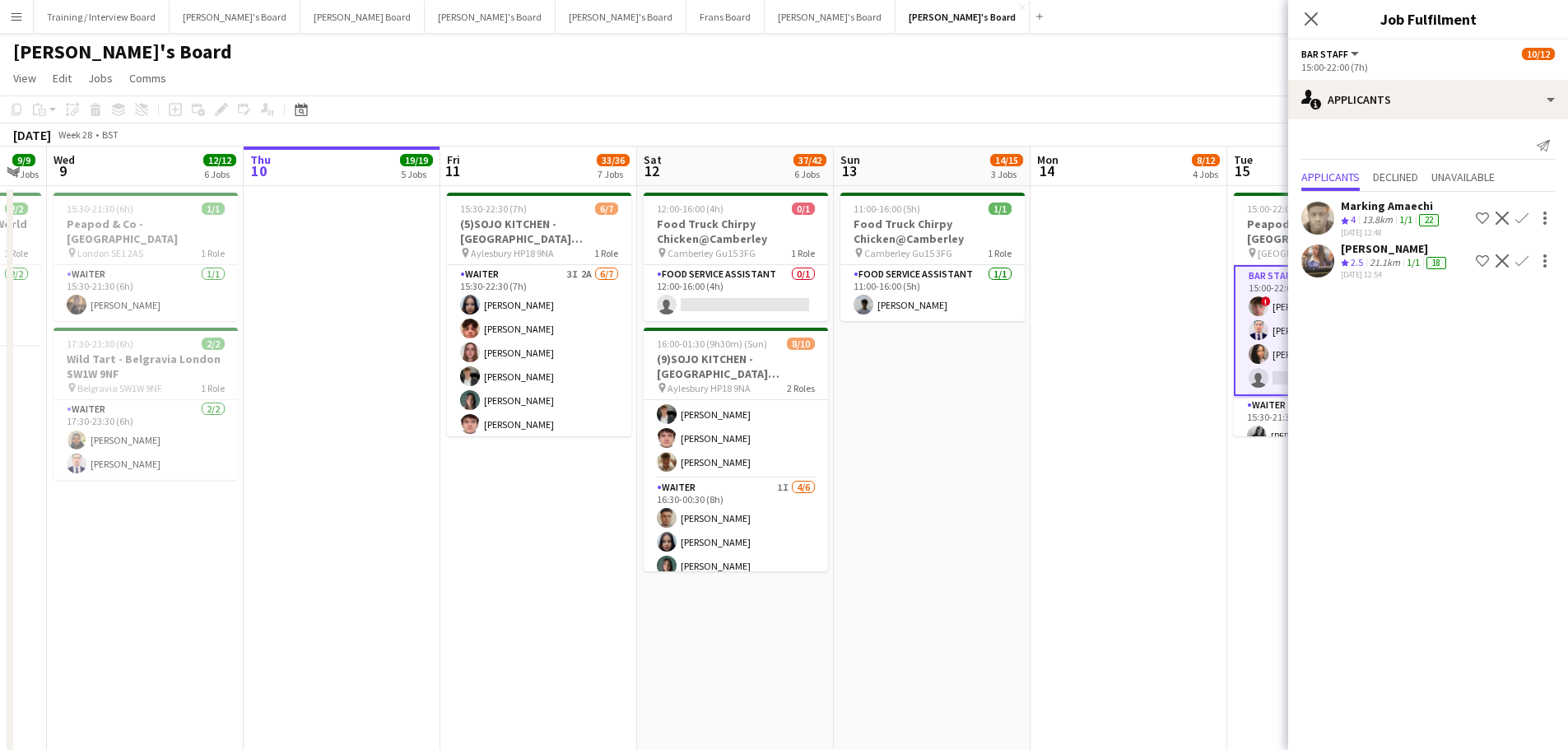 scroll, scrollTop: 0, scrollLeft: 512, axis: horizontal 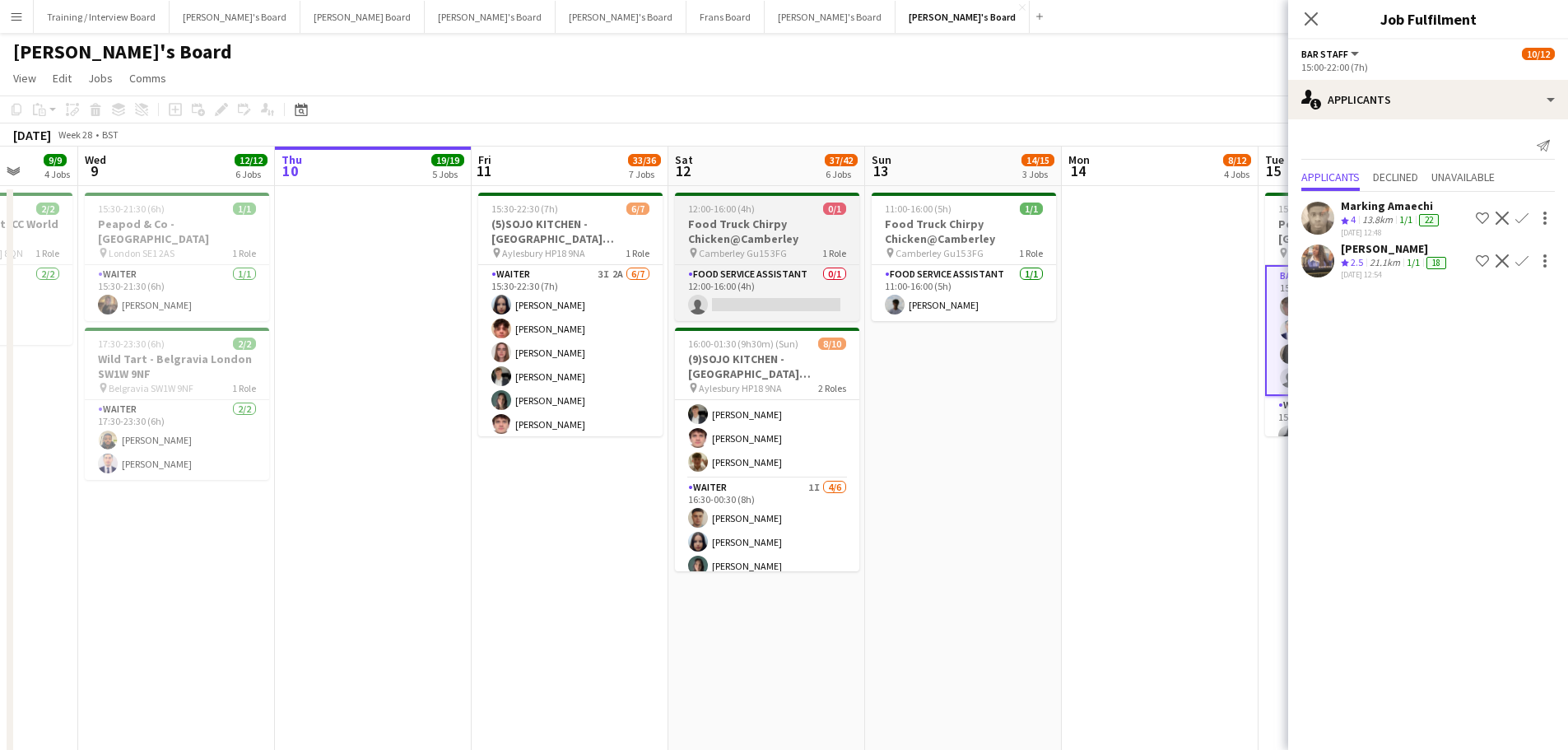 click on "Food Truck Chirpy Chicken@Camberley" at bounding box center [767, 231] 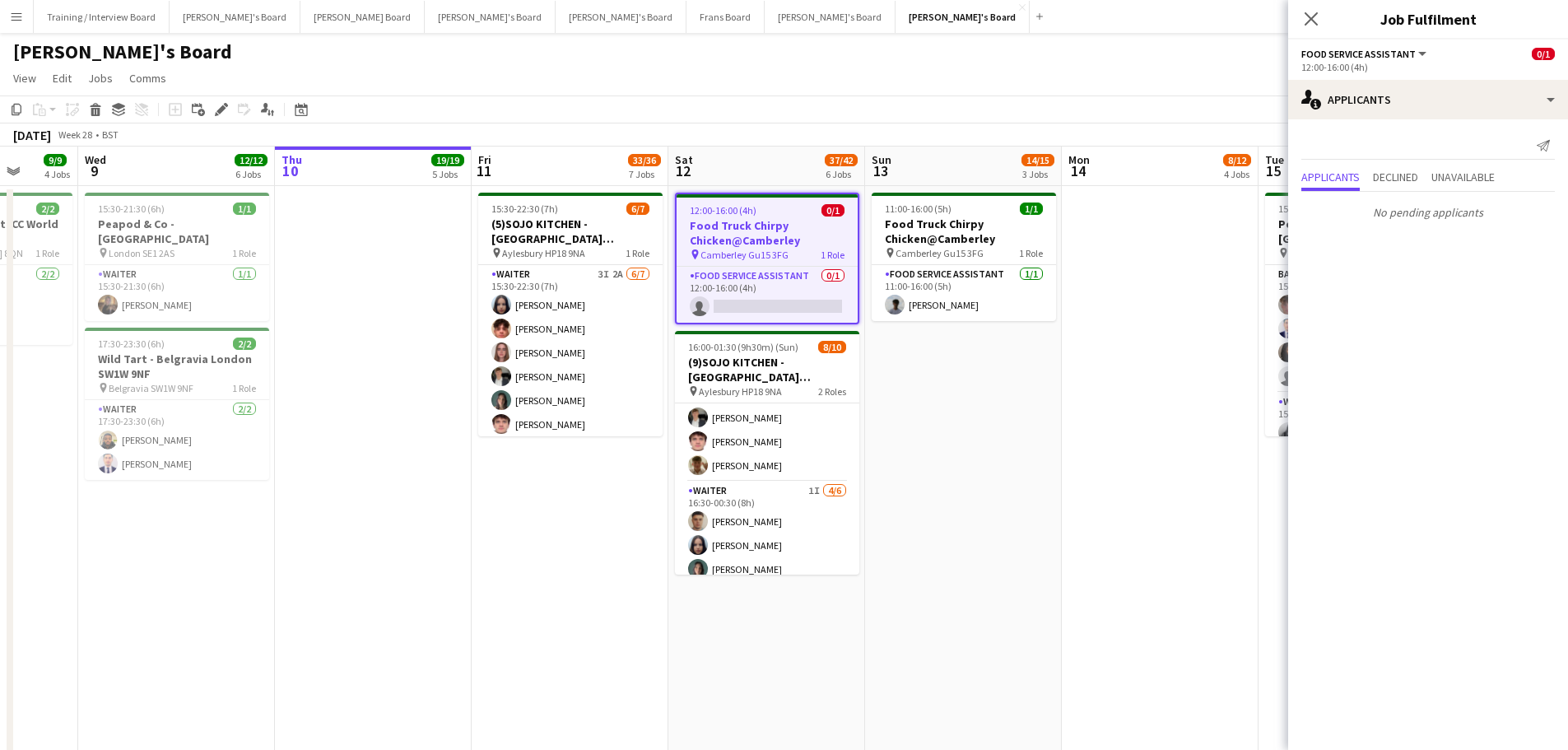 click on "12:00-16:00 (4h)    0/1   Food Truck Chirpy Chicken@Camberley
pin
Camberley Gu15 3FG   1 Role   Food Service Assistant   0/1   12:00-16:00 (4h)
single-neutral-actions
16:00-01:30 (9h30m) (Sun)   8/10   (9)SOJO KITCHEN - Town Hill Farm Aylesbury
pin
Aylesbury HP18 9NA   2 Roles   Waiter   4/4   16:00-01:30 (9h30m)
William Martin Charlie Rumens James Cox Toby Rutland-Dix  Waiter   1I   4/6   16:30-00:30 (8h)
Thomas Morris Sacha Stanbury Amaris Dawson Marea Logan
single-neutral-actions
single-neutral-actions" at bounding box center [766, 532] 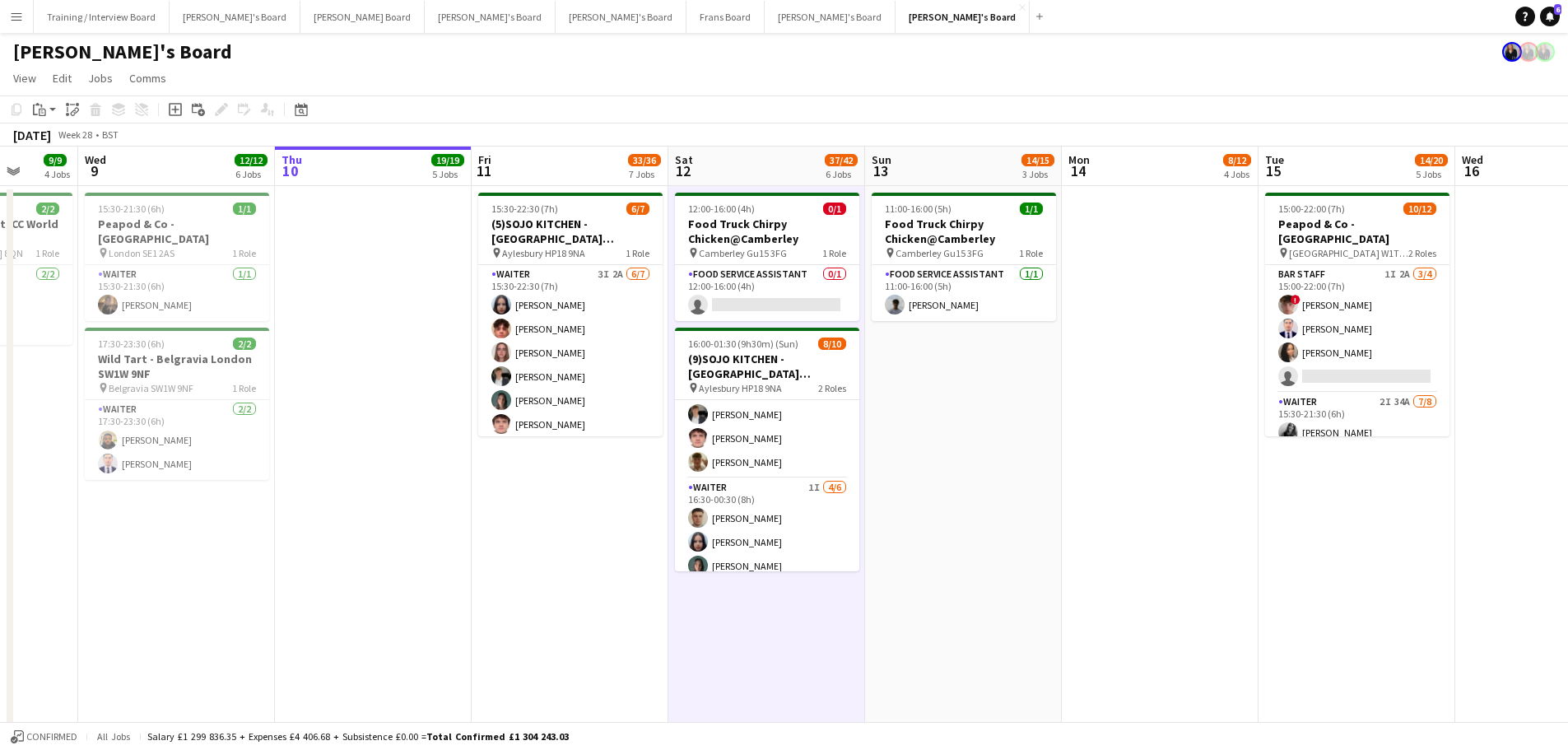 click on "11:00-16:00 (5h)    1/1   Food Truck Chirpy Chicken@Camberley
pin
Camberley Gu15 3FG   1 Role   Food Service Assistant   1/1   11:00-16:00 (5h)
Charlie Johnson" at bounding box center (963, 532) 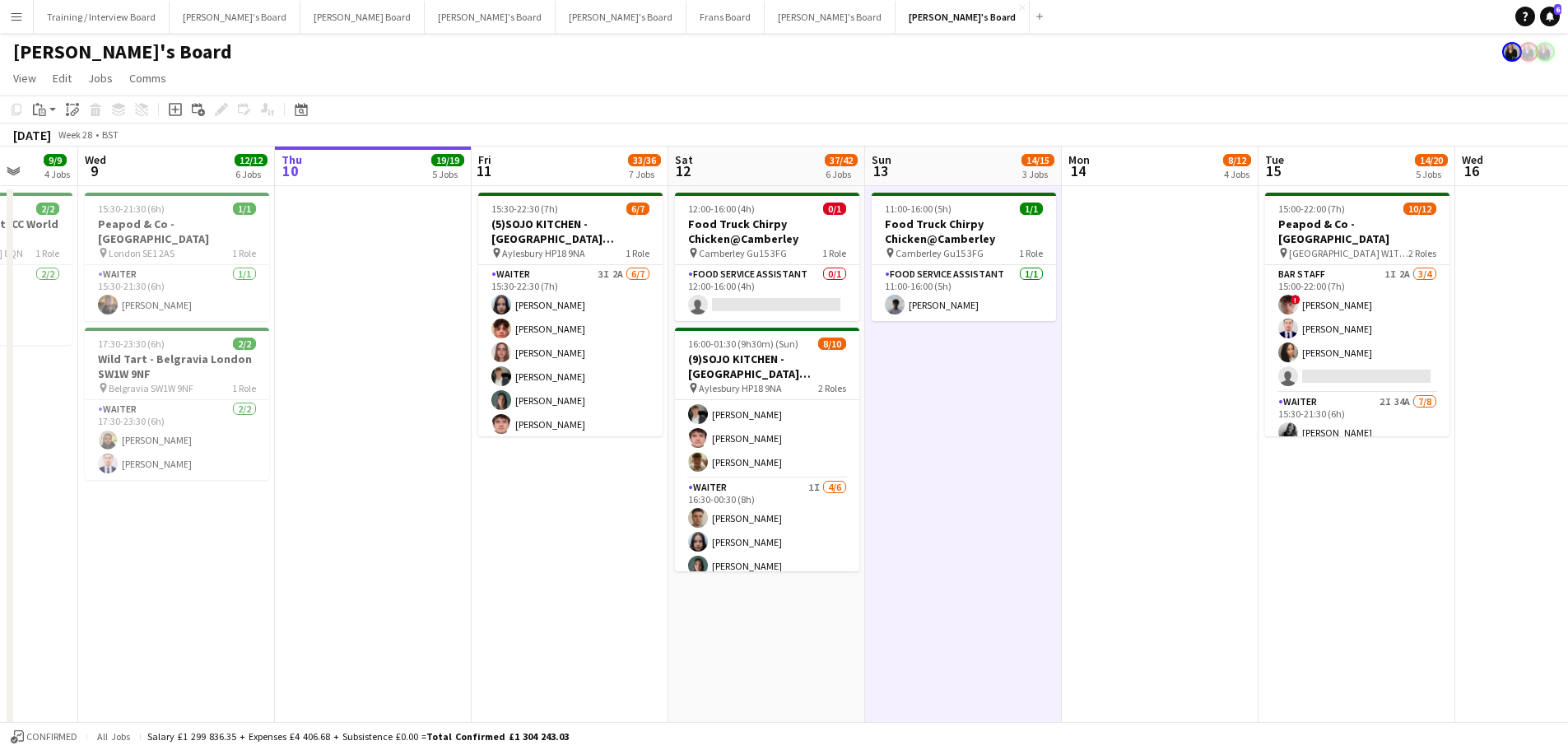 click on "12:00-16:00 (4h)    0/1   Food Truck Chirpy Chicken@Camberley
pin
Camberley Gu15 3FG   1 Role   Food Service Assistant   0/1   12:00-16:00 (4h)
single-neutral-actions
16:00-01:30 (9h30m) (Sun)   8/10   (9)SOJO KITCHEN - Town Hill Farm Aylesbury
pin
Aylesbury HP18 9NA   2 Roles   Waiter   4/4   16:00-01:30 (9h30m)
William Martin Charlie Rumens James Cox Toby Rutland-Dix  Waiter   1I   4/6   16:30-00:30 (8h)
Thomas Morris Sacha Stanbury Amaris Dawson Marea Logan
single-neutral-actions
single-neutral-actions" at bounding box center (766, 532) 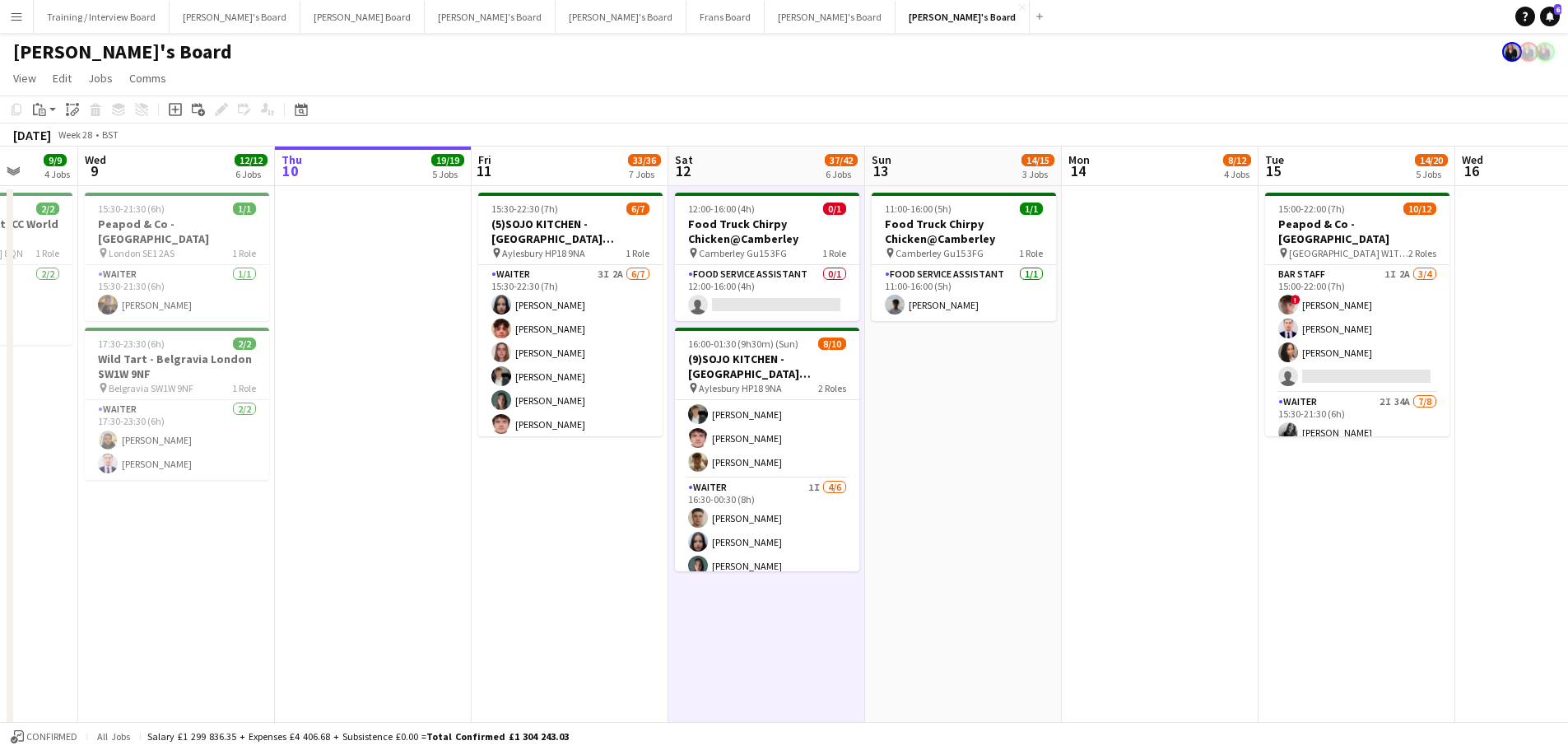 click on "11:00-16:00 (5h)    1/1   Food Truck Chirpy Chicken@Camberley
pin
Camberley Gu15 3FG   1 Role   Food Service Assistant   1/1   11:00-16:00 (5h)
Charlie Johnson" at bounding box center (963, 532) 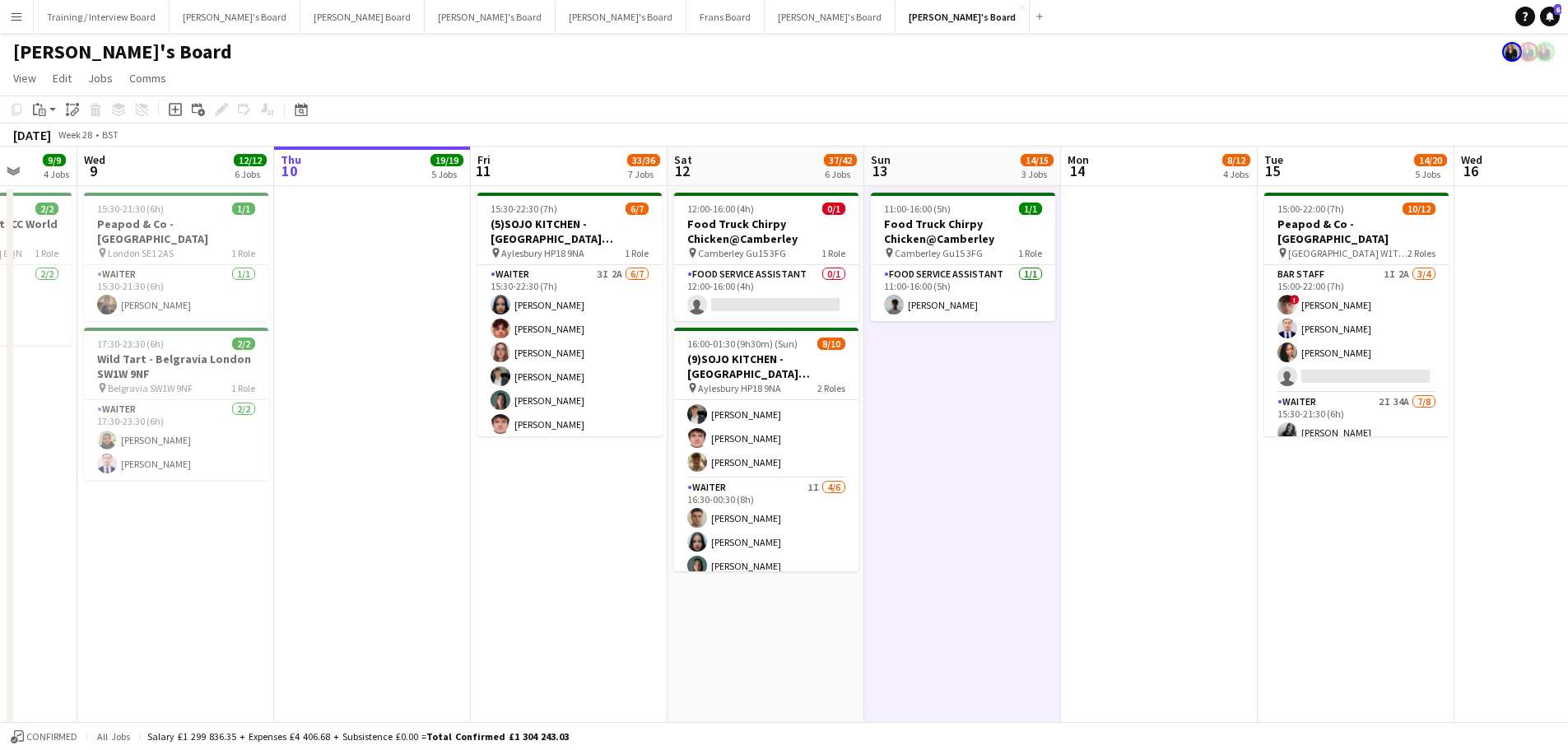 drag, startPoint x: 797, startPoint y: 655, endPoint x: 835, endPoint y: 574, distance: 89.47067 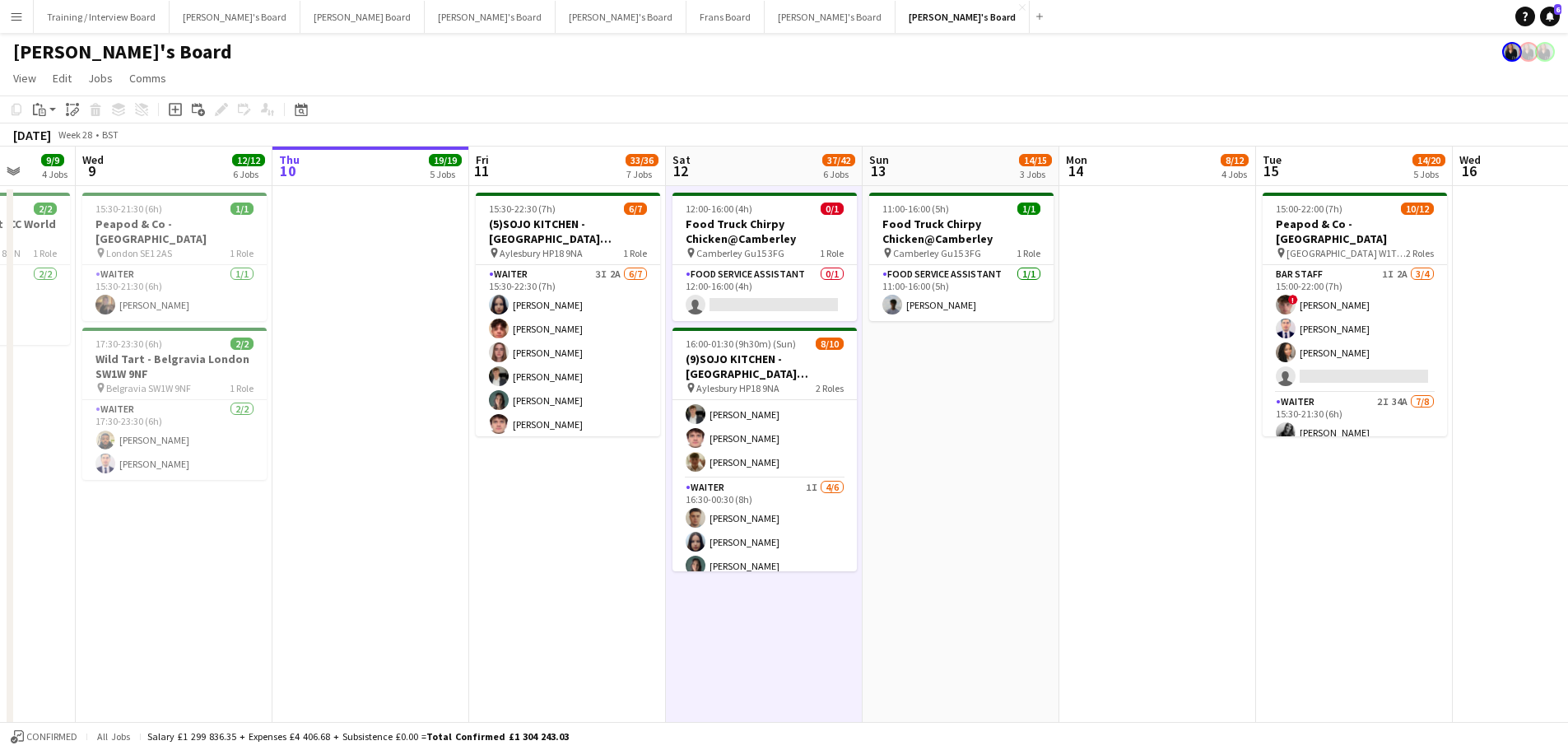 click on "11:00-16:00 (5h)    1/1   Food Truck Chirpy Chicken@Camberley
pin
Camberley Gu15 3FG   1 Role   Food Service Assistant   1/1   11:00-16:00 (5h)
Charlie Johnson" at bounding box center [961, 532] 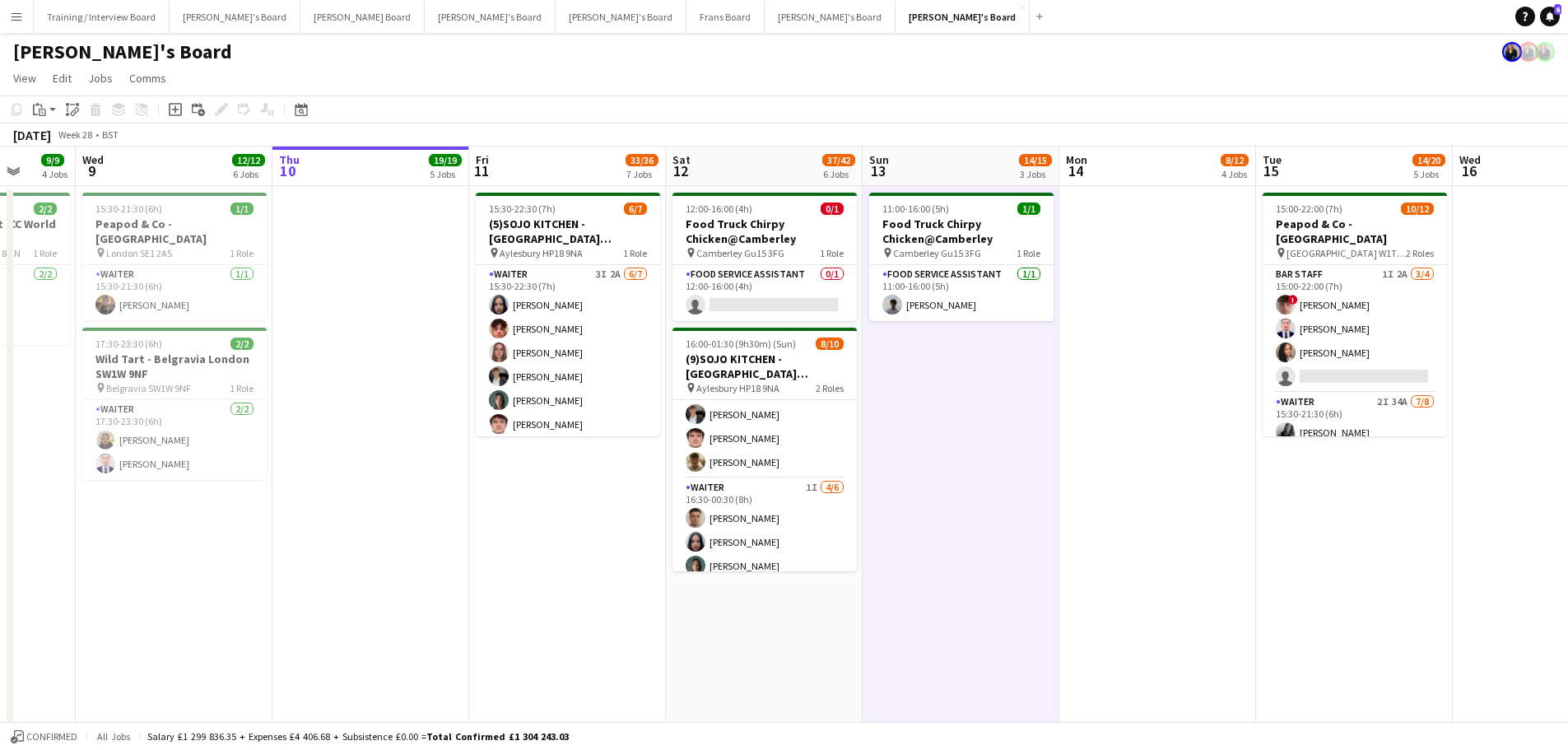 click on "12:00-16:00 (4h)    0/1   Food Truck Chirpy Chicken@Camberley
pin
Camberley Gu15 3FG   1 Role   Food Service Assistant   0/1   12:00-16:00 (4h)
single-neutral-actions
16:00-01:30 (9h30m) (Sun)   8/10   (9)SOJO KITCHEN - Town Hill Farm Aylesbury
pin
Aylesbury HP18 9NA   2 Roles   Waiter   4/4   16:00-01:30 (9h30m)
William Martin Charlie Rumens James Cox Toby Rutland-Dix  Waiter   1I   4/6   16:30-00:30 (8h)
Thomas Morris Sacha Stanbury Amaris Dawson Marea Logan
single-neutral-actions
single-neutral-actions" at bounding box center [764, 532] 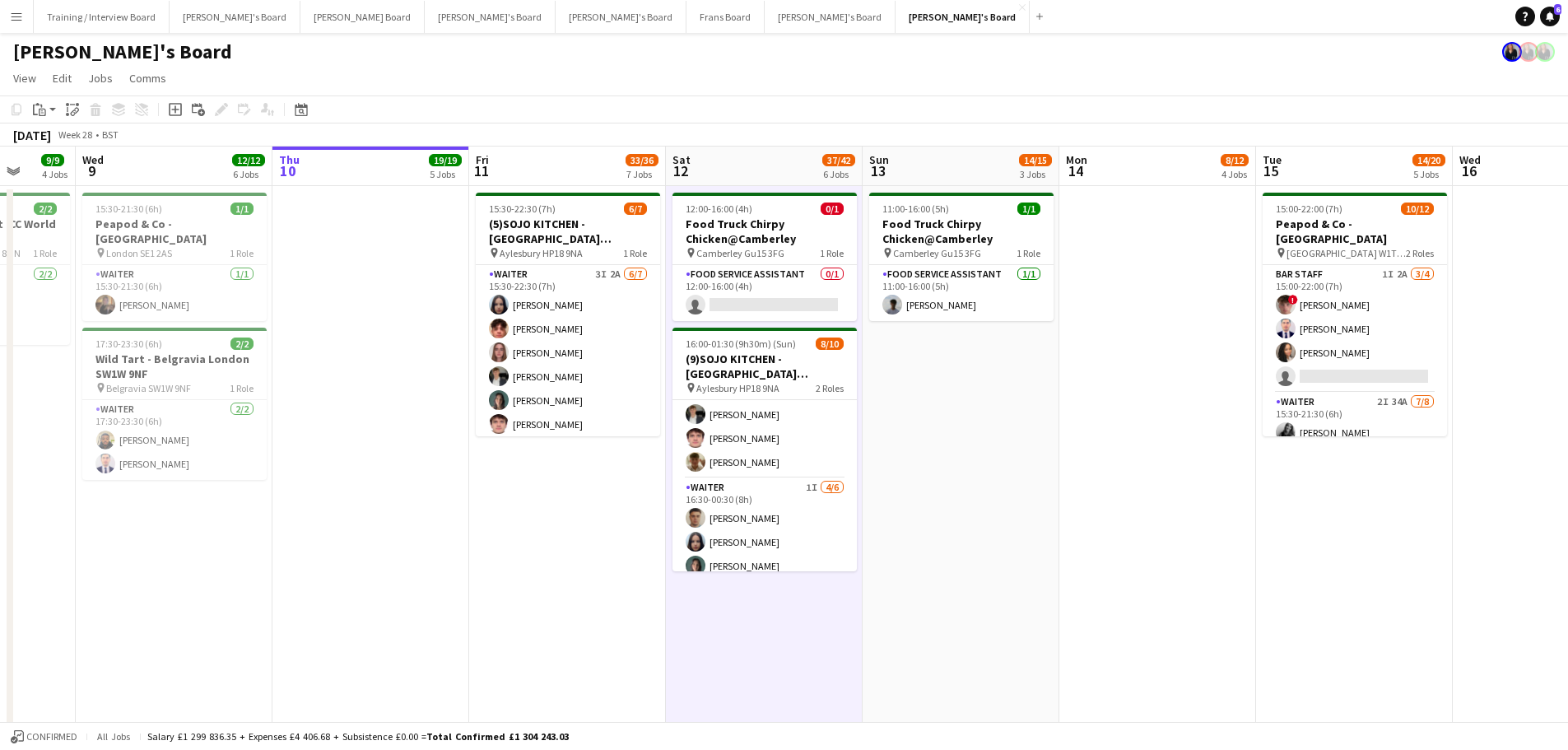 click on "11:00-16:00 (5h)    1/1   Food Truck Chirpy Chicken@Camberley
pin
Camberley Gu15 3FG   1 Role   Food Service Assistant   1/1   11:00-16:00 (5h)
Charlie Johnson" at bounding box center (961, 532) 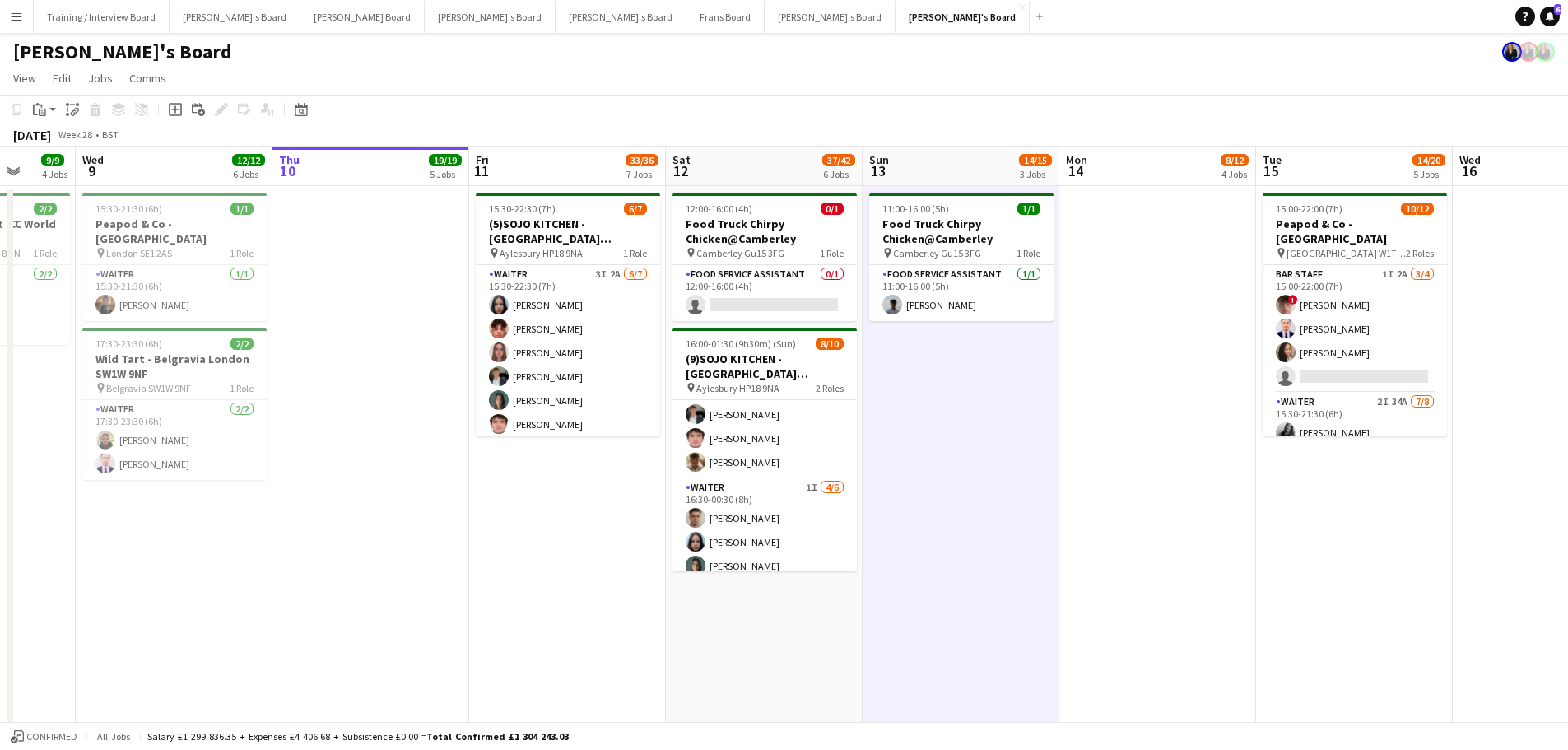 click on "12:00-16:00 (4h)    0/1   Food Truck Chirpy Chicken@Camberley
pin
Camberley Gu15 3FG   1 Role   Food Service Assistant   0/1   12:00-16:00 (4h)
single-neutral-actions
16:00-01:30 (9h30m) (Sun)   8/10   (9)SOJO KITCHEN - Town Hill Farm Aylesbury
pin
Aylesbury HP18 9NA   2 Roles   Waiter   4/4   16:00-01:30 (9h30m)
William Martin Charlie Rumens James Cox Toby Rutland-Dix  Waiter   1I   4/6   16:30-00:30 (8h)
Thomas Morris Sacha Stanbury Amaris Dawson Marea Logan
single-neutral-actions
single-neutral-actions" at bounding box center [764, 532] 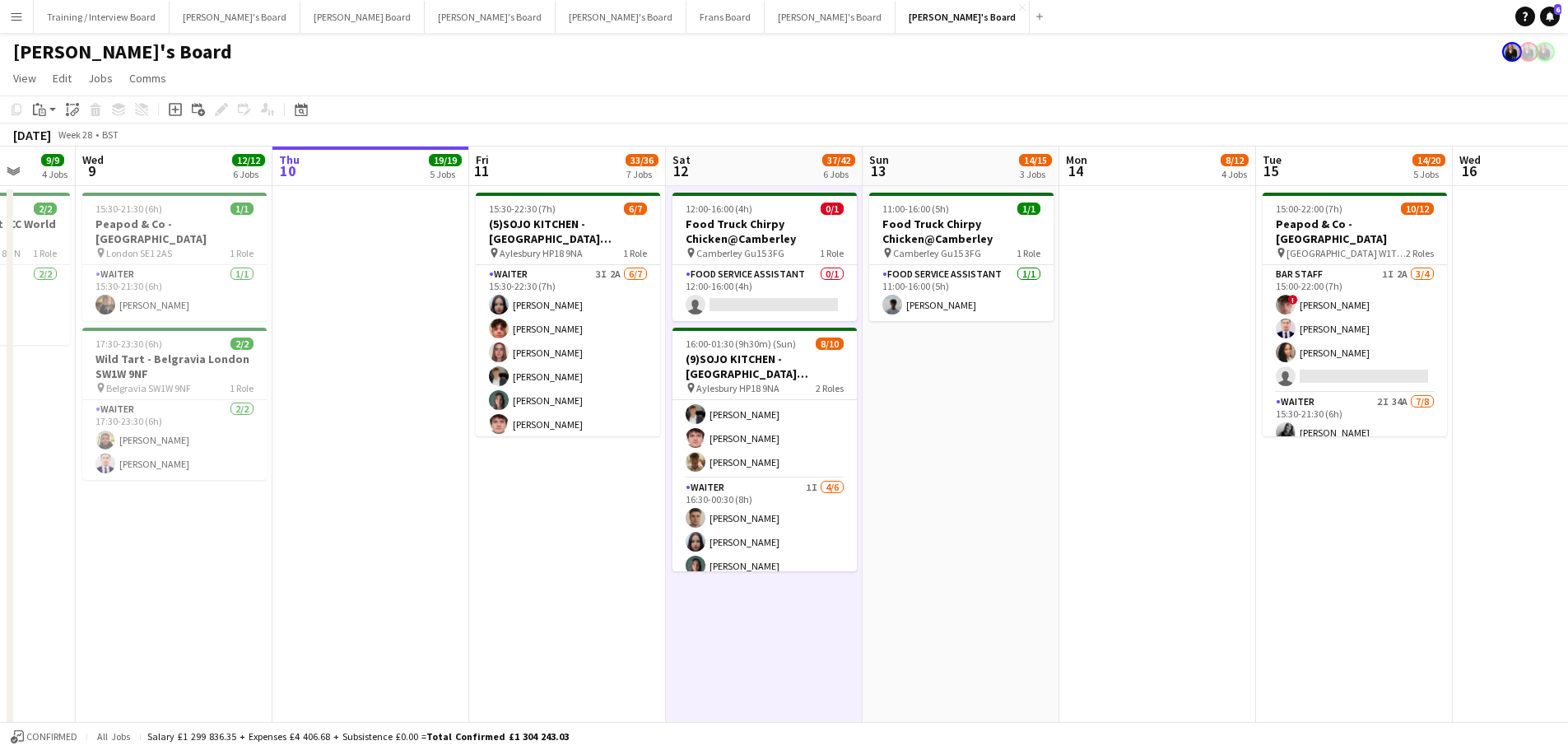click on "11:00-16:00 (5h)    1/1   Food Truck Chirpy Chicken@Camberley
pin
Camberley Gu15 3FG   1 Role   Food Service Assistant   1/1   11:00-16:00 (5h)
Charlie Johnson" at bounding box center [961, 532] 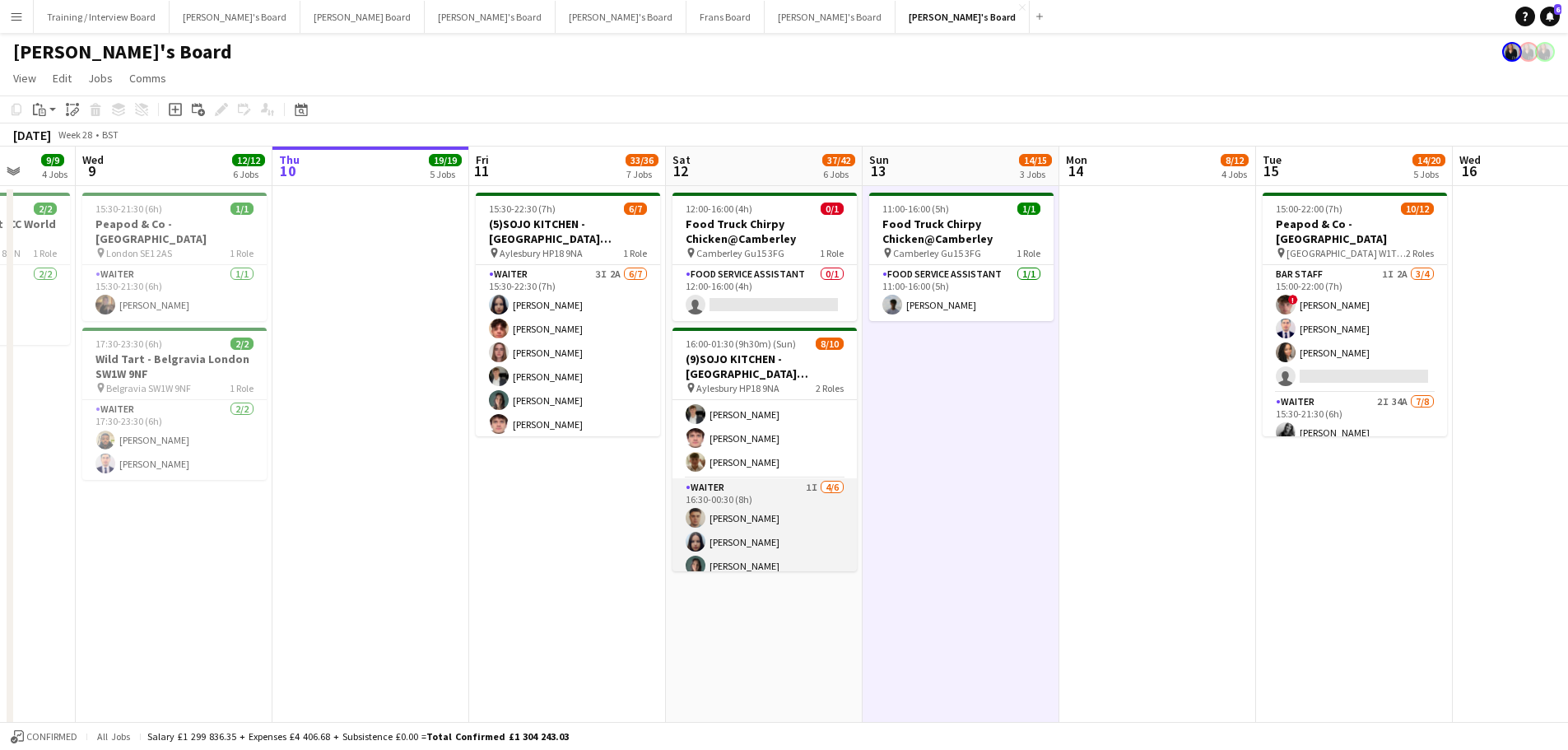 scroll, scrollTop: 0, scrollLeft: 0, axis: both 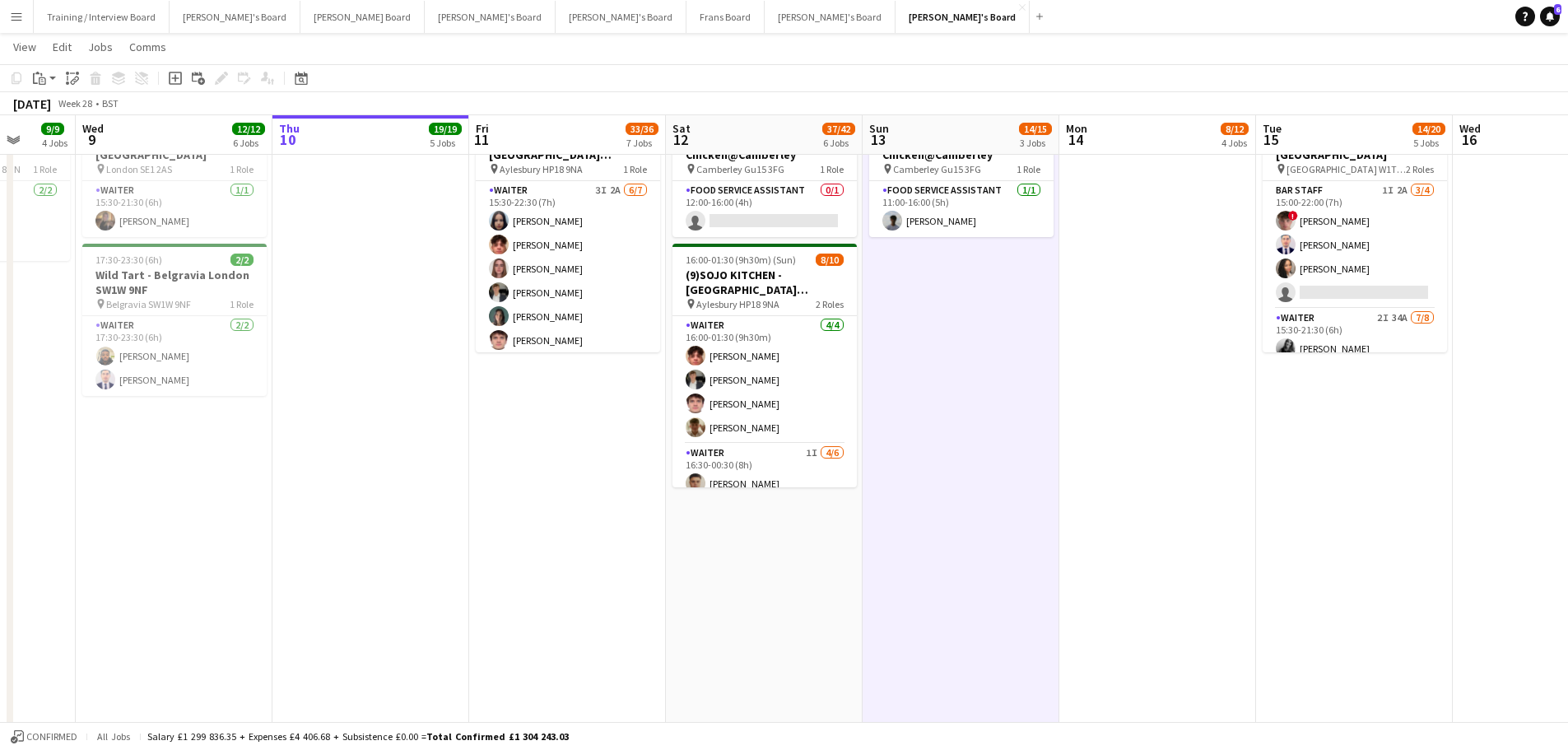 click on "12:00-16:00 (4h)    0/1   Food Truck Chirpy Chicken@Camberley
pin
Camberley Gu15 3FG   1 Role   Food Service Assistant   0/1   12:00-16:00 (4h)
single-neutral-actions
16:00-01:30 (9h30m) (Sun)   8/10   (9)SOJO KITCHEN - Town Hill Farm Aylesbury
pin
Aylesbury HP18 9NA   2 Roles   Waiter   4/4   16:00-01:30 (9h30m)
William Martin Charlie Rumens James Cox Toby Rutland-Dix  Waiter   1I   4/6   16:30-00:30 (8h)
Thomas Morris Sacha Stanbury Amaris Dawson Marea Logan
single-neutral-actions
single-neutral-actions" at bounding box center (764, 448) 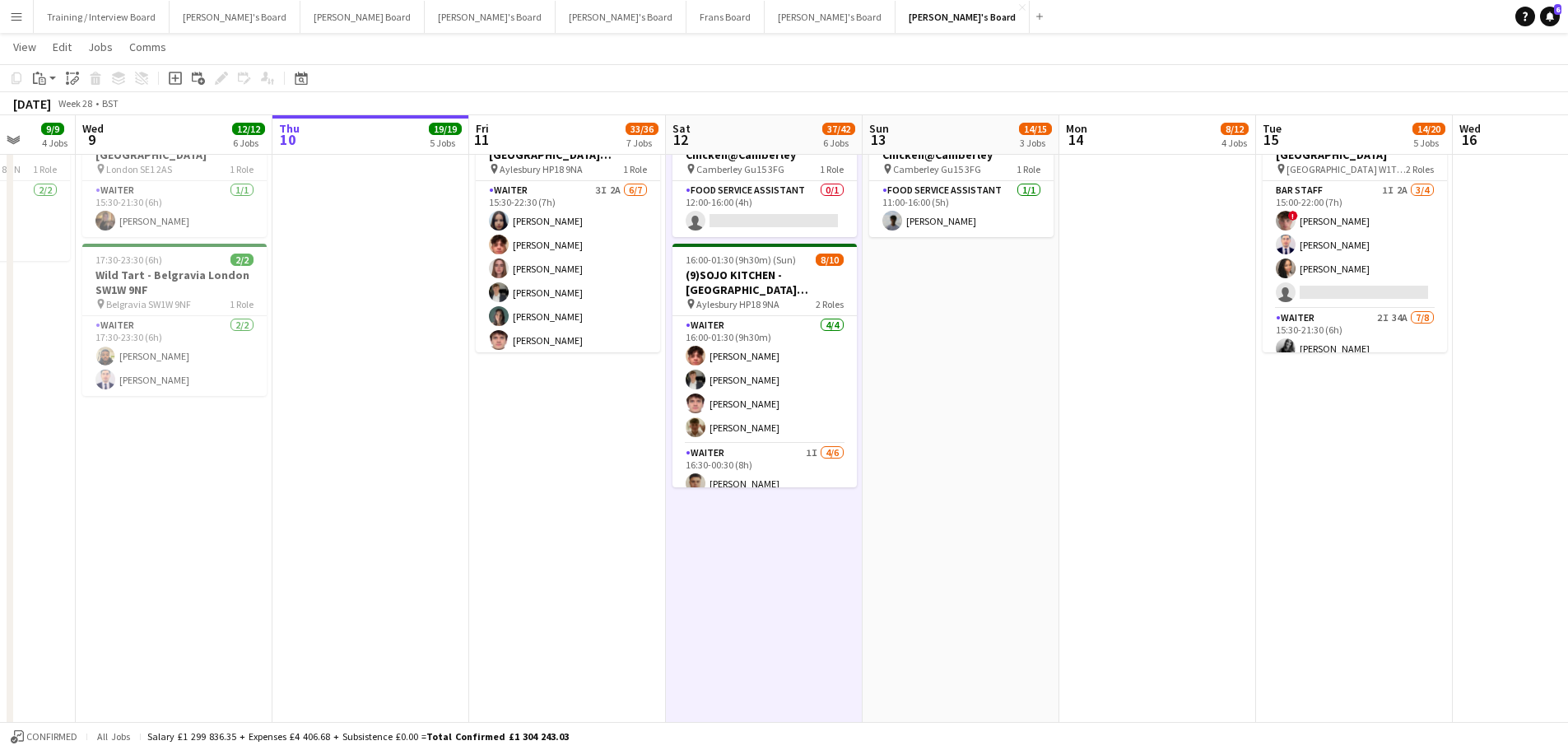 click on "11:00-16:00 (5h)    1/1   Food Truck Chirpy Chicken@Camberley
pin
Camberley Gu15 3FG   1 Role   Food Service Assistant   1/1   11:00-16:00 (5h)
Charlie Johnson" at bounding box center [961, 448] 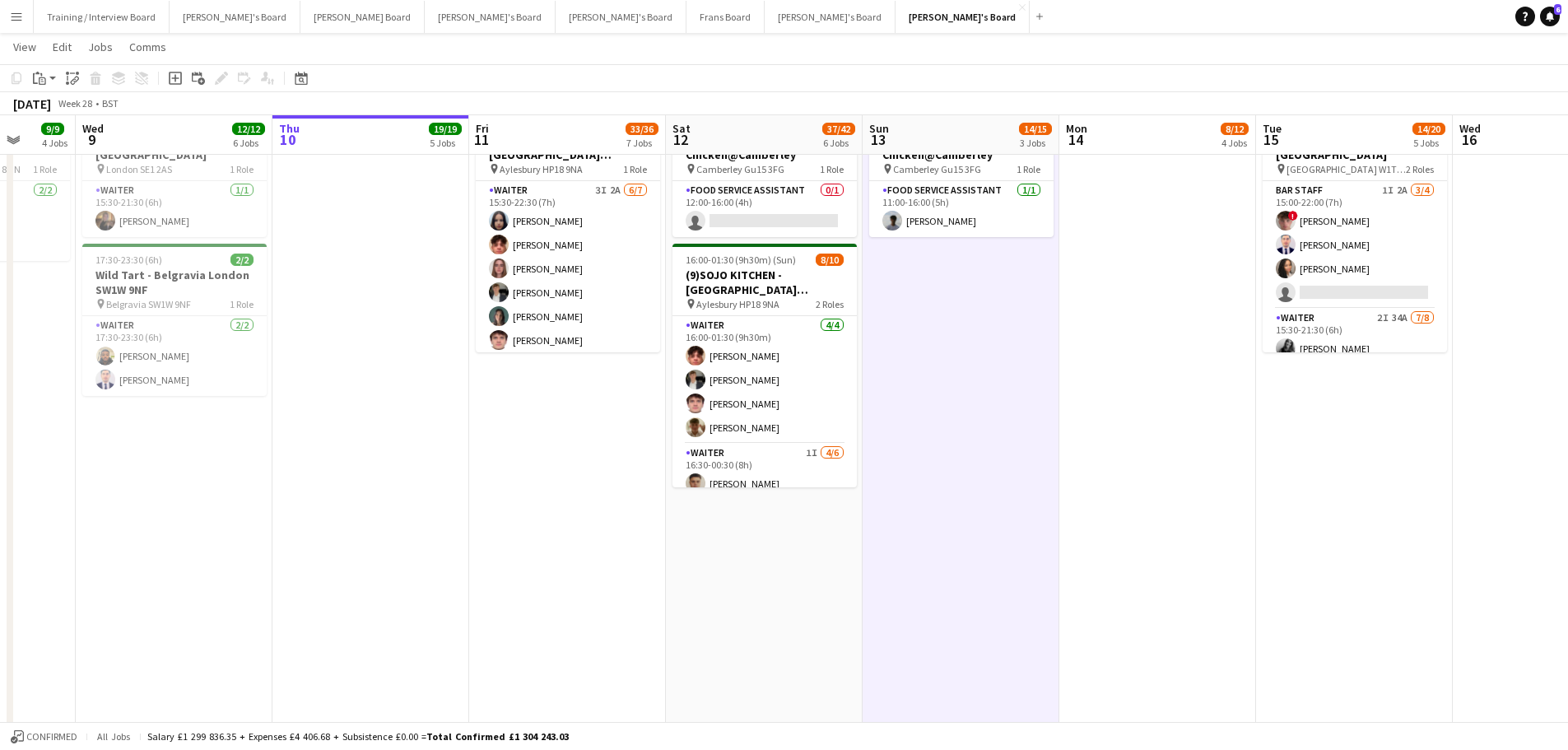 click on "12:00-16:00 (4h)    0/1   Food Truck Chirpy Chicken@Camberley
pin
Camberley Gu15 3FG   1 Role   Food Service Assistant   0/1   12:00-16:00 (4h)
single-neutral-actions
16:00-01:30 (9h30m) (Sun)   8/10   (9)SOJO KITCHEN - Town Hill Farm Aylesbury
pin
Aylesbury HP18 9NA   2 Roles   Waiter   4/4   16:00-01:30 (9h30m)
William Martin Charlie Rumens James Cox Toby Rutland-Dix  Waiter   1I   4/6   16:30-00:30 (8h)
Thomas Morris Sacha Stanbury Amaris Dawson Marea Logan
single-neutral-actions
single-neutral-actions" at bounding box center (764, 448) 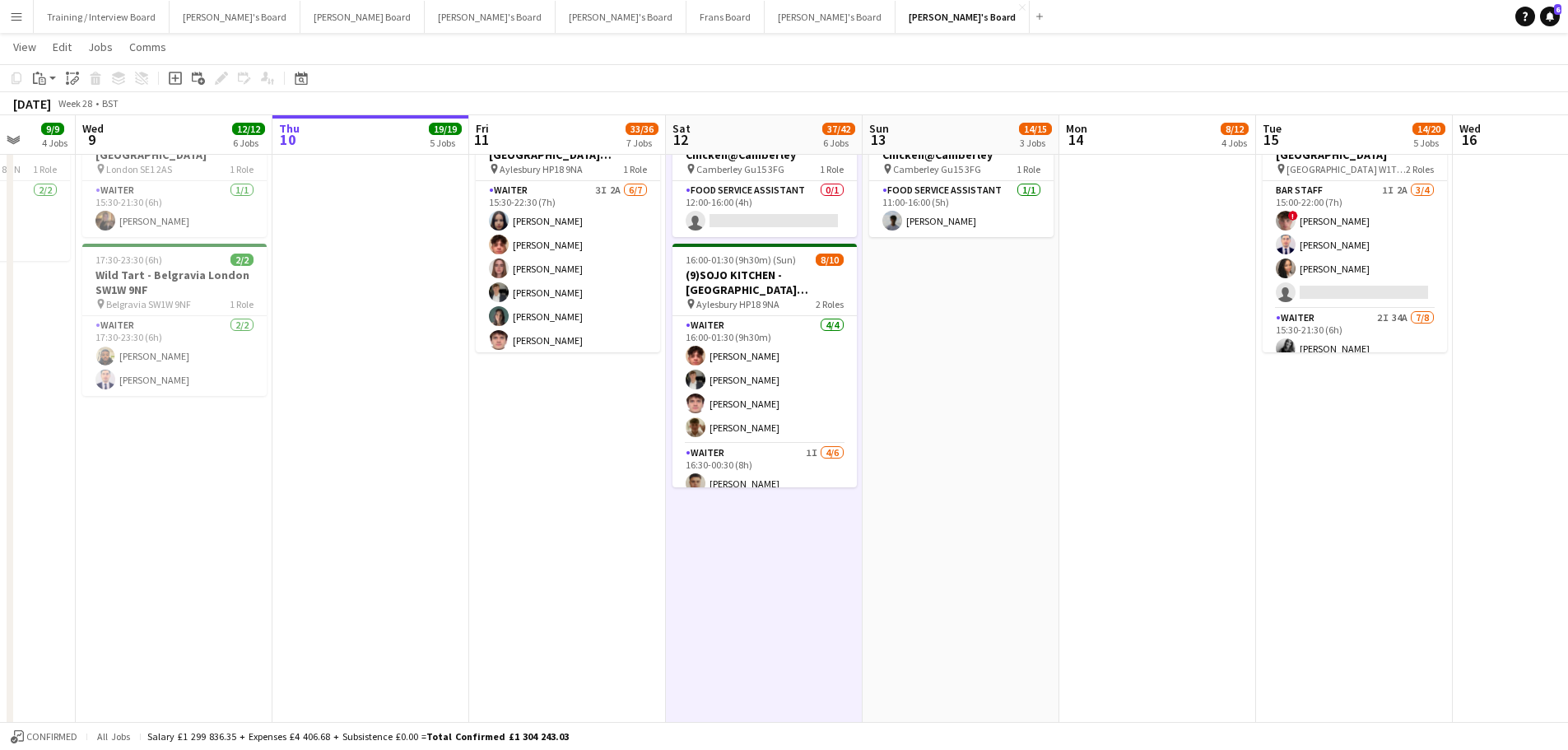 click on "11:00-16:00 (5h)    1/1   Food Truck Chirpy Chicken@Camberley
pin
Camberley Gu15 3FG   1 Role   Food Service Assistant   1/1   11:00-16:00 (5h)
Charlie Johnson" at bounding box center (961, 448) 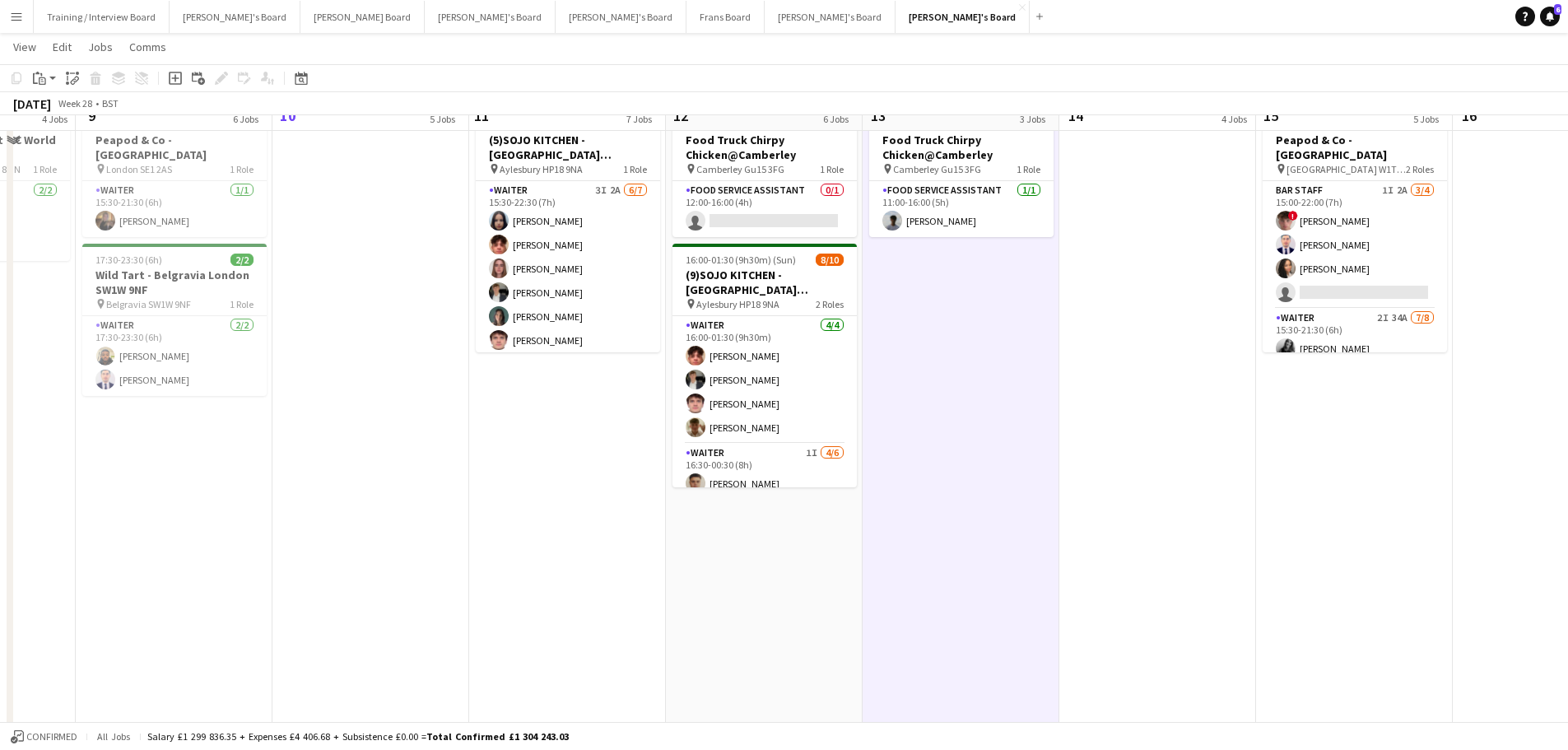 scroll, scrollTop: 0, scrollLeft: 0, axis: both 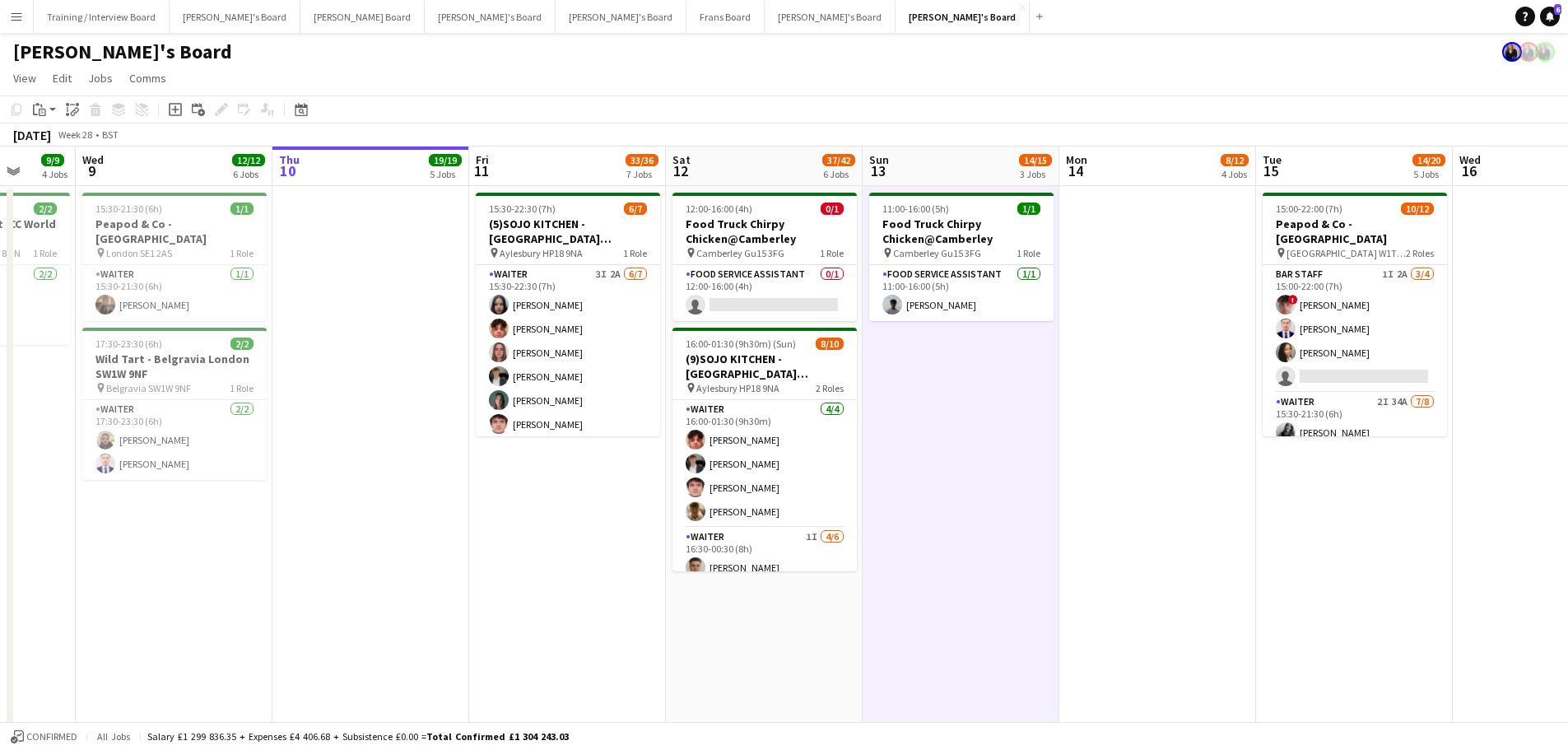 click on "12:00-16:00 (4h)    0/1   Food Truck Chirpy Chicken@Camberley
pin
Camberley Gu15 3FG   1 Role   Food Service Assistant   0/1   12:00-16:00 (4h)
single-neutral-actions
16:00-01:30 (9h30m) (Sun)   8/10   (9)SOJO KITCHEN - Town Hill Farm Aylesbury
pin
Aylesbury HP18 9NA   2 Roles   Waiter   4/4   16:00-01:30 (9h30m)
William Martin Charlie Rumens James Cox Toby Rutland-Dix  Waiter   1I   4/6   16:30-00:30 (8h)
Thomas Morris Sacha Stanbury Amaris Dawson Marea Logan
single-neutral-actions
single-neutral-actions" at bounding box center [764, 532] 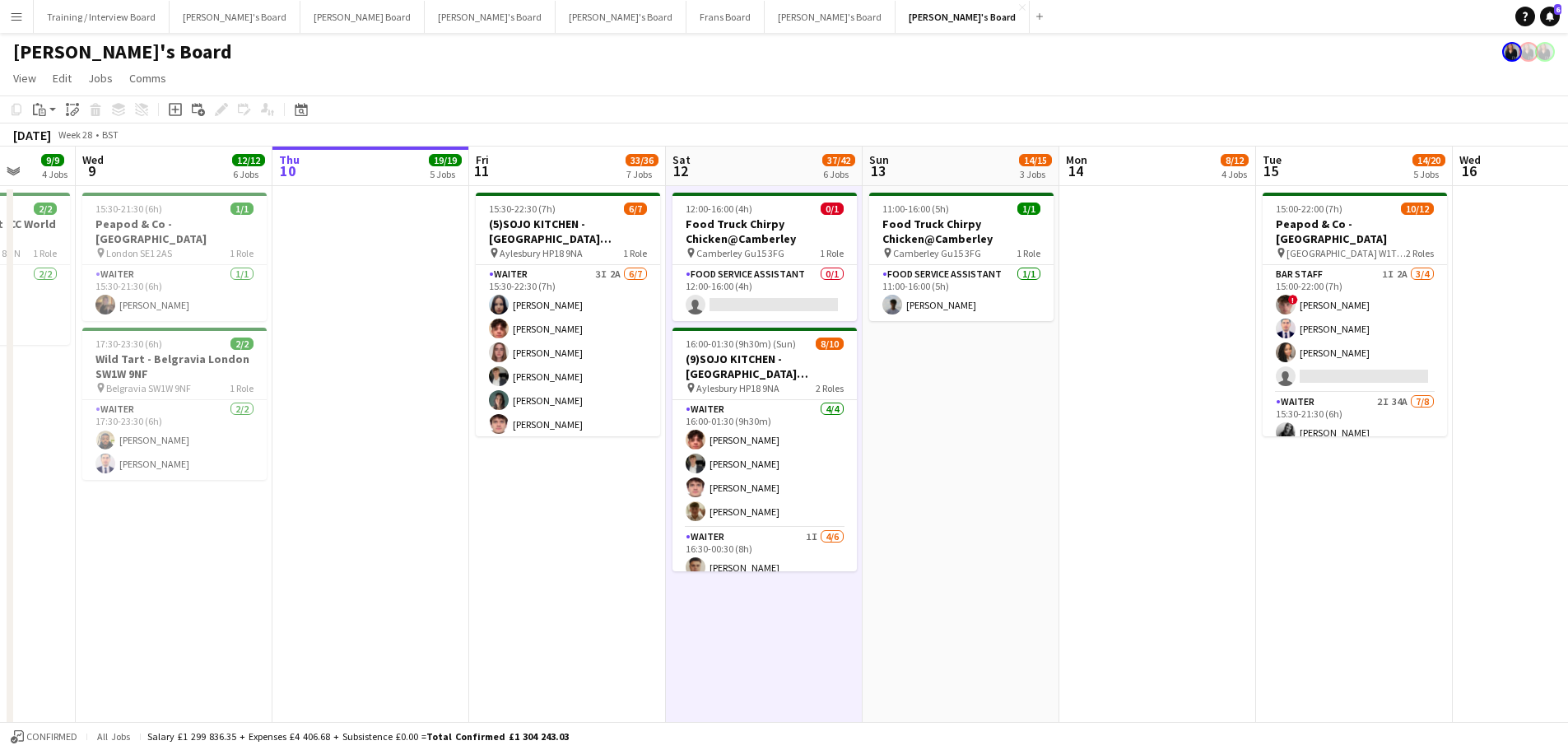 click on "11:00-16:00 (5h)    1/1   Food Truck Chirpy Chicken@Camberley
pin
Camberley Gu15 3FG   1 Role   Food Service Assistant   1/1   11:00-16:00 (5h)
Charlie Johnson" at bounding box center (961, 532) 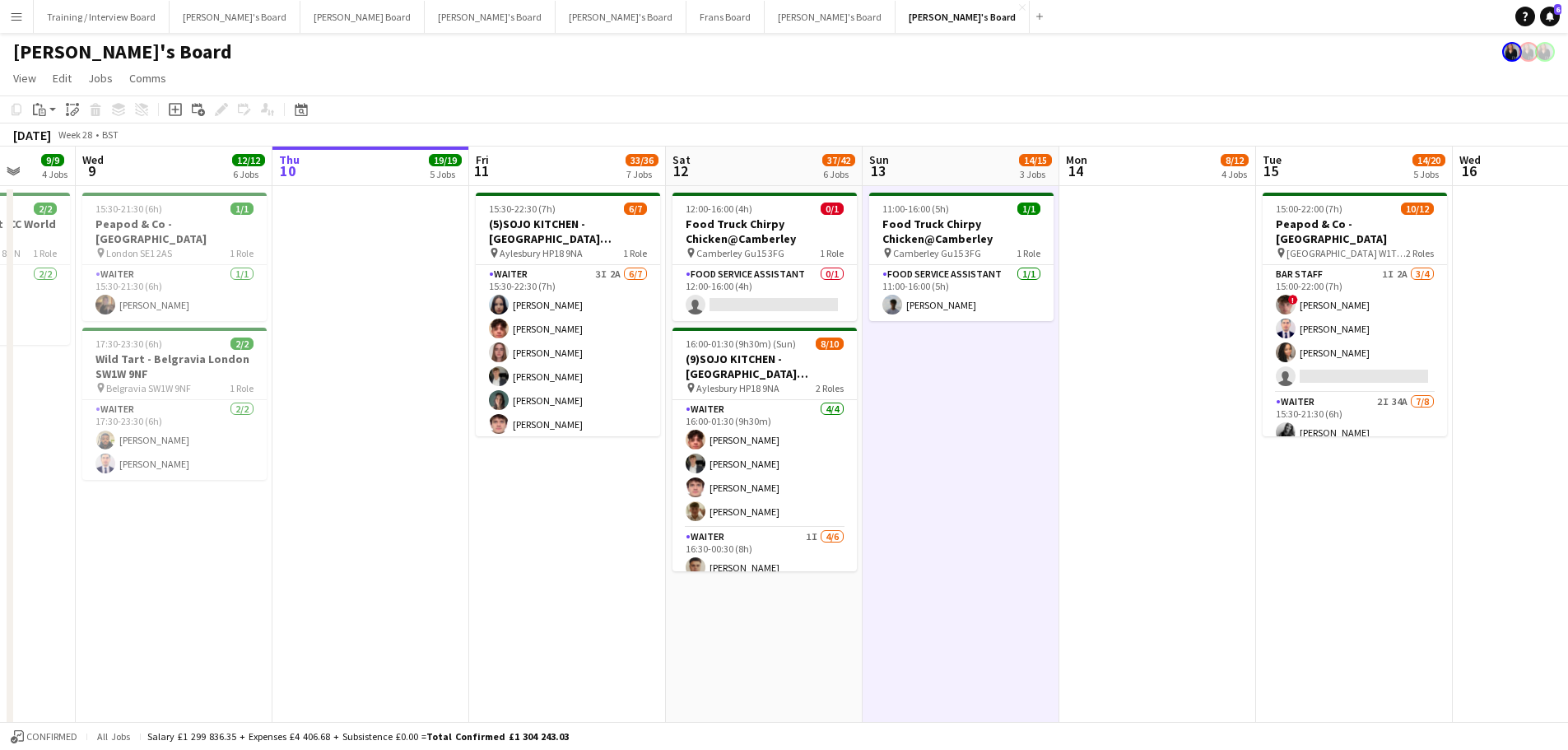 drag, startPoint x: 611, startPoint y: 539, endPoint x: 874, endPoint y: 566, distance: 264.3823 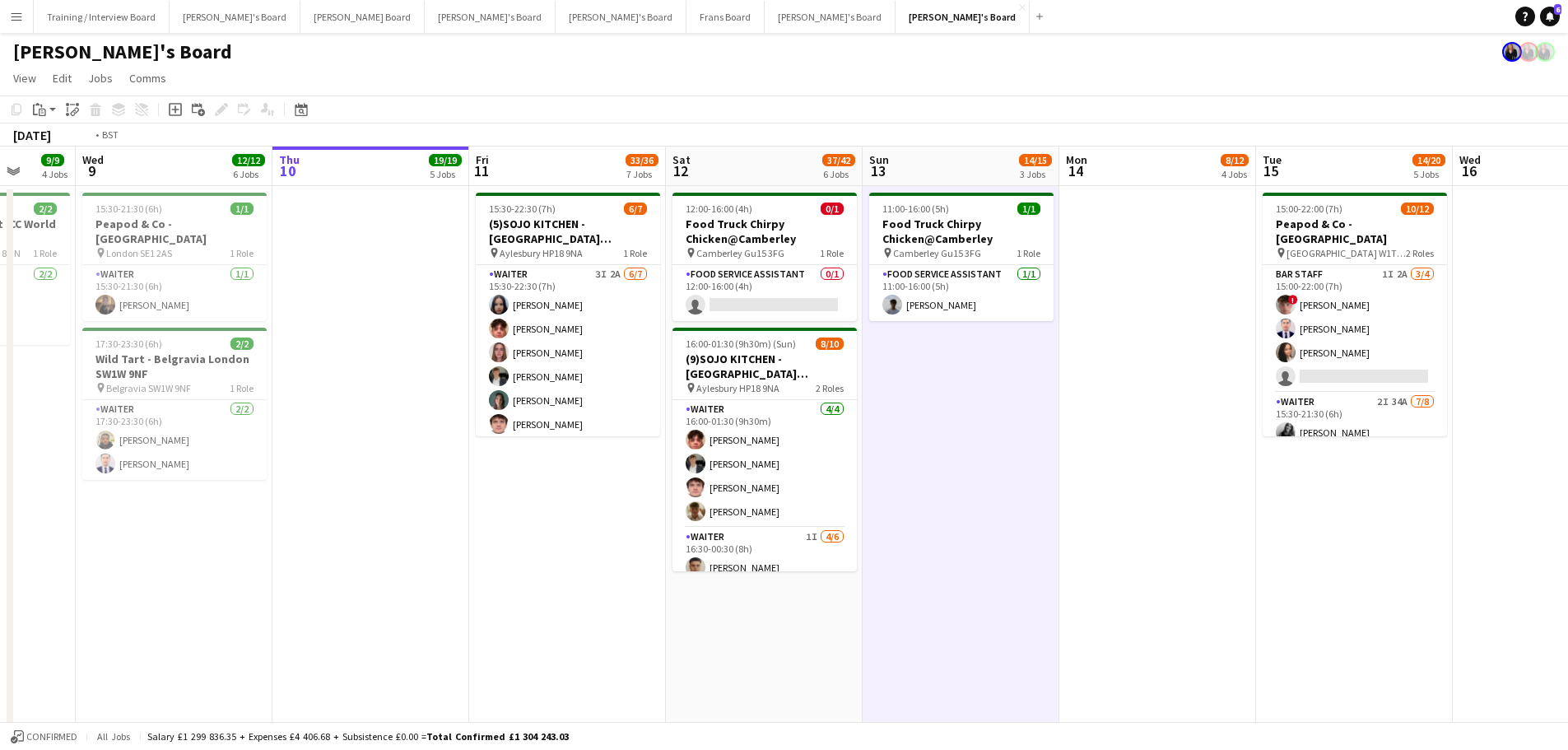 click on "Sun   6   38/39   4 Jobs   Mon   7   7/7   3 Jobs   Tue   8   9/9   4 Jobs   Wed   9   12/12   6 Jobs   Thu   10   19/19   5 Jobs   Fri   11   33/36   7 Jobs   Sat   12   37/42   6 Jobs   Sun   13   14/15   3 Jobs   Mon   14   8/12   4 Jobs   Tue   15   14/20   5 Jobs   Wed   16   2/6   3 Jobs   Thu   17   2/2   2 Jobs   Fri   18   2/2   2 Jobs      10:00-19:00 (9h)    1/1   Henley Regatta - CAVENDISH
pin
Henley-on-Thames, RG9 3EX   1 Role   Barista   1/1   10:00-19:00 (9h)
Ella Holmes     11:00-23:00 (12h)    35/36   (34)Bootleg Bars - GUILFEST!
pin
GUILFEST   3 Roles   BAR STAFF   112A   31/32   11:00-23:00 (12h)
Dagmar Bailey Neve San Emeterio Jazmin Gammon Beth Thorpe ! Toby Doyle Ben Macallan Thomas Malins Hannah Jacobs Julian Fernandes Guy van Oudtshoorn Lana Boyd-Livingston Lucy Graham Victoria Brierly lucy sargent Tabby Barlow Sabine Coombs ! Sam Martin Fred Kavanagh Rory Whelan Katie Jones Oliver Joslin Tom Buckmaster
!" at bounding box center [784, 1377] 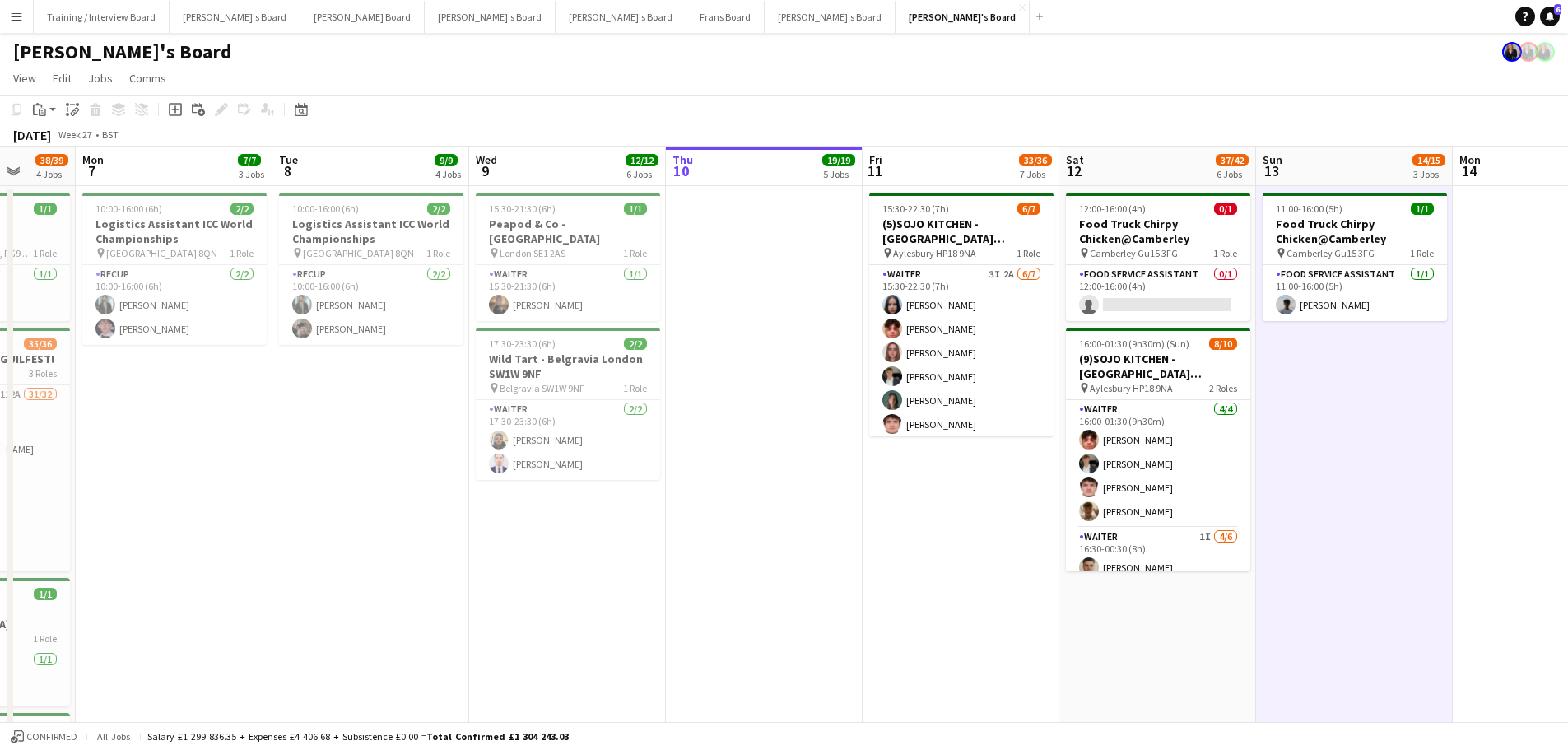 scroll, scrollTop: 0, scrollLeft: 489, axis: horizontal 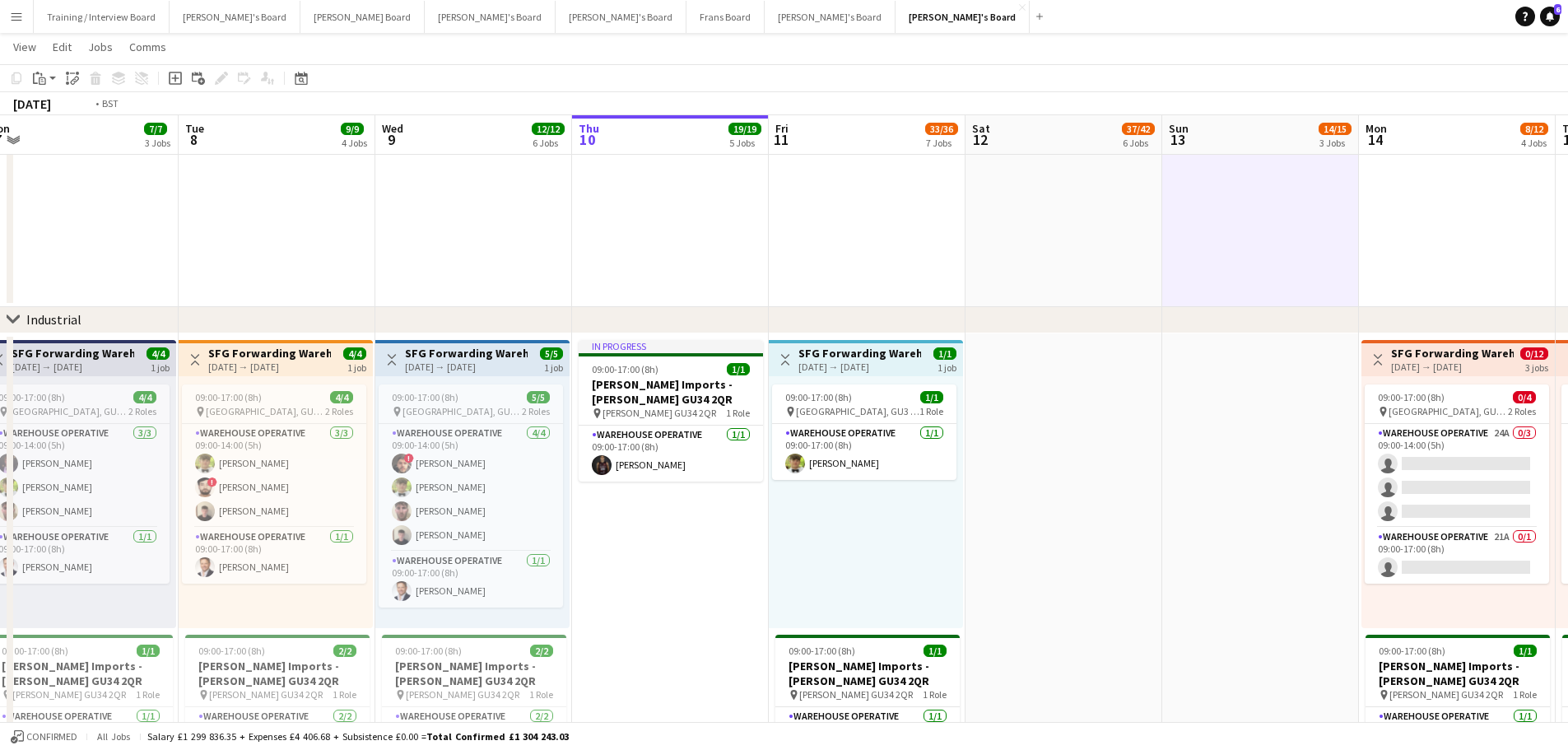 drag, startPoint x: 1254, startPoint y: 569, endPoint x: 1135, endPoint y: 562, distance: 119.2057 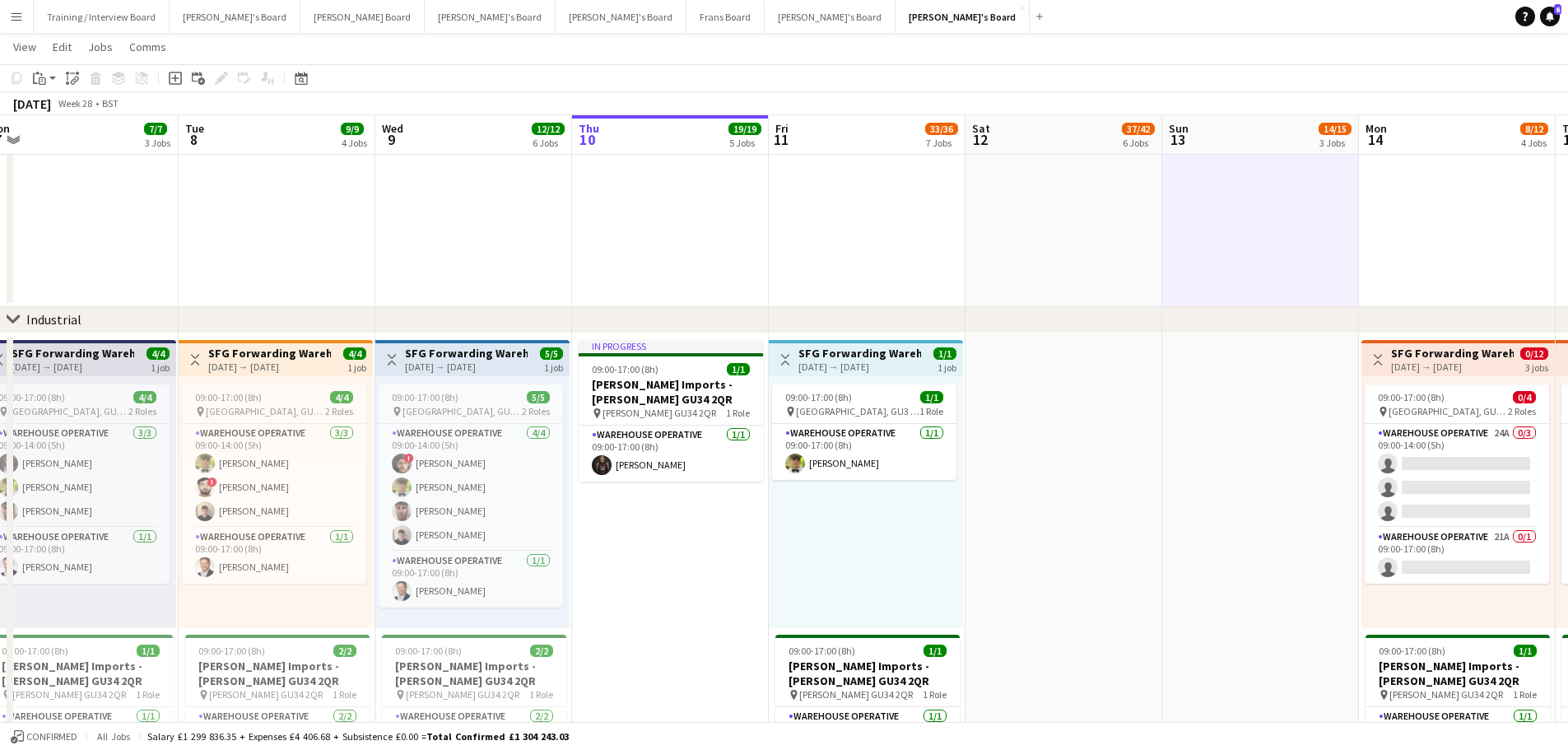 scroll, scrollTop: 0, scrollLeft: 625, axis: horizontal 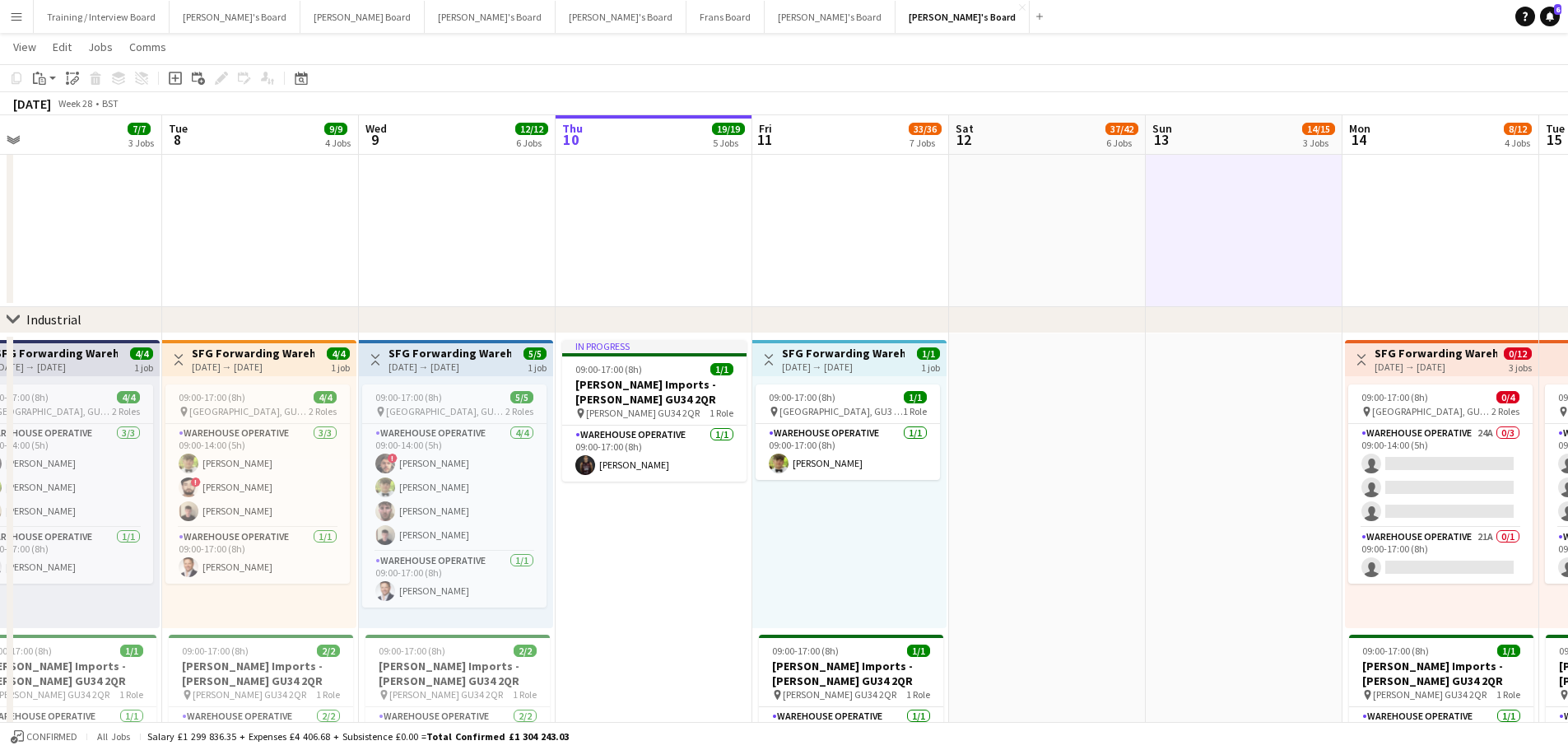 drag, startPoint x: 1243, startPoint y: 510, endPoint x: 636, endPoint y: 505, distance: 607.02059 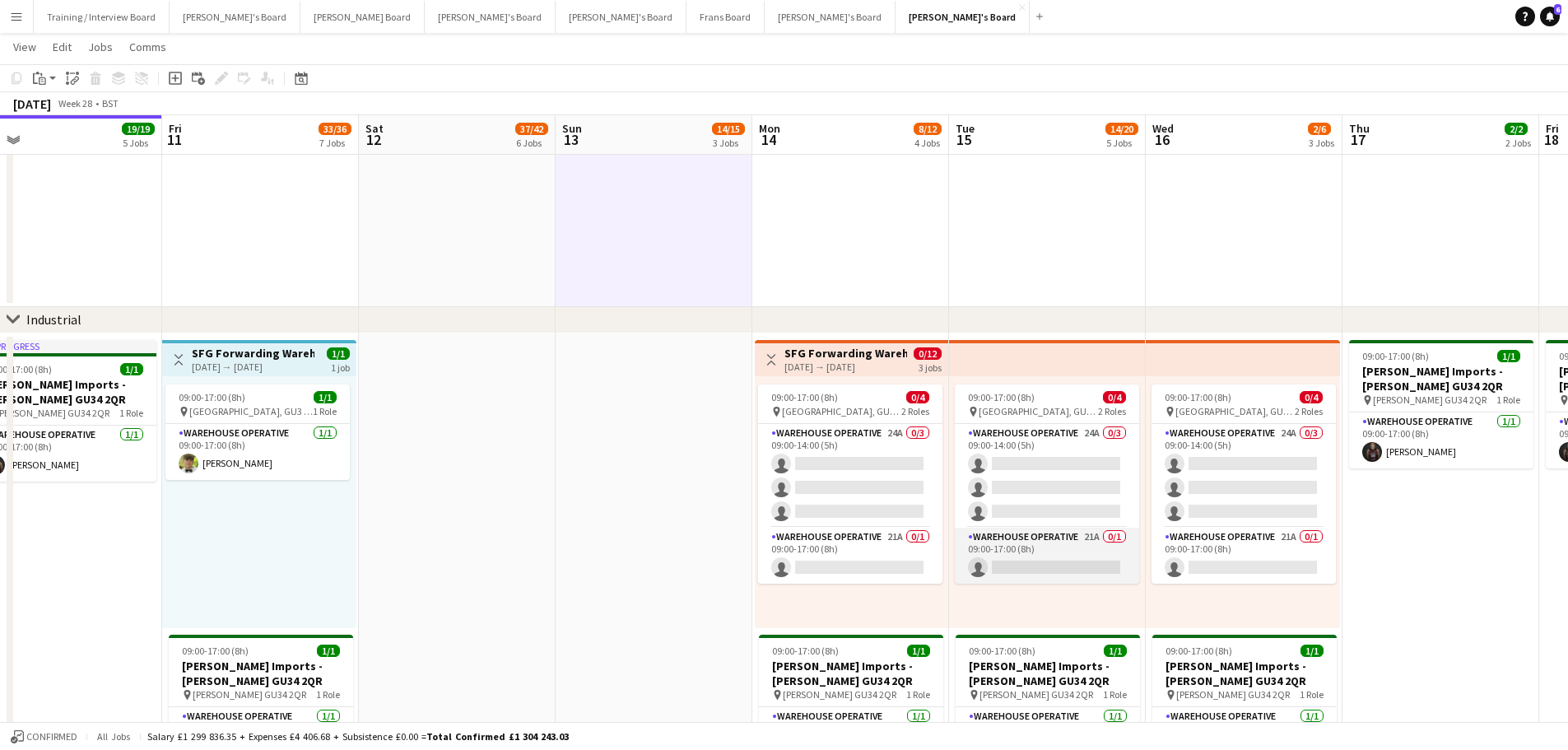 click on "Warehouse Operative   21A   0/1   09:00-17:00 (8h)
single-neutral-actions" at bounding box center (1047, 556) 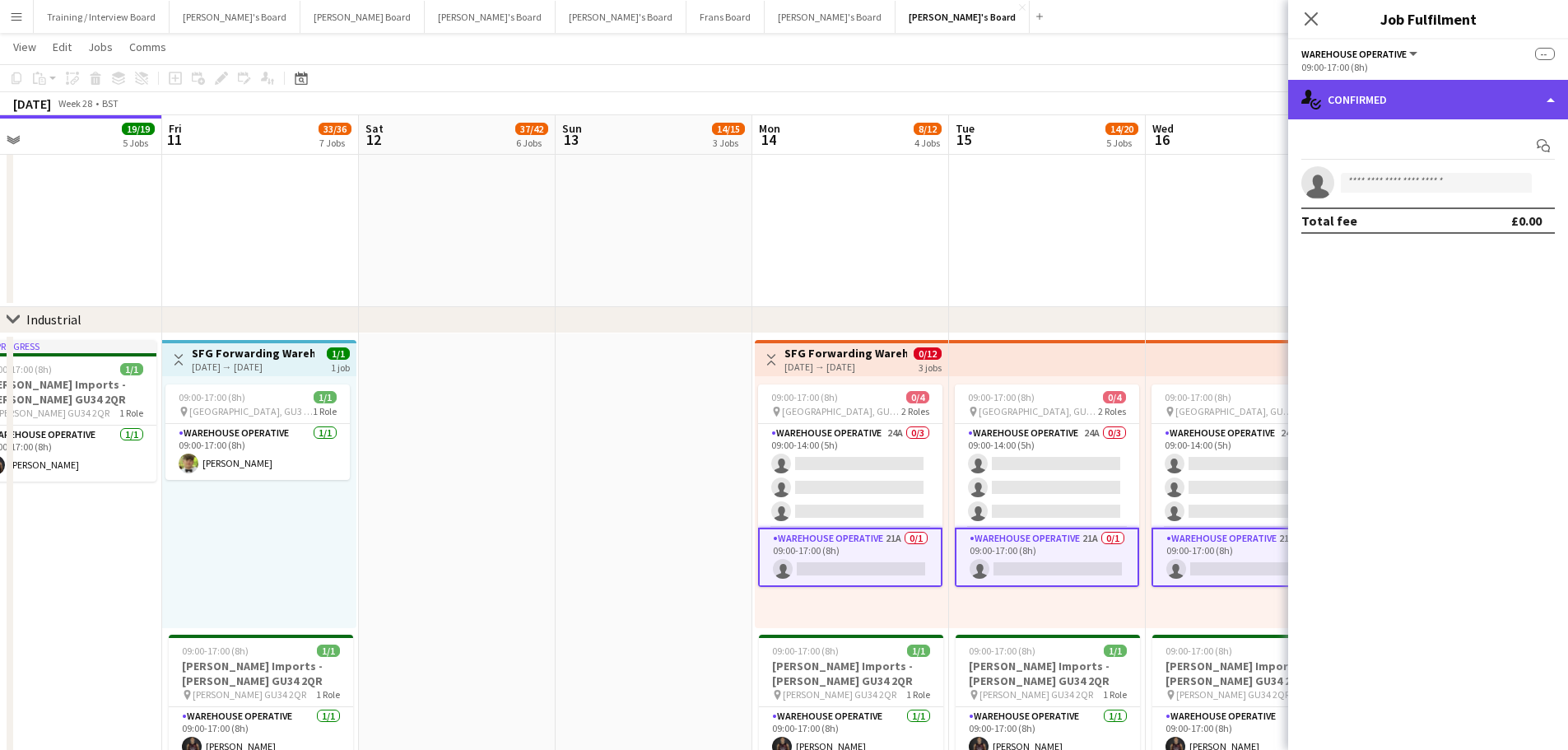 click on "single-neutral-actions-check-2
Confirmed" 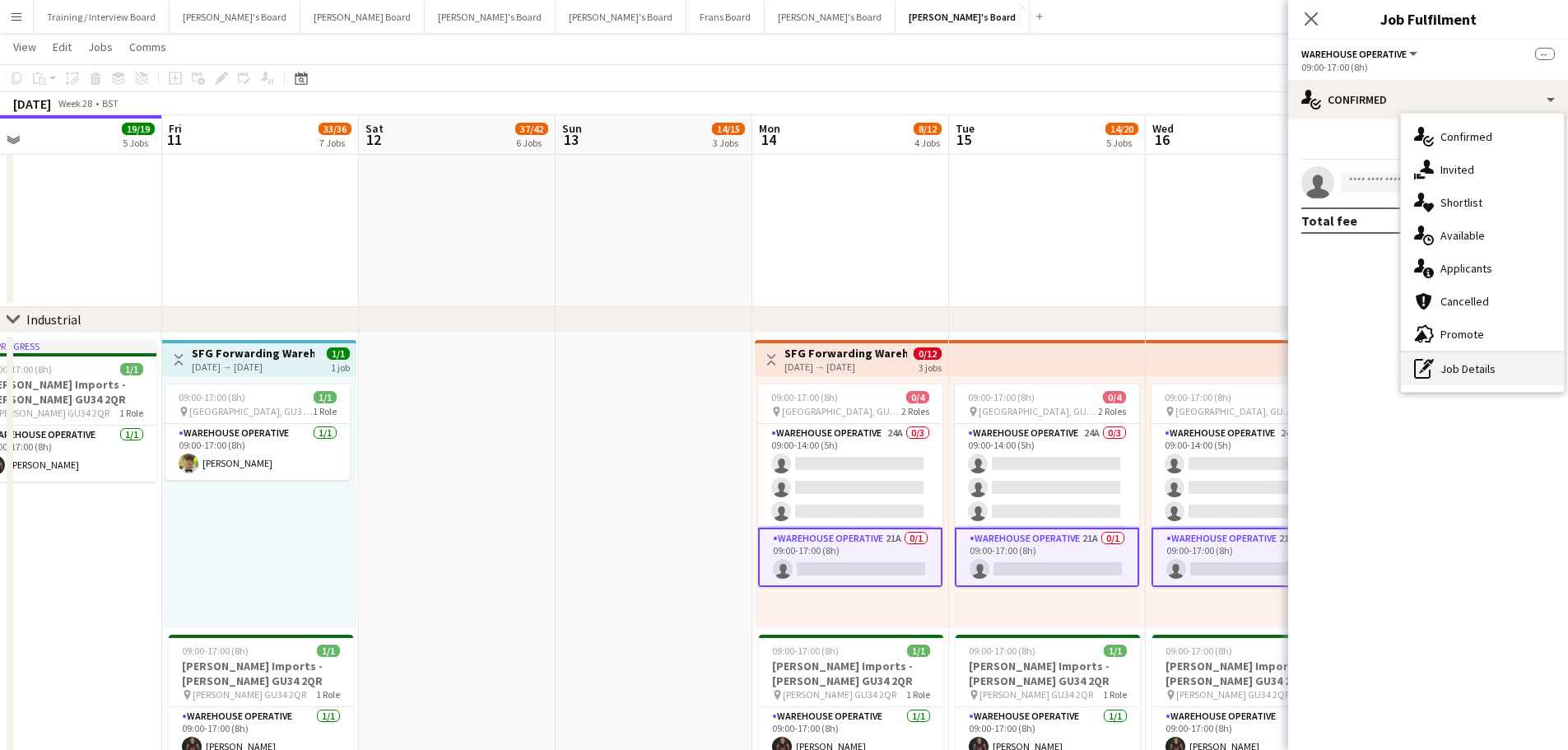 click on "pen-write
Job Details" at bounding box center [1482, 369] 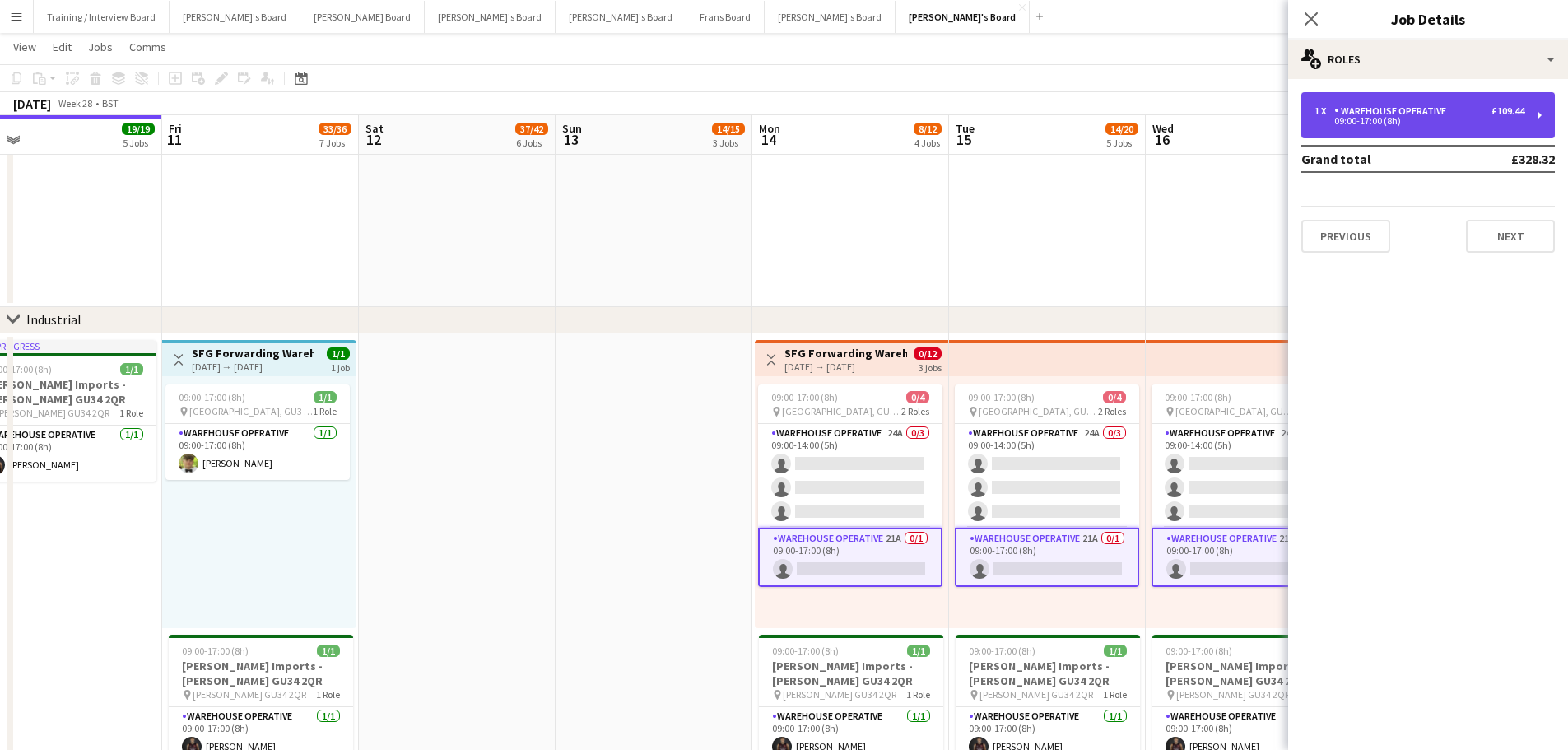 click on "Warehouse Operative" at bounding box center (1394, 111) 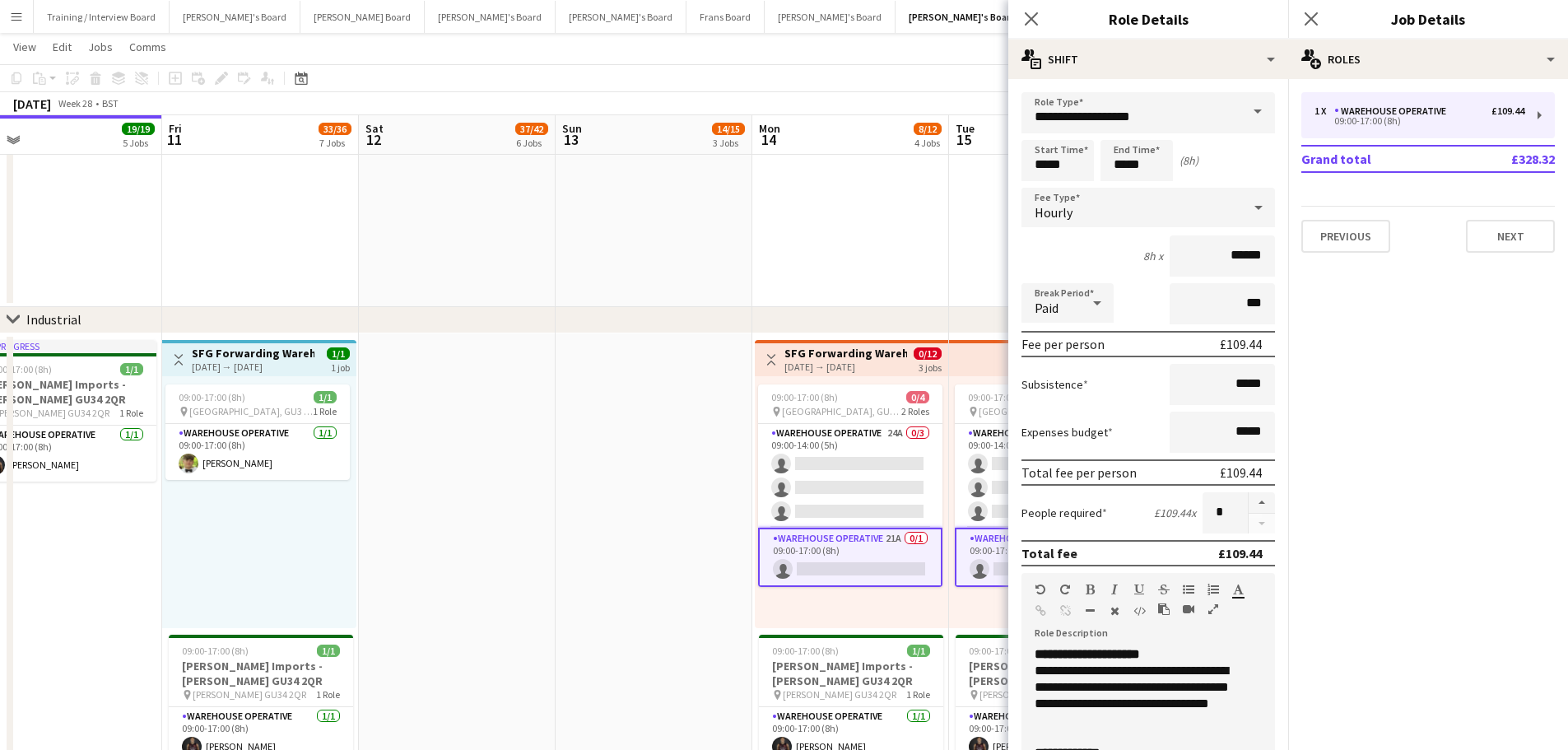 click at bounding box center [654, 577] 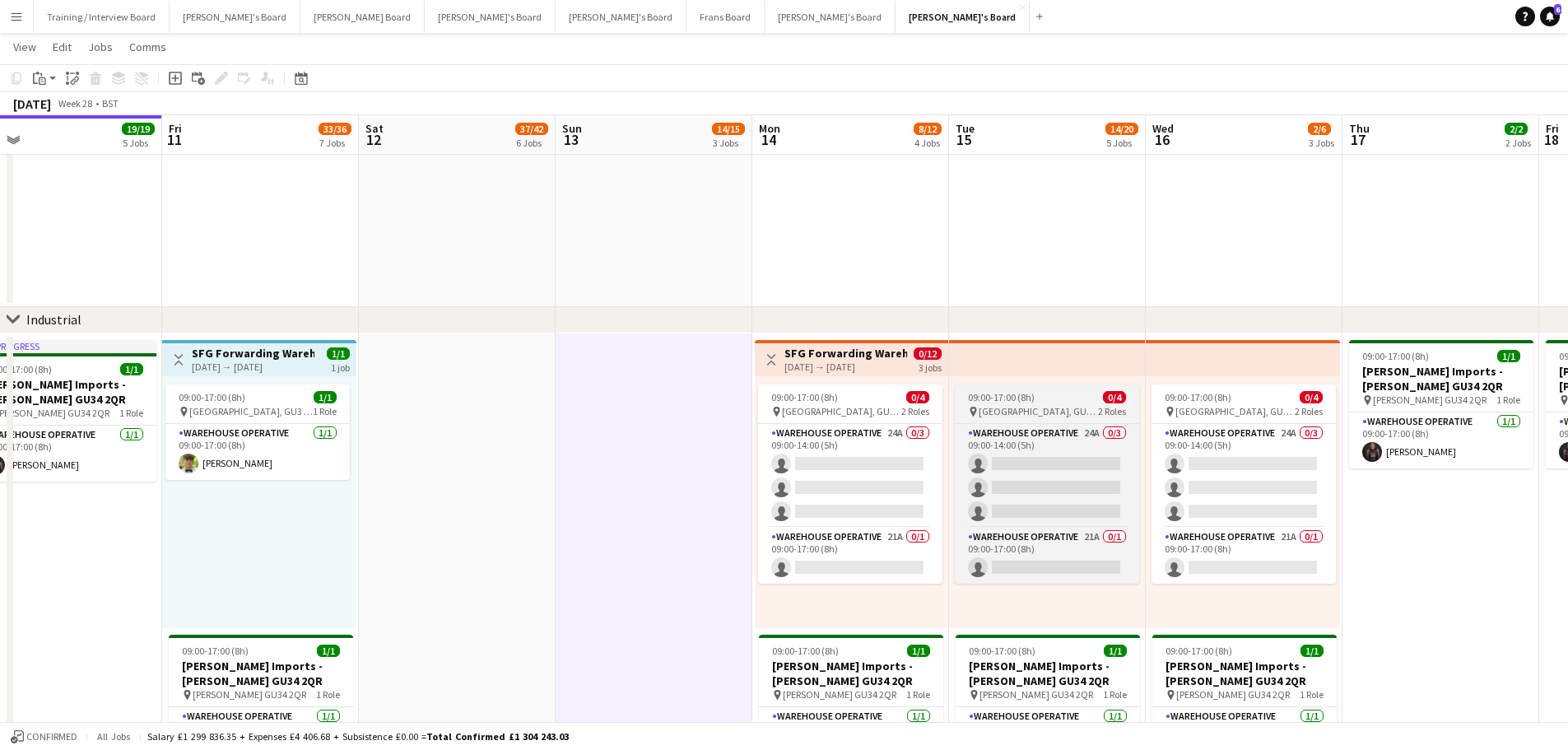 click on "09:00-17:00 (8h)    0/4
pin
Guildford, GU3 2DX   2 Roles   Warehouse Operative   24A   0/3   09:00-14:00 (5h)
single-neutral-actions
single-neutral-actions
single-neutral-actions
Warehouse Operative   21A   0/1   09:00-17:00 (8h)
single-neutral-actions" at bounding box center (1047, 484) 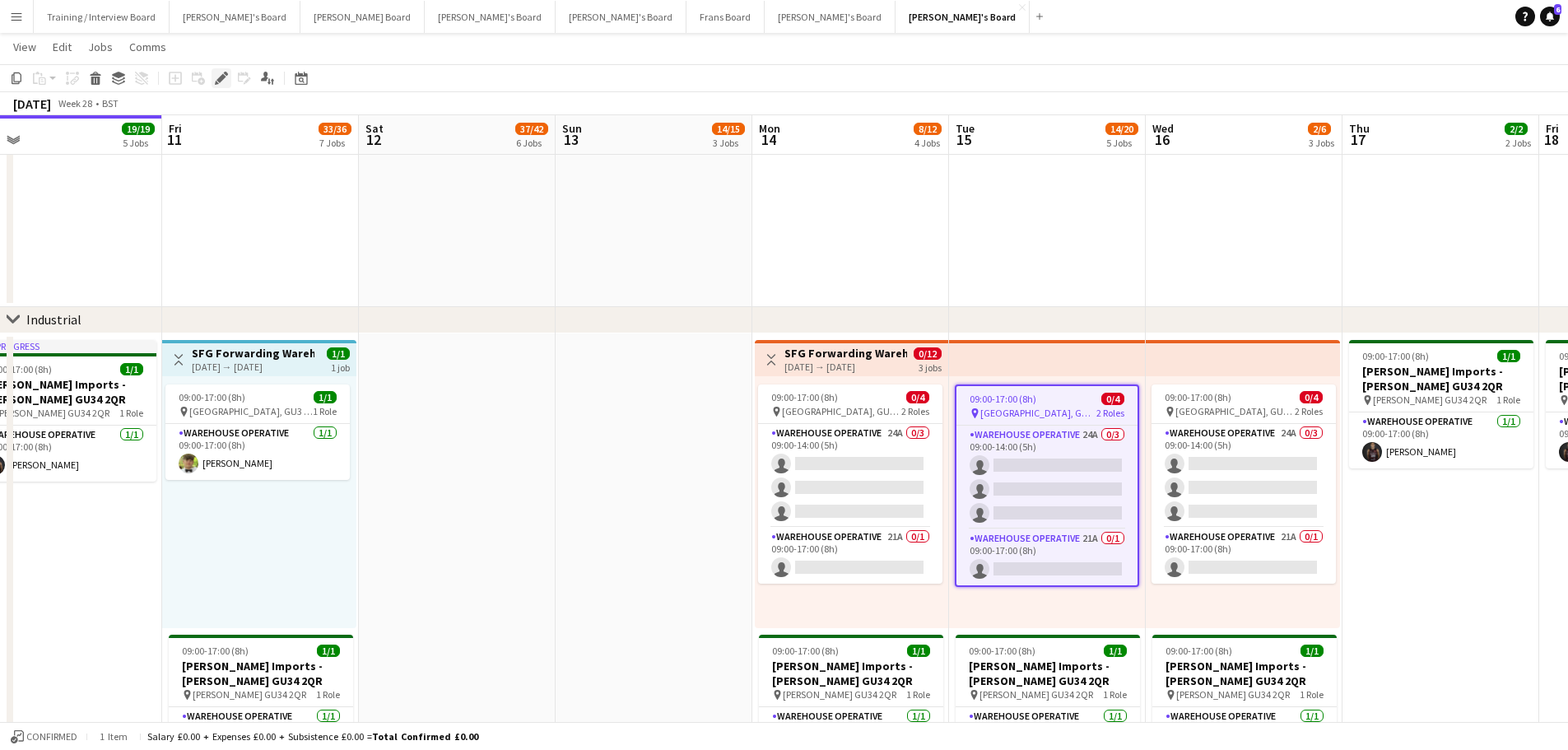 click on "Edit" at bounding box center [221, 78] 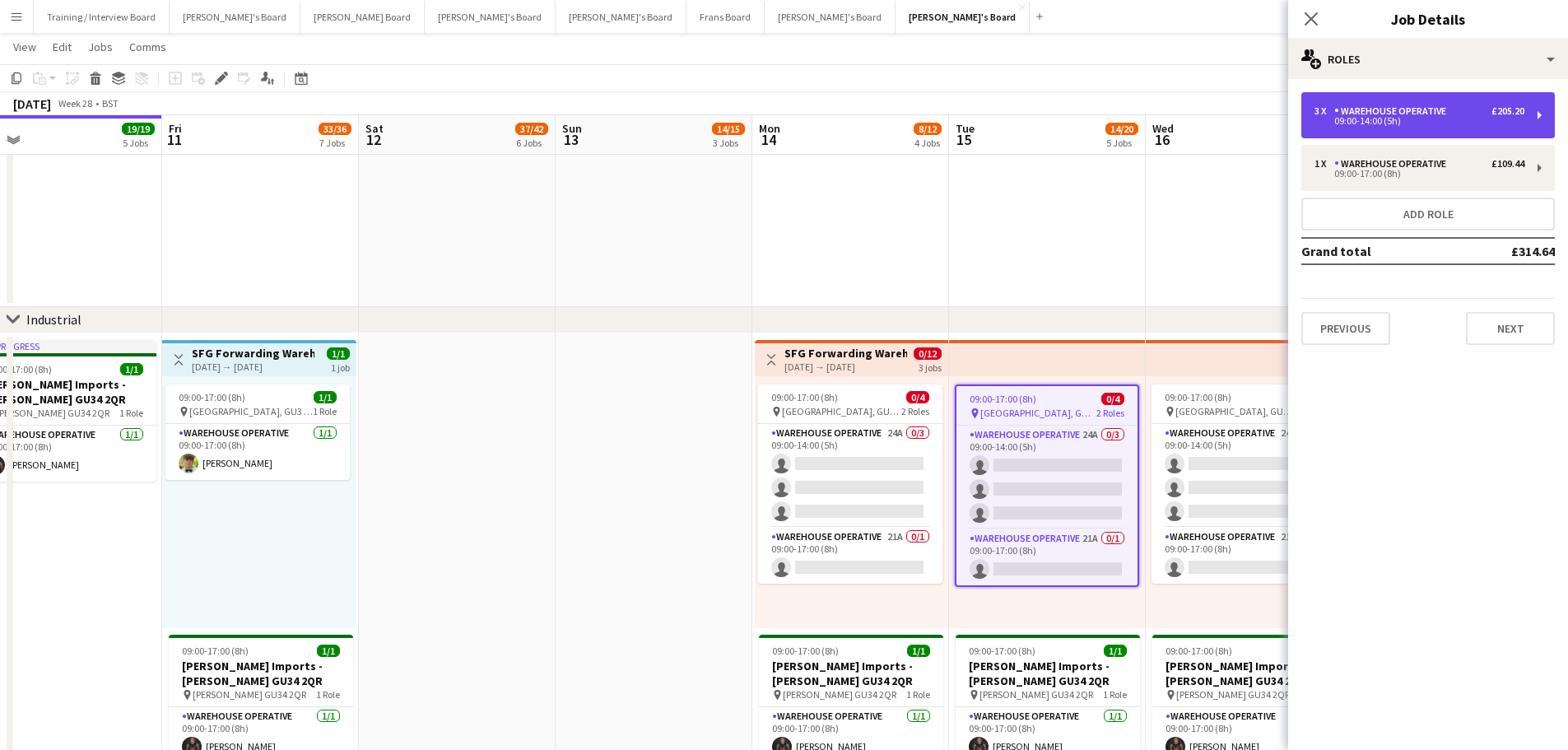 click on "Warehouse Operative" at bounding box center (1394, 111) 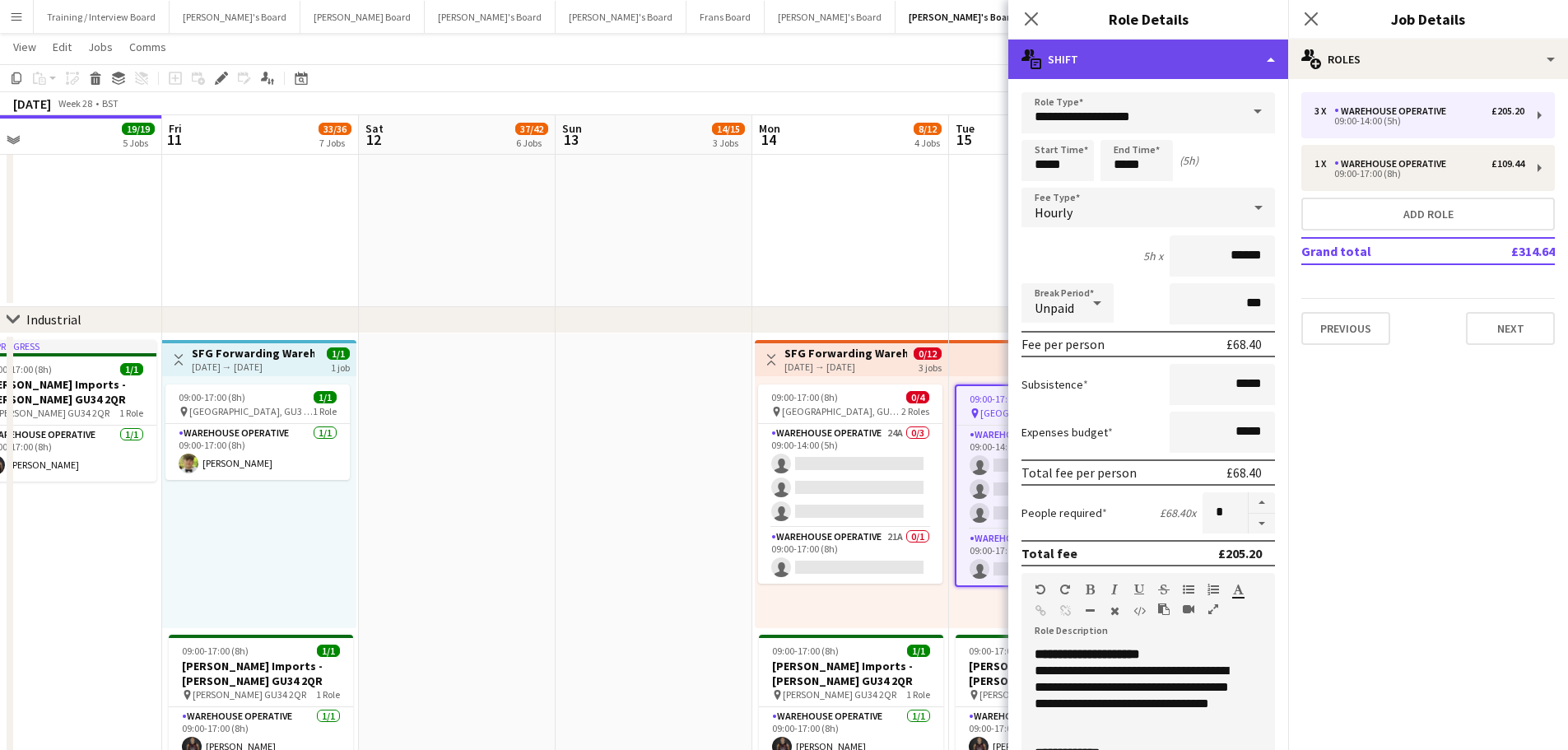 click on "multiple-actions-text
Shift" 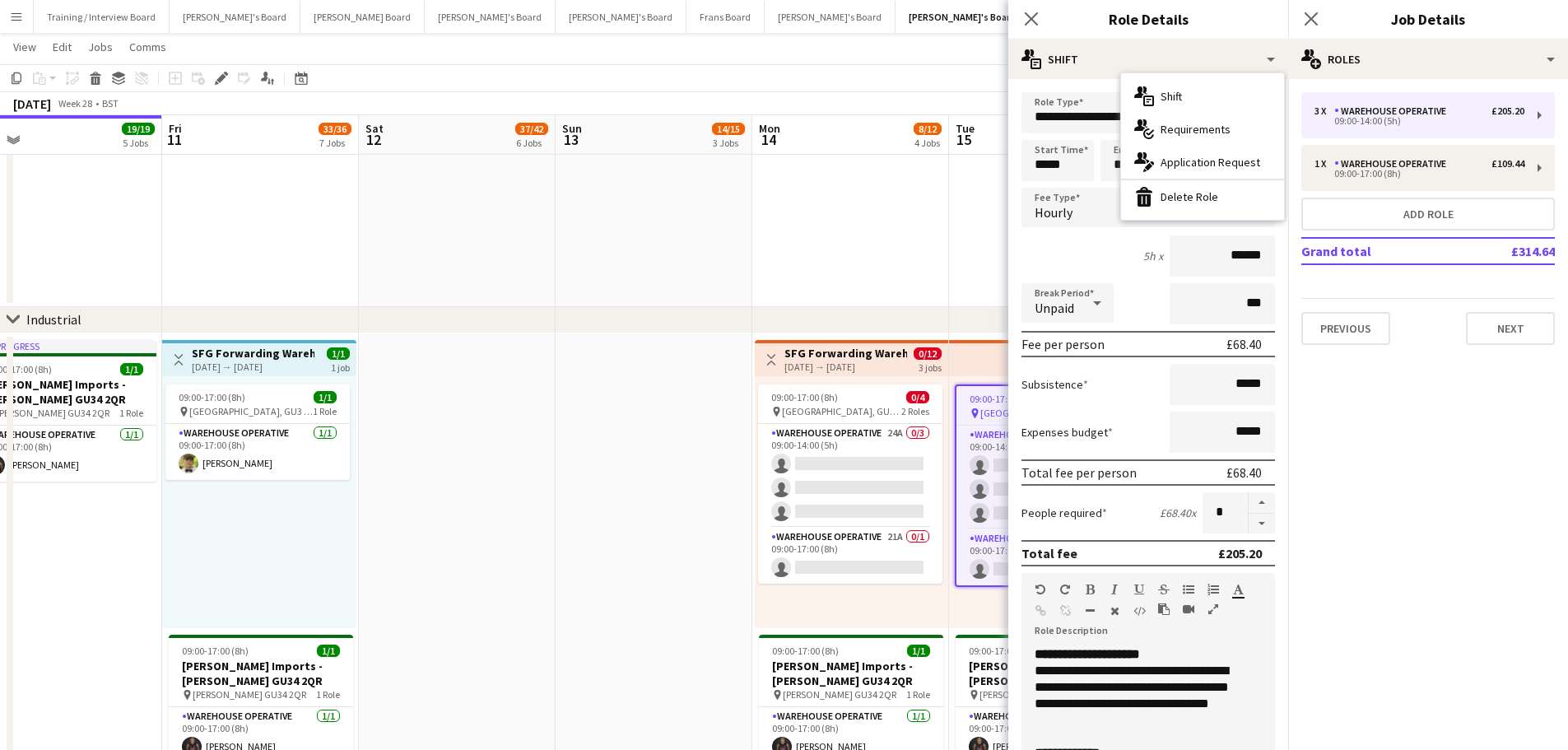 click on "bin-2
Delete Role" at bounding box center [1203, 197] 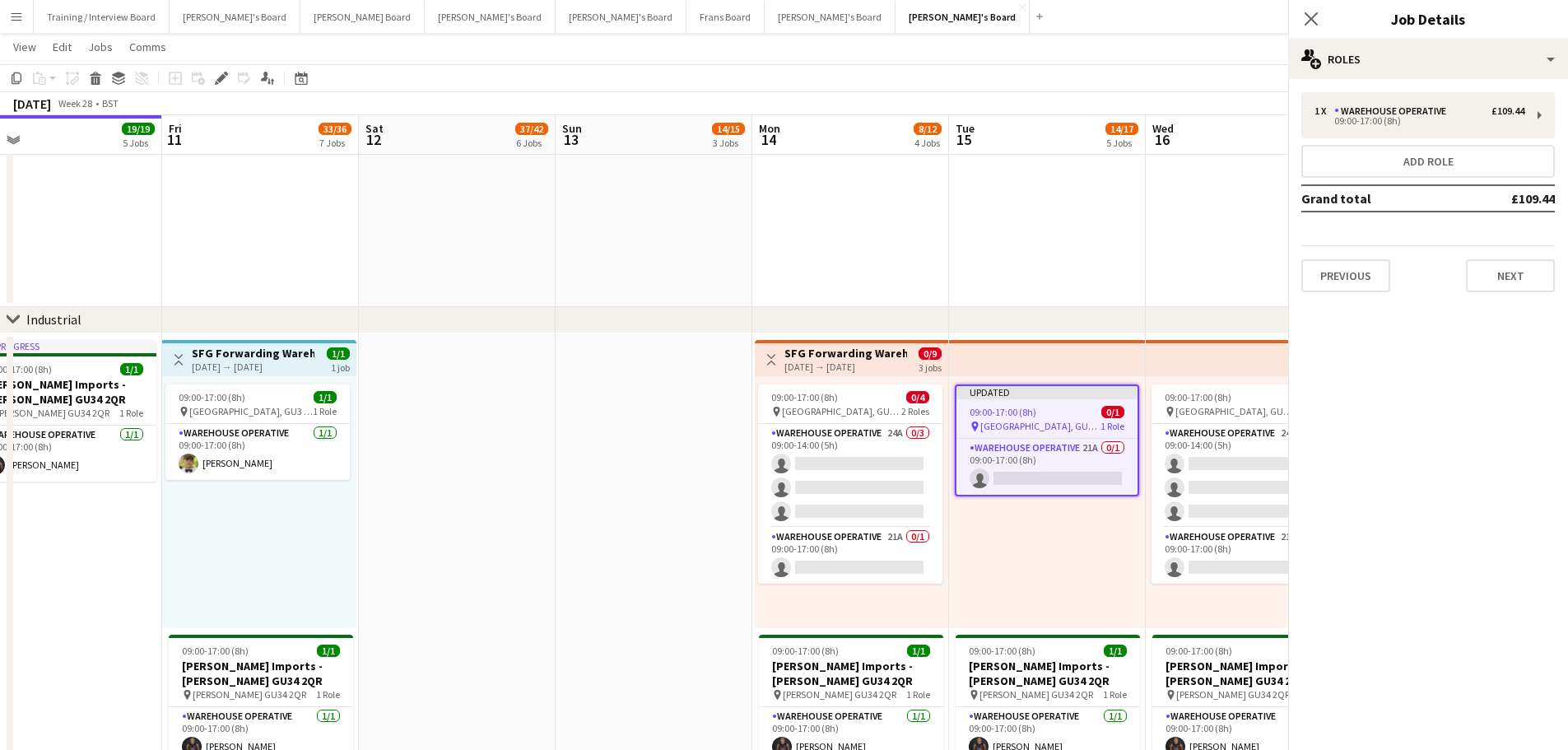 click on "15:00-22:00 (7h)    10/12   Peapod & Co - LONDON
pin
London W1T 4QS    2 Roles   BAR STAFF   1I   2A   3/4   15:00-22:00 (7h)
! Alex Brook Gabriel Breazu Erlana Durand
single-neutral-actions
Waiter   2I   34A   7/8   15:30-21:30 (6h)
Teya Hutchison Lance Chowdhury Muhammad Imad Alex White Simone Vestergaard-Poulsen Christina Shrees Jessica Maxwell
single-neutral-actions" at bounding box center [1047, -290] 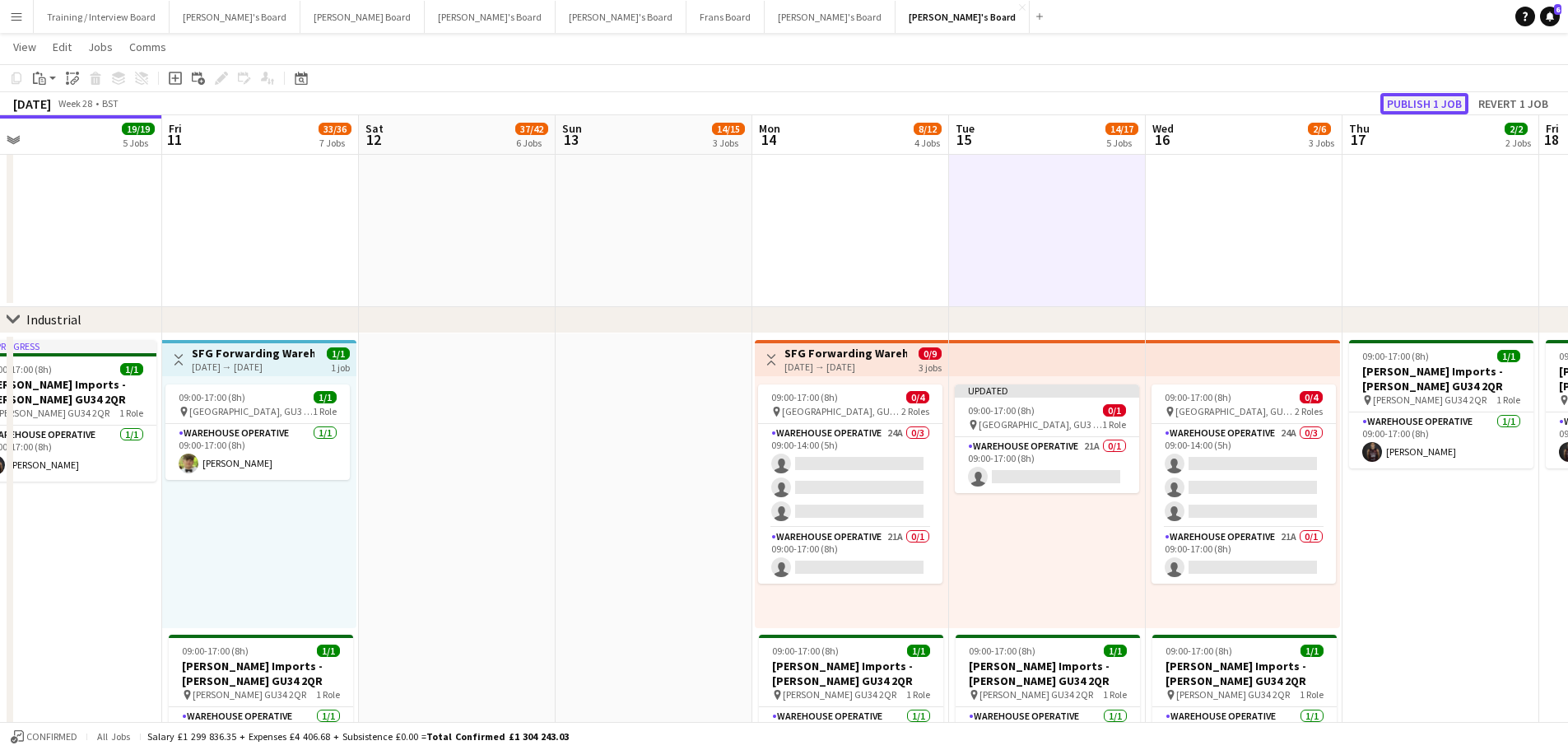 click on "Publish 1 job" 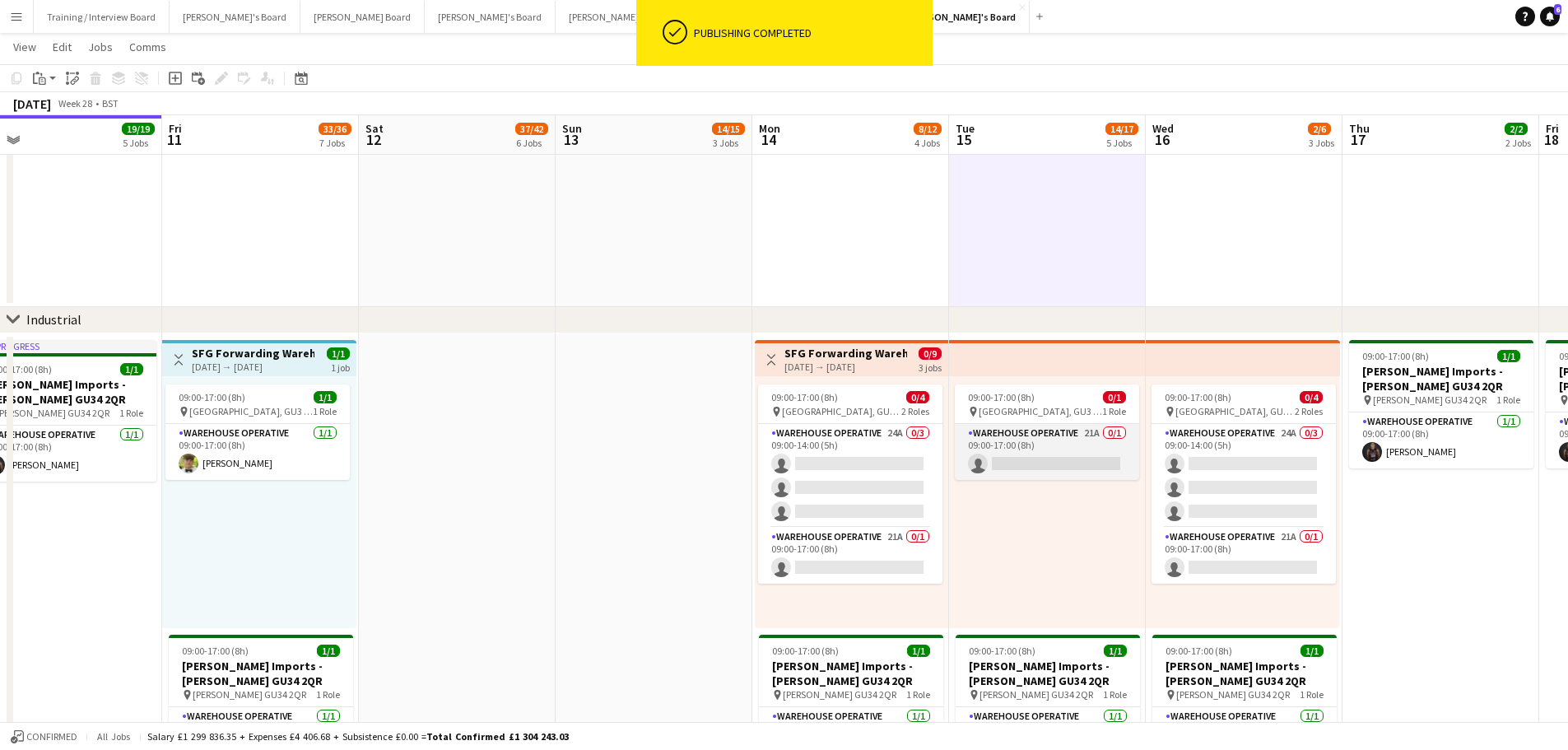 click on "Warehouse Operative   21A   0/1   09:00-17:00 (8h)
single-neutral-actions" at bounding box center (1047, 452) 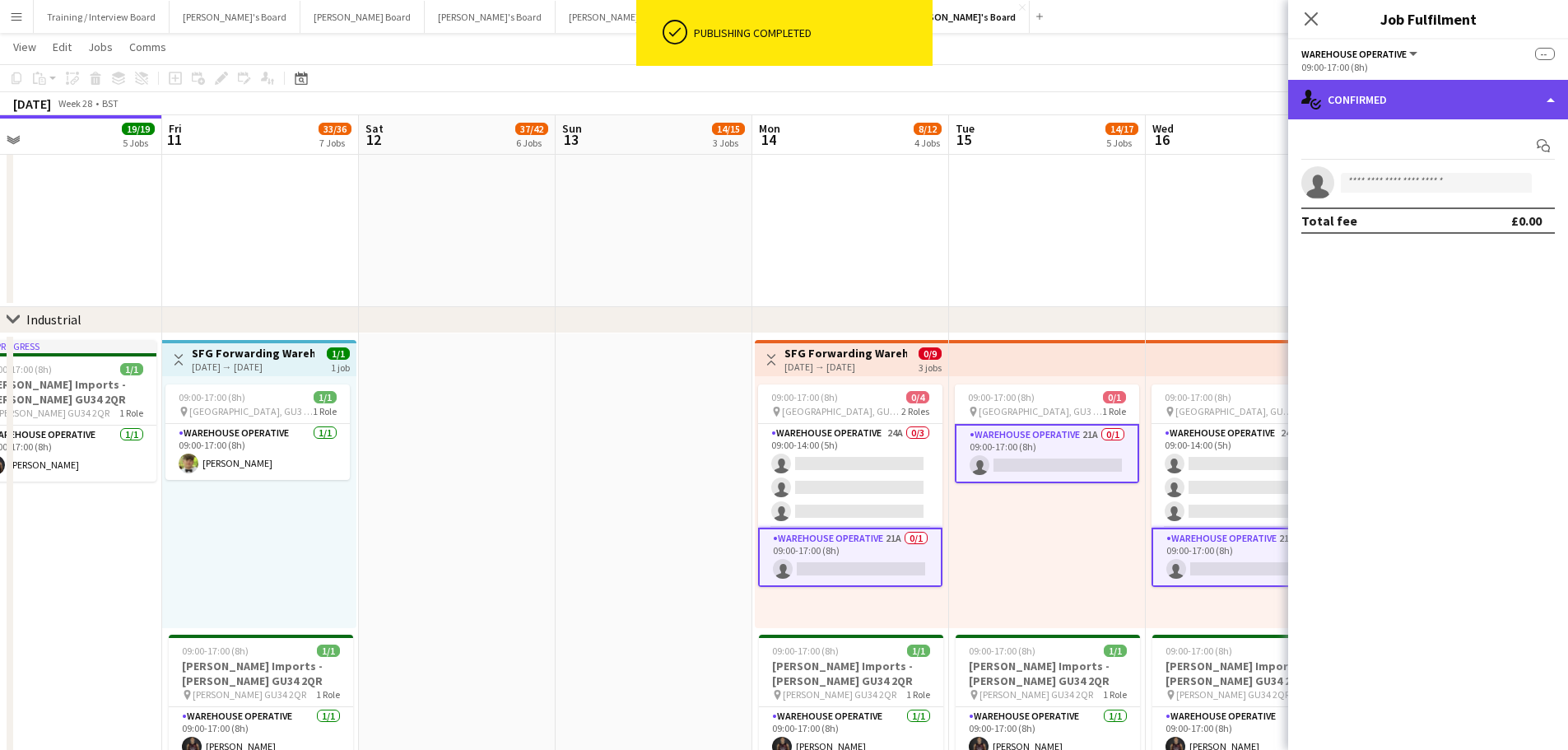 click on "single-neutral-actions-check-2
Confirmed" 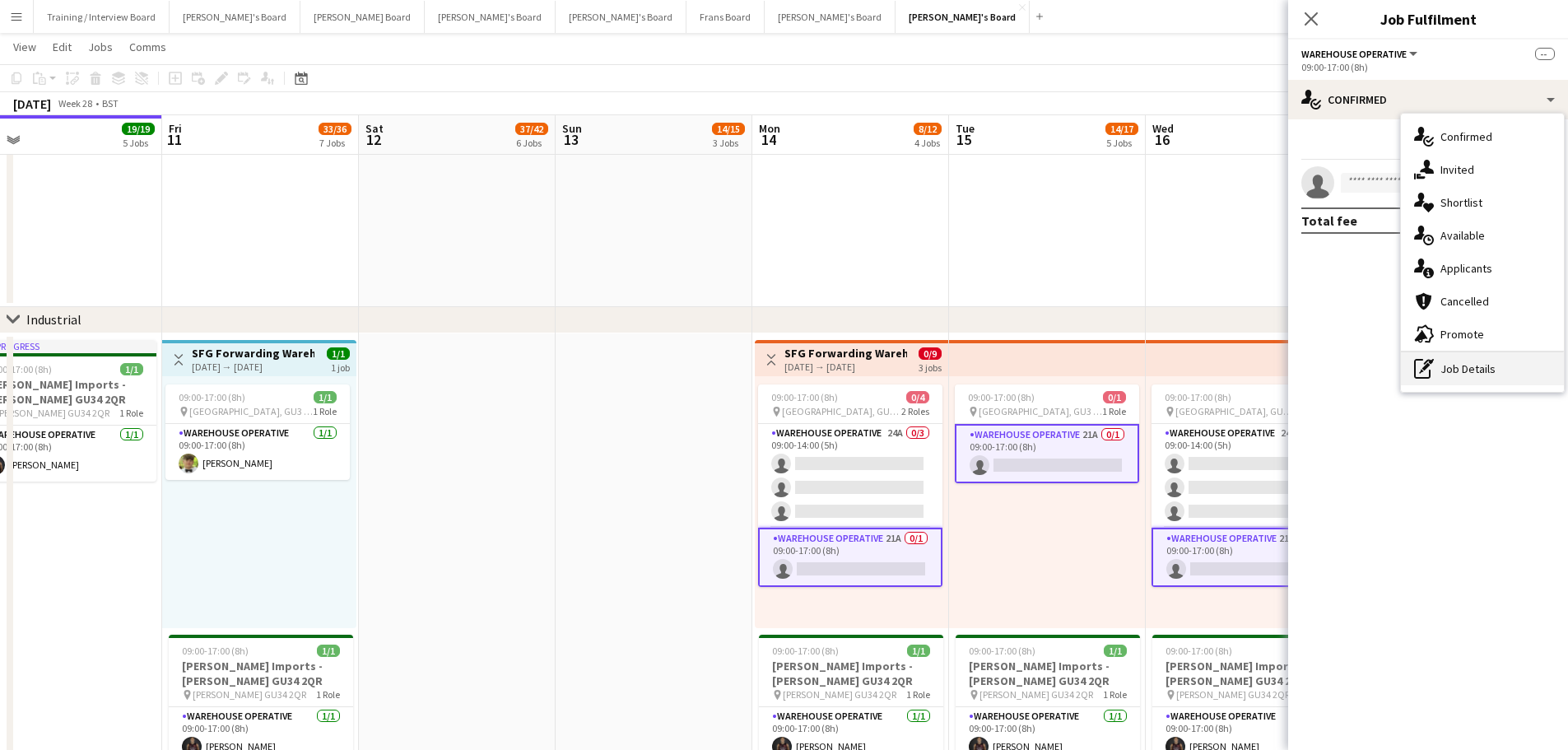 click on "pen-write
Job Details" at bounding box center [1482, 369] 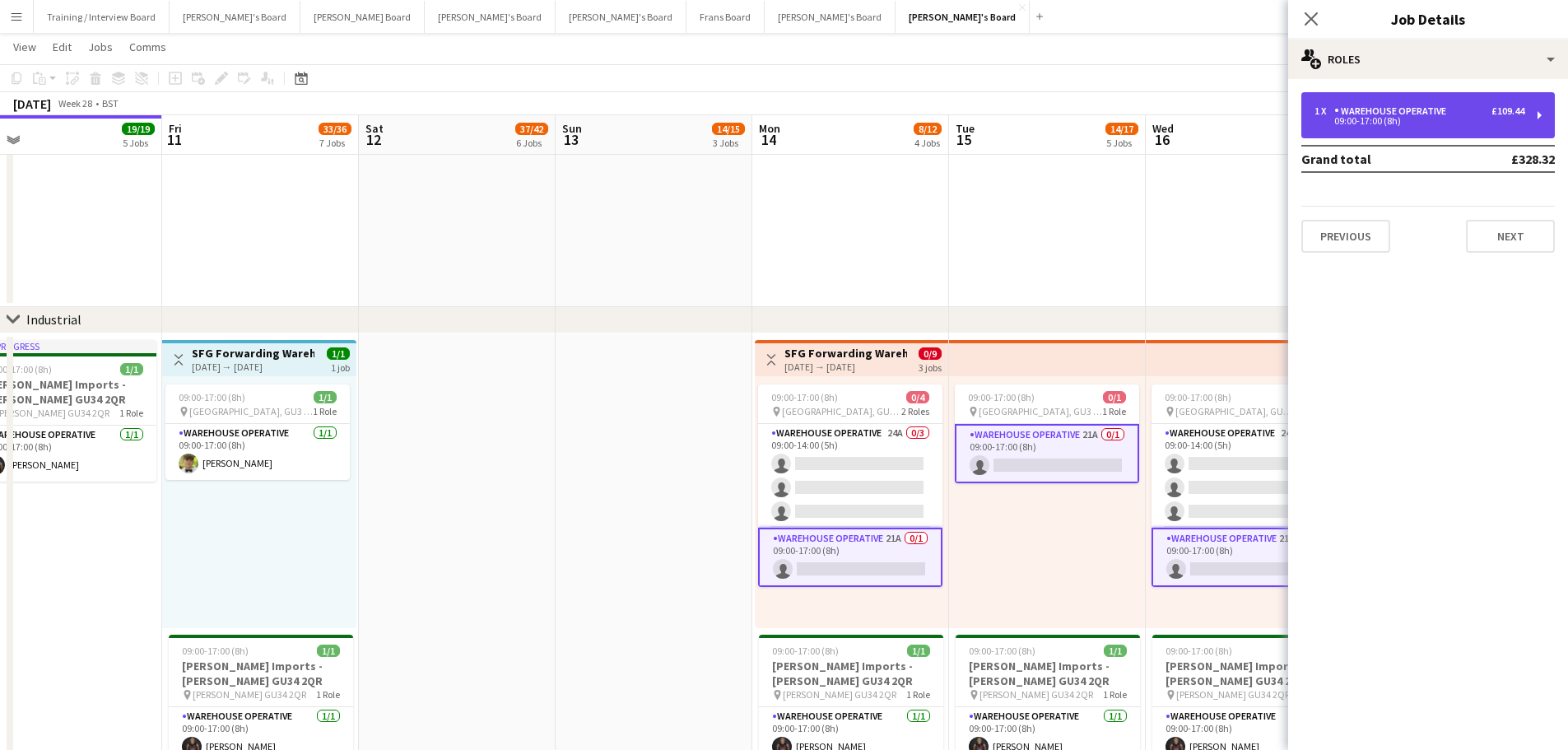 click on "Warehouse Operative" at bounding box center (1394, 111) 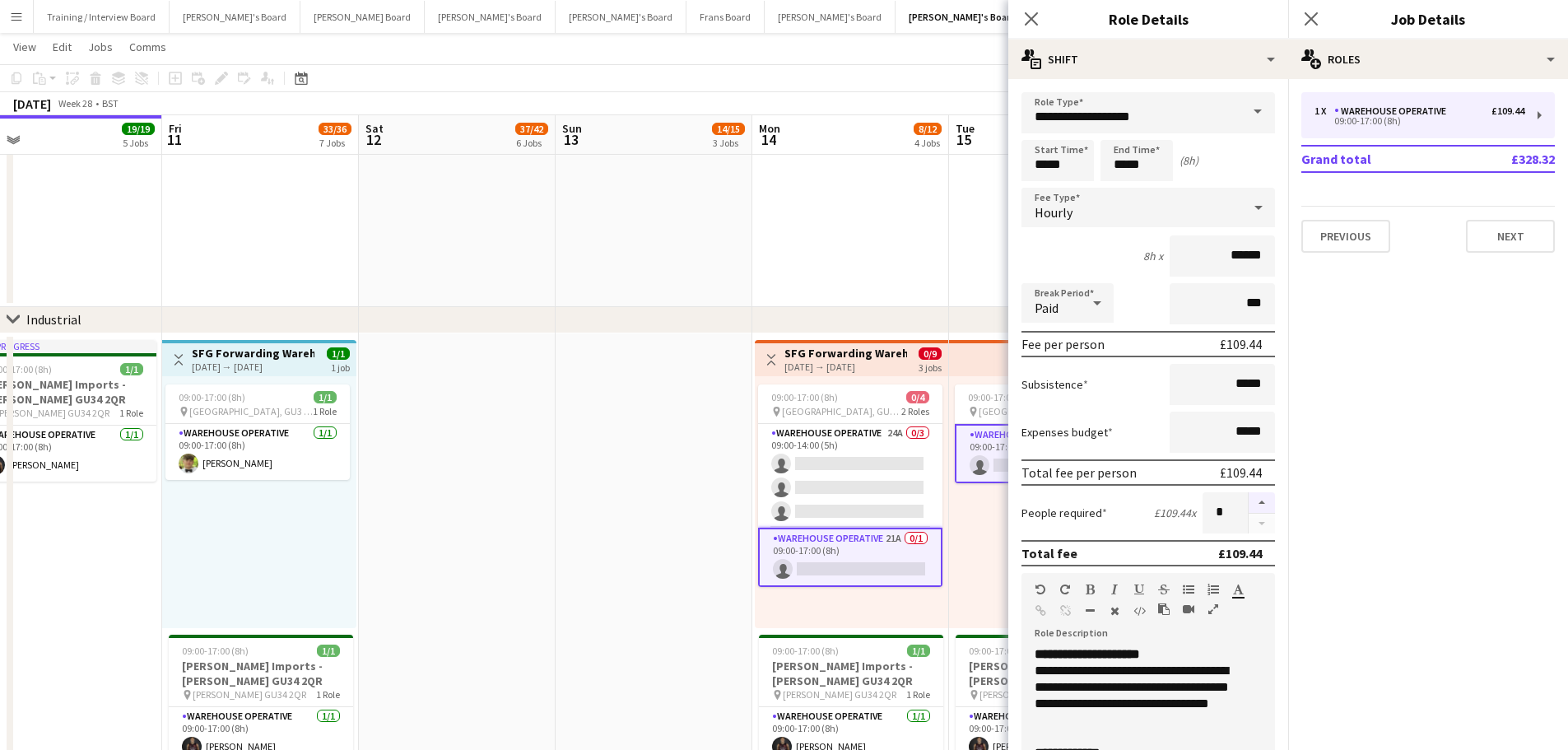 click at bounding box center [1262, 503] 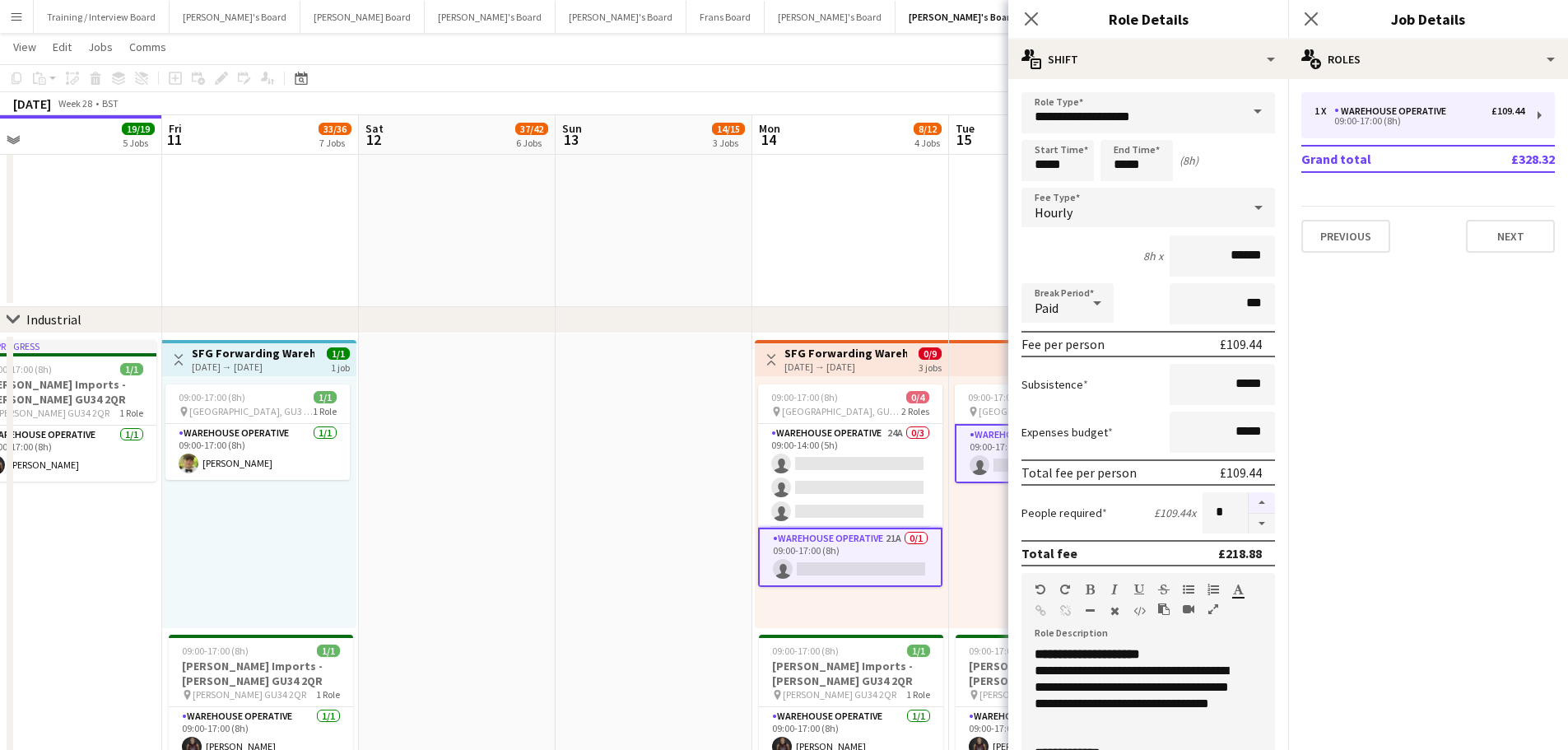 click at bounding box center (1262, 503) 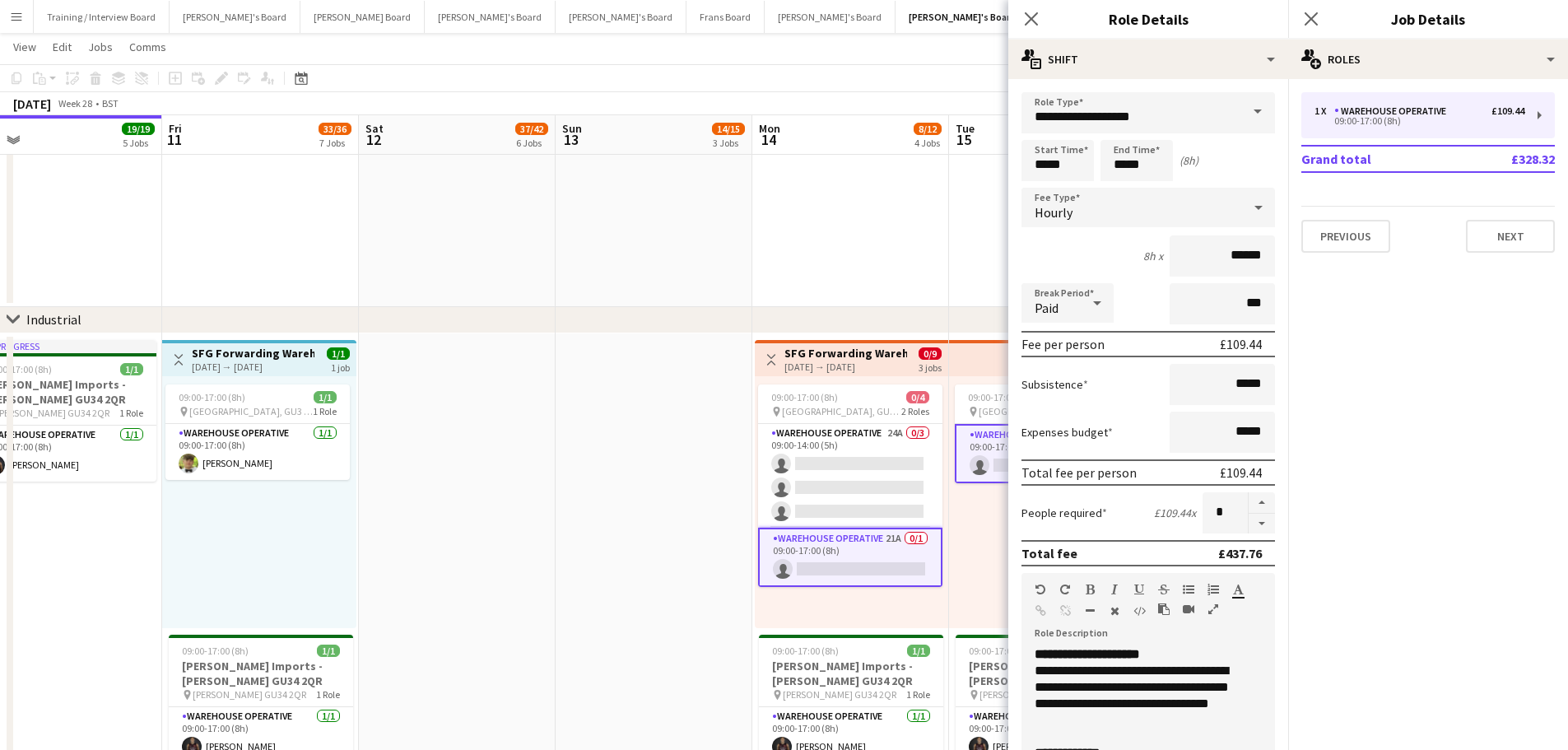 click at bounding box center [850, -290] 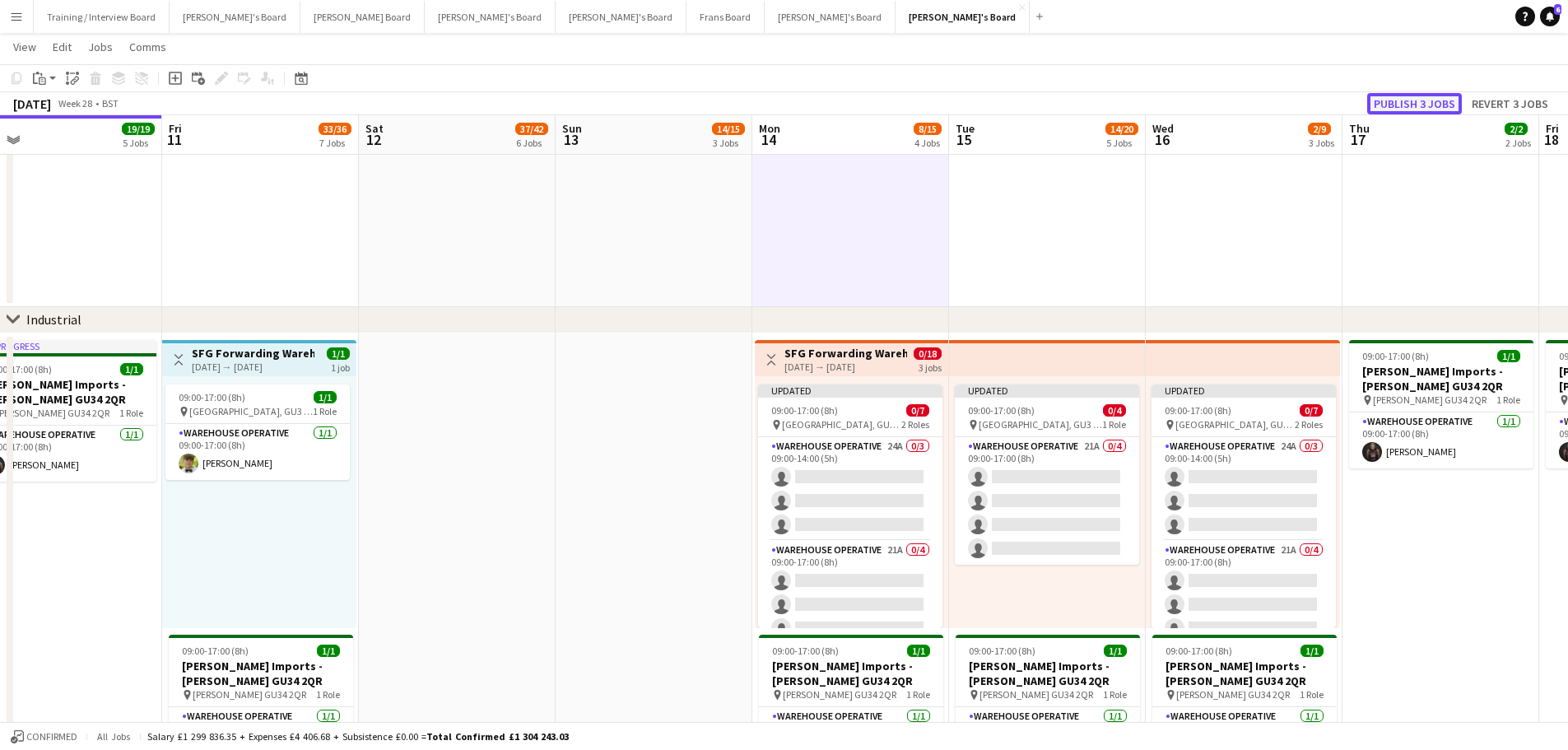 click on "Publish 3 jobs" 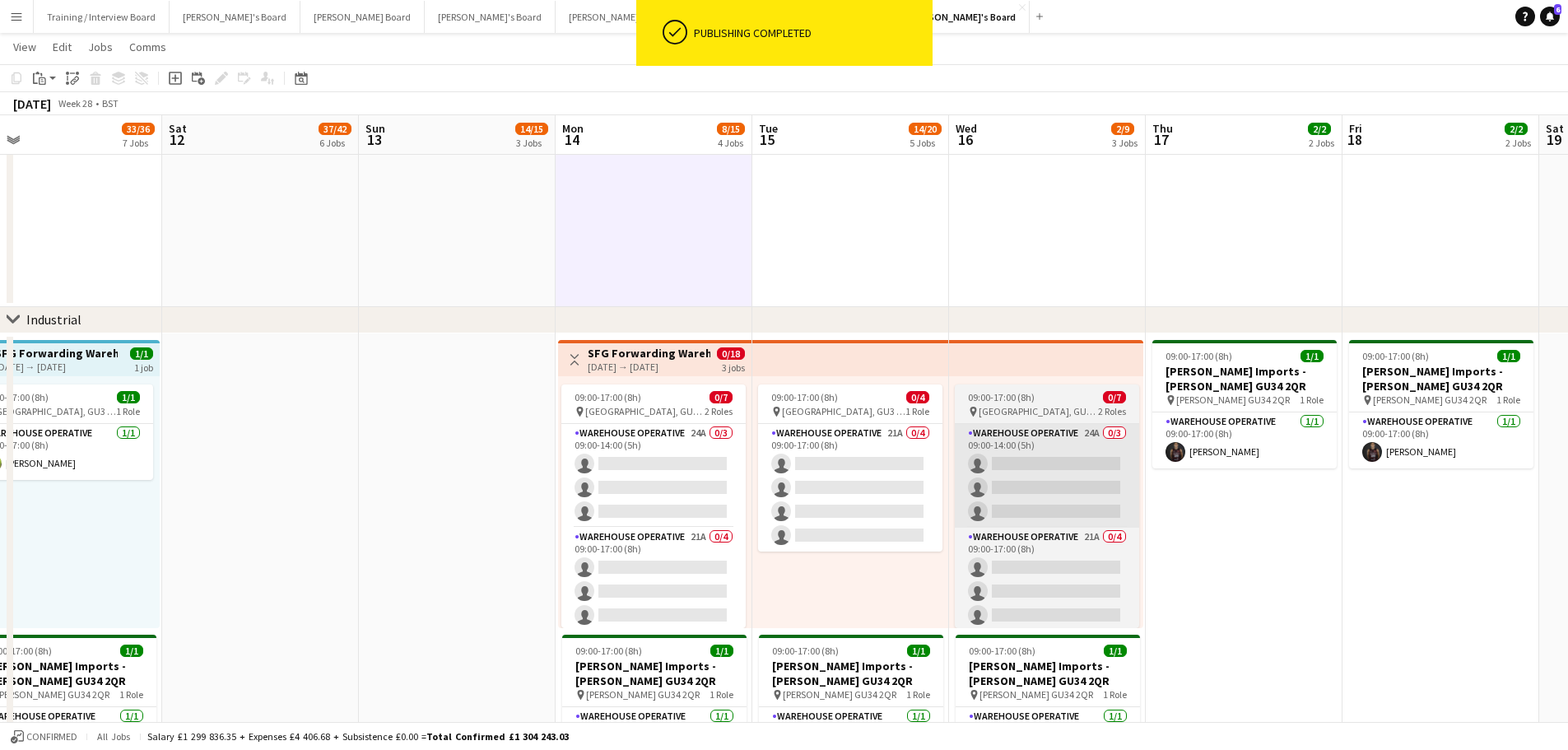 drag, startPoint x: 1259, startPoint y: 515, endPoint x: 1077, endPoint y: 515, distance: 182 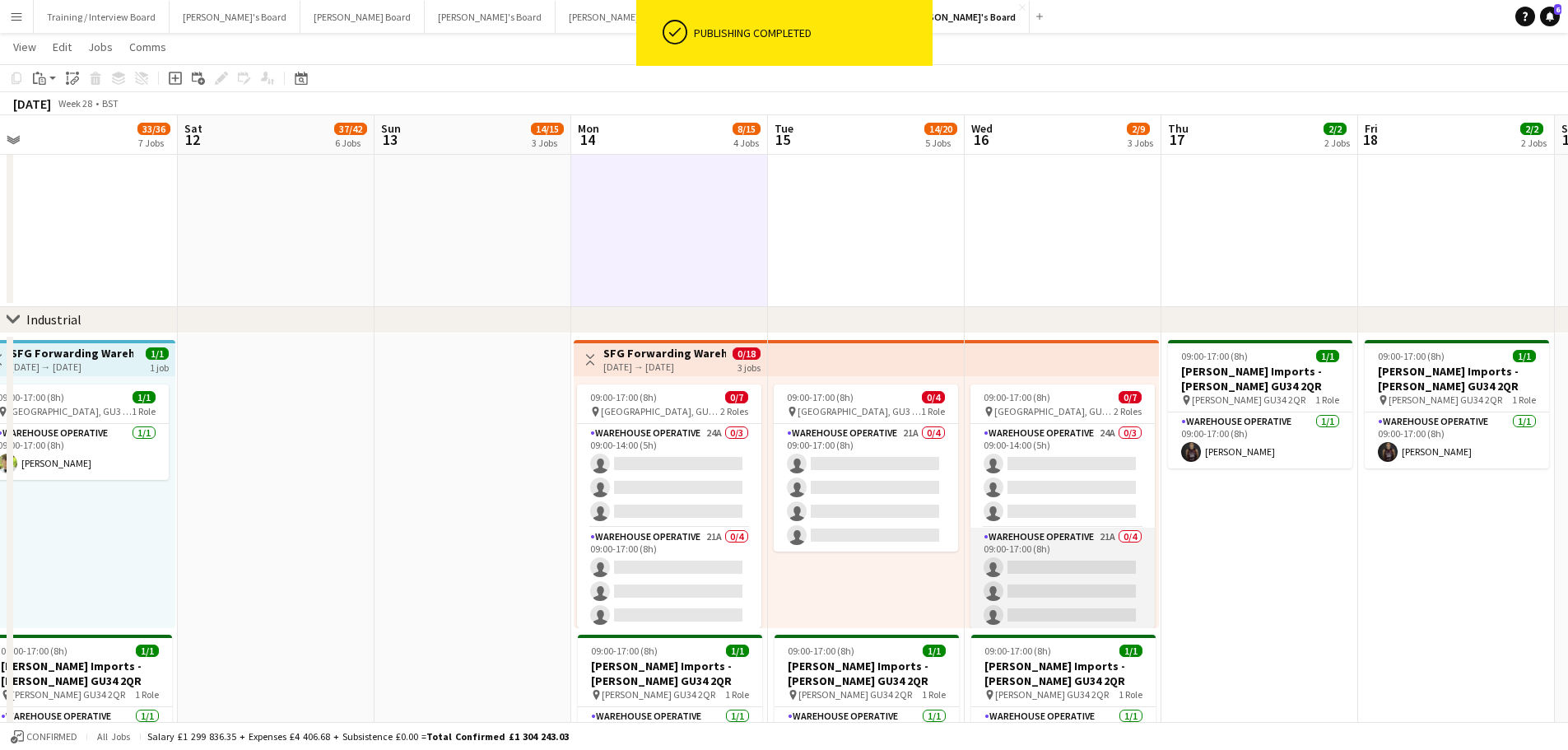 click on "Warehouse Operative   21A   0/4   09:00-17:00 (8h)
single-neutral-actions
single-neutral-actions
single-neutral-actions
single-neutral-actions" at bounding box center (1063, 591) 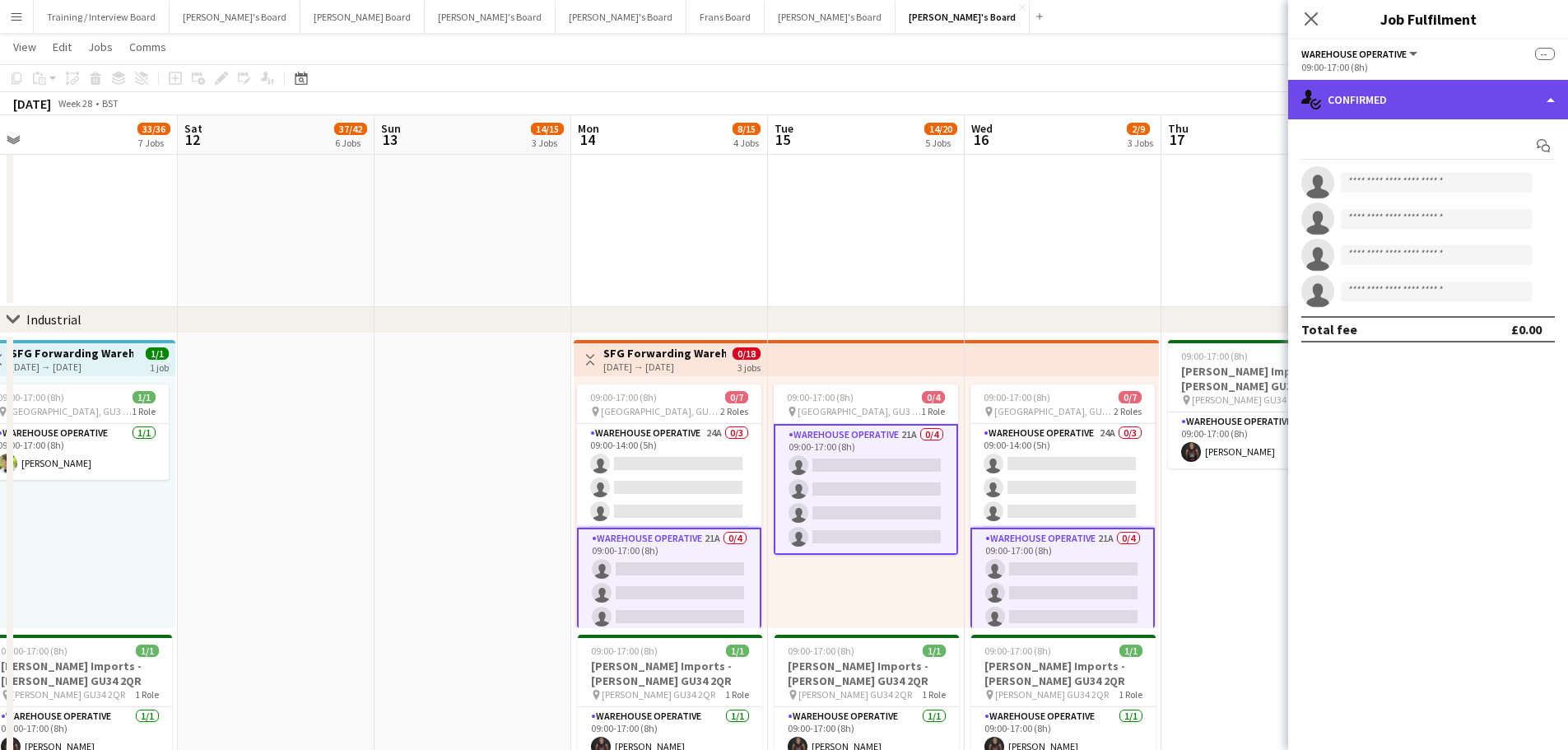 click on "single-neutral-actions-check-2
Confirmed" 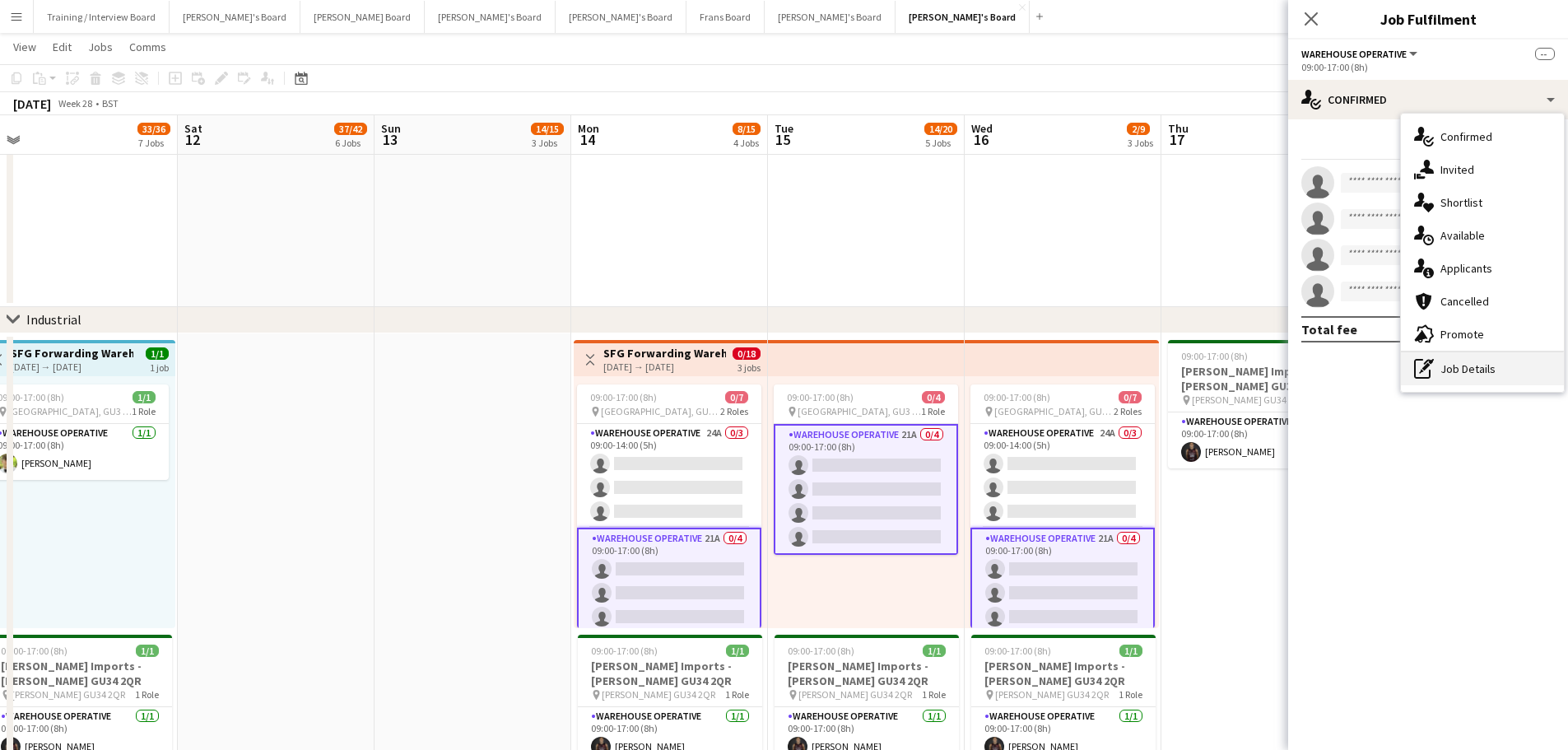 click on "pen-write
Job Details" at bounding box center (1482, 369) 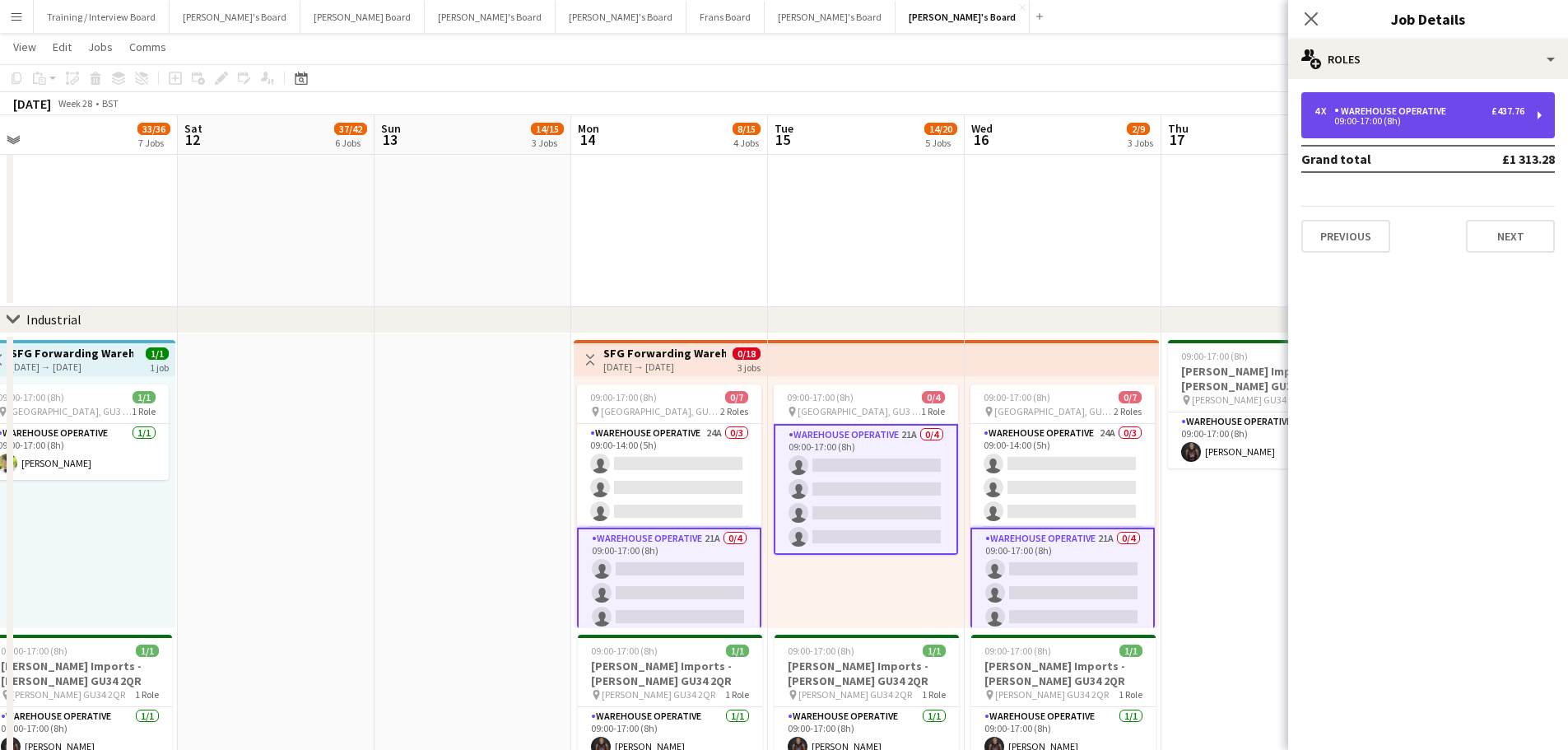 click on "09:00-17:00 (8h)" at bounding box center [1419, 121] 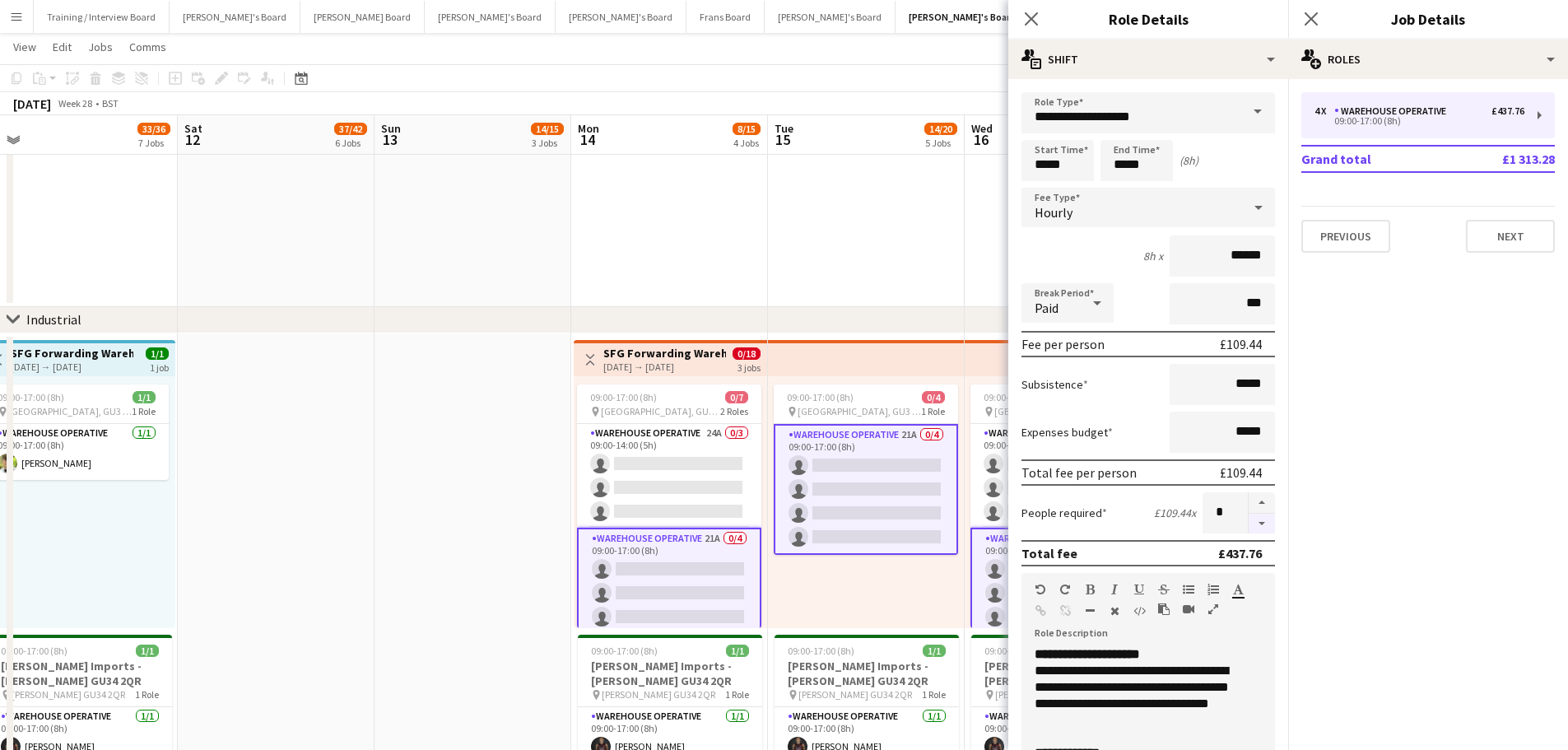 click at bounding box center [1262, 524] 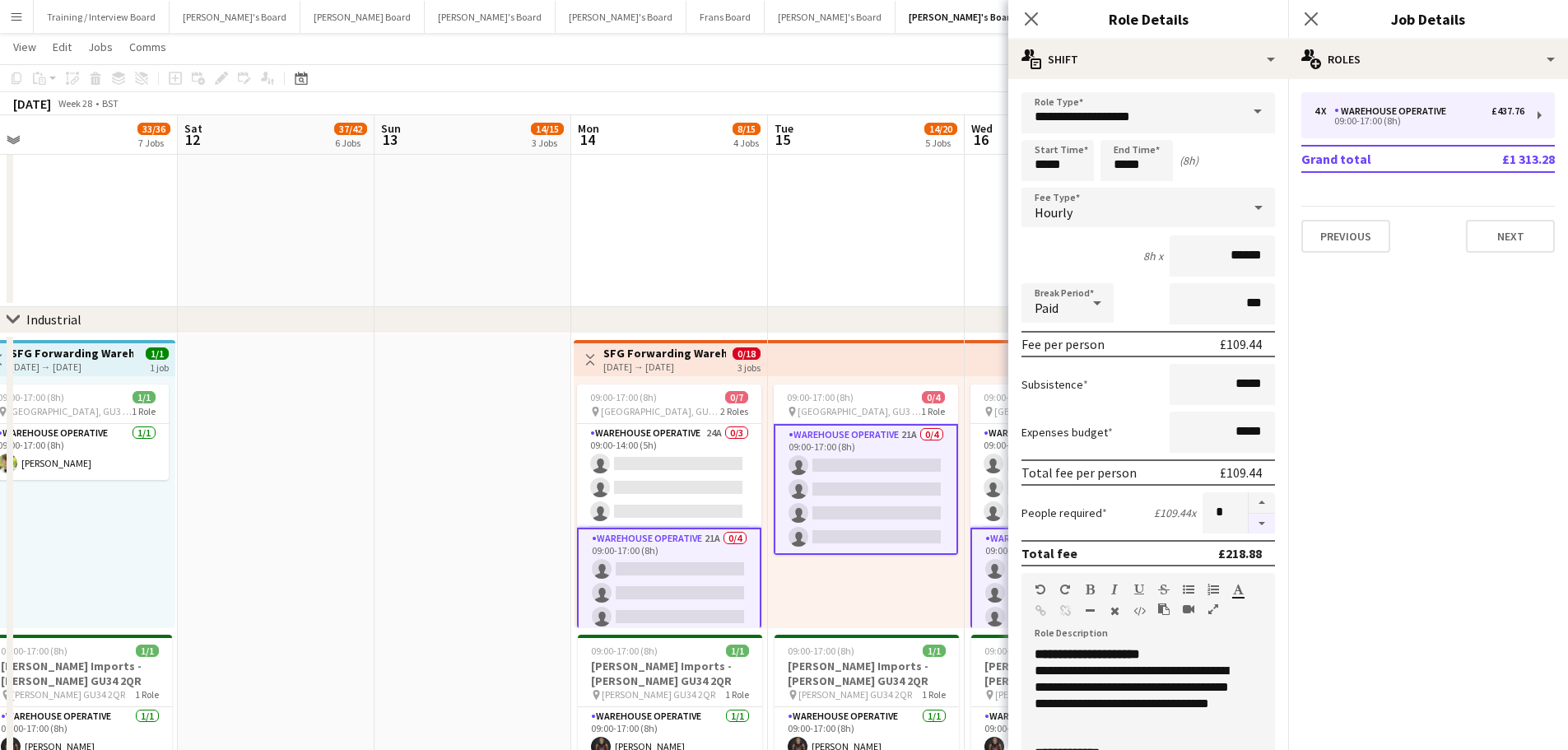 click at bounding box center [1262, 524] 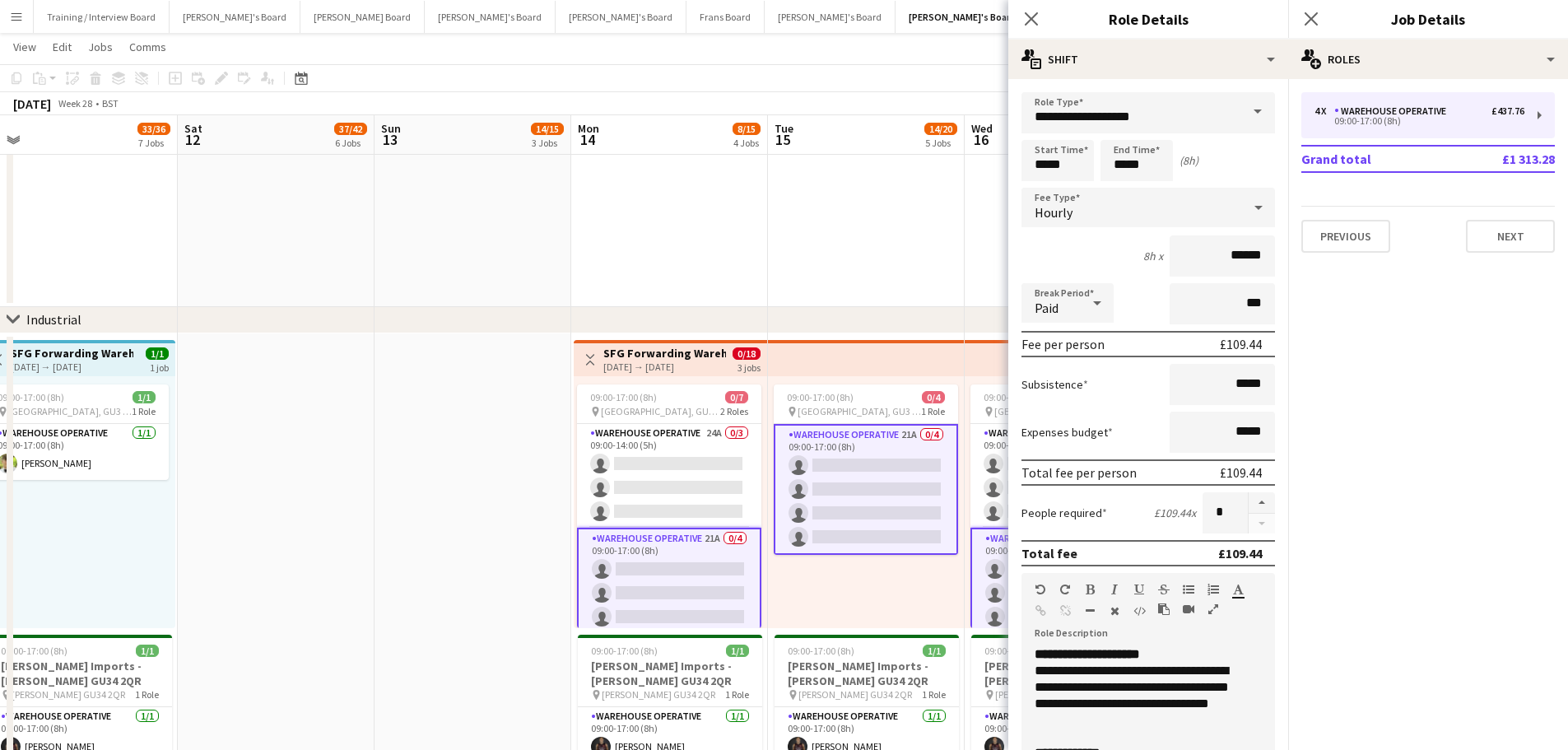 click on "15:00-22:00 (7h)    10/12   Peapod & Co - LONDON
pin
London W1T 4QS    2 Roles   BAR STAFF   1I   2A   3/4   15:00-22:00 (7h)
! Alex Brook Gabriel Breazu Erlana Durand
single-neutral-actions
Waiter   2I   34A   7/8   15:30-21:30 (6h)
Teya Hutchison Lance Chowdhury Muhammad Imad Alex White Simone Vestergaard-Poulsen Christina Shrees Jessica Maxwell
single-neutral-actions" at bounding box center (866, -290) 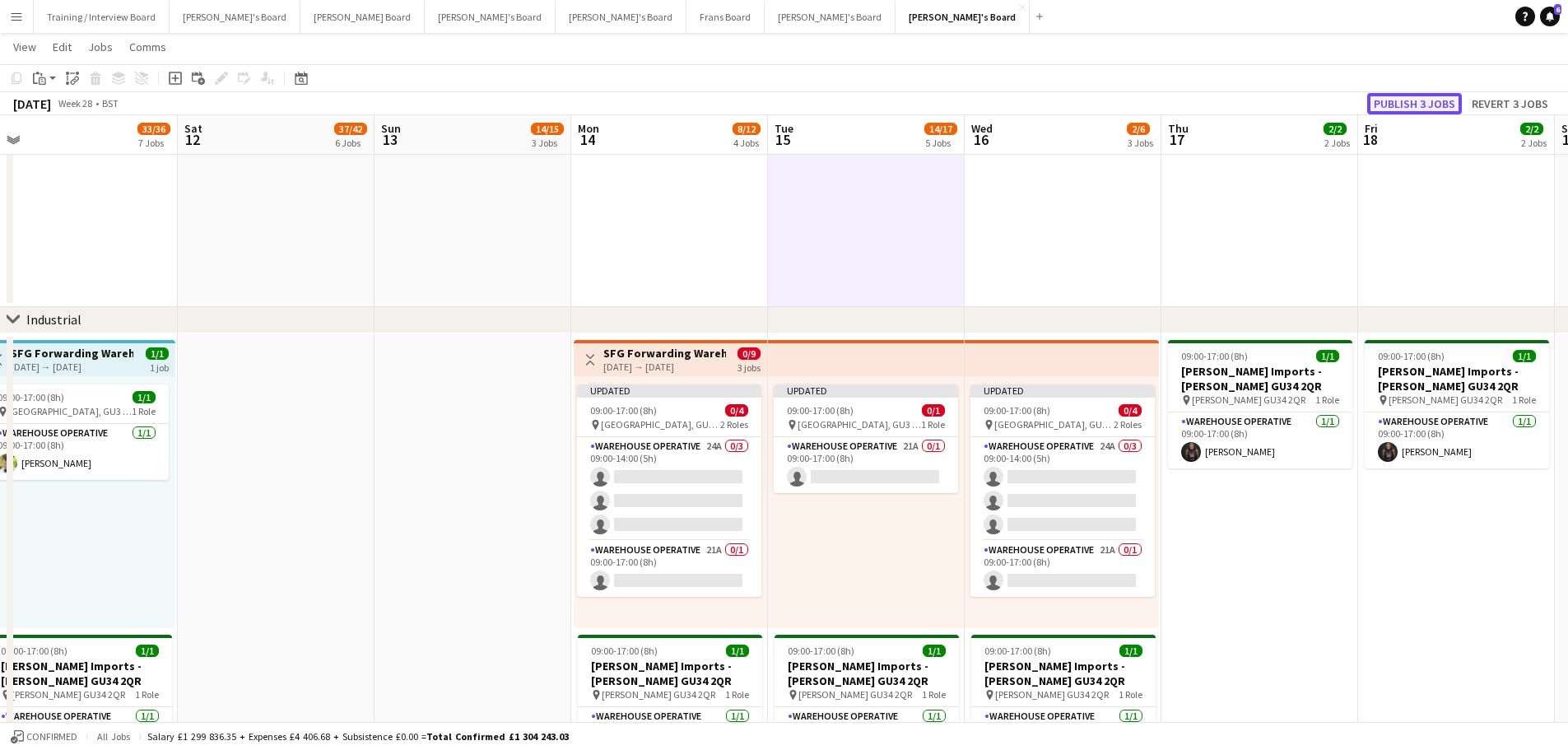 click on "Publish 3 jobs" 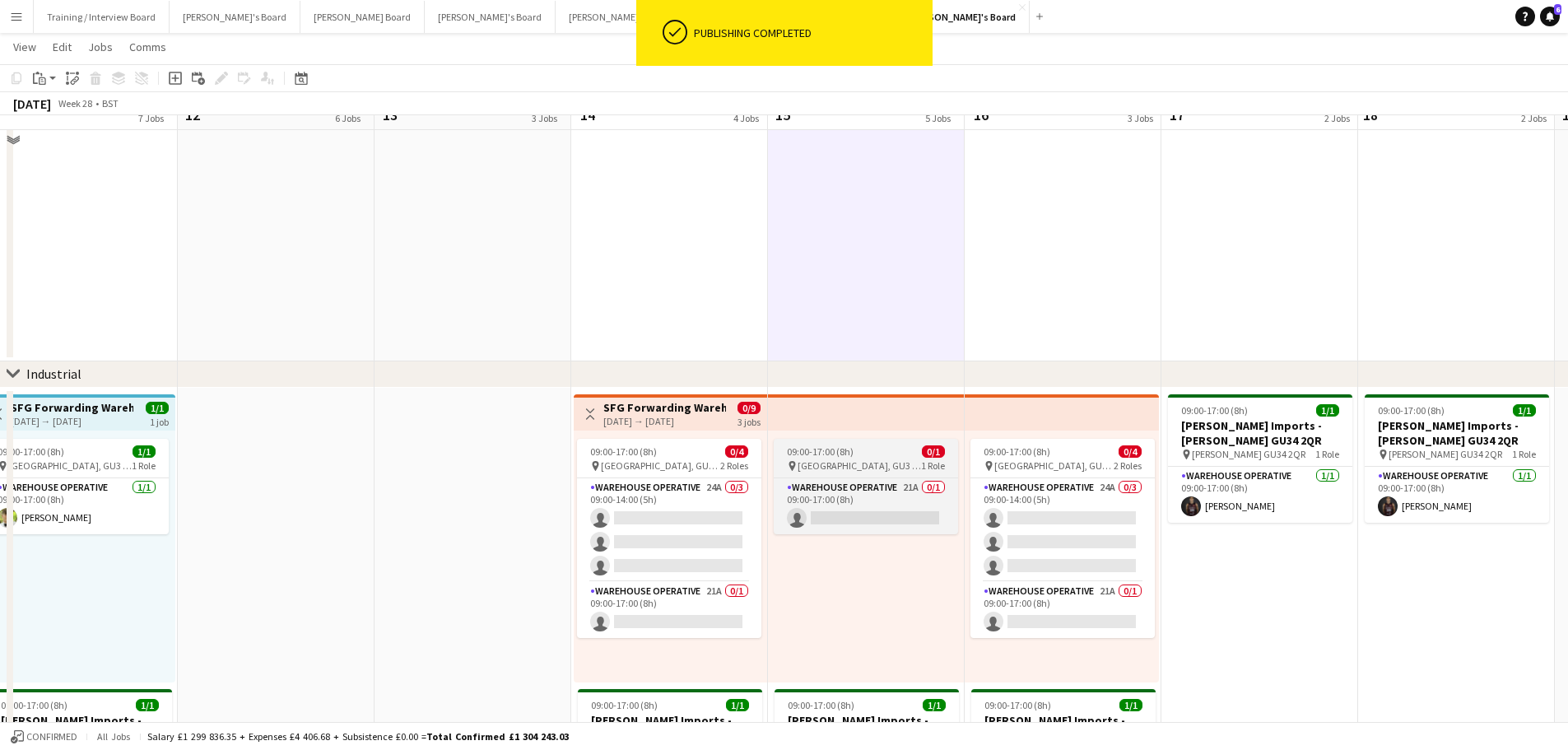 scroll, scrollTop: 988, scrollLeft: 0, axis: vertical 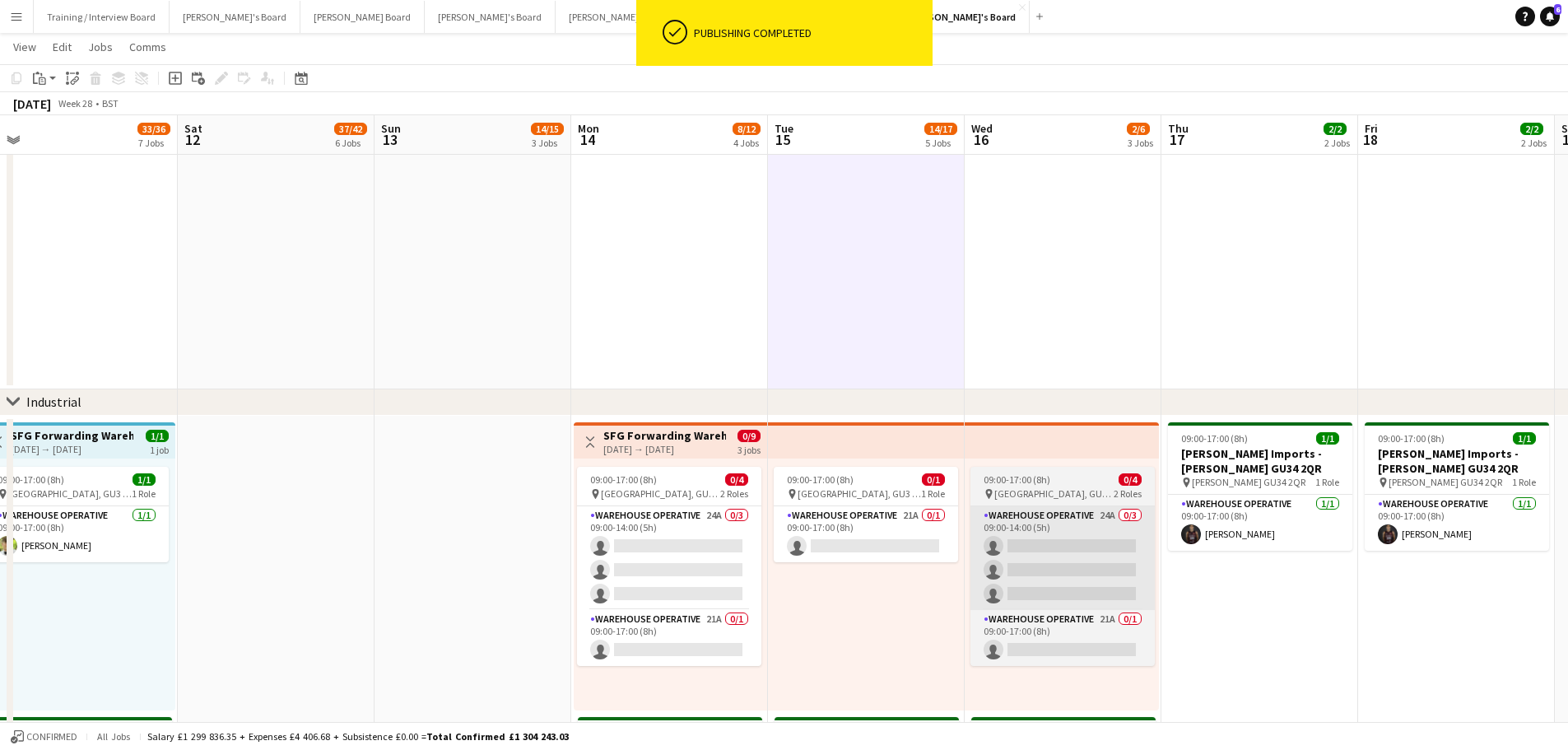 click on "Warehouse Operative   21A   0/1   09:00-17:00 (8h)
single-neutral-actions" at bounding box center [866, 534] 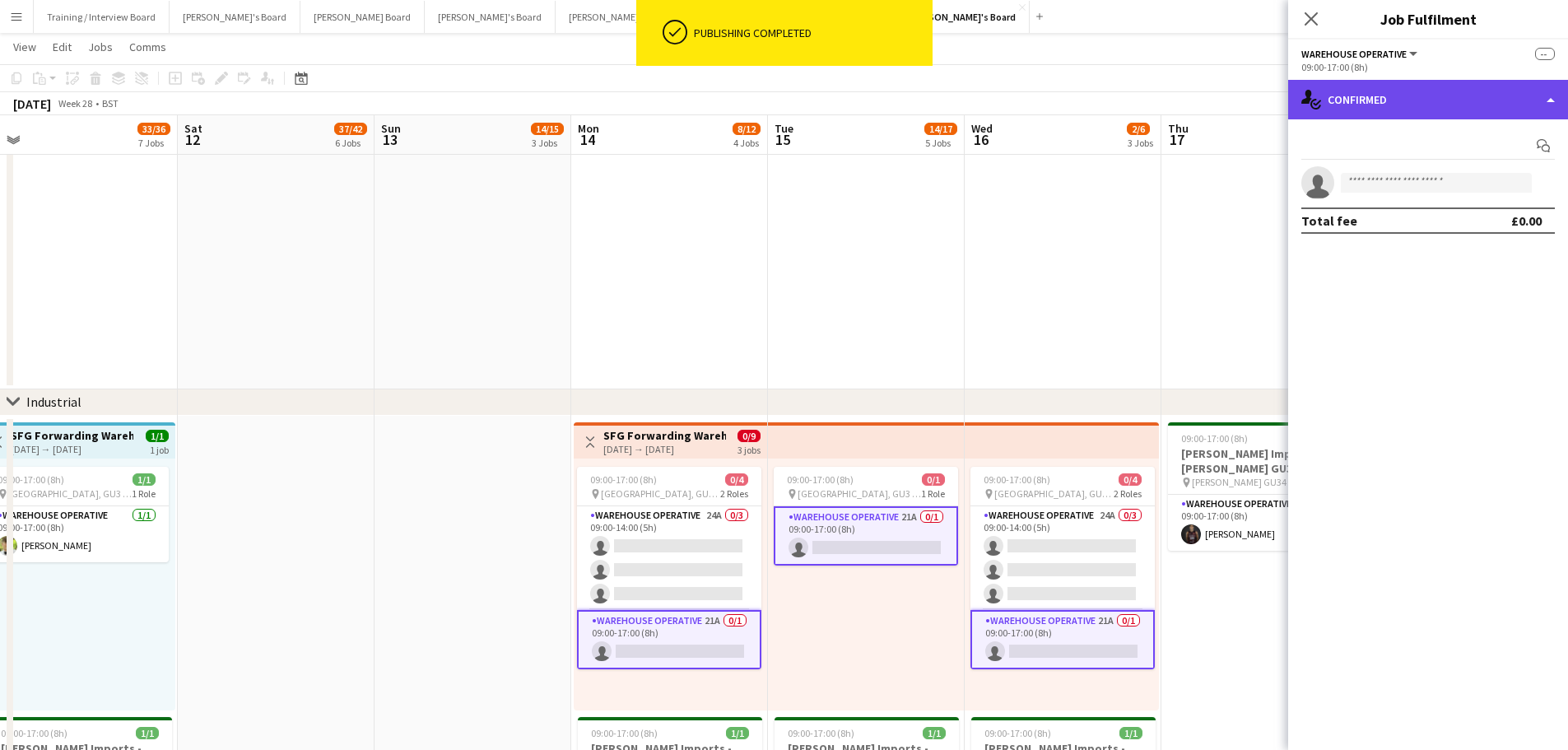 click on "single-neutral-actions-check-2
Confirmed" 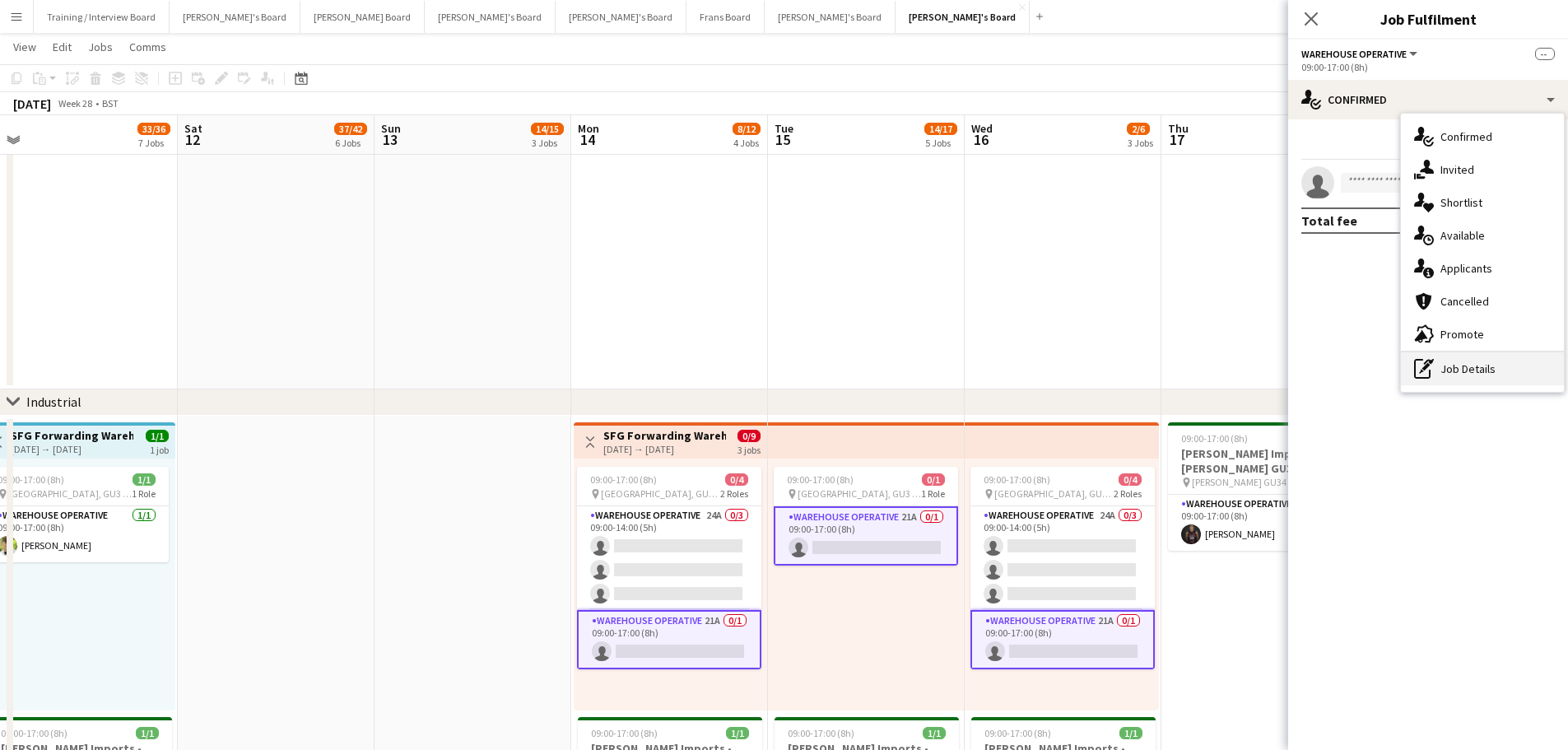 click on "pen-write
Job Details" at bounding box center [1482, 369] 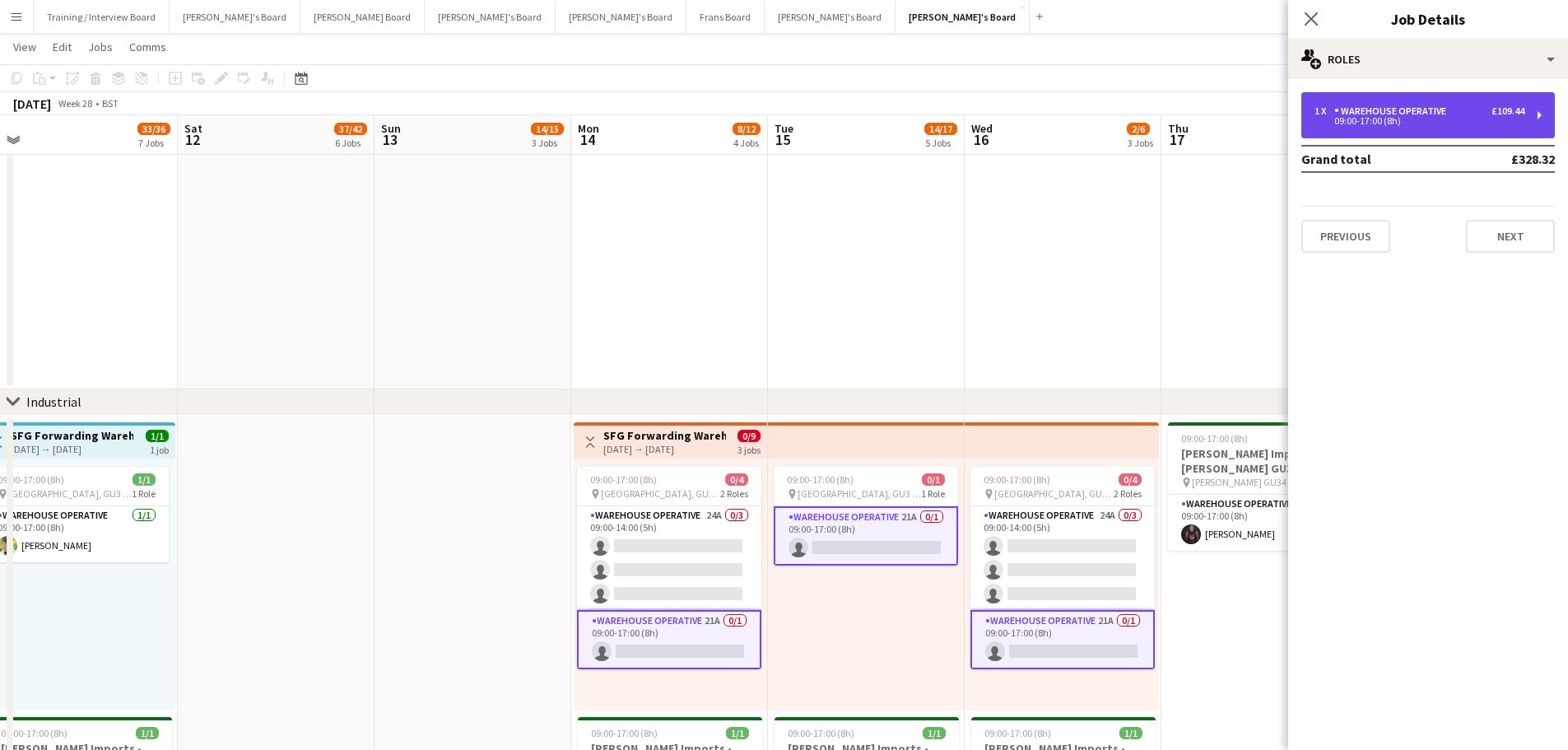 click on "09:00-17:00 (8h)" at bounding box center (1419, 121) 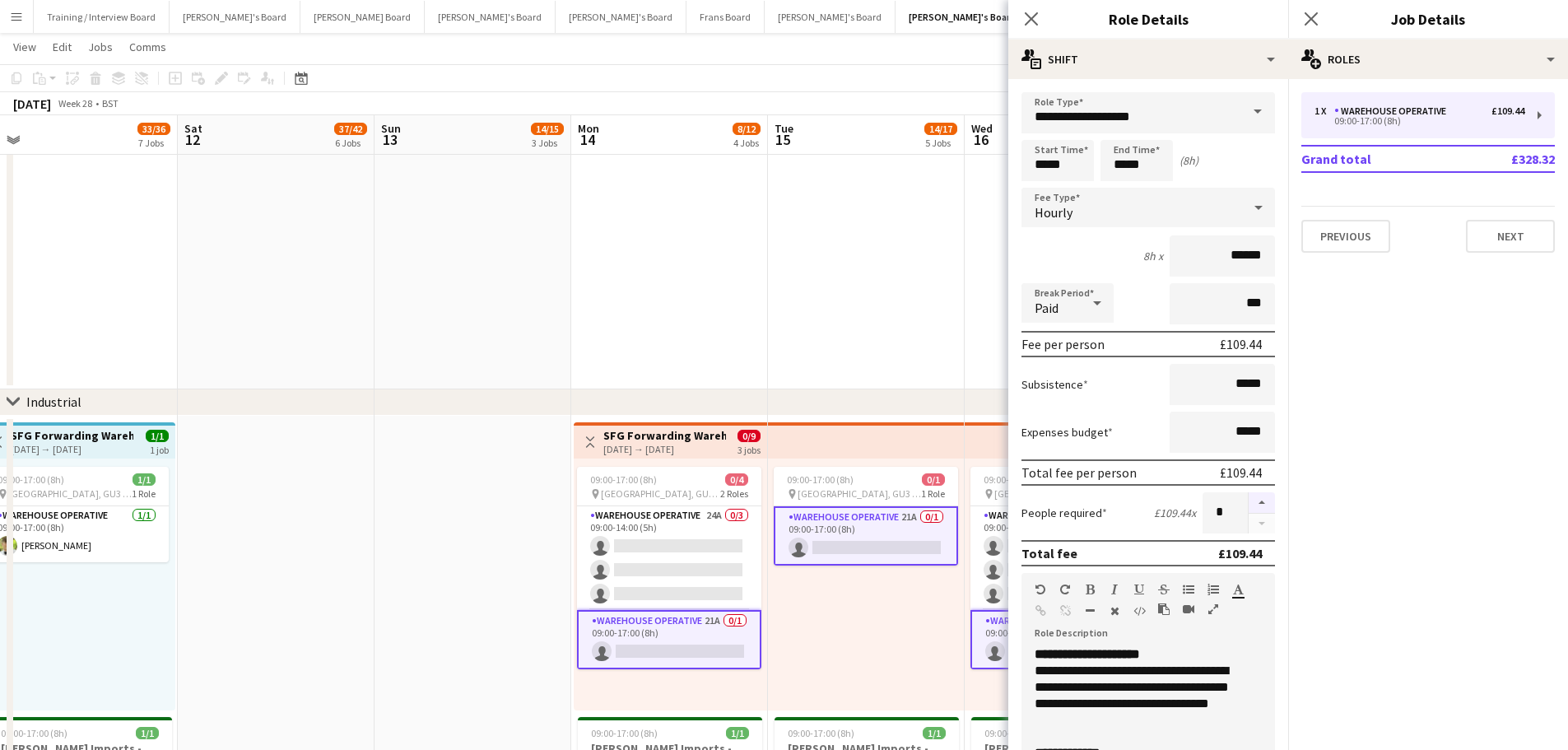 click at bounding box center [1262, 503] 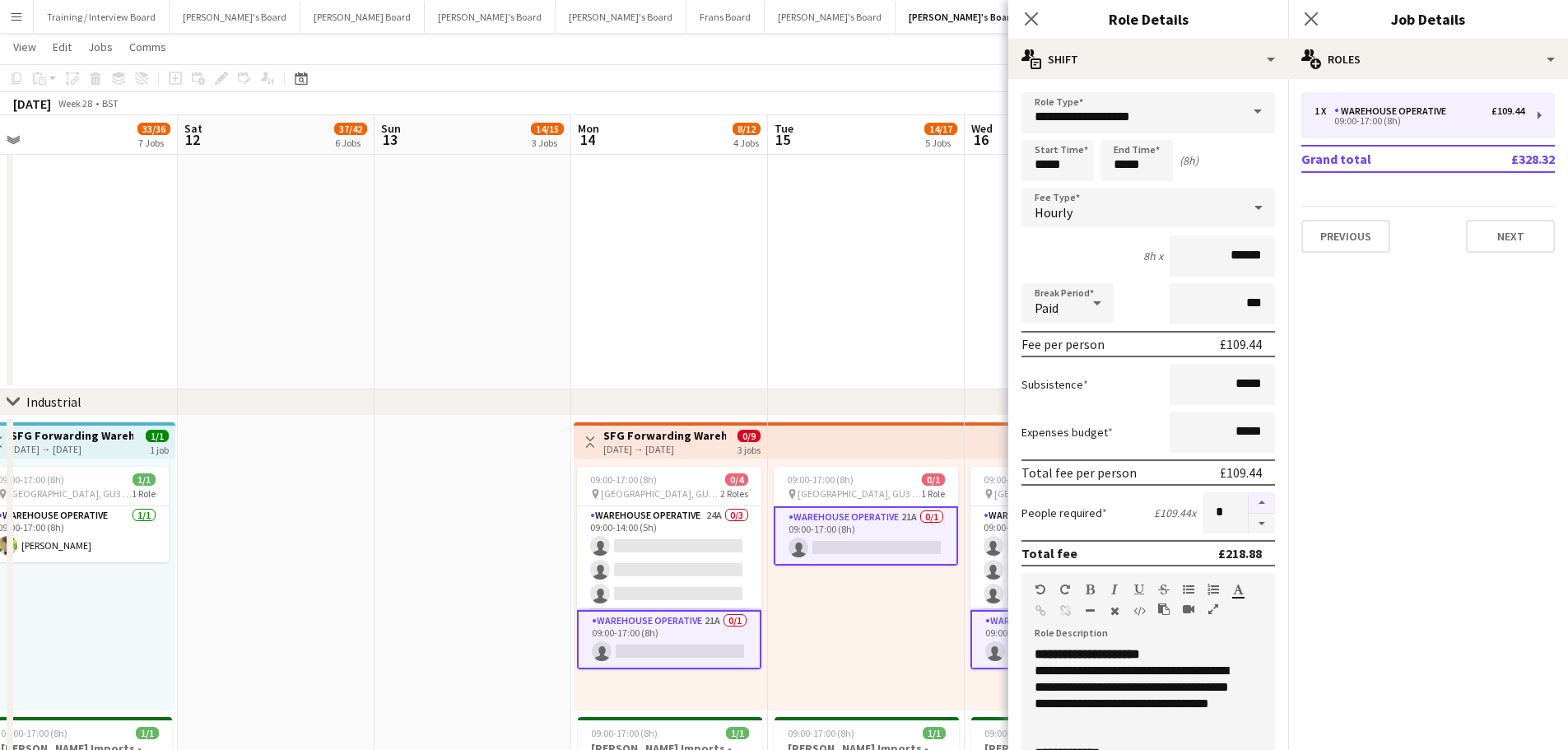 click at bounding box center (1262, 503) 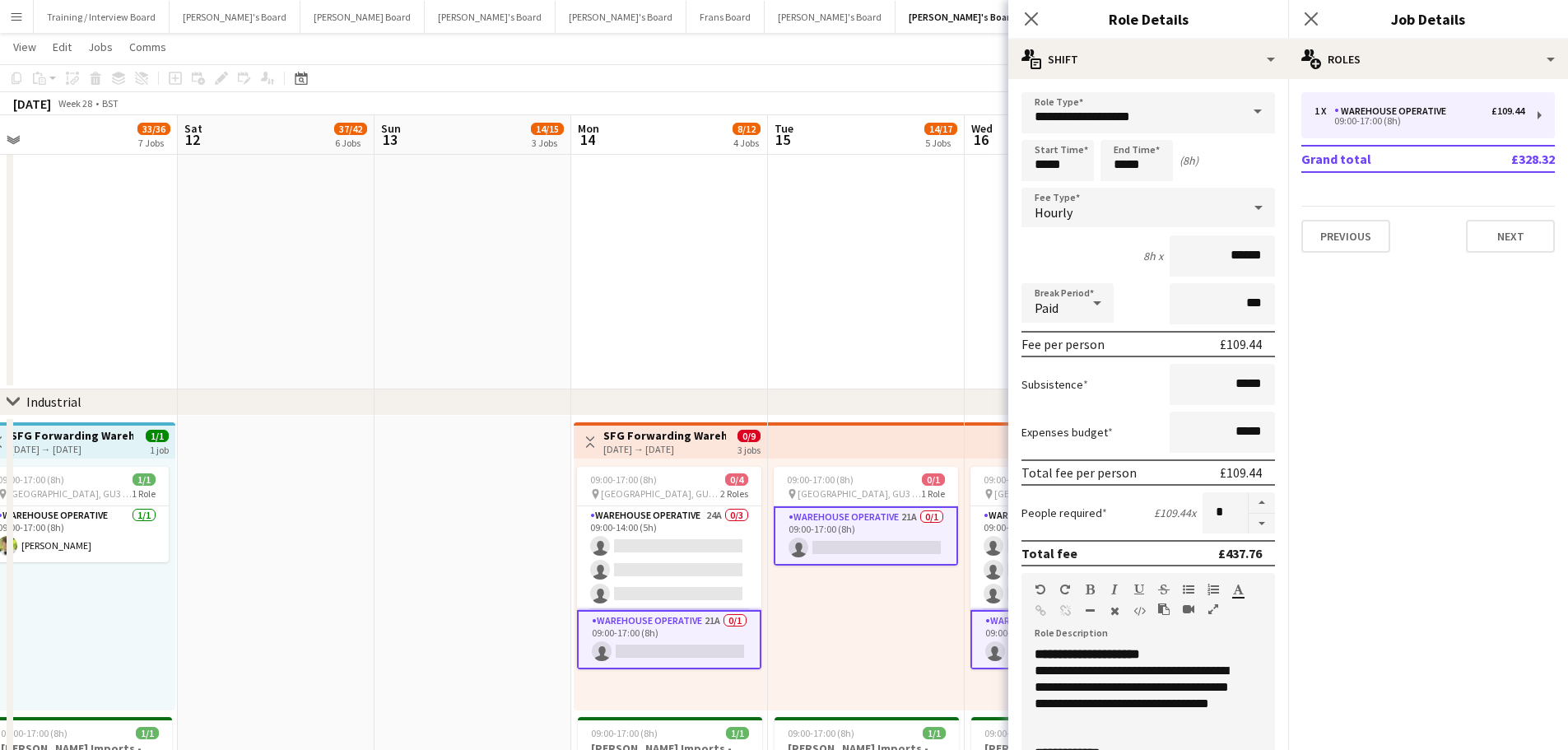 drag, startPoint x: 864, startPoint y: 349, endPoint x: 873, endPoint y: 342, distance: 11.401754 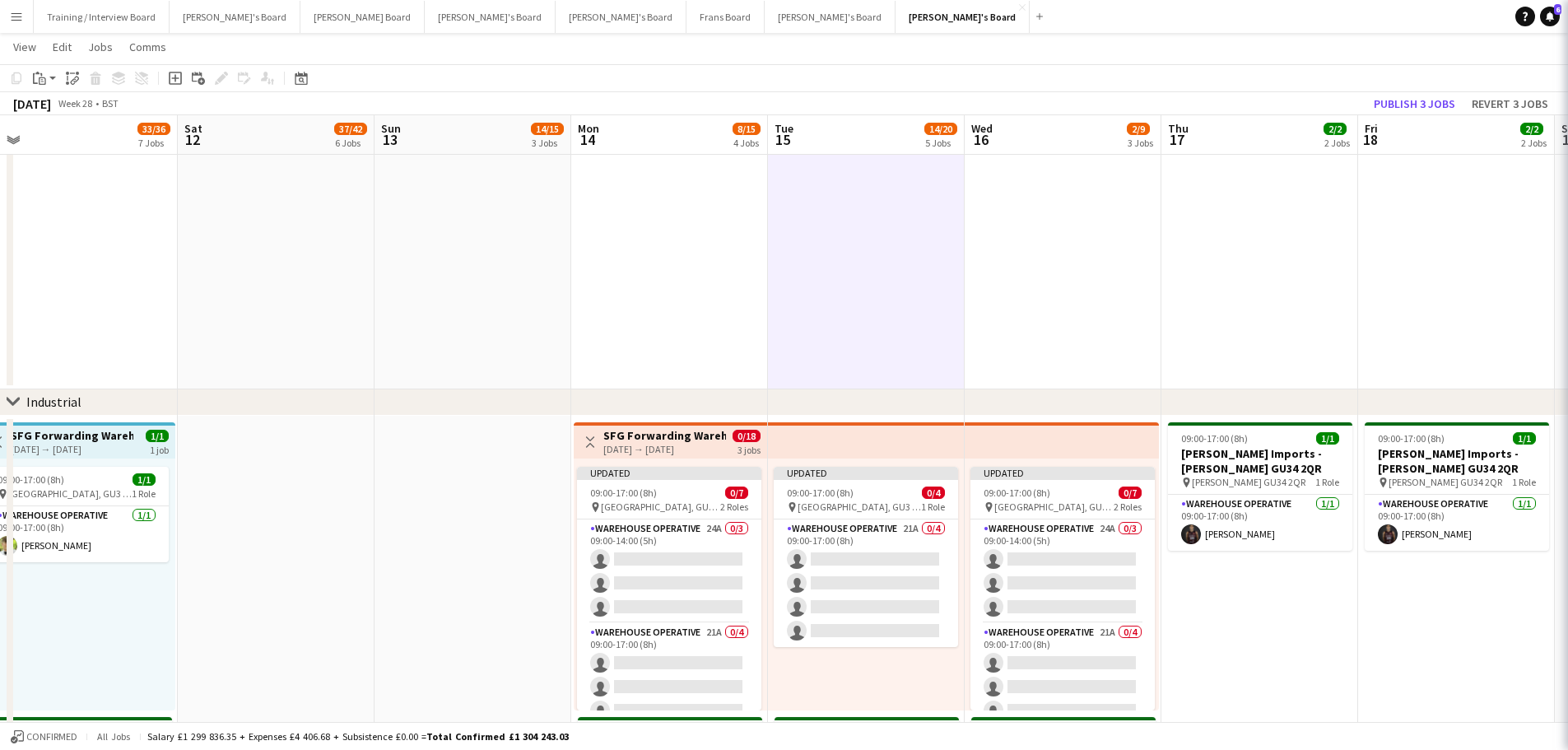 scroll, scrollTop: 0, scrollLeft: 608, axis: horizontal 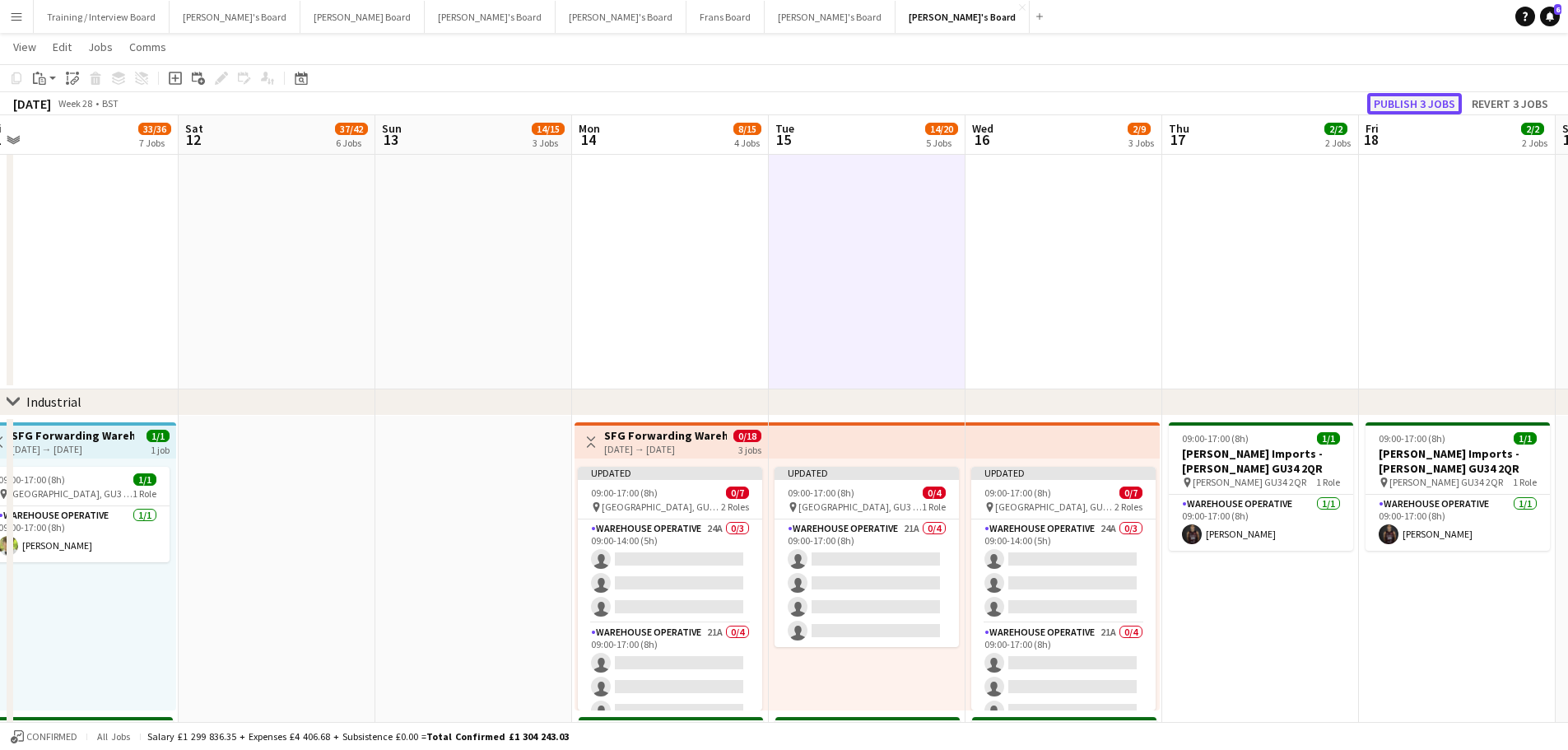 click on "Publish 3 jobs" 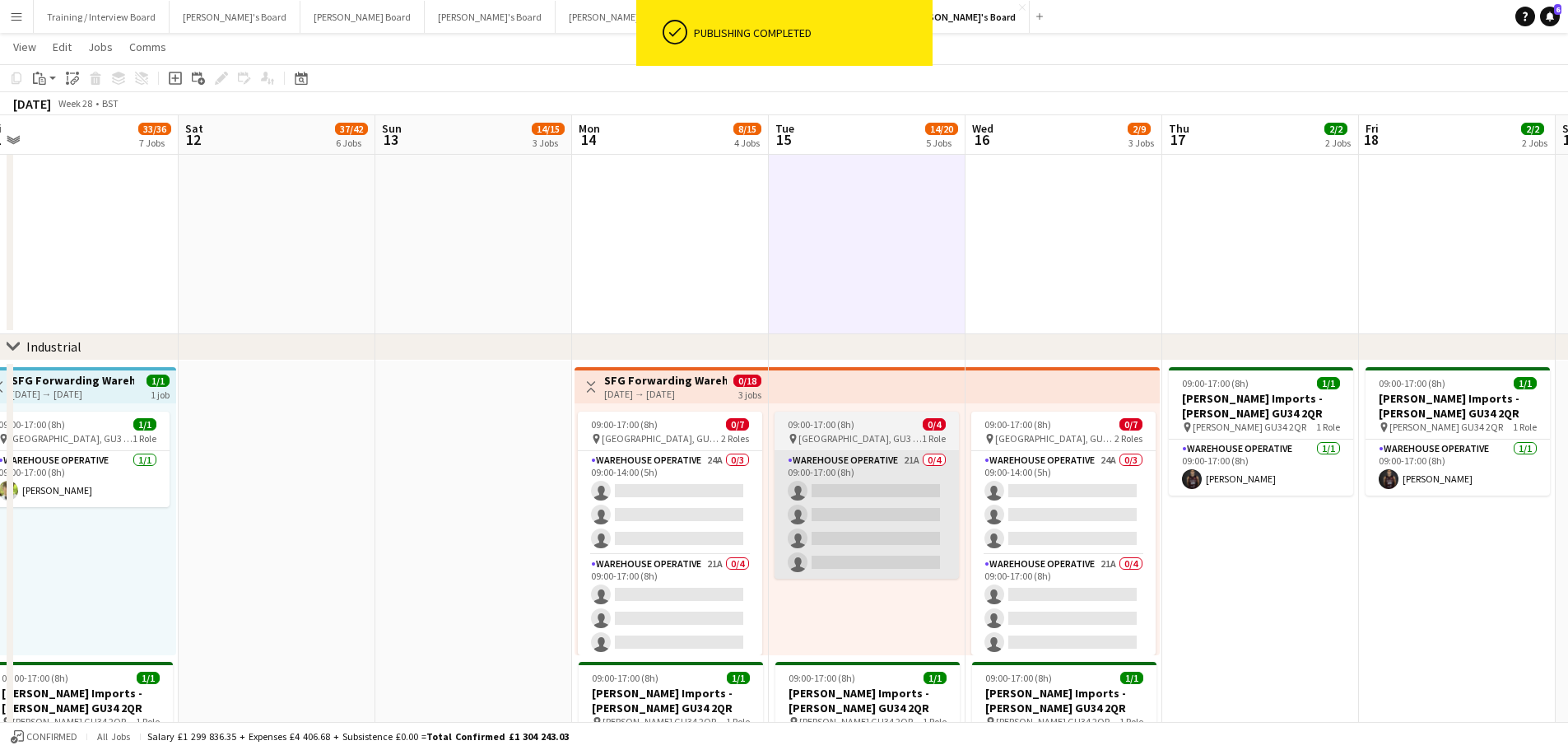 scroll, scrollTop: 1070, scrollLeft: 0, axis: vertical 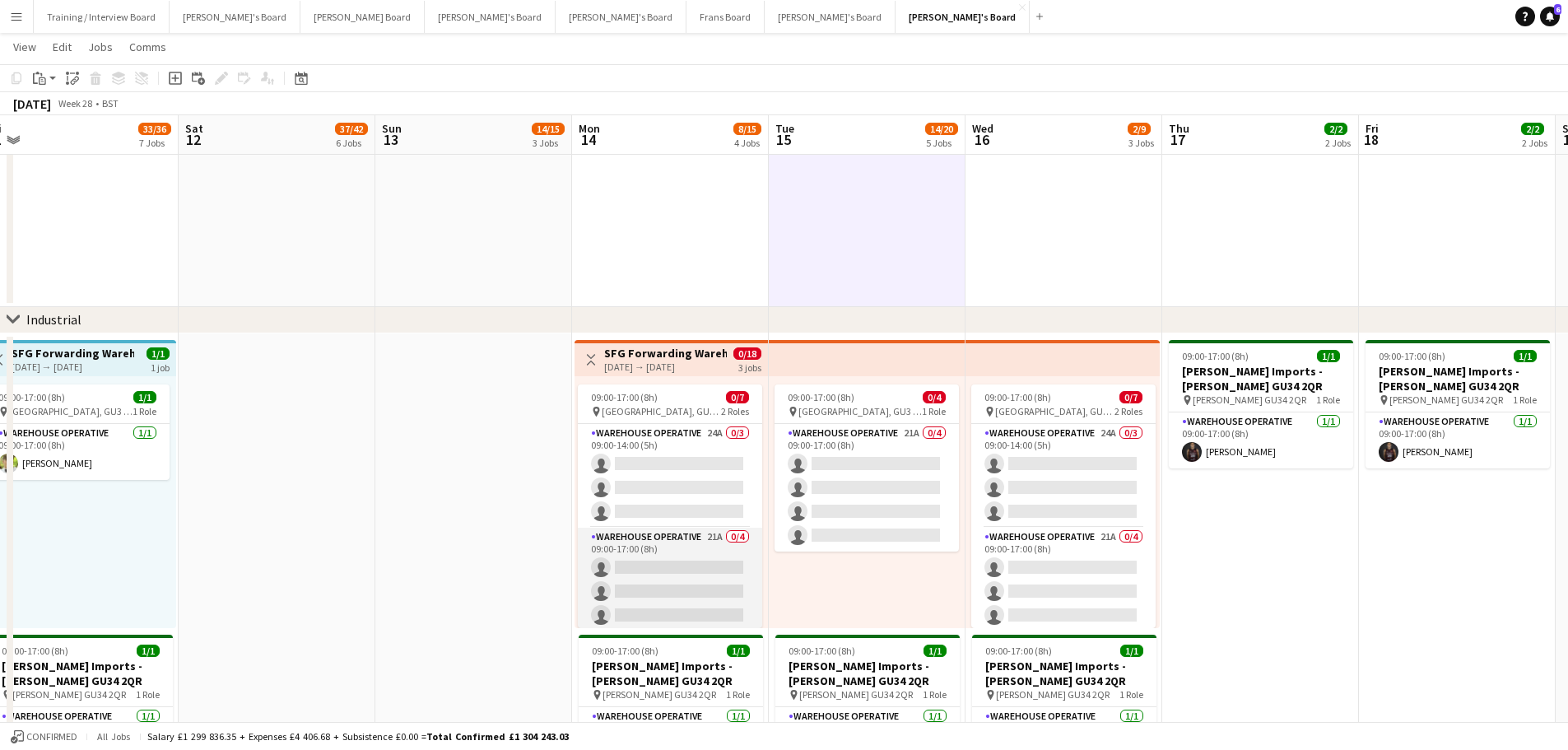 click on "Warehouse Operative   21A   0/4   09:00-17:00 (8h)
single-neutral-actions
single-neutral-actions
single-neutral-actions
single-neutral-actions" at bounding box center [670, 591] 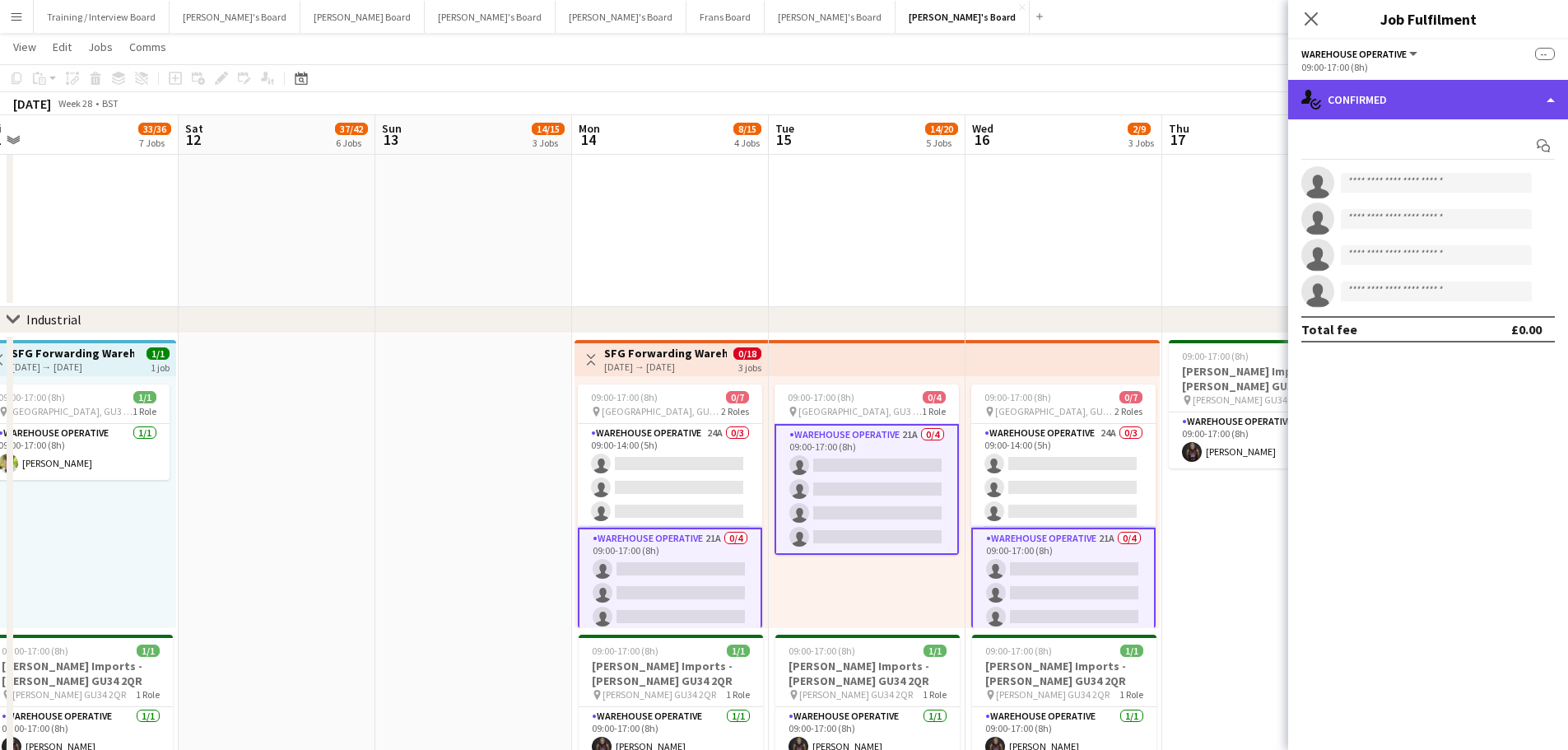 click on "single-neutral-actions-check-2
Confirmed" 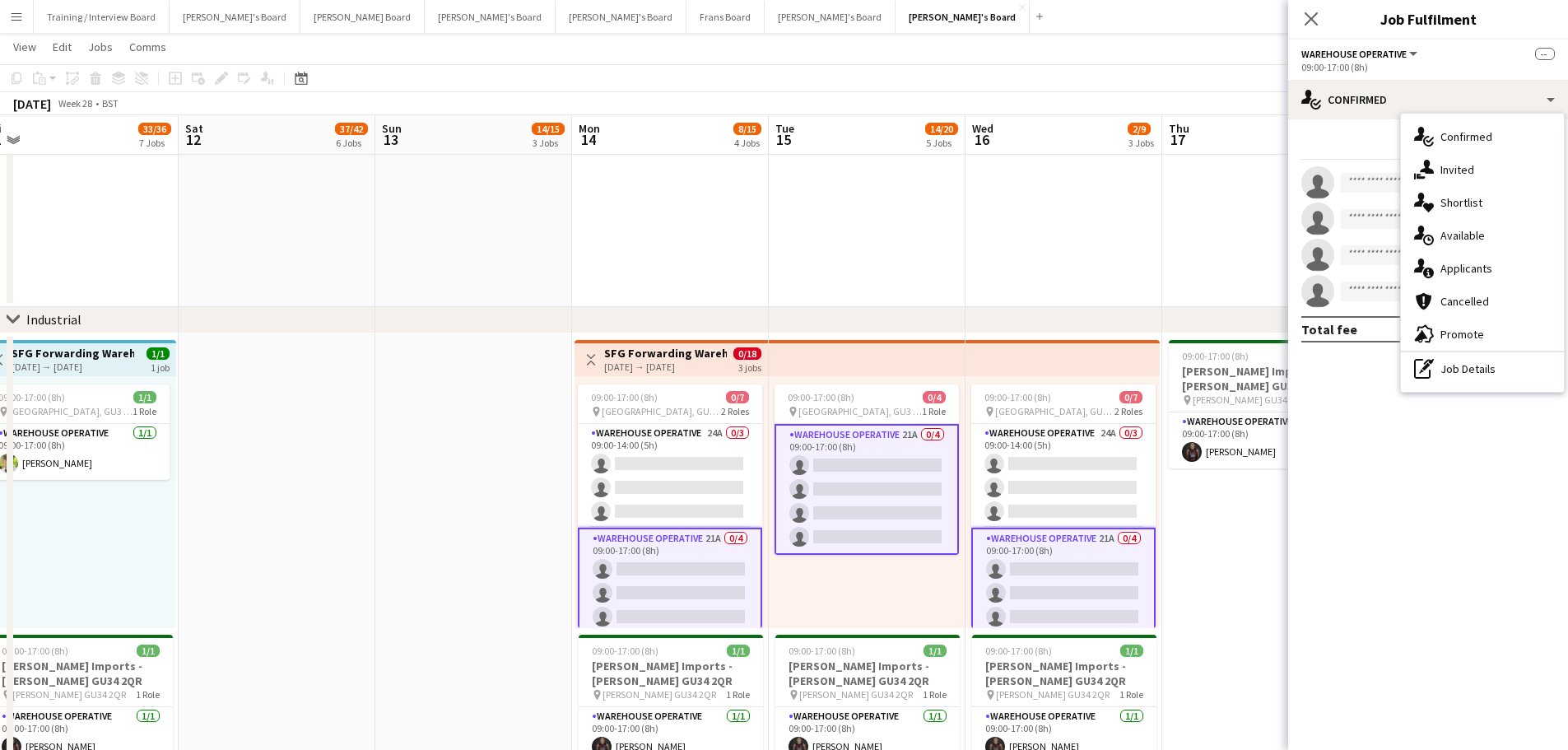 click on "pen-write
Job Details" at bounding box center (1482, 369) 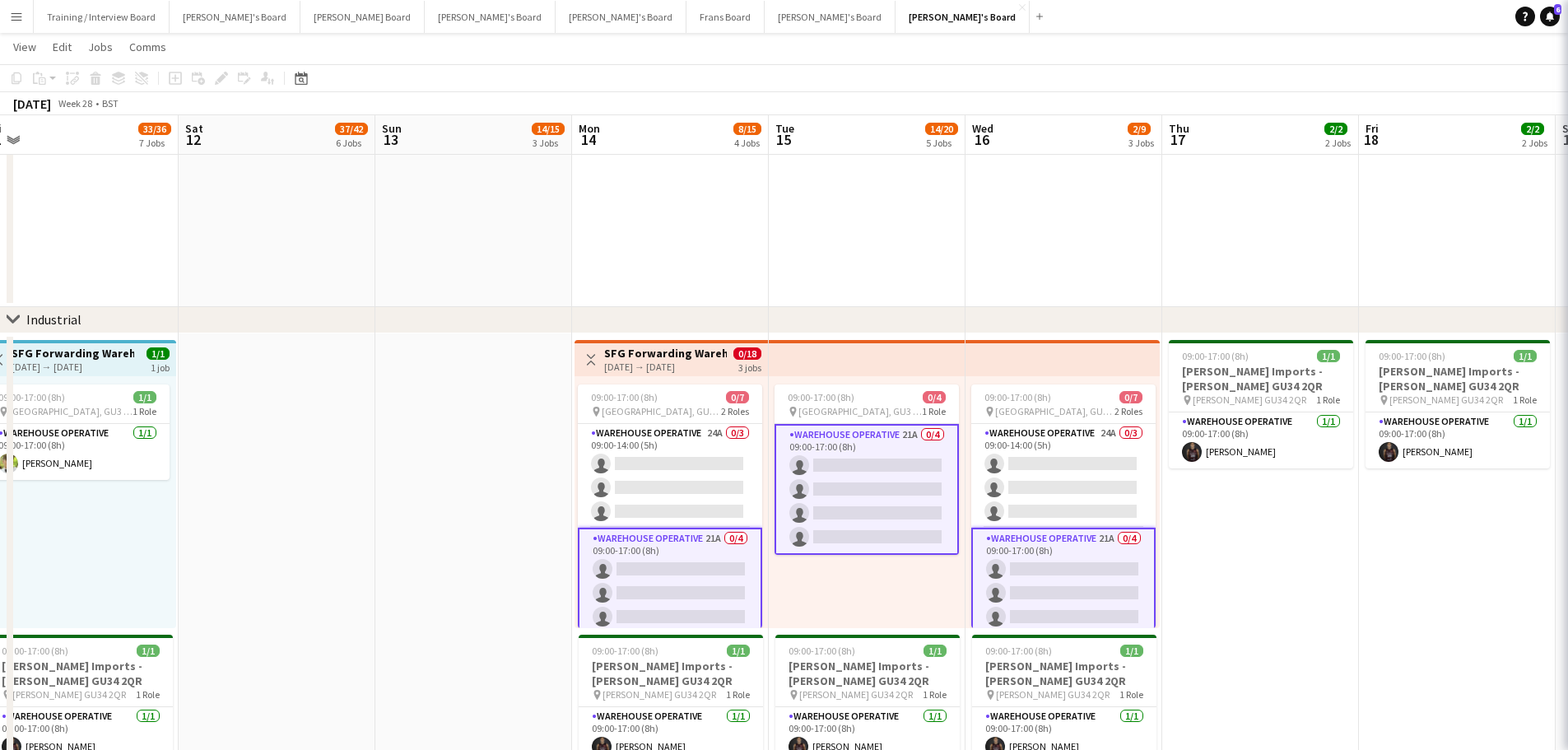 click on "Warehouse Operative" at bounding box center [1673, 111] 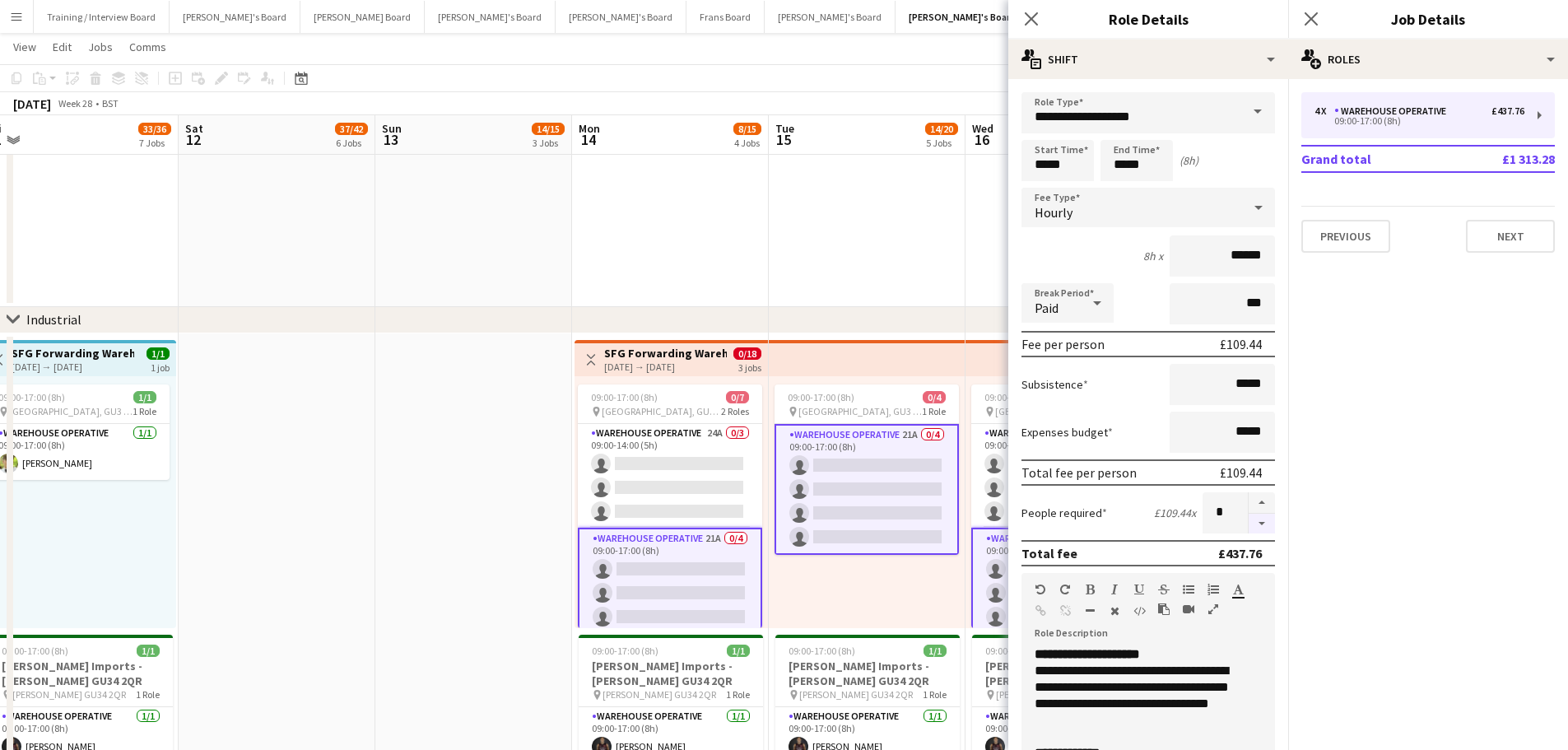 click at bounding box center [1262, 524] 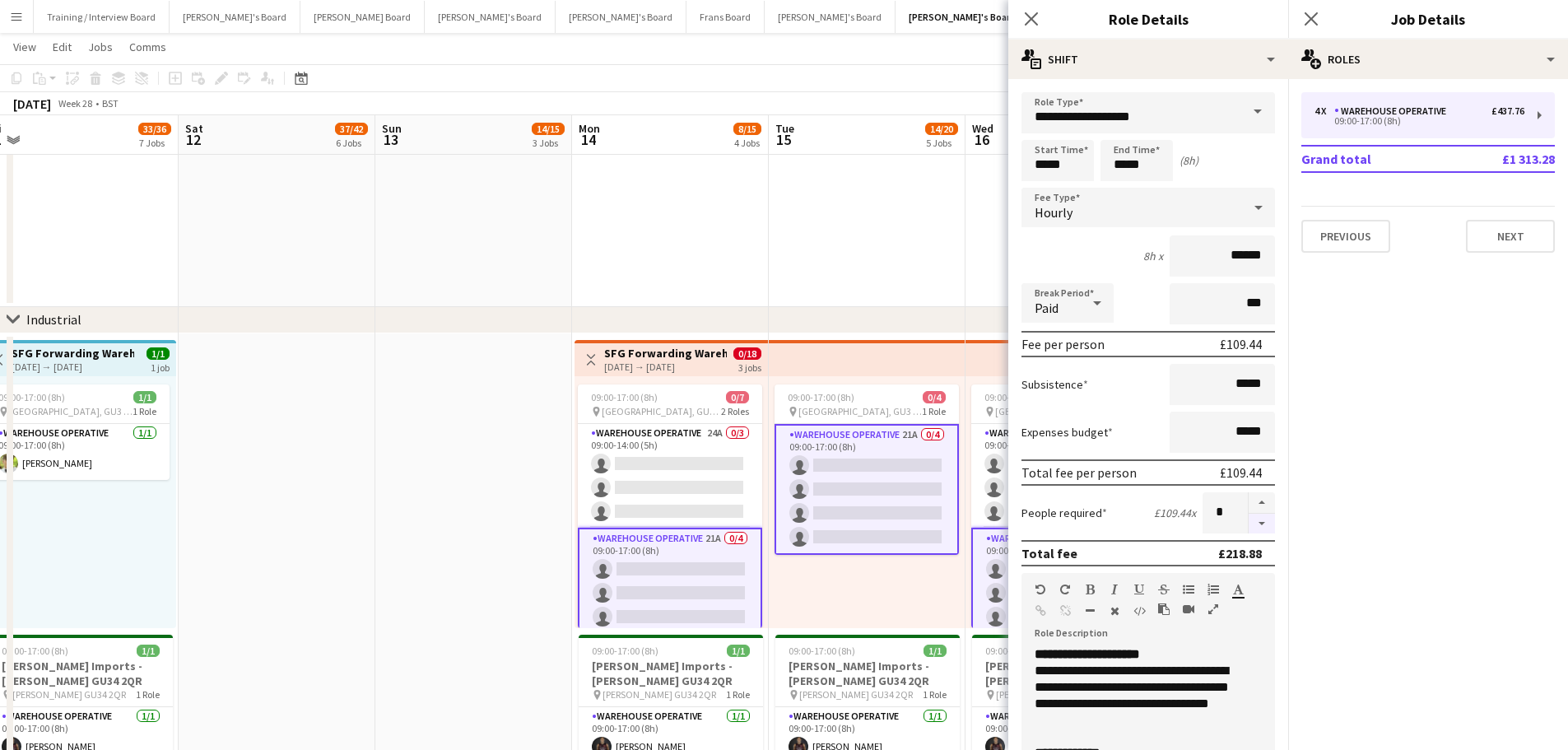 click at bounding box center [1262, 524] 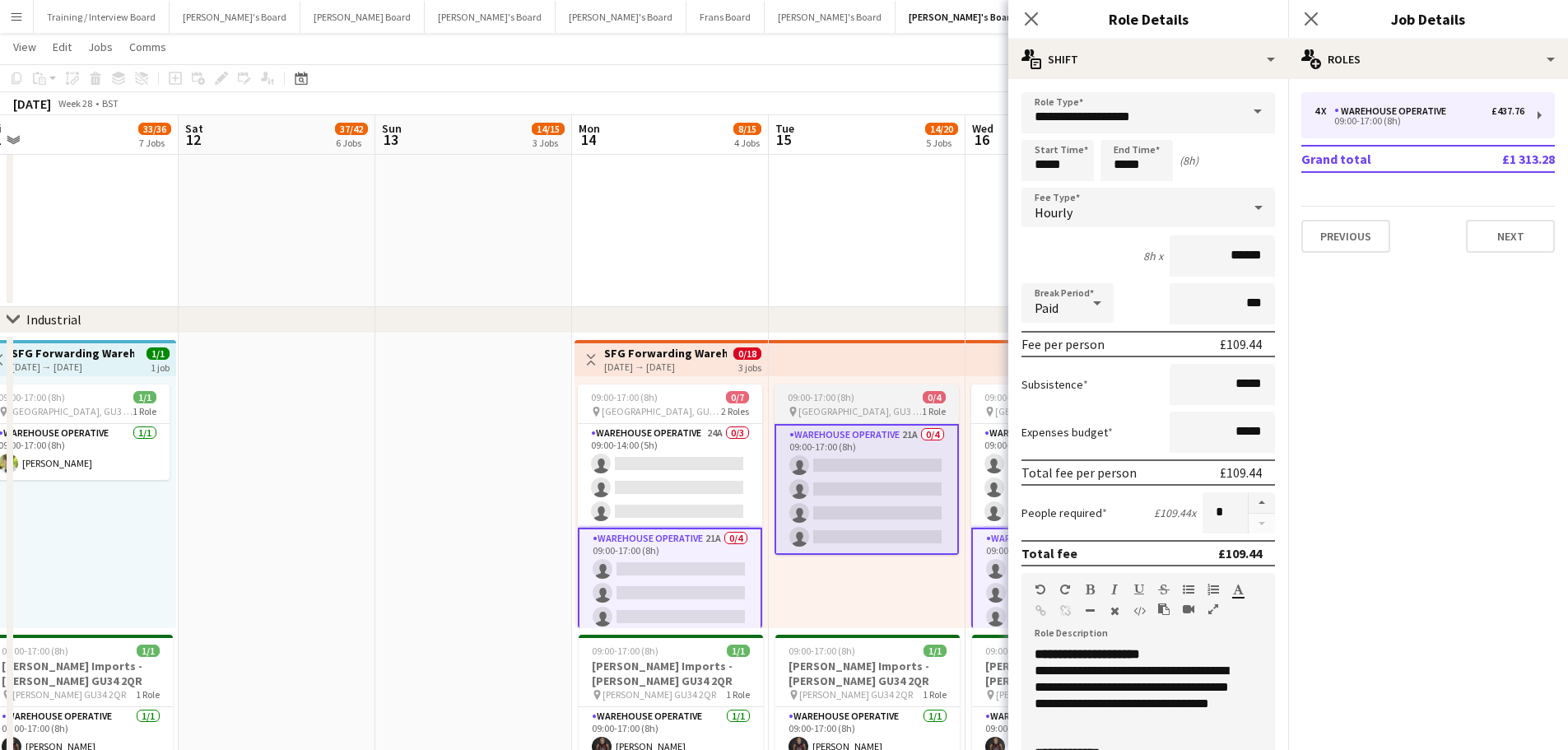 click on "15:00-22:00 (7h)    10/12   Peapod & Co - LONDON
pin
London W1T 4QS    2 Roles   BAR STAFF   1I   2A   3/4   15:00-22:00 (7h)
! Alex Brook Gabriel Breazu Erlana Durand
single-neutral-actions
Waiter   2I   34A   7/8   15:30-21:30 (6h)
Teya Hutchison Lance Chowdhury Muhammad Imad Alex White Simone Vestergaard-Poulsen Christina Shrees Jessica Maxwell
single-neutral-actions" at bounding box center [867, -290] 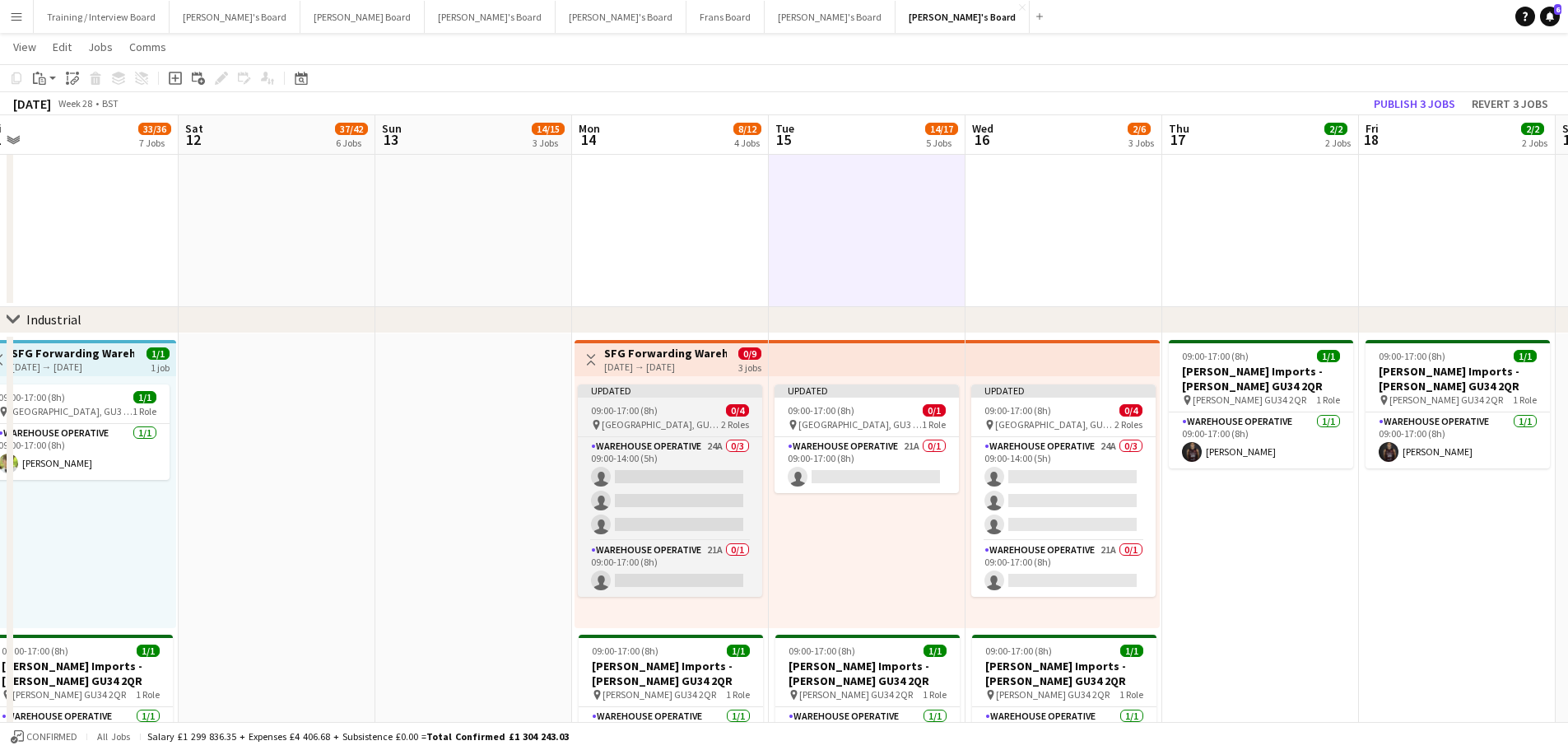 click on "Guildford, GU3 2DX" at bounding box center [661, 424] 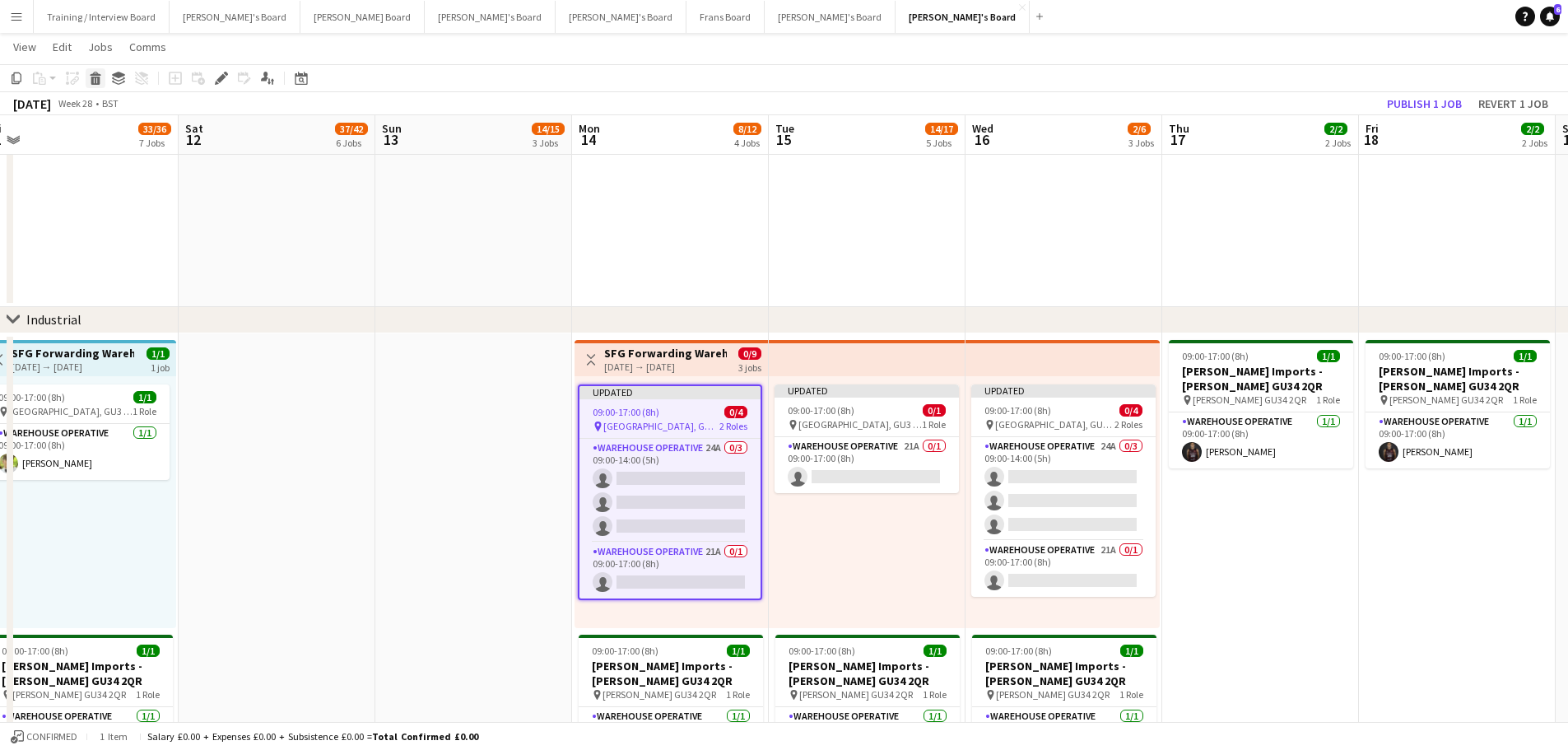 click on "Delete" at bounding box center (95, 78) 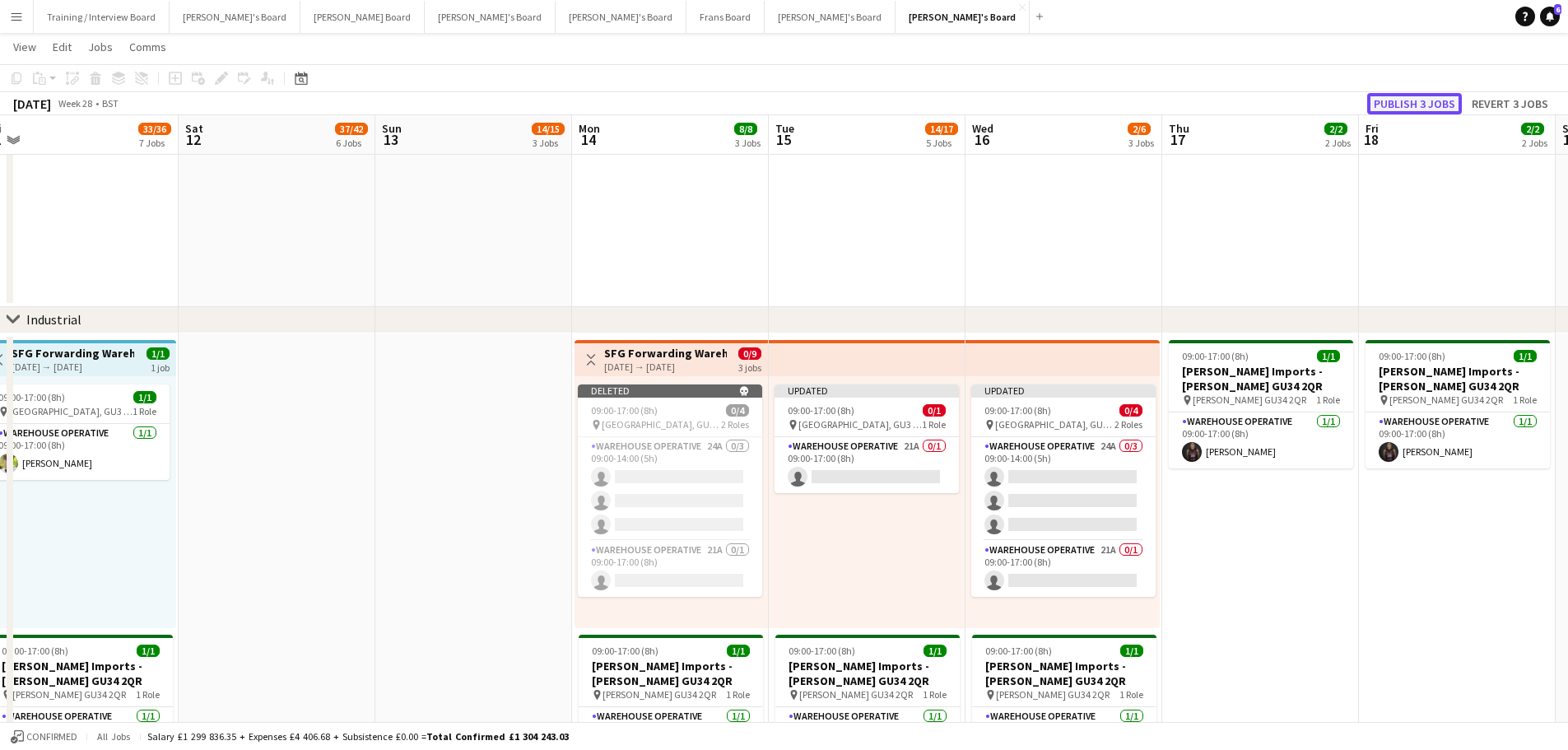 click on "Publish 3 jobs" 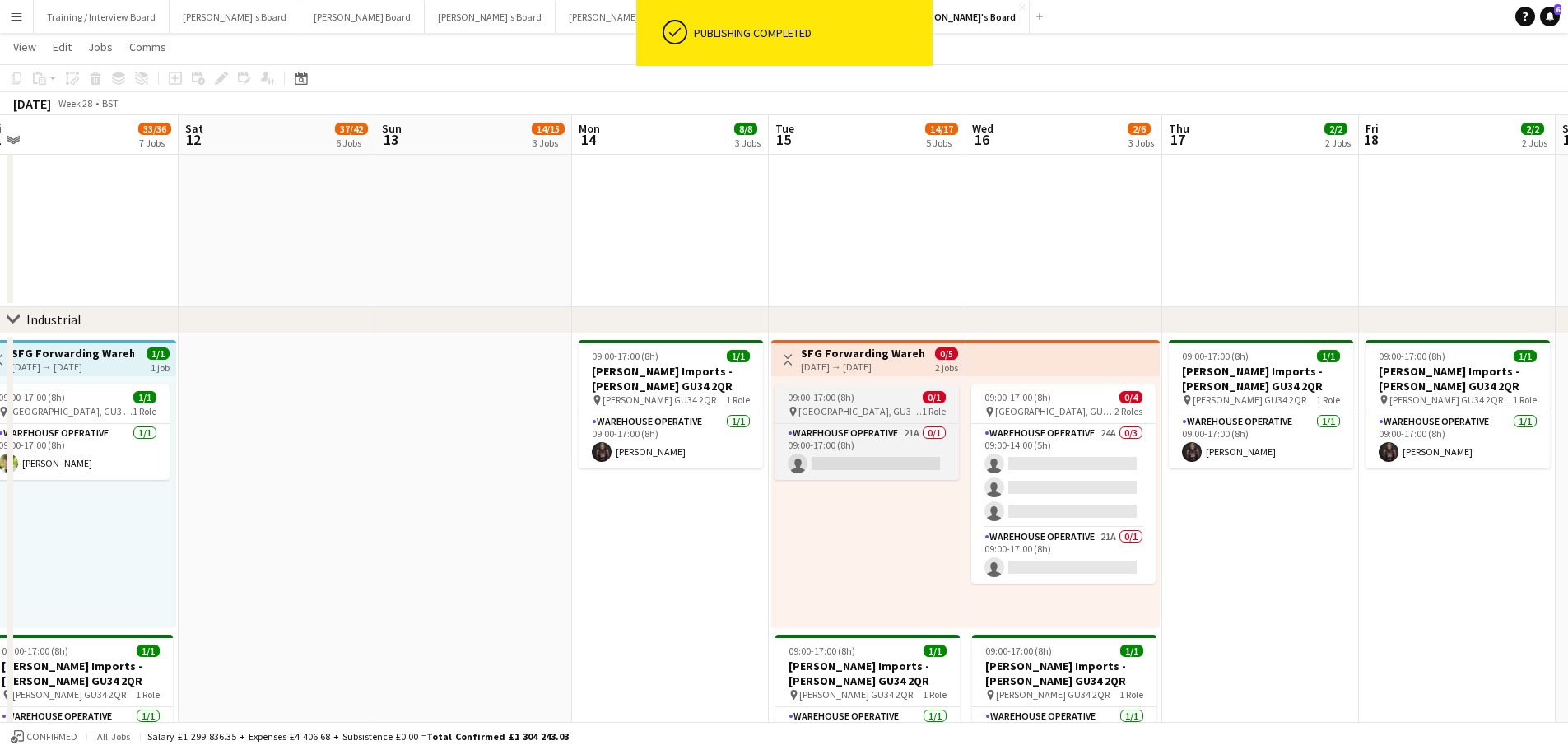 click on "Guildford, GU3 2DX" at bounding box center [860, 411] 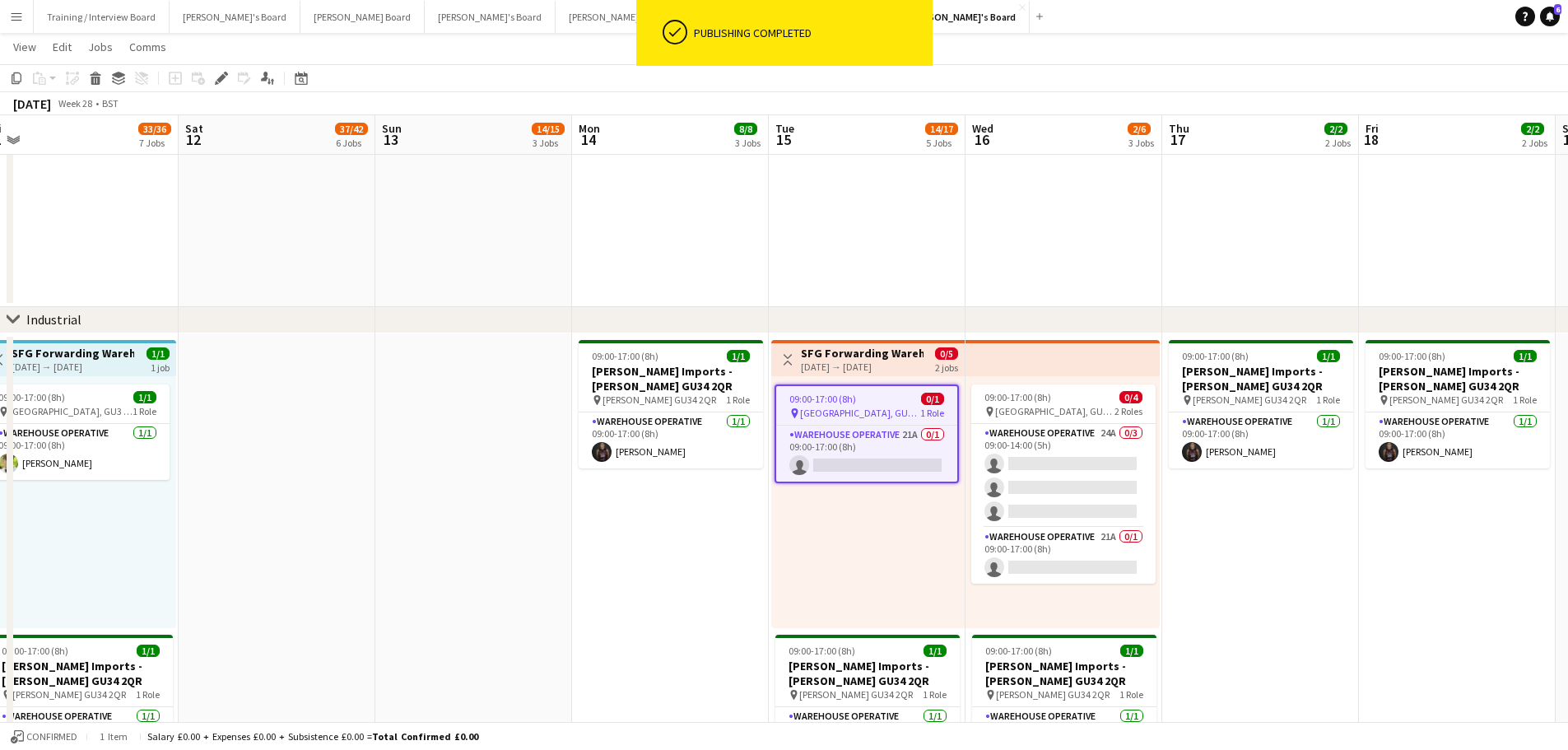 click on "chevron-right
Industrial" 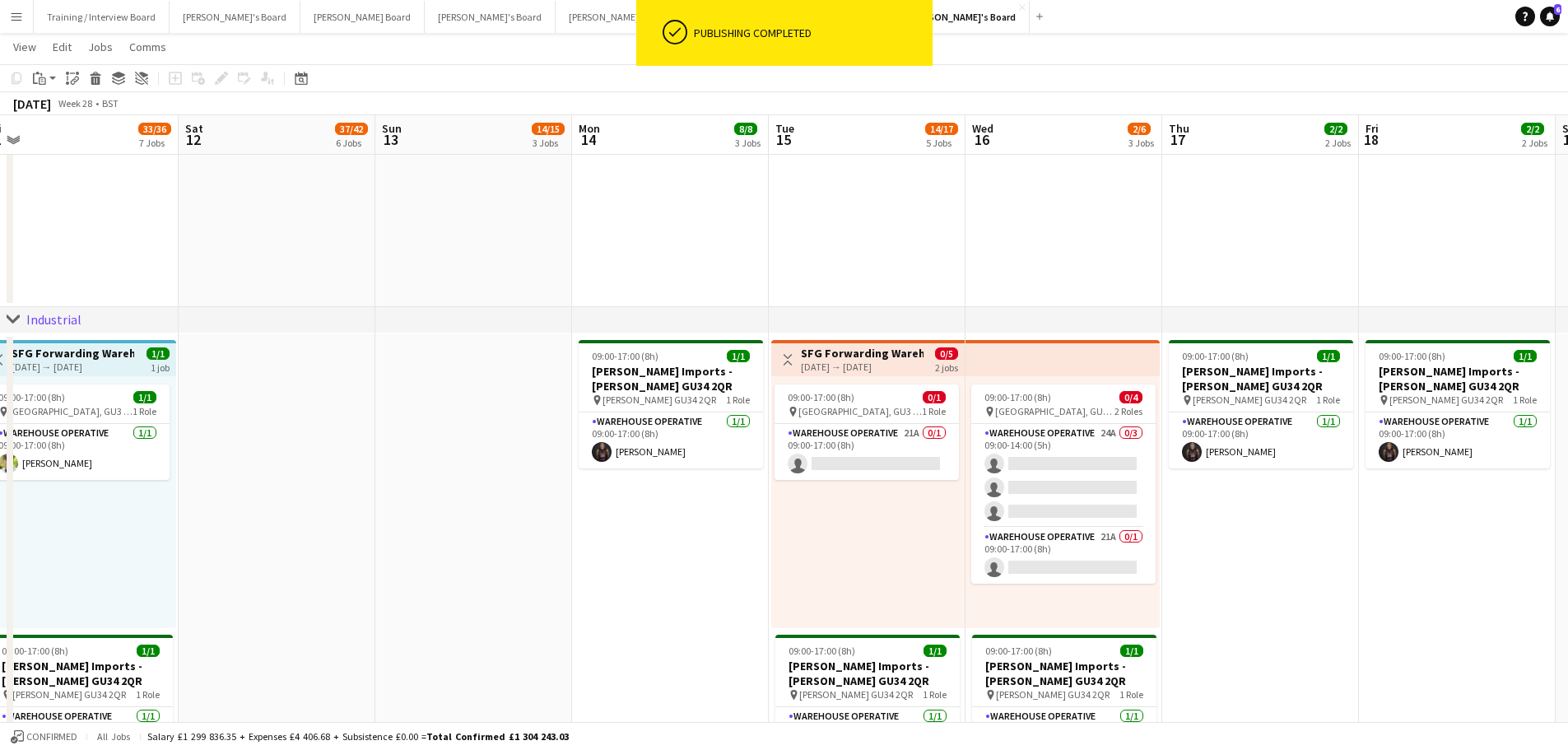 click on "15-07-2025 → 16-07-2025" at bounding box center [862, 366] 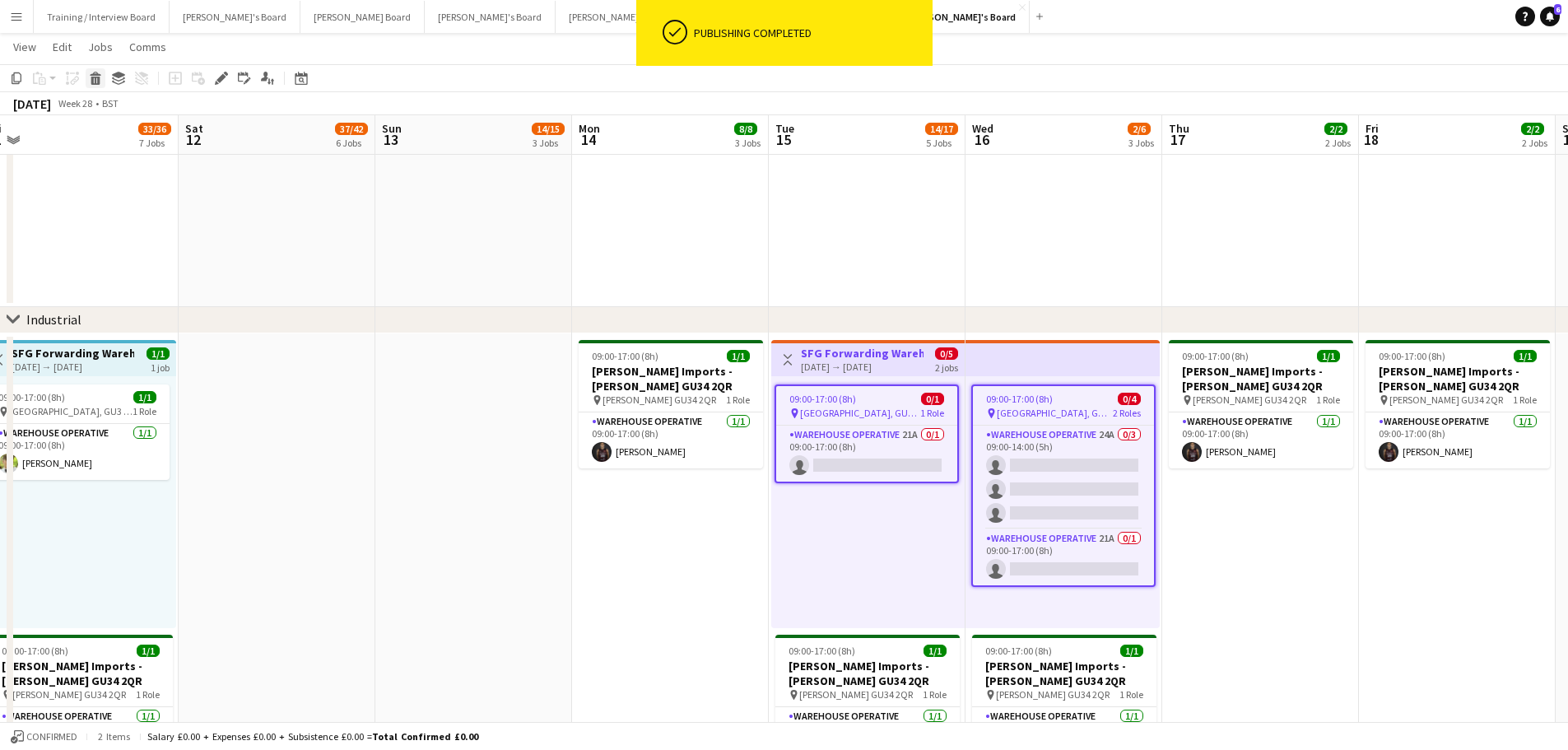 click on "Delete" 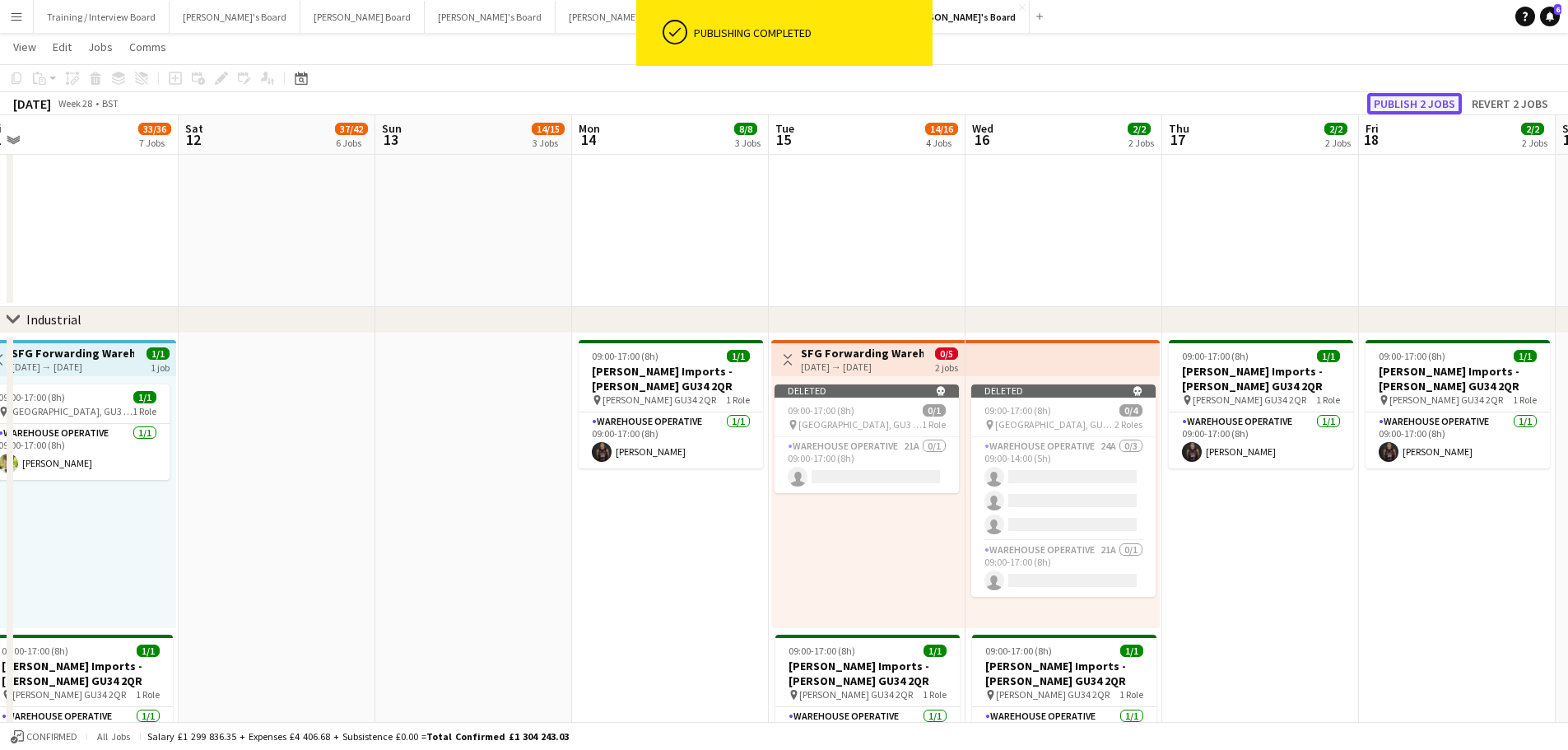 click on "Publish 2 jobs" 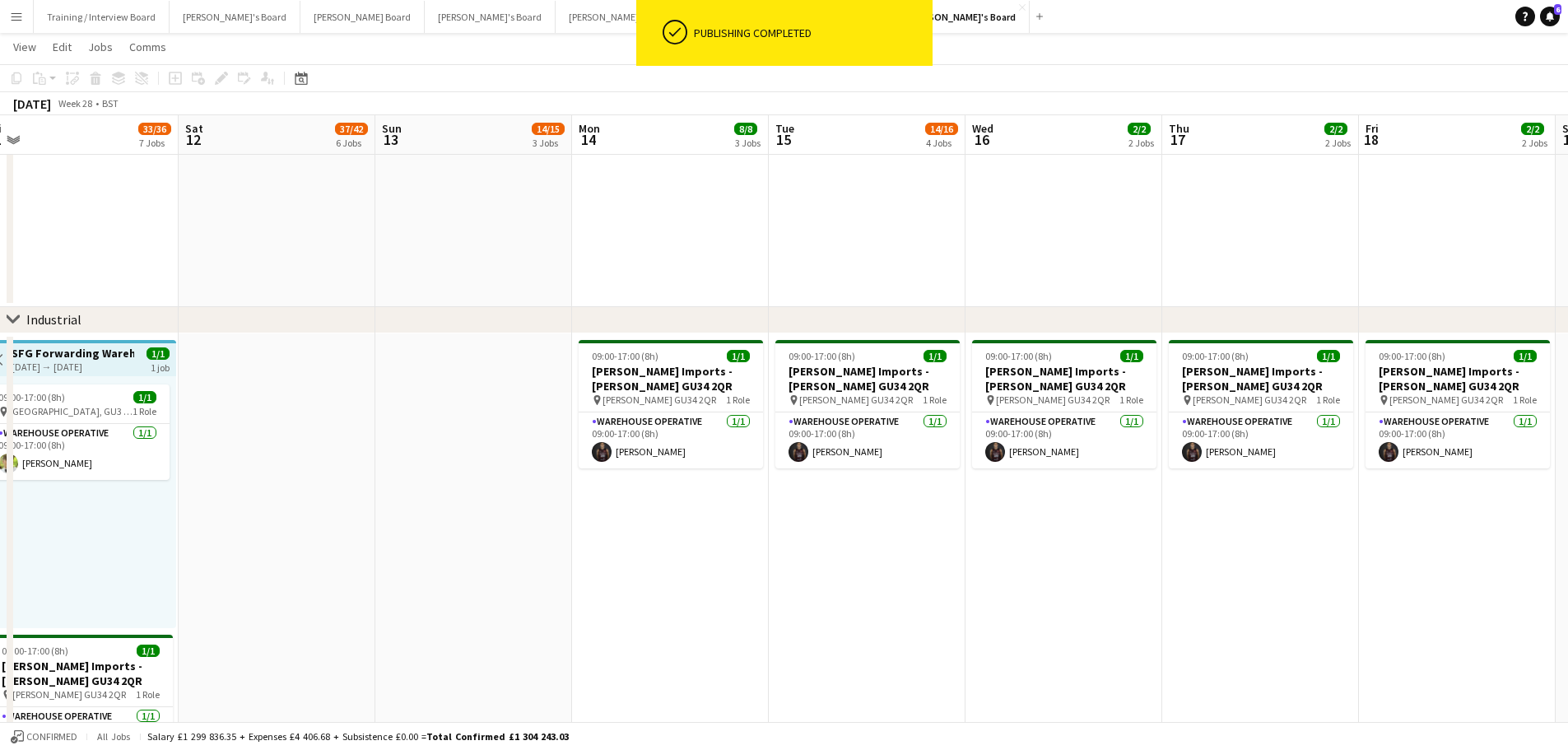 drag, startPoint x: 594, startPoint y: 508, endPoint x: 1344, endPoint y: 520, distance: 750.096 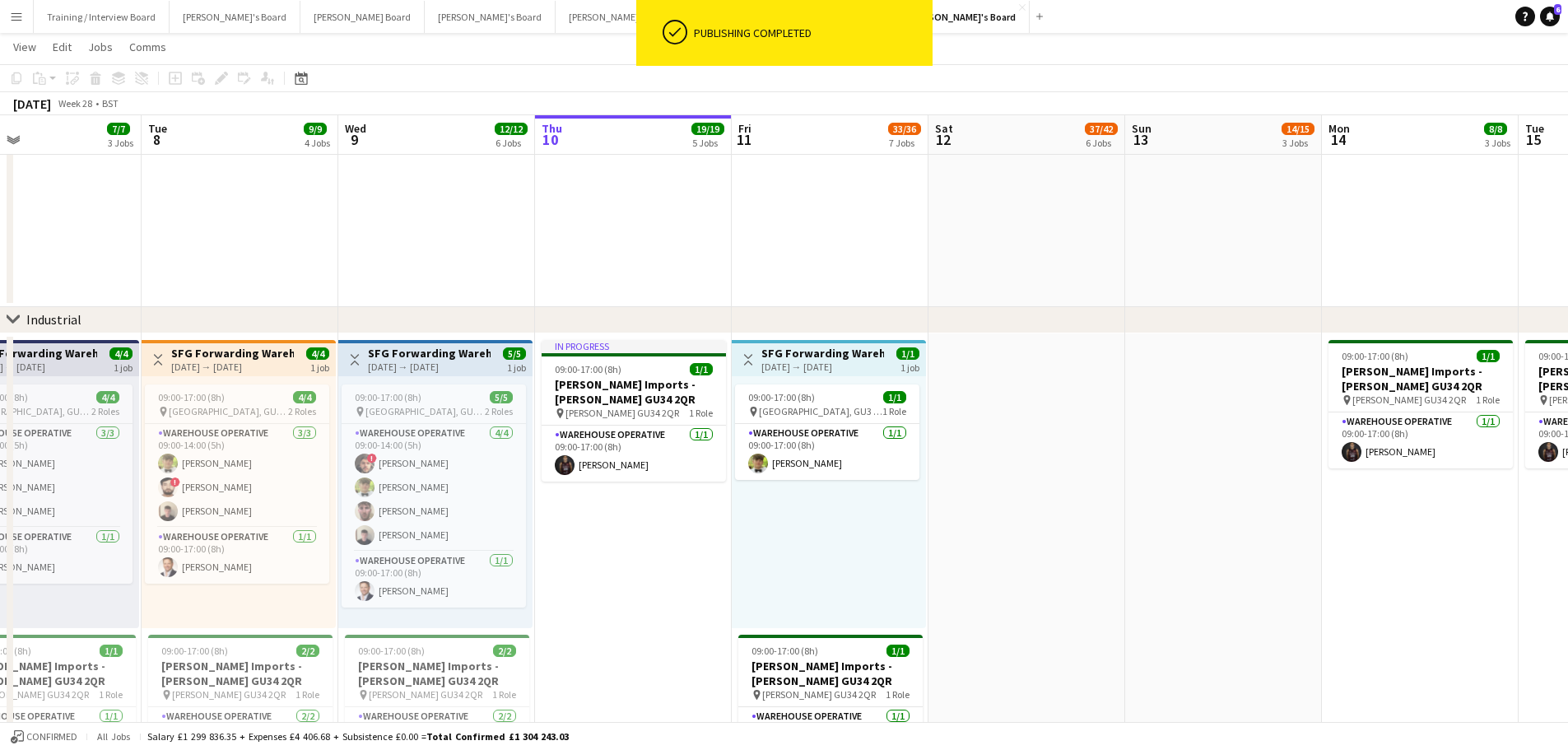 click on "SFG Forwarding Warehouse Assistant - [GEOGRAPHIC_DATA]" at bounding box center [822, 353] 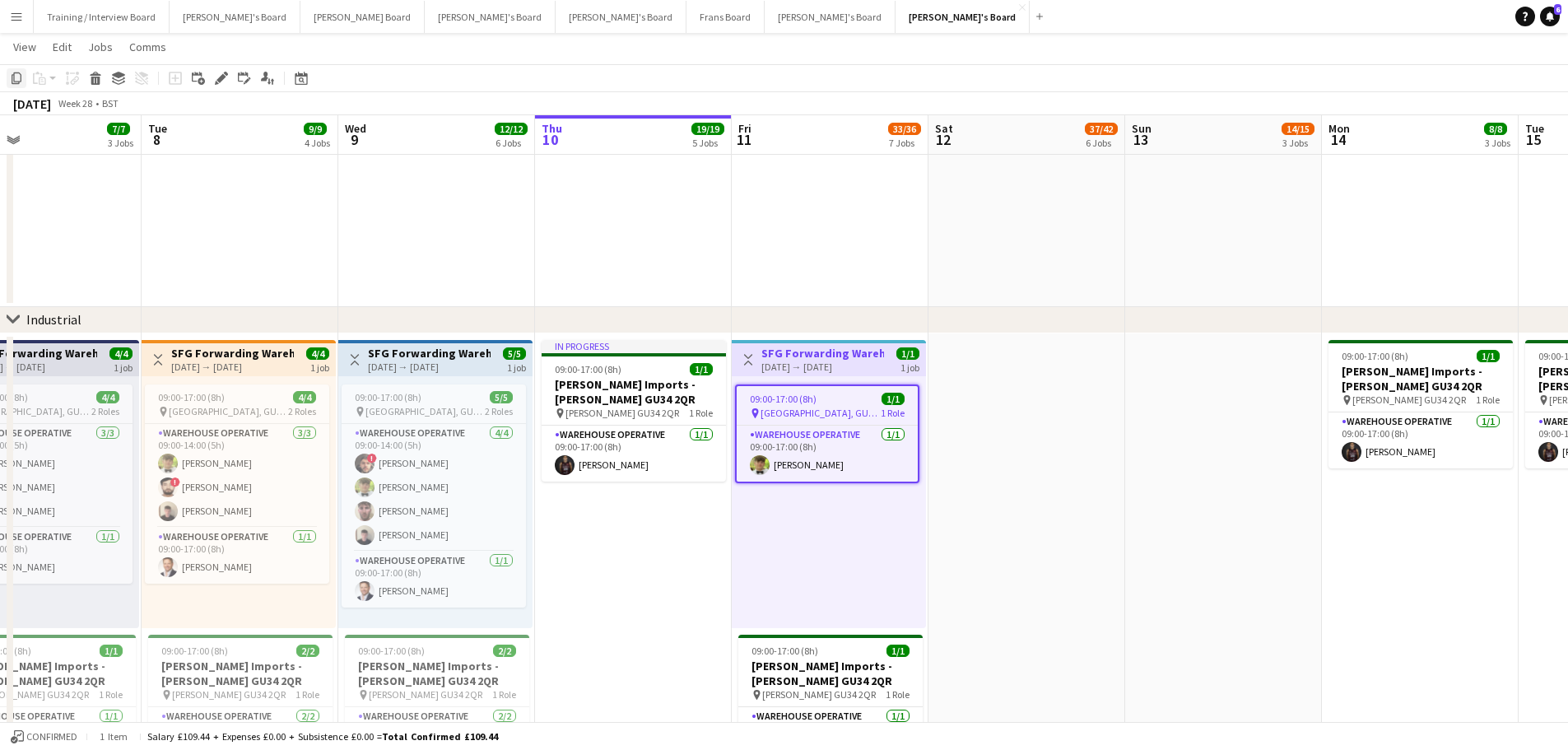 click on "Copy" 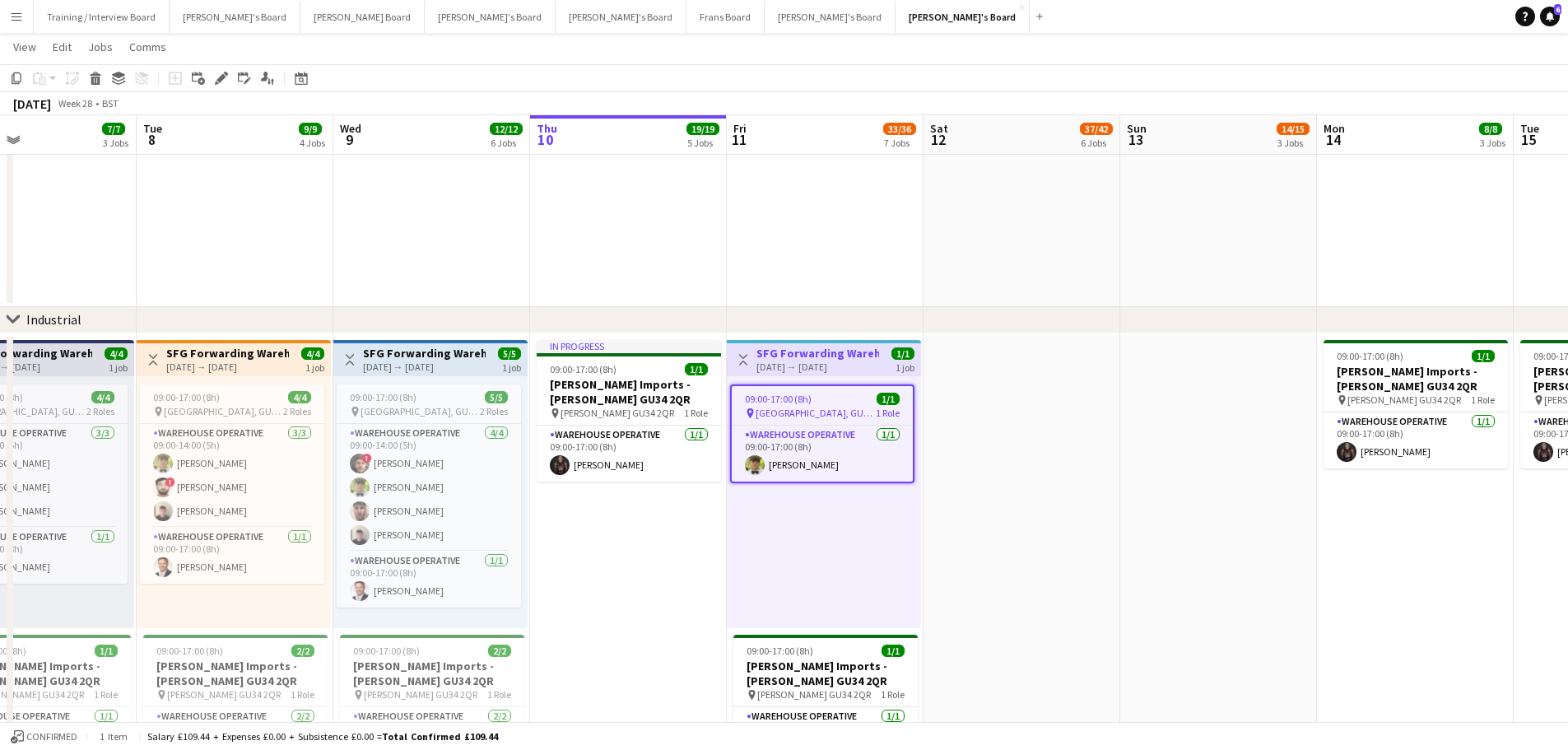 drag, startPoint x: 1161, startPoint y: 580, endPoint x: 538, endPoint y: 553, distance: 623.5848 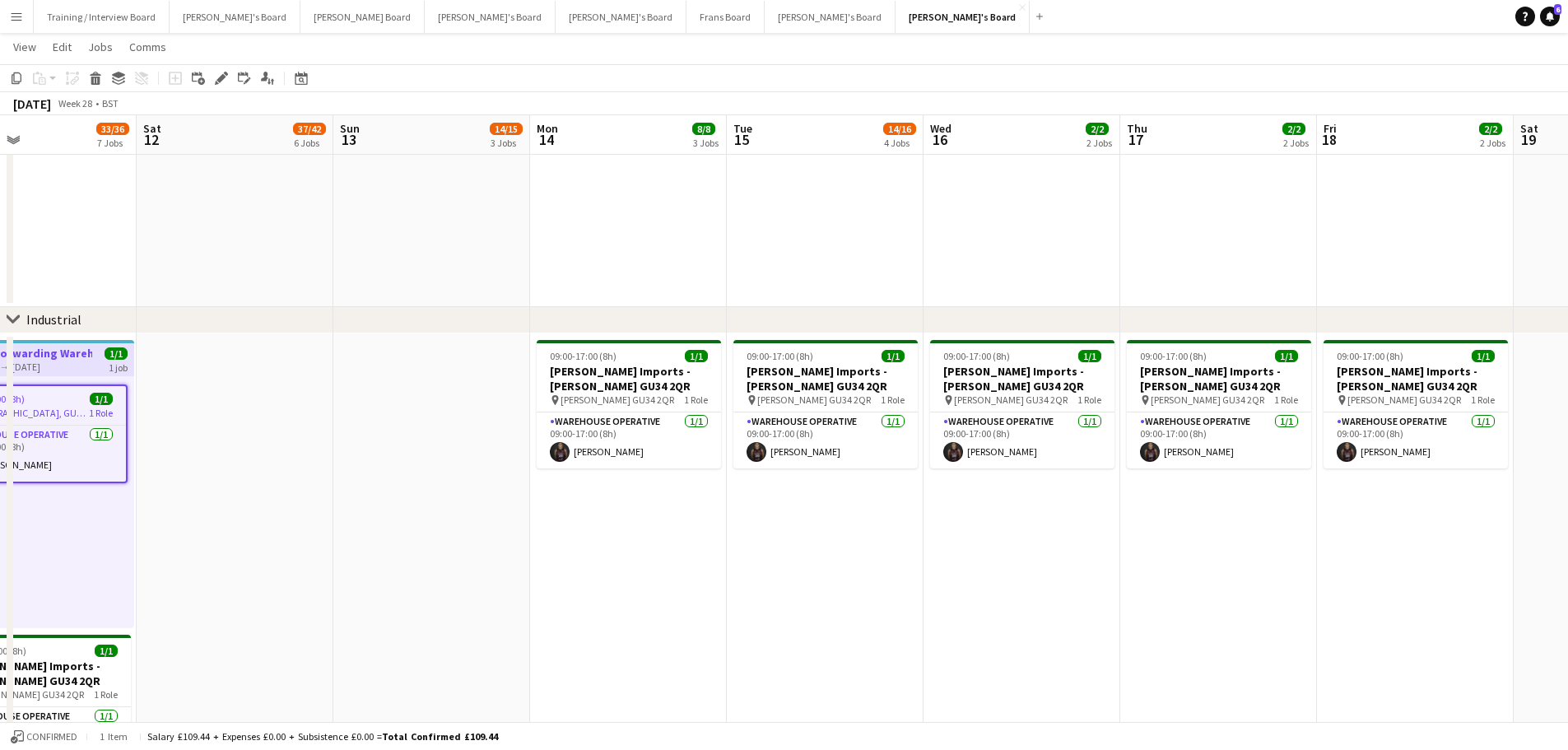 scroll, scrollTop: 0, scrollLeft: 458, axis: horizontal 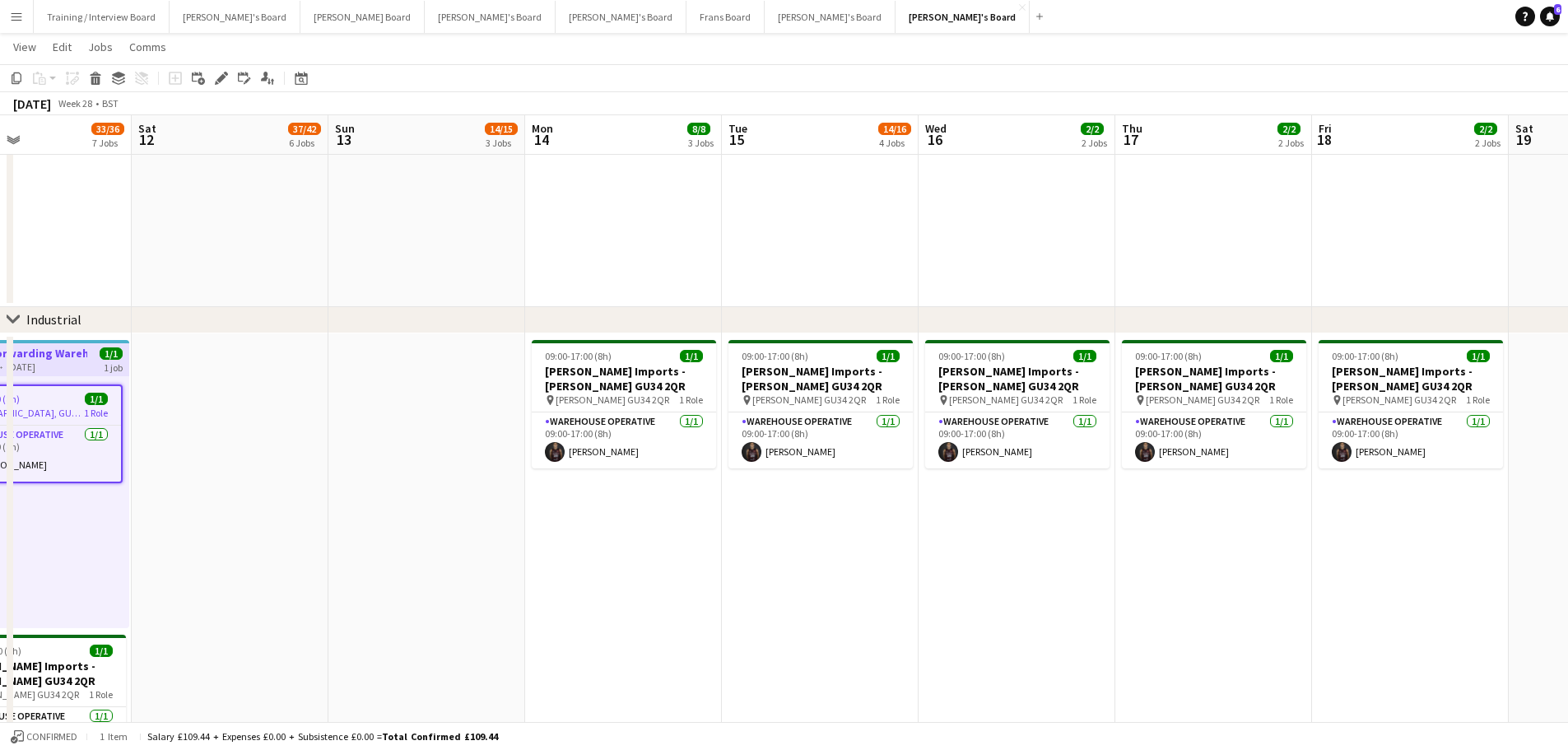 click on "09:00-17:00 (8h)    1/1   Harvey Imports - ALTON GU34 2QR
pin
Alton GU34 2QR   1 Role   Warehouse Operative   1/1   09:00-17:00 (8h)
Tony Idiata Mendez" at bounding box center (623, 577) 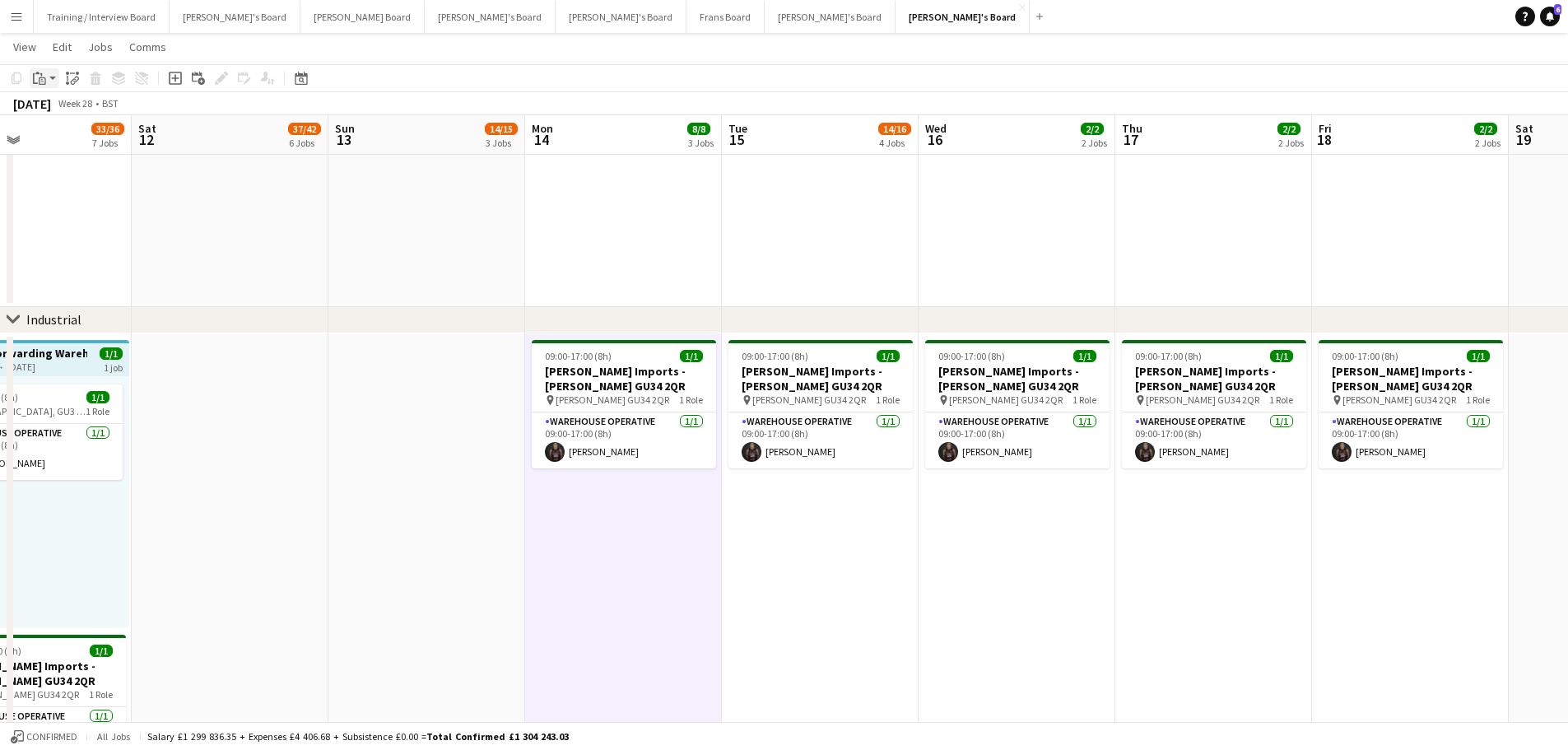 click 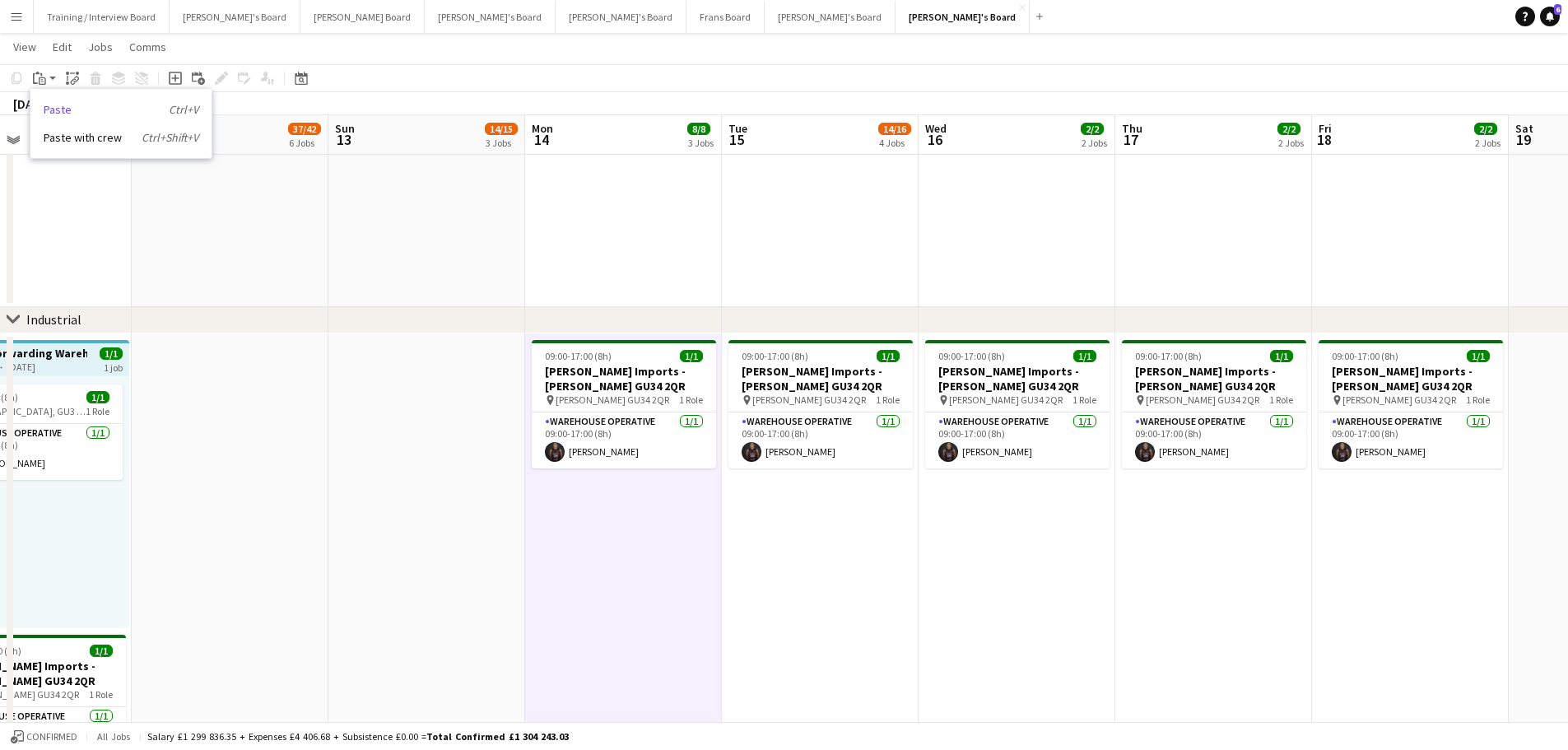 click on "Paste   Ctrl+V" at bounding box center (121, 109) 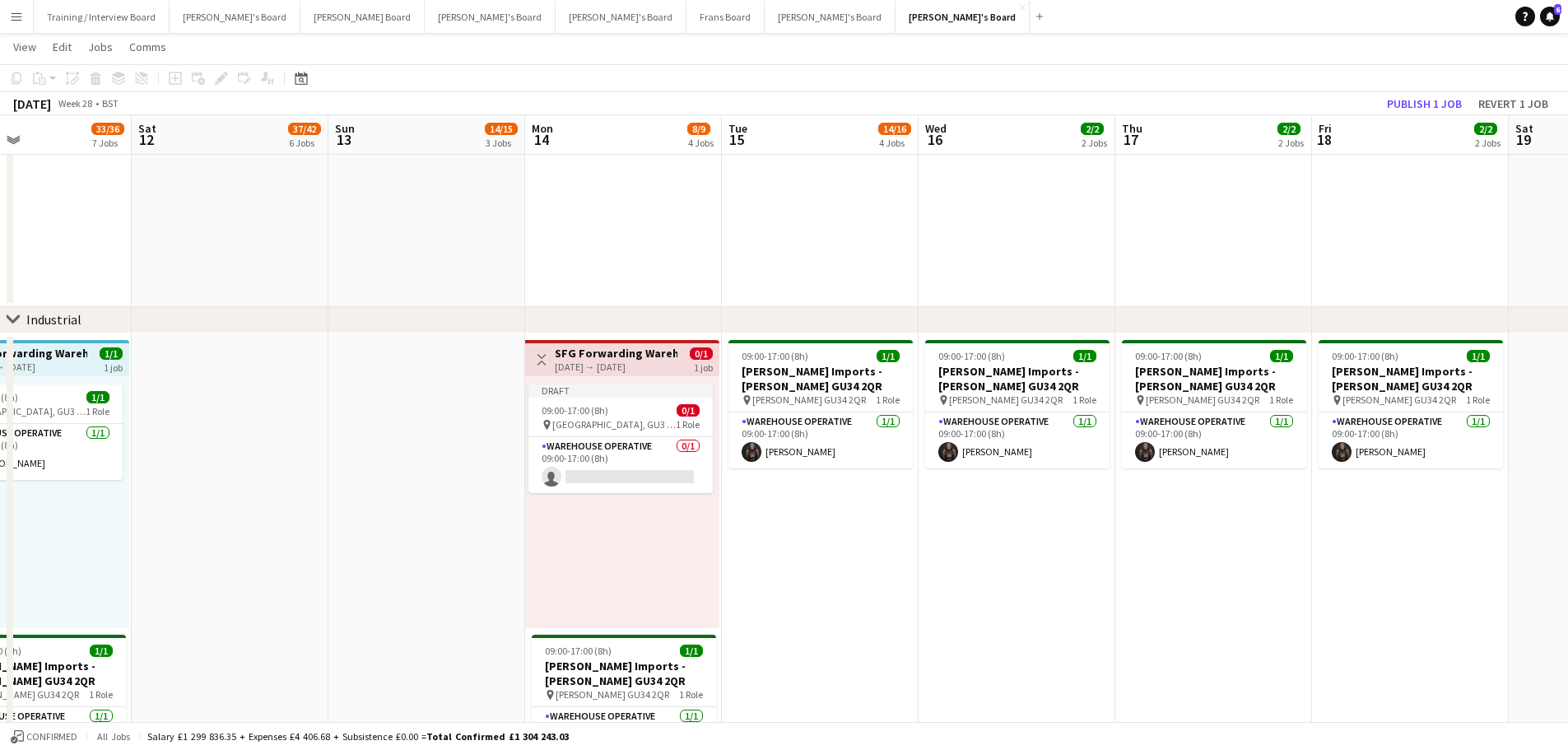 click on "Toggle View
SFG Forwarding Warehouse Assistant - Guildford   14-07-2025 → 14-07-2025   0/1   1 job" at bounding box center [622, 358] 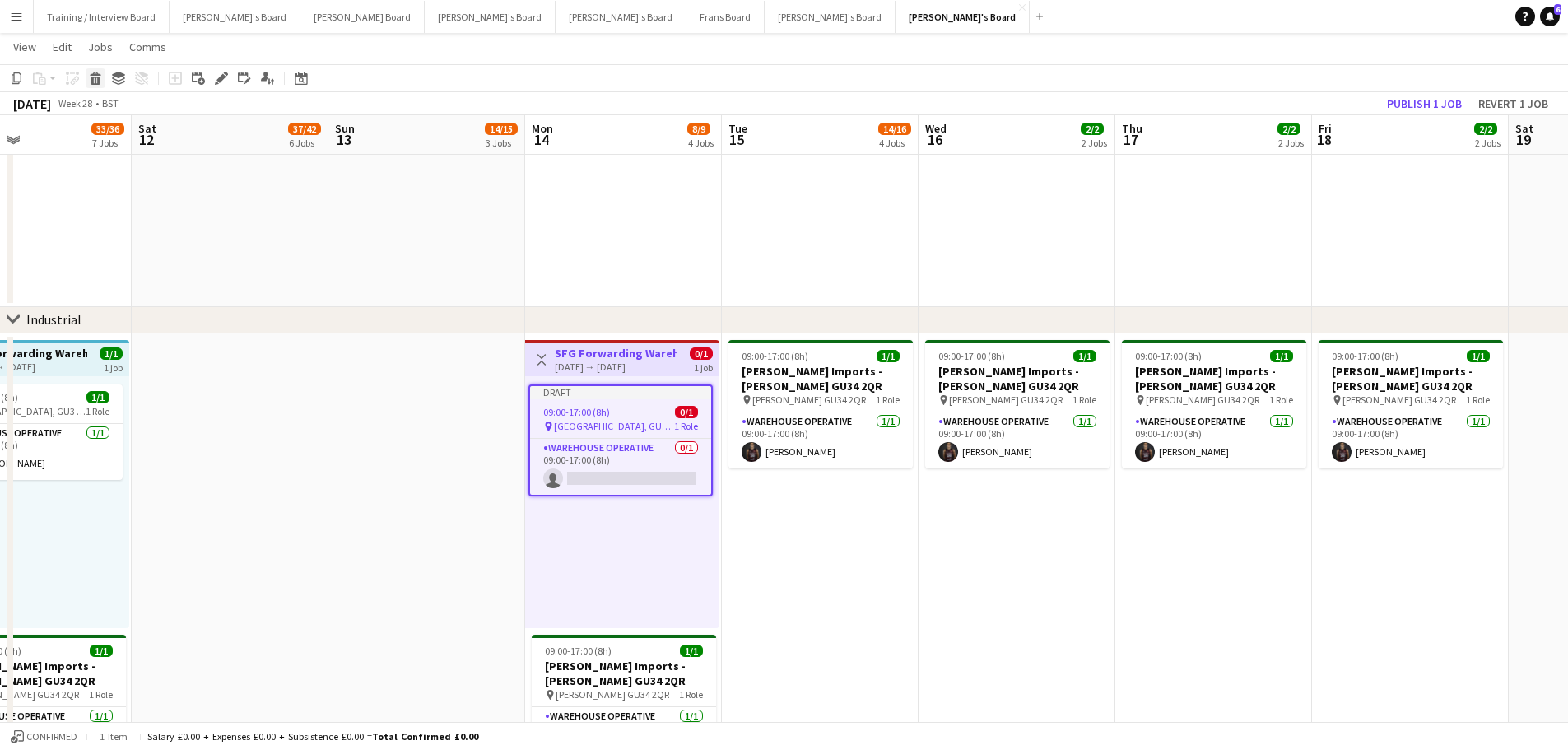 click on "Delete" 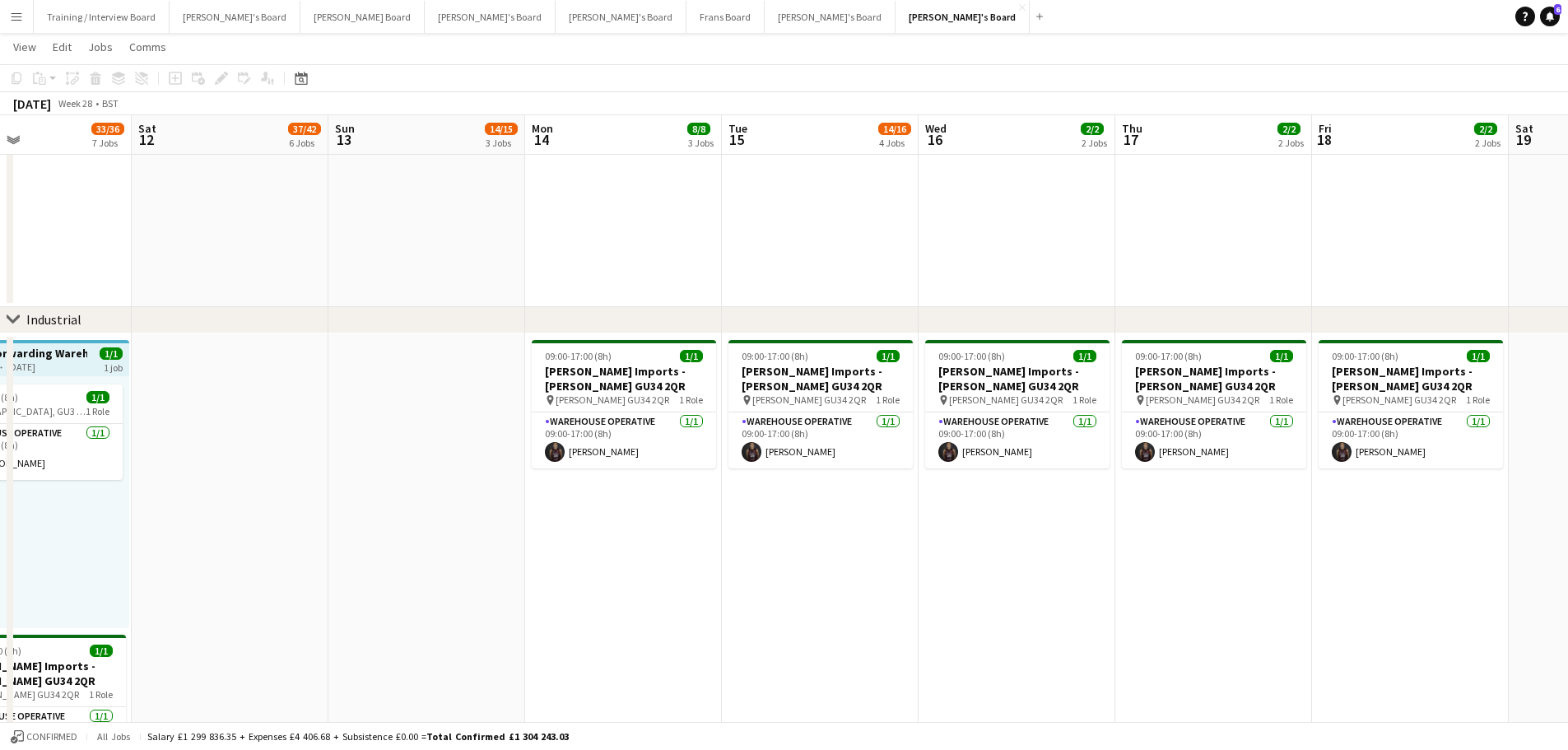 drag, startPoint x: 244, startPoint y: 558, endPoint x: 1086, endPoint y: 608, distance: 843.48325 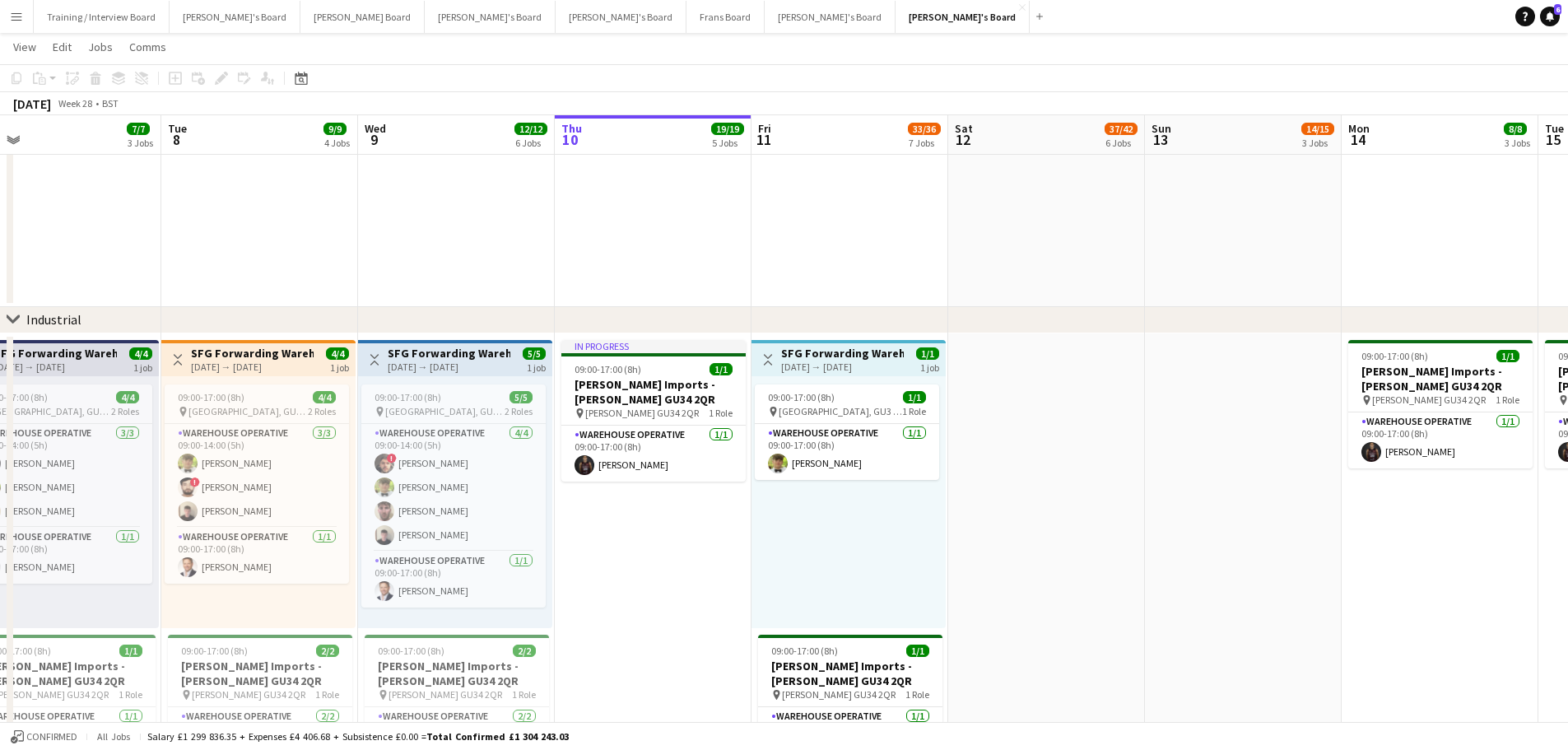 drag, startPoint x: 410, startPoint y: 594, endPoint x: 915, endPoint y: 629, distance: 506.2114 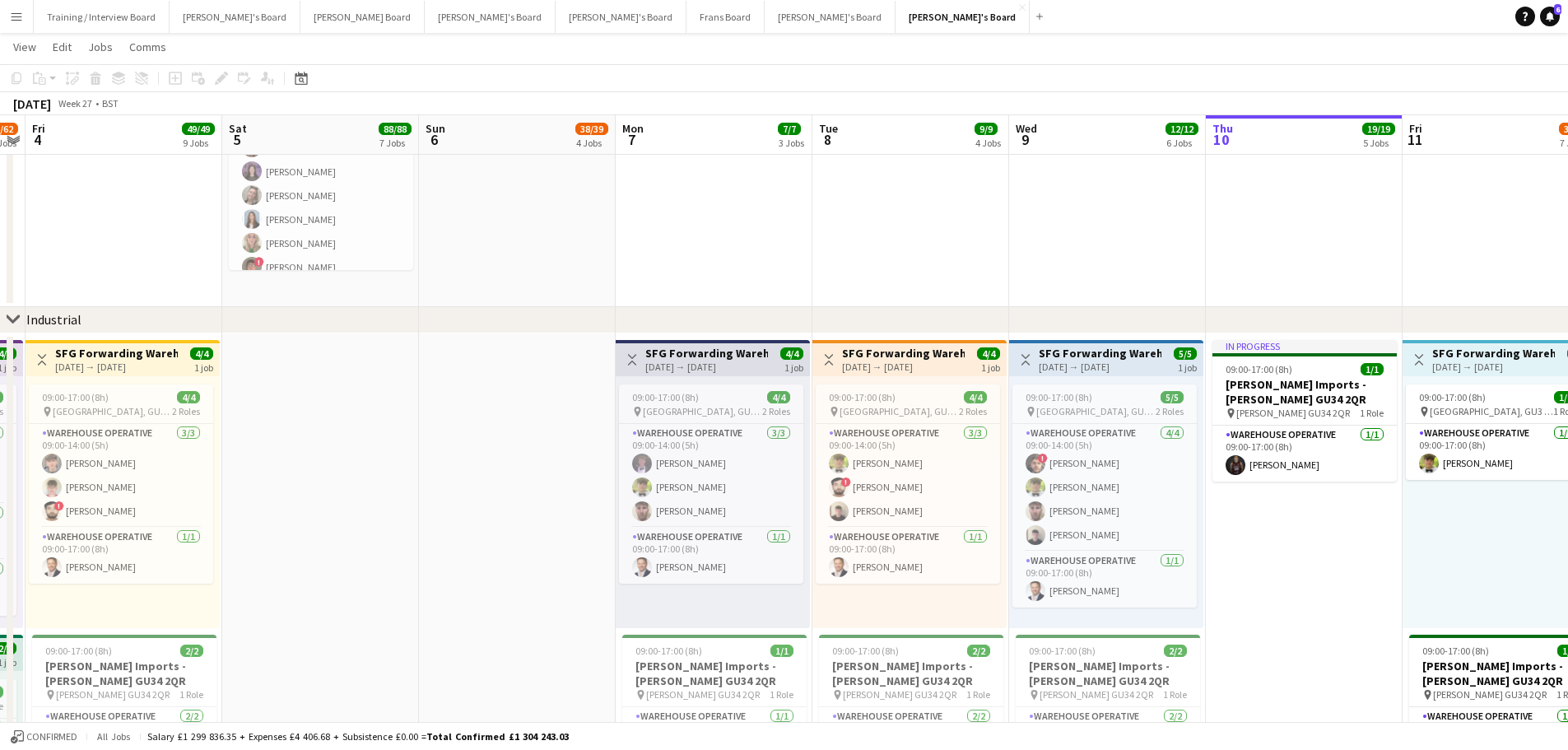 click on "Tue   1   Wed   2   Thu   3   61/62   12 Jobs   Fri   4   49/49   9 Jobs   Sat   5   88/88   7 Jobs   Sun   6   38/39   4 Jobs   Mon   7   7/7   3 Jobs   Tue   8   9/9   4 Jobs   Wed   9   12/12   6 Jobs   Thu   10   19/19   5 Jobs   Fri   11   33/36   7 Jobs   Sat   12   37/42   6 Jobs   Sun   13   14/15   3 Jobs      08:00-18:00 (10h)    1/1   Reuz - Hampton Court Flower Show
pin
Hampton Court KT8 9AU   1 Role   RECUP   1/1   08:00-18:00 (10h)
Ekow Tachie-Mensah     08:30-19:30 (11h)    3/3   ✔️(3)Rocket Food - Hammersmith Apollo meeting point
pin
Hammersmith Apollo   1 Role   Waiter   3/3   08:30-19:30 (11h)
Iris Sorrell Muhammad Imad Oliver Weatherill     09:00-18:00 (9h)    1/1   (1)Reuz - Love Supreme
pin
Glynde Place     1 Role   RECUP   1/1   09:00-18:00 (9h)
Abigail Winton     10:00-19:00 (9h)    1/1   Henley Regatta - CAVENDISH
pin
1 Role  !" at bounding box center [784, 662] 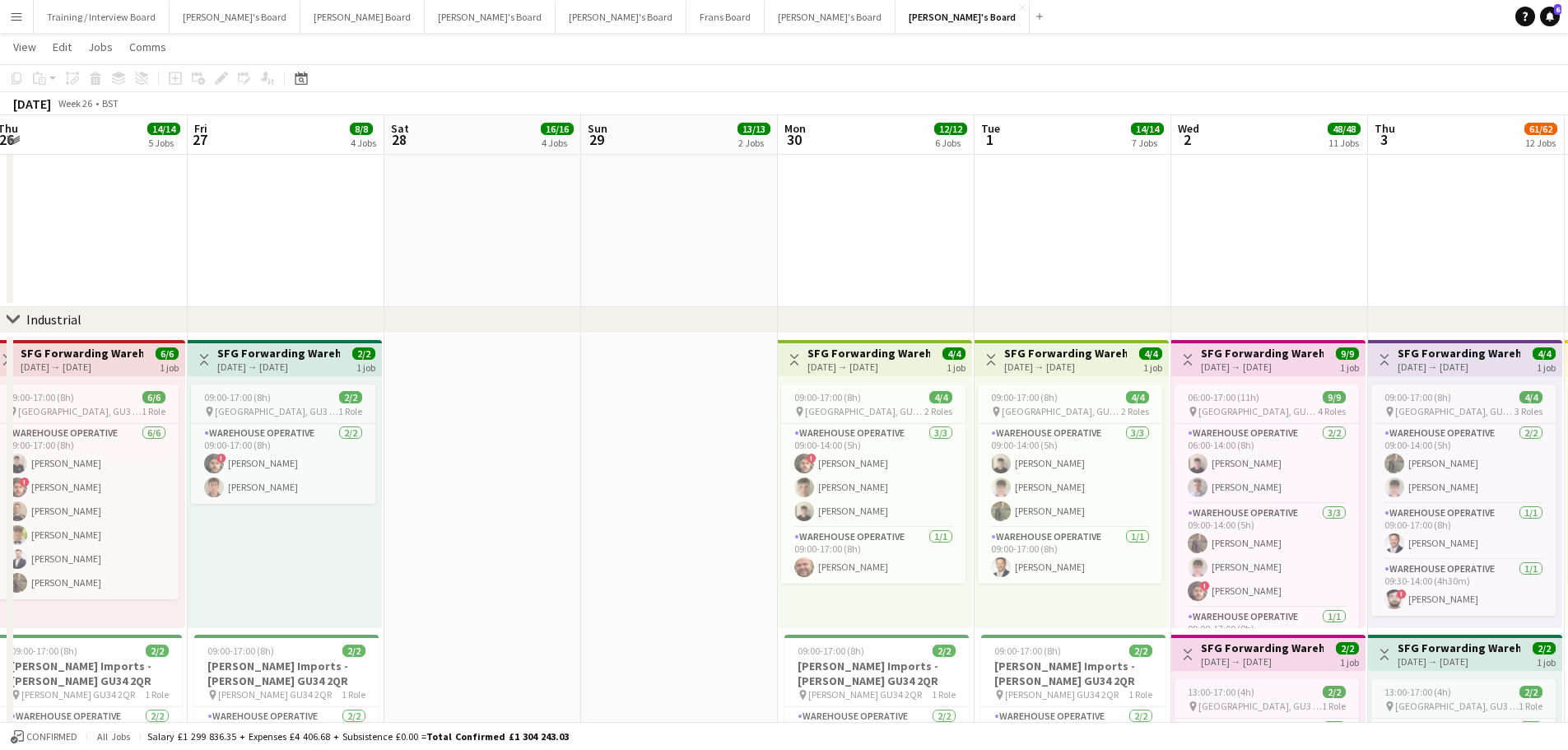 drag, startPoint x: 850, startPoint y: 535, endPoint x: 1034, endPoint y: 550, distance: 184.6104 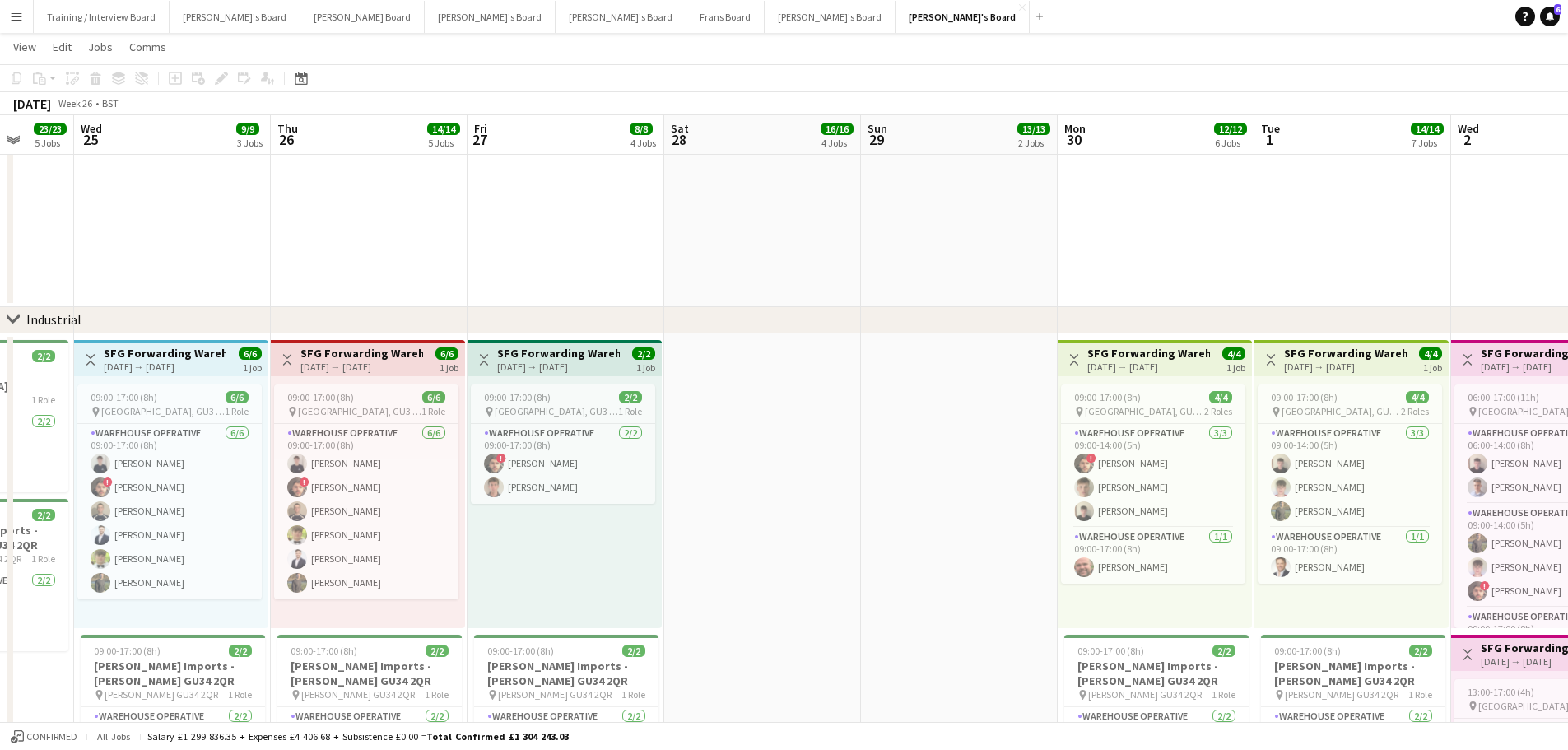 drag, startPoint x: 616, startPoint y: 496, endPoint x: 1195, endPoint y: 535, distance: 580.31199 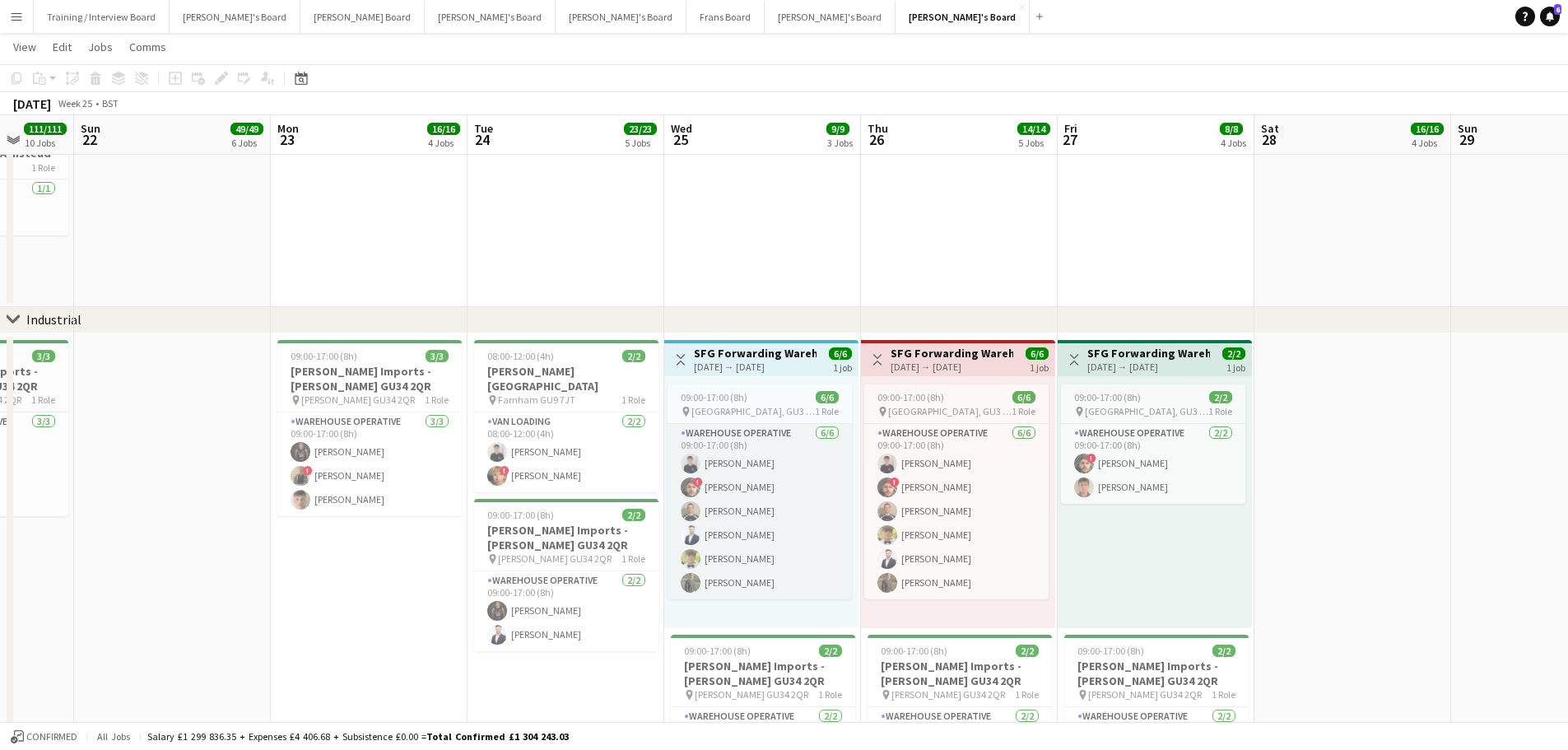 scroll, scrollTop: 0, scrollLeft: 515, axis: horizontal 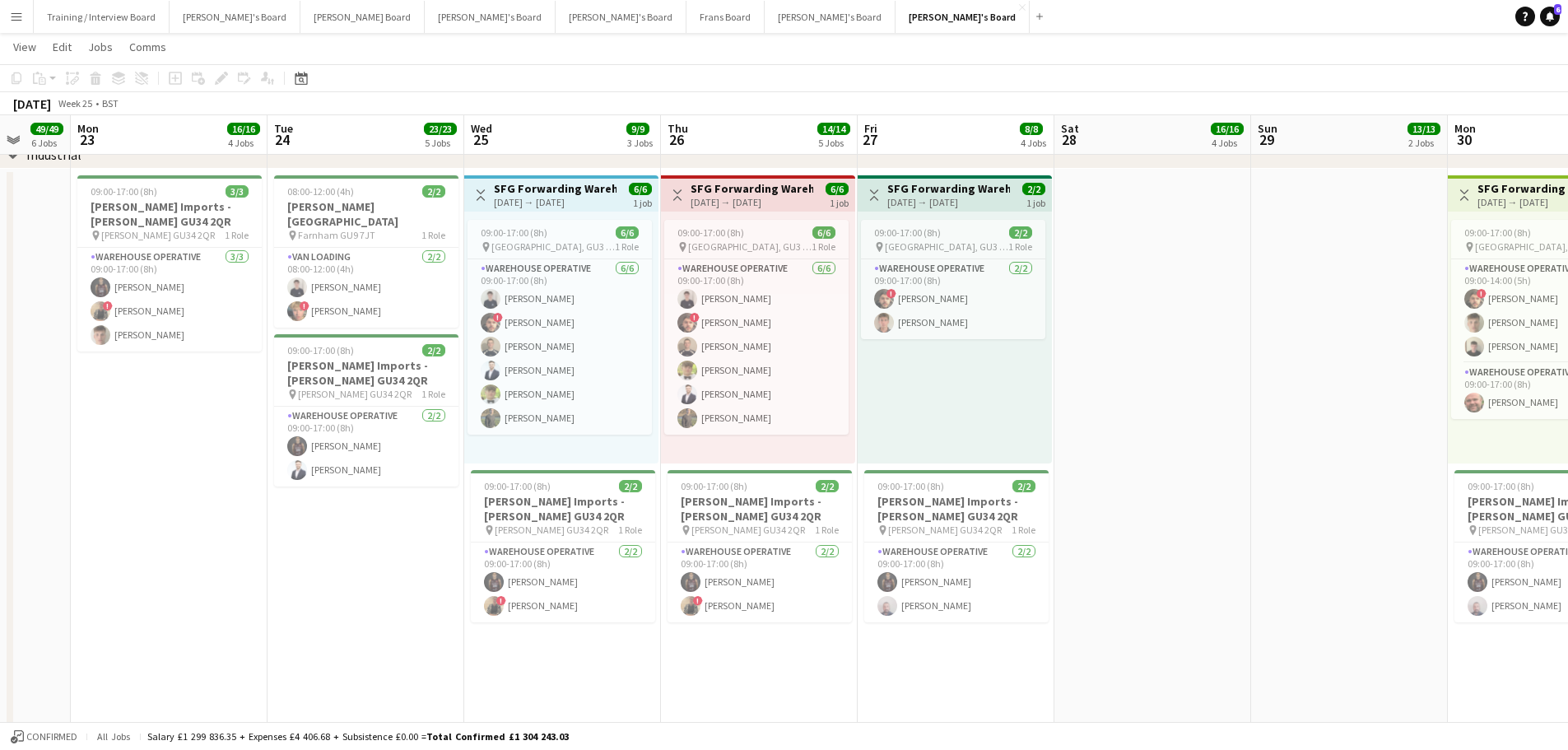 drag, startPoint x: 1259, startPoint y: 543, endPoint x: 1422, endPoint y: 533, distance: 163.30646 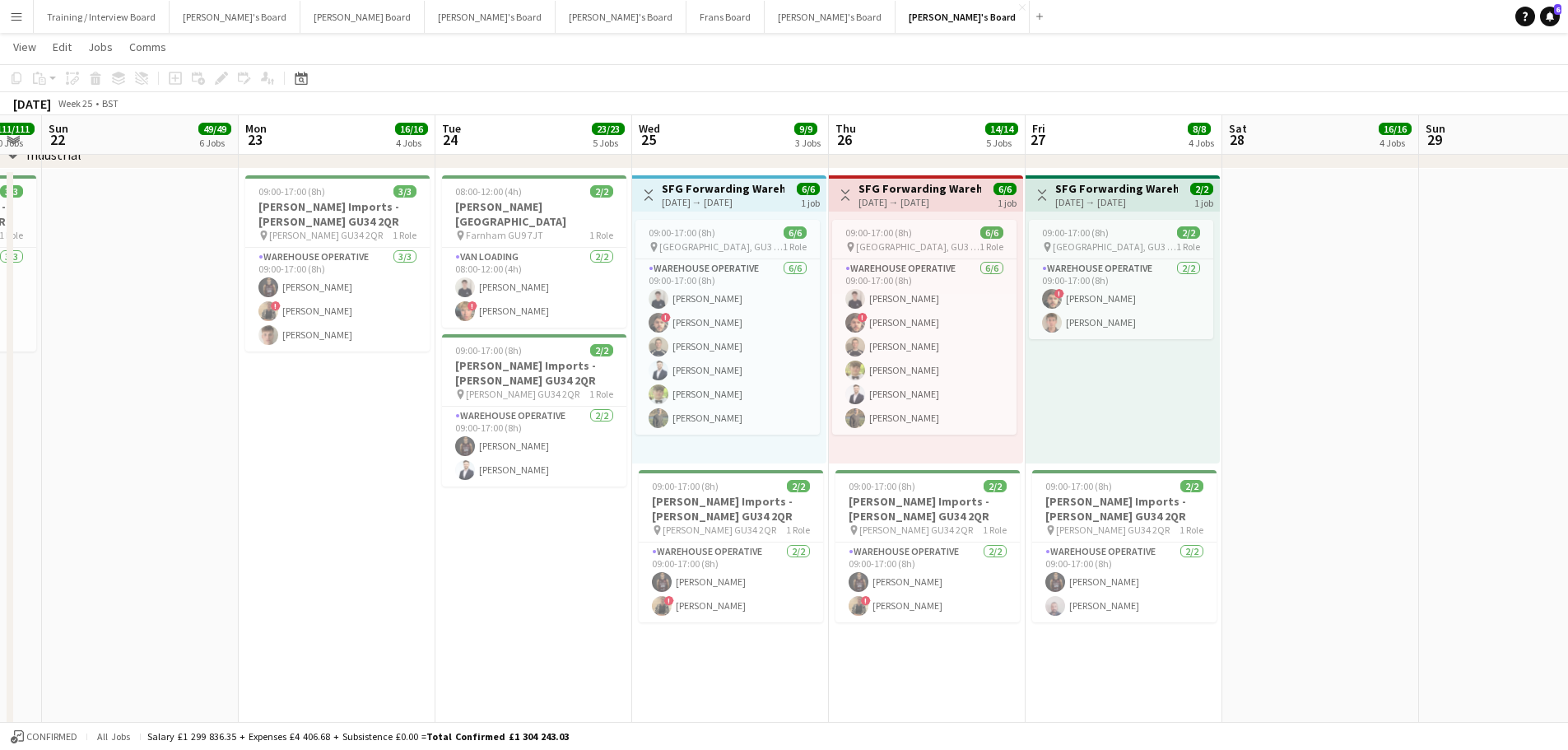 drag, startPoint x: 747, startPoint y: 496, endPoint x: 954, endPoint y: 503, distance: 207.1183 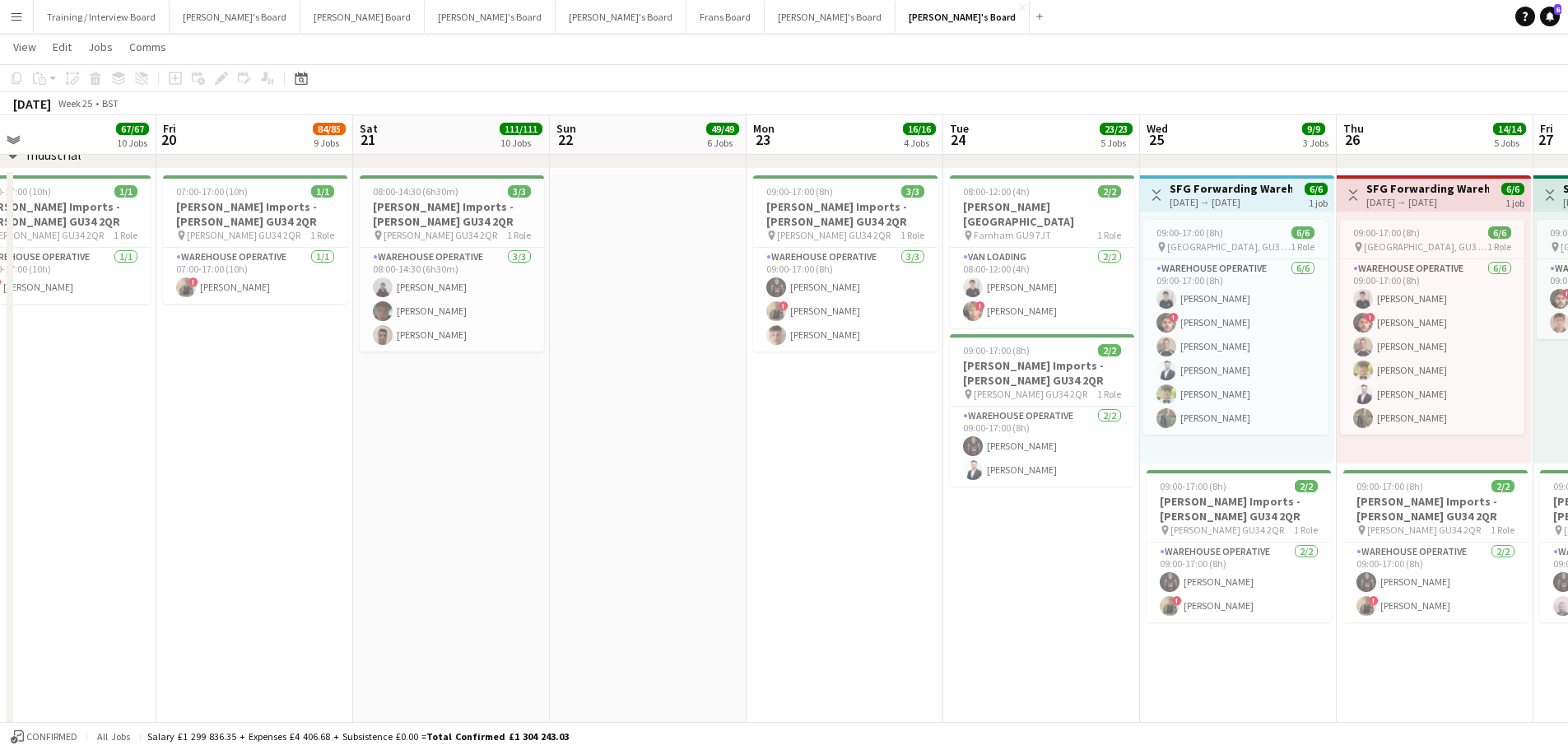 drag, startPoint x: 882, startPoint y: 515, endPoint x: 961, endPoint y: 524, distance: 79.511006 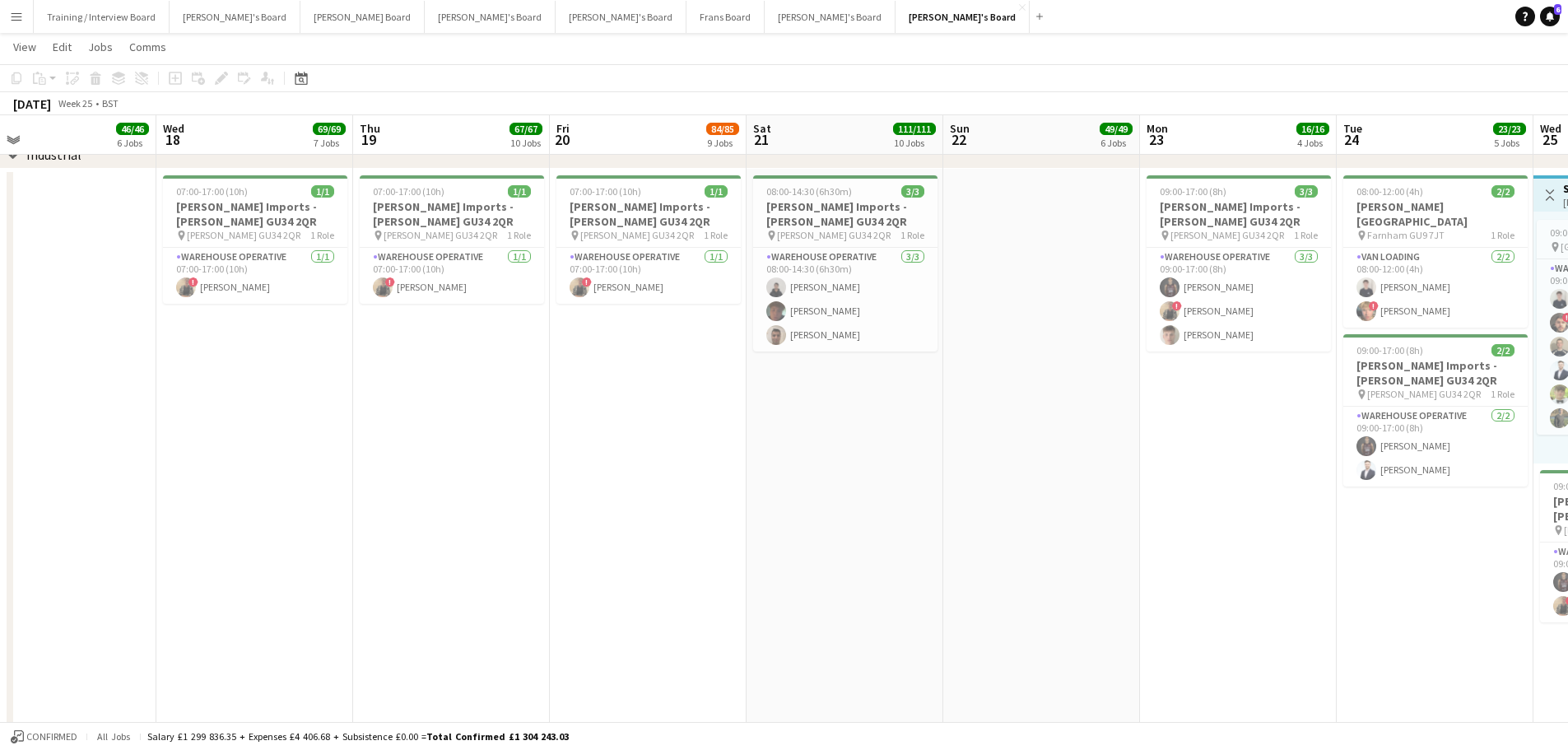 scroll, scrollTop: 0, scrollLeft: 353, axis: horizontal 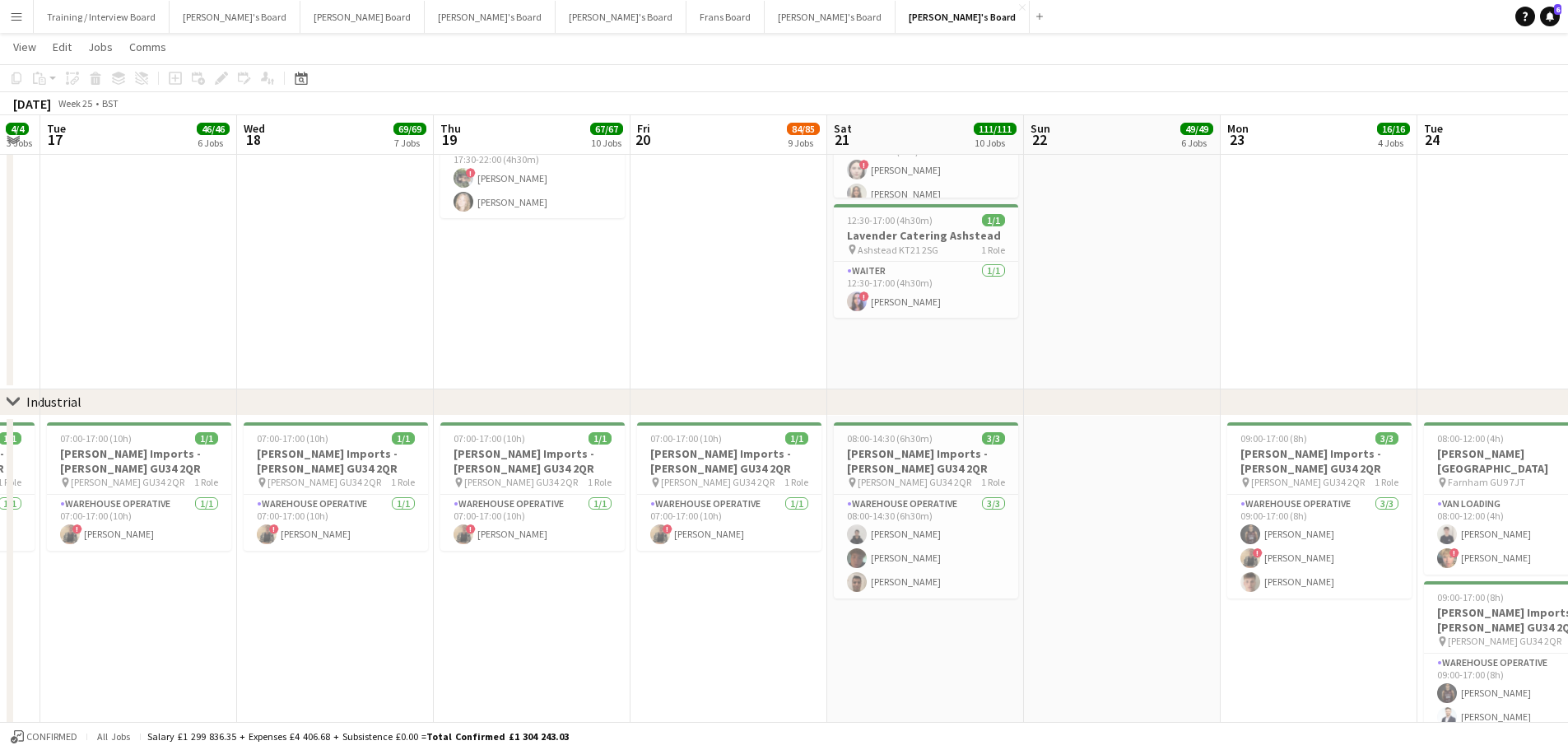 click on "Sun   15   3/3   1 Job   Mon   16   4/4   3 Jobs   Tue   17   46/46   6 Jobs   Wed   18   69/69   7 Jobs   Thu   19   67/67   10 Jobs   Fri   20   84/85   9 Jobs   Sat   21   111/111   10 Jobs   Sun   22   49/49   6 Jobs   Mon   23   16/16   4 Jobs   Tue   24   23/23   5 Jobs   Wed   25   9/9   3 Jobs   Thu   26   14/14   5 Jobs   Fri   27   8/8   4 Jobs      08:00-18:00 (10h)    3/3   Reuz - Queens Club Championships
pin
Queens Club W14 9EQ   1 Role   RECUP   3/3   08:00-18:00 (10h)
Emily Davies Sabir Barrow caelyn Edwins     08:00-18:00 (10h)    2/2   Reuz - Queens Club Championships
pin
Queens Club W14 9EQ   1 Role   RECUP   2/2   08:00-18:00 (10h)
Sabir Barrow Muhammad Imad     08:00-18:00 (10h)    3/3   Reuz - Queens Club Championships
pin
Queens Club W14 9EQ   1 Role   RECUP   3/3   08:00-18:00 (10h)
Emily Davies Muhammad Imad Ainslie Senfuka     07:30-15:00 (7h30m)    3/3" at bounding box center (784, 888) 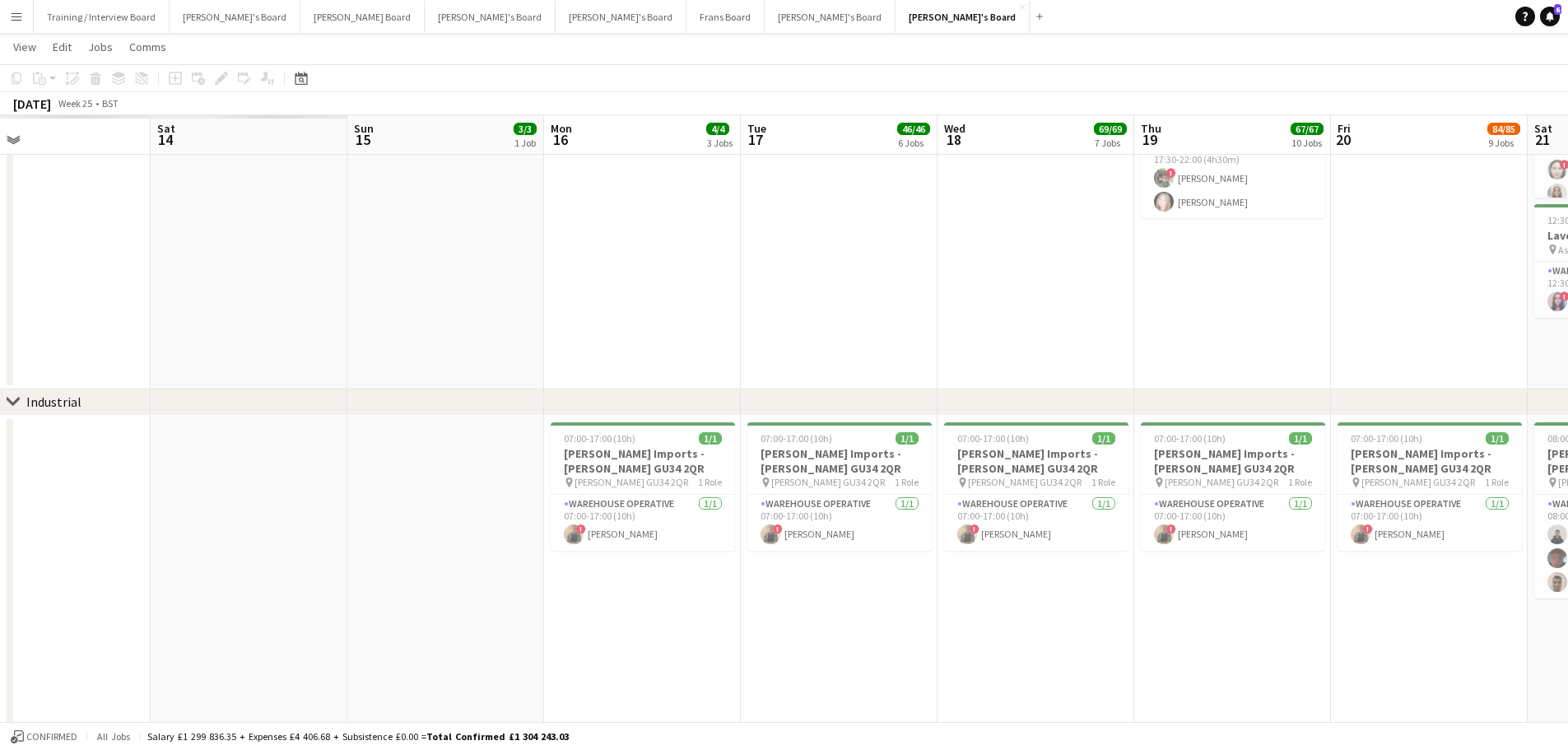 drag, startPoint x: 1032, startPoint y: 632, endPoint x: 1307, endPoint y: 644, distance: 275.26169 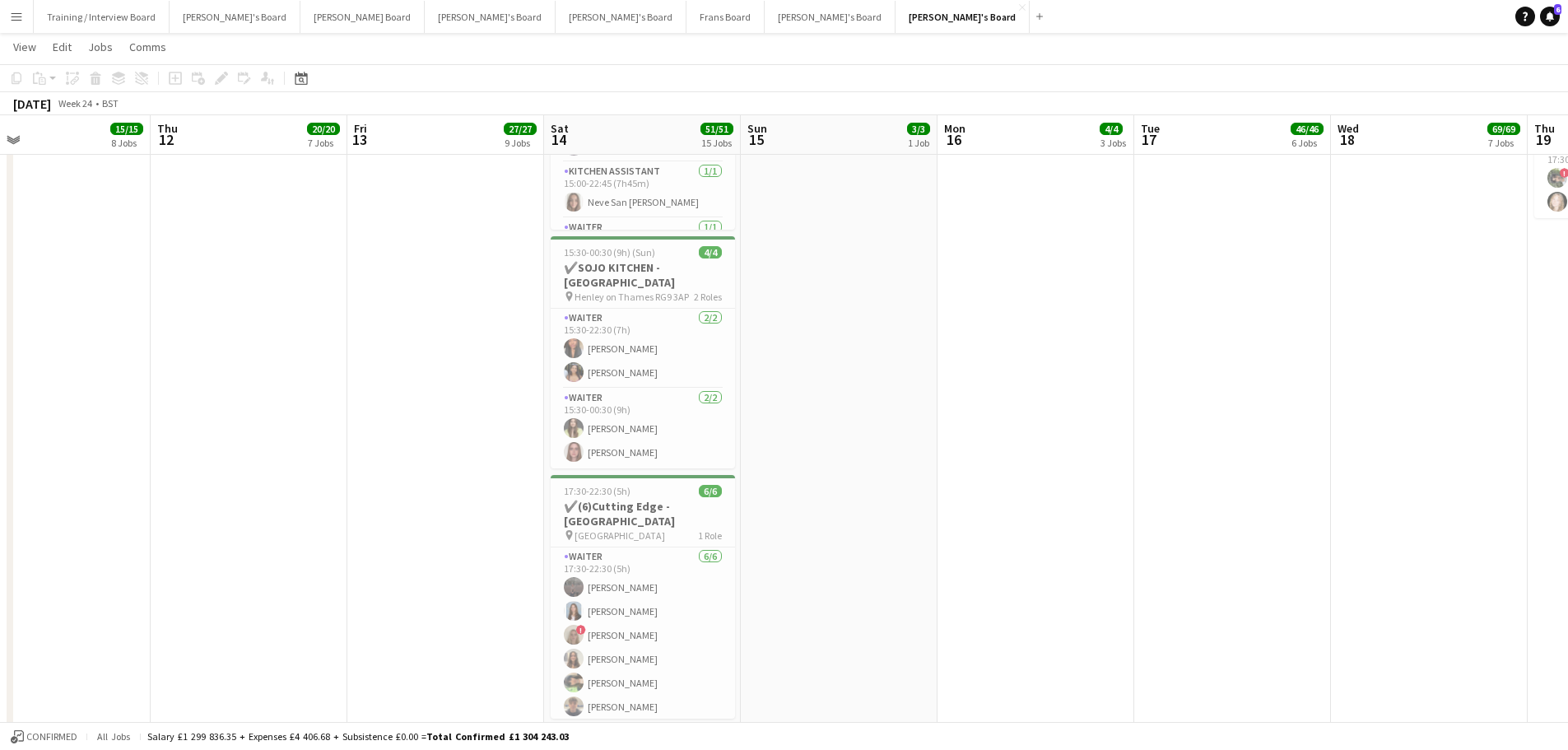 scroll, scrollTop: 0, scrollLeft: 393, axis: horizontal 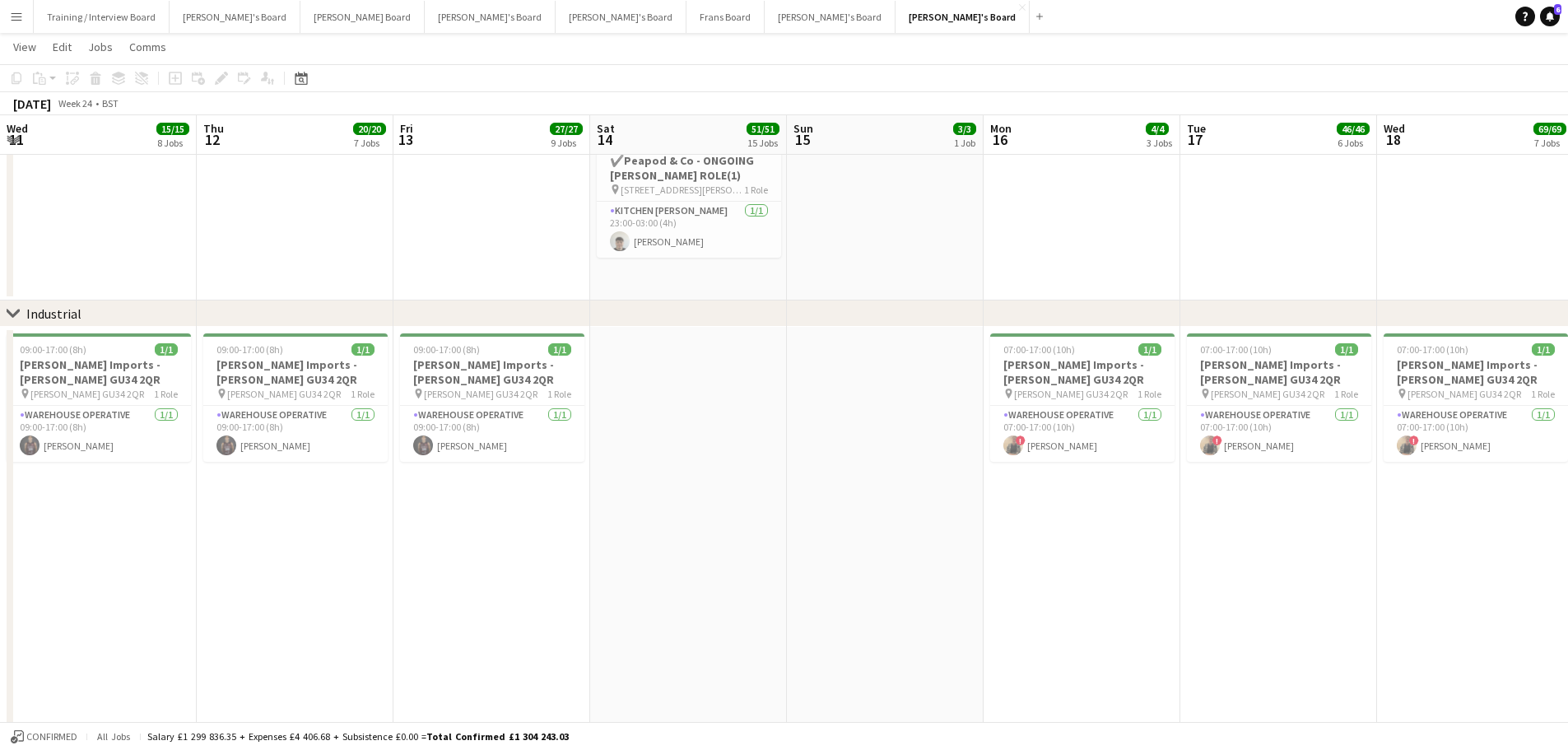 drag, startPoint x: 1027, startPoint y: 570, endPoint x: 1445, endPoint y: 617, distance: 420.63405 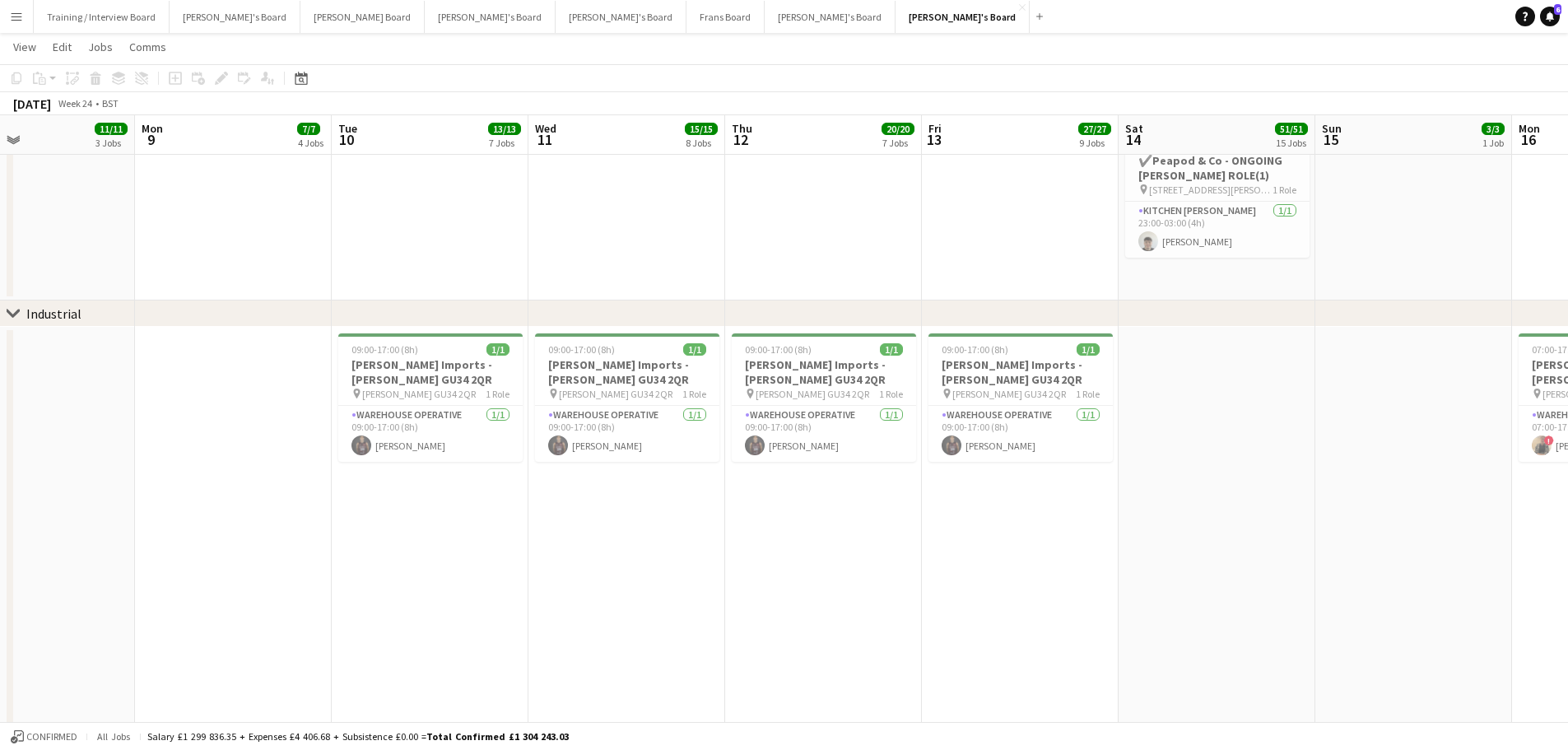 click on "Fri   6   14/15   5 Jobs   Sat   7   11/11   3 Jobs   Sun   8   11/11   3 Jobs   Mon   9   7/7   4 Jobs   Tue   10   13/13   7 Jobs   Wed   11   15/15   8 Jobs   Thu   12   20/20   7 Jobs   Fri   13   27/27   9 Jobs   Sat   14   51/51   15 Jobs   Sun   15   3/3   1 Job   Mon   16   4/4   3 Jobs   Tue   17   46/46   6 Jobs   Wed   18   69/69   7 Jobs      08:00-12:00 (4h)    4/4   (4)Logistics Assistant At Goodwood
pin
Chichester, PO18 0PS   1 Role   RECUP   4/4   08:00-12:00 (4h)
Harry Sutherland ! jasmine strudwick ! Chloe Honeybourne Charlie Morton     09:00-17:00 (8h)    1/1   (1)Scandilicious Food Truck - Knebworth House
pin
Stevenage SG1 2AX   1 Role   Barista   1/1   09:00-17:00 (8h)
fahma mahat     16:00-22:00 (6h)    6/6   SOJO KITCHEN - Thames Rowing Club
pin
Thames Rowing Club   1 Role   Waiter   6/6   16:00-22:00 (6h)
Christina Shrees Lance Chowdhury ! Qasim Khizar Jennifer Kossak" at bounding box center (784, 333) 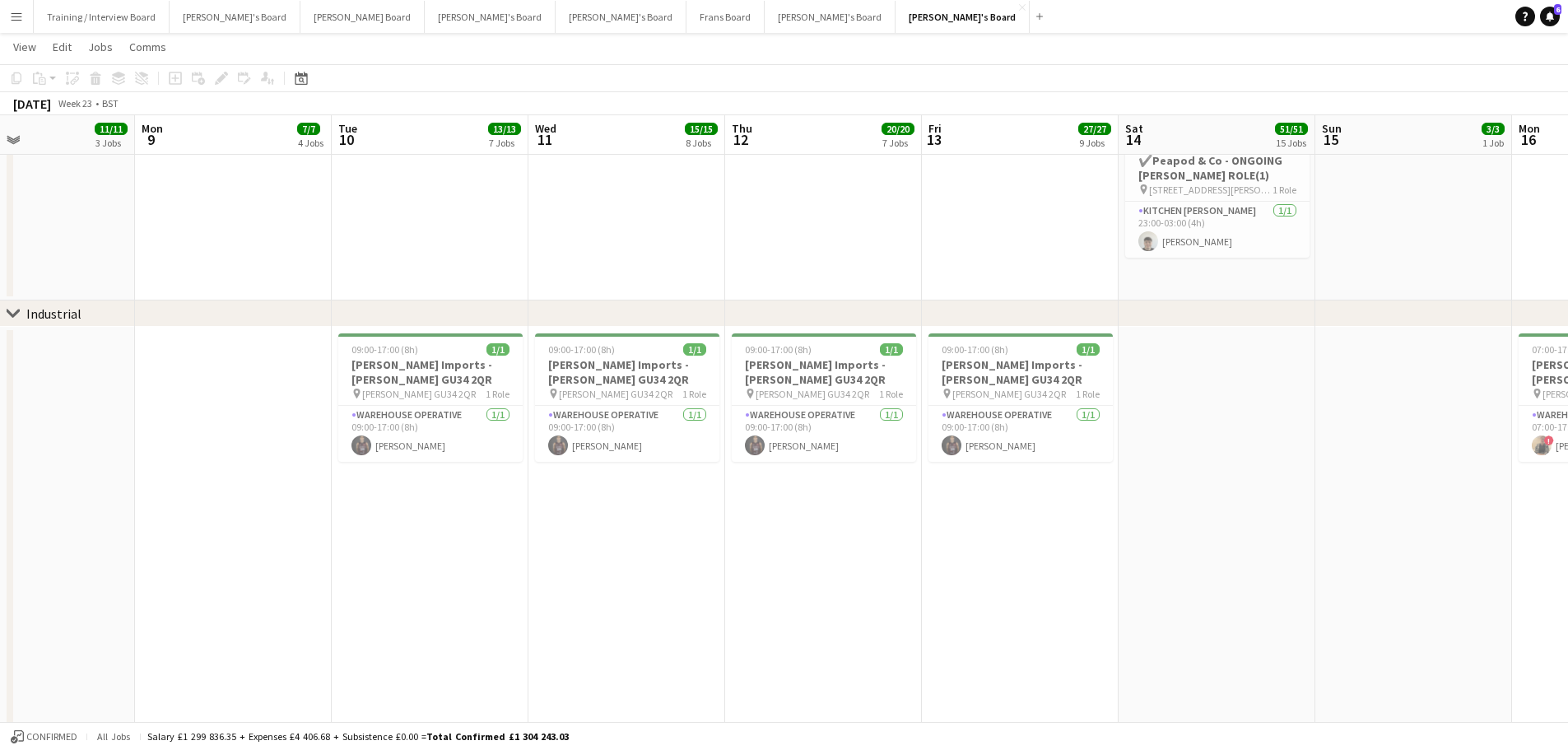 drag, startPoint x: 1072, startPoint y: 606, endPoint x: 993, endPoint y: 603, distance: 79.0569 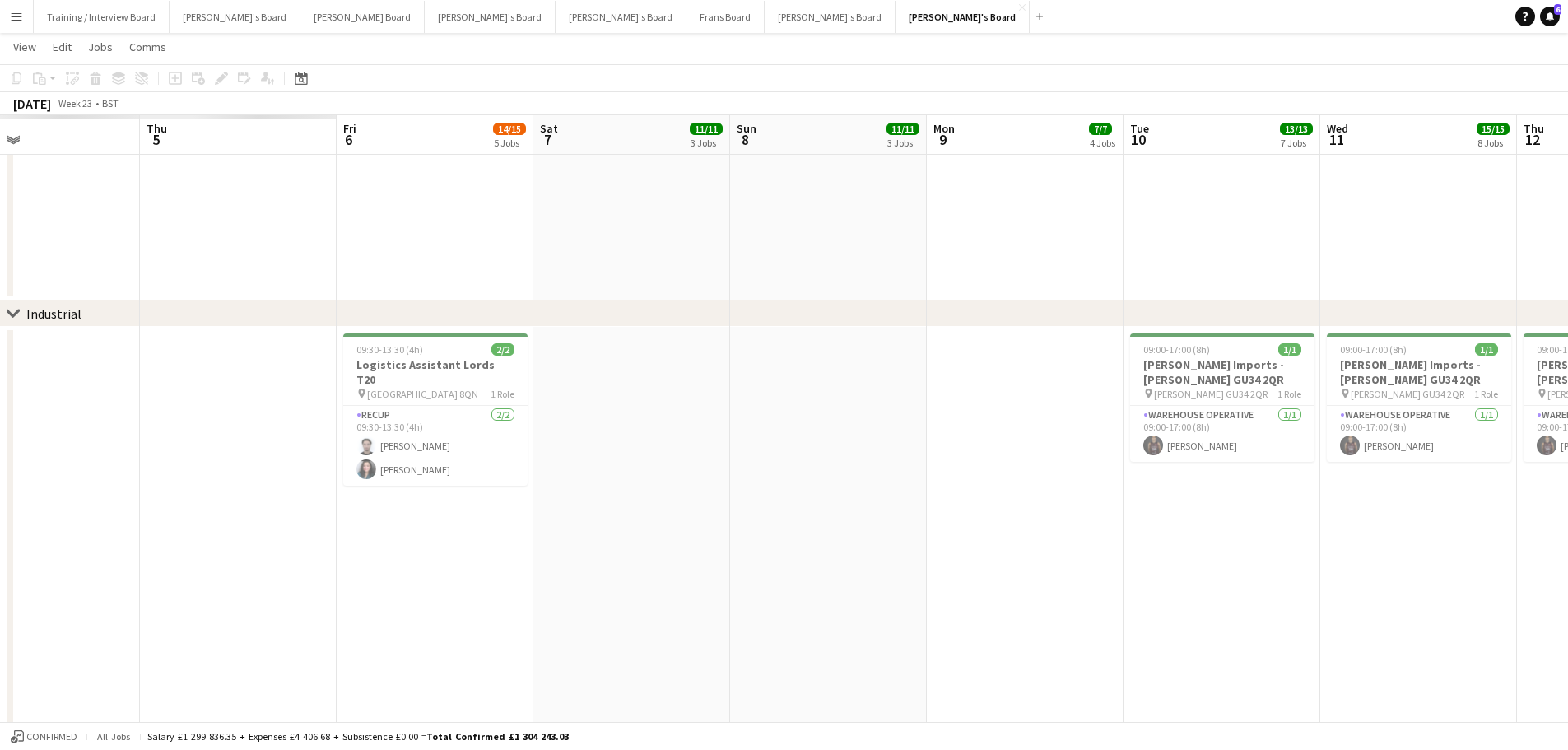 drag, startPoint x: 993, startPoint y: 603, endPoint x: 1076, endPoint y: 594, distance: 83.48653 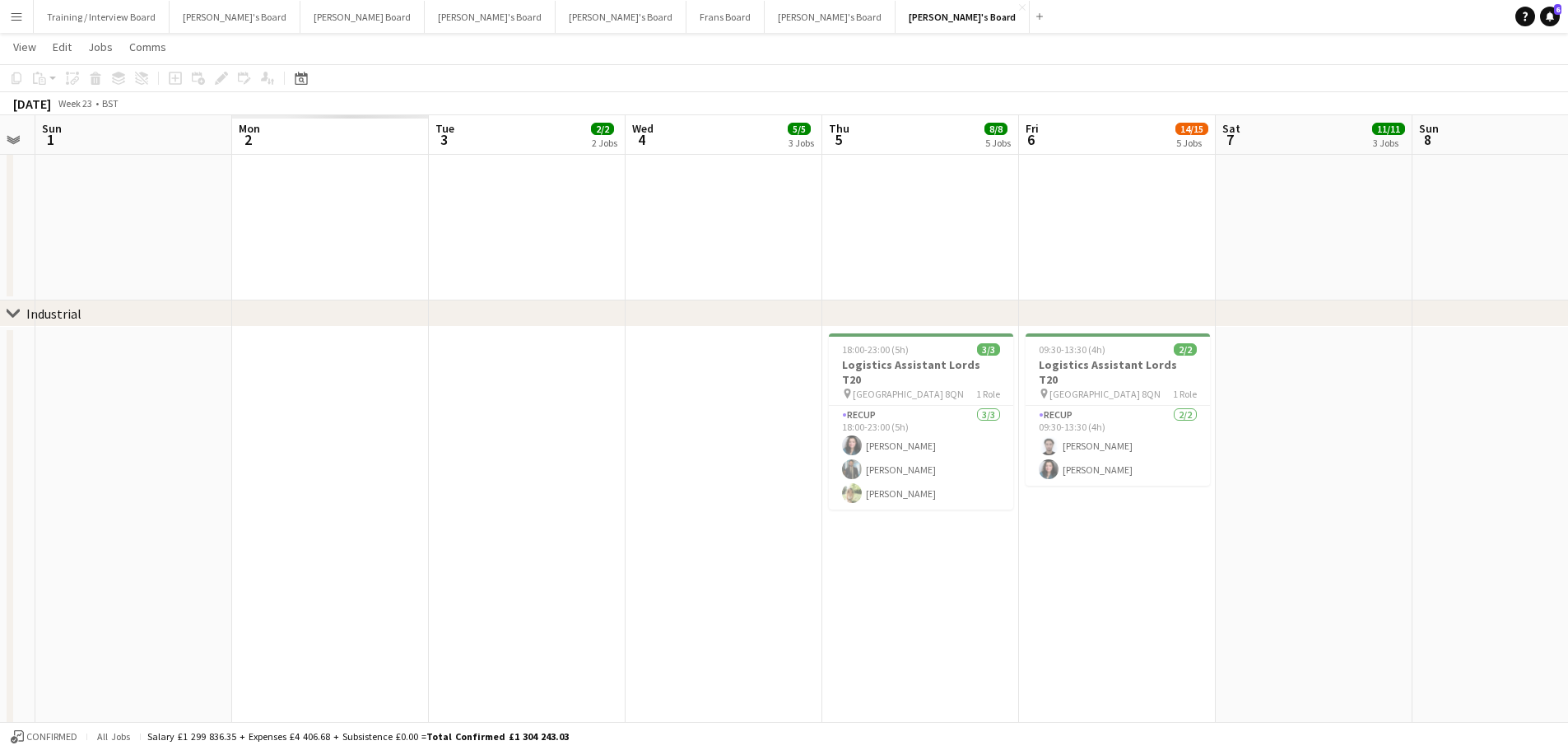 click on "Sat   31   Sun   1   Mon   2   Tue   3   2/2   2 Jobs   Wed   4   5/5   3 Jobs   Thu   5   8/8   5 Jobs   Fri   6   14/15   5 Jobs   Sat   7   11/11   3 Jobs   Sun   8   11/11   3 Jobs   Mon   9   7/7   4 Jobs   Tue   10   13/13   7 Jobs   Wed   11   15/15   8 Jobs   Thu   12   20/20   7 Jobs      09:30-21:00 (11h30m)    1/1   Scandilicious Food Truck - LONDON
pin
LONDON EC1Y 2BQ   1 Role   Barista   1/1   09:30-21:00 (11h30m)
fahma mahat     13:00-21:00 (8h)    1/1   Scandilicious Food Truck - Oval Cricket Ground
pin
Oval Cricket Ground   1 Role   Barista   1/1   13:00-21:00 (8h)
Avery Leland     17:00-23:30 (6h30m)    7/8   (8)Logistics Assistant At Goodwood
pin
Chichester, PO18 0PS   1 Role   RECUP   12A   7/8   17:00-23:30 (6h30m)
Harry Sutherland ! jasmine strudwick Aiken Rival Sienna Davison Anton Buchholdt Salma Salama Amelia McCabe
single-neutral-actions" at bounding box center [784, 333] 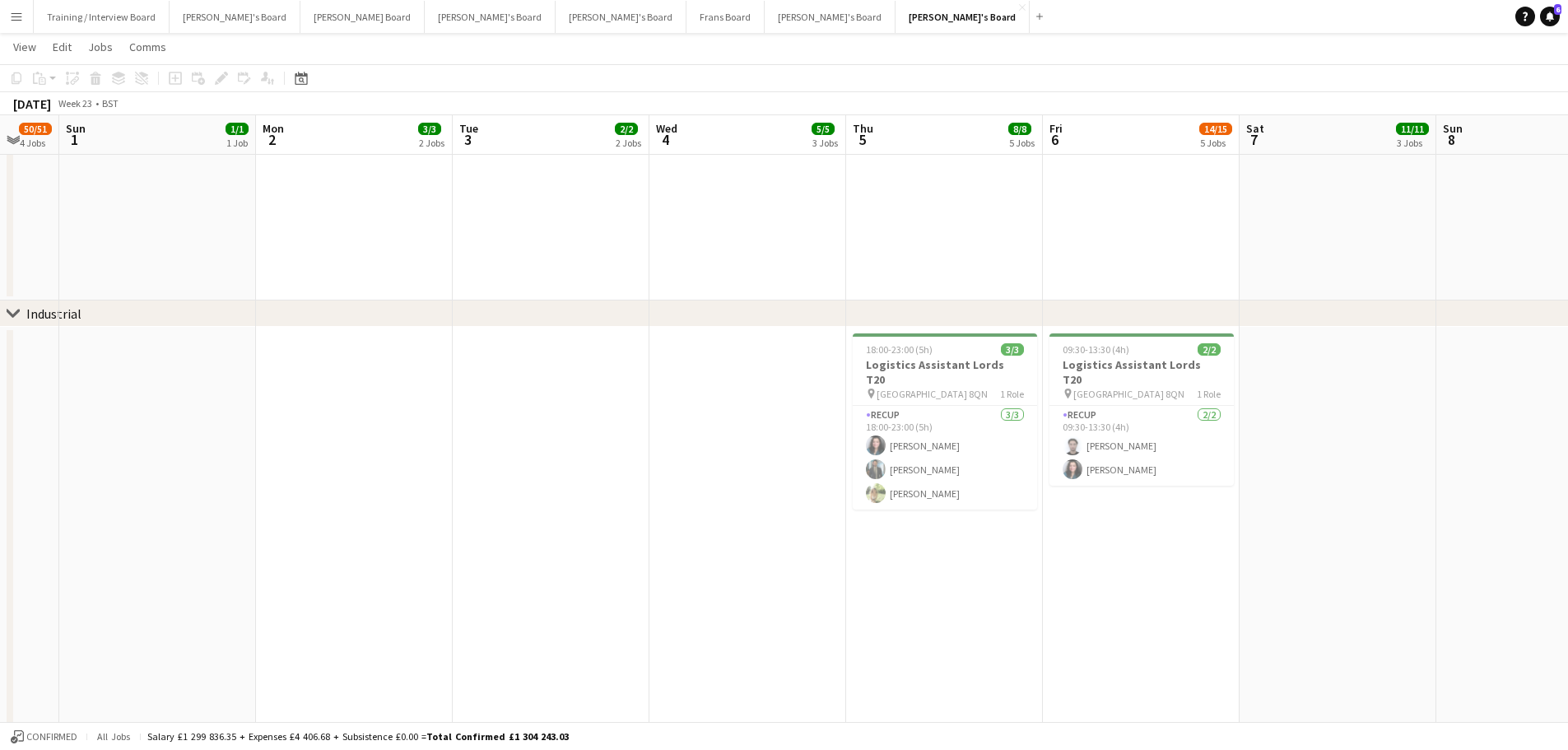 drag, startPoint x: 472, startPoint y: 543, endPoint x: 788, endPoint y: 543, distance: 316 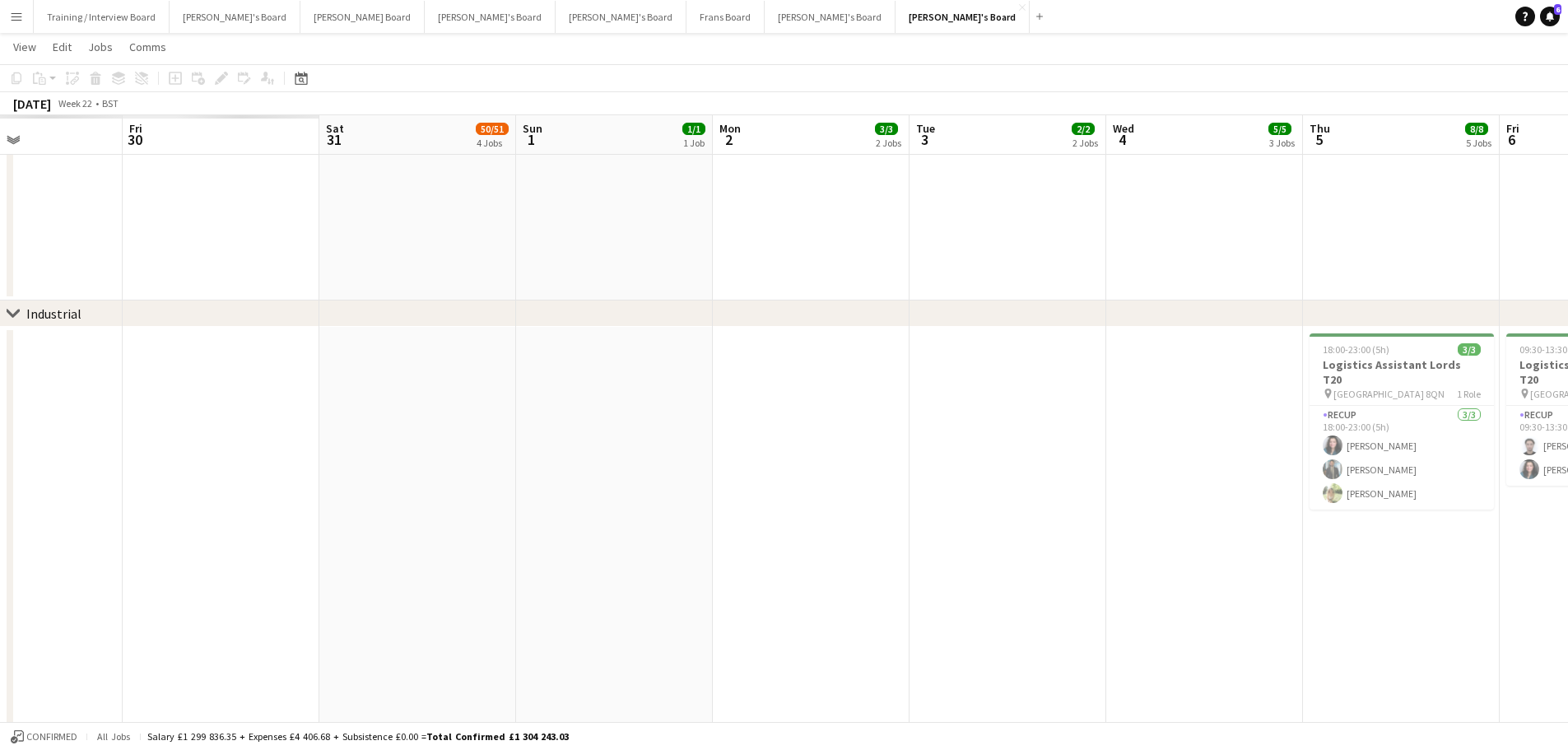 drag, startPoint x: 1097, startPoint y: 550, endPoint x: 806, endPoint y: 554, distance: 291.0275 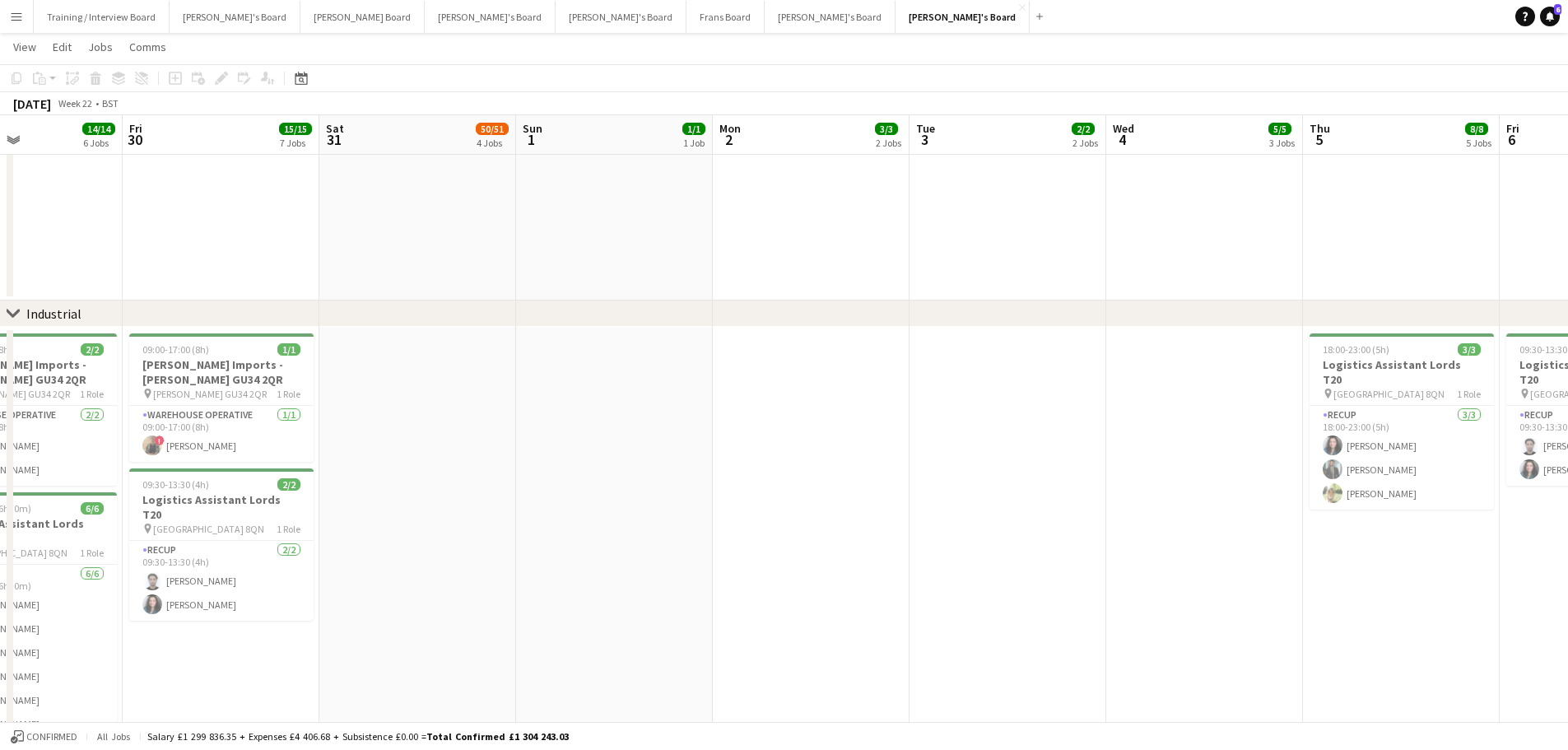 scroll, scrollTop: 0, scrollLeft: 344, axis: horizontal 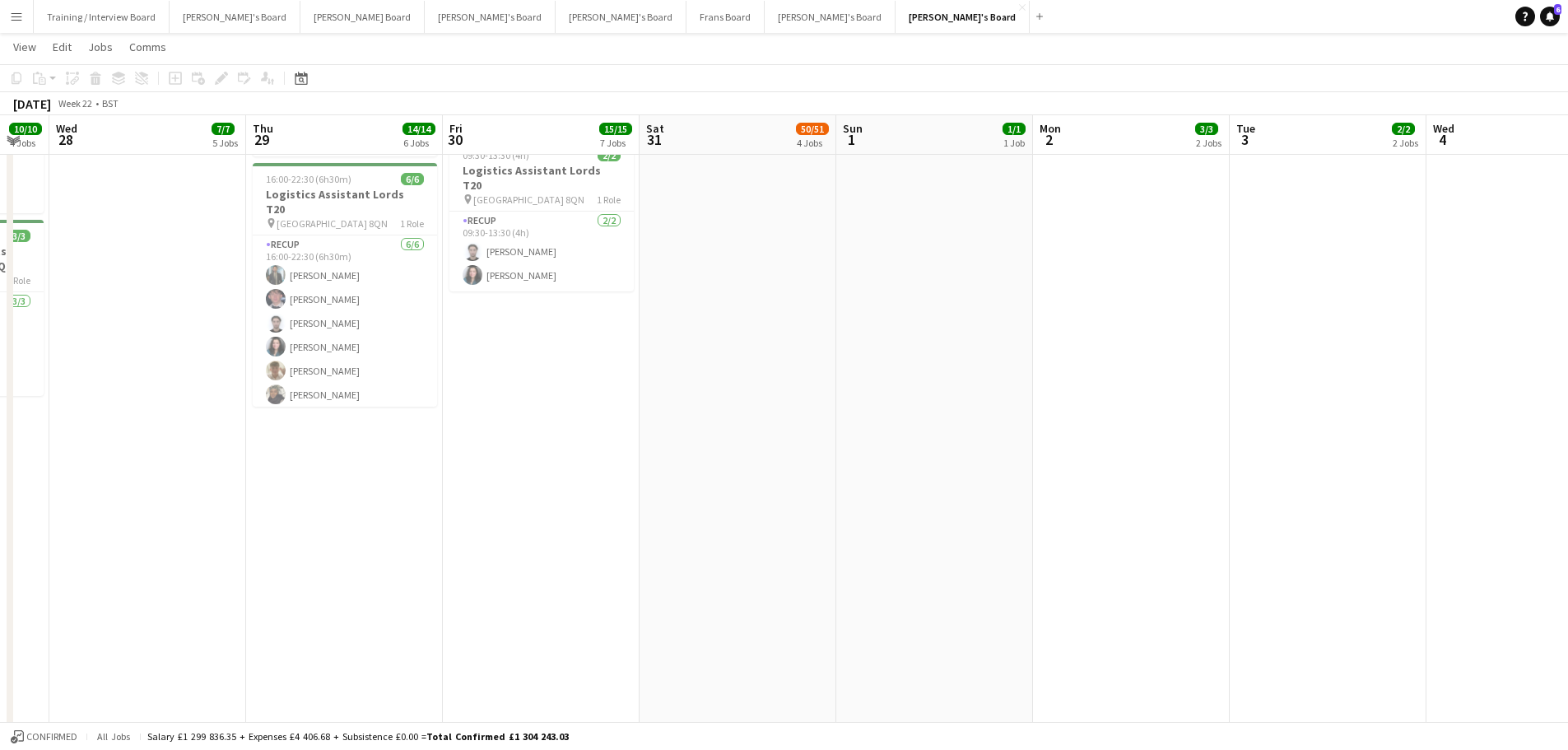 drag, startPoint x: 398, startPoint y: 491, endPoint x: 712, endPoint y: 510, distance: 314.5743 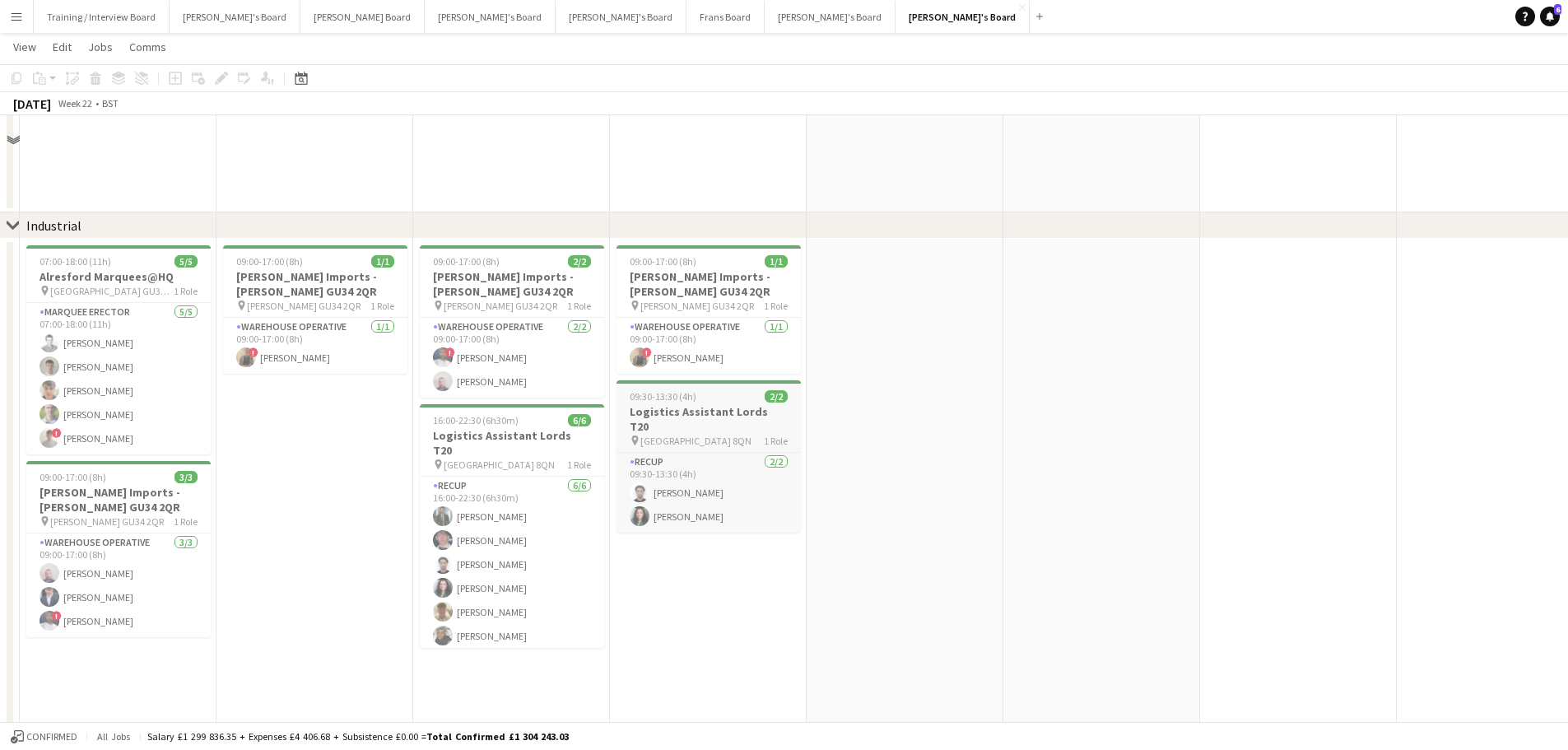 scroll, scrollTop: 2141, scrollLeft: 0, axis: vertical 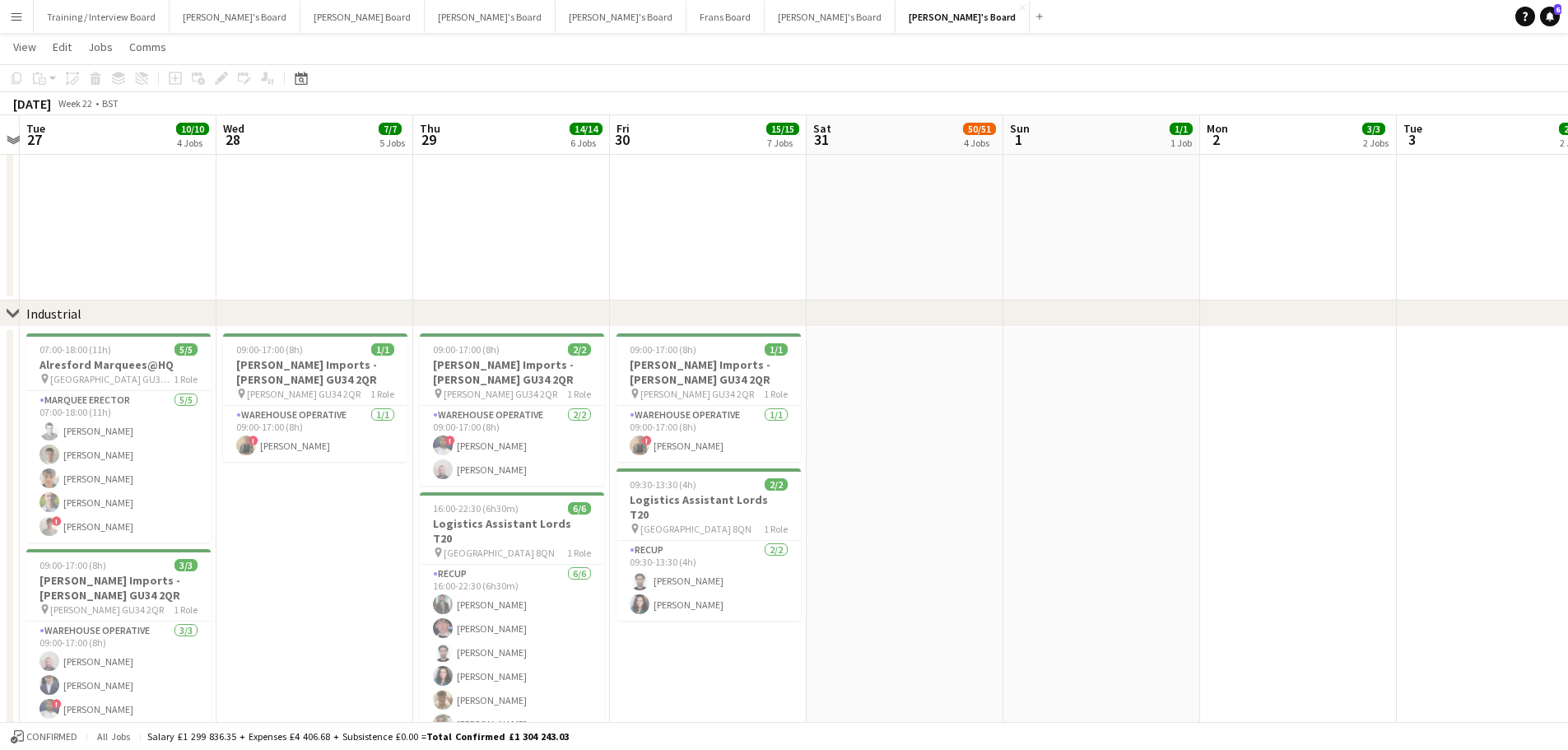 drag, startPoint x: 316, startPoint y: 477, endPoint x: 619, endPoint y: 519, distance: 305.89704 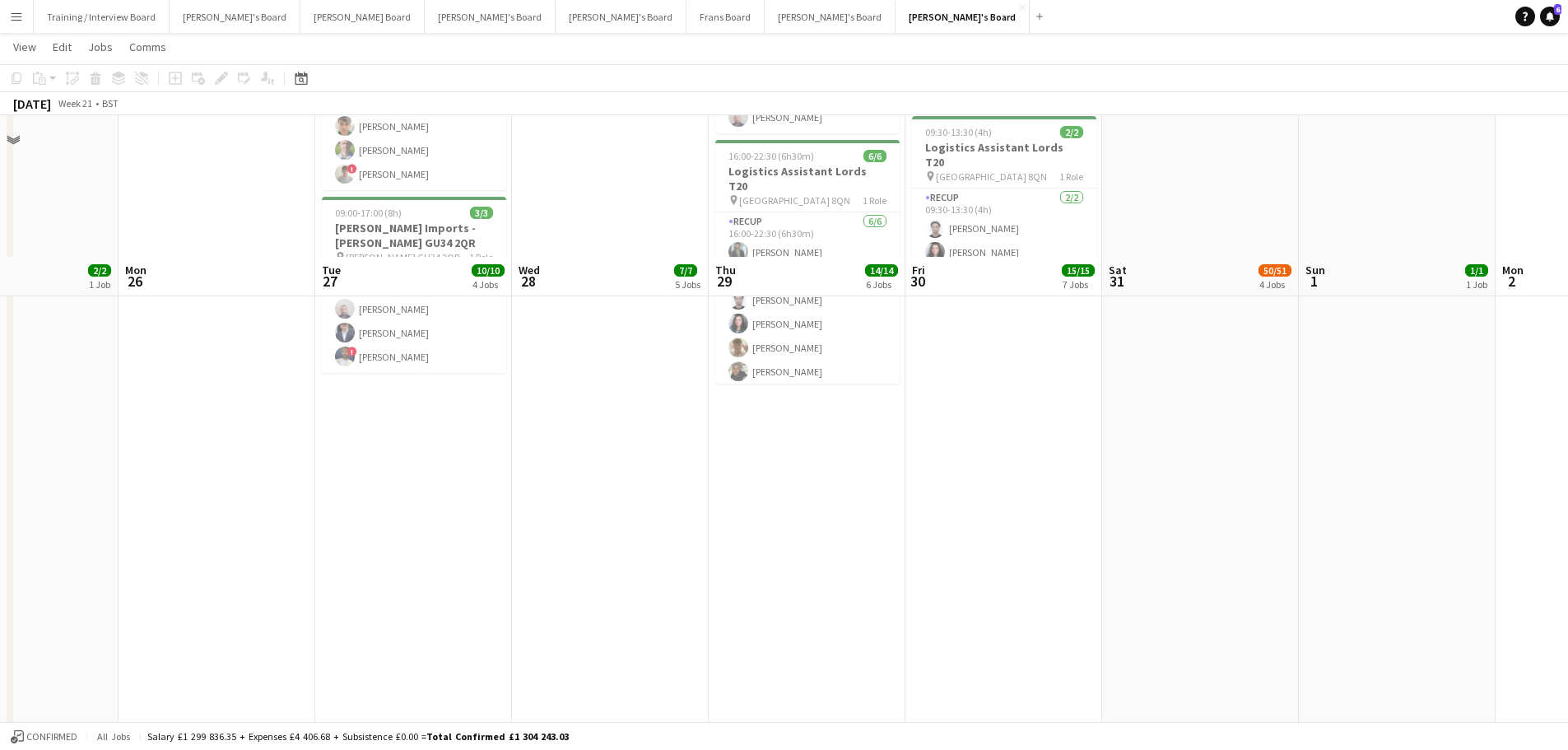 scroll, scrollTop: 2634, scrollLeft: 0, axis: vertical 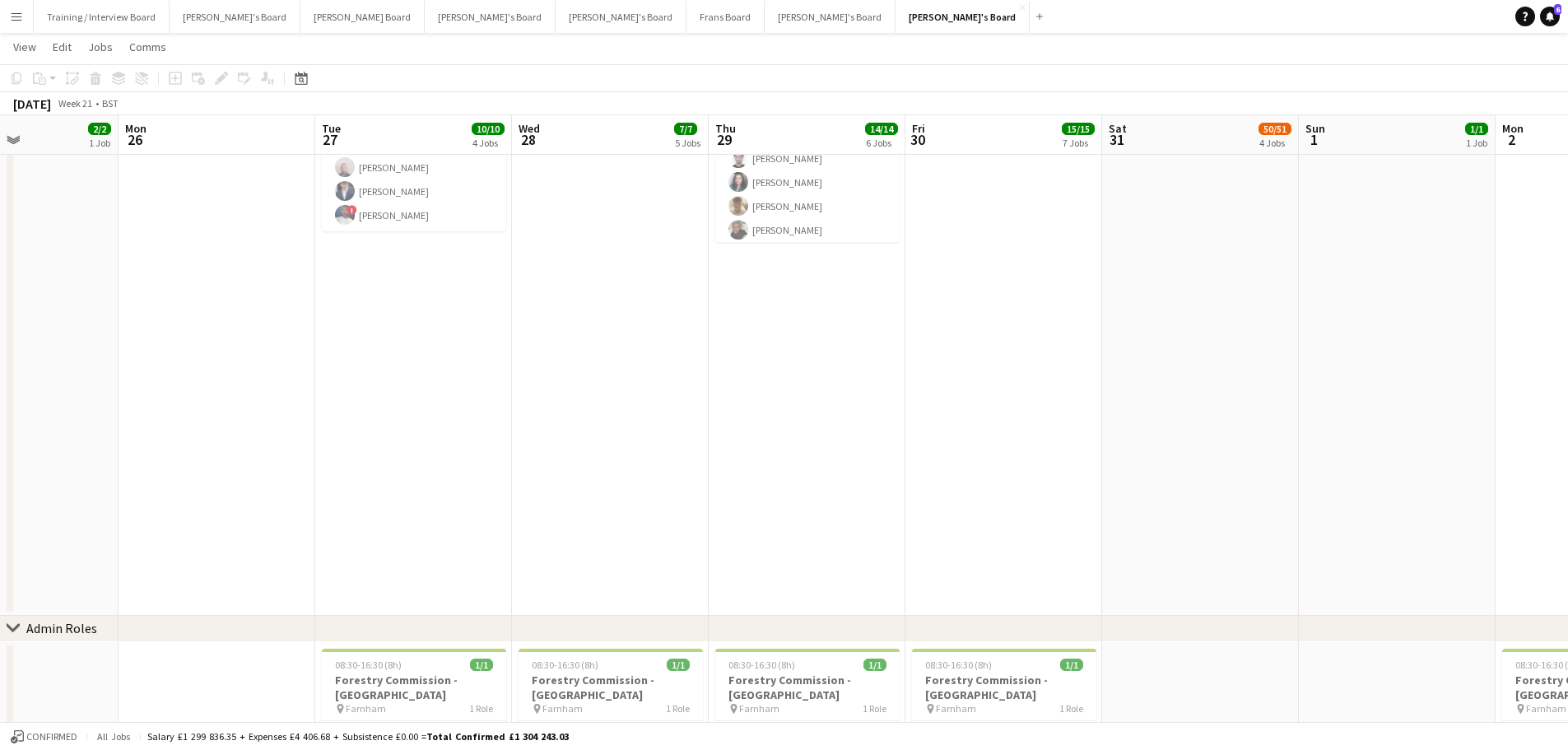 drag, startPoint x: 817, startPoint y: 580, endPoint x: 1028, endPoint y: 526, distance: 217.80037 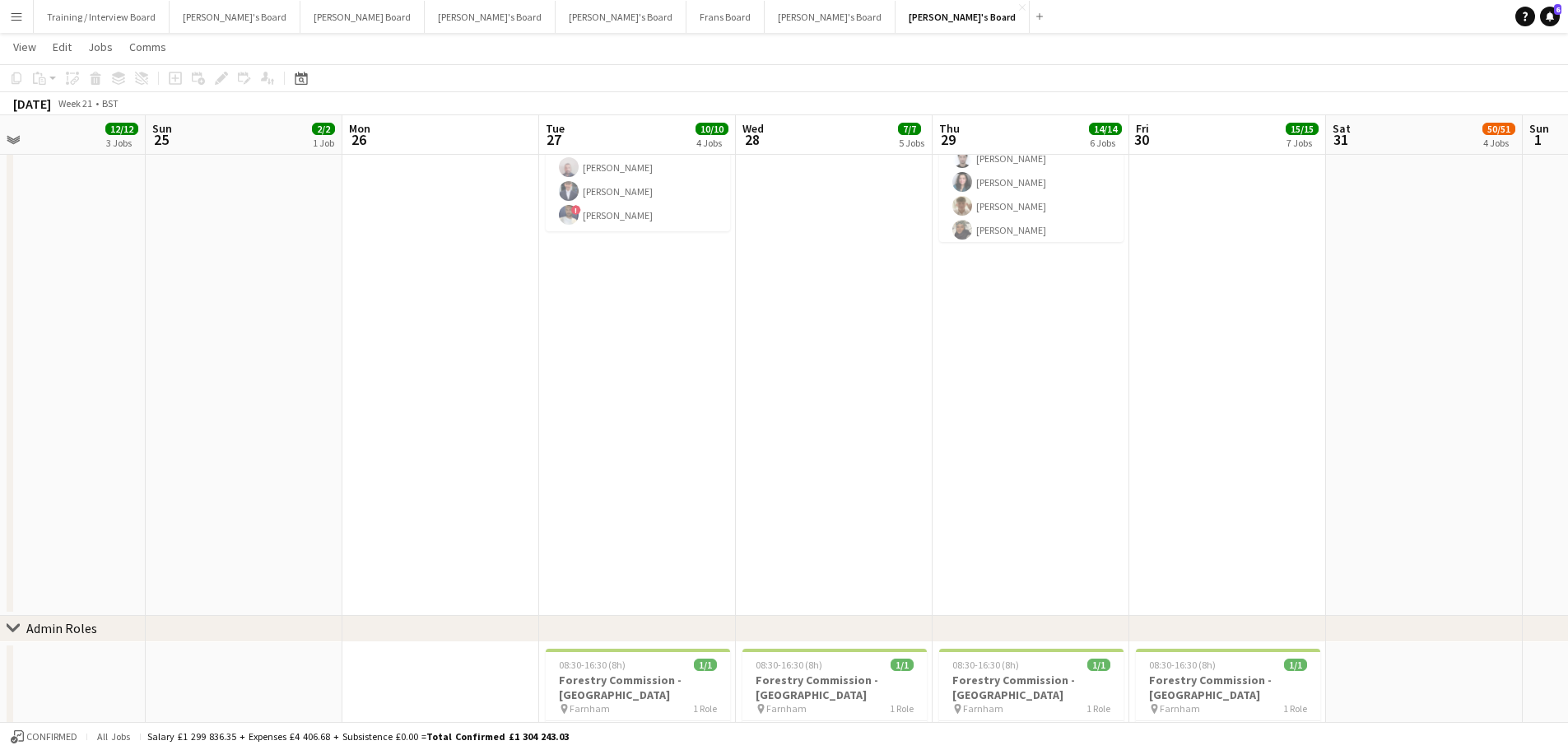 click on "Fri   23   10/10   4 Jobs   Sat   24   12/12   3 Jobs   Sun   25   2/2   1 Job   Mon   26   Tue   27   10/10   4 Jobs   Wed   28   7/7   5 Jobs   Thu   29   14/14   6 Jobs   Fri   30   15/15   7 Jobs   Sat   31   50/51   4 Jobs   Sun   1   1/1   1 Job   Mon   2   3/3   2 Jobs   Tue   3   2/2   2 Jobs   Wed   4   5/5   3 Jobs      12:00-18:30 (6h30m)    4/4   Logistics Assistant At Goodwood
pin
Chichester, PO18 0PS   1 Role   RECUP   4/4   12:00-18:30 (6h30m)
Abiola Kamoru Daniel Hogan- Hussein ! Paul Collins Nina Roche     13:30-00:30 (11h) (Sat)   3/3   SOJO KITCHEN - Hedsor House
pin
Hedsor House, SL6 0HX   1 Role   Waiter   3/3   13:30-00:30 (11h)
Elaine Louise Mander Hannah Cork ! Nathan Bernardini     12:00-19:30 (7h30m)    8/8   (8)Logistics Assistant At Goodwood
pin
Chichester, PO18 0PS   1 Role   RECUP   8/8   12:00-19:30 (7h30m)
Abiola Kamoru ! Nikhil Kumar Daniel Hogan- Hussein ! ! !" at bounding box center [784, -161] 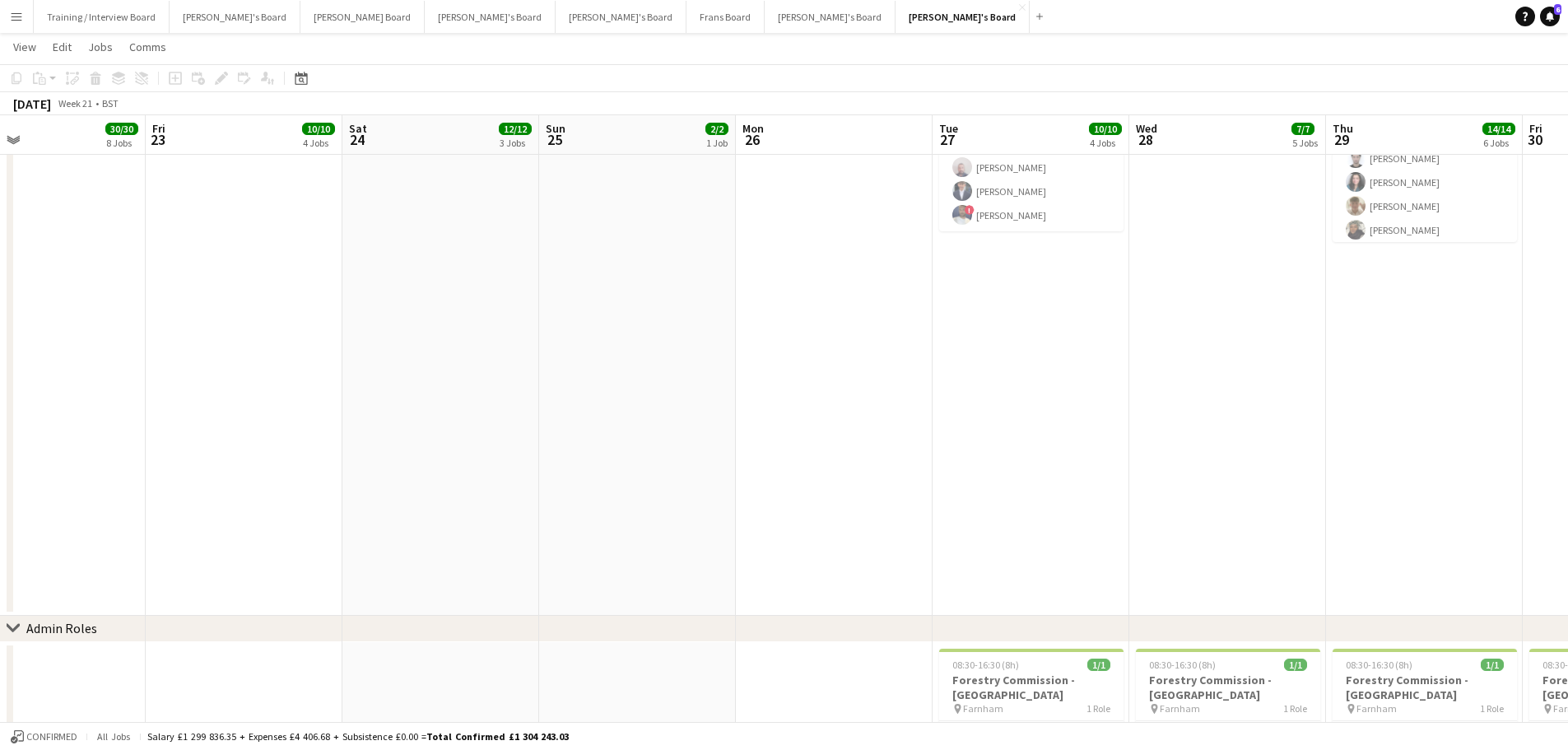 scroll, scrollTop: 0, scrollLeft: 517, axis: horizontal 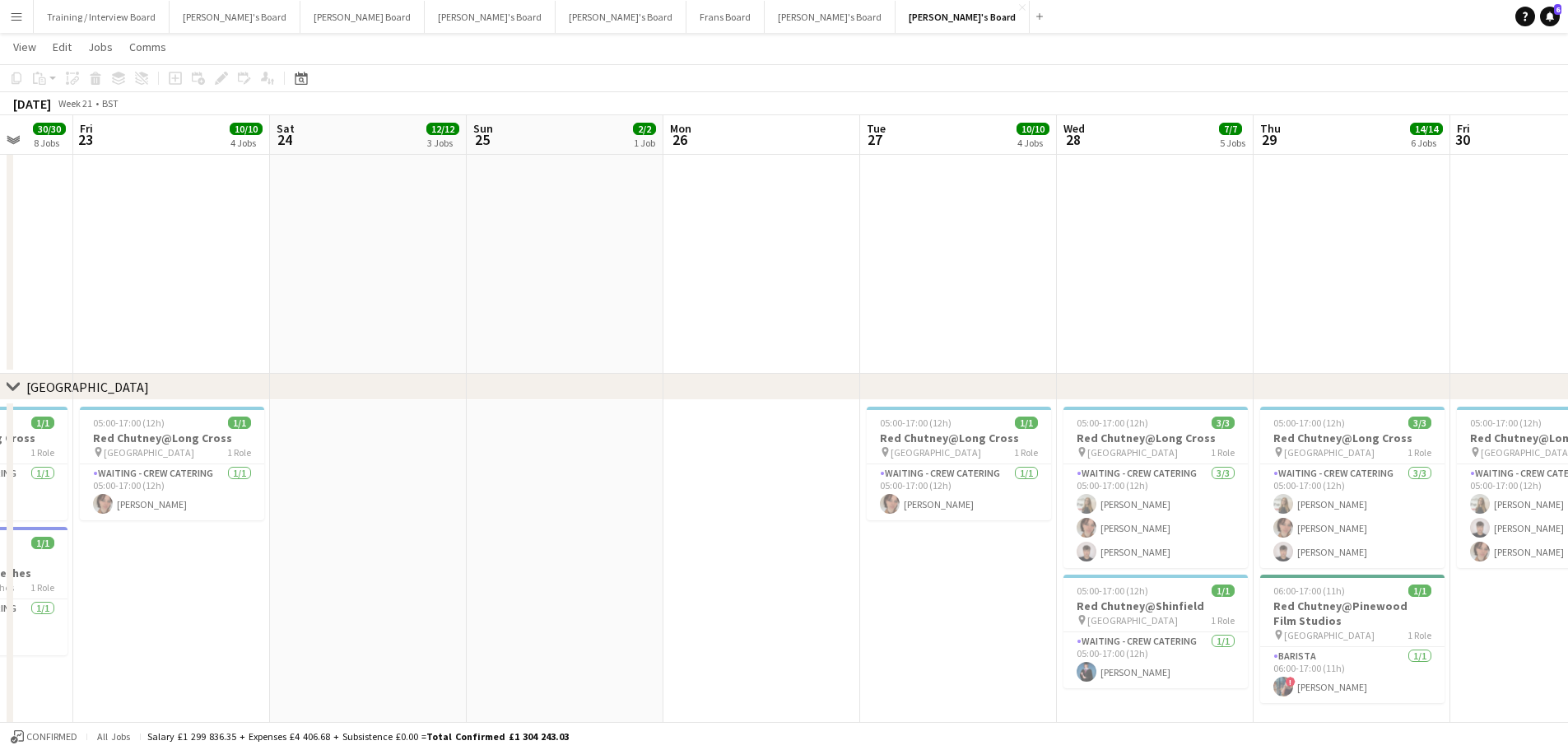 click on "Tue   20   32/32   6 Jobs   Wed   21   32/32   6 Jobs   Thu   22   30/30   8 Jobs   Fri   23   10/10   4 Jobs   Sat   24   12/12   3 Jobs   Sun   25   2/2   1 Job   Mon   26   Tue   27   10/10   4 Jobs   Wed   28   7/7   5 Jobs   Thu   29   14/14   6 Jobs   Fri   30   15/15   7 Jobs   Sat   31   50/51   4 Jobs   Sun   1   1/1   1 Job      07:00-20:00 (13h)    24/24   FIECC - Combined Naval
pin
FIECC  GU14 6FD   2 Roles   Waiter   12/12   07:00-17:00 (10h)
Dagmar Bailey Kirsty Bradshaw ! Katie jefferies Archie Smith Tom Mckinlay ! Piper Findlay Kai Lou ! Nathan Bernardini Hannah McClelland Charlotte Toole May Li Lau Laura Stevens  Waiter   12/12   11:00-20:00 (9h)
! Chloe Honeybourne Elena Wilson ! Ryan Filkins ! Howard Masekesa Olivia Gordon Samuel Place ! Tom Stork Kate Freel ! Lewis Montgomery Ruby Groombridge Jack Rowe Alice Archibald     10:00-20:00 (10h)    2/2   FIECC - LINDE
pin
FIECC  GU14 6FD   1 Role   Hospitality   2/2" at bounding box center (784, -1479) 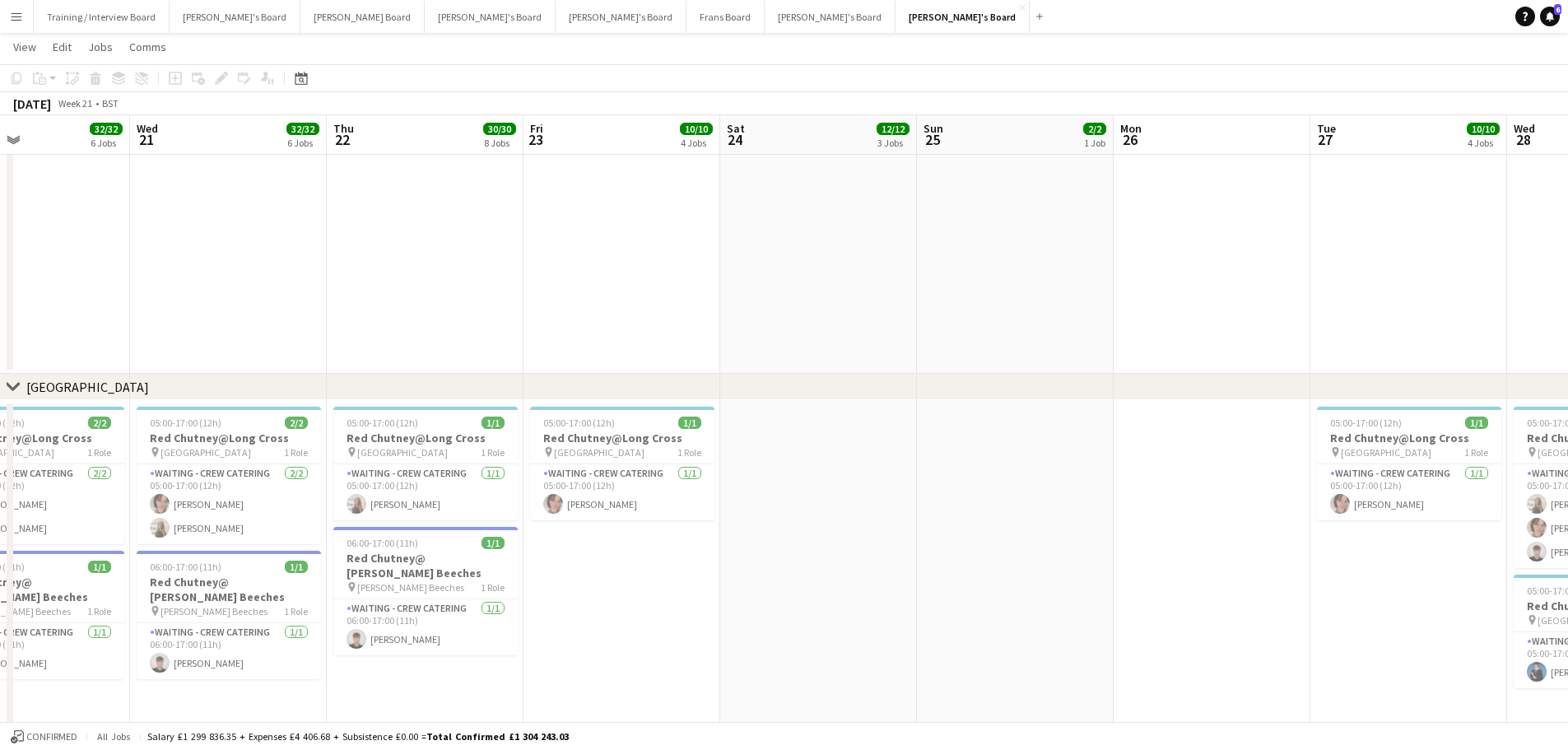 click on "Sun   18   Mon   19   Tue   20   32/32   6 Jobs   Wed   21   32/32   6 Jobs   Thu   22   30/30   8 Jobs   Fri   23   10/10   4 Jobs   Sat   24   12/12   3 Jobs   Sun   25   2/2   1 Job   Mon   26   Tue   27   10/10   4 Jobs   Wed   28   7/7   5 Jobs   Thu   29   14/14   6 Jobs   Fri   30   15/15   7 Jobs      07:00-20:00 (13h)    24/24   FIECC - Combined Naval
pin
FIECC  GU14 6FD   2 Roles   Waiter   12/12   07:00-17:00 (10h)
Dagmar Bailey Kirsty Bradshaw ! Katie jefferies Archie Smith Tom Mckinlay ! Piper Findlay Kai Lou ! Nathan Bernardini Hannah McClelland Charlotte Toole May Li Lau Laura Stevens  Waiter   12/12   11:00-20:00 (9h)
! Chloe Honeybourne Elena Wilson ! Ryan Filkins ! Howard Masekesa Olivia Gordon Samuel Place ! Tom Stork Kate Freel ! Lewis Montgomery Ruby Groombridge Jack Rowe Alice Archibald     10:00-20:00 (10h)    2/2   FIECC - LINDE
pin
FIECC  GU14 6FD   1 Role   Hospitality   2/2   10:00-20:00 (10h)" at bounding box center (784, -1479) 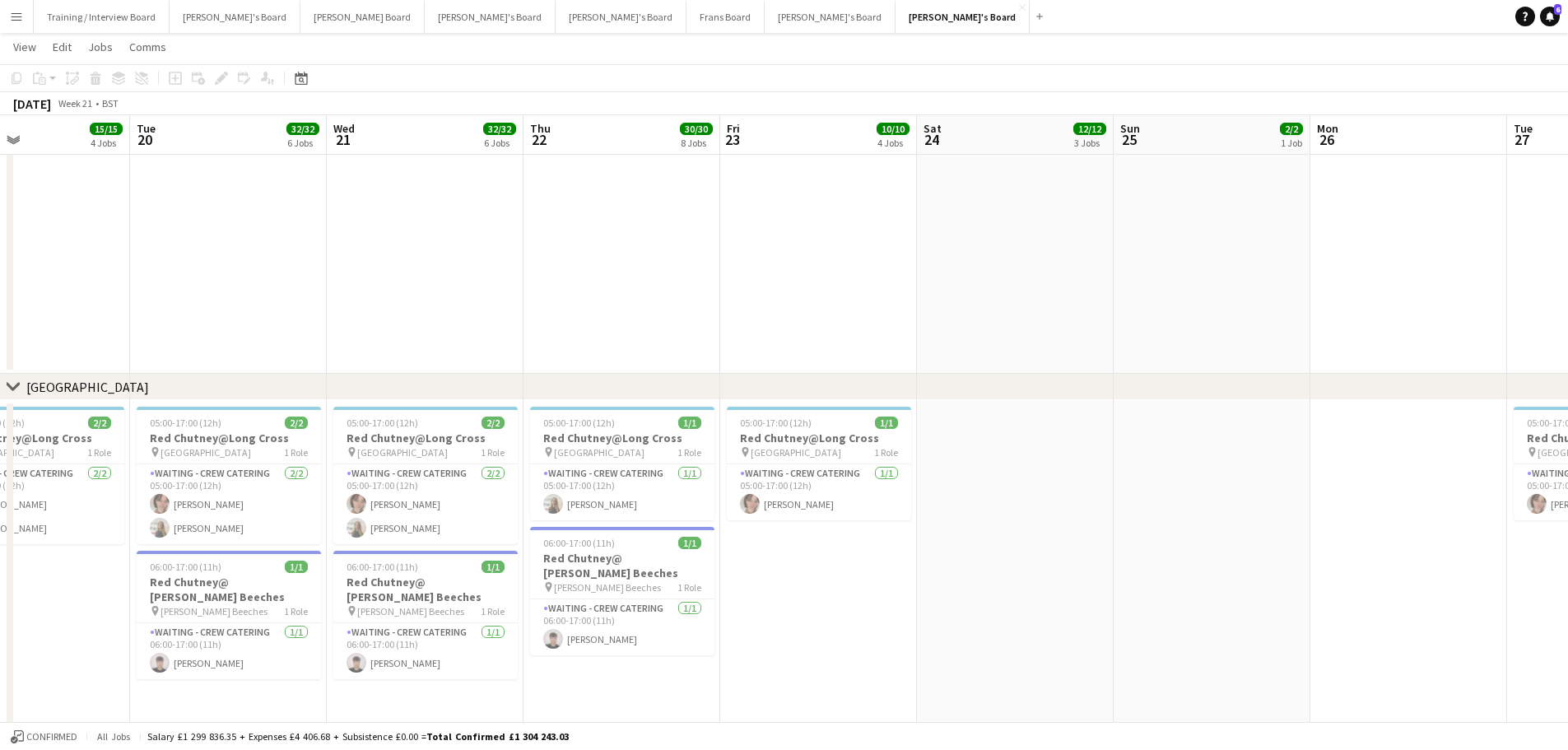 drag, startPoint x: 672, startPoint y: 590, endPoint x: 867, endPoint y: 592, distance: 195.01026 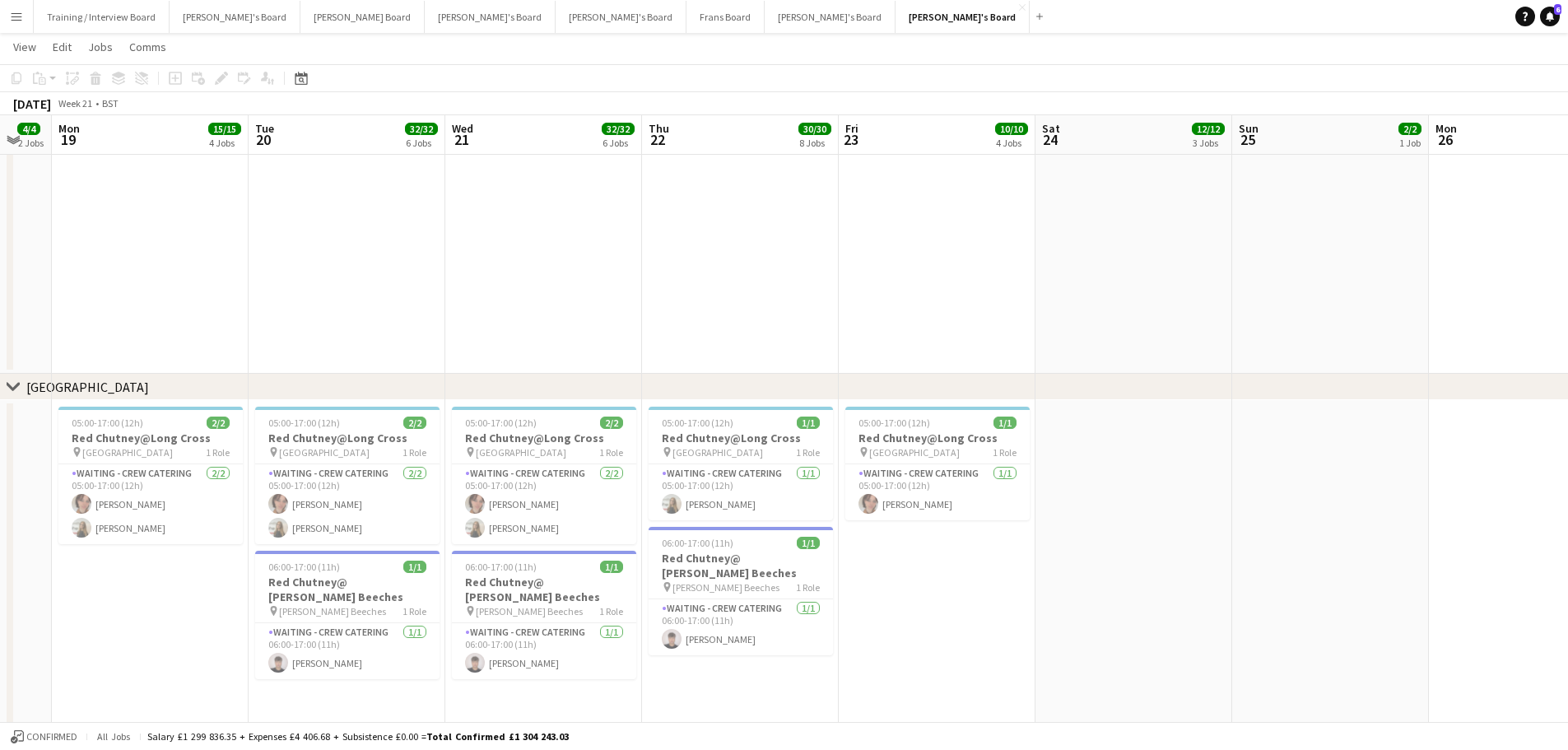 drag, startPoint x: 777, startPoint y: 610, endPoint x: 1164, endPoint y: 582, distance: 388.0116 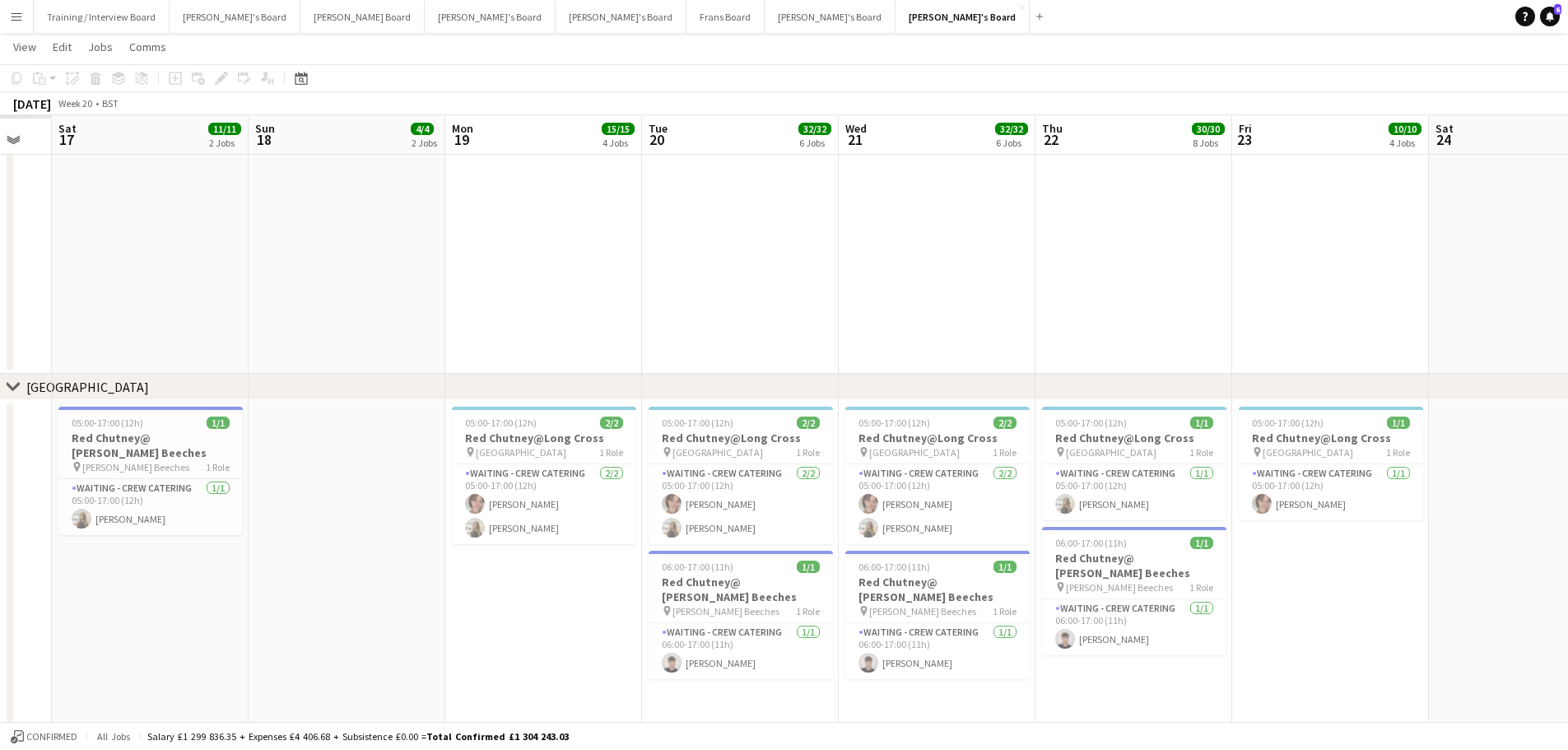 scroll, scrollTop: 0, scrollLeft: 348, axis: horizontal 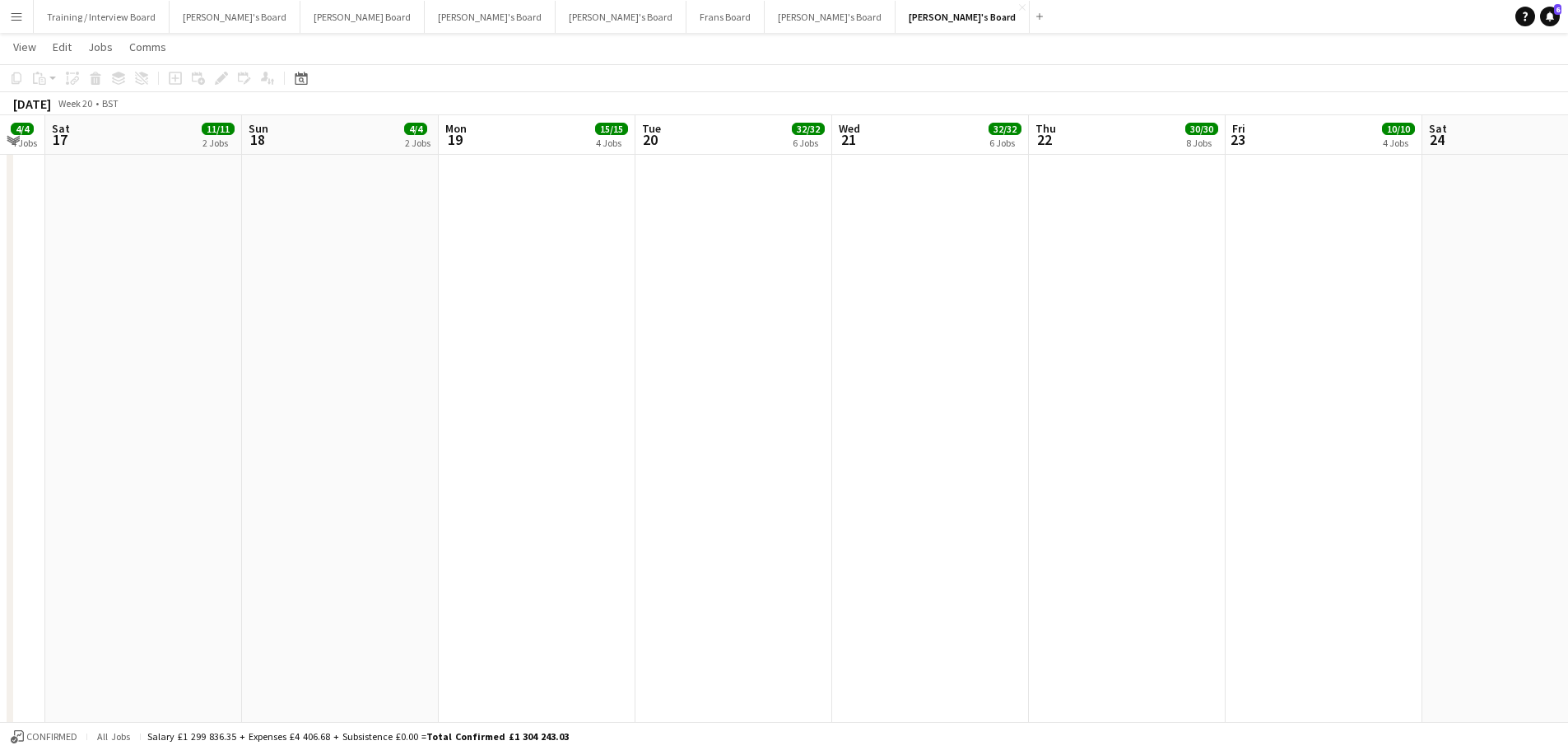 drag, startPoint x: 523, startPoint y: 342, endPoint x: 1474, endPoint y: 464, distance: 958.7935 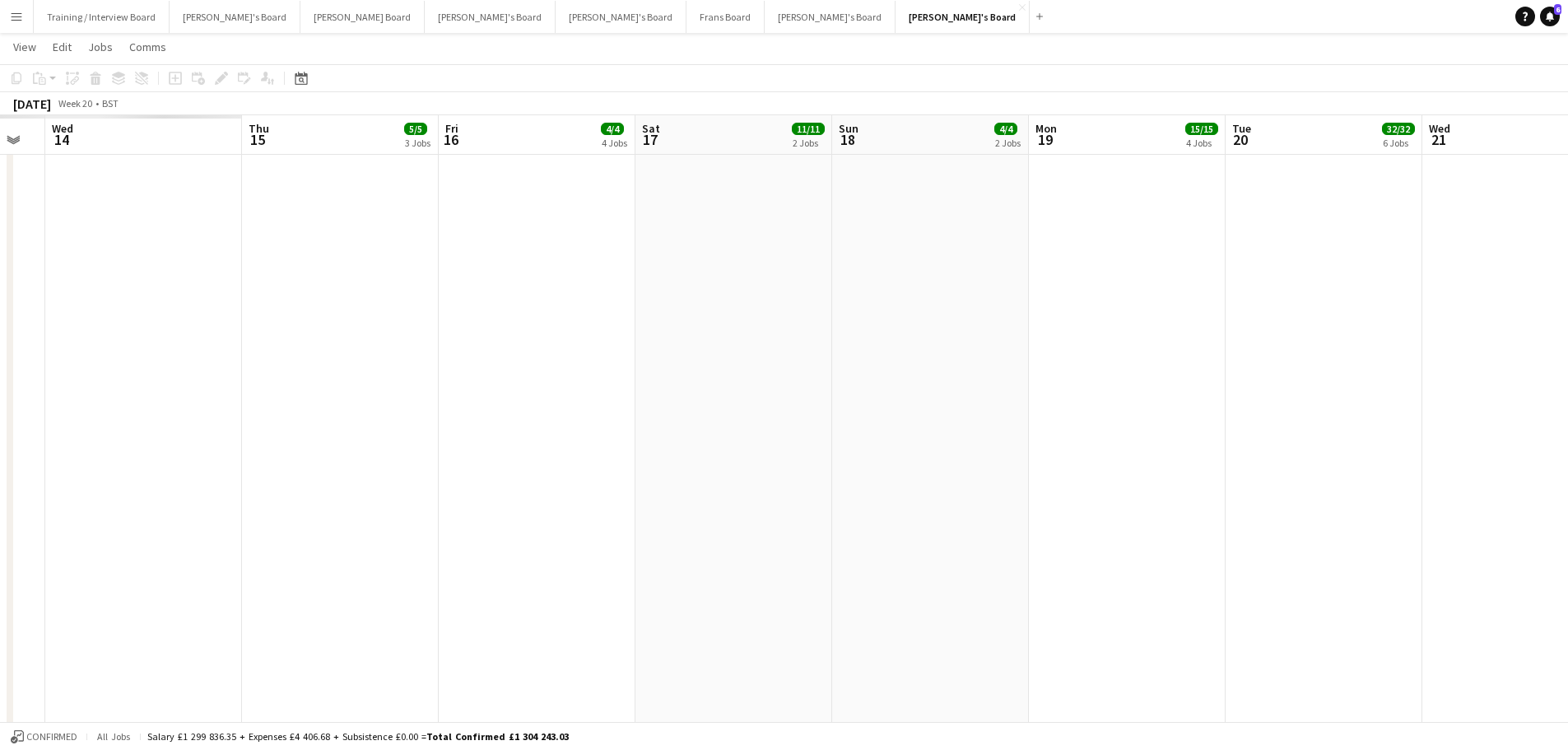 scroll, scrollTop: 0, scrollLeft: 570, axis: horizontal 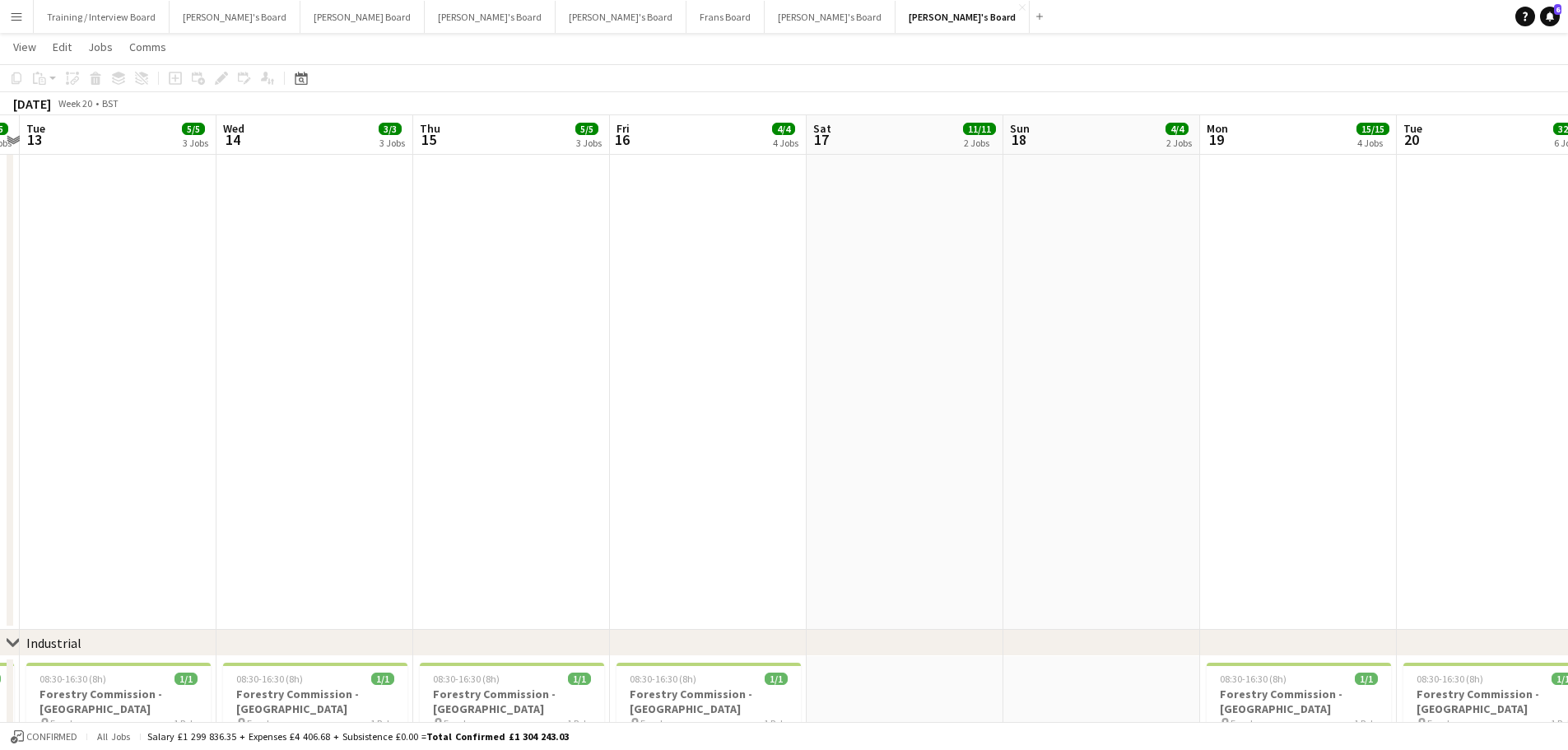 drag, startPoint x: 477, startPoint y: 361, endPoint x: 1386, endPoint y: 463, distance: 914.7049 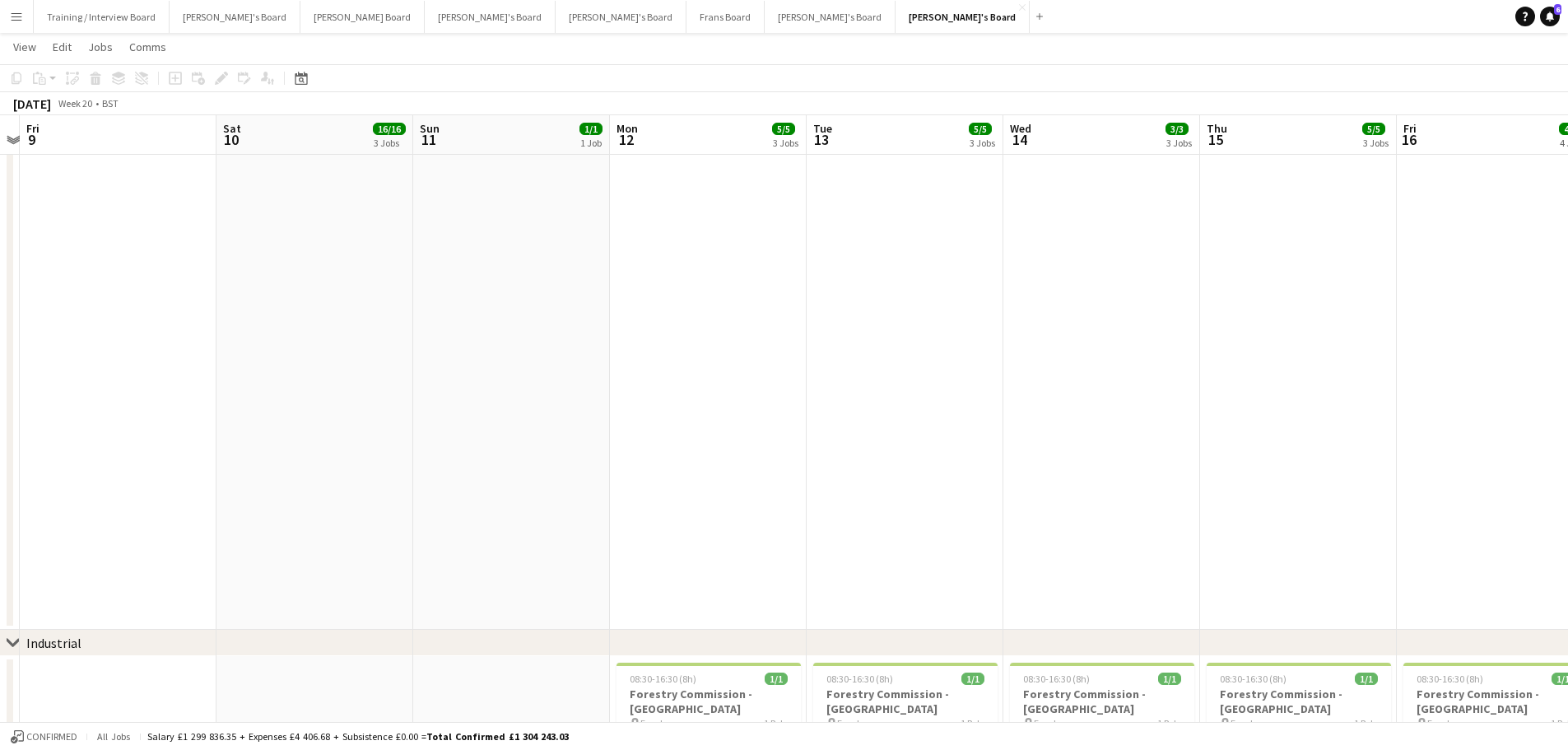 scroll, scrollTop: 0, scrollLeft: 404, axis: horizontal 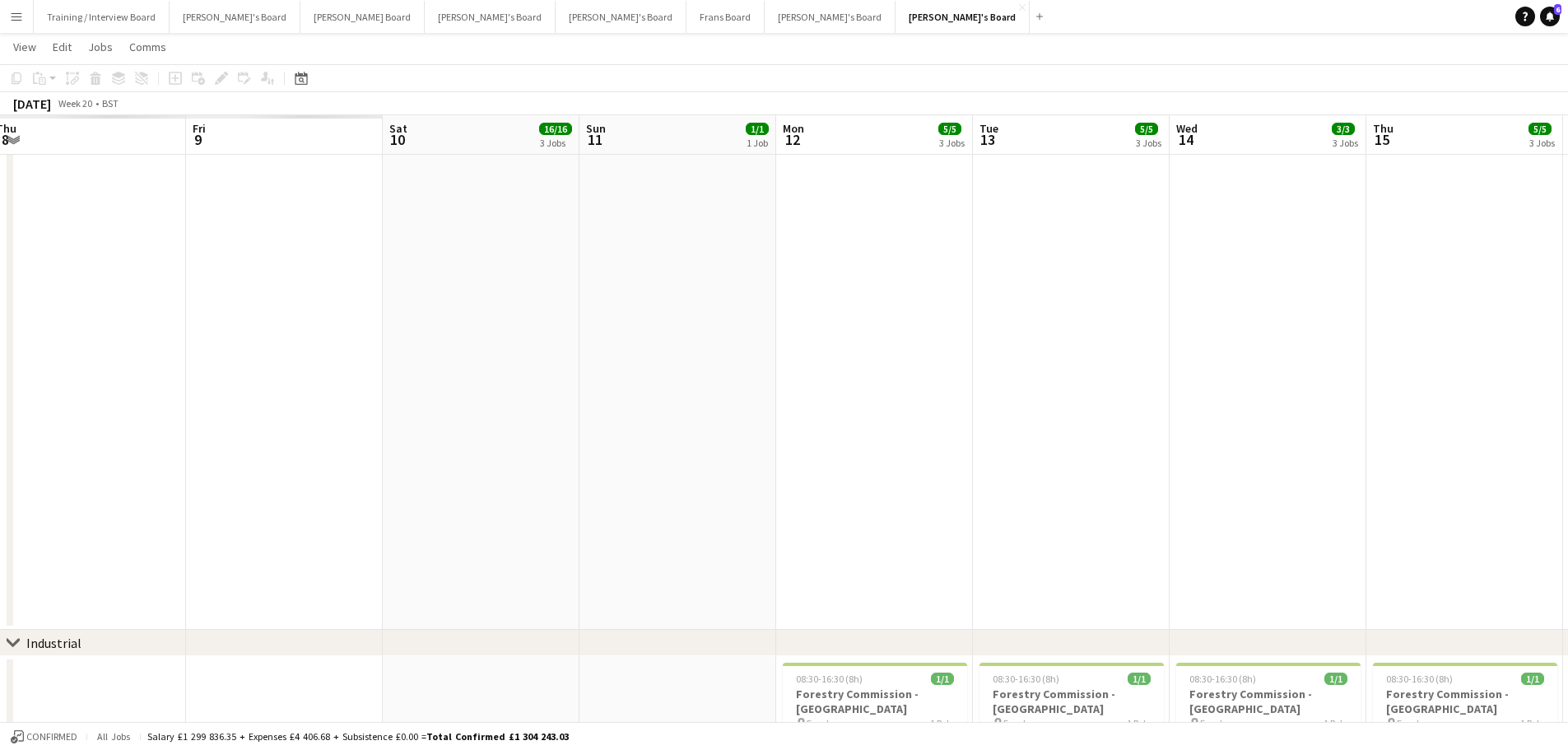 click on "Tue   6   Wed   7   Thu   8   Fri   9   Sat   10   16/16   3 Jobs   Sun   11   1/1   1 Job   Mon   12   5/5   3 Jobs   Tue   13   5/5   3 Jobs   Wed   14   3/3   3 Jobs   Thu   15   5/5   3 Jobs   Fri   16   4/4   4 Jobs   Sat   17   11/11   2 Jobs   Sun   18   4/4   2 Jobs      10:30-00:30 (14h) (Sun)   4/4   SOJO KITCHEN - Hedsor House
pin
Hedsor House, SL6 0HX   2 Roles   Waiter   1/1   10:30-22:30 (12h)
! Piper Findlay  Waiter   3/3   16:30-00:30 (8h)
Miriam Galvin-Lidayova Keisha Karize ! jasmine strudwick     11:00-20:00 (9h)    11/11   (11)Ascot Racecourse
pin
Ascot, SL5 7JX   2 Roles   RECUP   9/9   11:00-19:00 (8h)
! ahmid sesay James Tulett Samuel Place ! Sarah Richardson Dagmar Bailey ! Chinmay Gangapure Charlie Ball ! Shreyas chandak Georgia Ashley  RECUP   2/2   12:00-20:00 (8h)
! Christopher Waters Gabriela Lupulet     16:30-21:00 (4h30m)    1/1   THE BOURNE CLUB - GU9 8HB
pin" at bounding box center [784, 662] 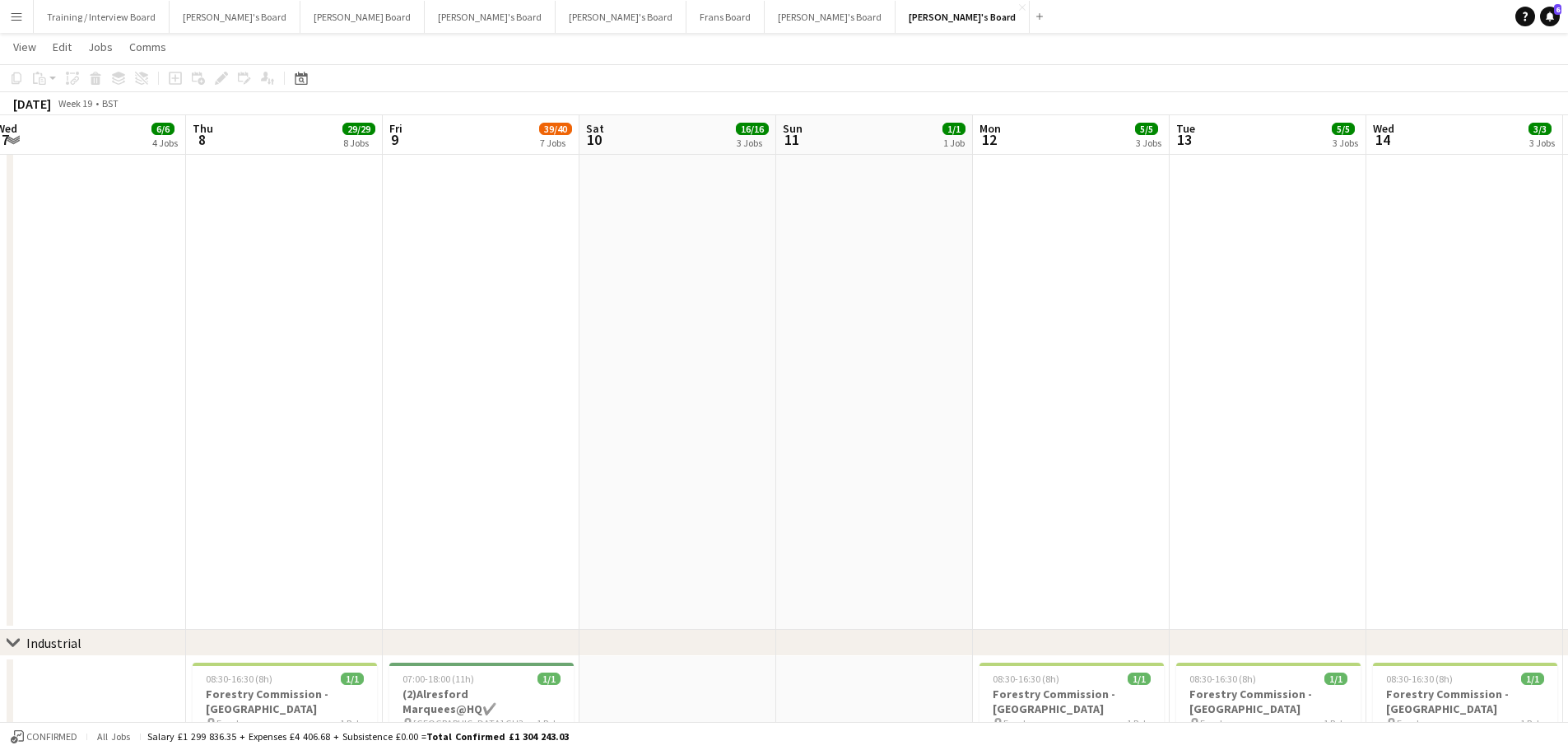 scroll, scrollTop: 0, scrollLeft: 0, axis: both 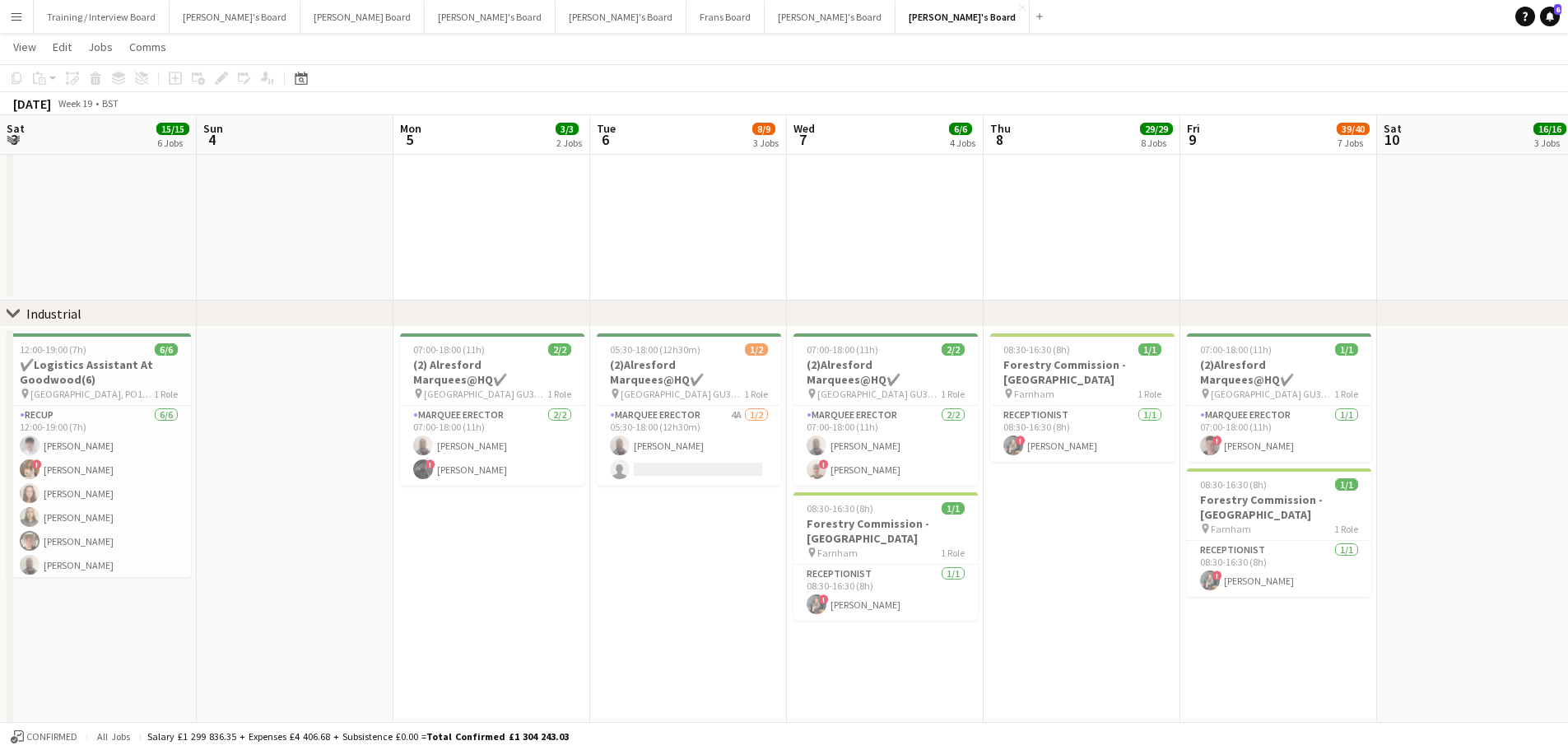 drag, startPoint x: 588, startPoint y: 249, endPoint x: 1086, endPoint y: 250, distance: 498.001 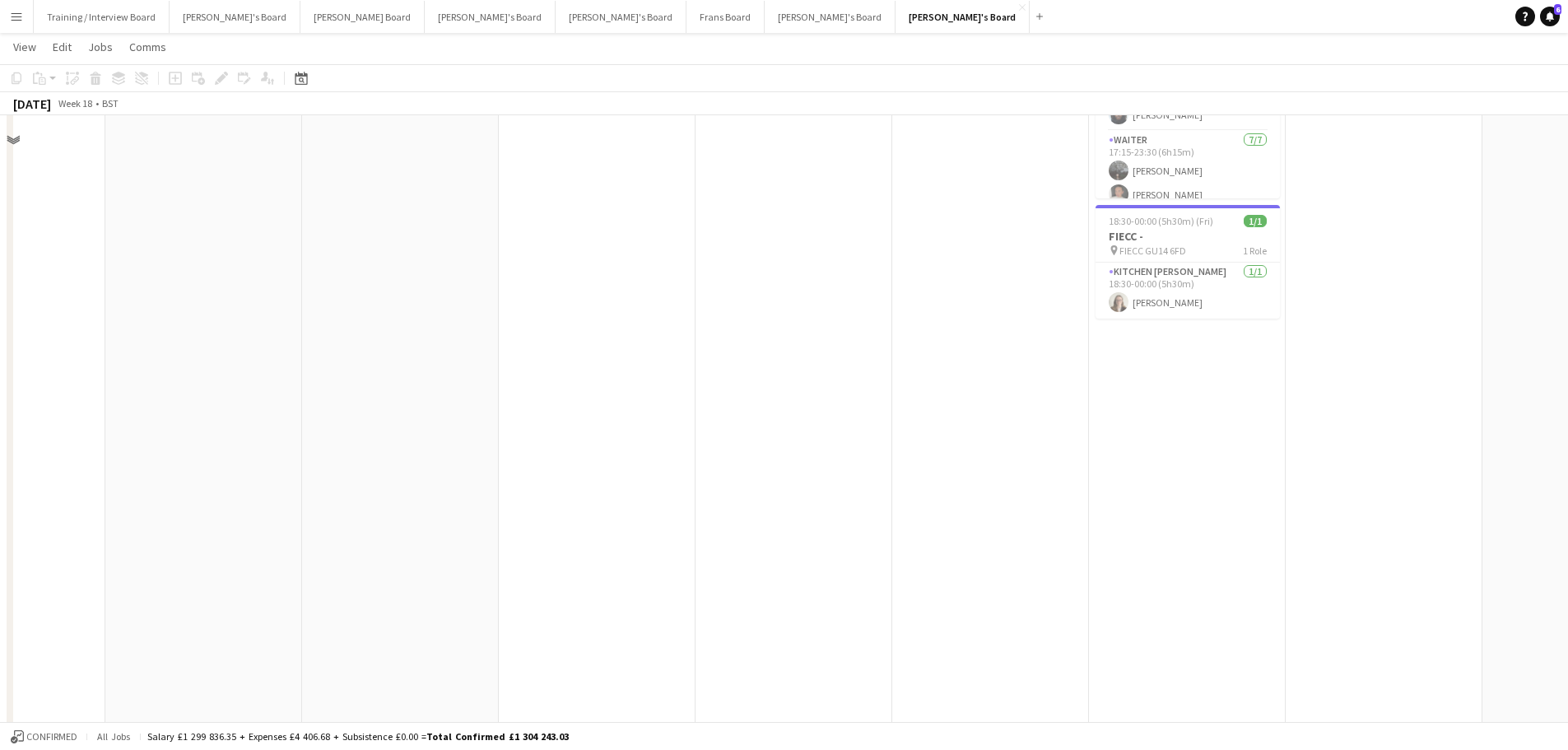 scroll, scrollTop: 823, scrollLeft: 0, axis: vertical 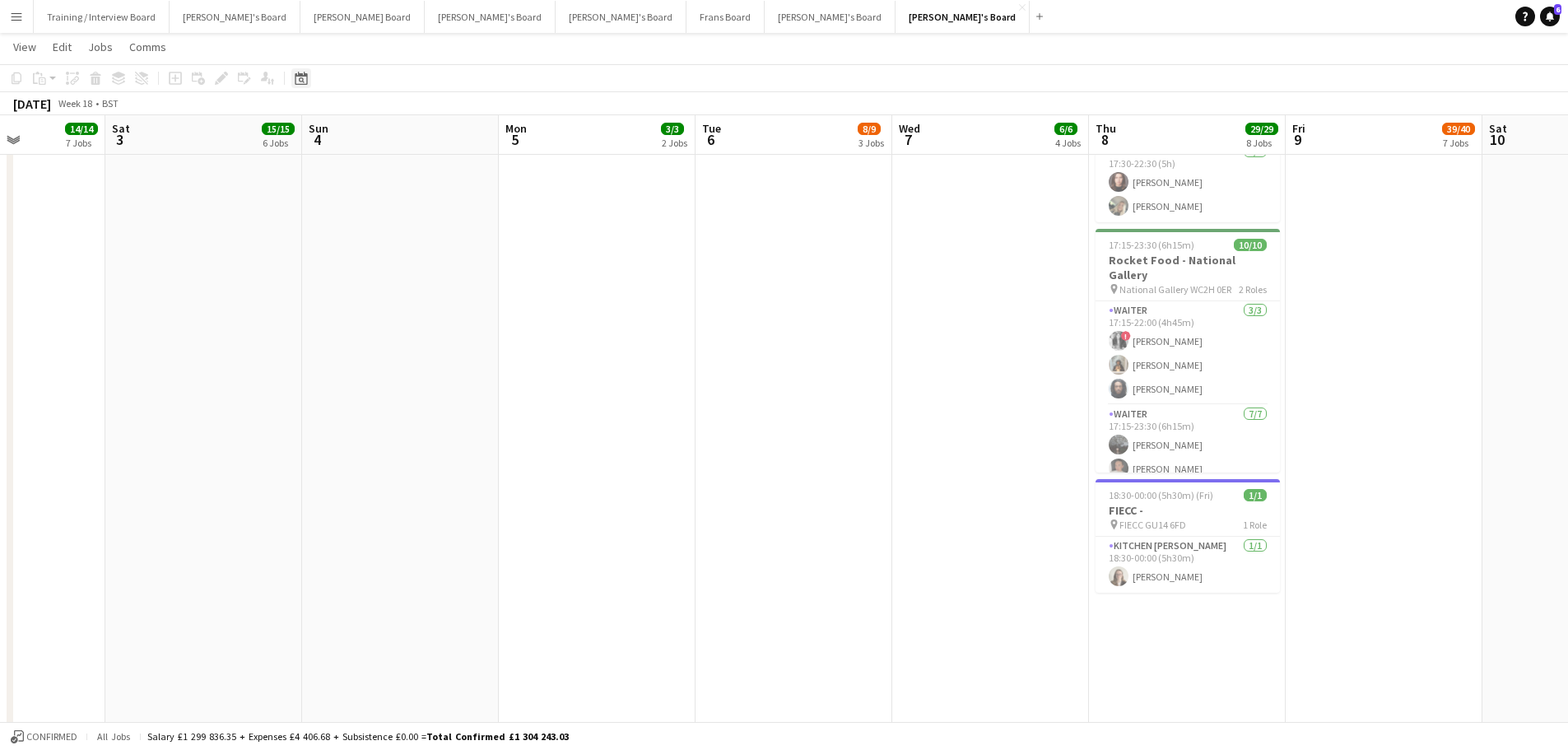 click on "Date picker" at bounding box center [301, 78] 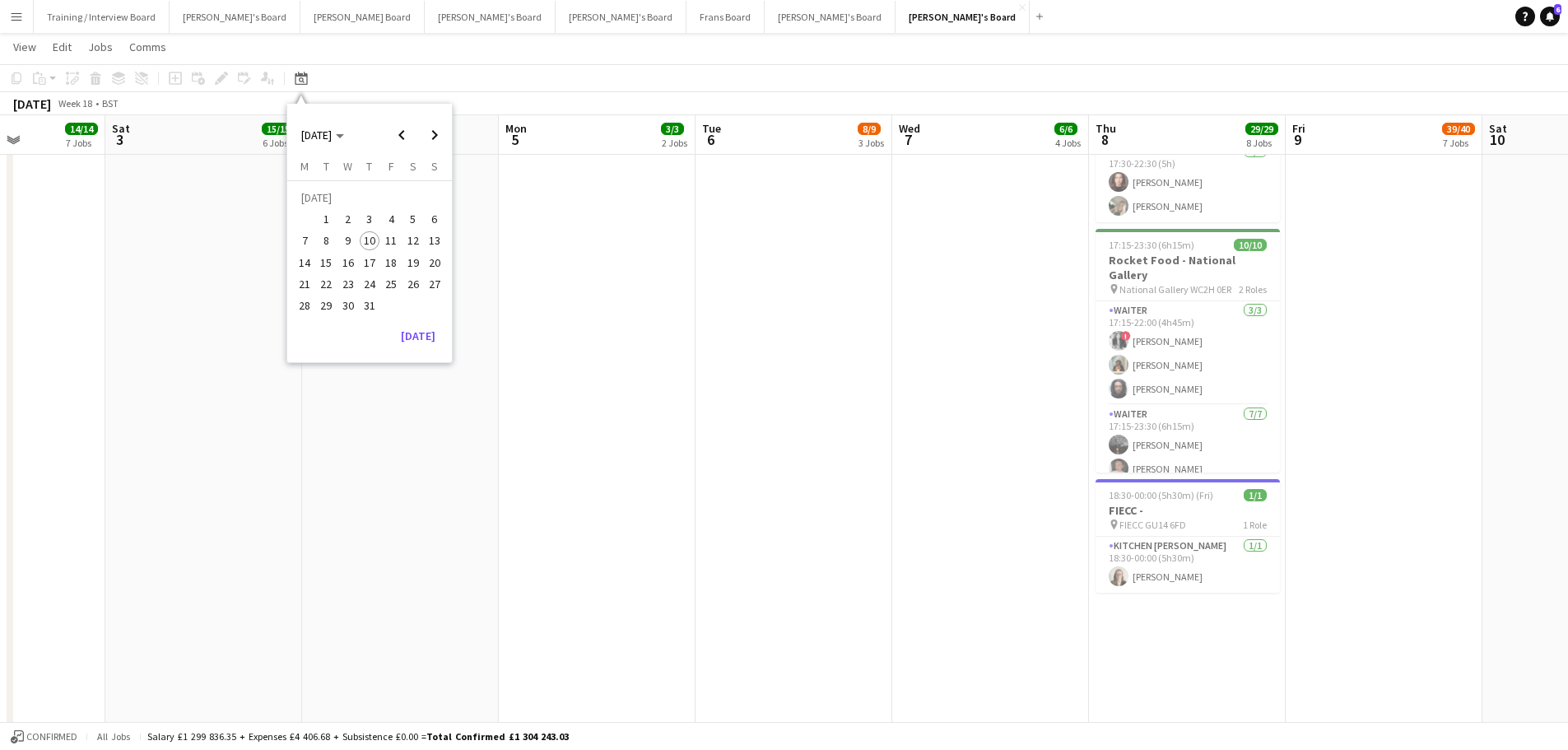 click on "1" at bounding box center [327, 219] 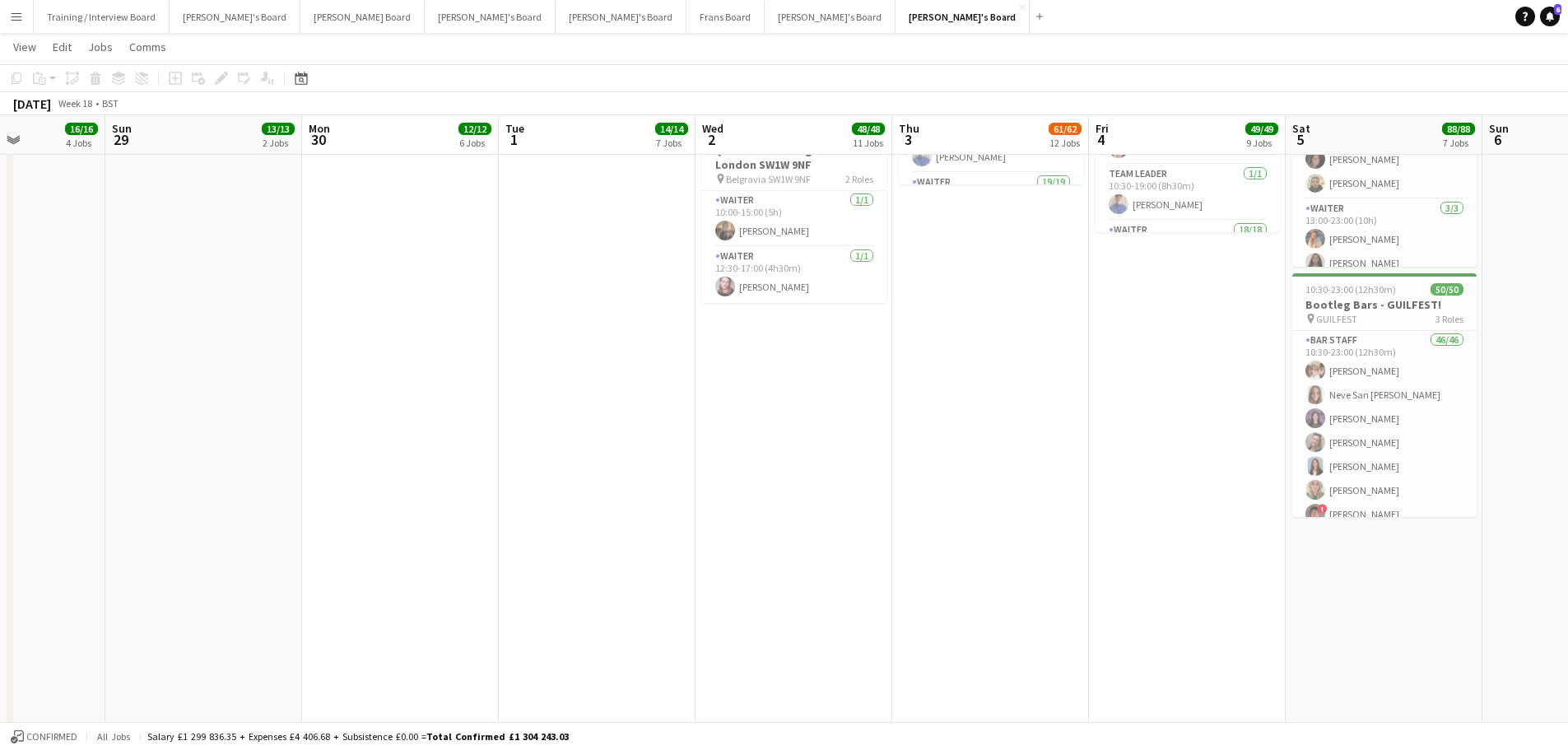 scroll, scrollTop: 0, scrollLeft: 566, axis: horizontal 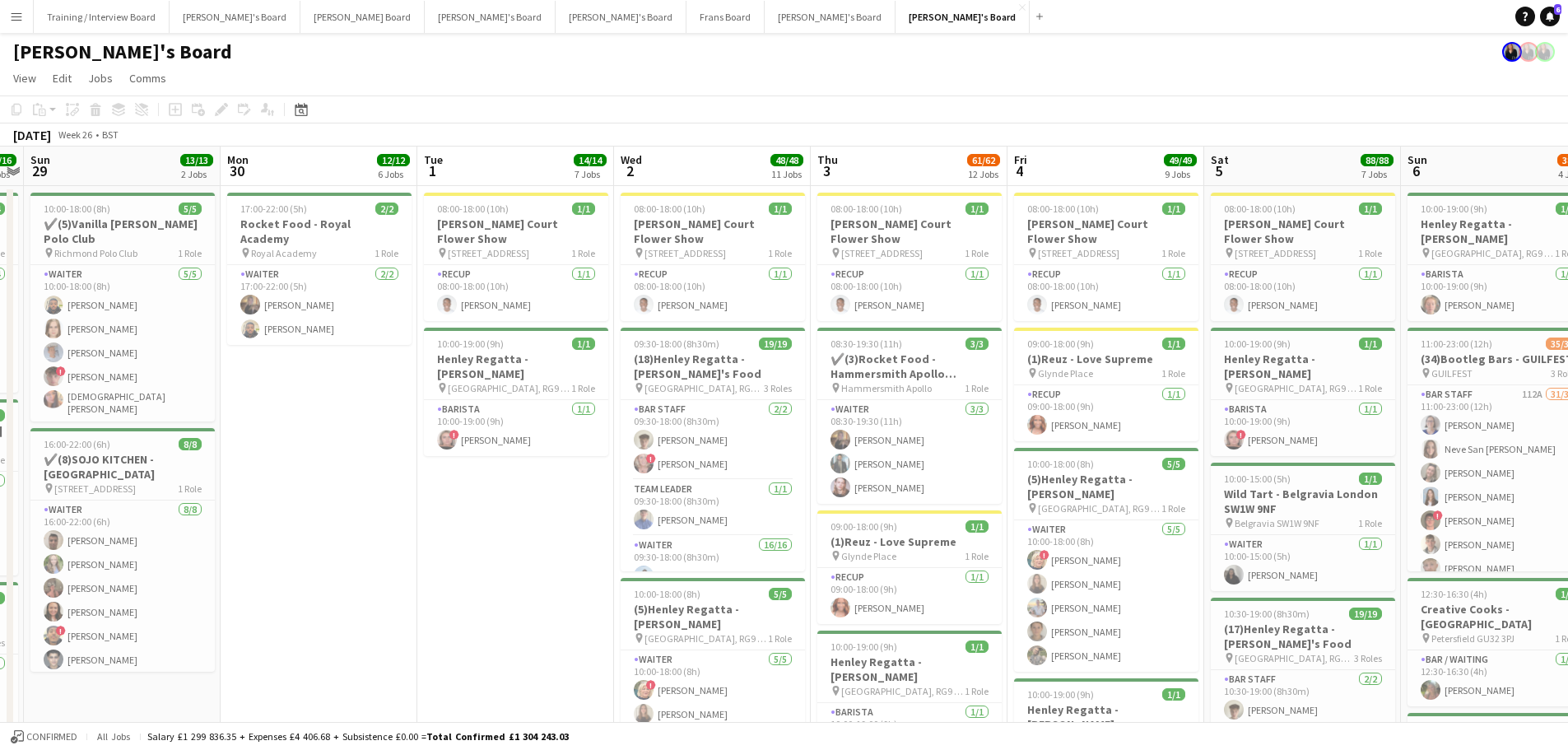 drag, startPoint x: 535, startPoint y: 534, endPoint x: 1092, endPoint y: 593, distance: 560.1161 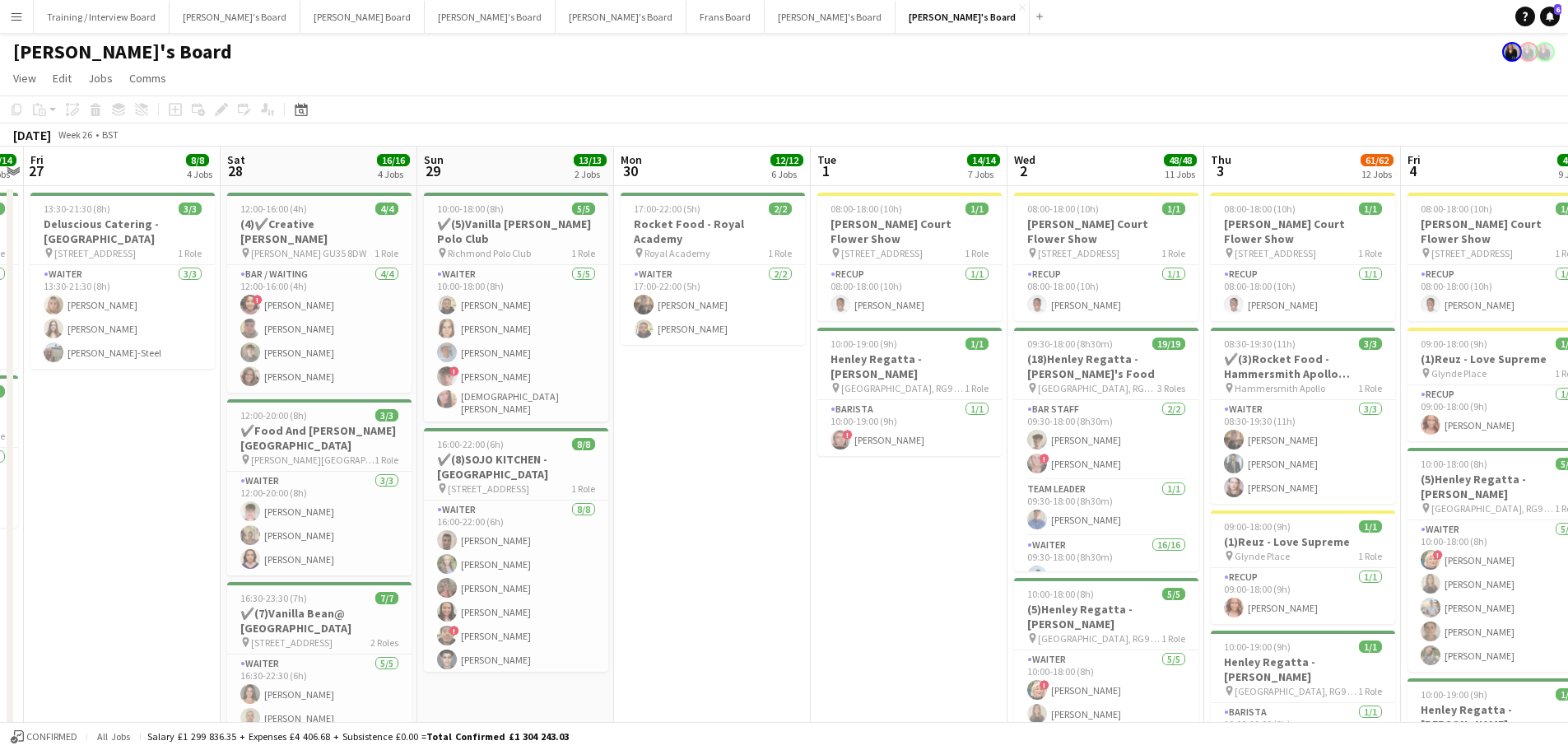 scroll, scrollTop: 0, scrollLeft: 559, axis: horizontal 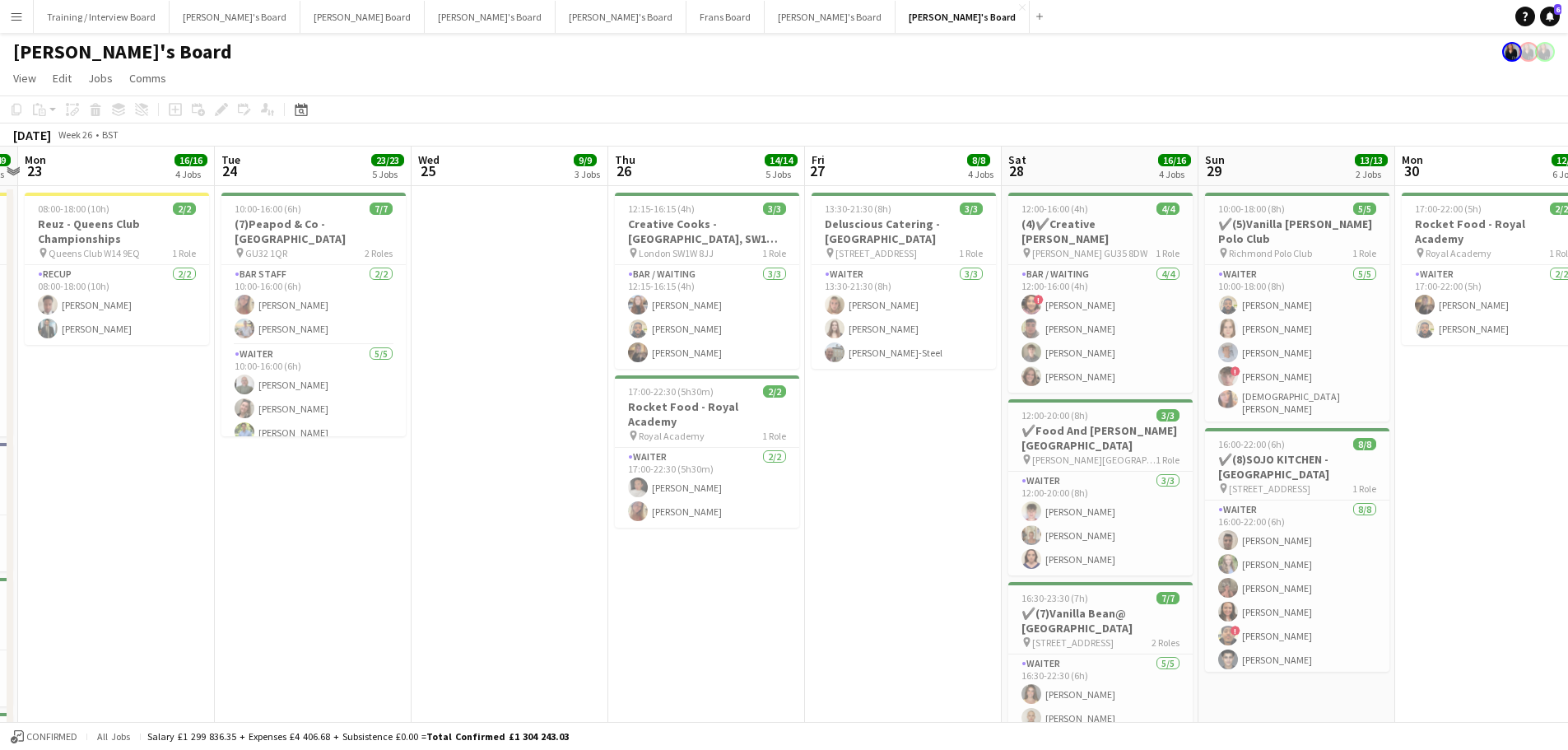 drag, startPoint x: 516, startPoint y: 531, endPoint x: 896, endPoint y: 569, distance: 381.8953 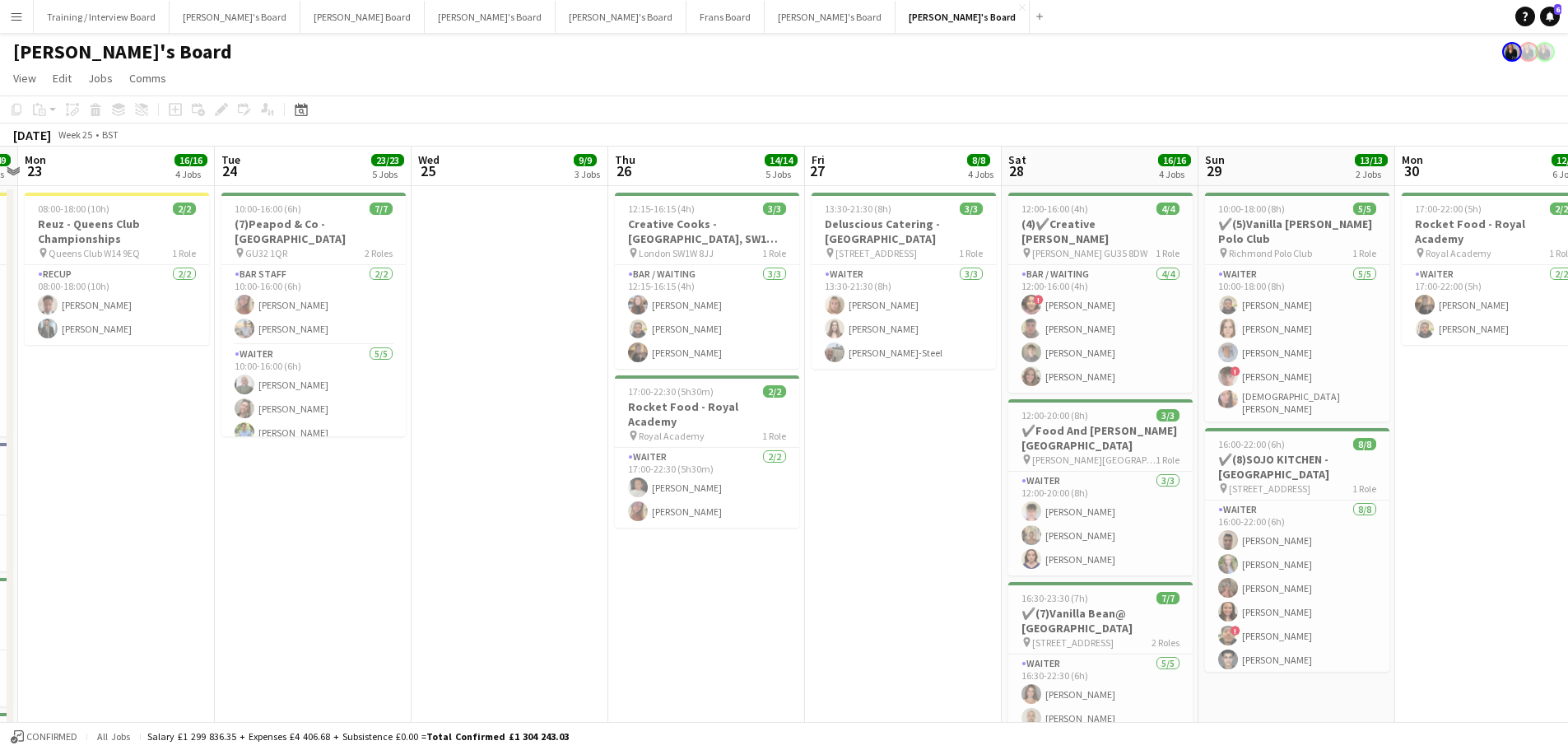 drag, startPoint x: 686, startPoint y: 498, endPoint x: 957, endPoint y: 515, distance: 271.53269 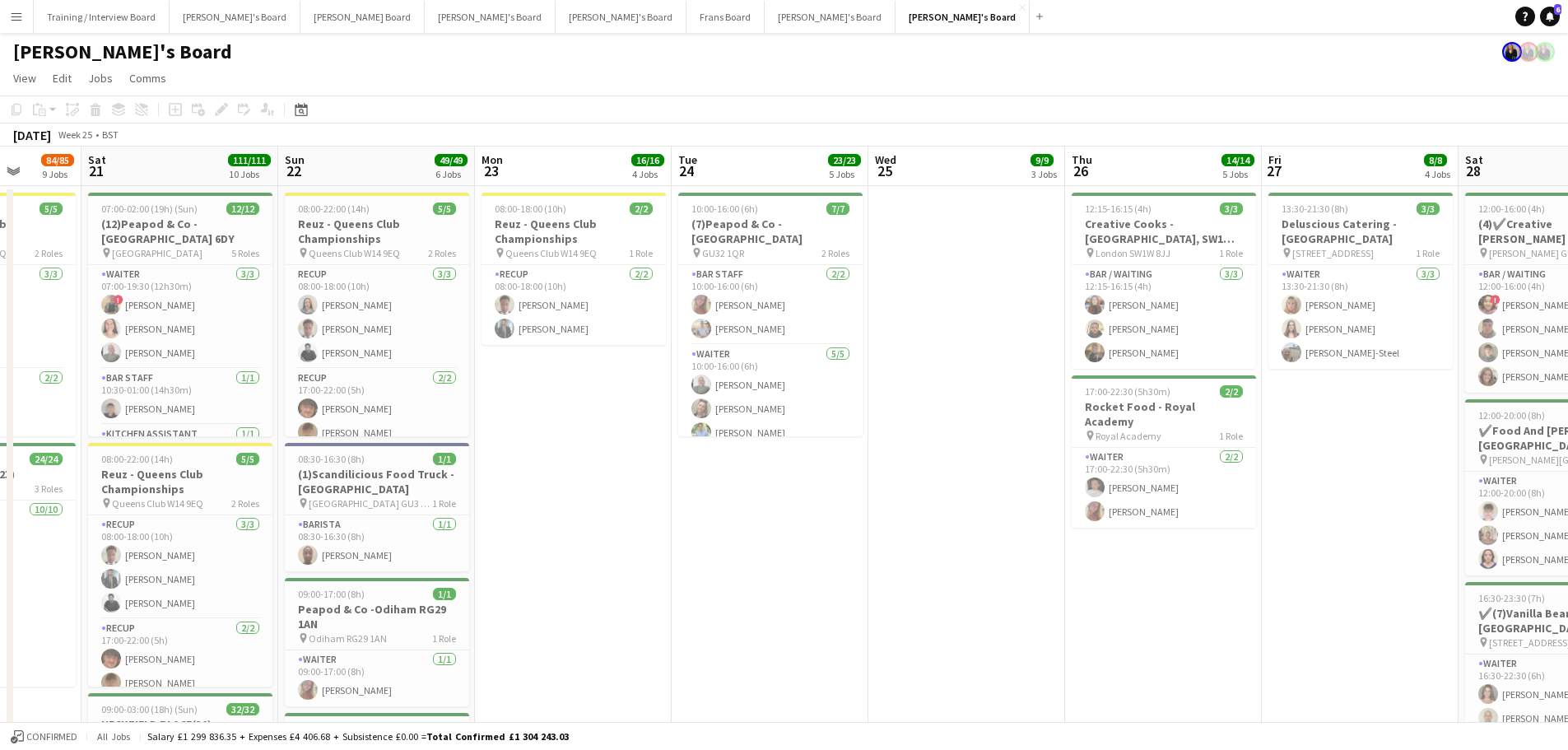 scroll, scrollTop: 0, scrollLeft: 509, axis: horizontal 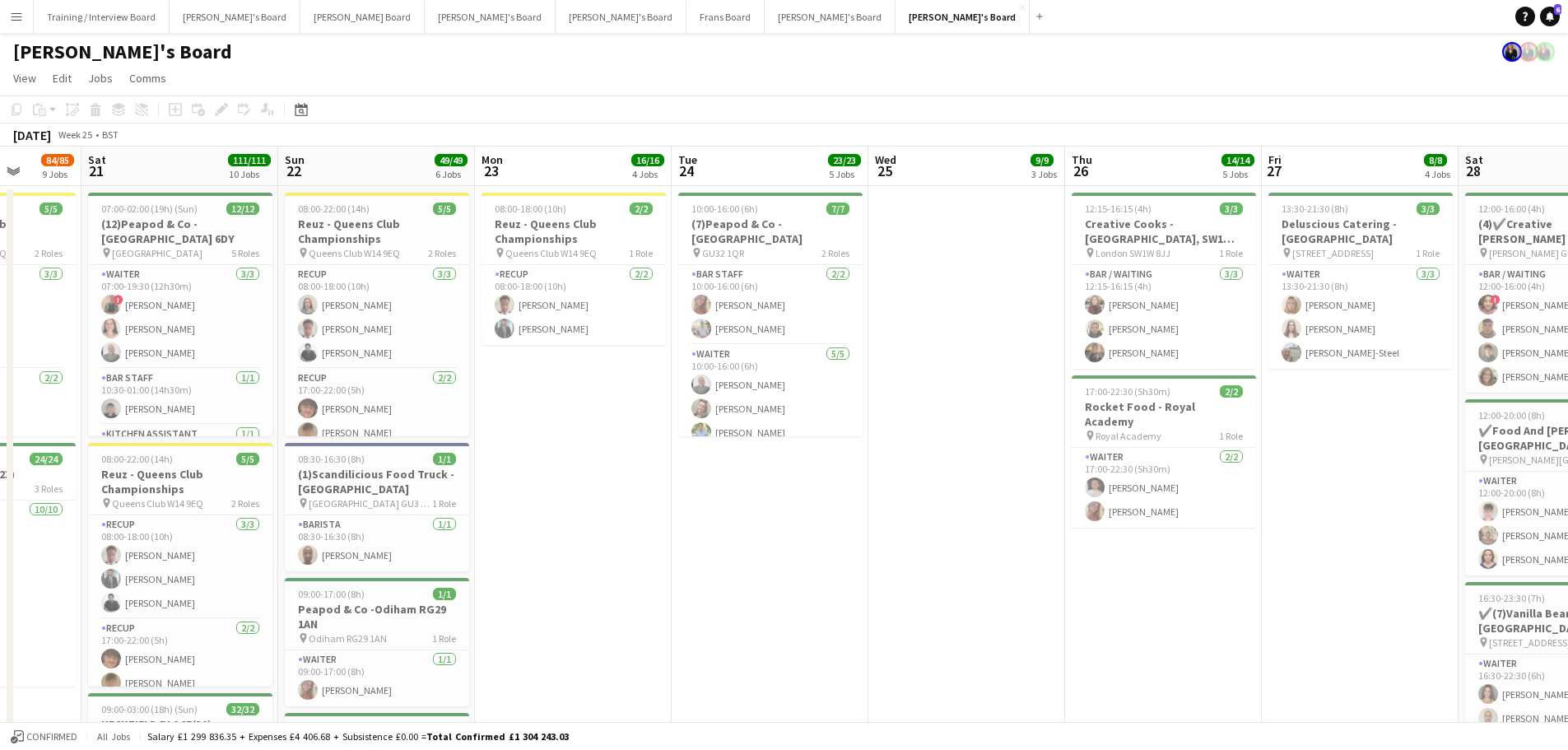 drag, startPoint x: 767, startPoint y: 527, endPoint x: 1117, endPoint y: 547, distance: 350.57096 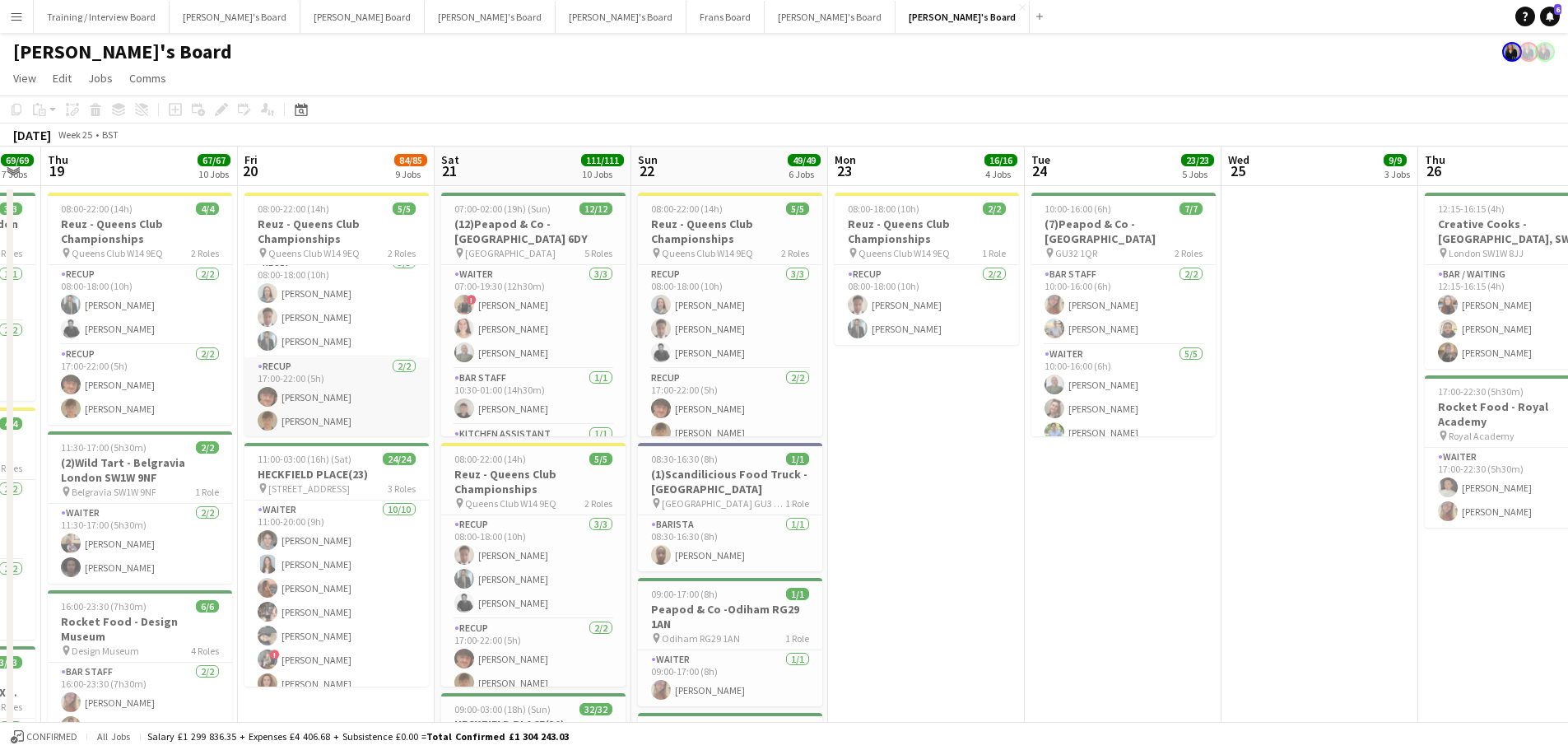 scroll, scrollTop: 12, scrollLeft: 0, axis: vertical 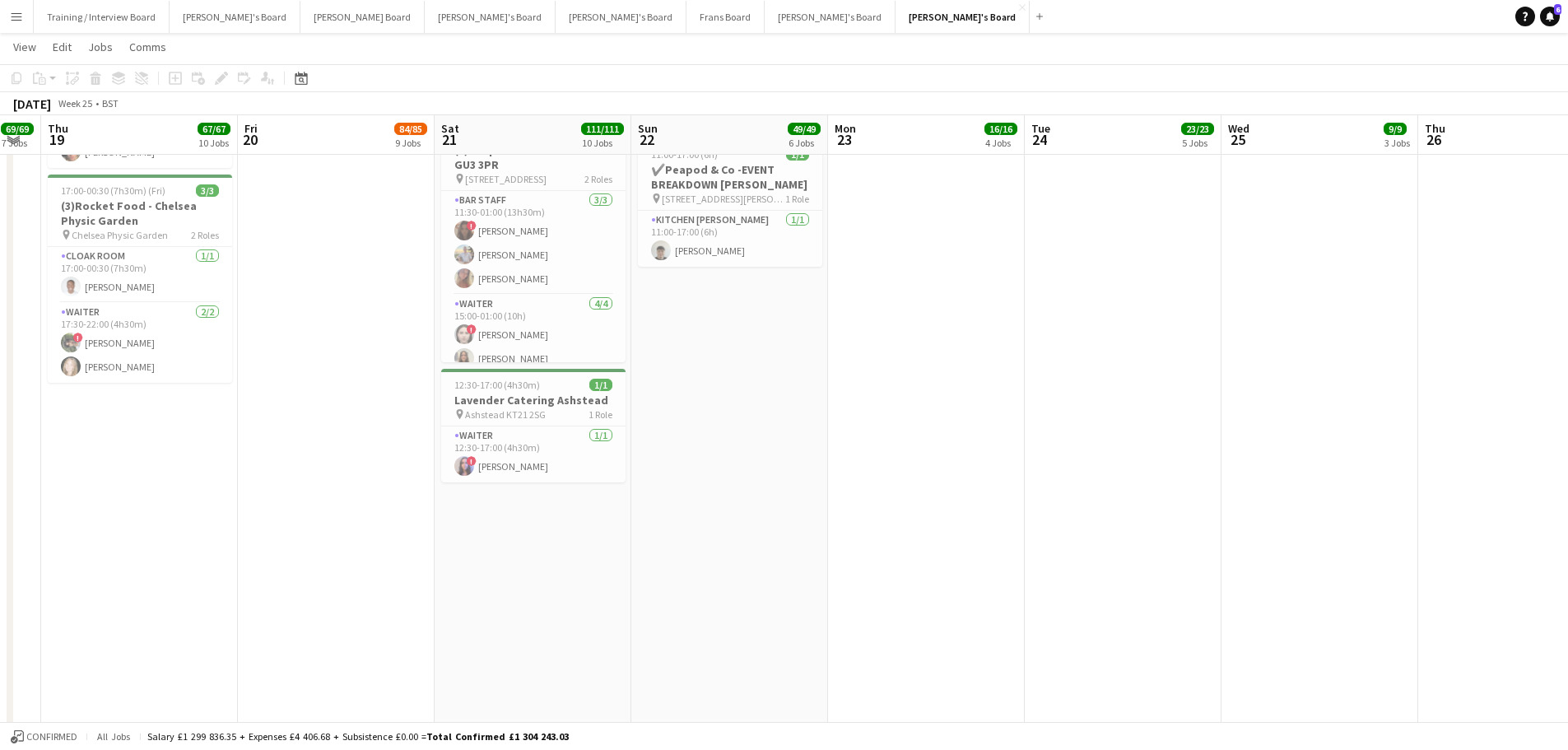 drag, startPoint x: 260, startPoint y: 464, endPoint x: 887, endPoint y: 560, distance: 634.30671 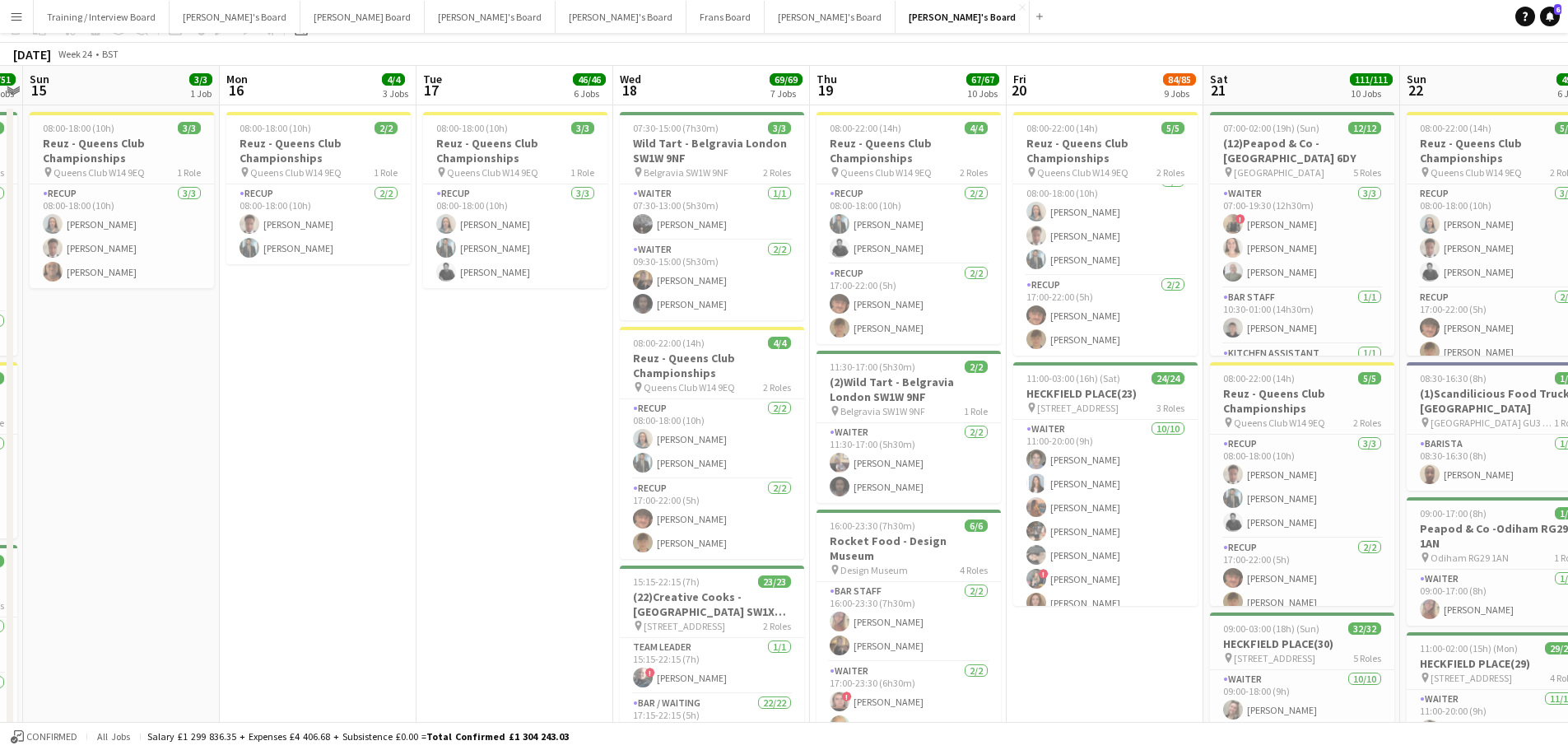 scroll, scrollTop: 0, scrollLeft: 0, axis: both 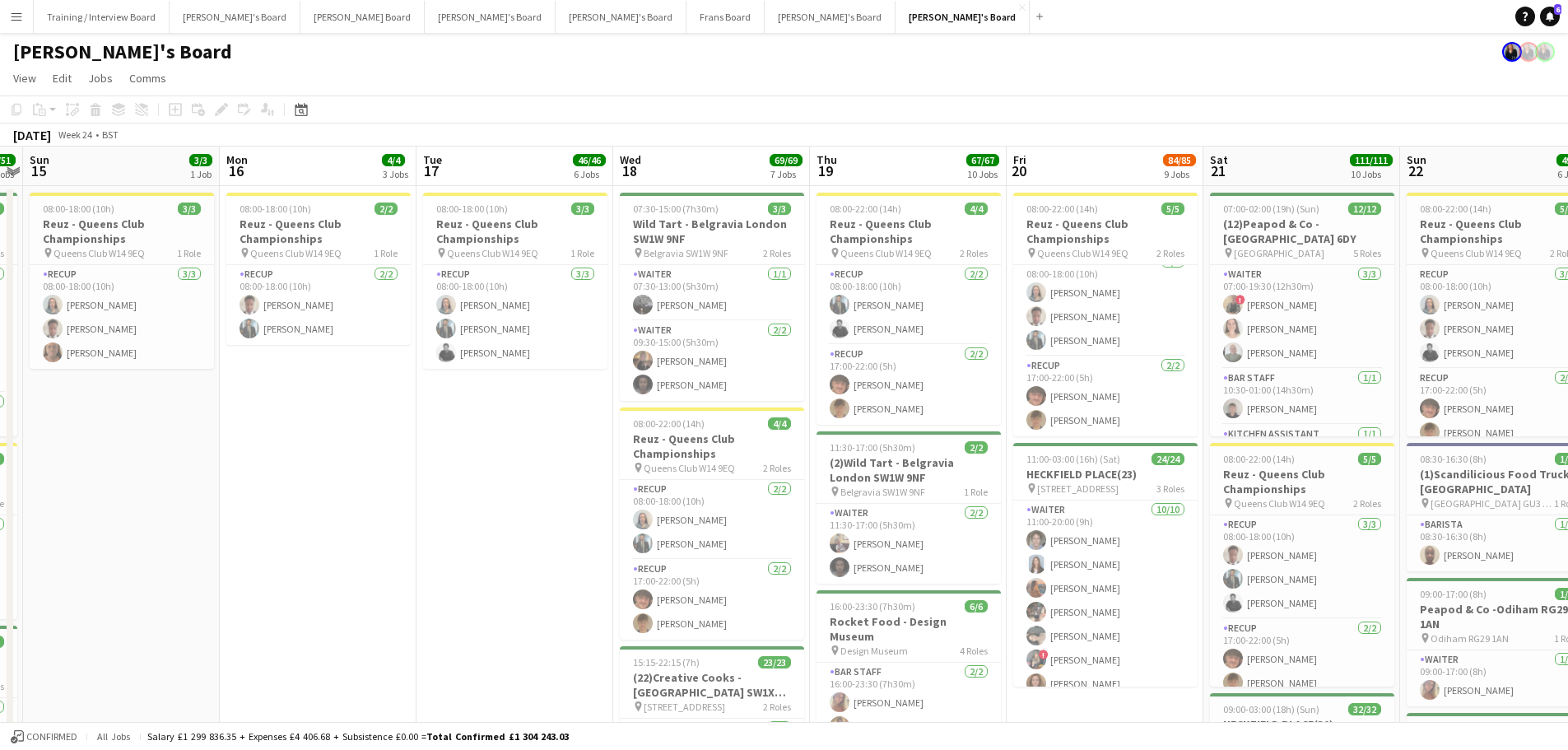 drag, startPoint x: 523, startPoint y: 454, endPoint x: 766, endPoint y: 510, distance: 249.3692 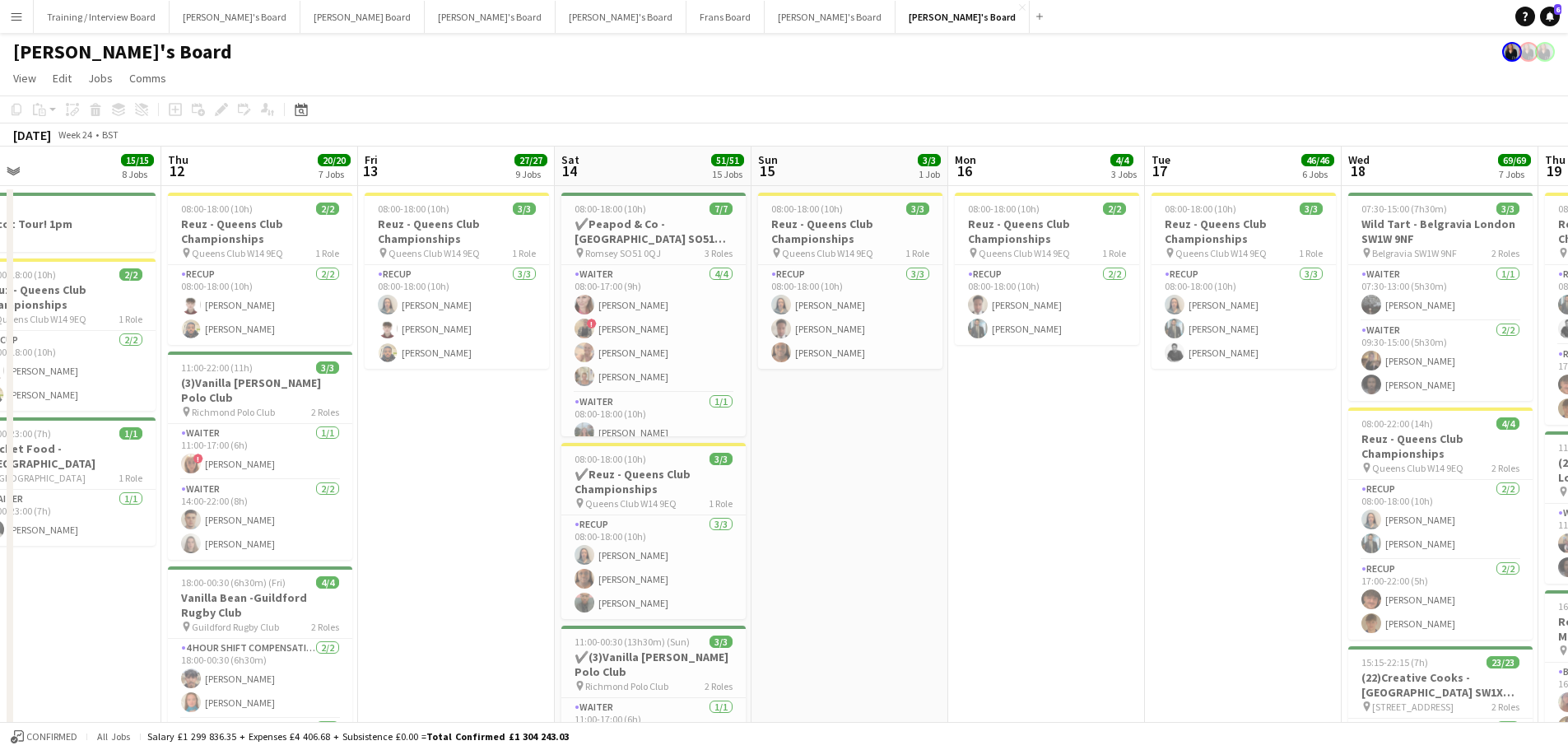 drag, startPoint x: 647, startPoint y: 484, endPoint x: 901, endPoint y: 536, distance: 259.2682 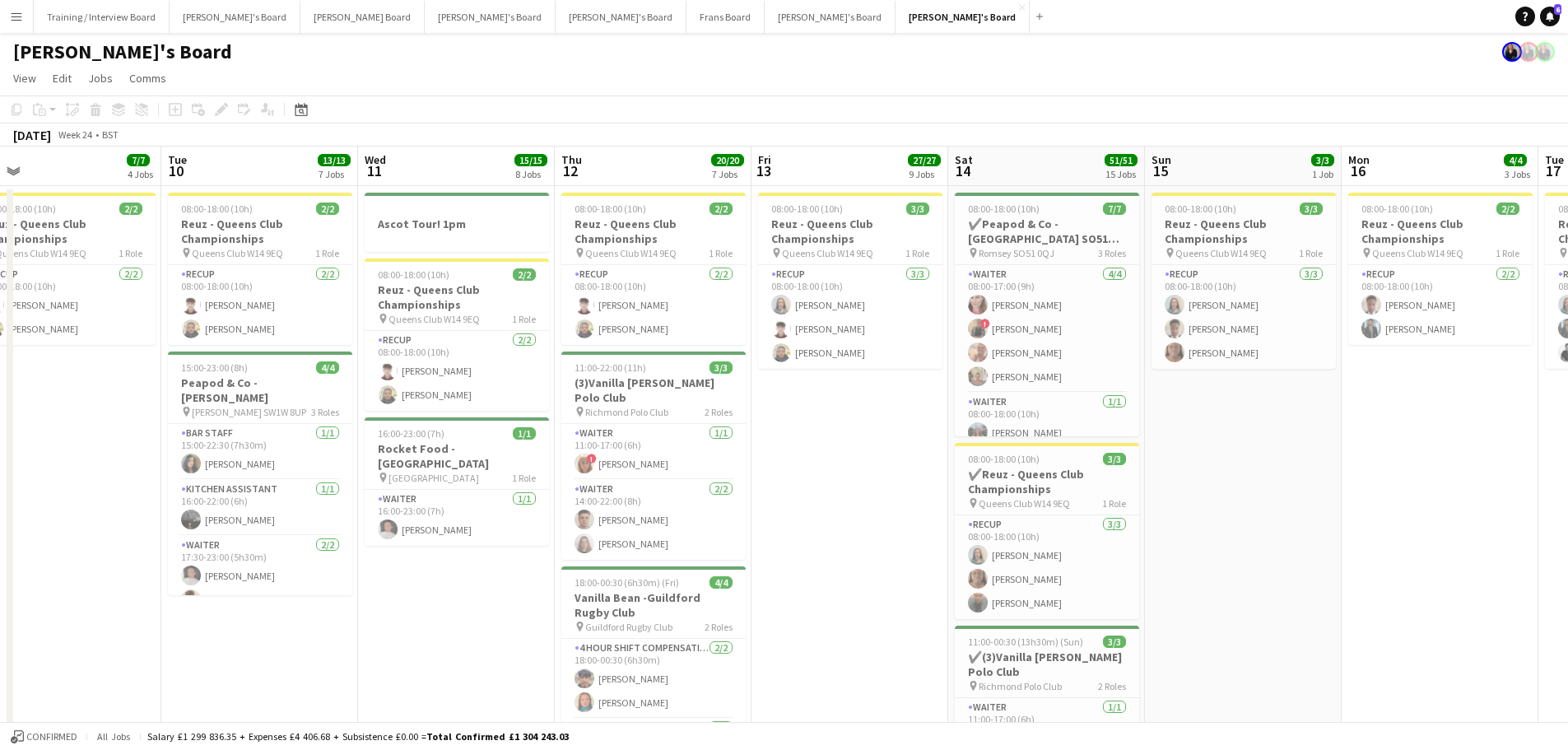 scroll, scrollTop: 0, scrollLeft: 389, axis: horizontal 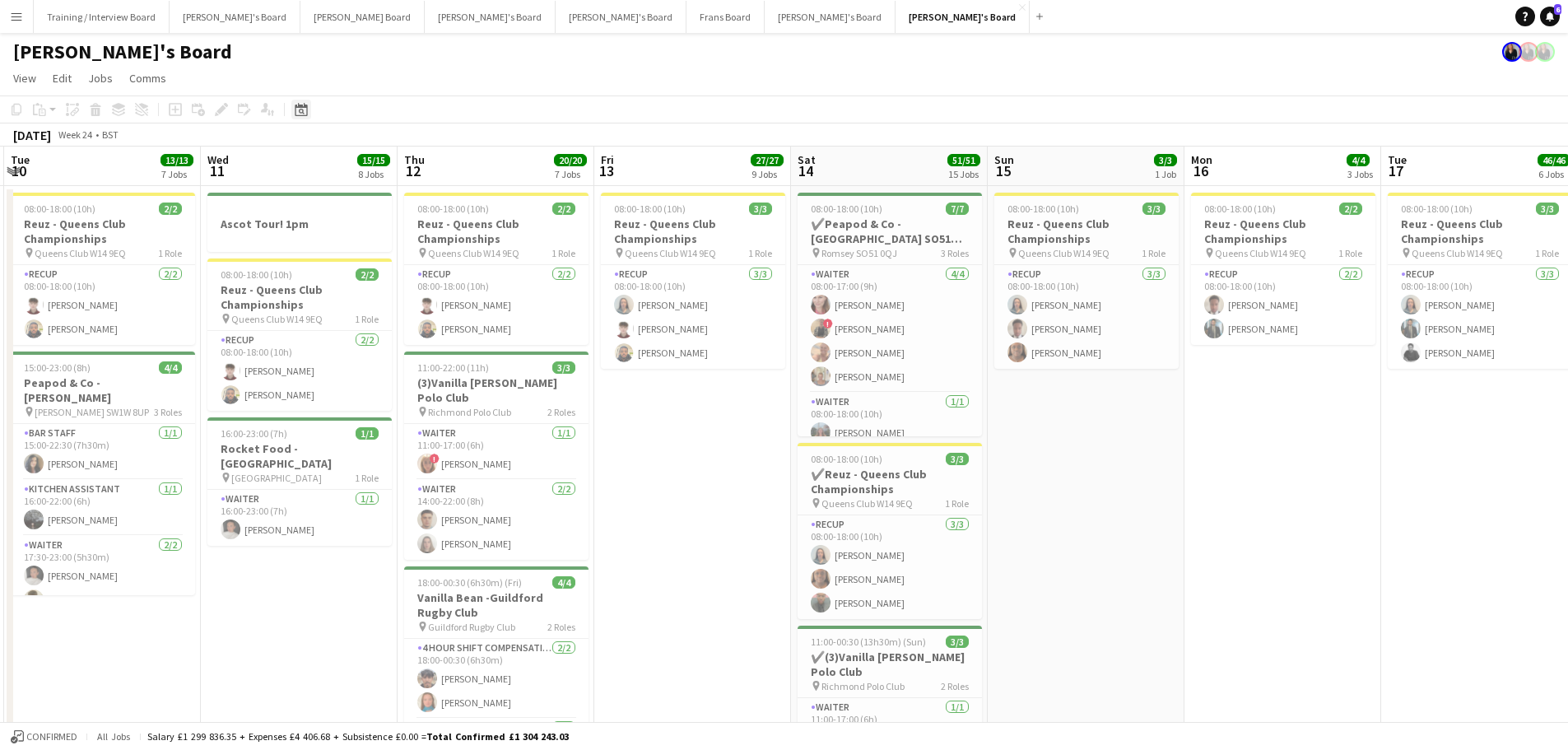 click on "Date picker" at bounding box center [301, 109] 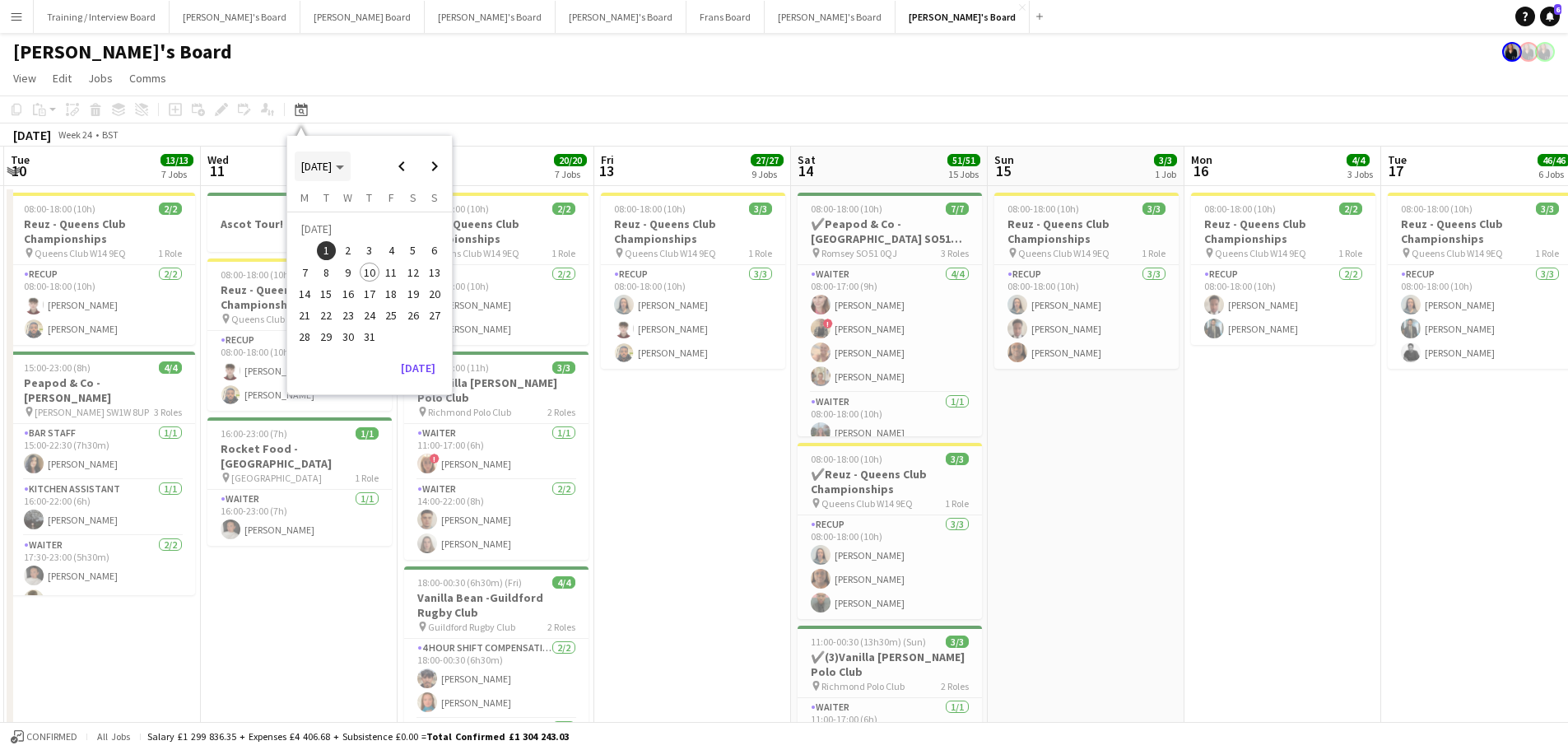 click on "[DATE]" at bounding box center (316, 166) 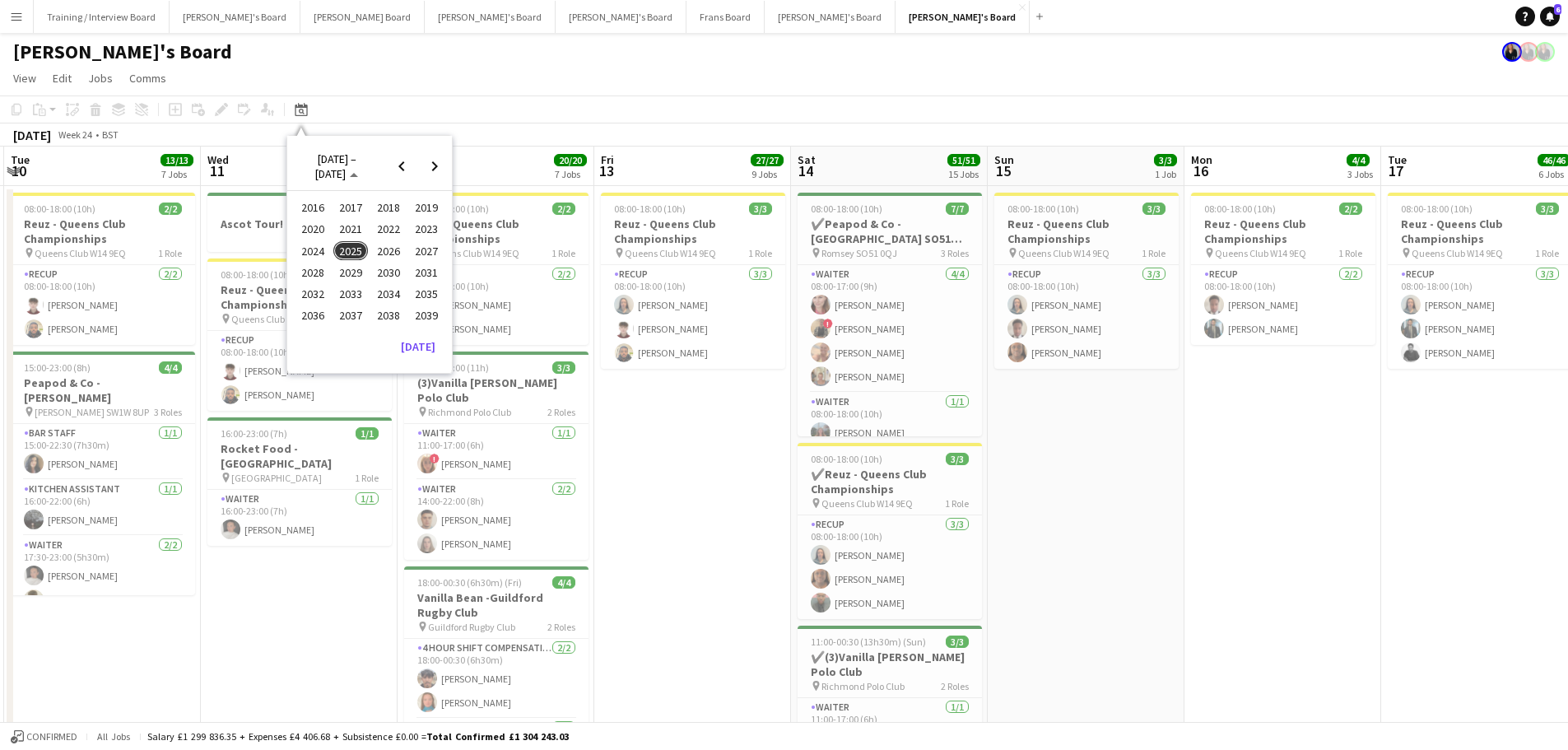 click on "2025" at bounding box center [350, 251] 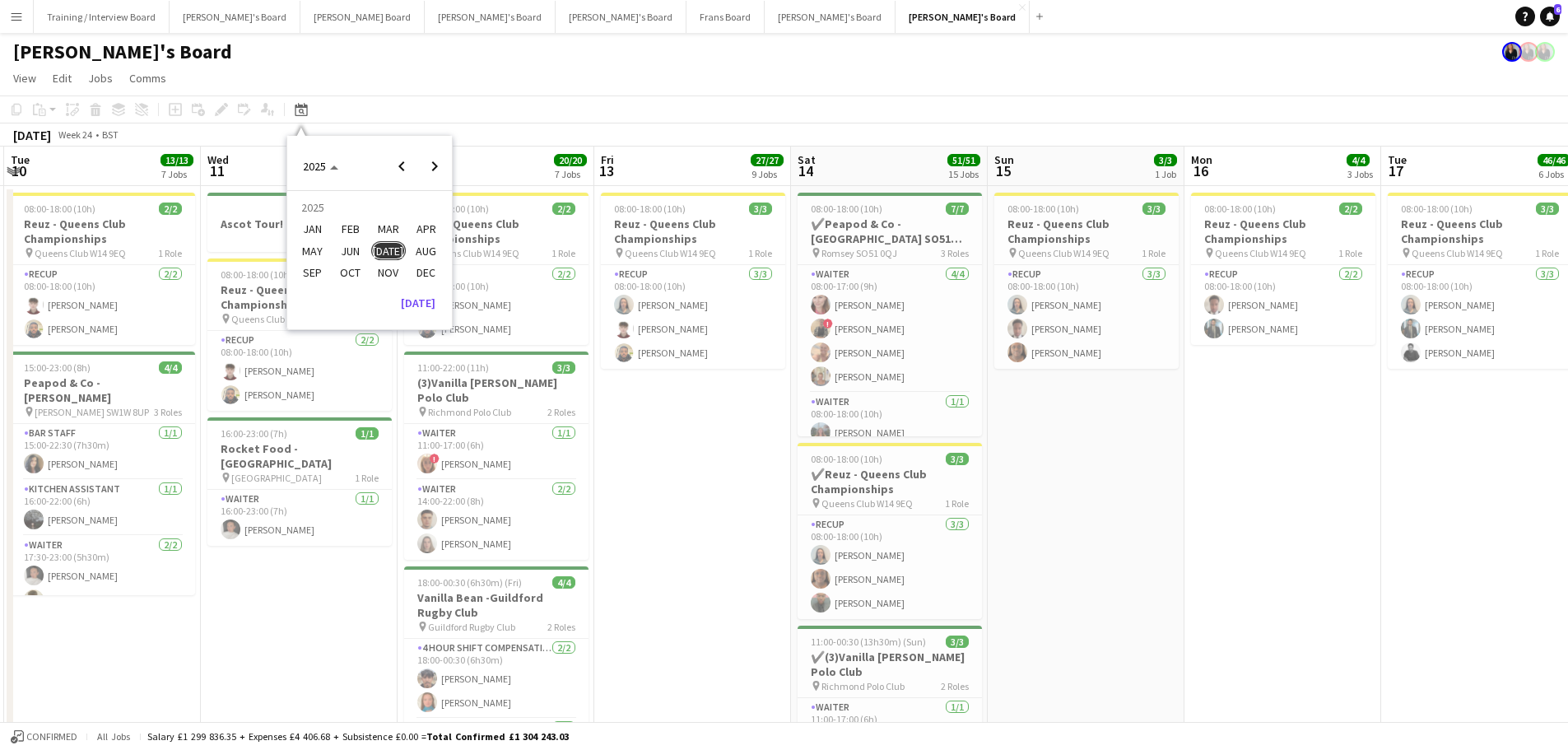 click on "JAN" at bounding box center (312, 230) 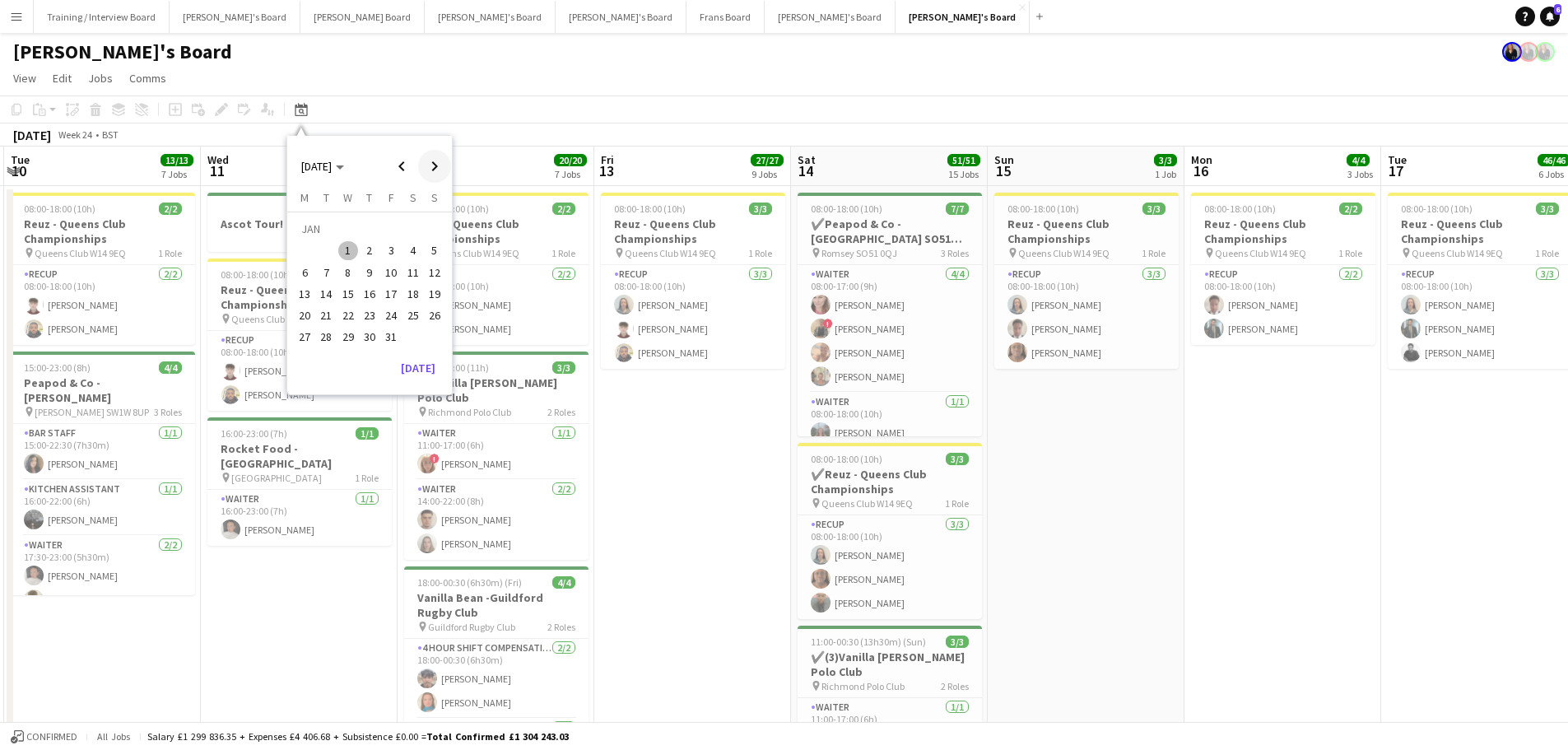 click at bounding box center [435, 166] 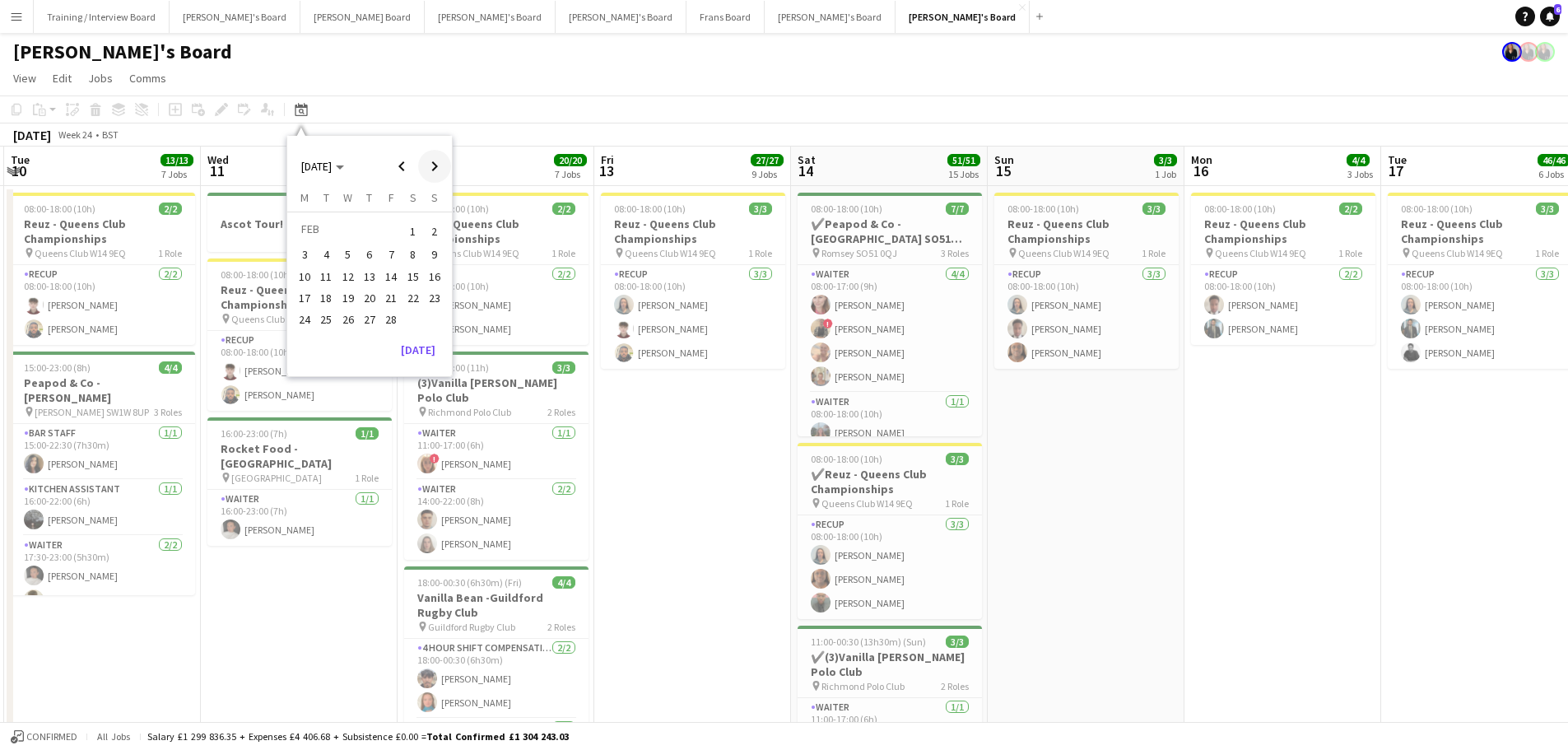 click at bounding box center (435, 166) 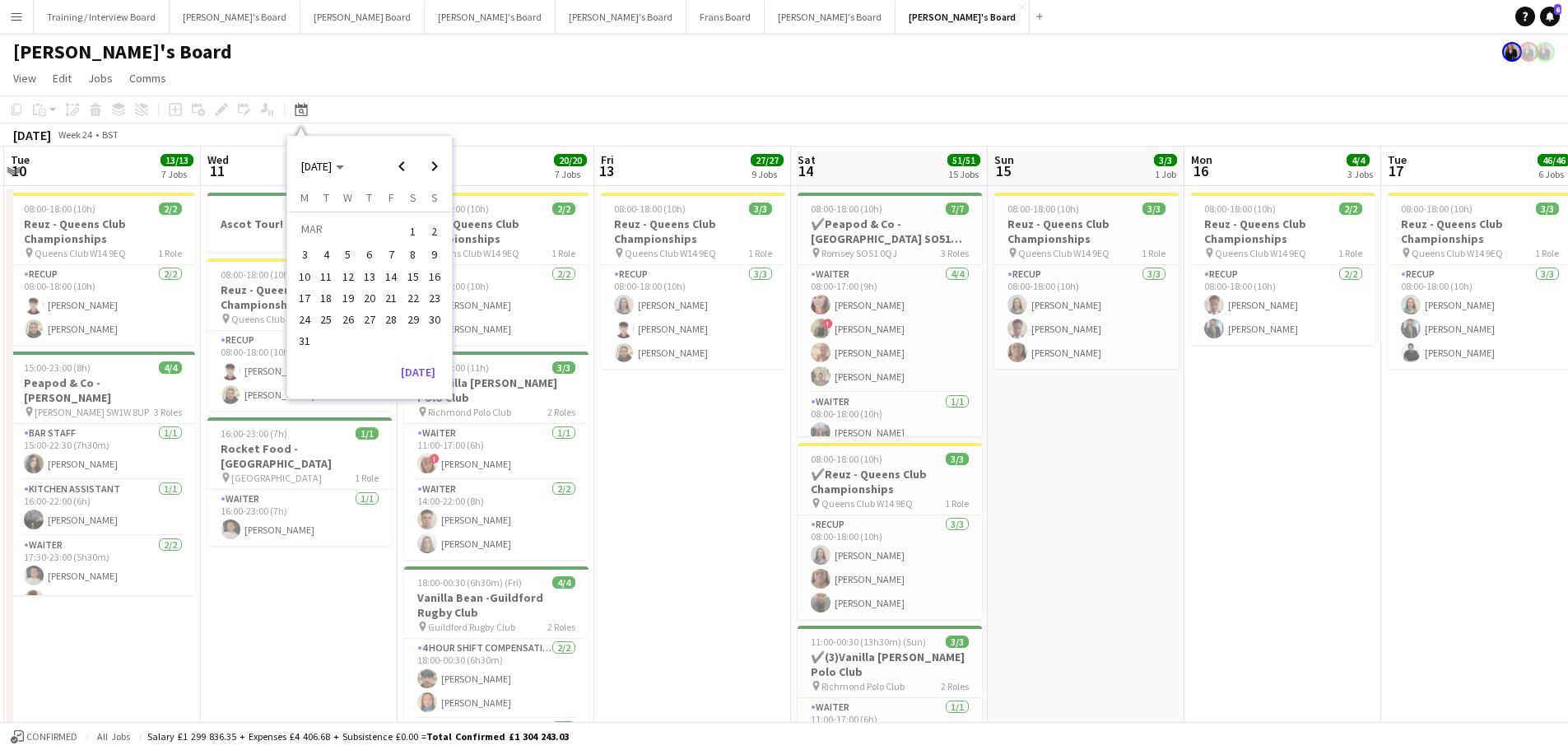 click on "1" at bounding box center [413, 231] 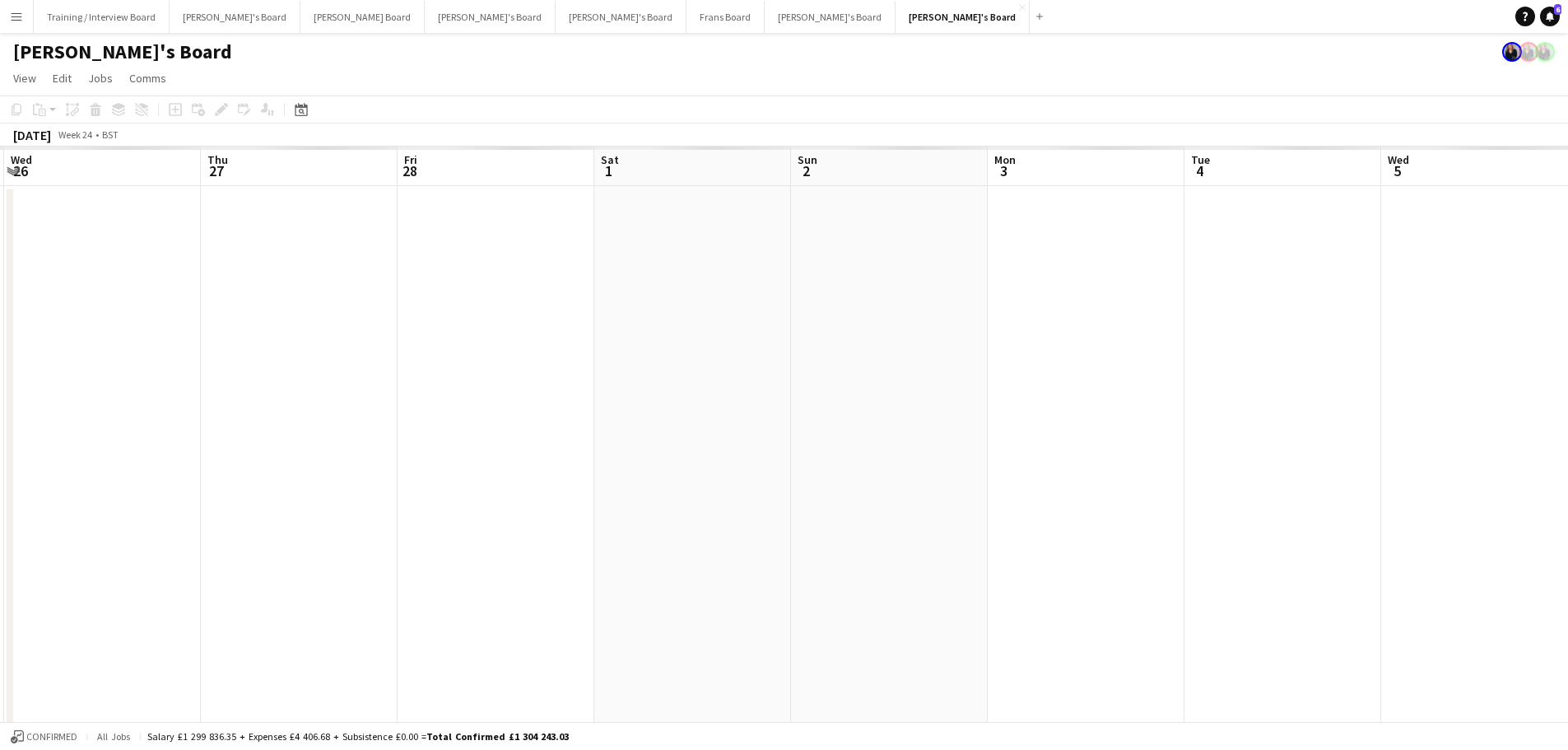 scroll, scrollTop: 0, scrollLeft: 566, axis: horizontal 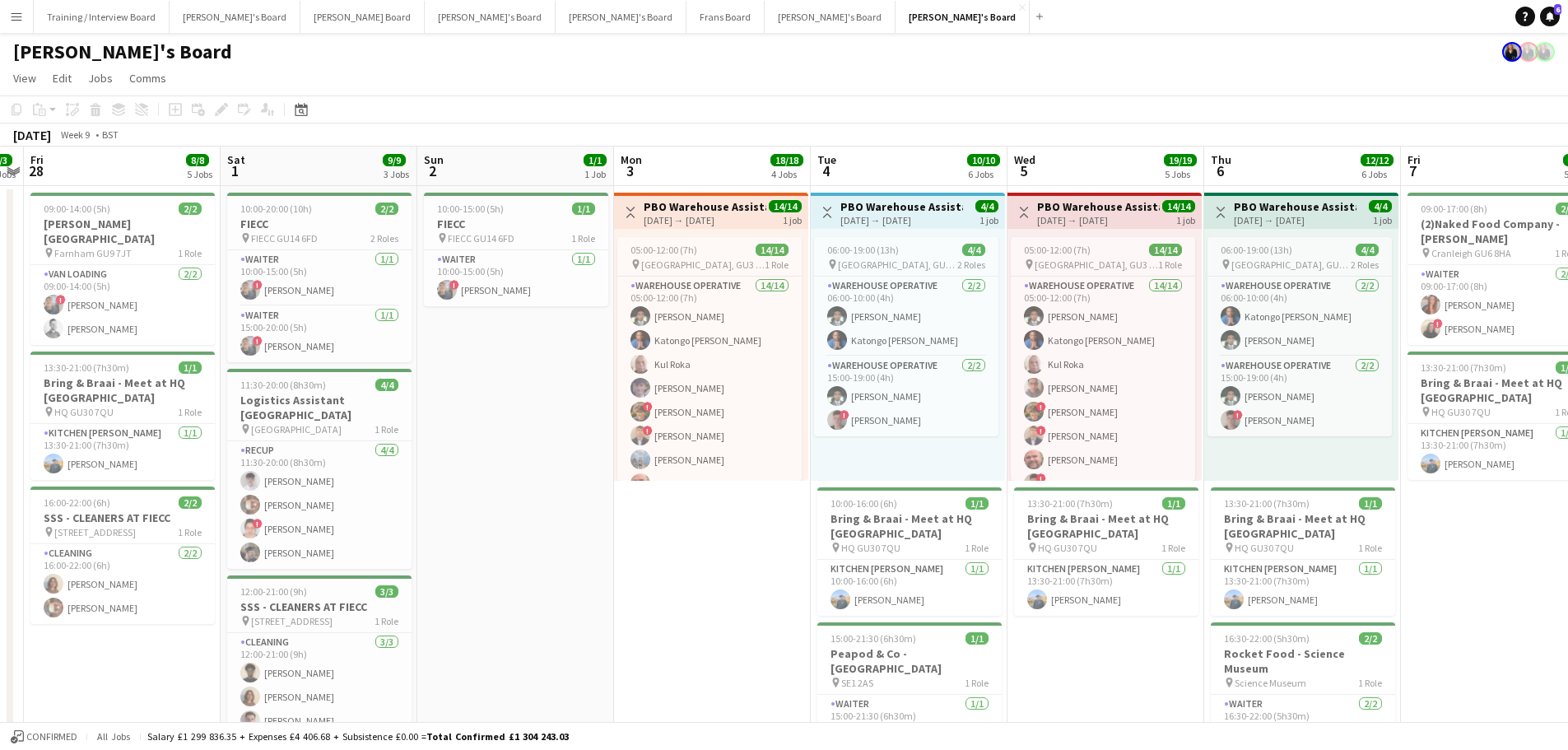 drag, startPoint x: 852, startPoint y: 547, endPoint x: 458, endPoint y: 498, distance: 397.03526 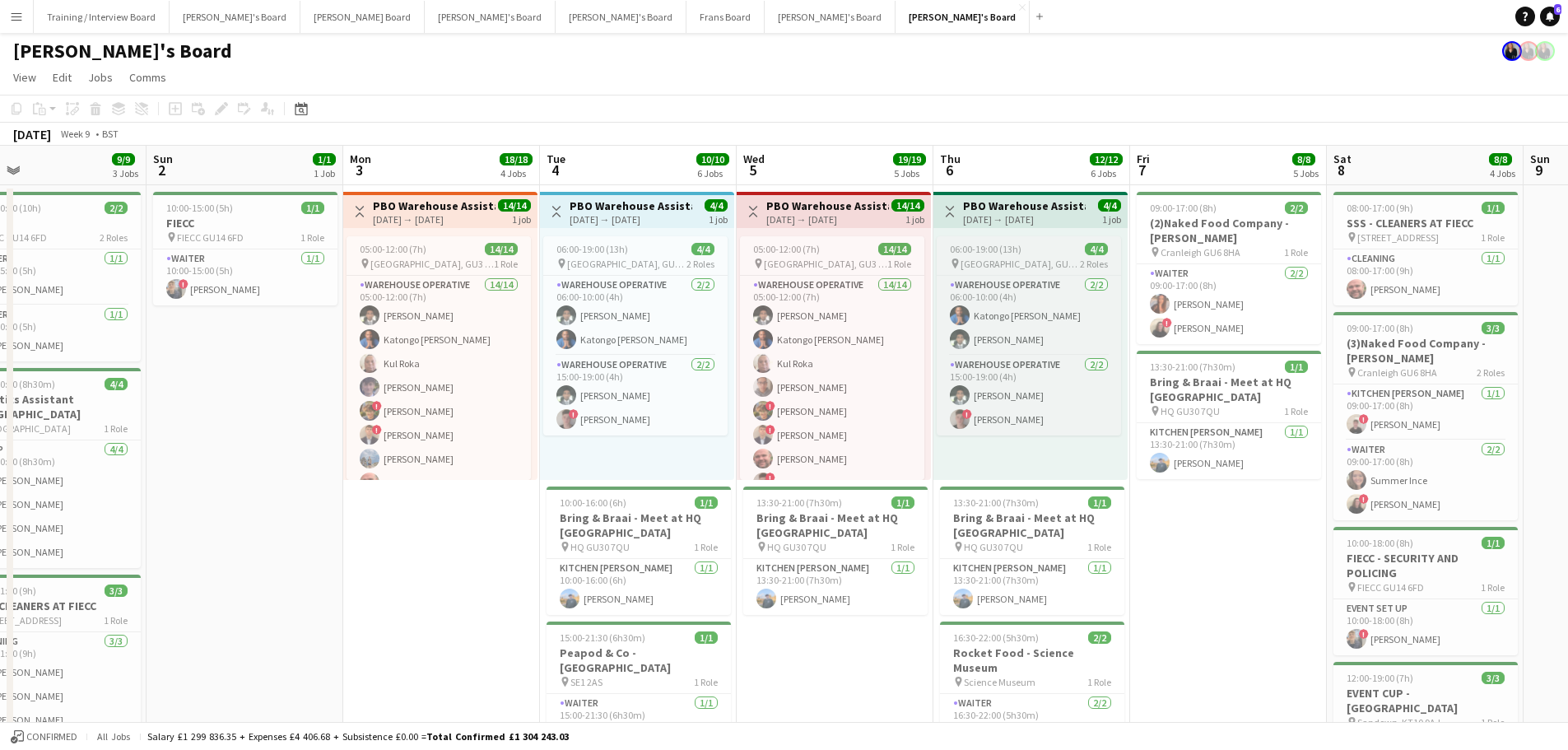 scroll, scrollTop: 0, scrollLeft: 0, axis: both 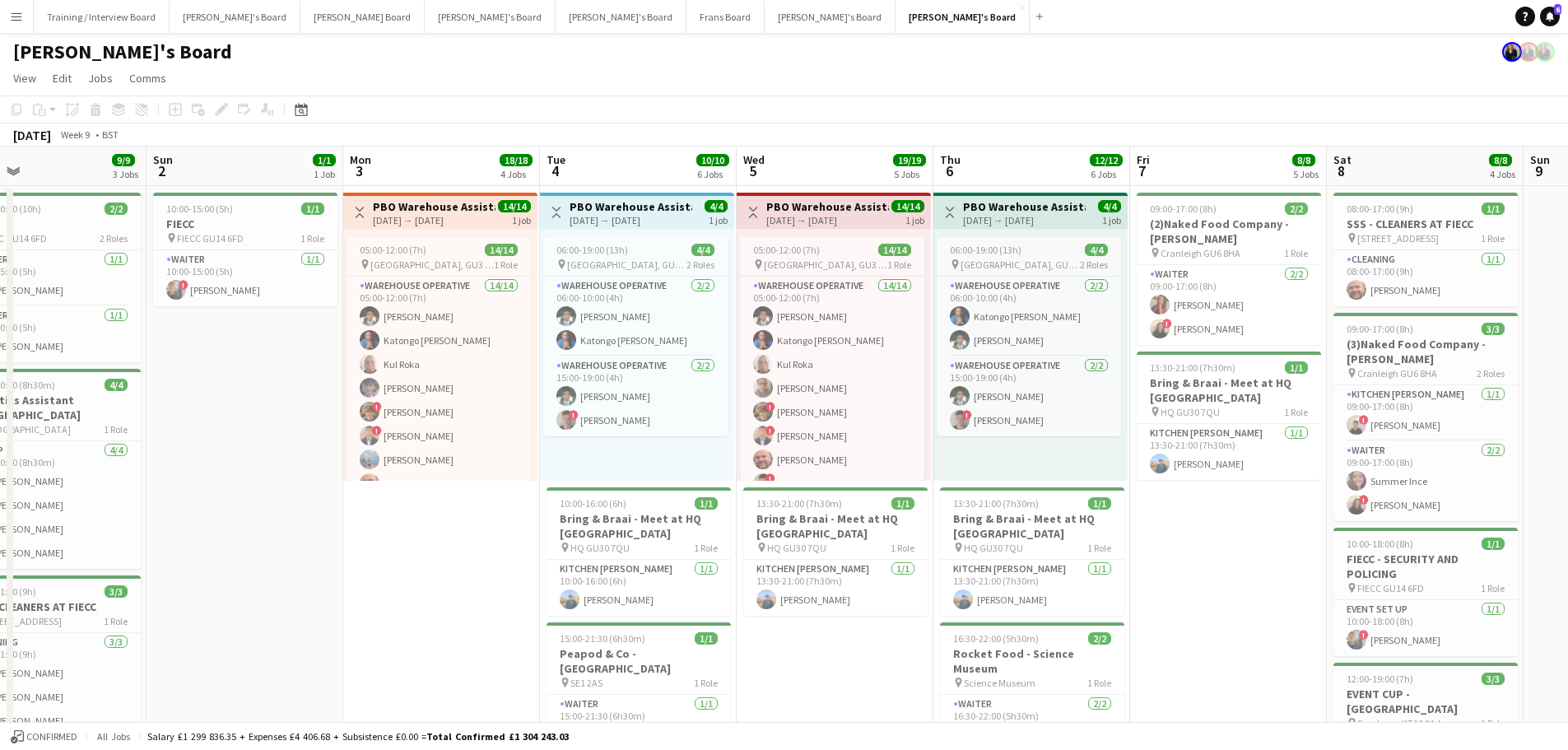 click on "06-03-2025 → 06-03-2025" at bounding box center (1024, 220) 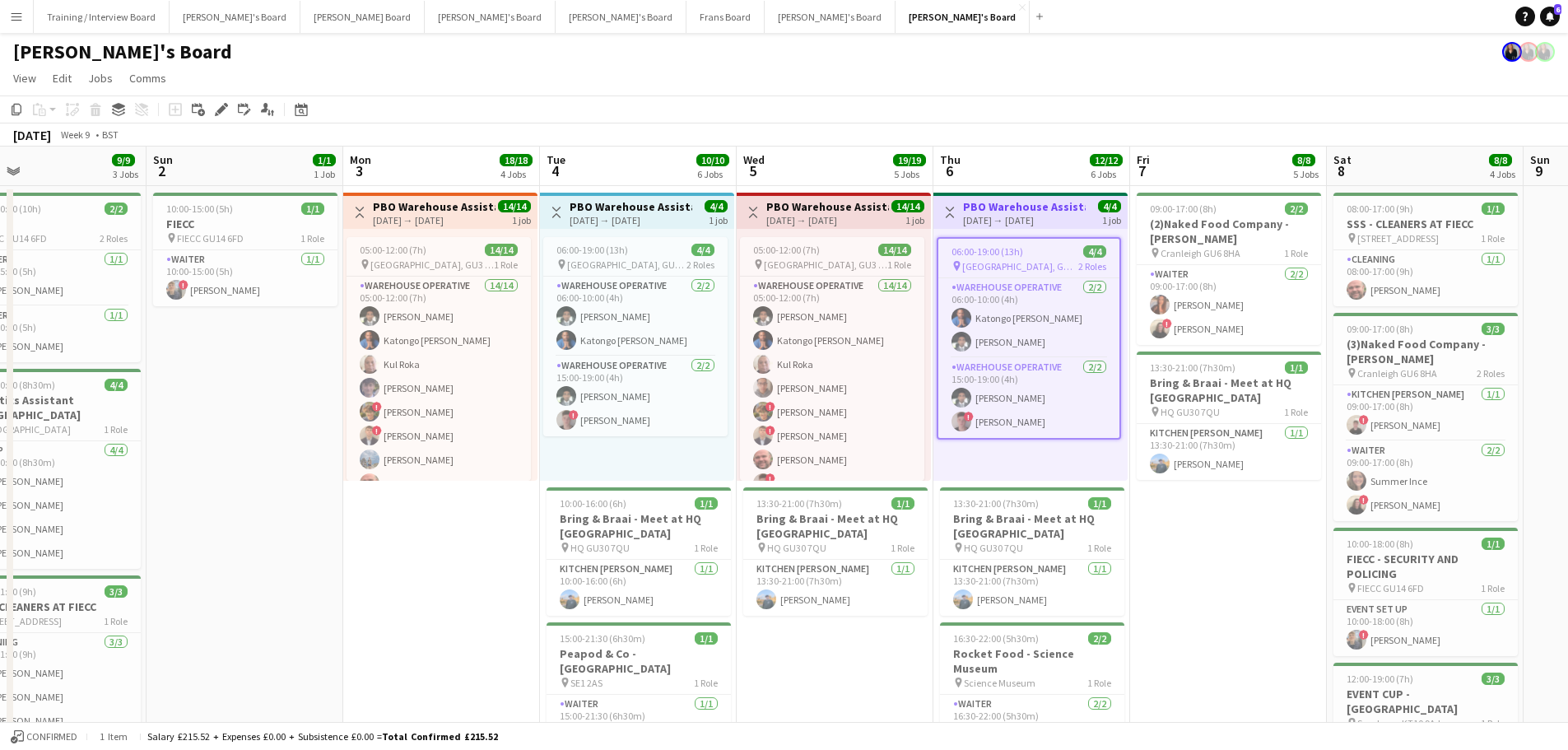 click on "PBO Warehouse Assistant - Guildford" at bounding box center [1024, 207] 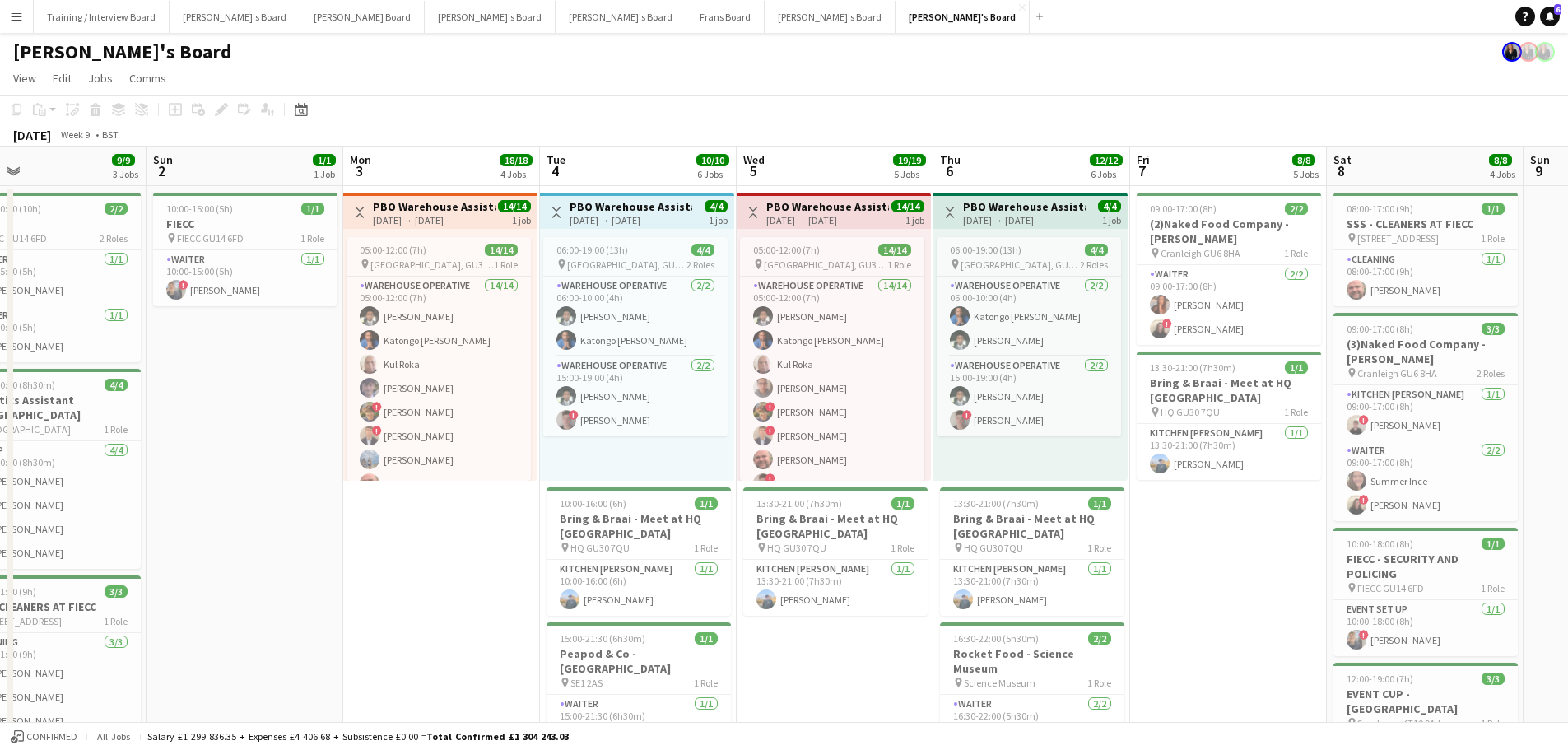 click on "PBO Warehouse Assistant - Guildford" at bounding box center [1024, 207] 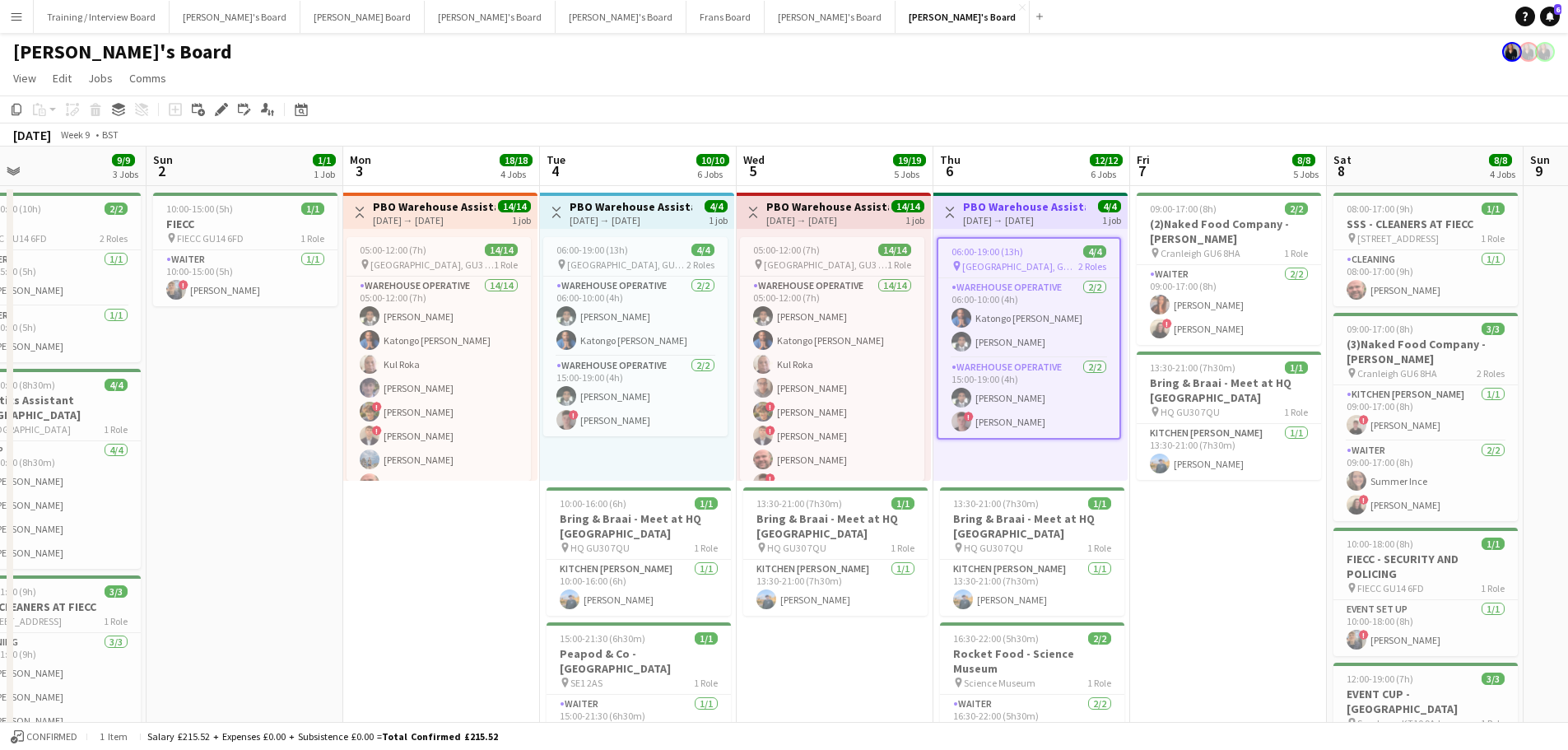 drag, startPoint x: 1185, startPoint y: 566, endPoint x: 571, endPoint y: 546, distance: 614.326 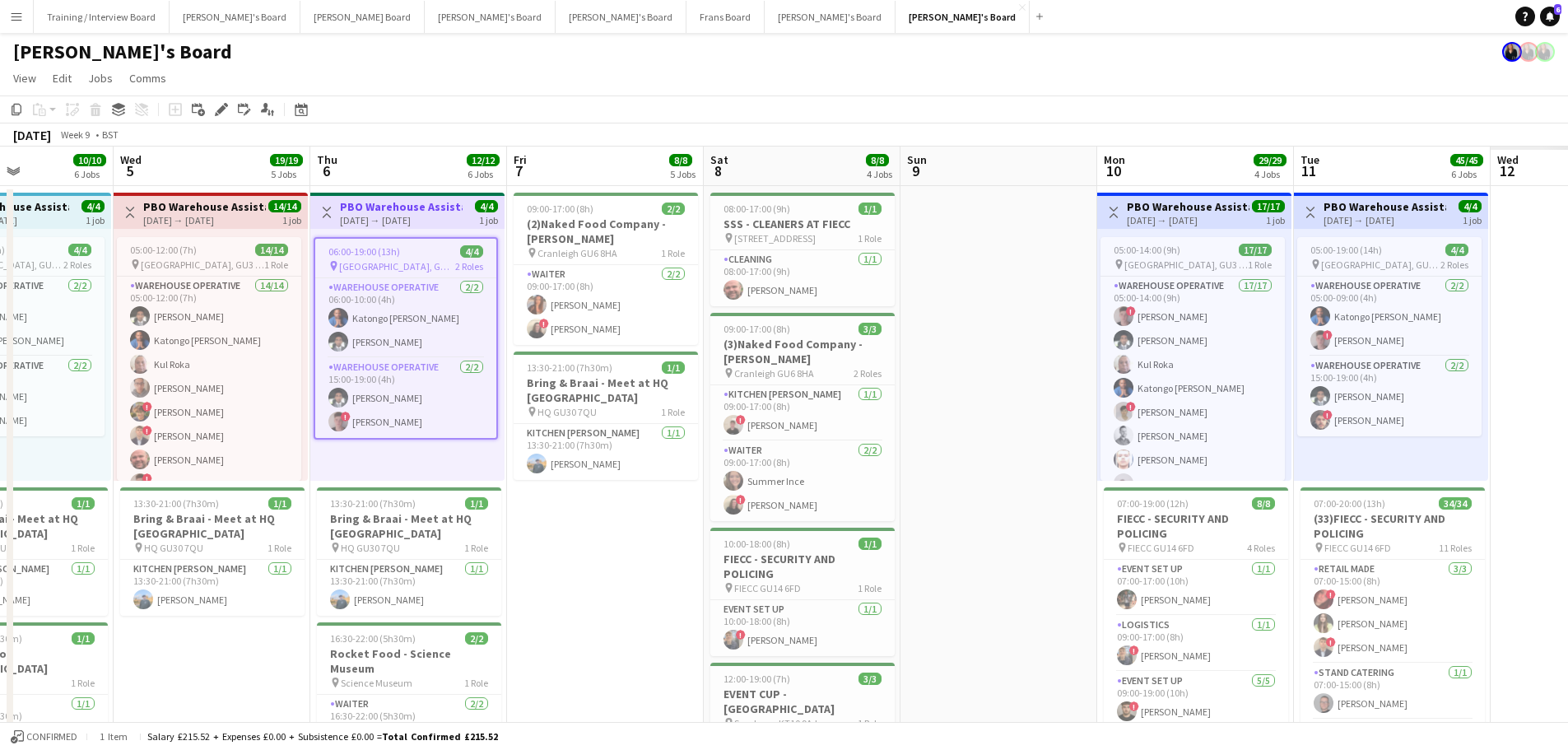 click on "Sun   2   1/1   1 Job   Mon   3   18/18   4 Jobs   Tue   4   10/10   6 Jobs   Wed   5   19/19   5 Jobs   Thu   6   12/12   6 Jobs   Fri   7   8/8   5 Jobs   Sat   8   8/8   4 Jobs   Sun   9   Mon   10   29/29   4 Jobs   Tue   11   45/45   6 Jobs   Wed   12   Thu   13   Fri   14      10:00-15:00 (5h)    1/1   FIECC
pin
FIECC  GU14 6FD   1 Role   Waiter   1/1   10:00-15:00 (5h)
! Alex Buchholdt
Toggle View
PBO Warehouse Assistant - Guildford   03-03-2025 → 03-03-2025   14/14   1 job      05:00-12:00 (7h)    14/14
pin
Guildford, GU3 2DX   1 Role   Warehouse Operative   14/14   05:00-12:00 (7h)
Mohammed Choudhary Katongo Chisembele Taylor Kul Roka Alfred Peake ! Spencer Harwood ! Sam Martin Carrick Davis Dyllon McGregor Oliver Salt ! Nathan Bernardini Harry Grogan kamlesh roka ! Joe Thomas Lily-May Kitcher
Toggle View
PBO Warehouse Assistant - Guildford   04-03-2025 → 04-03-2025   4/4   1 job      4/4" at bounding box center [784, 2586] 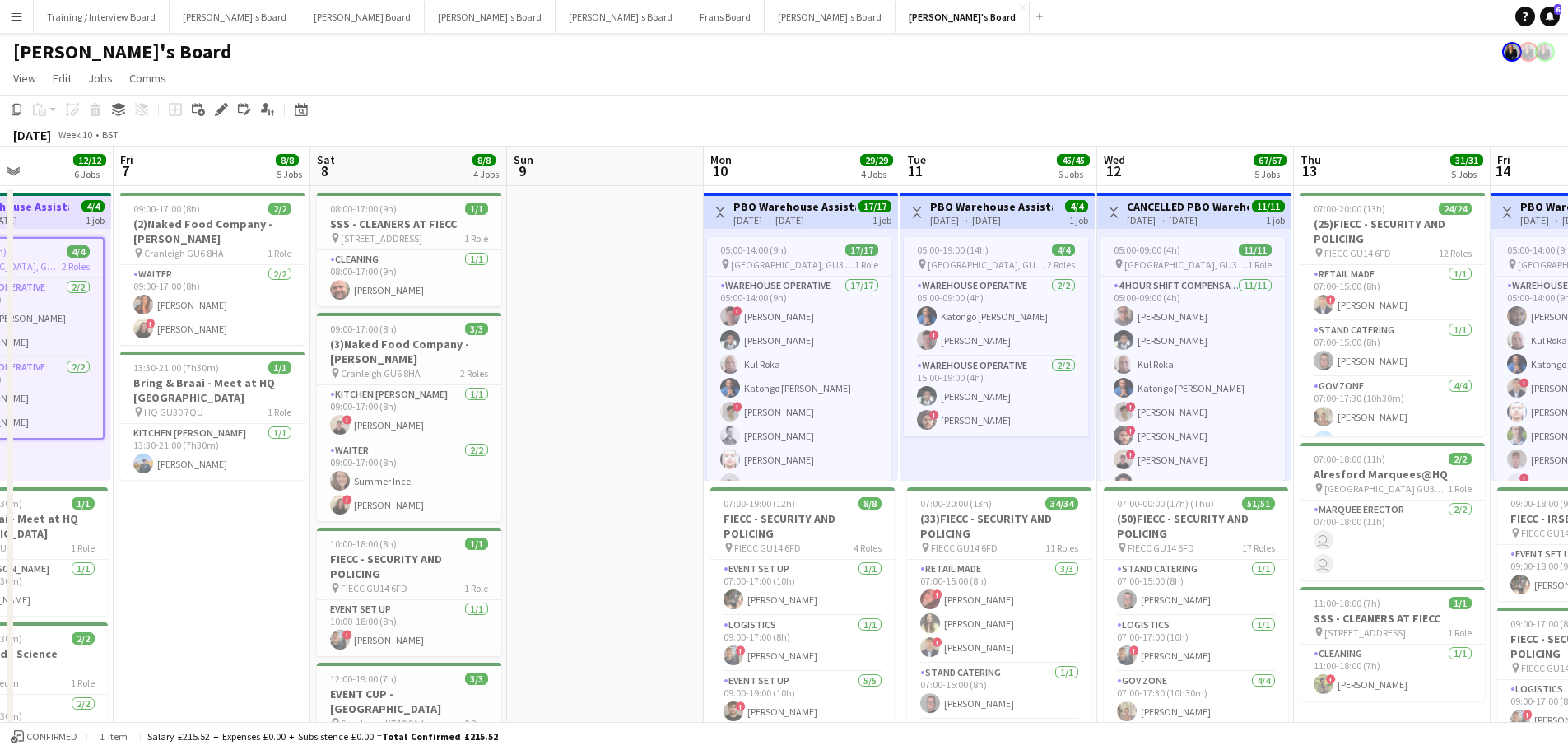 drag, startPoint x: 978, startPoint y: 512, endPoint x: 887, endPoint y: 497, distance: 92.228 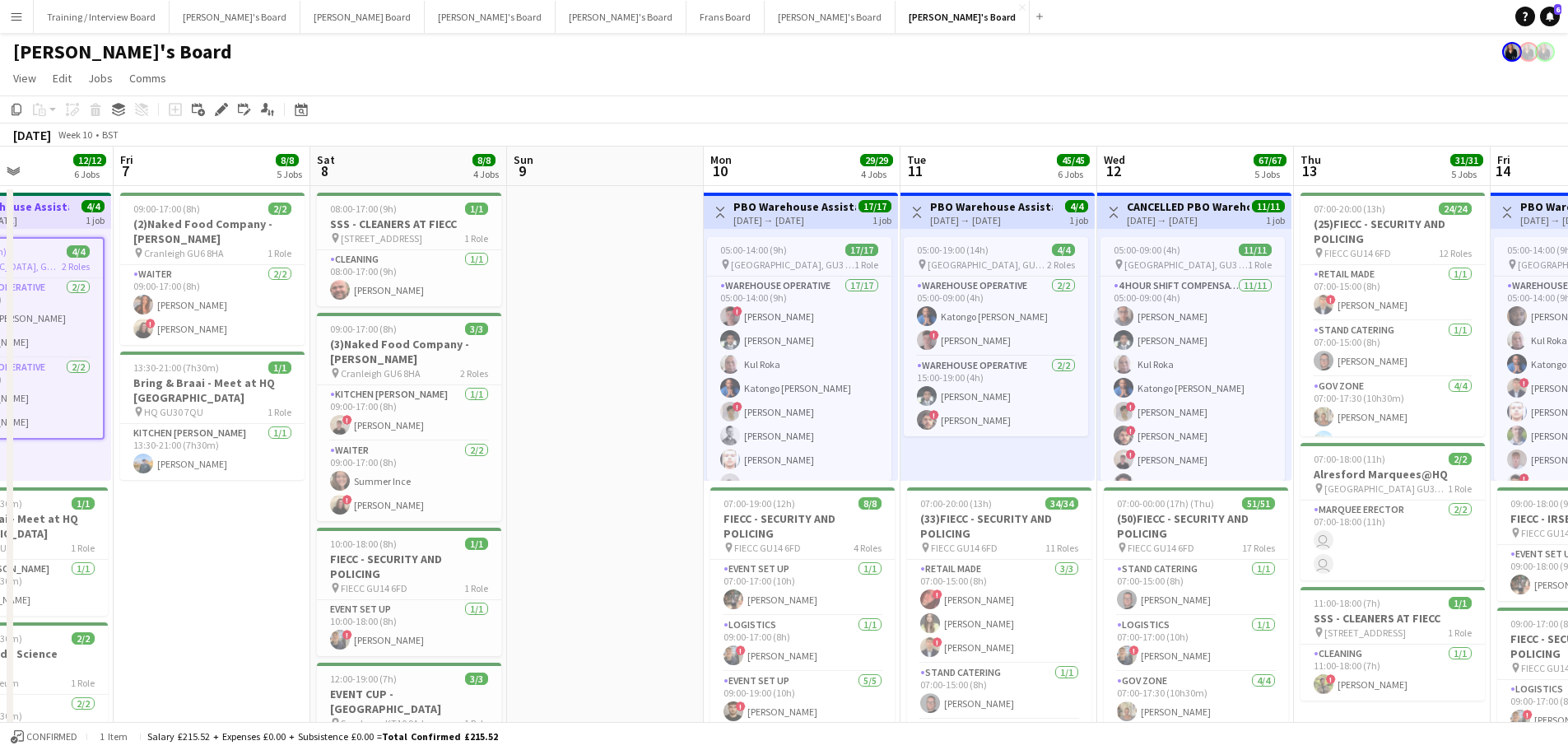 click on "Tue   4   10/10   6 Jobs   Wed   5   19/19   5 Jobs   Thu   6   12/12   6 Jobs   Fri   7   8/8   5 Jobs   Sat   8   8/8   4 Jobs   Sun   9   Mon   10   29/29   4 Jobs   Tue   11   45/45   6 Jobs   Wed   12   67/67   5 Jobs   Thu   13   31/31   5 Jobs   Fri   14   25/25   6 Jobs   Sat   15   Sun   16
Toggle View
PBO Warehouse Assistant - Guildford   04-03-2025 → 04-03-2025   4/4   1 job      06:00-19:00 (13h)    4/4
pin
Guildford, GU3 2DX   2 Roles   Warehouse Operative   2/2   06:00-10:00 (4h)
Mohammed Choudhary Katongo Chisembele Taylor  Warehouse Operative   2/2   15:00-19:00 (4h)
Mohammed Choudhary ! Joe Thomas     10:00-16:00 (6h)    1/1   Bring & Braai - Meet at HQ Liphook
pin
HQ GU30 7QU   1 Role   Kitchen Porter   1/1   10:00-16:00 (6h)
Alex Griffin     15:00-21:30 (6h30m)    1/1   Peapod & Co - LONDON
pin
SE1 2AS   1 Role   Waiter   1/1   15:00-21:30 (6h30m)" at bounding box center (784, 2586) 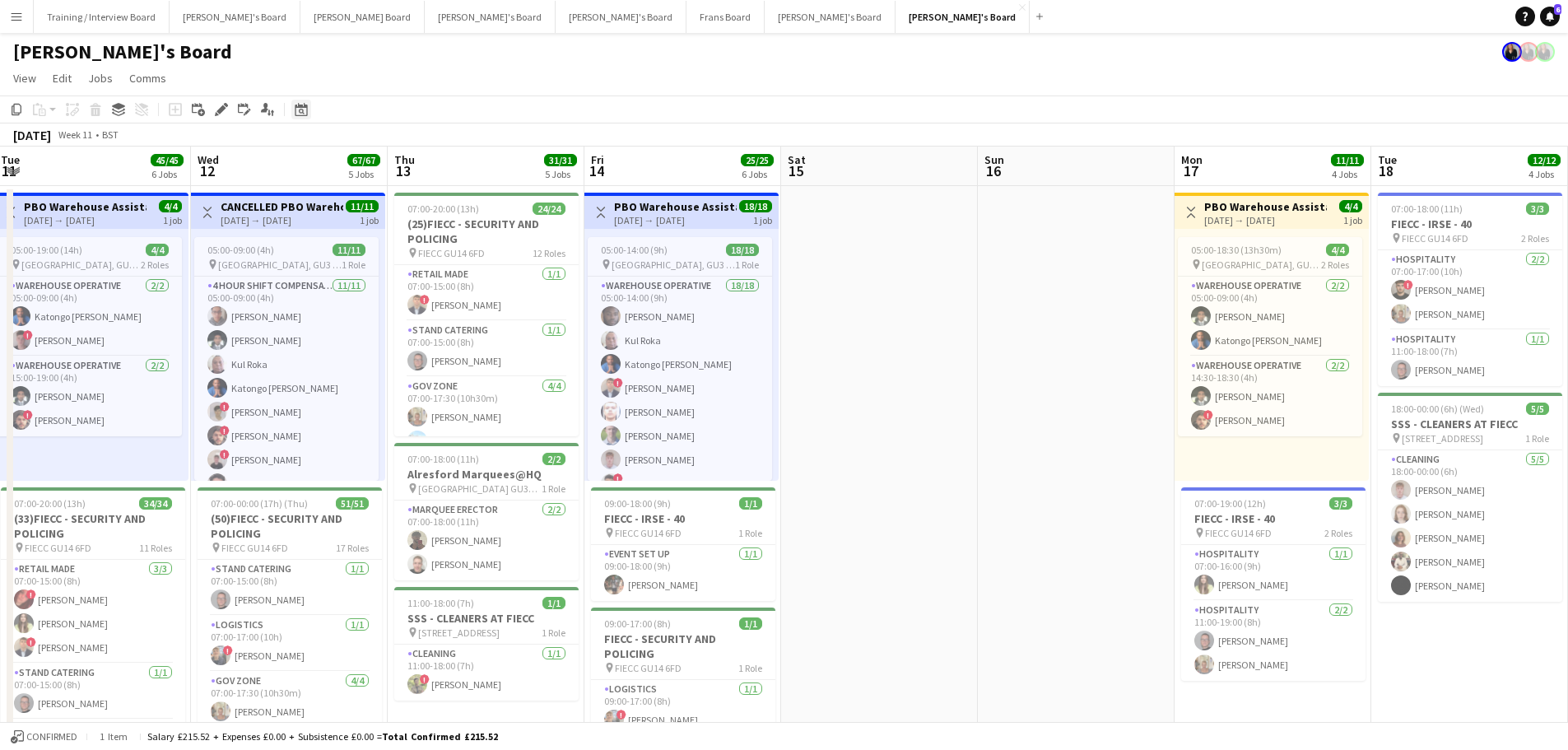 click on "Date picker" 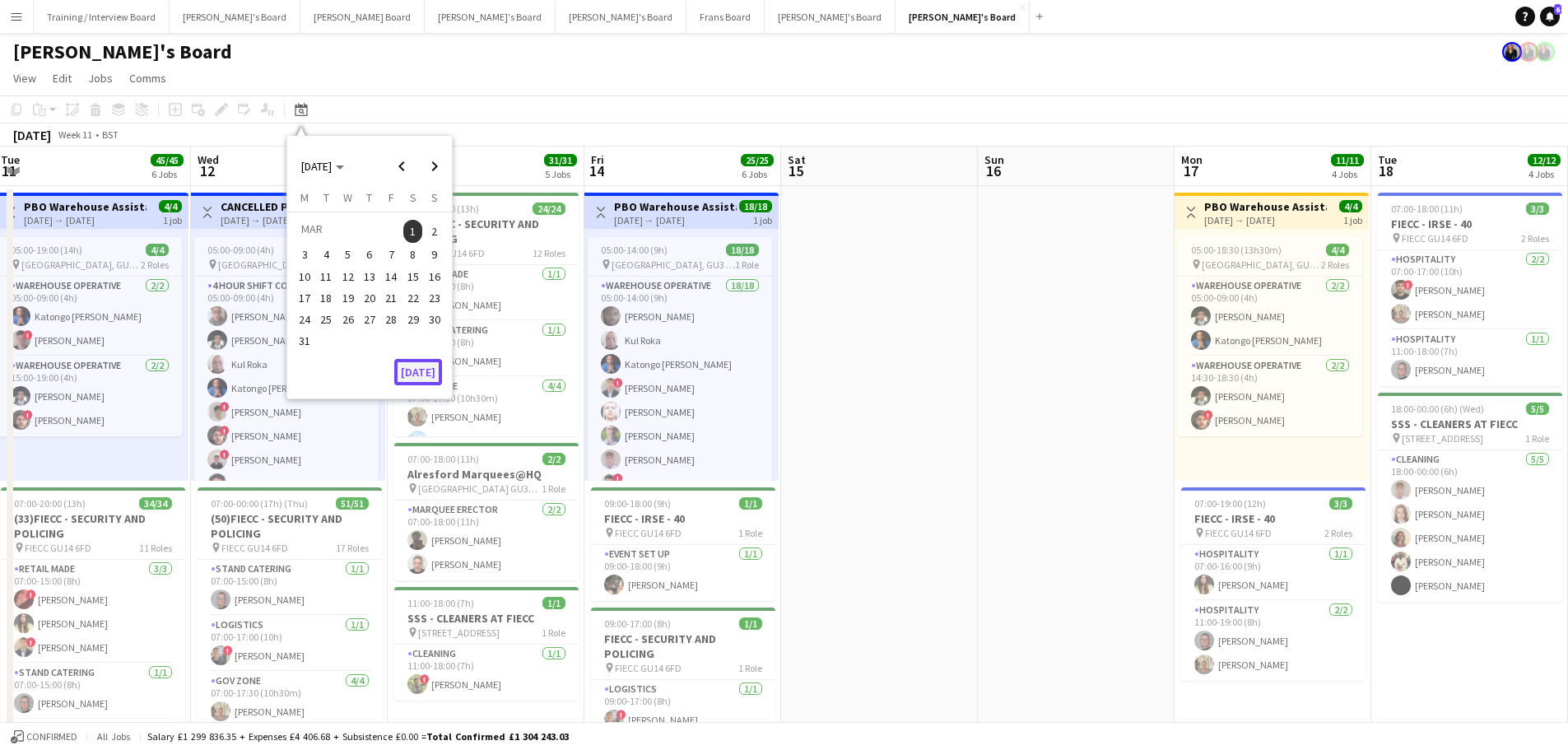 click on "[DATE]" at bounding box center [418, 372] 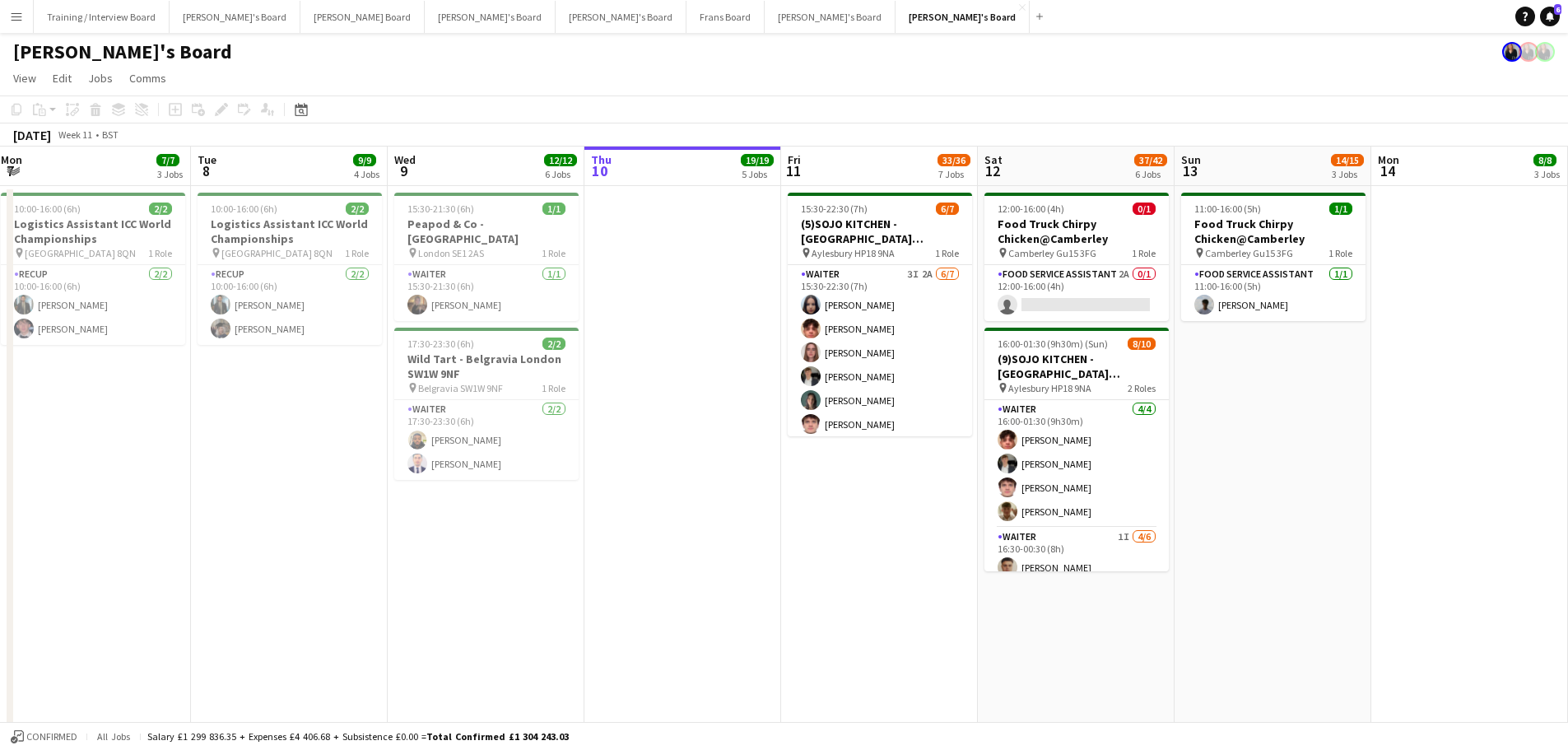 scroll, scrollTop: 0, scrollLeft: 566, axis: horizontal 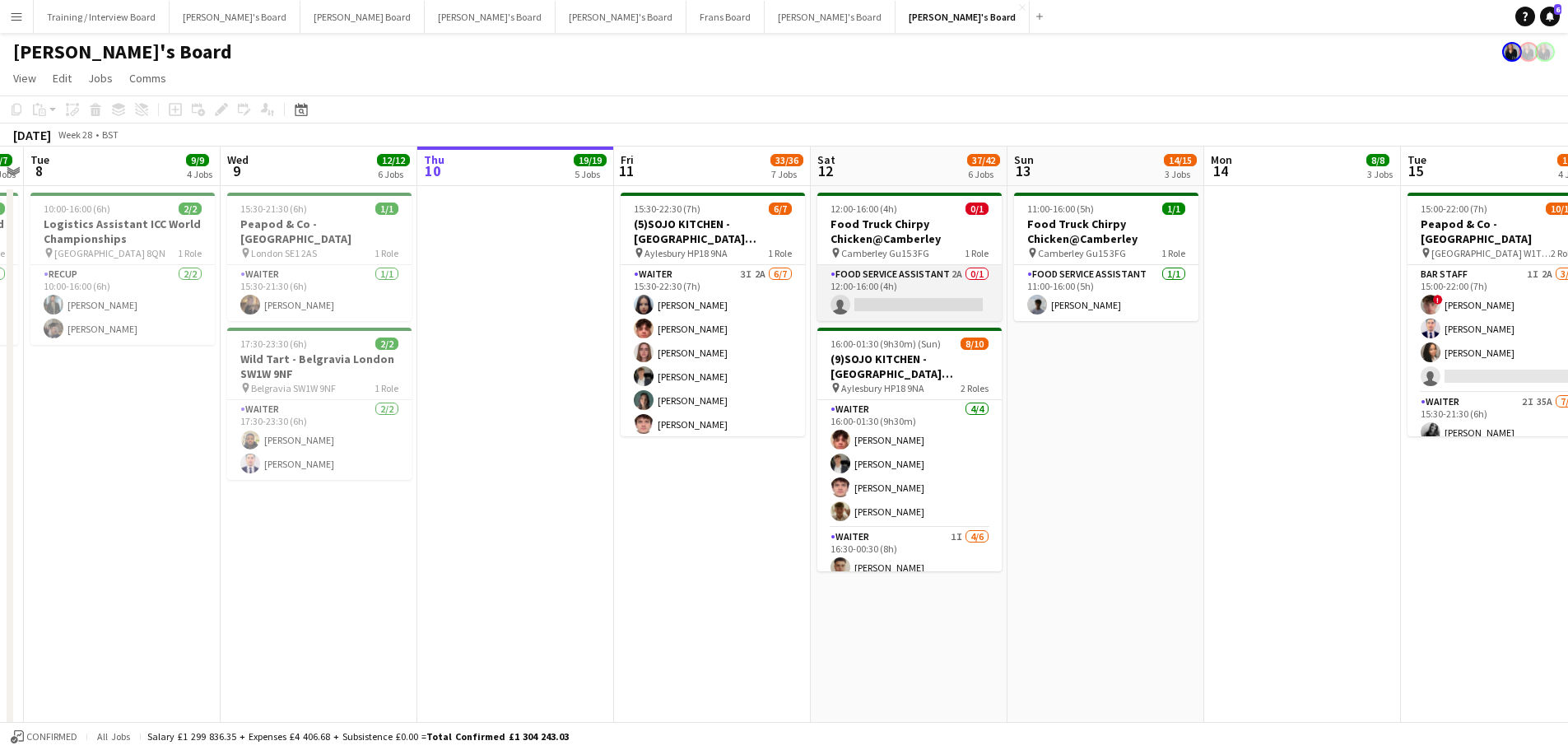 click on "Food Service Assistant   2A   0/1   12:00-16:00 (4h)
single-neutral-actions" at bounding box center (910, 293) 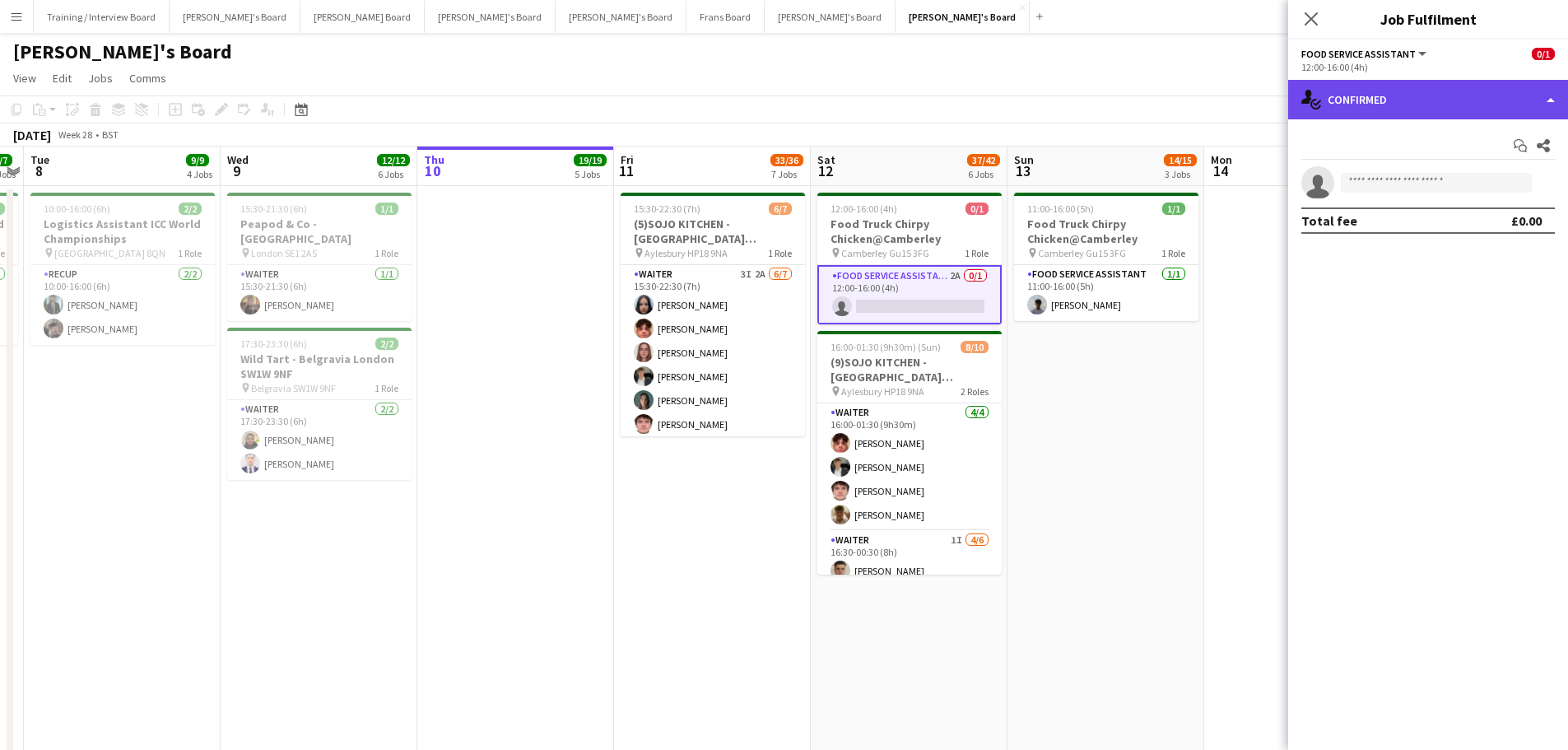 click on "single-neutral-actions-check-2
Confirmed" 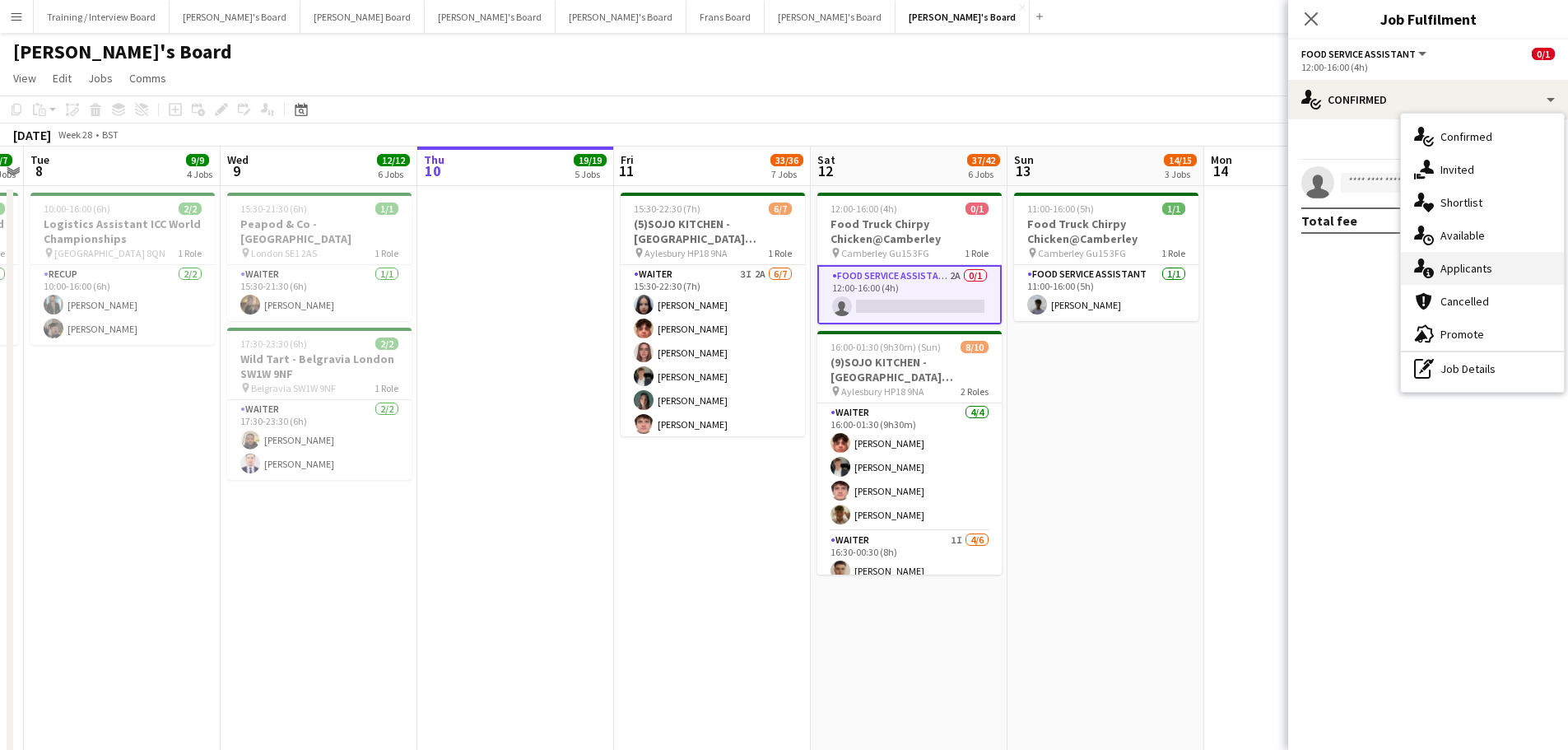 click 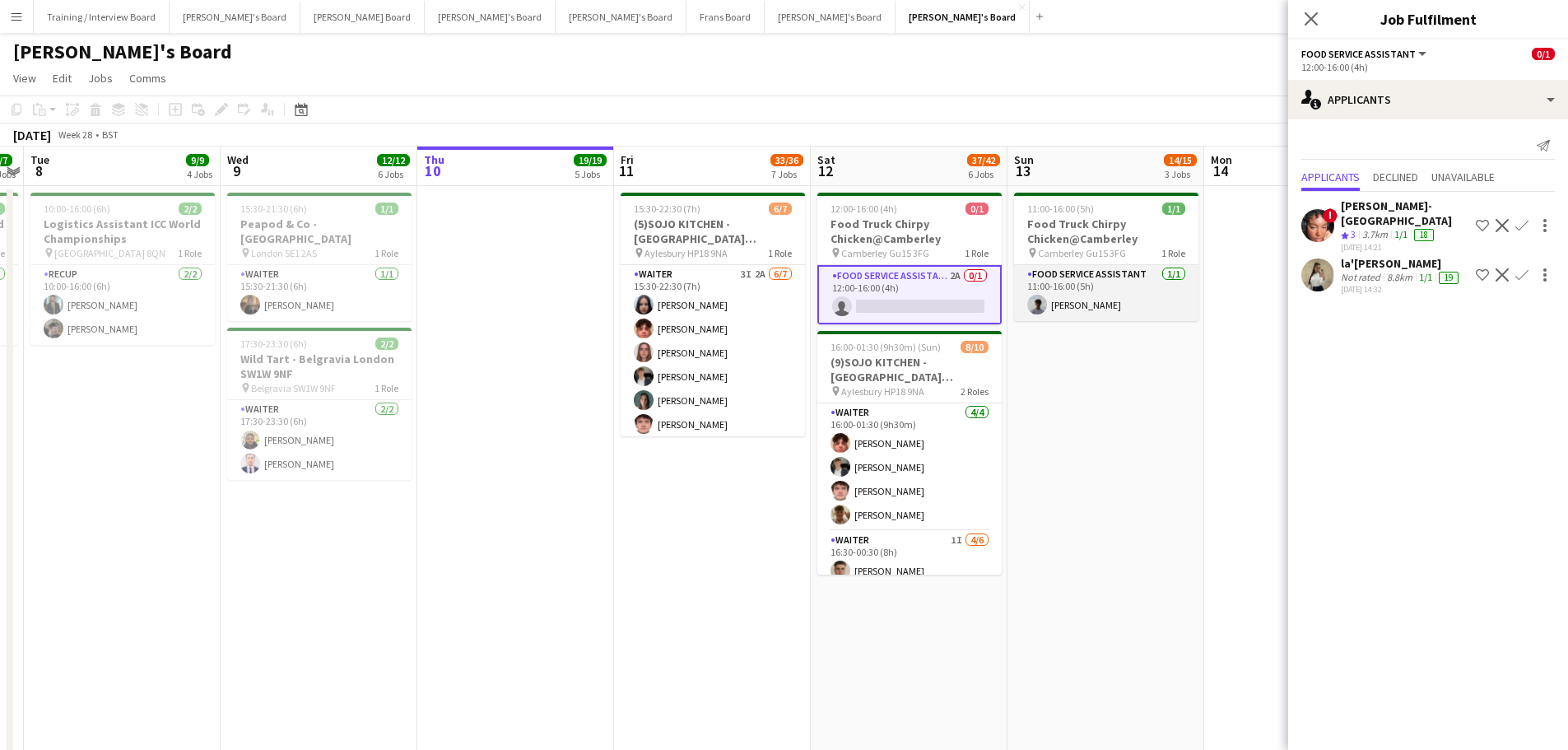 click on "Food Service Assistant   1/1   11:00-16:00 (5h)
Charlie Johnson" at bounding box center (1106, 293) 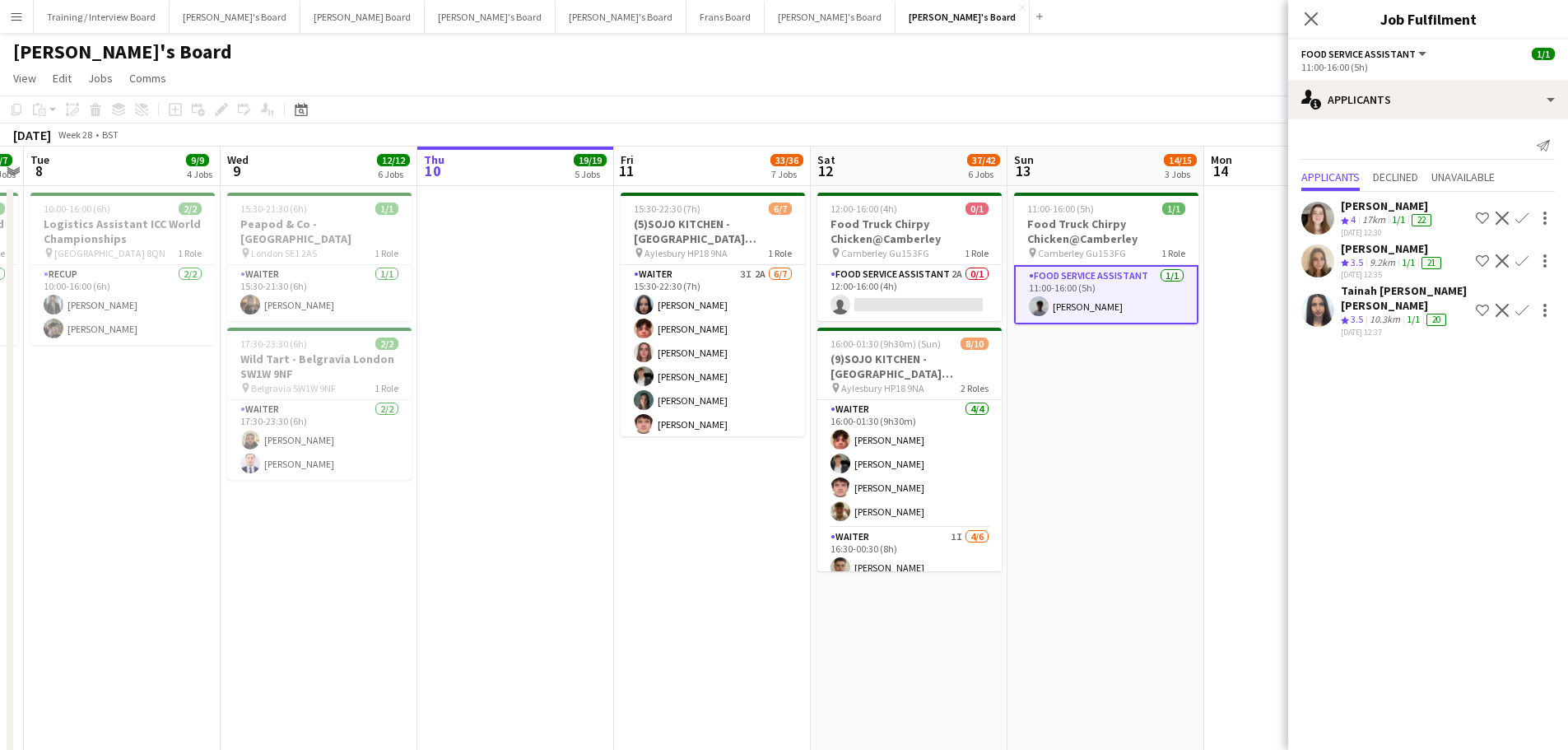 click on "Émilie Woodman
Crew rating
3.5   9.2km  1/1  21   10-07-2025 12:35" at bounding box center (1405, 310) 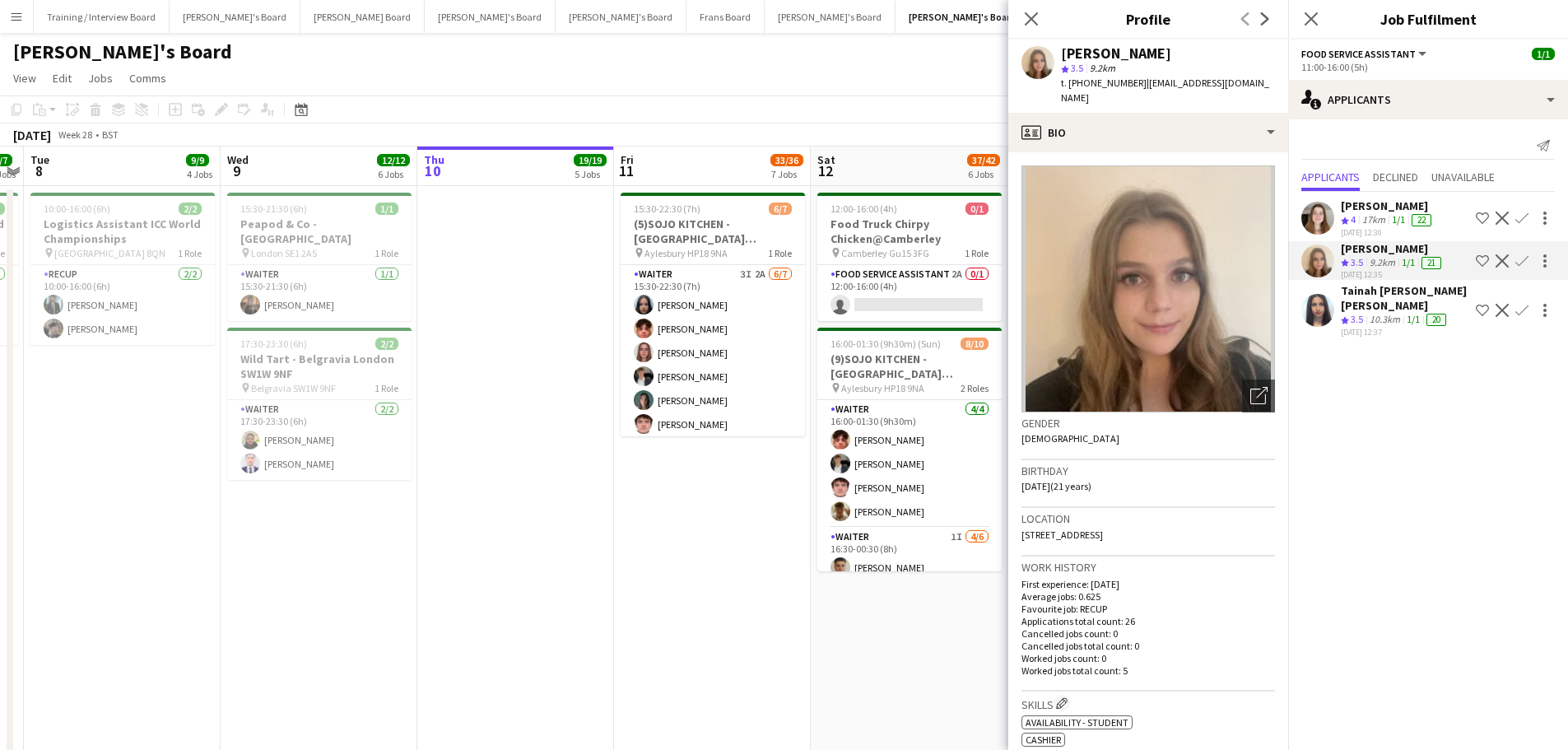 click on "Copy
Paste
Paste   Ctrl+V Paste with crew  Ctrl+Shift+V
Paste linked Job
Delete
Group
Ungroup
Add job
Add linked Job
Edit
Edit linked Job
Applicants
Date picker
JUL 2025 JUL 2025 Monday M Tuesday T Wednesday W Thursday T Friday F Saturday S Sunday S  JUL      1   2   3   4   5   6   7   8   9   10   11   12   13   14   15   16   17   18   19   20   21   22   23   24   25   26   27   28   29   30   31
Comparison range
Comparison range
Today" 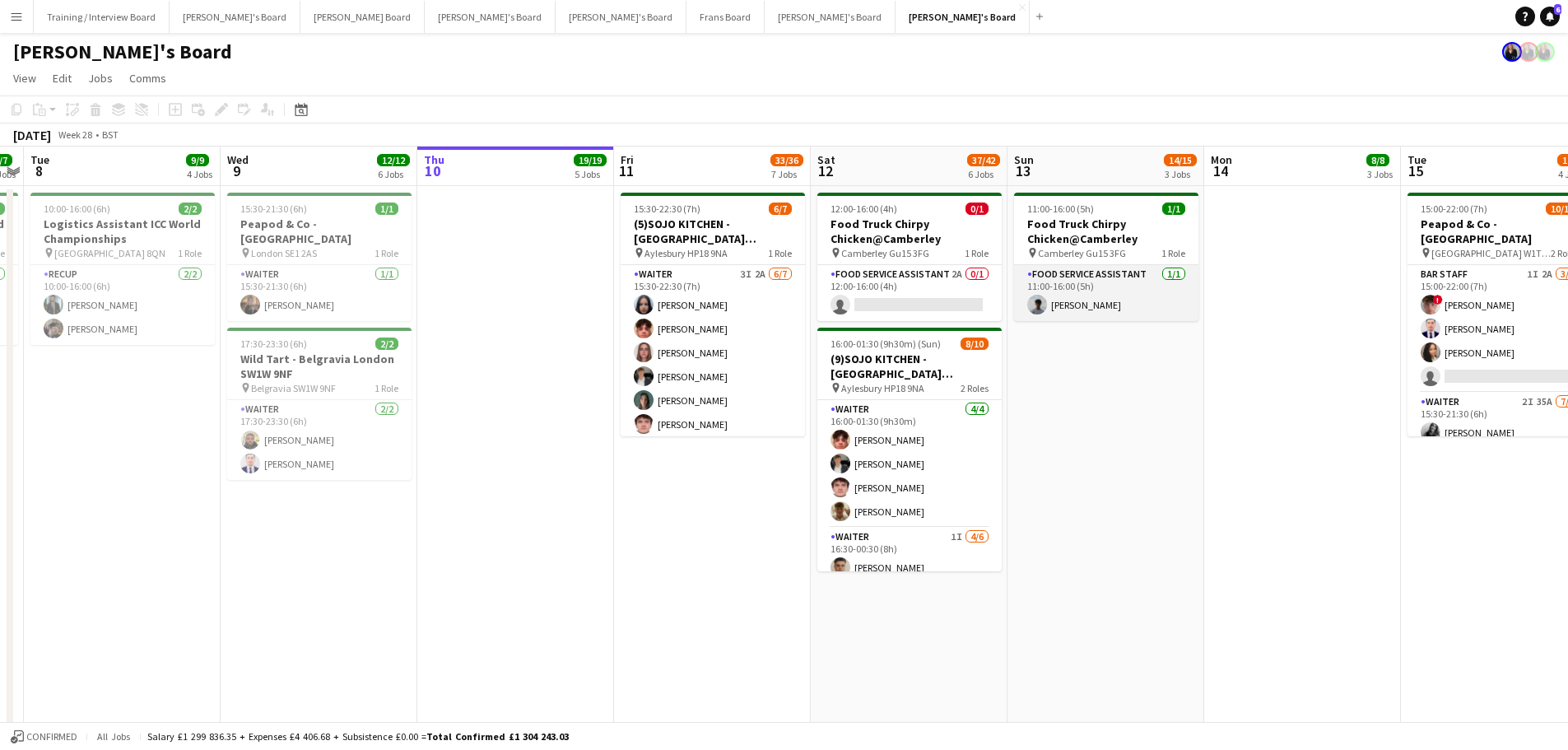 click on "Food Service Assistant   1/1   11:00-16:00 (5h)
Charlie Johnson" at bounding box center [1106, 293] 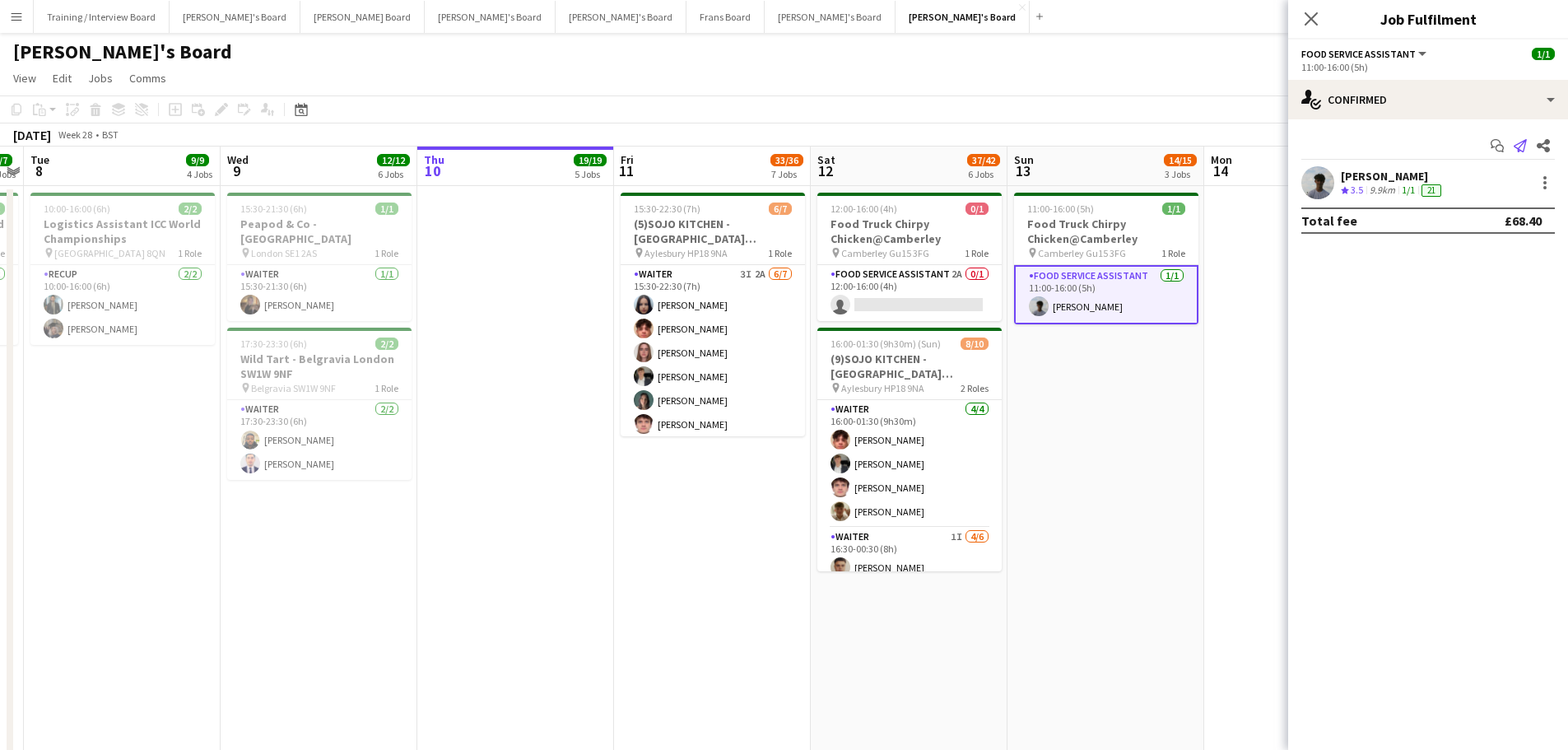 click on "Send notification" 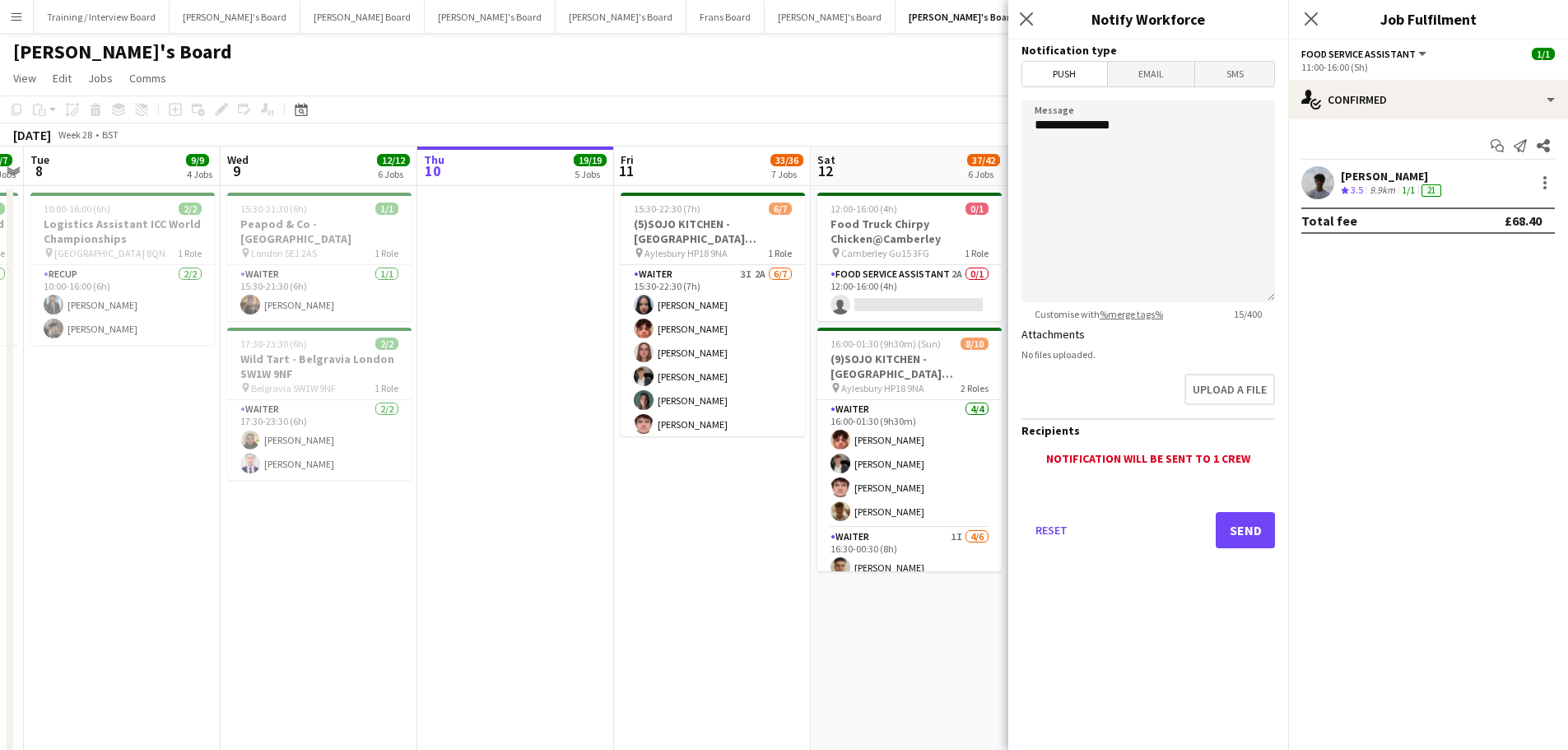 click on "SMS" at bounding box center [1235, 74] 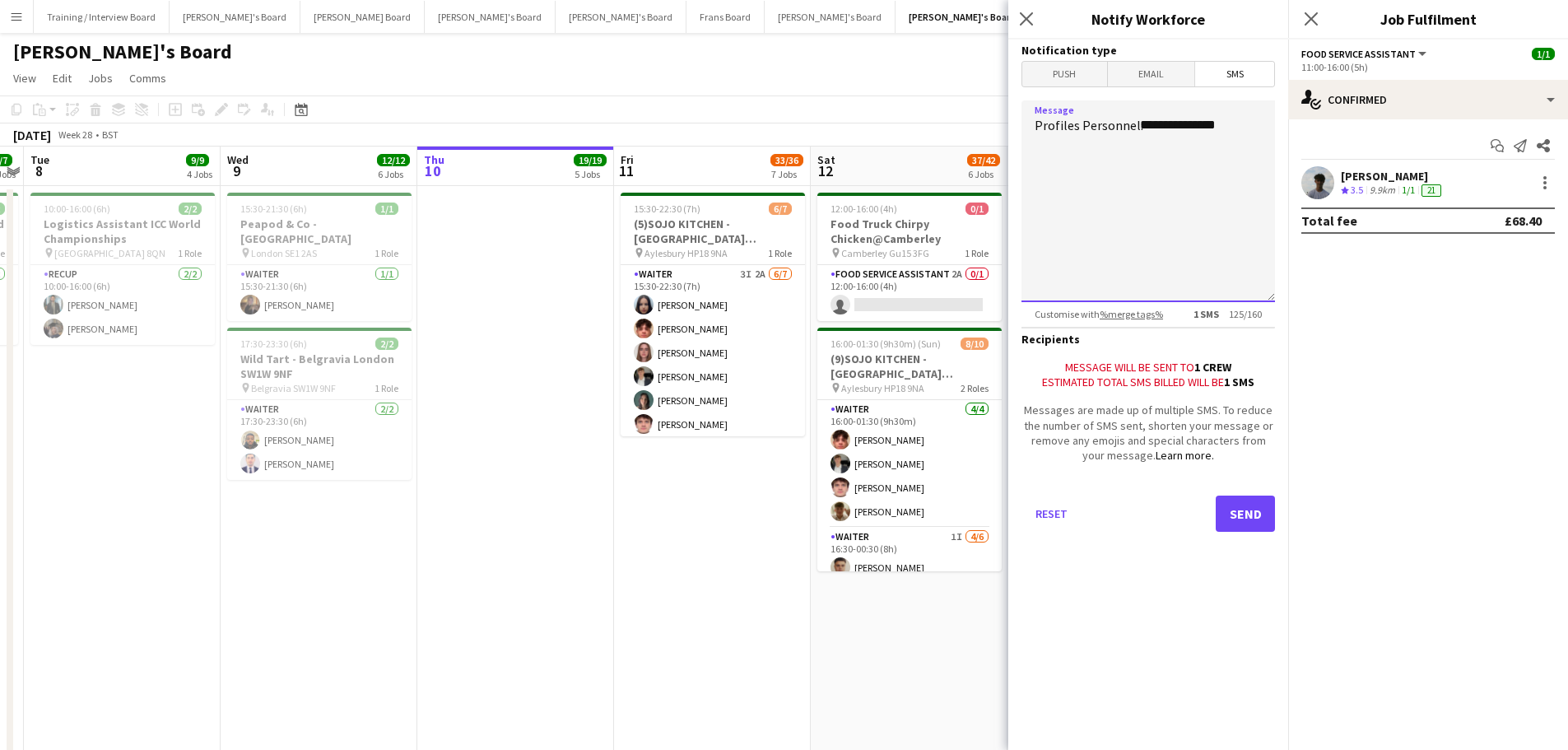 click on "**********" at bounding box center (1148, 201) 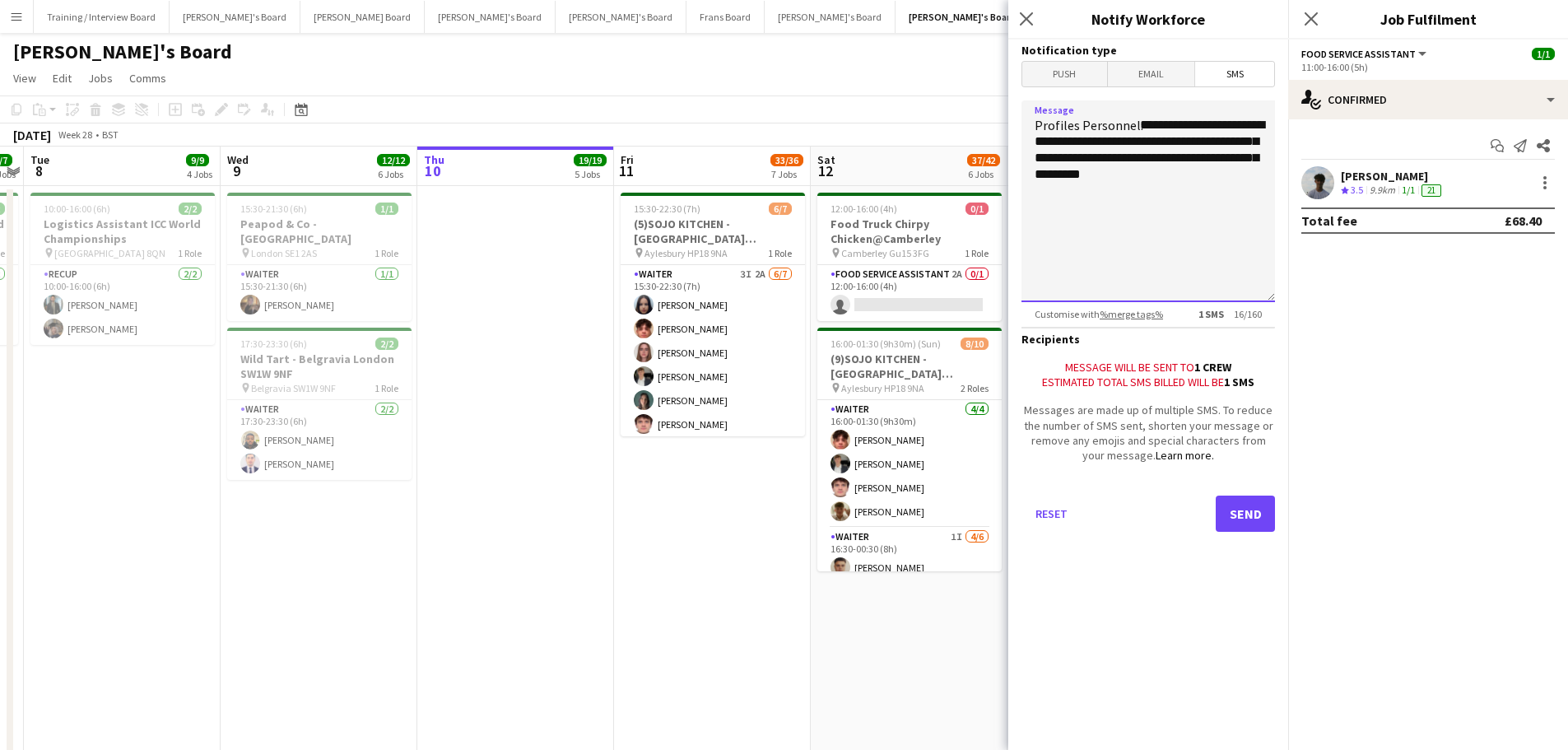type on "**********" 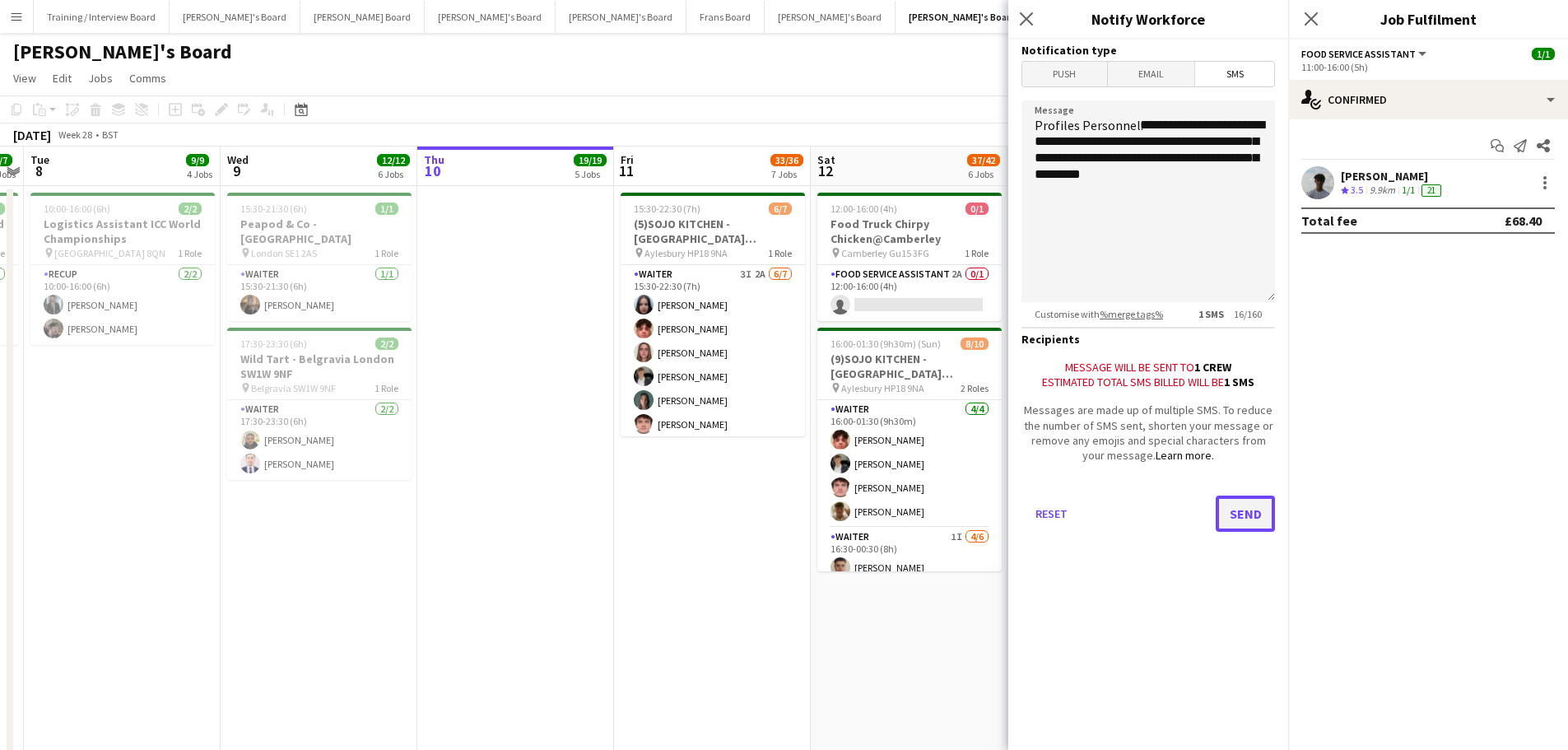 click on "Send" 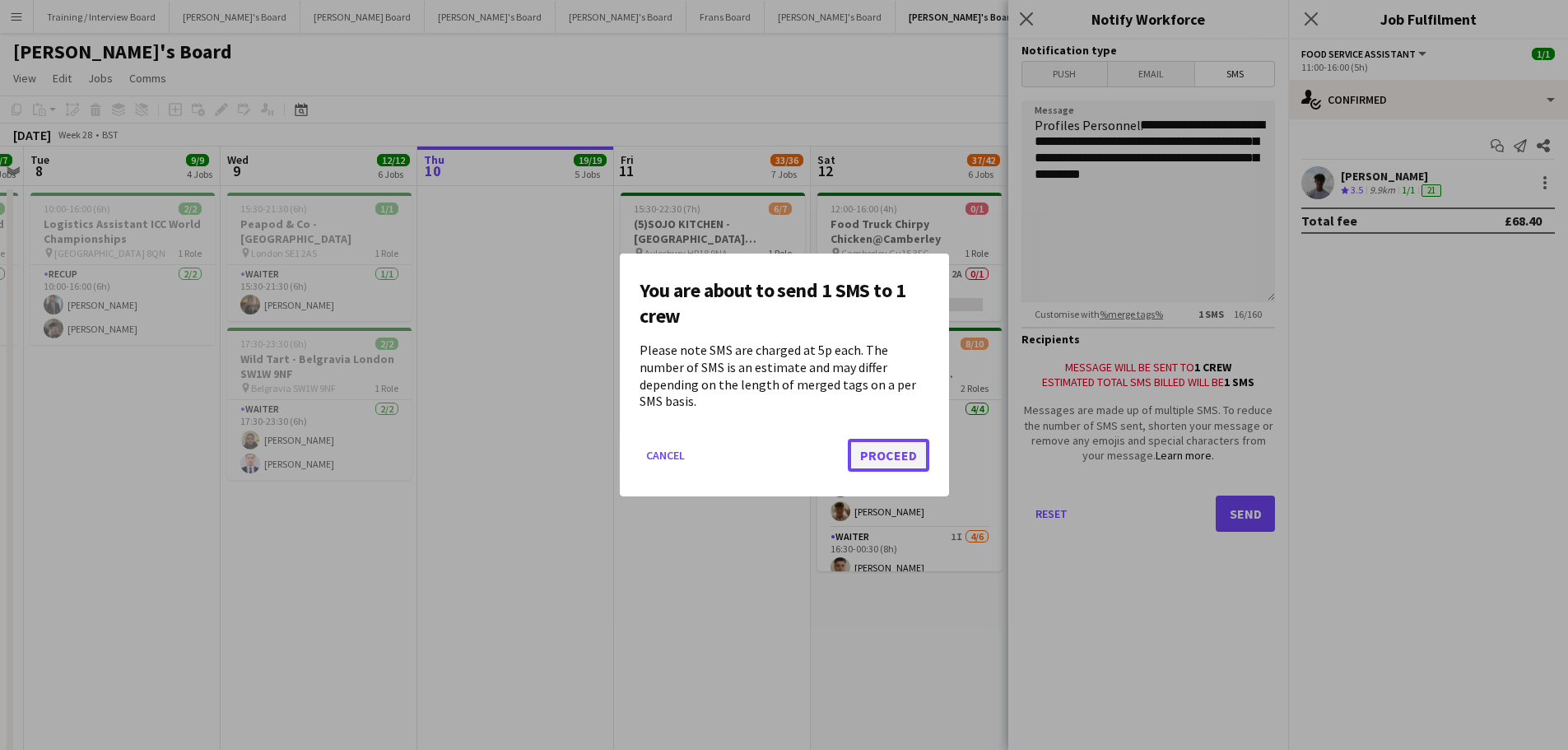 click on "Proceed" 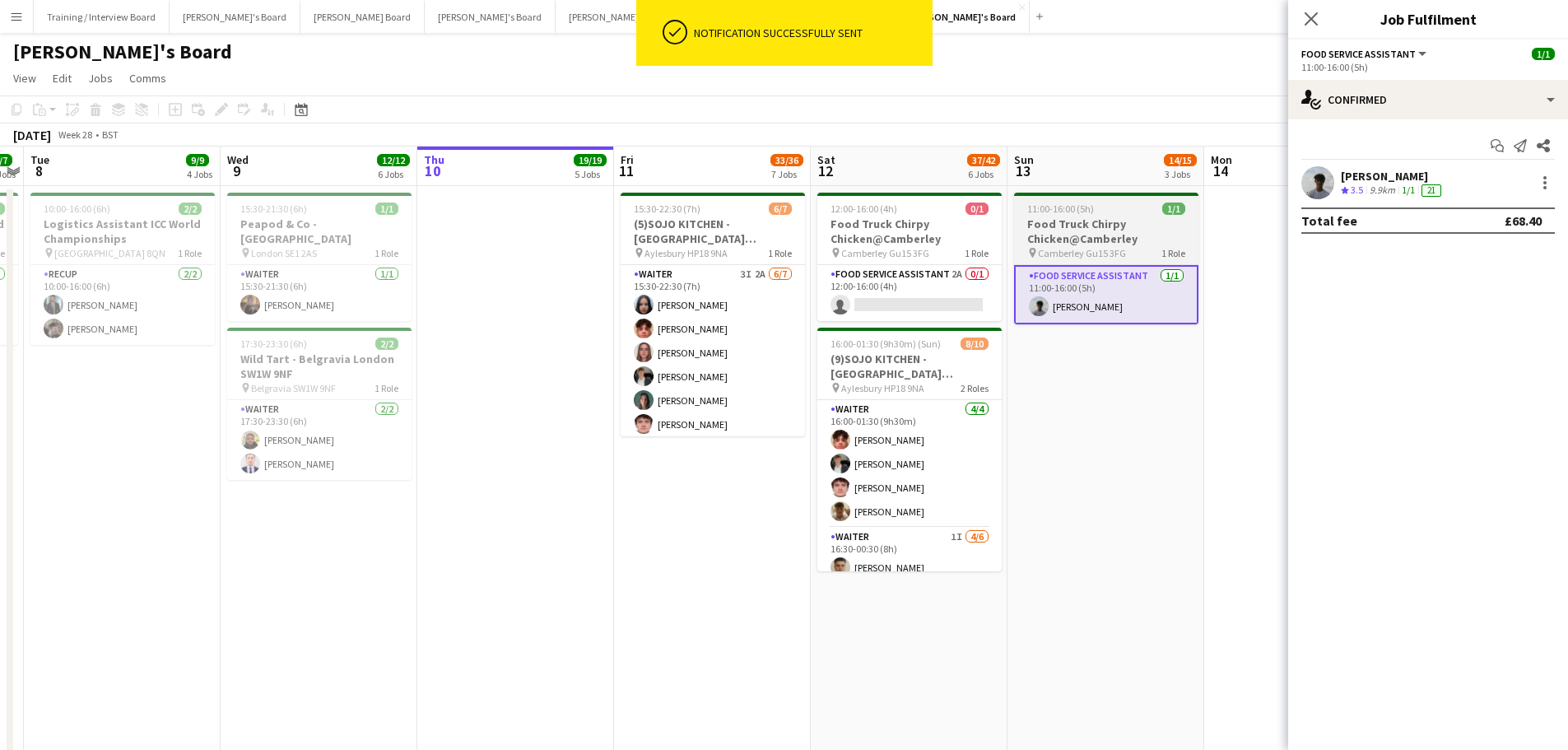 click on "11:00-16:00 (5h)    1/1" at bounding box center (1106, 208) 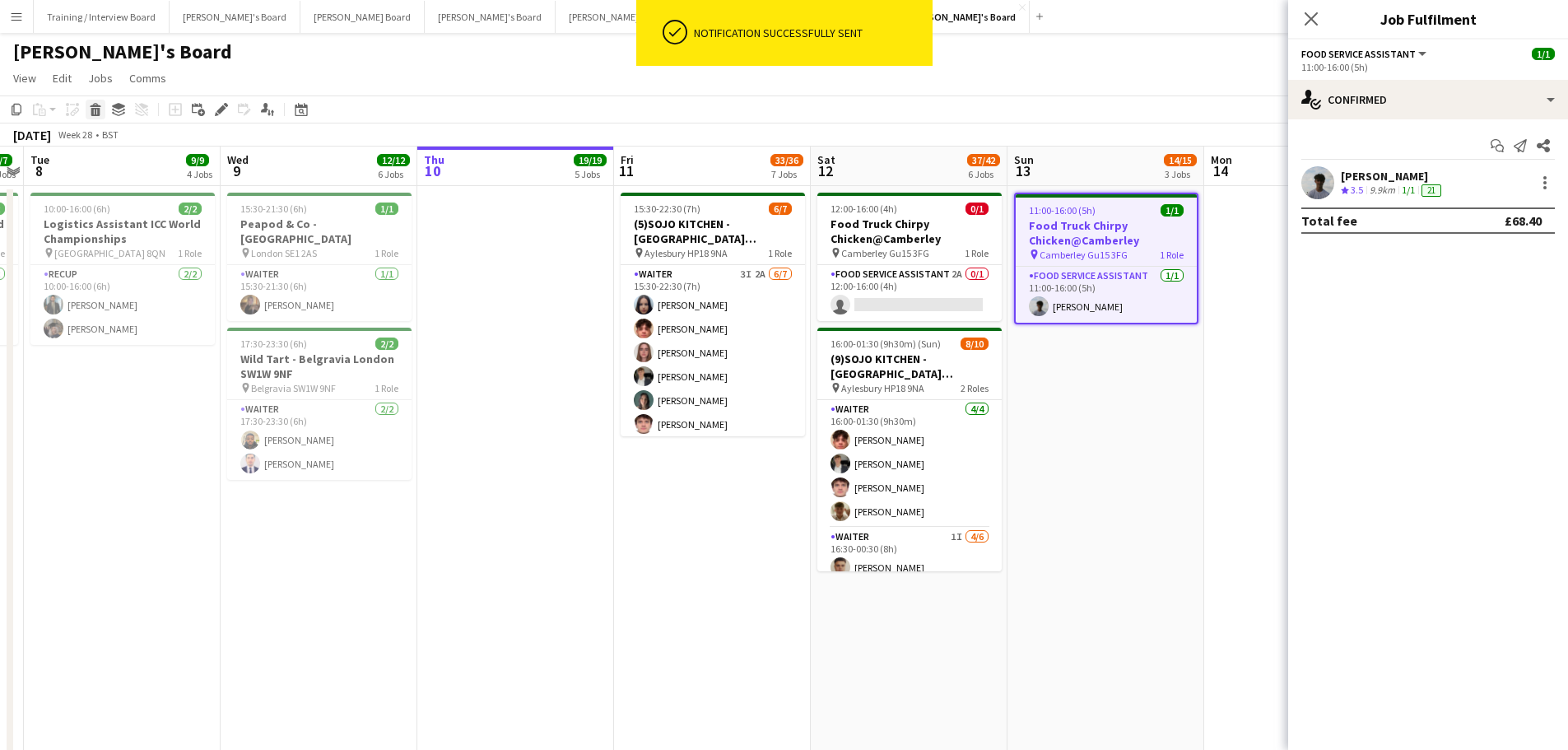 click on "Delete" 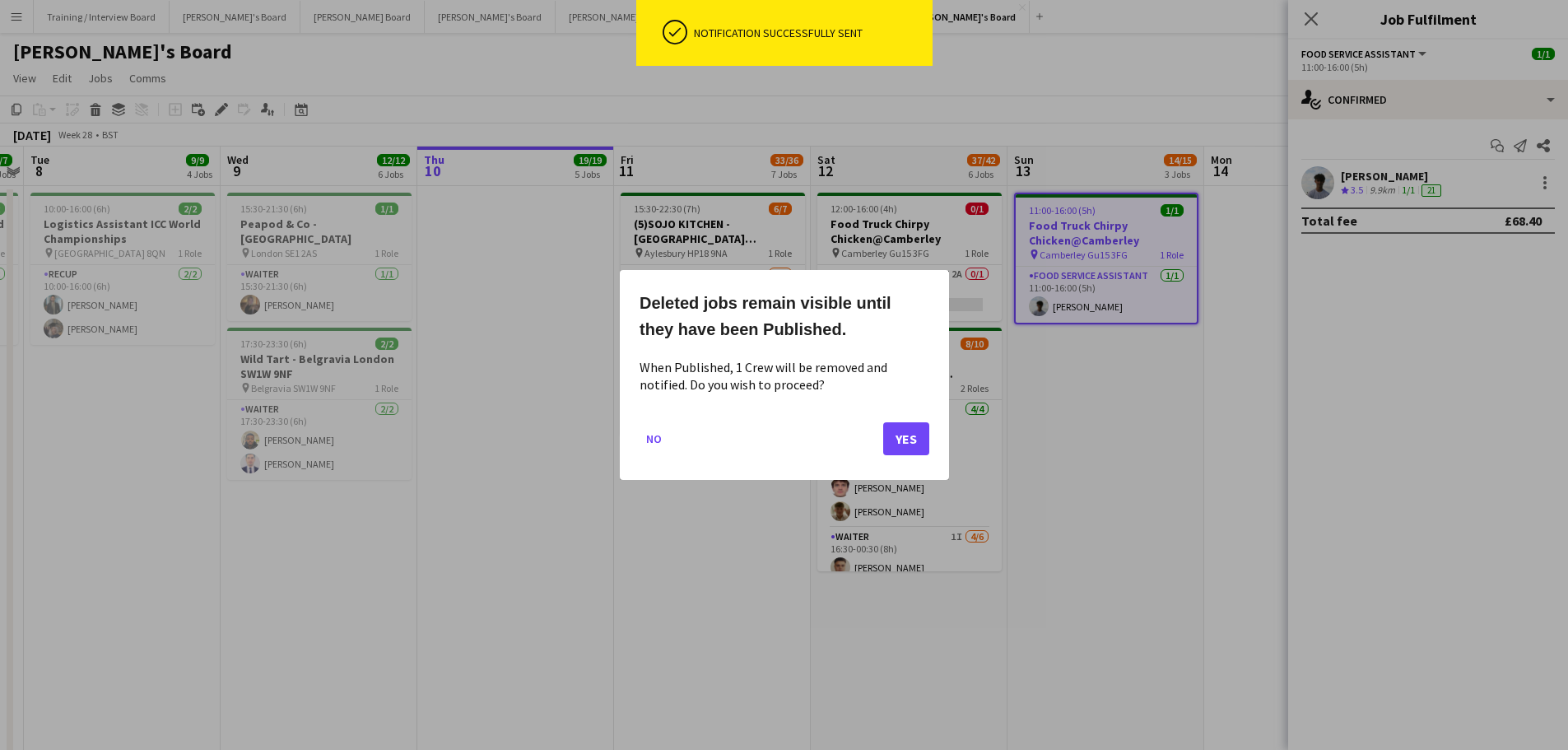 click on "No   Yes" 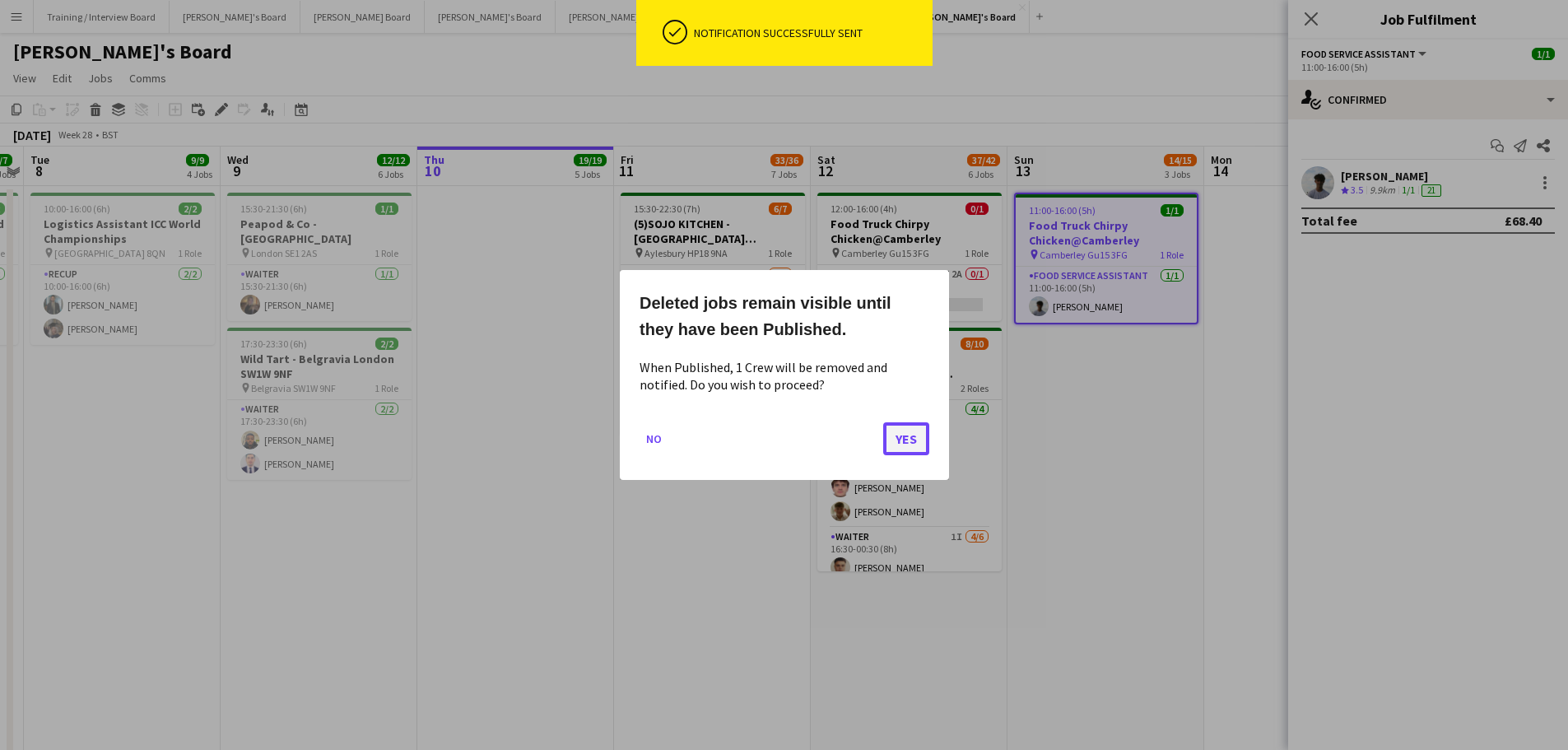 click on "Yes" 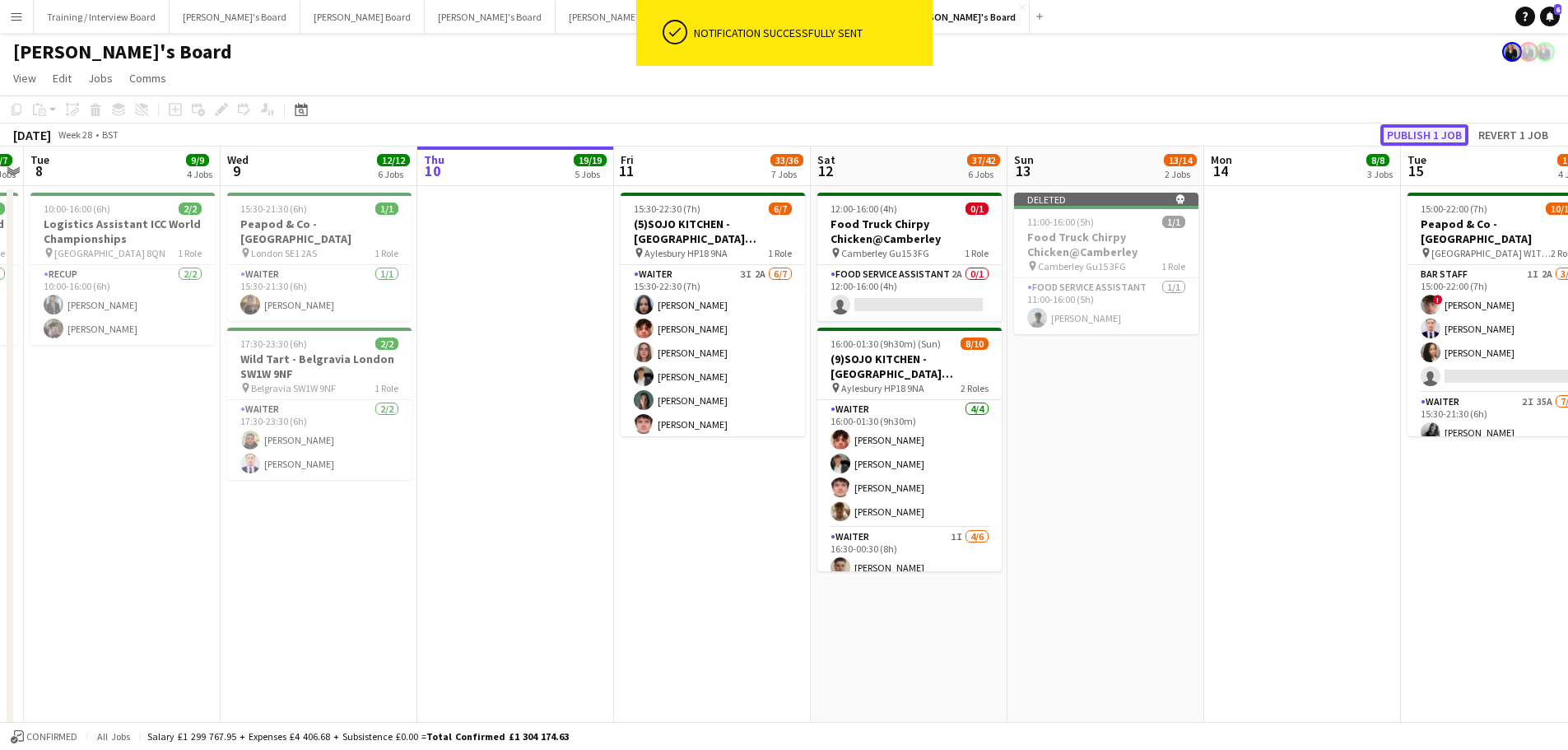 click on "Publish 1 job" 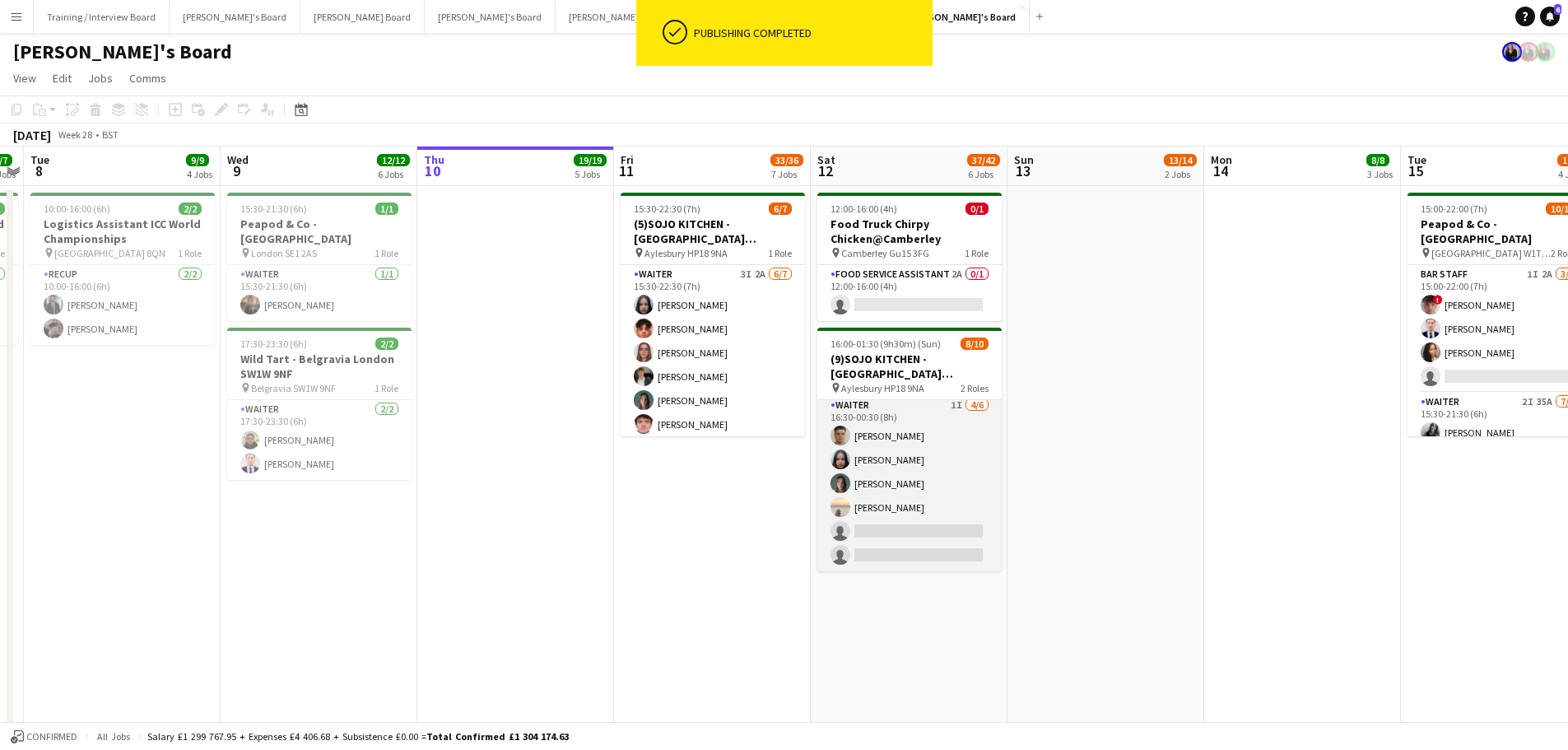 scroll, scrollTop: 0, scrollLeft: 0, axis: both 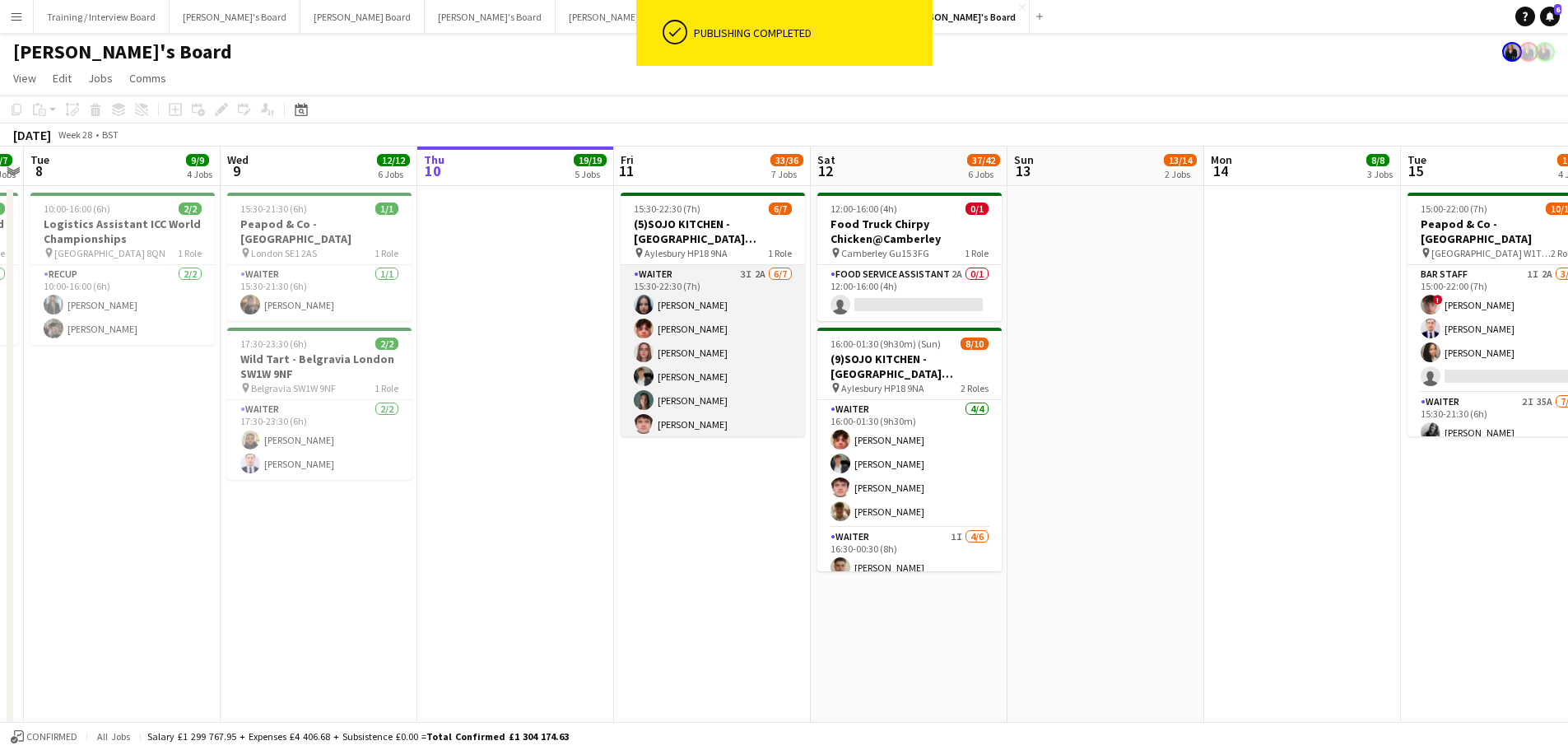 click on "Waiter   3I   2A   6/7   15:30-22:30 (7h)
Sacha Stanbury William Martin Holly Bishop Charlie Rumens Amaris Dawson James Cox
single-neutral-actions" at bounding box center (713, 365) 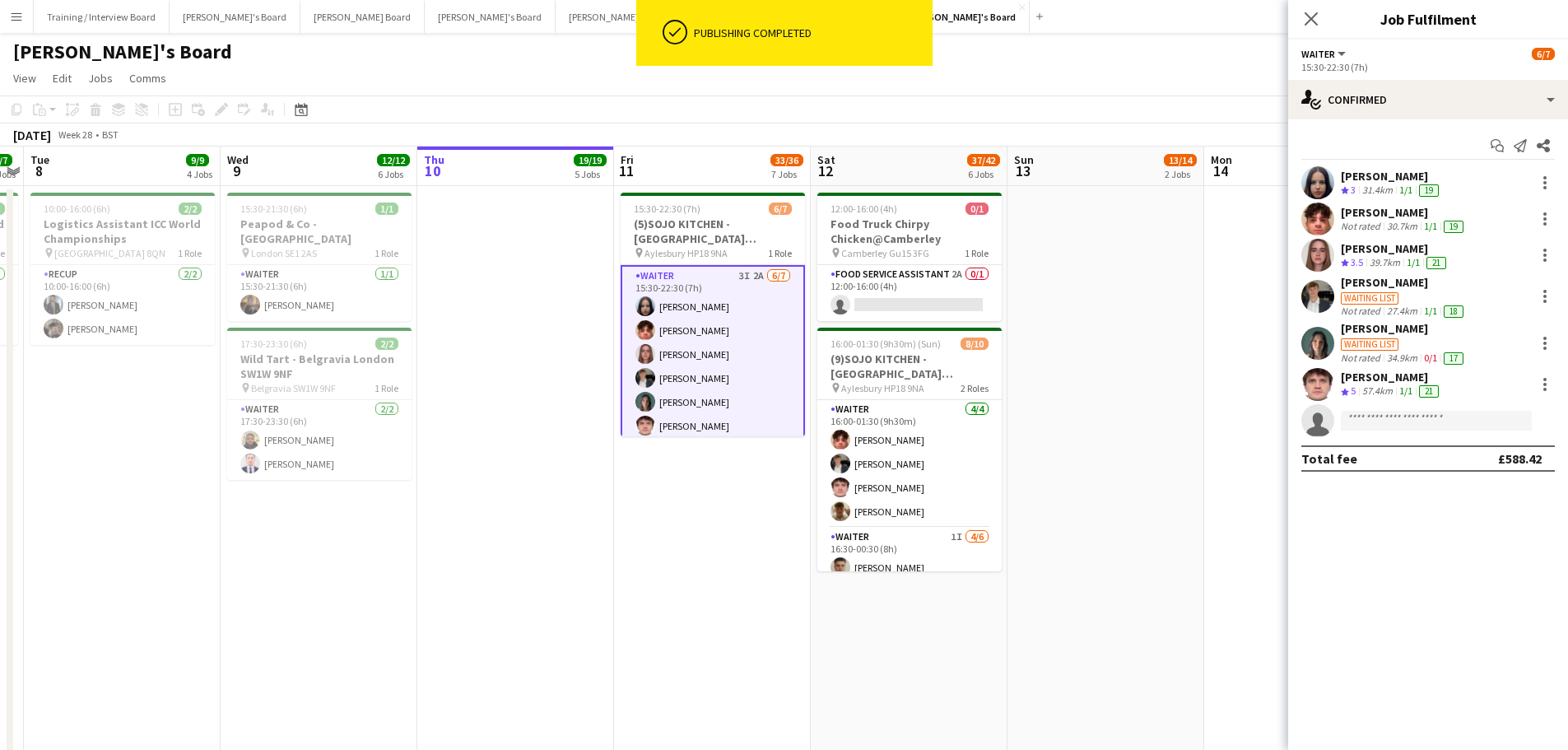 click at bounding box center (1105, 1314) 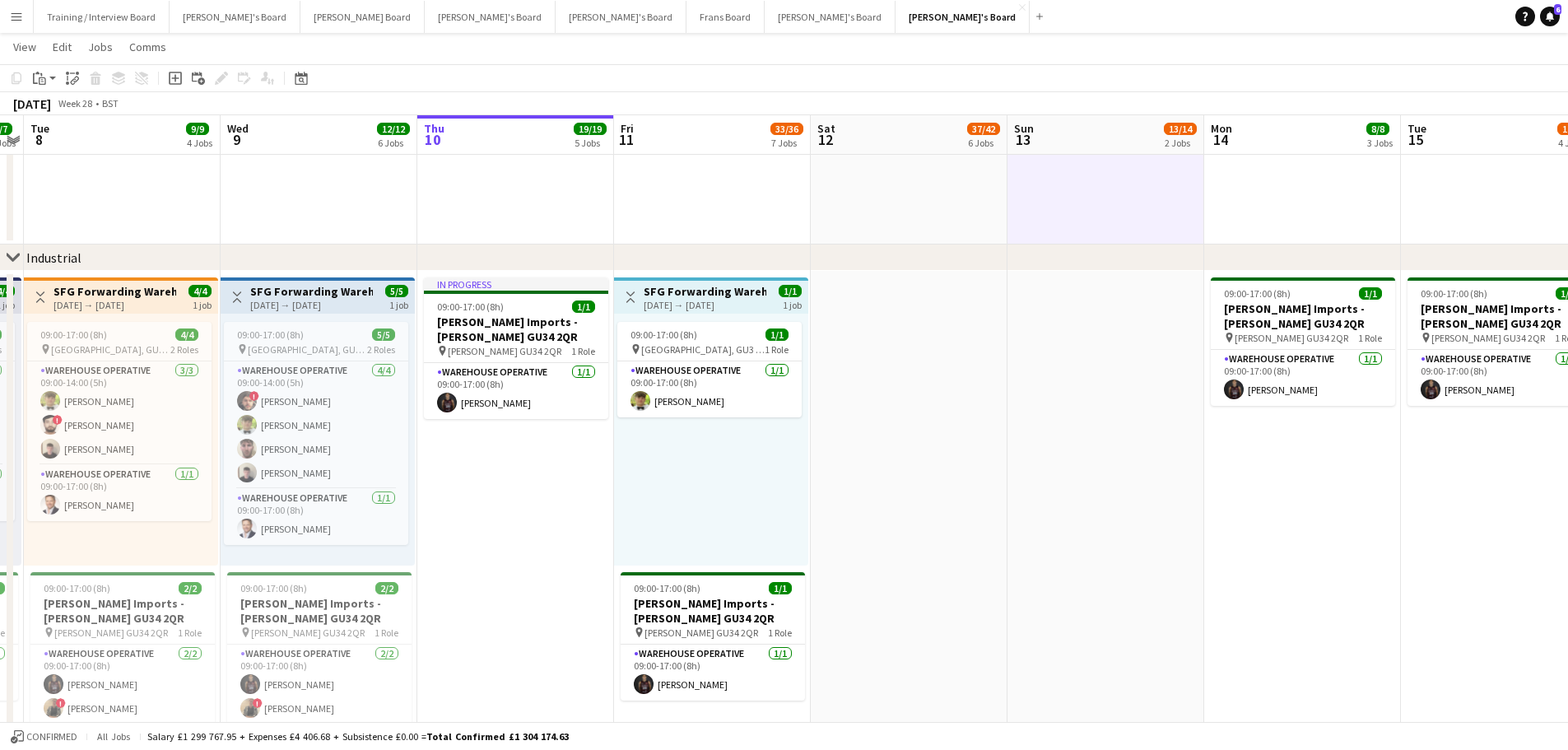 scroll, scrollTop: 2223, scrollLeft: 0, axis: vertical 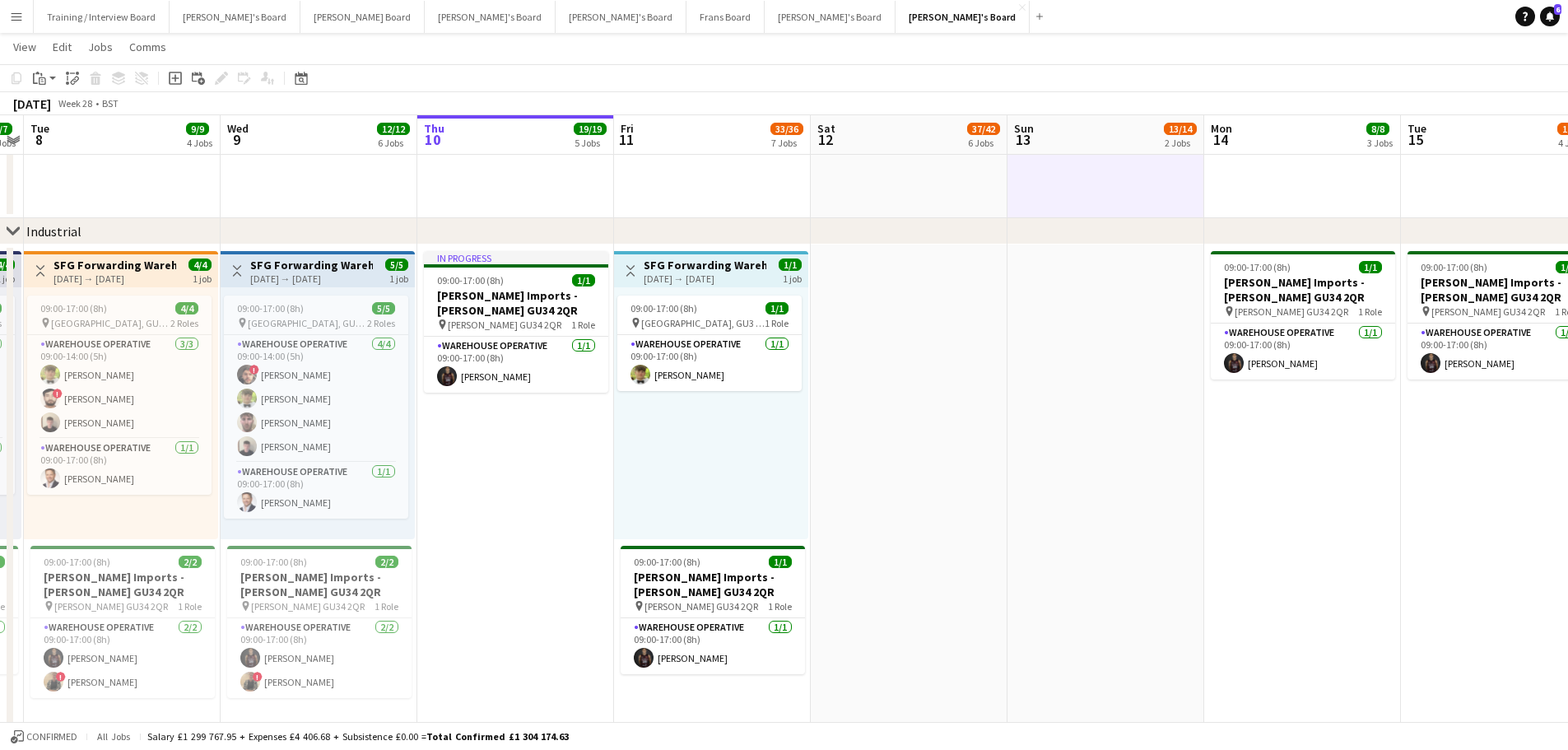 click on "09:00-17:00 (8h)    1/1
pin
Guildford, GU3 2DX   1 Role   Warehouse Operative   1/1   09:00-17:00 (8h)
Alexander Frizzell" at bounding box center (711, 413) 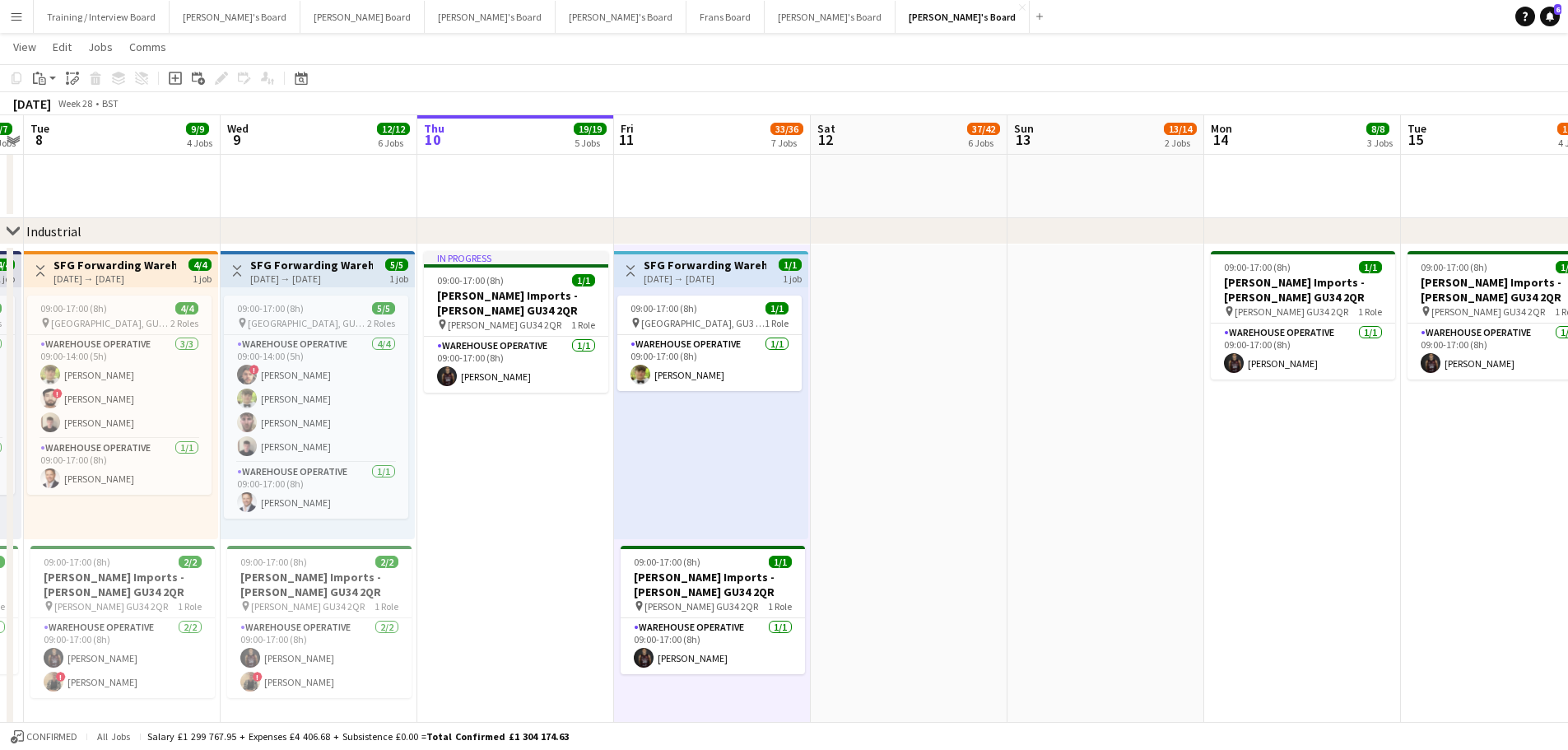 click on "SFG Forwarding Warehouse Assistant - [GEOGRAPHIC_DATA]" at bounding box center [705, 265] 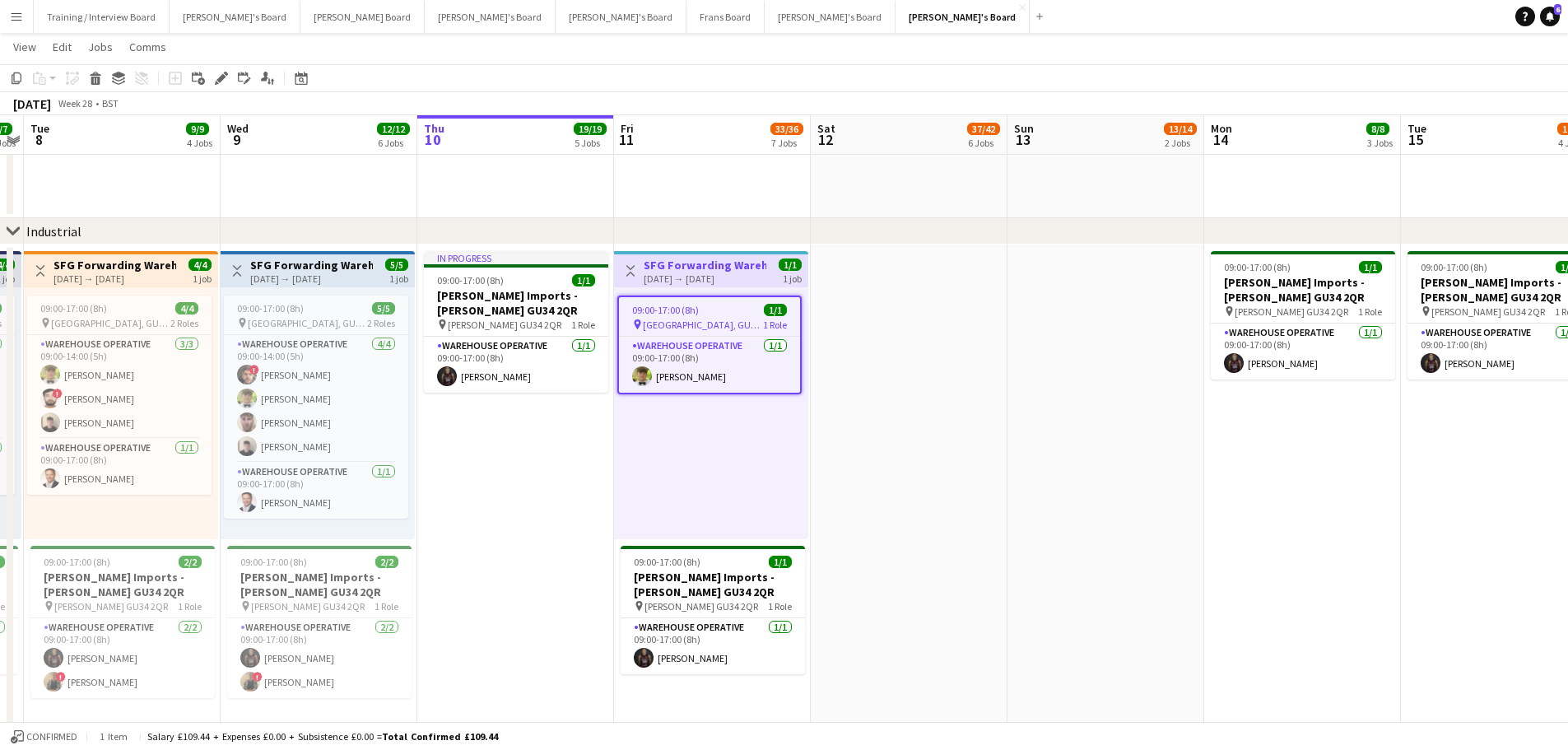 click on "SFG Forwarding Warehouse Assistant - [GEOGRAPHIC_DATA]" at bounding box center (705, 265) 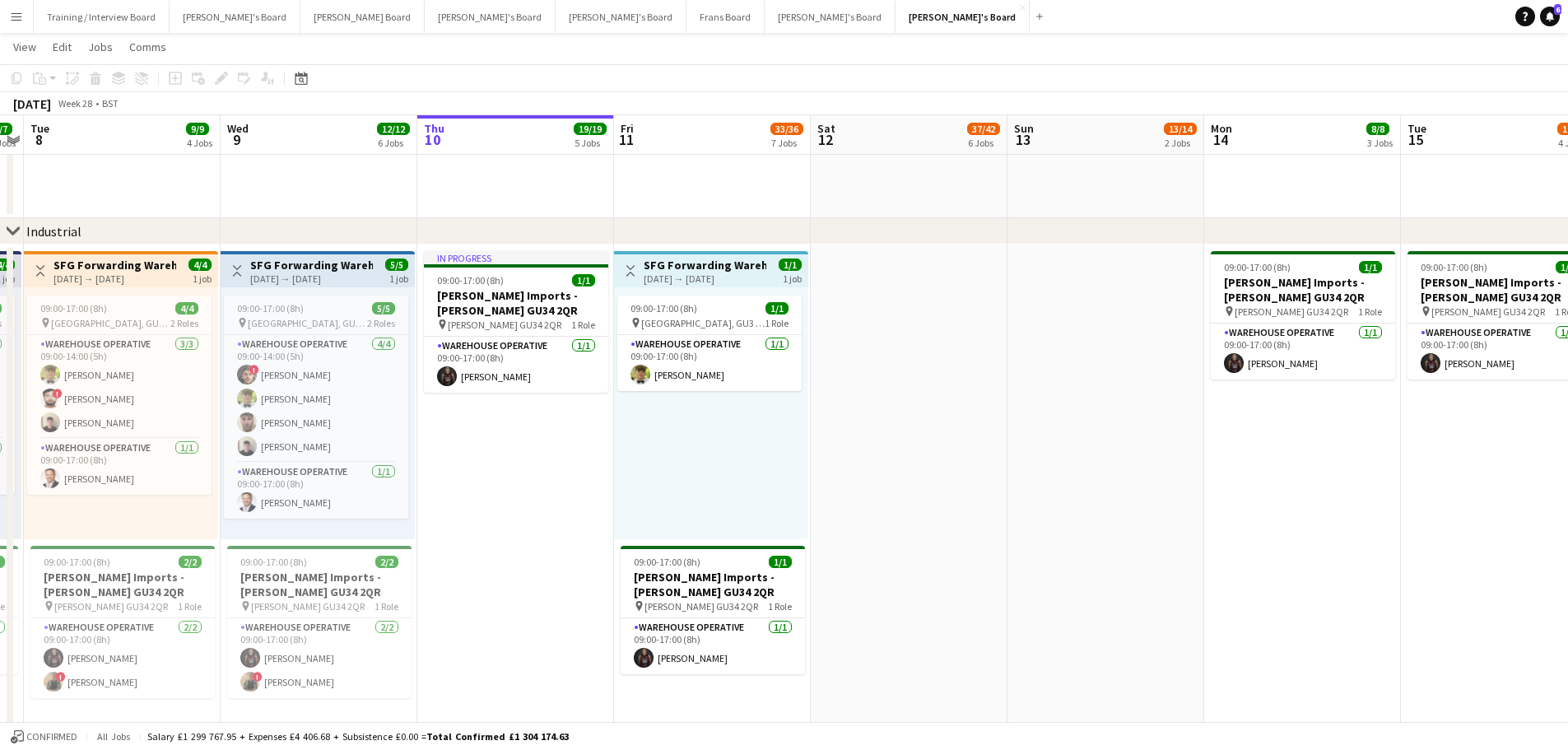 click on "SFG Forwarding Warehouse Assistant - [GEOGRAPHIC_DATA]" at bounding box center [705, 265] 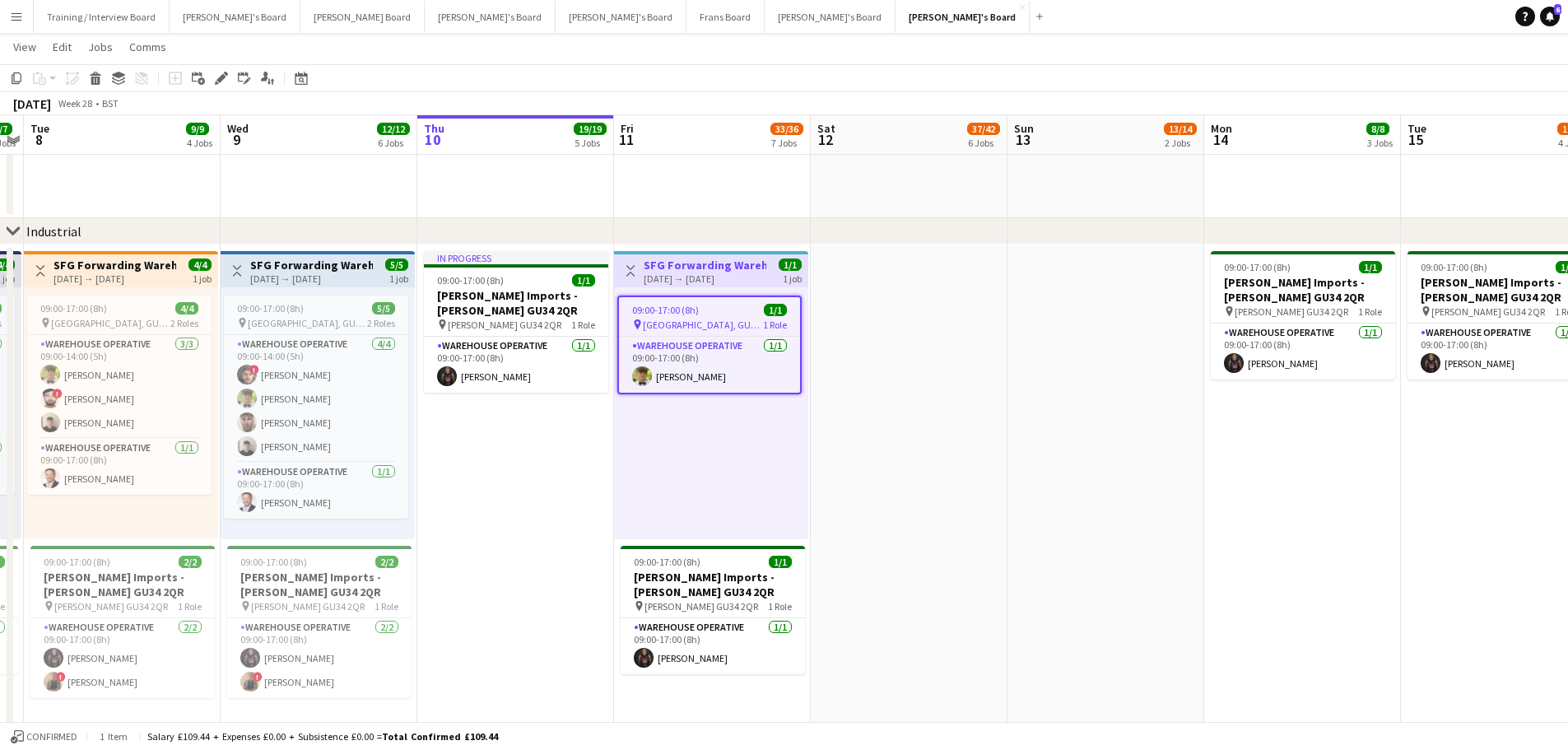click on "SFG Forwarding Warehouse Assistant - [GEOGRAPHIC_DATA]" at bounding box center (705, 265) 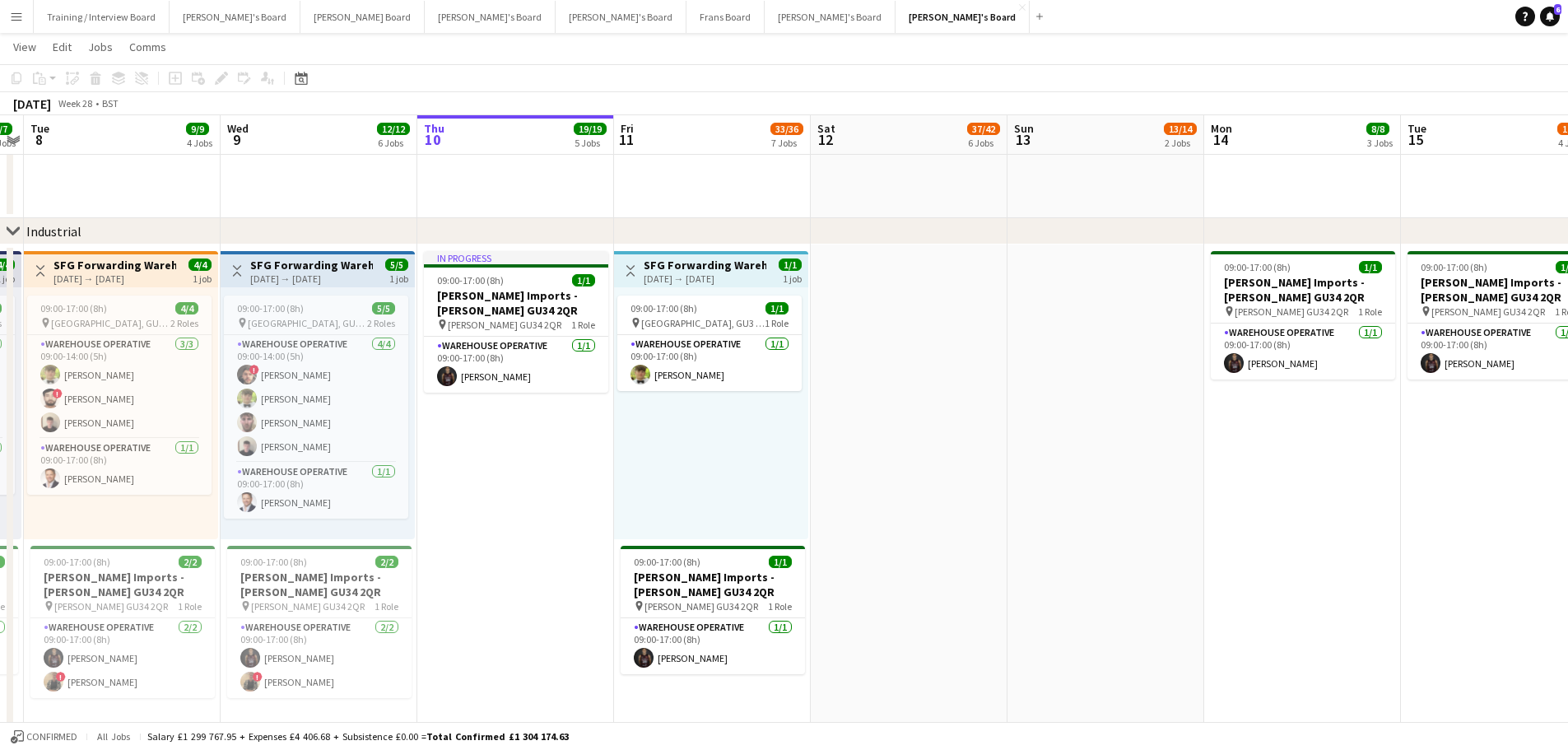 click on "SFG Forwarding Warehouse Assistant - [GEOGRAPHIC_DATA]" at bounding box center (705, 265) 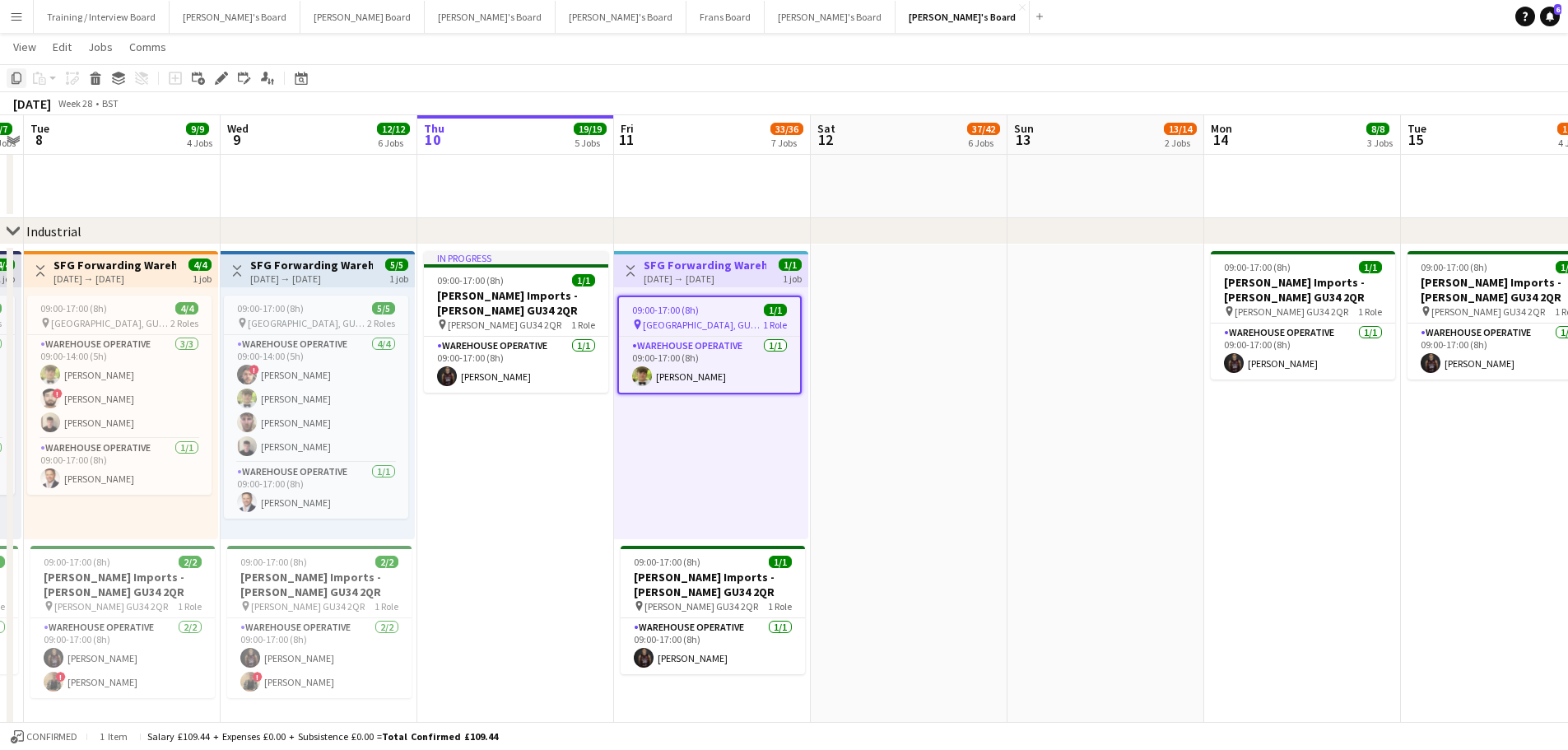 click on "Copy" 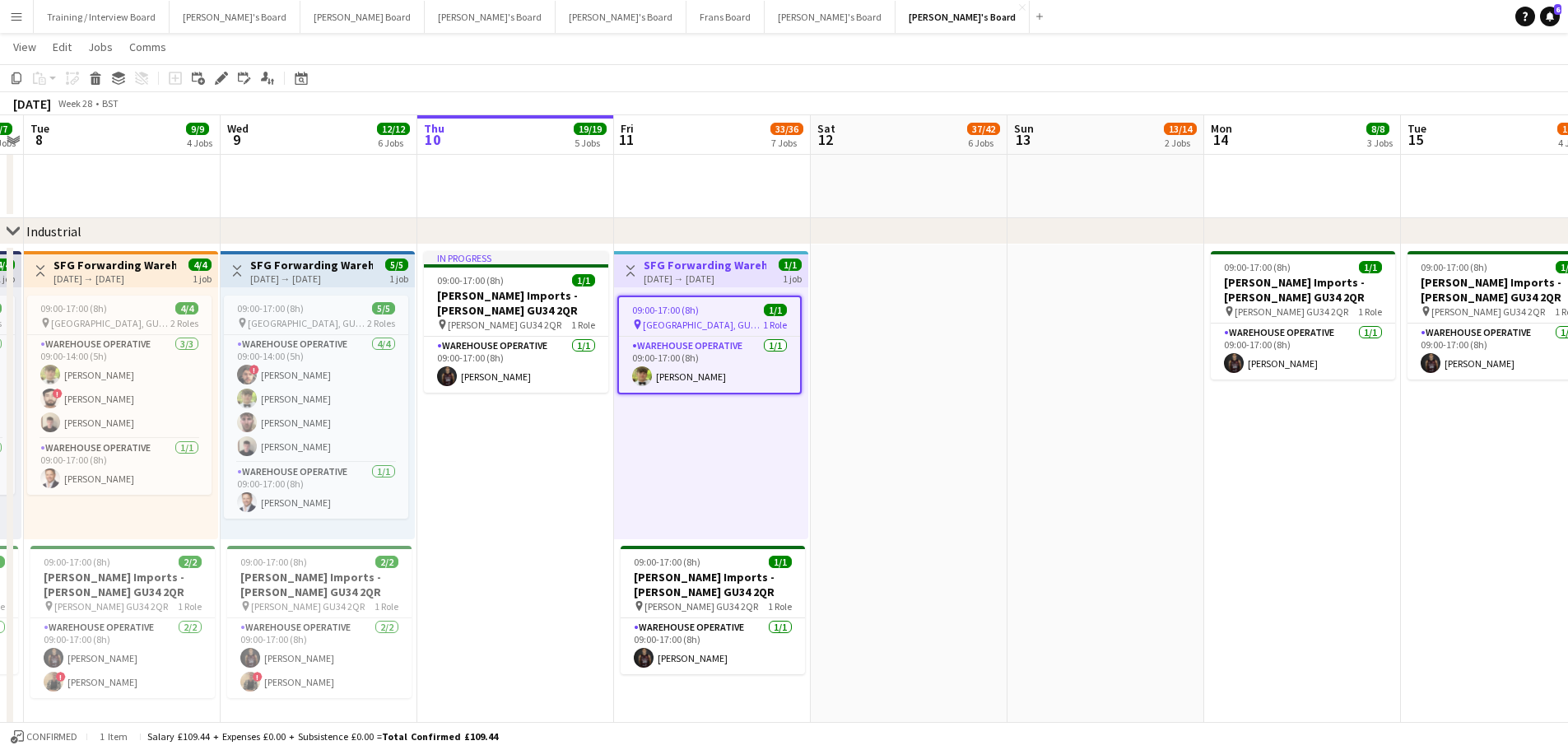 click on "09:00-17:00 (8h)    1/1   Harvey Imports - ALTON GU34 2QR
pin
Alton GU34 2QR   1 Role   Warehouse Operative   1/1   09:00-17:00 (8h)
Tony Idiata Mendez" at bounding box center [1302, 636] 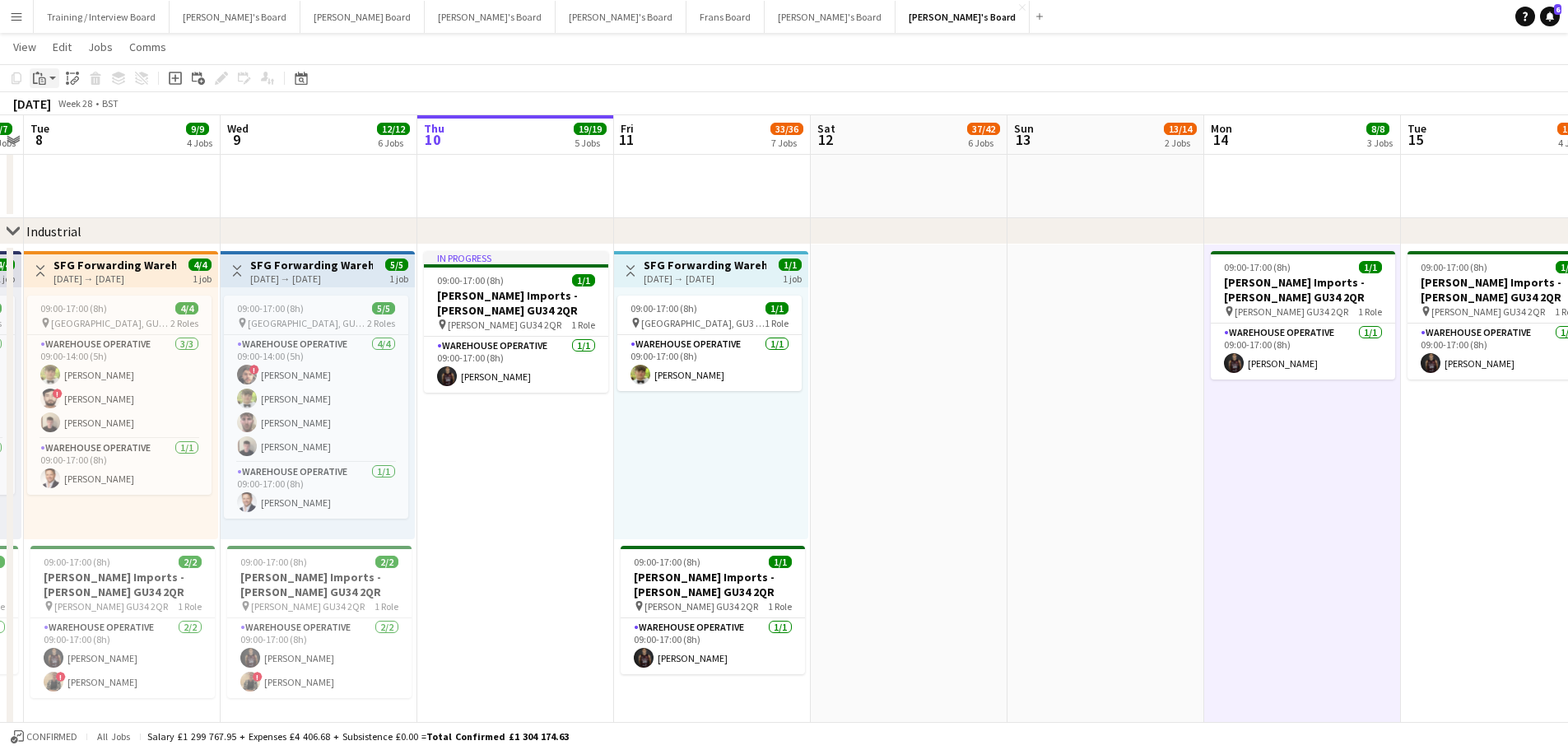 click on "Paste" 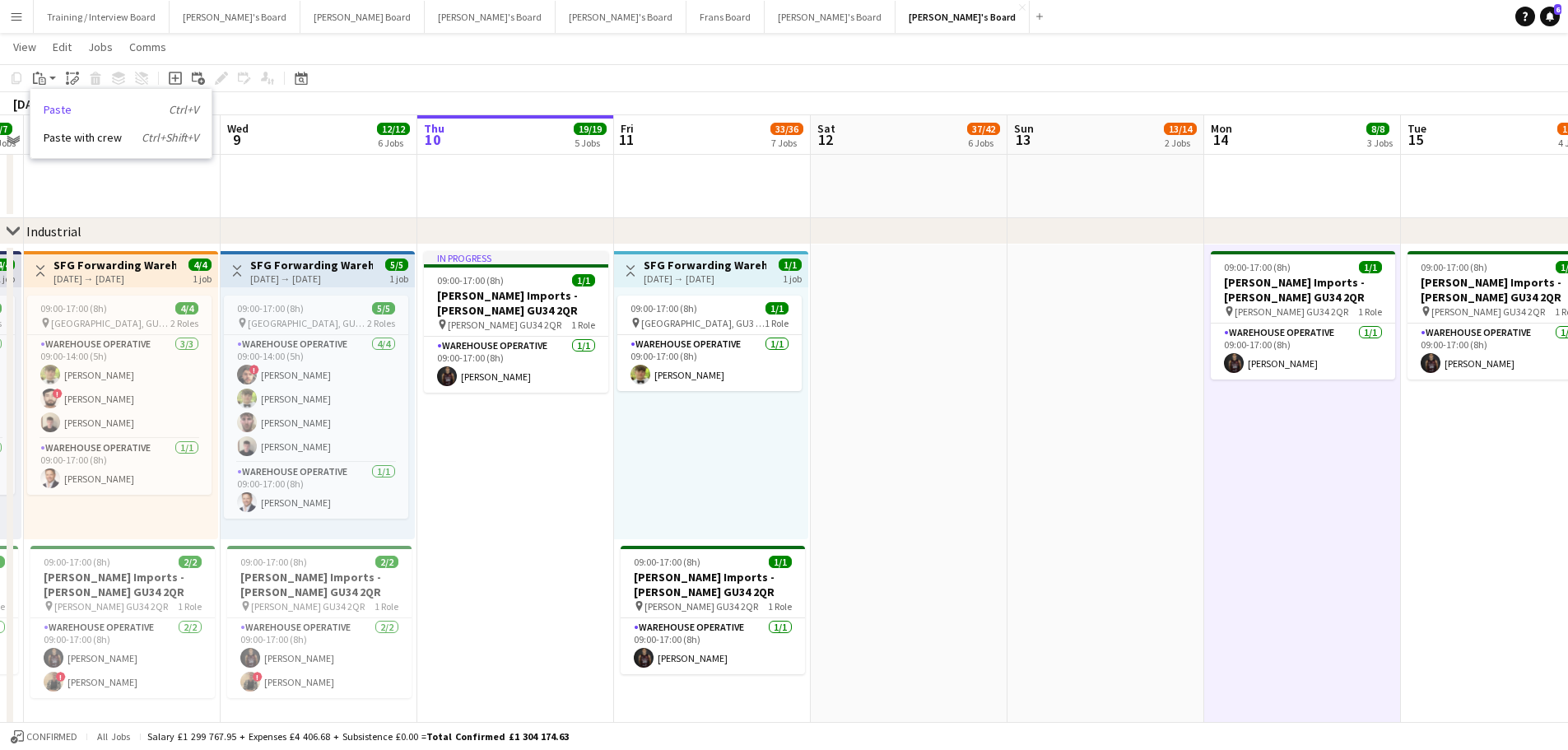 click on "Paste   Ctrl+V" at bounding box center [121, 109] 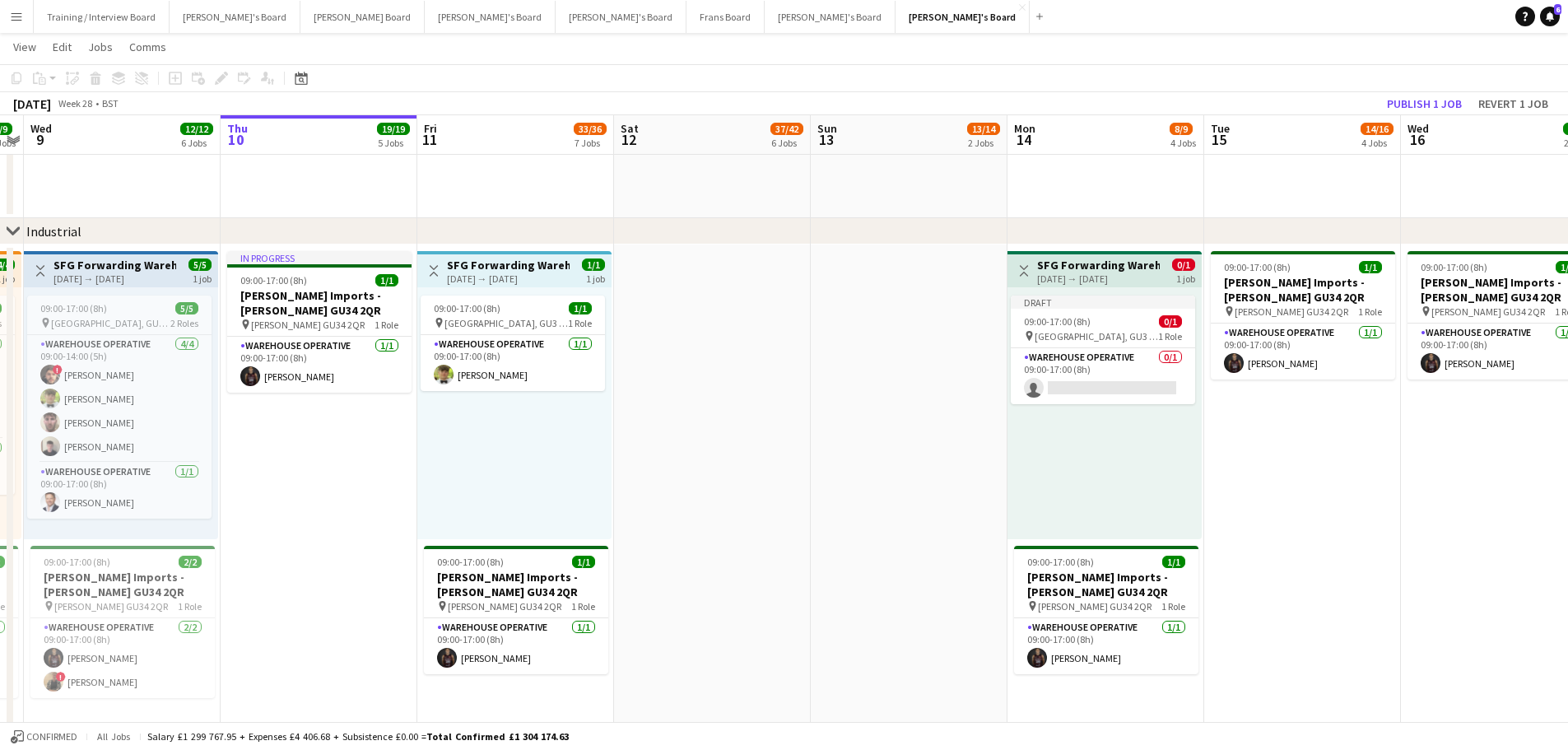 scroll, scrollTop: 0, scrollLeft: 429, axis: horizontal 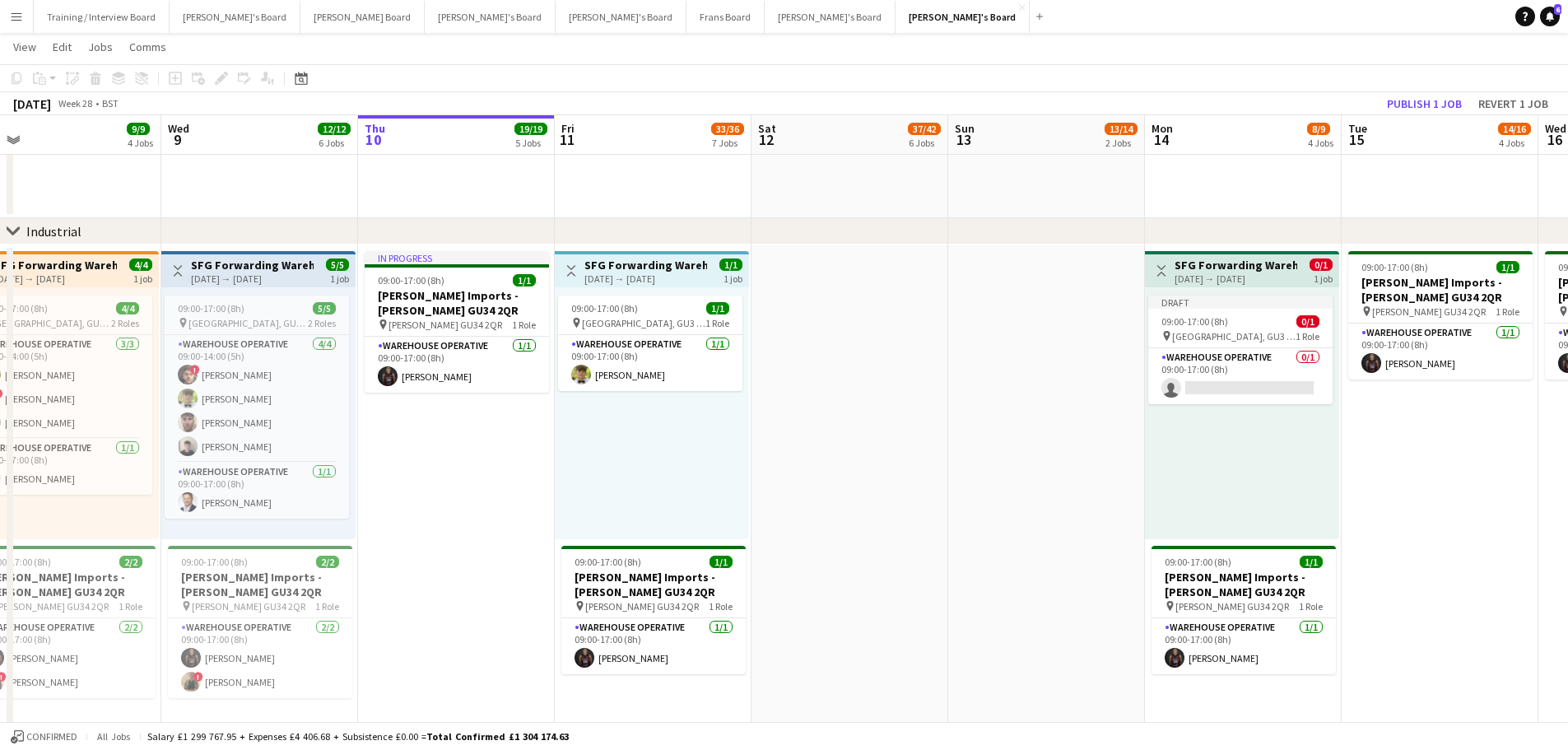 drag, startPoint x: 1100, startPoint y: 471, endPoint x: 745, endPoint y: 426, distance: 357.84075 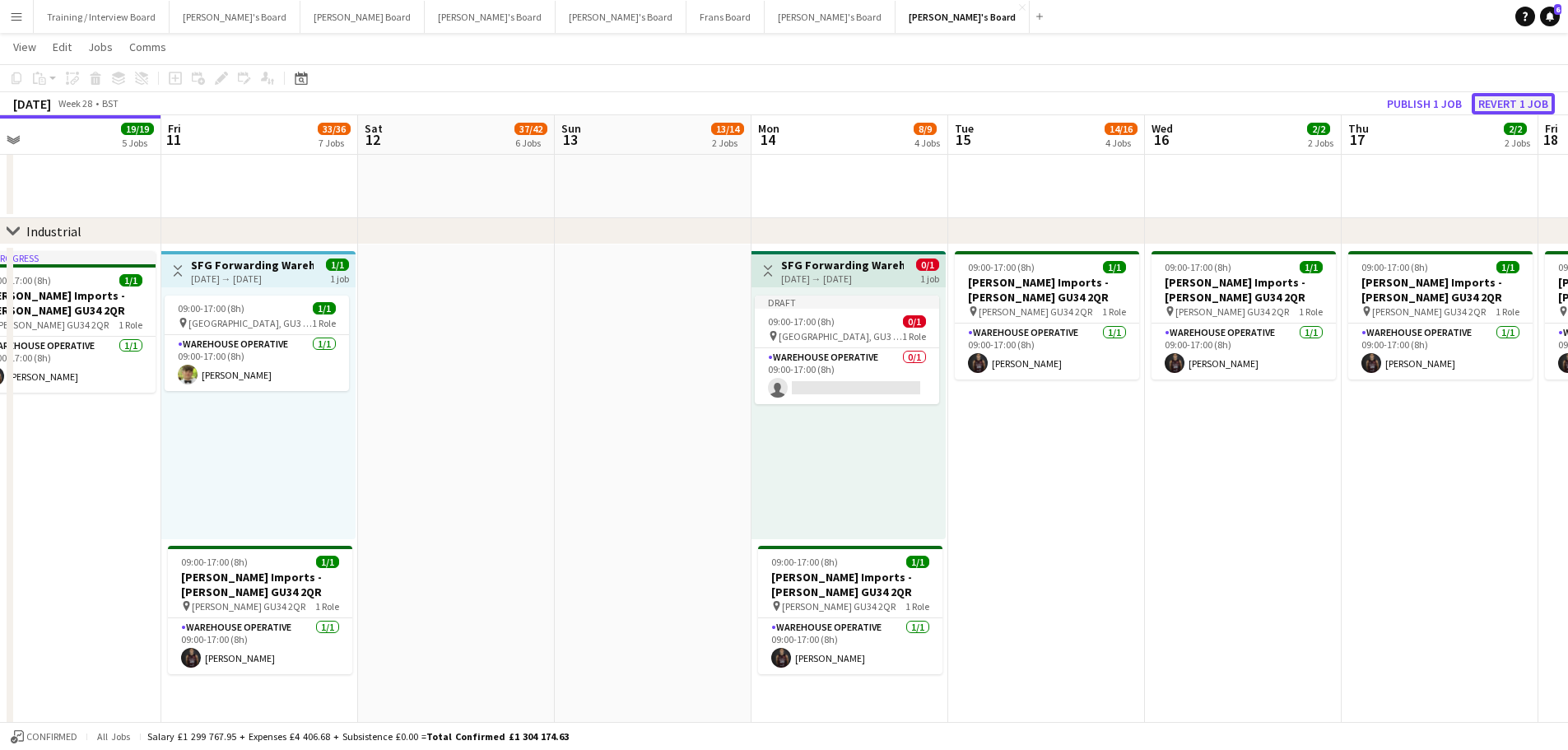 click on "Revert 1 job" 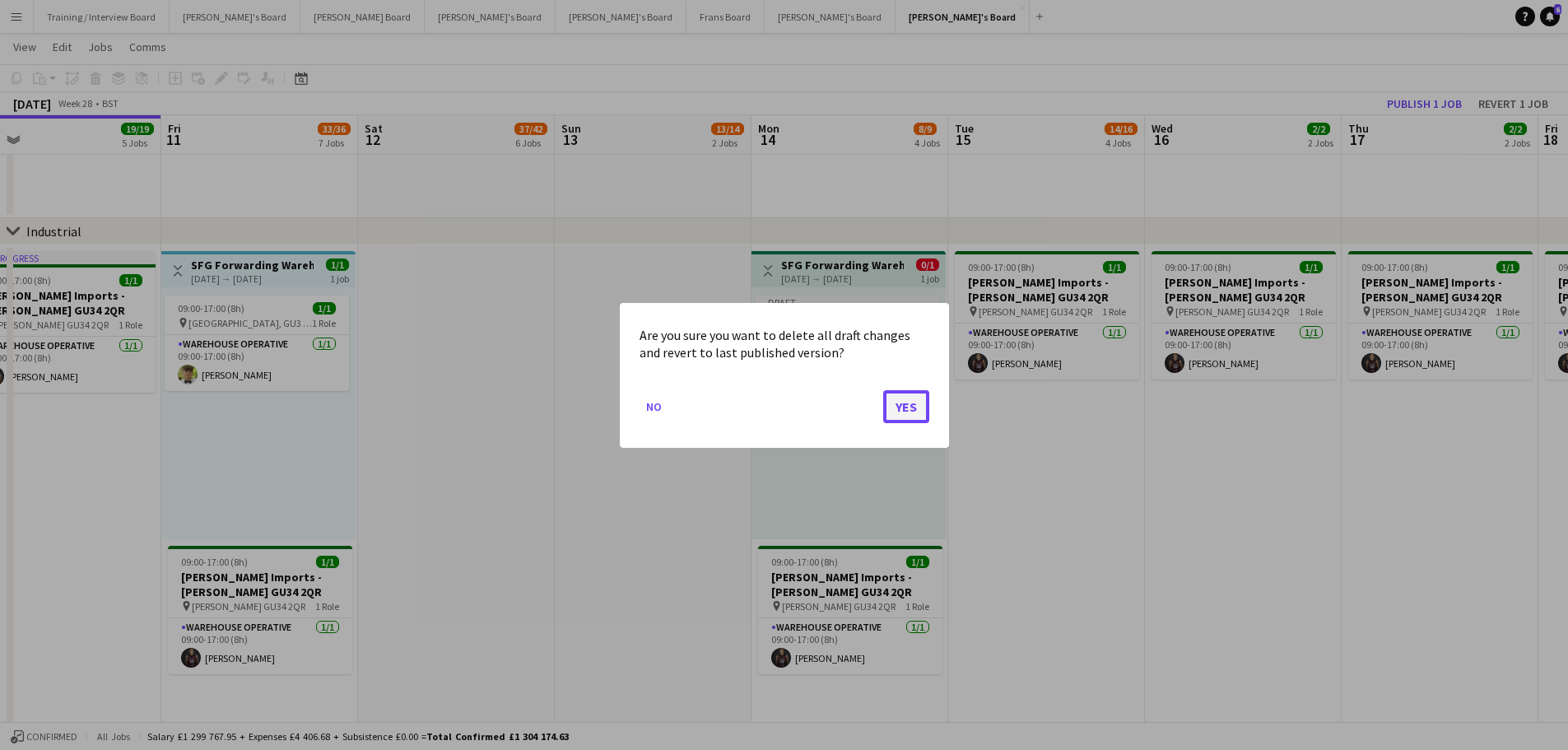 click on "Yes" 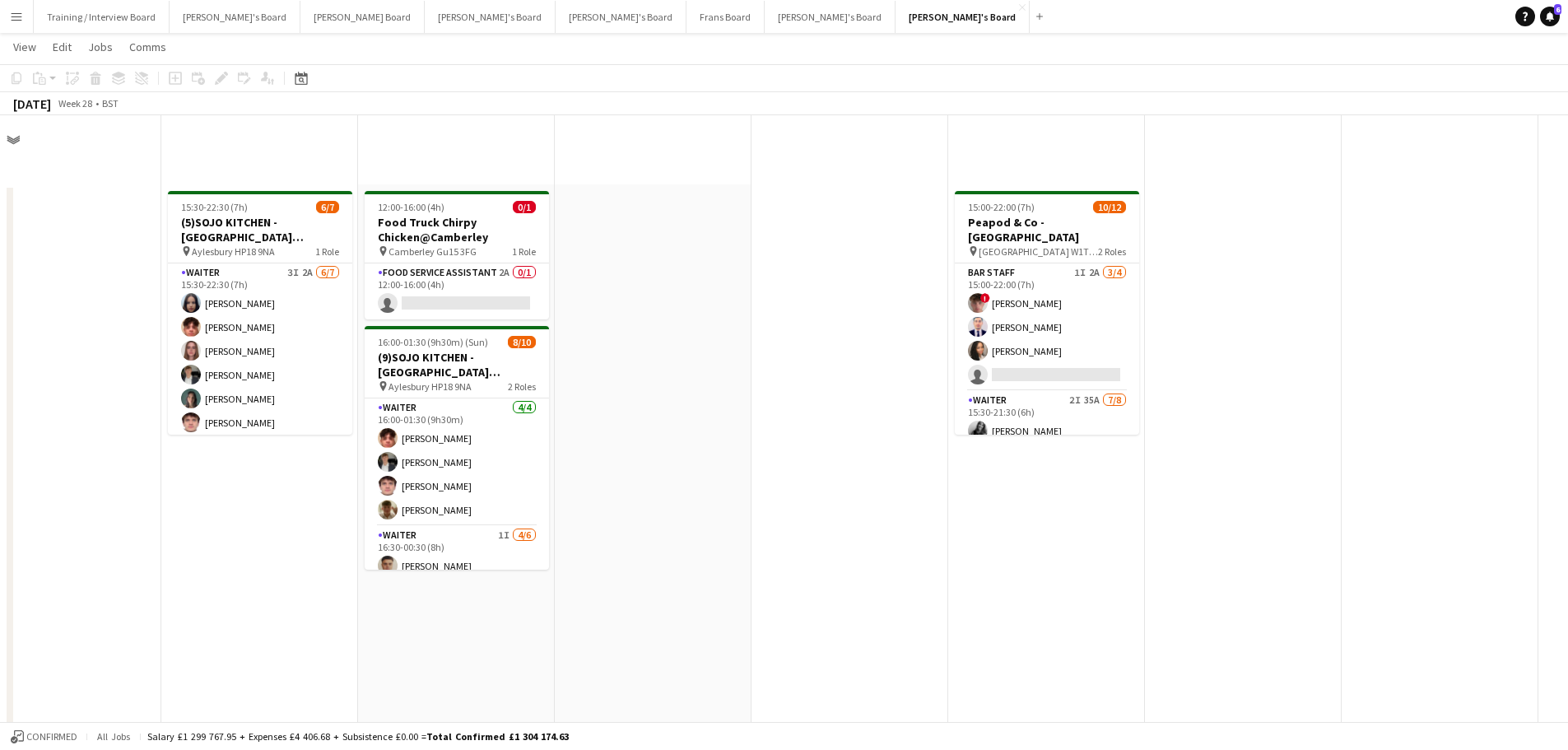scroll, scrollTop: 2223, scrollLeft: 0, axis: vertical 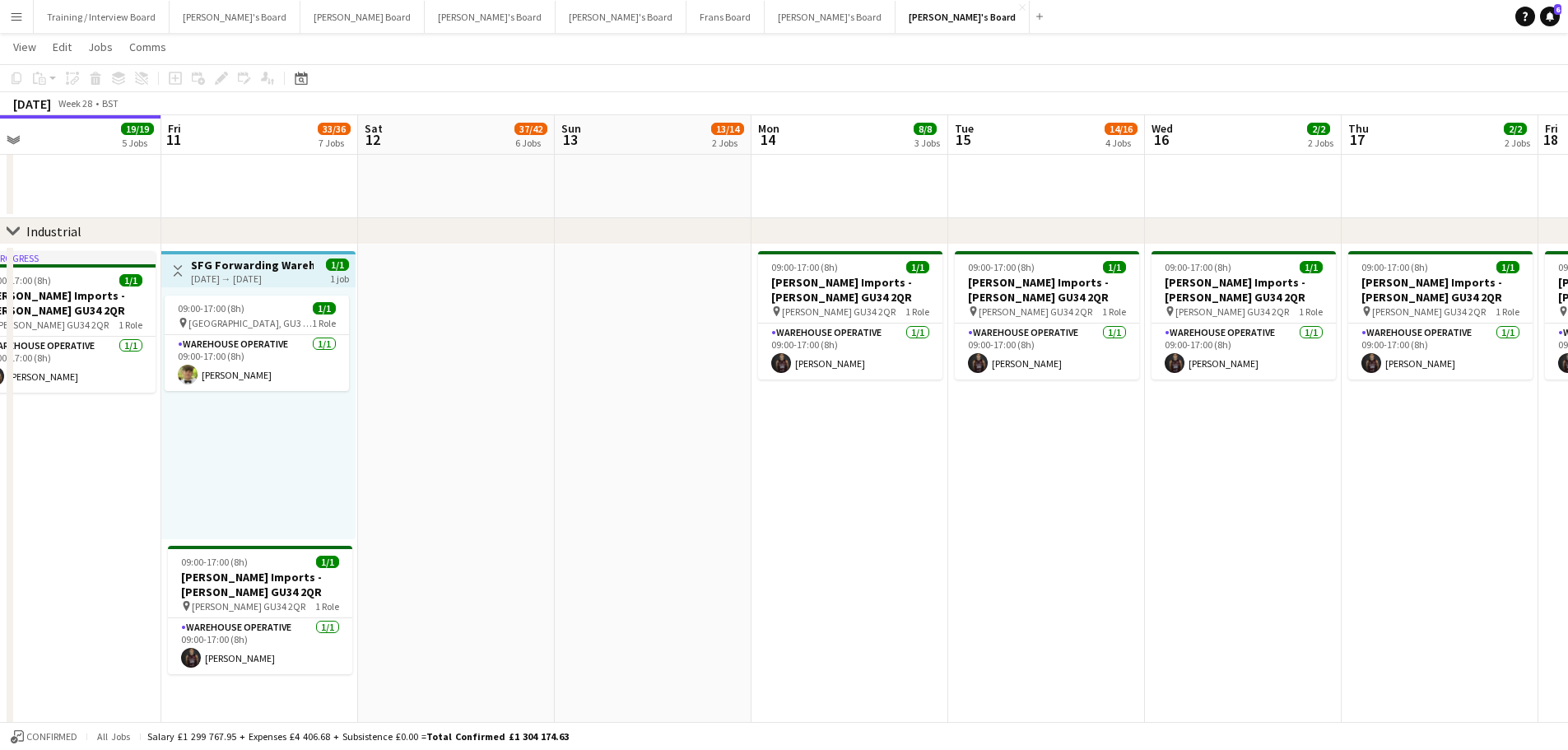 click on "09:00-17:00 (8h)    1/1   Harvey Imports - ALTON GU34 2QR
pin
Alton GU34 2QR   1 Role   Warehouse Operative   1/1   09:00-17:00 (8h)
Tony Idiata Mendez" at bounding box center (849, 636) 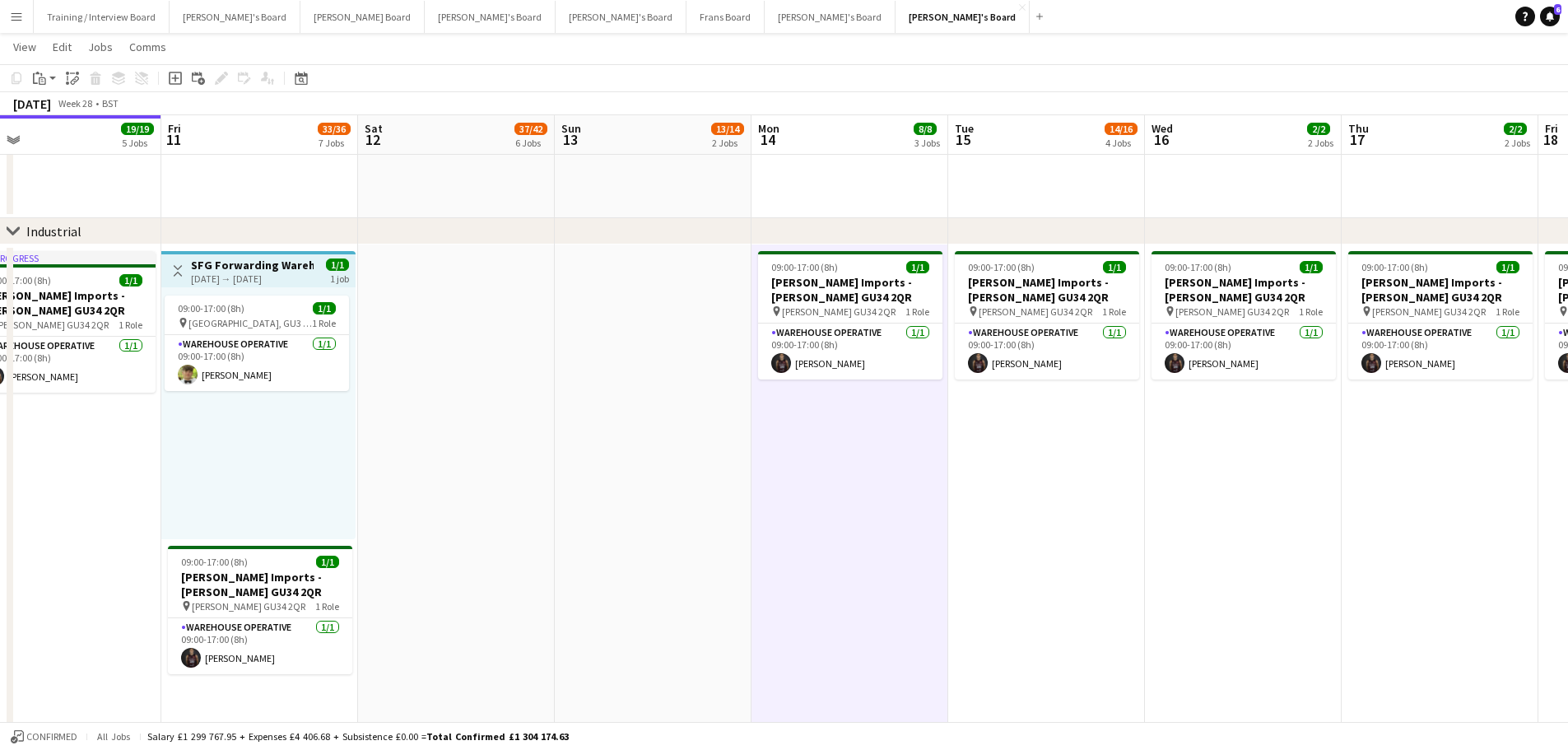 drag, startPoint x: 407, startPoint y: 455, endPoint x: 1027, endPoint y: 492, distance: 621.10305 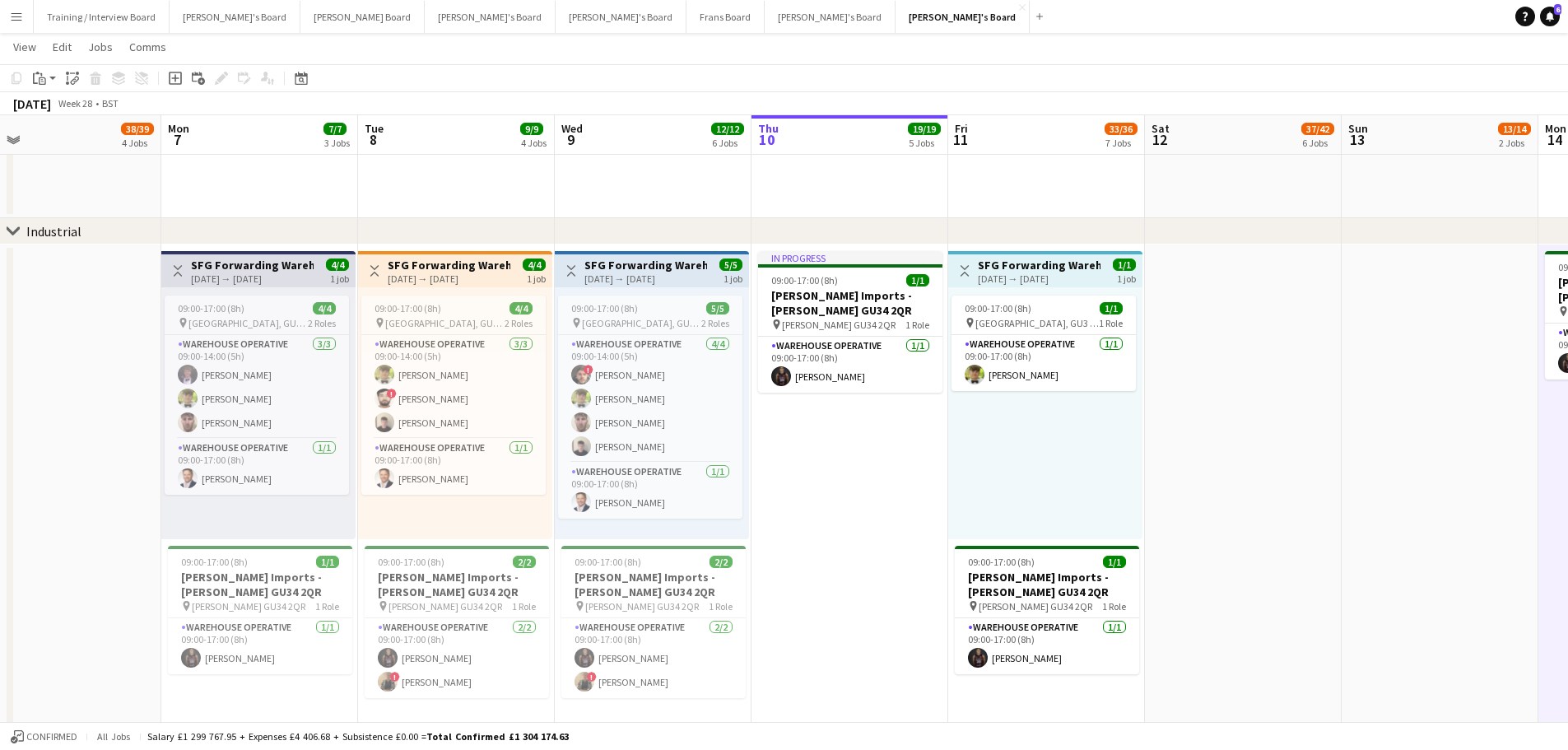 scroll, scrollTop: 0, scrollLeft: 568, axis: horizontal 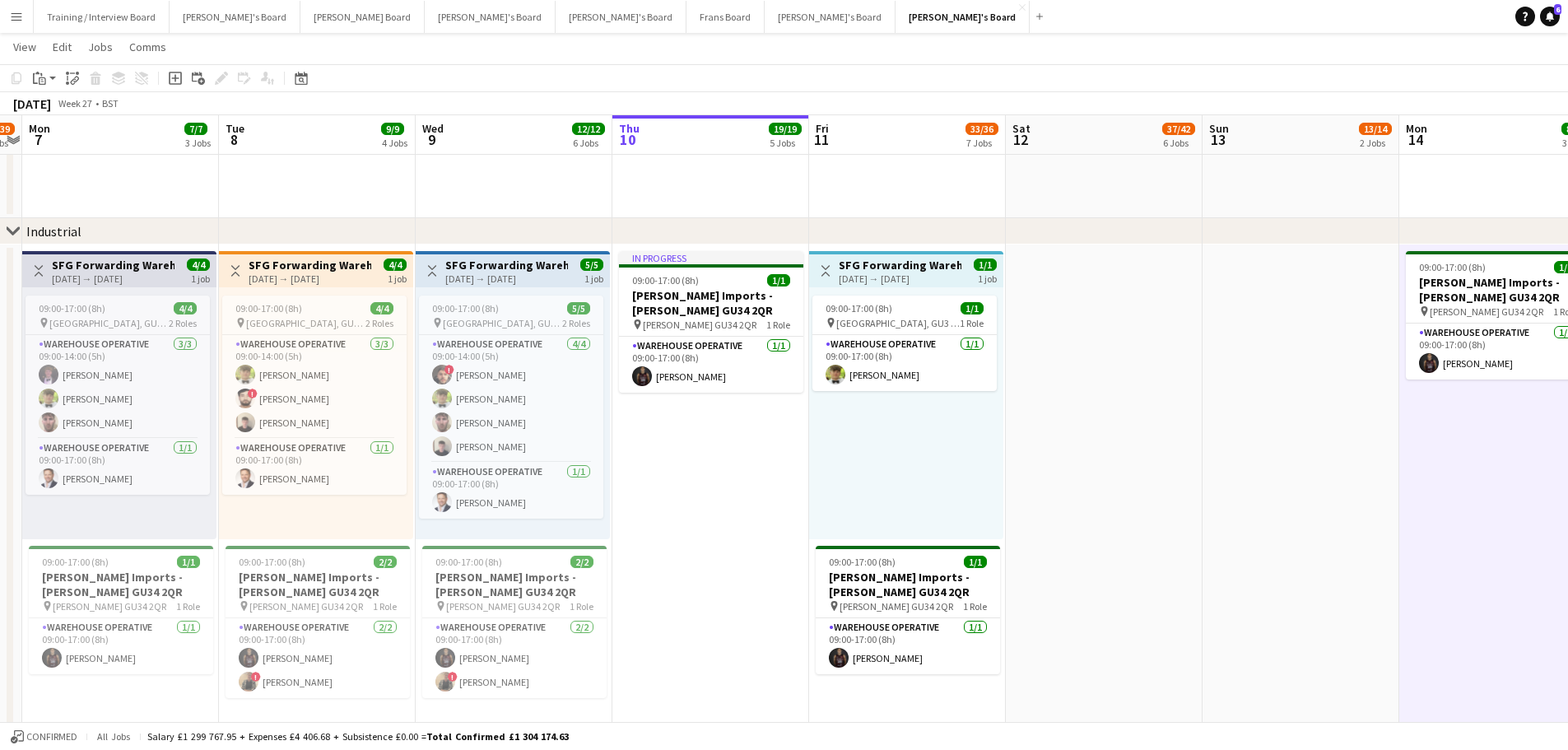 click on "11-07-2025 → 11-07-2025" at bounding box center [900, 278] 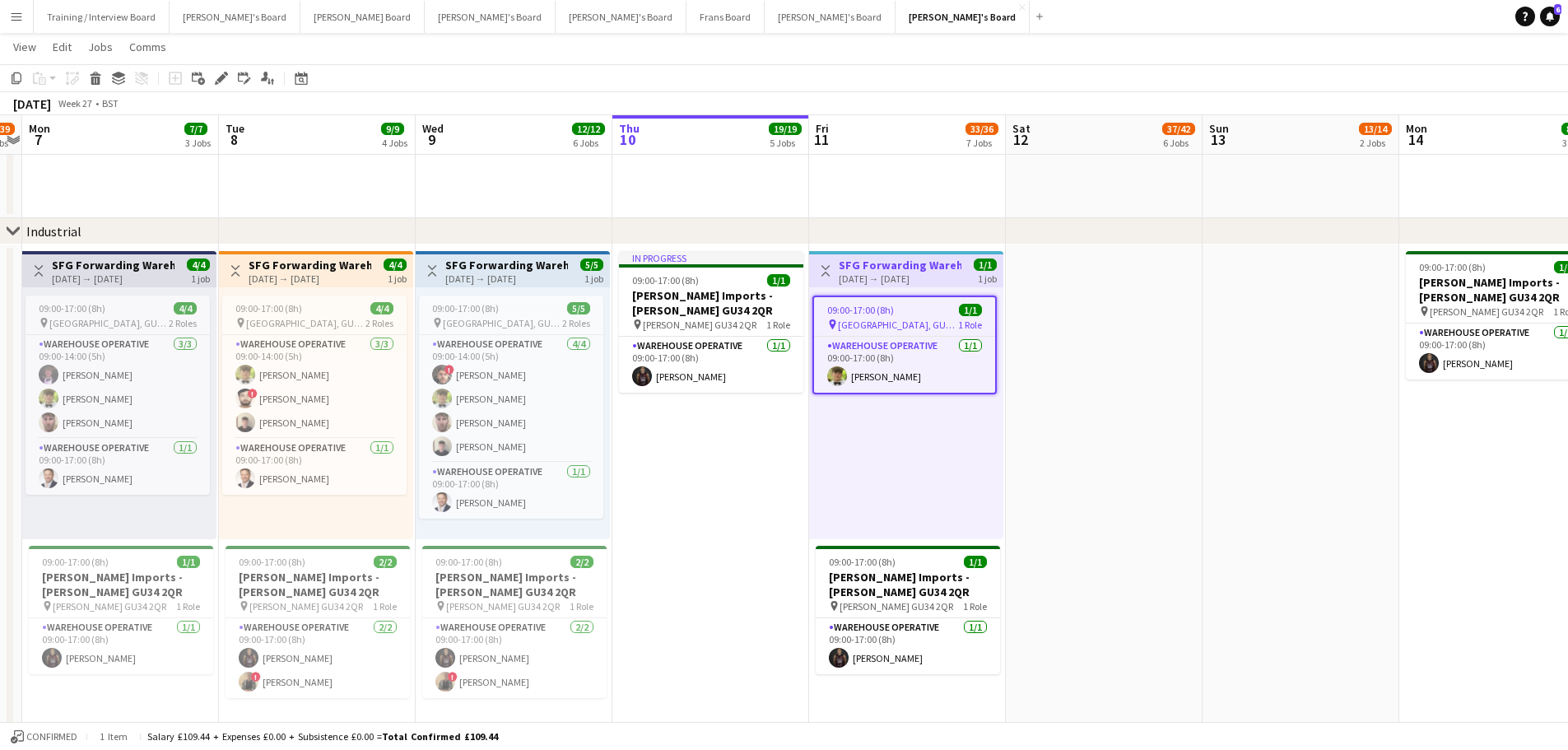 click on "SFG Forwarding Warehouse Assistant - [GEOGRAPHIC_DATA]" at bounding box center [900, 265] 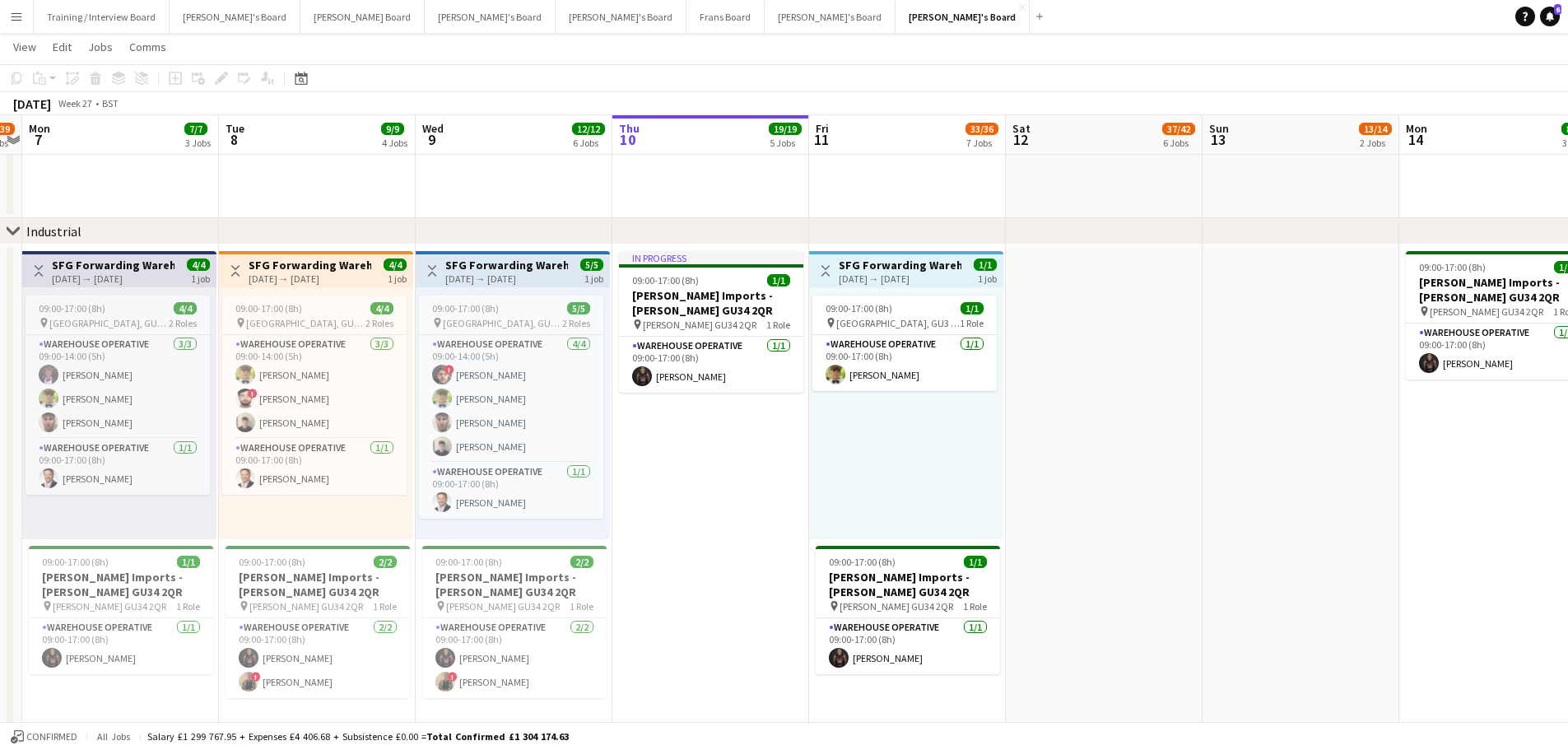 click on "SFG Forwarding Warehouse Assistant - [GEOGRAPHIC_DATA]" at bounding box center (900, 265) 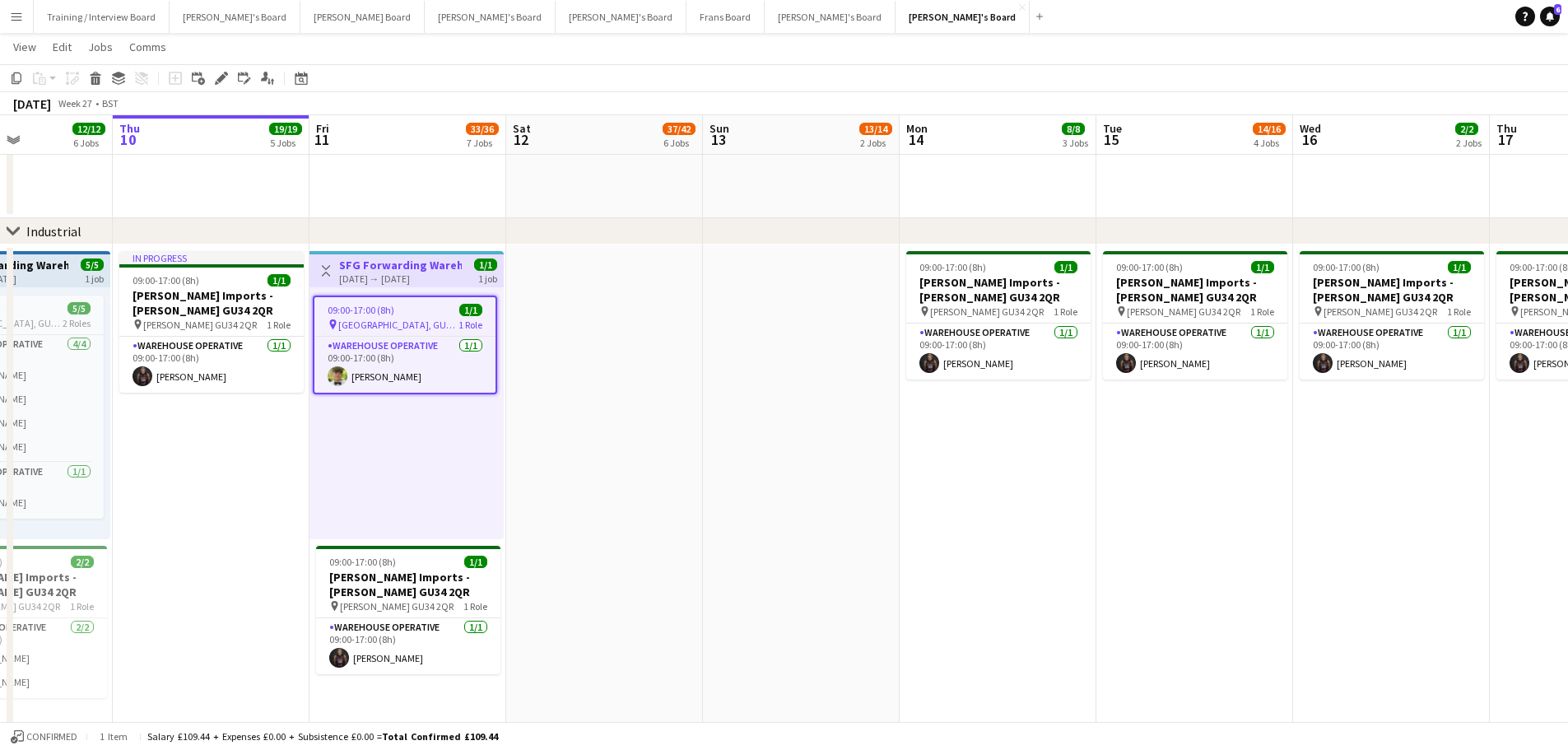 drag, startPoint x: 1342, startPoint y: 468, endPoint x: 867, endPoint y: 364, distance: 486.25199 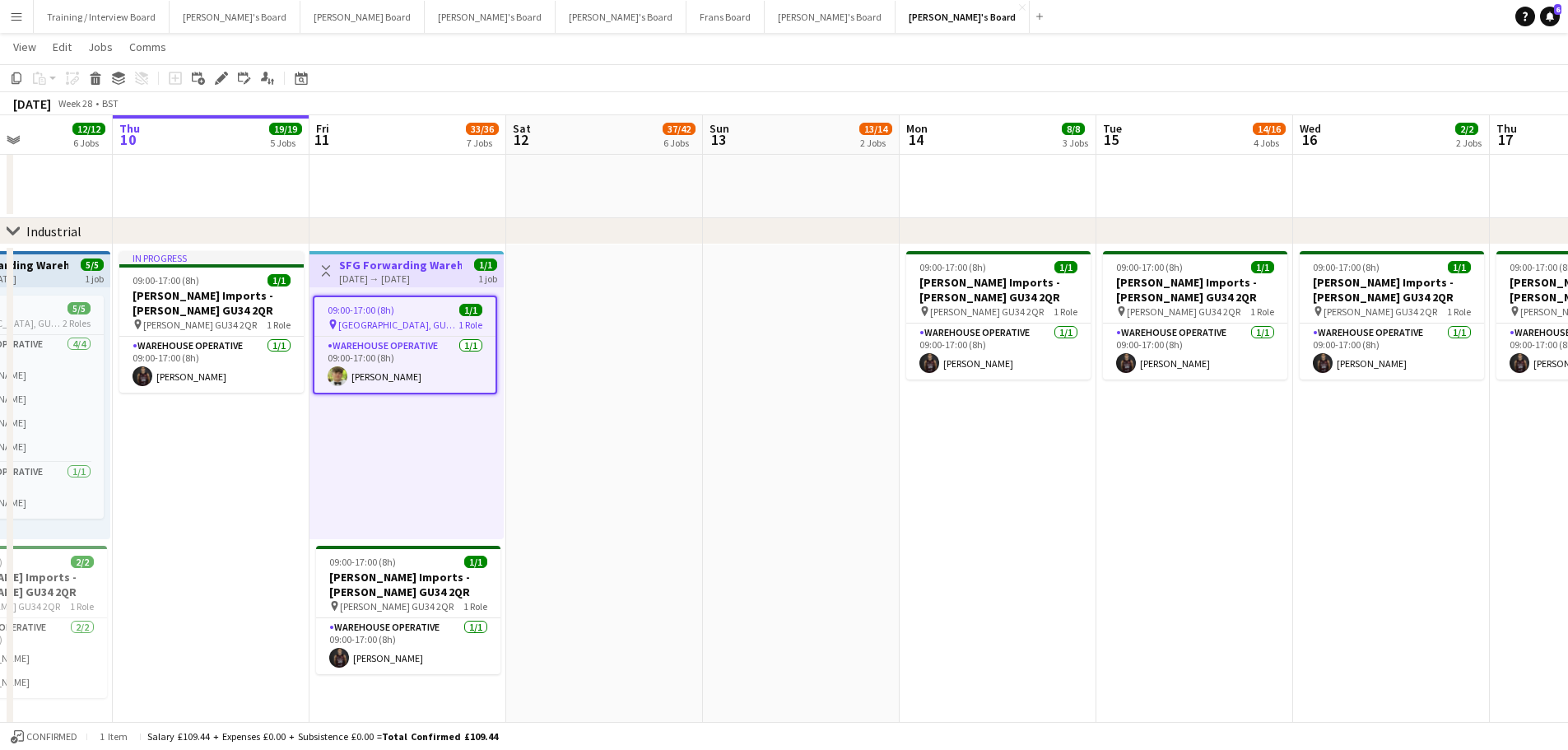 scroll, scrollTop: 0, scrollLeft: 477, axis: horizontal 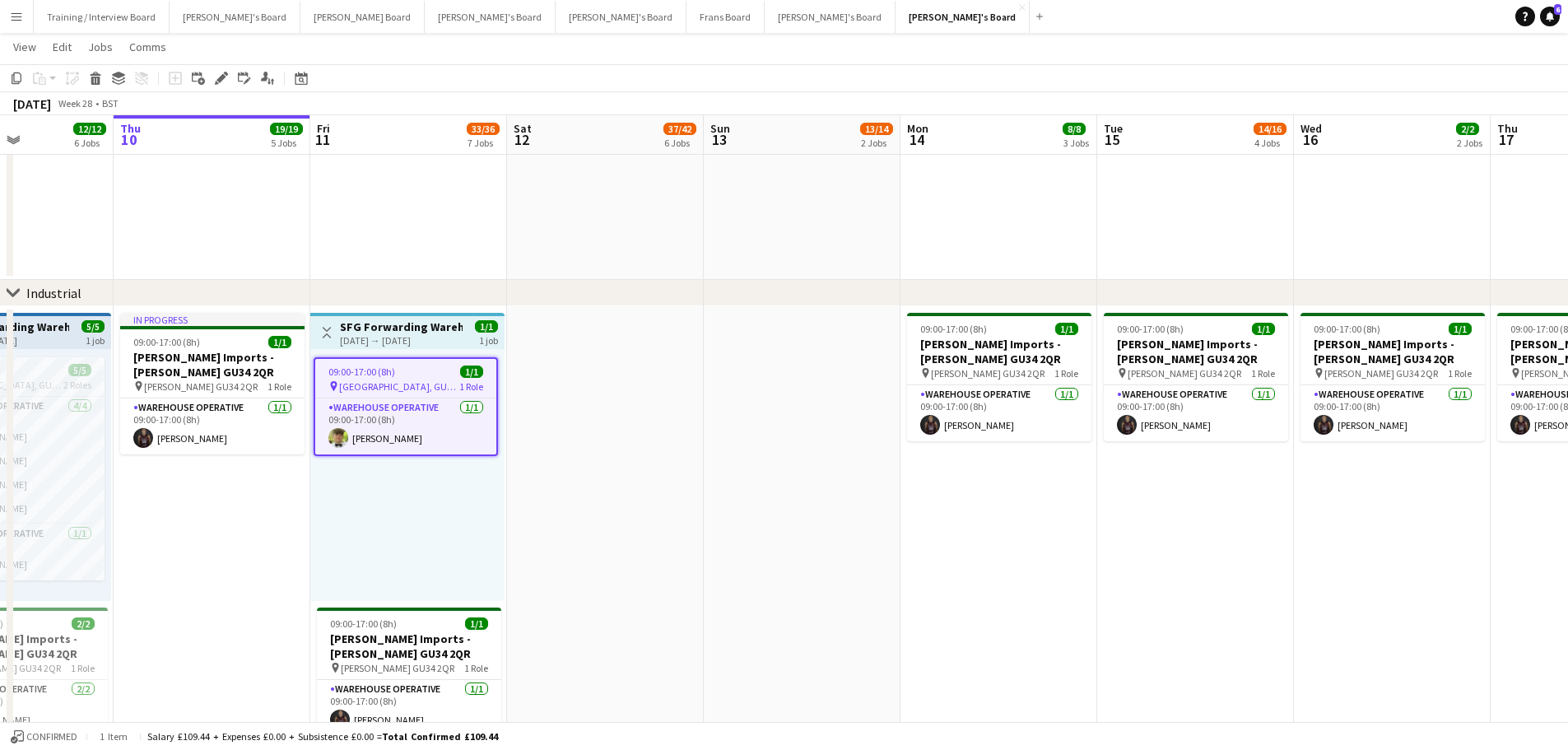 click at bounding box center (802, 697) 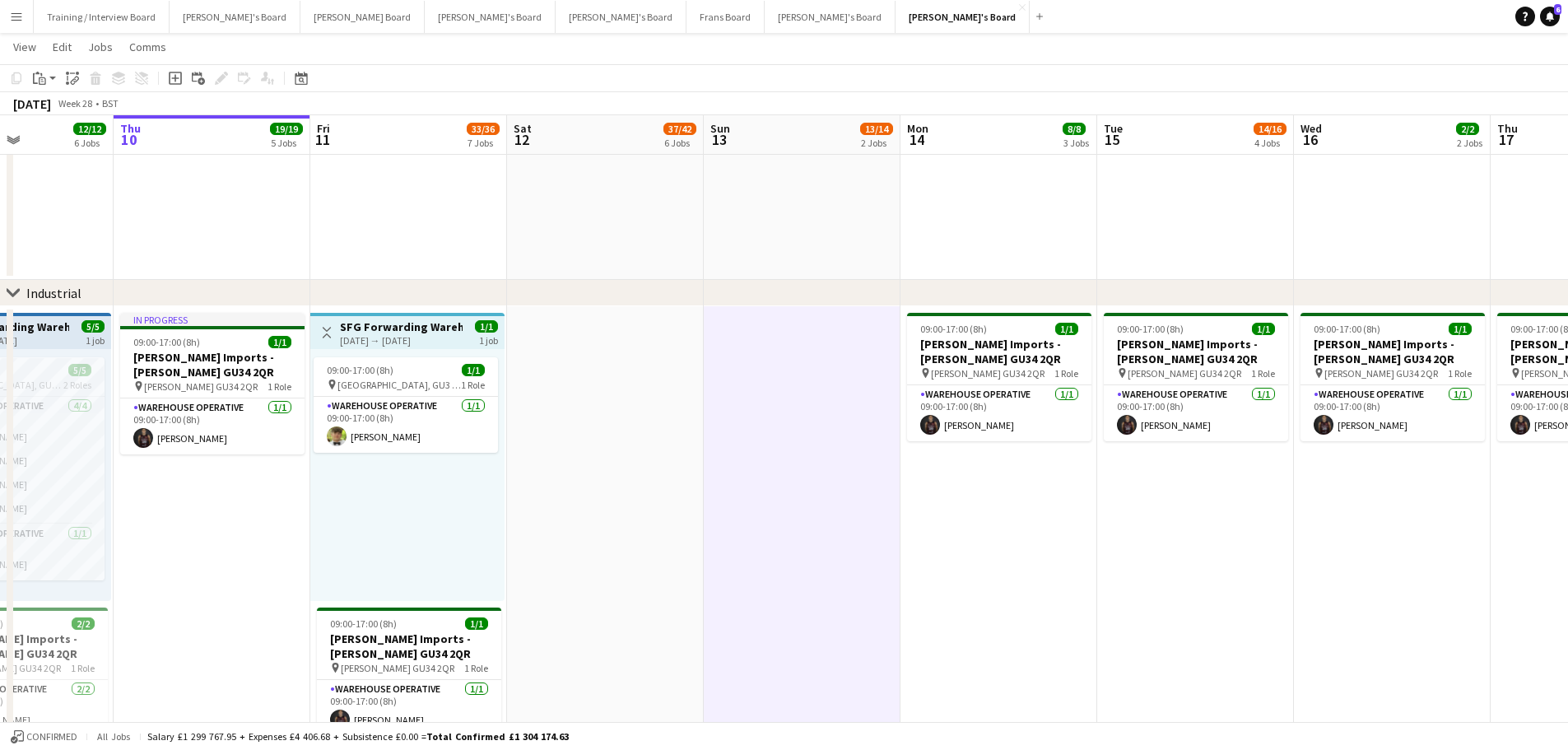 click at bounding box center (605, 697) 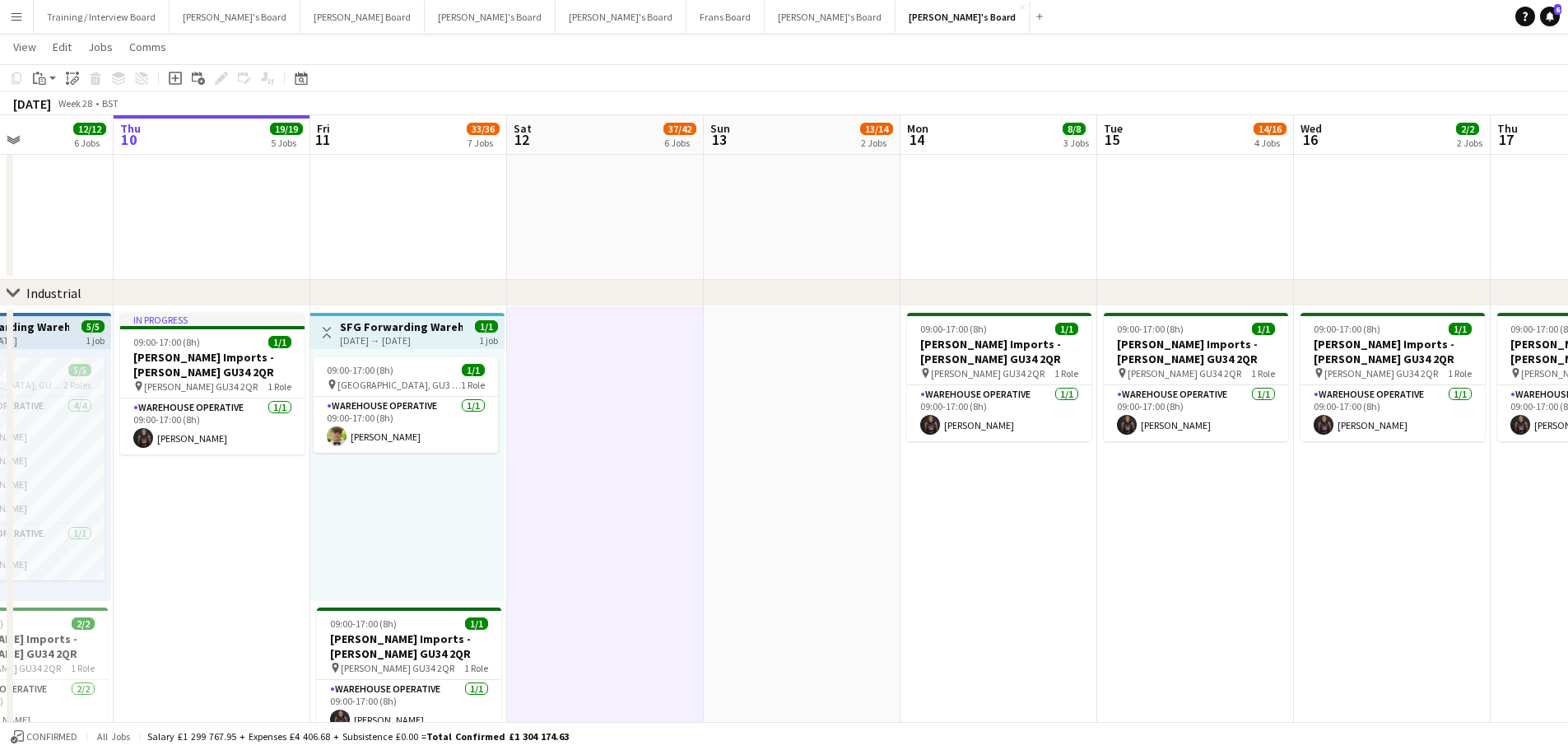 click at bounding box center (802, -849) 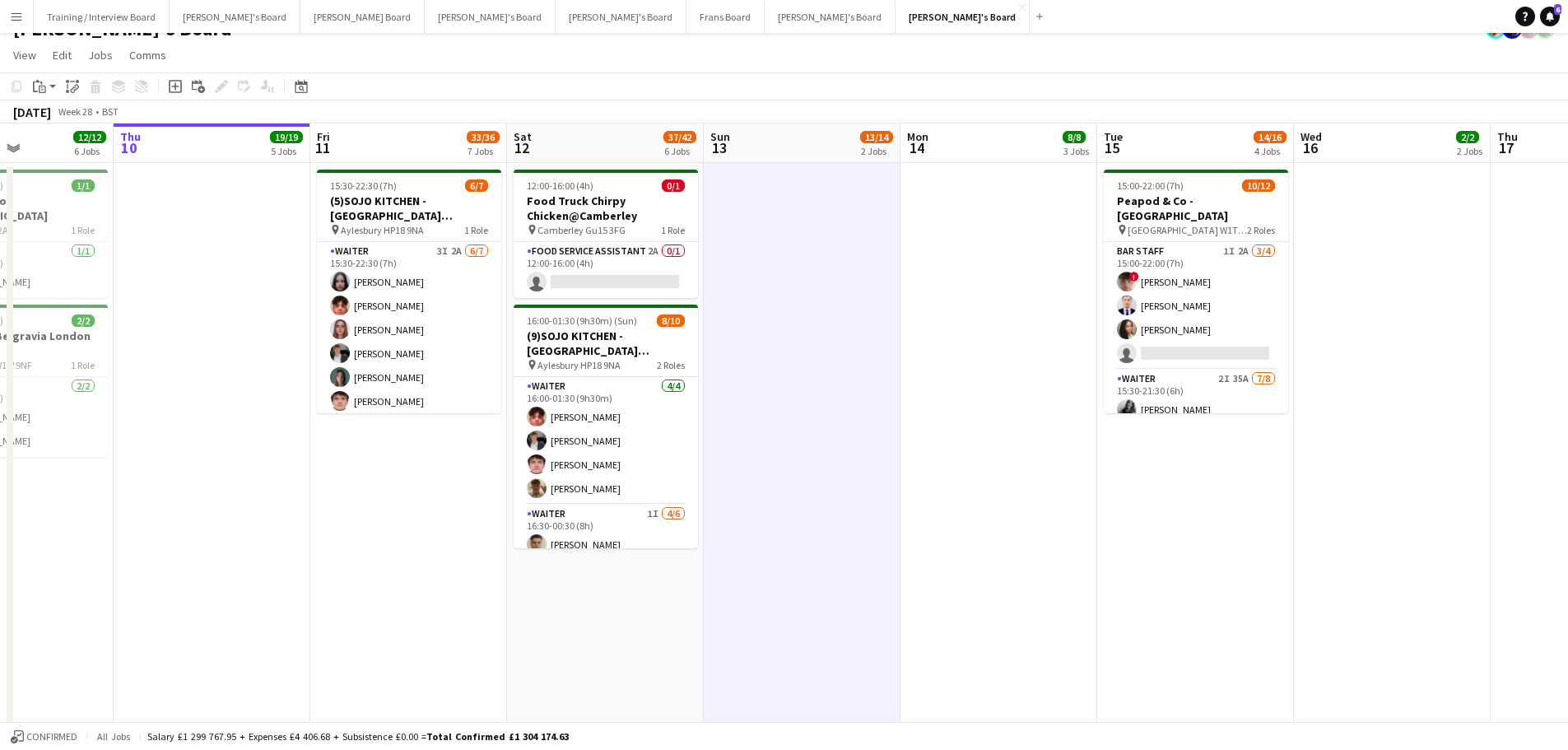 scroll, scrollTop: 0, scrollLeft: 0, axis: both 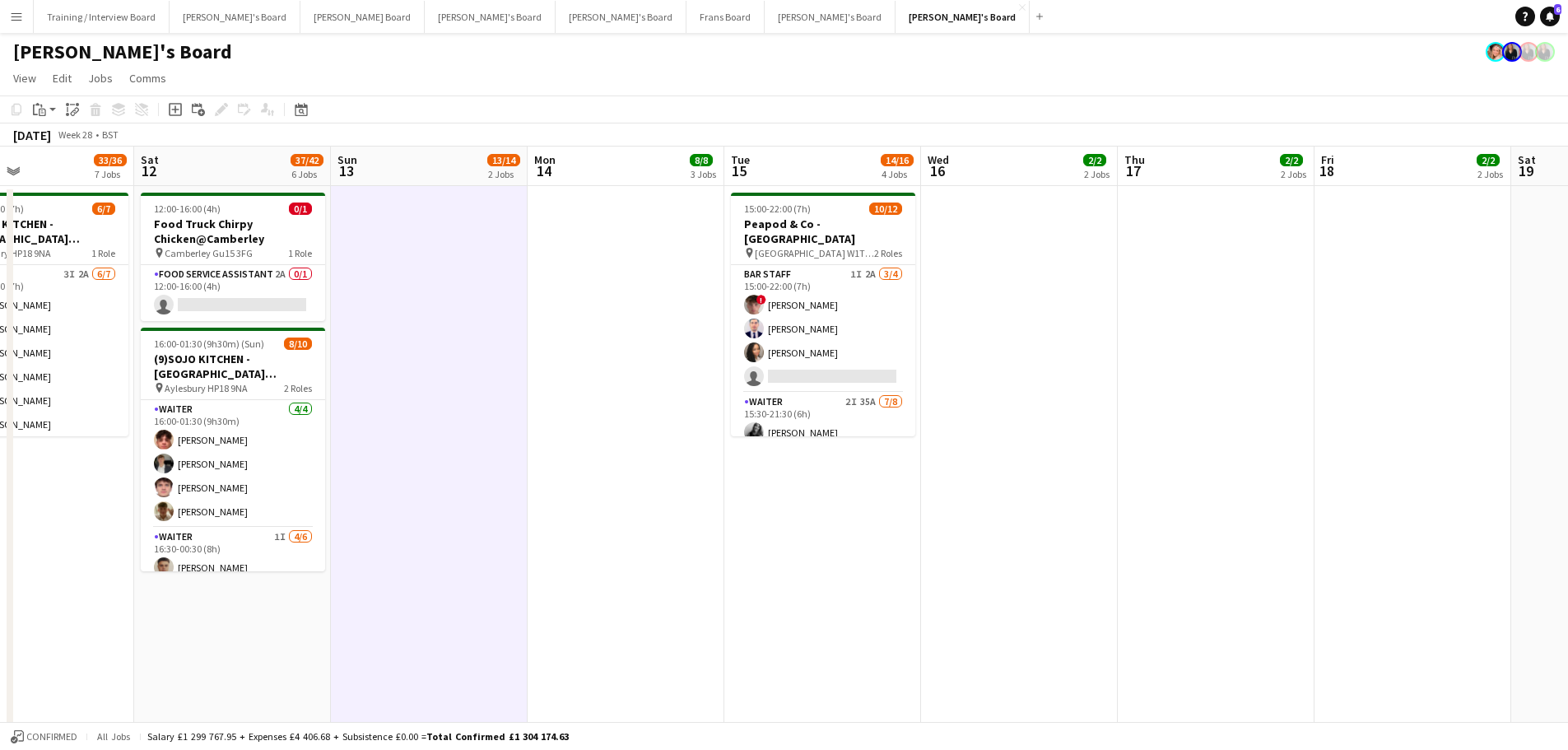 drag, startPoint x: 813, startPoint y: 416, endPoint x: 611, endPoint y: 393, distance: 203.30519 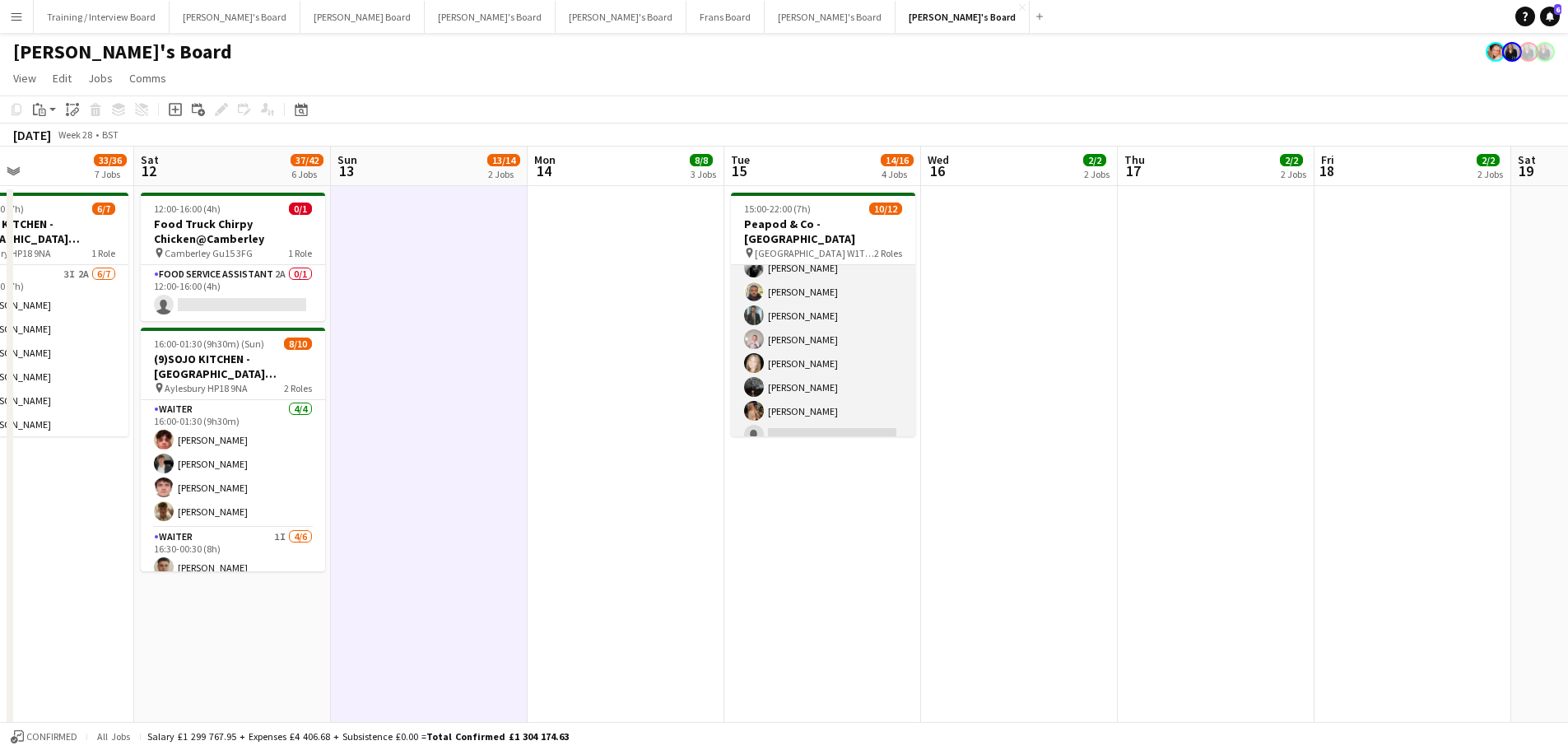 scroll, scrollTop: 0, scrollLeft: 0, axis: both 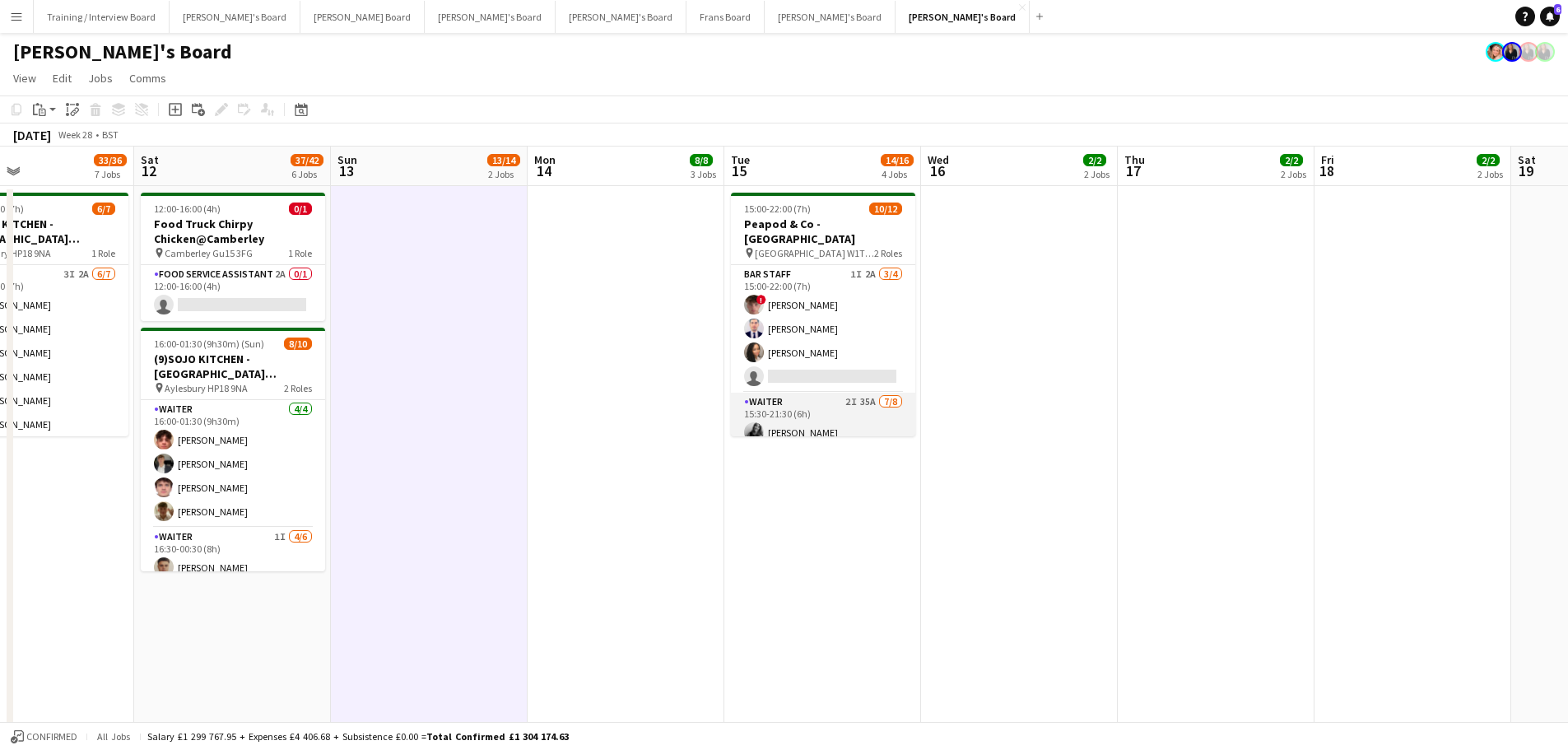 click on "Waiter   2I   35A   7/8   15:30-21:30 (6h)
Teya Hutchison Lance Chowdhury Muhammad Imad Alex White Simone Vestergaard-Poulsen Christina Shrees Jessica Maxwell
single-neutral-actions" at bounding box center (823, 504) 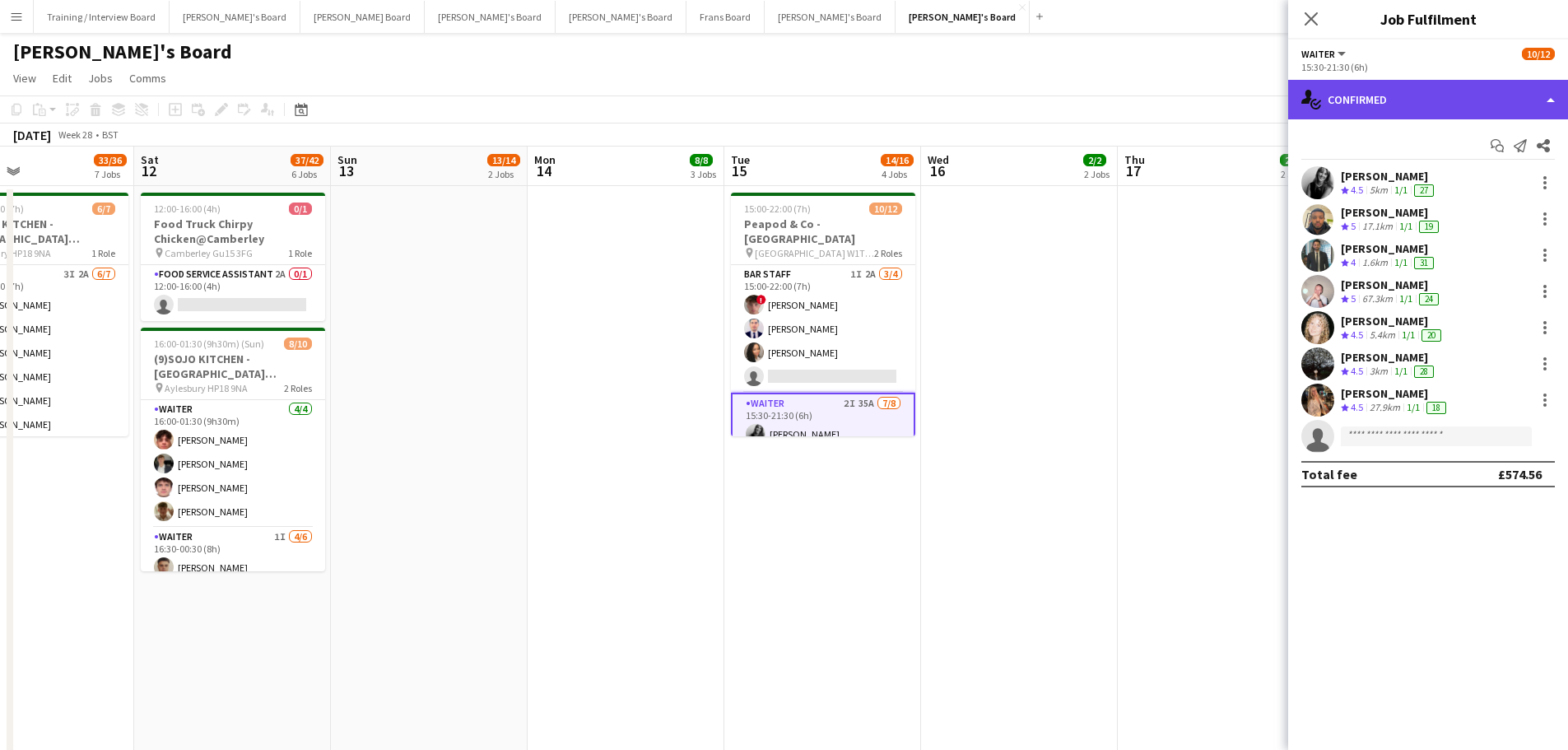 click on "single-neutral-actions-check-2
Confirmed" 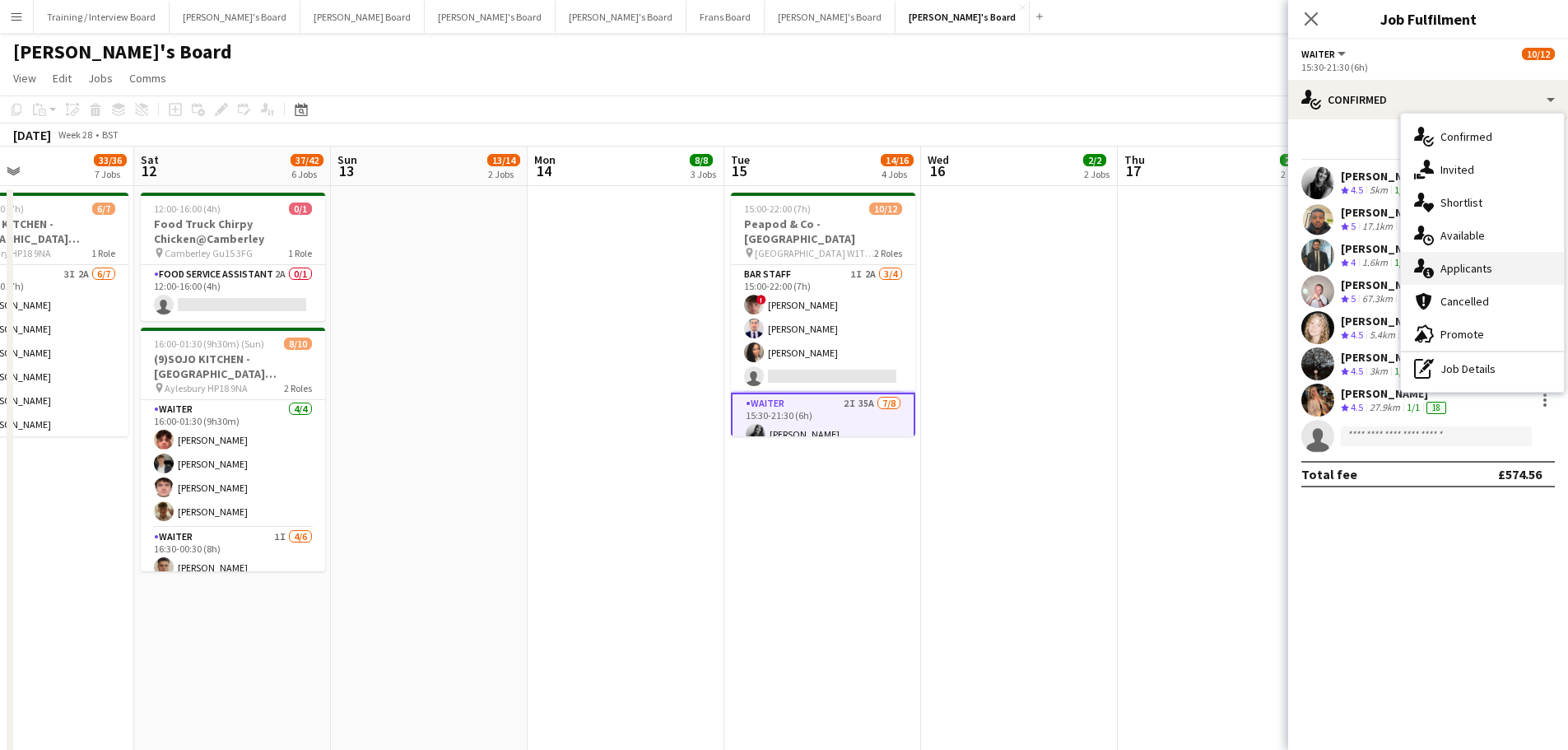click on "single-neutral-actions-information
Applicants" at bounding box center [1482, 268] 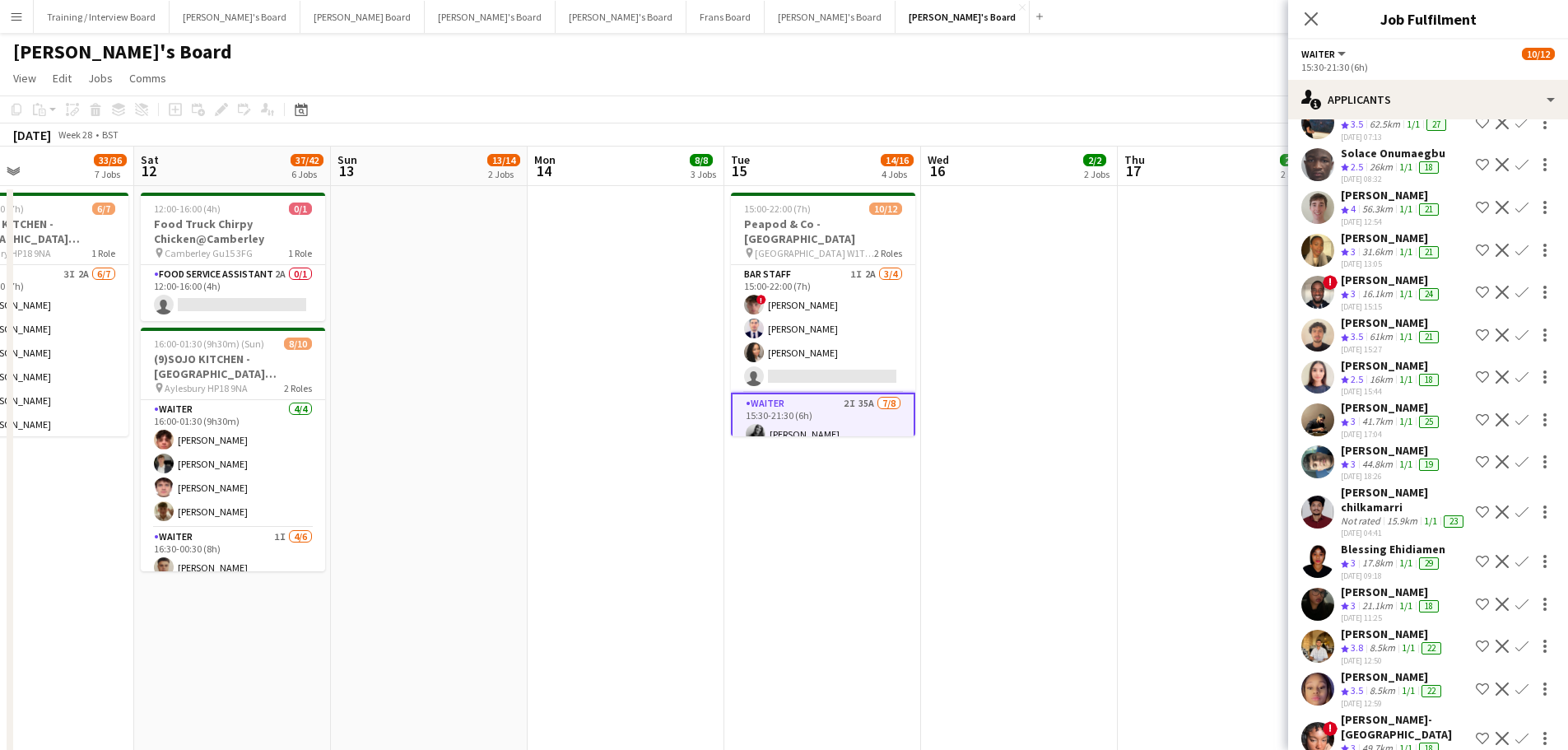 scroll, scrollTop: 953, scrollLeft: 0, axis: vertical 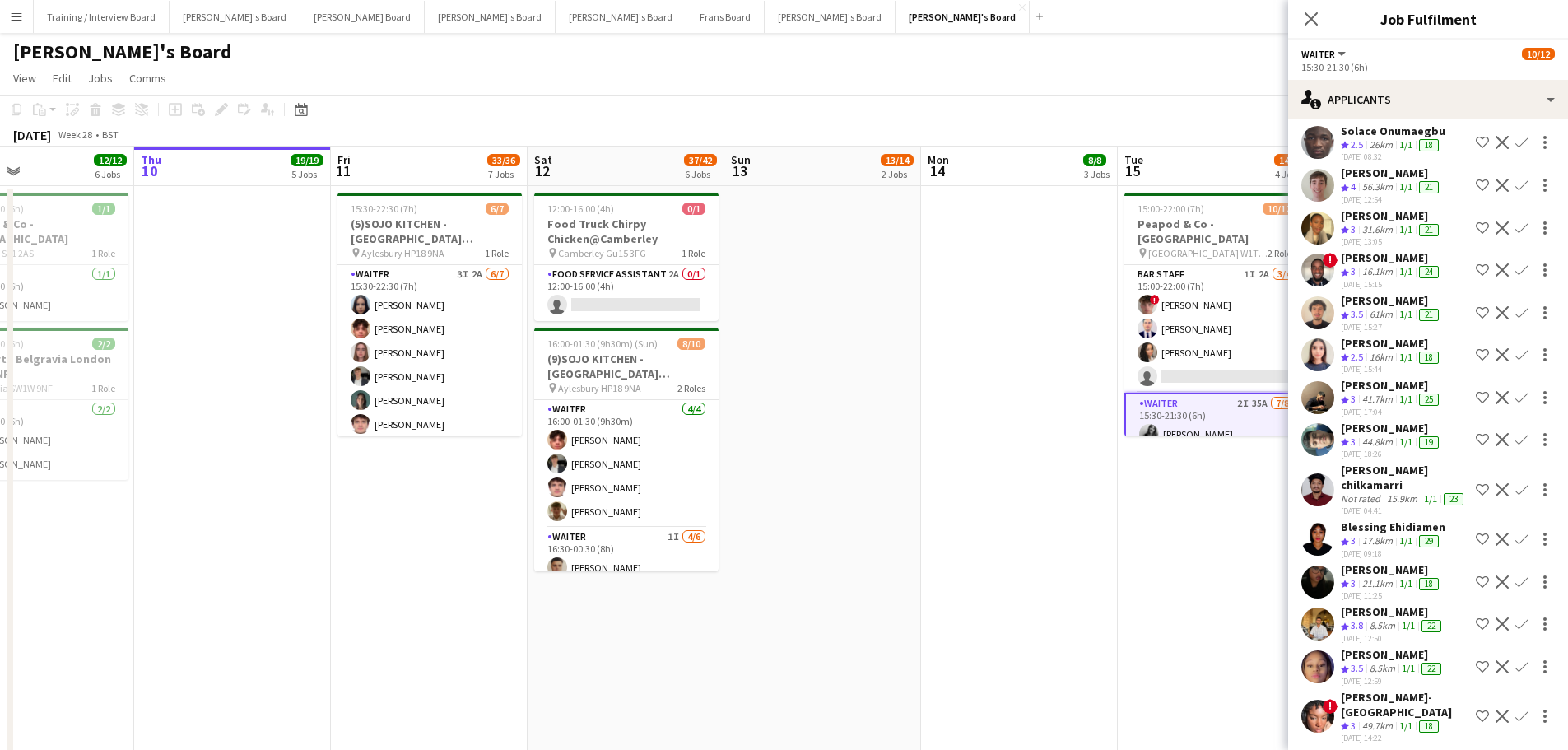 drag, startPoint x: 648, startPoint y: 427, endPoint x: 1067, endPoint y: 494, distance: 424.323 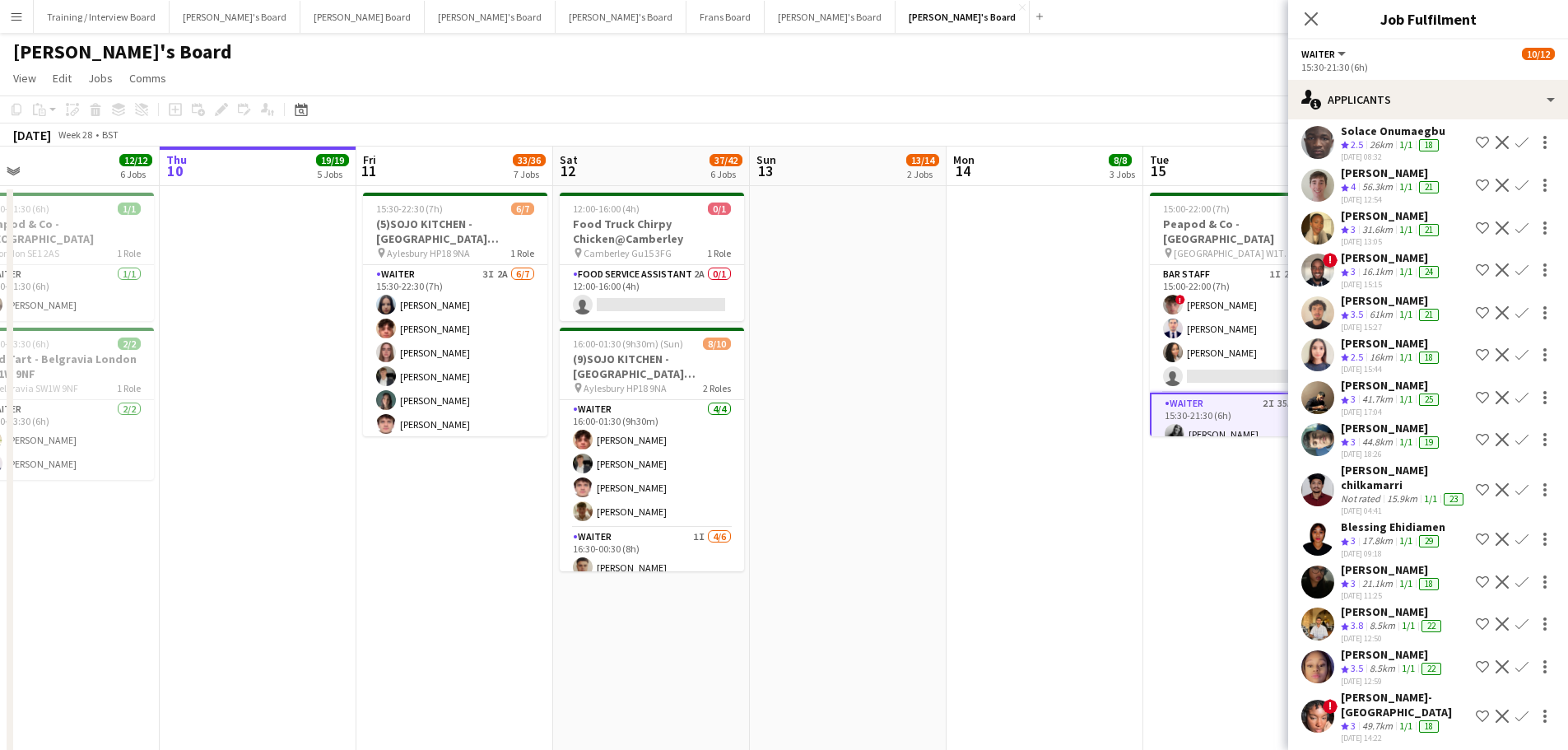 click at bounding box center [848, 1314] 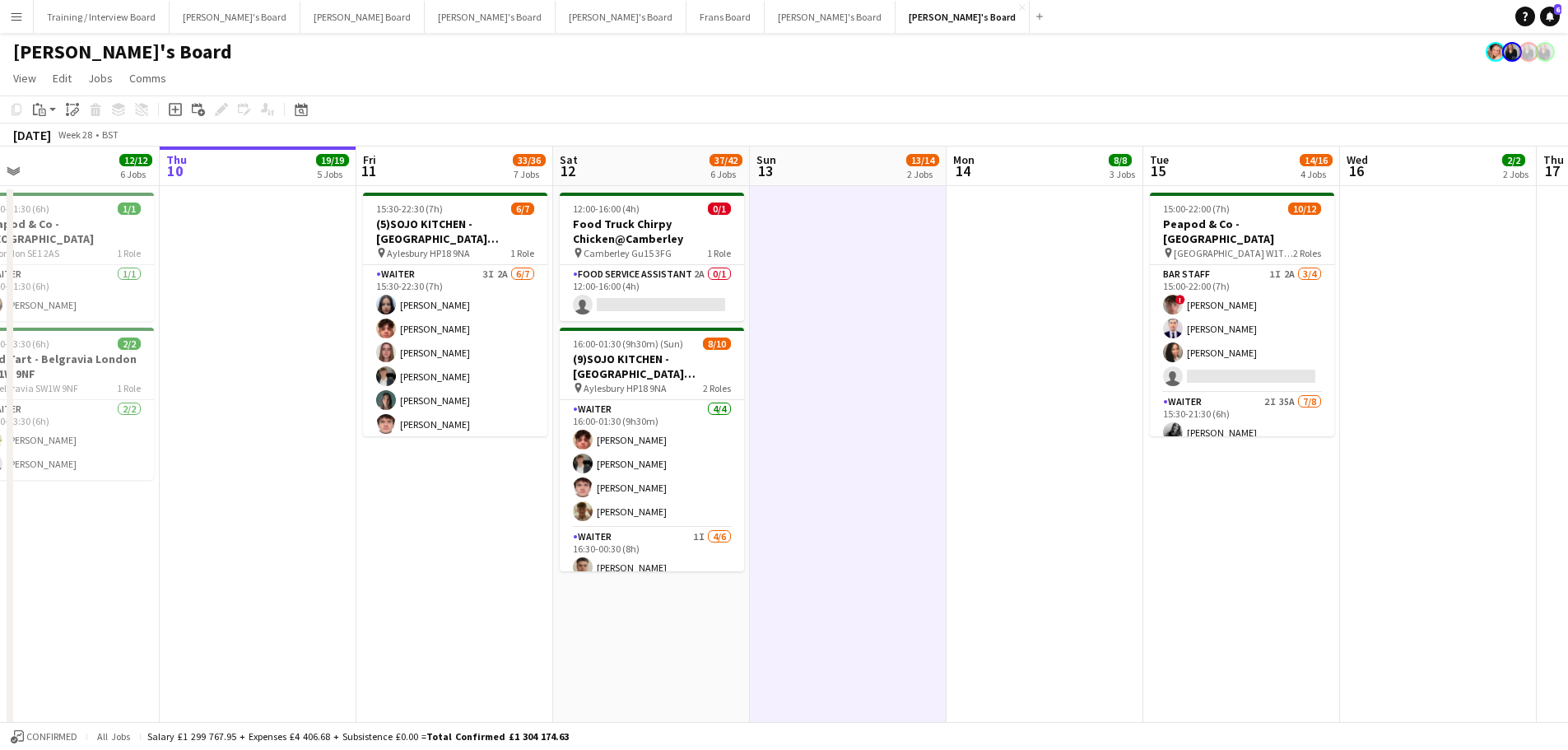 scroll, scrollTop: 0, scrollLeft: 430, axis: horizontal 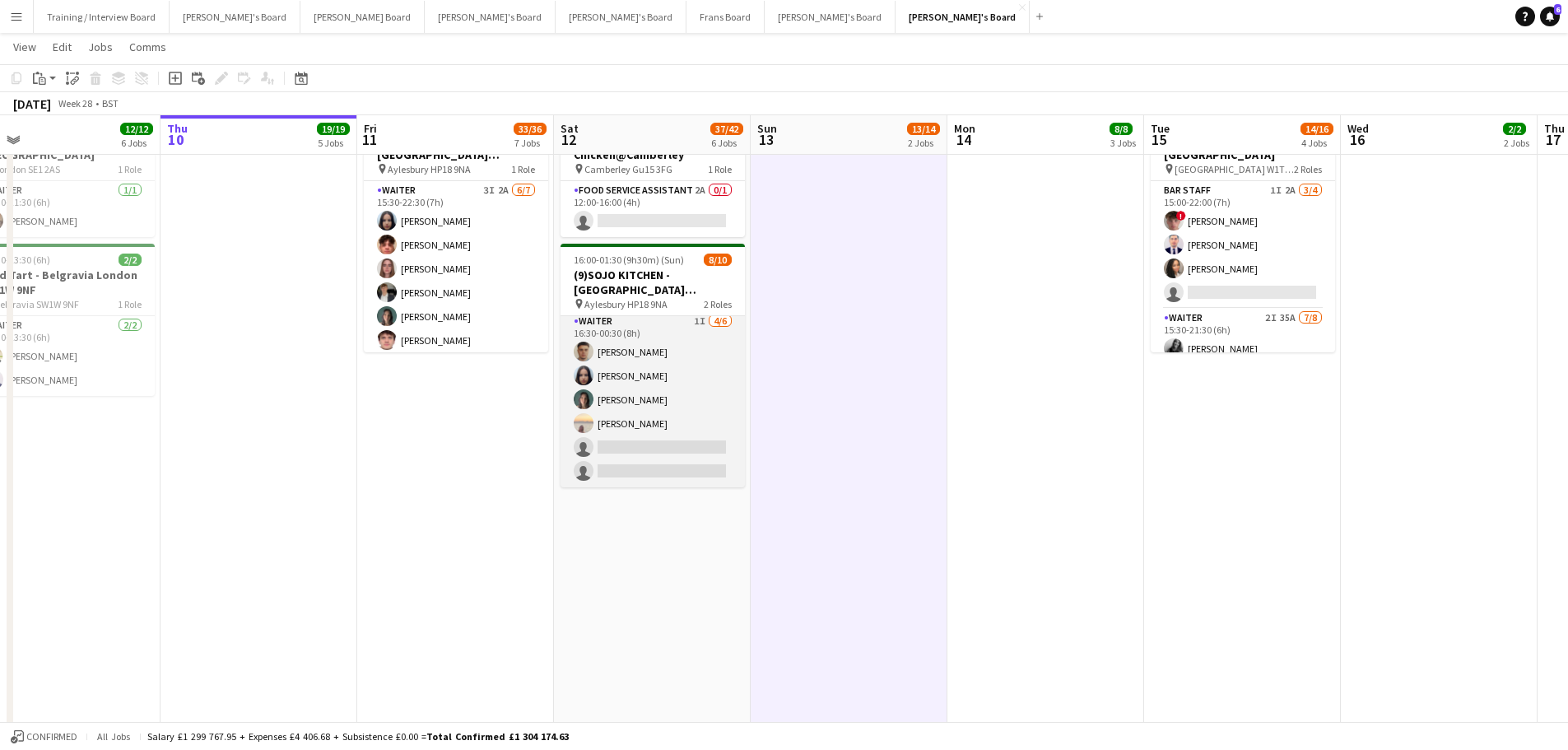 click on "Waiter   1I   4/6   16:30-00:30 (8h)
Thomas Morris Sacha Stanbury Amaris Dawson Marea Logan
single-neutral-actions
single-neutral-actions" at bounding box center [653, 399] 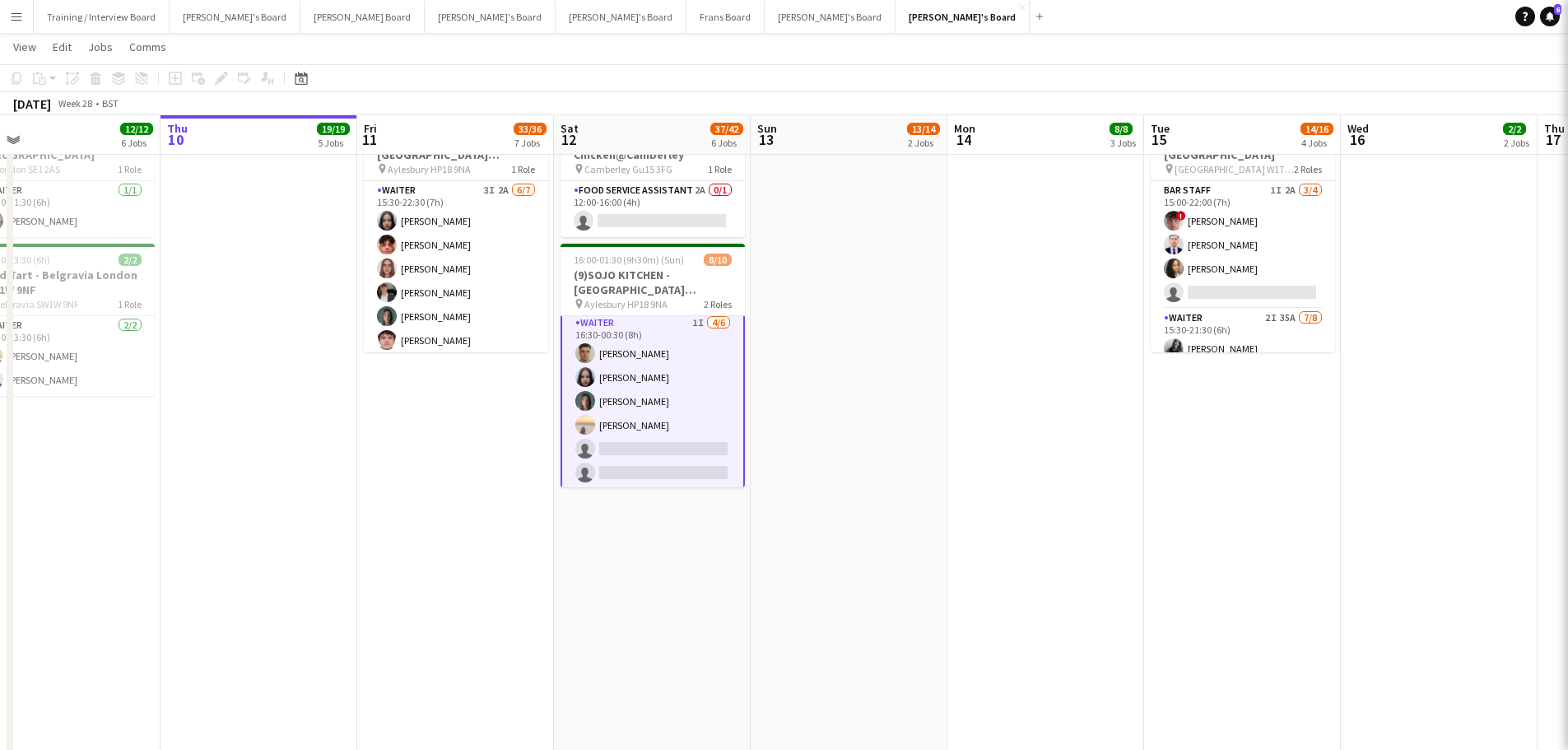 scroll, scrollTop: 133, scrollLeft: 0, axis: vertical 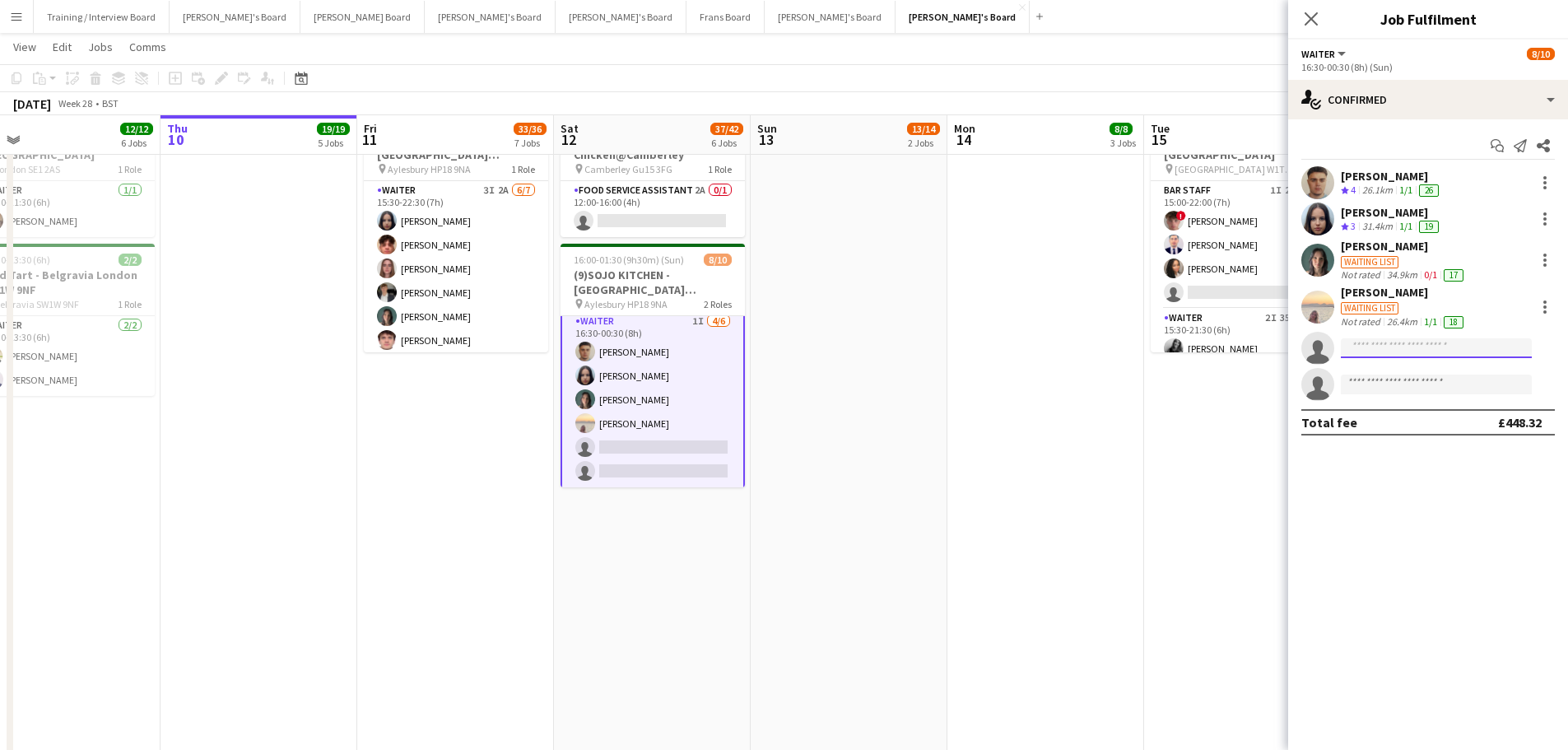 click 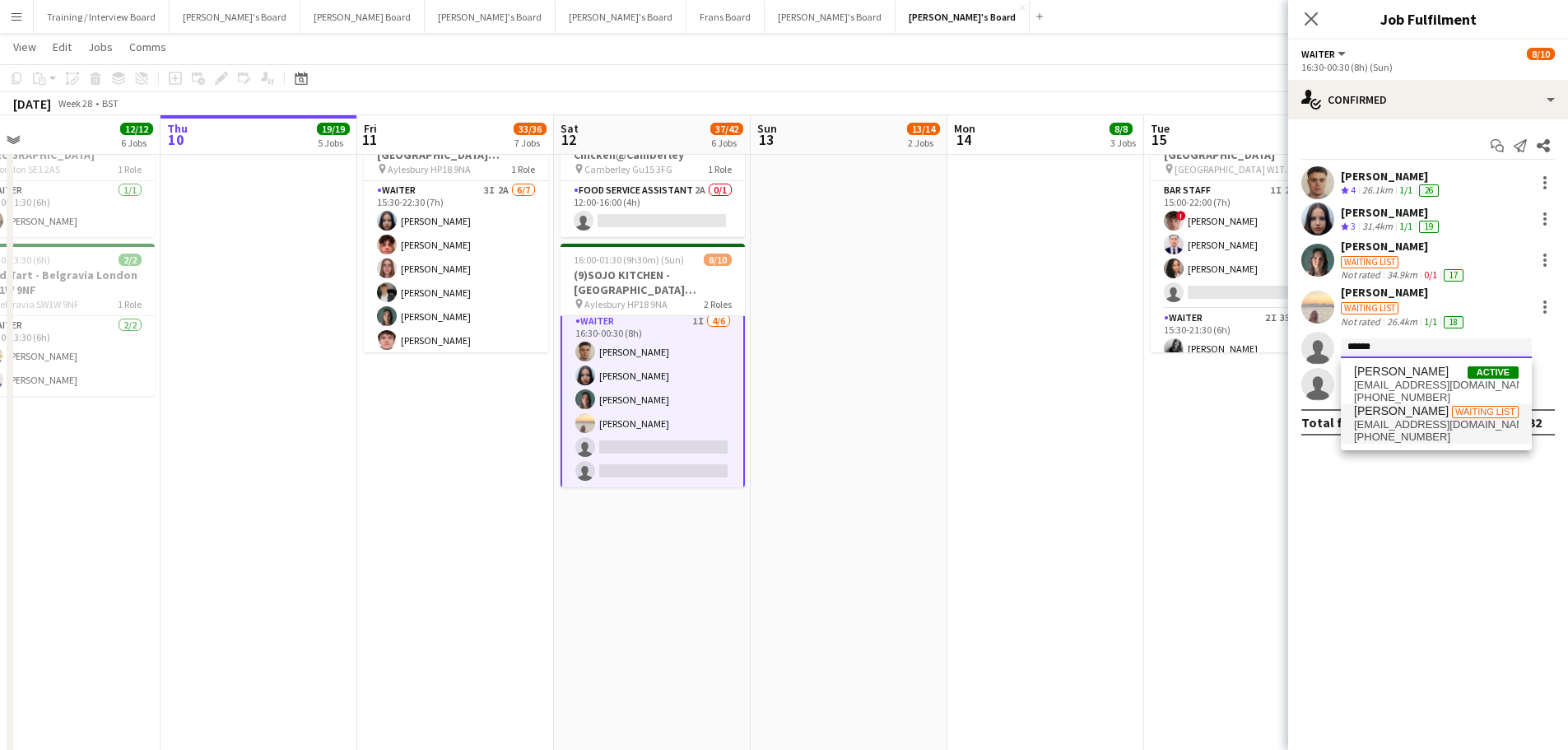 type on "******" 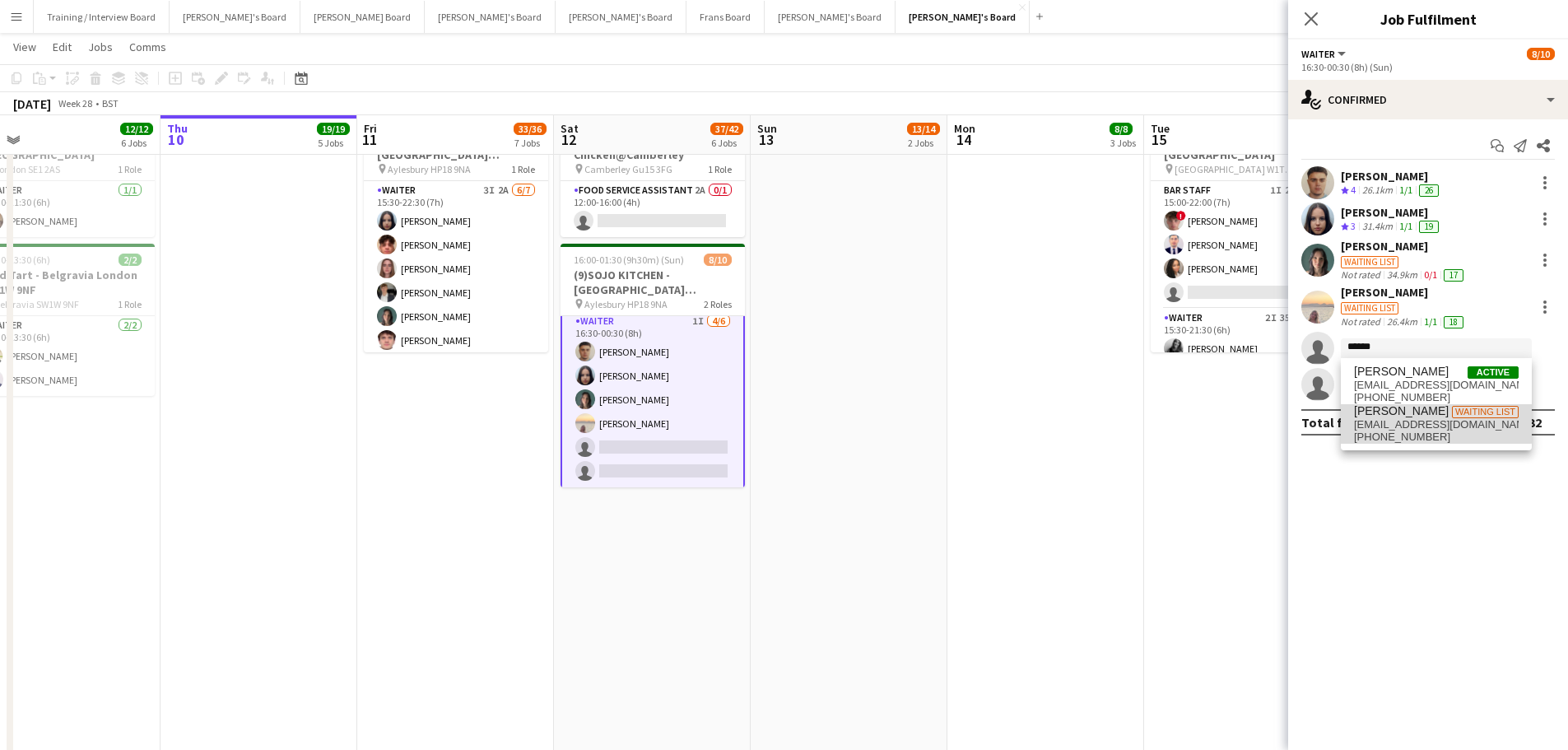 click on "Alexis Hussey" at bounding box center (1401, 411) 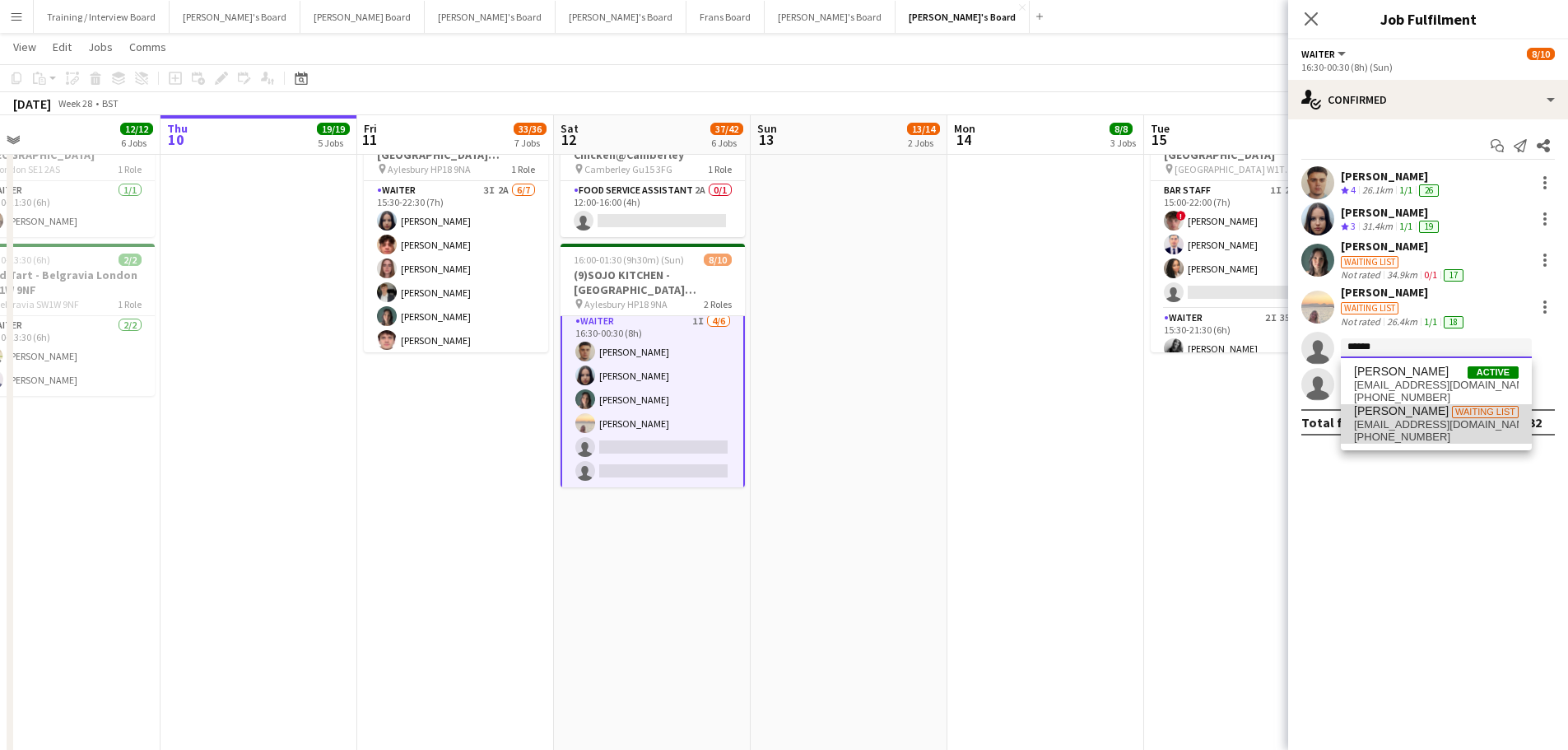 type 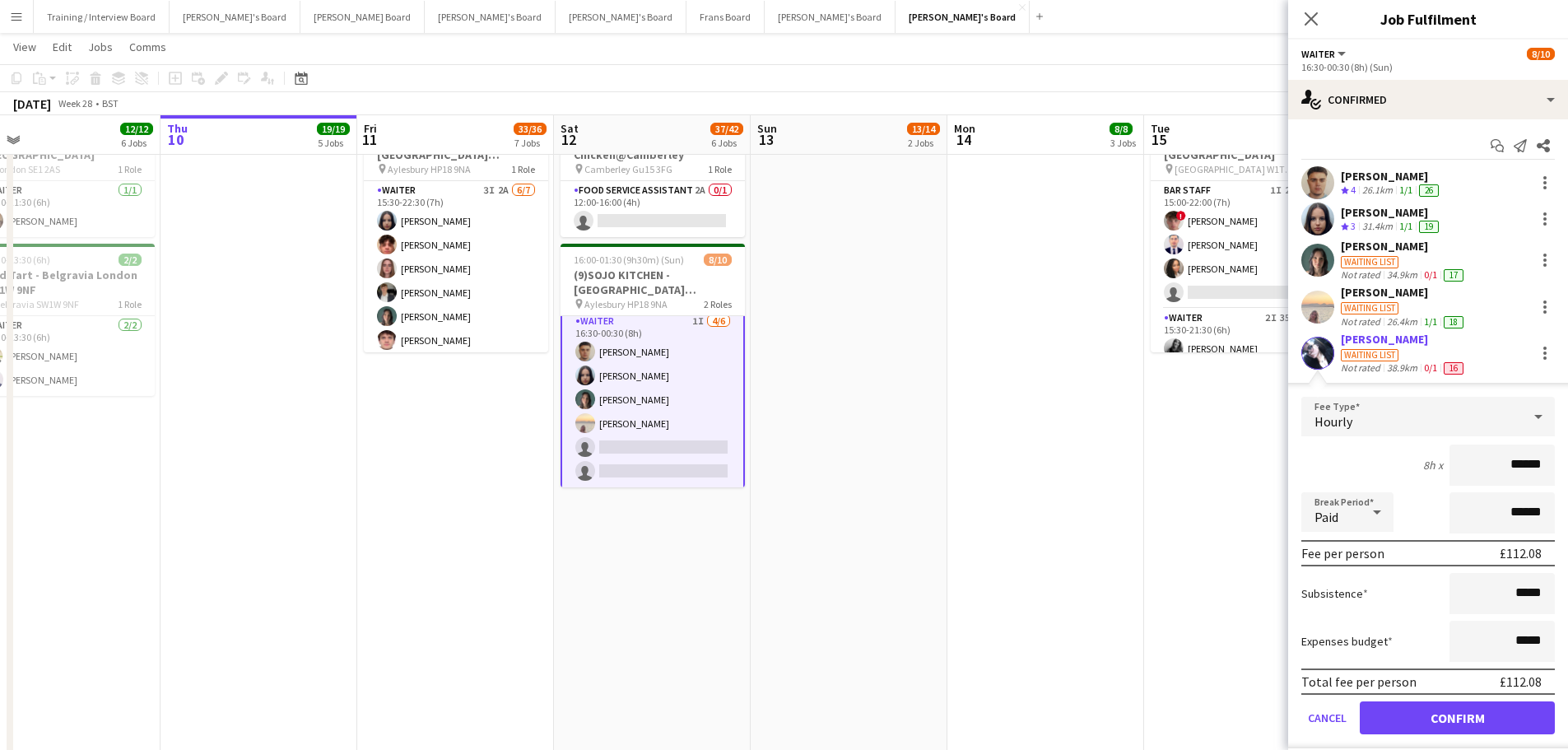 click on "Fee Type  Hourly  8h x  ******  Break Period  Paid ******  Fee per person   £112.08   Subsistence  *****  Expenses budget  *****  Total fee per person   £112.08   Cancel   Confirm" at bounding box center (1428, 572) 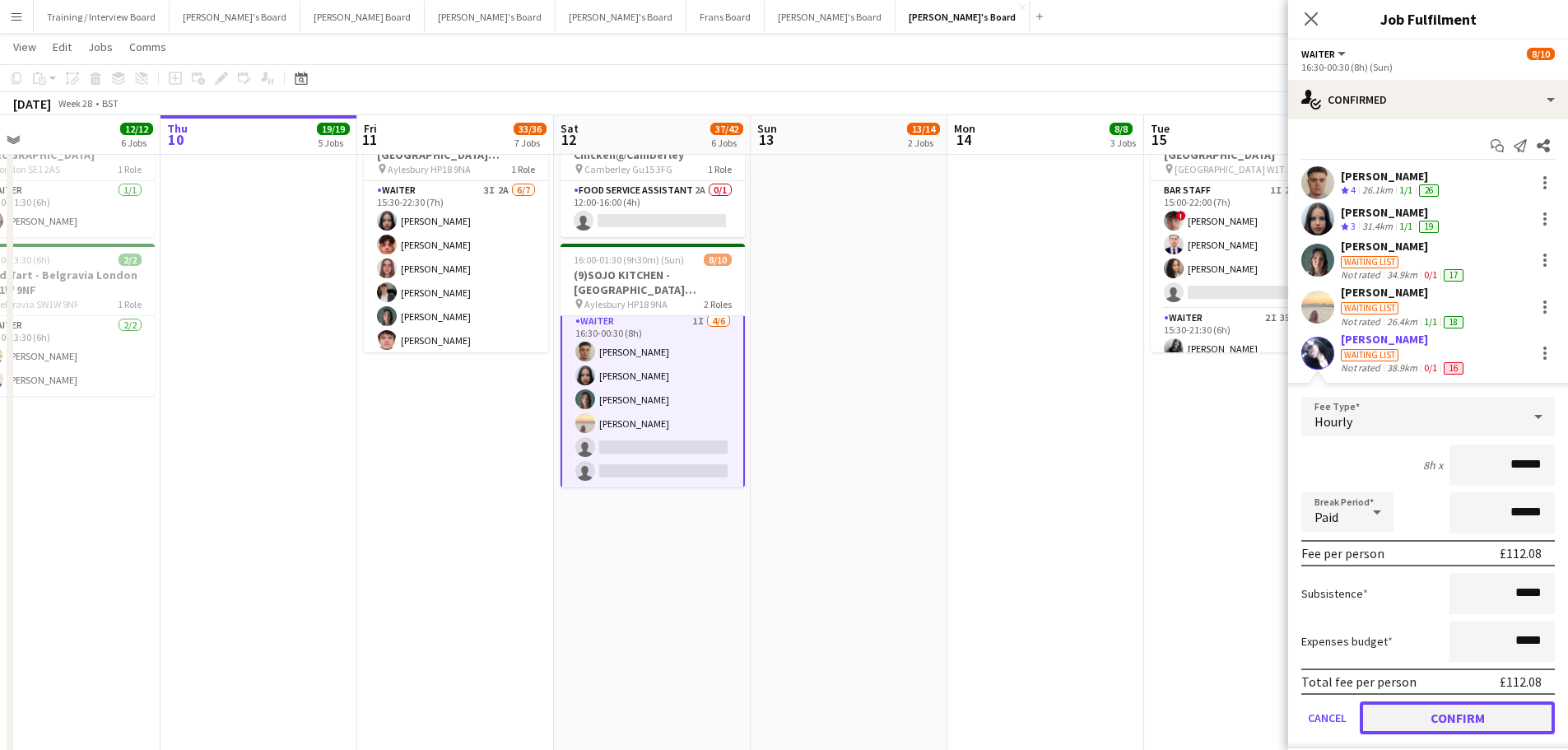 click on "Confirm" at bounding box center (1457, 718) 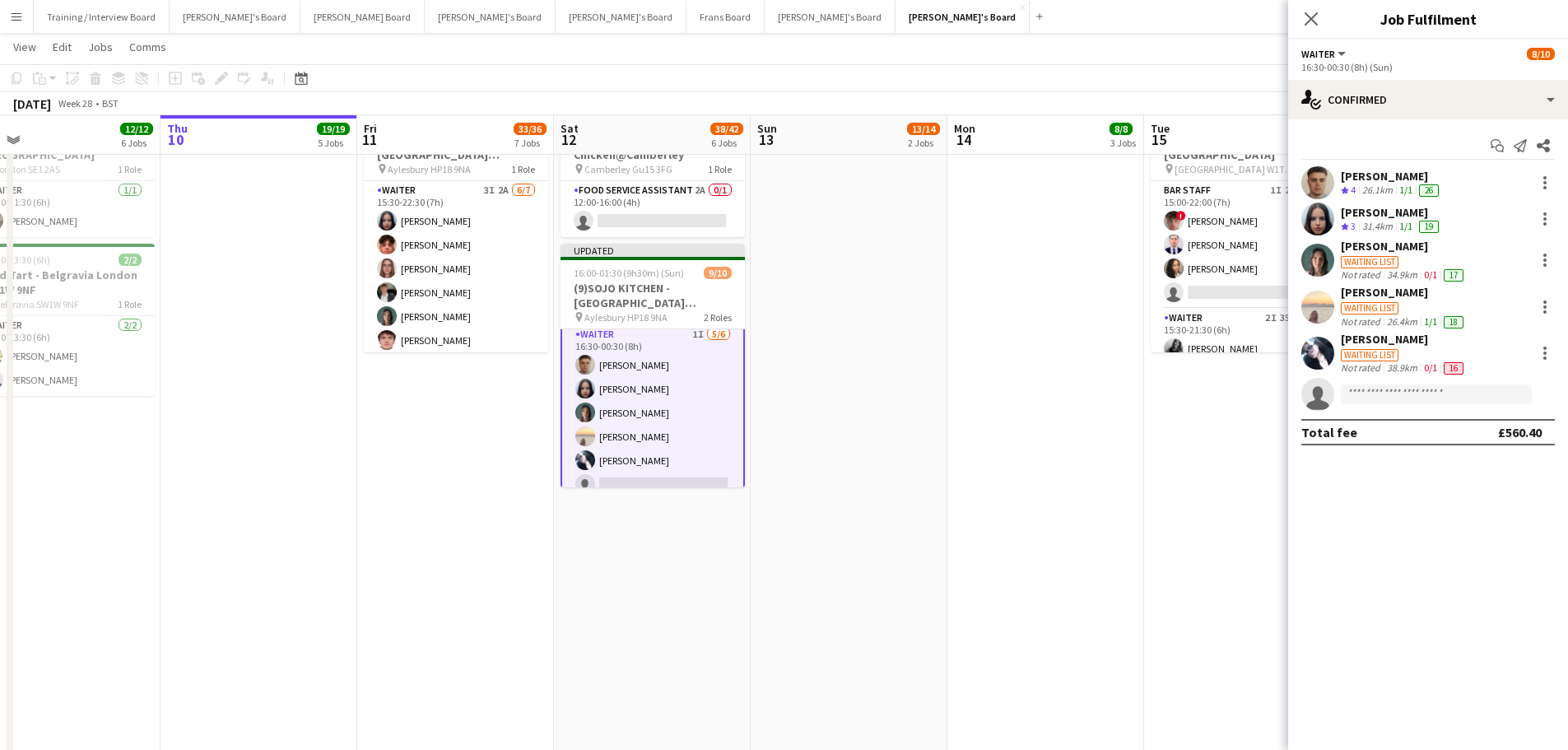 click at bounding box center [1045, 1230] 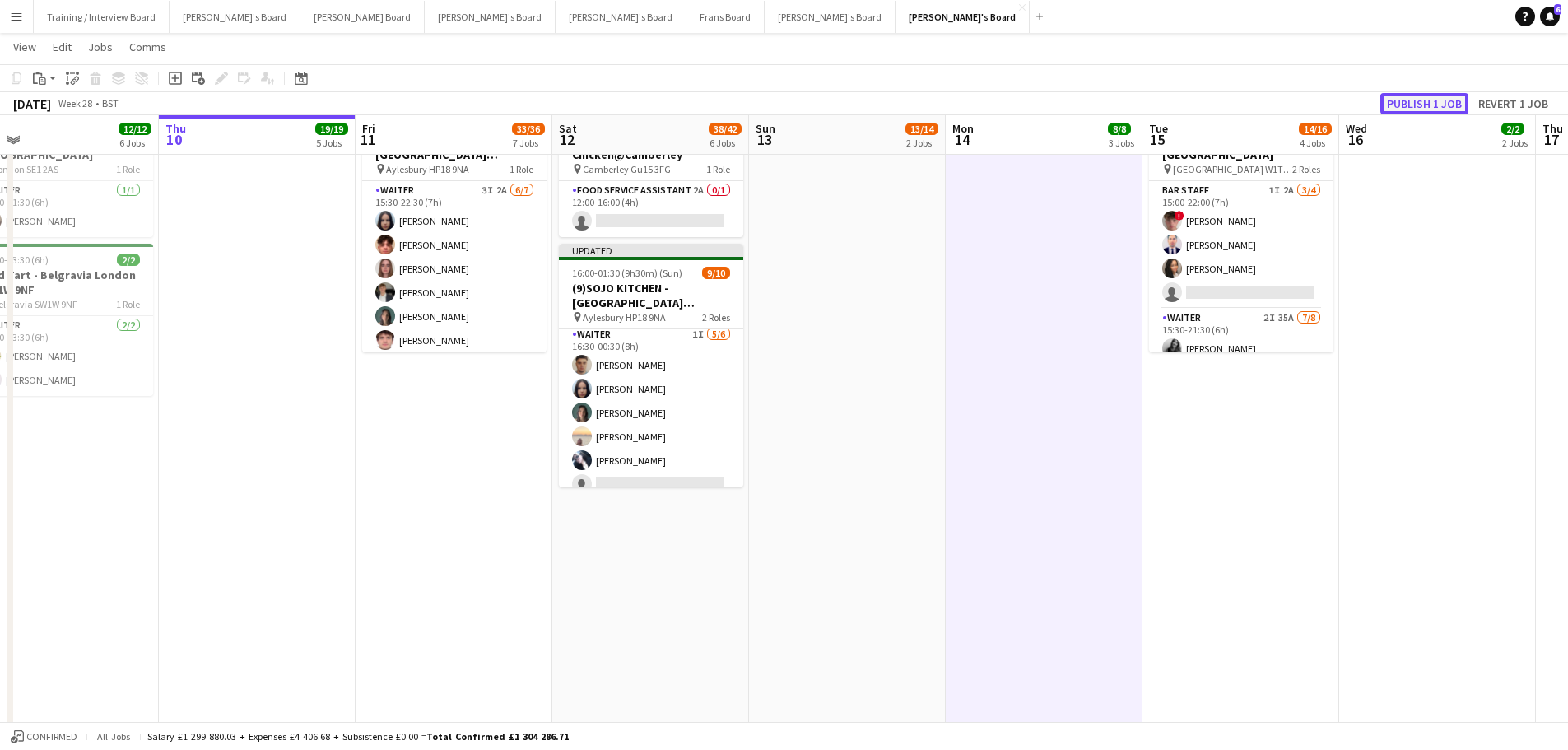 click on "Publish 1 job" 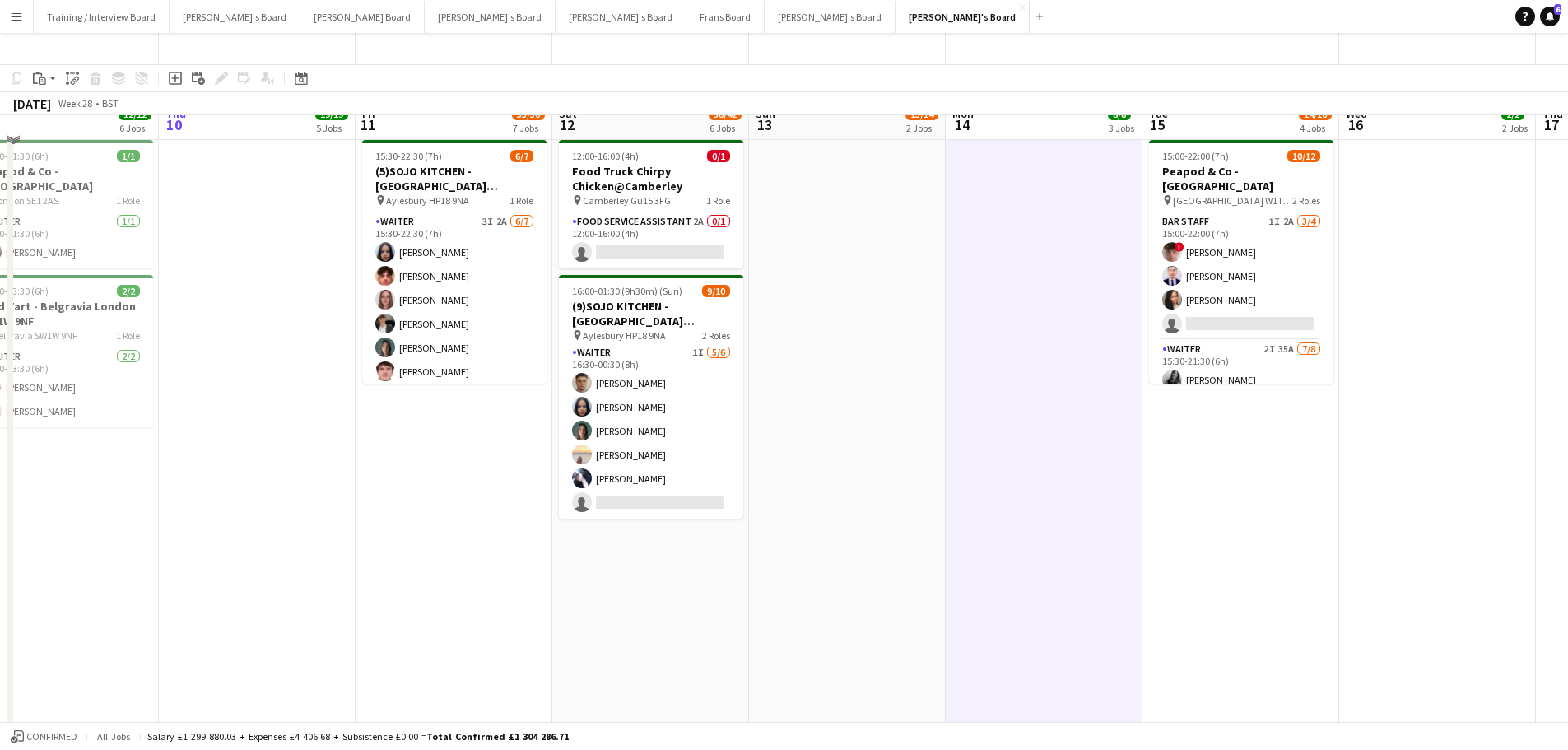 scroll, scrollTop: 0, scrollLeft: 0, axis: both 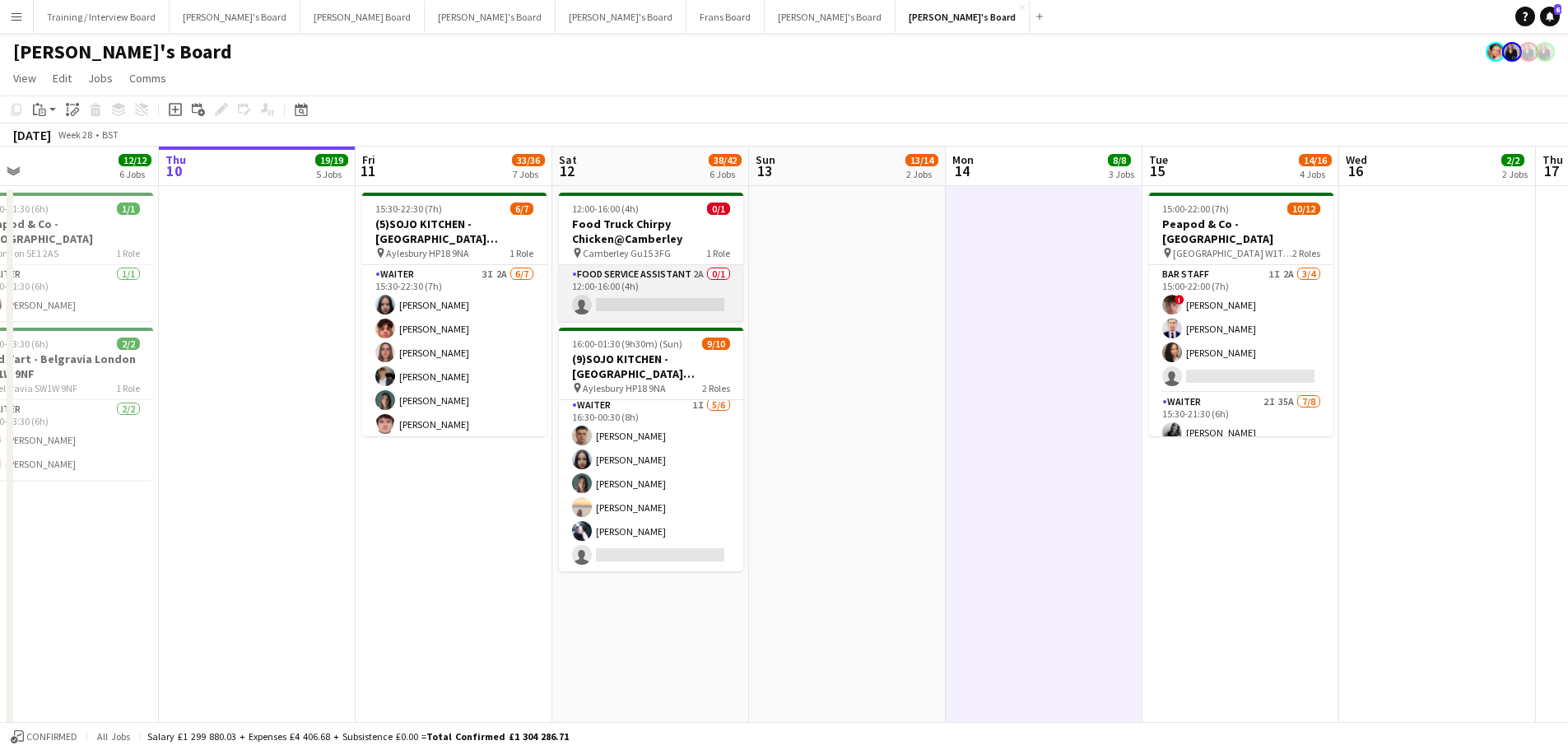 click on "Food Service Assistant   2A   0/1   12:00-16:00 (4h)
single-neutral-actions" at bounding box center (651, 293) 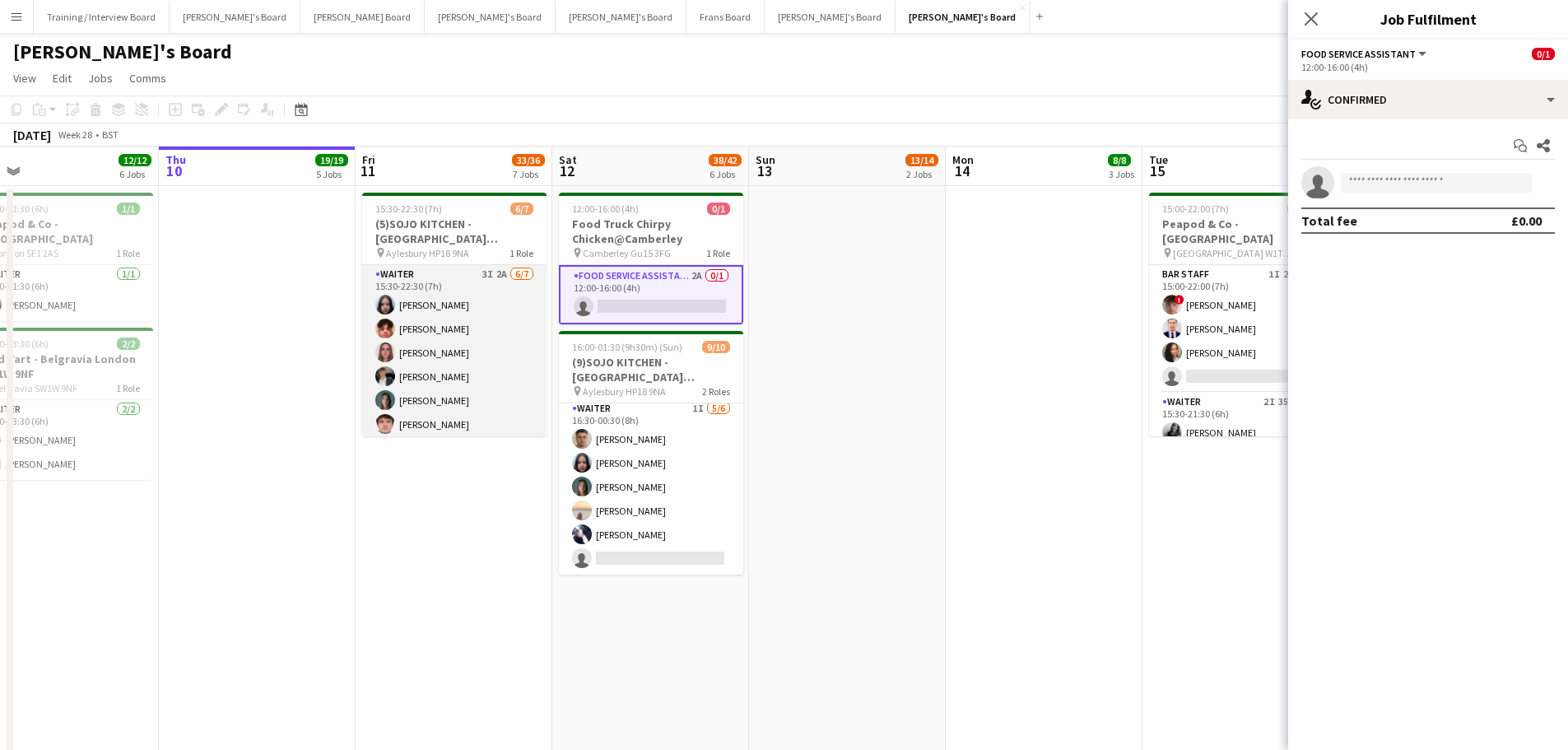 click on "Waiter   3I   2A   6/7   15:30-22:30 (7h)
Sacha Stanbury William Martin Holly Bishop Charlie Rumens Amaris Dawson James Cox
single-neutral-actions" at bounding box center [454, 365] 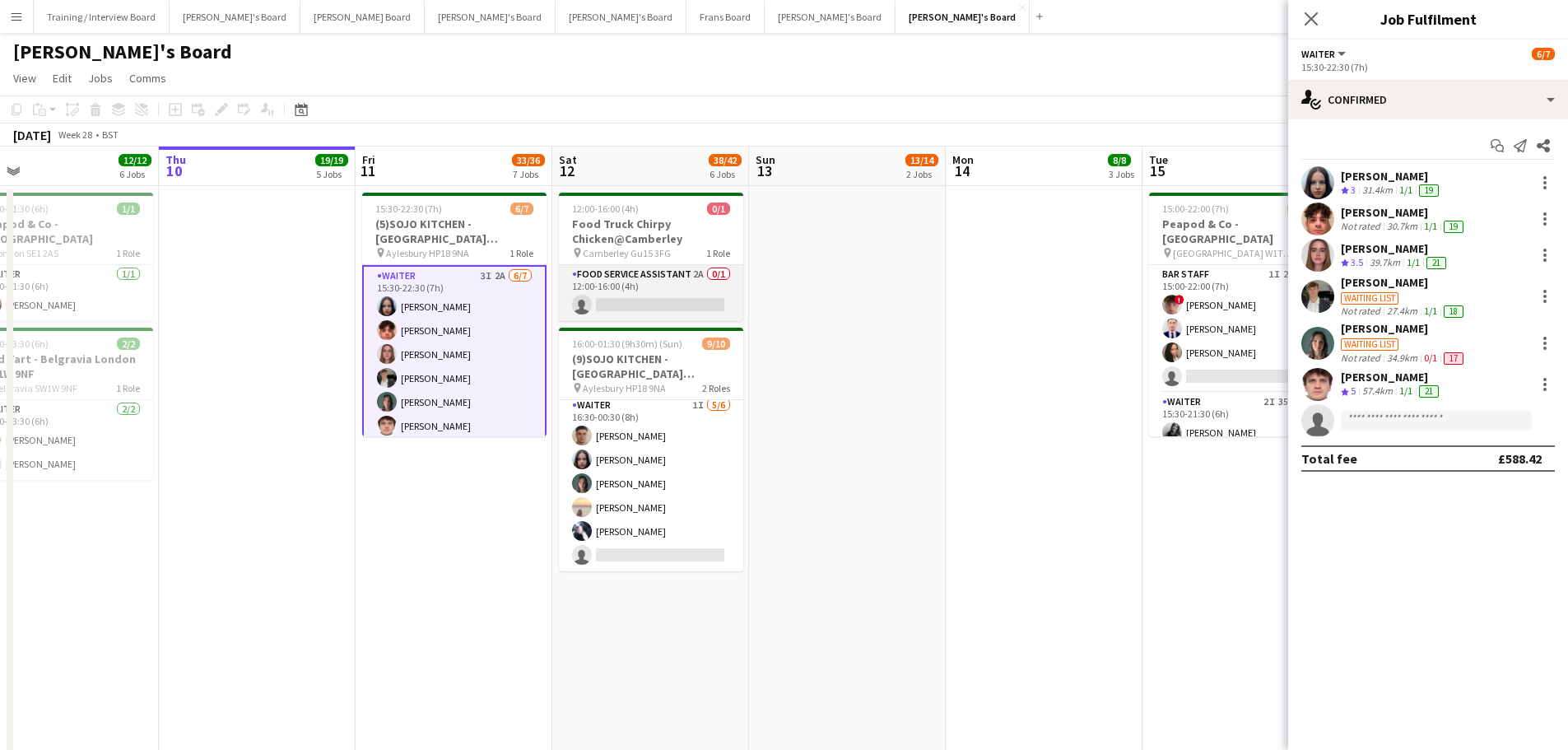 click on "Food Service Assistant   2A   0/1   12:00-16:00 (4h)
single-neutral-actions" at bounding box center (651, 293) 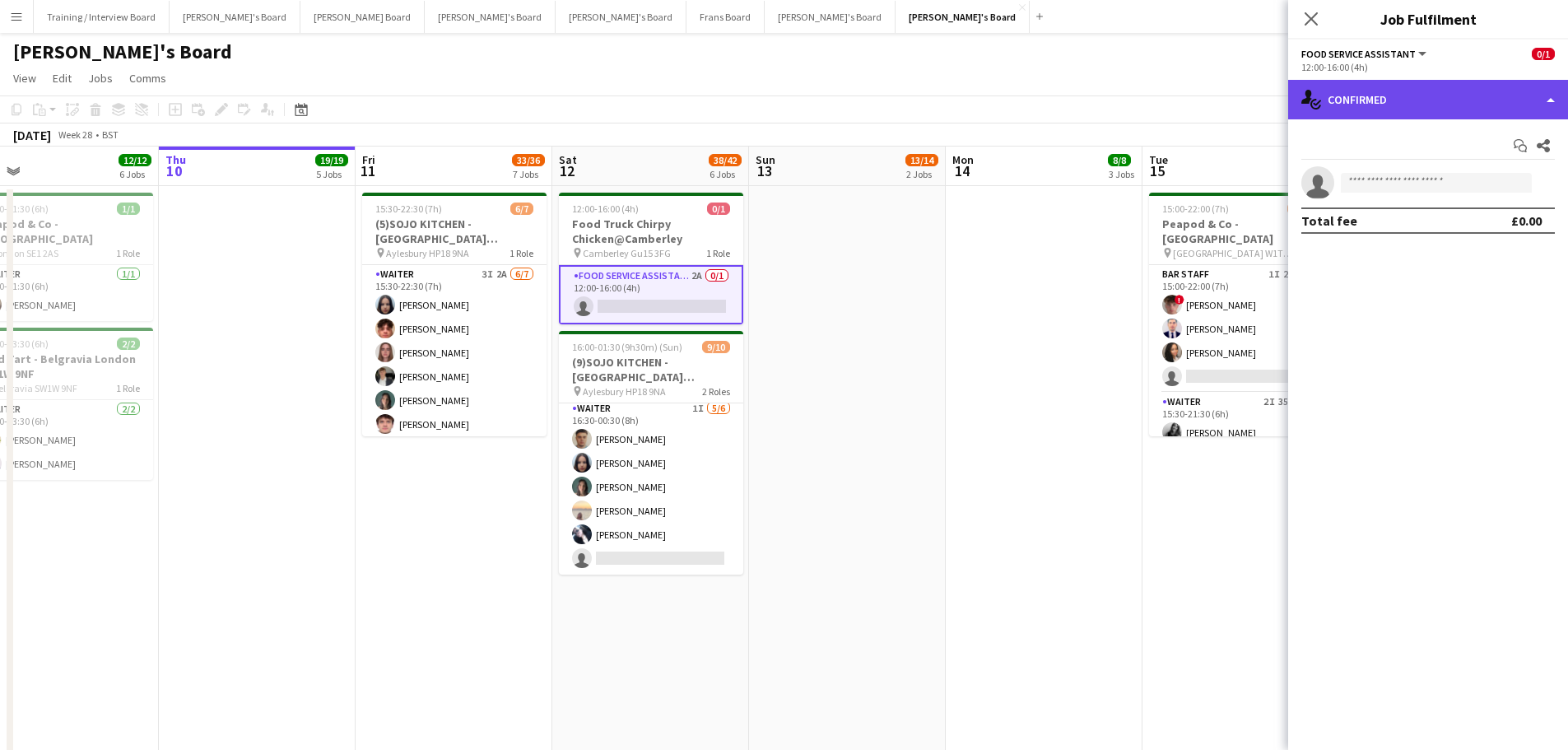 click on "single-neutral-actions-check-2
Confirmed" 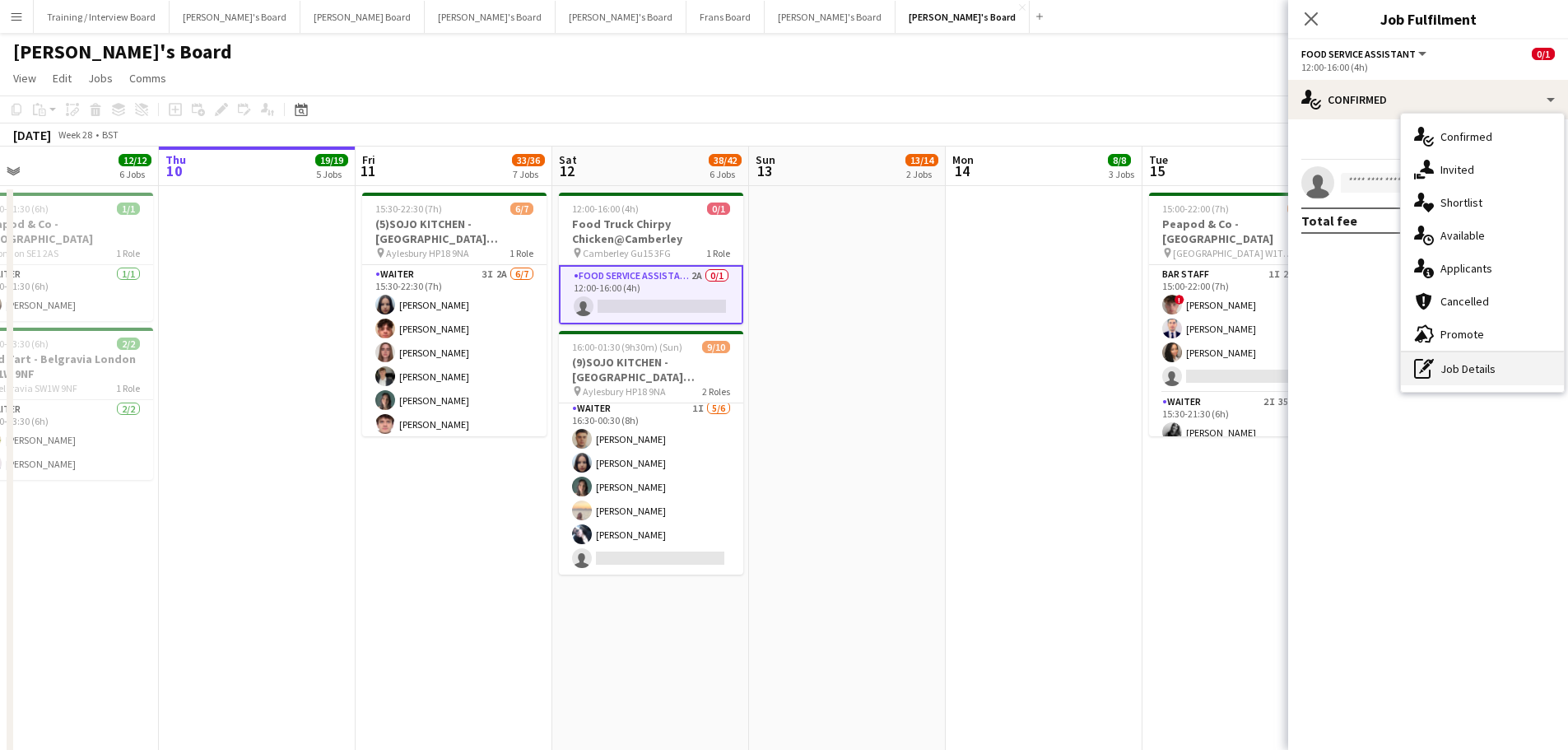 click on "pen-write
Job Details" at bounding box center (1482, 369) 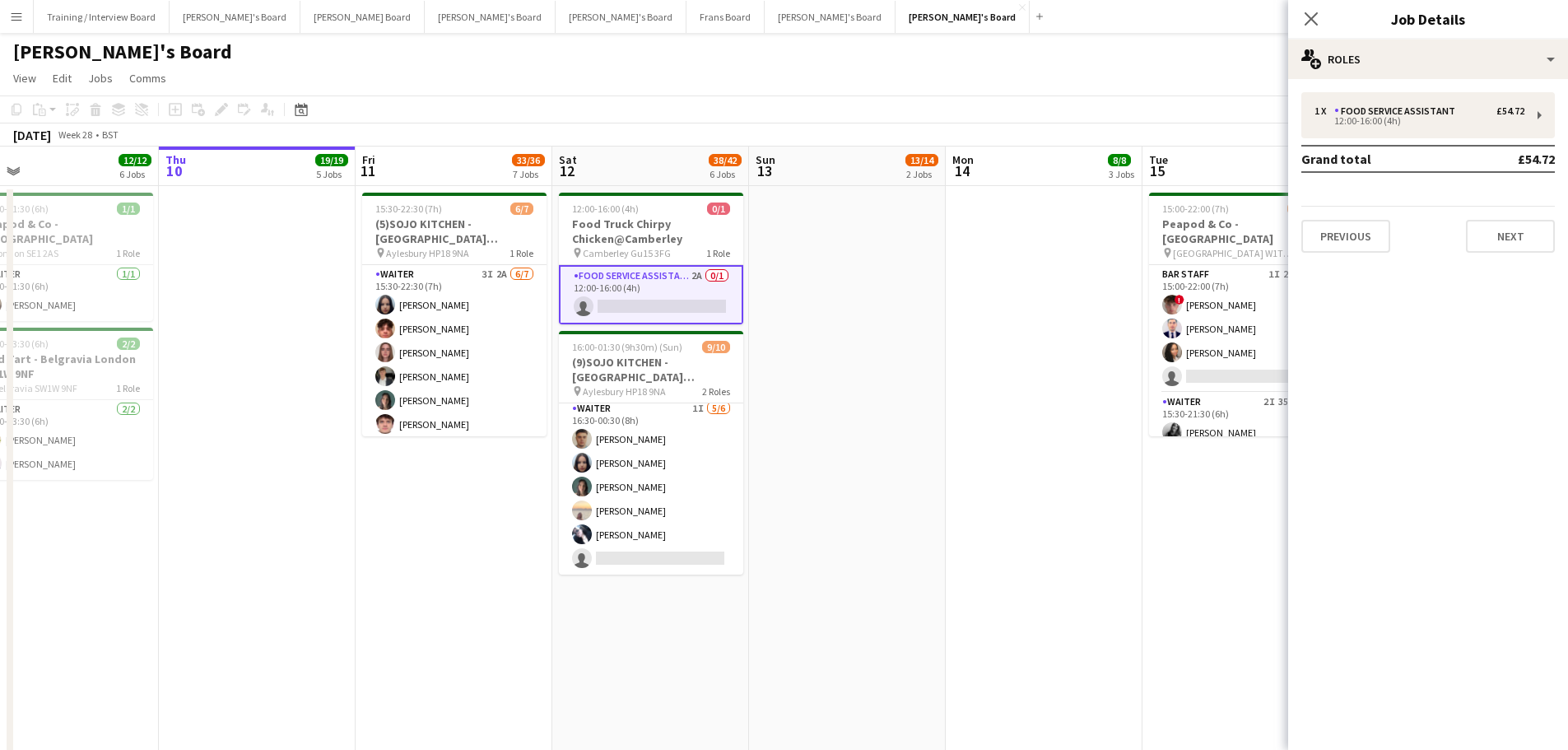 click on "Grand total   £54.72" at bounding box center [1428, 159] 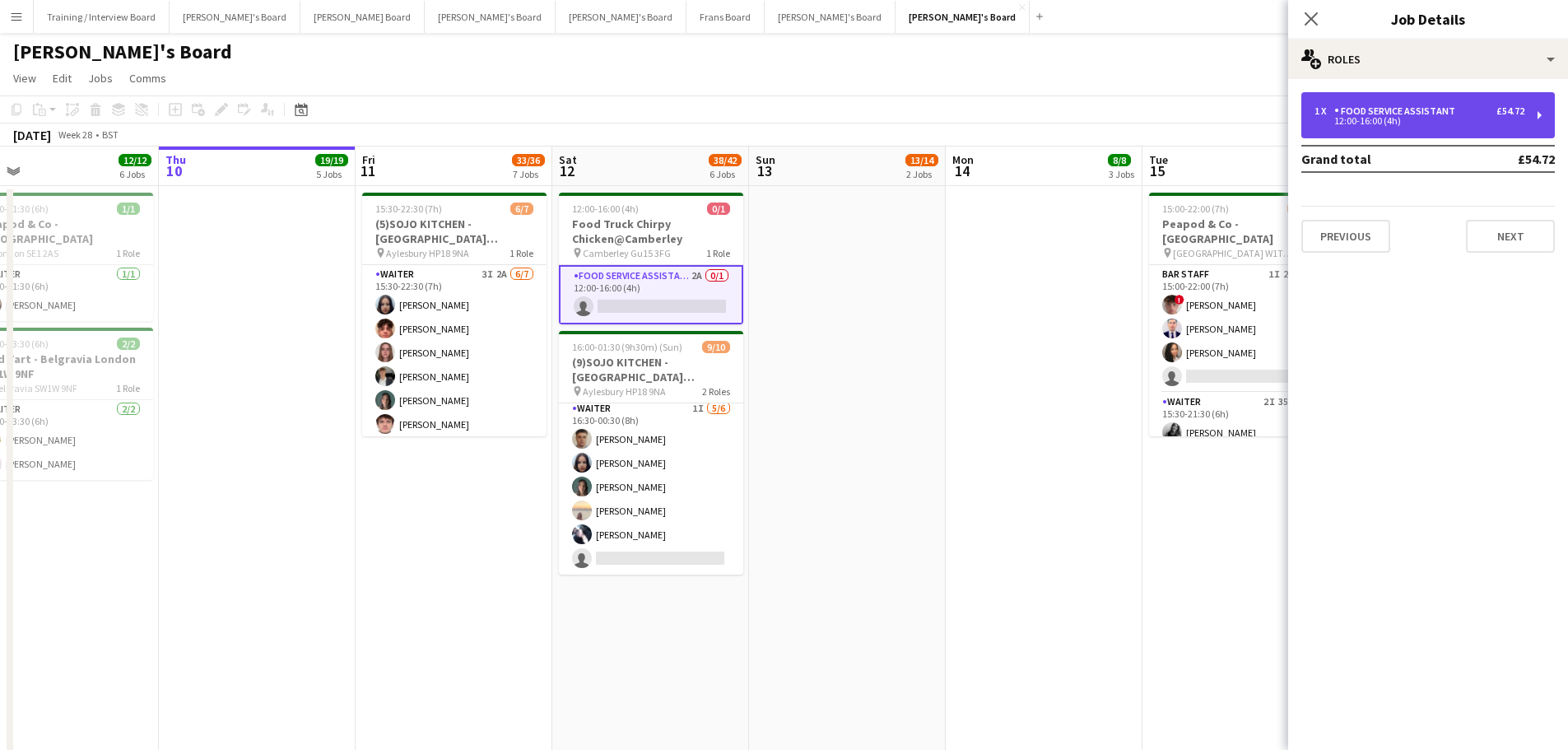 click on "1 x   Food Service Assistant   £54.72   12:00-16:00 (4h)" at bounding box center (1428, 115) 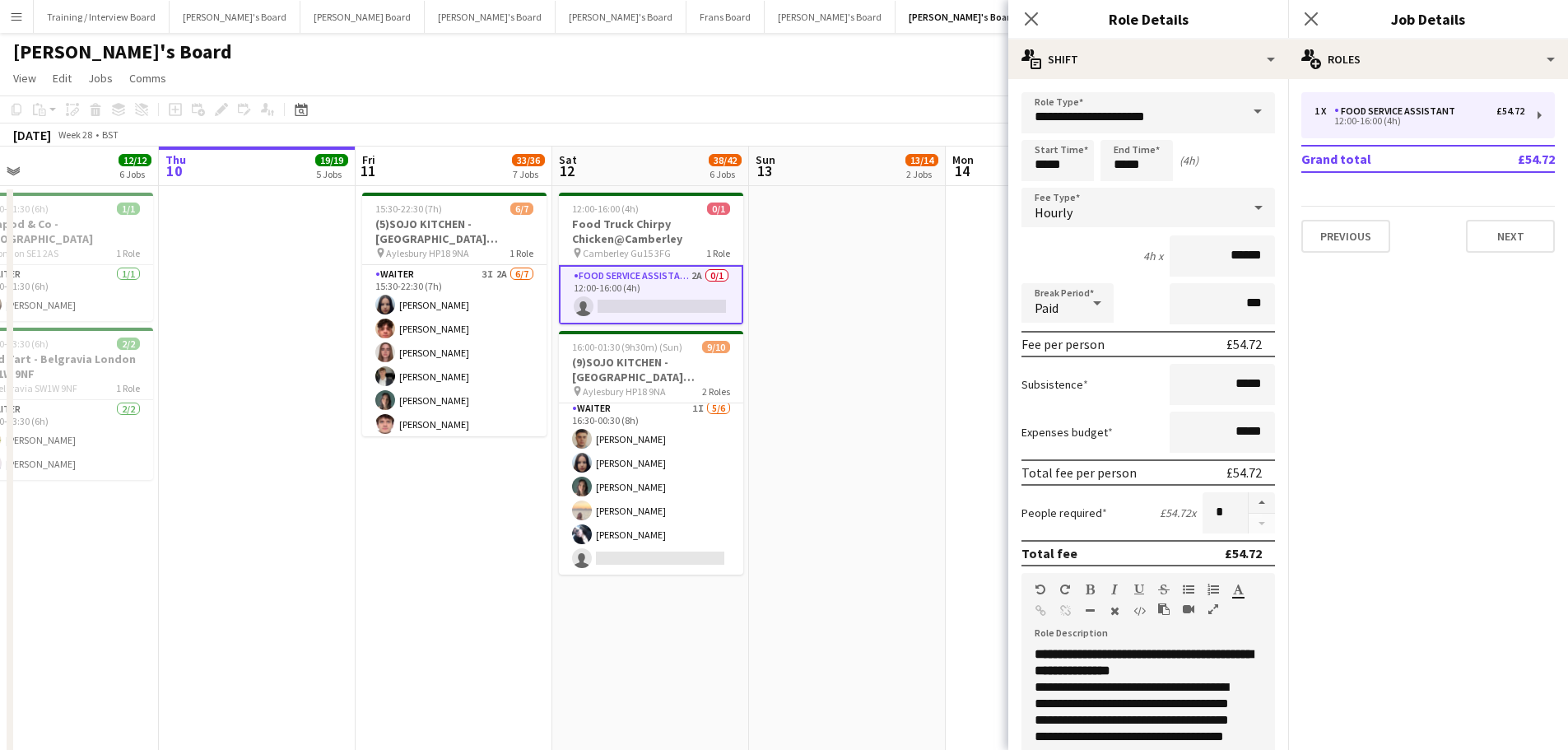 click on "Food Service Assistant   2A   0/1   12:00-16:00 (4h)
single-neutral-actions" at bounding box center (651, 295) 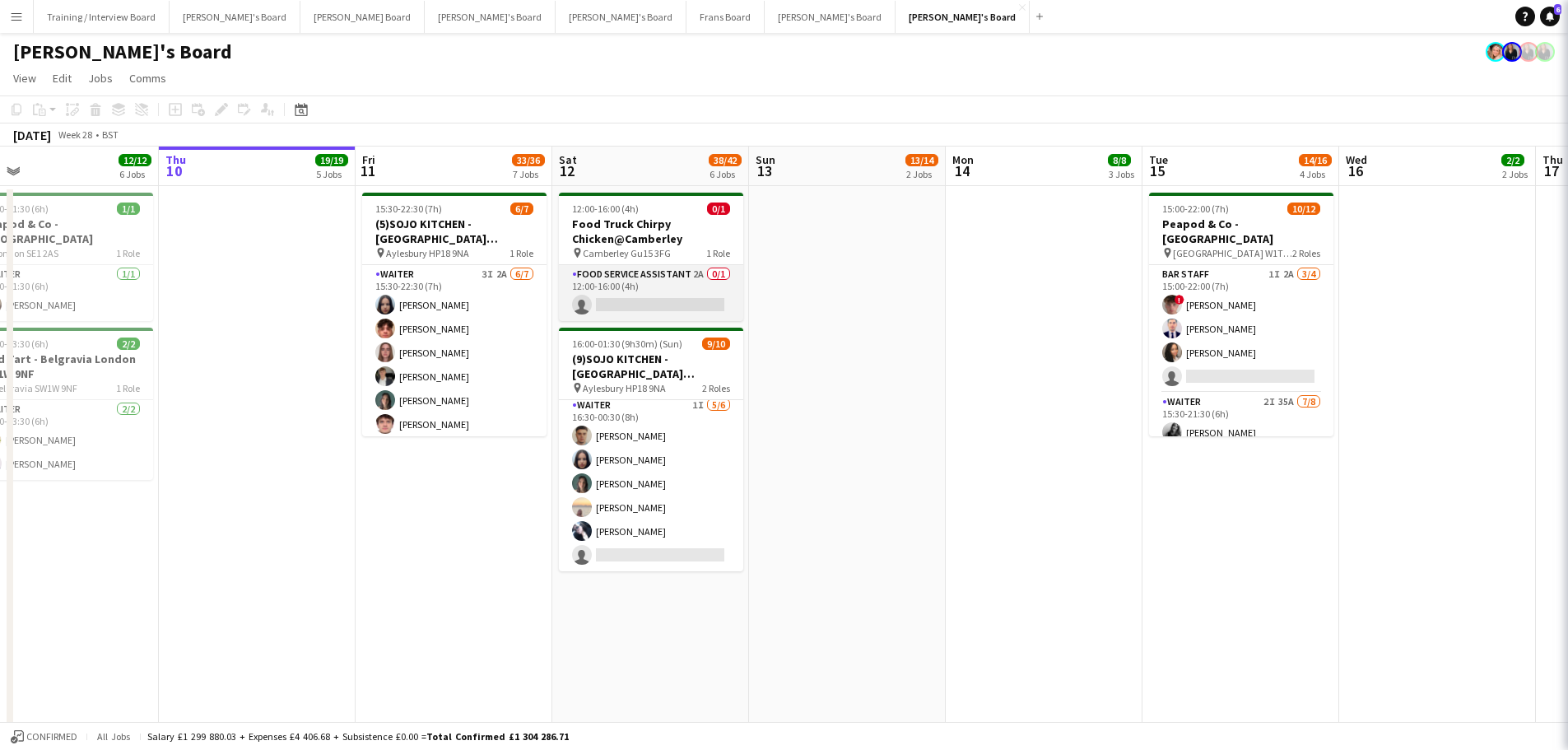 click on "Food Service Assistant   2A   0/1   12:00-16:00 (4h)
single-neutral-actions" at bounding box center (651, 293) 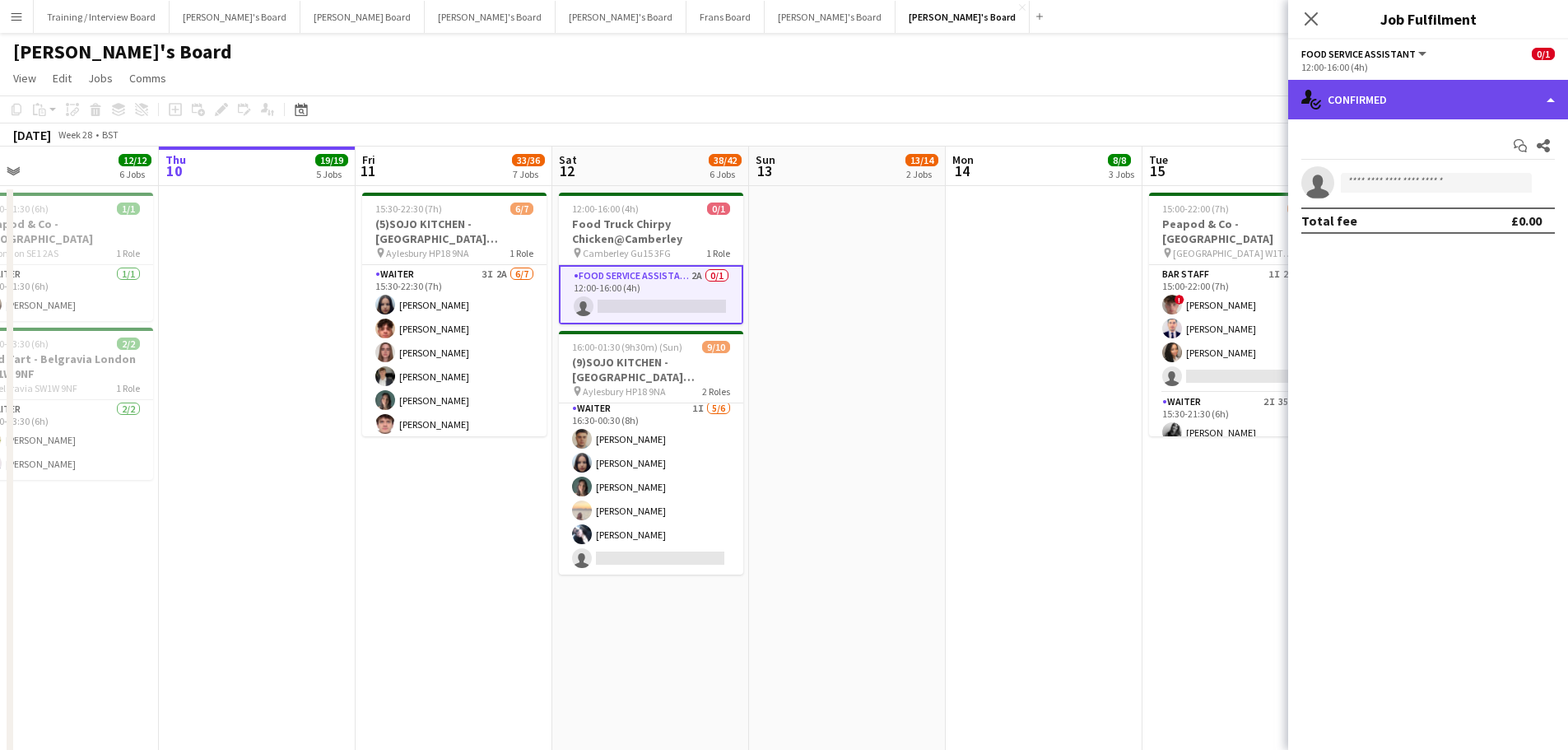 click on "single-neutral-actions-check-2
Confirmed" 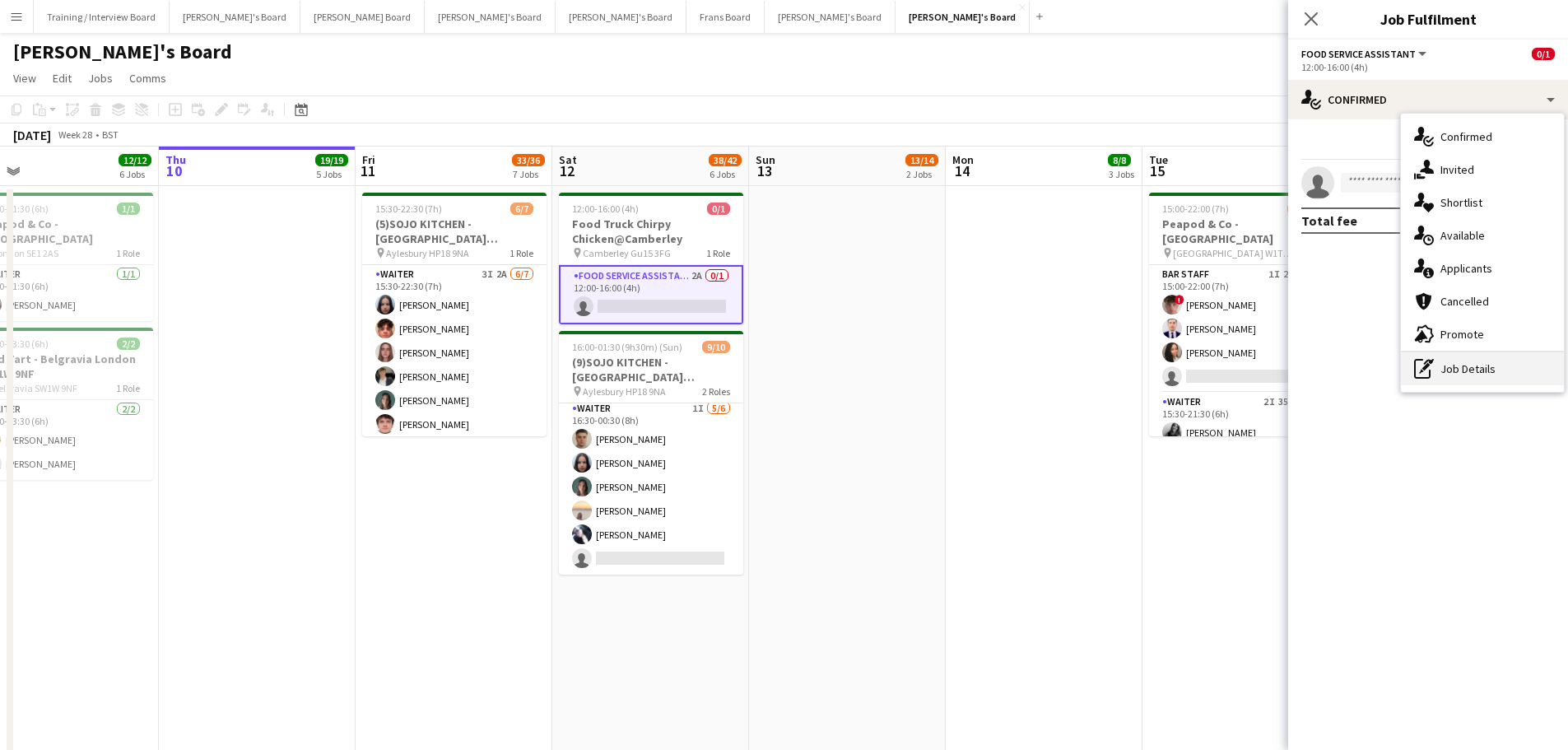 click on "pen-write" 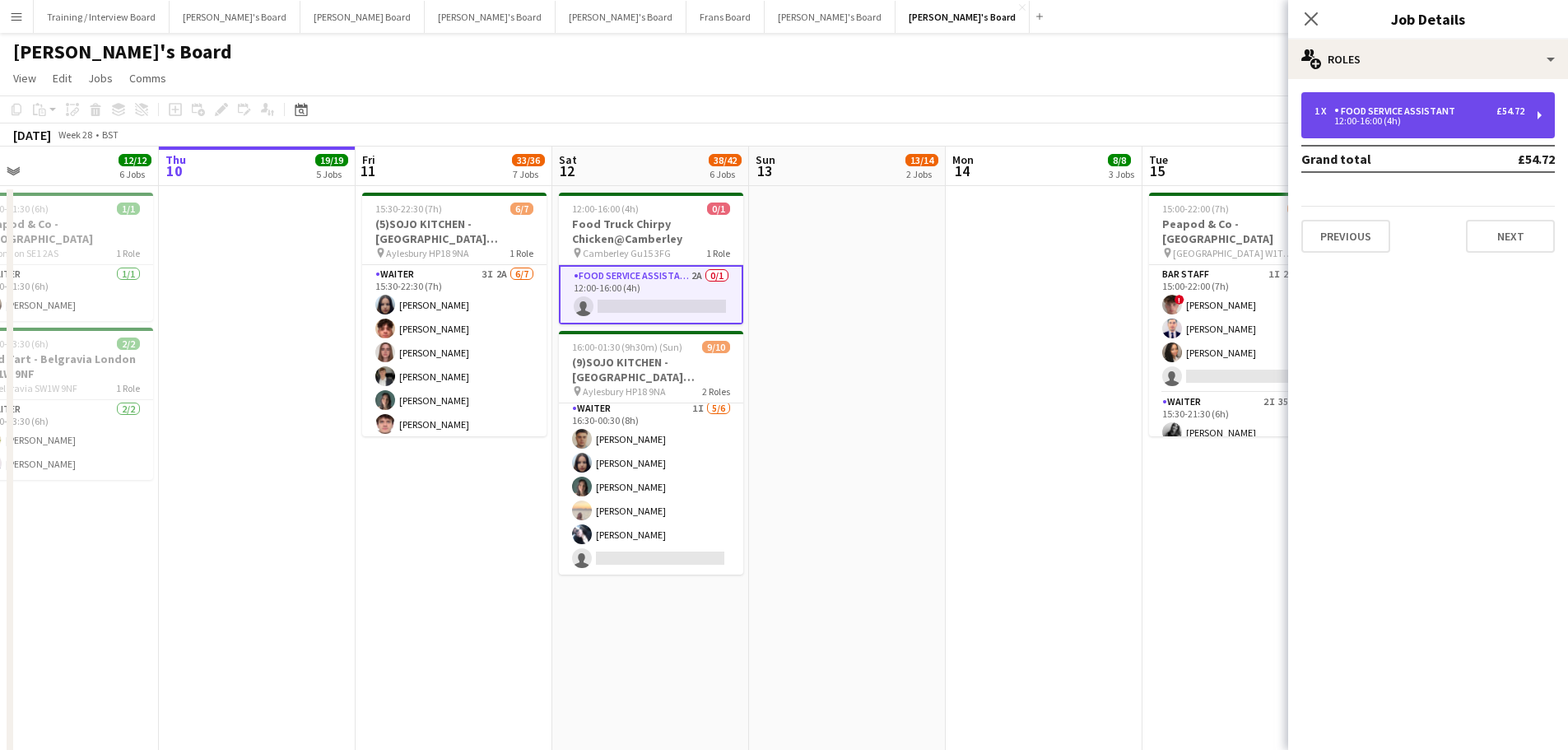 click on "Food Service Assistant" at bounding box center [1398, 111] 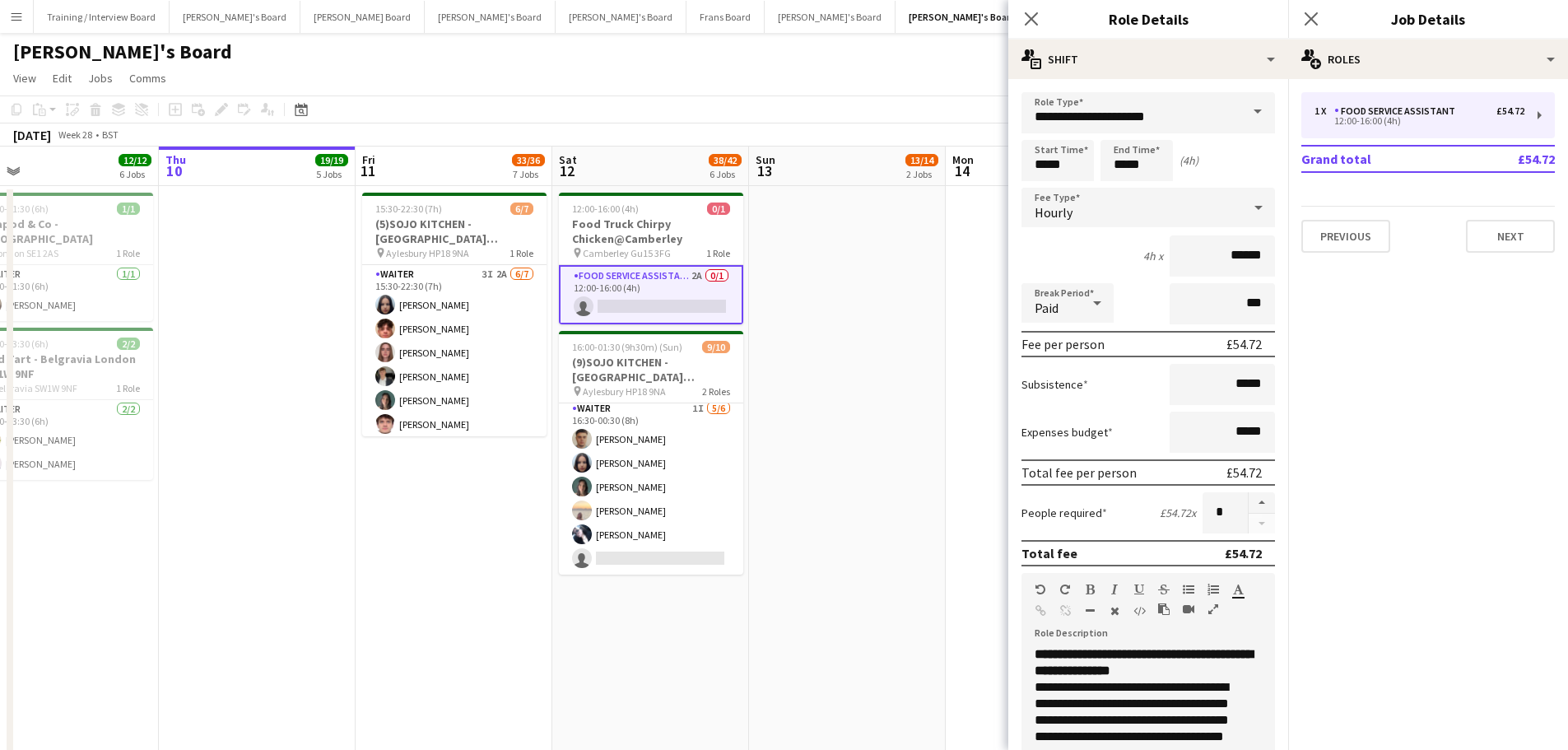 click on "Food Service Assistant   2A   0/1   12:00-16:00 (4h)
single-neutral-actions" at bounding box center (651, 295) 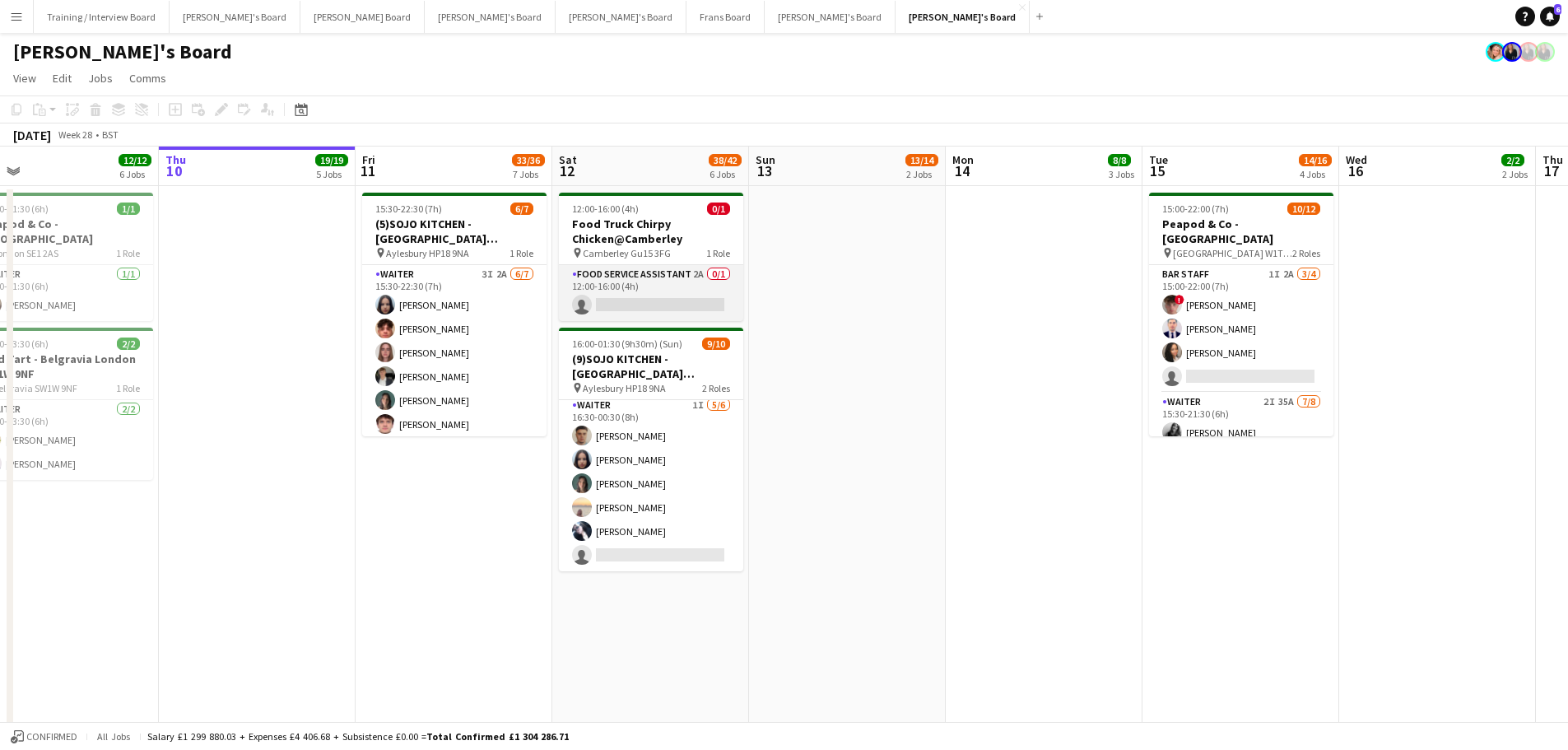 click on "Food Service Assistant   2A   0/1   12:00-16:00 (4h)
single-neutral-actions" at bounding box center (651, 293) 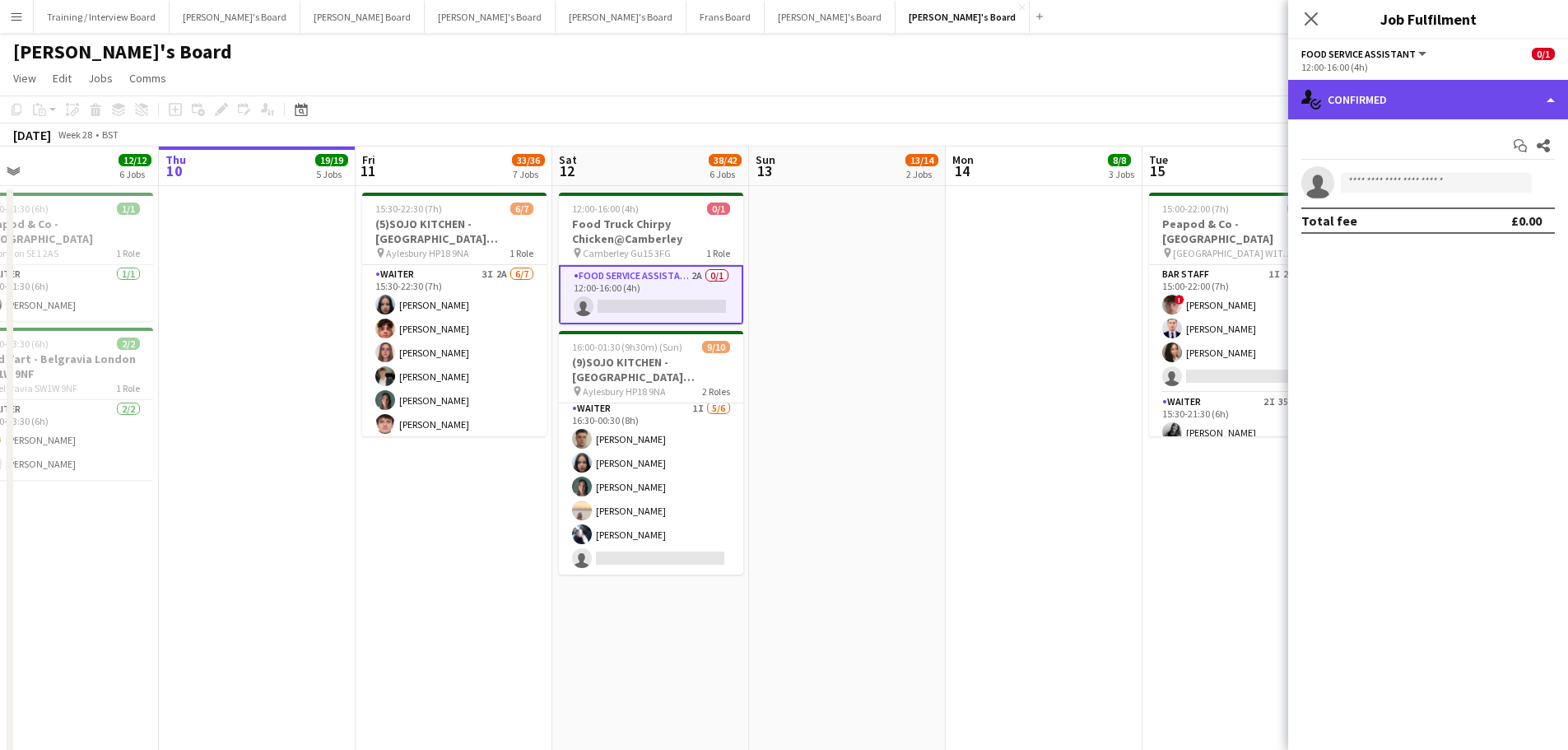 click on "single-neutral-actions-check-2
Confirmed" 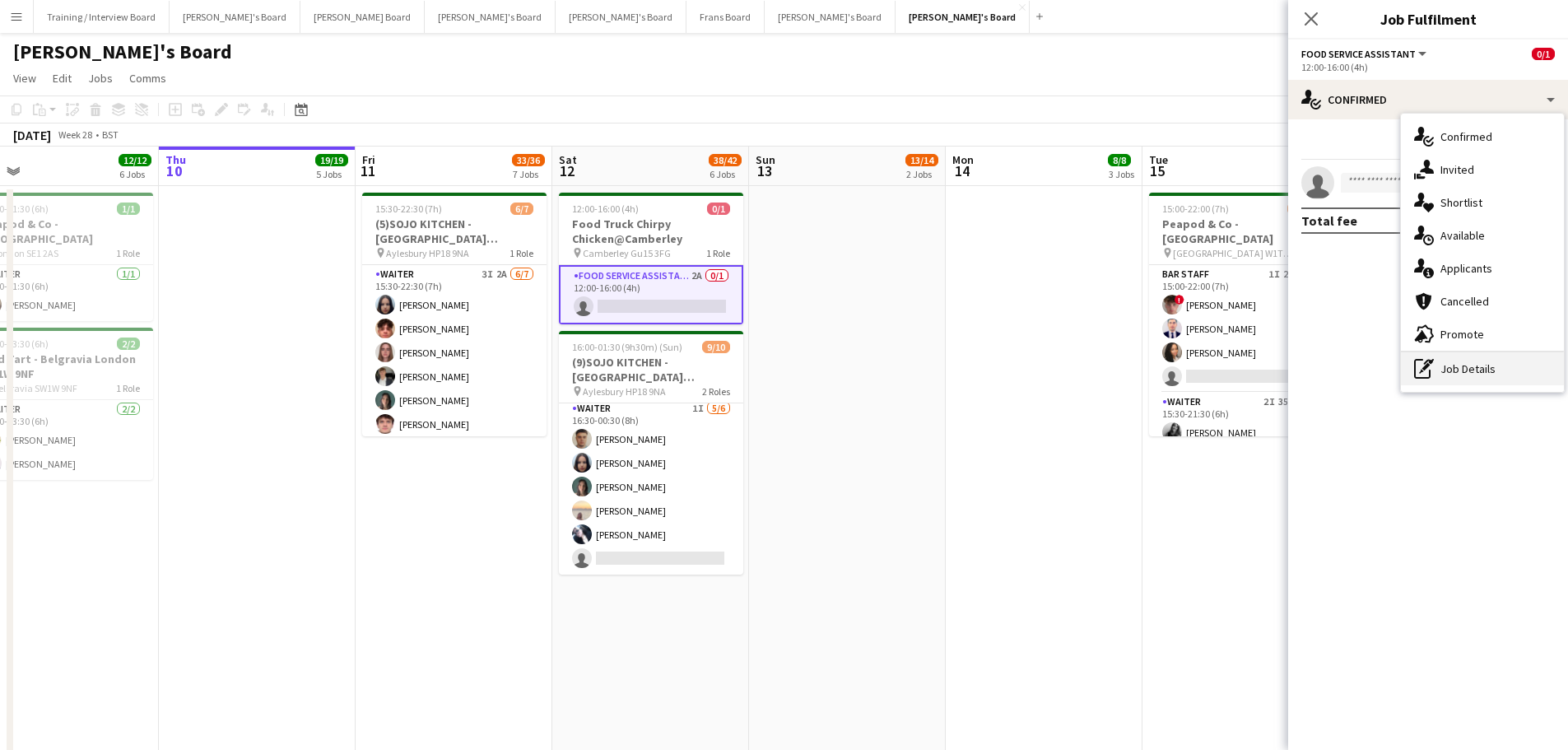 click on "pen-write
Job Details" at bounding box center (1482, 369) 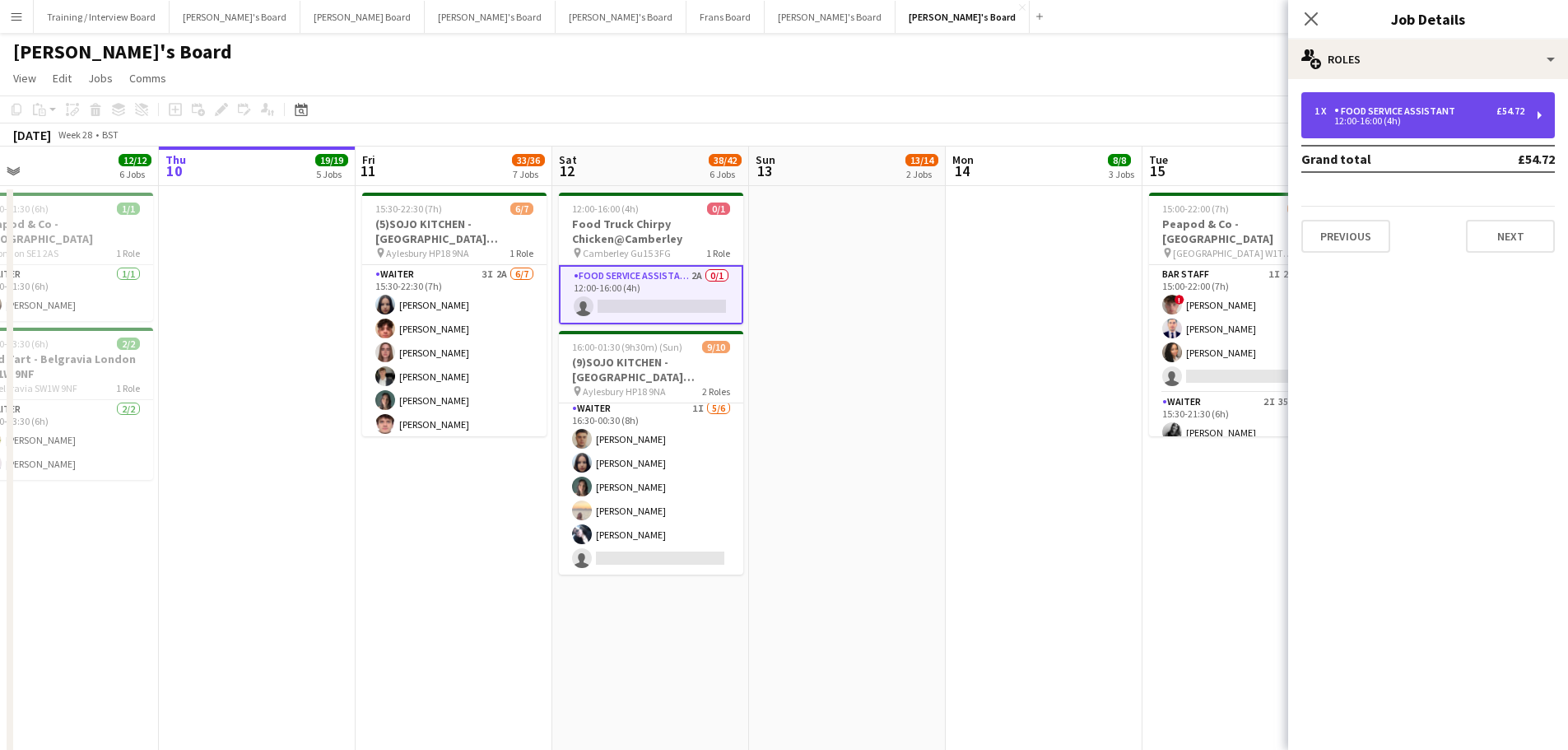 click on "1 x   Food Service Assistant   £54.72   12:00-16:00 (4h)" at bounding box center (1428, 115) 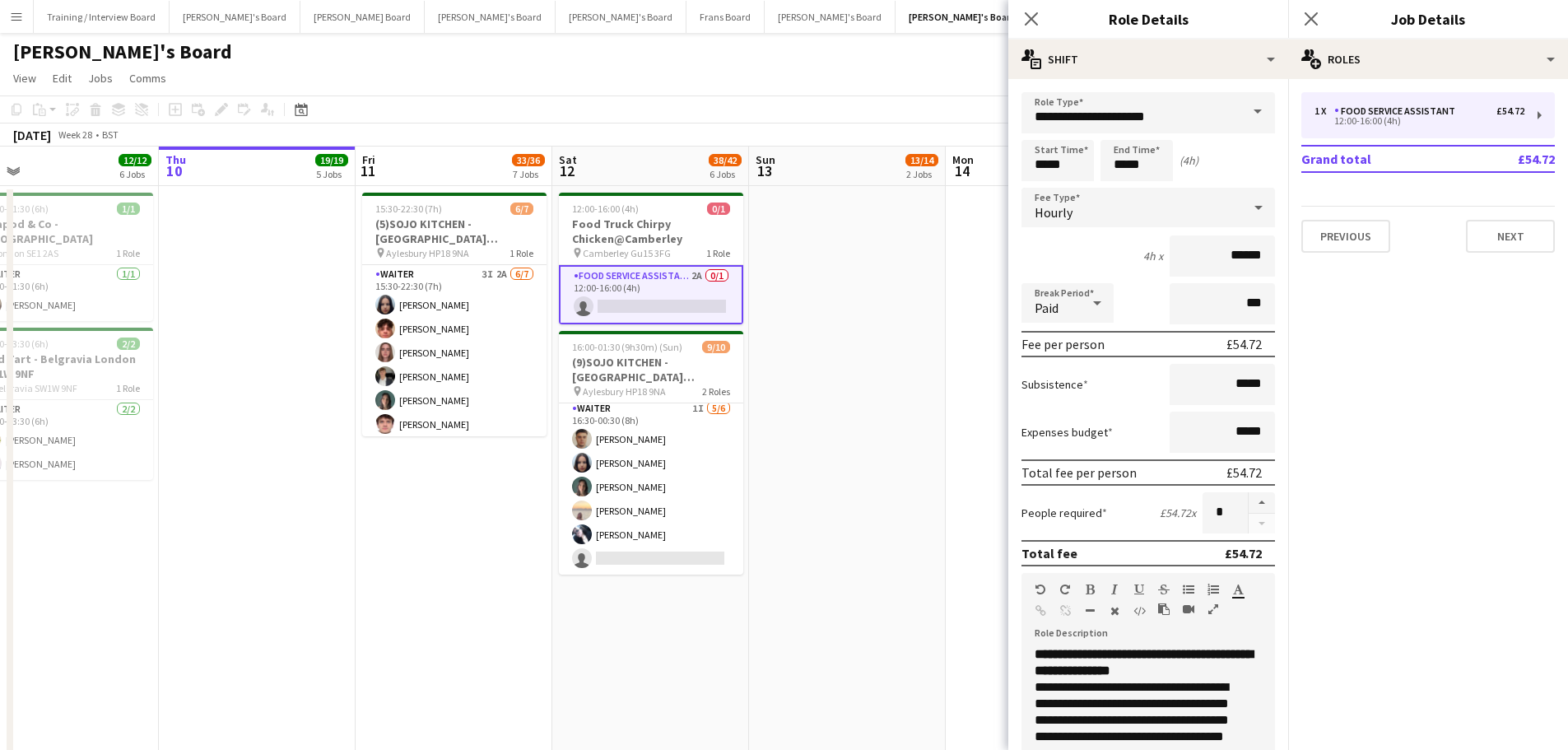 click on "Food Service Assistant   2A   0/1   12:00-16:00 (4h)
single-neutral-actions" at bounding box center [651, 295] 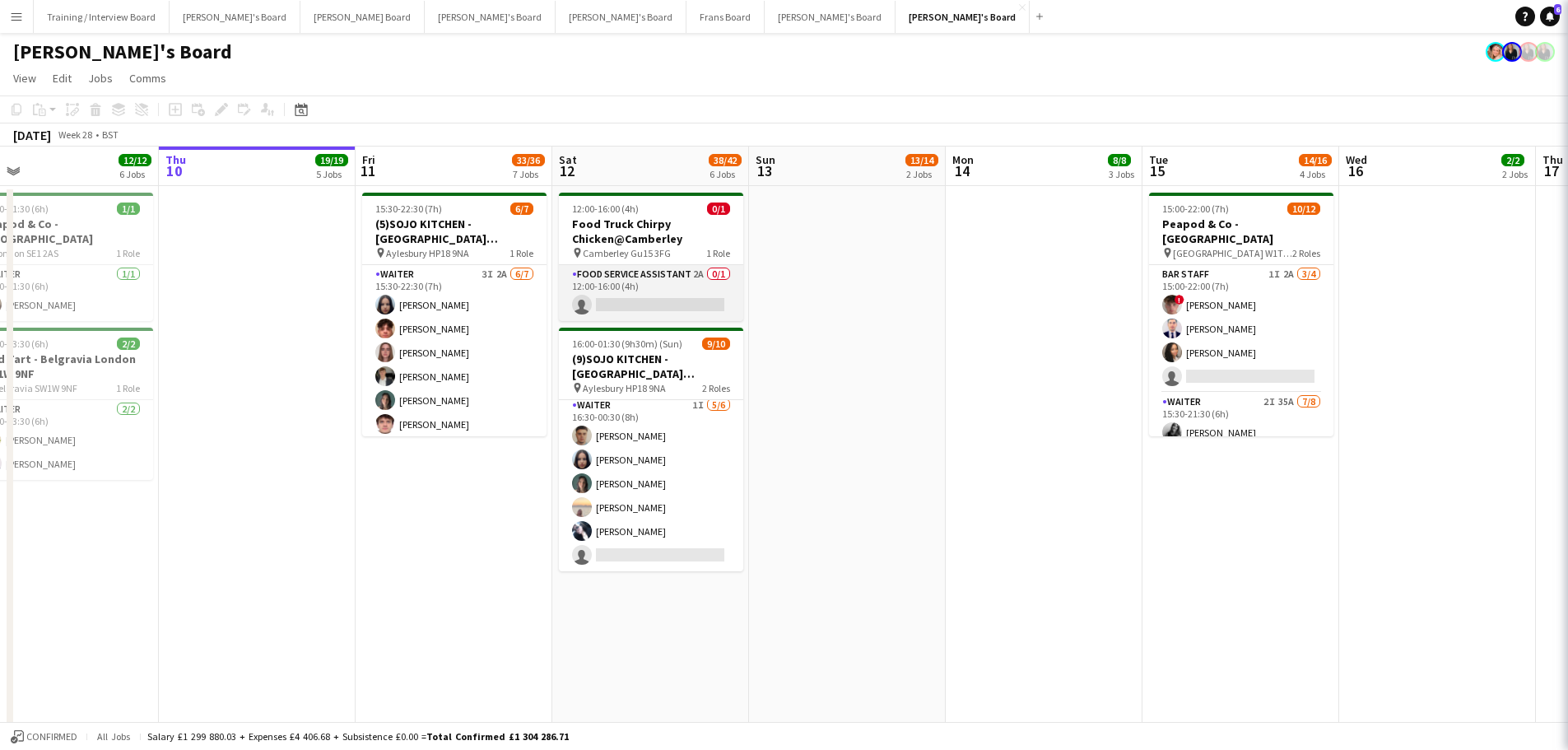drag, startPoint x: 620, startPoint y: 302, endPoint x: 606, endPoint y: 292, distance: 17.204651 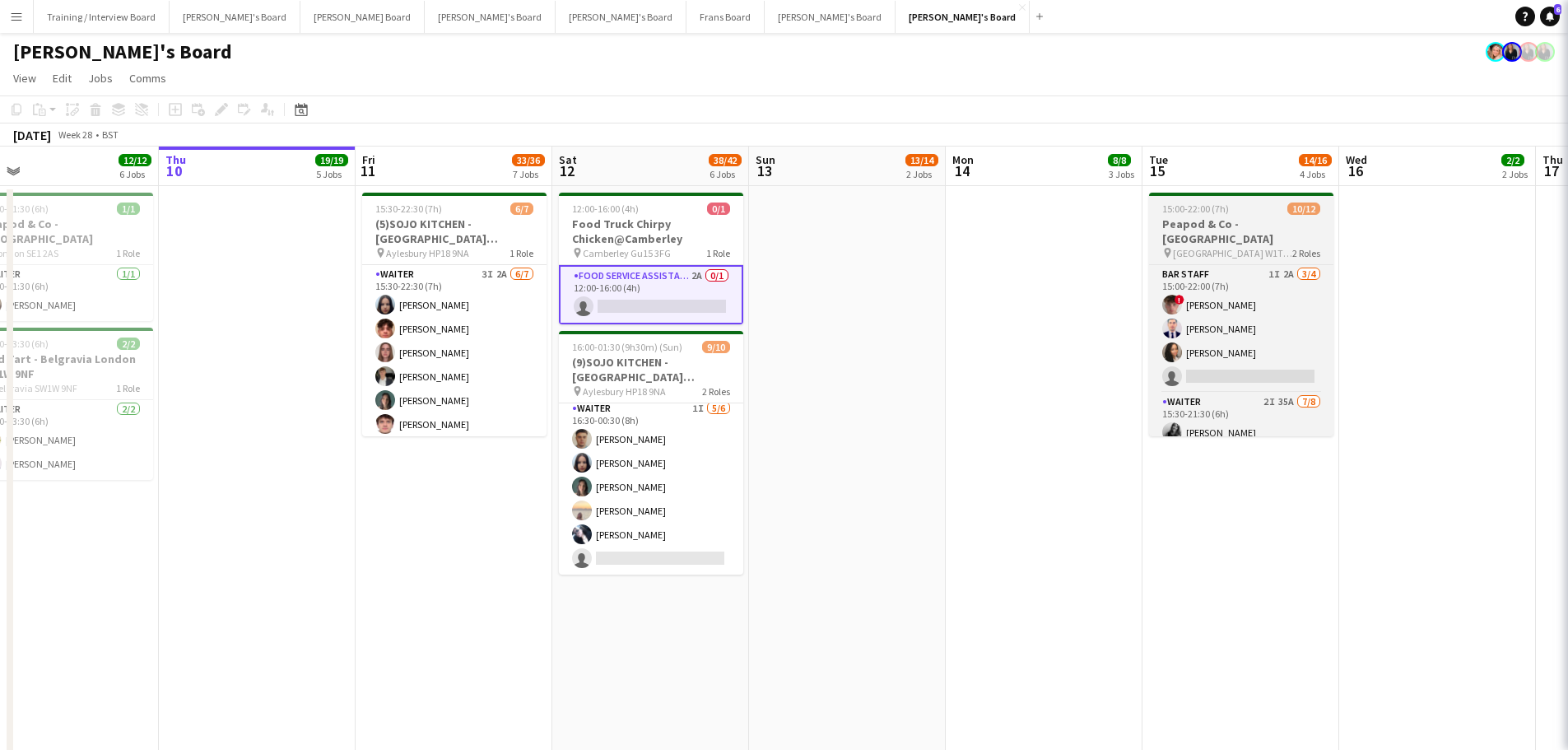 scroll, scrollTop: 0, scrollLeft: 435, axis: horizontal 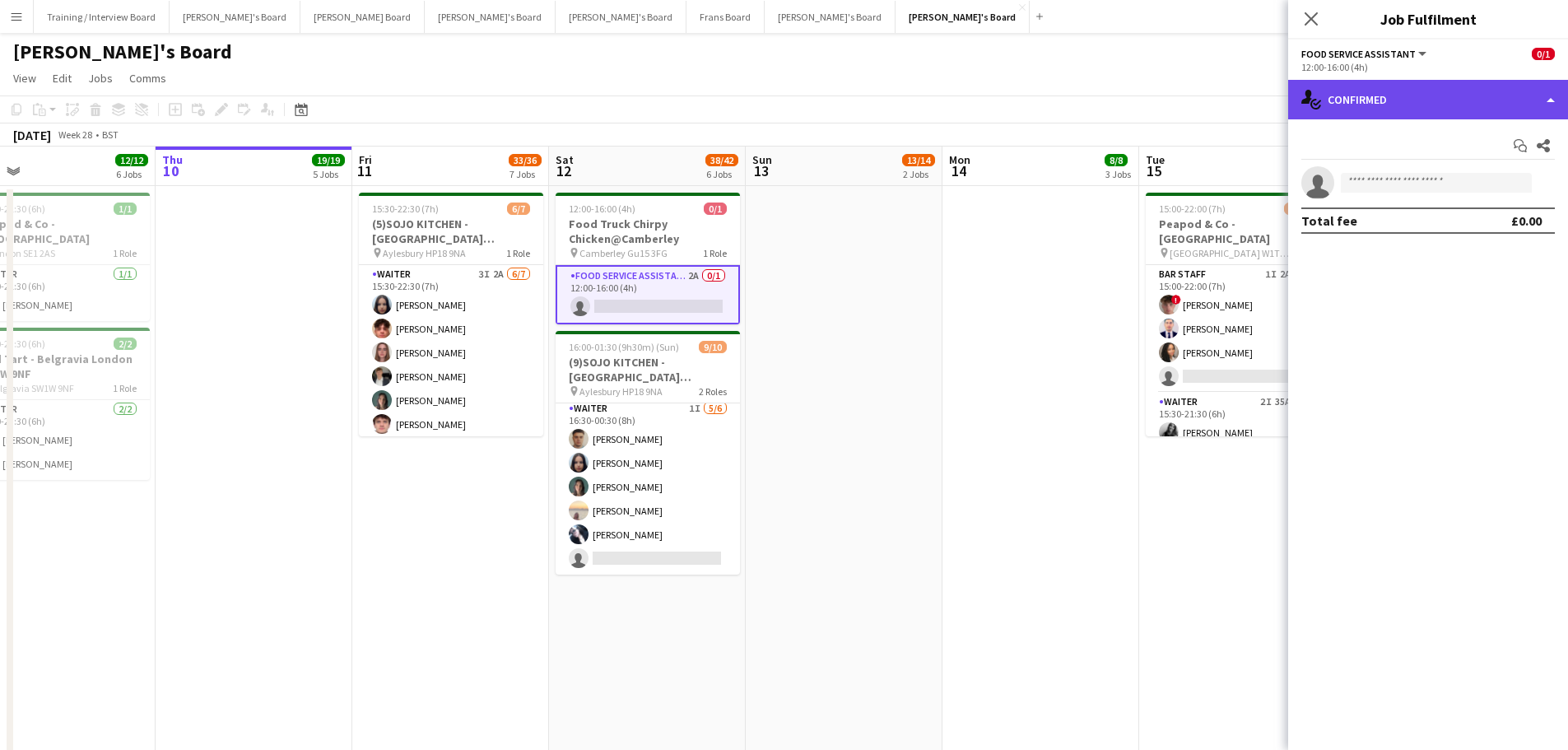 click on "single-neutral-actions-check-2
Confirmed" 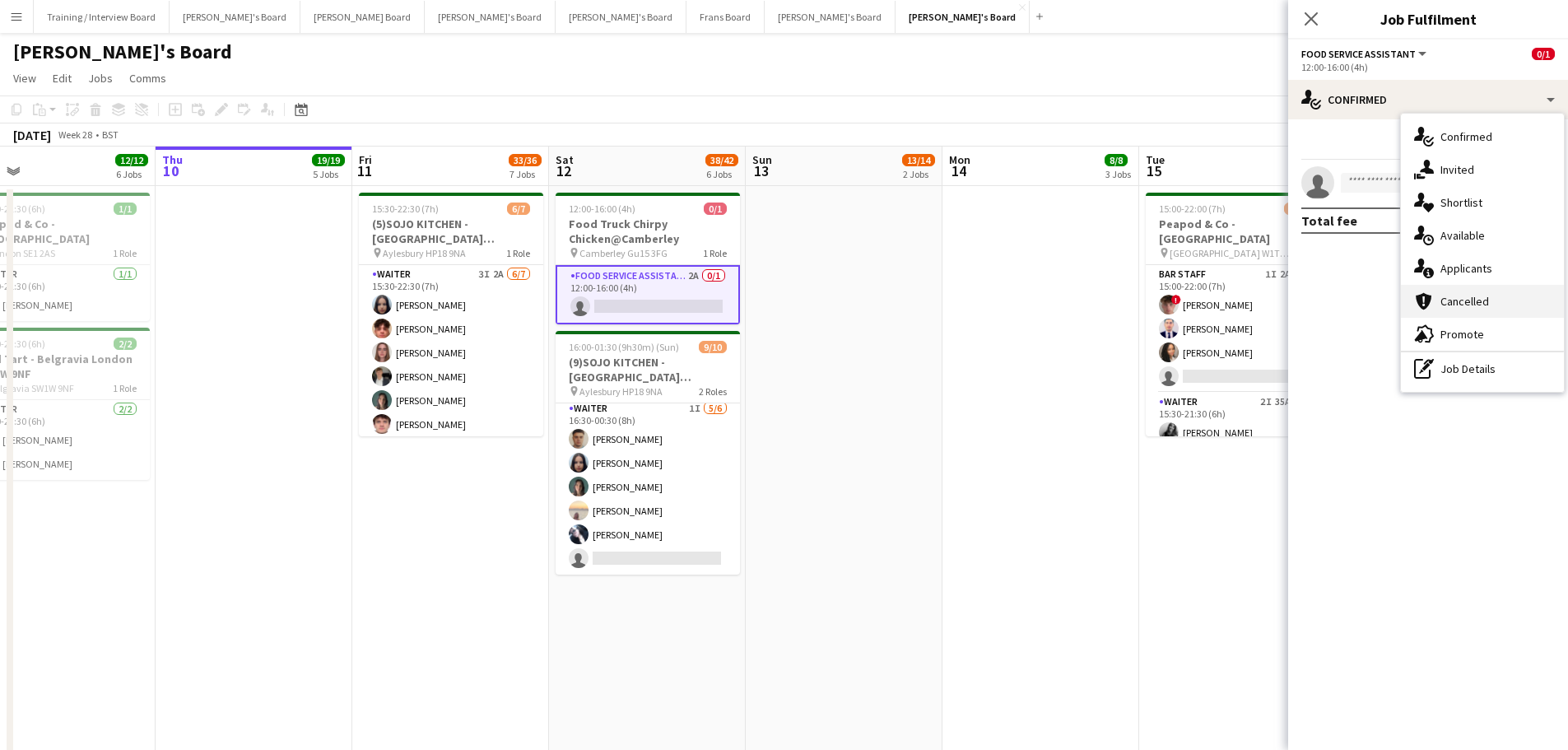 click on "cancellation
Cancelled" at bounding box center (1482, 301) 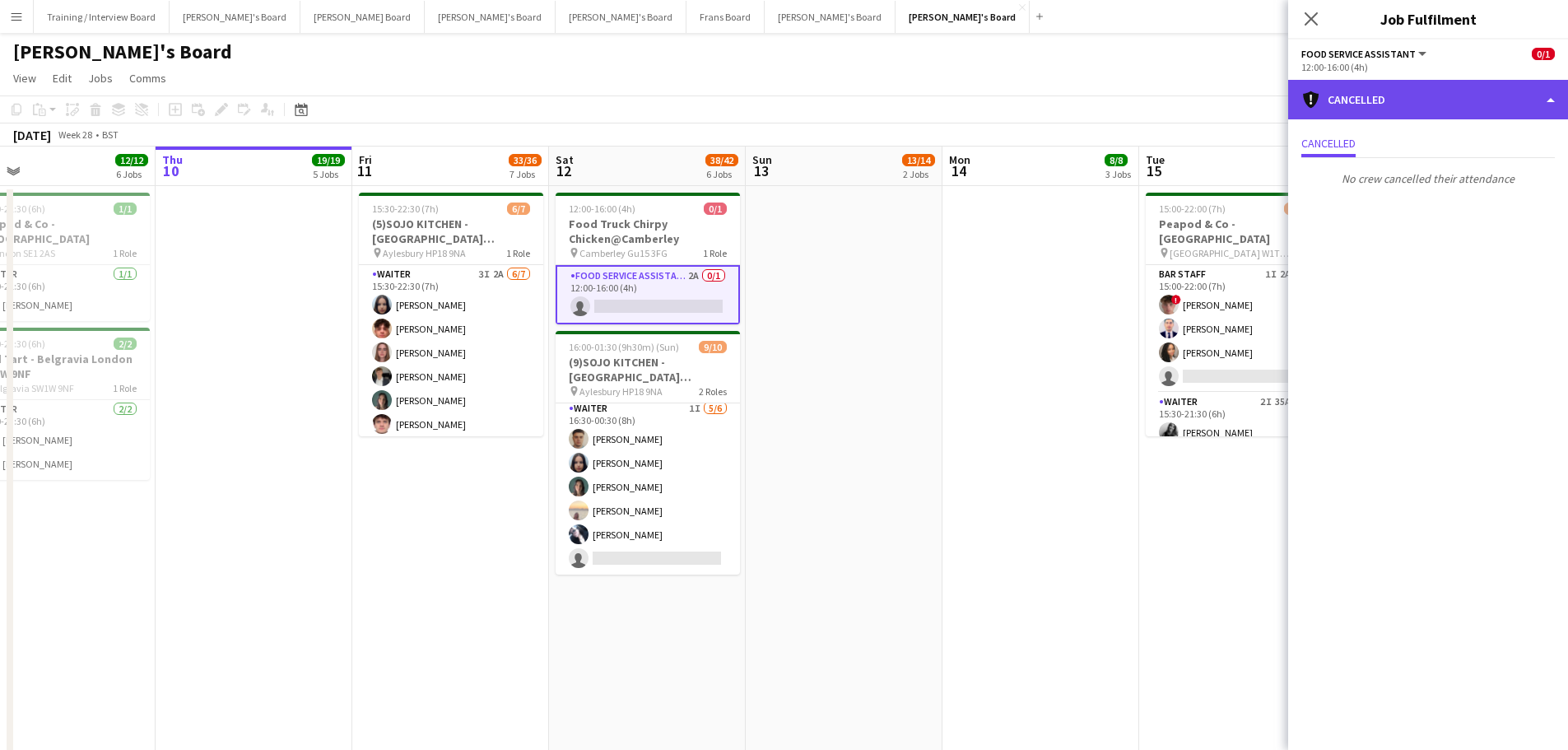 click on "cancellation
Cancelled" 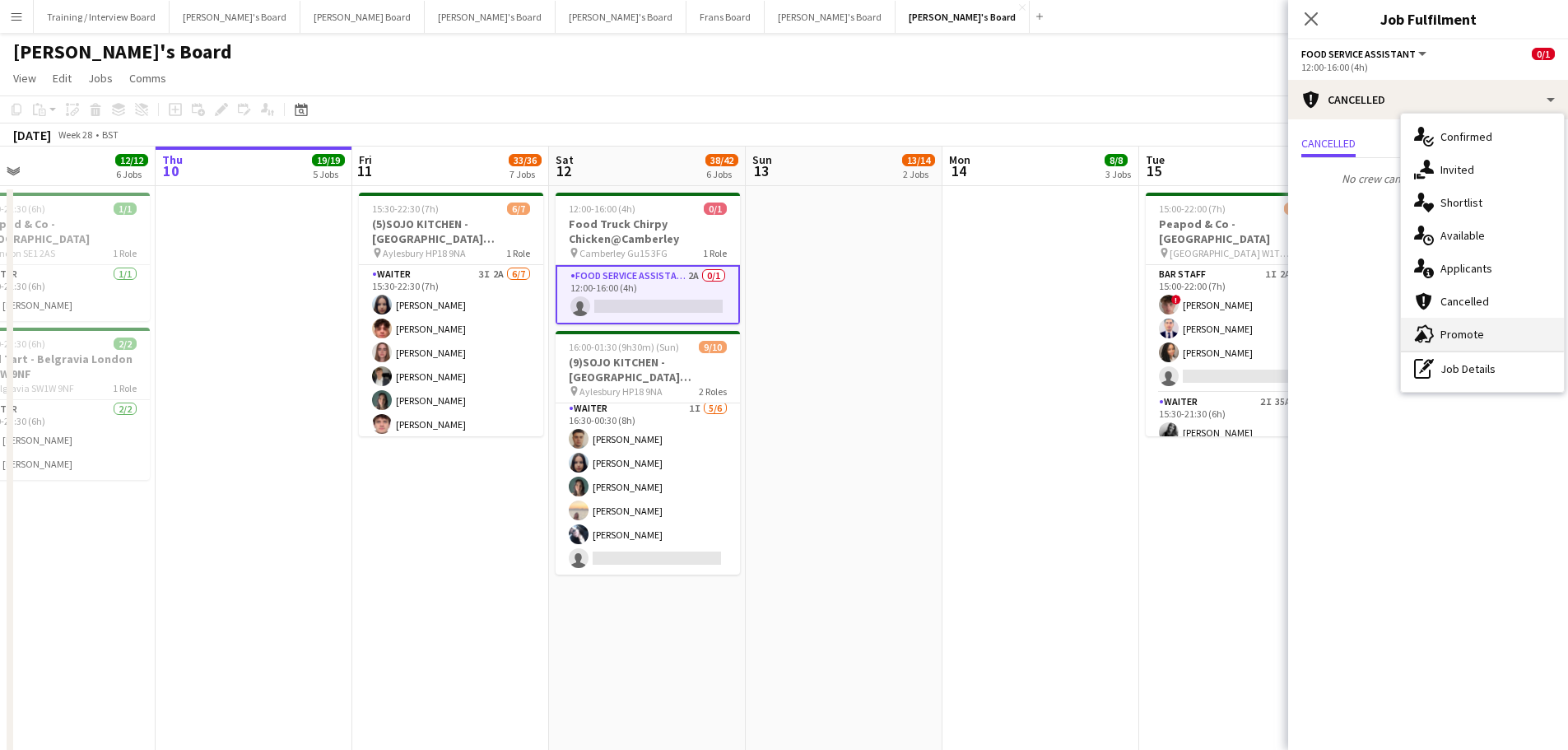 click on "advertising-megaphone
Promote" at bounding box center [1482, 334] 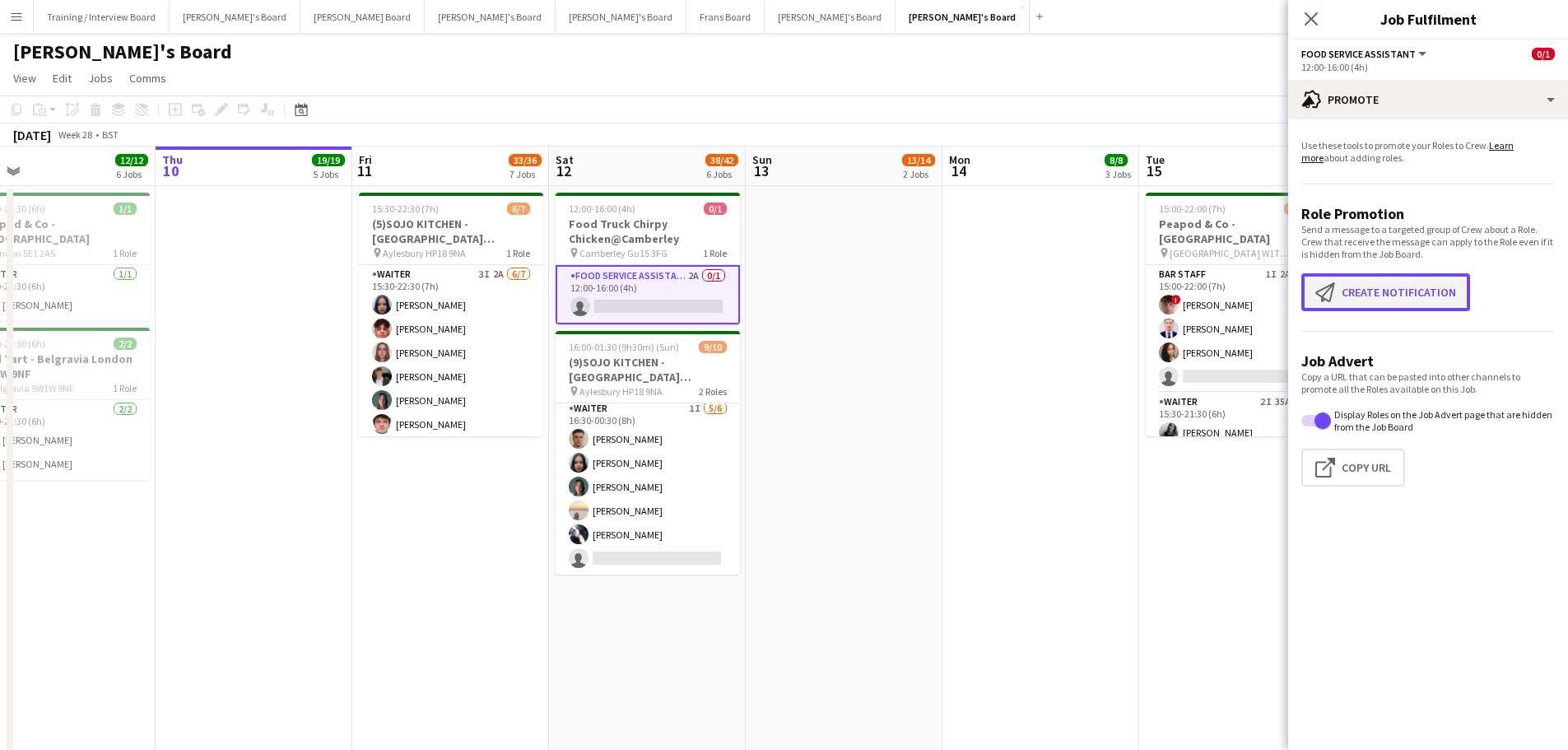 click on "Create notification
Create notification" at bounding box center [1385, 292] 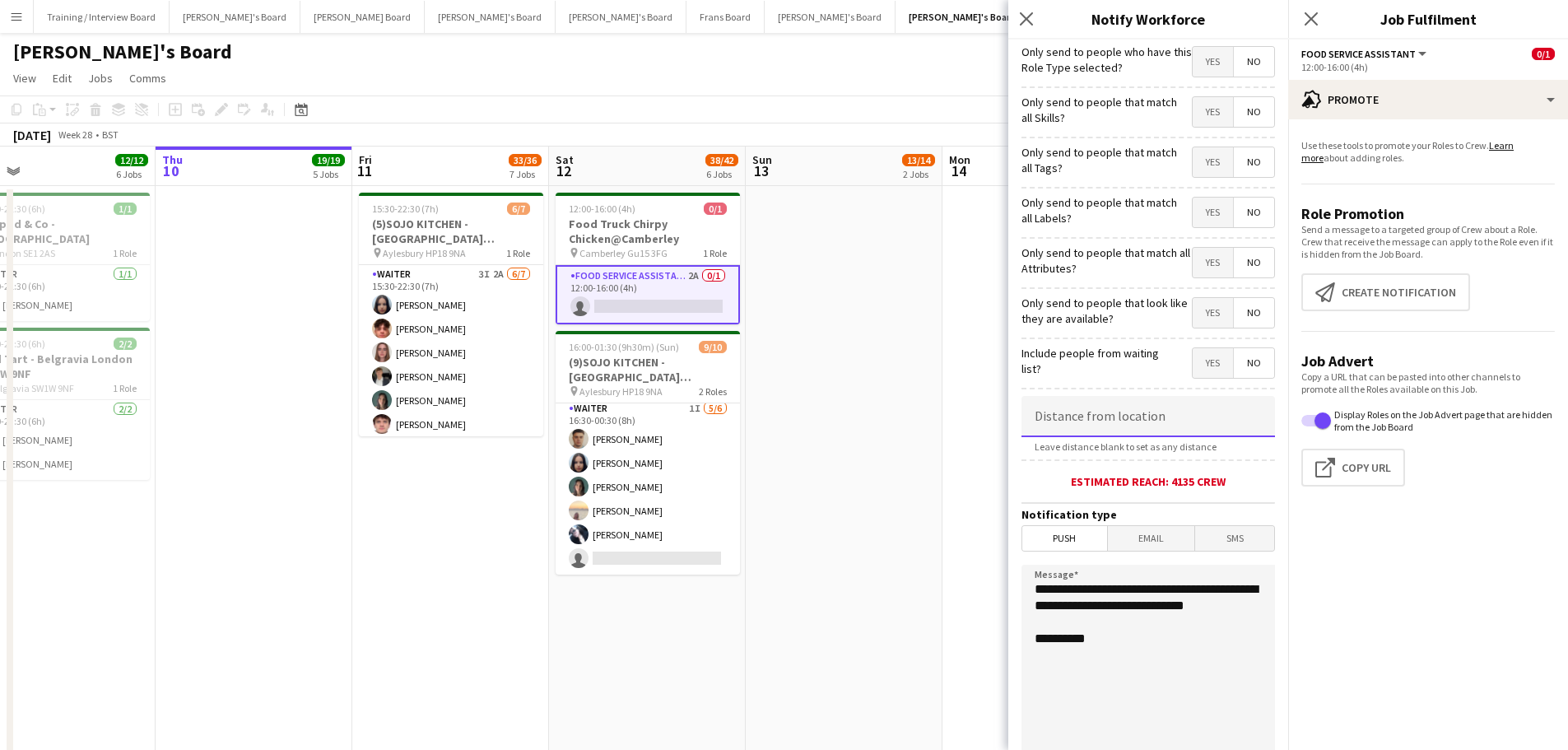 click 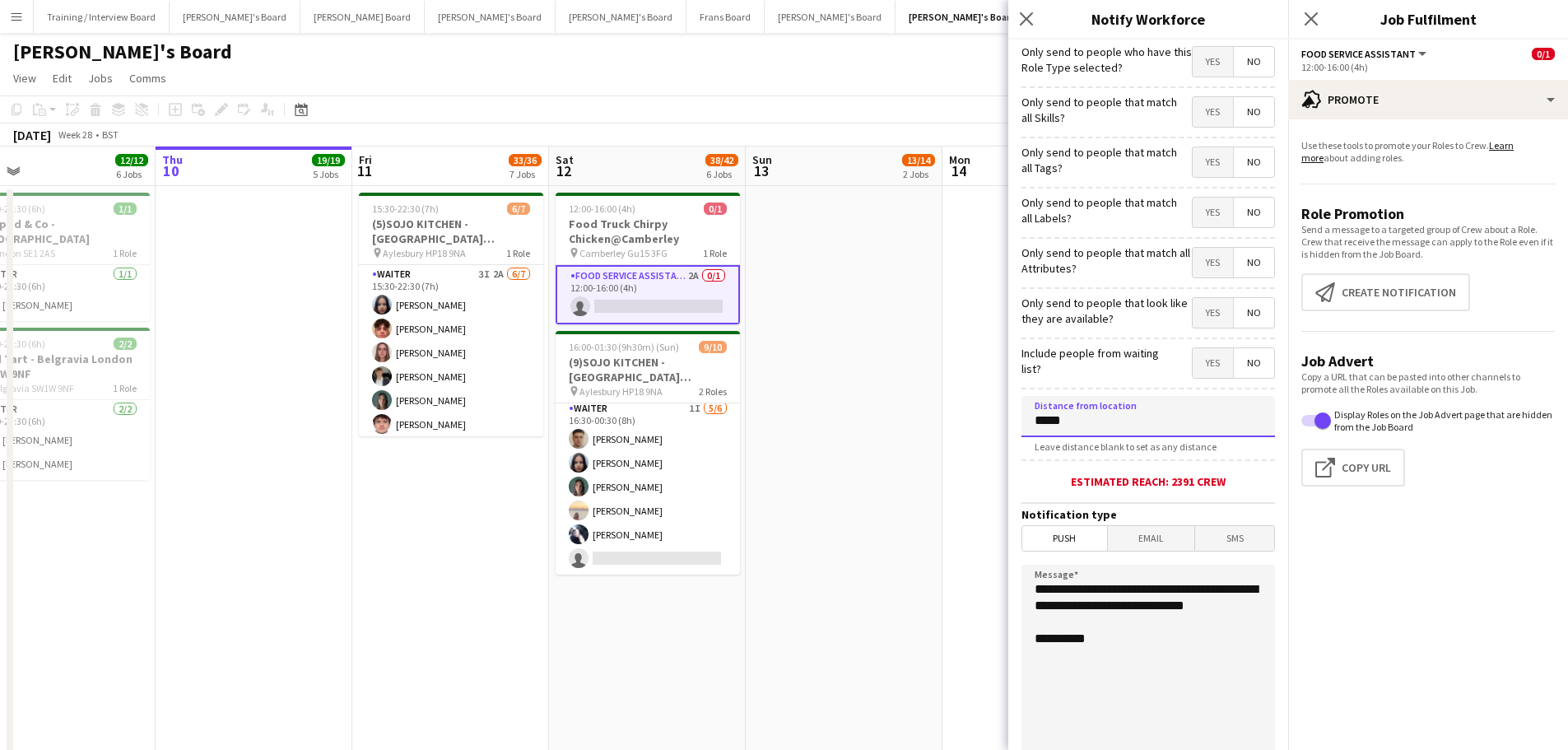 type on "*****" 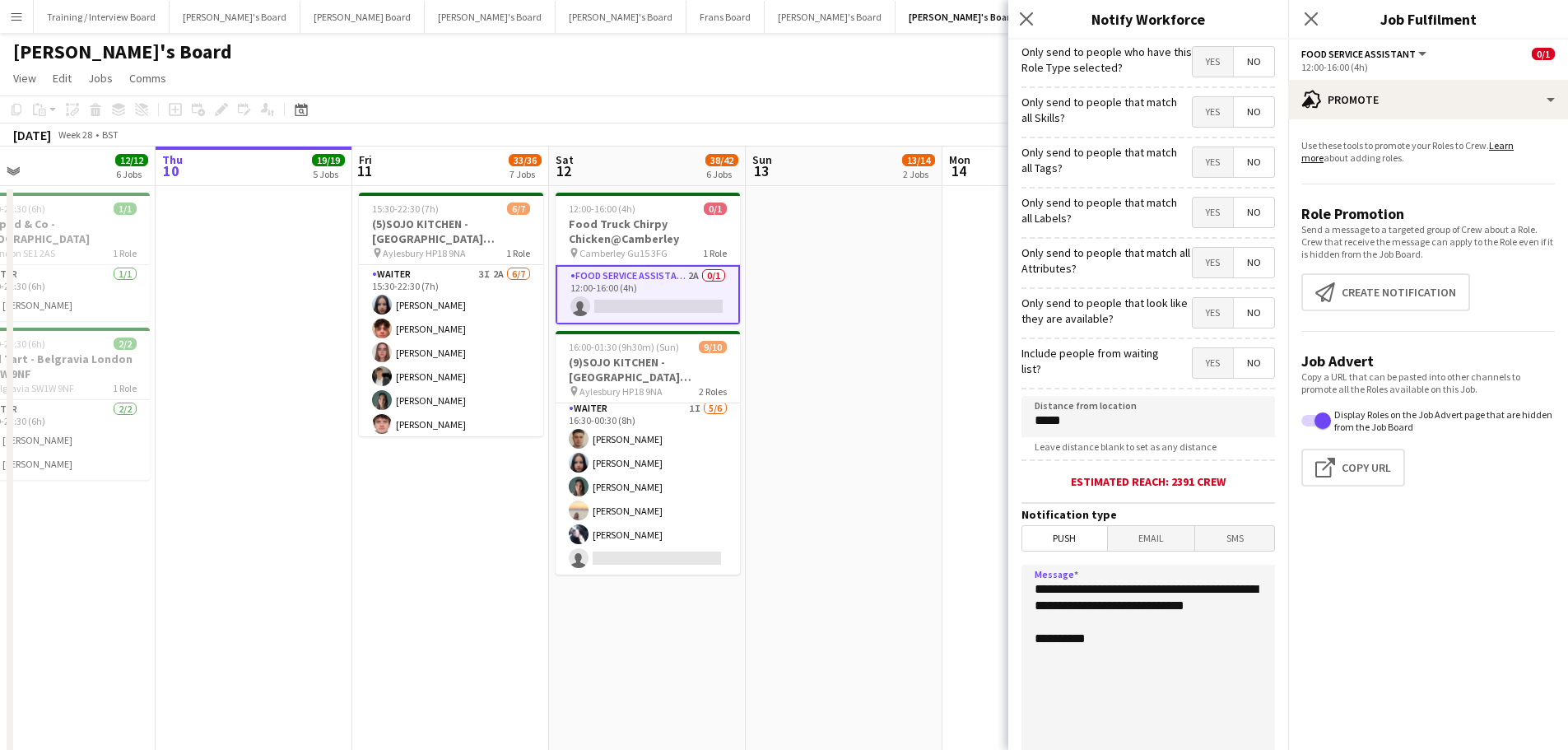 click on "**********" at bounding box center [1148, 665] 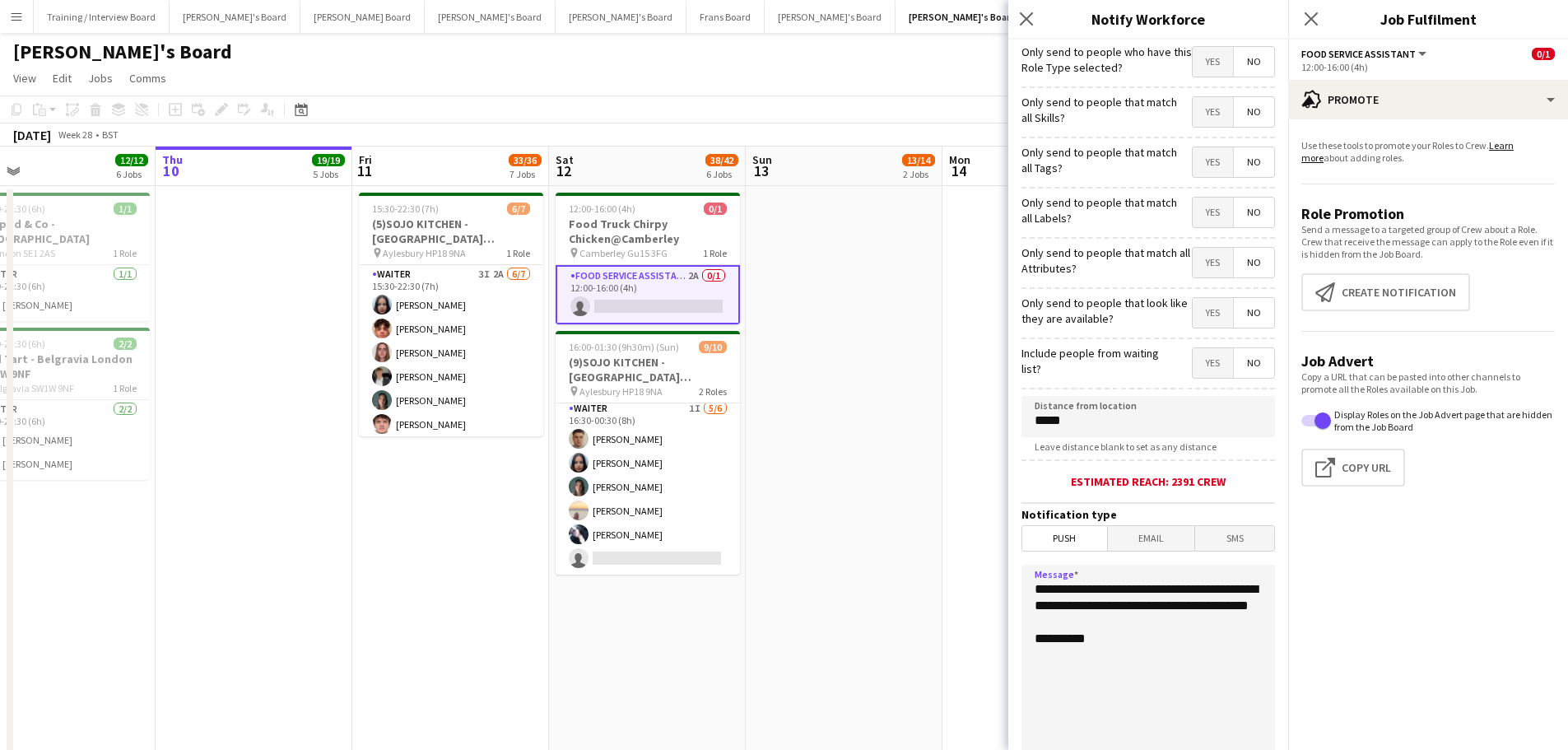 scroll, scrollTop: 156, scrollLeft: 0, axis: vertical 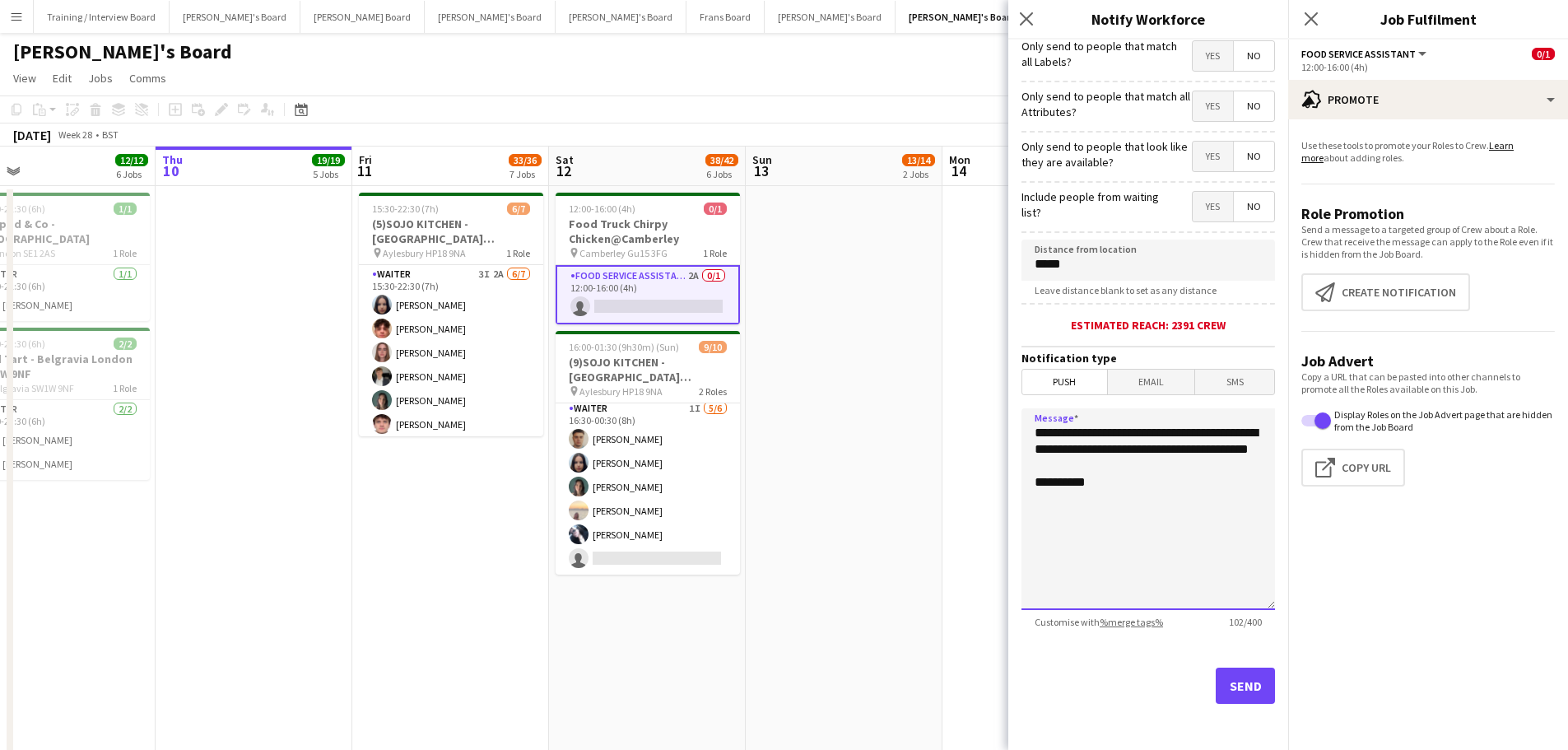 click on "**********" at bounding box center (1148, 509) 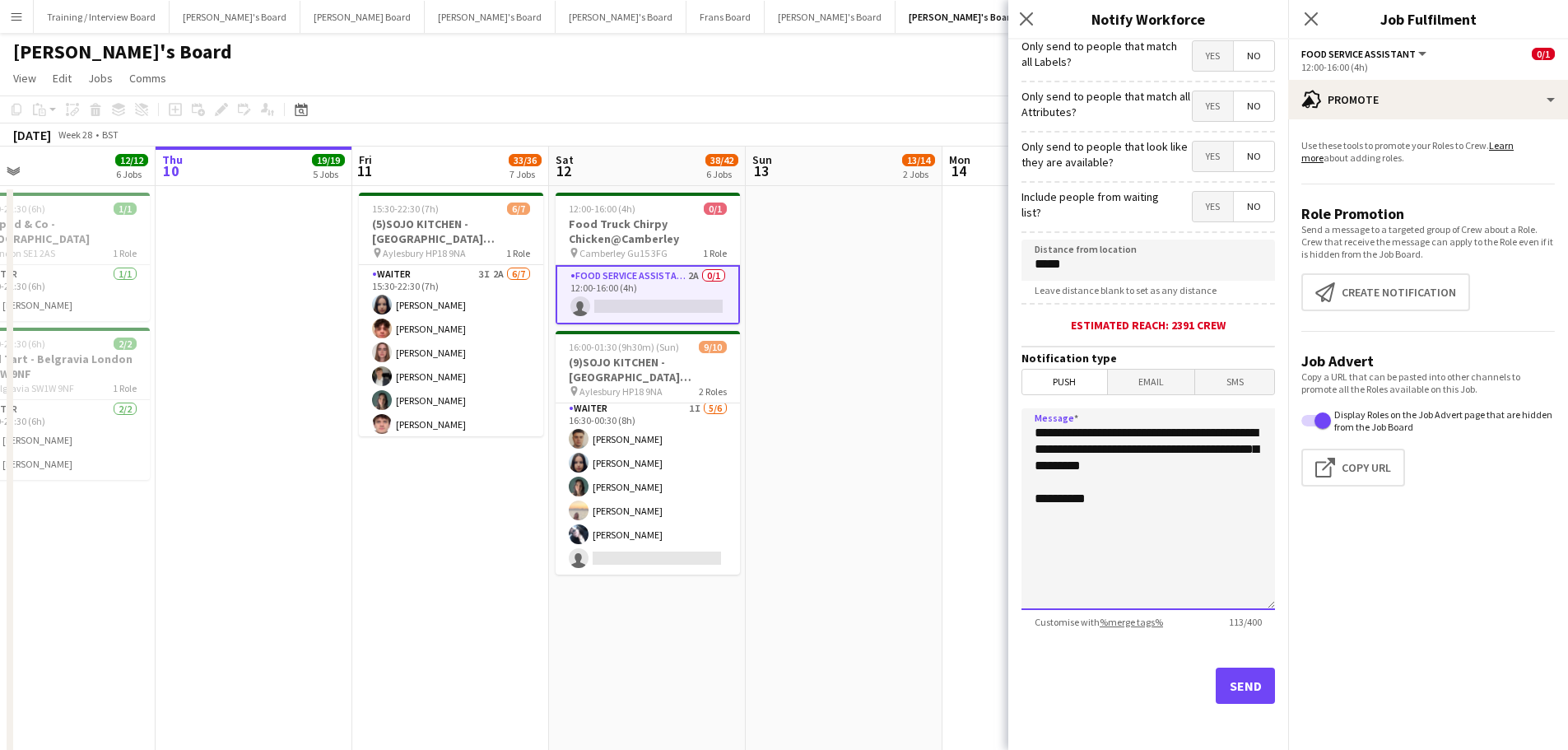 type on "**********" 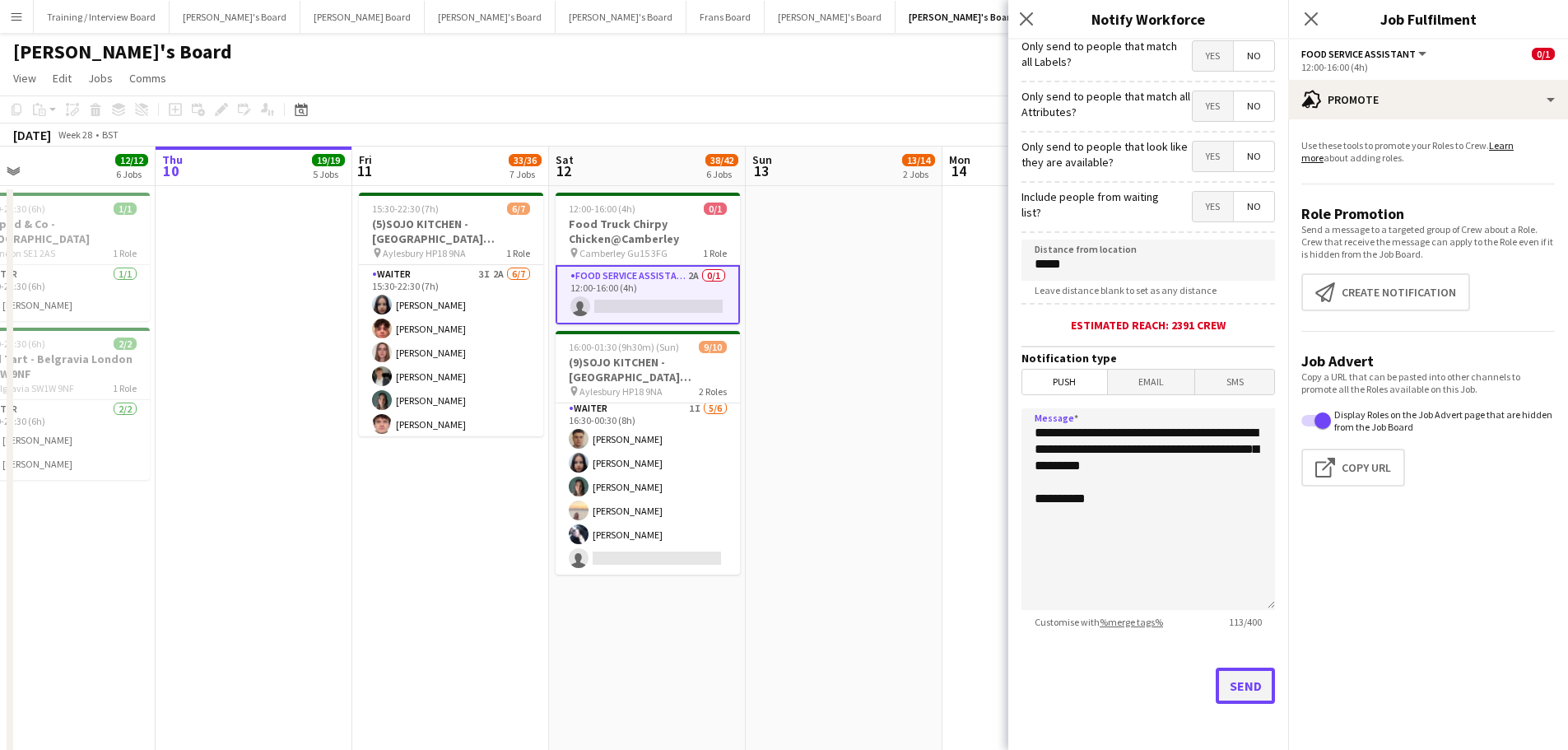 click on "Send" 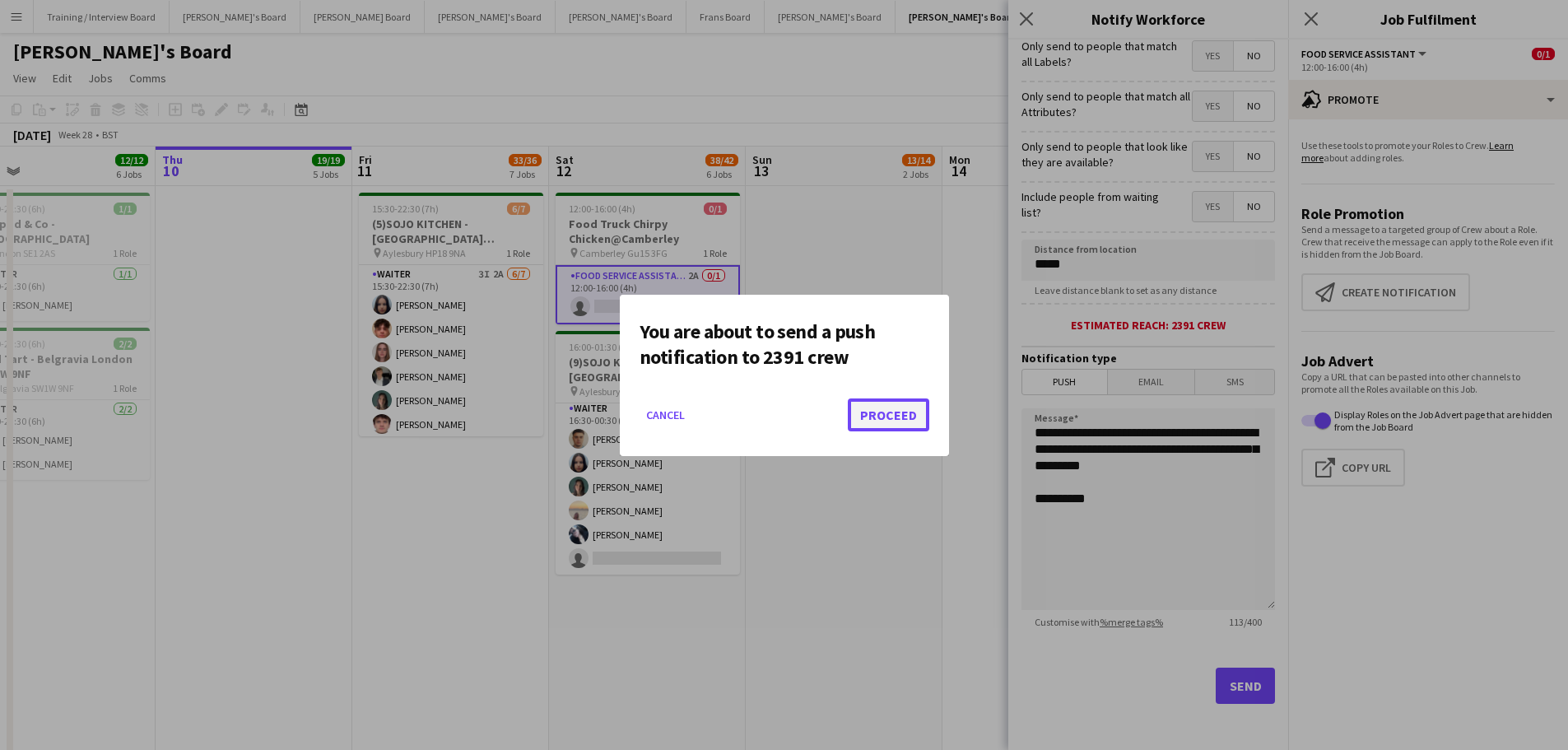 click on "Proceed" 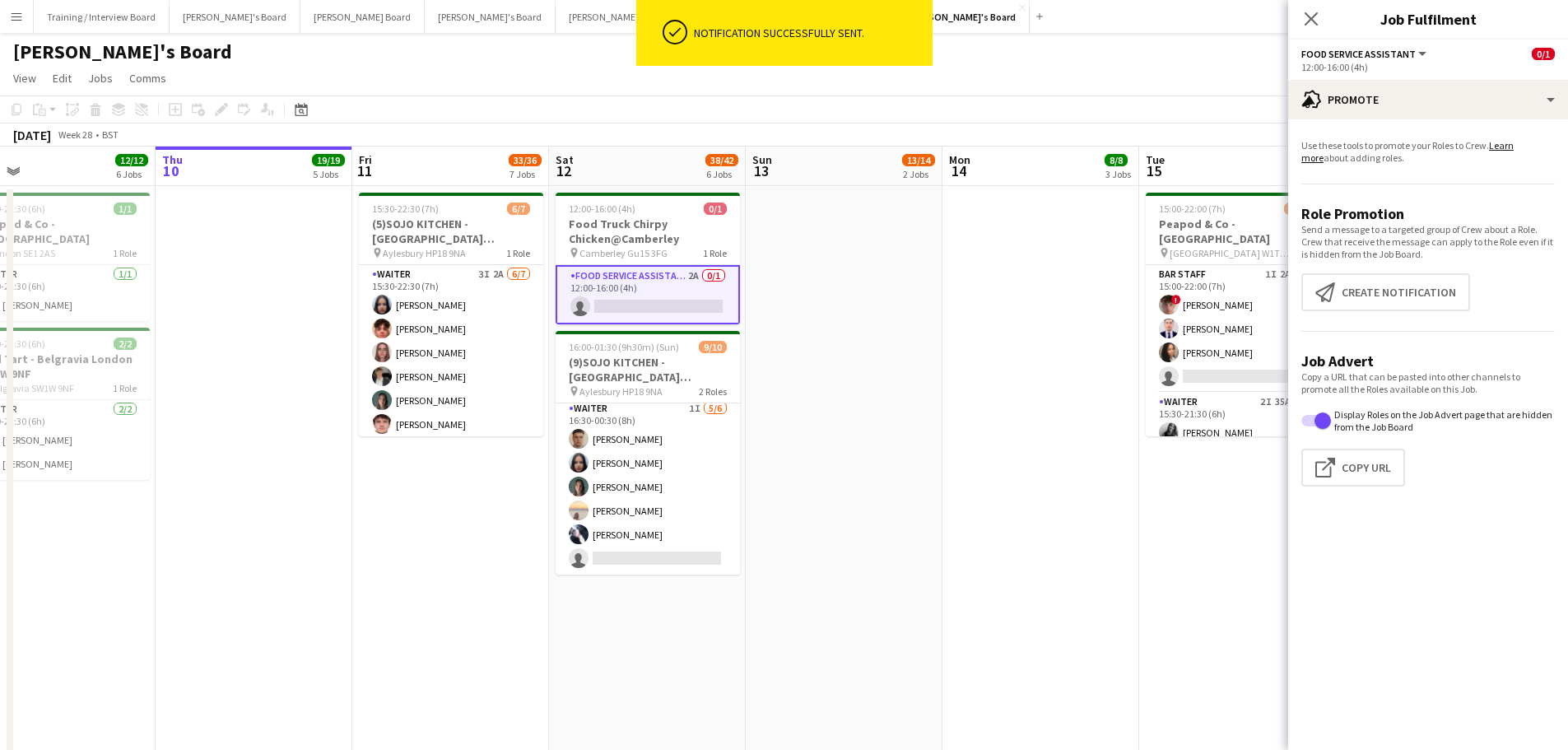 click on "Food Service Assistant   2A   0/1   12:00-16:00 (4h)
single-neutral-actions" at bounding box center (648, 295) 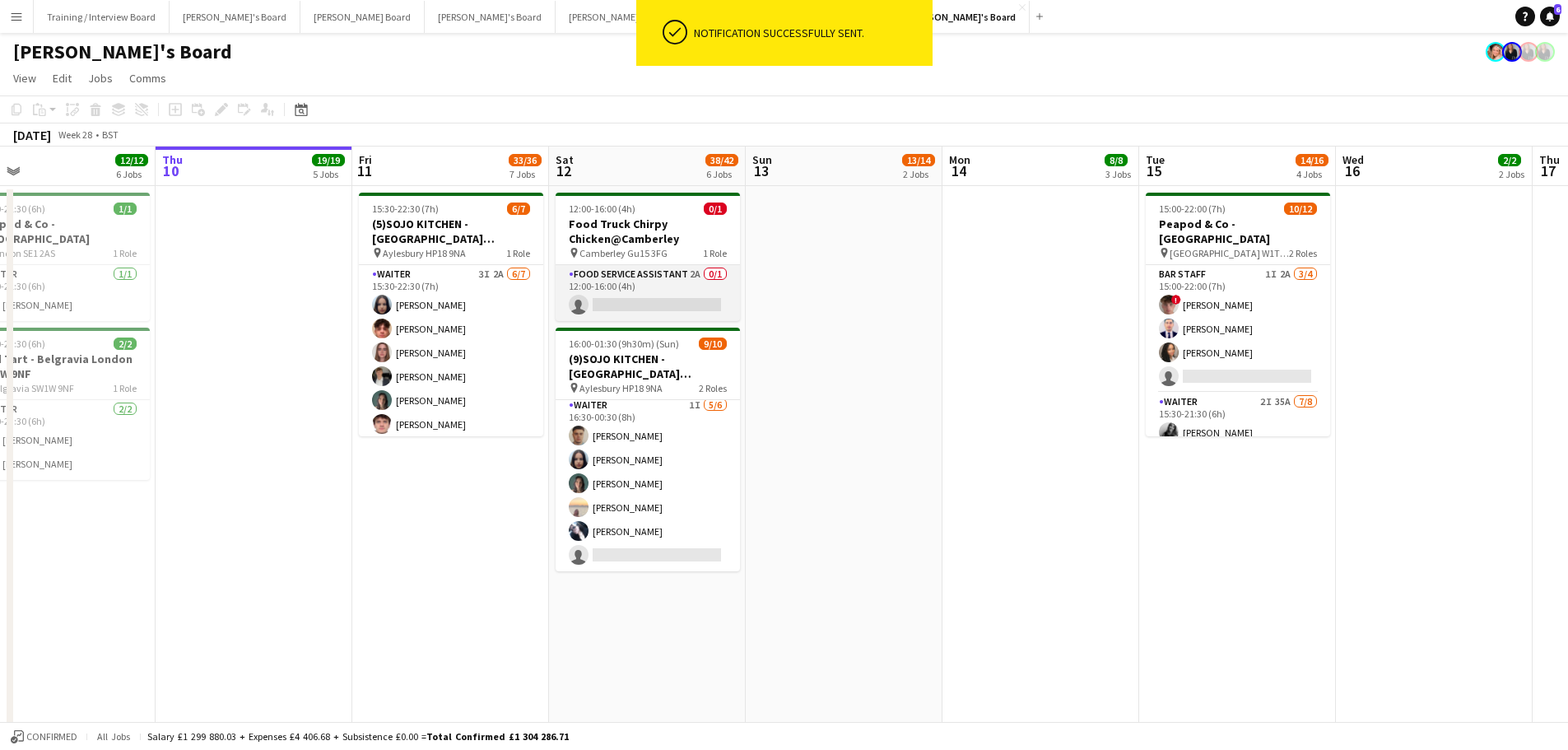 click on "Food Service Assistant   2A   0/1   12:00-16:00 (4h)
single-neutral-actions" at bounding box center [648, 293] 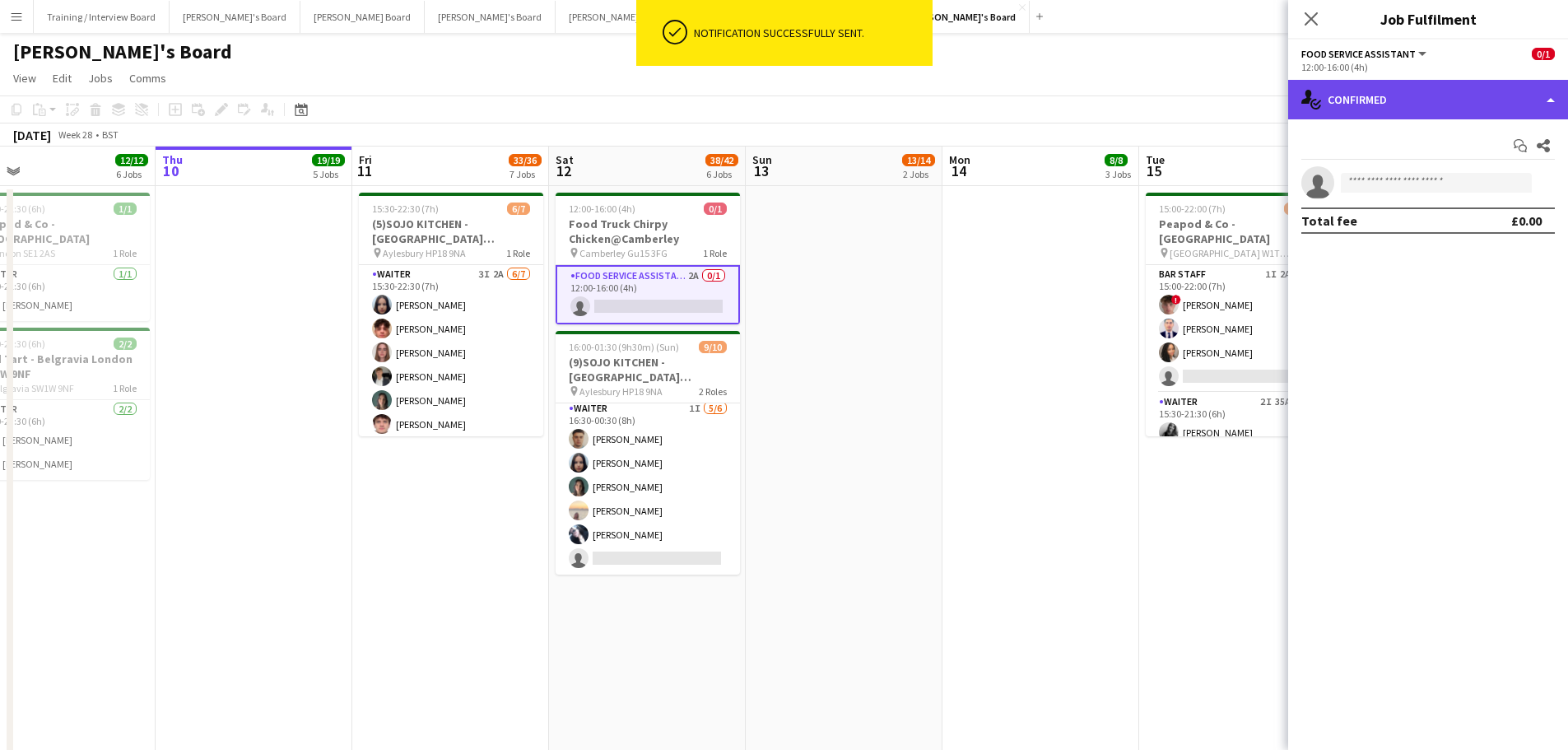 click on "single-neutral-actions-check-2
Confirmed" 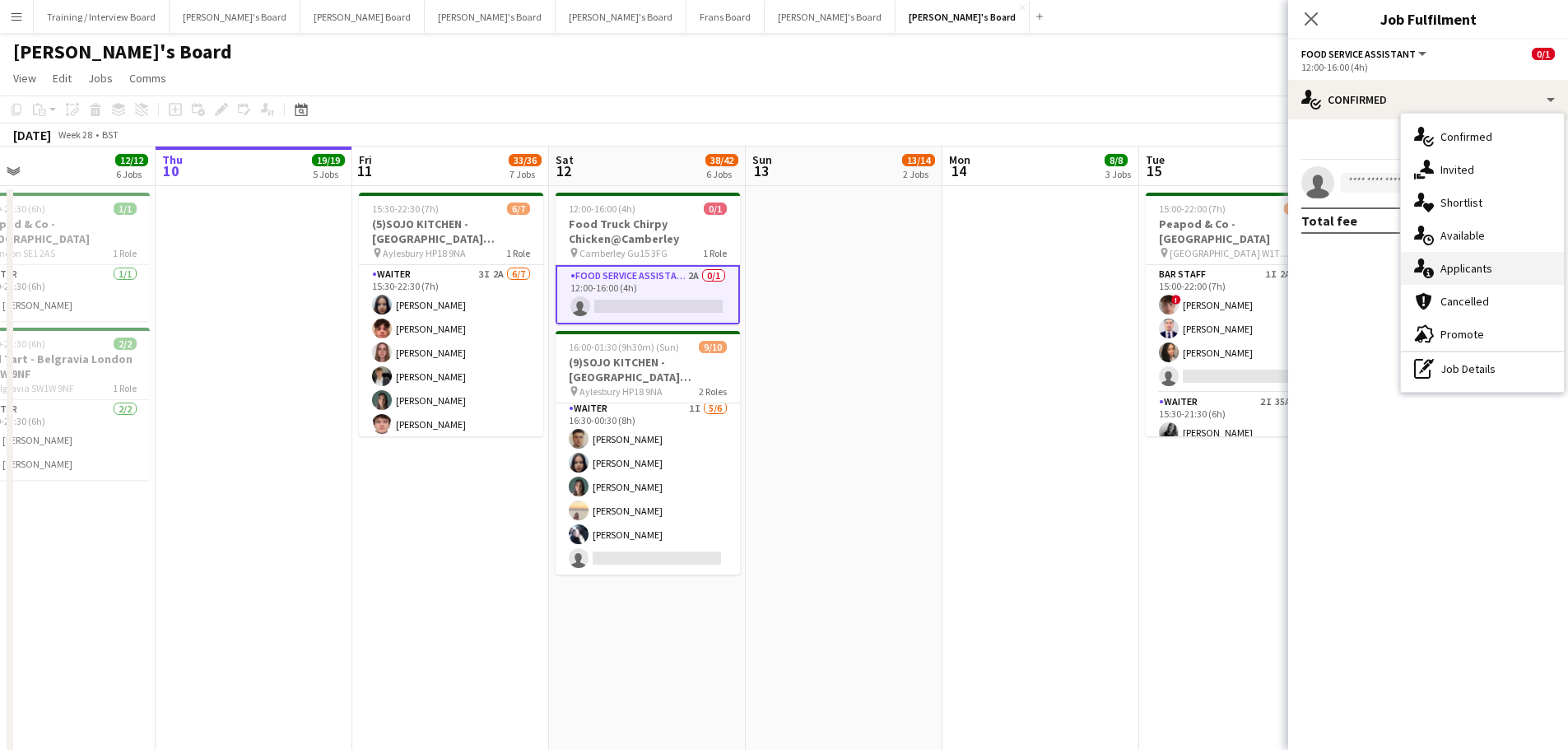 click on "single-neutral-actions-information
Applicants" at bounding box center (1482, 268) 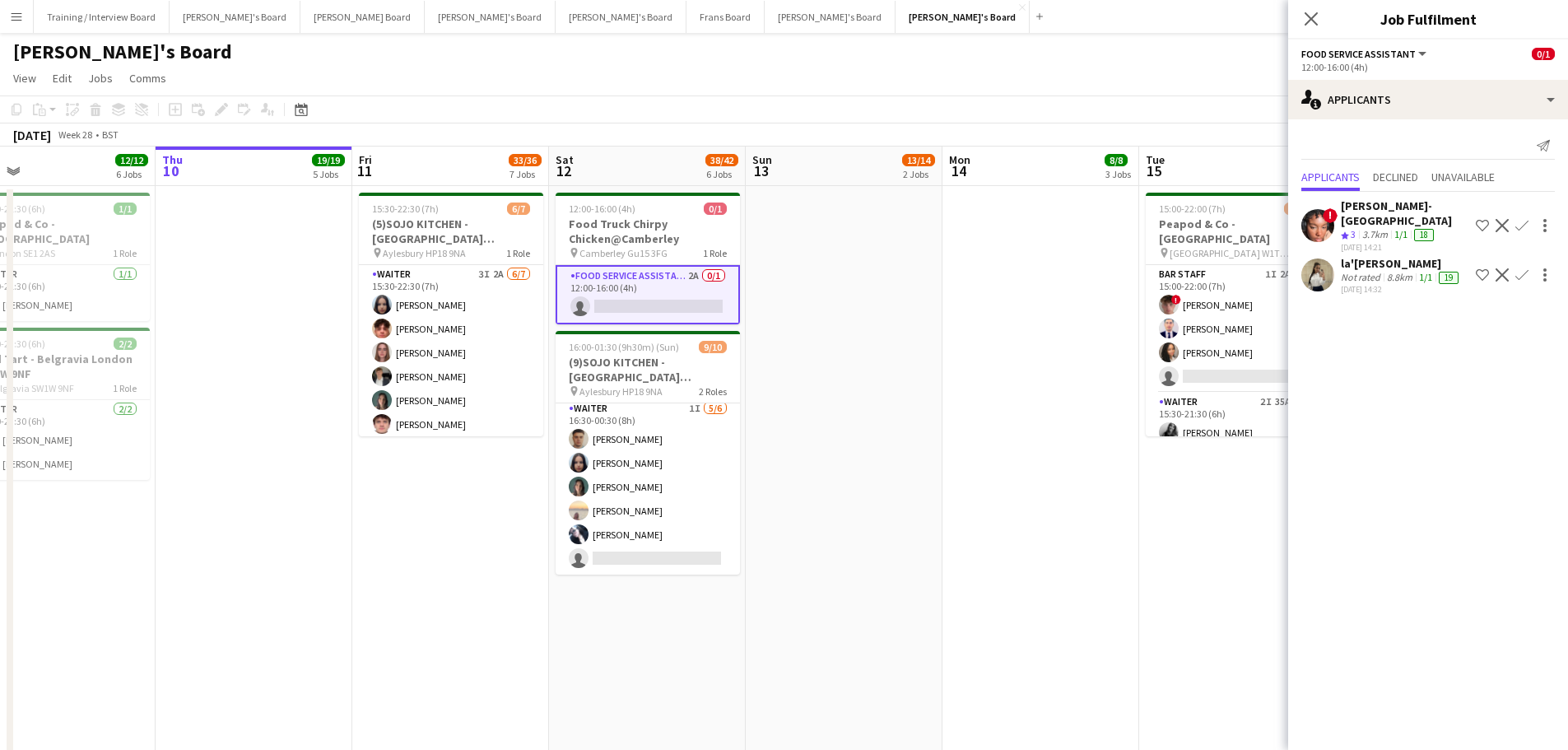 click at bounding box center (844, 1314) 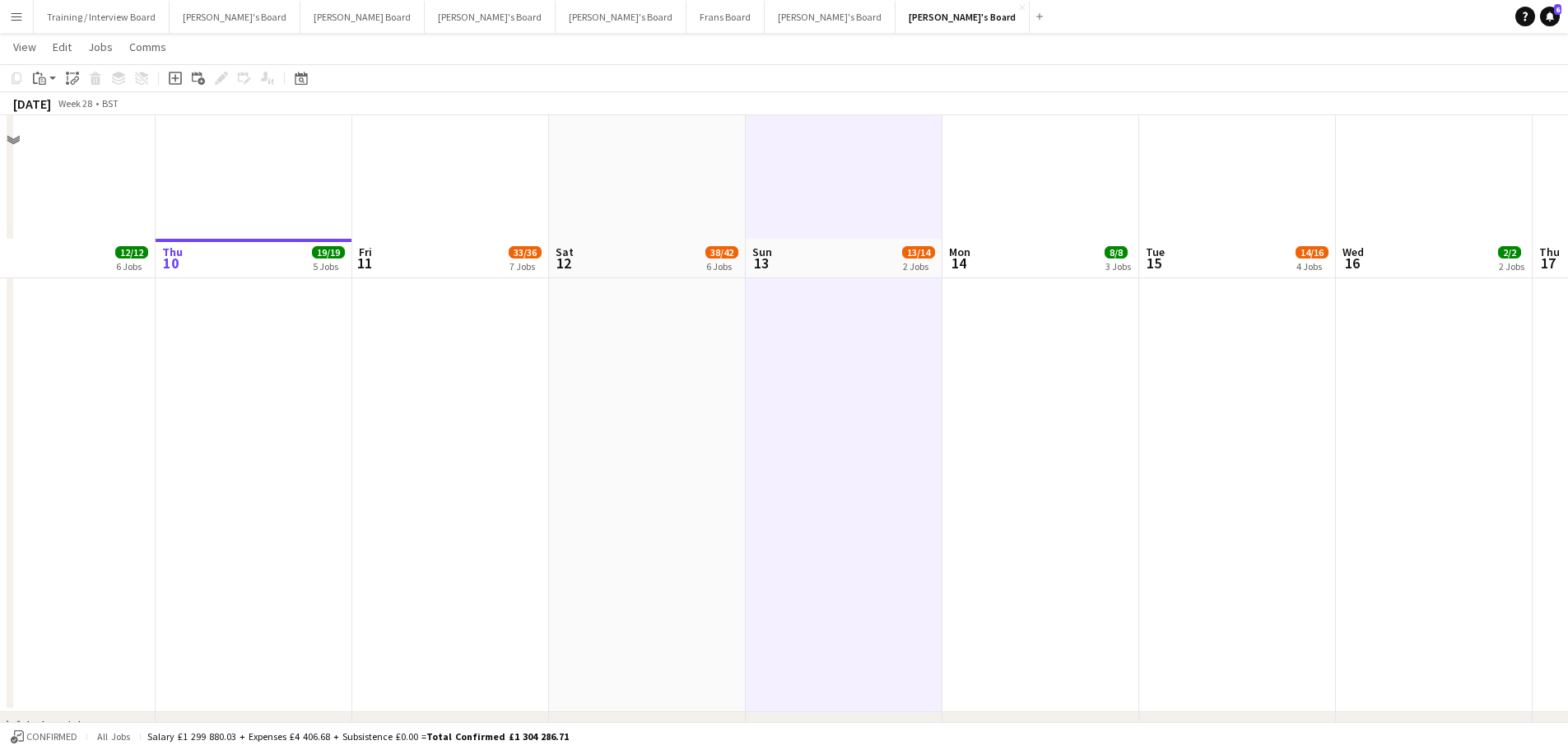 scroll, scrollTop: 2223, scrollLeft: 0, axis: vertical 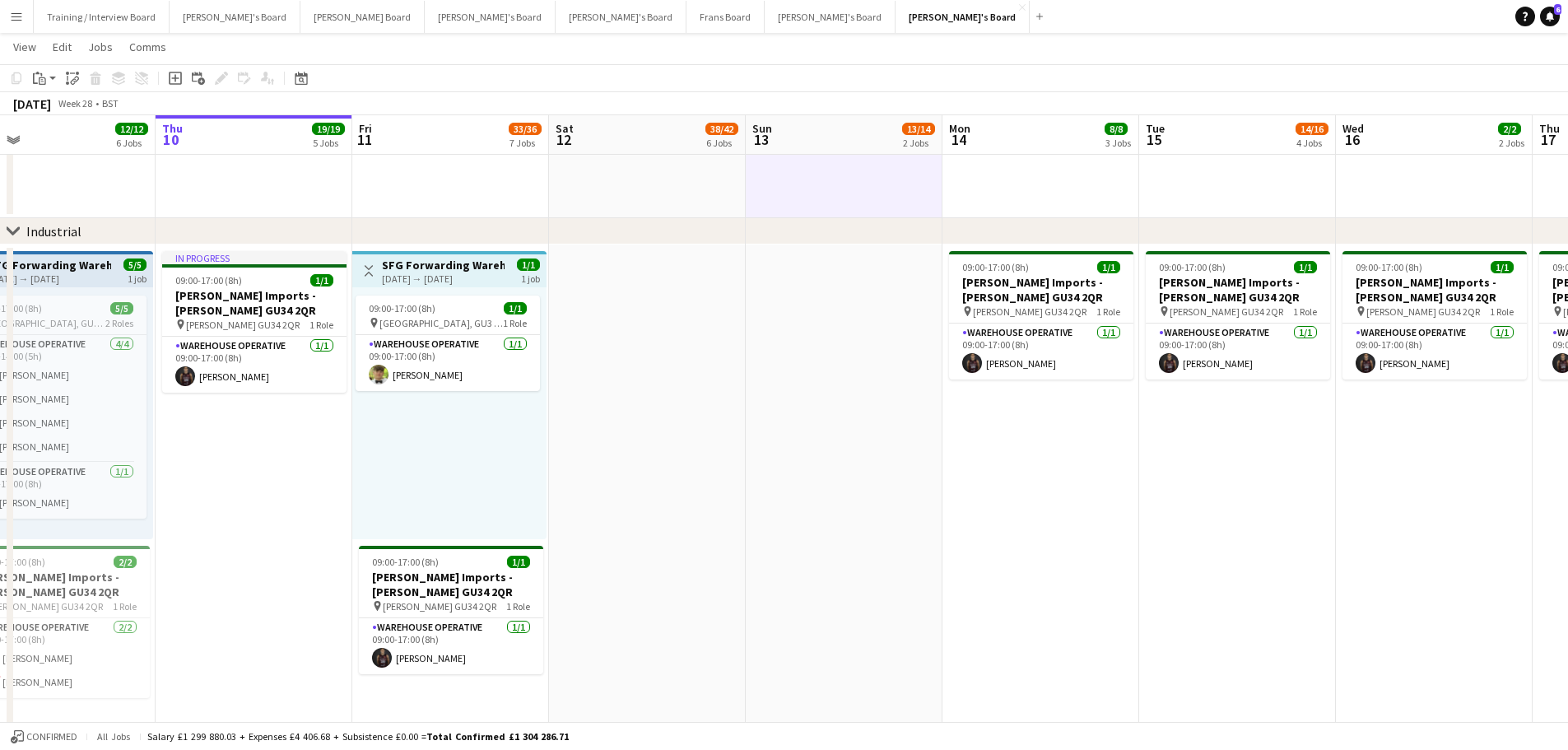 click on "09:00-17:00 (8h)    1/1   Harvey Imports - ALTON GU34 2QR
pin
Alton GU34 2QR   1 Role   Warehouse Operative   1/1   09:00-17:00 (8h)
Tony Idiata Mendez" at bounding box center (1040, 636) 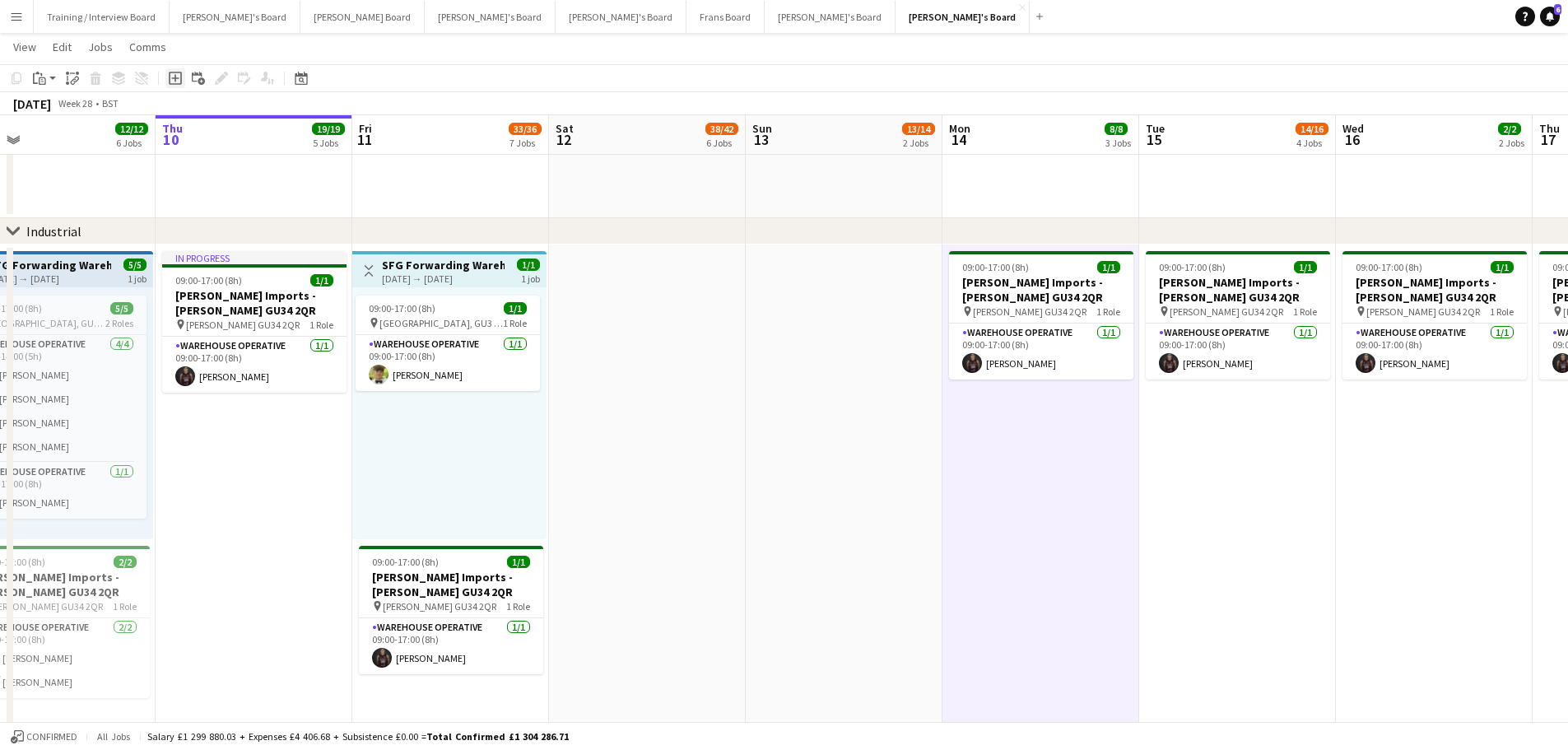 click 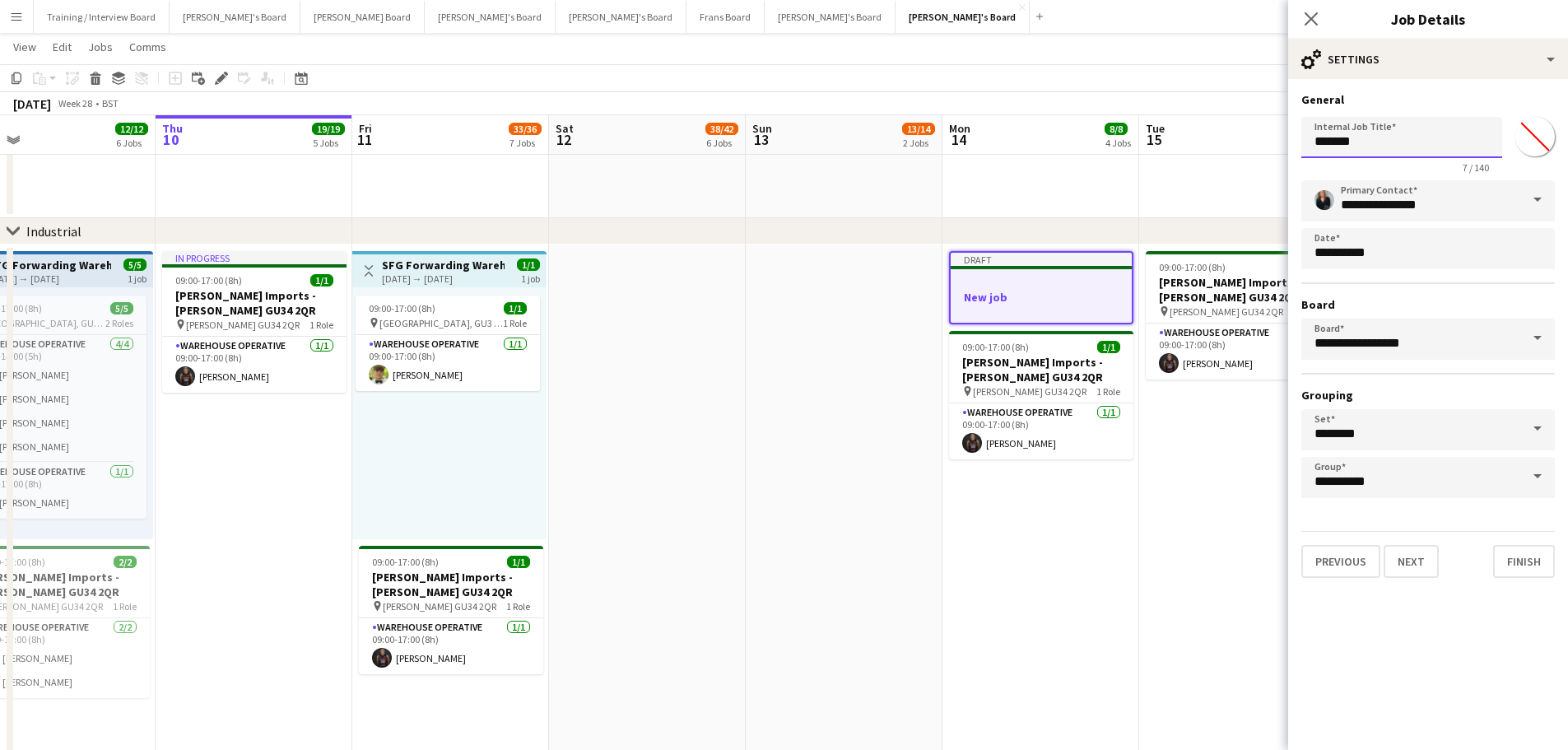 drag, startPoint x: 1384, startPoint y: 147, endPoint x: 1086, endPoint y: 67, distance: 308.55145 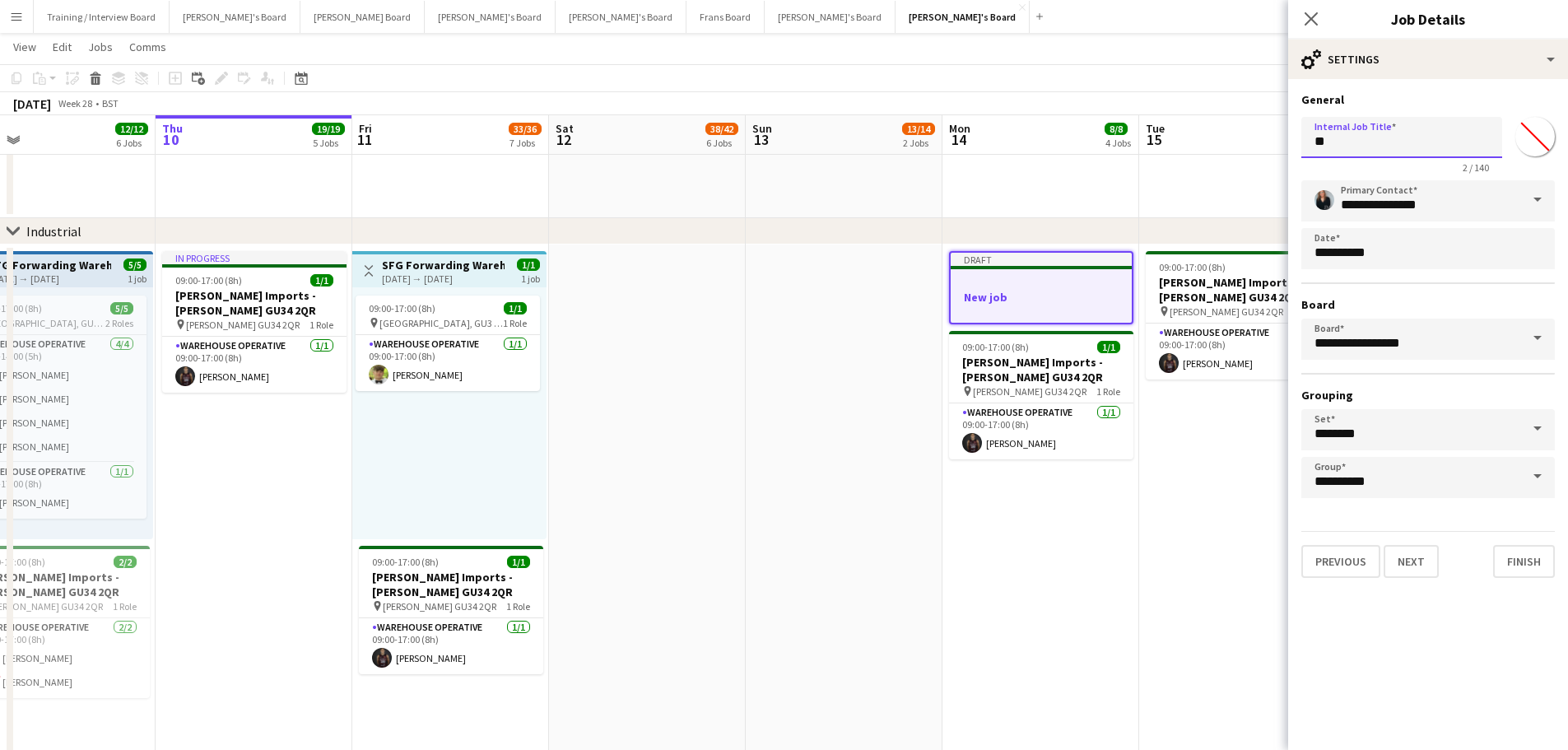 type on "*" 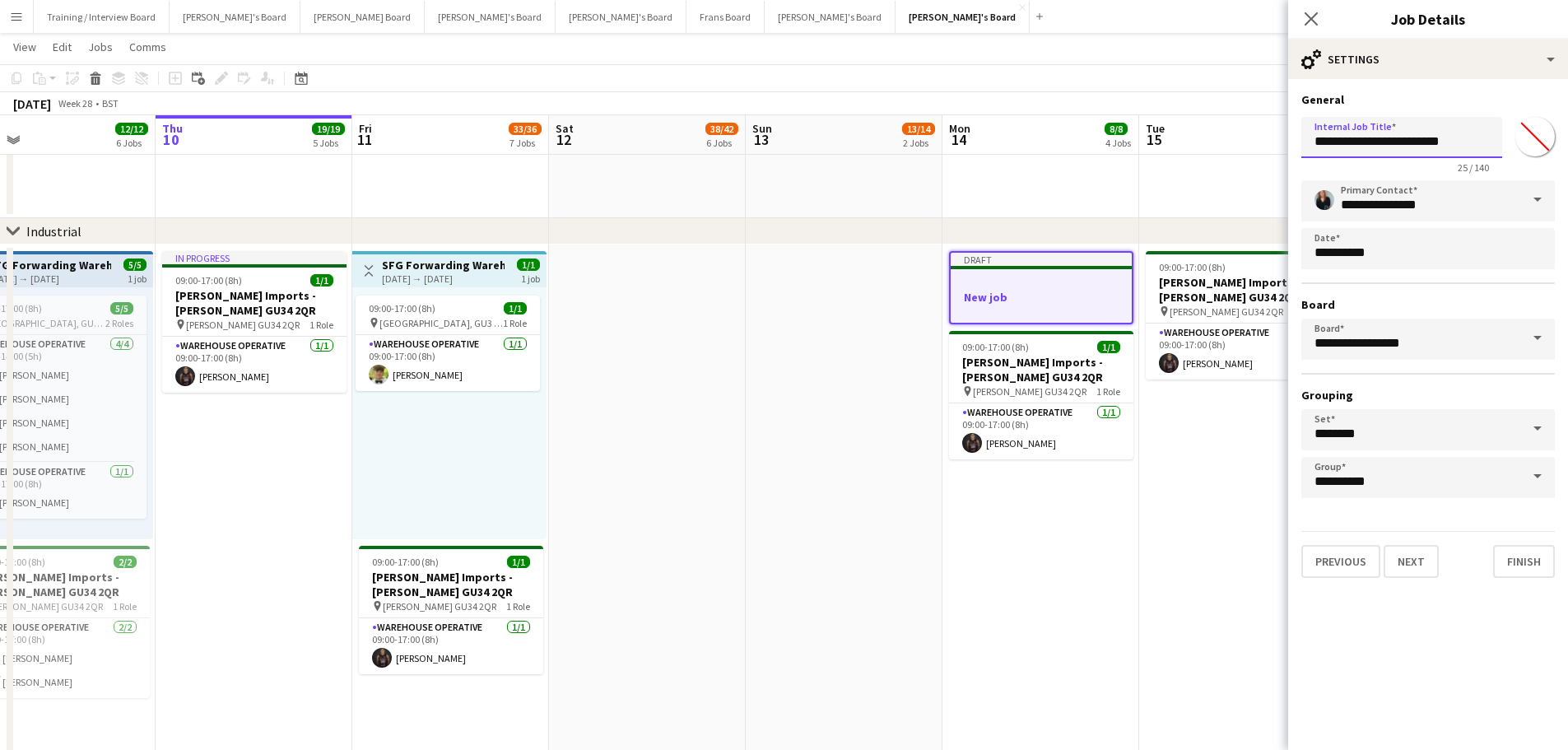 type on "**********" 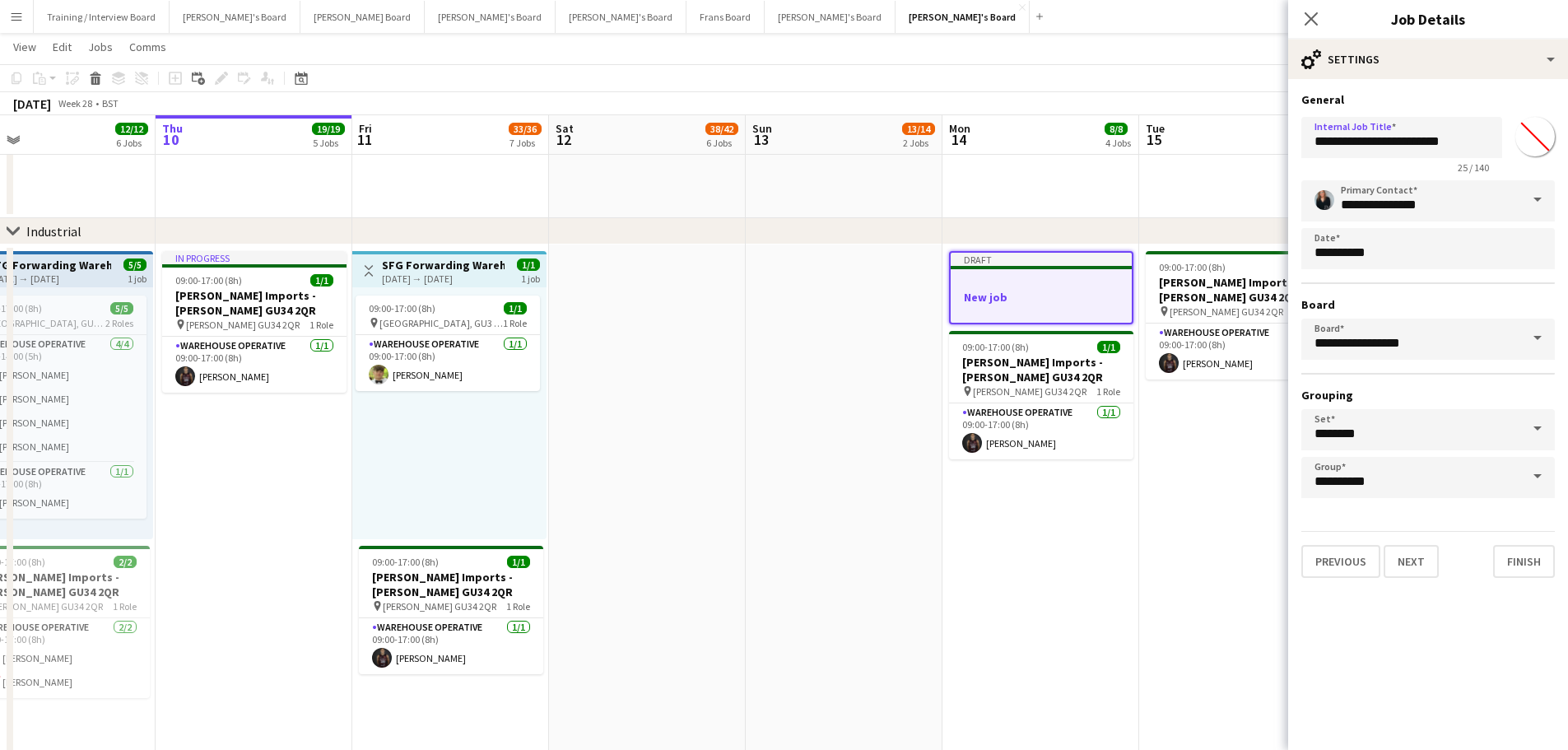 click on "Draft   New job      09:00-17:00 (8h)    1/1   Harvey Imports - ALTON GU34 2QR
pin
Alton GU34 2QR   1 Role   Warehouse Operative   1/1   09:00-17:00 (8h)
Tony Idiata Mendez" at bounding box center [1040, 636] 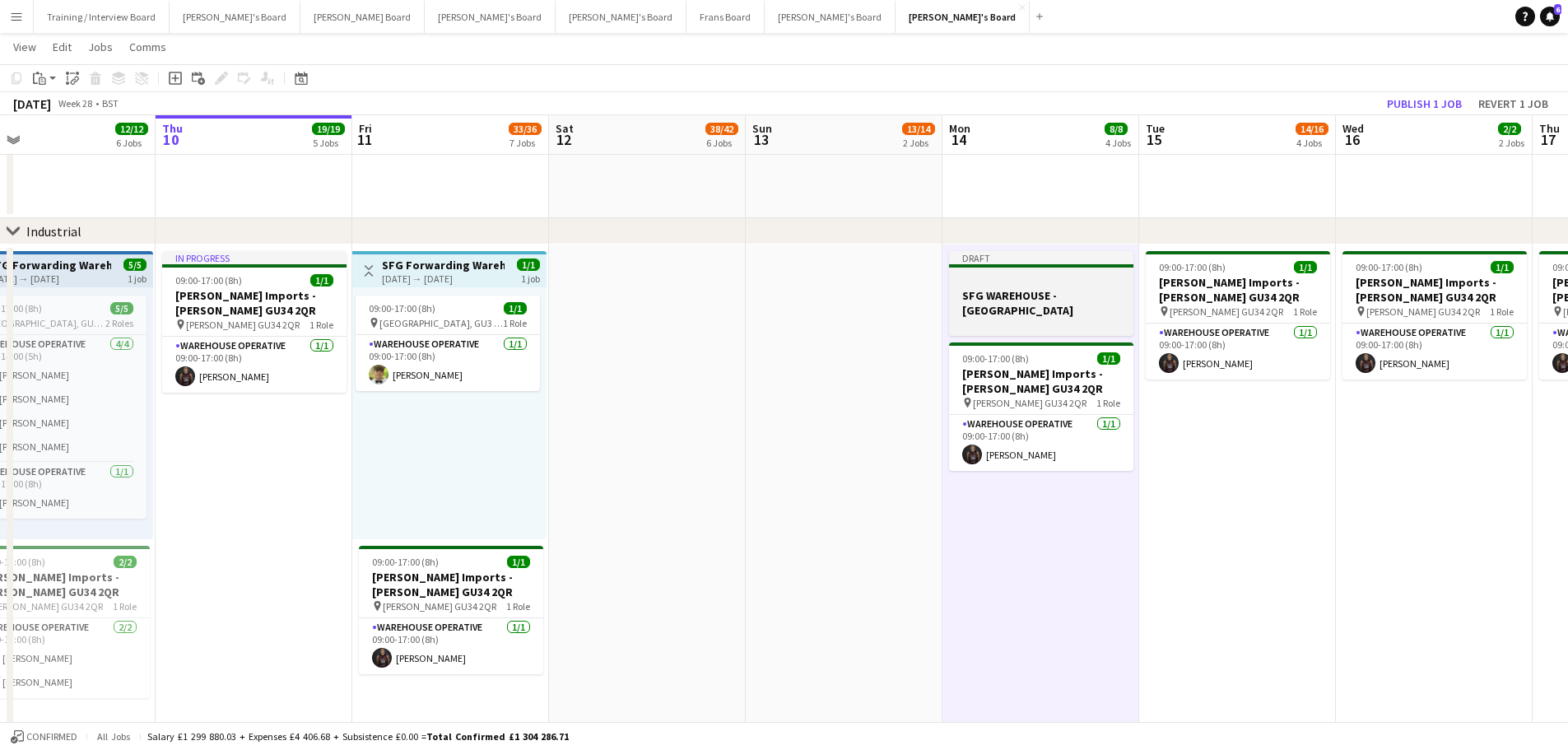 click at bounding box center [1041, 280] 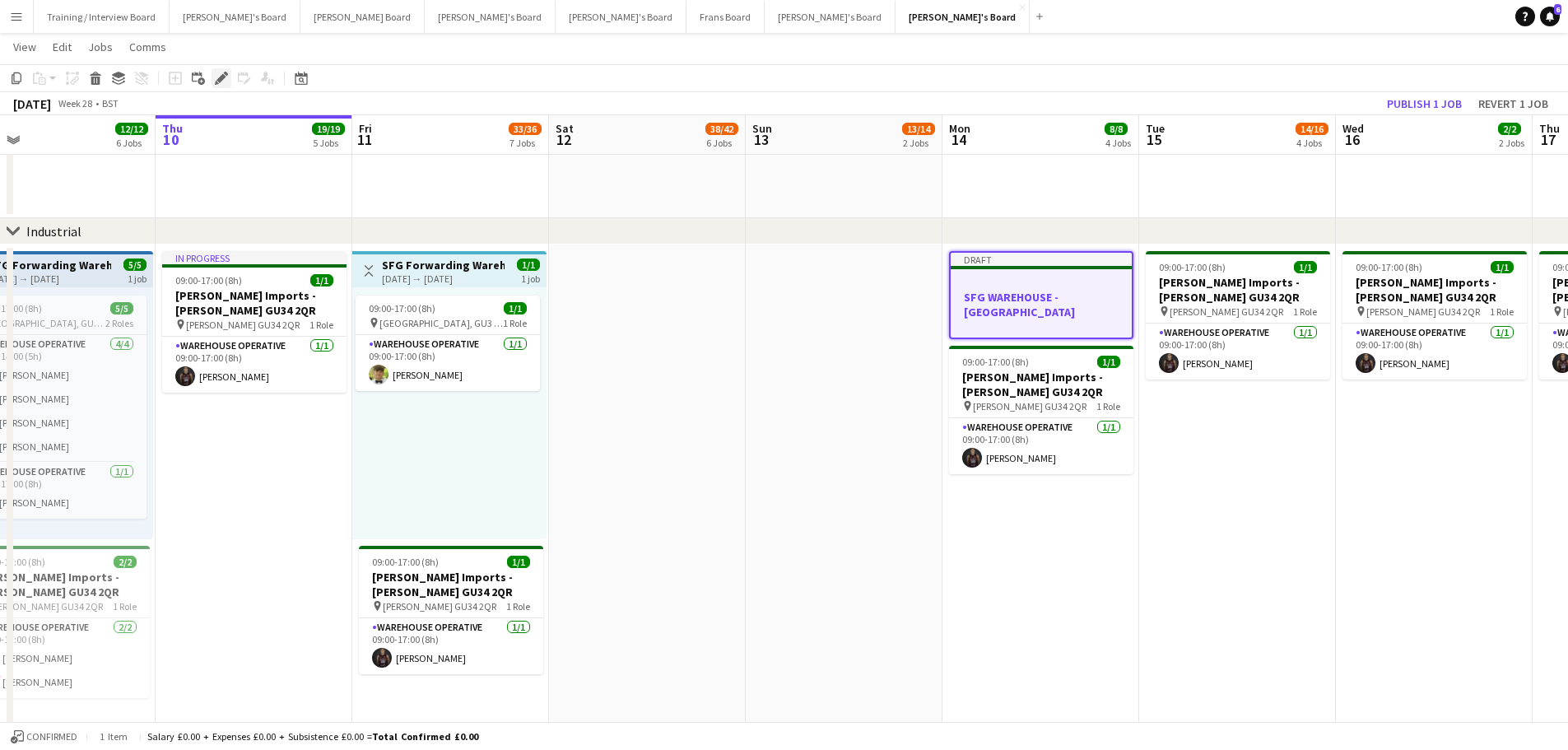 click on "Edit" 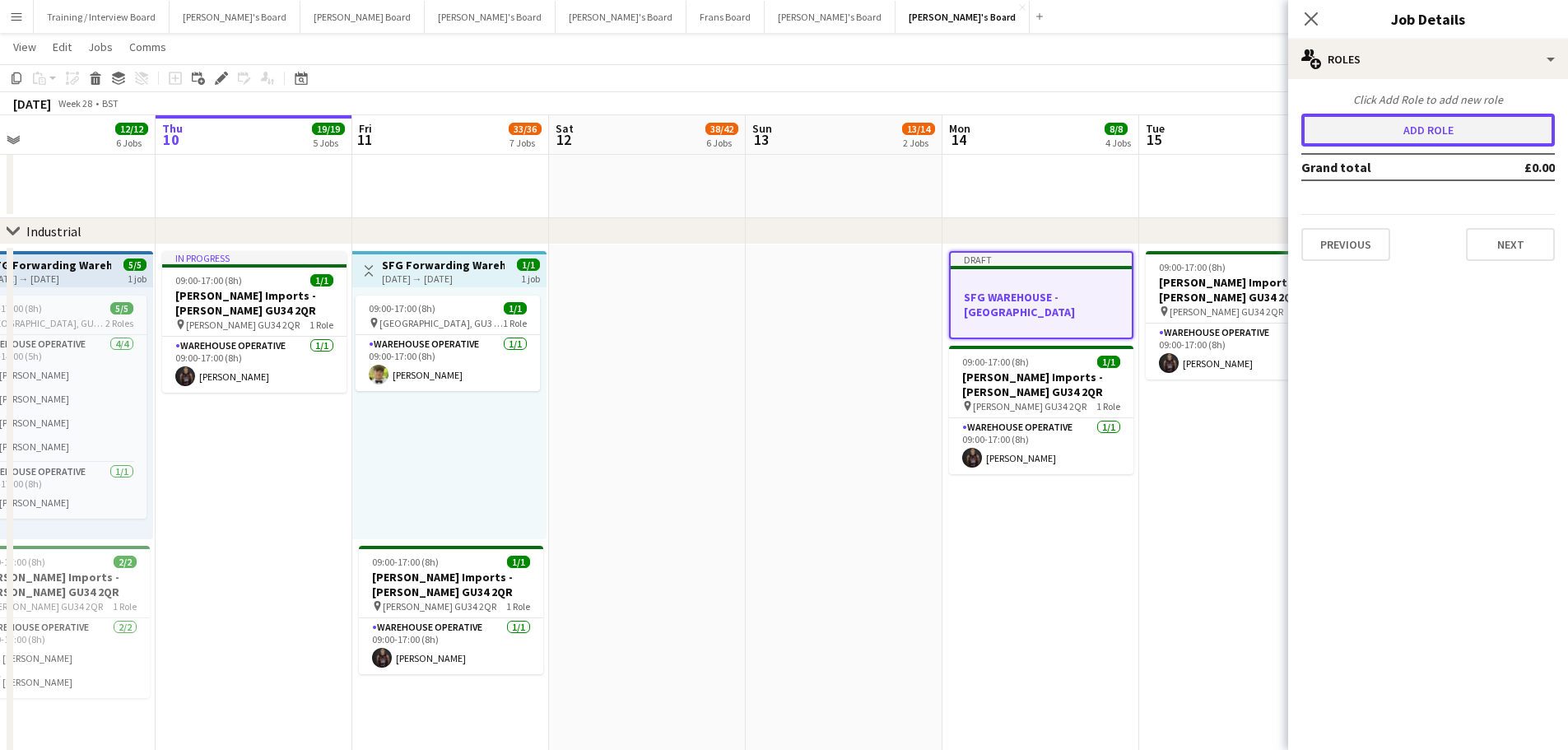 click on "Add role" at bounding box center (1428, 130) 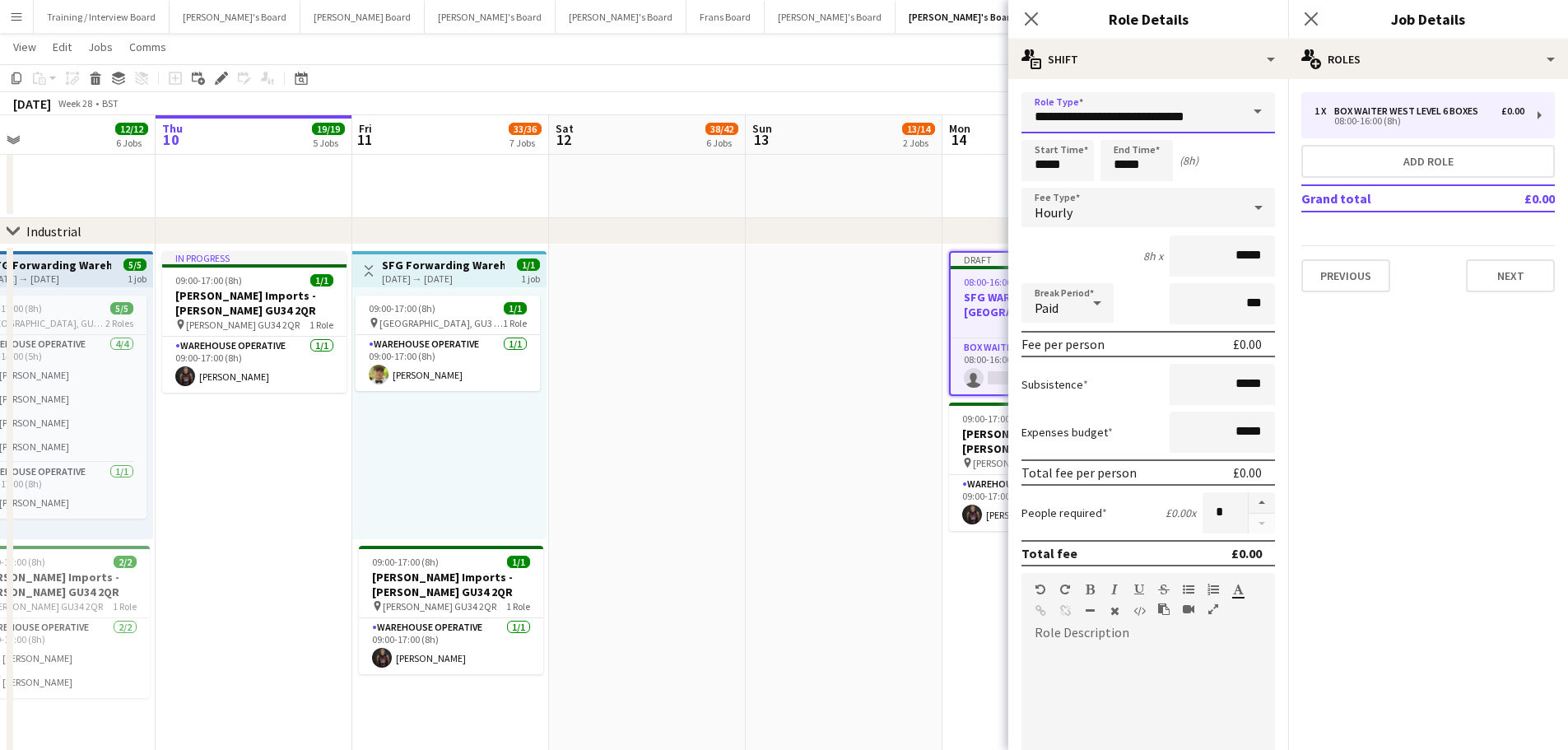 drag, startPoint x: 1221, startPoint y: 117, endPoint x: 945, endPoint y: 117, distance: 276 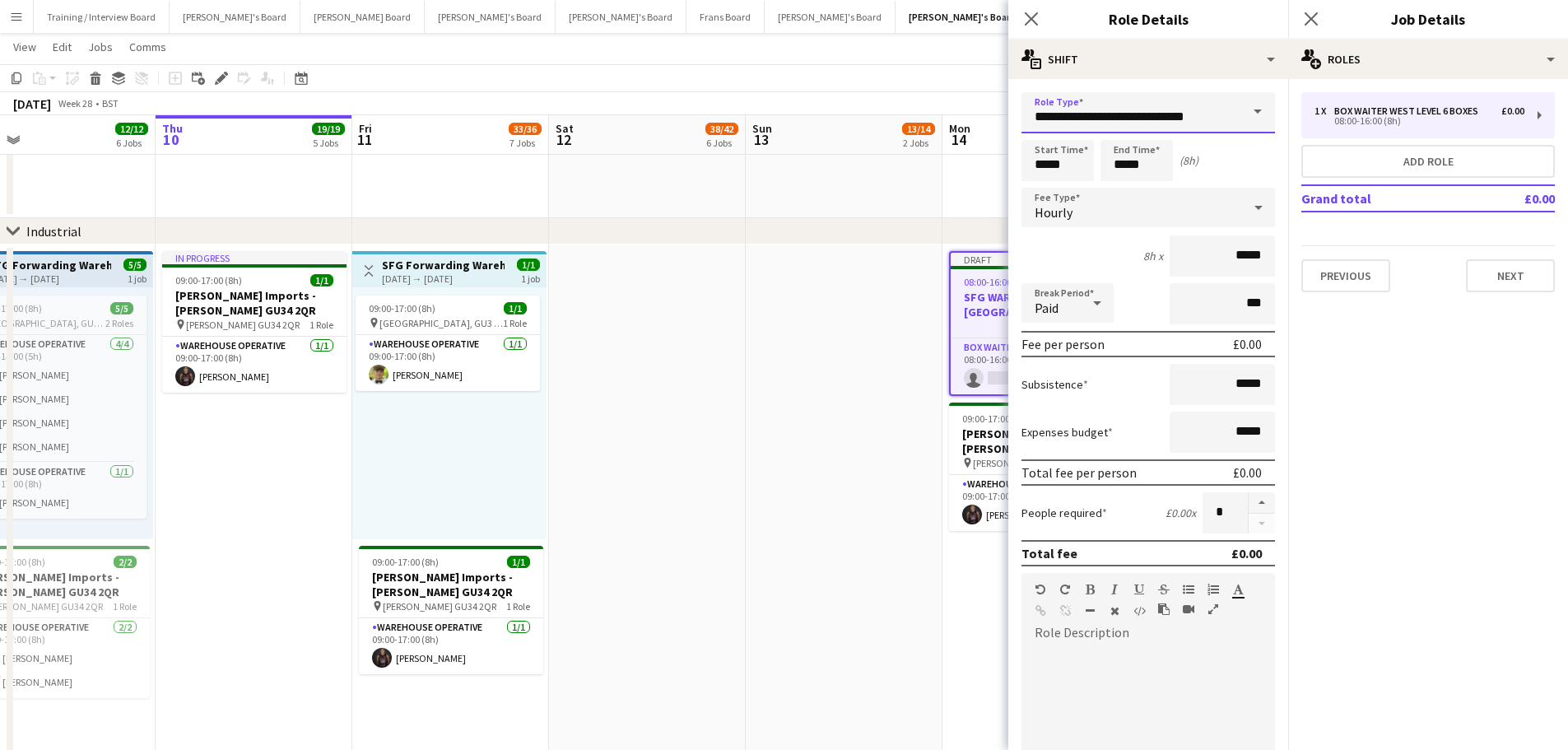 click on "Menu
Boards
Boards   Boards   All jobs   Status
Workforce
Workforce   My Workforce   Recruiting
Comms
Comms
Pay
Pay   Approvals   Payments   Reports
Platform Settings
Platform Settings   App settings   Your settings   Profiles
Training Academy
Training Academy
Knowledge Base
Knowledge Base
Product Updates
Product Updates   Log Out   Privacy   Training / Interview Board
Close
Jakub's Board
Close
Dean's Board
Close
Luke's Board
Close
Caitlin's Board
Close
Frans Board
Close
Carla's Board
Close
Thomasina's Board
Close
Add" at bounding box center (784, 303) 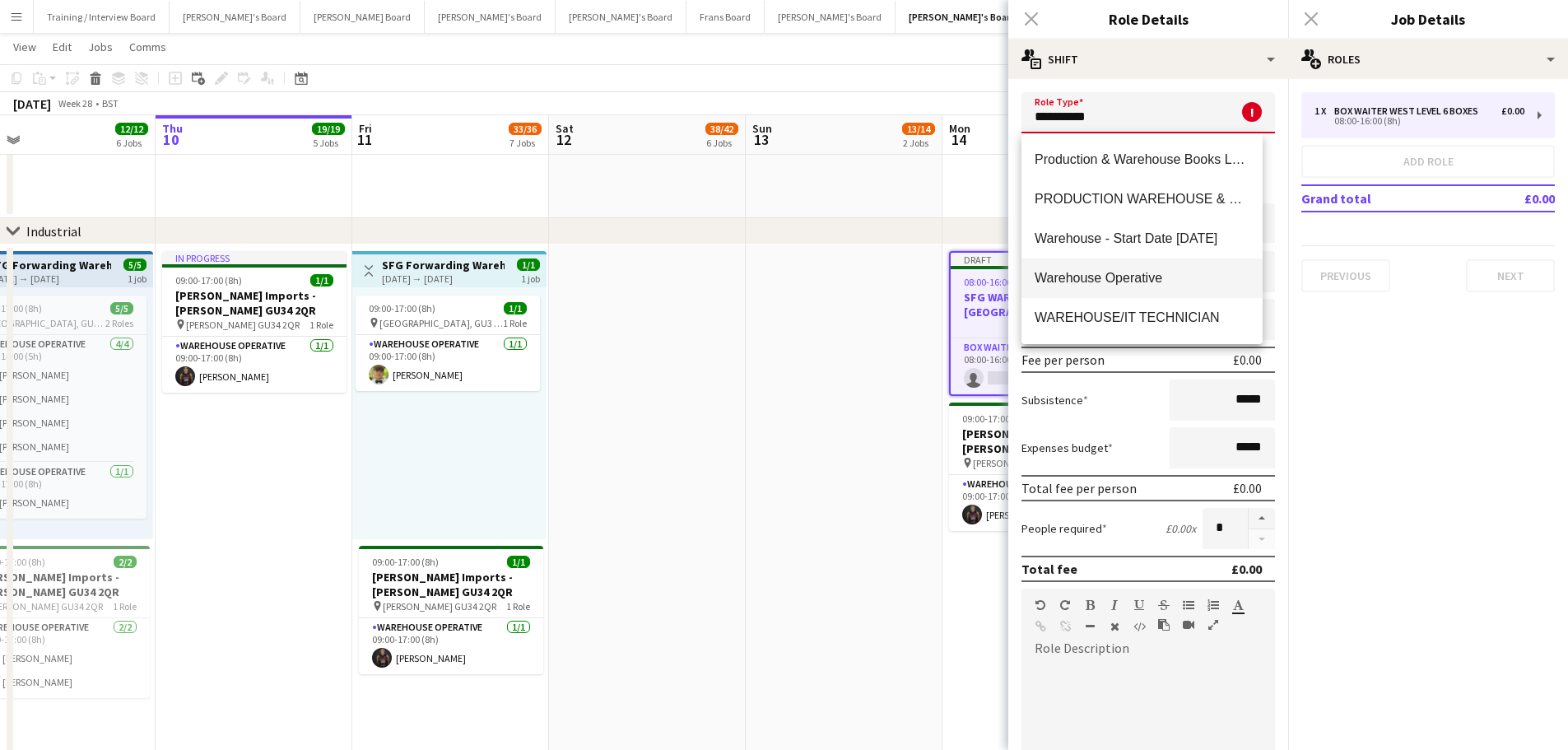 click on "Warehouse Operative" at bounding box center [1142, 278] 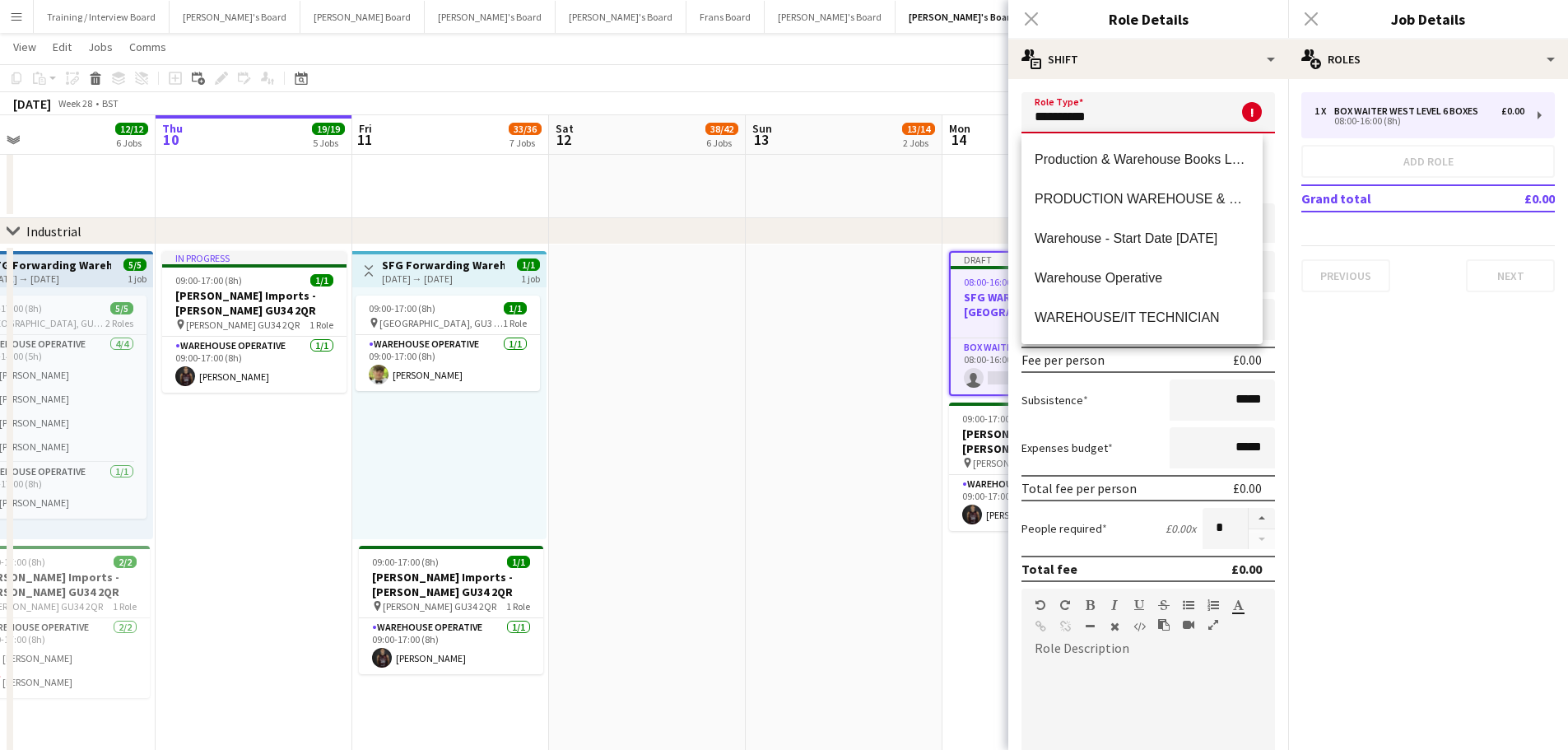 type on "**********" 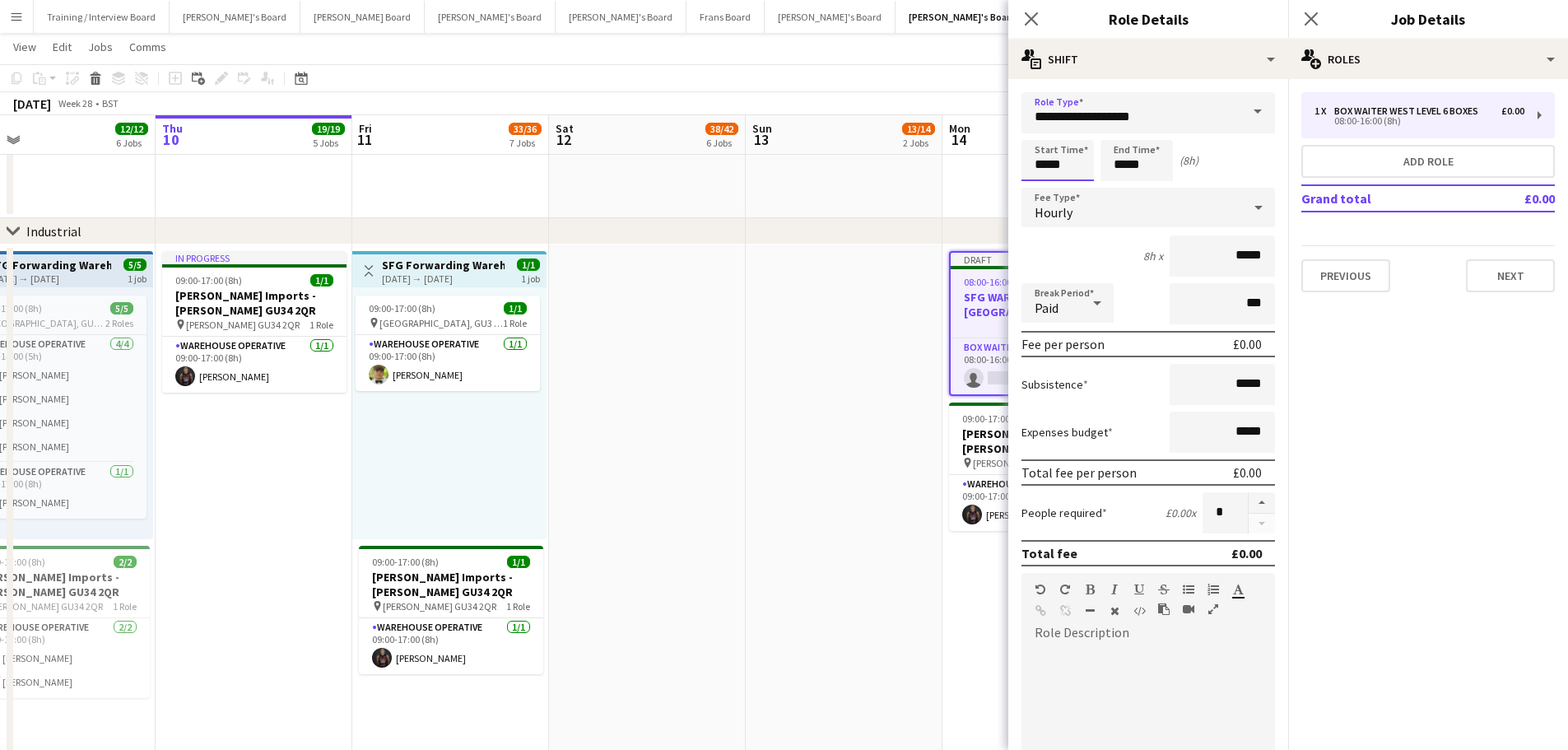click on "*****" at bounding box center (1058, 161) 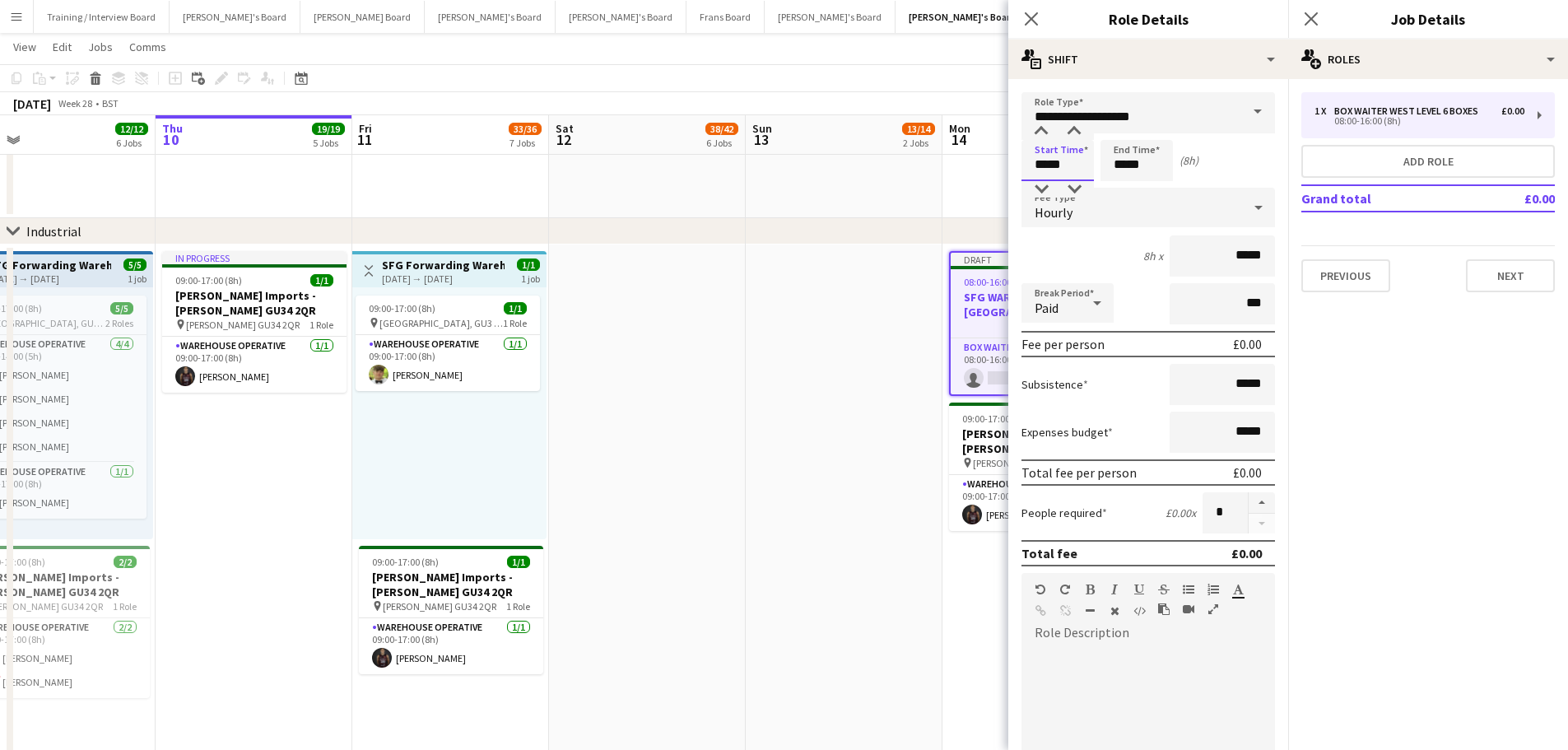 click on "*****" at bounding box center (1058, 161) 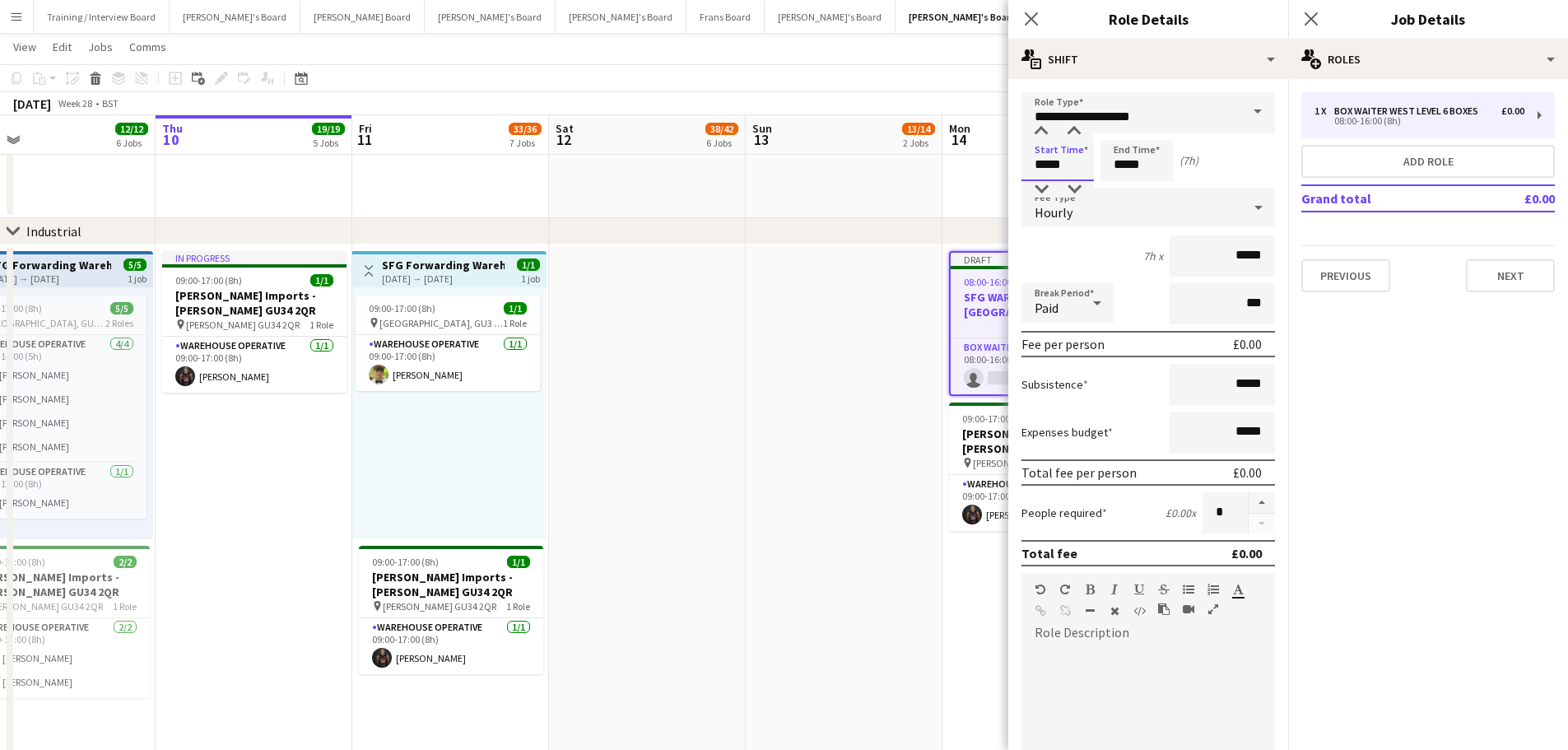 type on "*****" 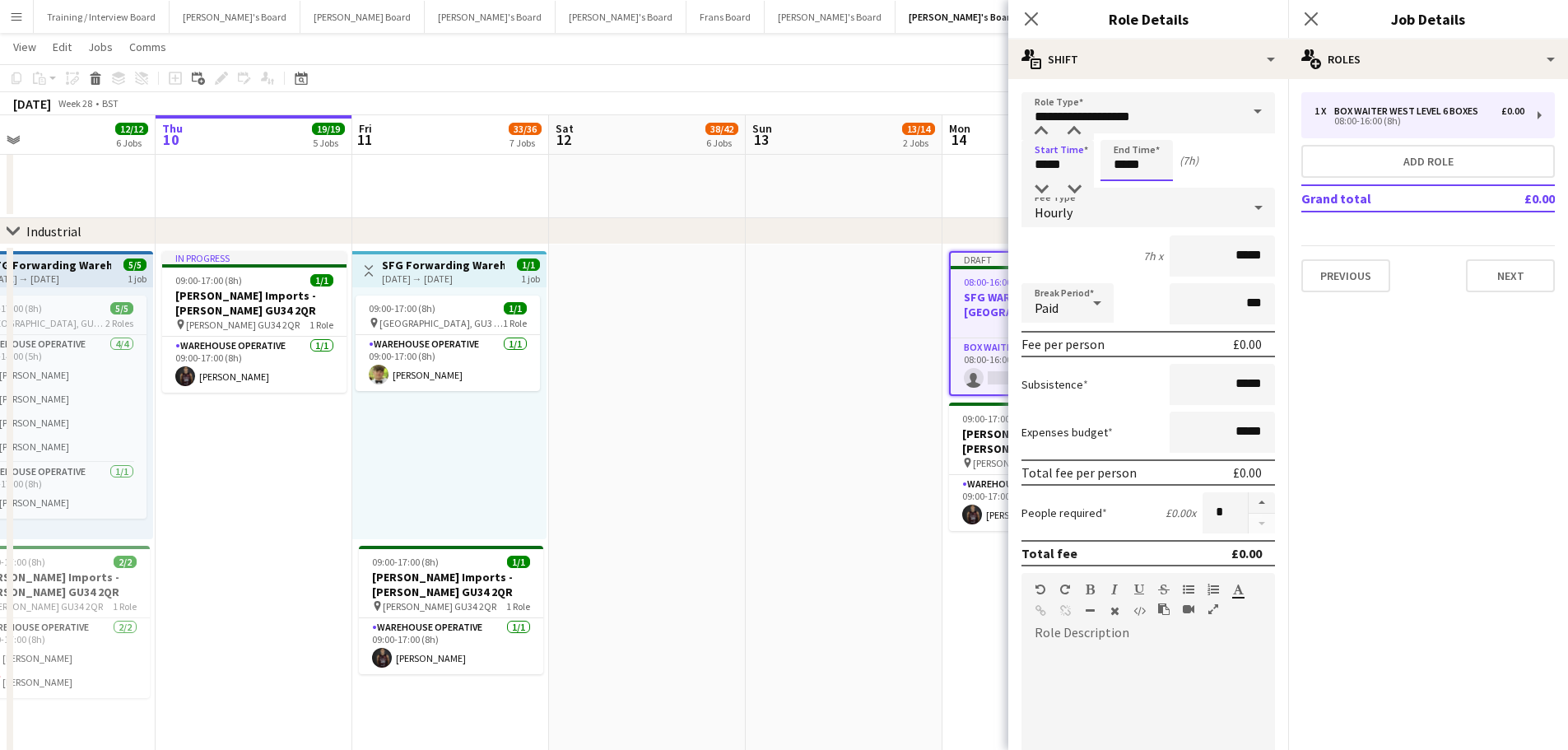 click on "*****" at bounding box center (1137, 161) 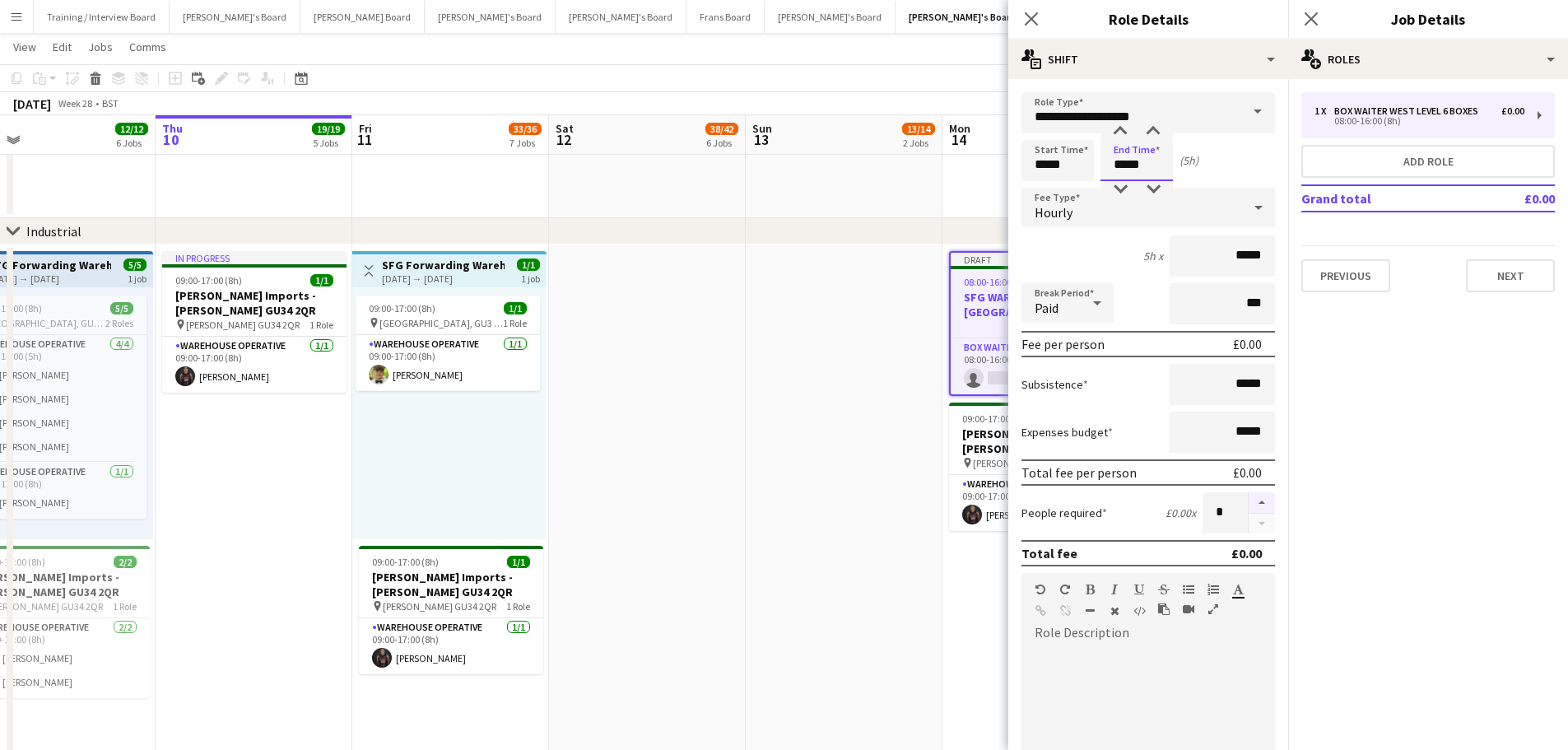 type on "*****" 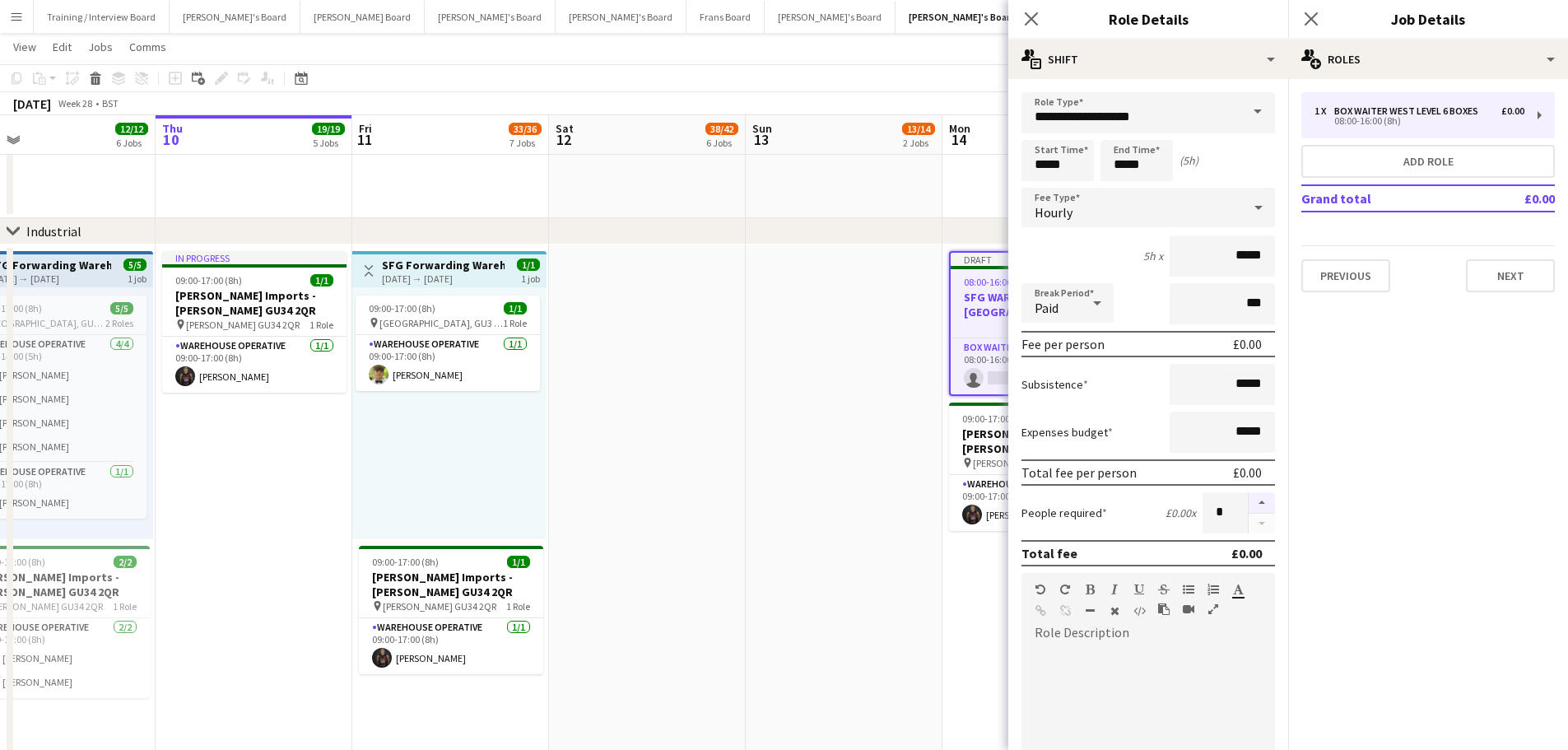 click at bounding box center [1262, 503] 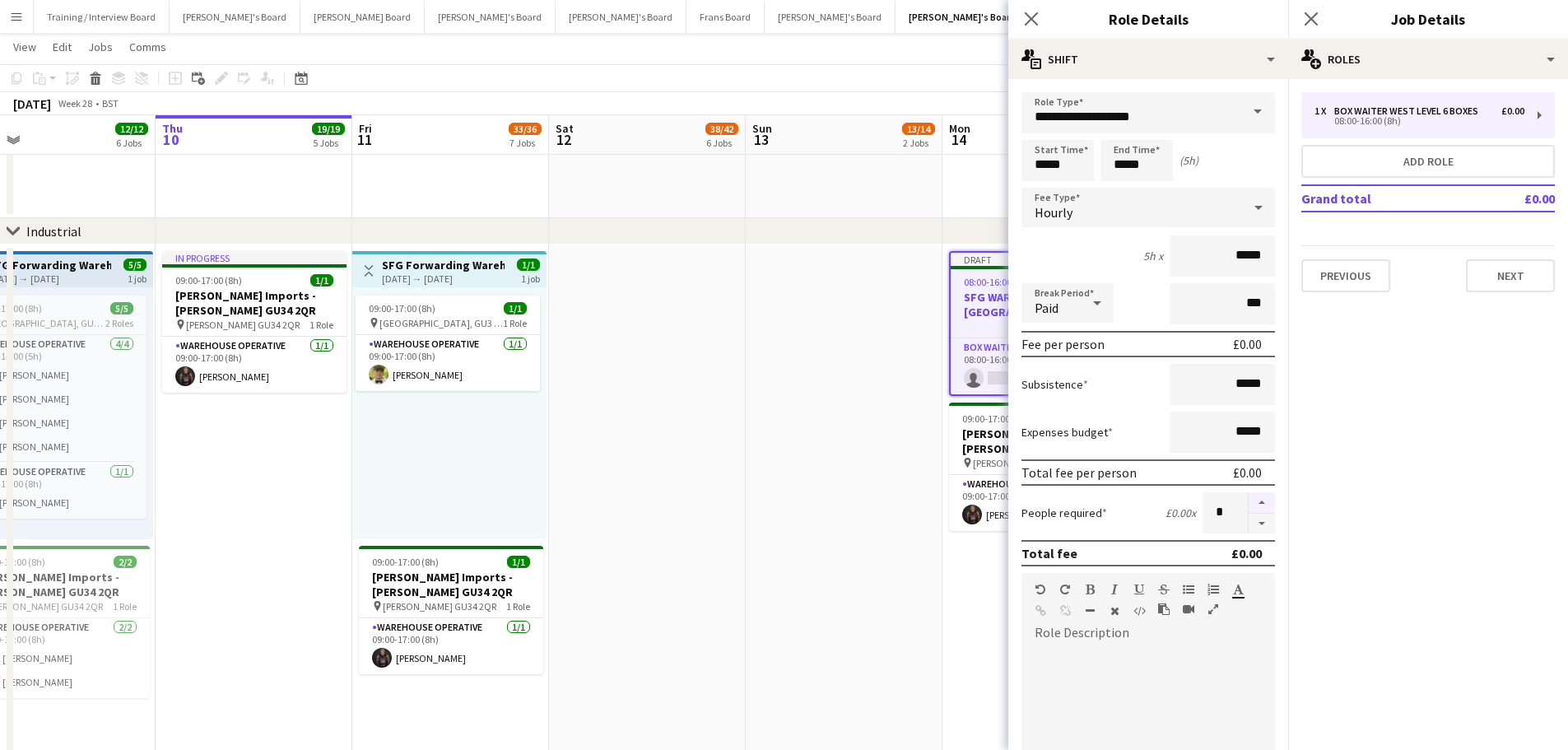 click at bounding box center [1262, 503] 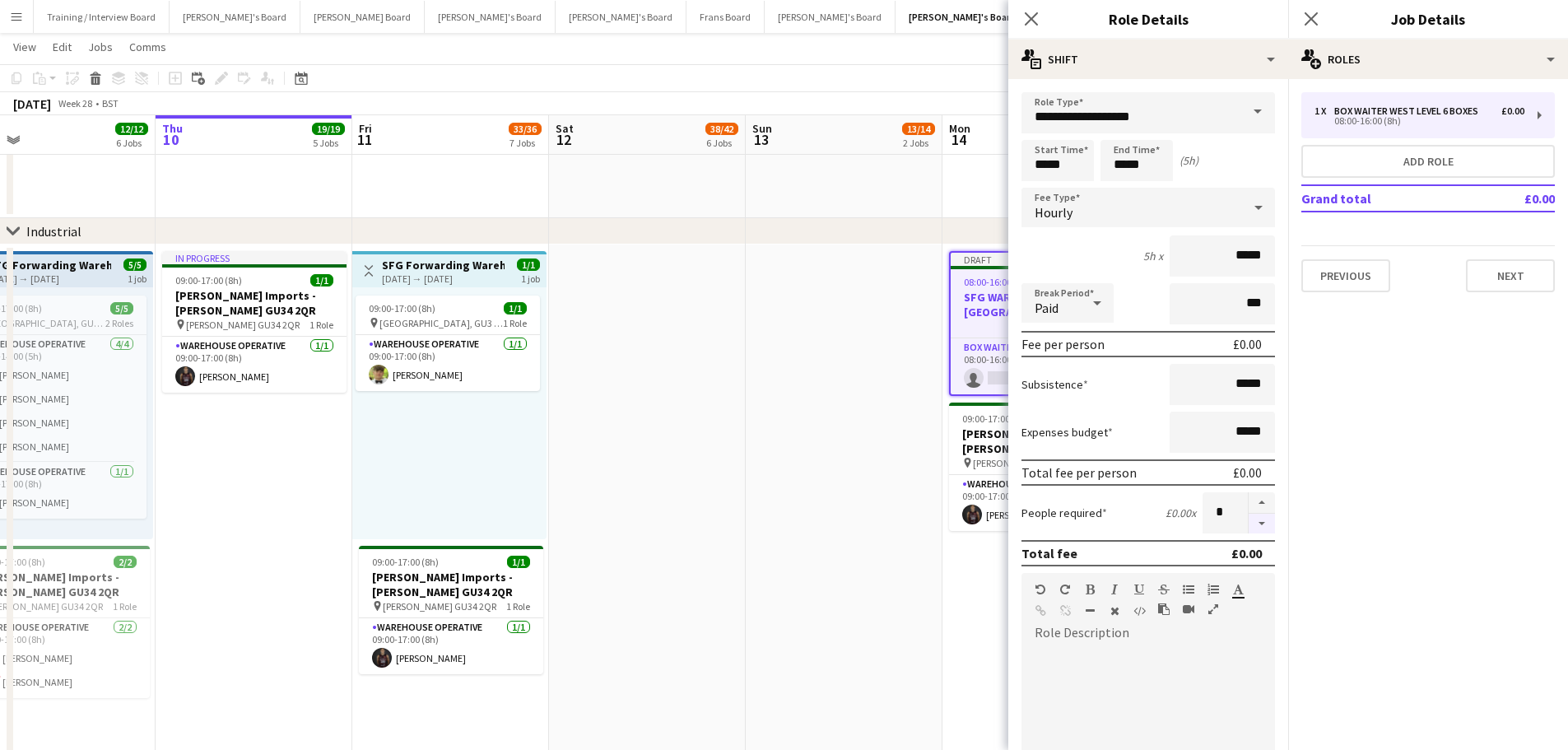 click at bounding box center (1262, 524) 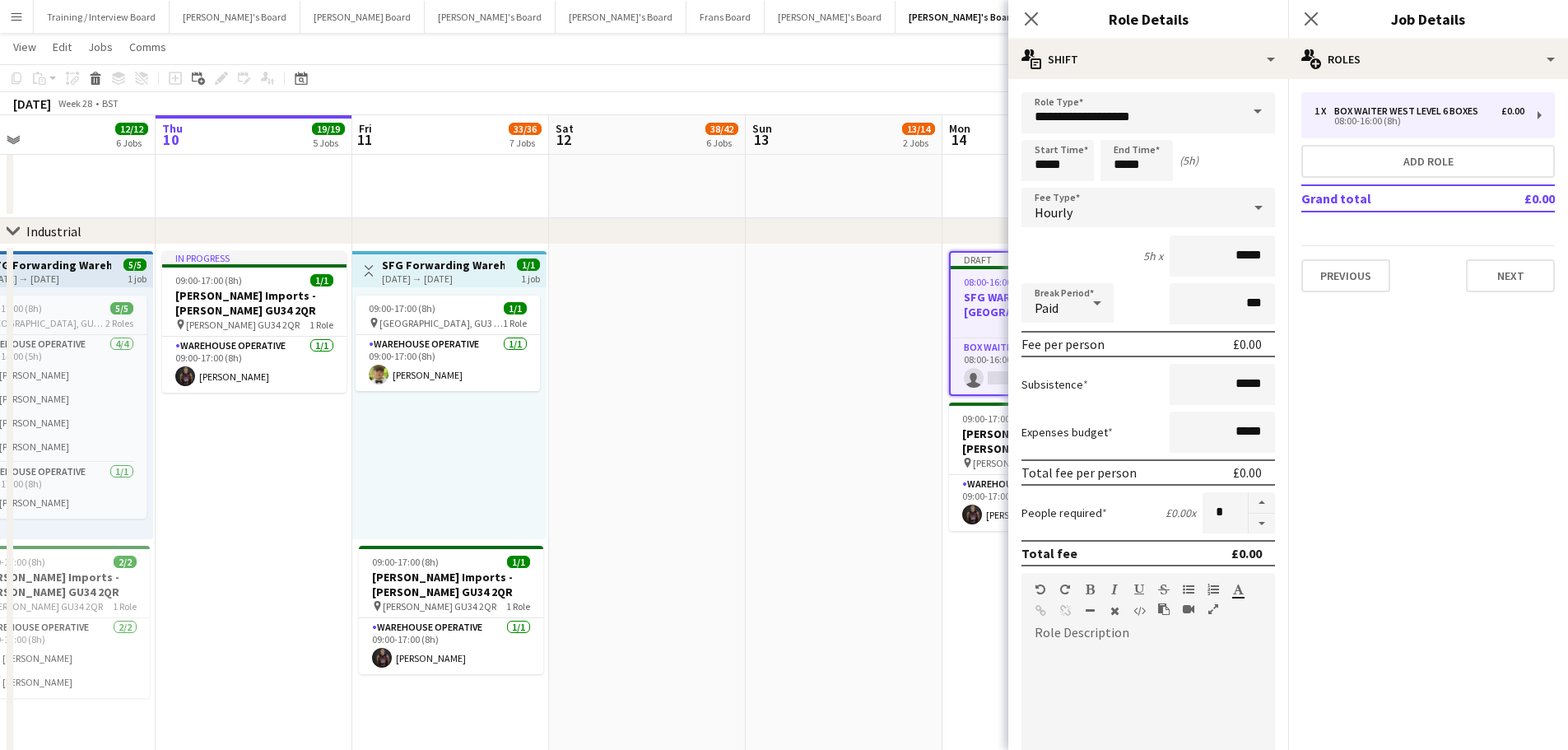 type on "*" 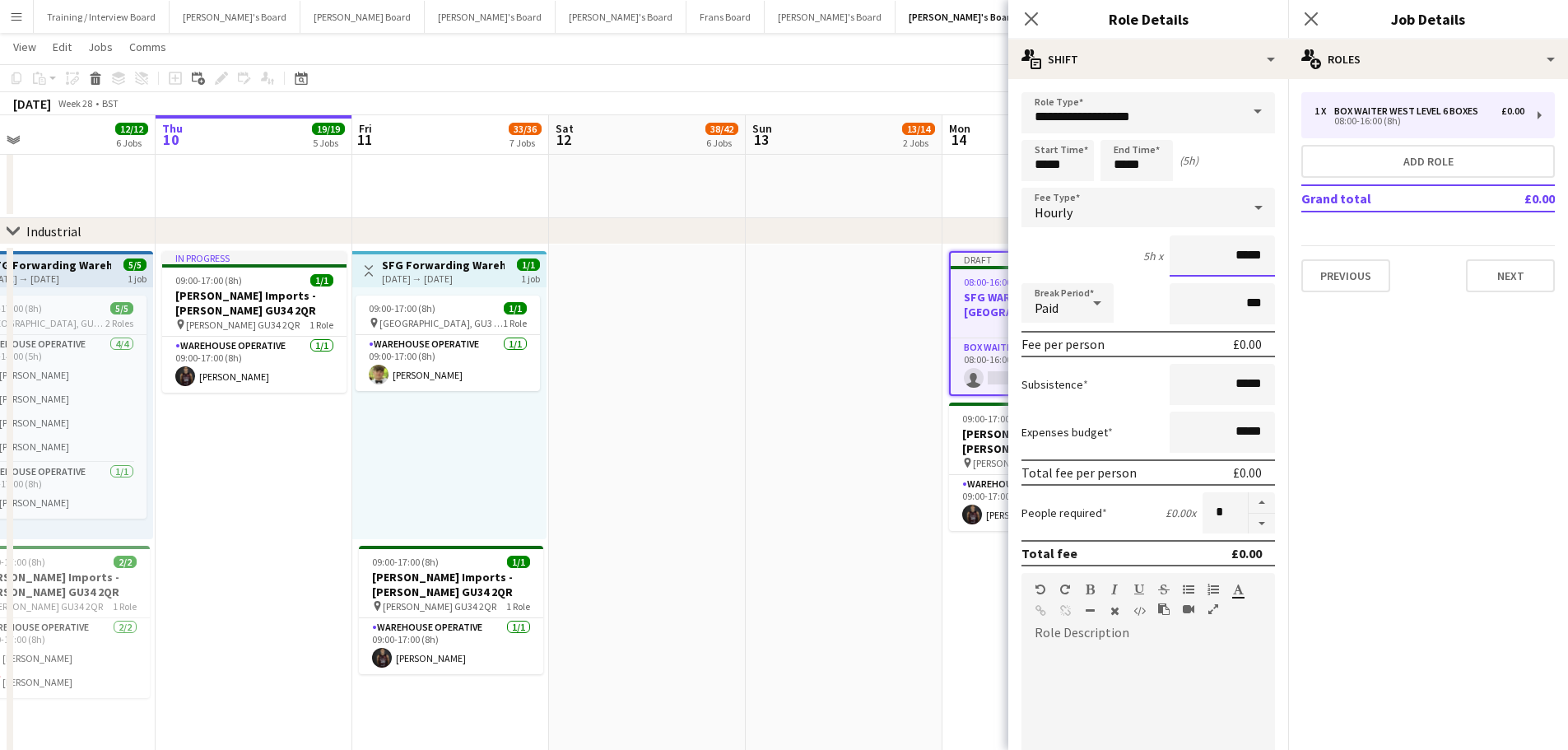 click on "*****" at bounding box center [1222, 256] 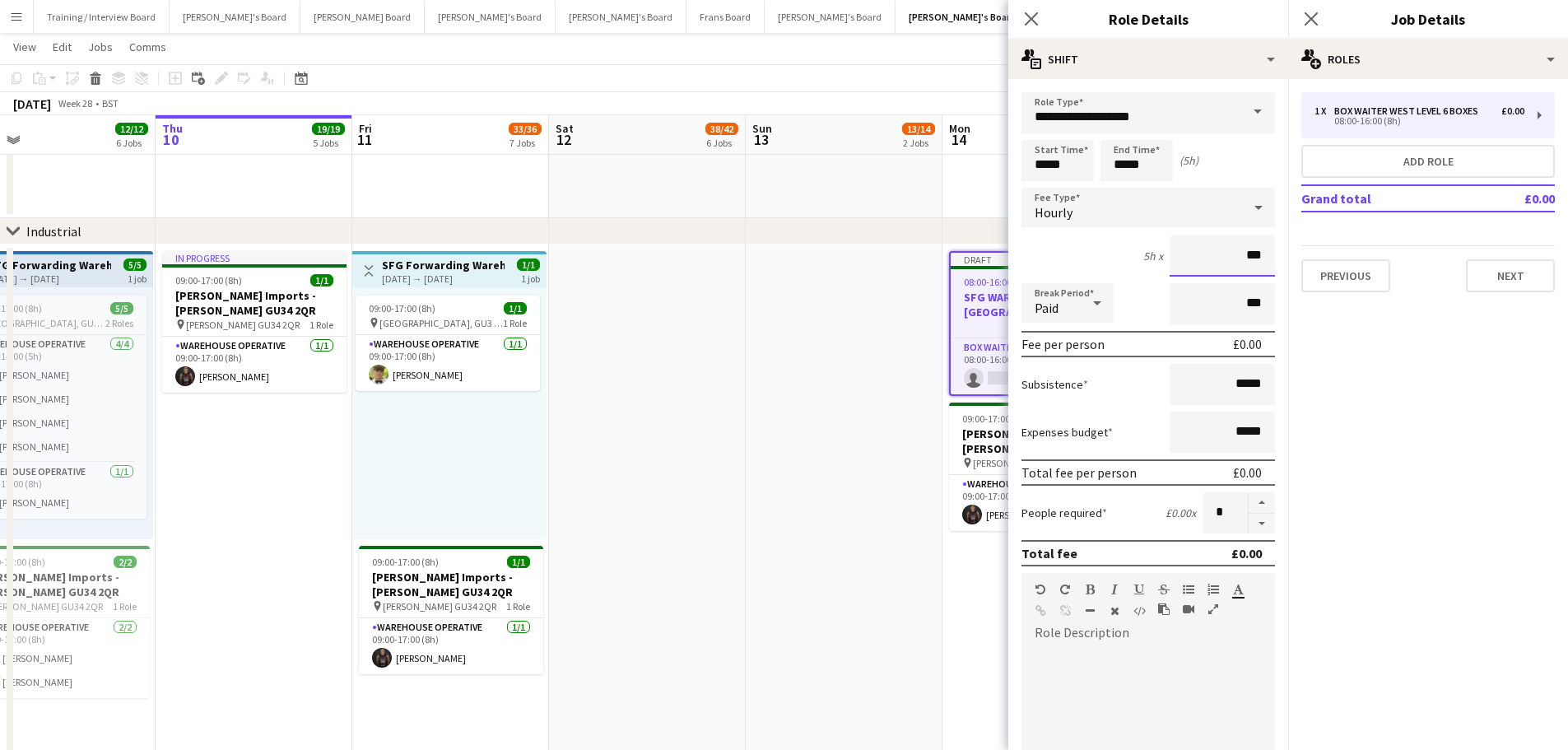 type on "**" 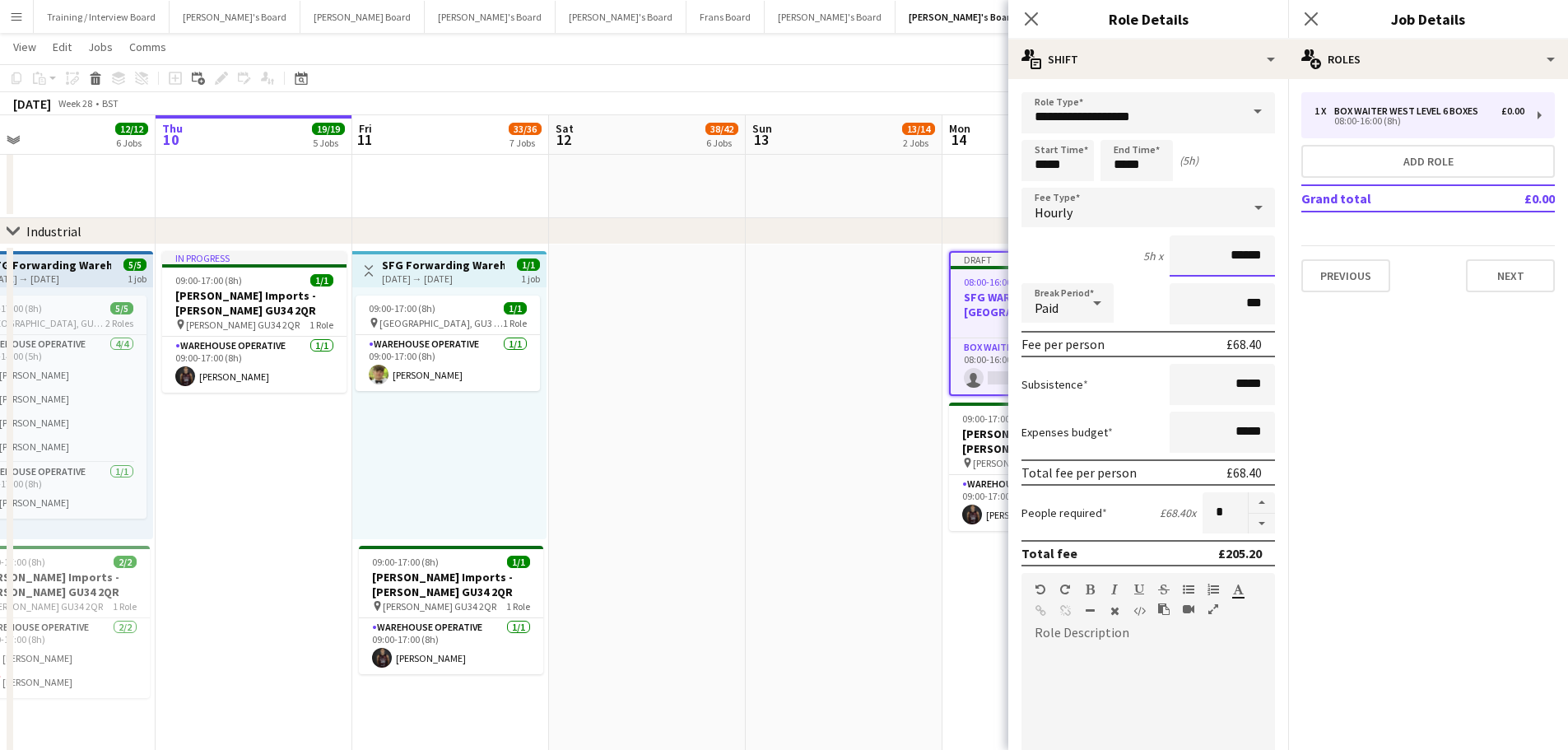 type on "******" 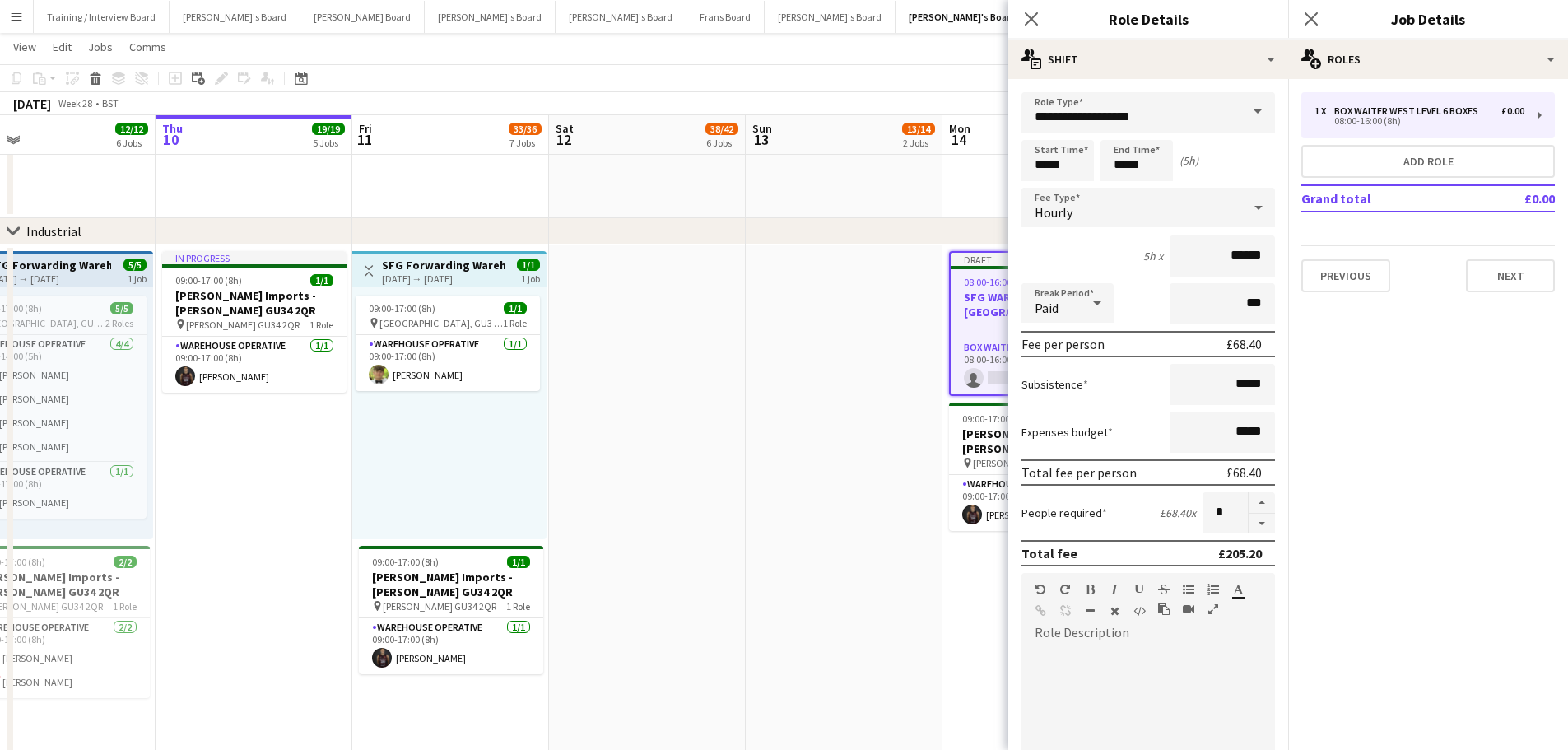 click at bounding box center [844, 636] 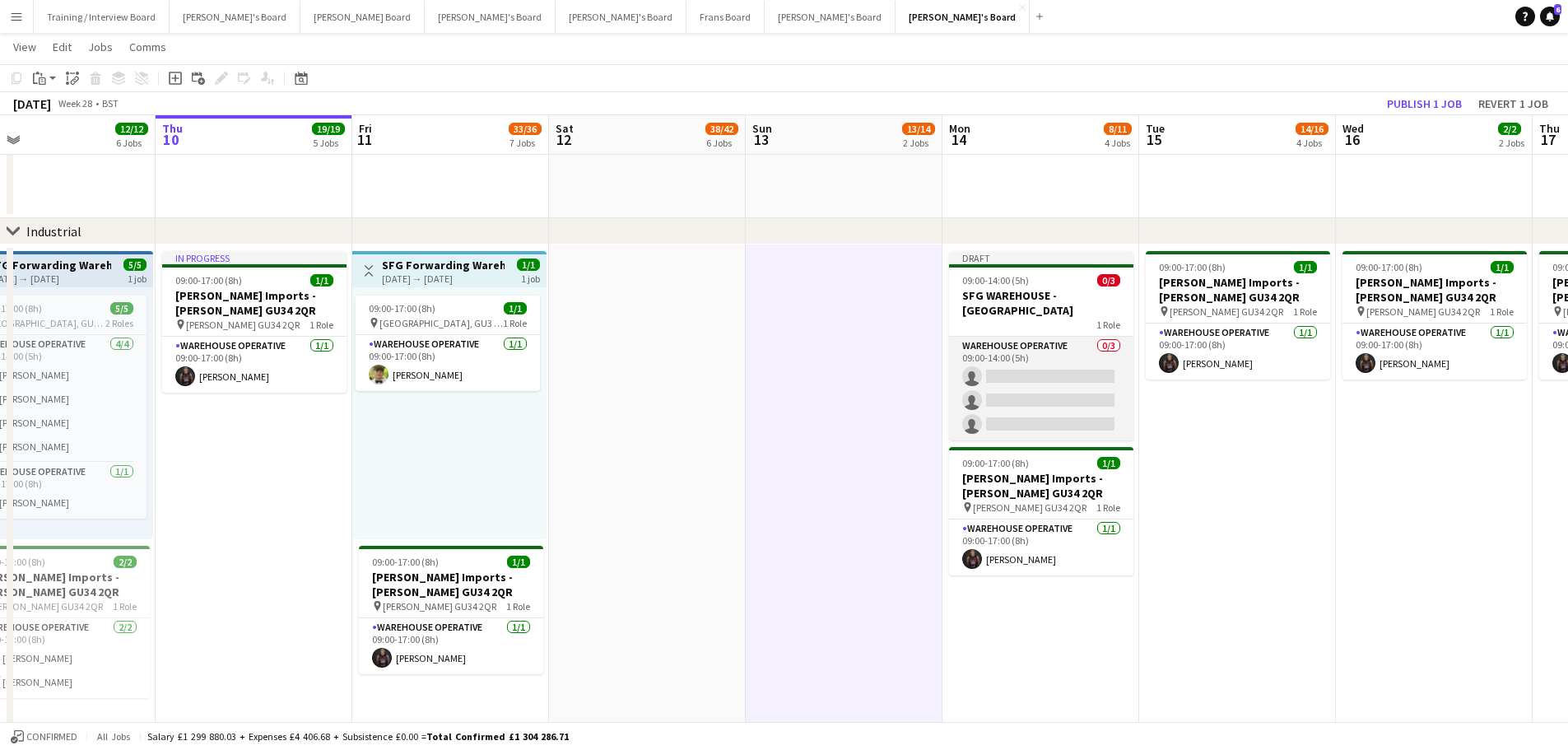 click on "Warehouse Operative   0/3   09:00-14:00 (5h)
single-neutral-actions
single-neutral-actions
single-neutral-actions" at bounding box center (1041, 389) 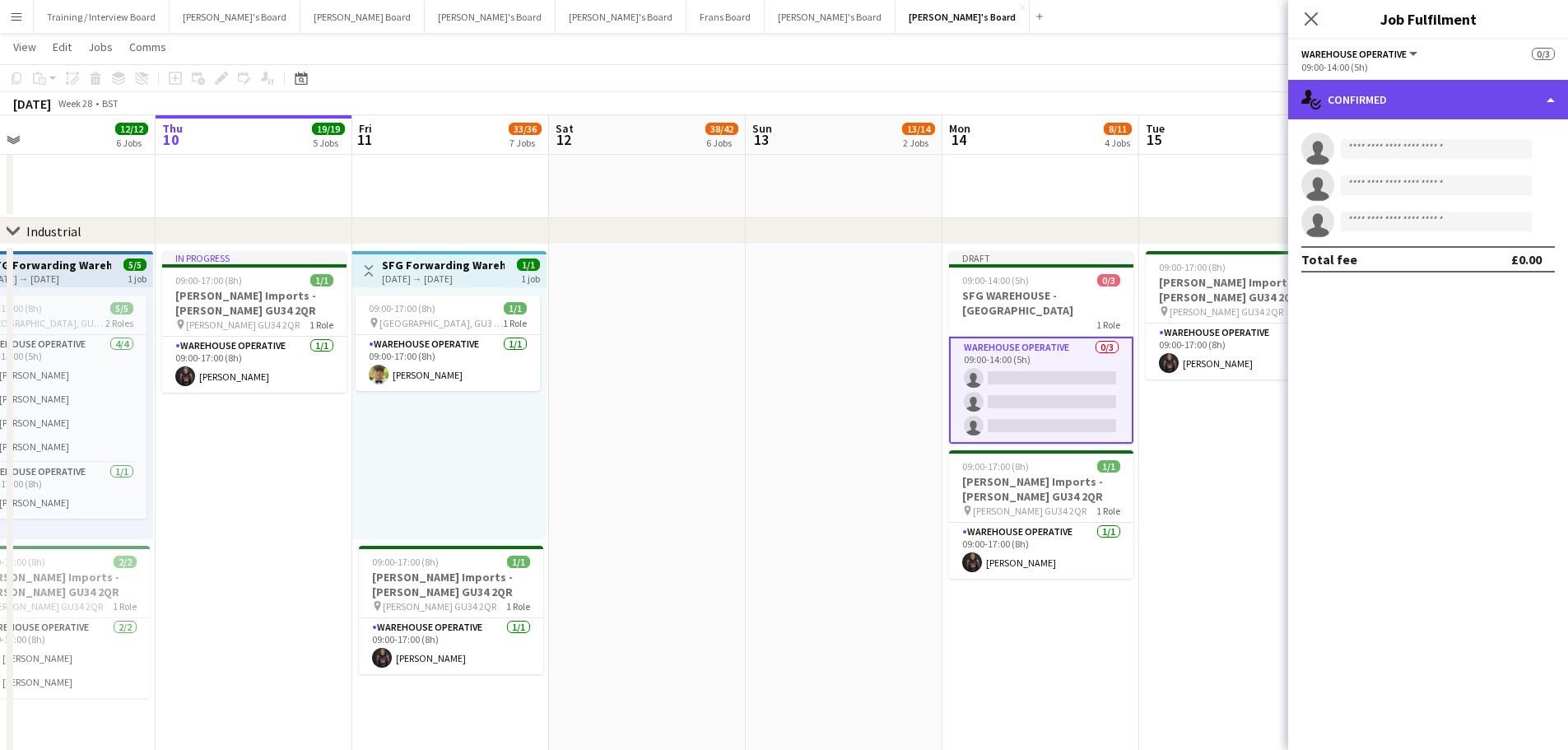 click on "single-neutral-actions-check-2
Confirmed" 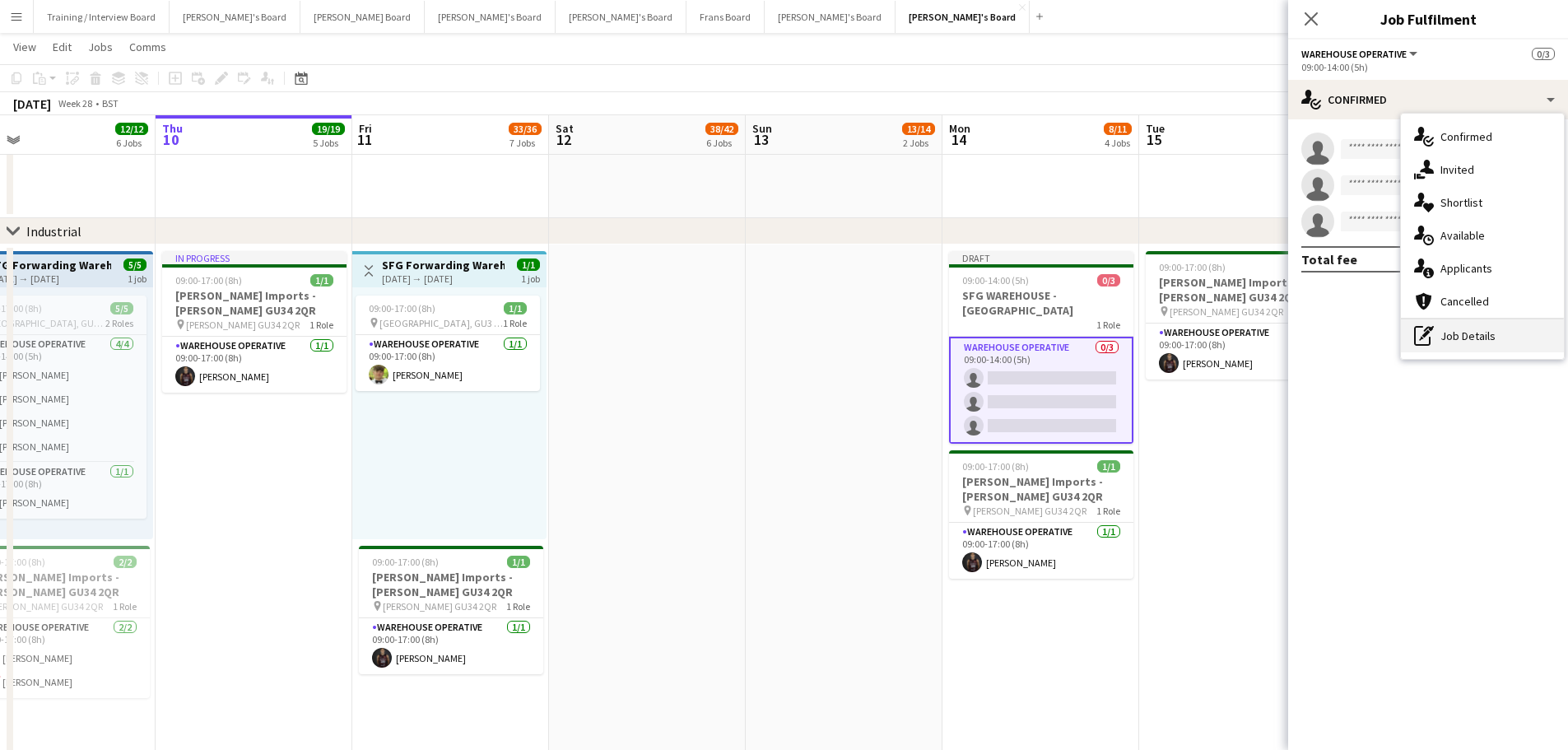 click on "pen-write
Job Details" at bounding box center [1482, 336] 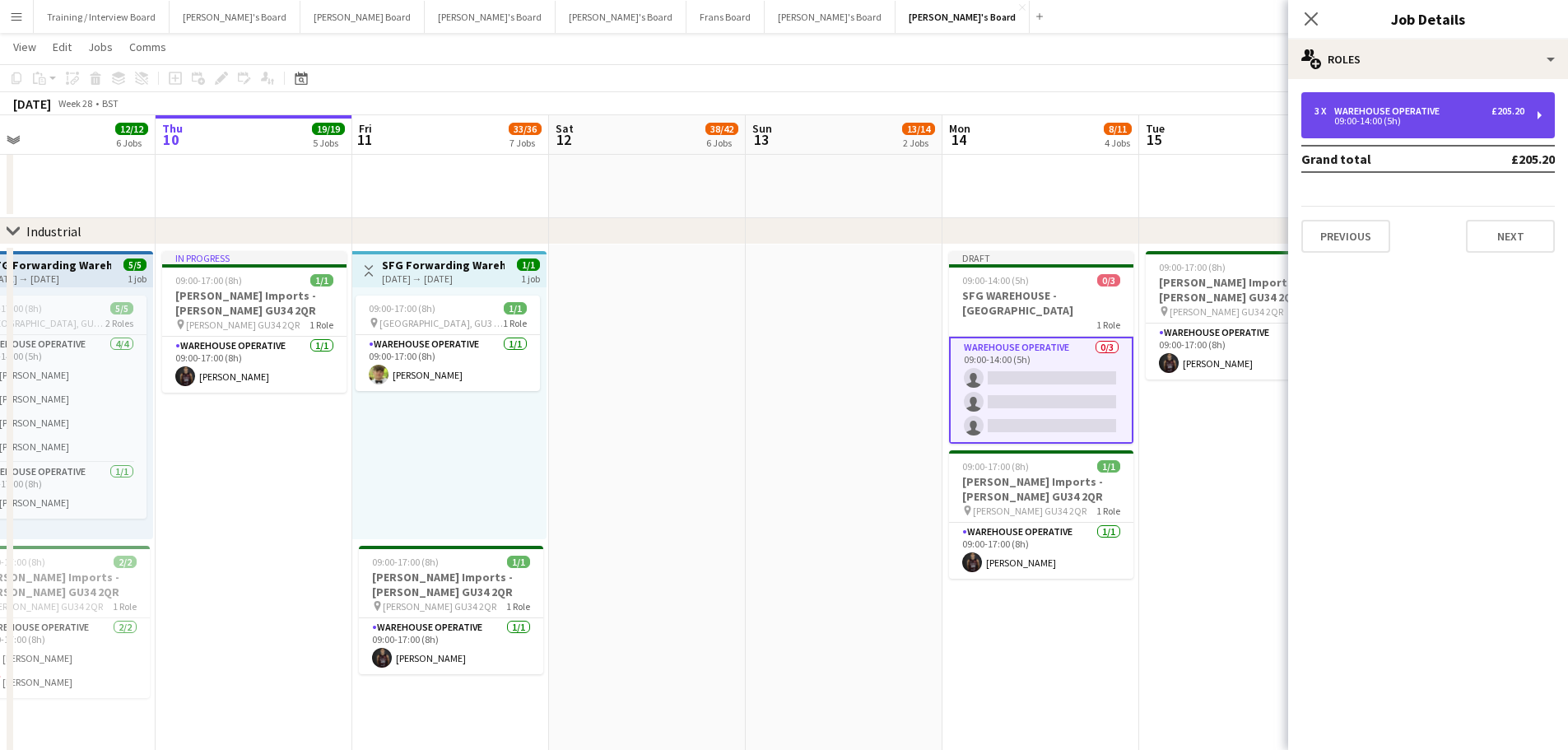 click on "3 x   Warehouse Operative   £205.20   09:00-14:00 (5h)" at bounding box center (1428, 115) 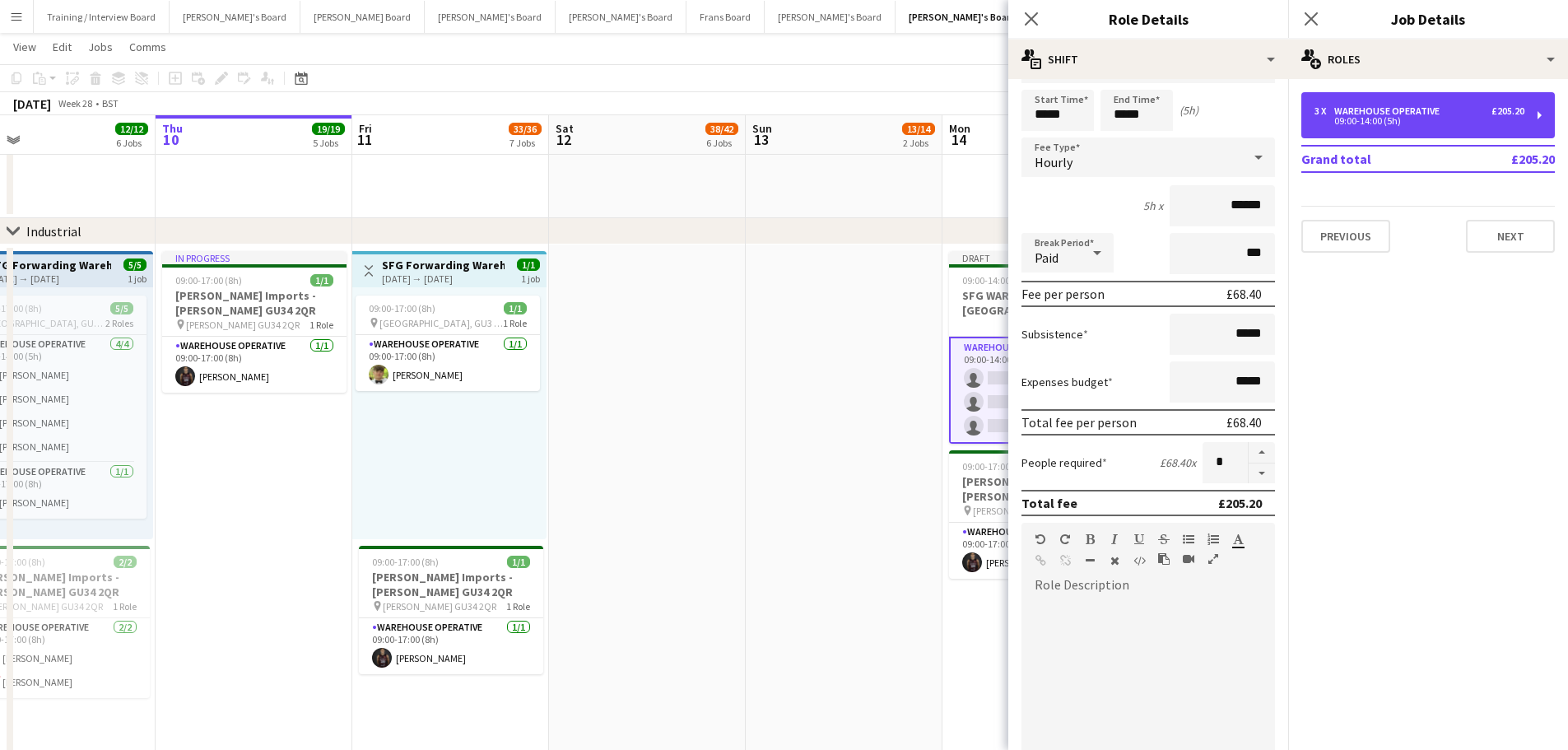 scroll, scrollTop: 0, scrollLeft: 0, axis: both 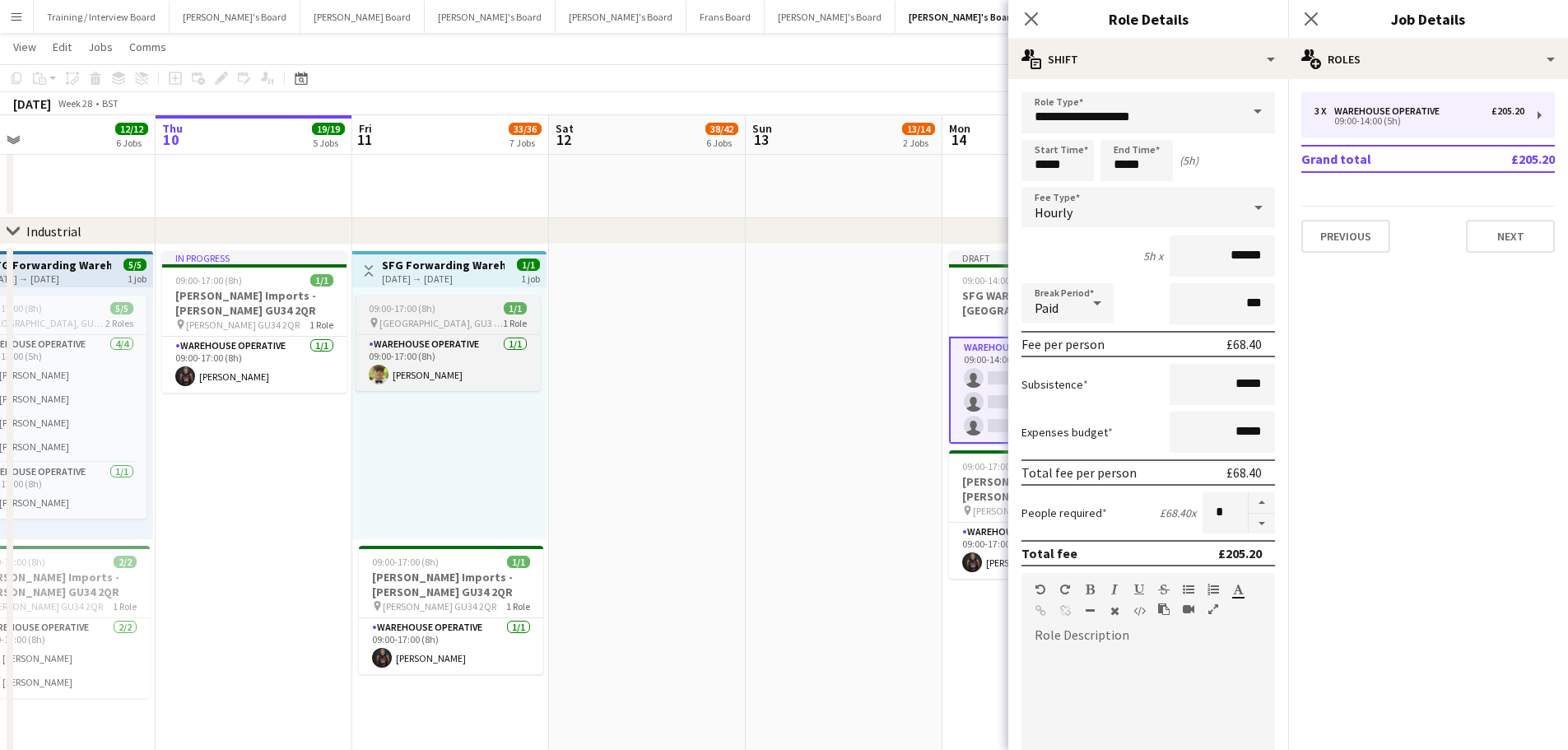 click at bounding box center [844, 636] 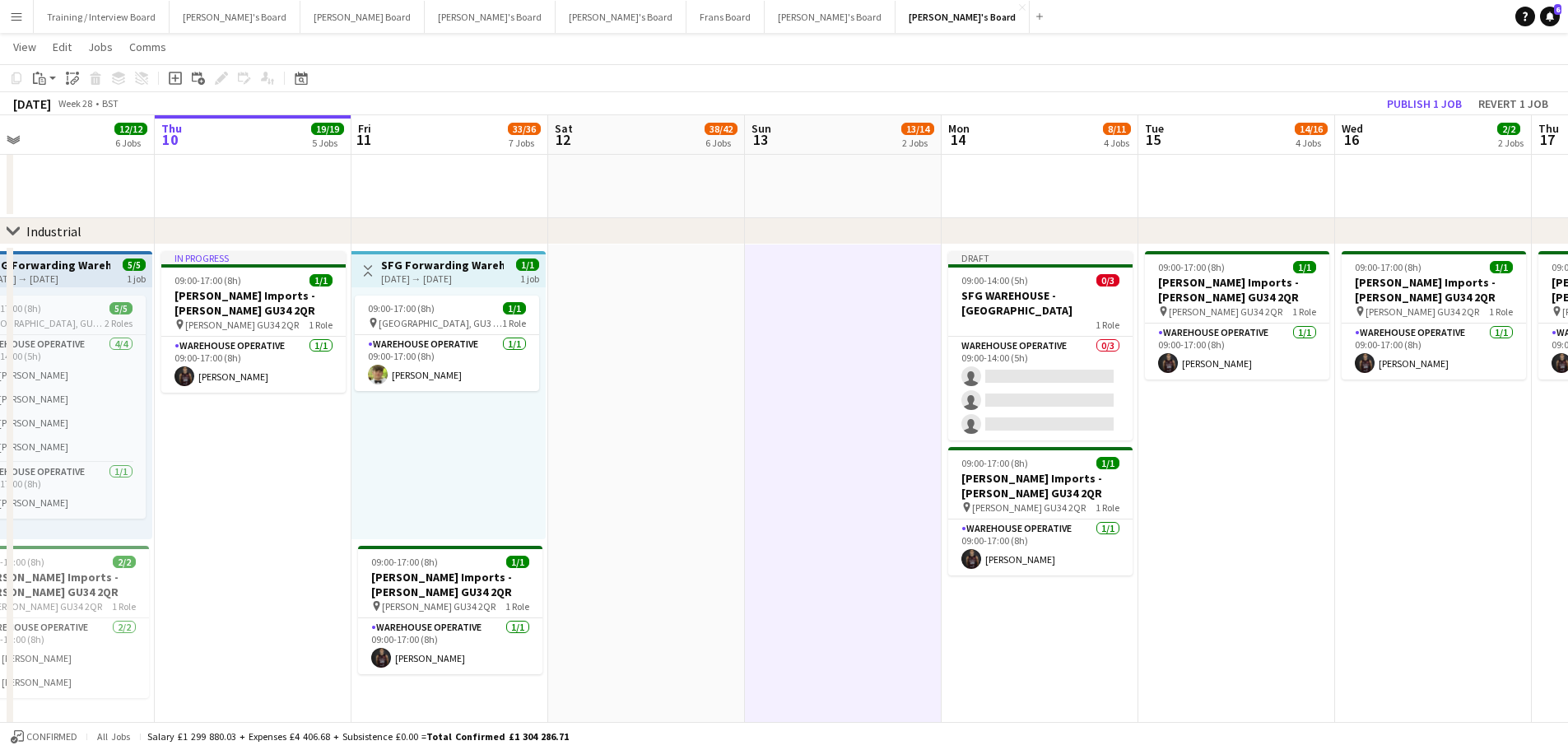 drag, startPoint x: 454, startPoint y: 359, endPoint x: 1574, endPoint y: 172, distance: 1135.5039 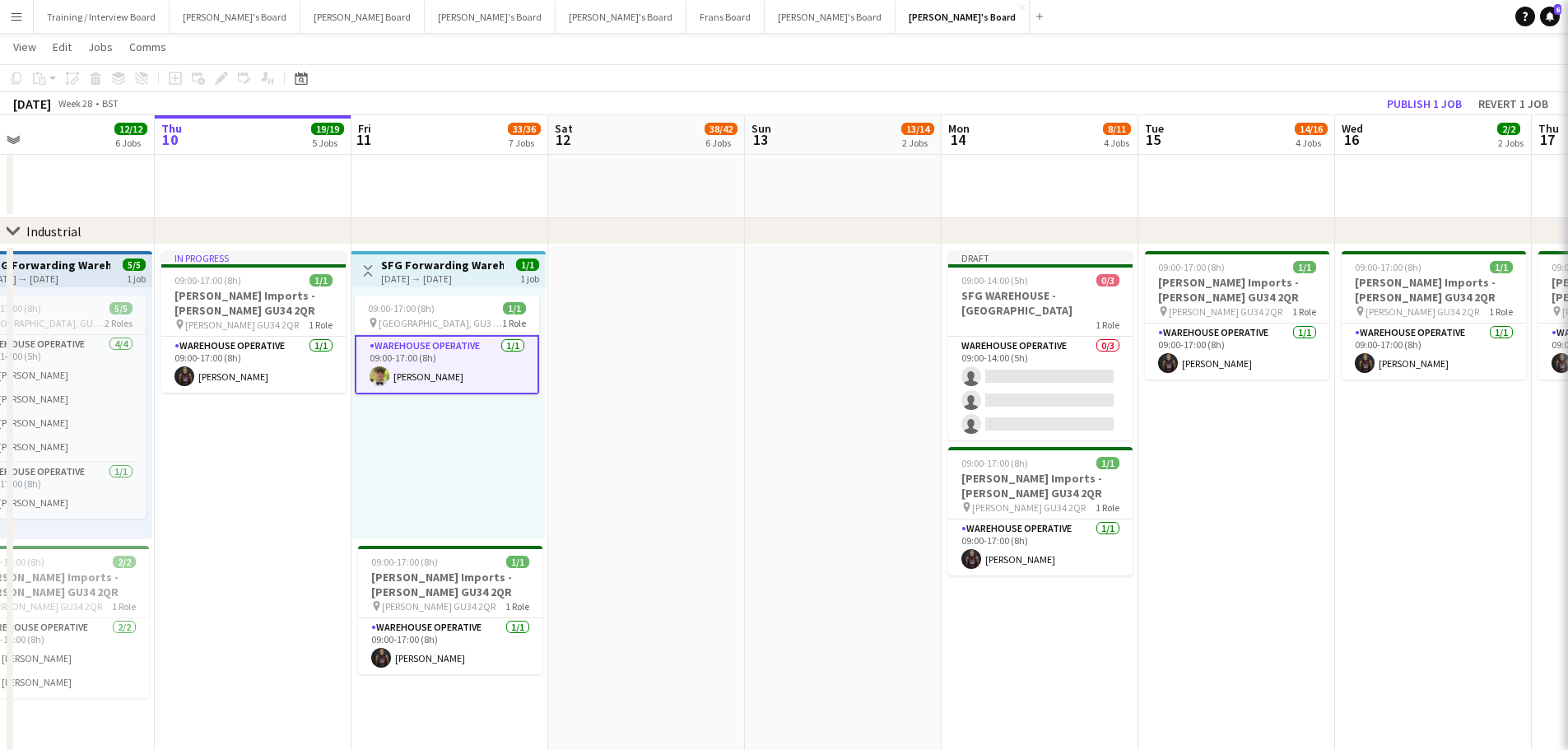 scroll, scrollTop: 0, scrollLeft: 435, axis: horizontal 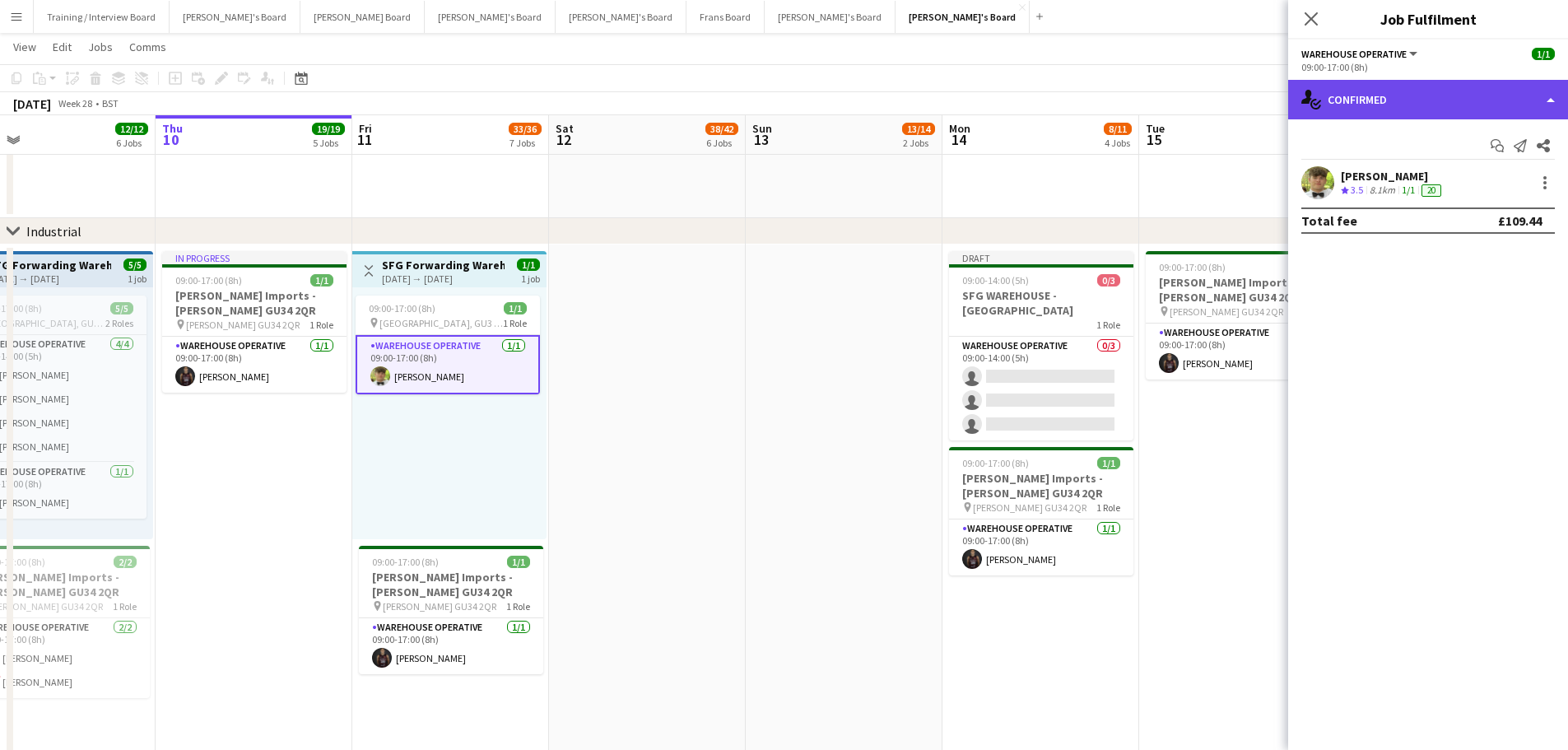 click on "single-neutral-actions-check-2
Confirmed" 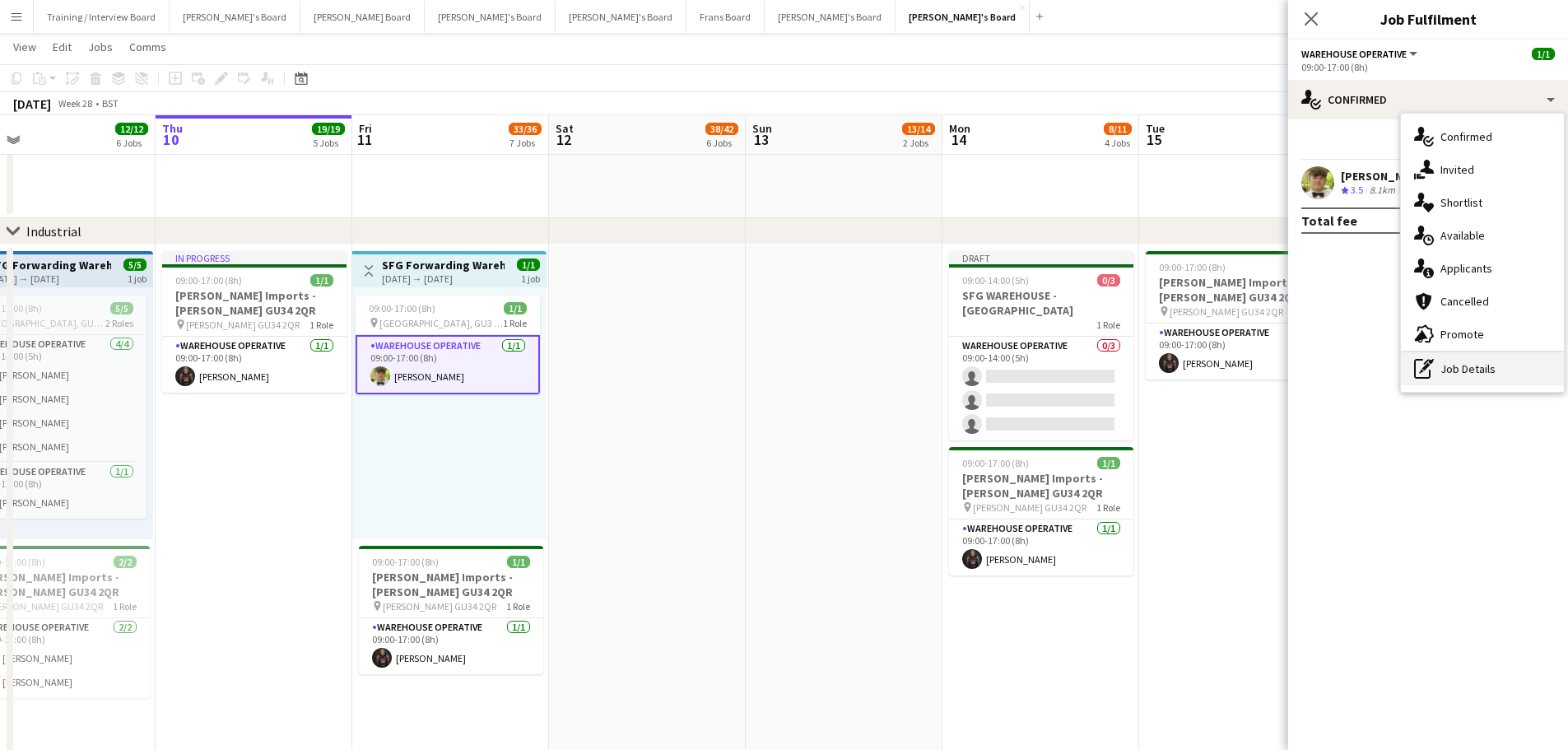 click on "pen-write
Job Details" at bounding box center [1482, 369] 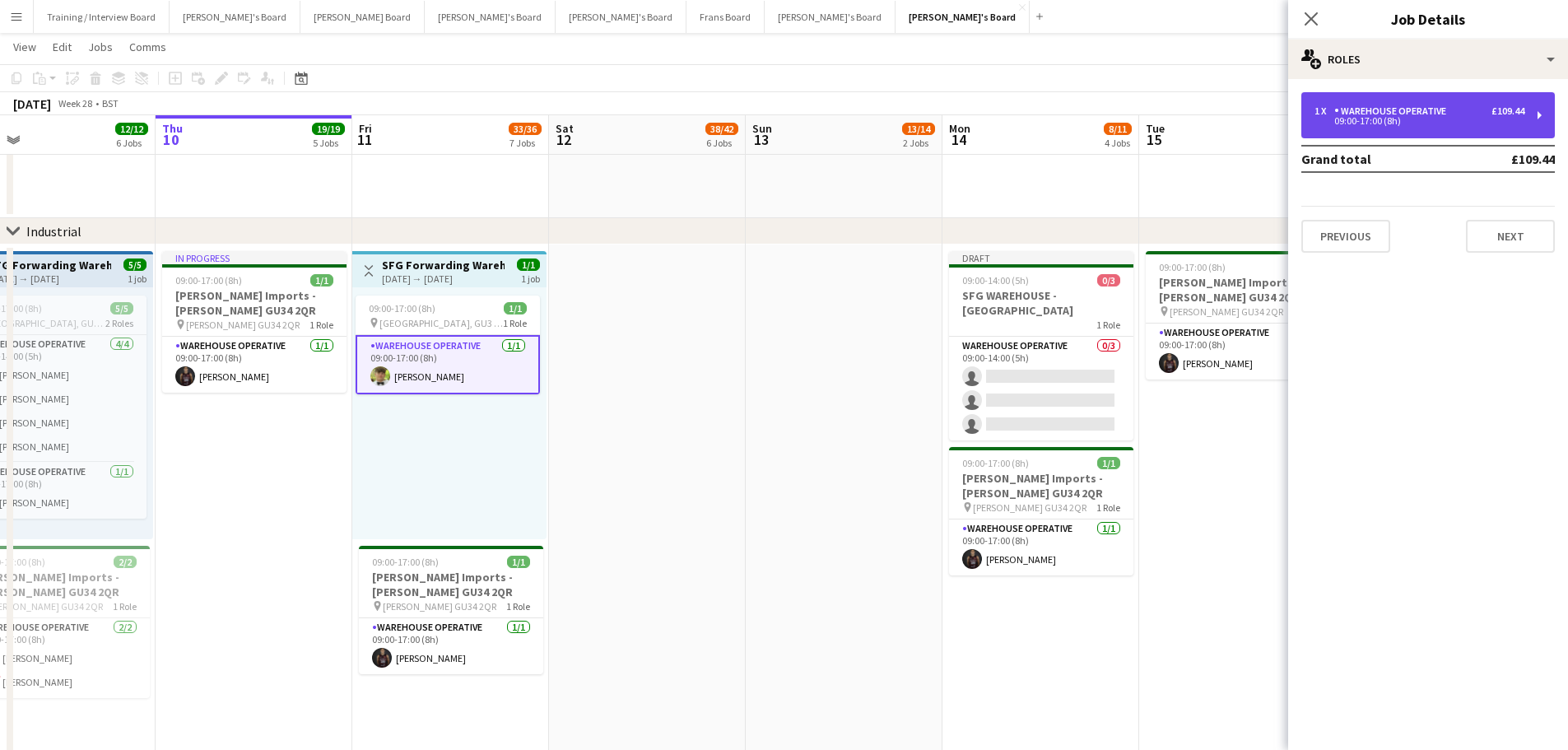 click on "09:00-17:00 (8h)" at bounding box center (1419, 121) 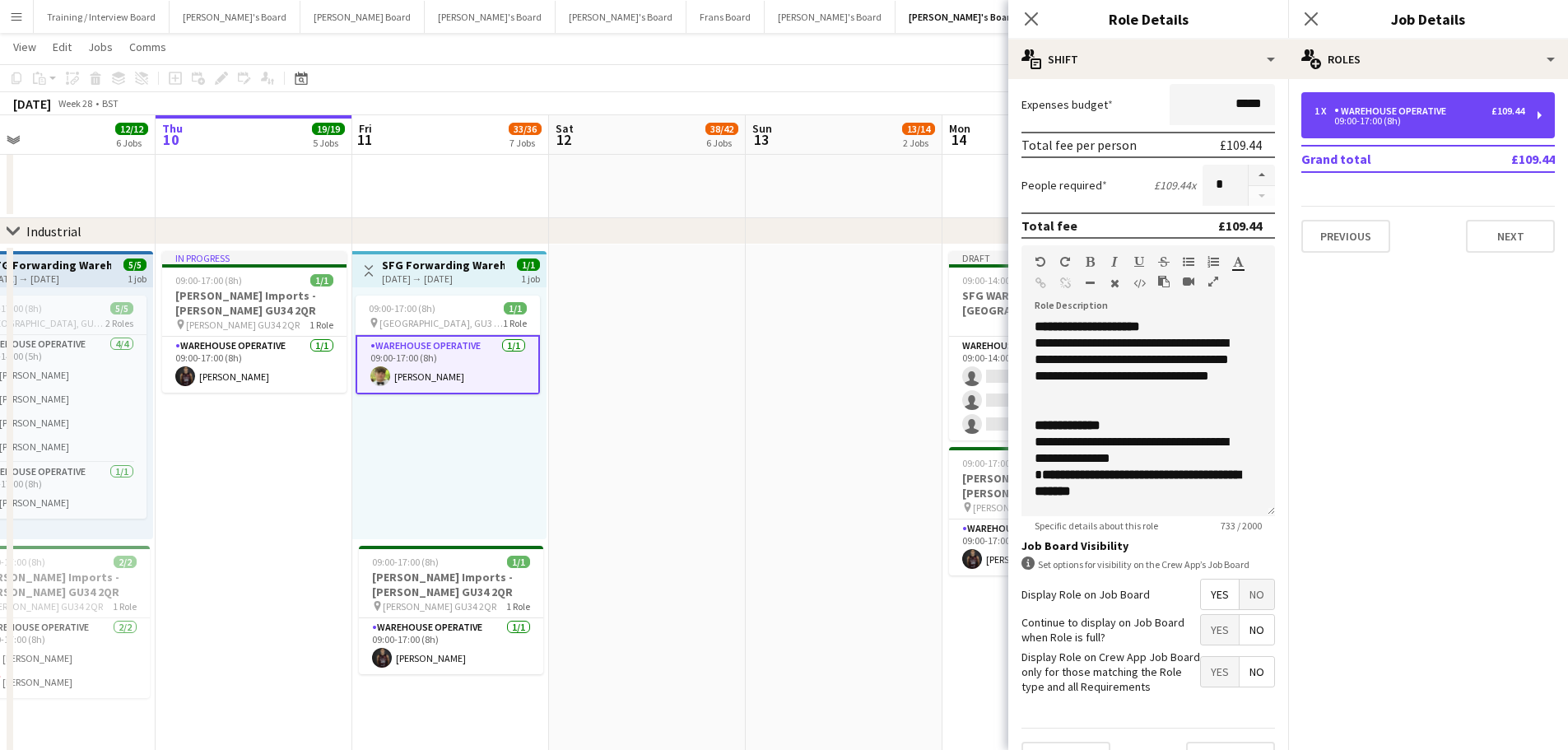 scroll, scrollTop: 329, scrollLeft: 0, axis: vertical 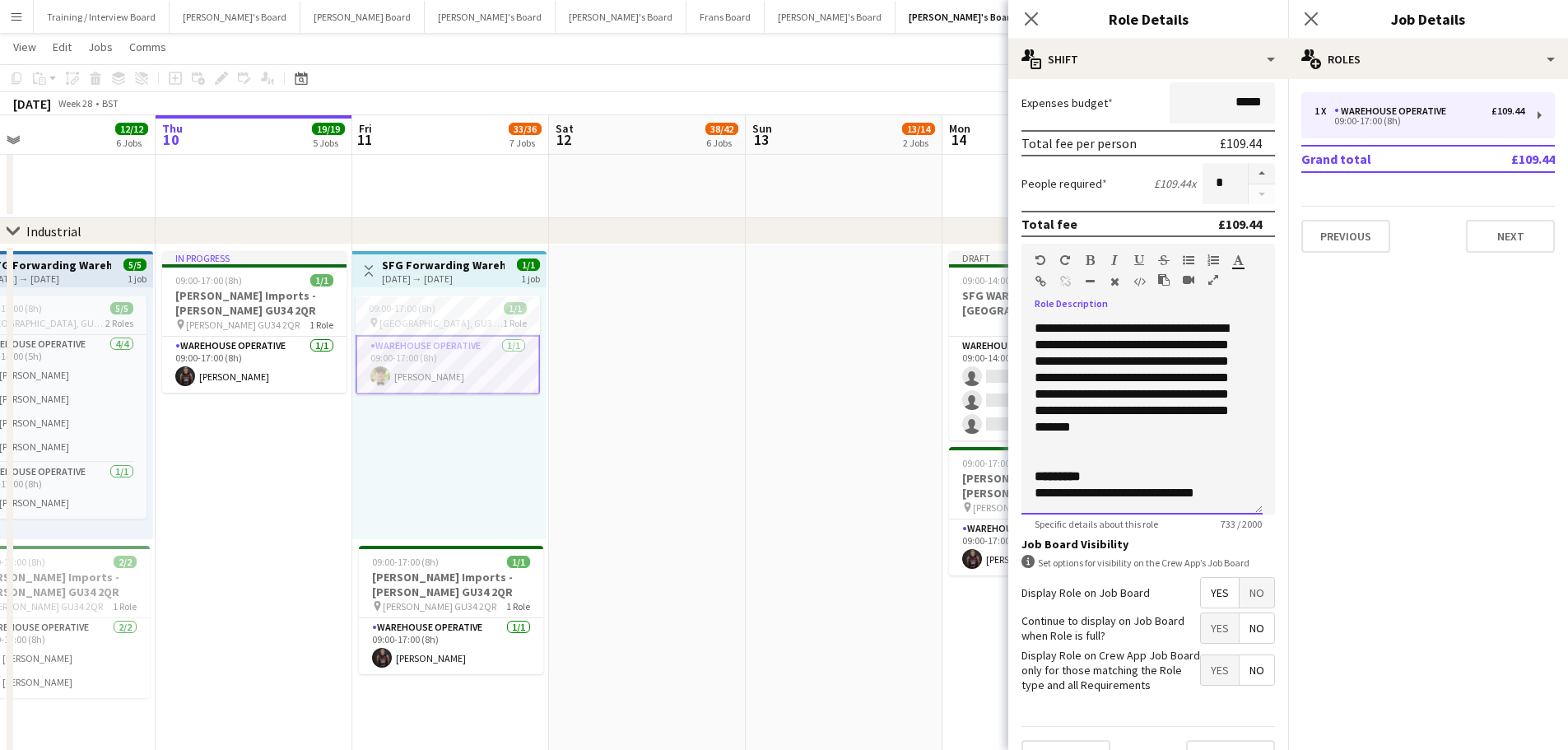 drag, startPoint x: 1036, startPoint y: 322, endPoint x: 1224, endPoint y: 503, distance: 260.96935 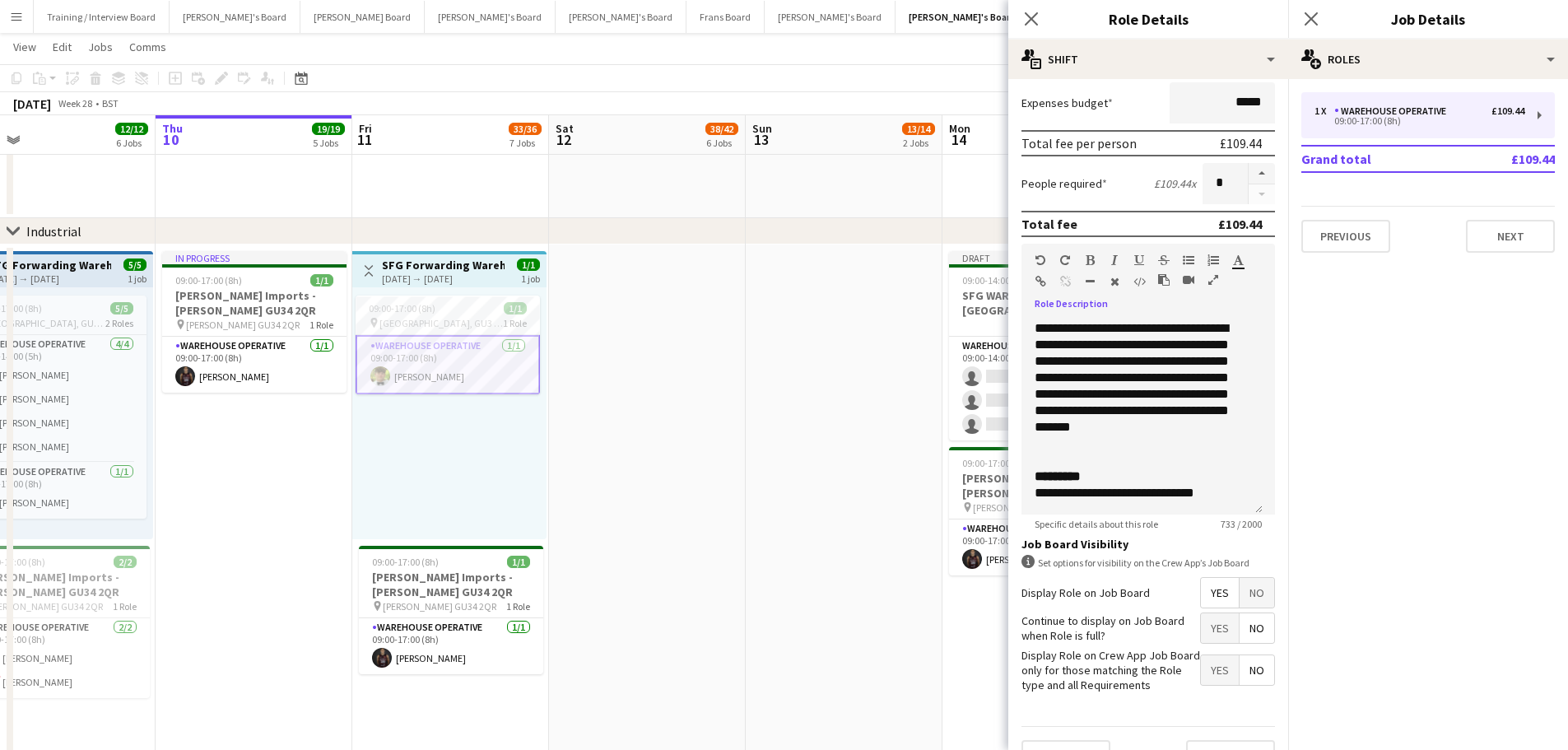 click at bounding box center (844, 636) 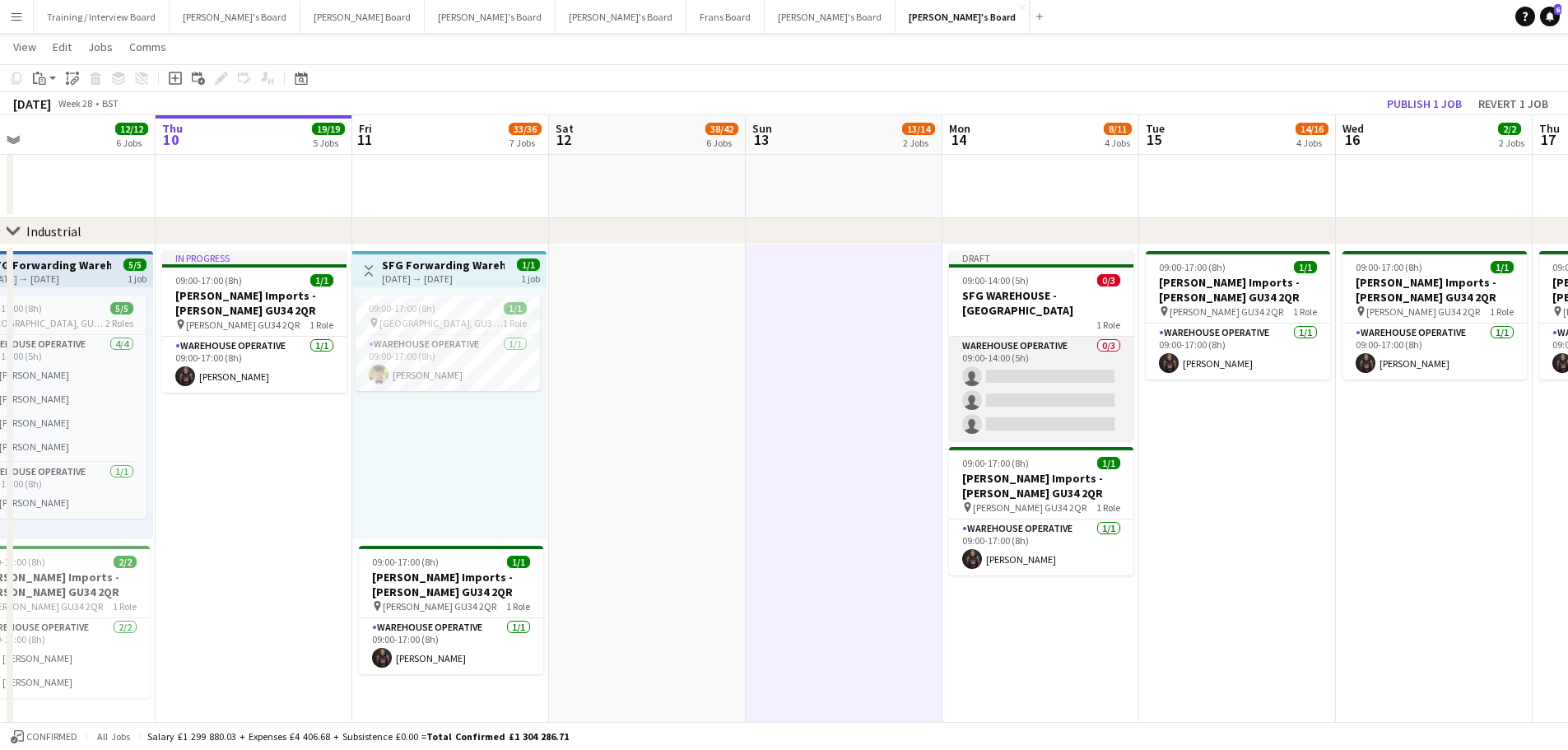 click on "Warehouse Operative   0/3   09:00-14:00 (5h)
single-neutral-actions
single-neutral-actions
single-neutral-actions" at bounding box center (1041, 389) 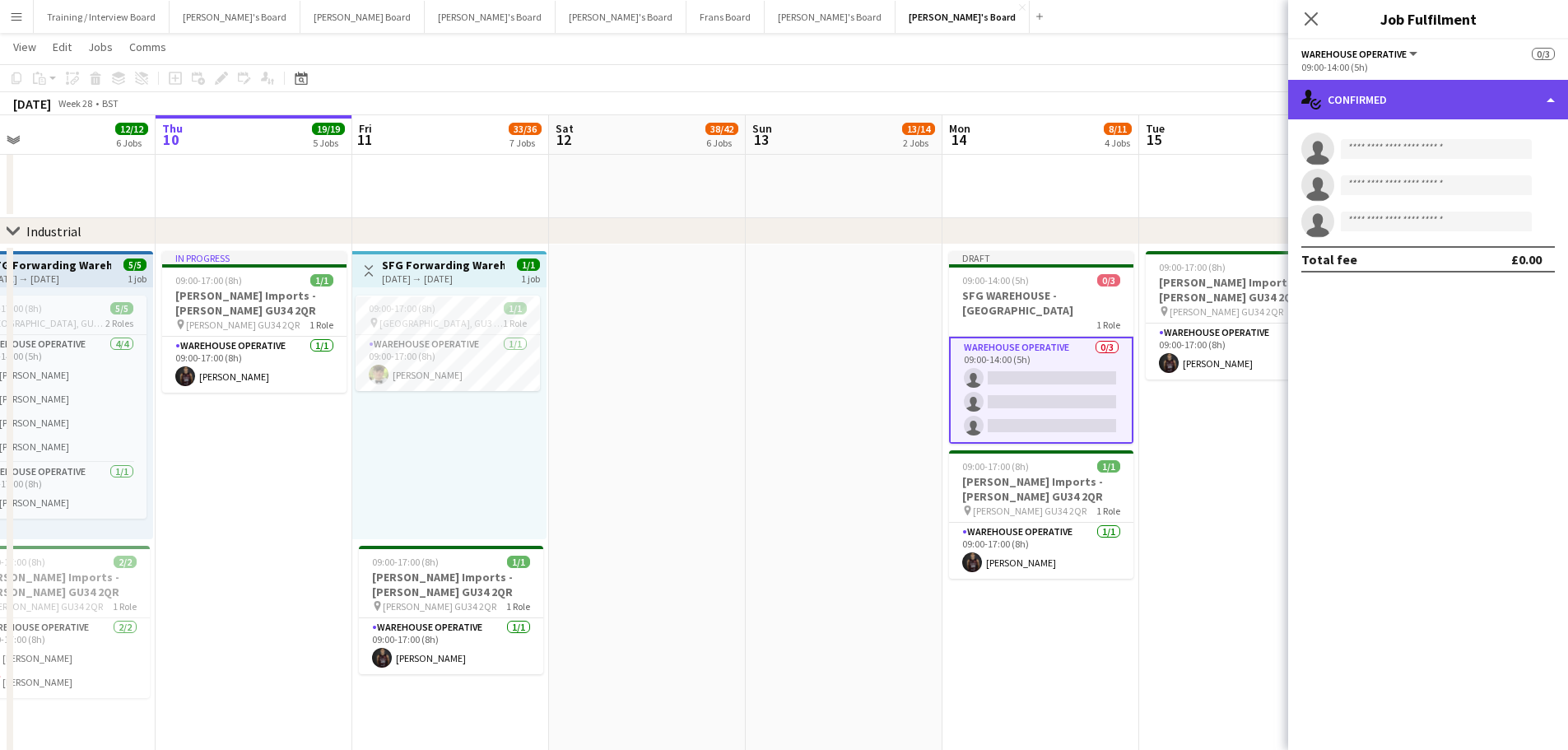 click on "single-neutral-actions-check-2
Confirmed" 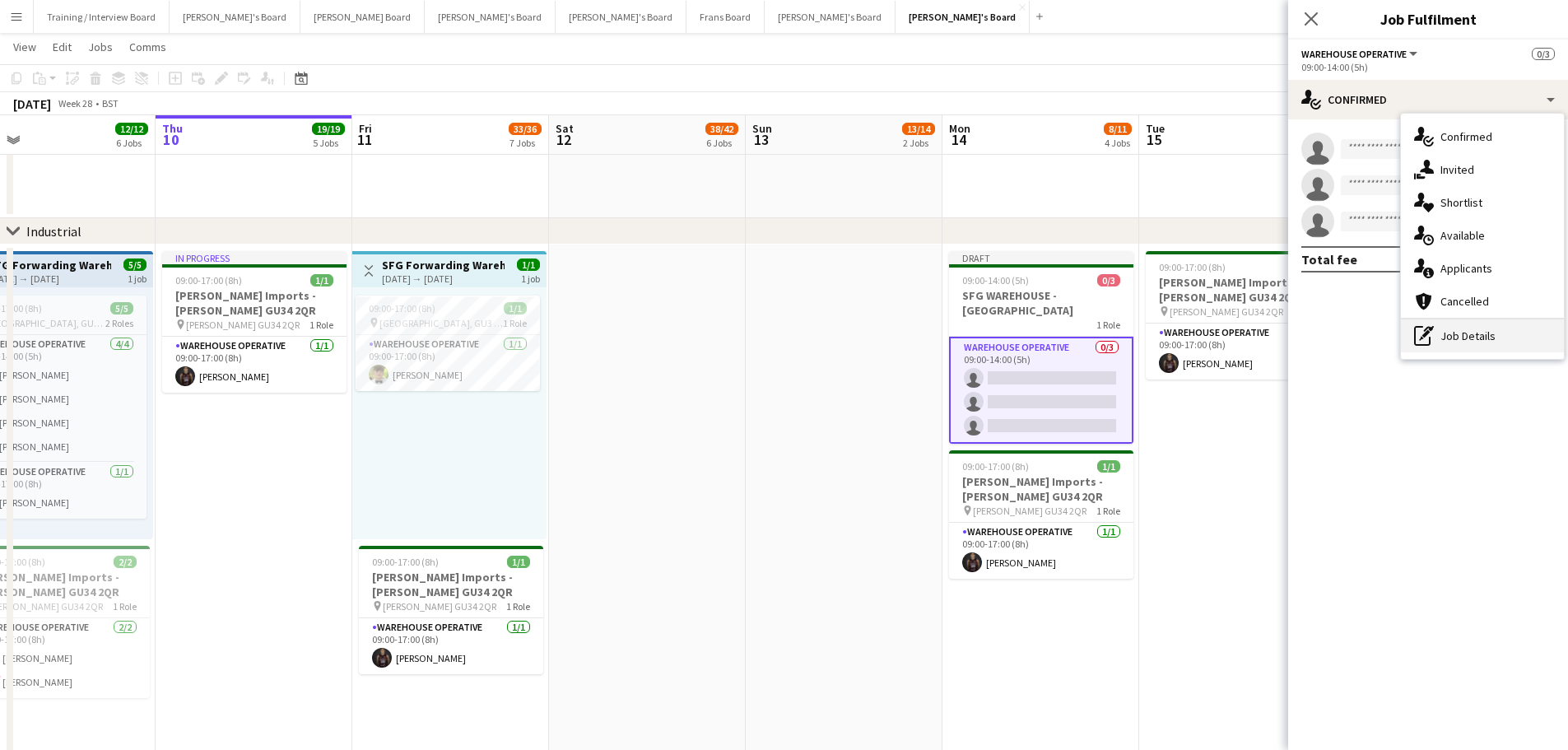 click on "pen-write
Job Details" at bounding box center [1482, 336] 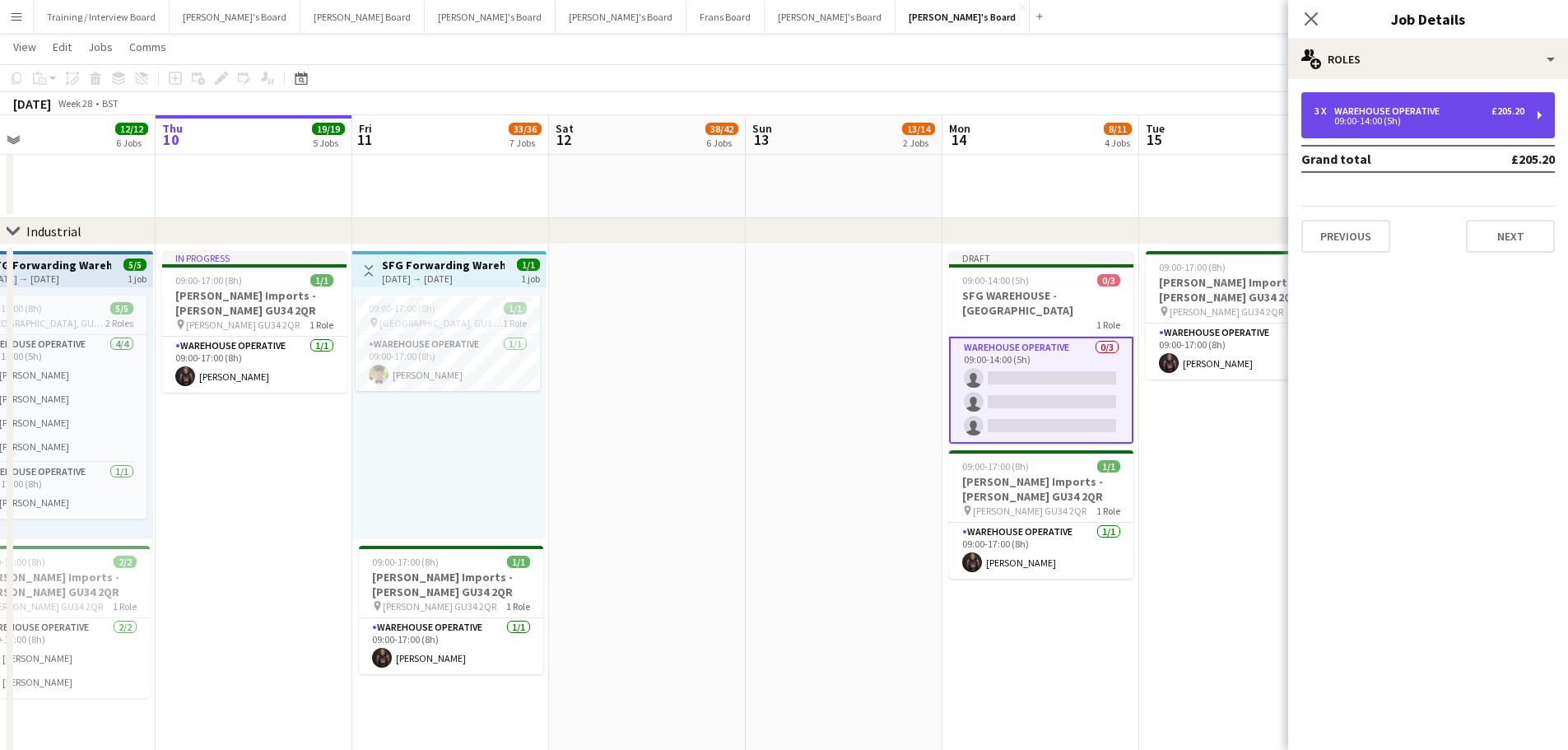 click on "3 x   Warehouse Operative   £205.20   09:00-14:00 (5h)" at bounding box center (1428, 115) 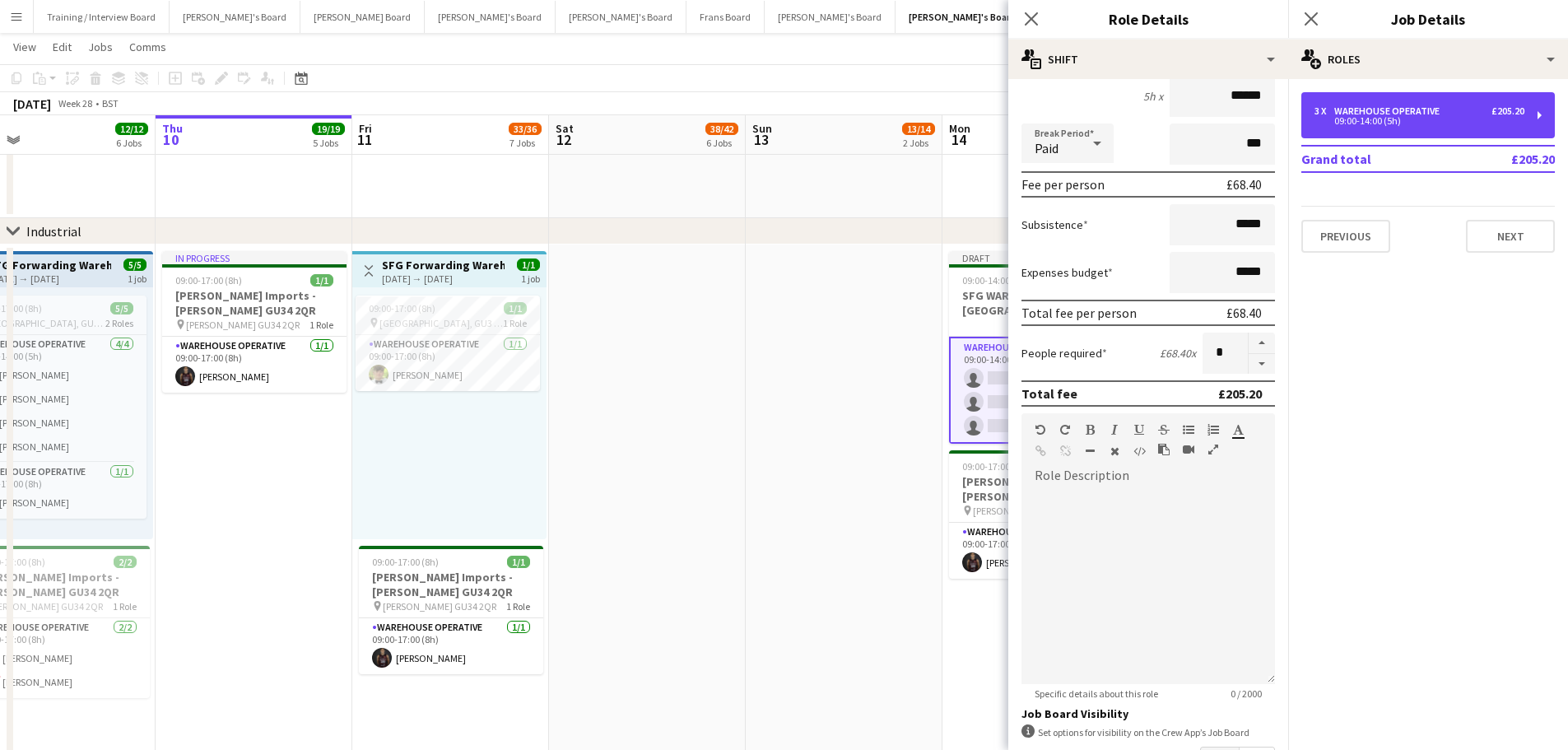 scroll, scrollTop: 281, scrollLeft: 0, axis: vertical 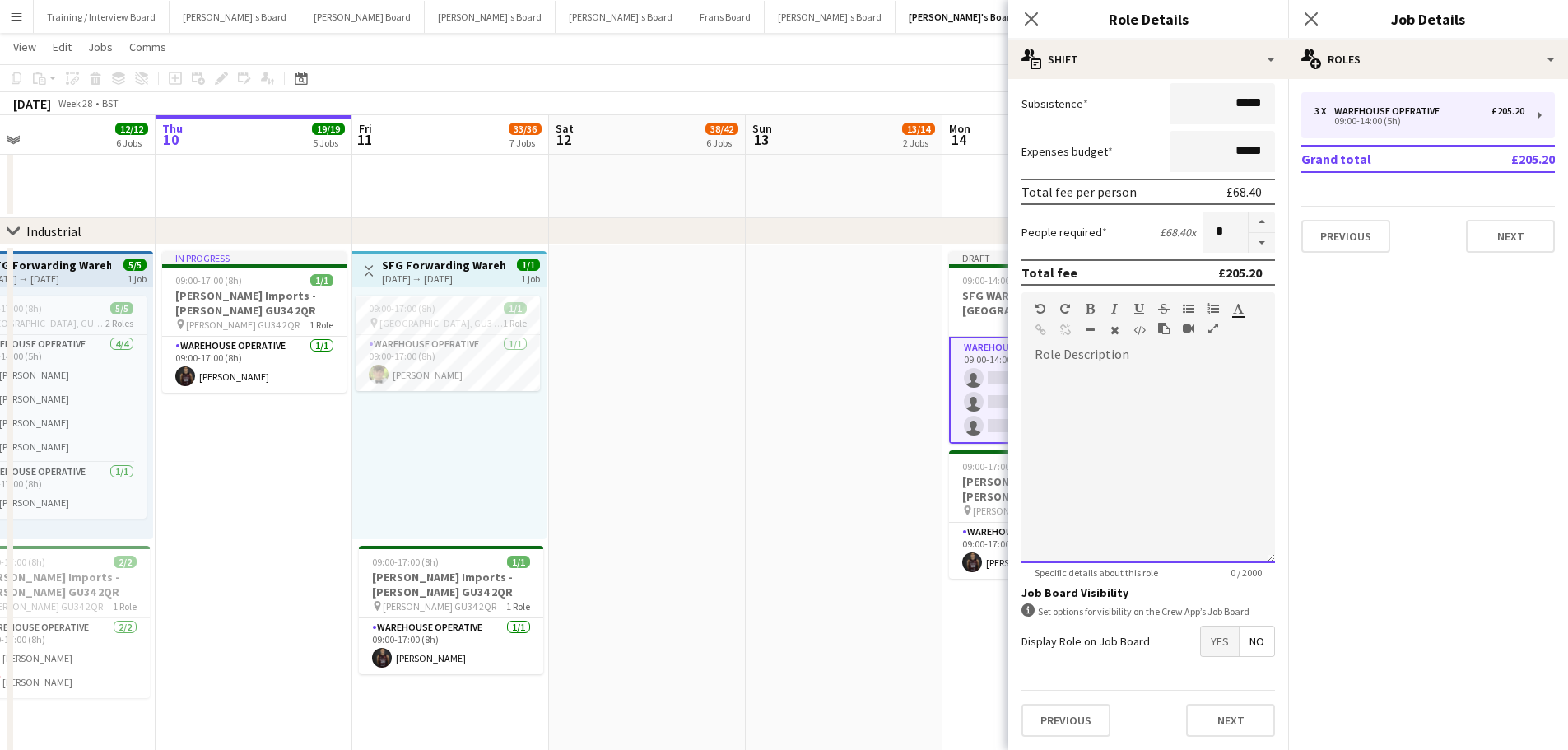 click at bounding box center (1148, 464) 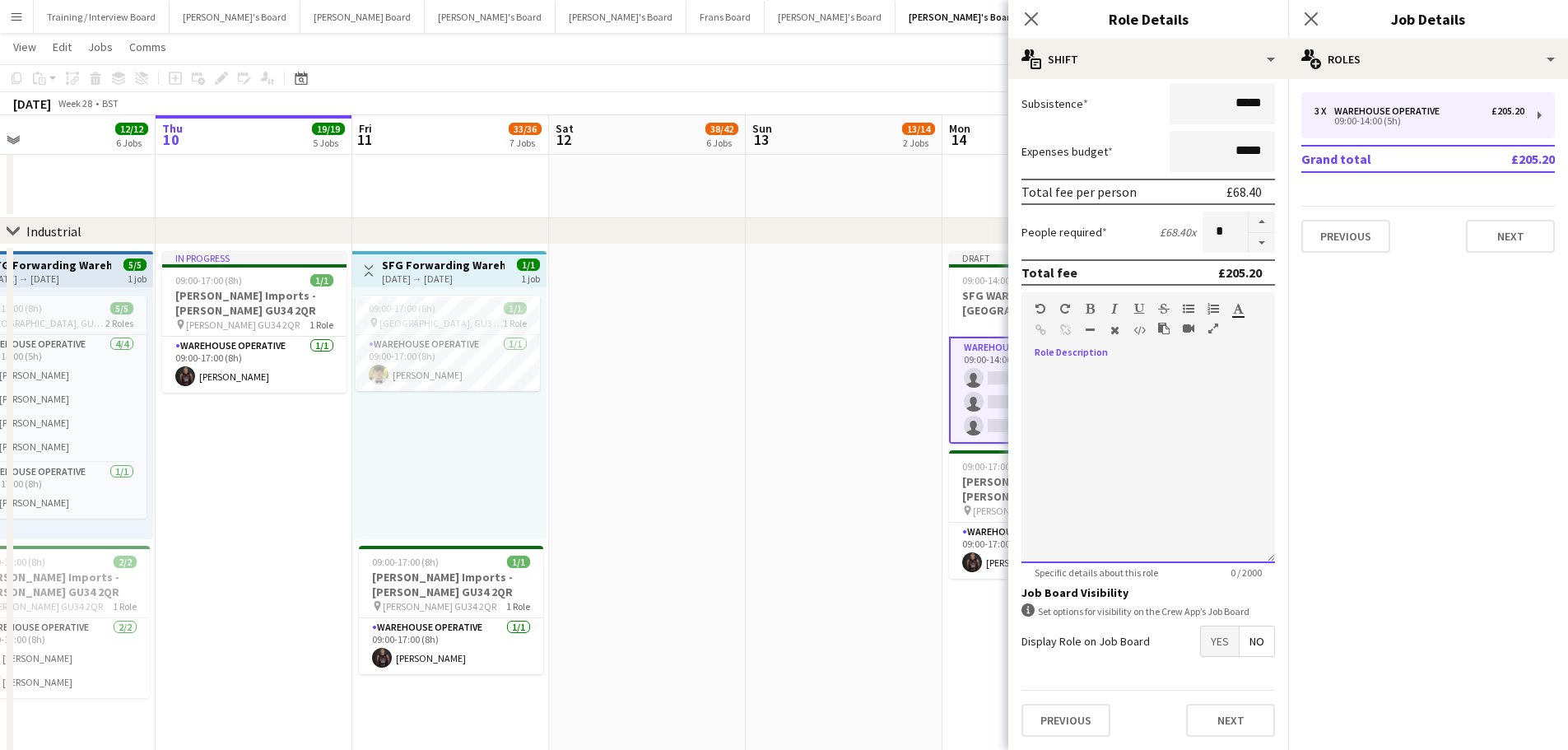 paste 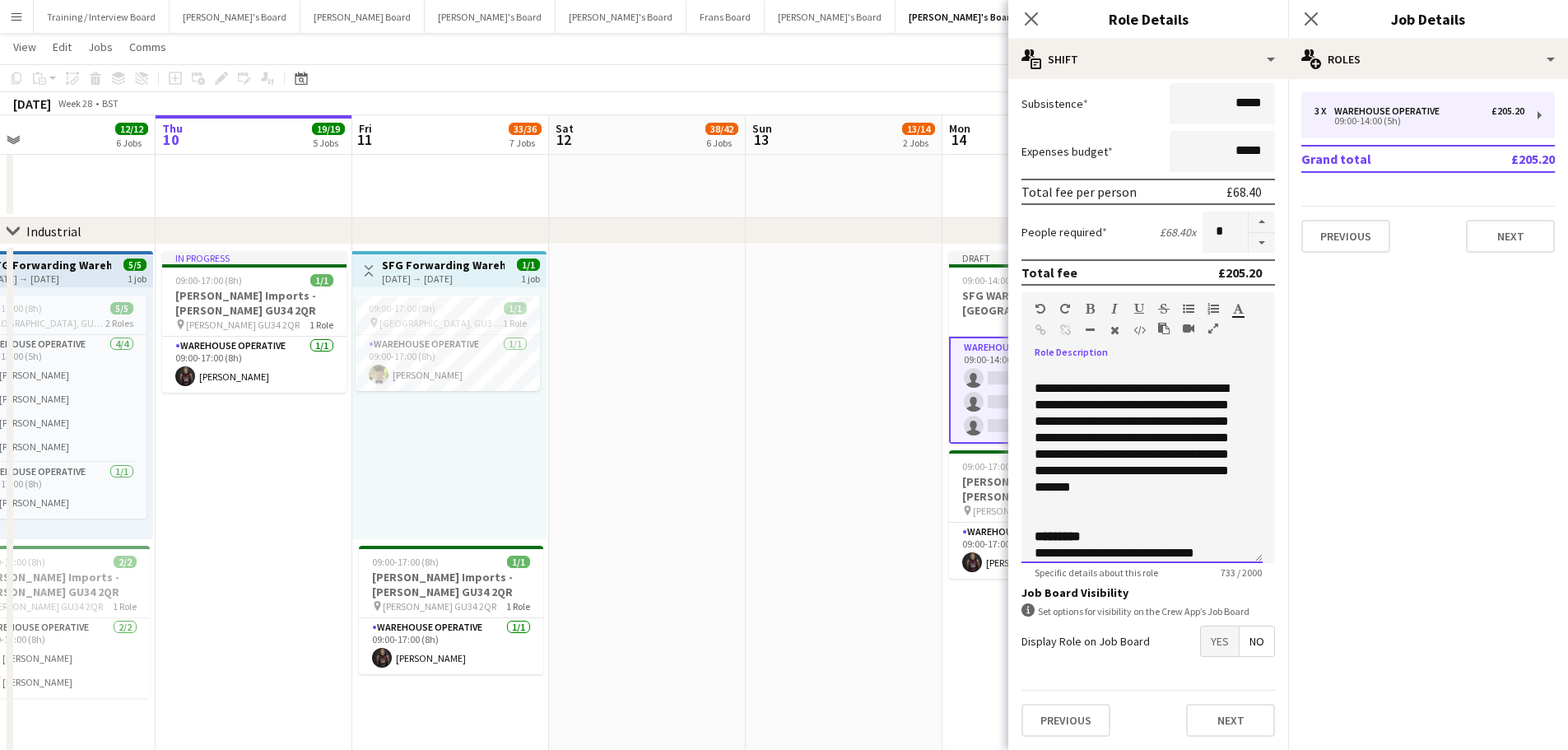 scroll, scrollTop: 0, scrollLeft: 0, axis: both 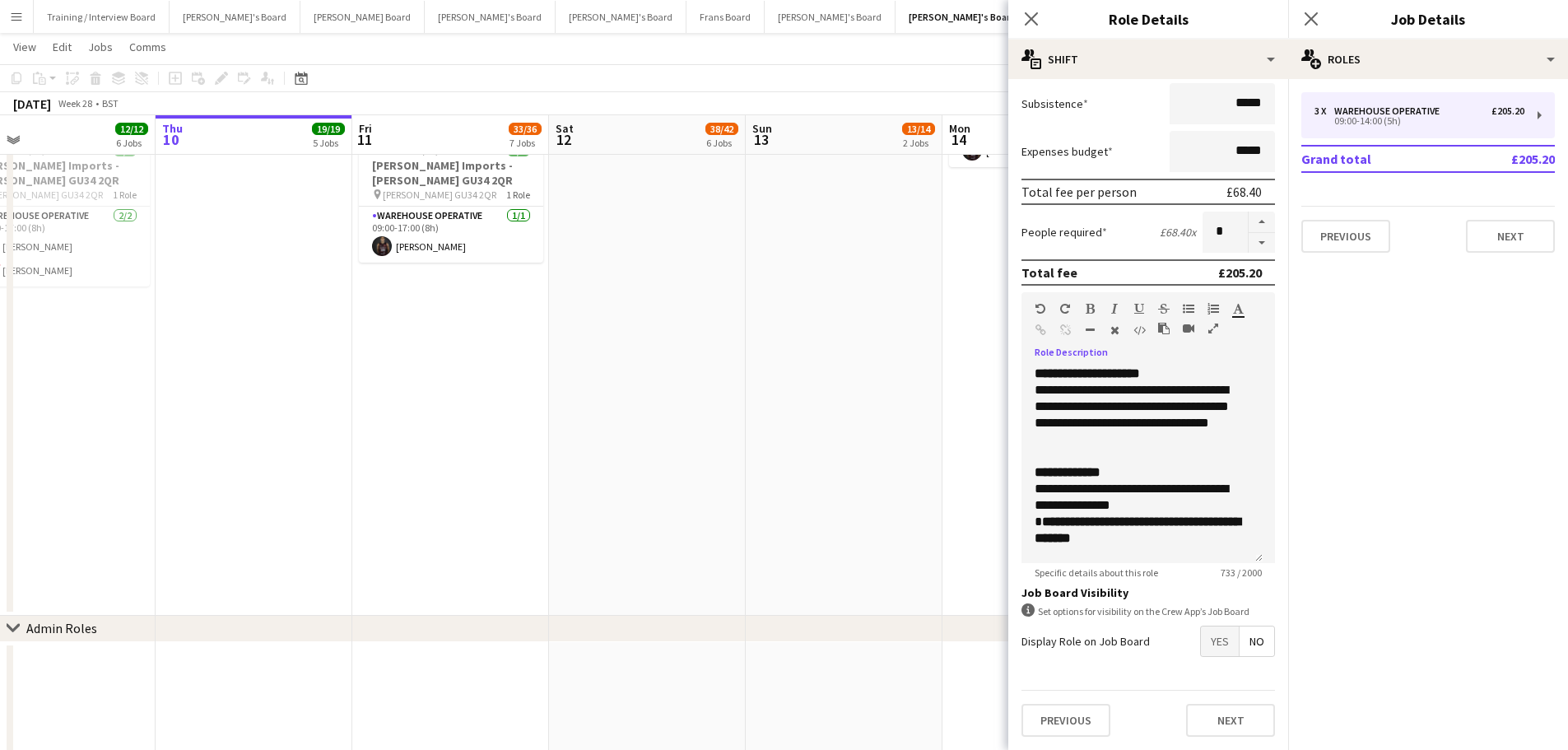 click on "Yes" at bounding box center (1220, 641) 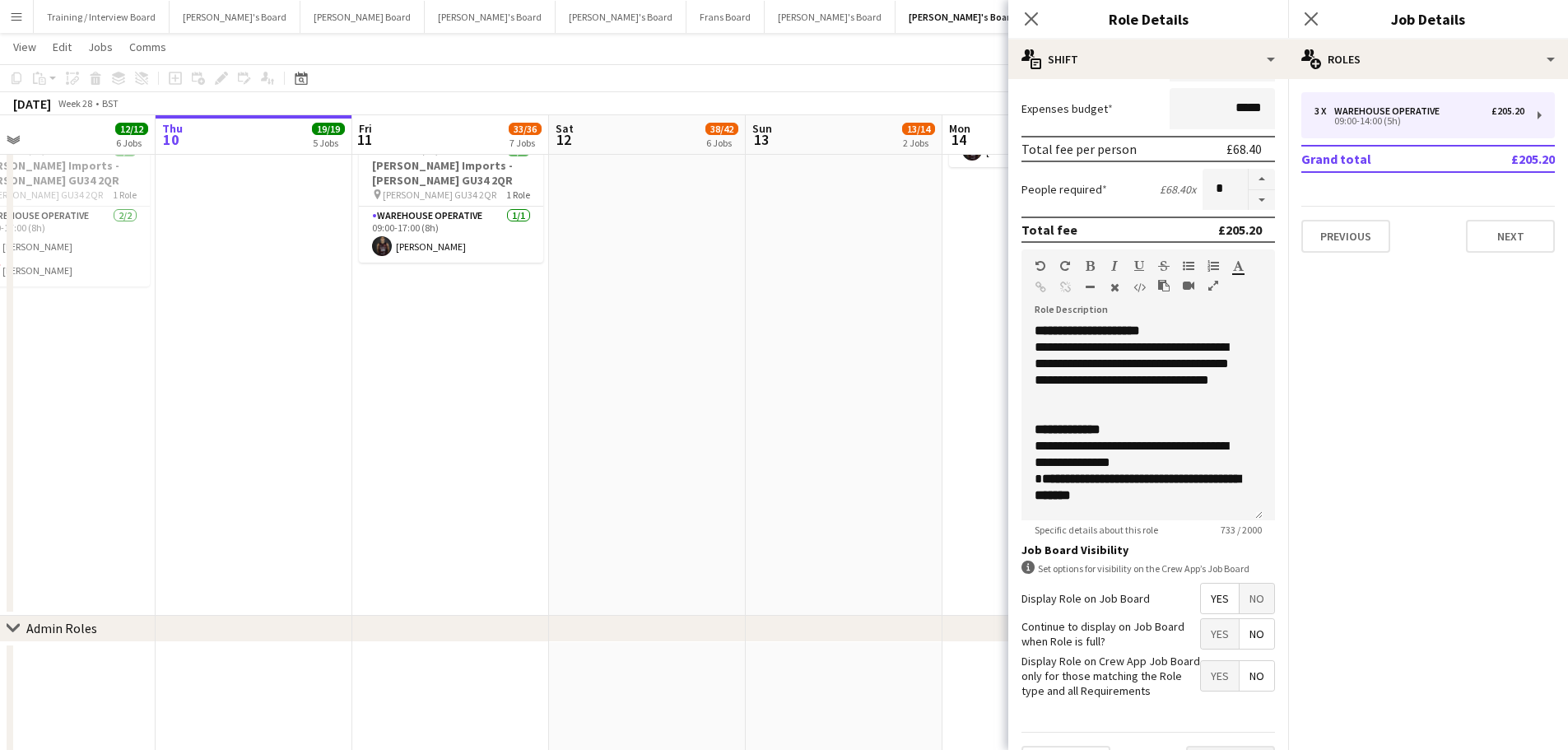 scroll, scrollTop: 366, scrollLeft: 0, axis: vertical 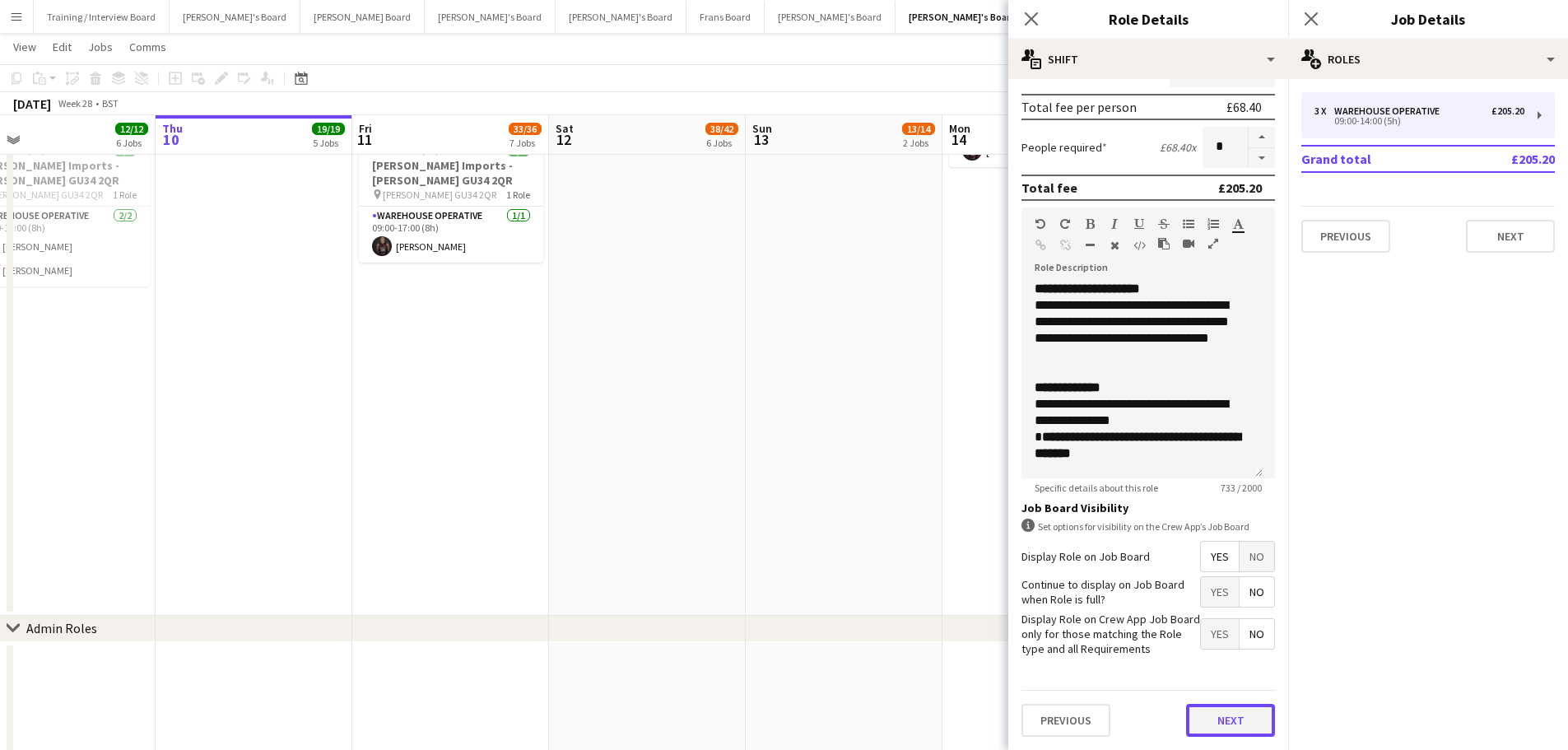 click on "Next" at bounding box center (1231, 720) 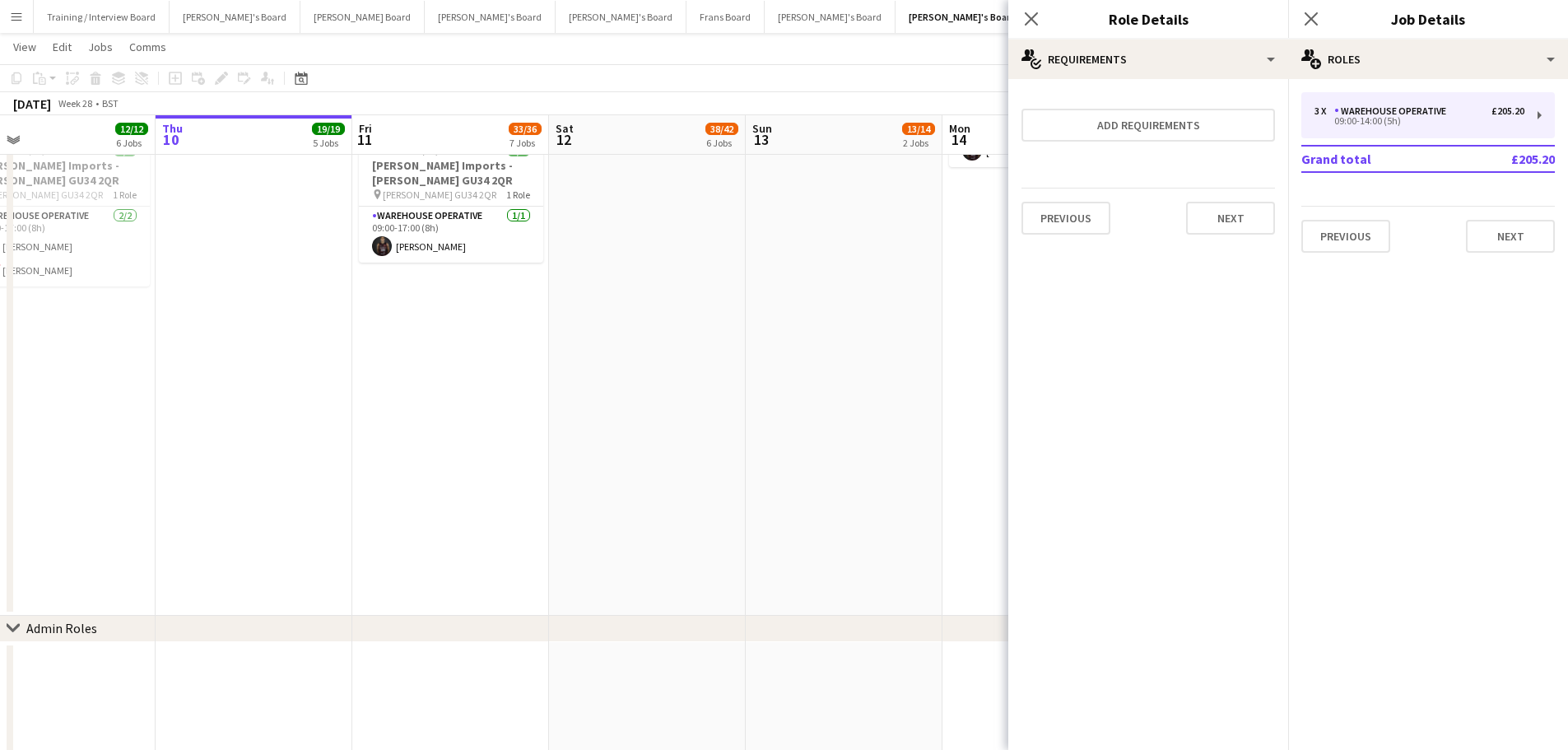 scroll, scrollTop: 0, scrollLeft: 0, axis: both 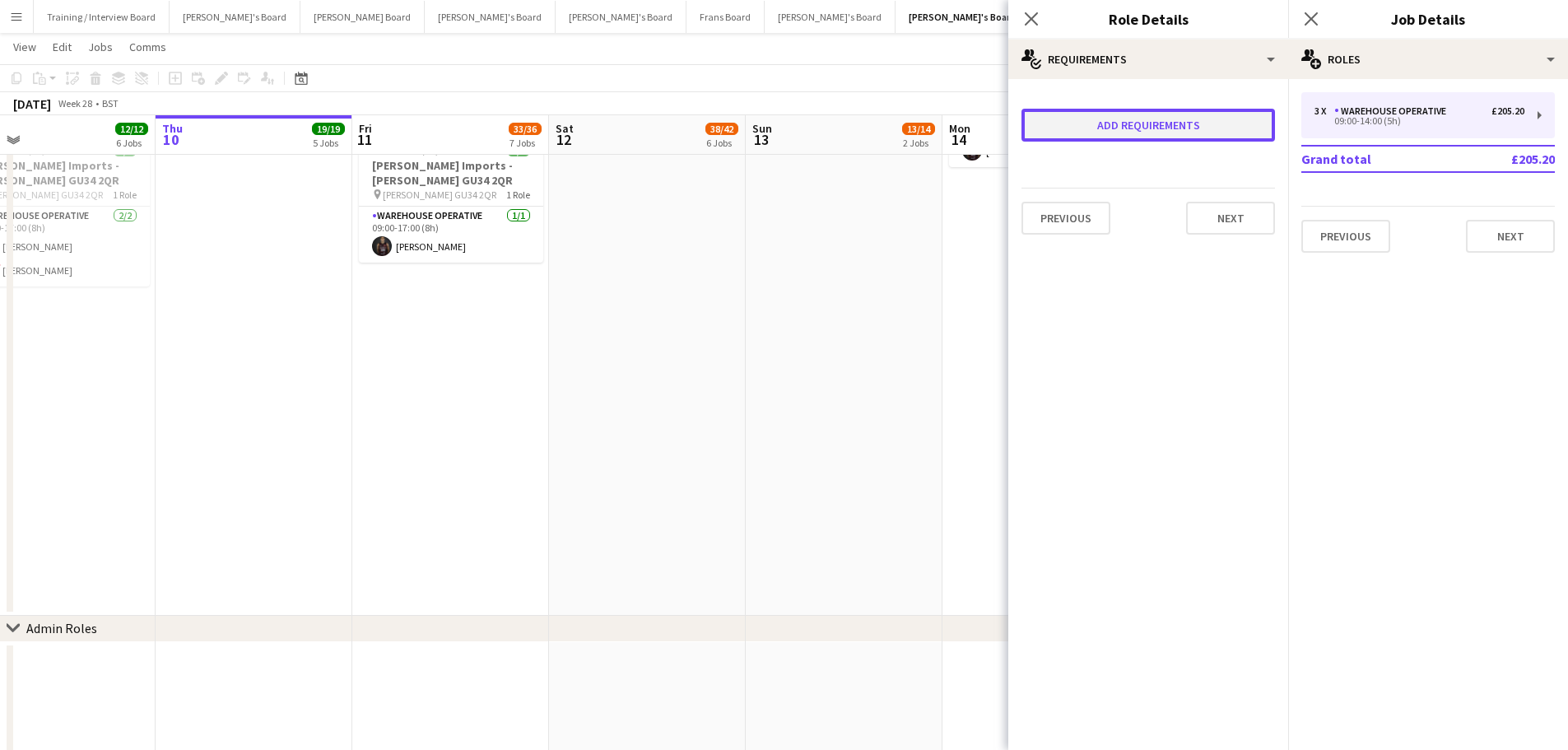 click on "Add requirements" at bounding box center (1148, 125) 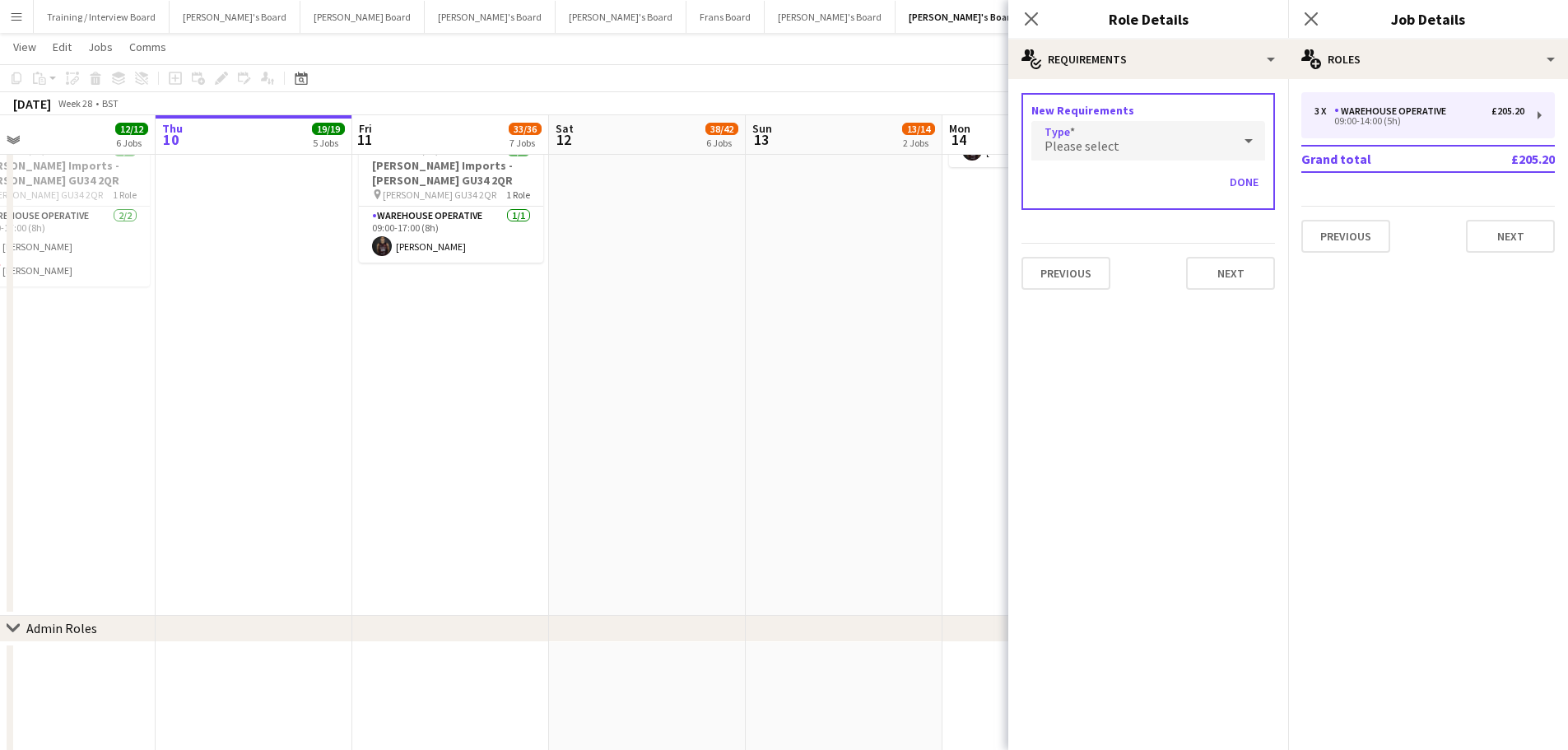 click on "Please select" at bounding box center (1082, 146) 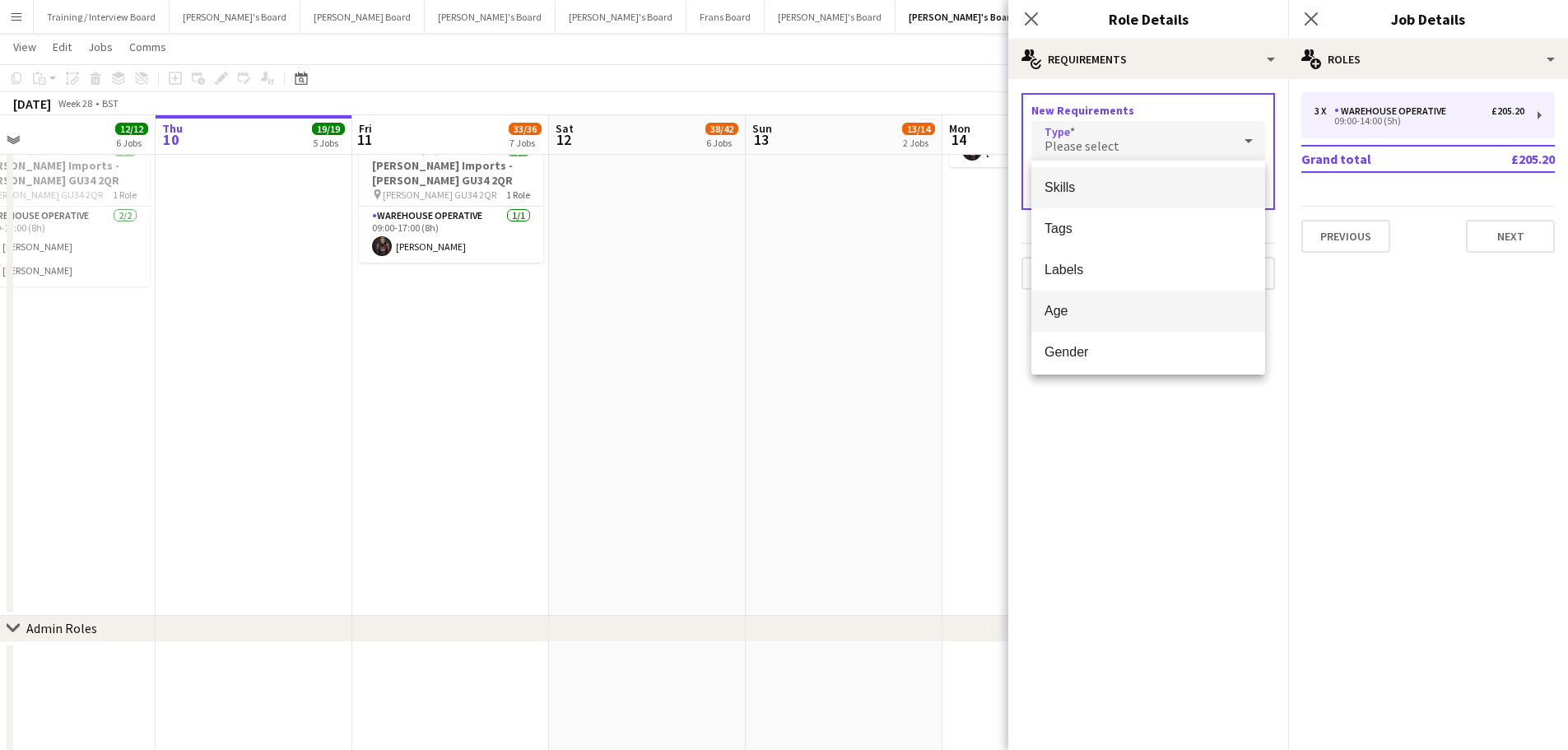 click on "Age" at bounding box center [1148, 310] 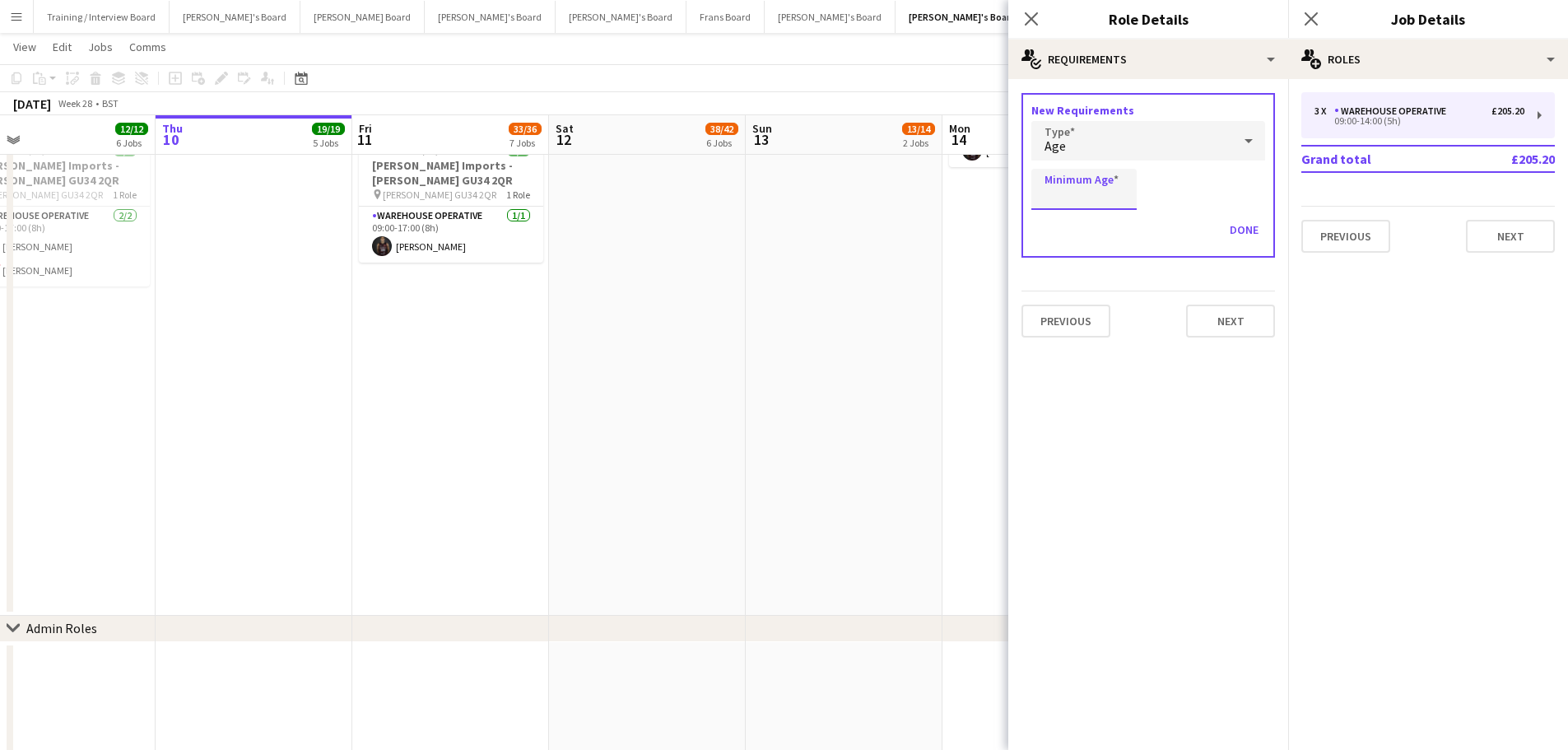 click on "Minimum Age" at bounding box center (1084, 189) 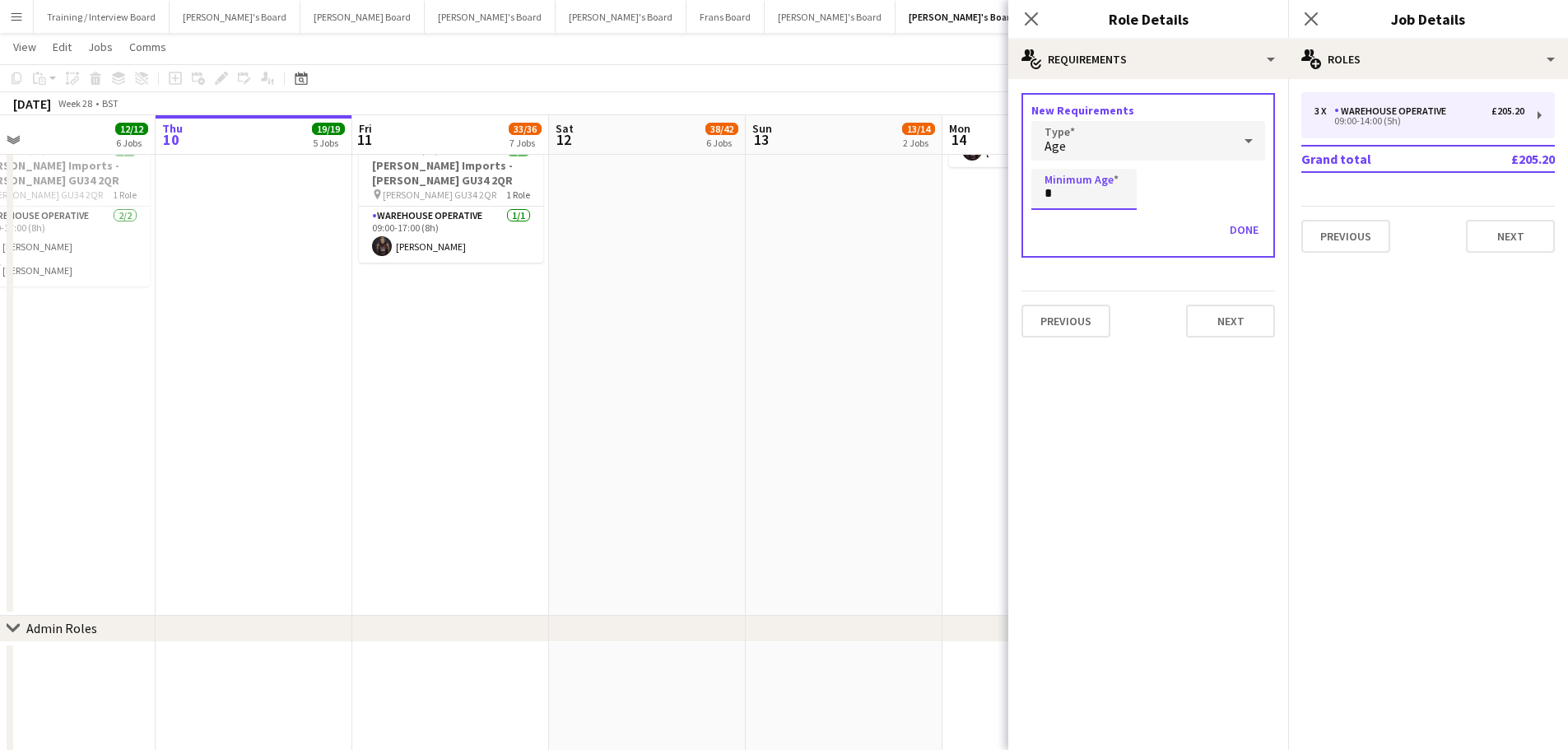 type on "**" 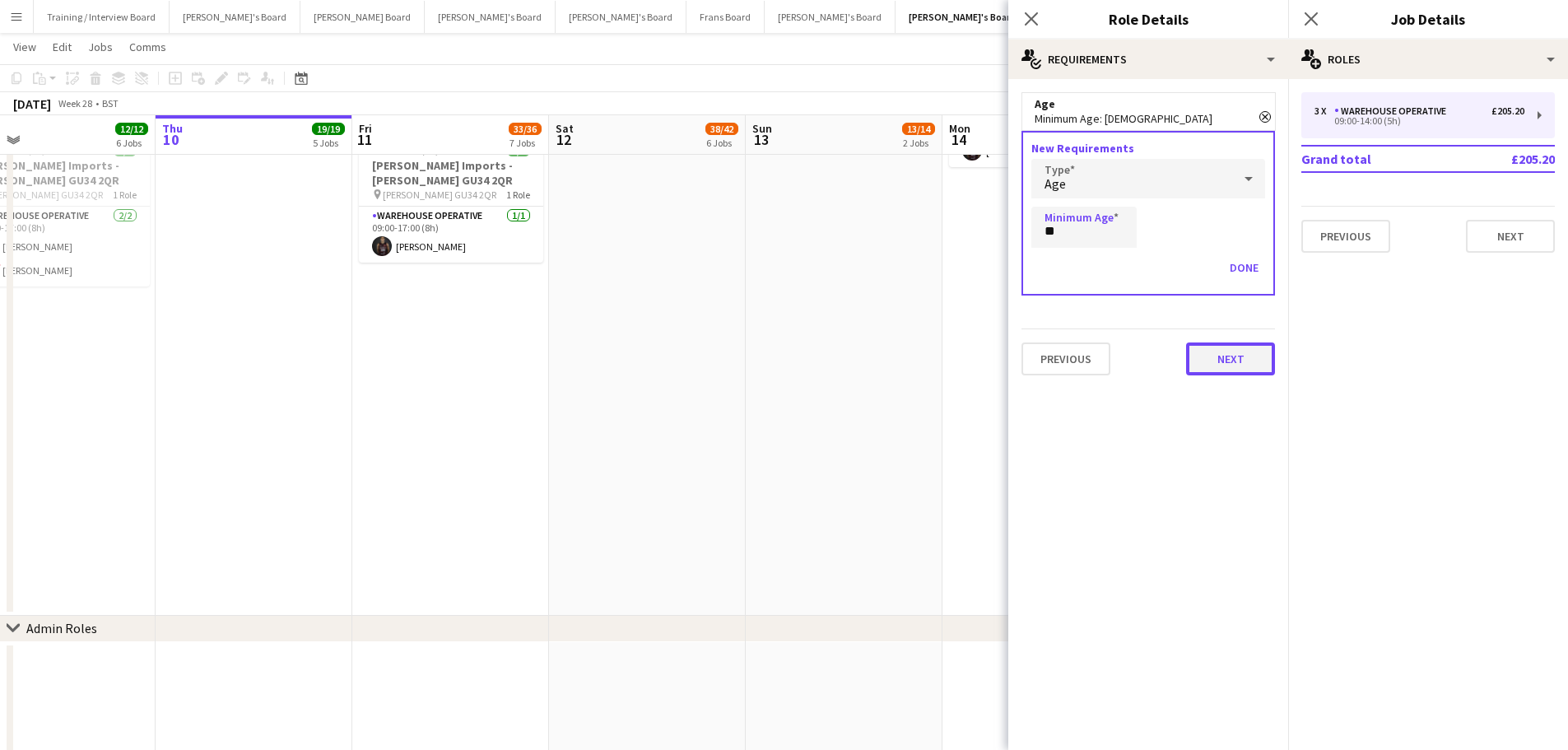 click on "Next" at bounding box center [1231, 359] 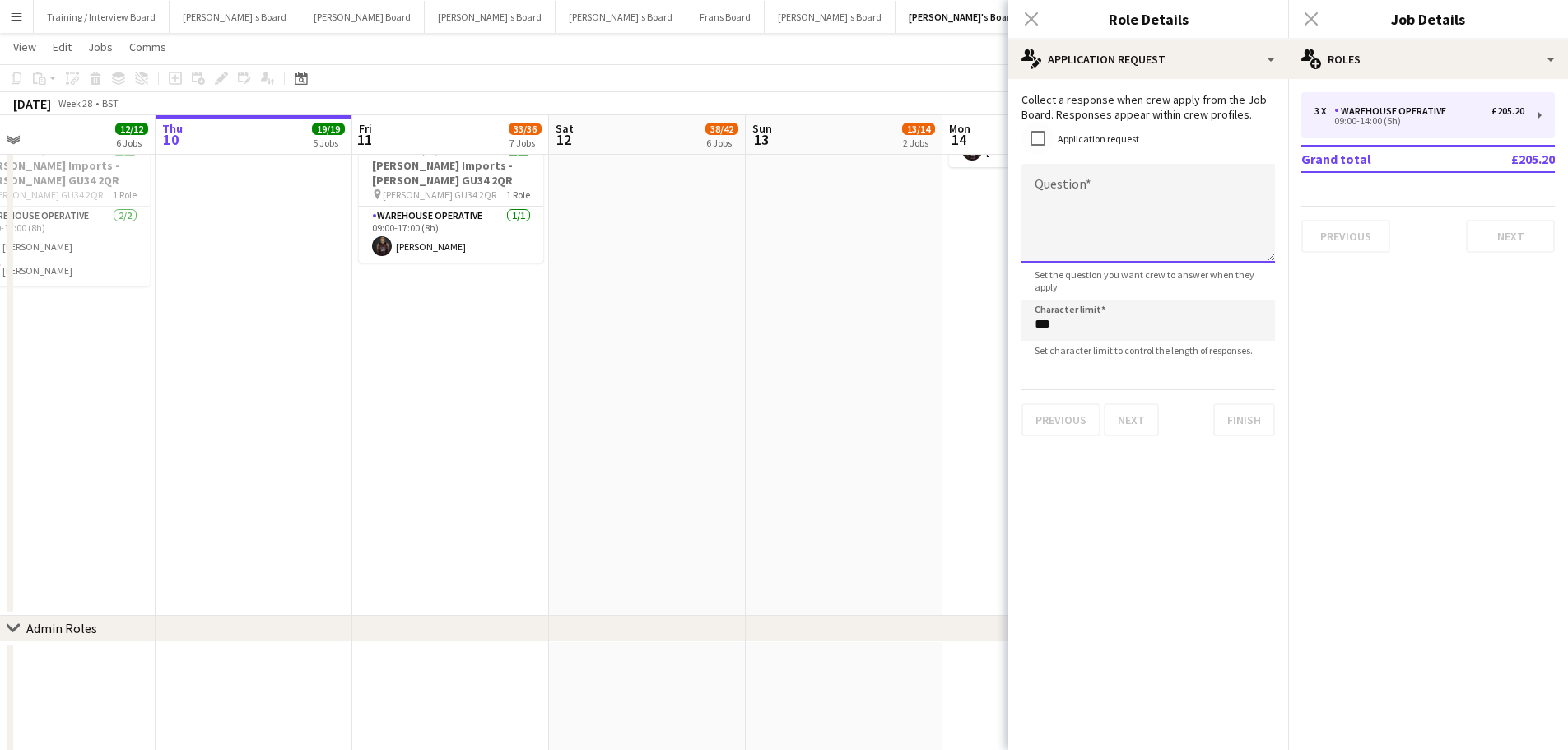 click on "Question" at bounding box center [1148, 213] 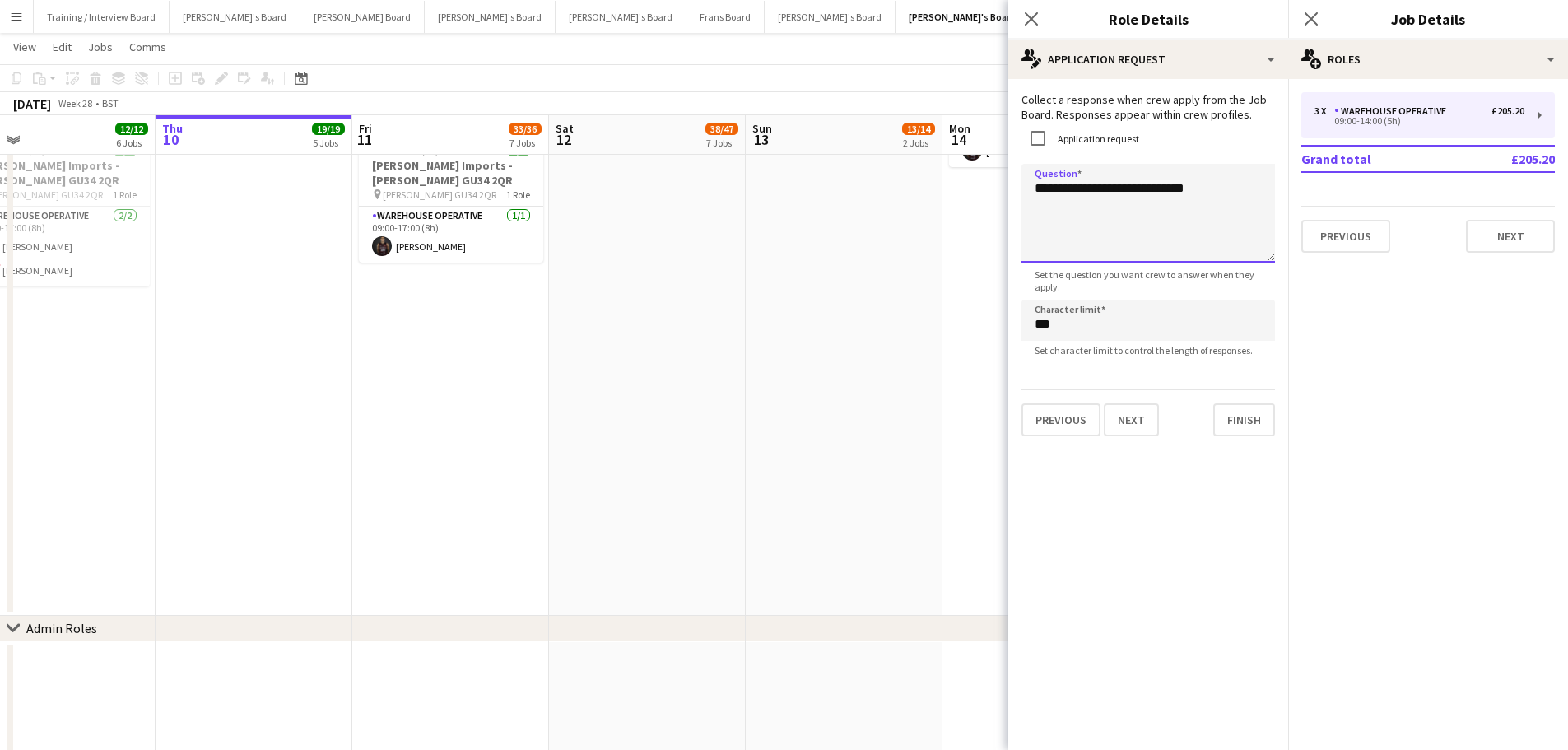 type on "**********" 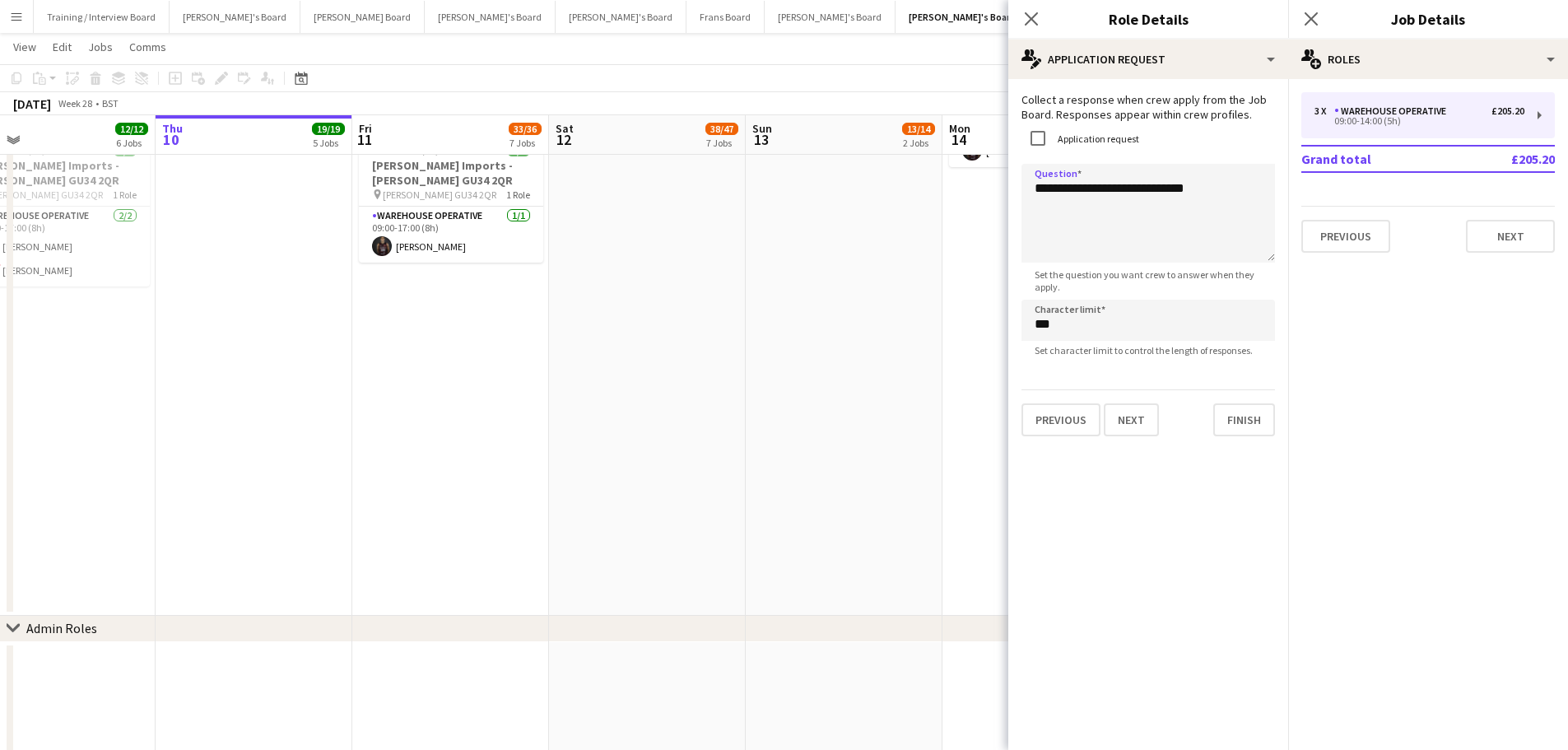 click at bounding box center [844, 224] 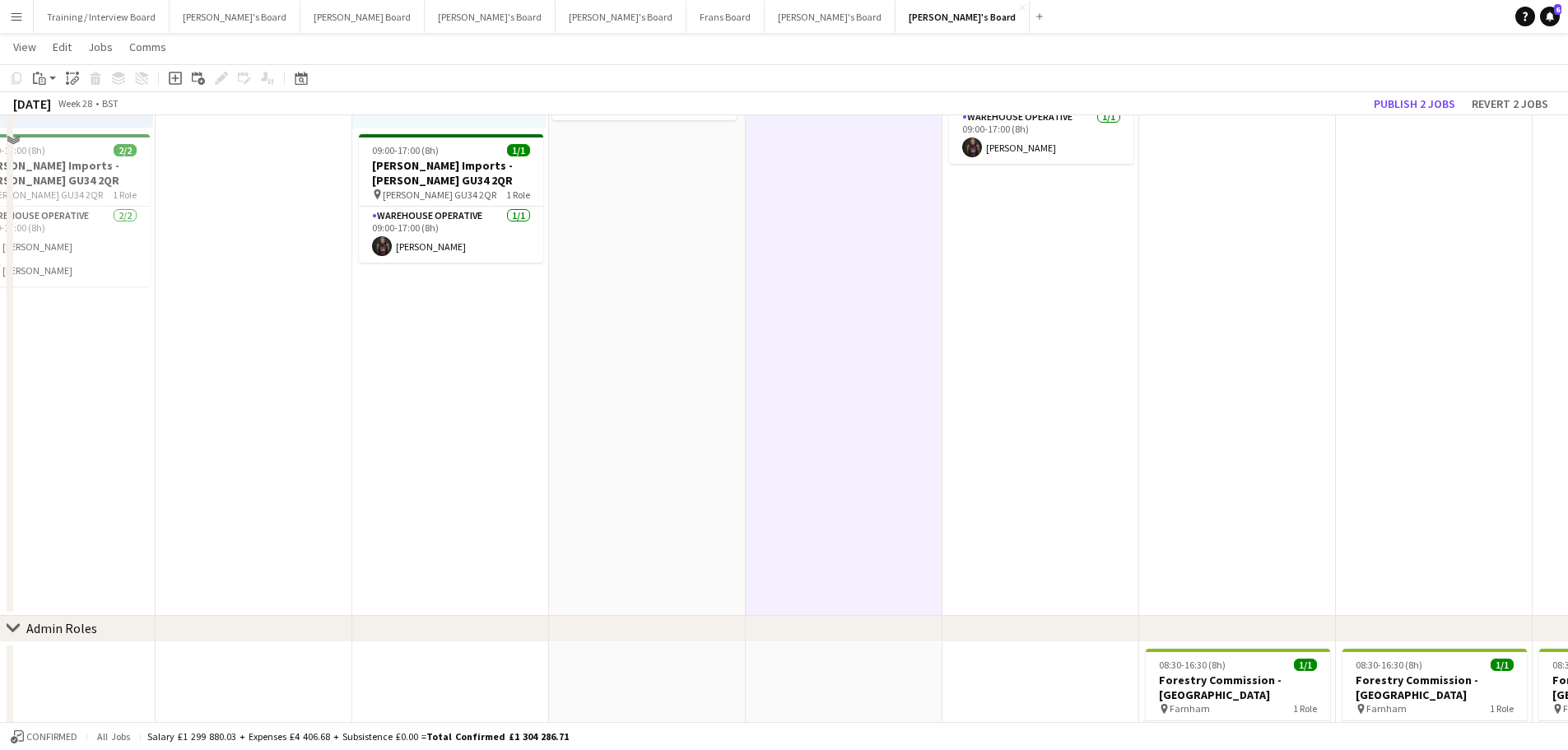 scroll, scrollTop: 2223, scrollLeft: 0, axis: vertical 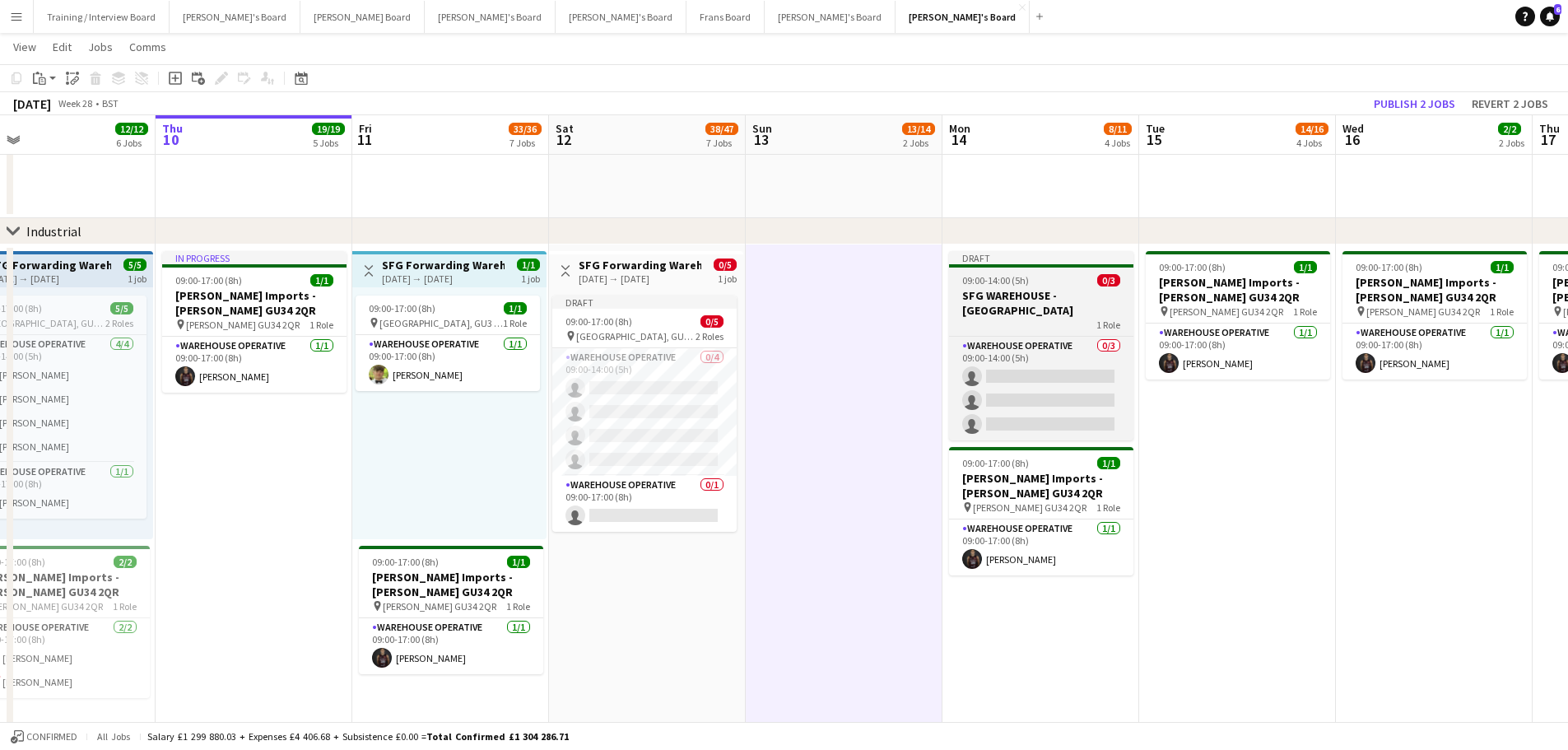click on "1 Role" at bounding box center (1041, 324) 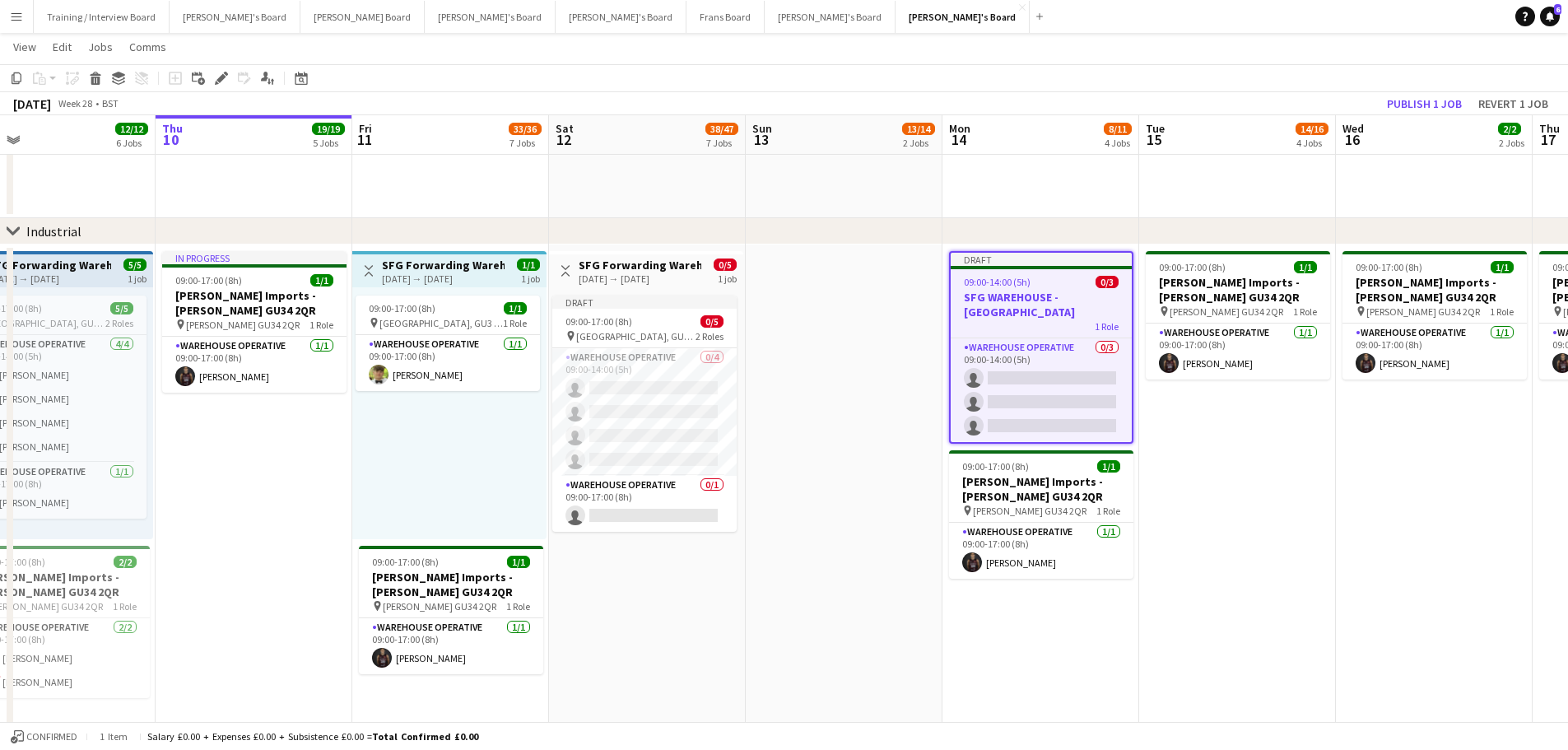 click on "Edit" at bounding box center (221, 78) 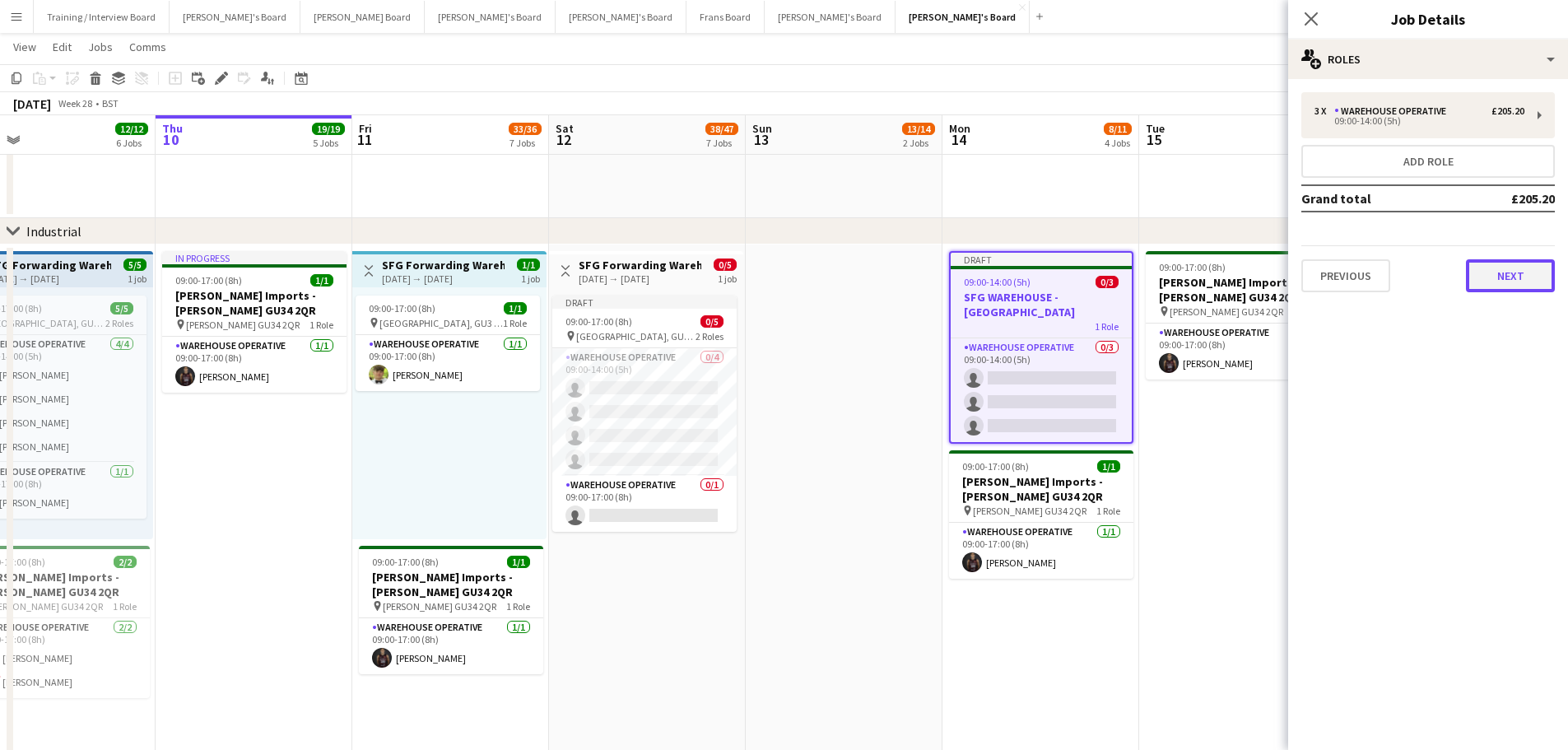 click on "Next" at bounding box center [1510, 276] 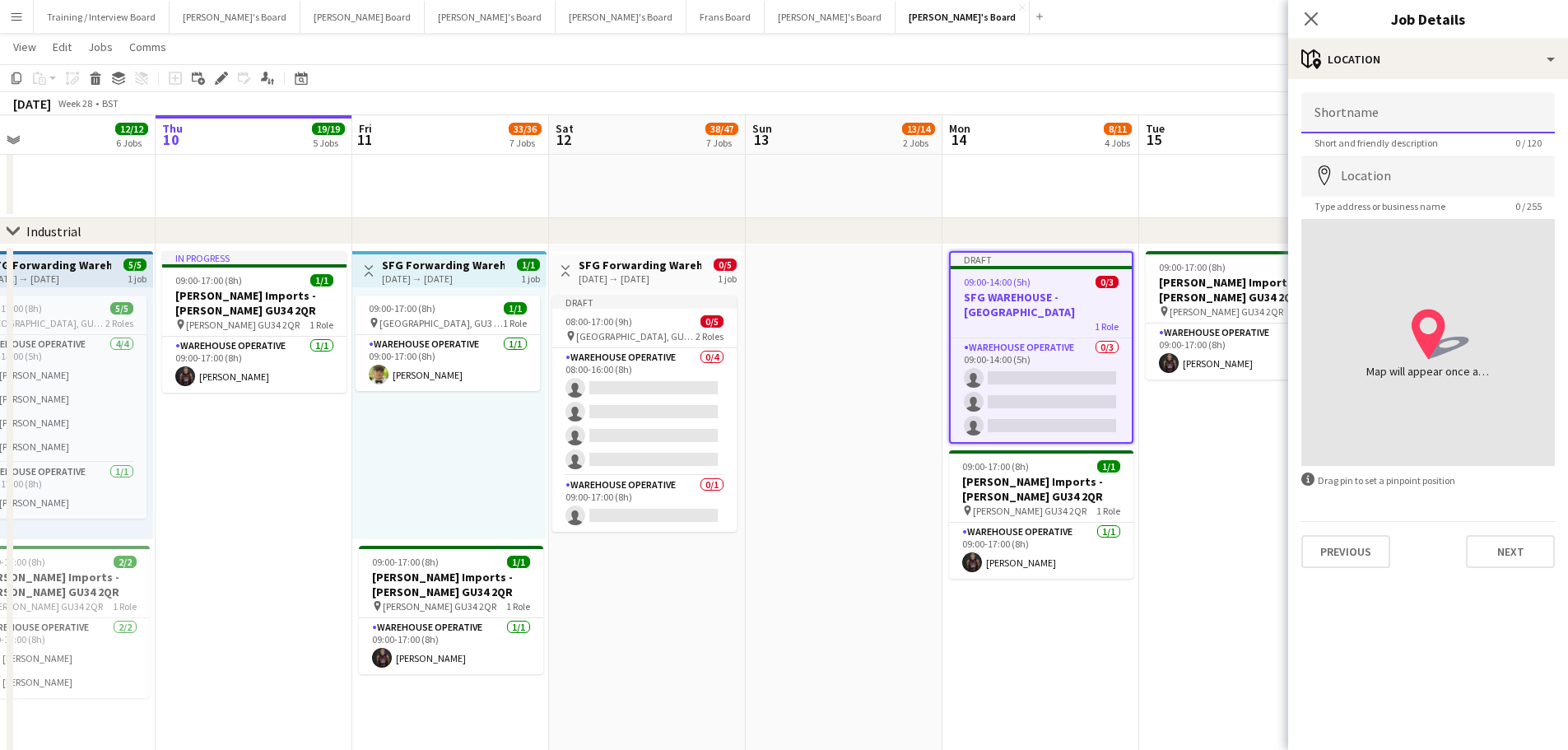 click on "Shortname" at bounding box center [1428, 113] 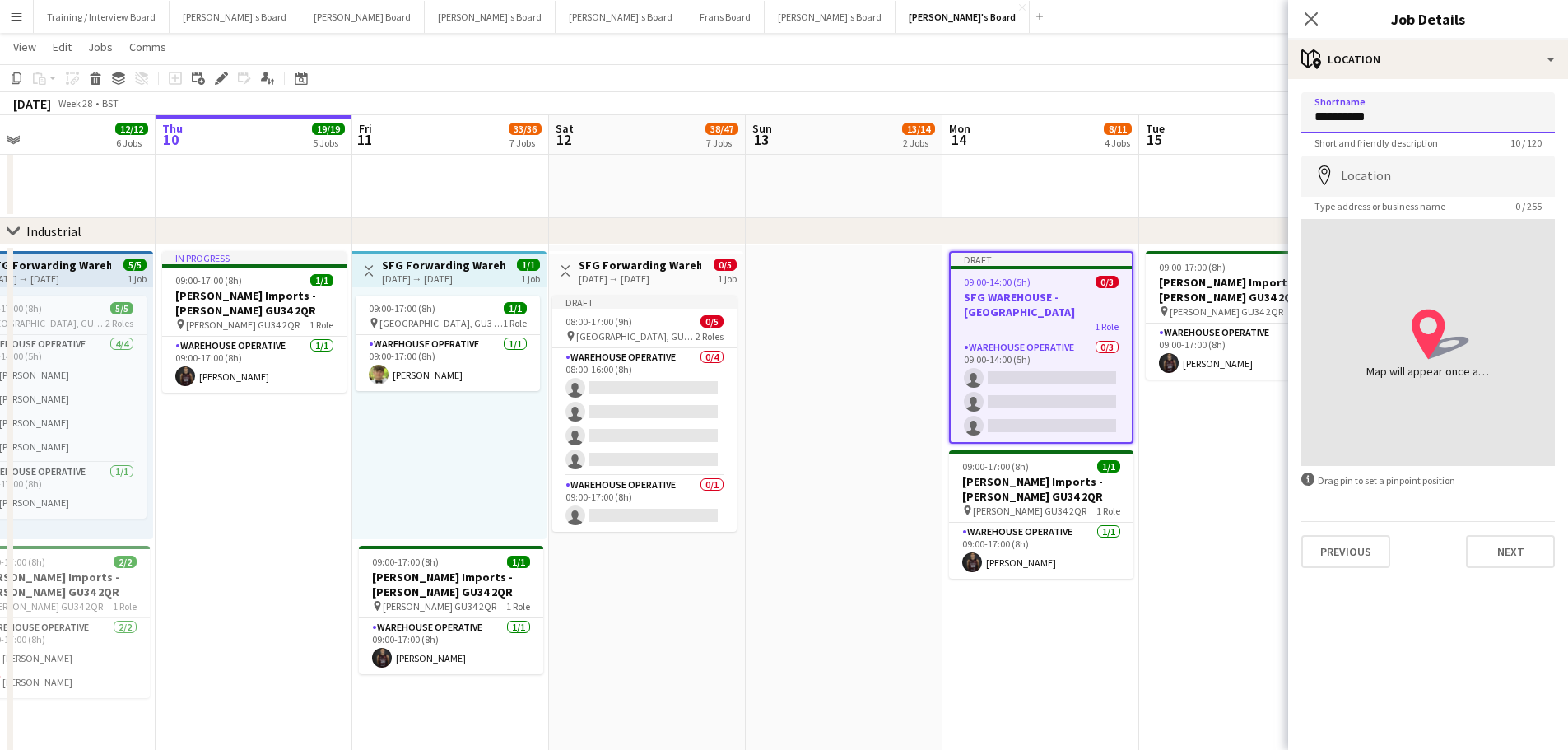 type on "**********" 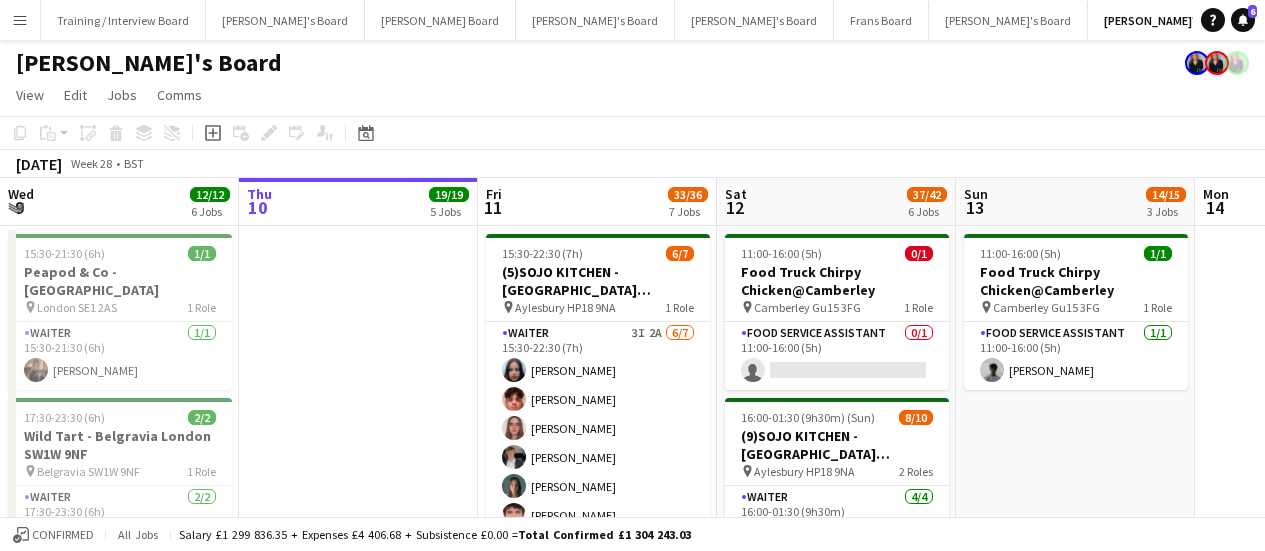 scroll, scrollTop: 0, scrollLeft: 0, axis: both 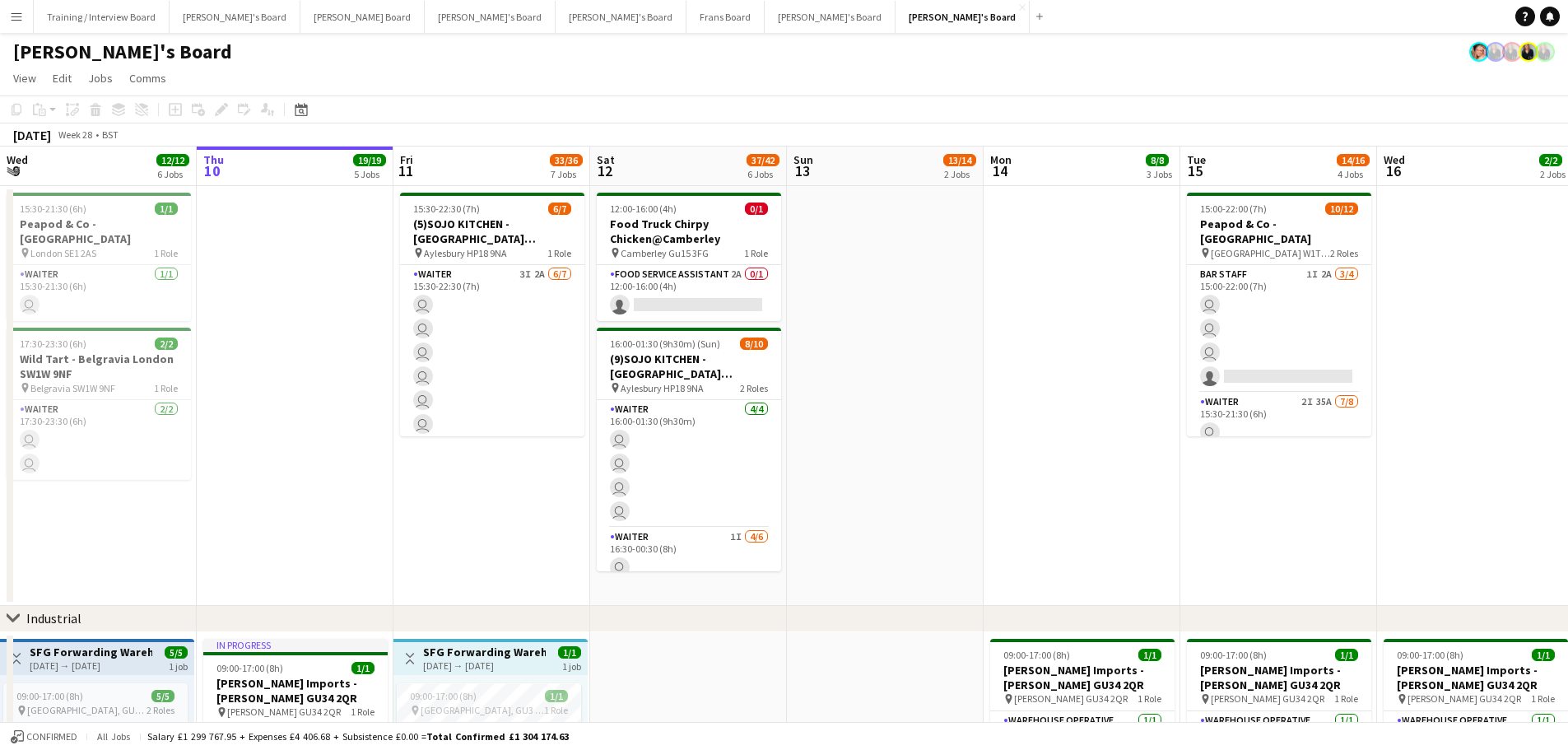 click on "Menu" at bounding box center (16, 16) 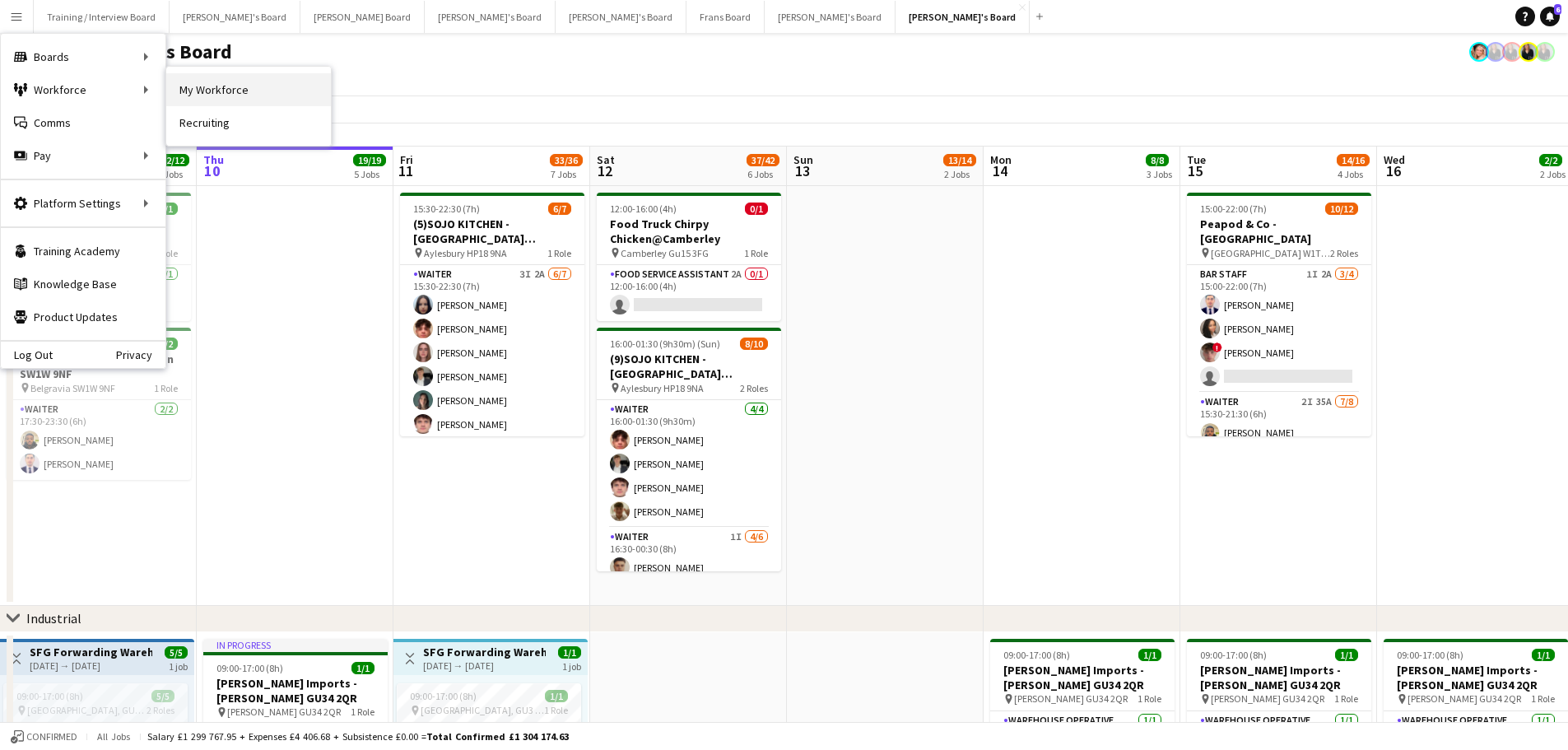 click on "My Workforce" at bounding box center [249, 90] 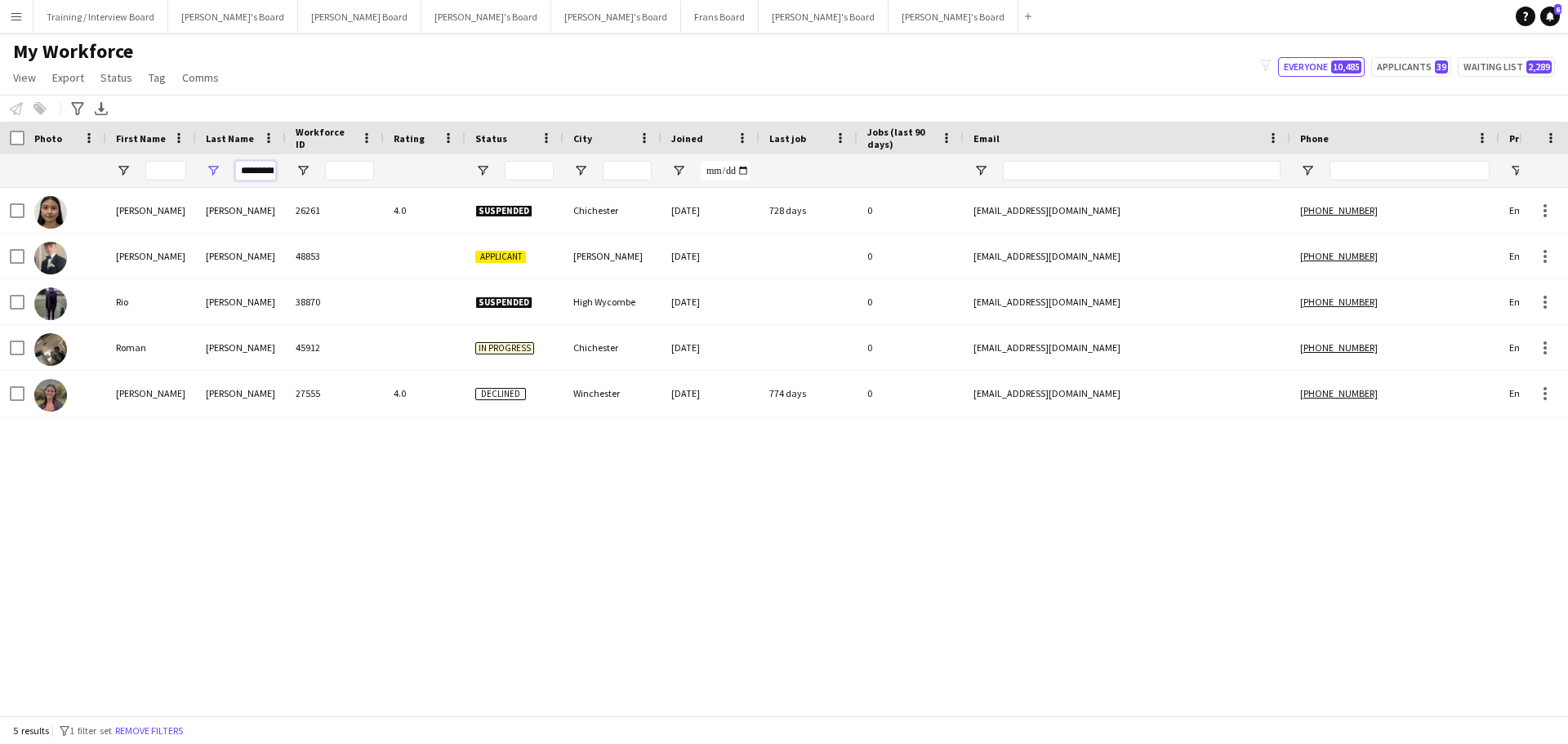 drag, startPoint x: 241, startPoint y: 170, endPoint x: 397, endPoint y: 188, distance: 157.03503 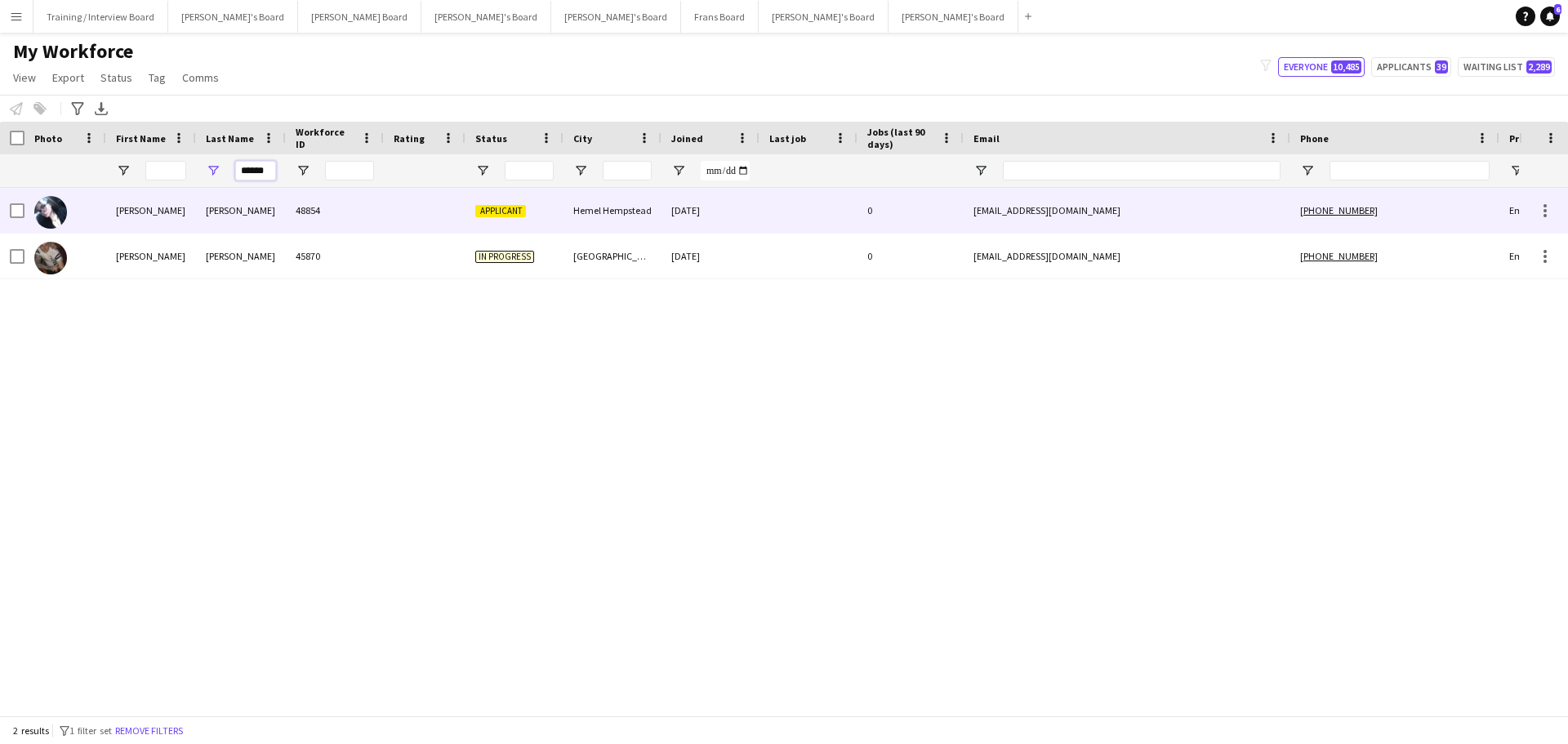 type on "******" 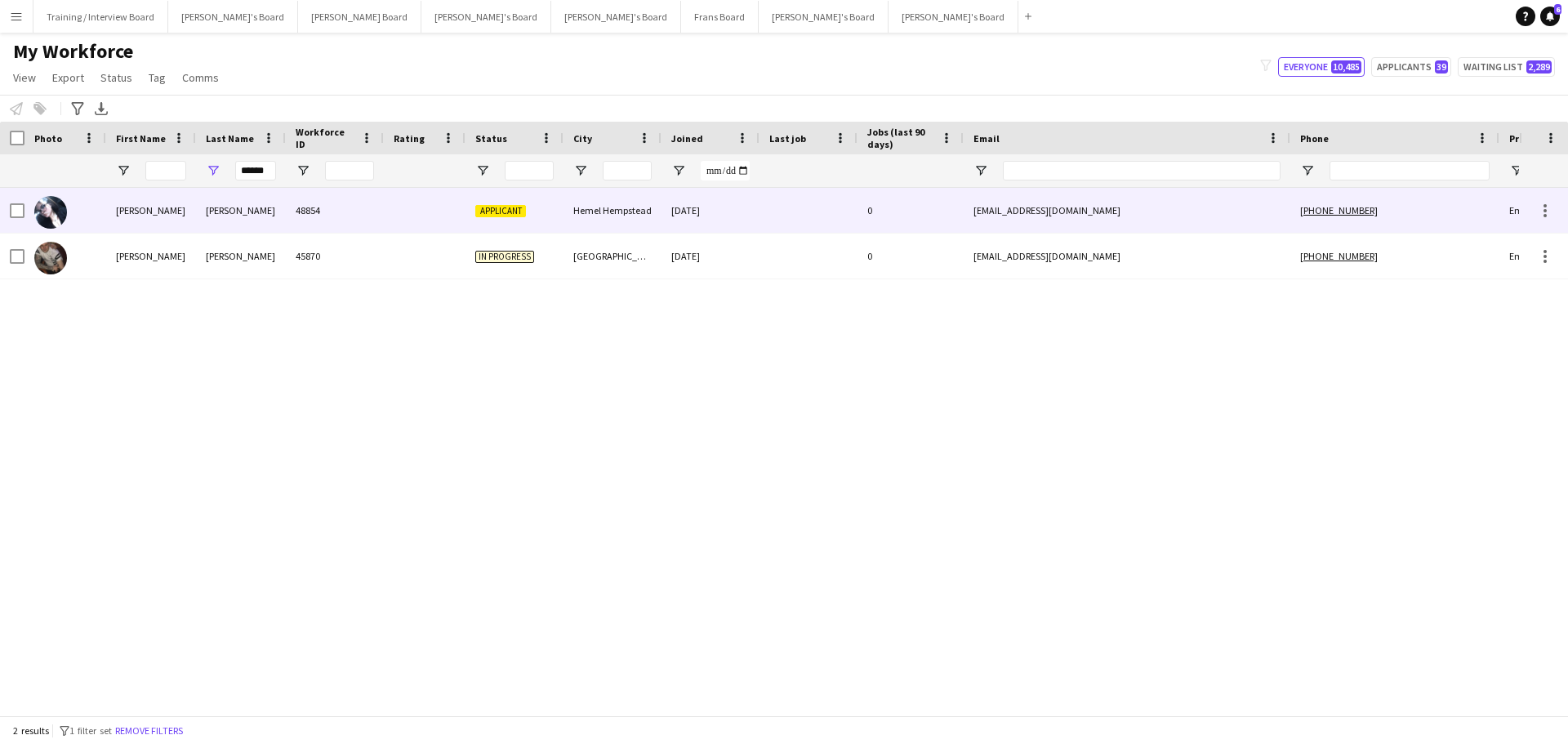 click on "Alexis" at bounding box center (151, 210) 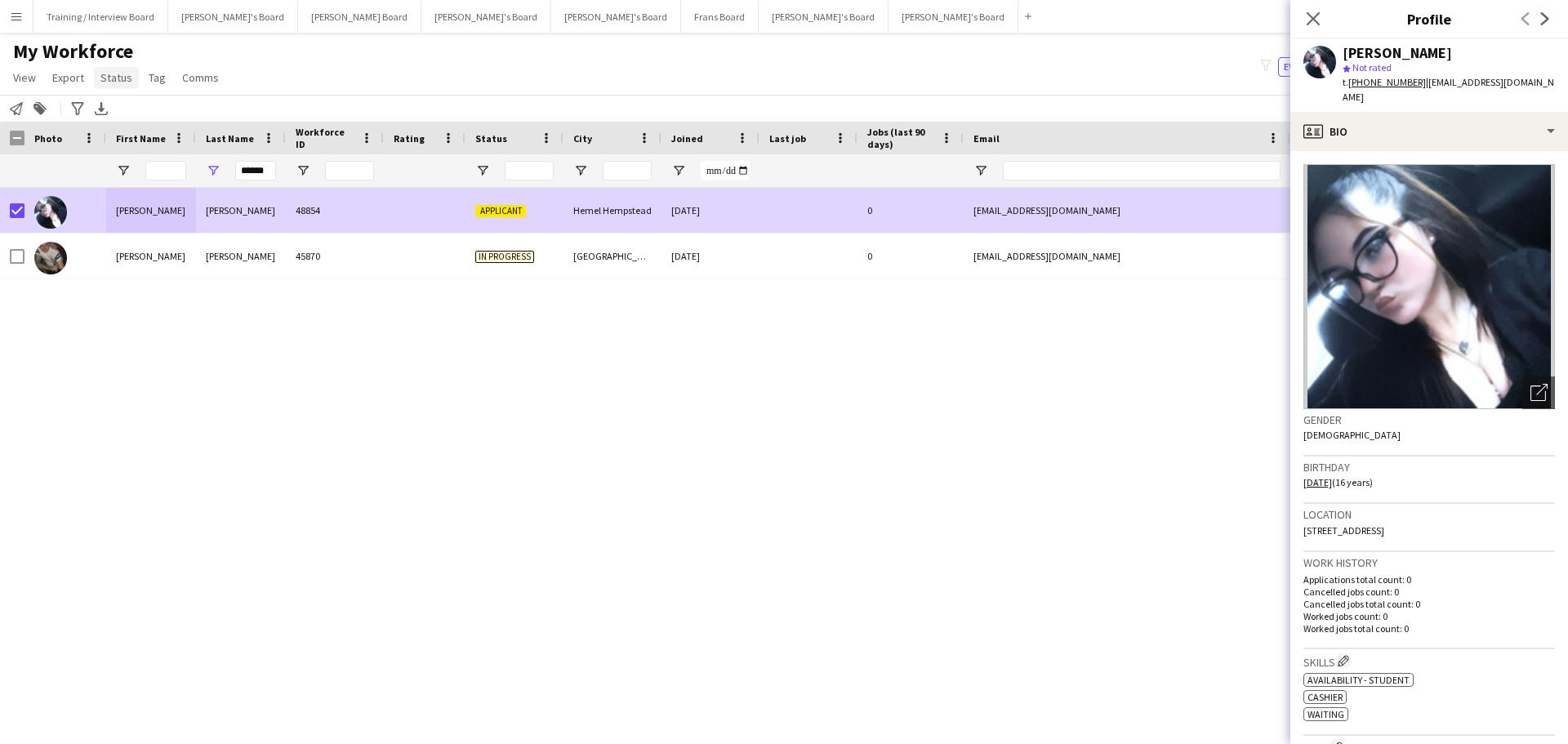 click on "Status" 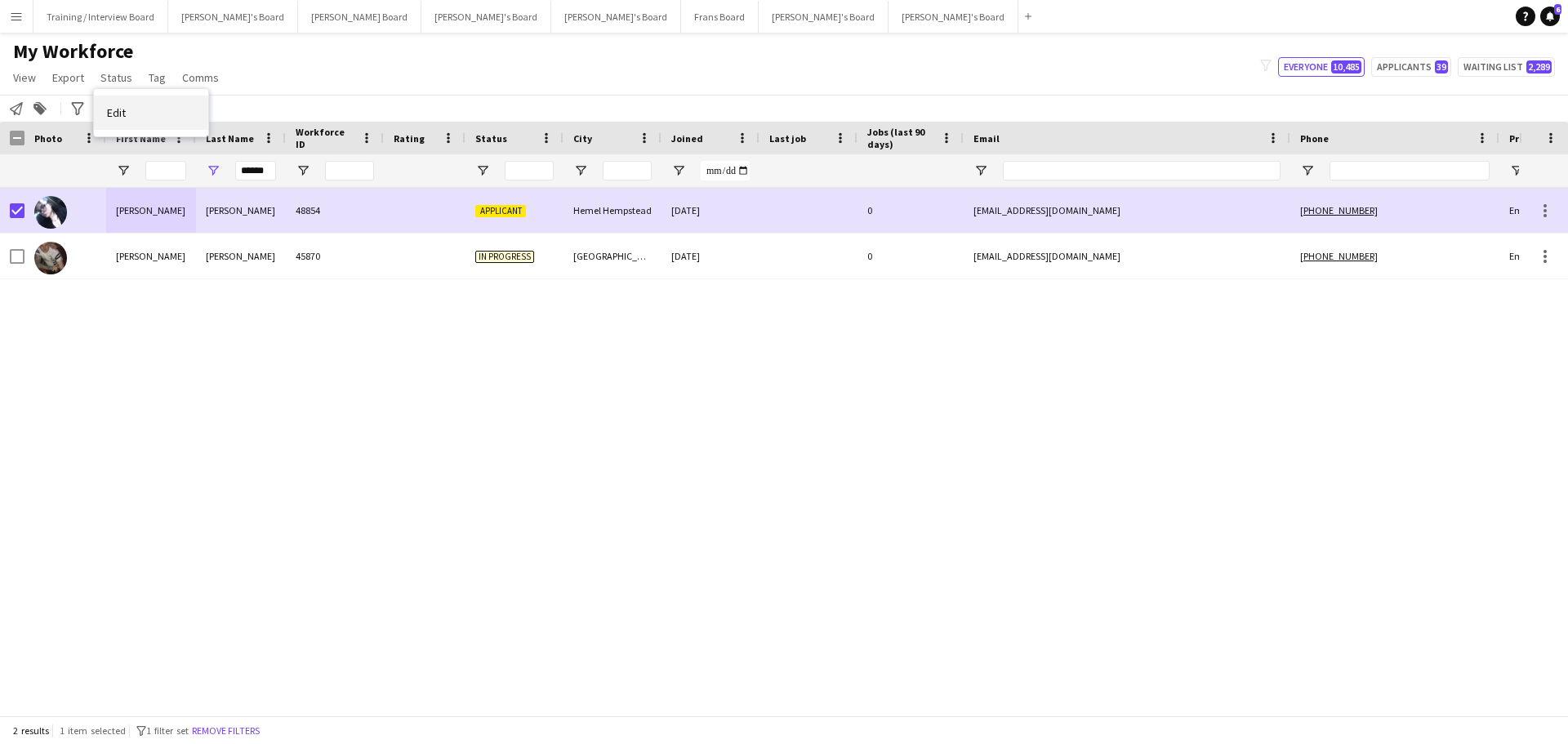 click on "Edit" at bounding box center (151, 113) 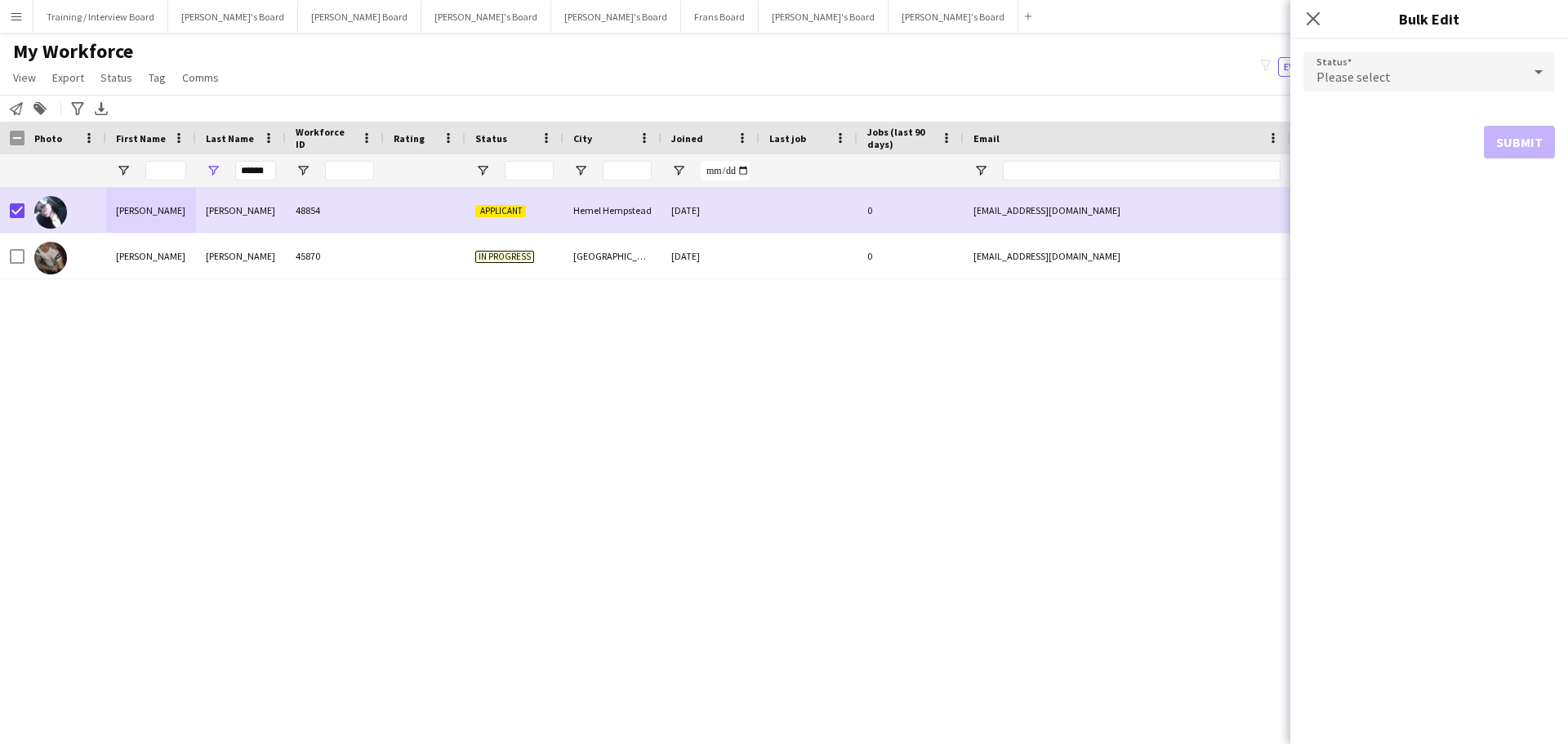 click on "Please select" at bounding box center (1413, 72) 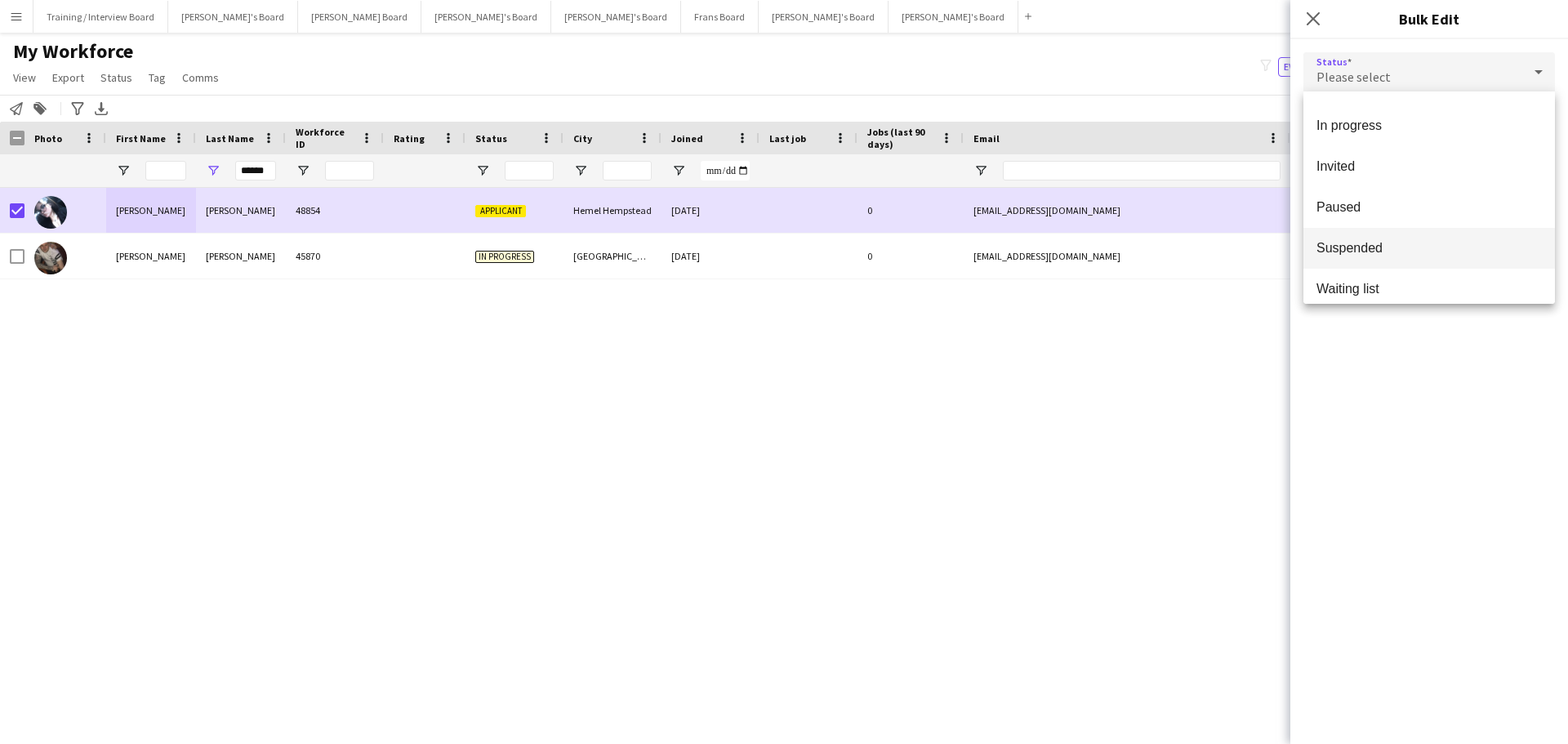 scroll, scrollTop: 168, scrollLeft: 0, axis: vertical 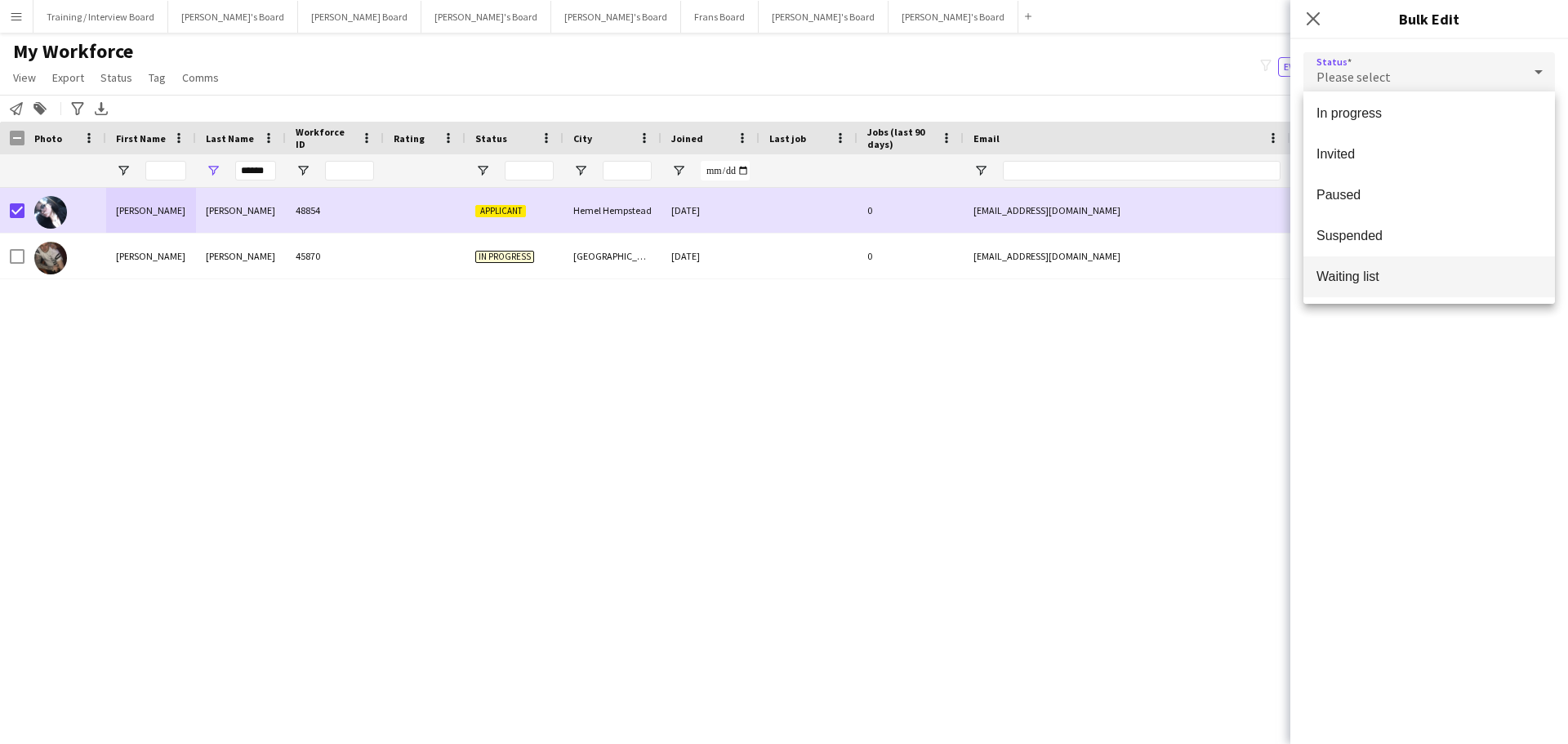 click on "Waiting list" at bounding box center [1429, 276] 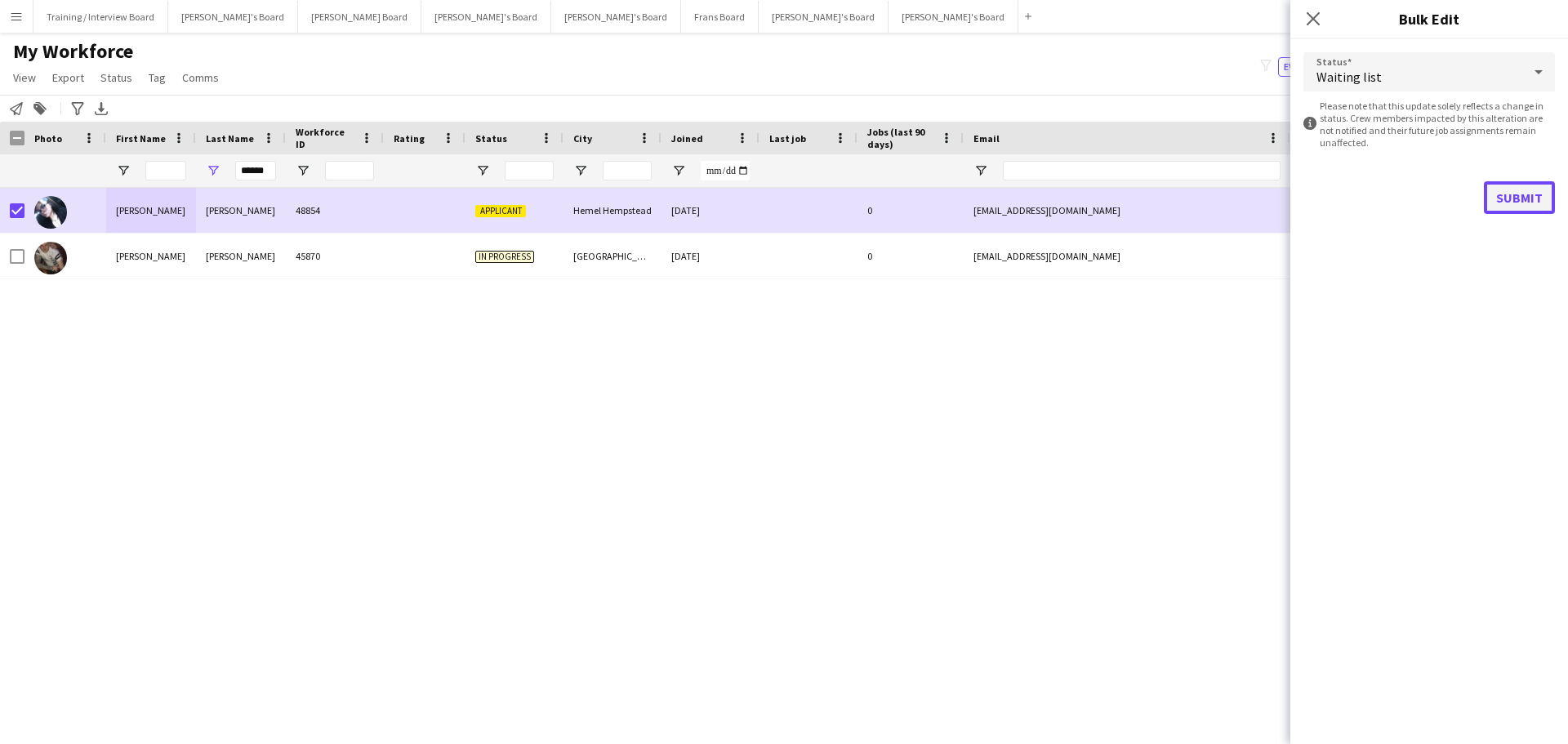 click on "Submit" 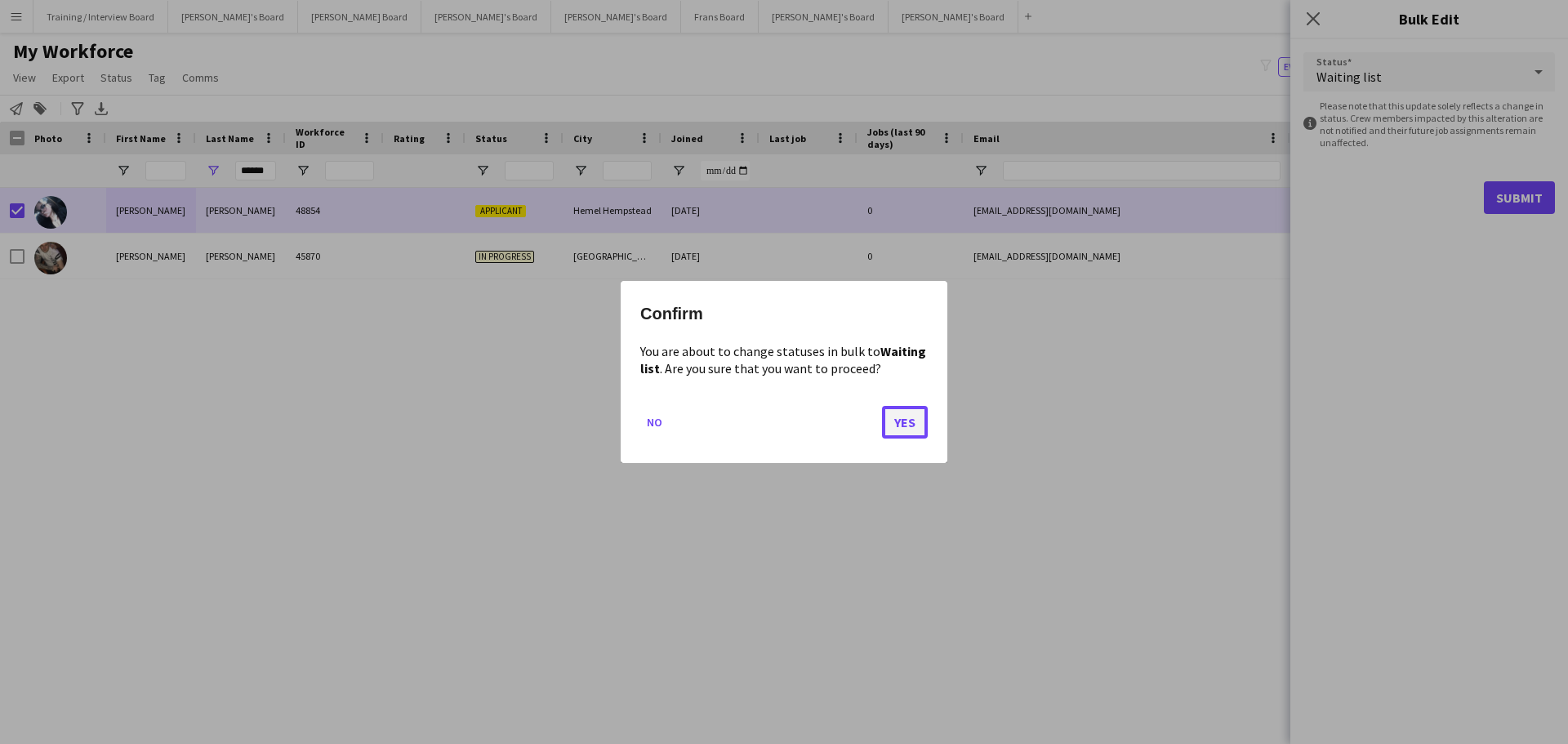 click on "Yes" 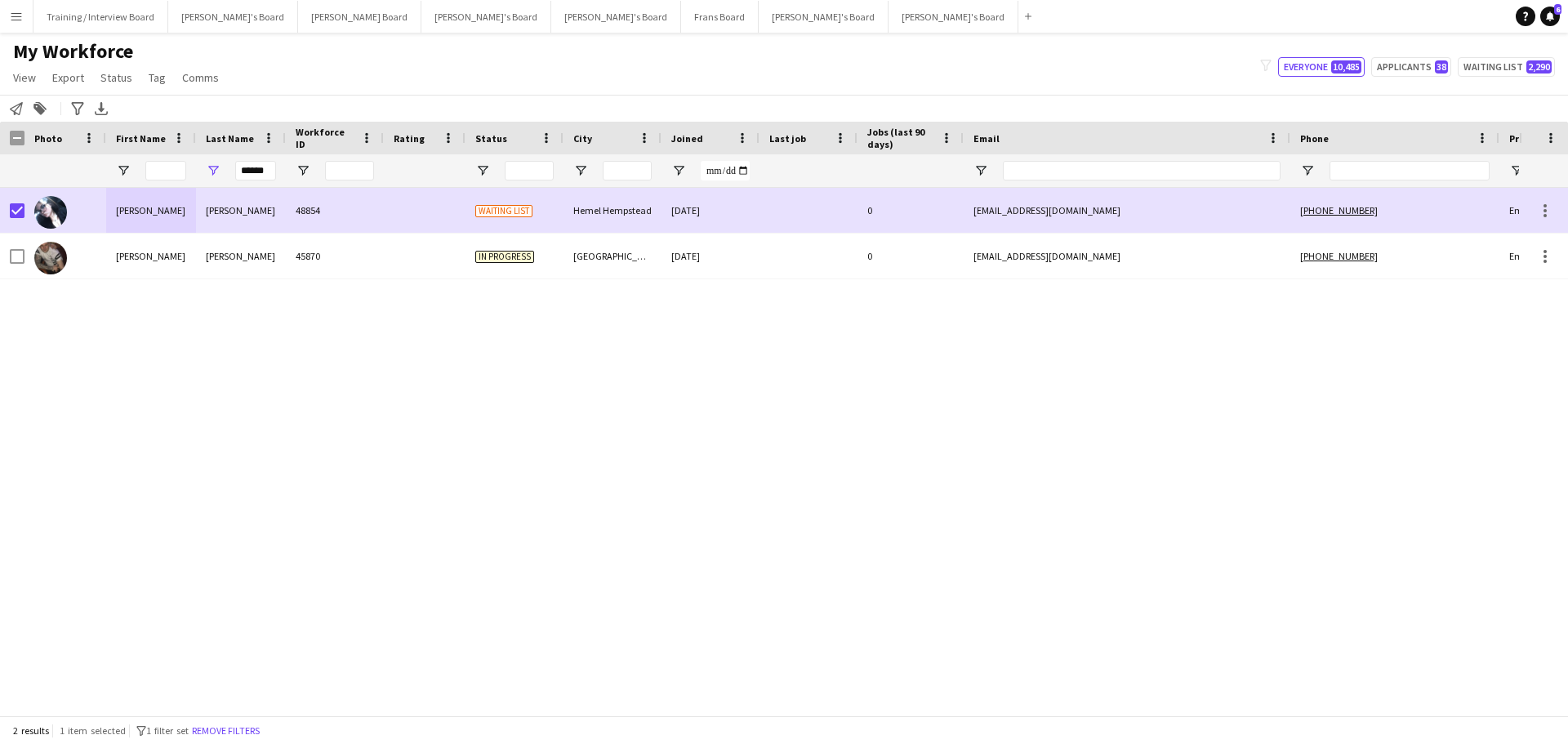 click on "Menu" at bounding box center (16, 16) 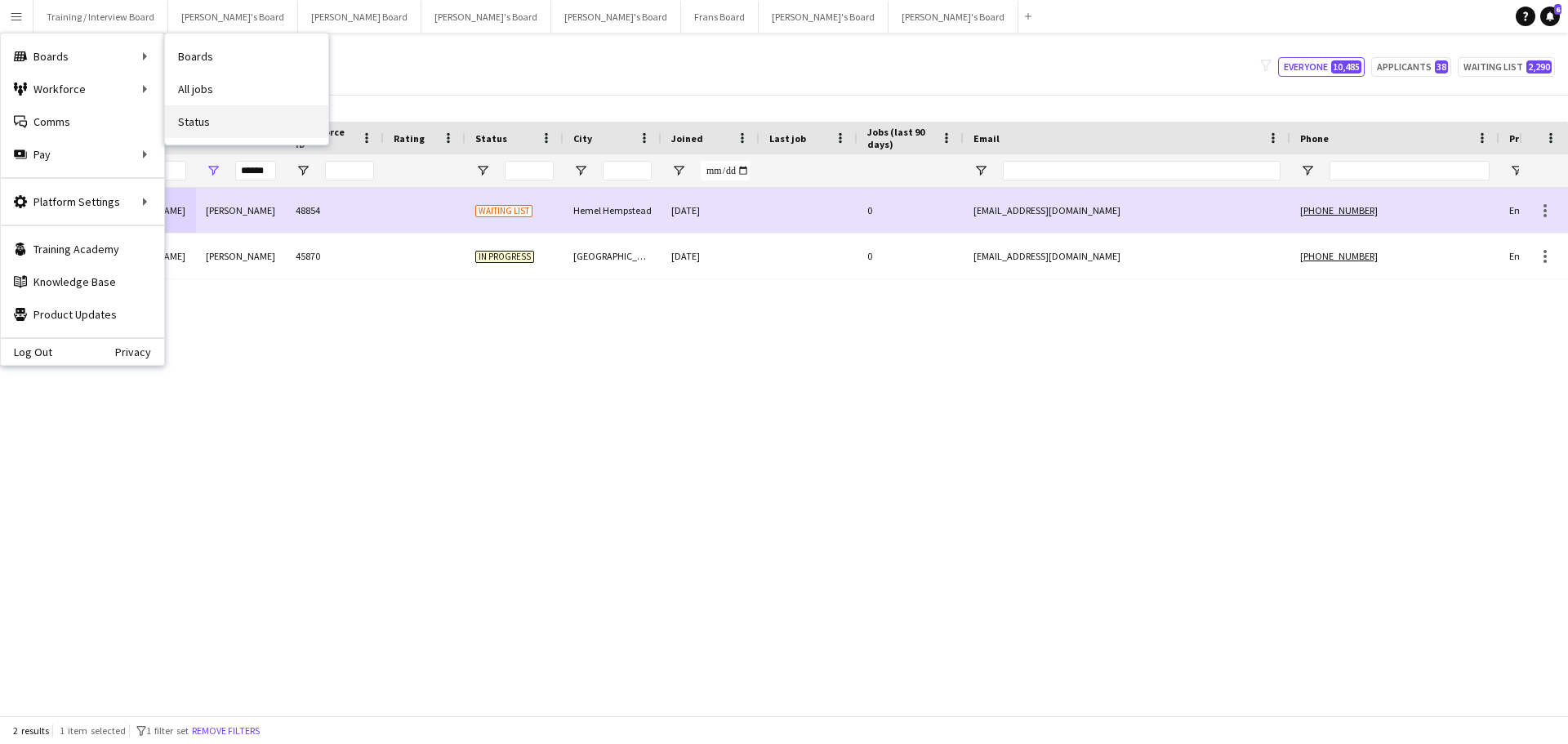 click on "Status" at bounding box center [247, 122] 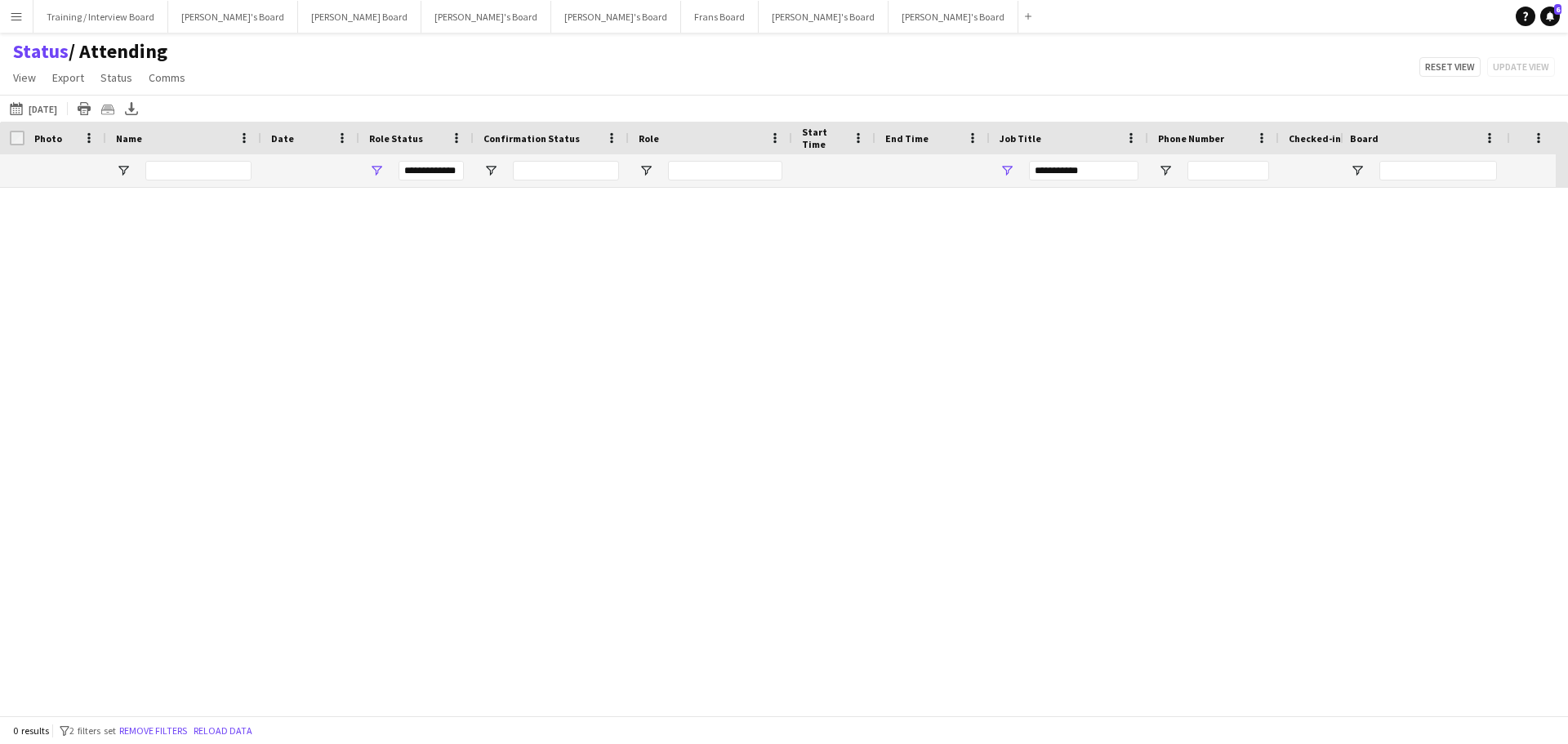 type on "***" 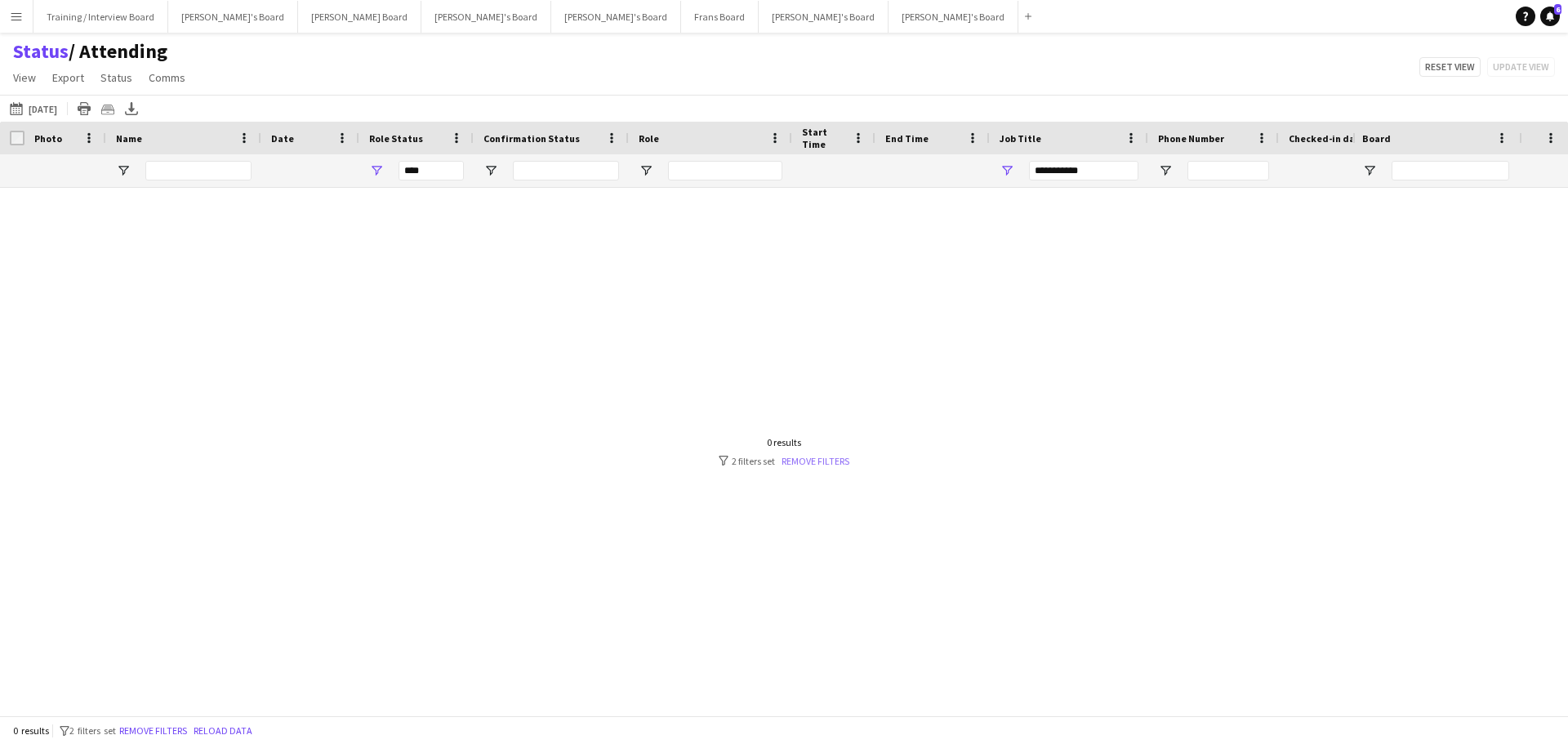 click on "Remove filters" at bounding box center (815, 461) 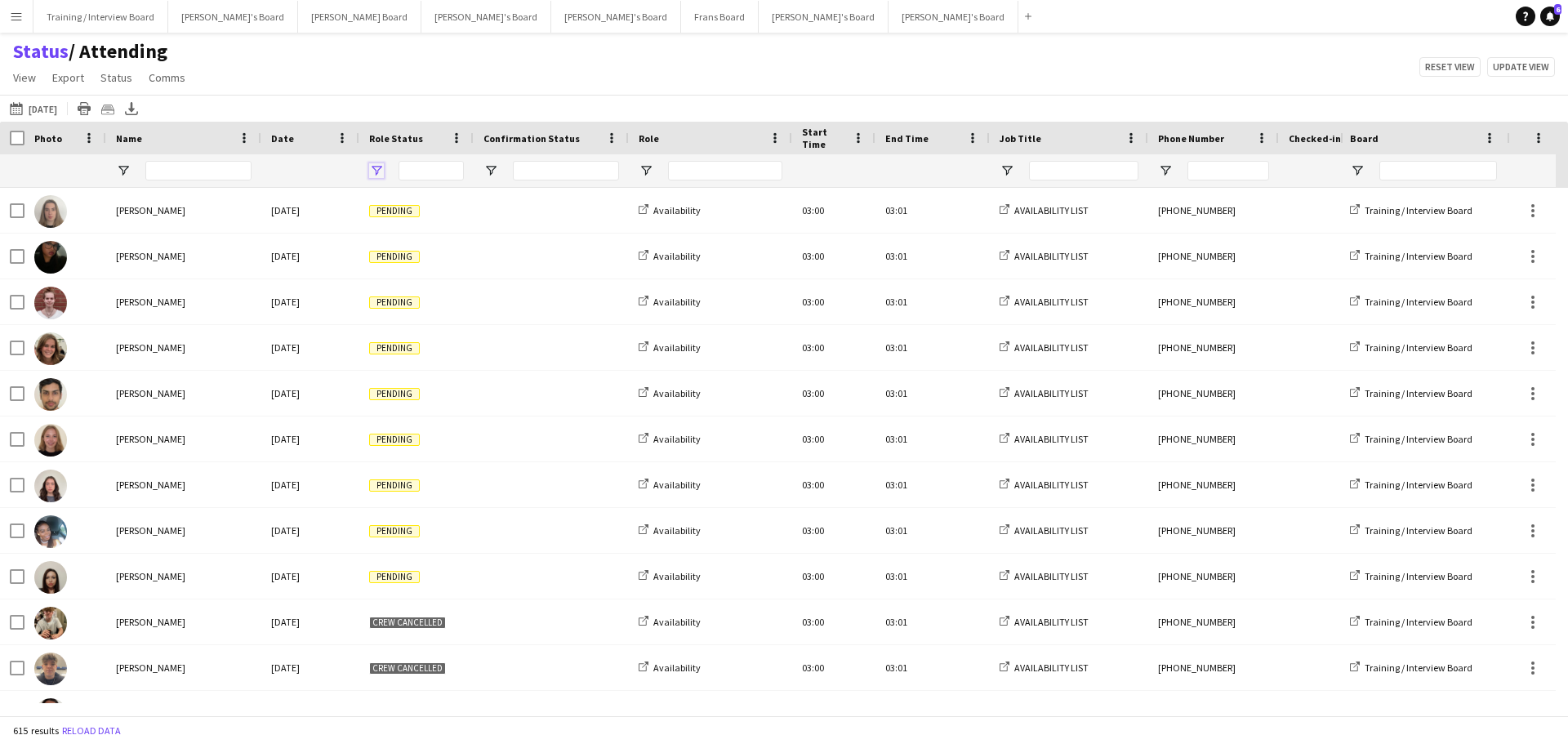 click at bounding box center [376, 171] 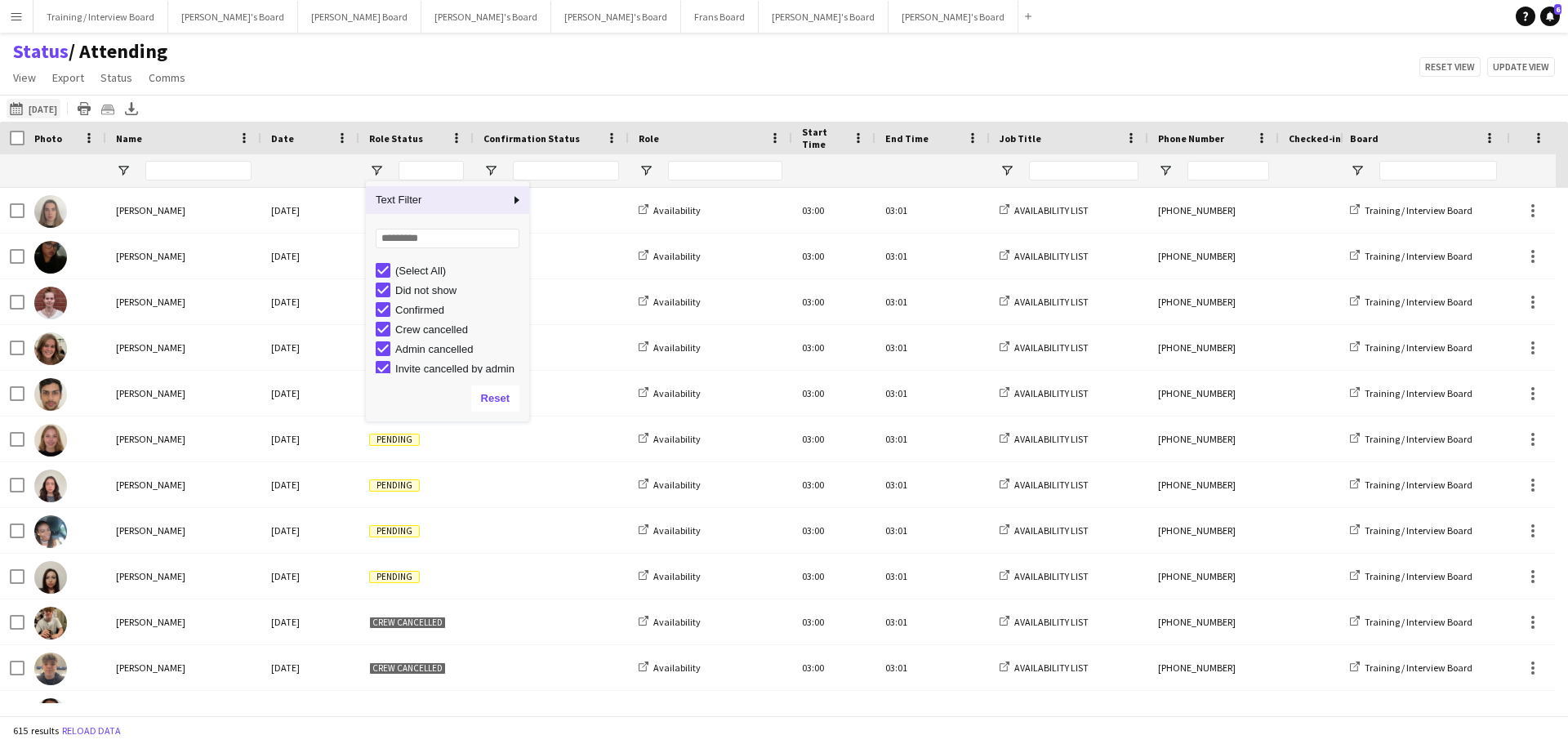 click on "[DATE] to [DATE]
[DATE]" 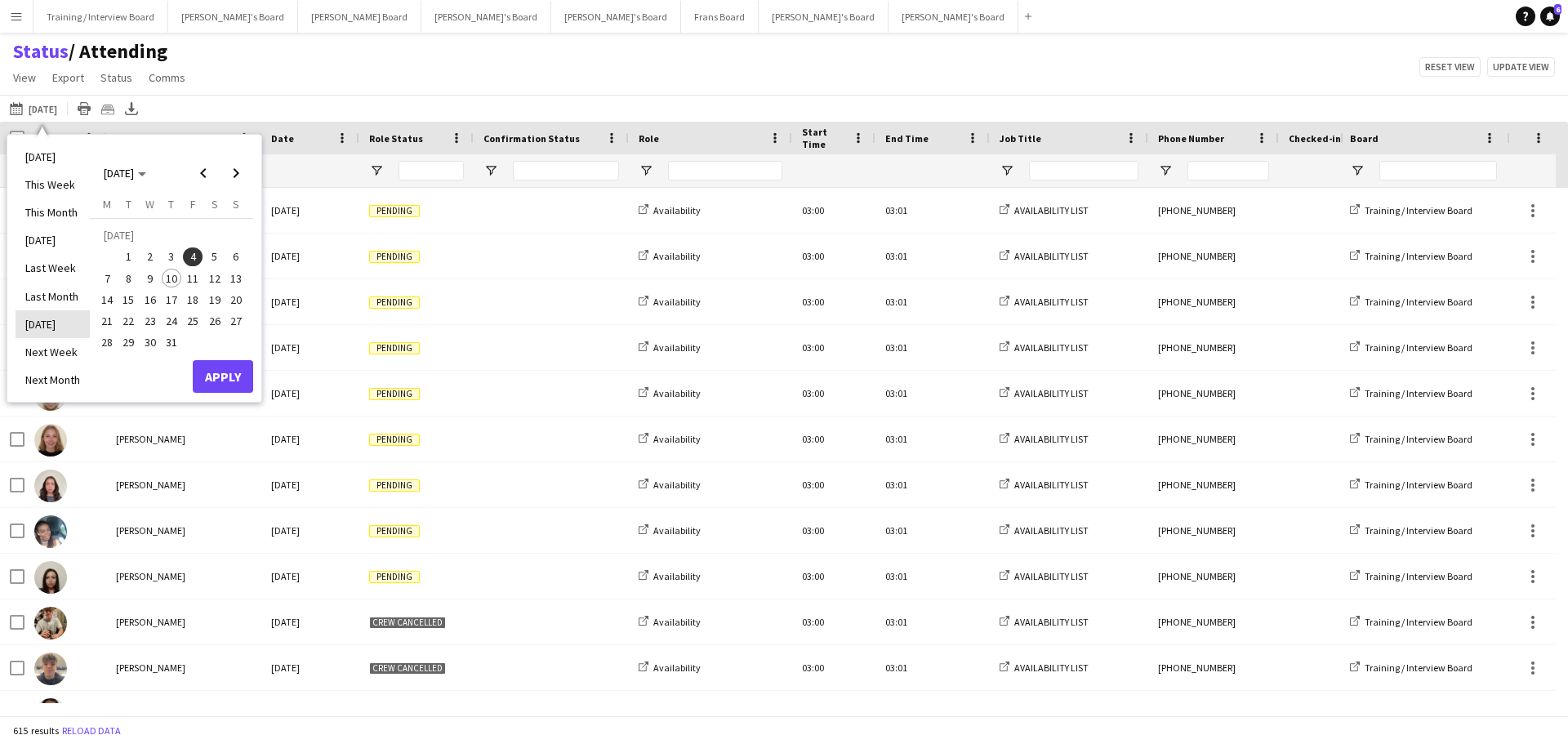 click on "[DATE]" at bounding box center [52, 324] 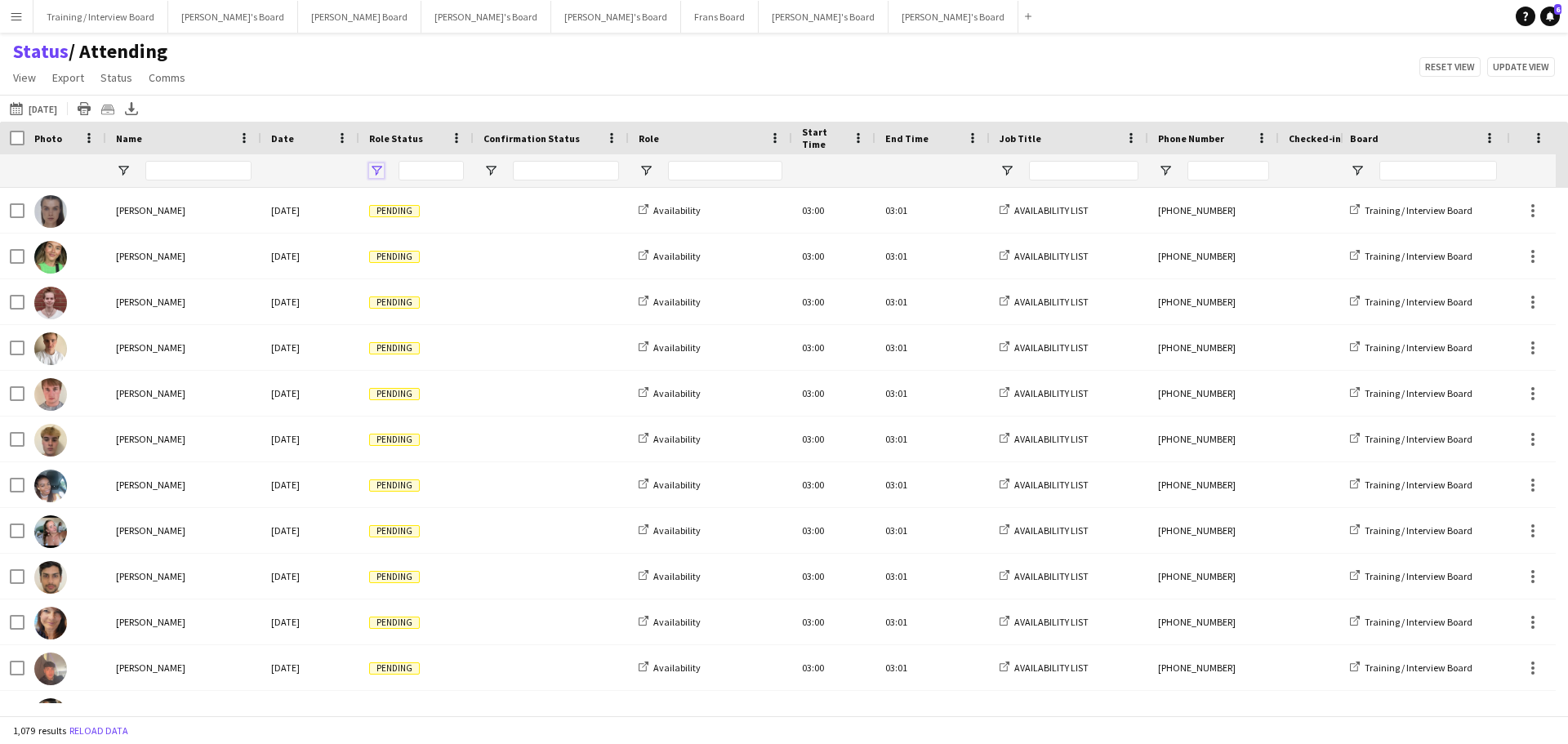 click at bounding box center [376, 171] 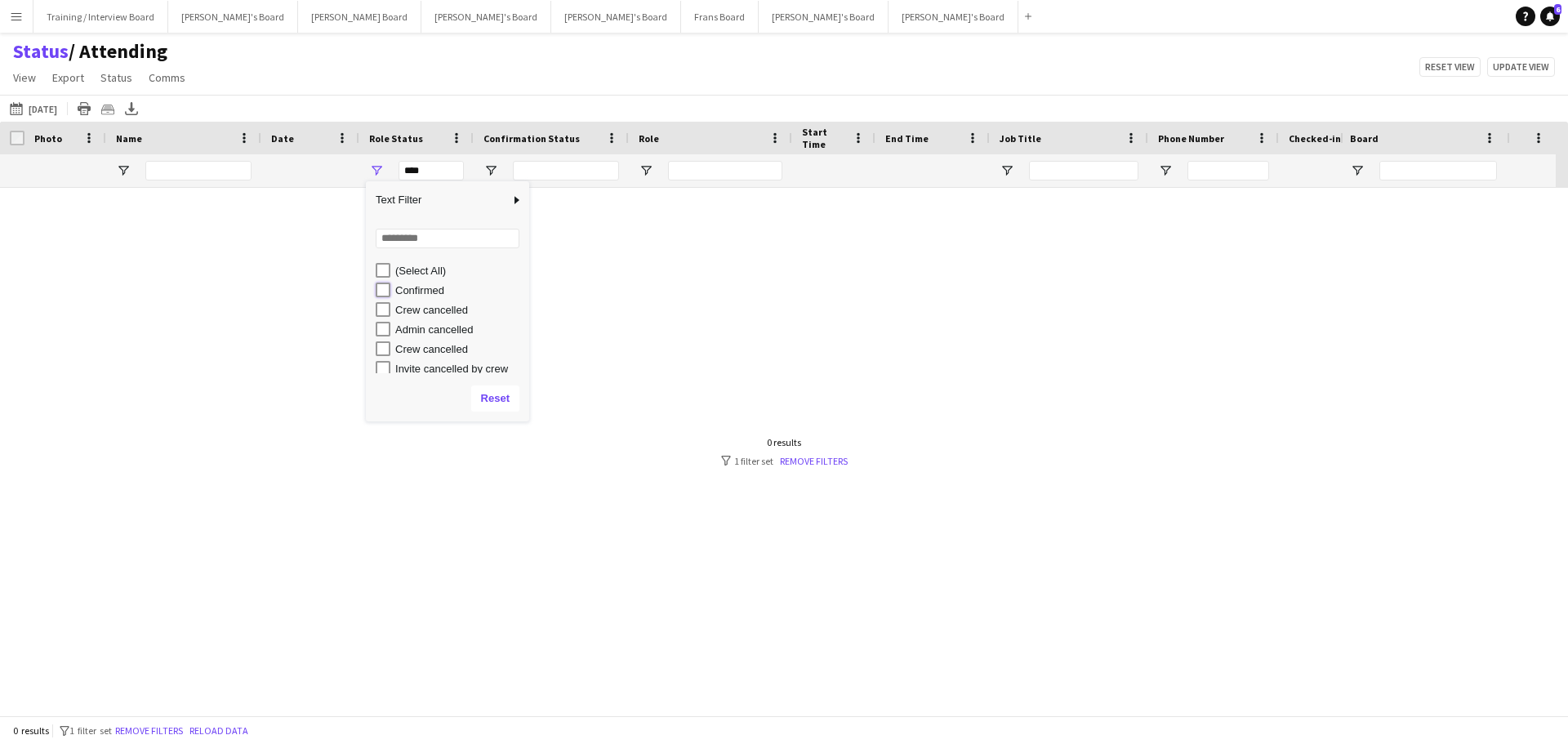 type on "**********" 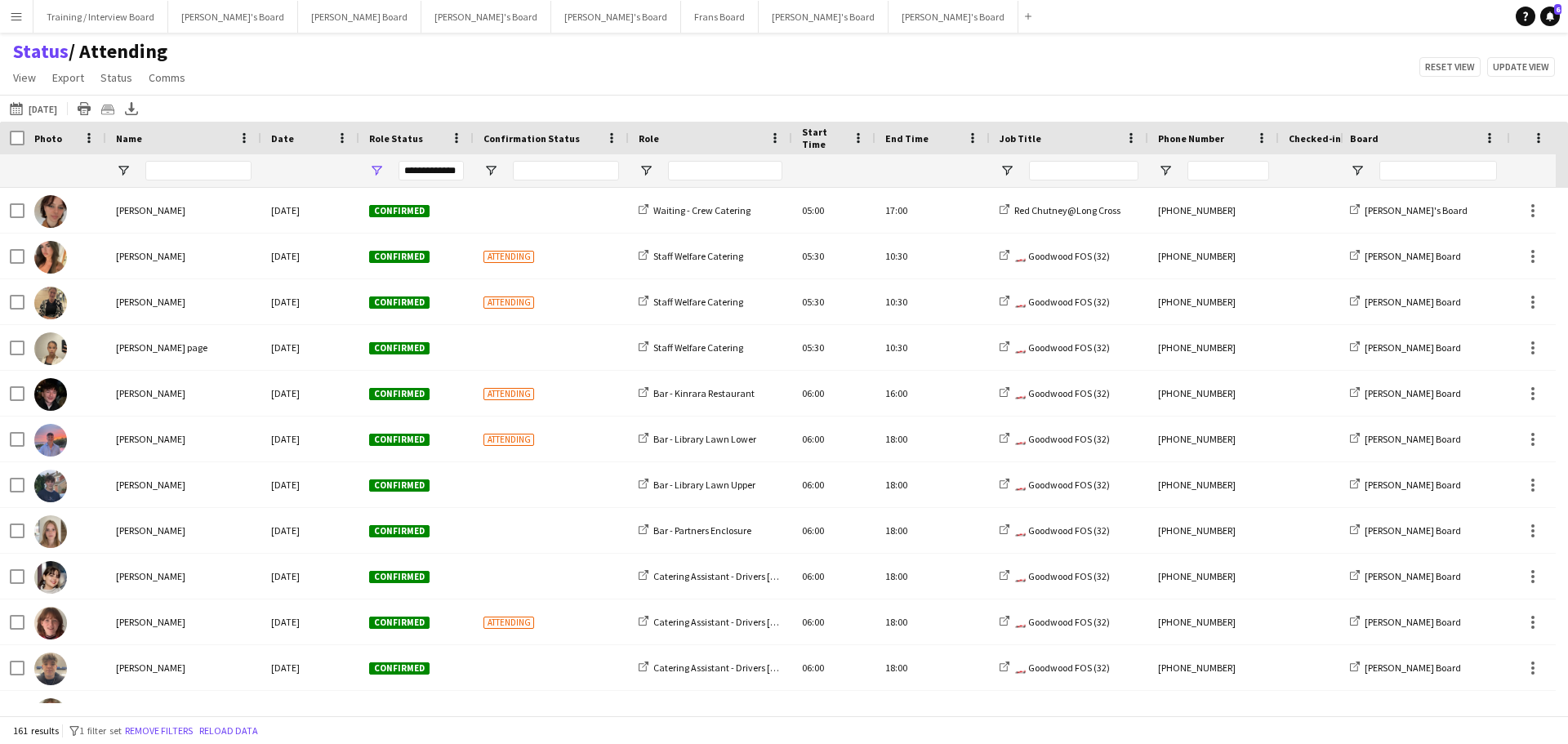 drag, startPoint x: 797, startPoint y: 38, endPoint x: 791, endPoint y: 95, distance: 57.31492 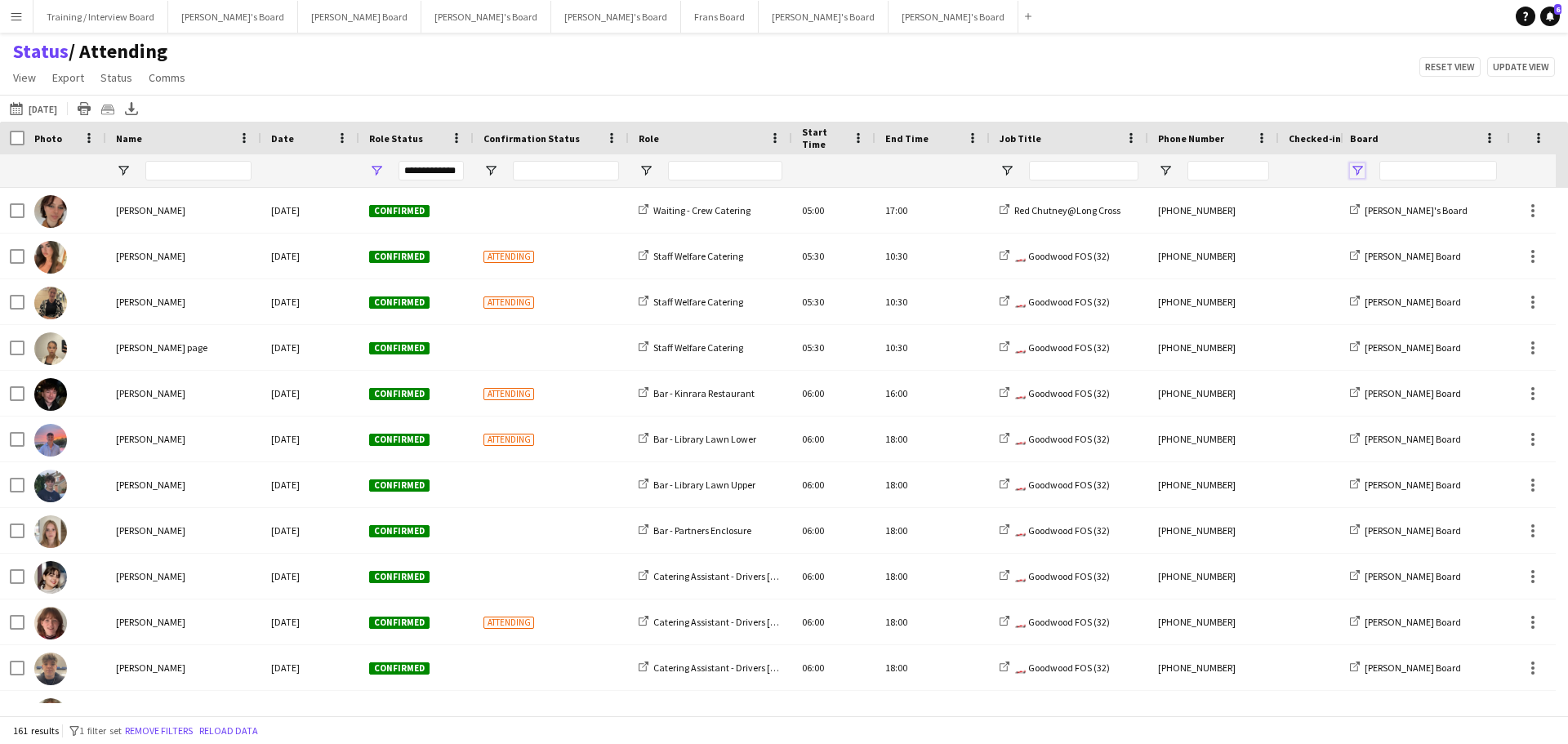 click at bounding box center (1357, 171) 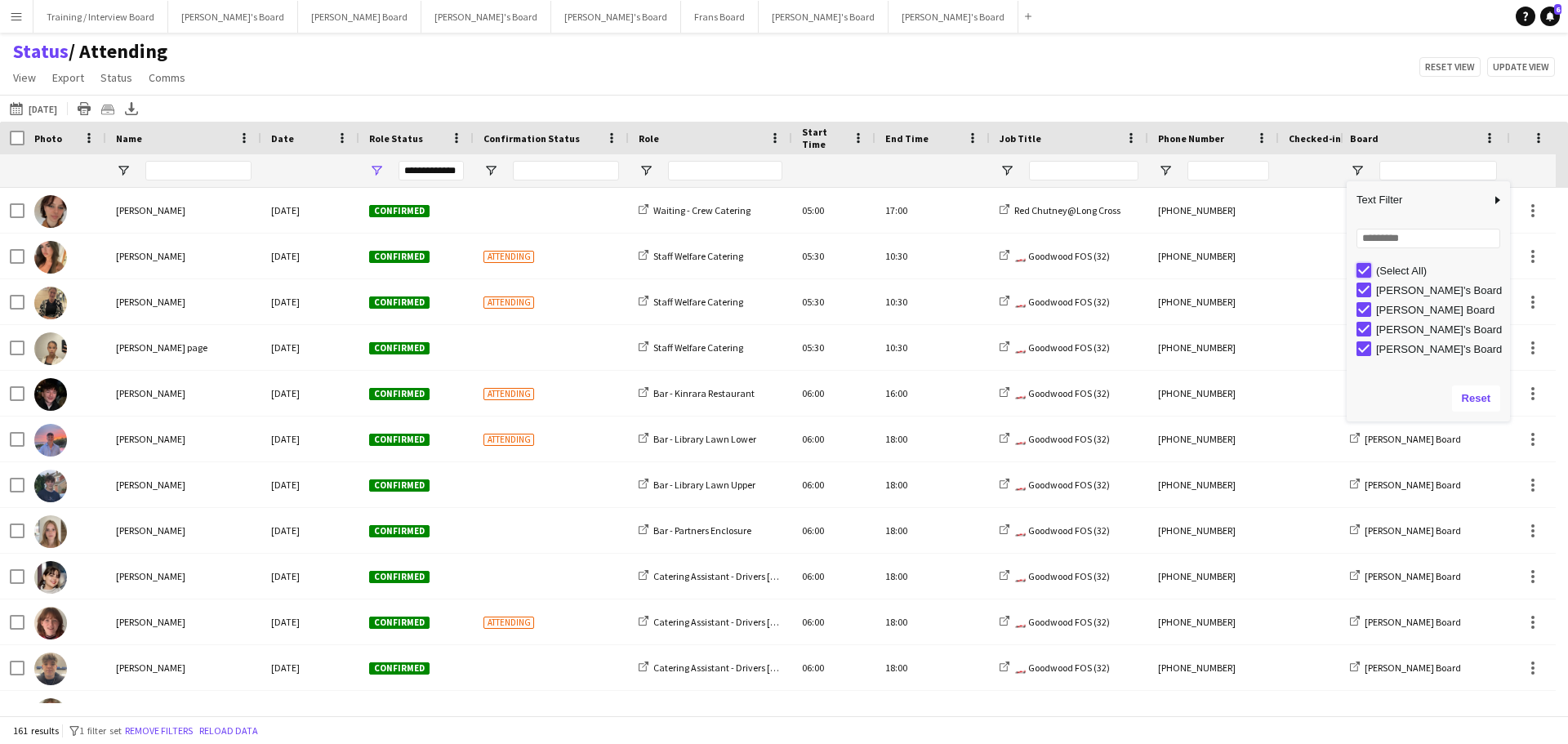 type on "***" 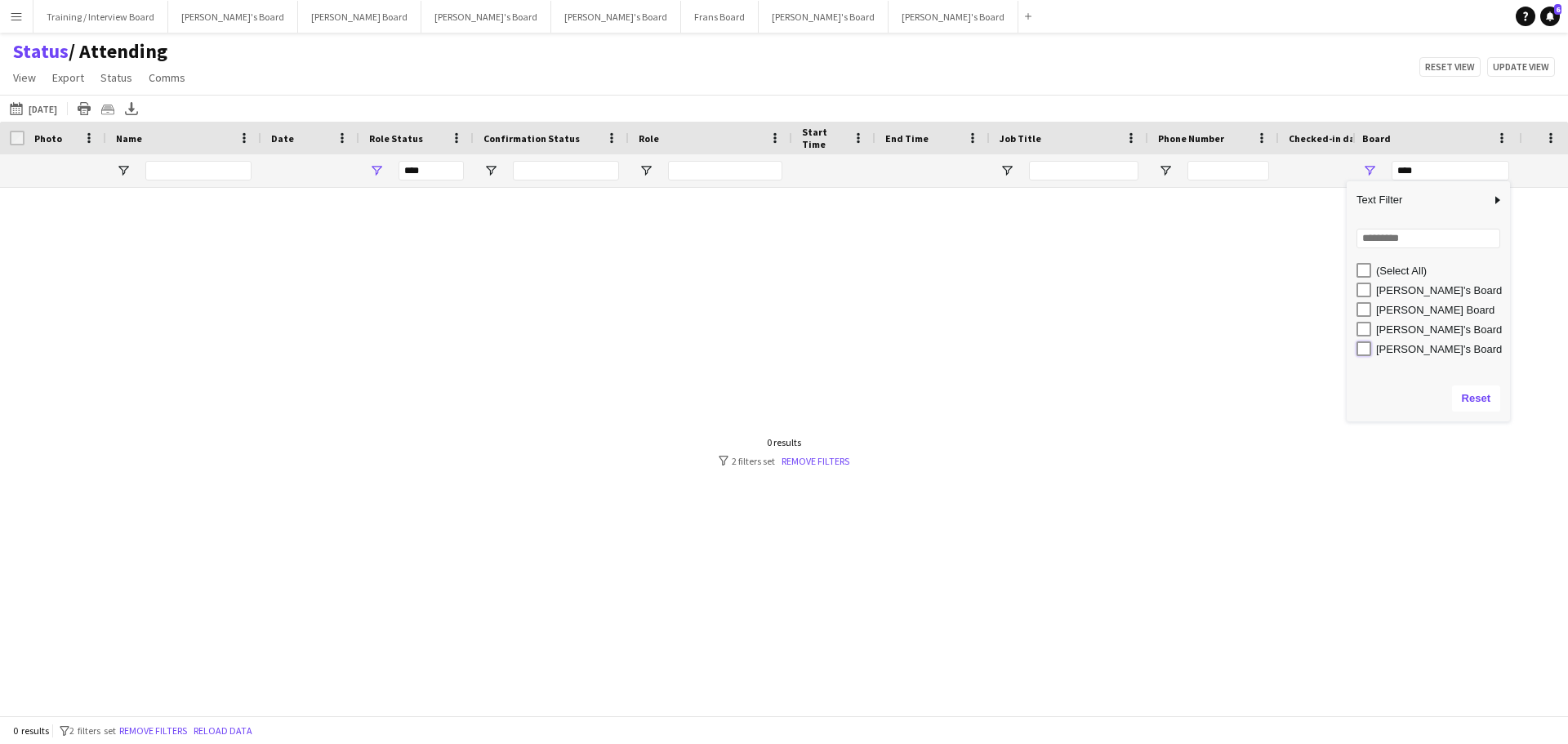type on "**********" 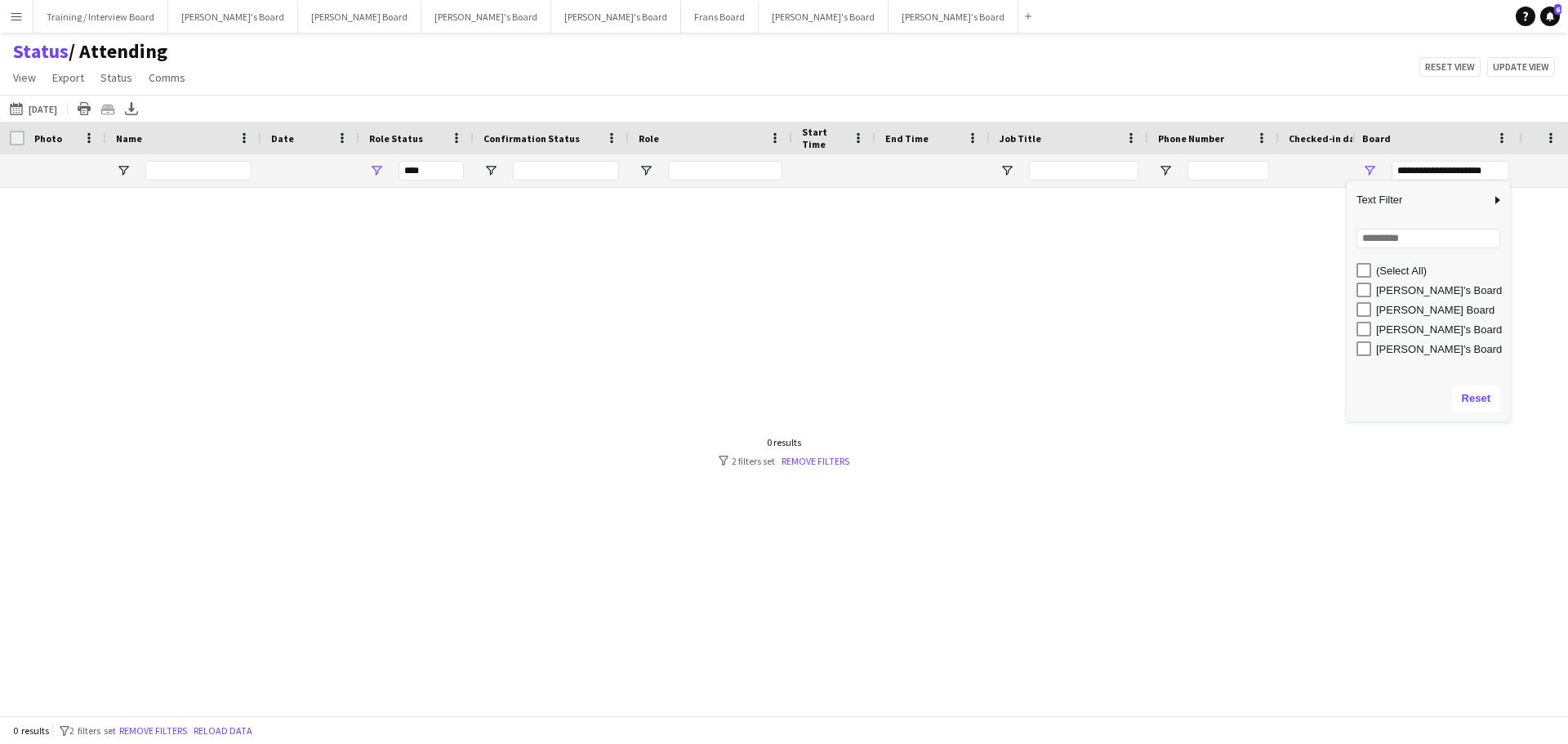type on "**********" 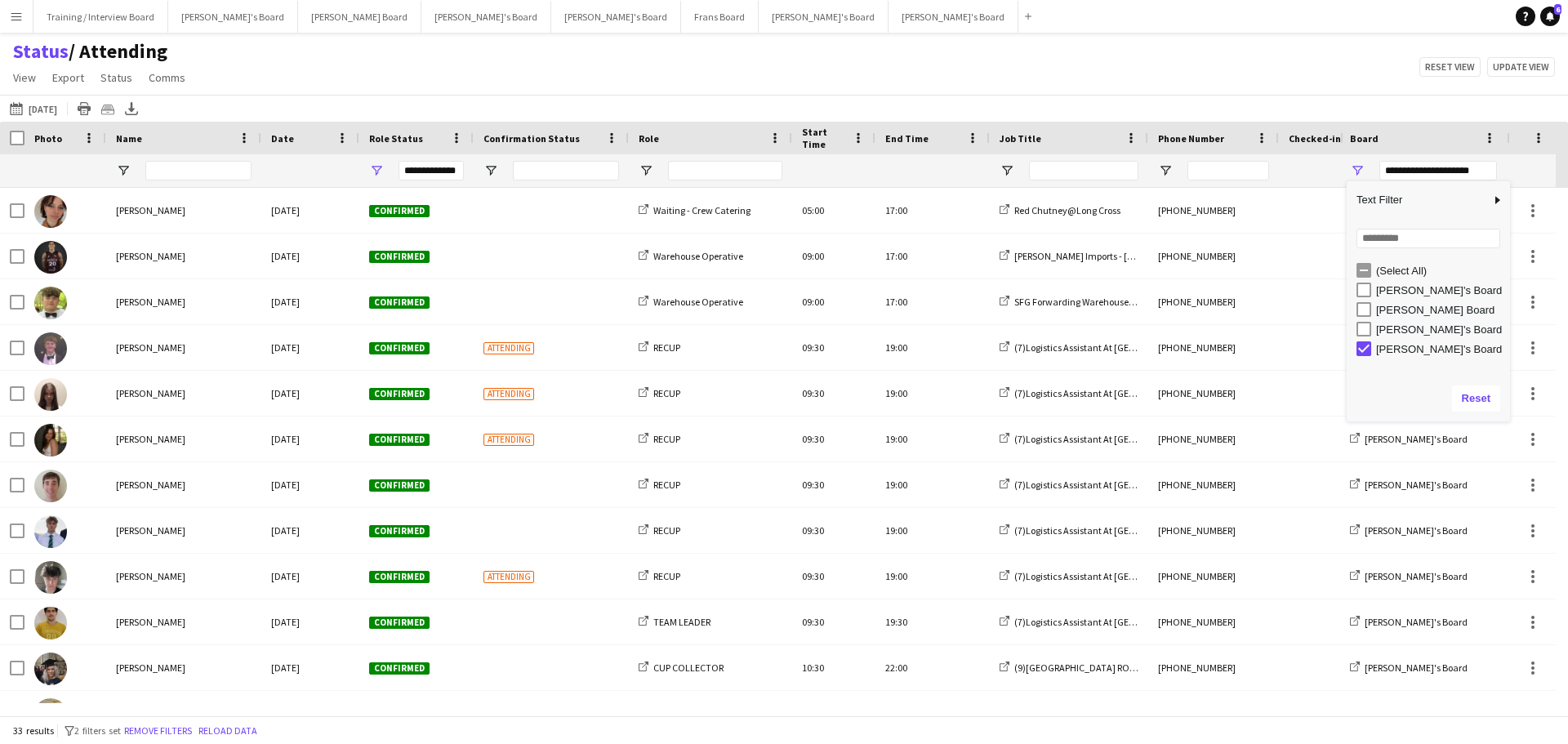 click on "Status    / Attending   View   Views  Default view Airshow Accreditation Airshow Check In Attending BPE Import CFS Check In Alpha and Placement Check in Timesheet Client Timesheet Phone Number v1.0 Client Timesheet v1.0 JZ Timesheet 2024 Placement Transfer References Import RWHS SFC TIMESHEET Sharecode Check New view Update view Delete view Edit name Customise view Customise filters Reset Filters Reset View Reset All  Export  Export as XLSX Export as CSV Export as PDF Crew files as ZIP  Status  Confirm attendance Check-in Check-out Clear confirm attendance Clear check-in Clear check-out  Comms  Send notification Chat  Reset view   Update view" 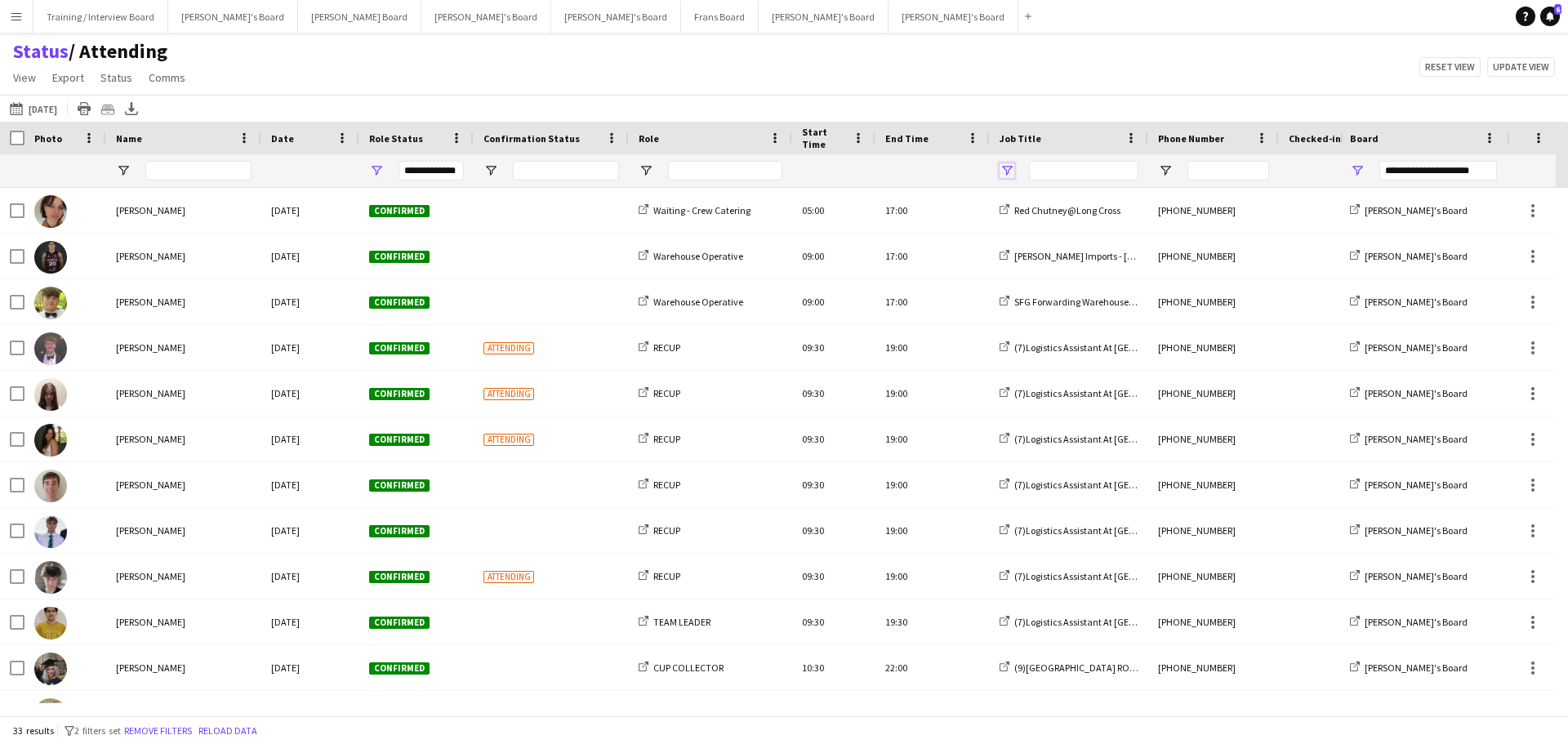 click at bounding box center [1007, 171] 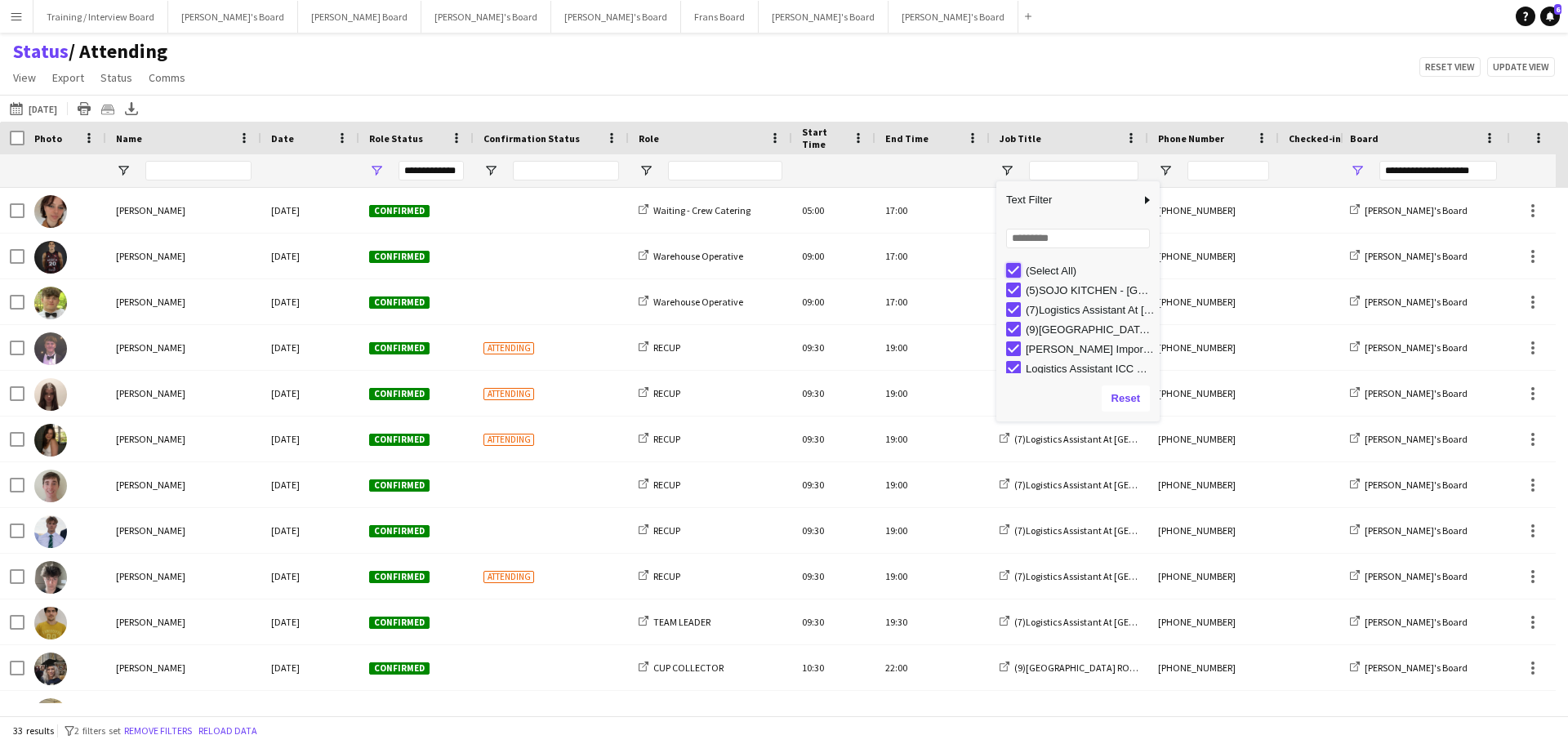 type on "***" 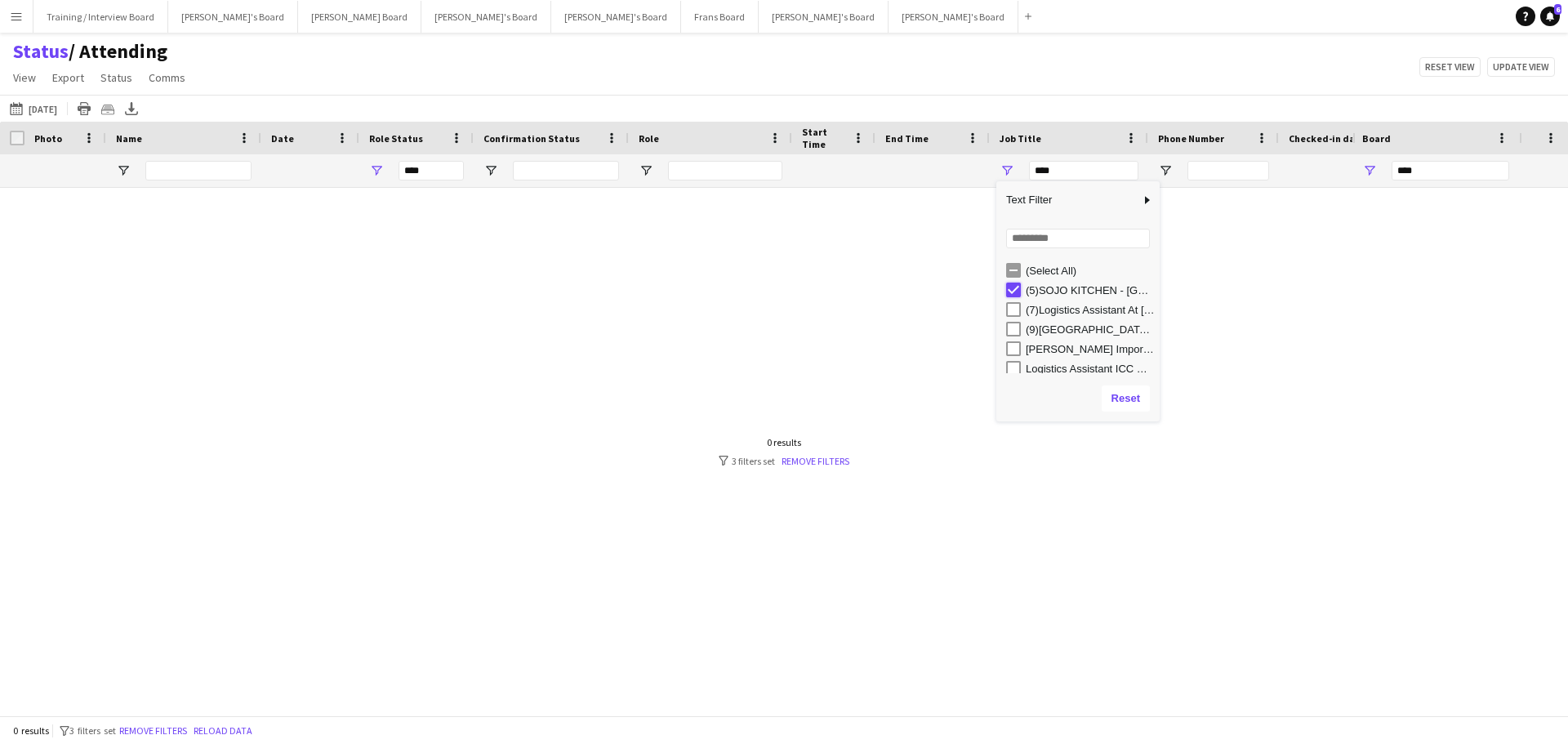 type on "**********" 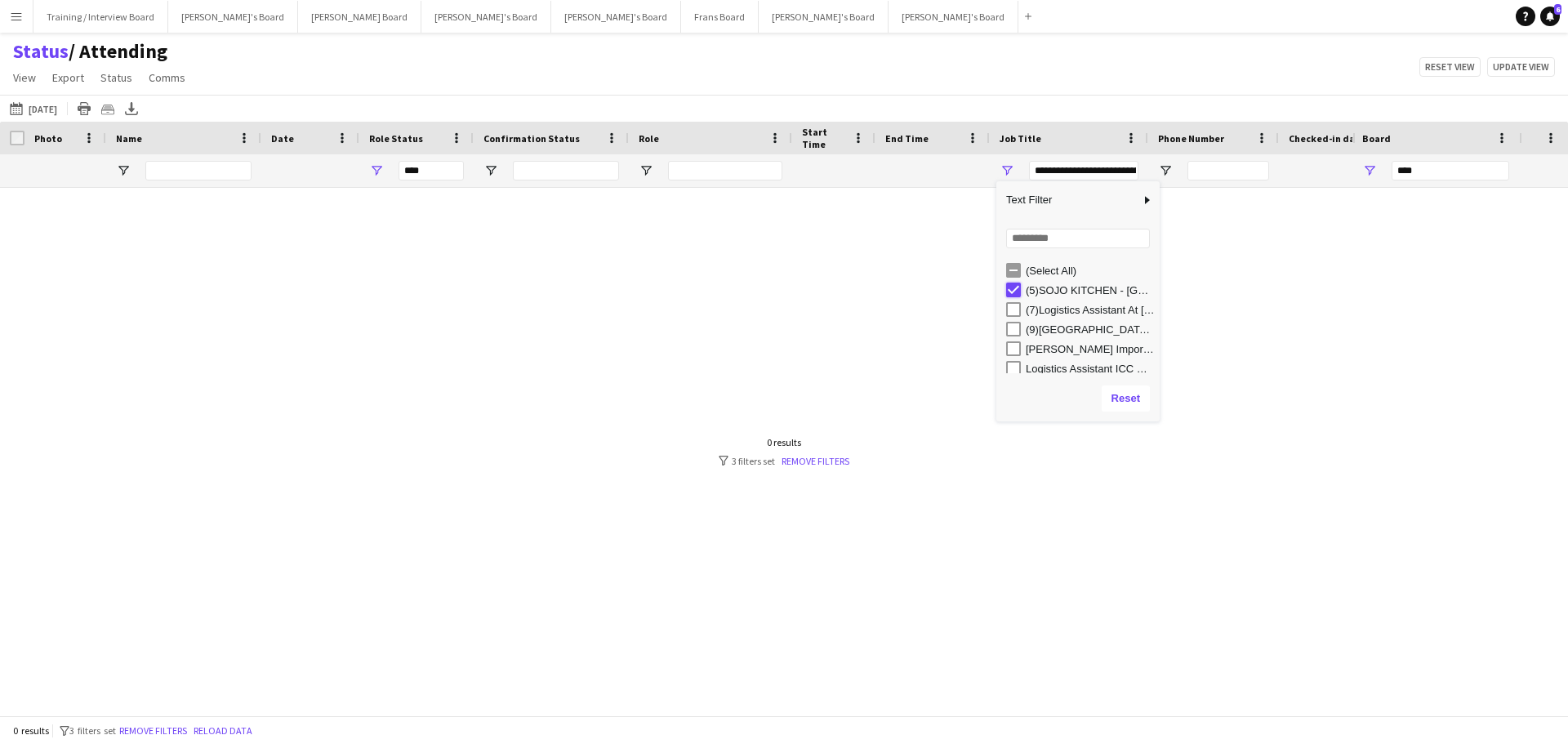type on "**********" 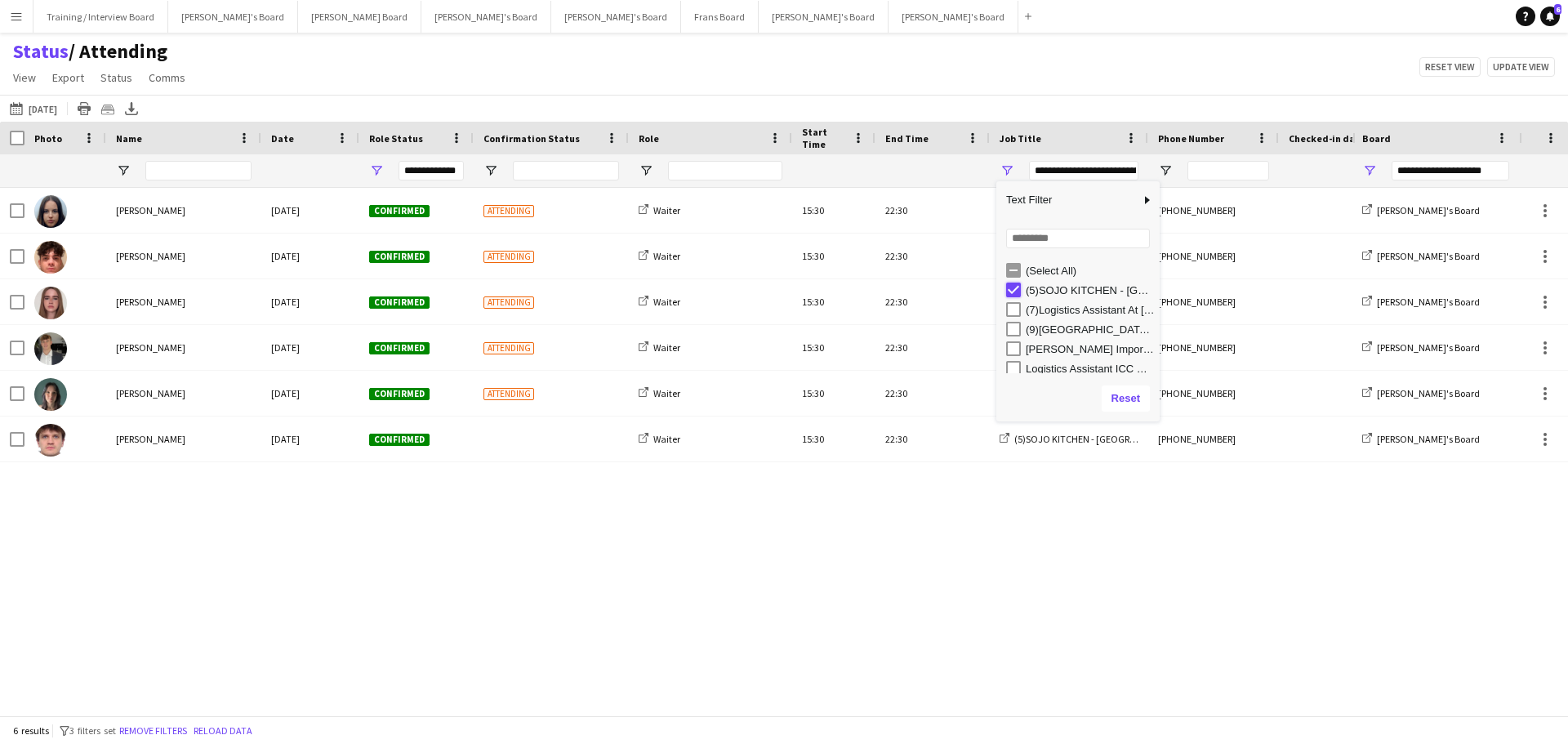 type on "***" 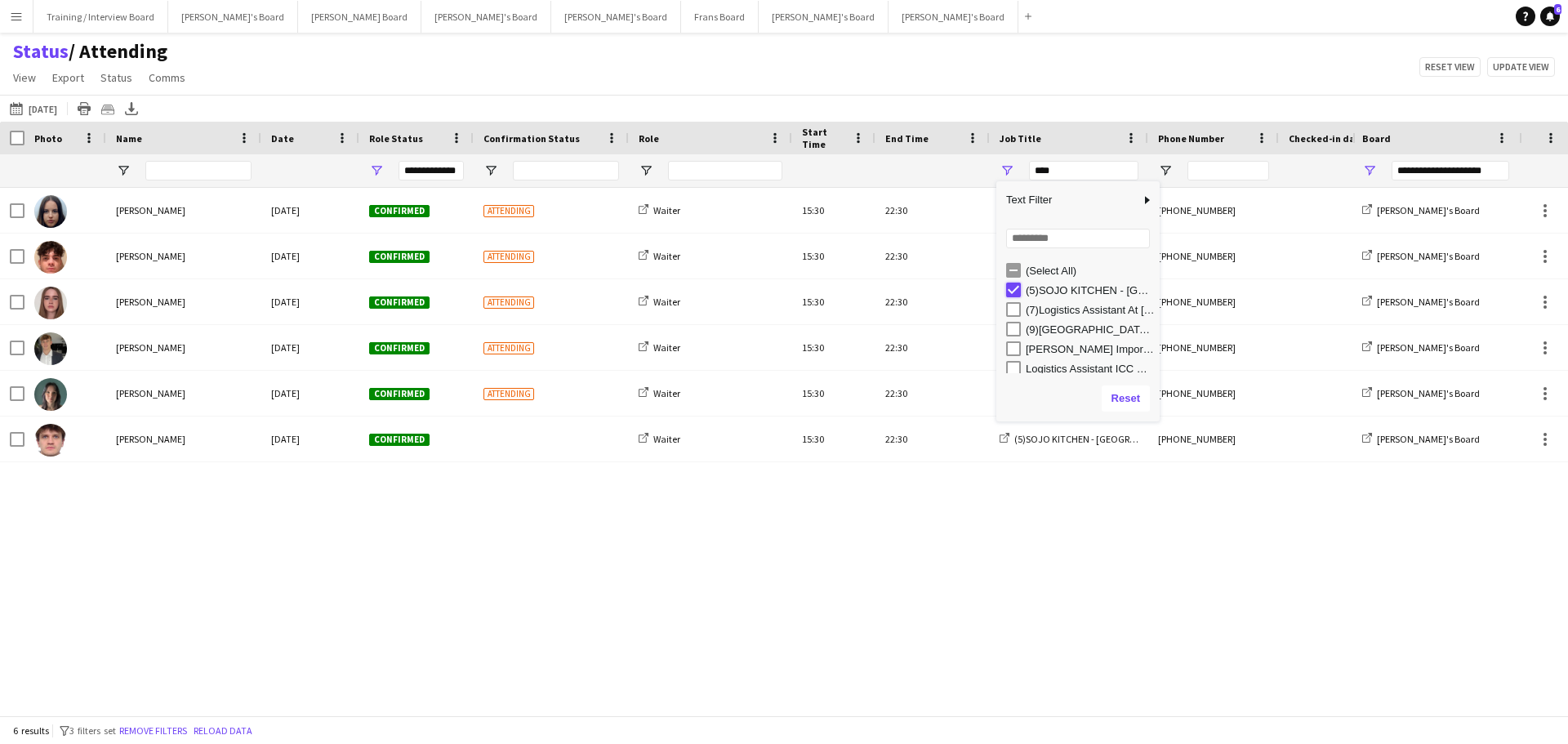 type on "***" 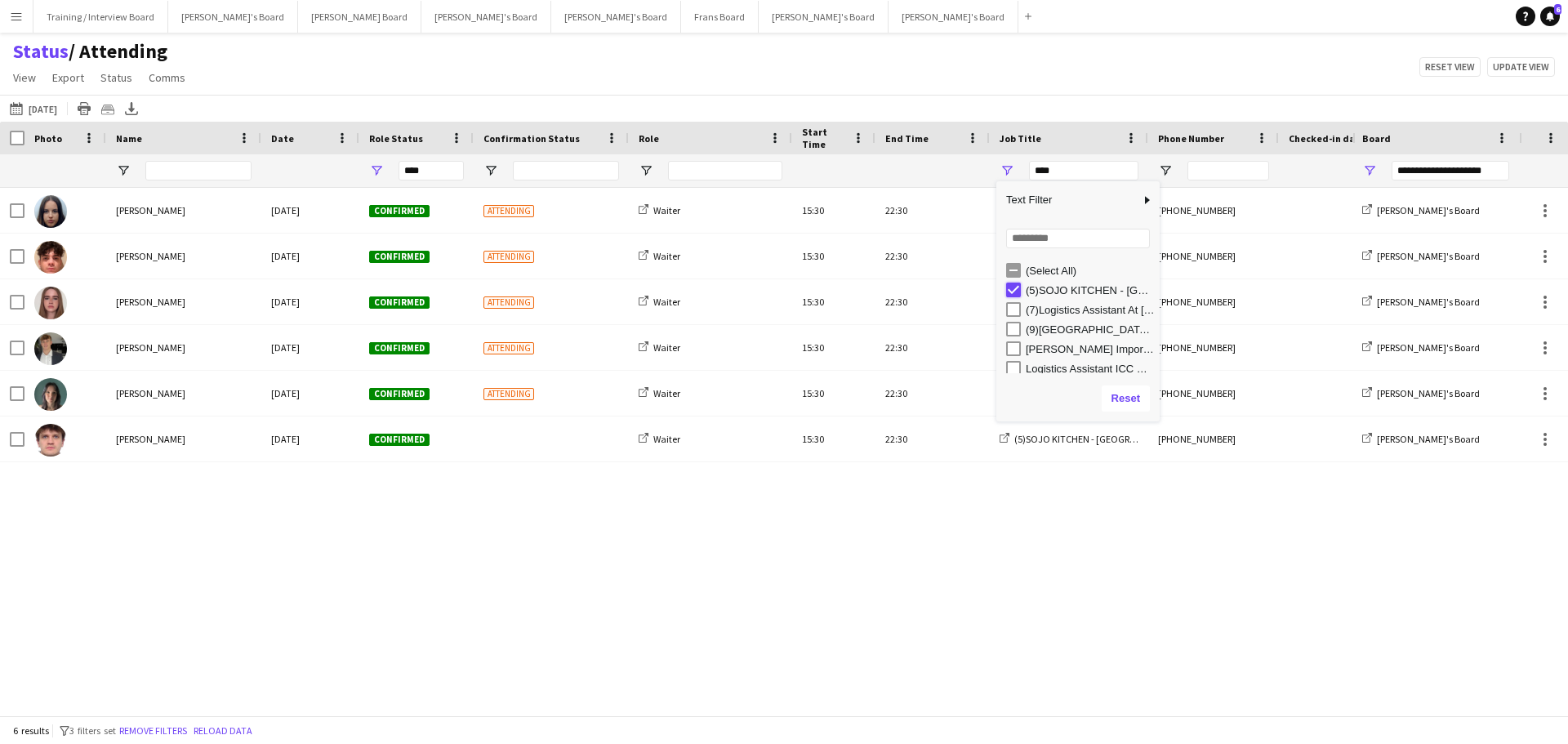 type on "***" 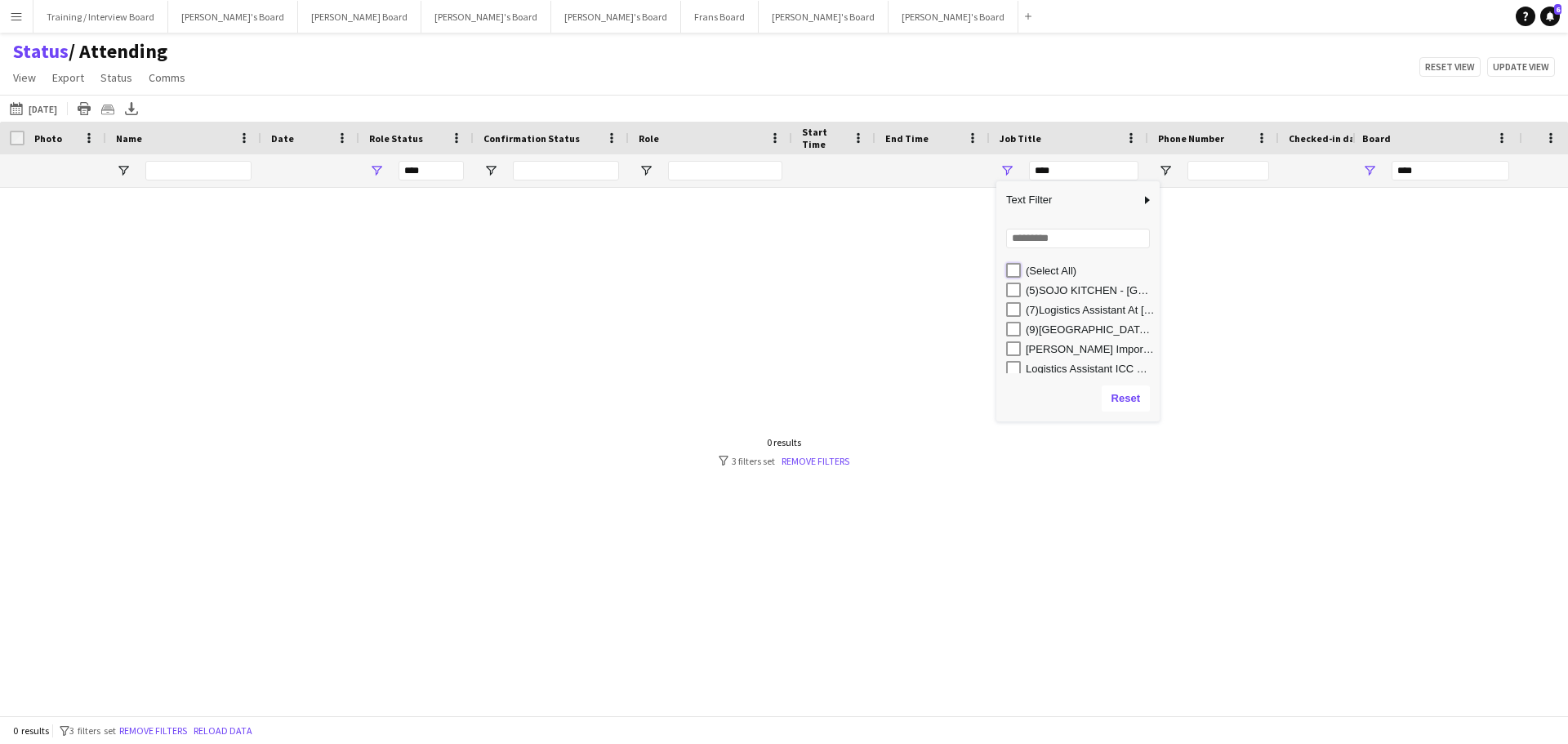 type 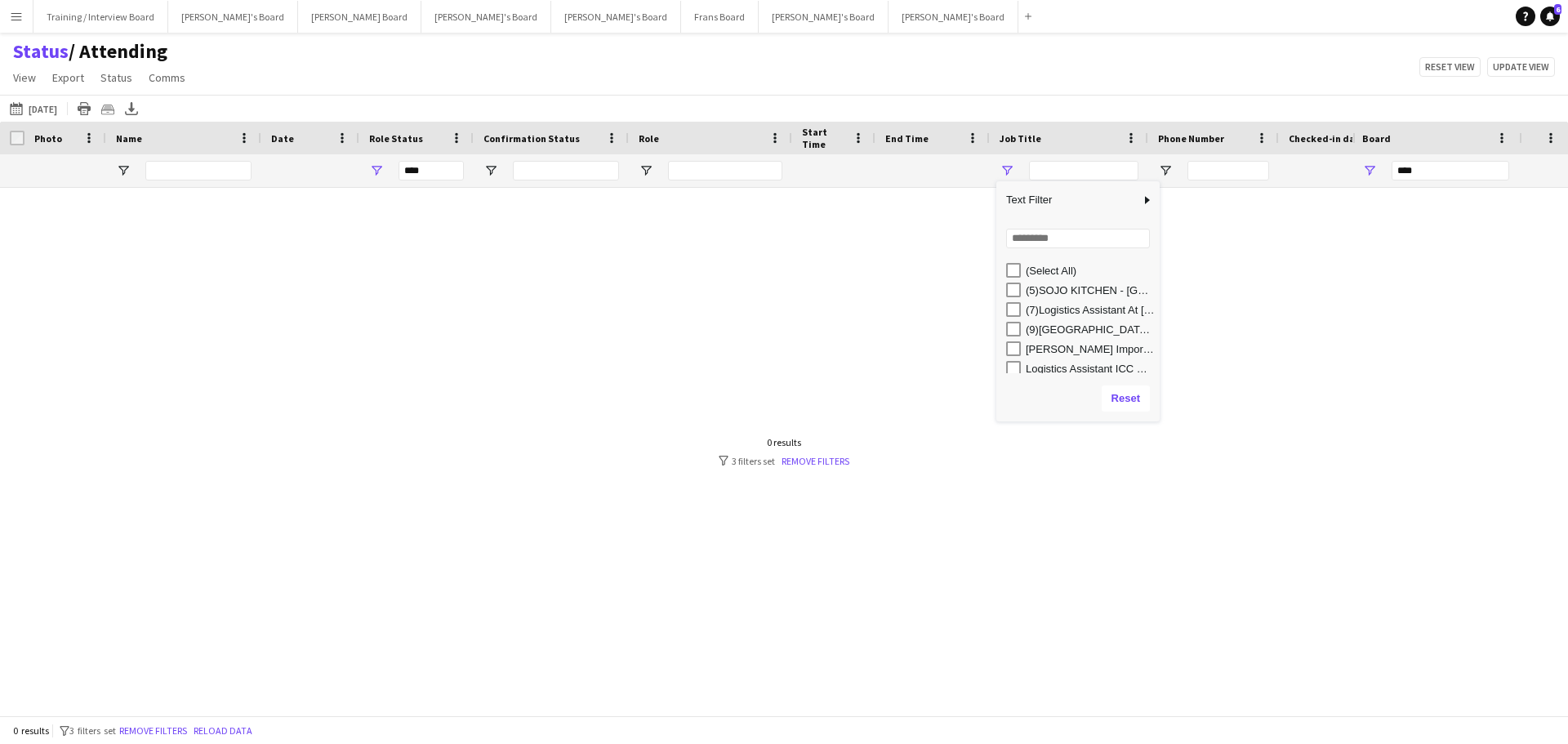 type on "**********" 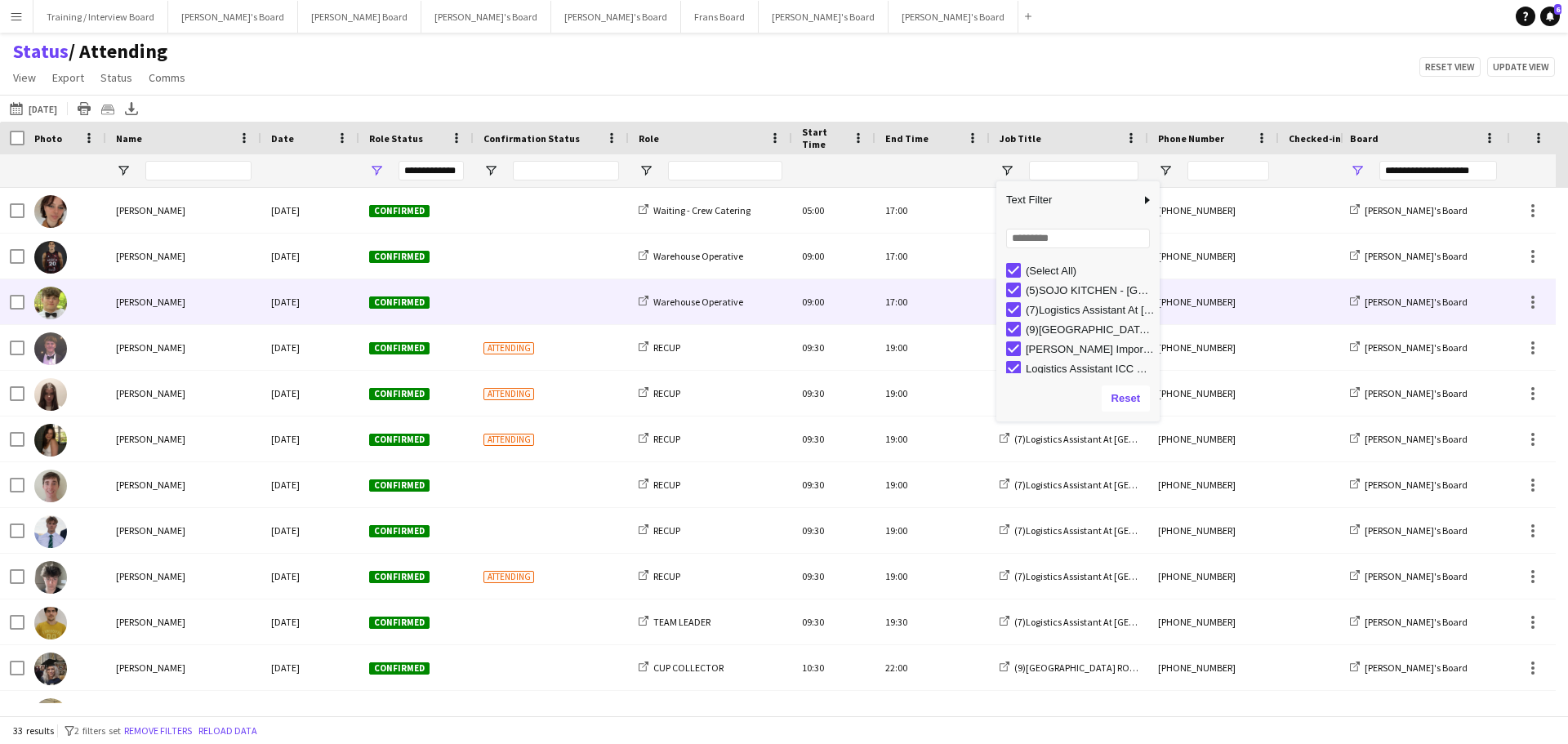 scroll, scrollTop: 95, scrollLeft: 0, axis: vertical 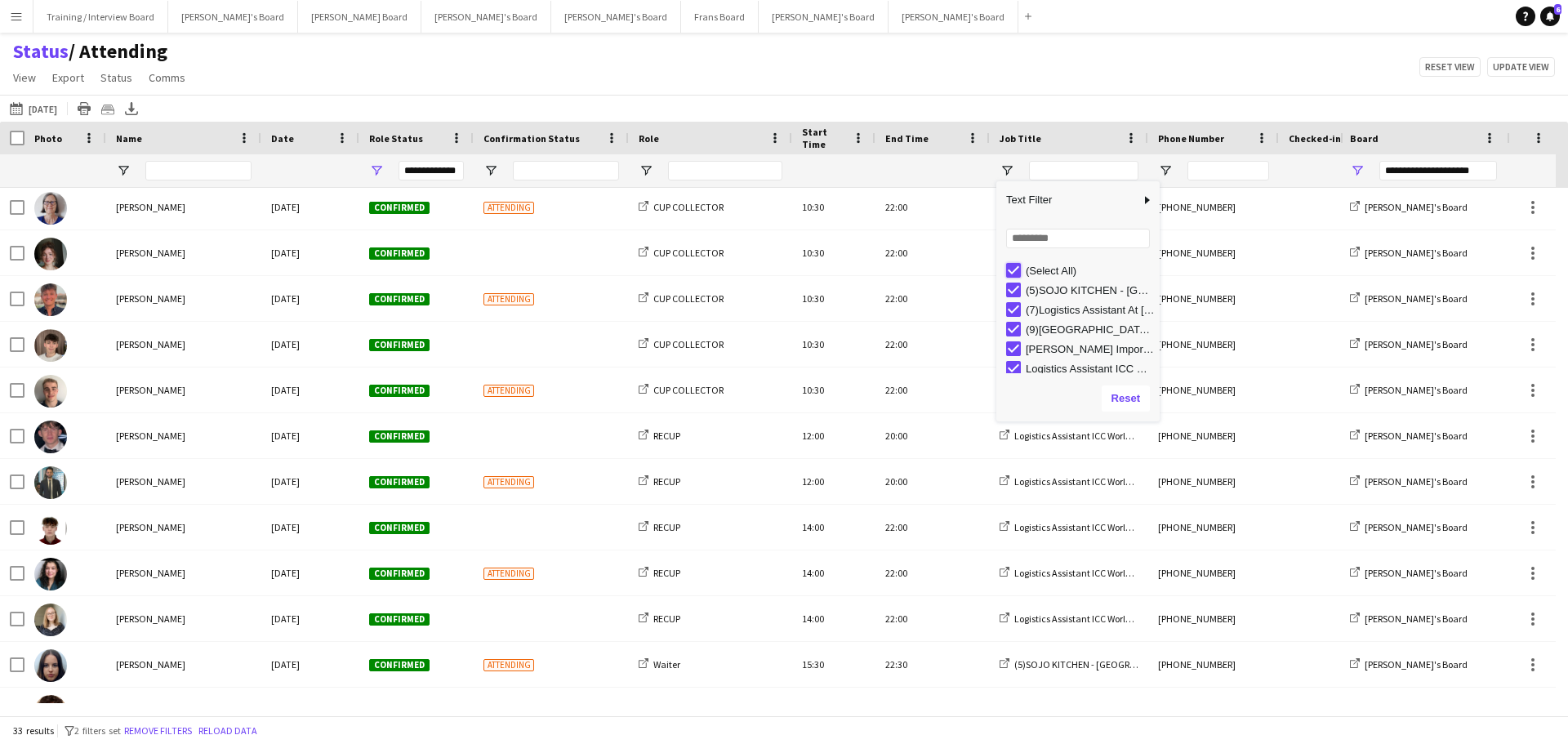 type on "***" 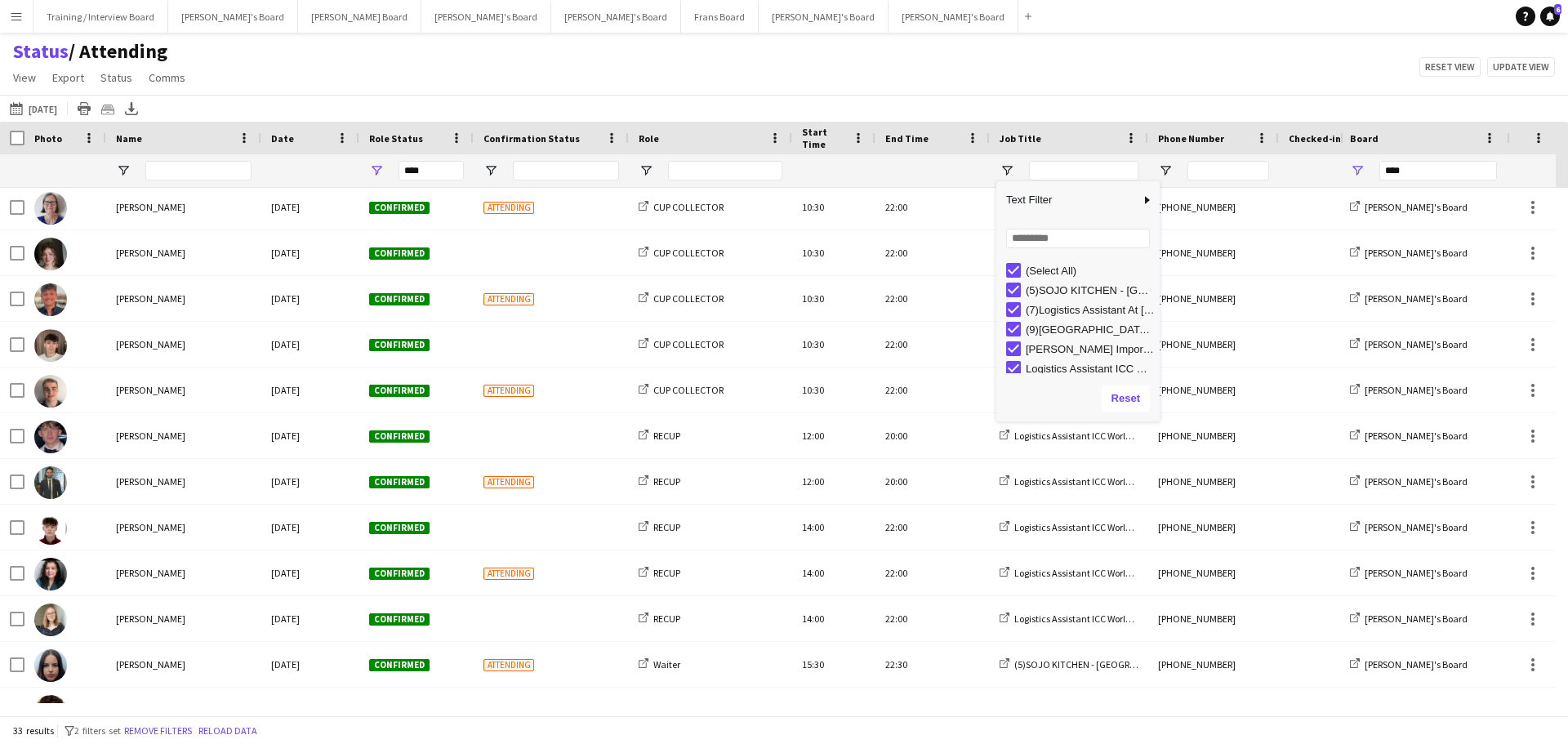 scroll, scrollTop: 0, scrollLeft: 0, axis: both 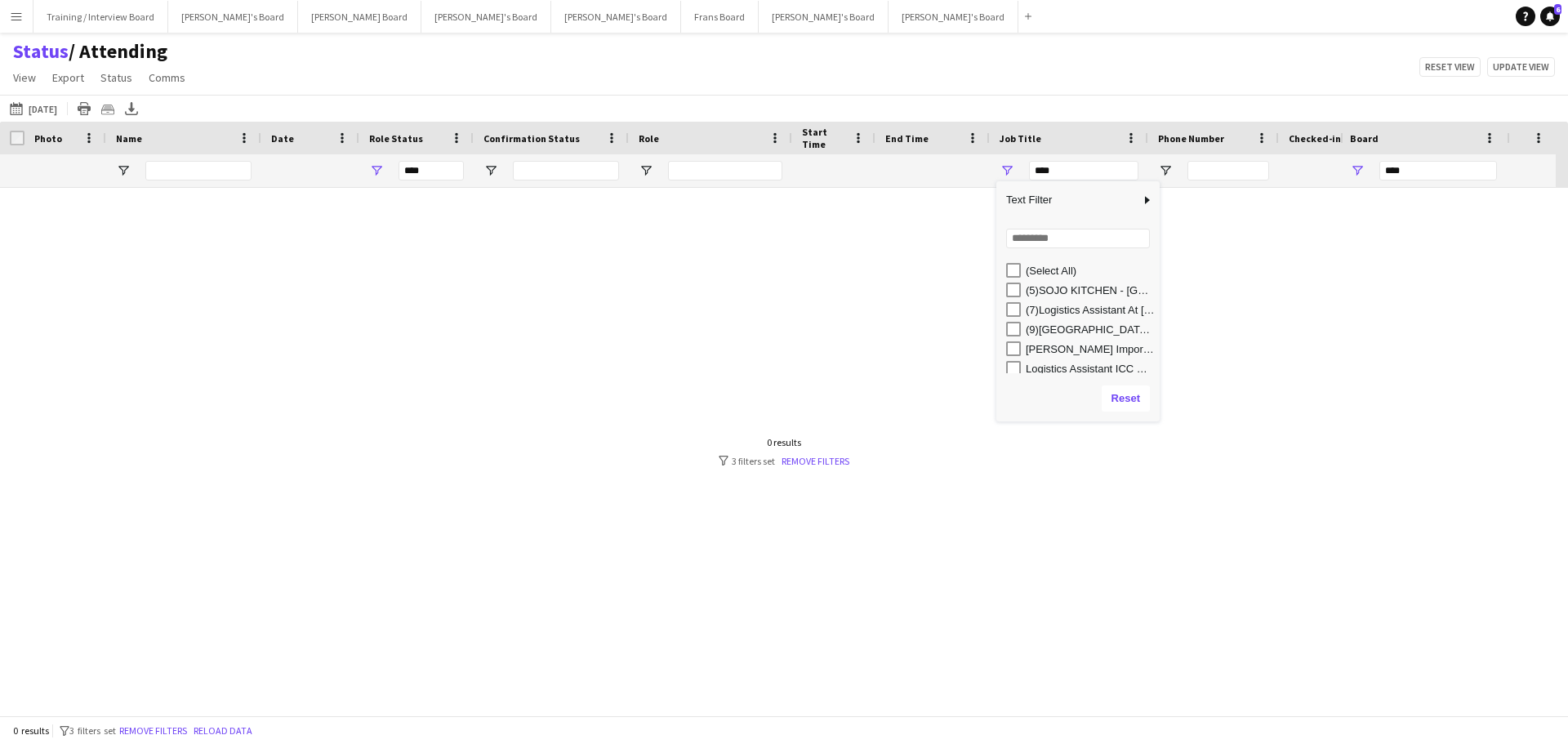 type on "**********" 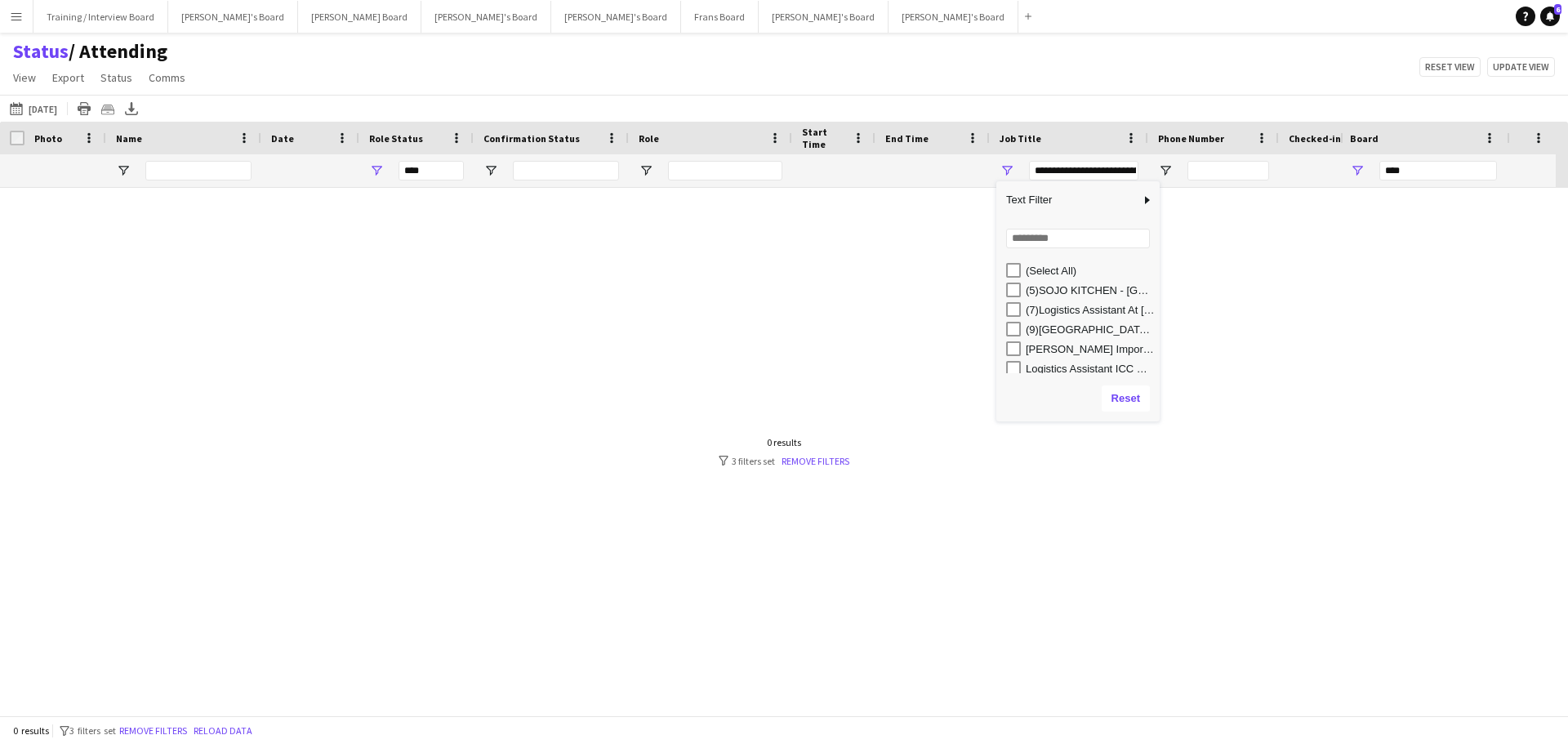 type on "**********" 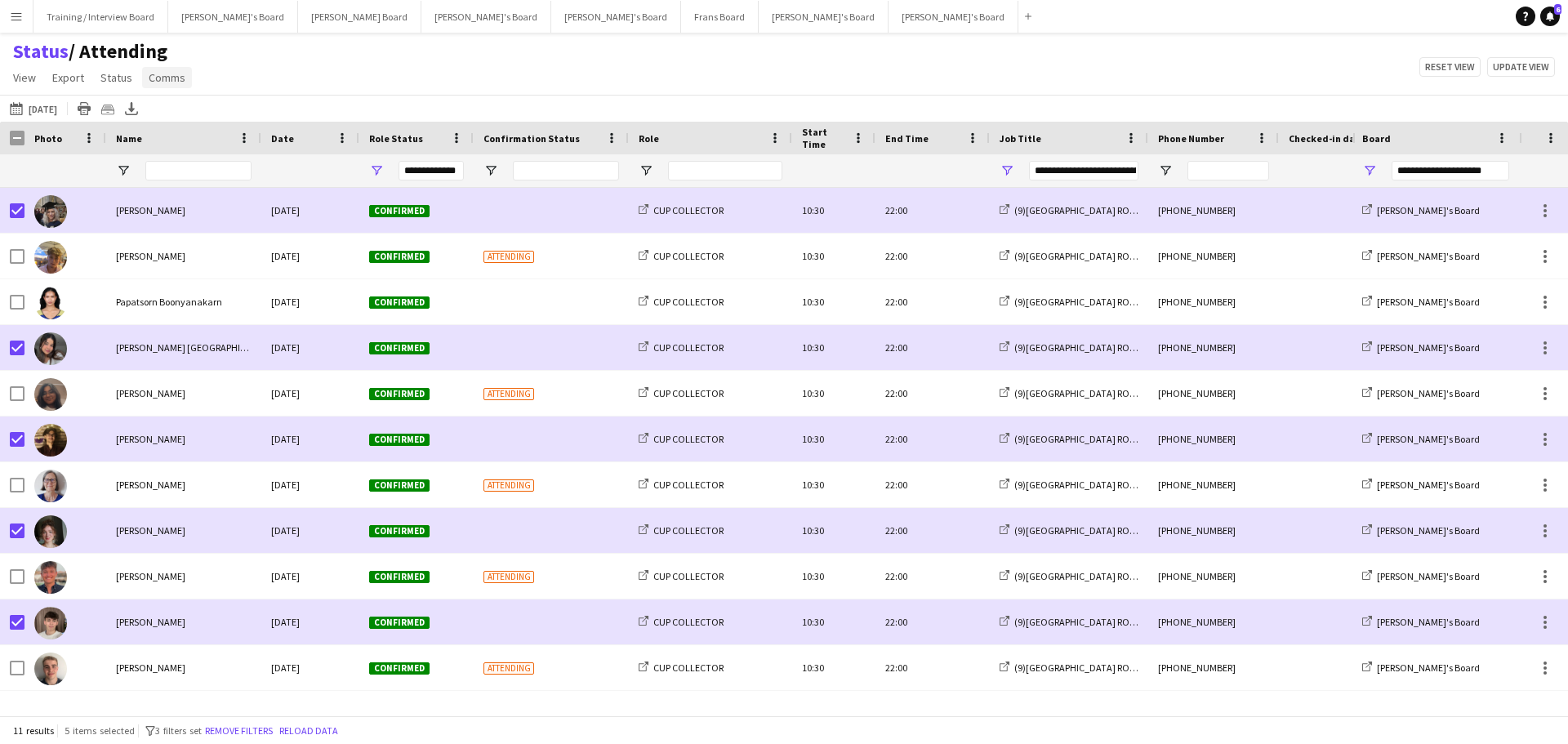 click on "Comms" 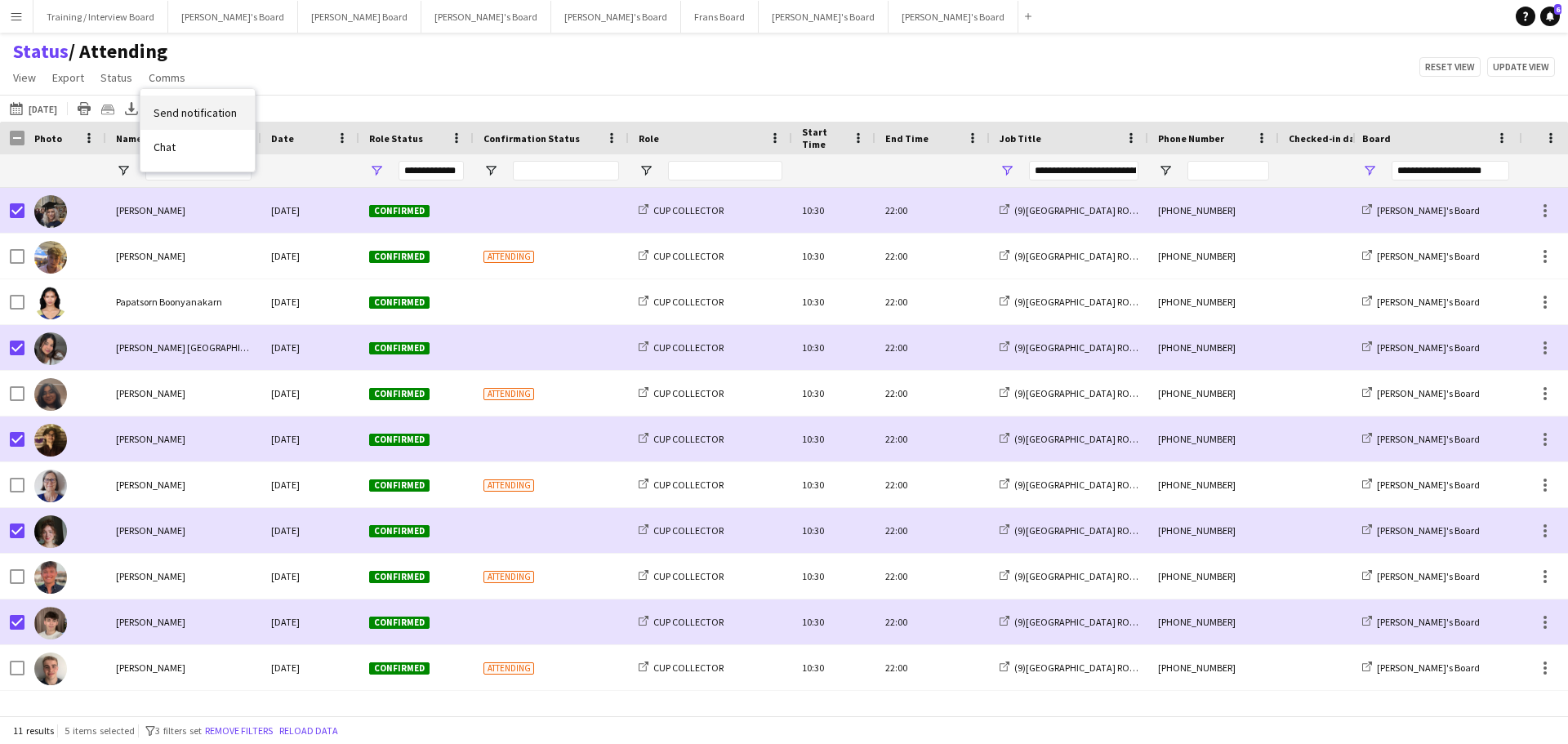 click on "Send notification" at bounding box center (198, 113) 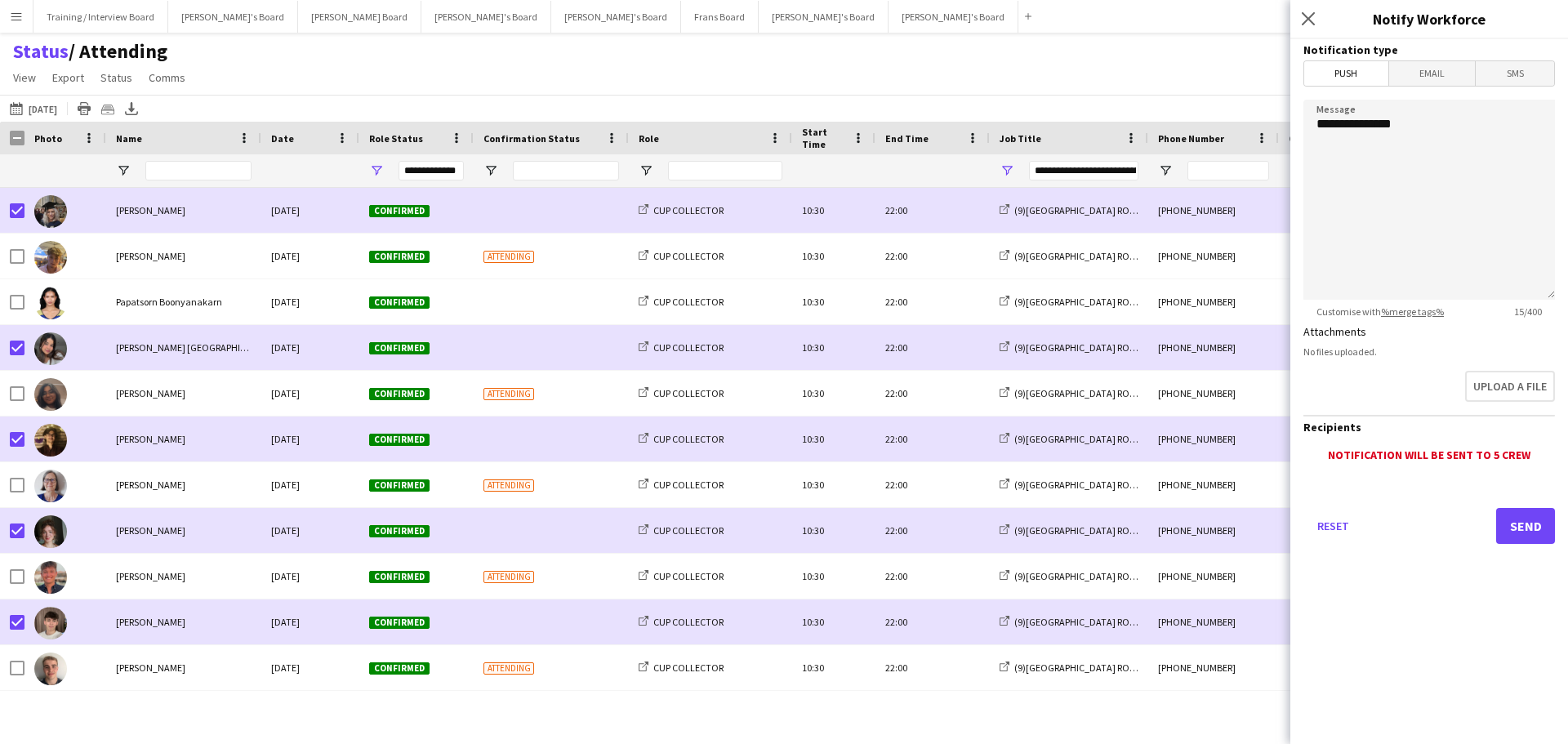 click on "SMS" at bounding box center [1515, 74] 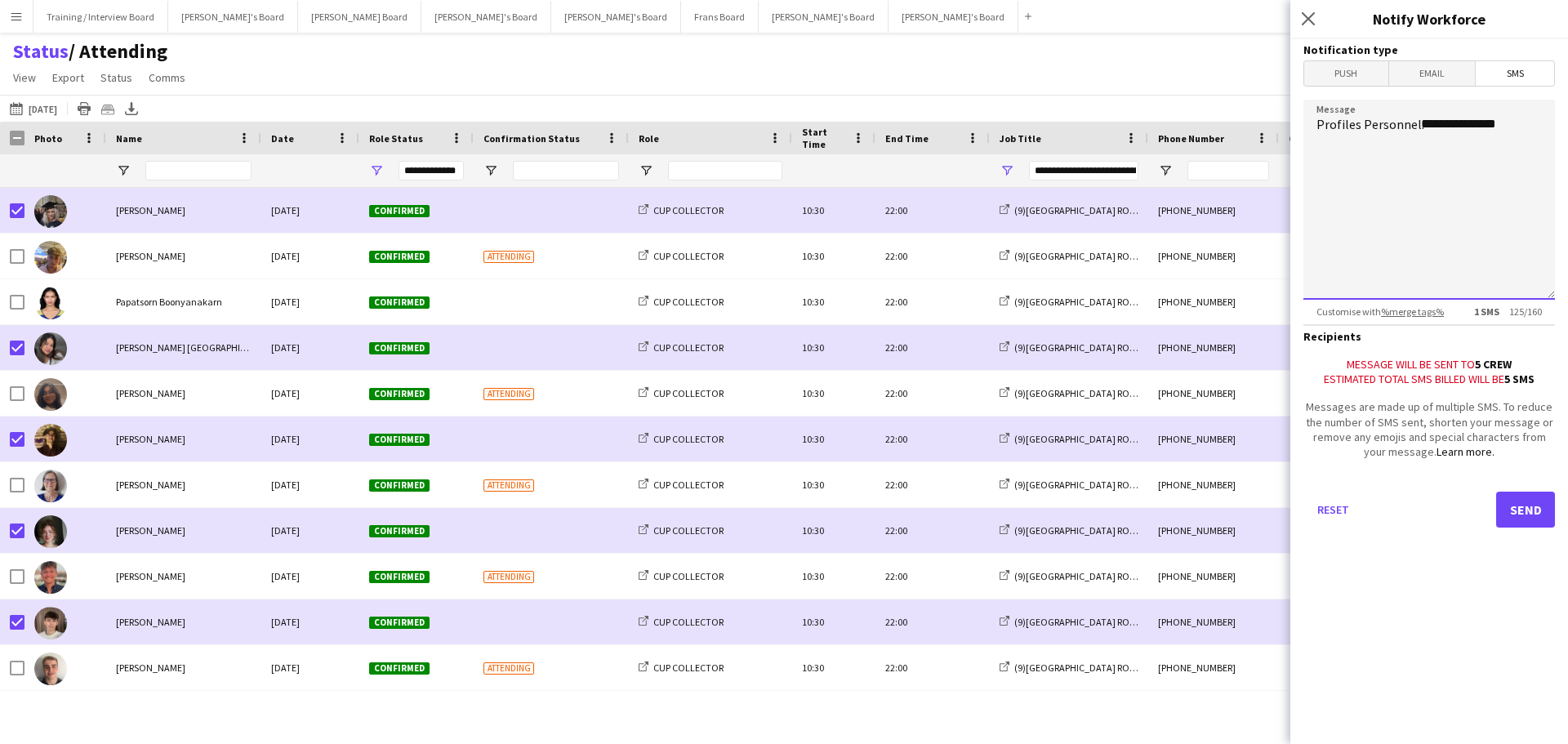 click on "**********" at bounding box center (1429, 199) 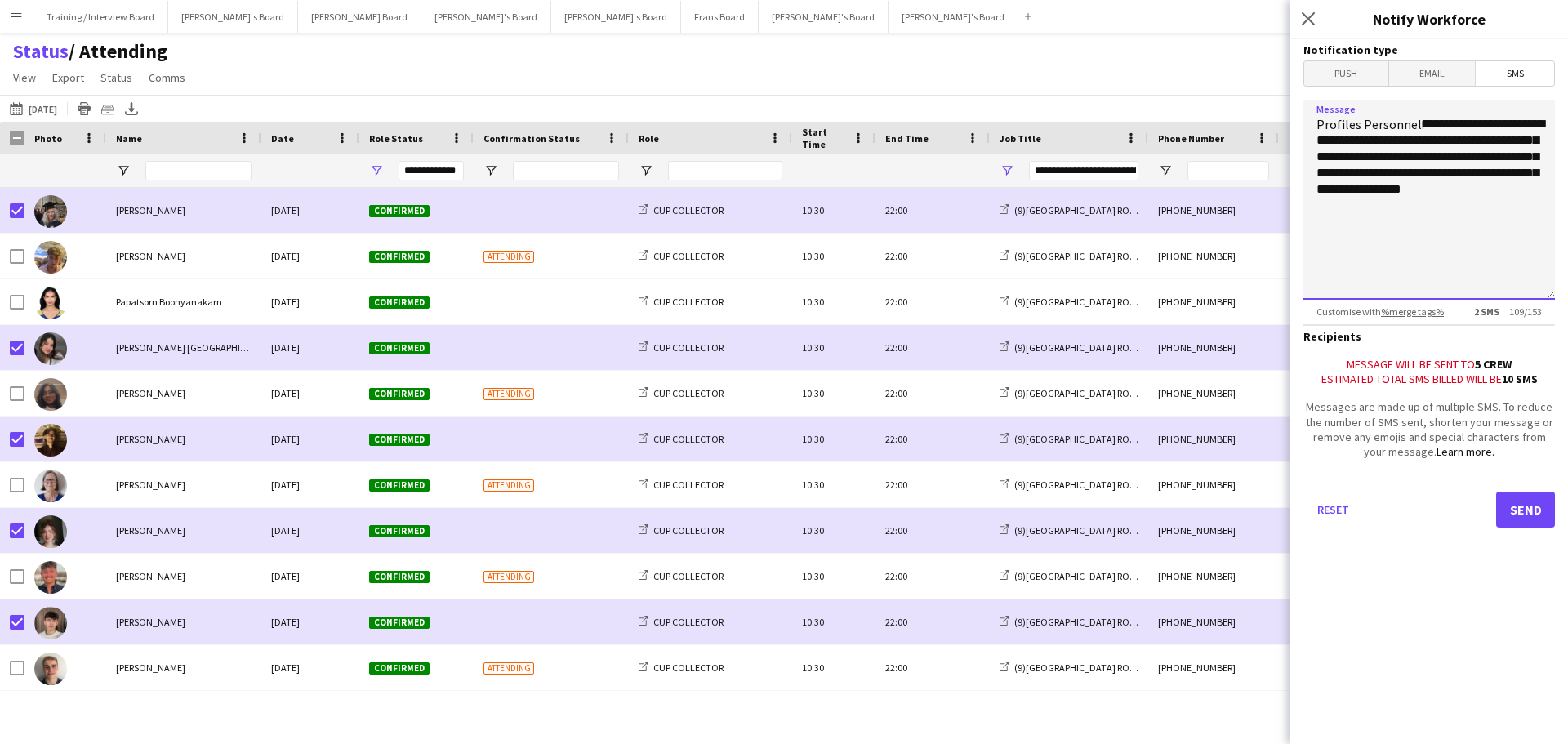 type on "**********" 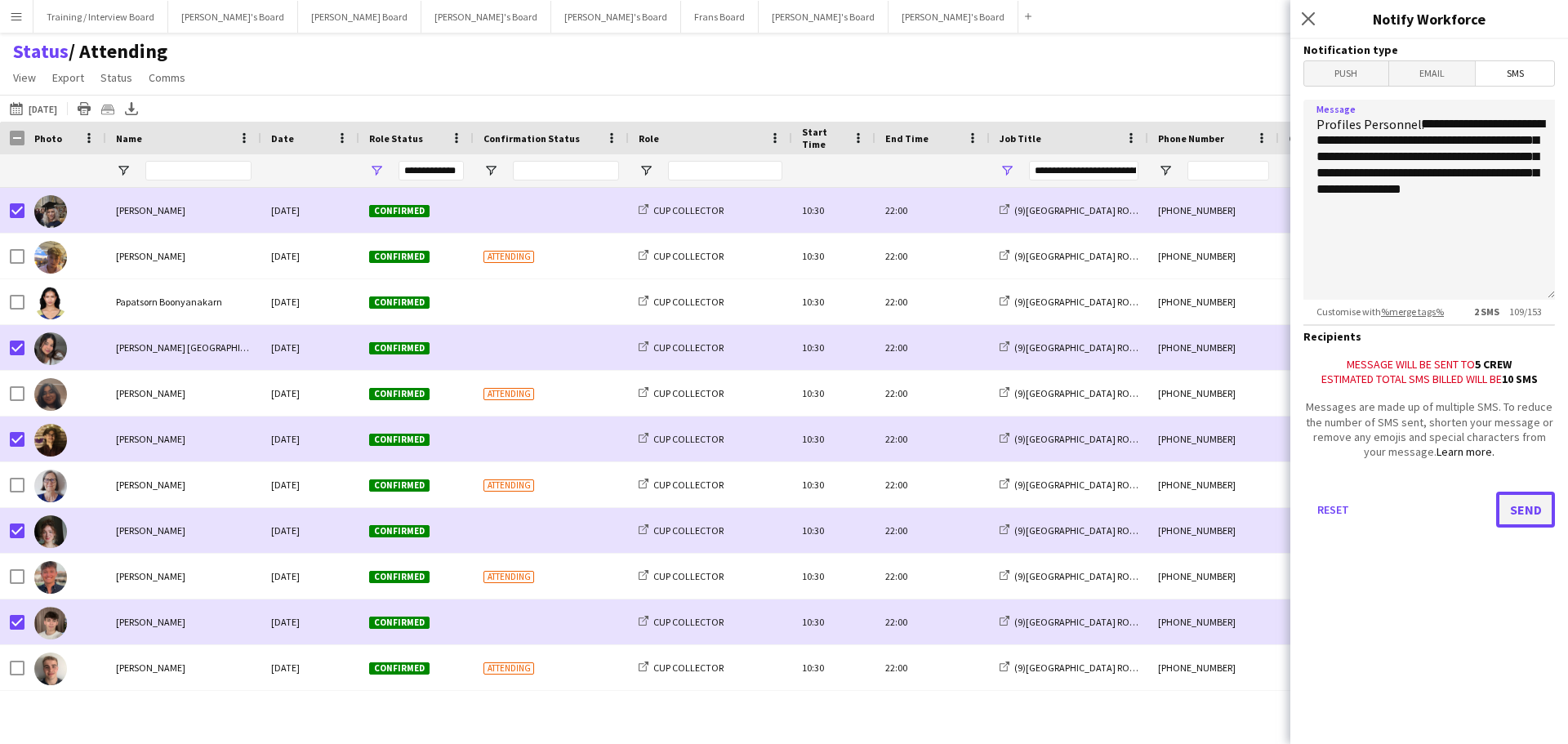 click on "Send" 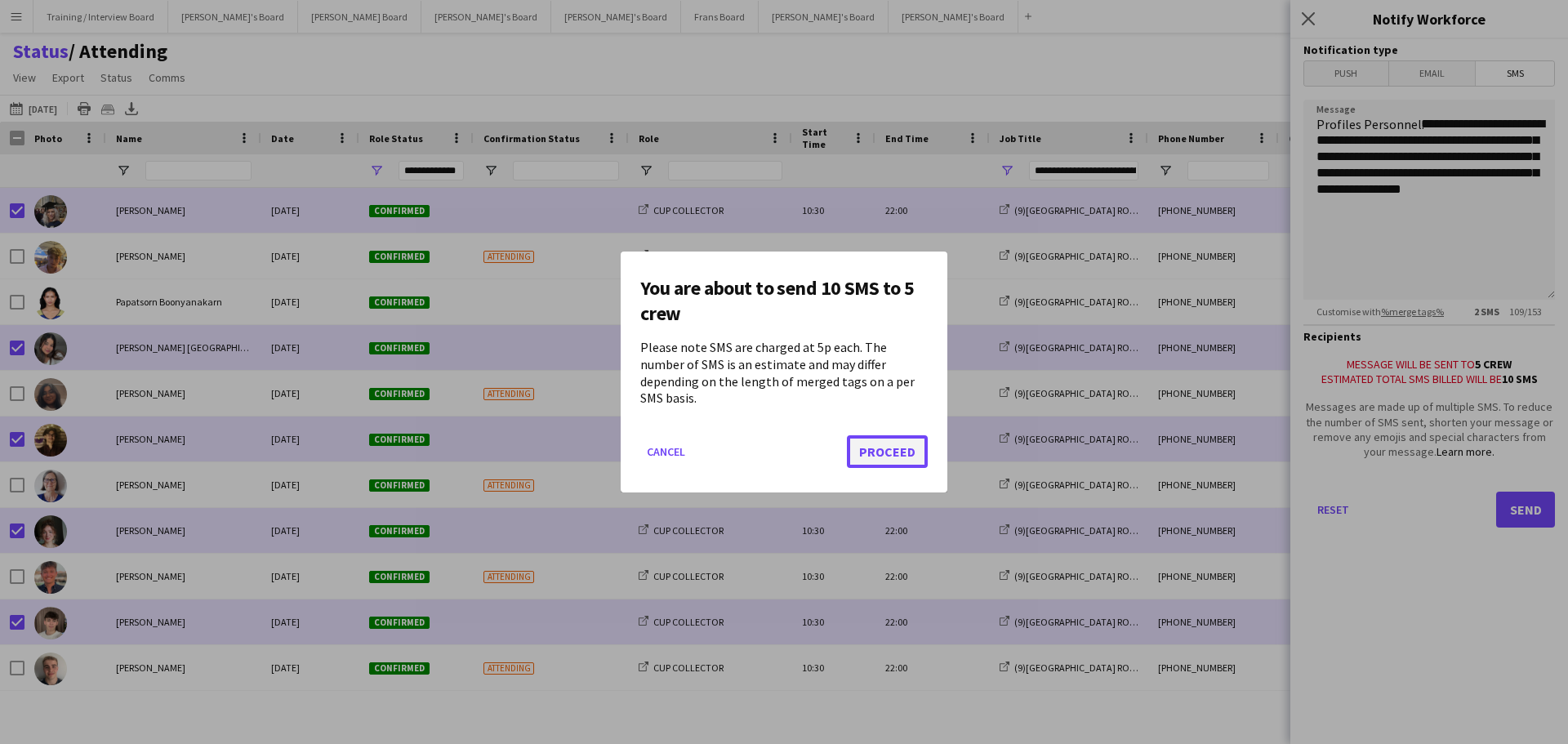 click on "Proceed" 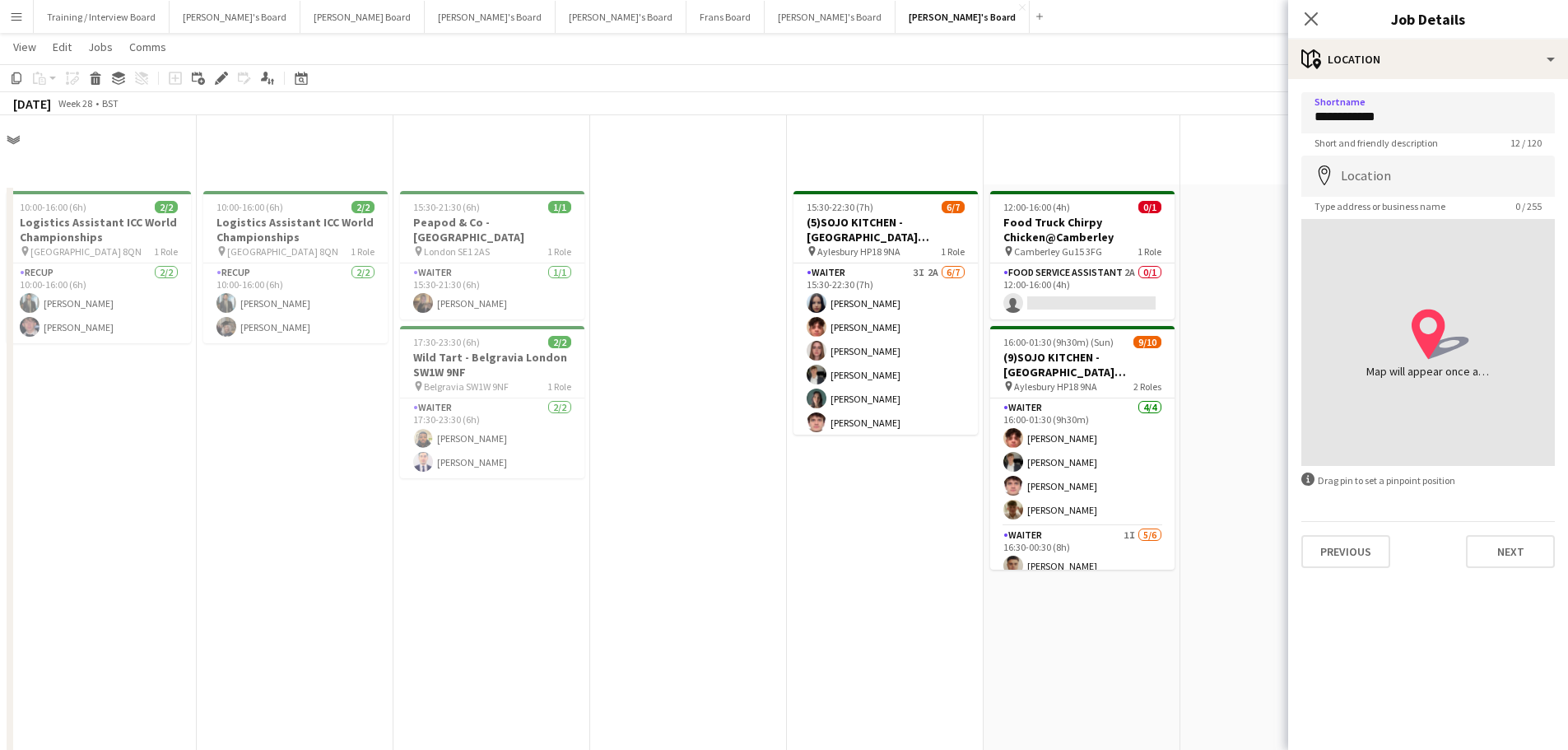 scroll, scrollTop: 2223, scrollLeft: 0, axis: vertical 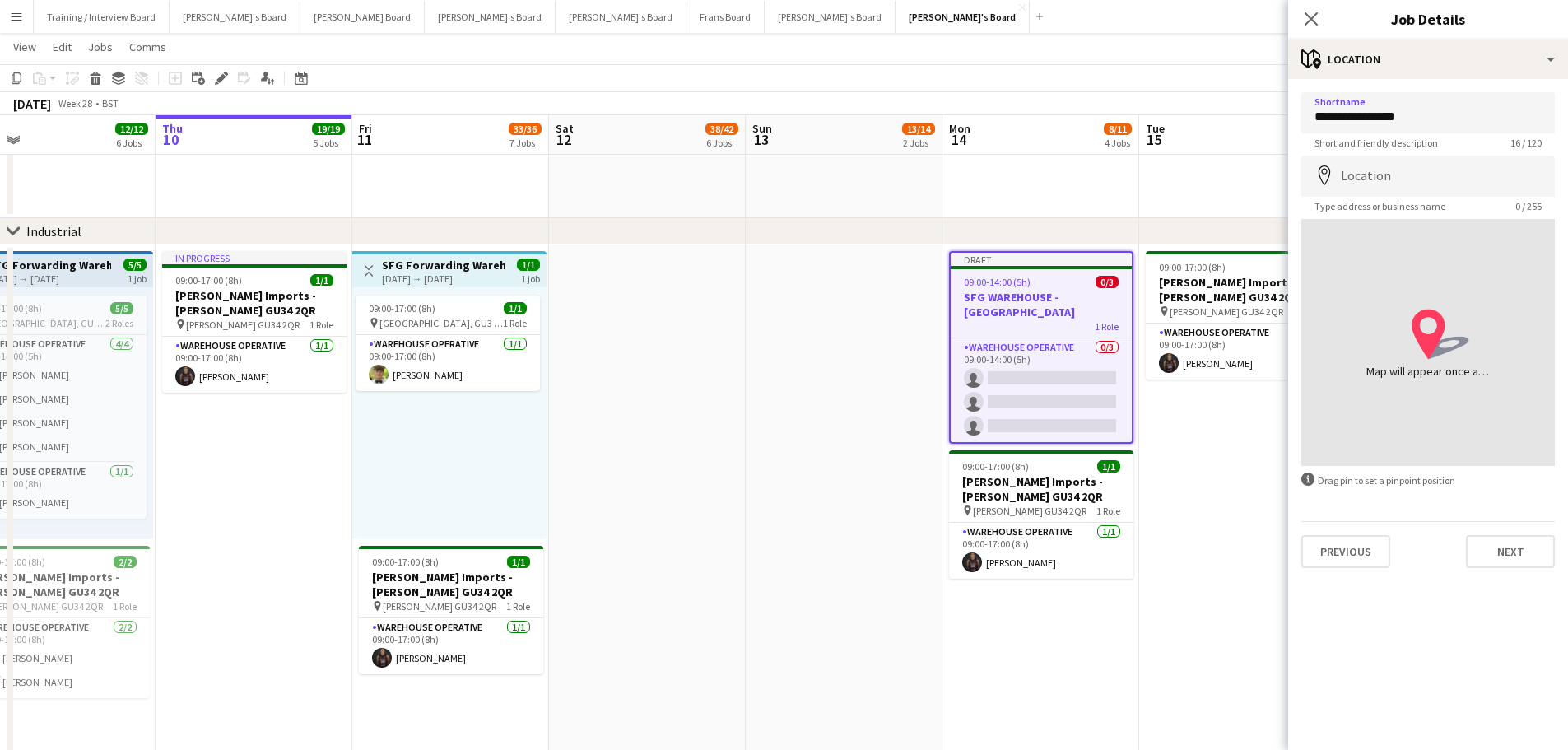 click on "**********" at bounding box center (1428, 113) 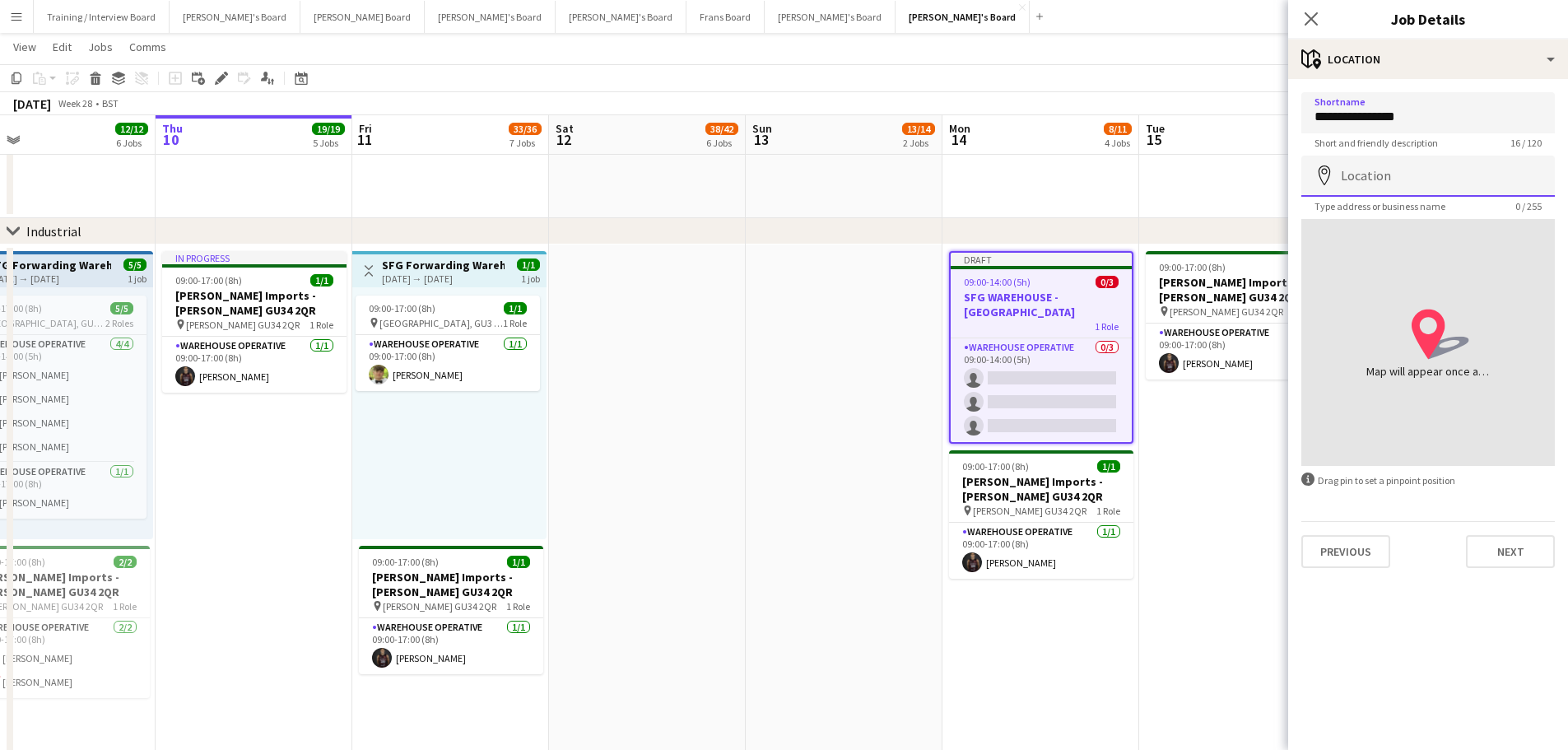 click on "Location" at bounding box center [1428, 176] 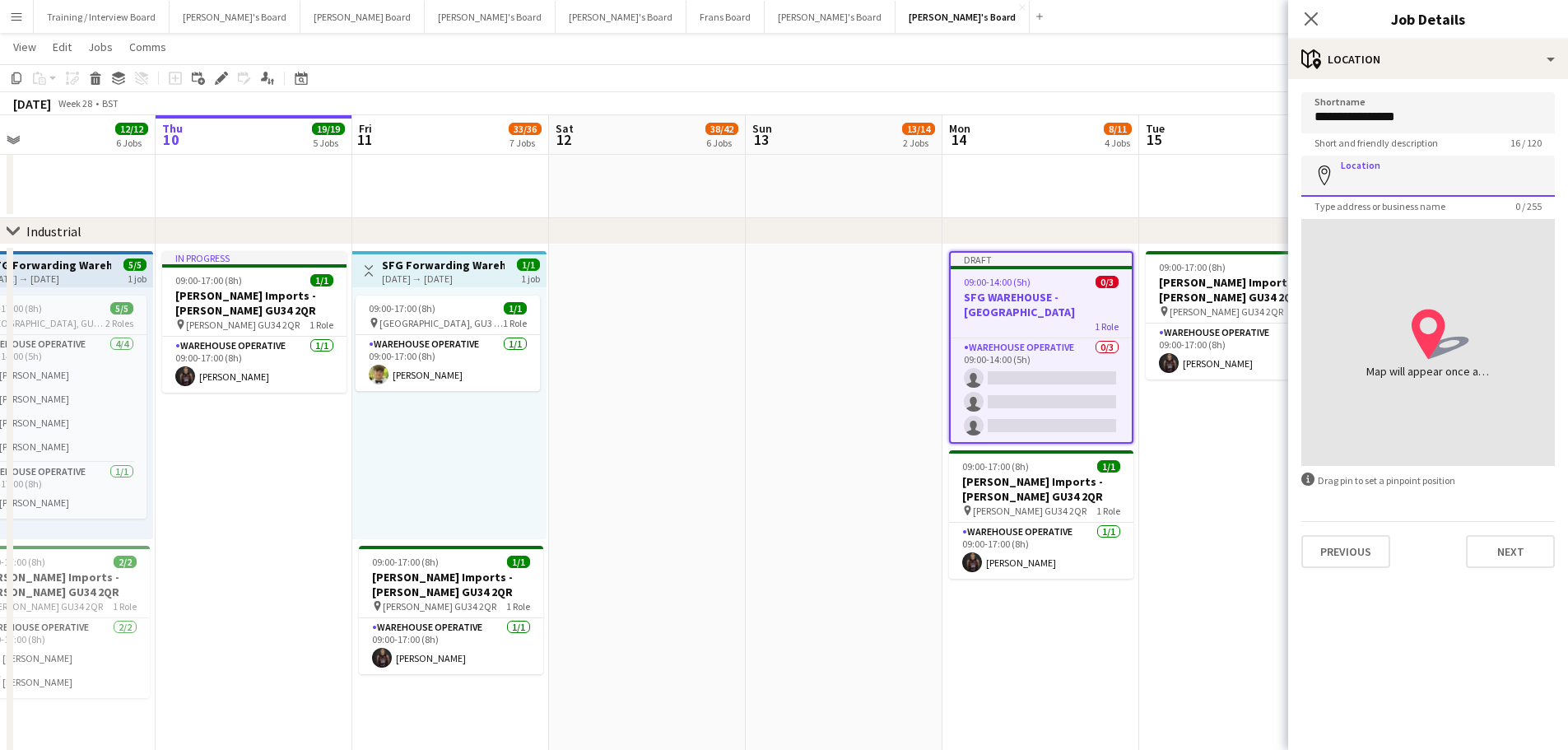paste on "*******" 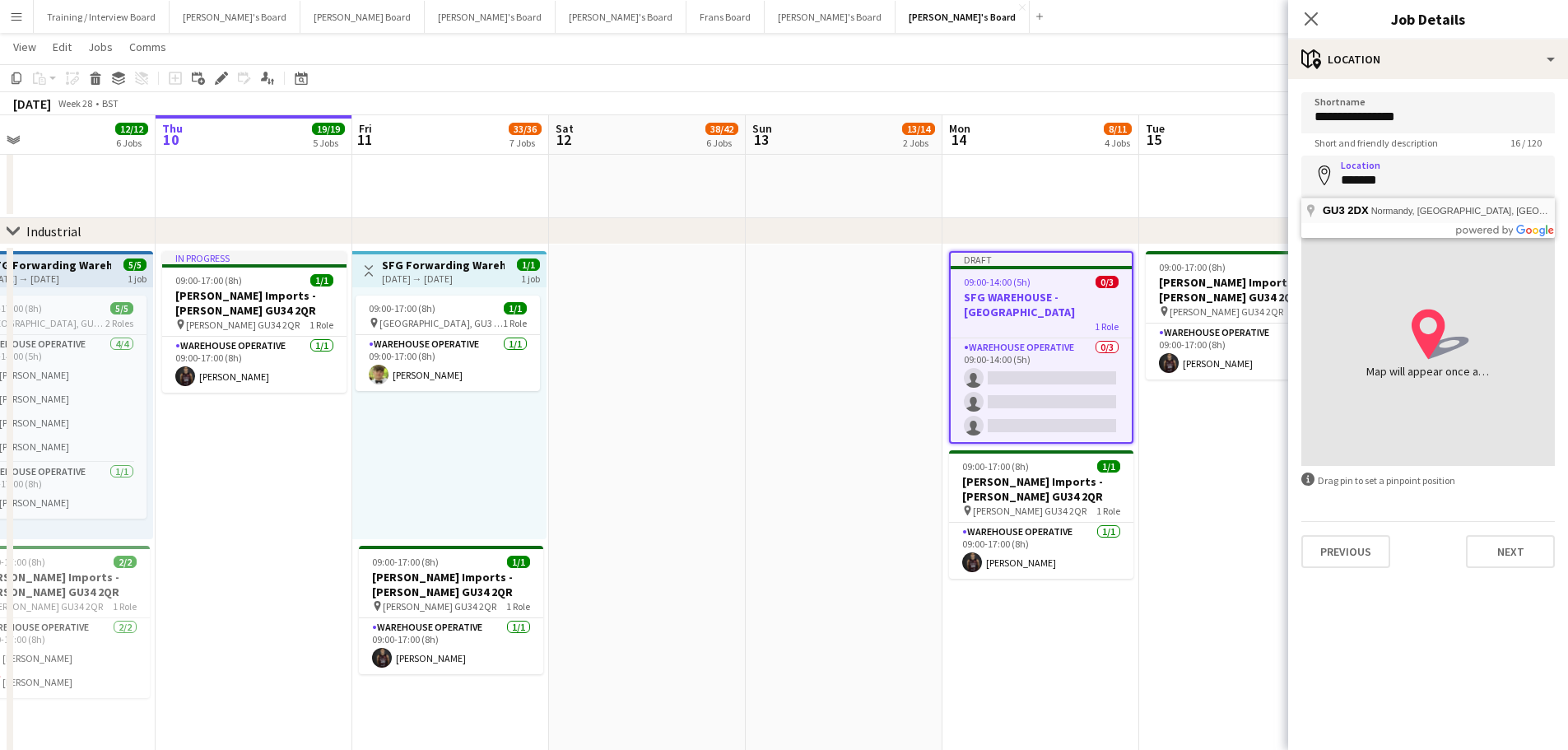 type on "**********" 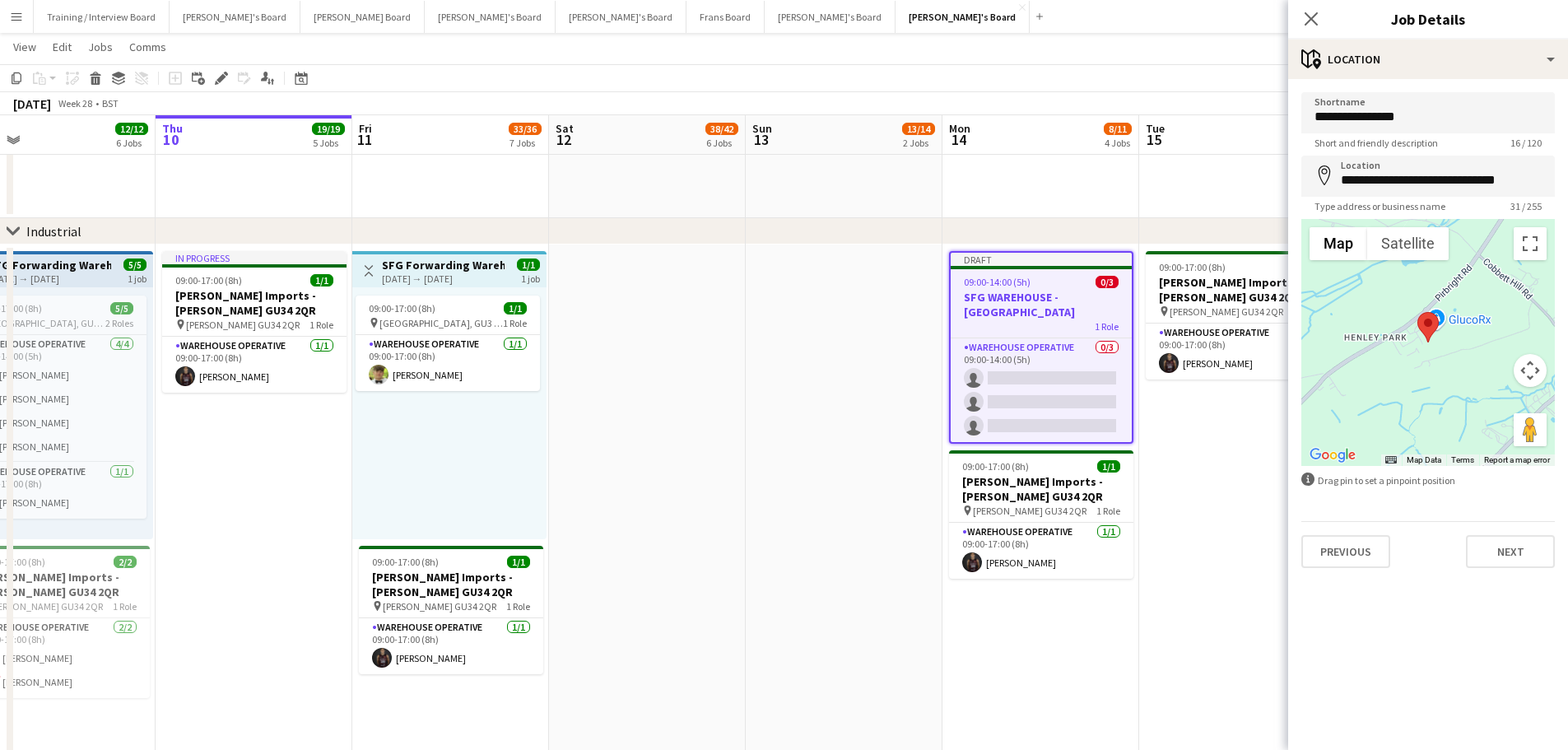drag, startPoint x: 1213, startPoint y: 478, endPoint x: 976, endPoint y: 478, distance: 237 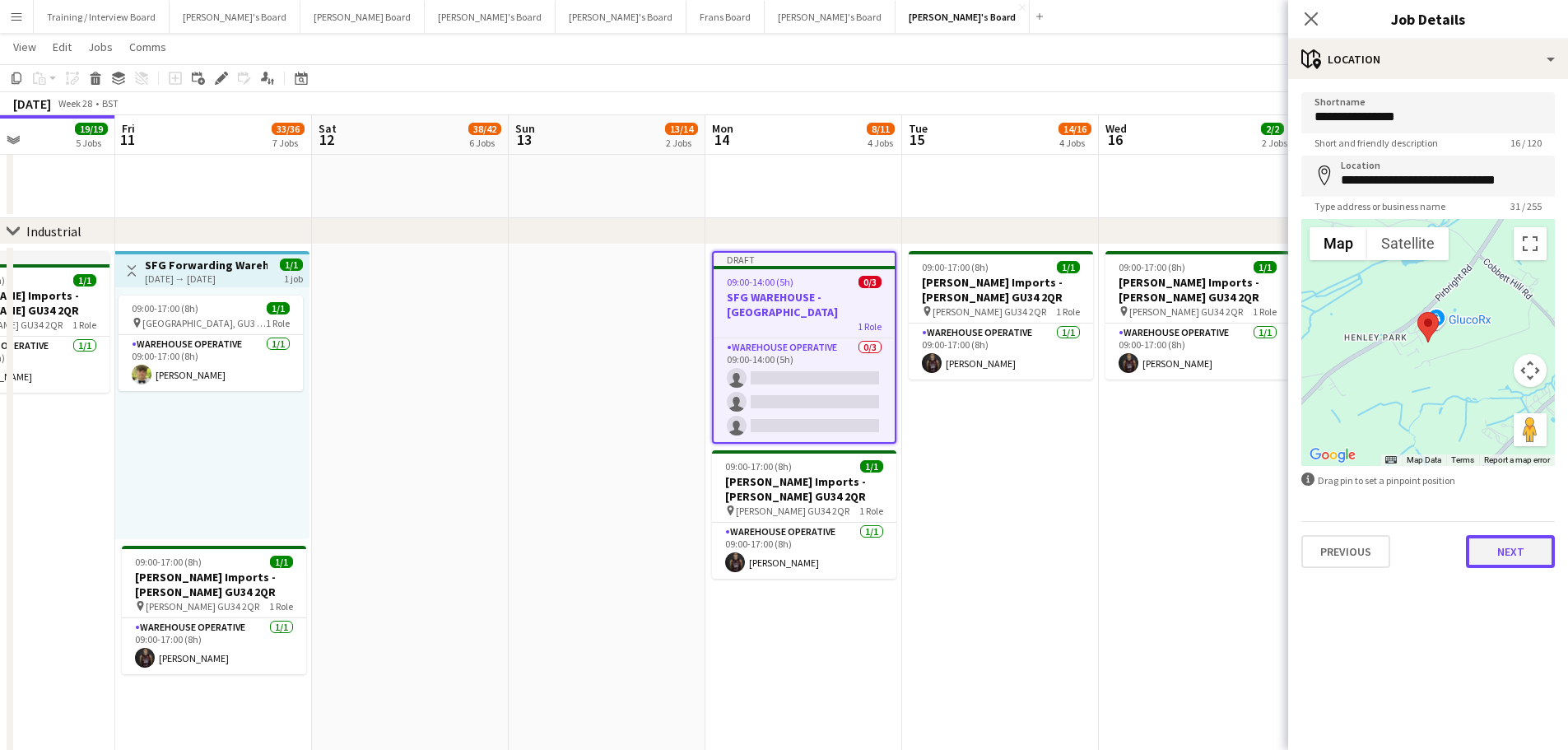 click on "Next" at bounding box center [1510, 552] 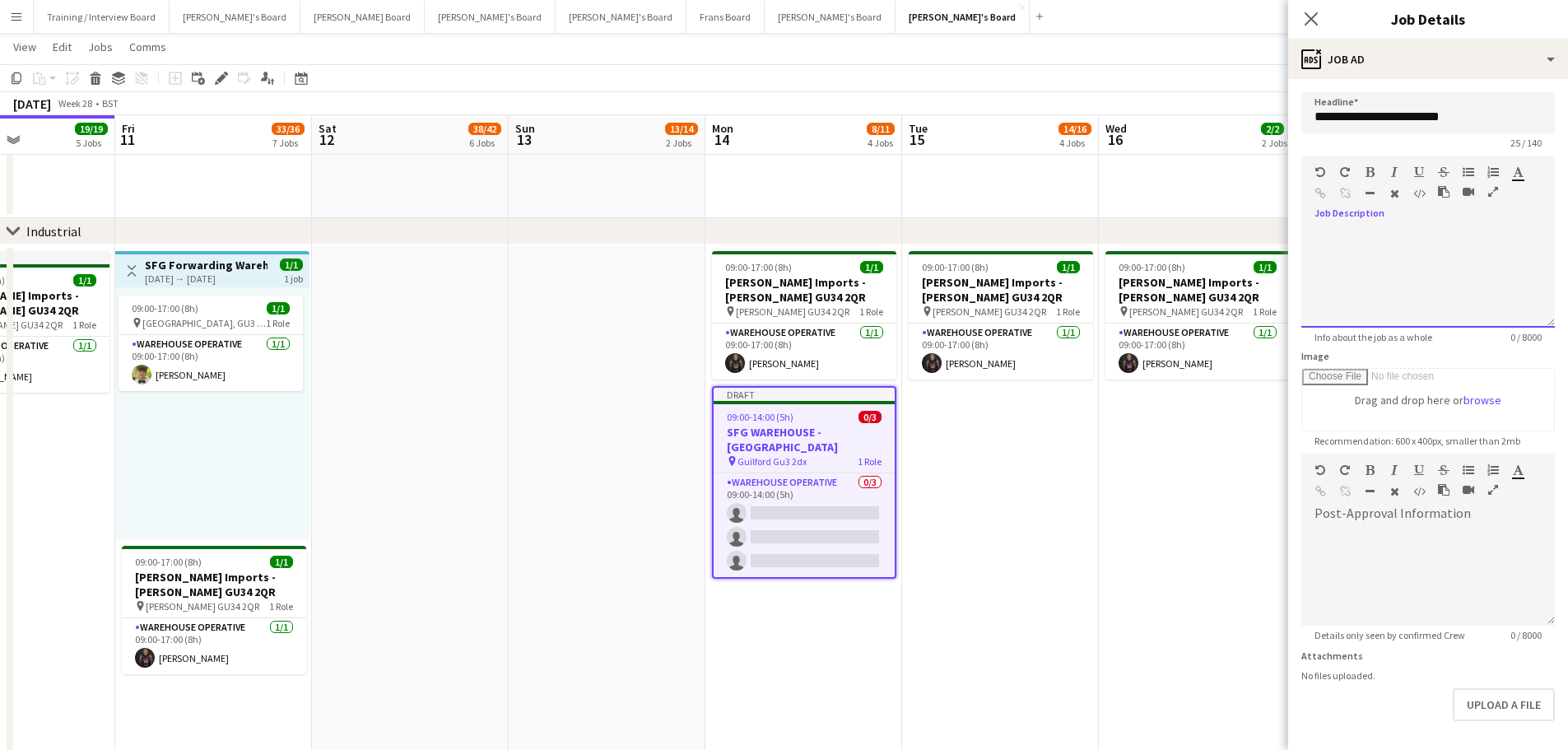 click on "default   Heading 1   Heading 2   Heading 3   Heading 4   Heading 5   Heading 6   Heading 7   Paragraph   Predefined   Standard   default  Times New Roman   Arial   Times New Roman   Calibri   Comic Sans MS  3   1   2   3   4   5   6   7  ******* *******" at bounding box center (1428, 186) 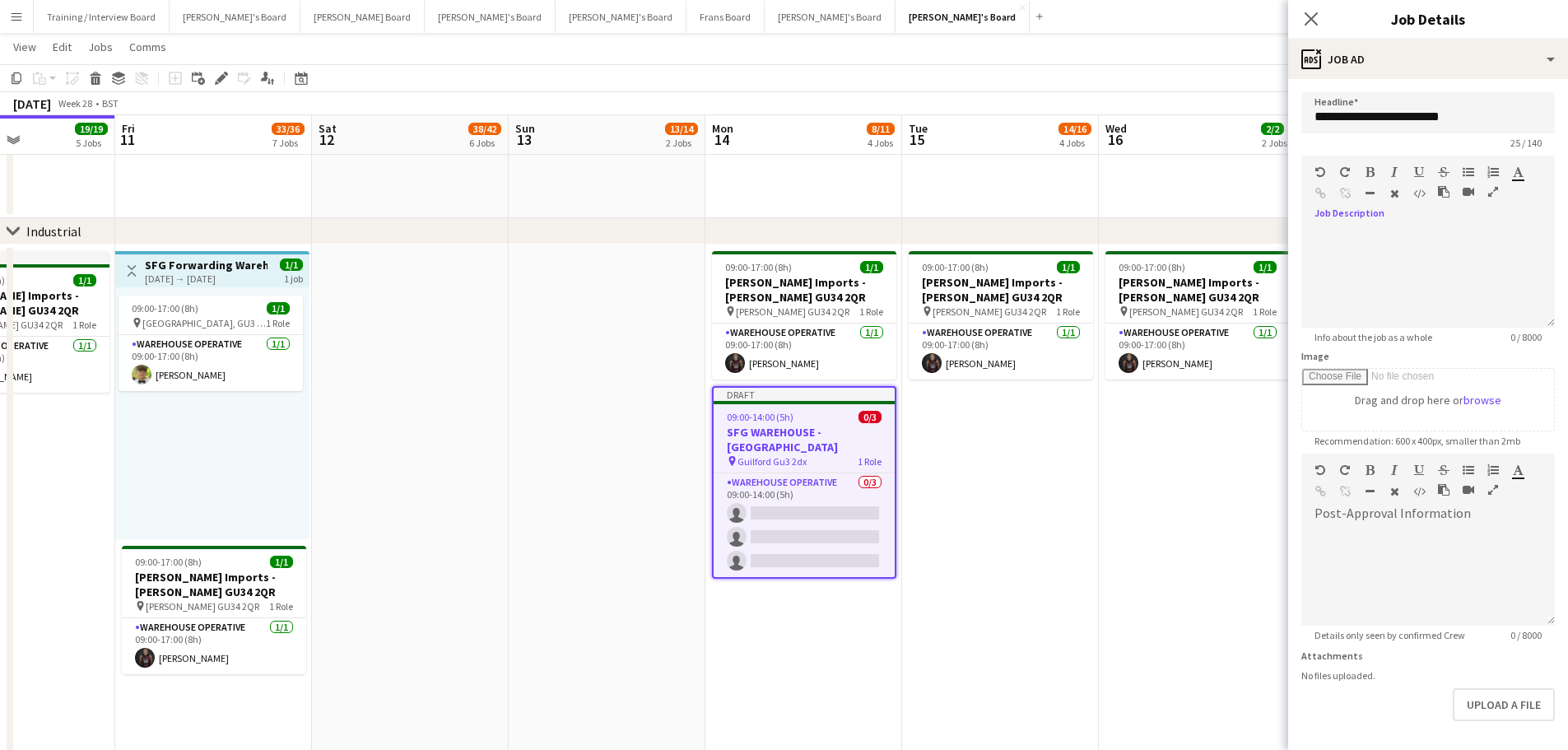 click on "Toggle View" at bounding box center [132, 271] 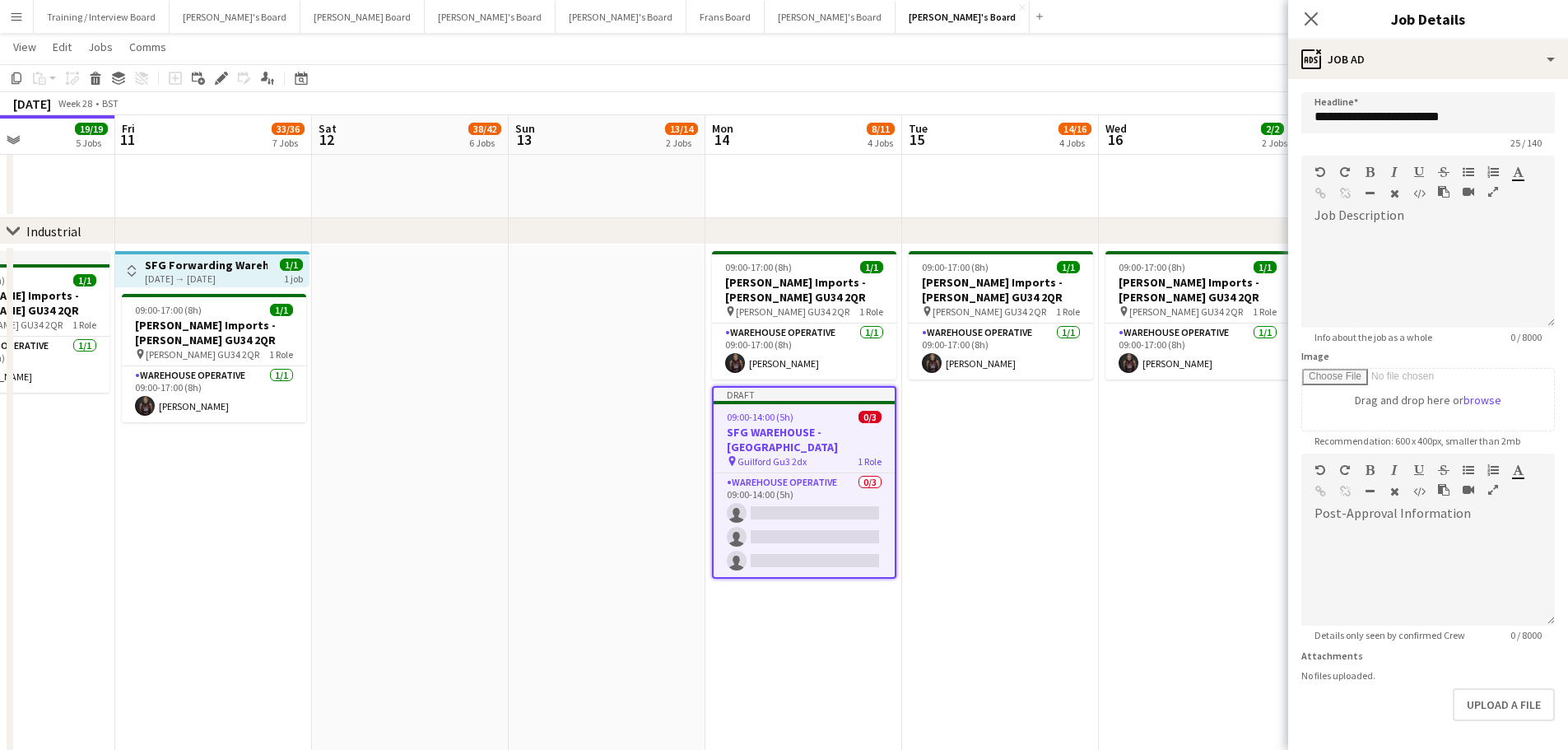 click on "SFG Forwarding Warehouse Assistant - [GEOGRAPHIC_DATA]" at bounding box center (206, 265) 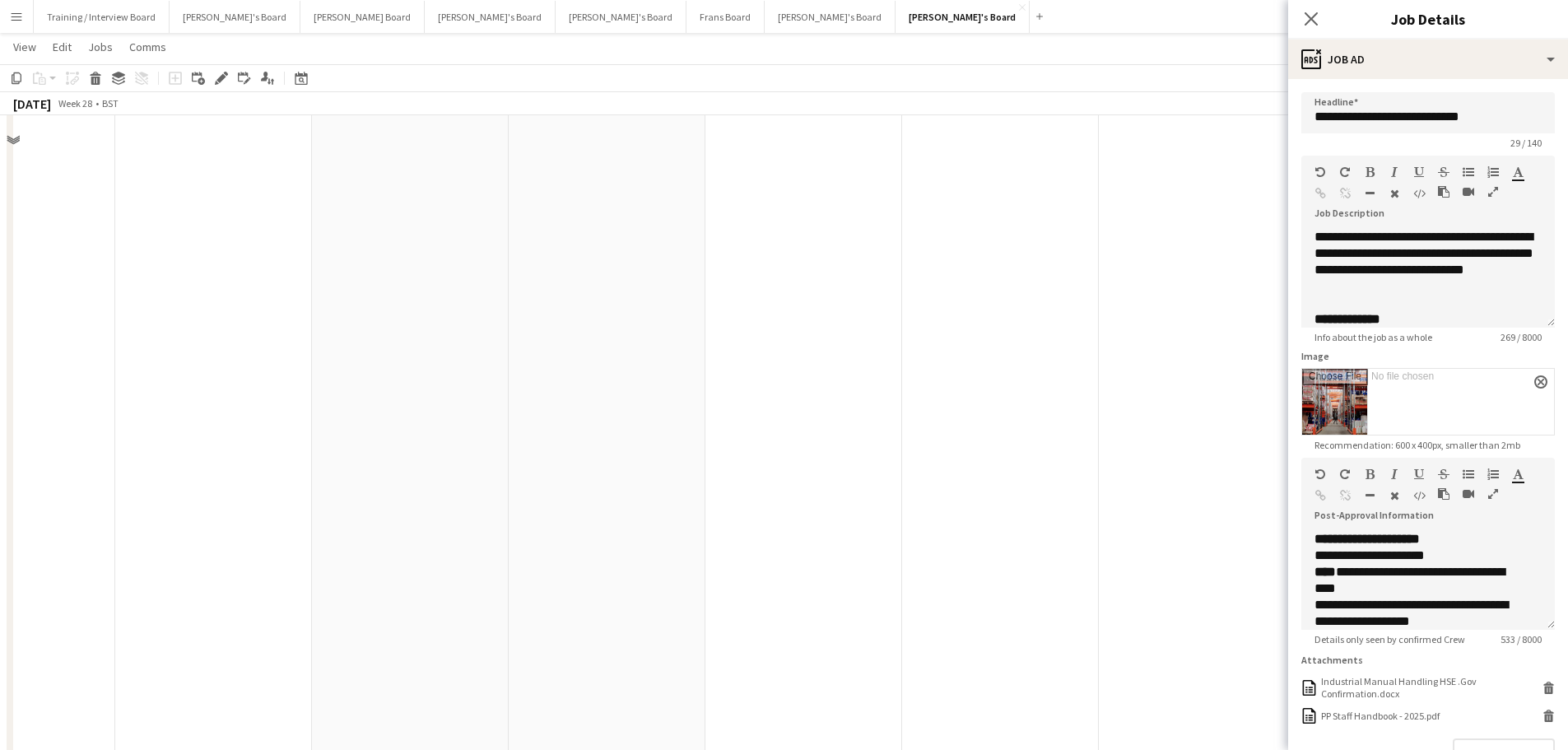 scroll, scrollTop: 1564, scrollLeft: 0, axis: vertical 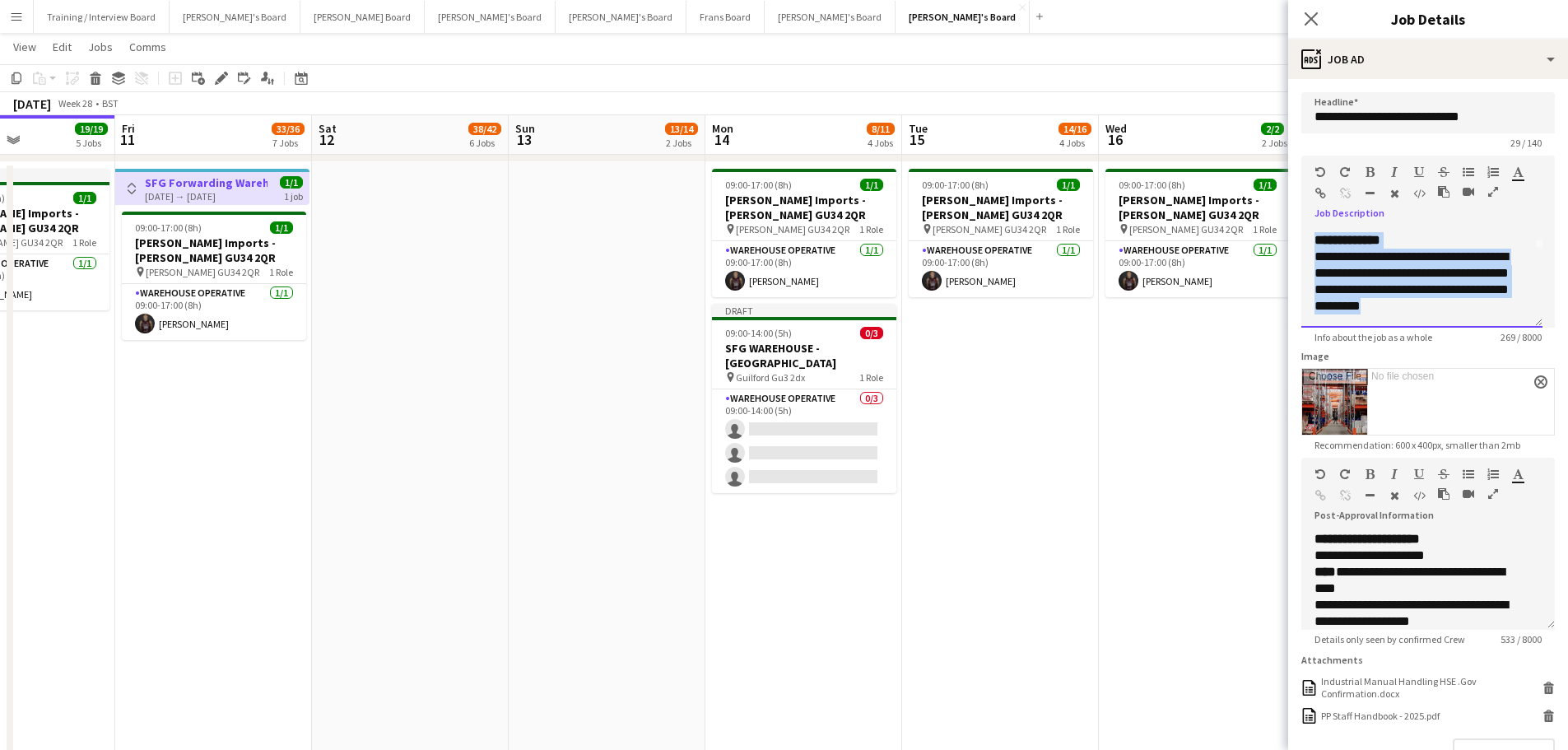 drag, startPoint x: 1318, startPoint y: 237, endPoint x: 1514, endPoint y: 342, distance: 222.35332 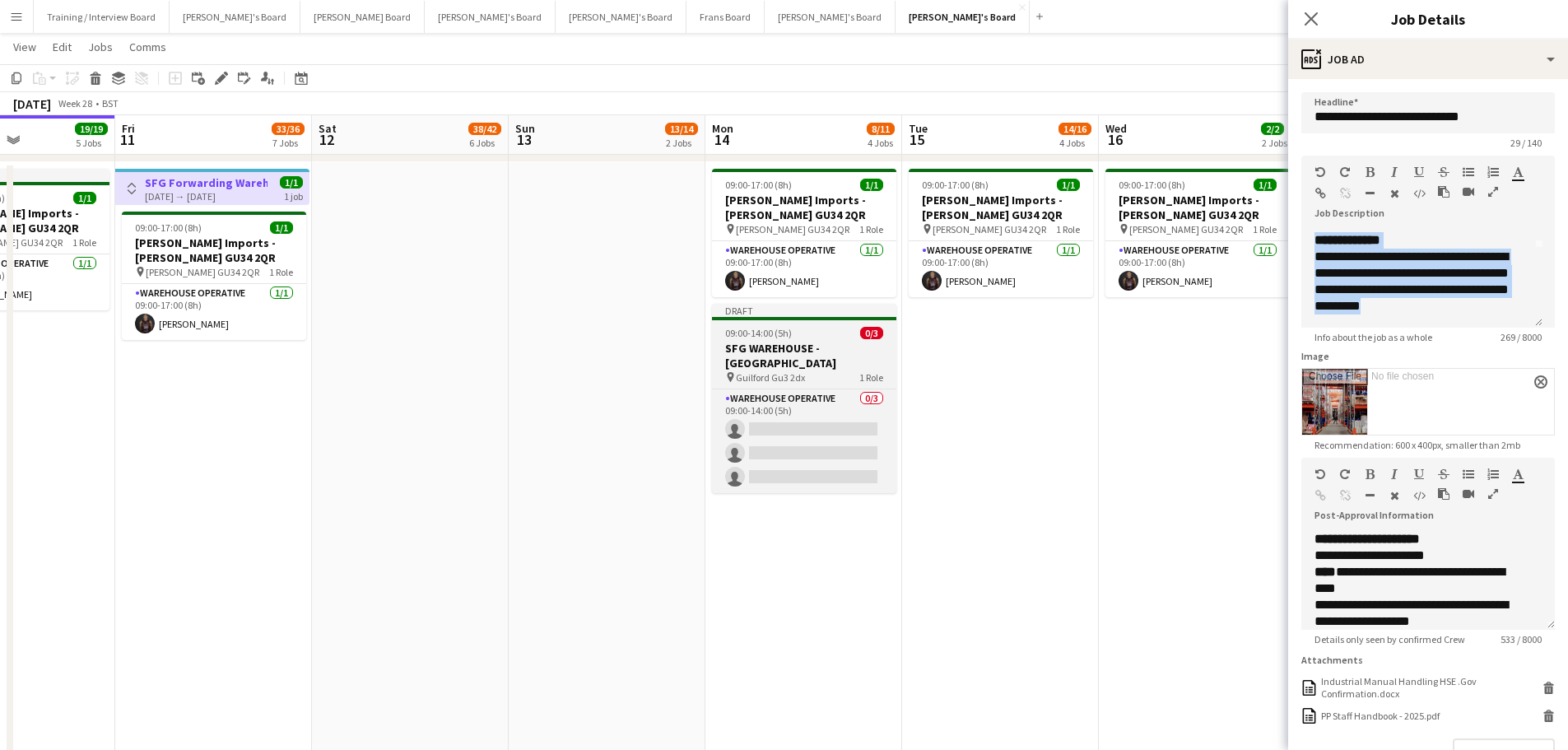 click on "pin
Guilford Gu3 2dx   1 Role" at bounding box center (804, 377) 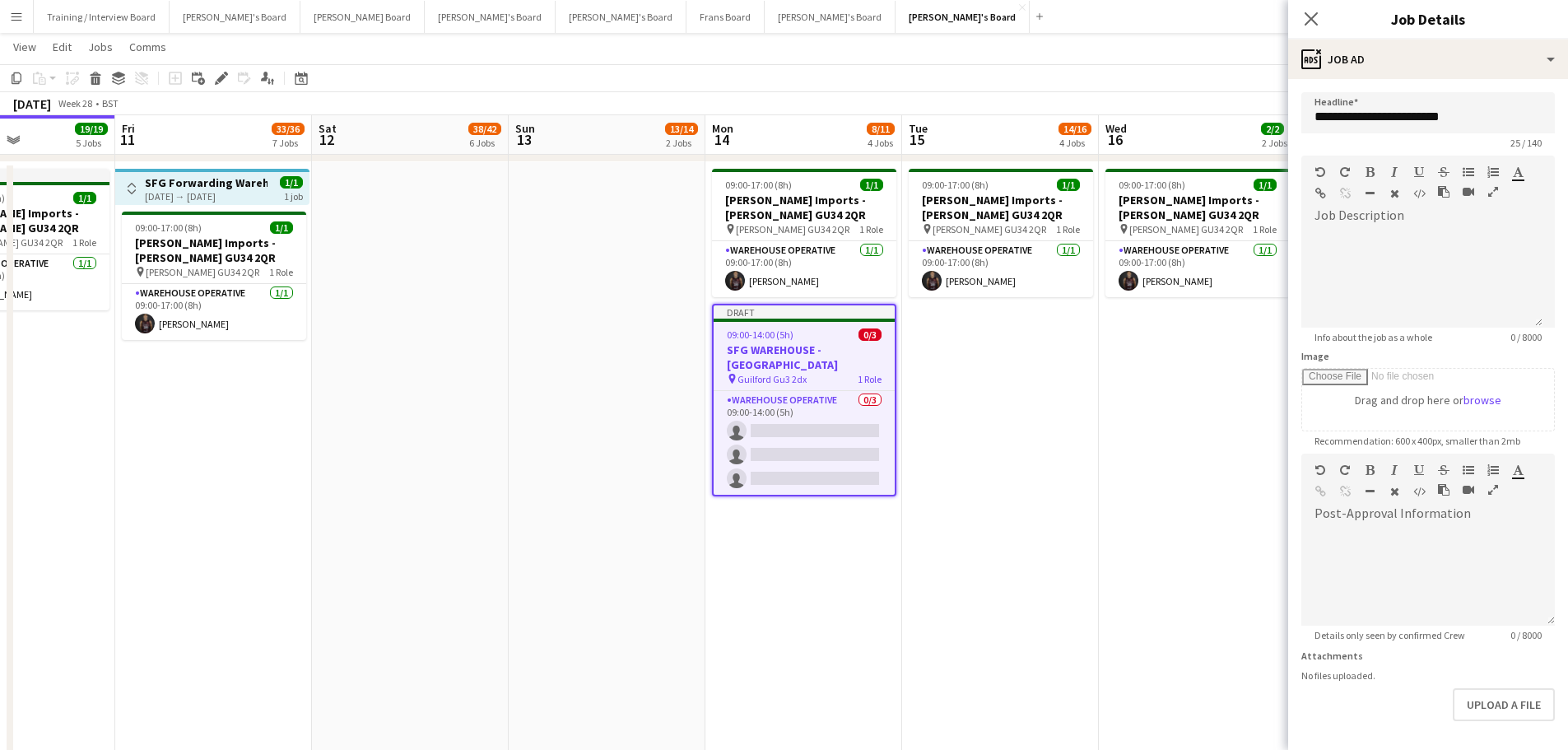 scroll, scrollTop: 0, scrollLeft: 0, axis: both 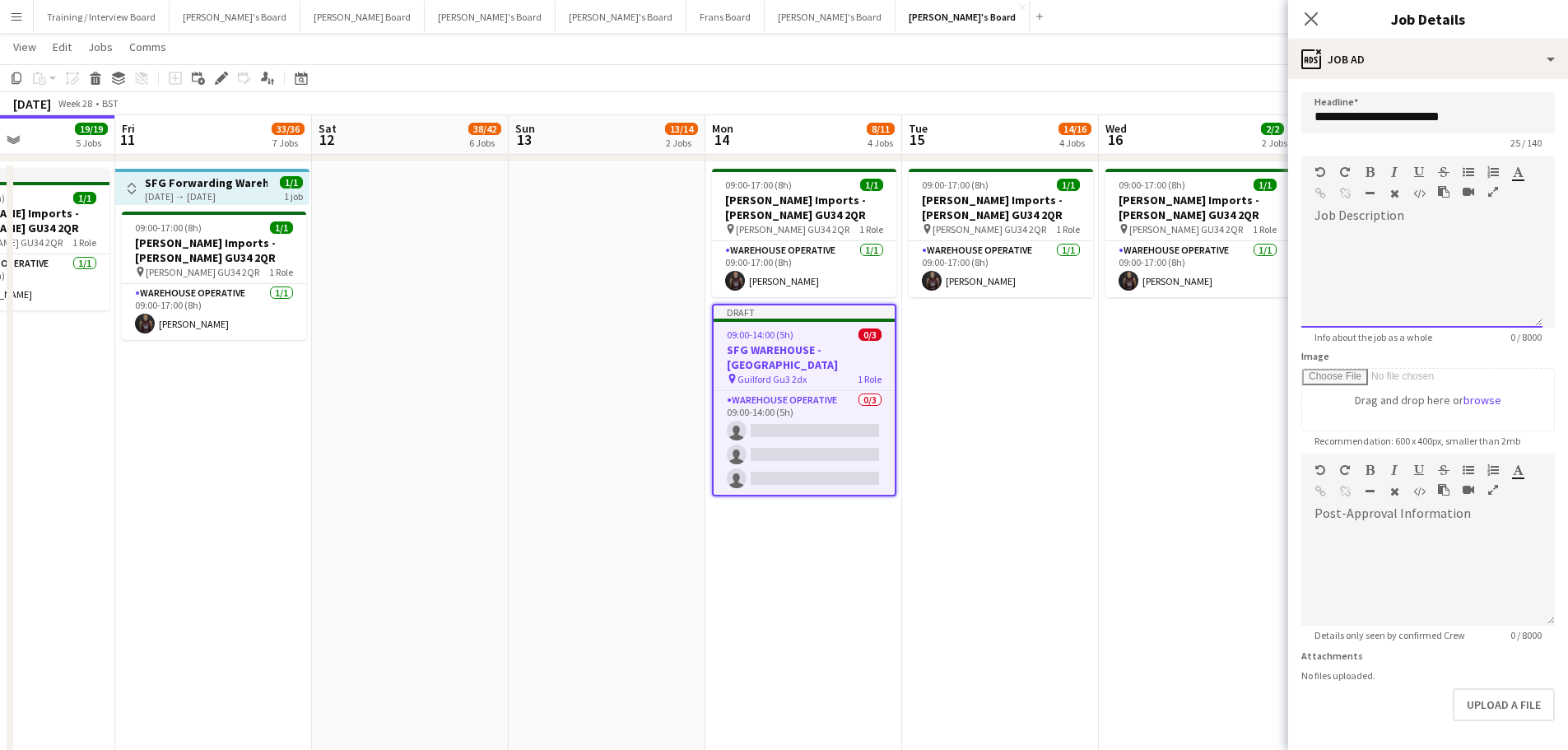 click at bounding box center (1428, 273) 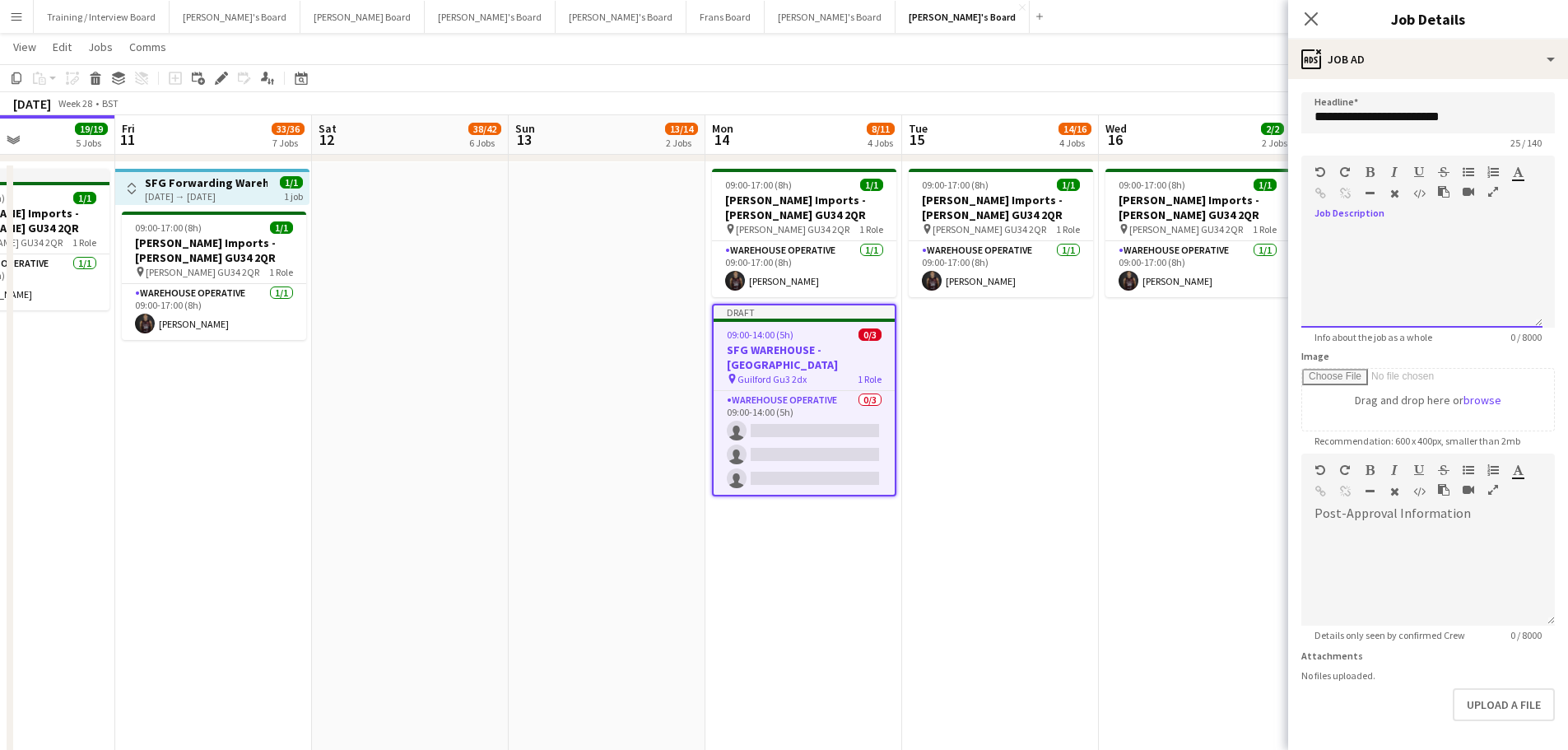 paste 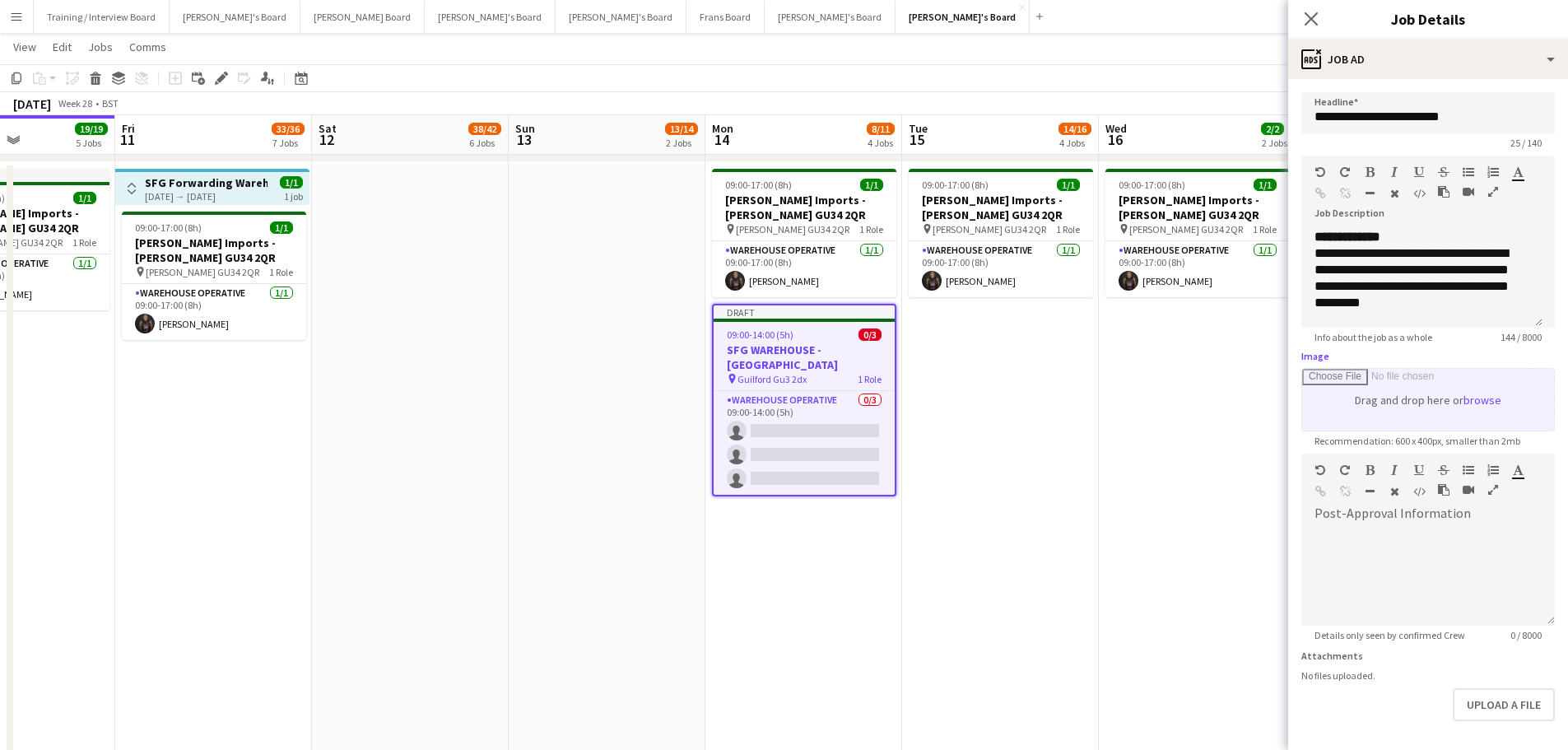 click on "Image" at bounding box center [1428, 399] 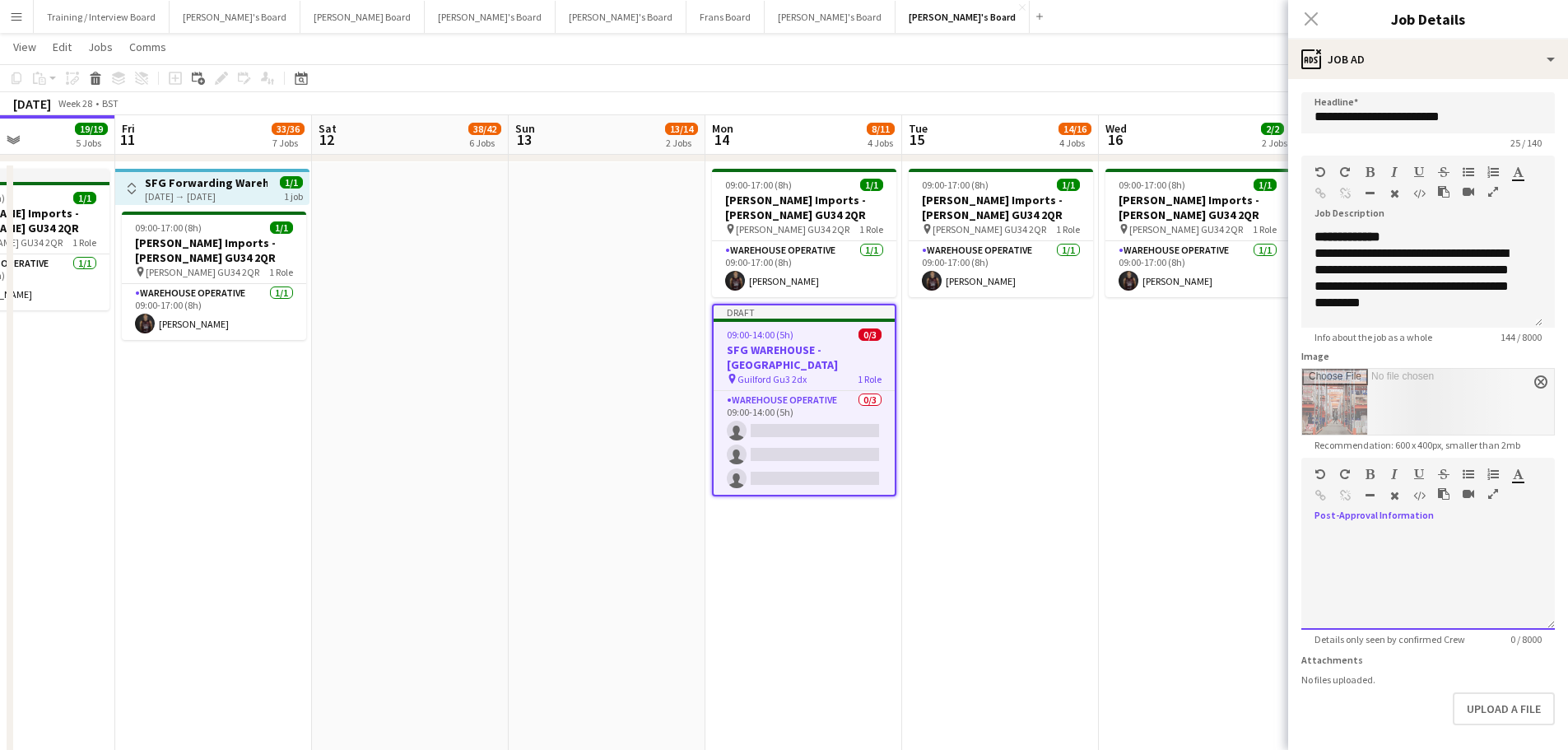 click at bounding box center (1428, 580) 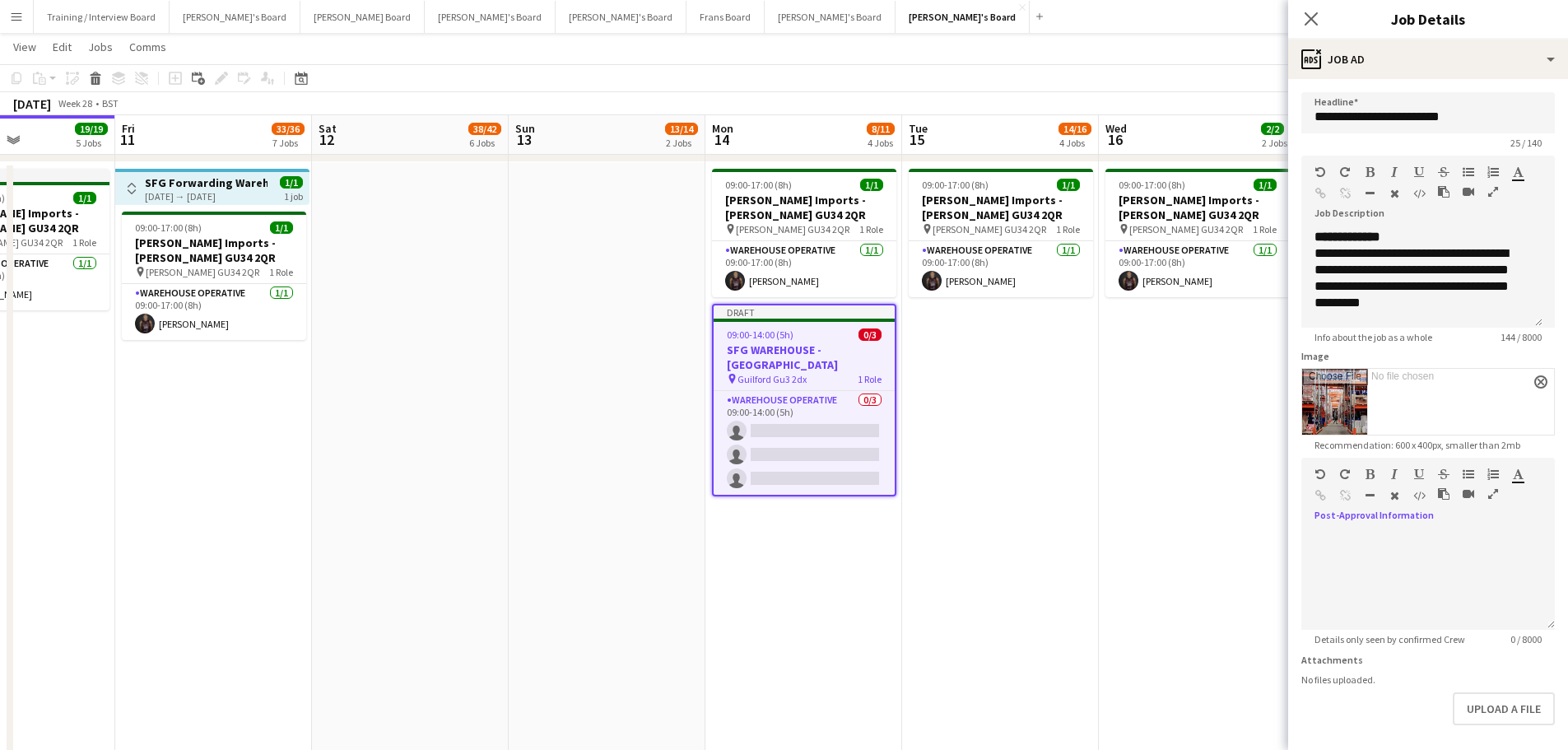 click on "11-07-2025 → 11-07-2025" at bounding box center (206, 196) 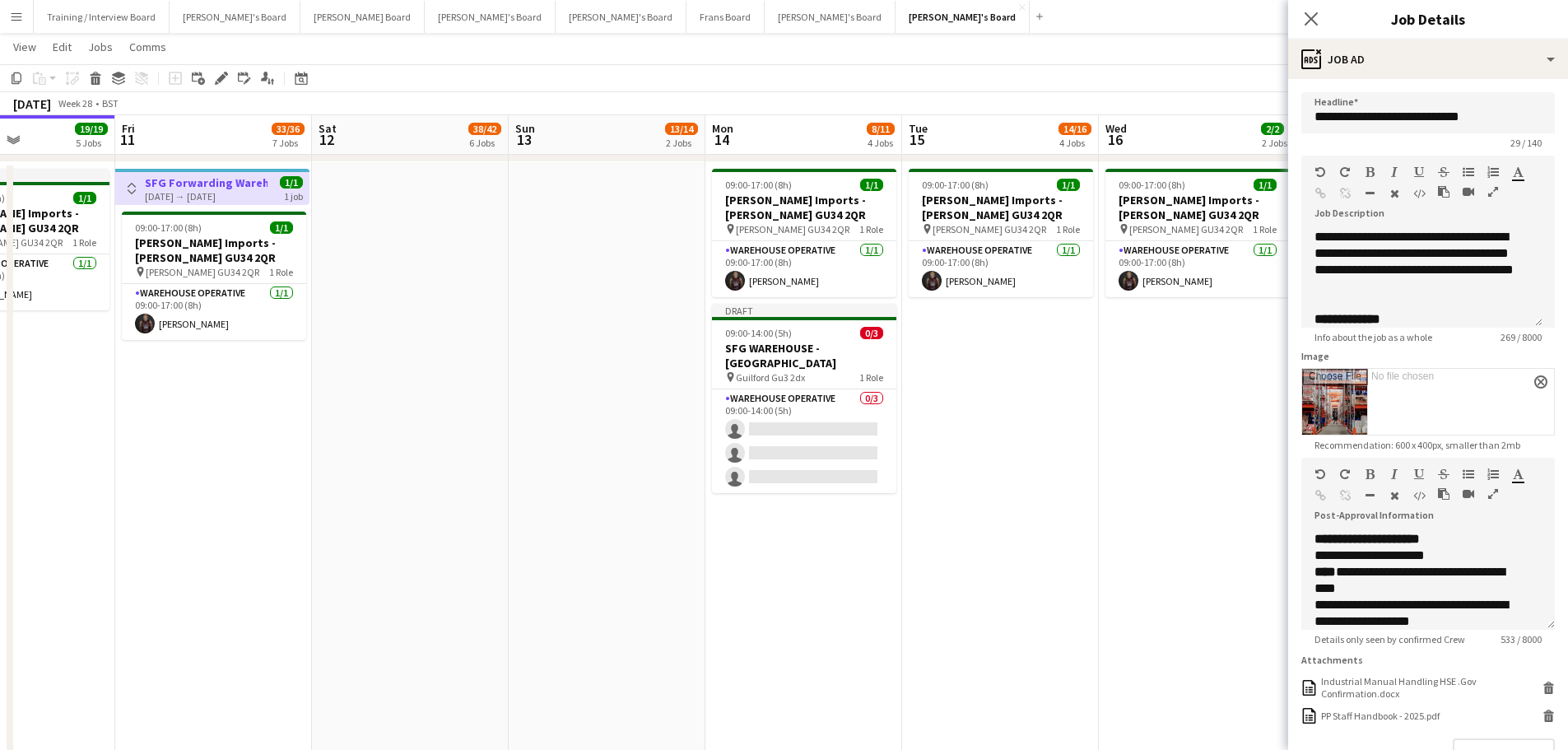 click on "Toggle View" at bounding box center (132, 189) 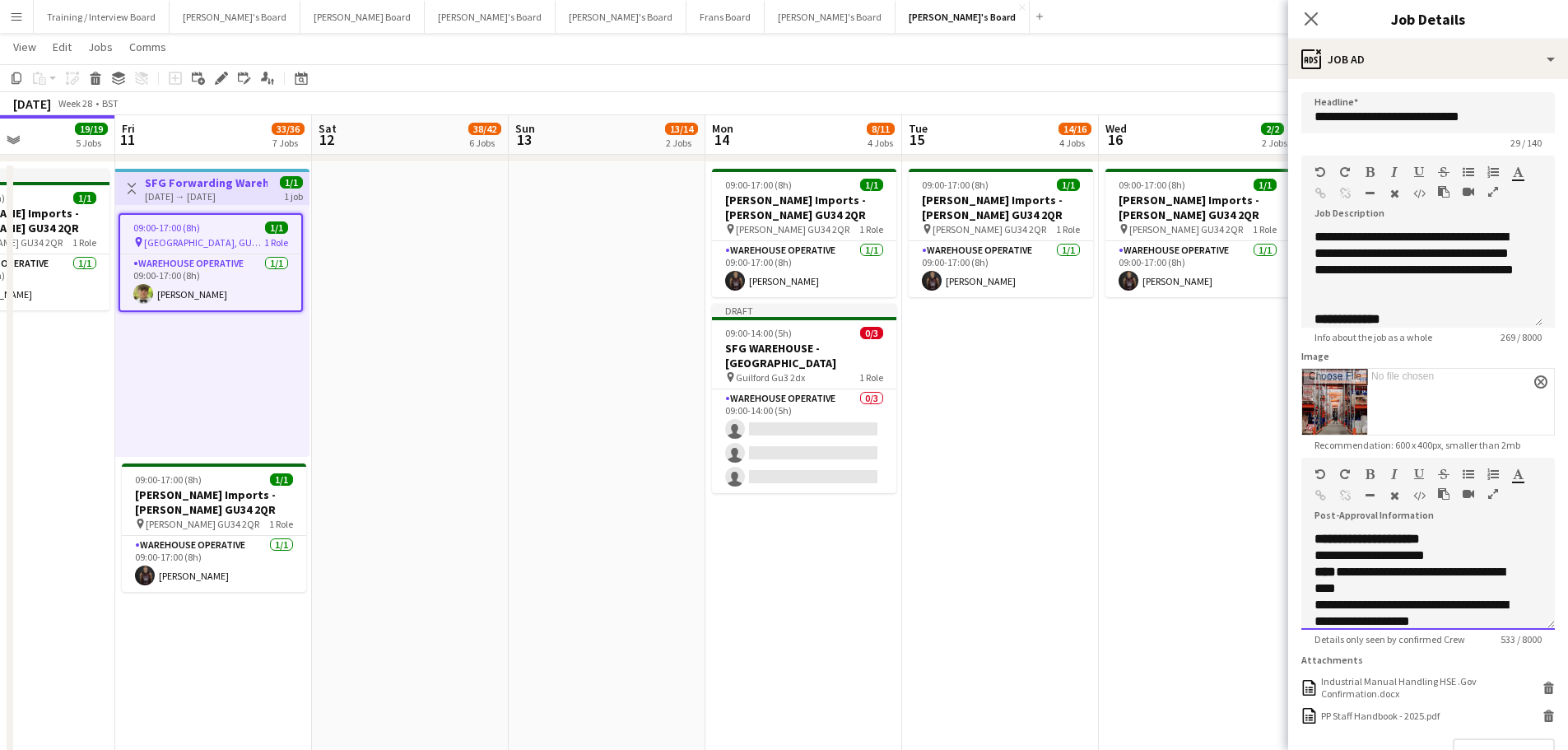 click on "**********" at bounding box center (1367, 538) 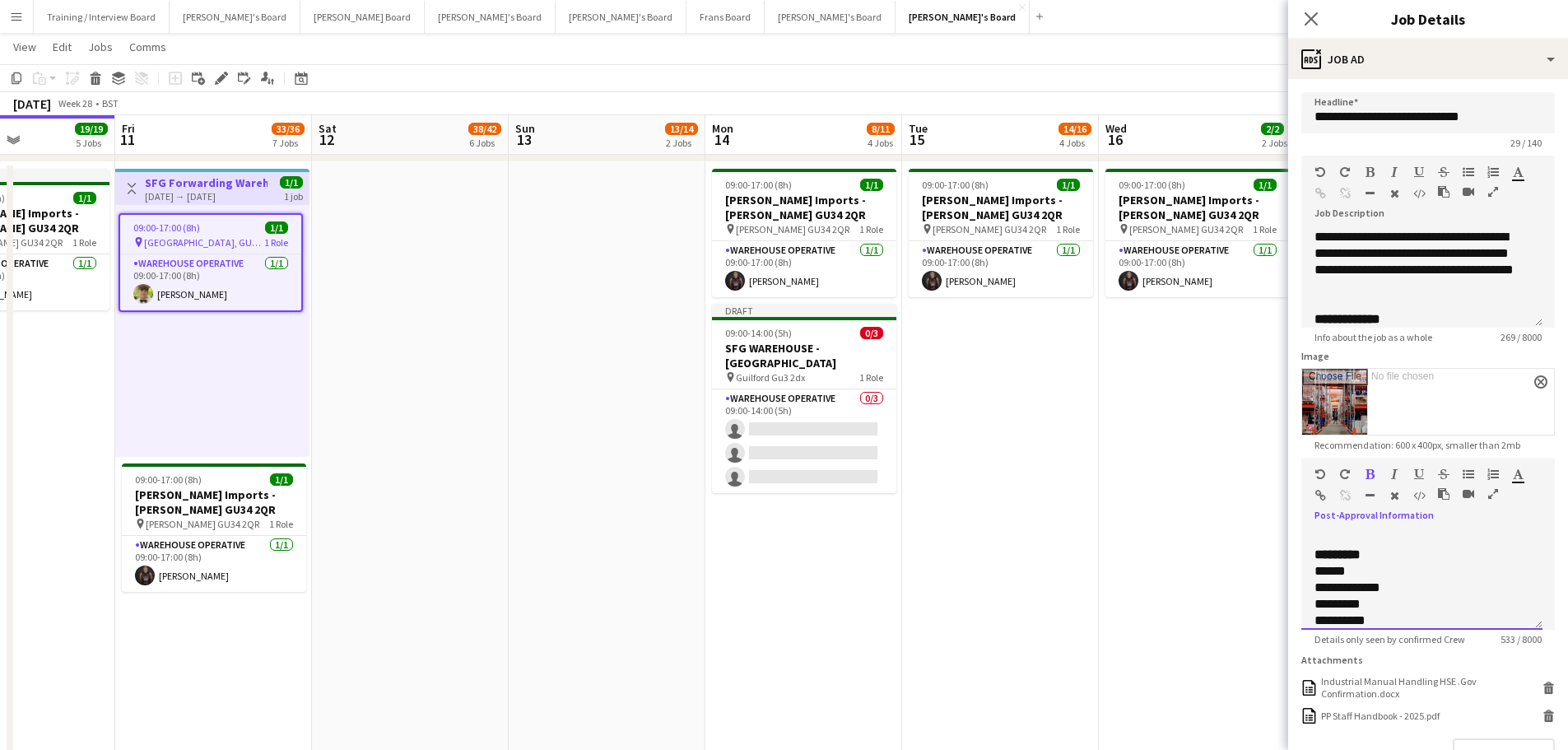 scroll, scrollTop: 342, scrollLeft: 0, axis: vertical 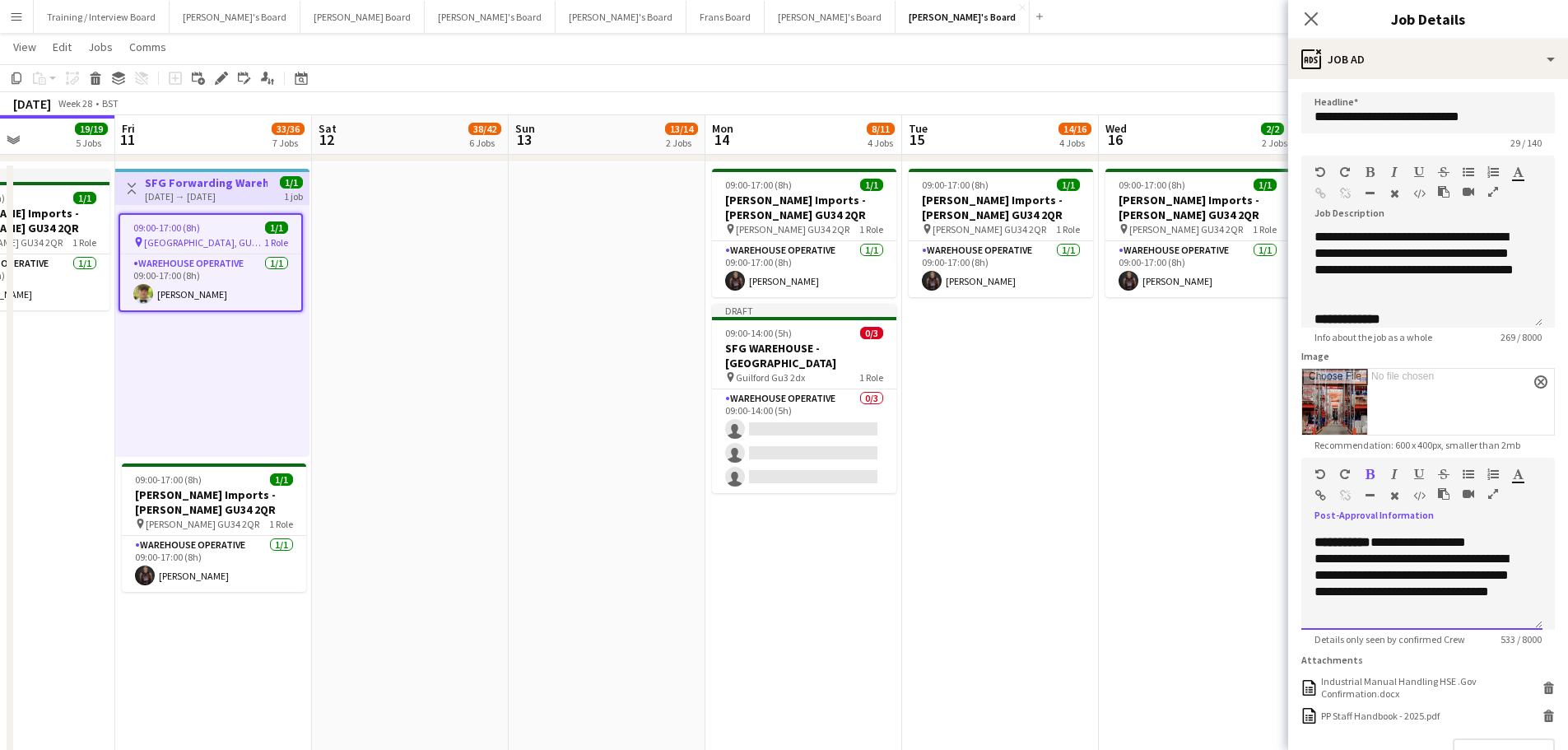drag, startPoint x: 1316, startPoint y: 537, endPoint x: 1556, endPoint y: 671, distance: 274.8745 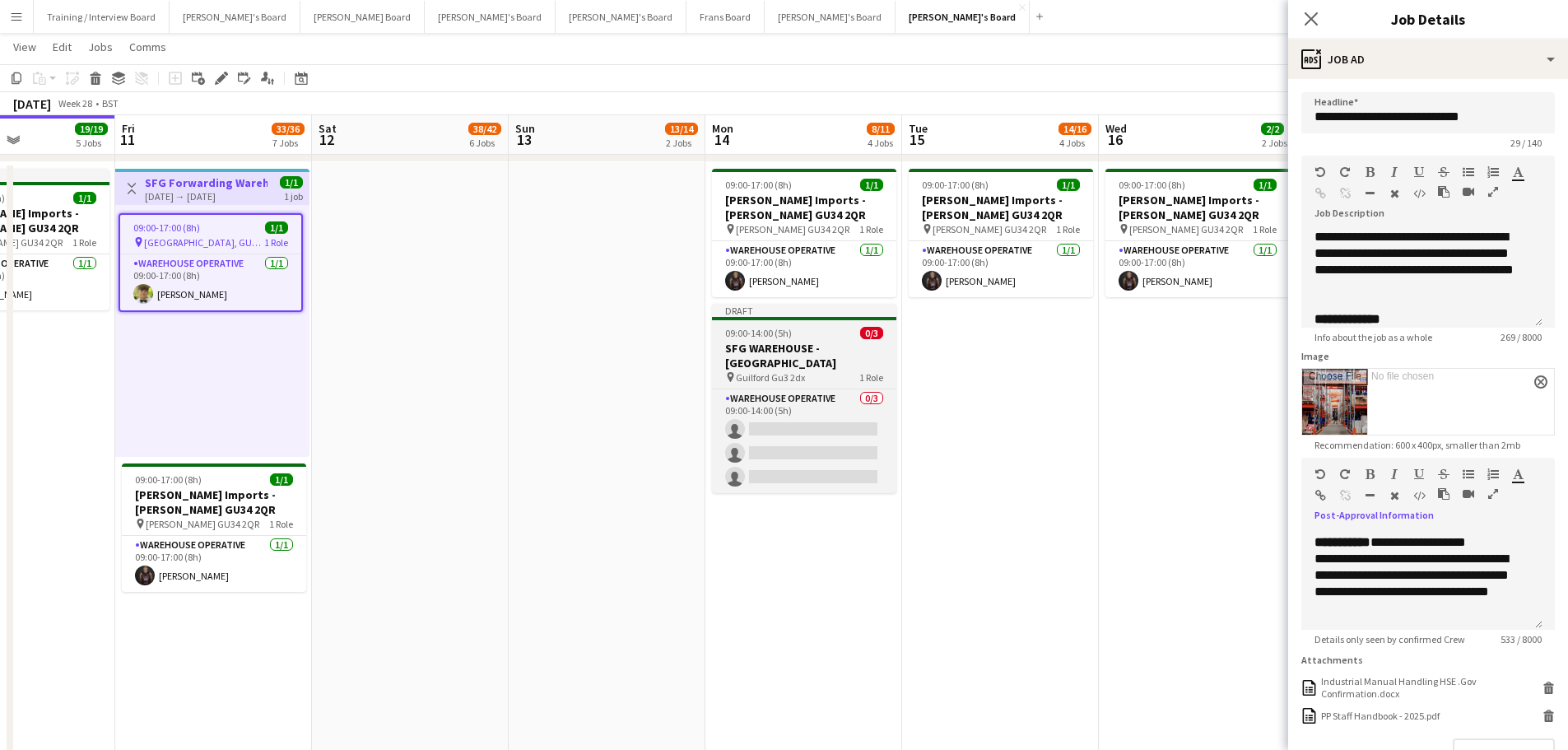 click on "Guilford Gu3 2dx" at bounding box center [770, 377] 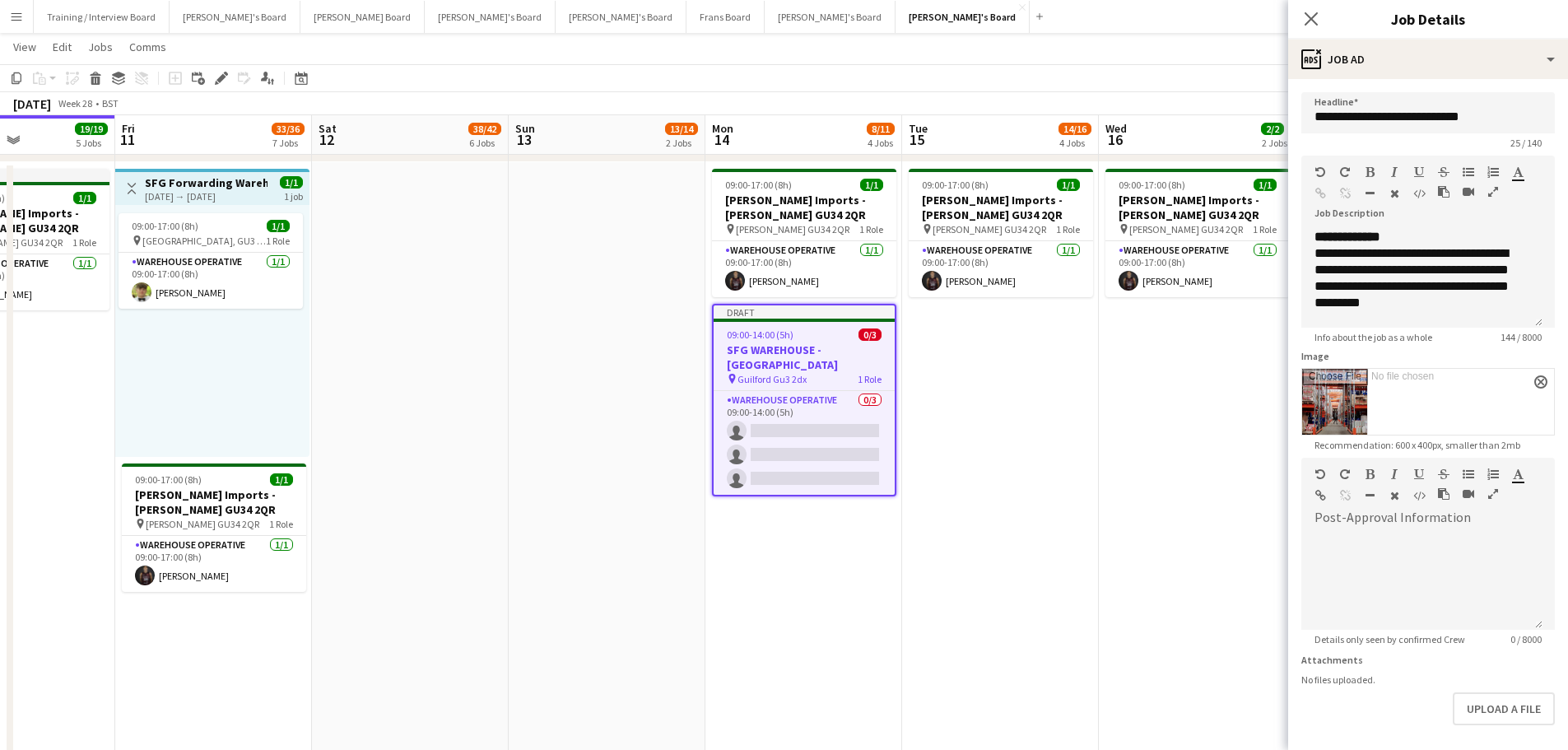 type on "**********" 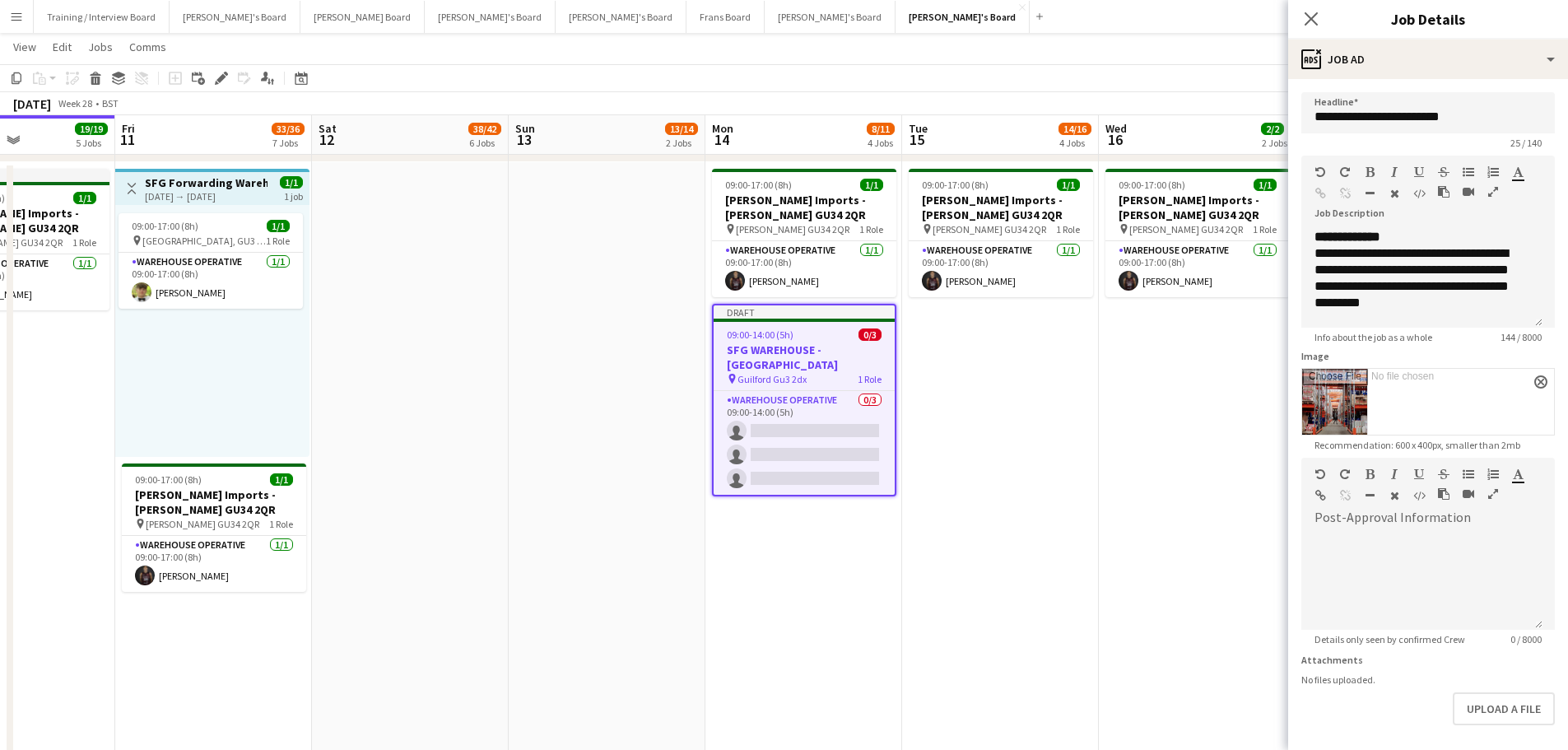 scroll, scrollTop: 0, scrollLeft: 0, axis: both 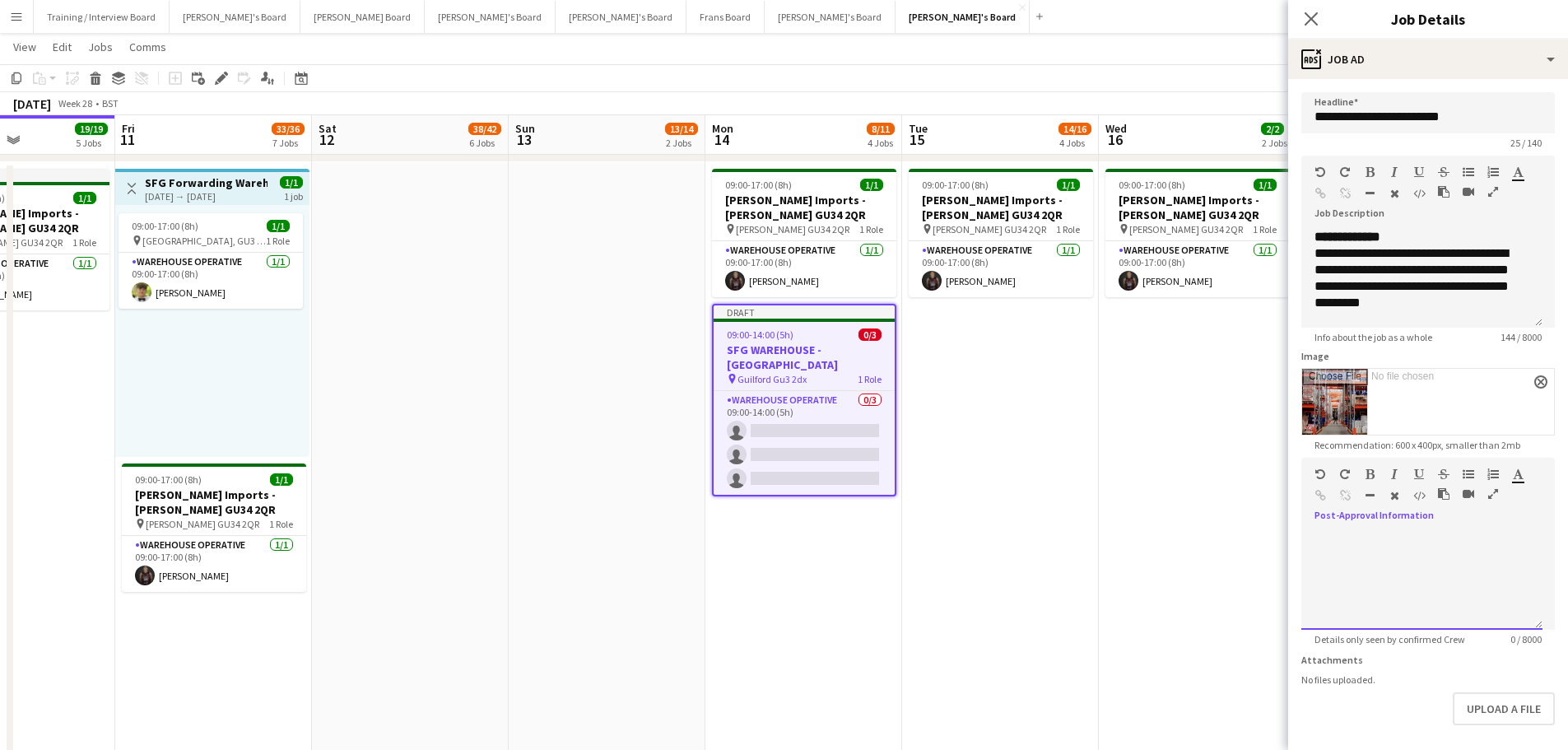 click at bounding box center (1421, 580) 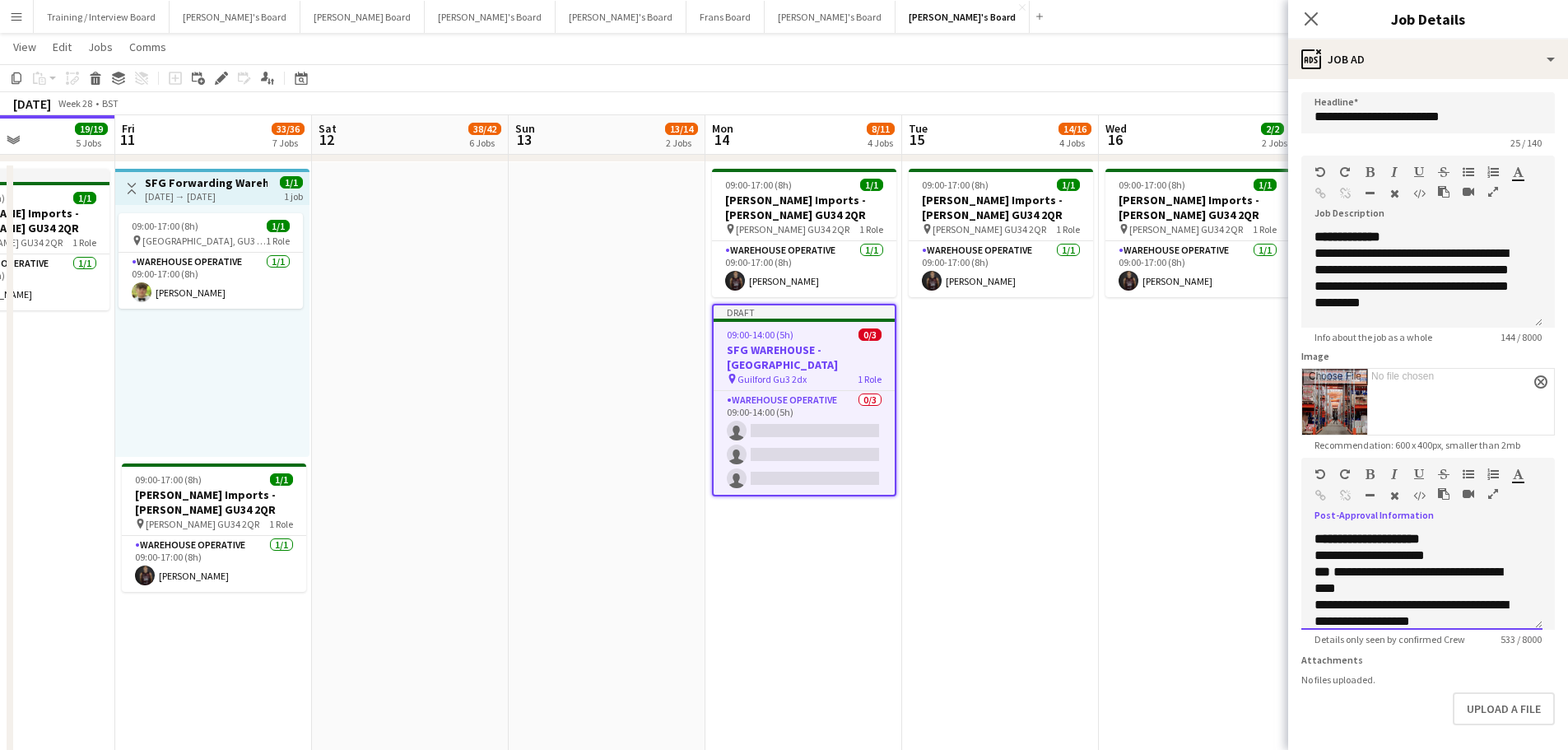 scroll, scrollTop: 331, scrollLeft: 0, axis: vertical 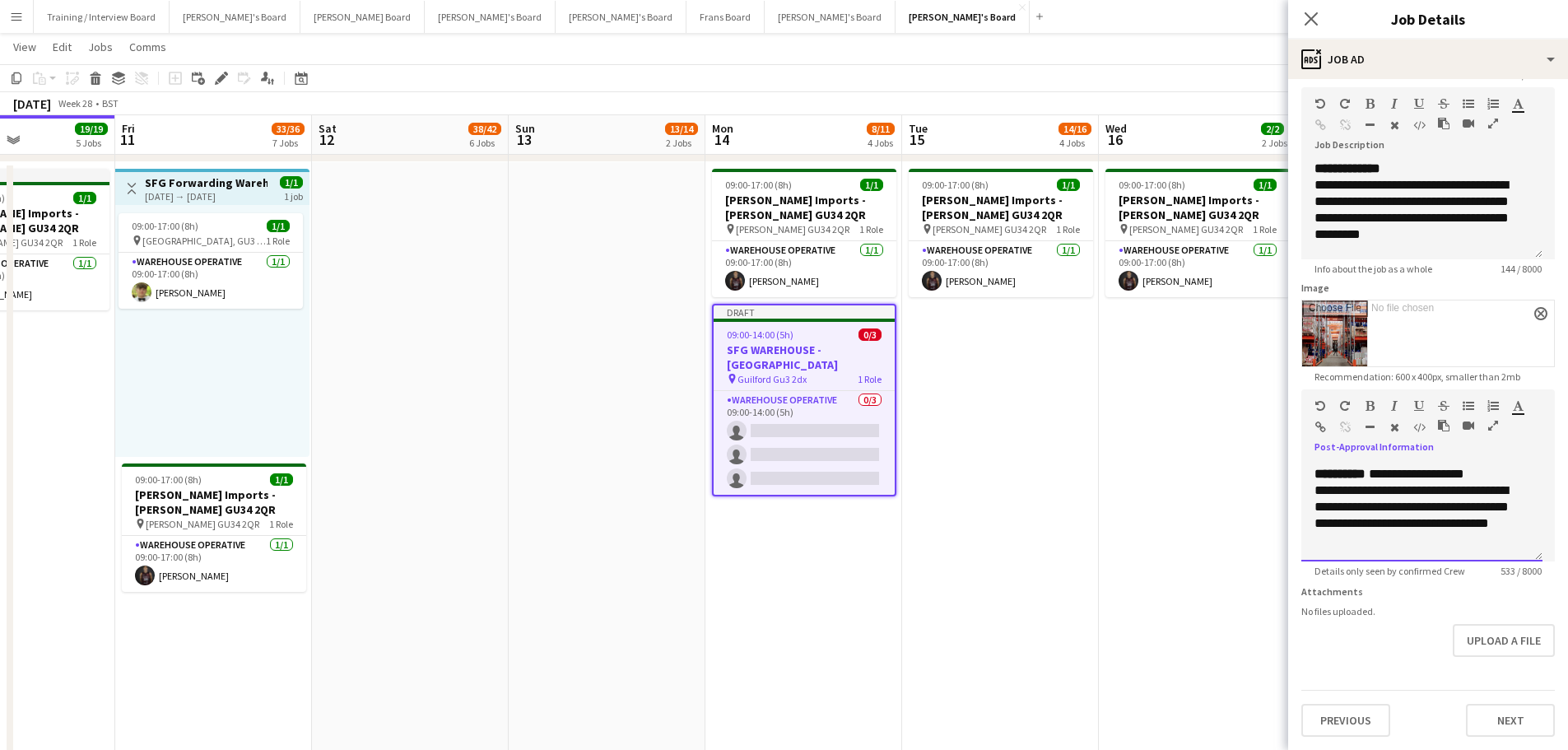 drag, startPoint x: 1314, startPoint y: 473, endPoint x: 1474, endPoint y: 558, distance: 181.17671 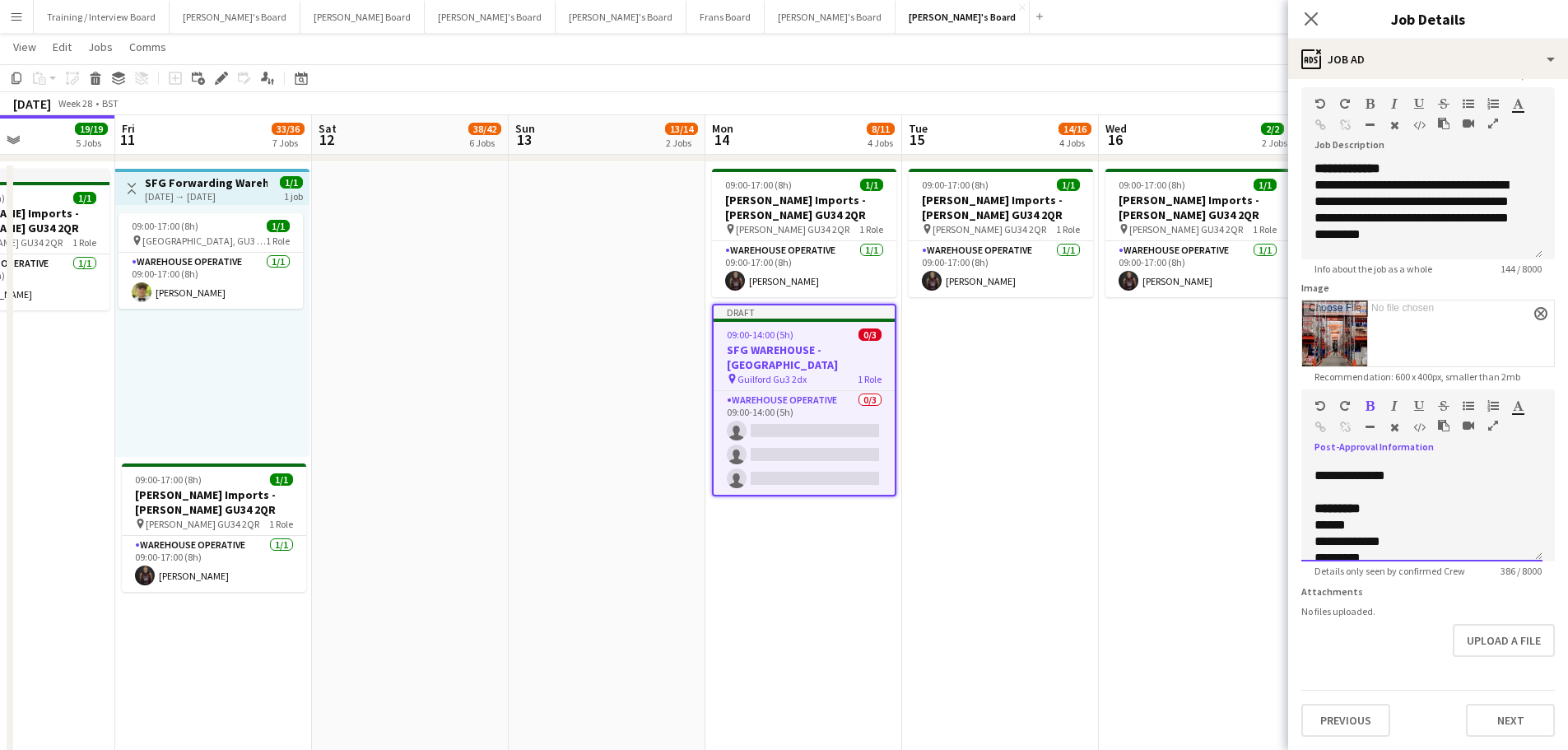 scroll, scrollTop: 277, scrollLeft: 0, axis: vertical 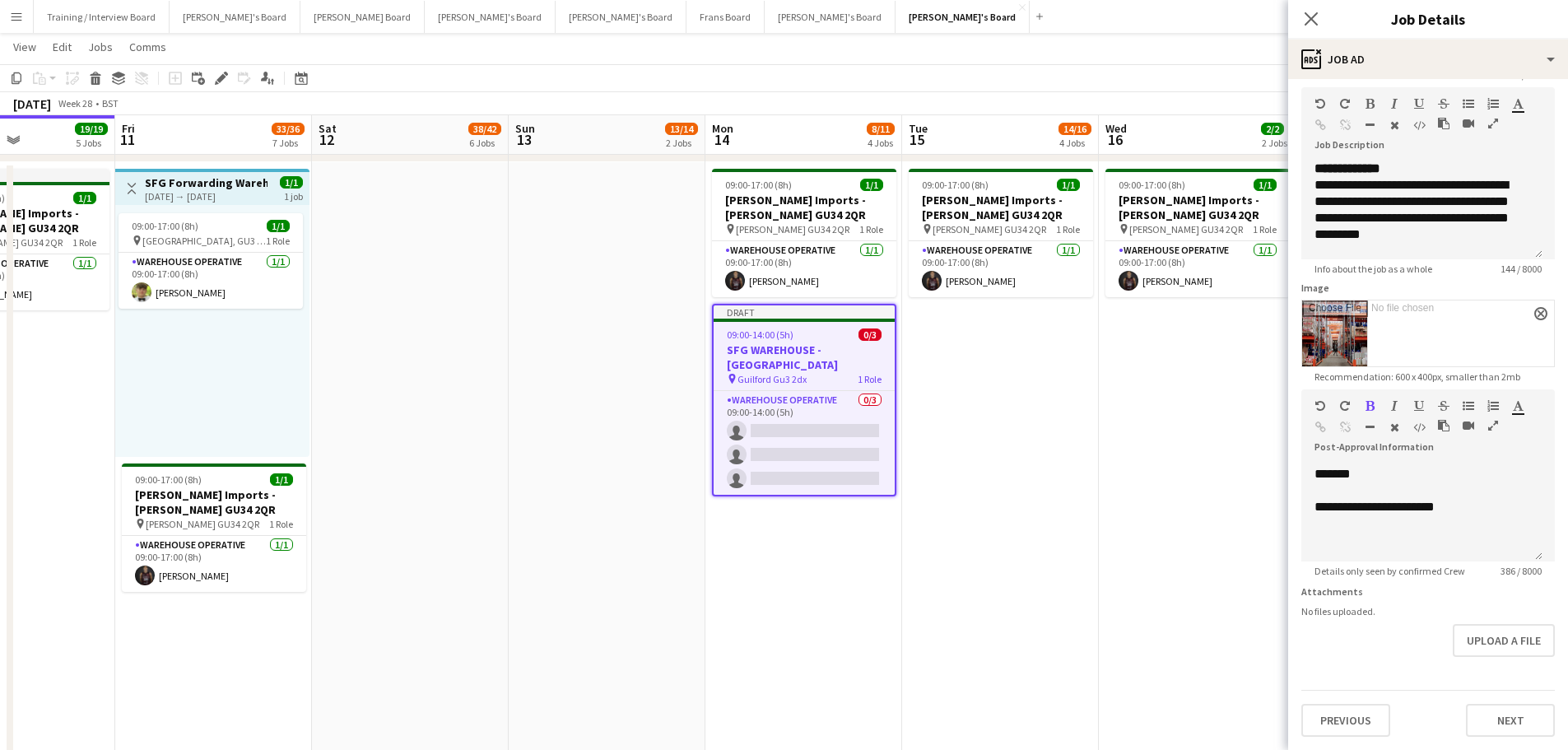 click on "09:00-17:00 (8h)    1/1   Harvey Imports - ALTON GU34 2QR
pin
Alton GU34 2QR   1 Role   Warehouse Operative   1/1   09:00-17:00 (8h)
Tony Idiata Mendez" at bounding box center (1000, 553) 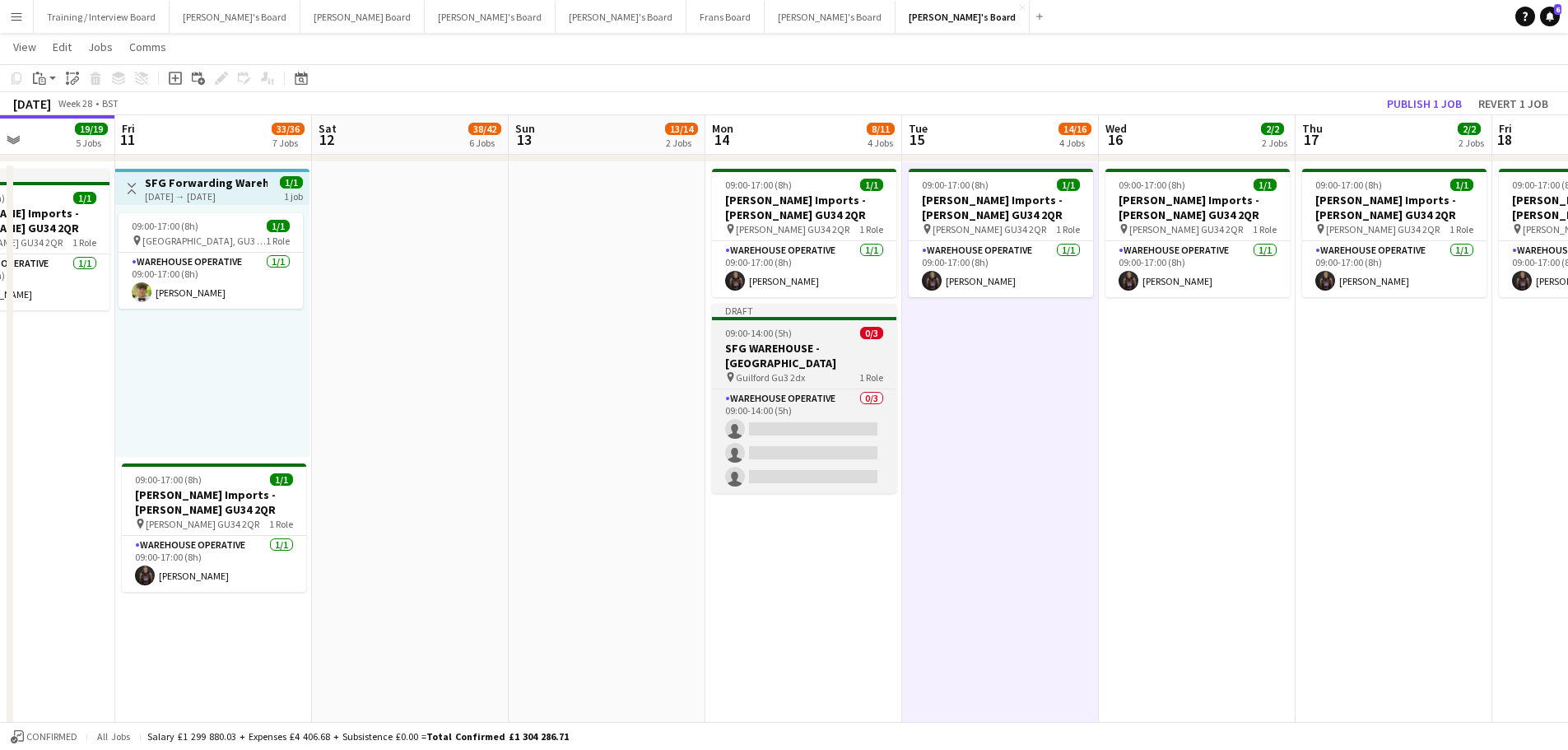 click on "SFG WAREHOUSE - [GEOGRAPHIC_DATA]" at bounding box center (804, 356) 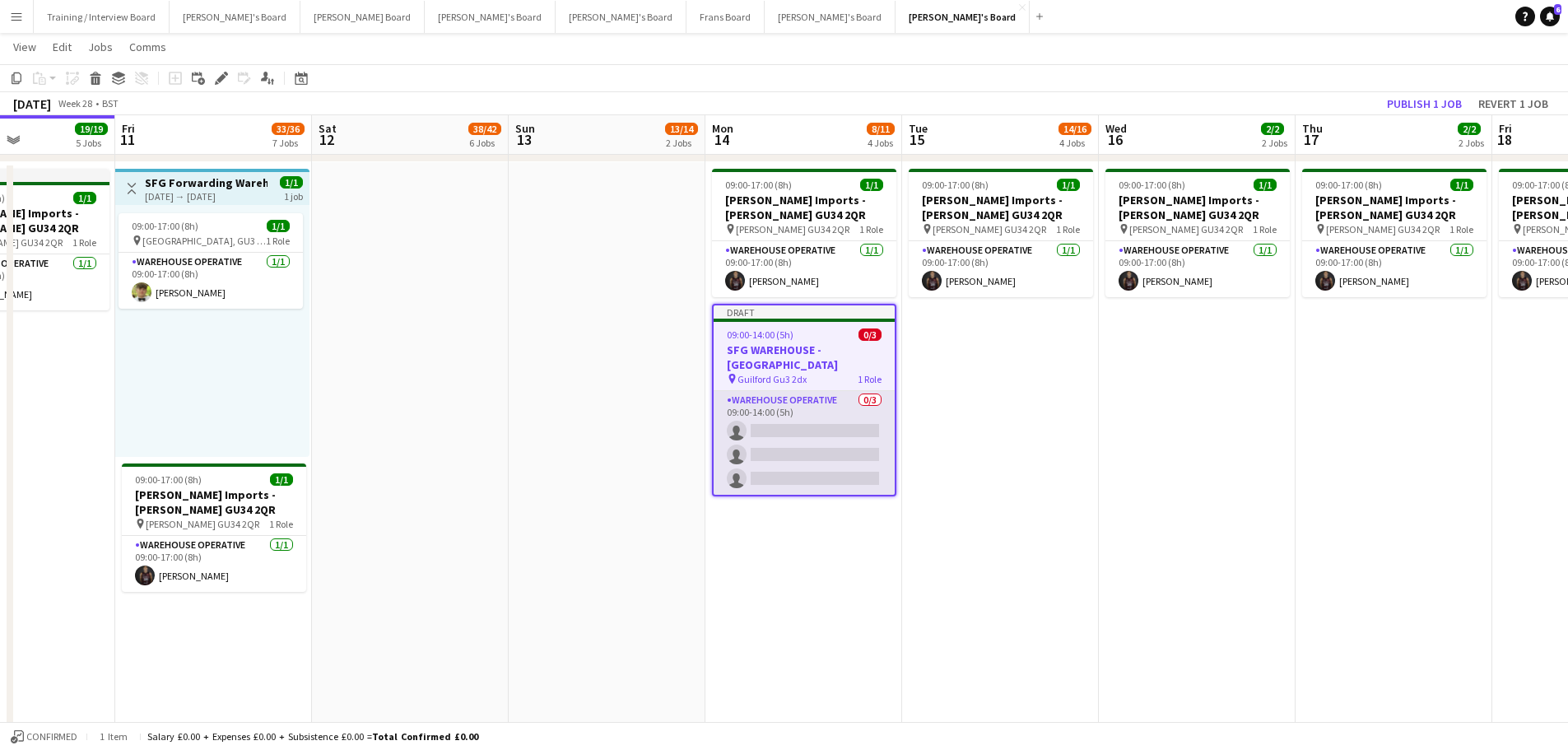 click on "Warehouse Operative   0/3   09:00-14:00 (5h)
single-neutral-actions
single-neutral-actions
single-neutral-actions" at bounding box center (804, 443) 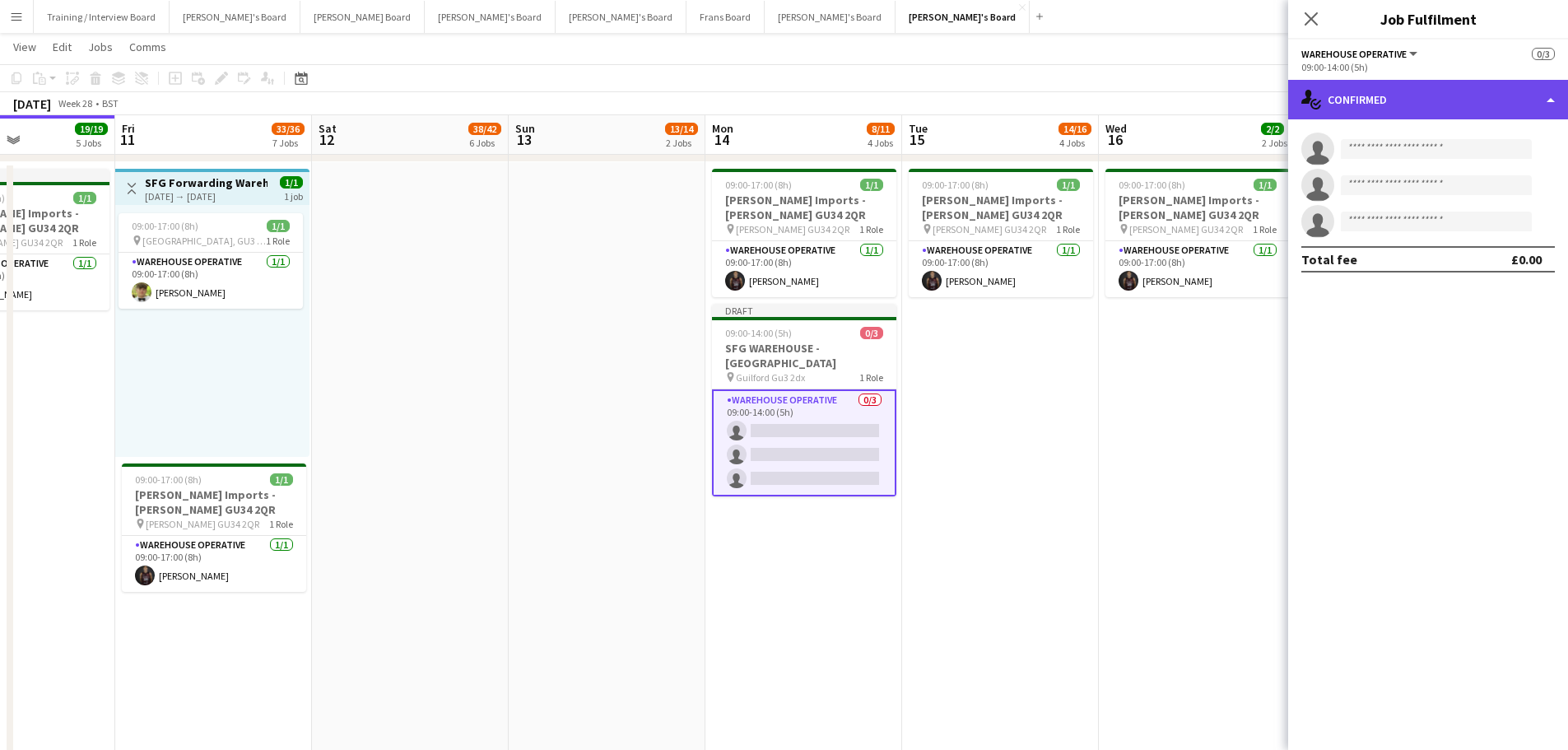 click on "single-neutral-actions-check-2
Confirmed" 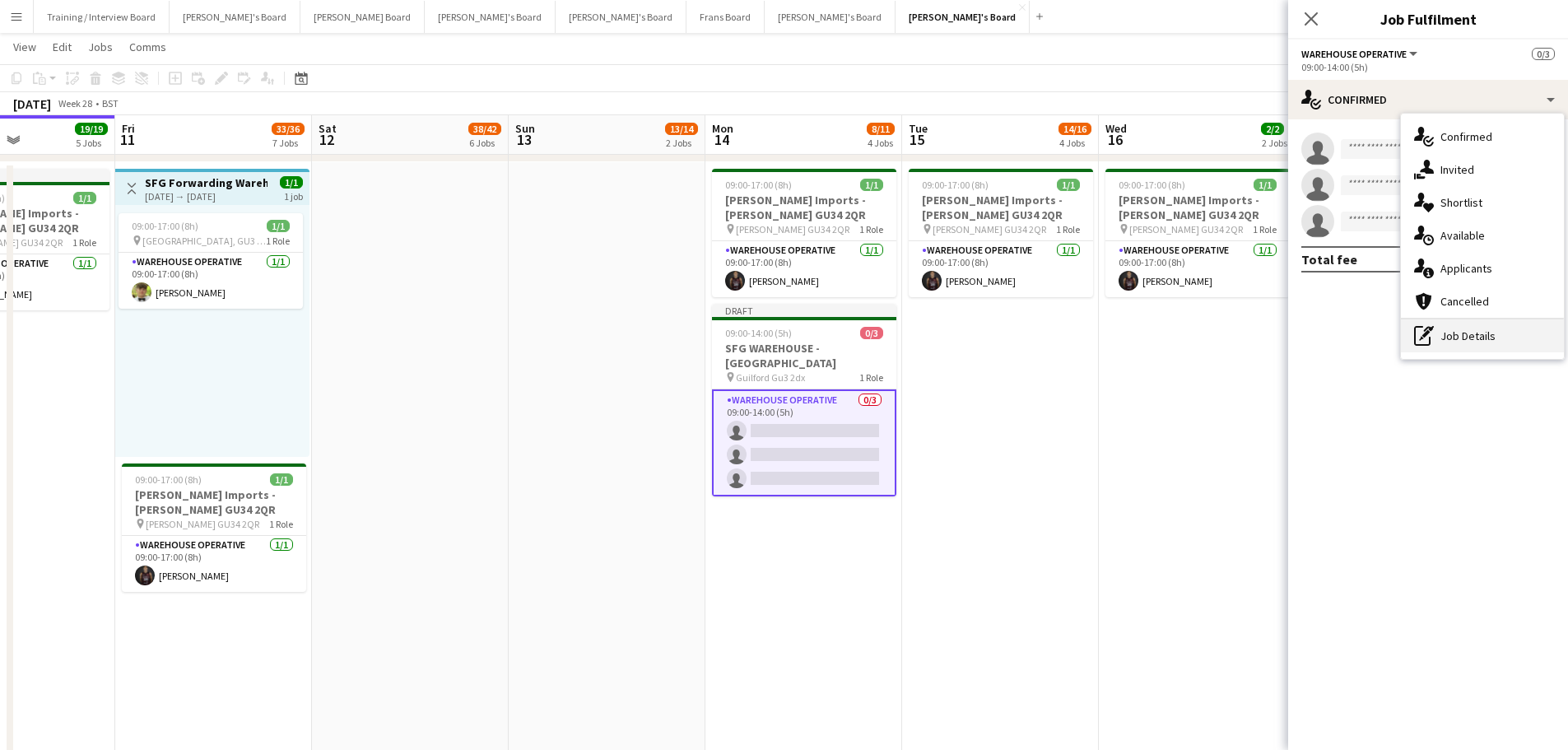 click on "pen-write
Job Details" at bounding box center [1482, 336] 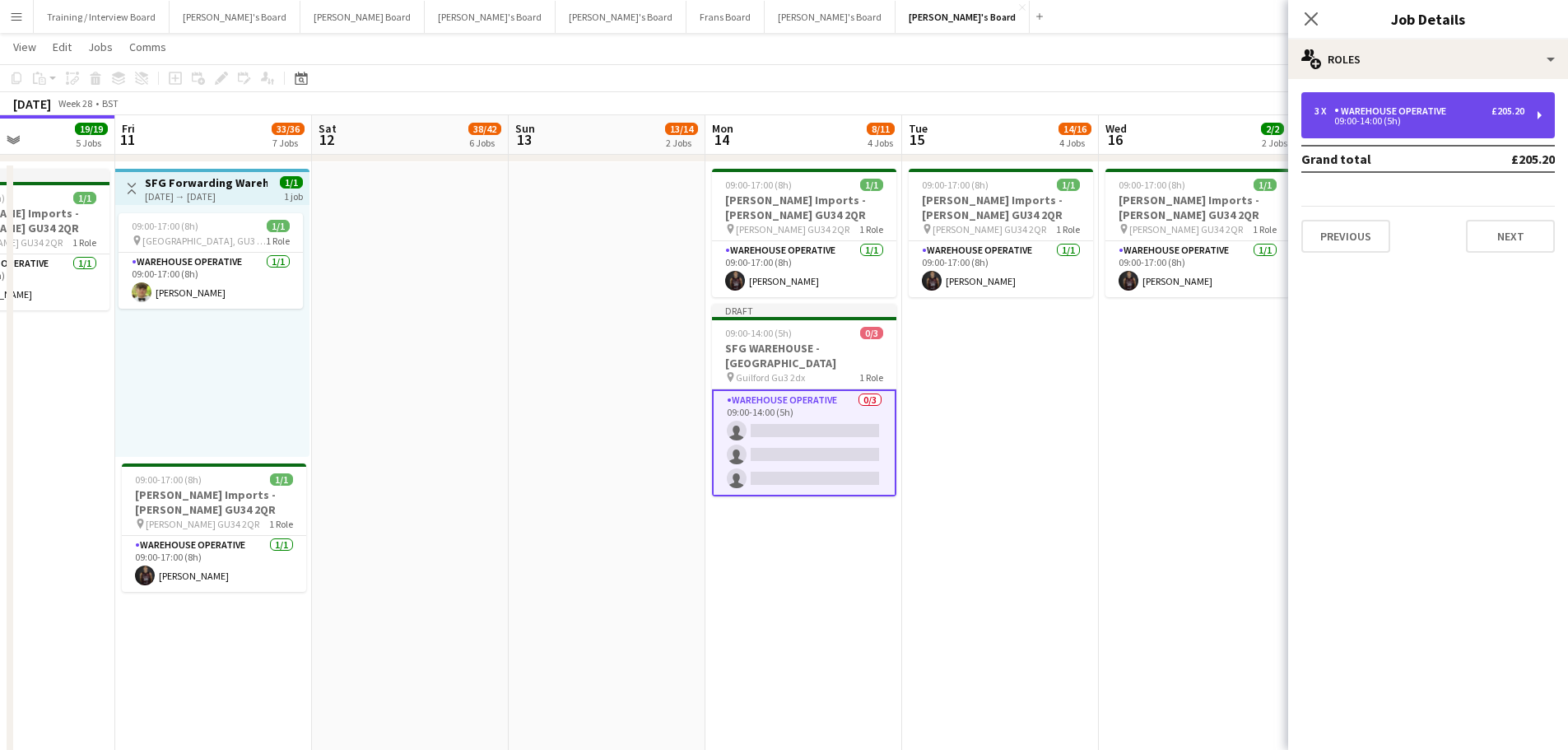 click on "3 x   Warehouse Operative   £205.20   09:00-14:00 (5h)" at bounding box center (1428, 115) 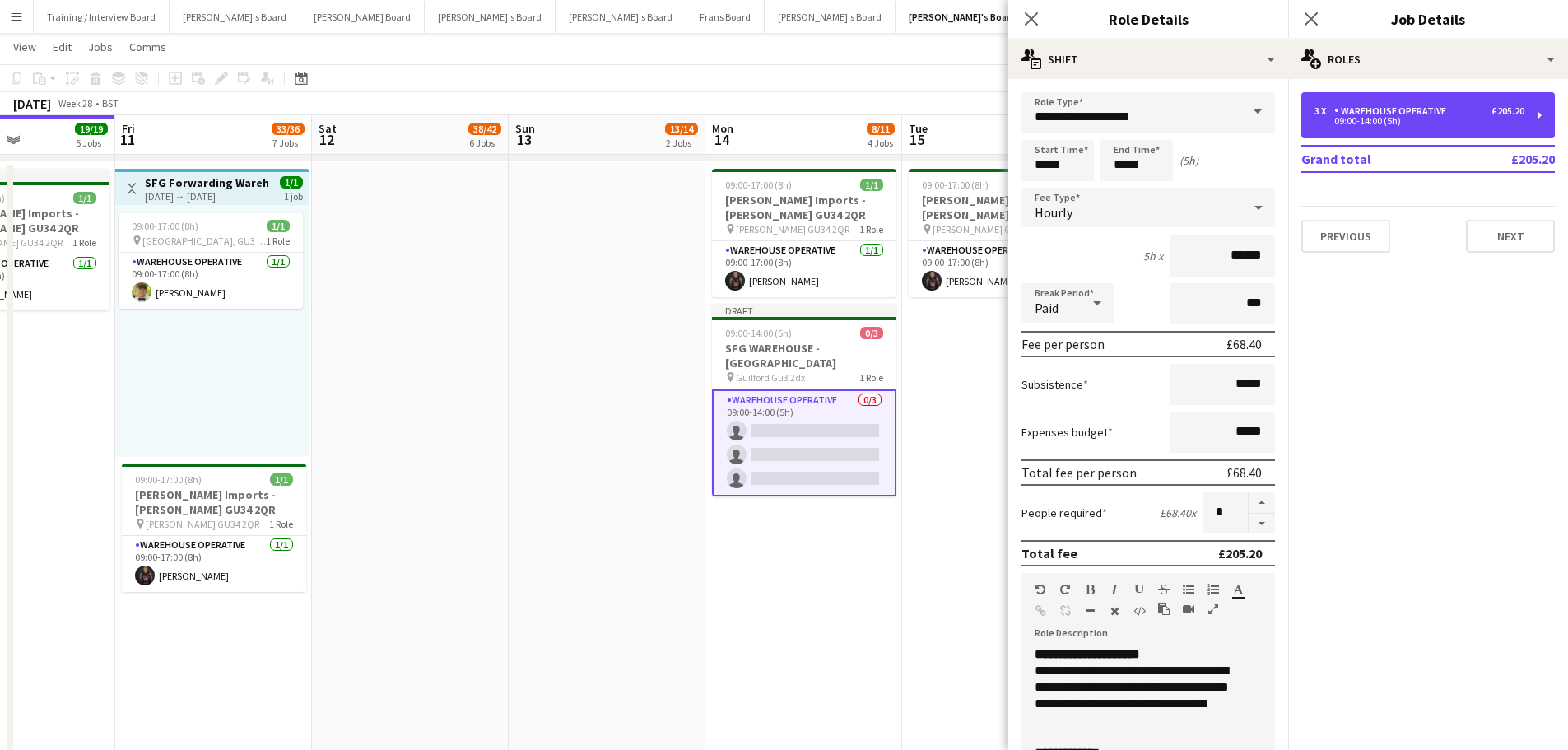 scroll, scrollTop: 165, scrollLeft: 0, axis: vertical 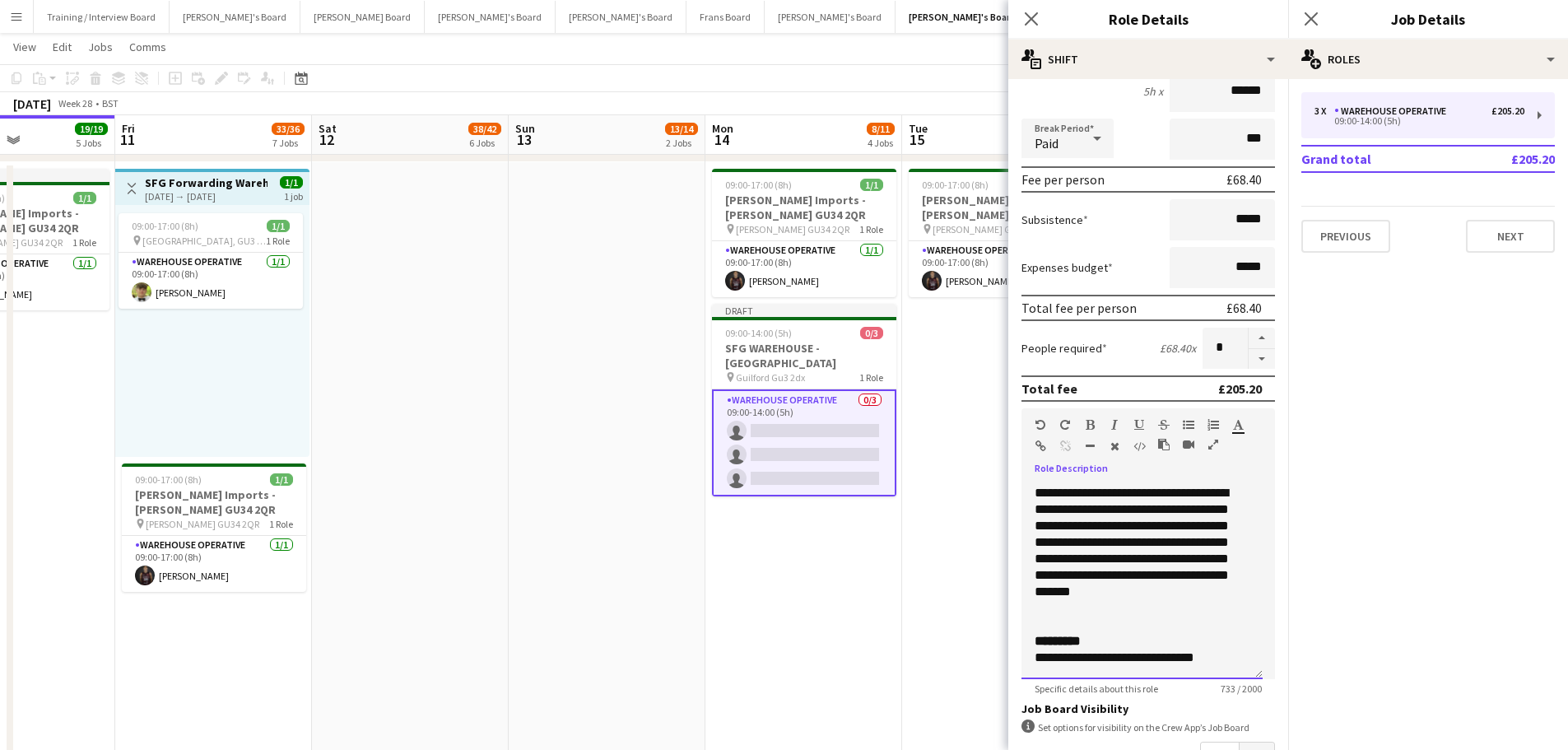 drag, startPoint x: 1033, startPoint y: 484, endPoint x: 1260, endPoint y: 701, distance: 314.03503 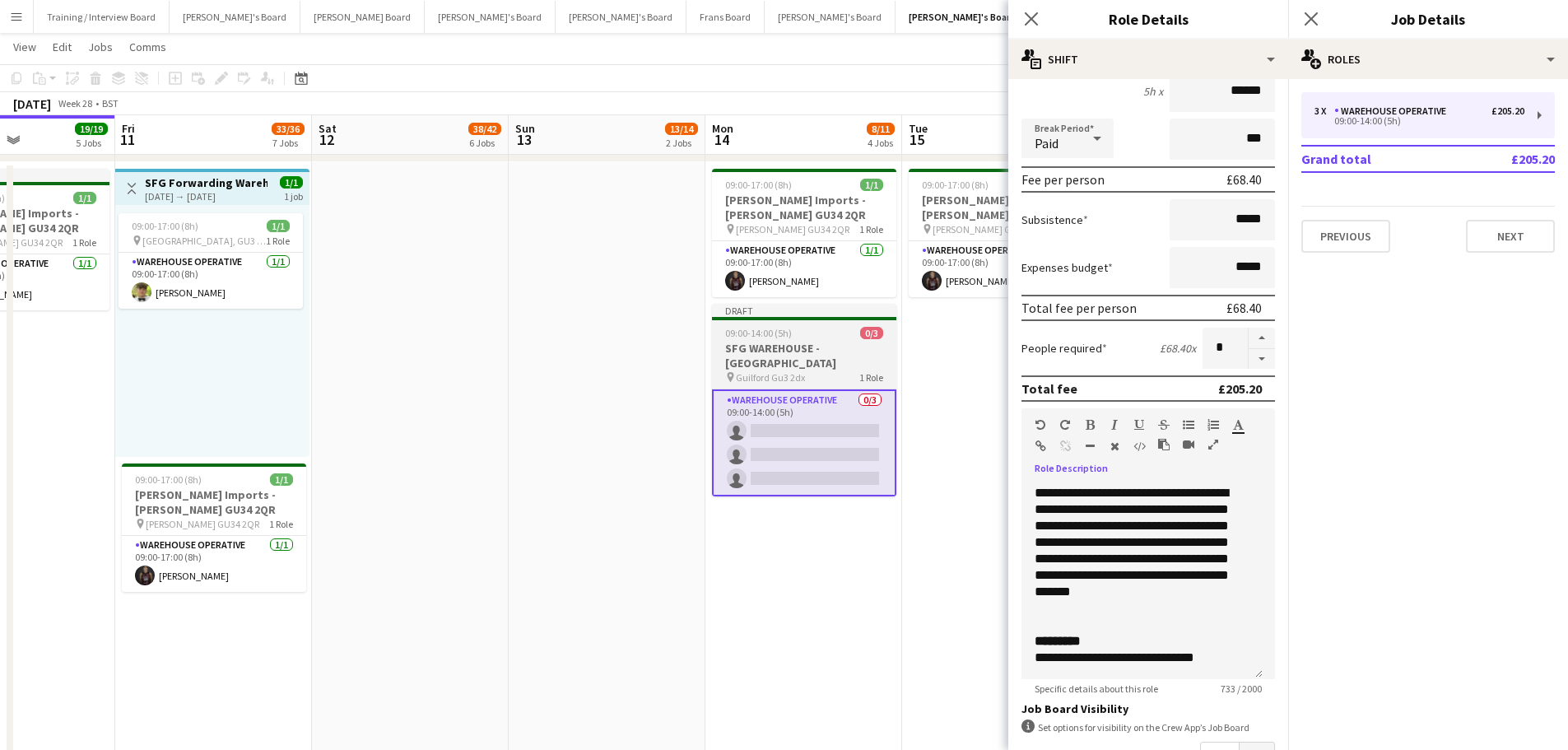 click on "SFG WAREHOUSE - GUILDFORD" at bounding box center (804, 356) 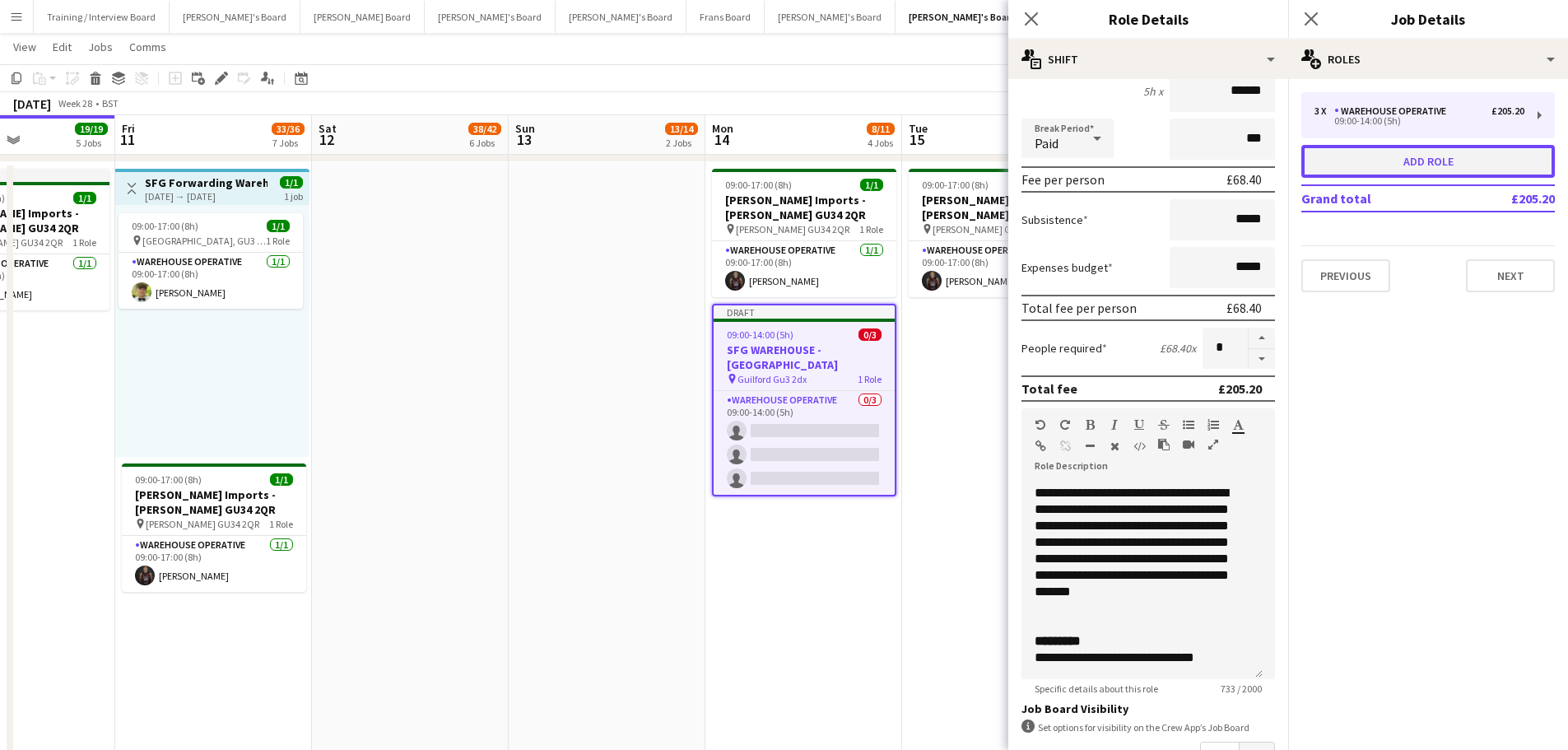 click on "Add role" at bounding box center [1428, 161] 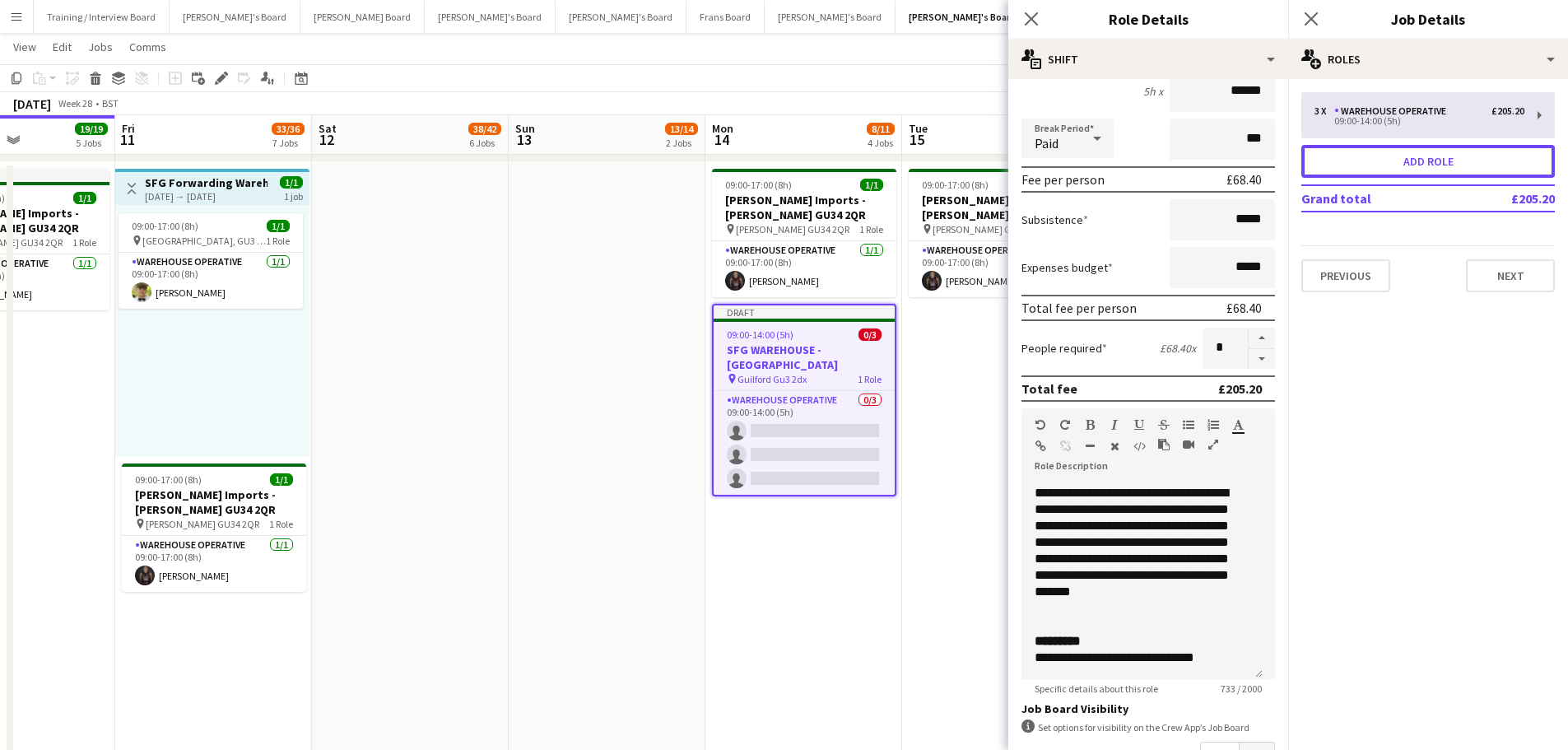 type on "**********" 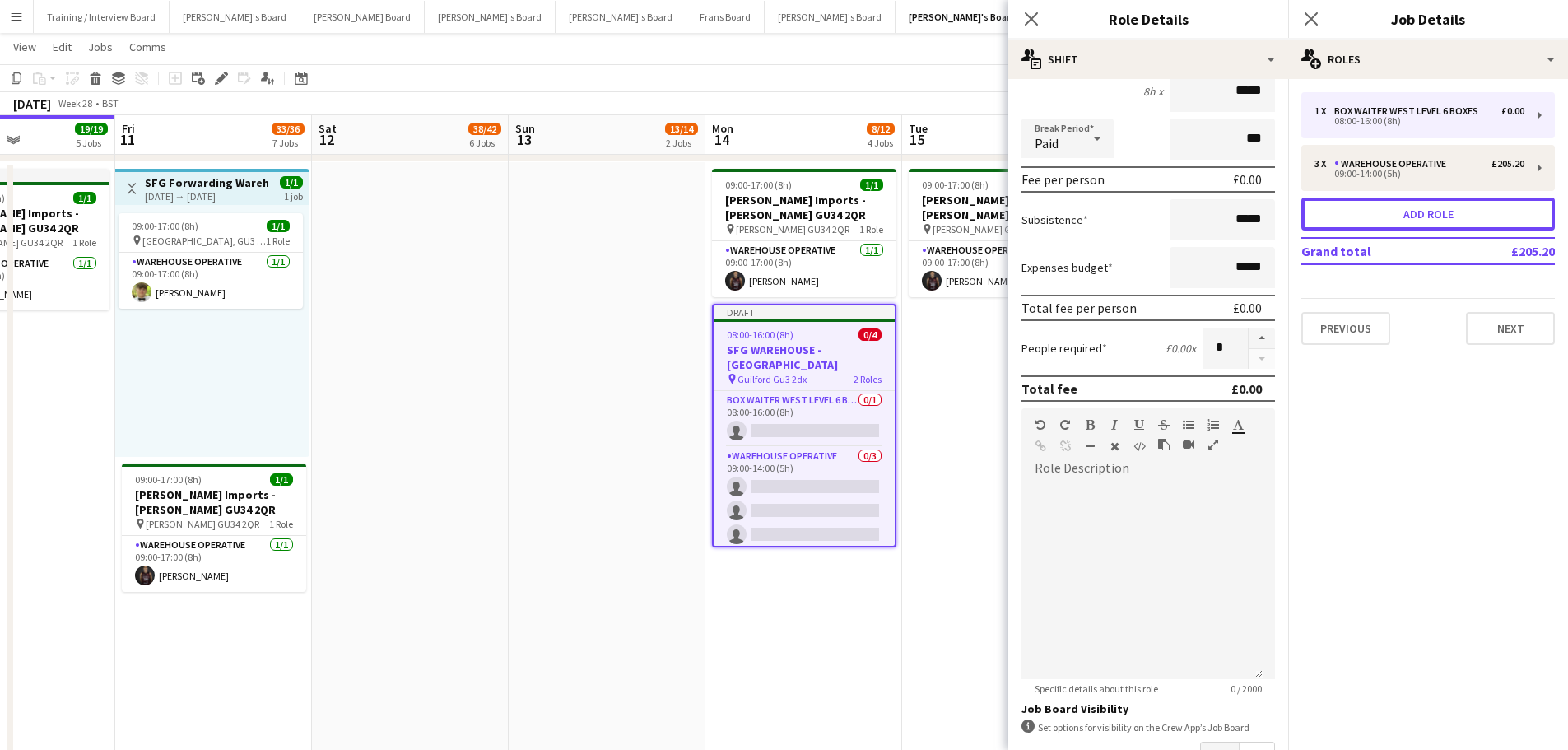 scroll, scrollTop: 0, scrollLeft: 0, axis: both 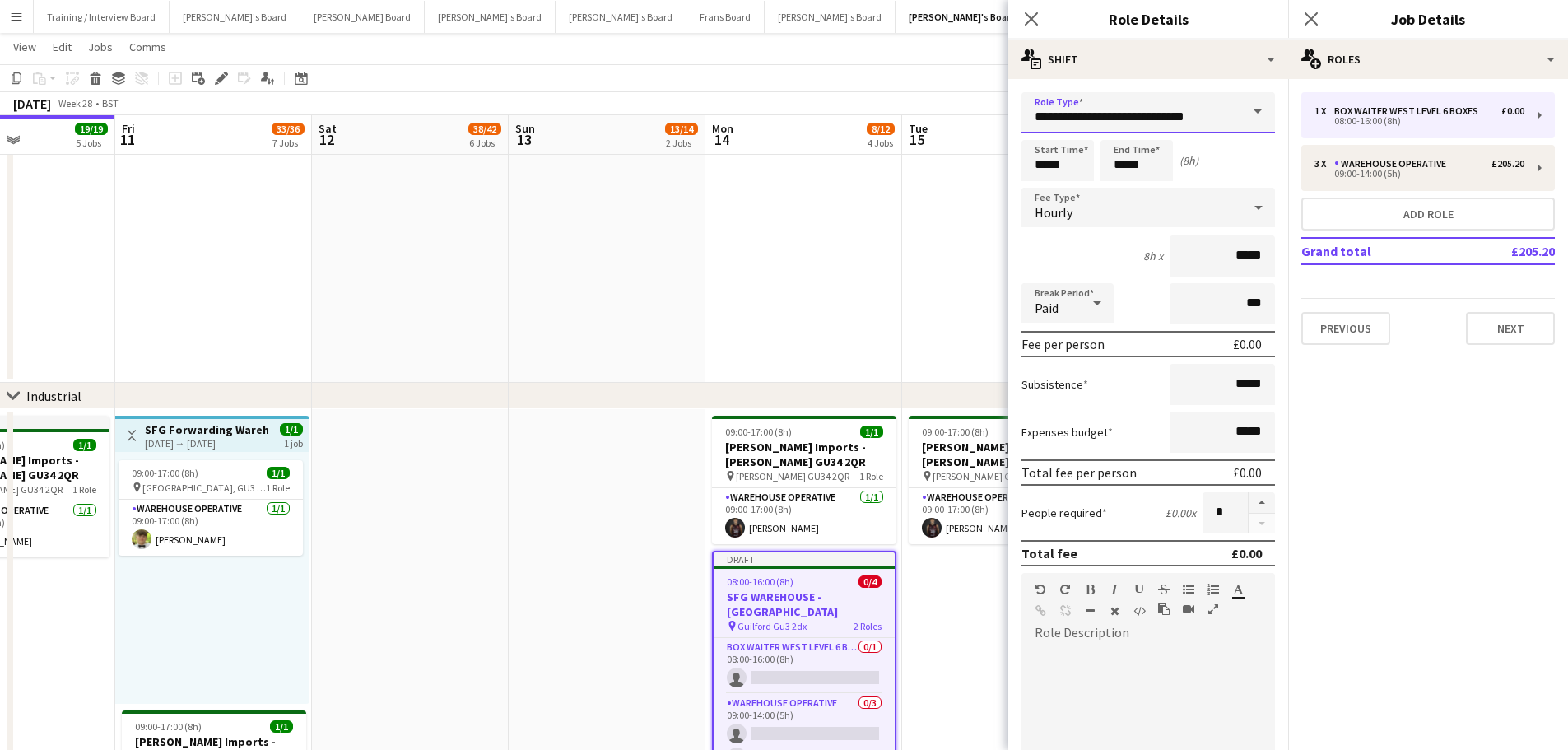 drag, startPoint x: 1214, startPoint y: 113, endPoint x: 950, endPoint y: 105, distance: 264.12118 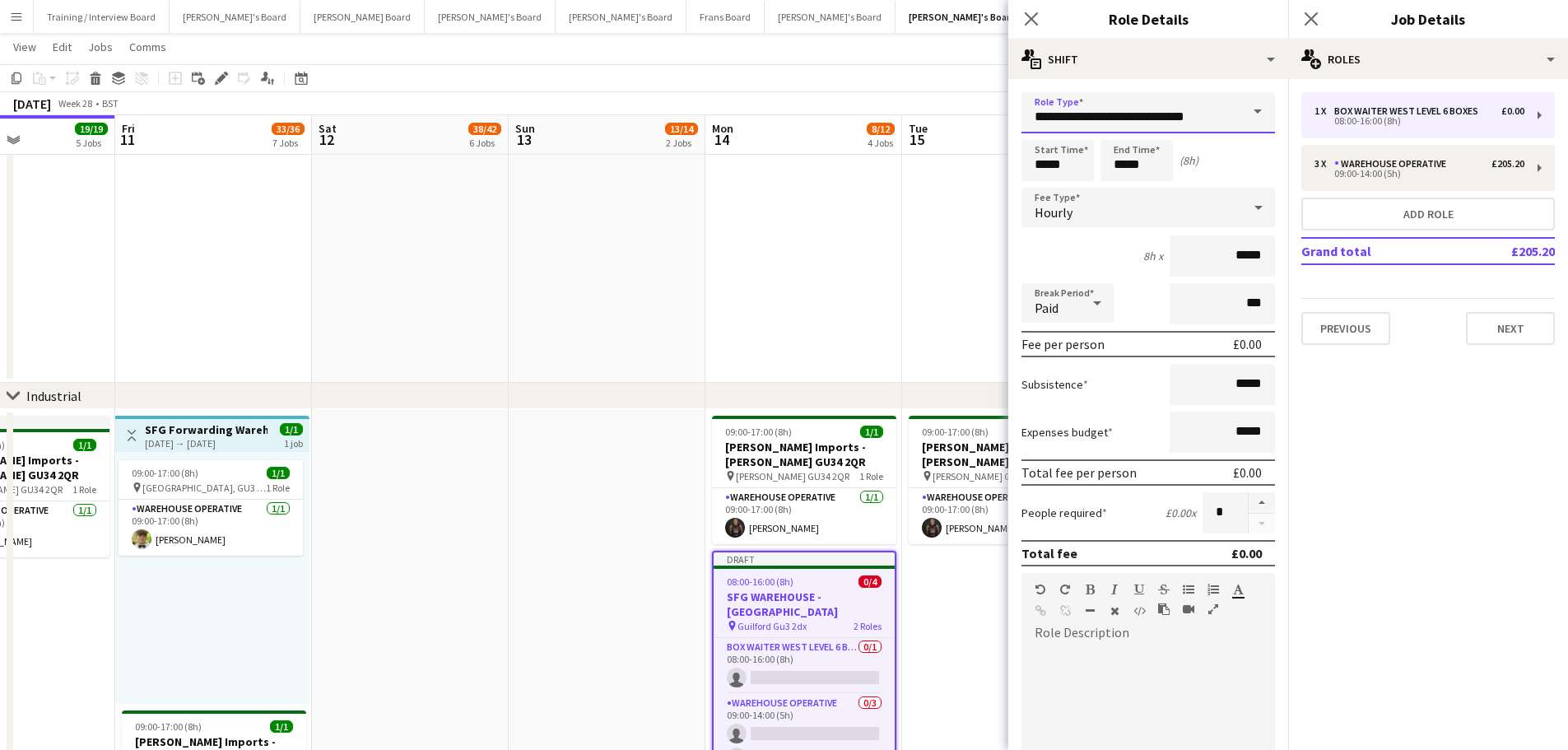 click on "Menu
Boards
Boards   Boards   All jobs   Status
Workforce
Workforce   My Workforce   Recruiting
Comms
Comms
Pay
Pay   Approvals   Payments   Reports
Platform Settings
Platform Settings   App settings   Your settings   Profiles
Training Academy
Training Academy
Knowledge Base
Knowledge Base
Product Updates
Product Updates   Log Out   Privacy   Training / Interview Board
Close
Jakub's Board
Close
Dean's Board
Close
Luke's Board
Close
Caitlin's Board
Close
Frans Board
Close
Carla's Board
Close
Thomasina's Board
Close
Add" at bounding box center [784, 468] 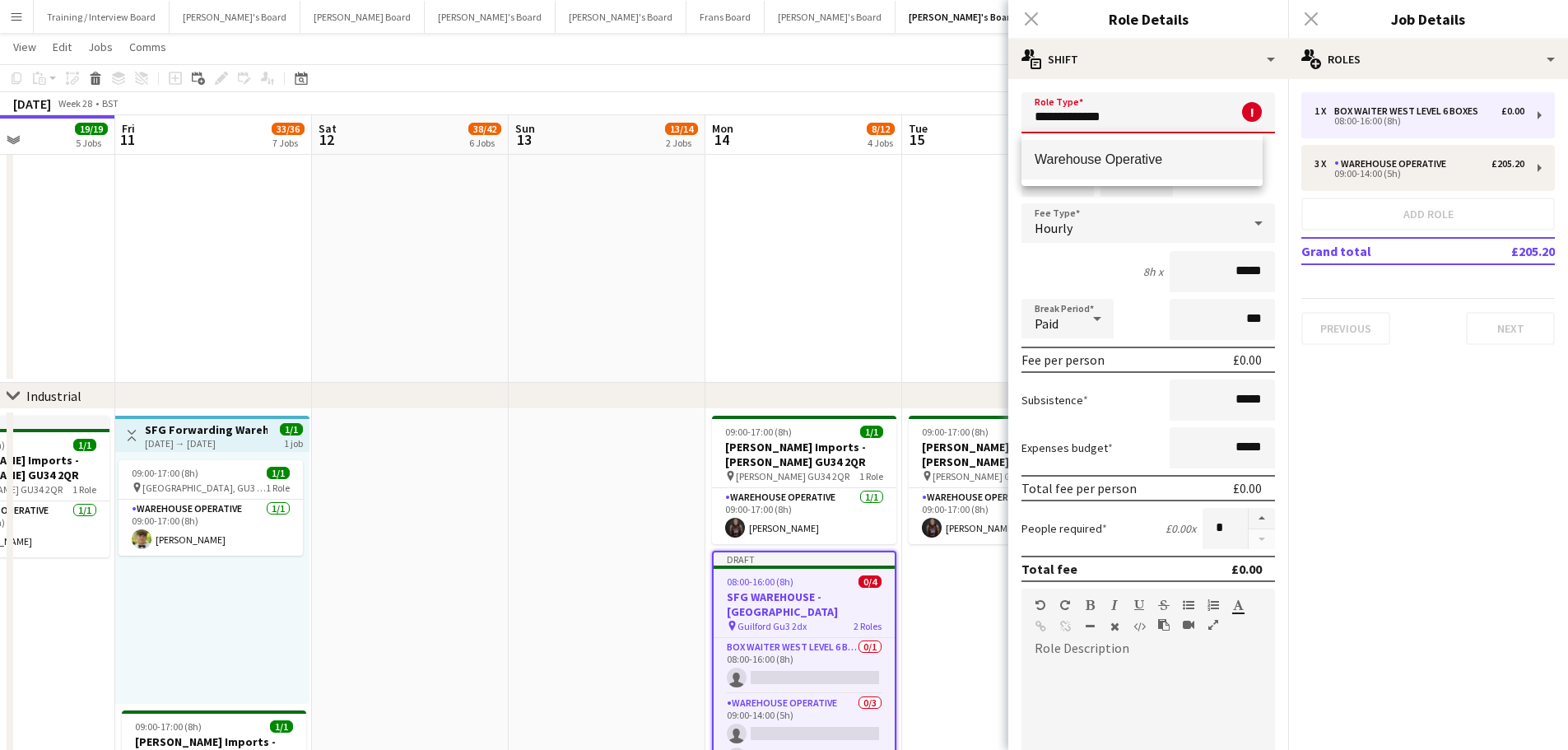 click on "Warehouse Operative" at bounding box center (1142, 160) 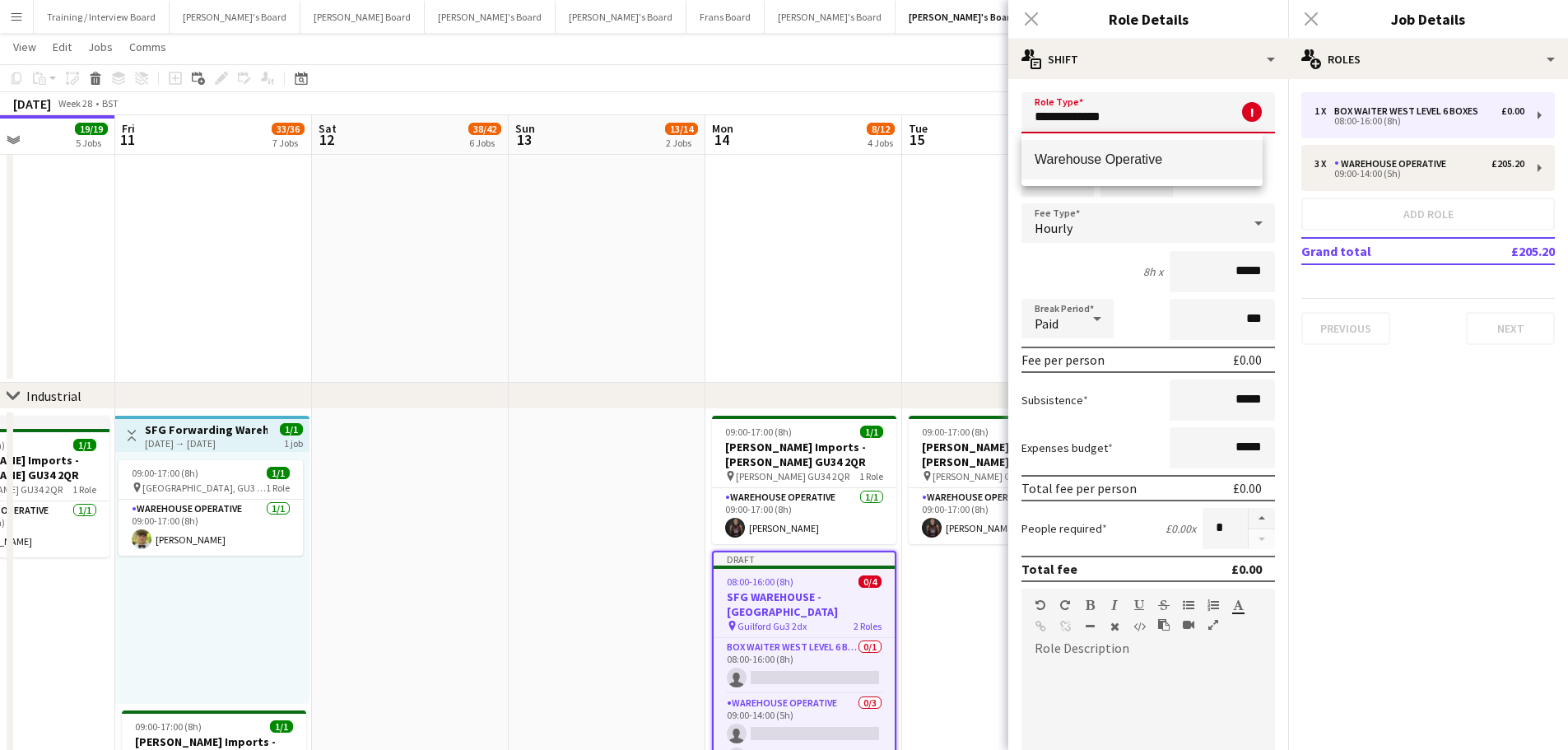 type on "**********" 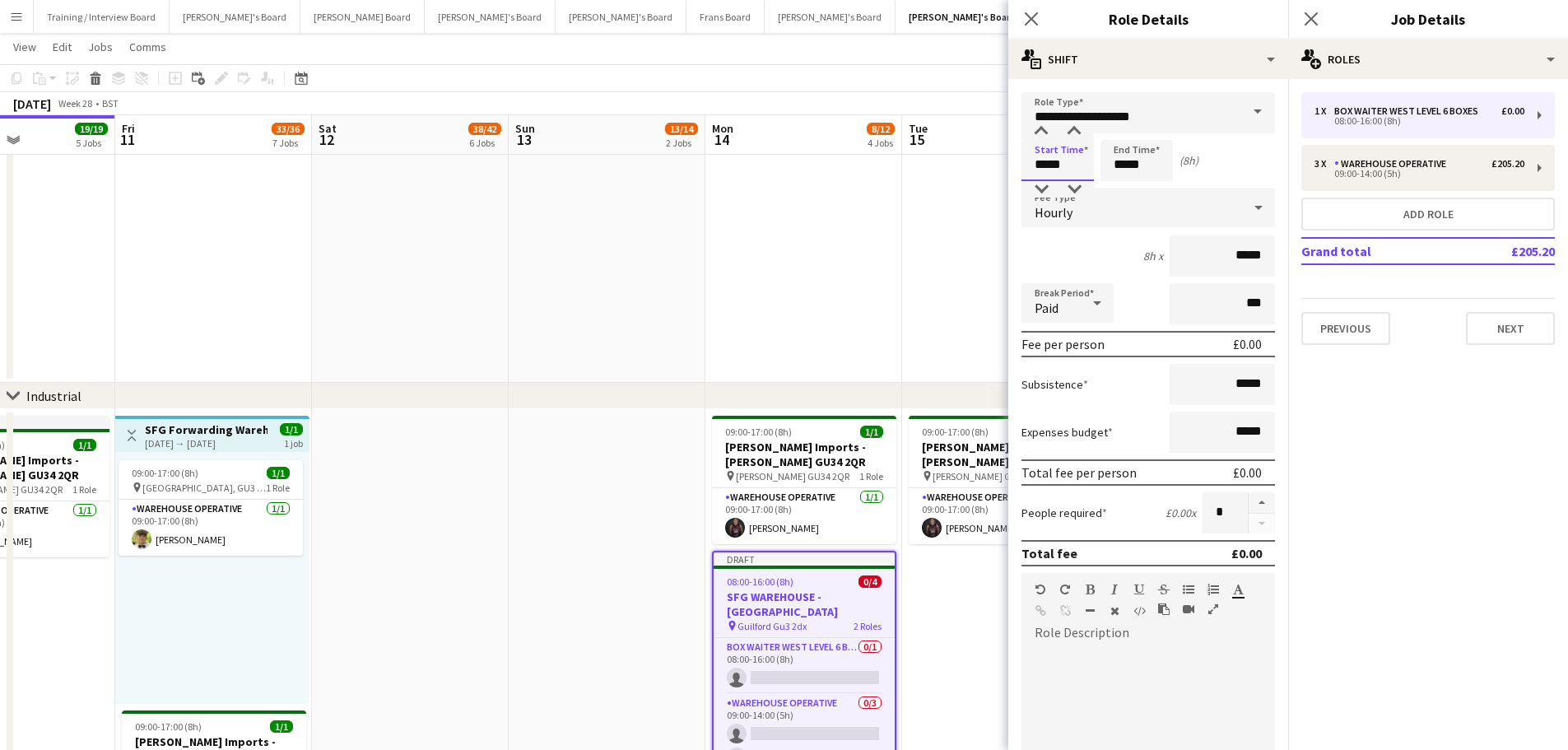 click on "*****" at bounding box center [1058, 161] 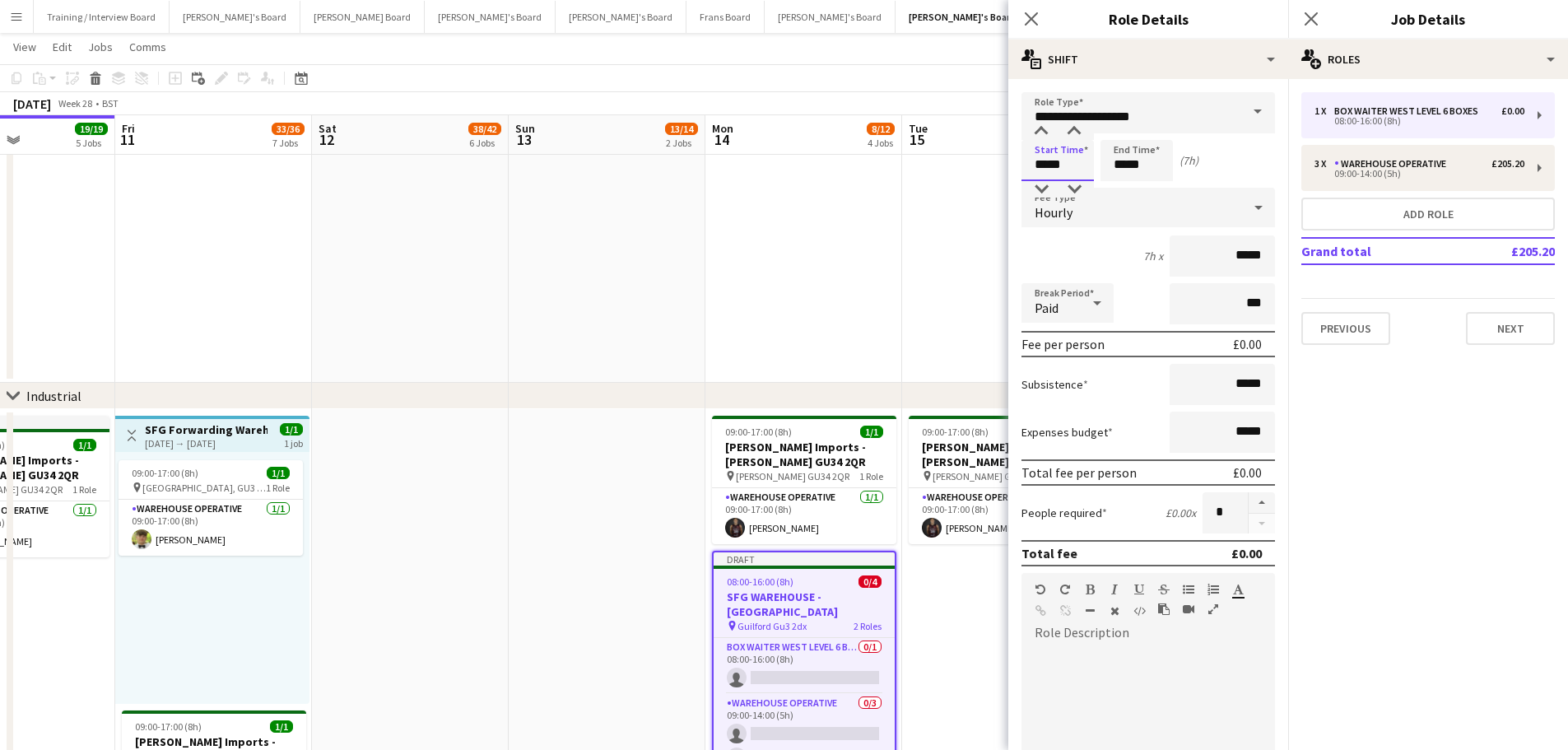 type on "*****" 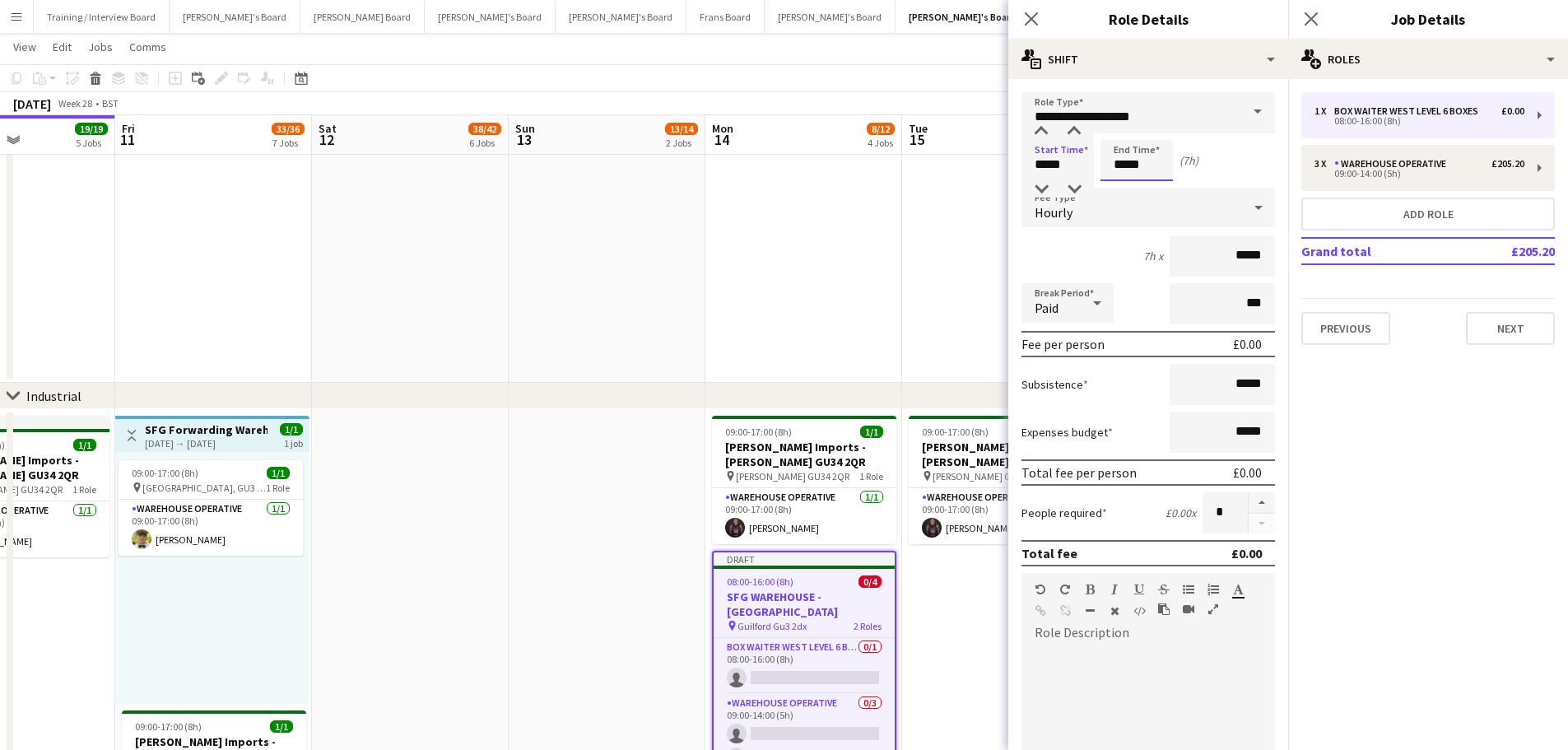 click on "*****" at bounding box center [1137, 161] 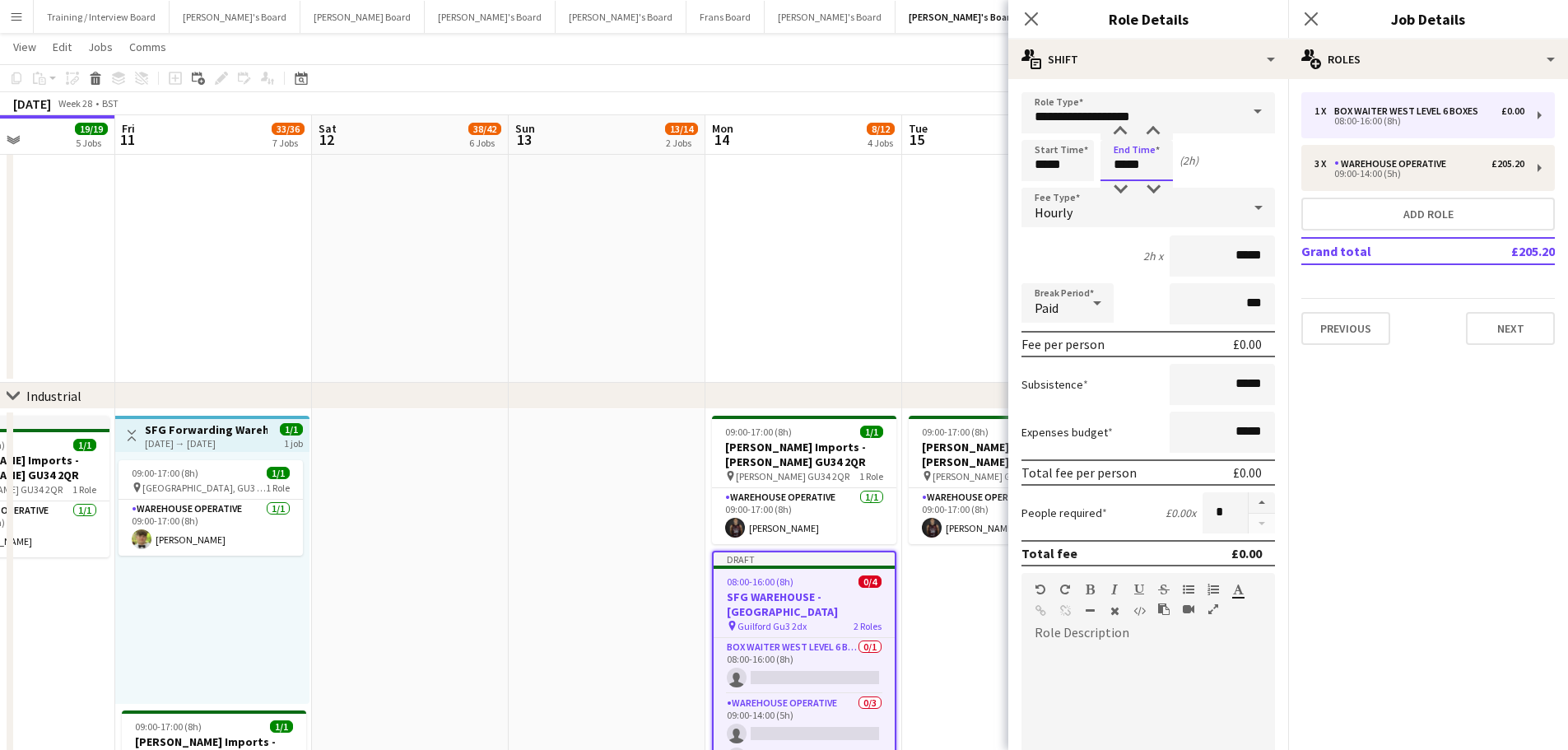 type on "*****" 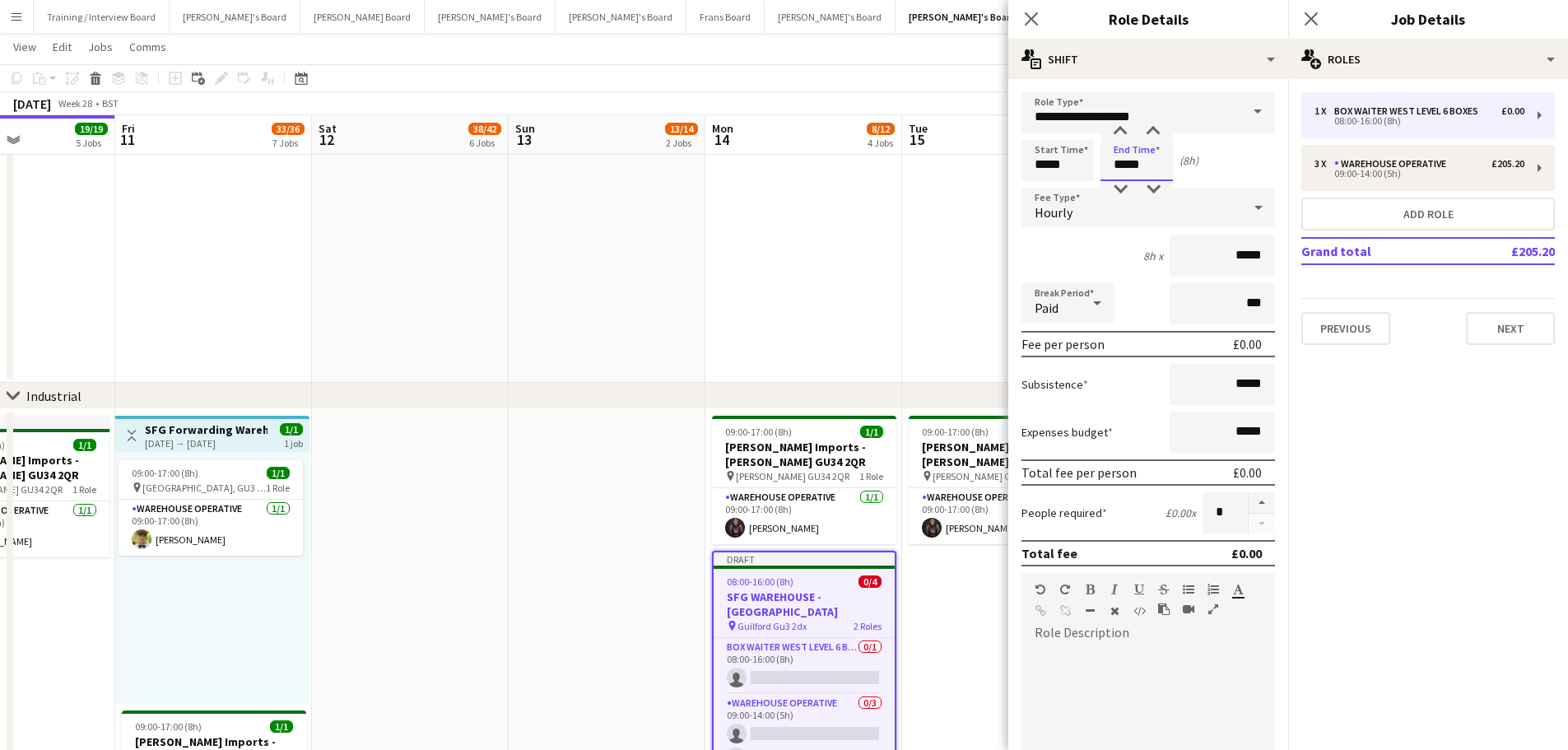 type on "*****" 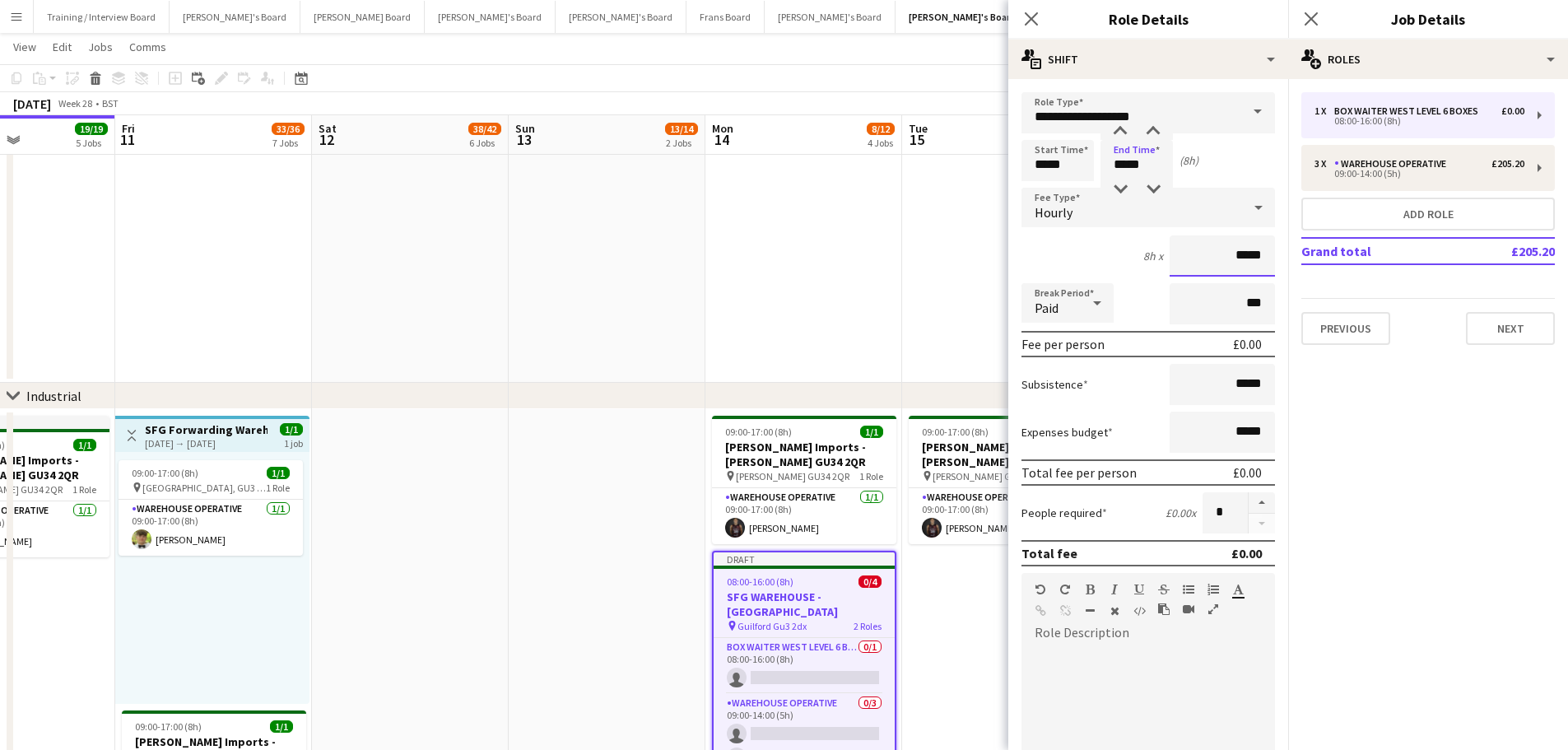 click on "*****" at bounding box center (1222, 256) 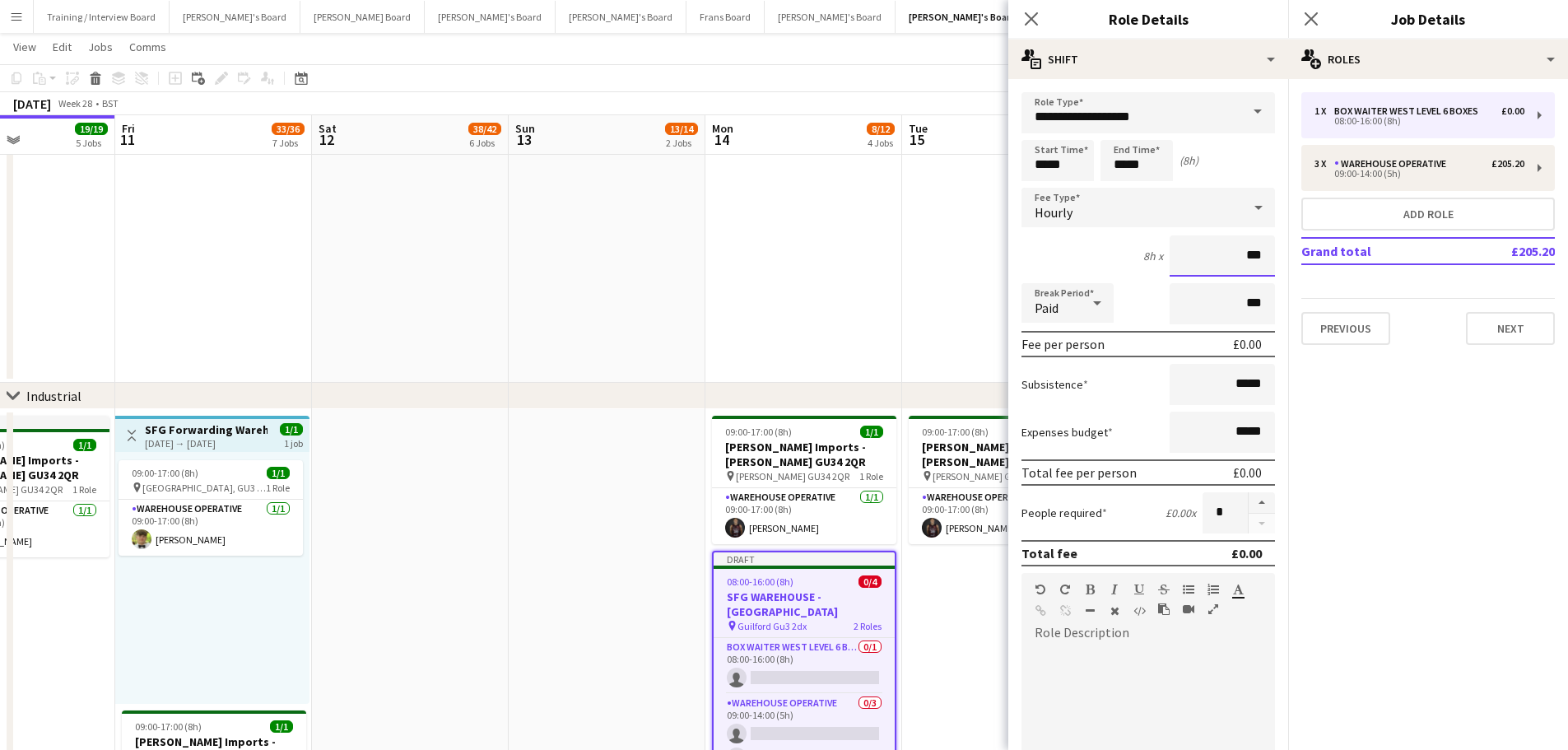 type on "**" 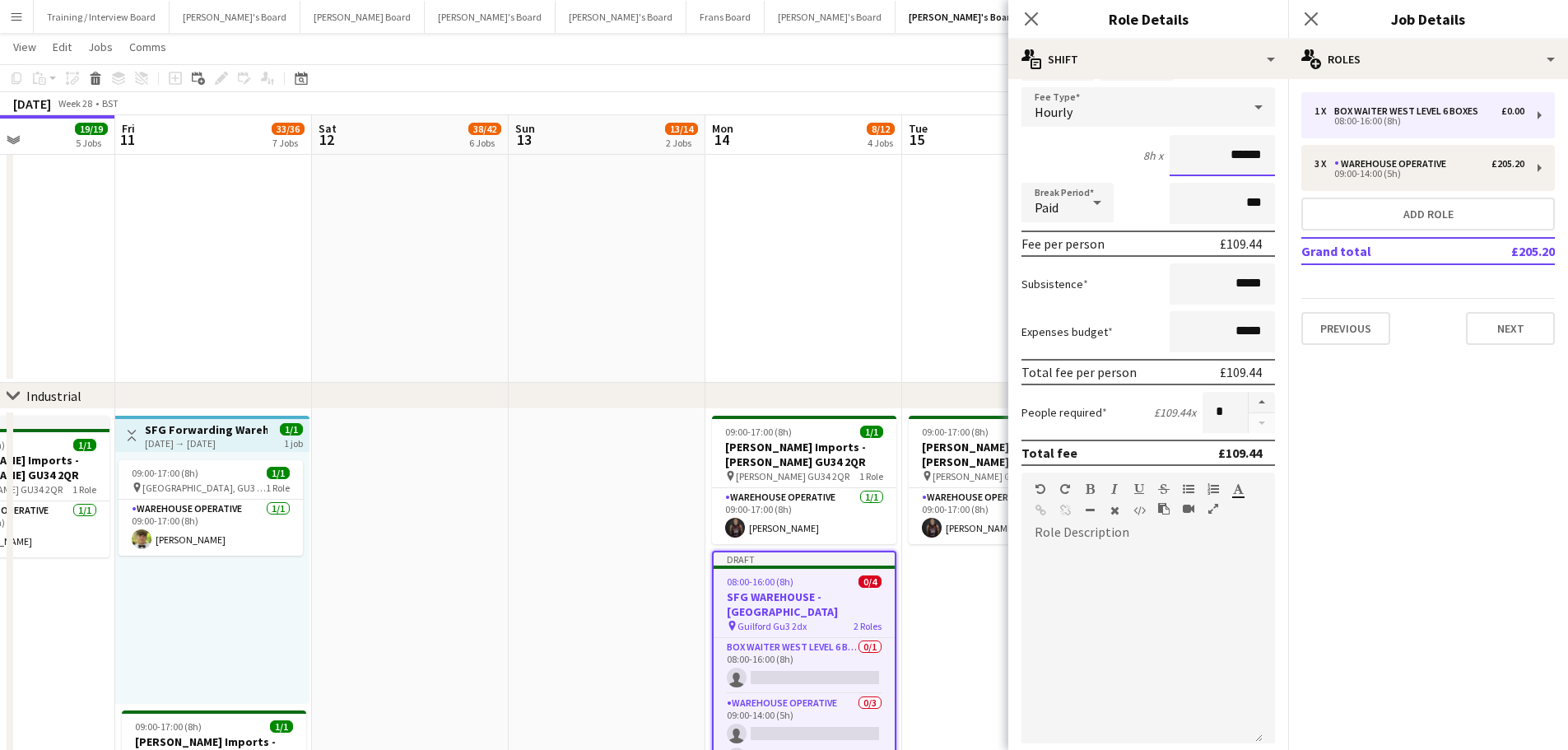 scroll, scrollTop: 165, scrollLeft: 0, axis: vertical 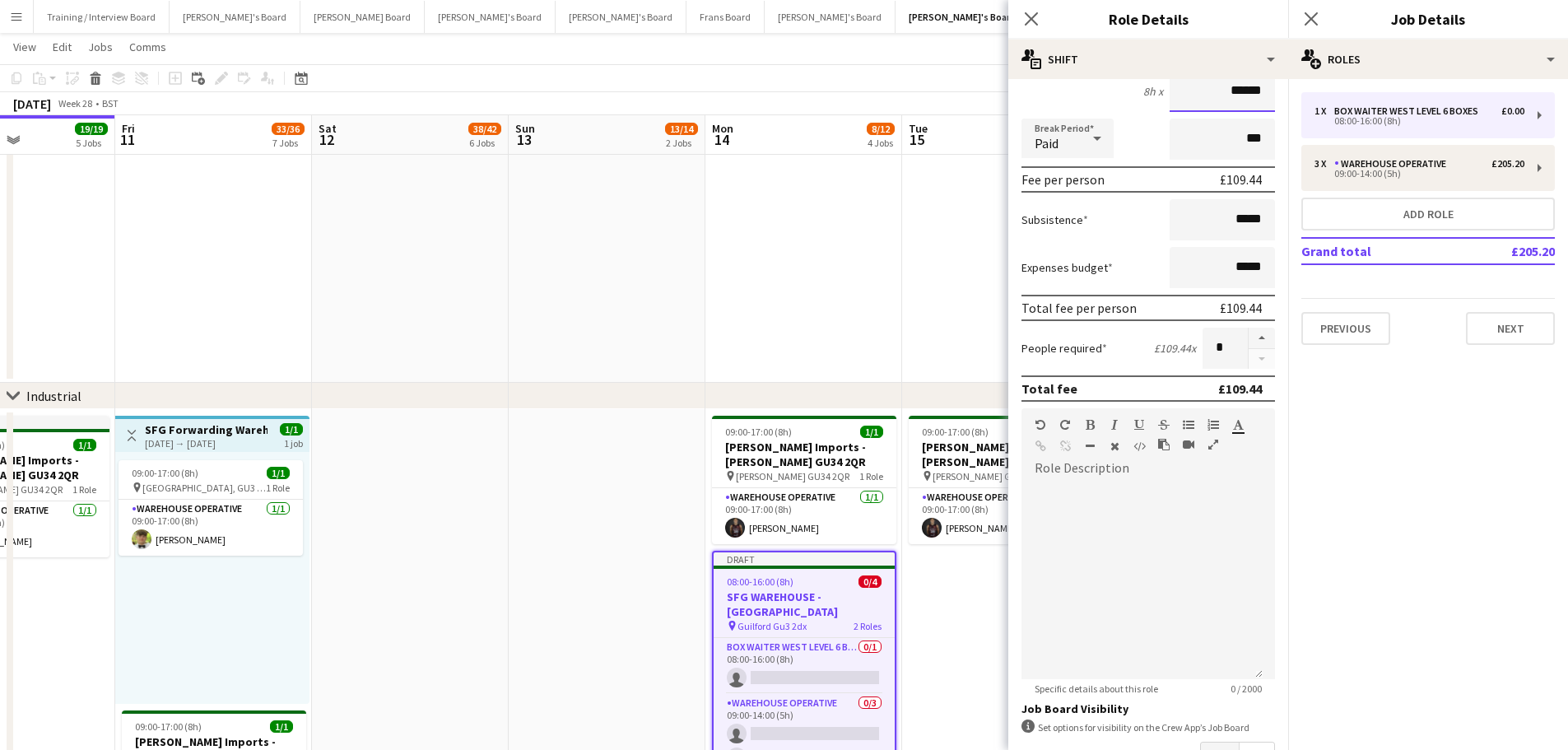 type on "******" 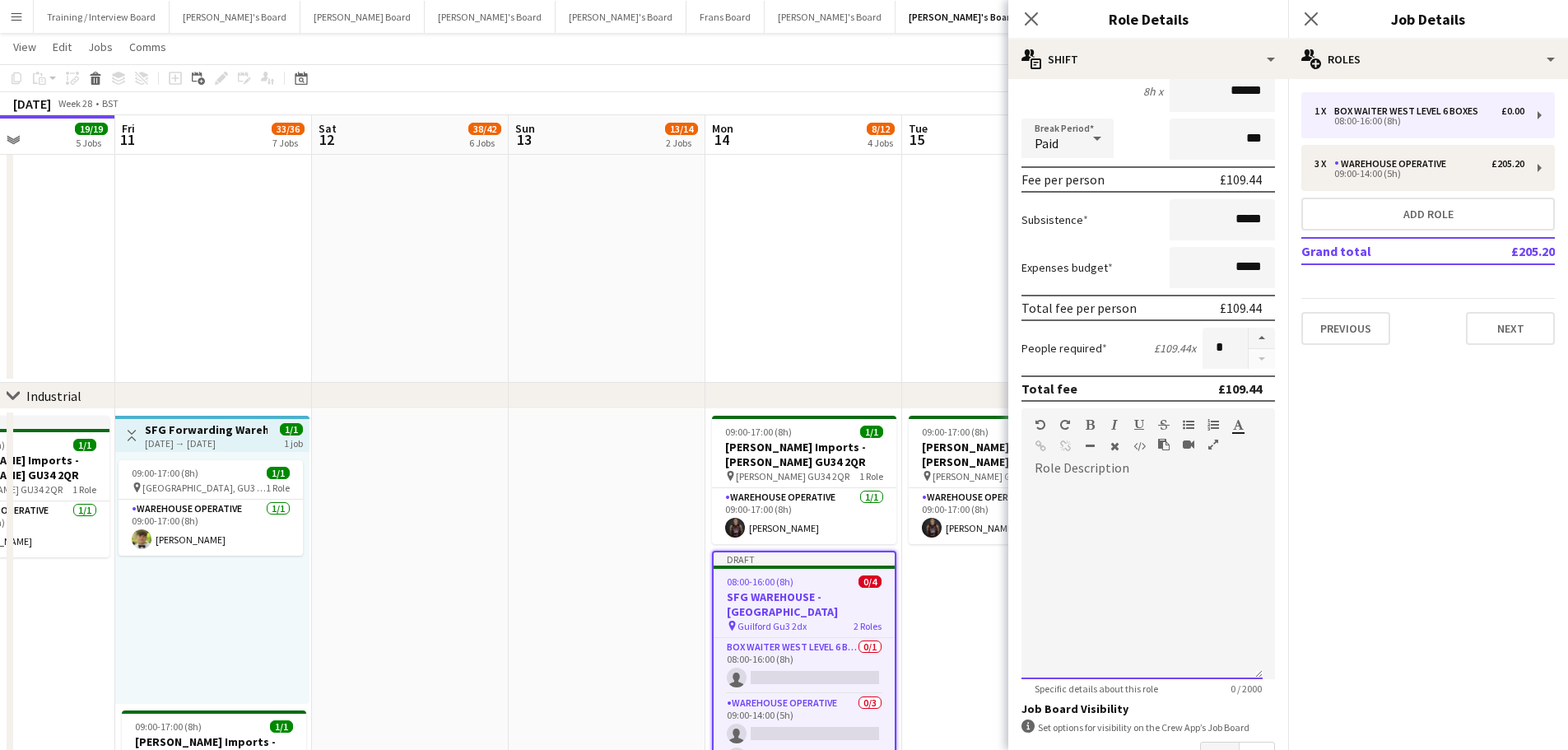 click at bounding box center (1142, 580) 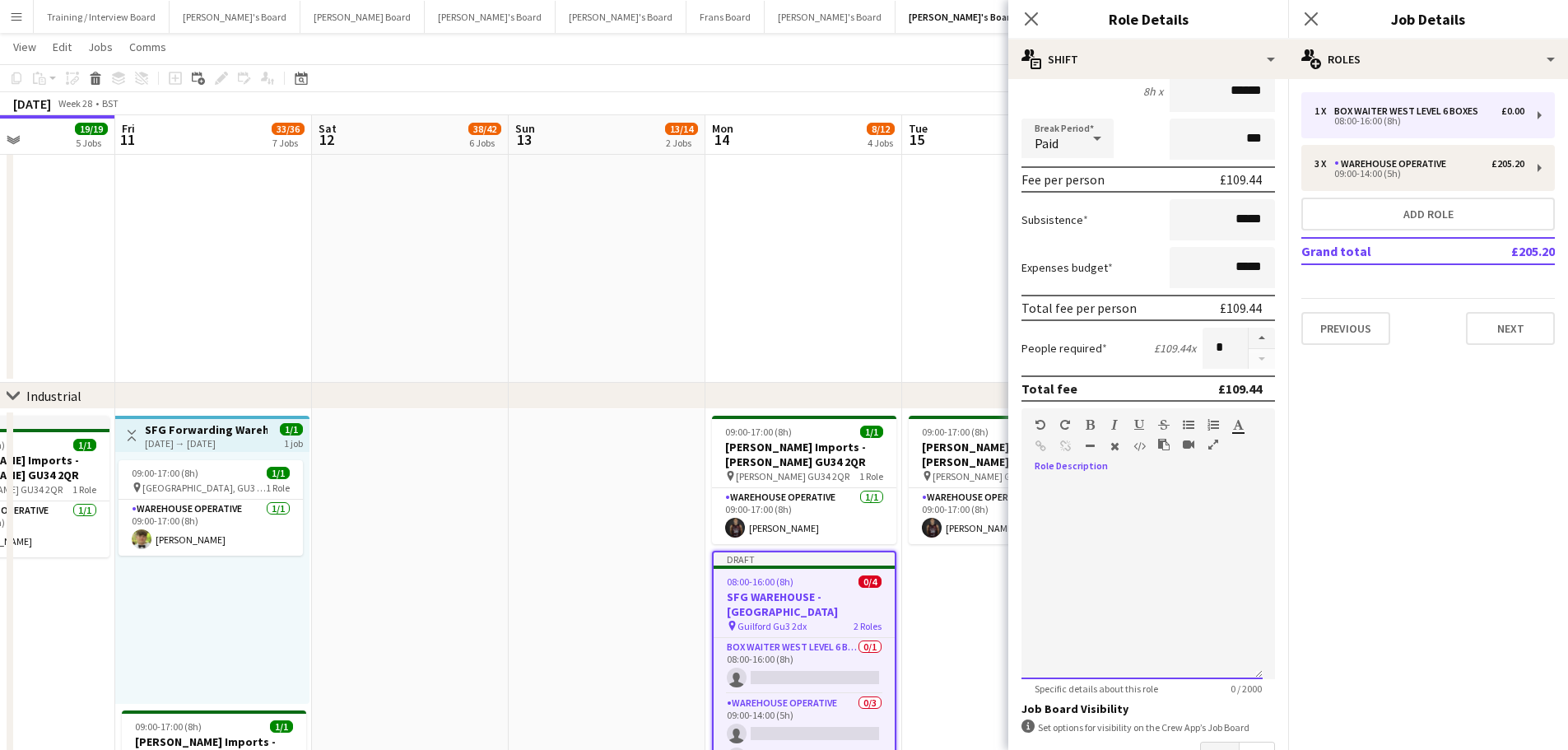 paste 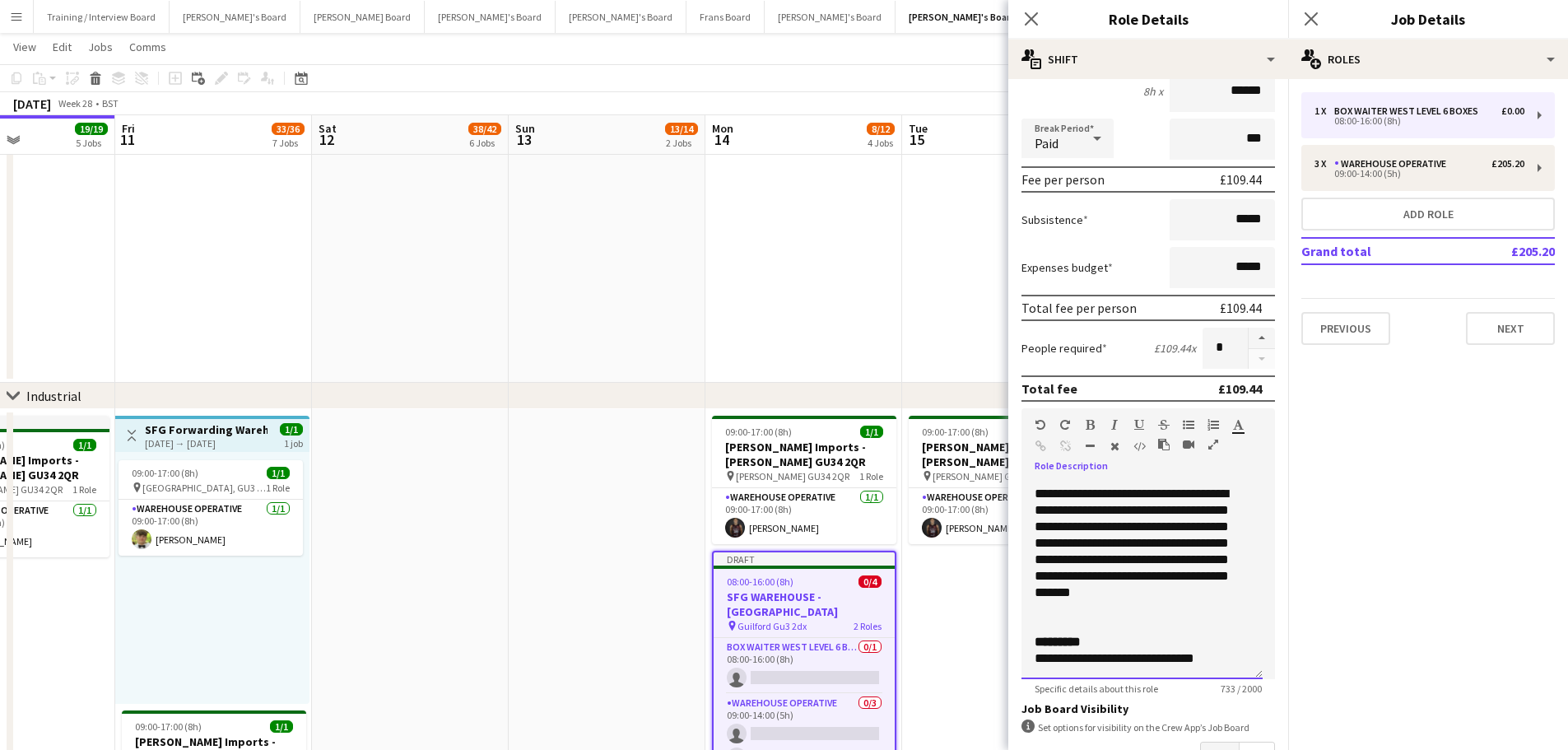 scroll, scrollTop: 326, scrollLeft: 0, axis: vertical 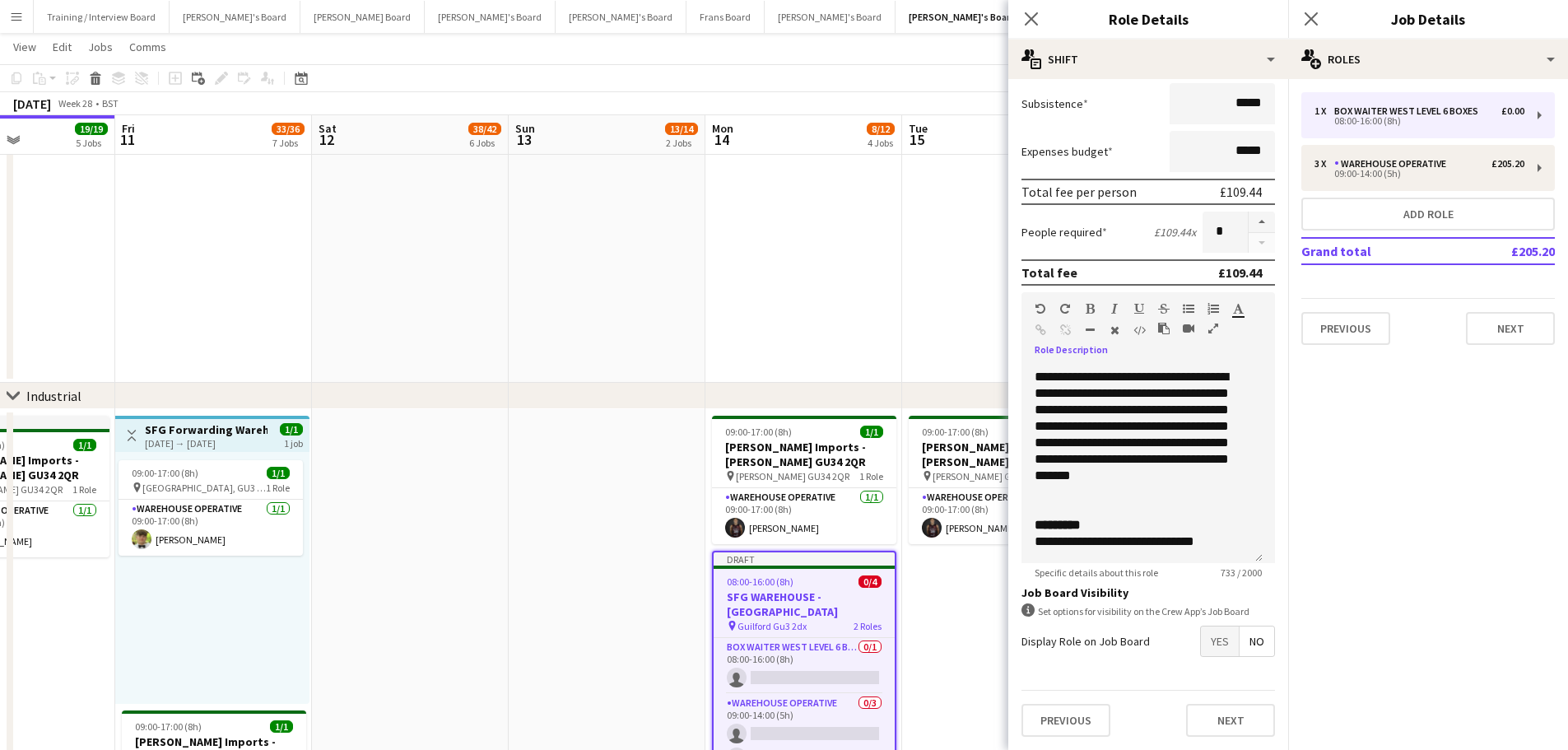 click on "Yes" at bounding box center [1220, 641] 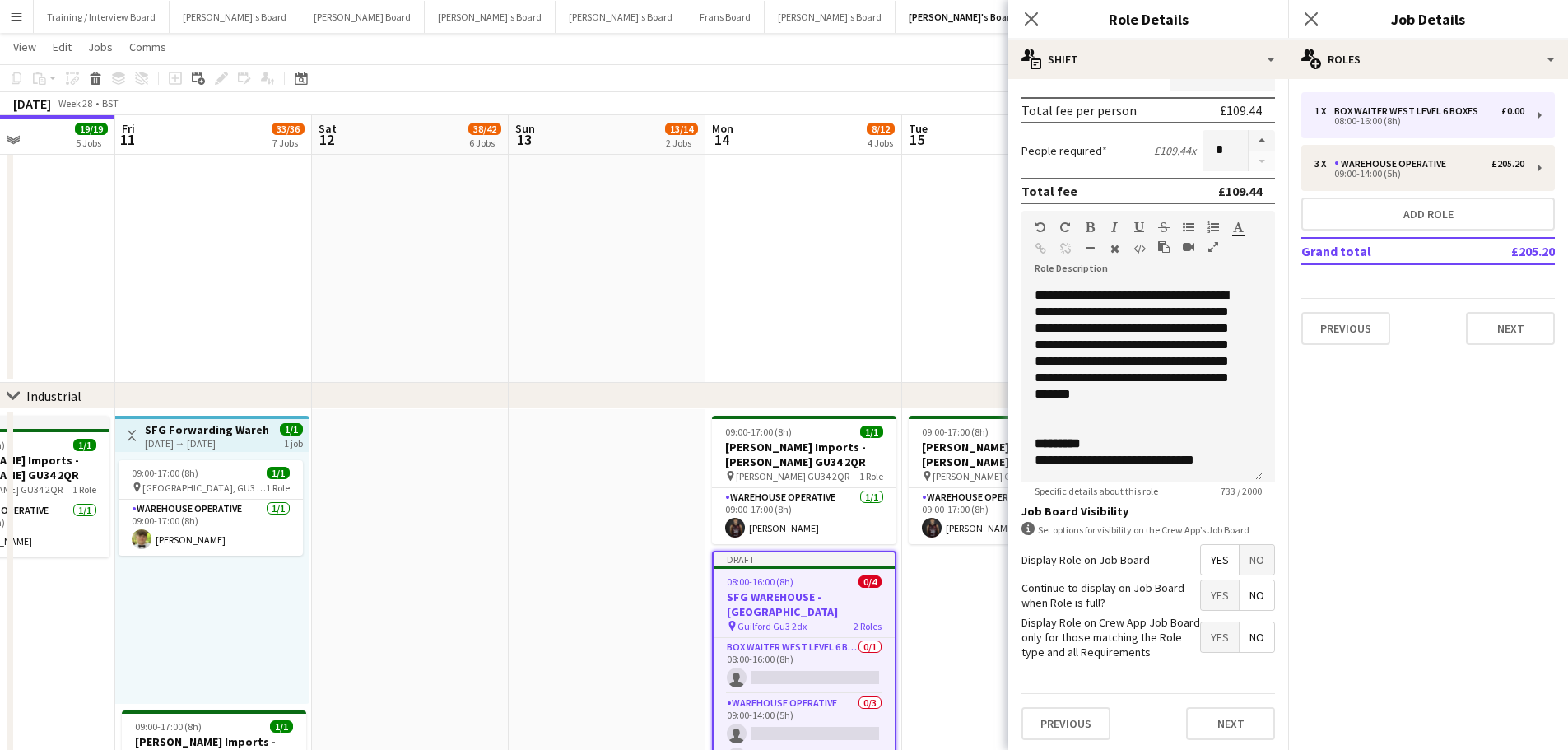 scroll, scrollTop: 366, scrollLeft: 0, axis: vertical 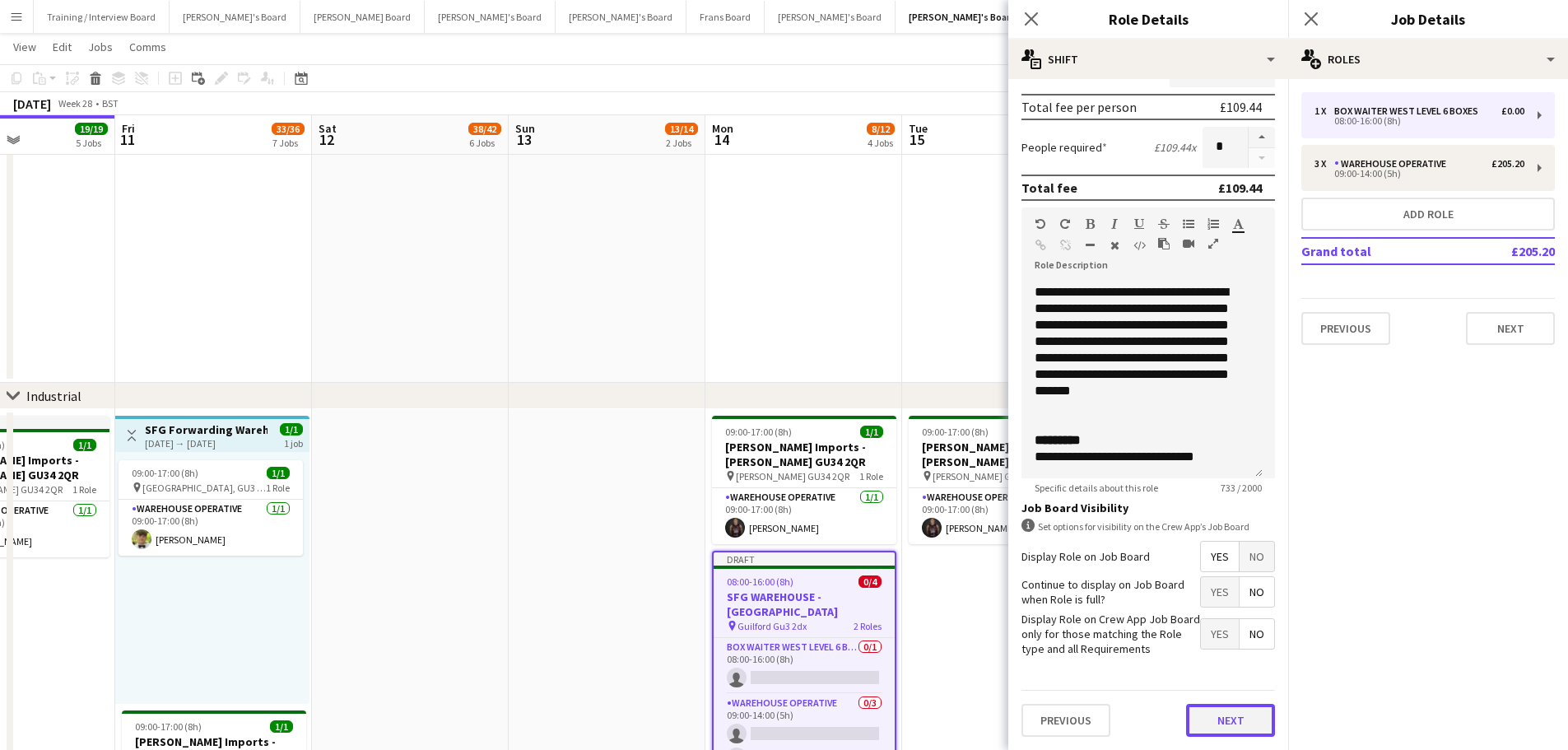 click on "Next" at bounding box center [1231, 720] 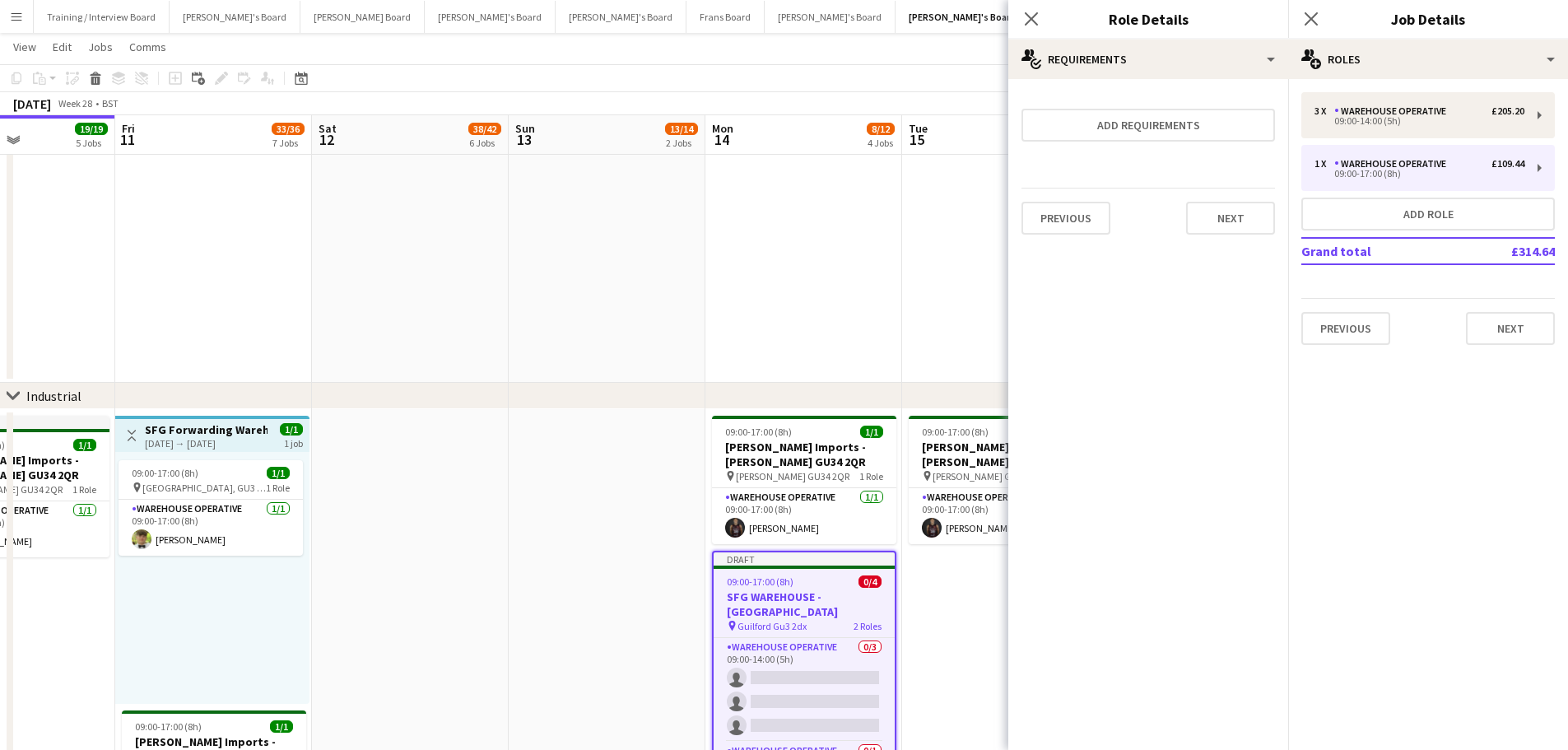 scroll, scrollTop: 0, scrollLeft: 0, axis: both 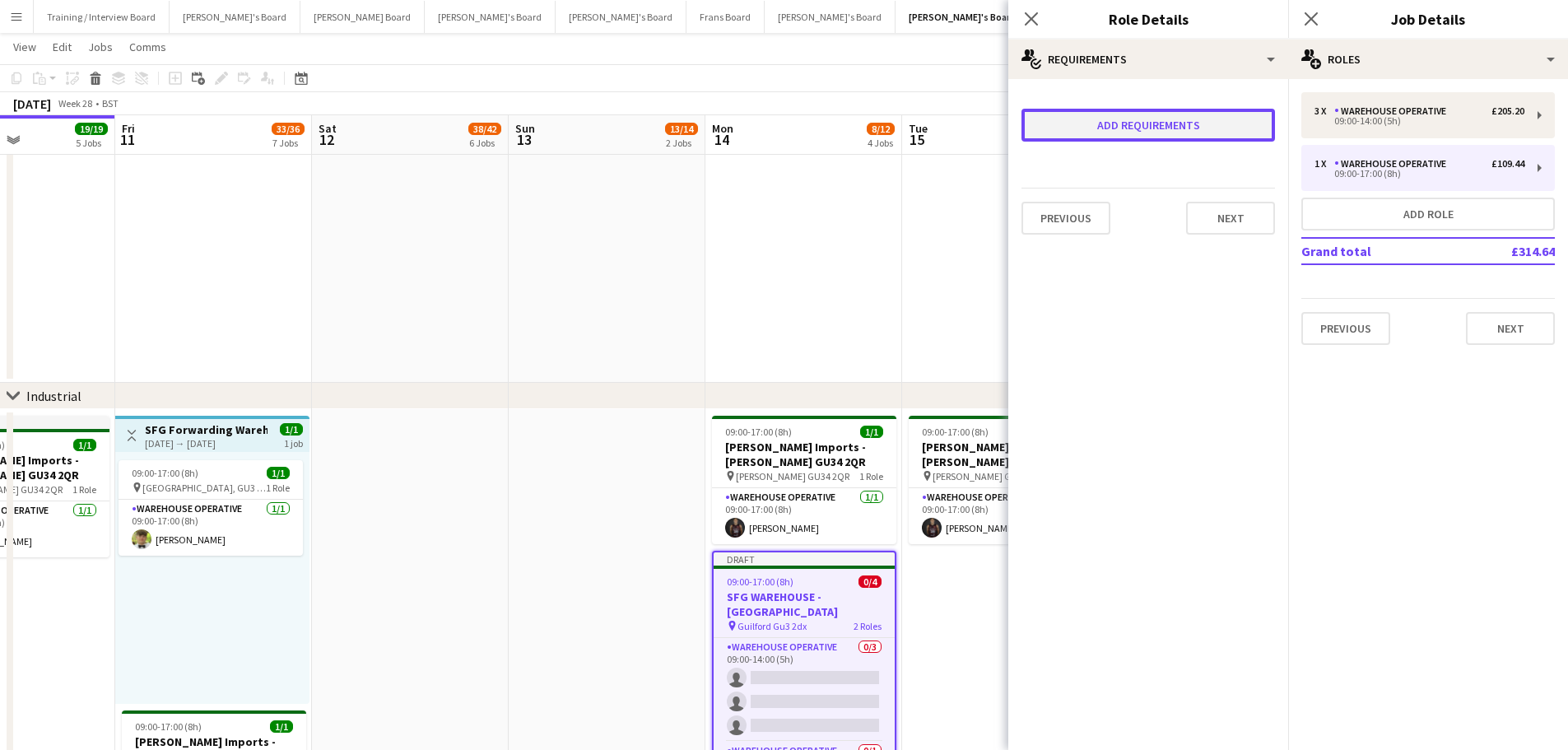 click on "Add requirements" at bounding box center [1148, 125] 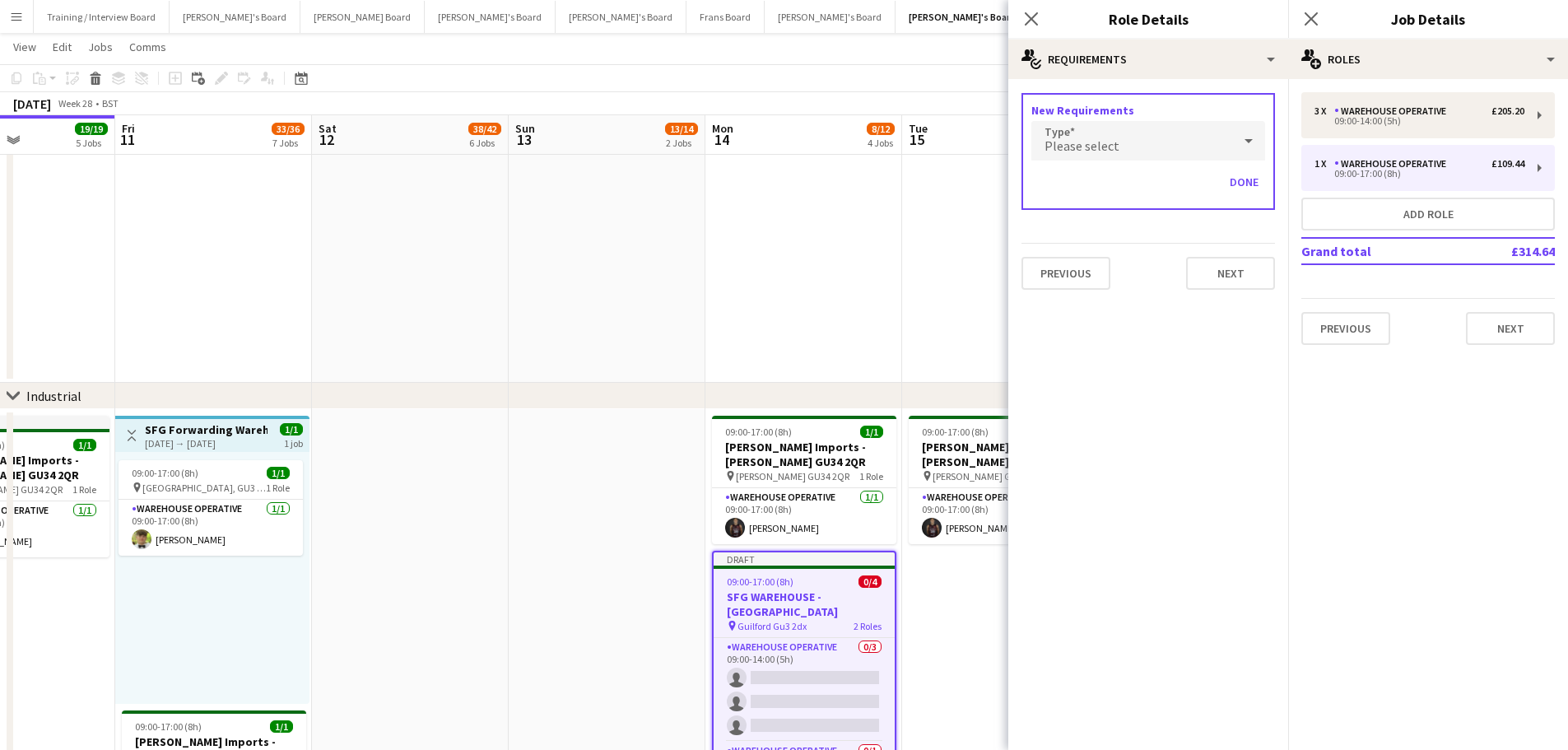 click on "Please select" at bounding box center [1132, 141] 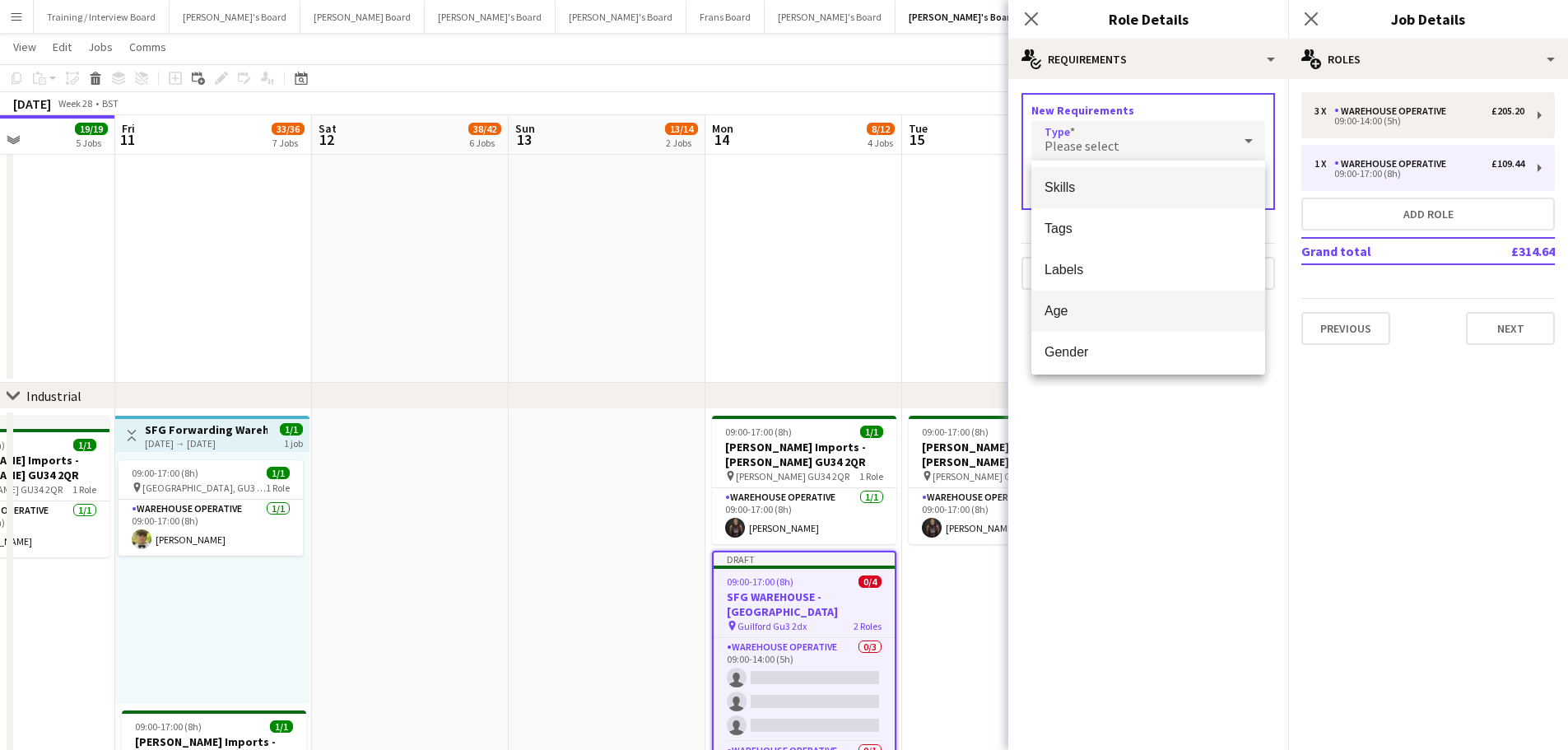 click on "Age" at bounding box center (1148, 310) 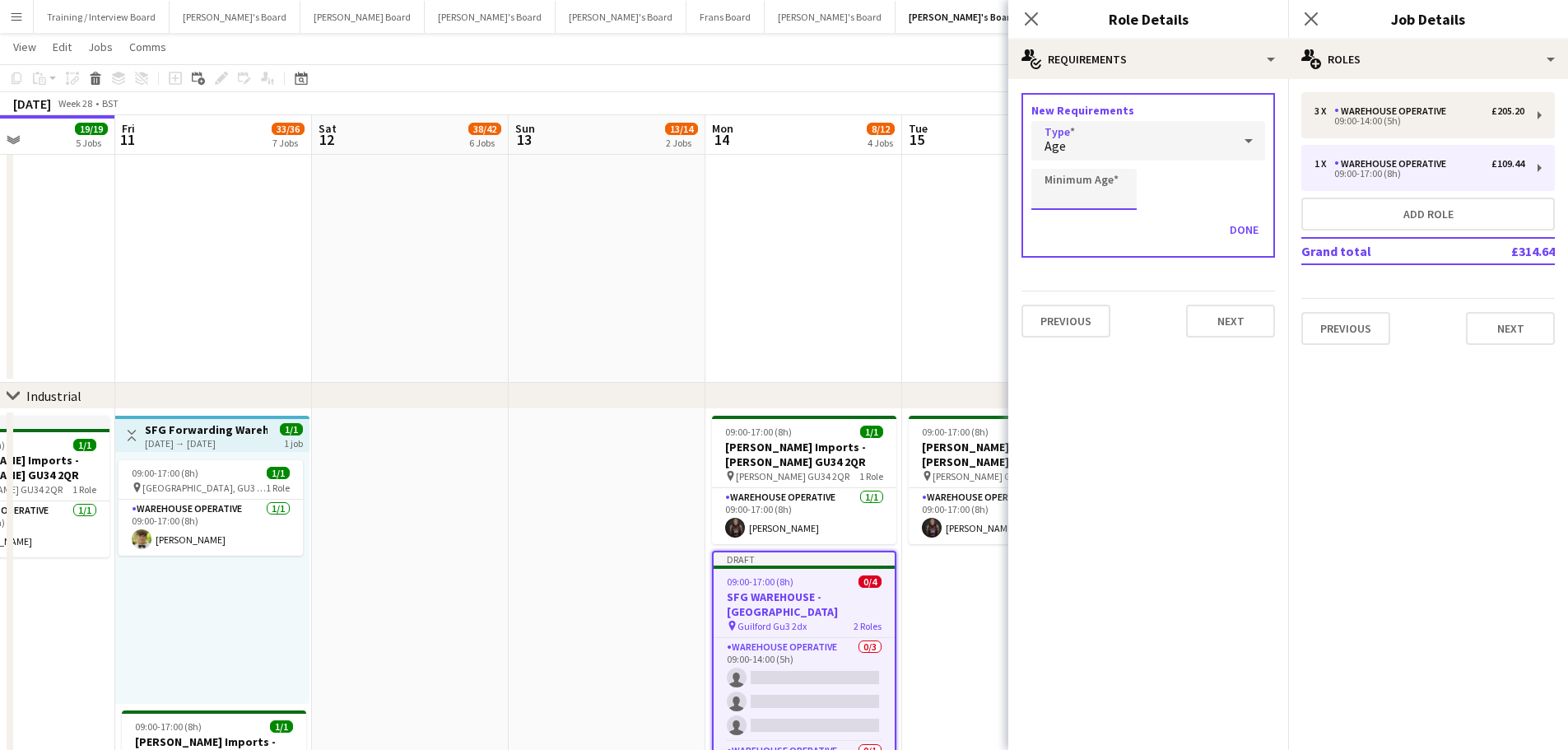 click on "Minimum Age" at bounding box center [1084, 189] 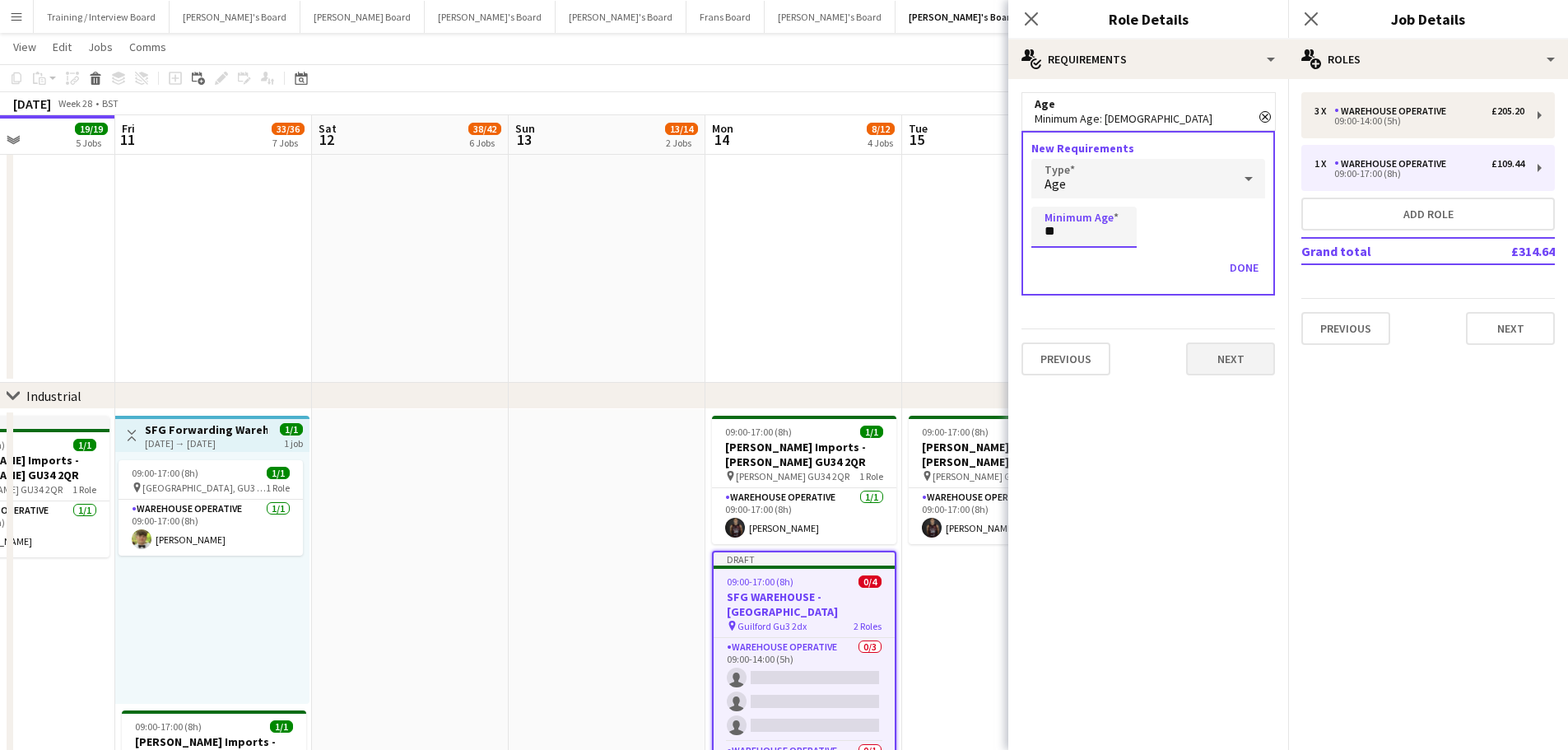 type on "**" 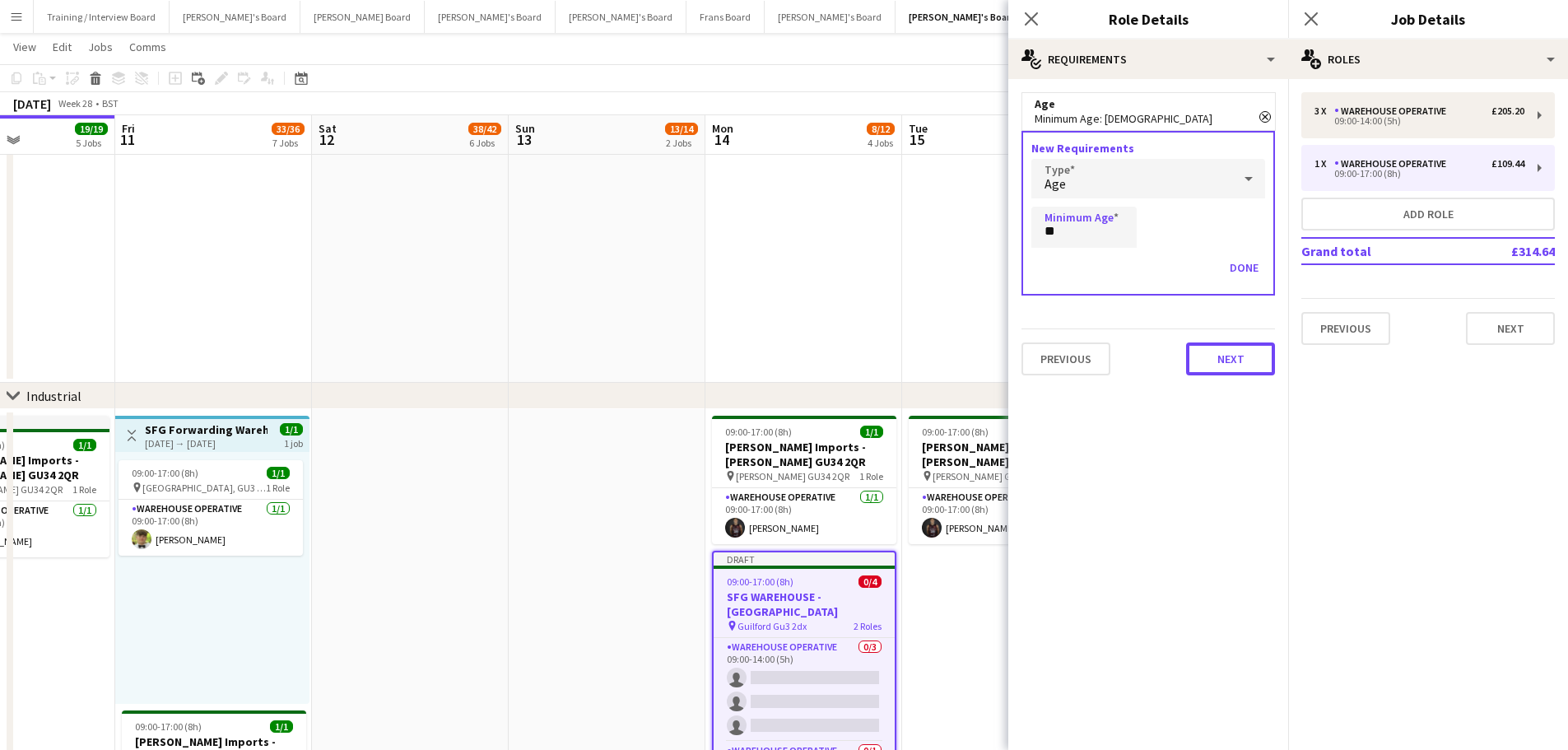 drag, startPoint x: 1236, startPoint y: 358, endPoint x: 1233, endPoint y: 346, distance: 12.369317 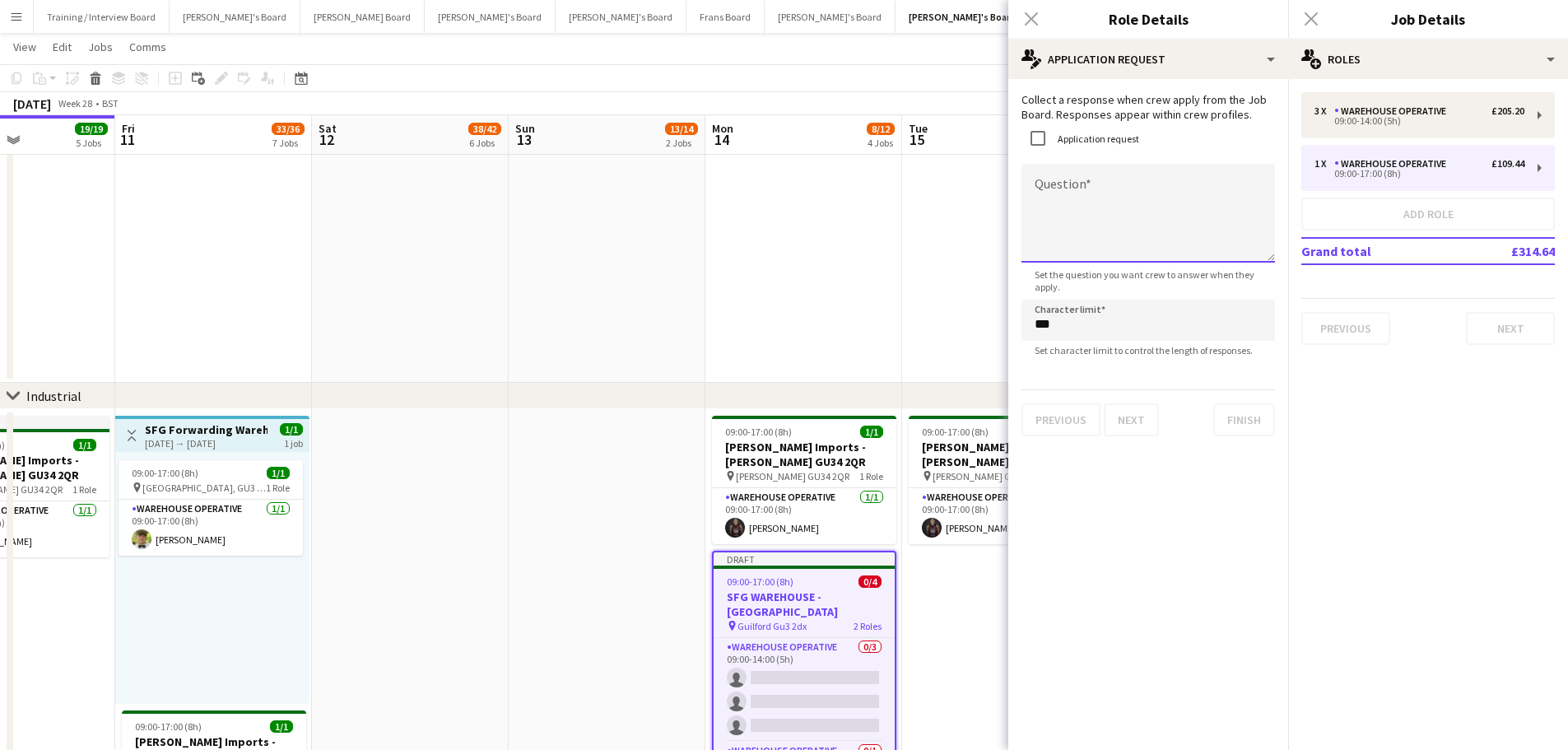 click on "Question" at bounding box center (1148, 213) 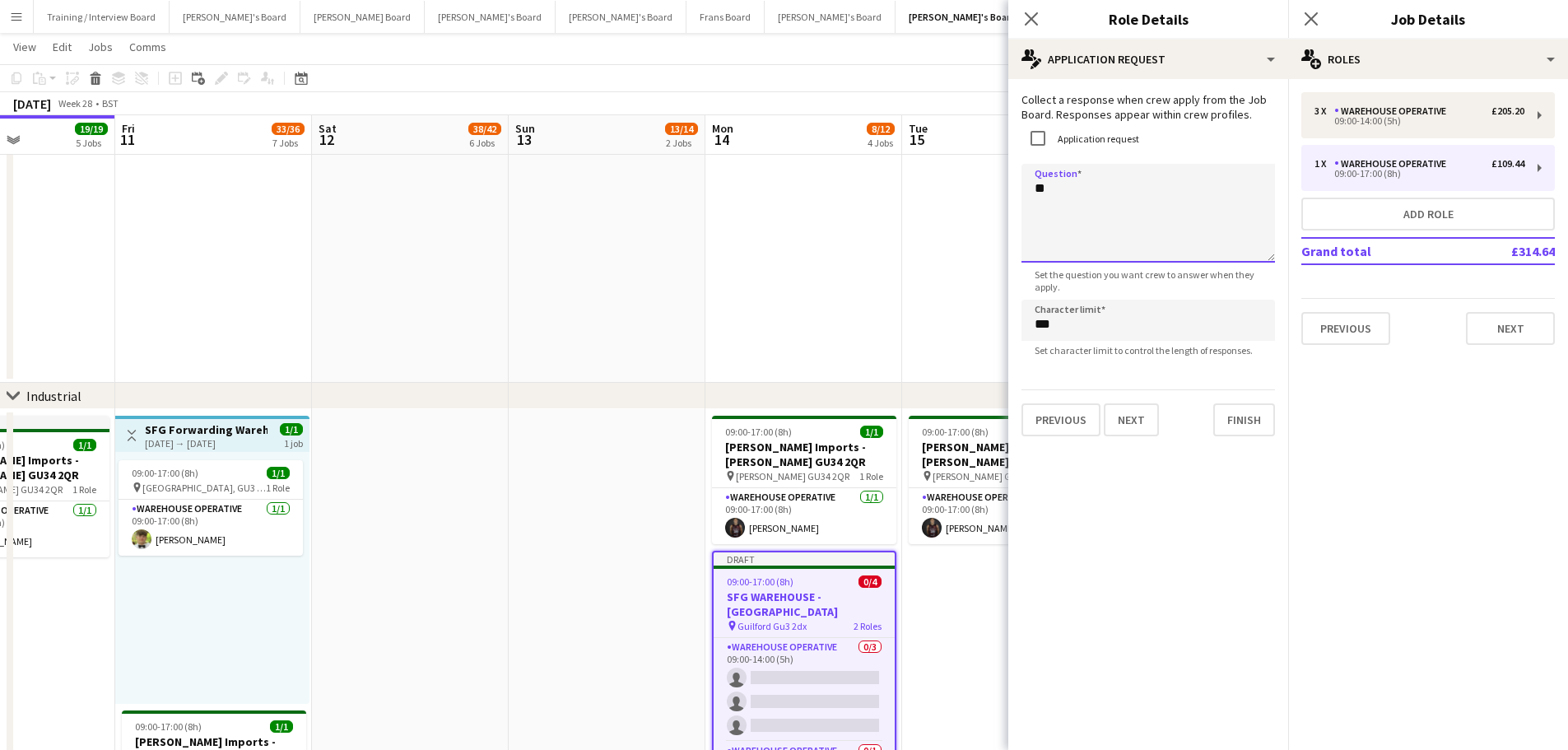 type on "*" 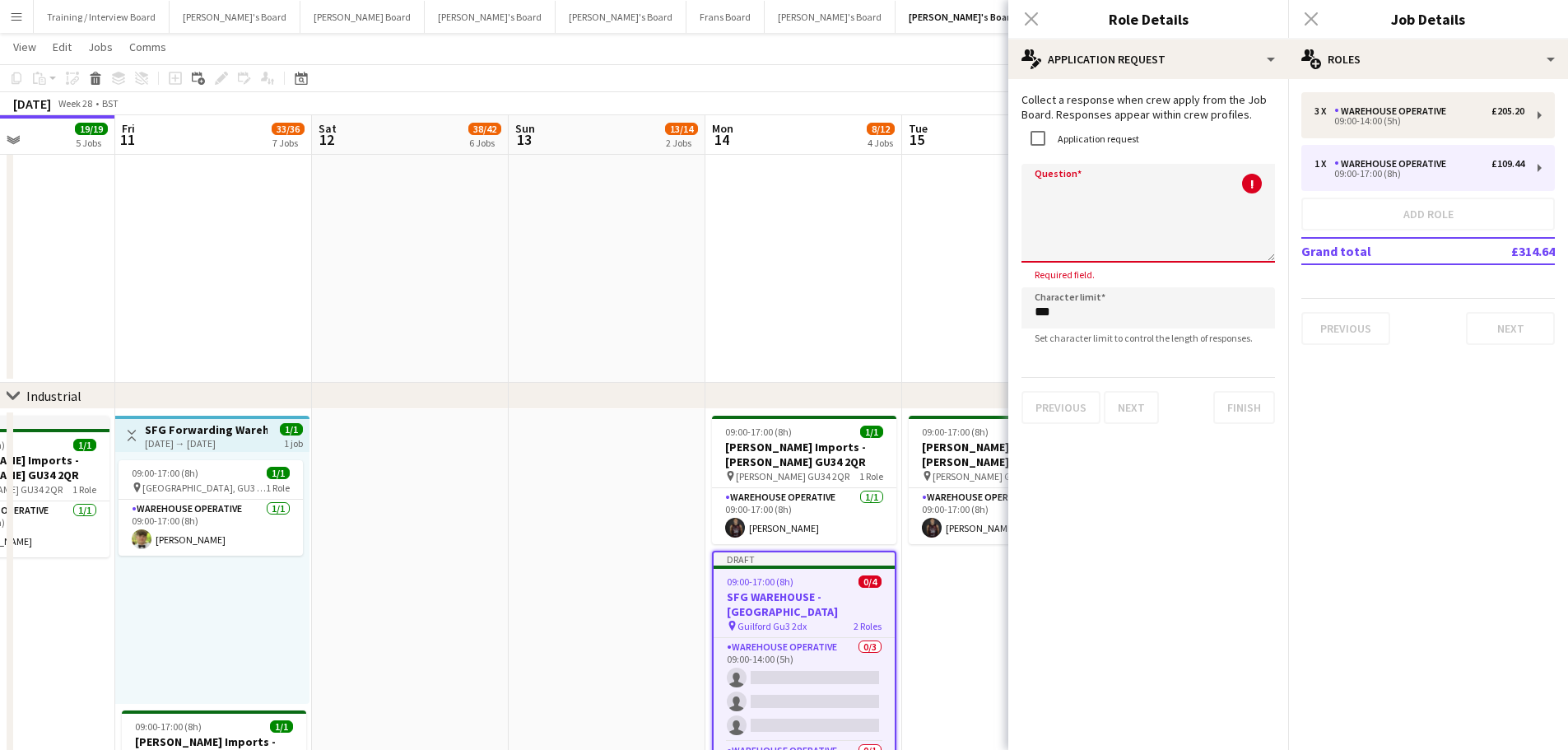 type on "*" 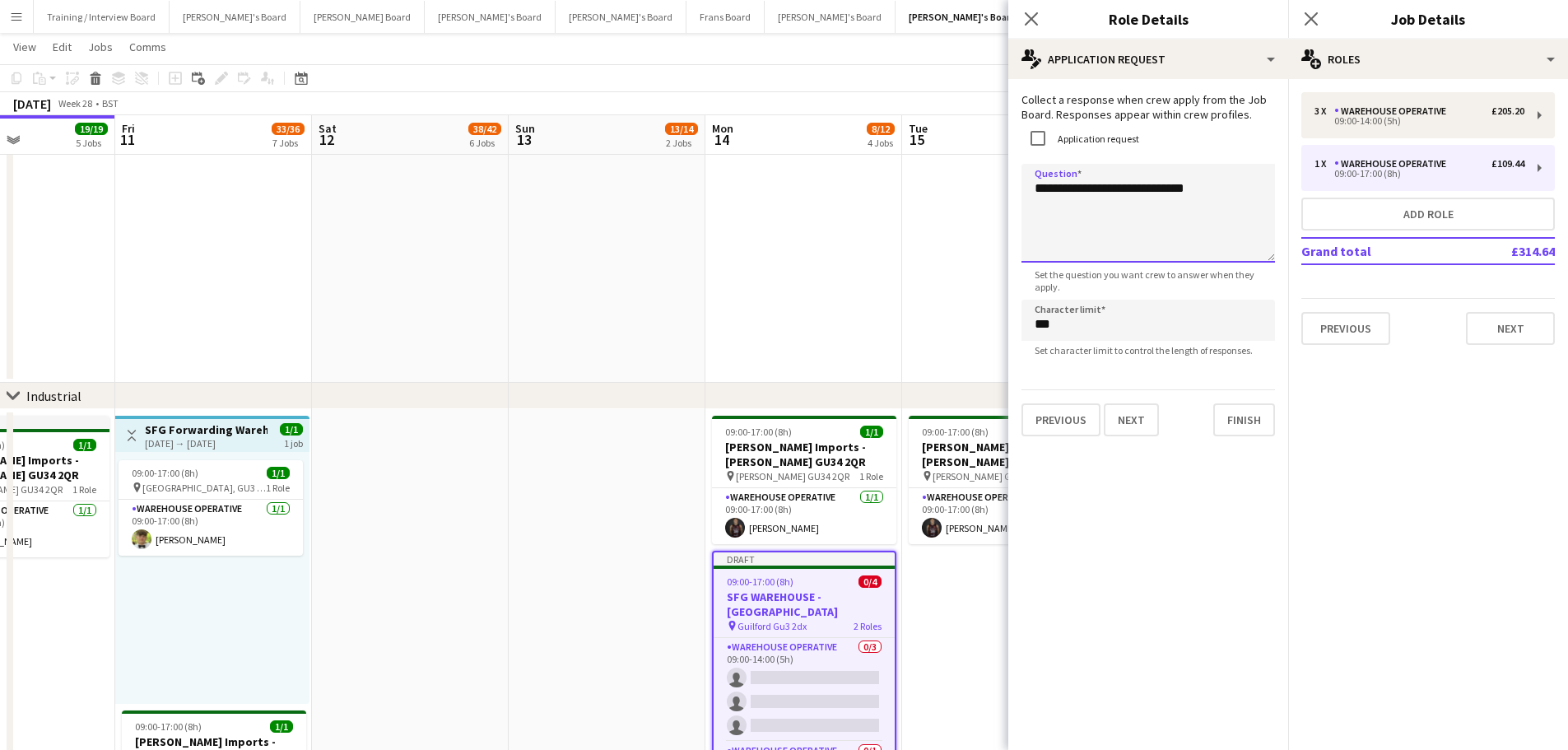 type on "**********" 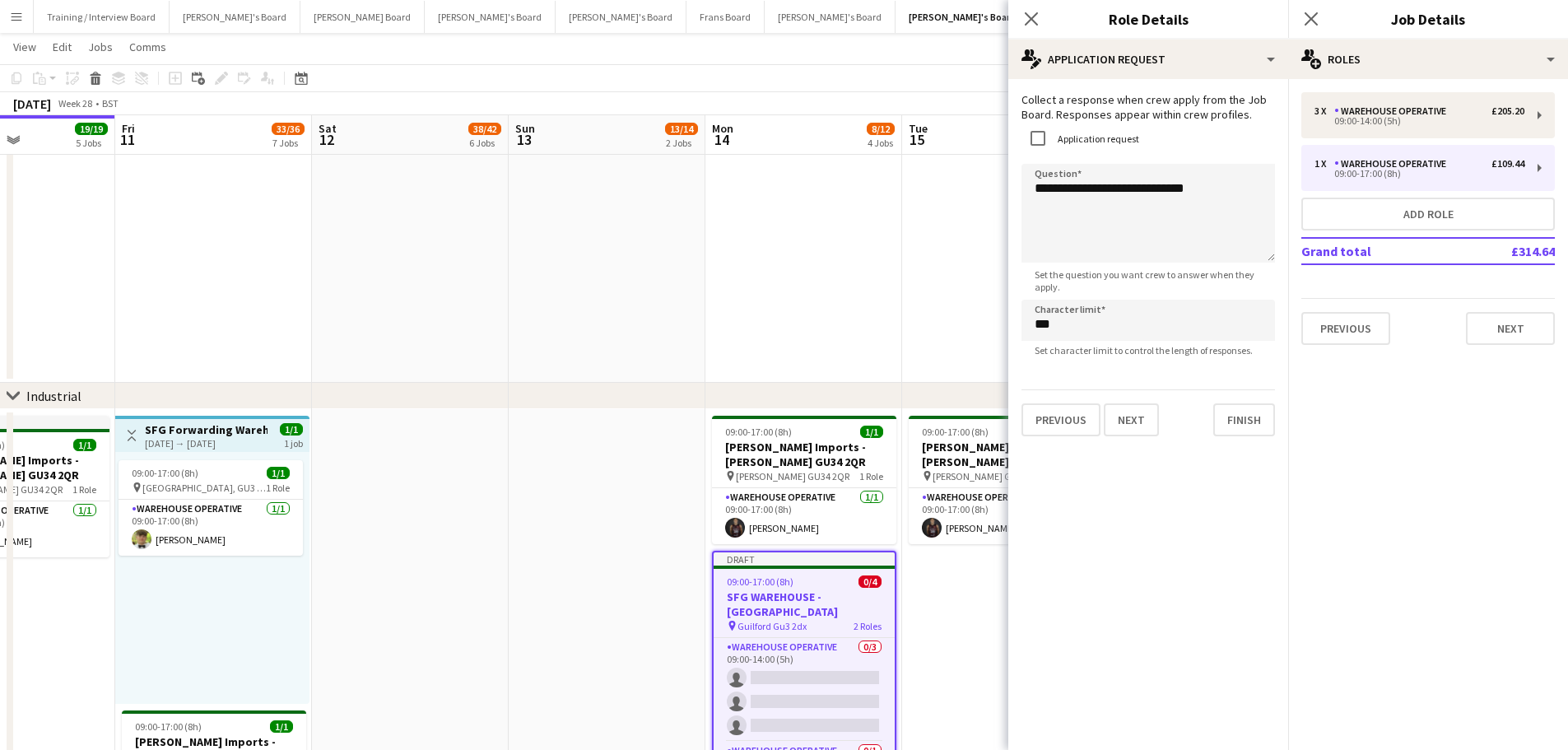 click at bounding box center [803, -746] 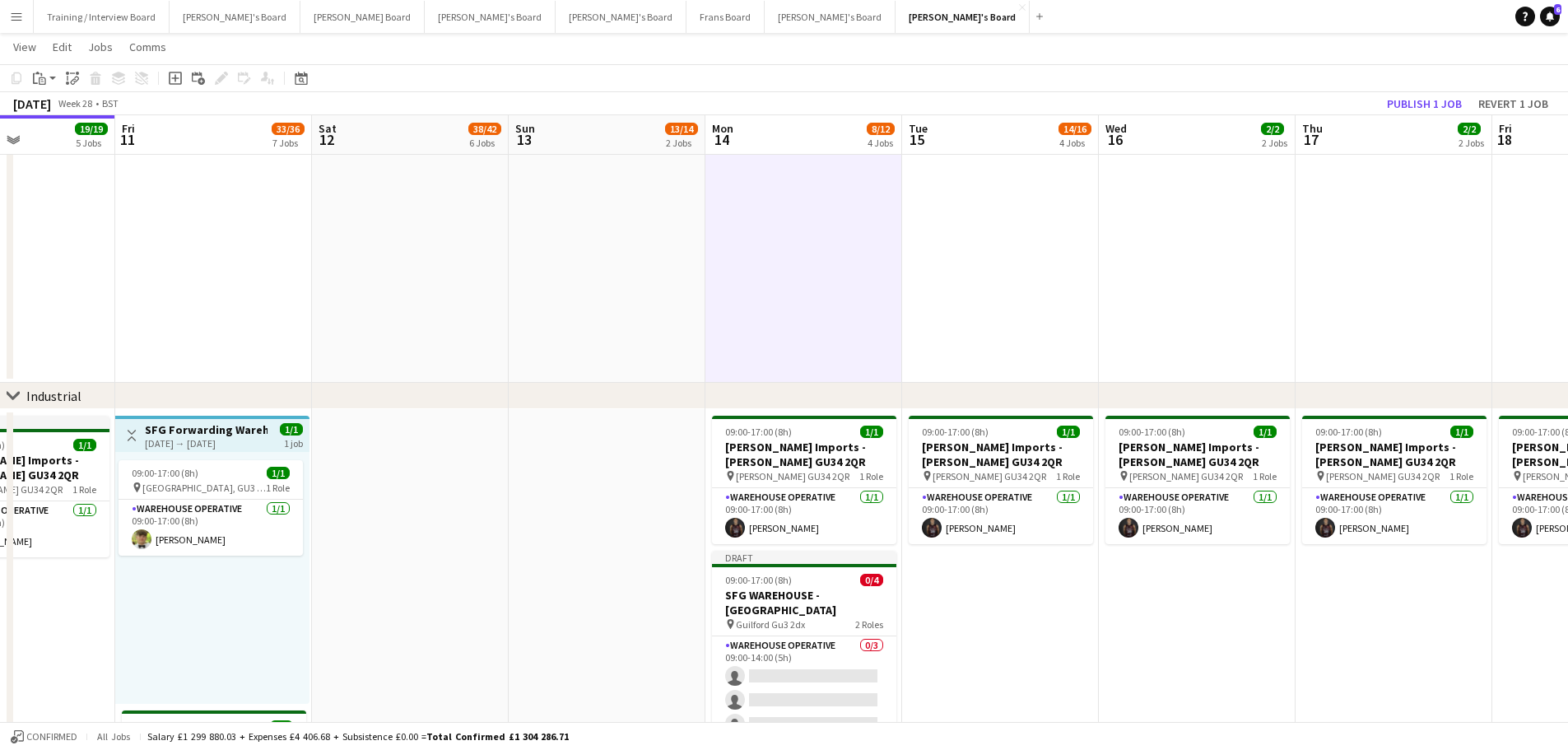 scroll, scrollTop: 2223, scrollLeft: 0, axis: vertical 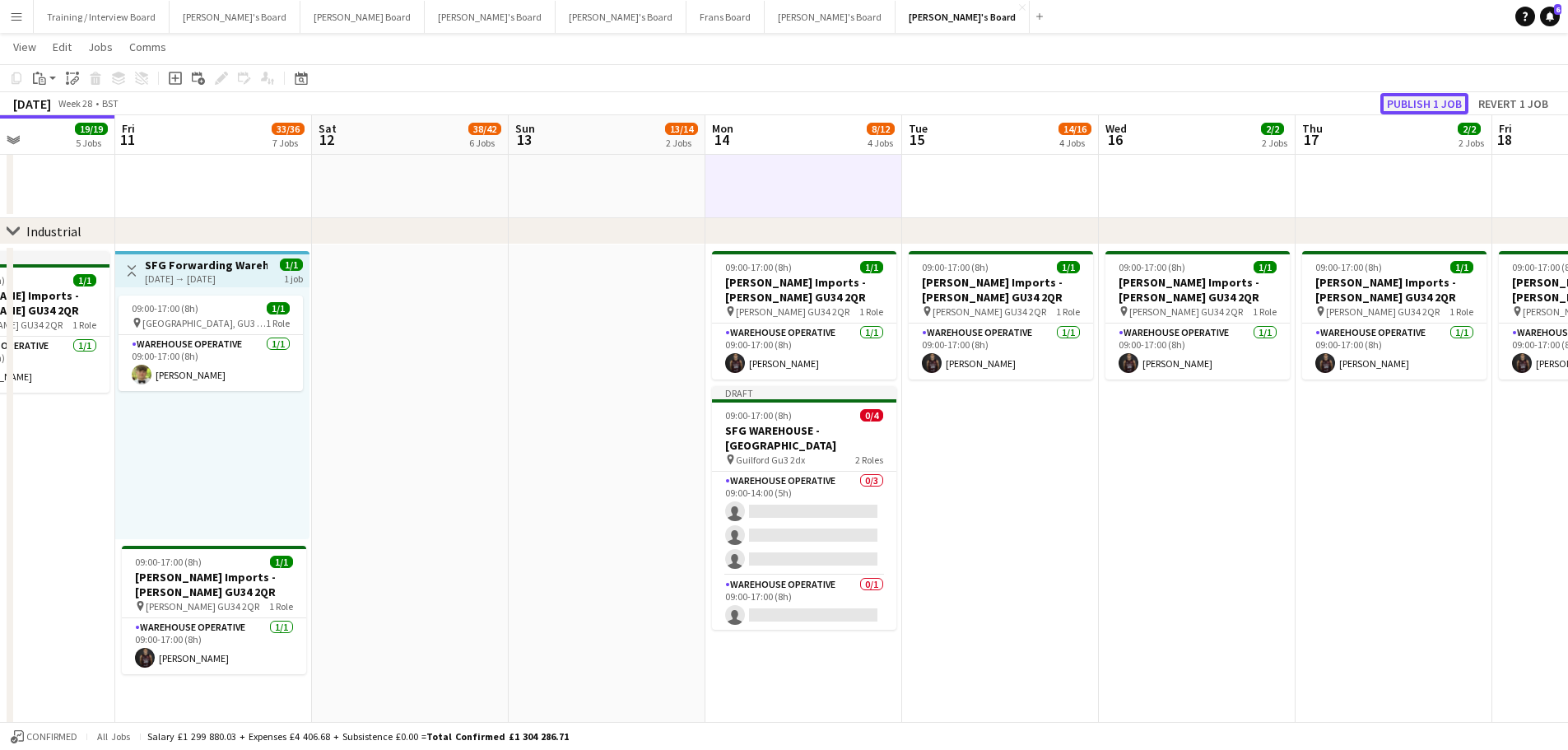 click on "Publish 1 job" 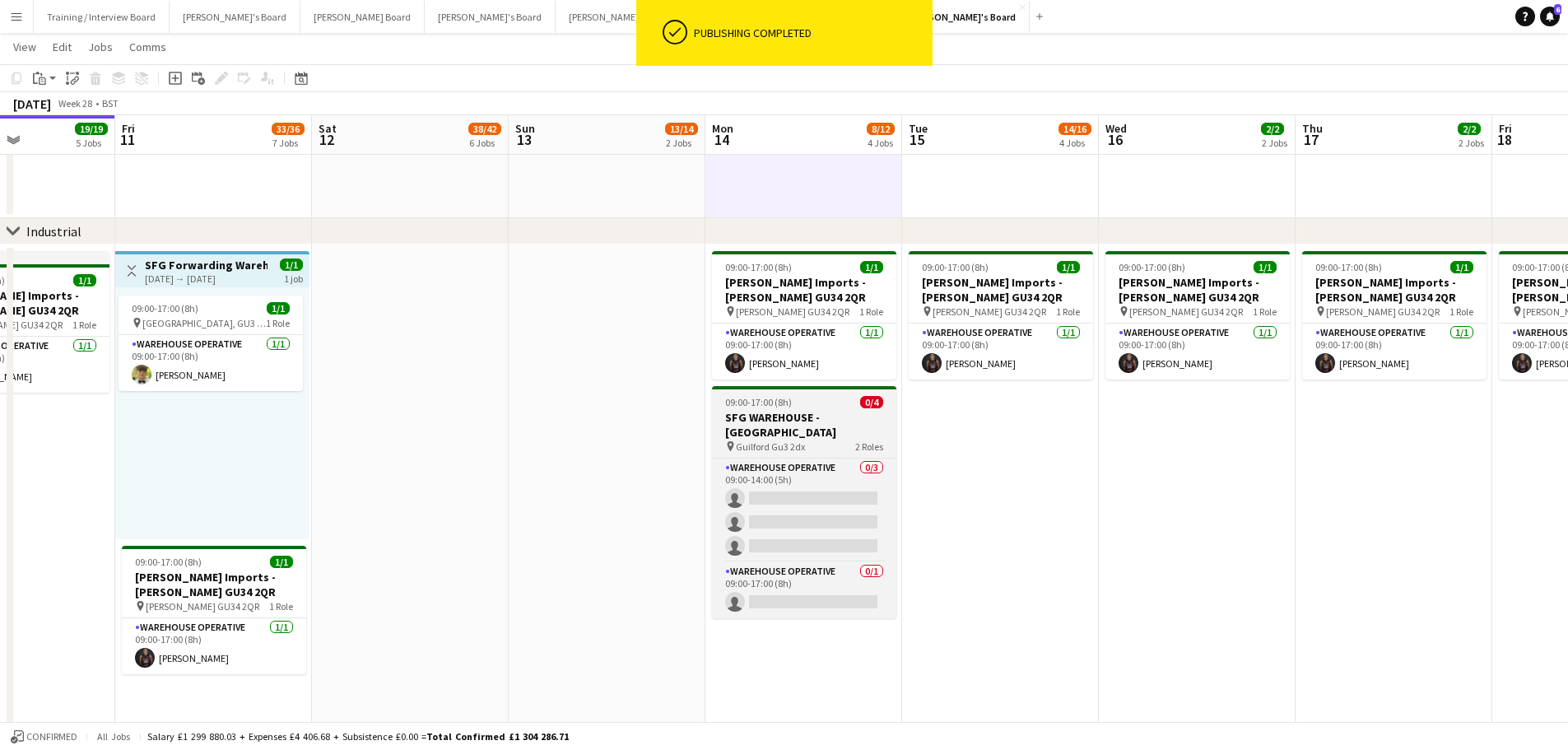 click on "SFG WAREHOUSE - GUILDFORD" at bounding box center (804, 425) 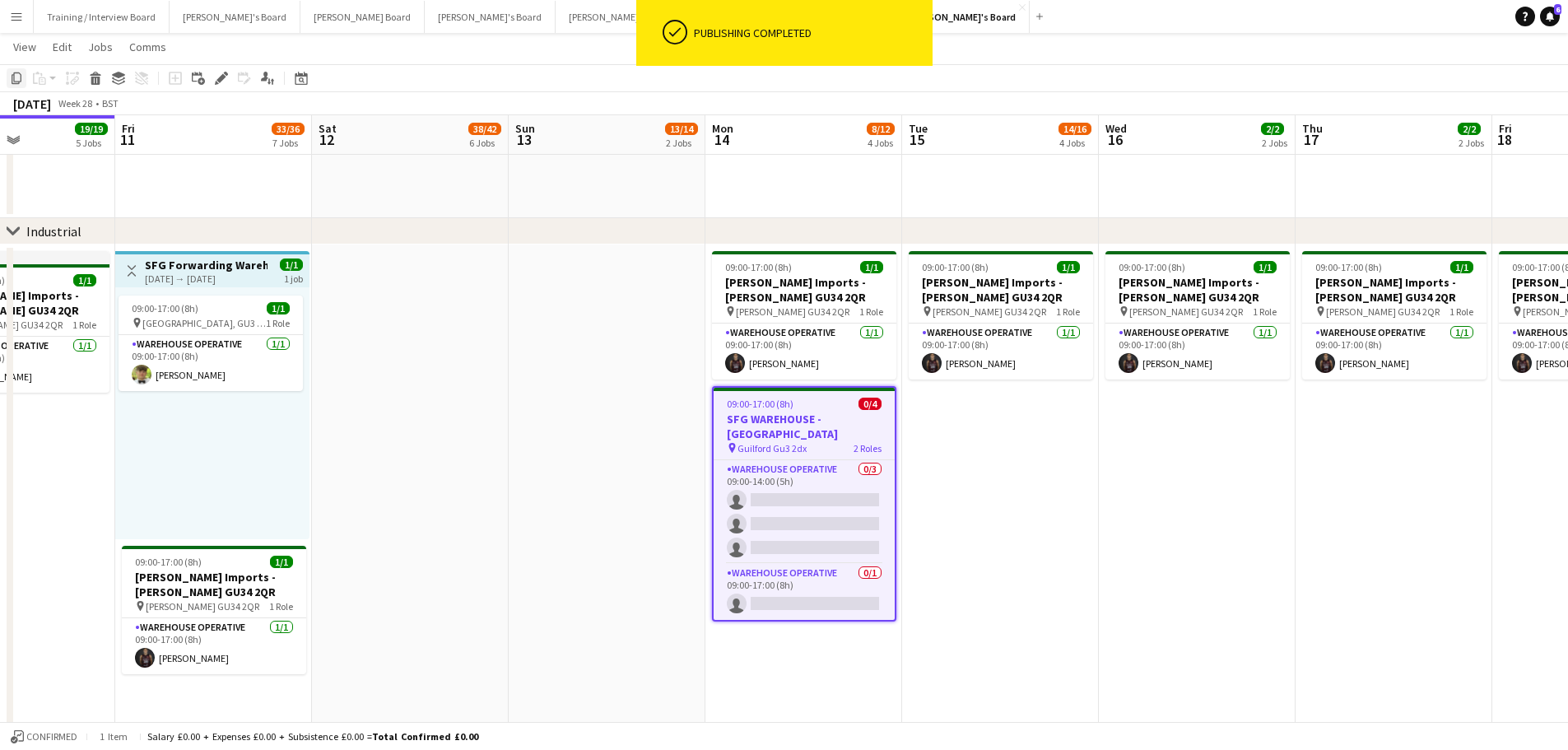 click on "Copy" 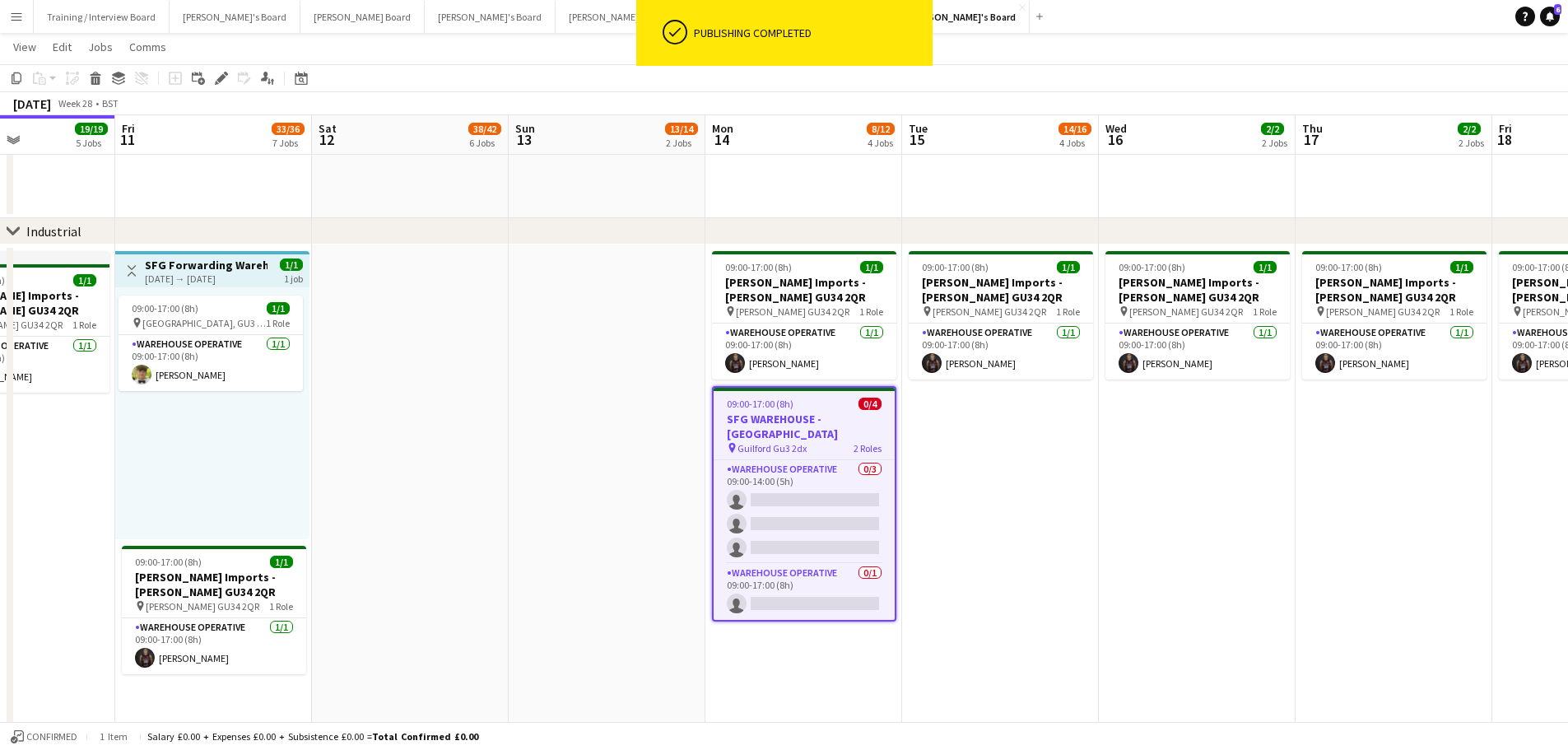 click on "09:00-17:00 (8h)    1/1   Harvey Imports - ALTON GU34 2QR
pin
Alton GU34 2QR   1 Role   Warehouse Operative   1/1   09:00-17:00 (8h)
Tony Idiata Mendez" at bounding box center (1000, 636) 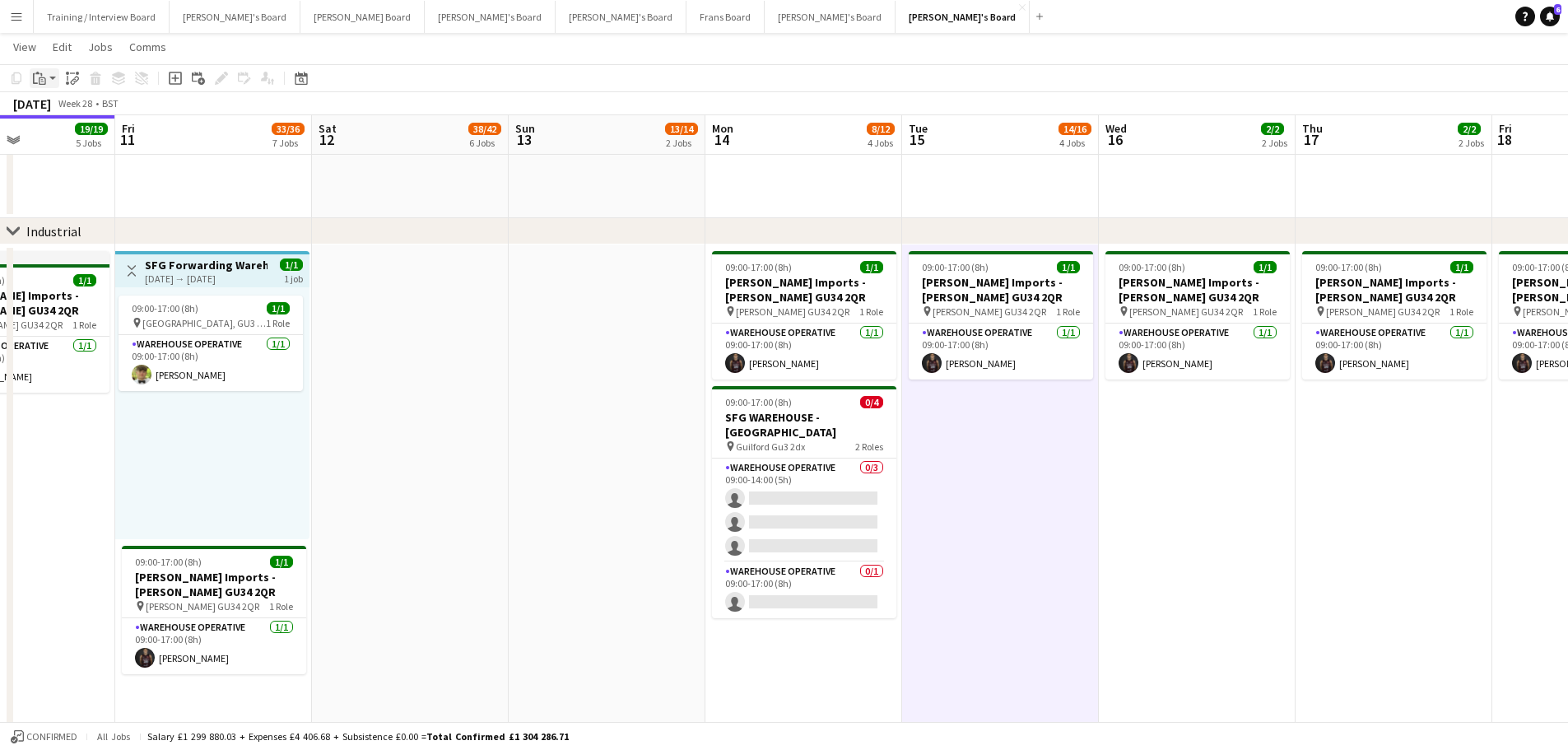 click on "Paste" 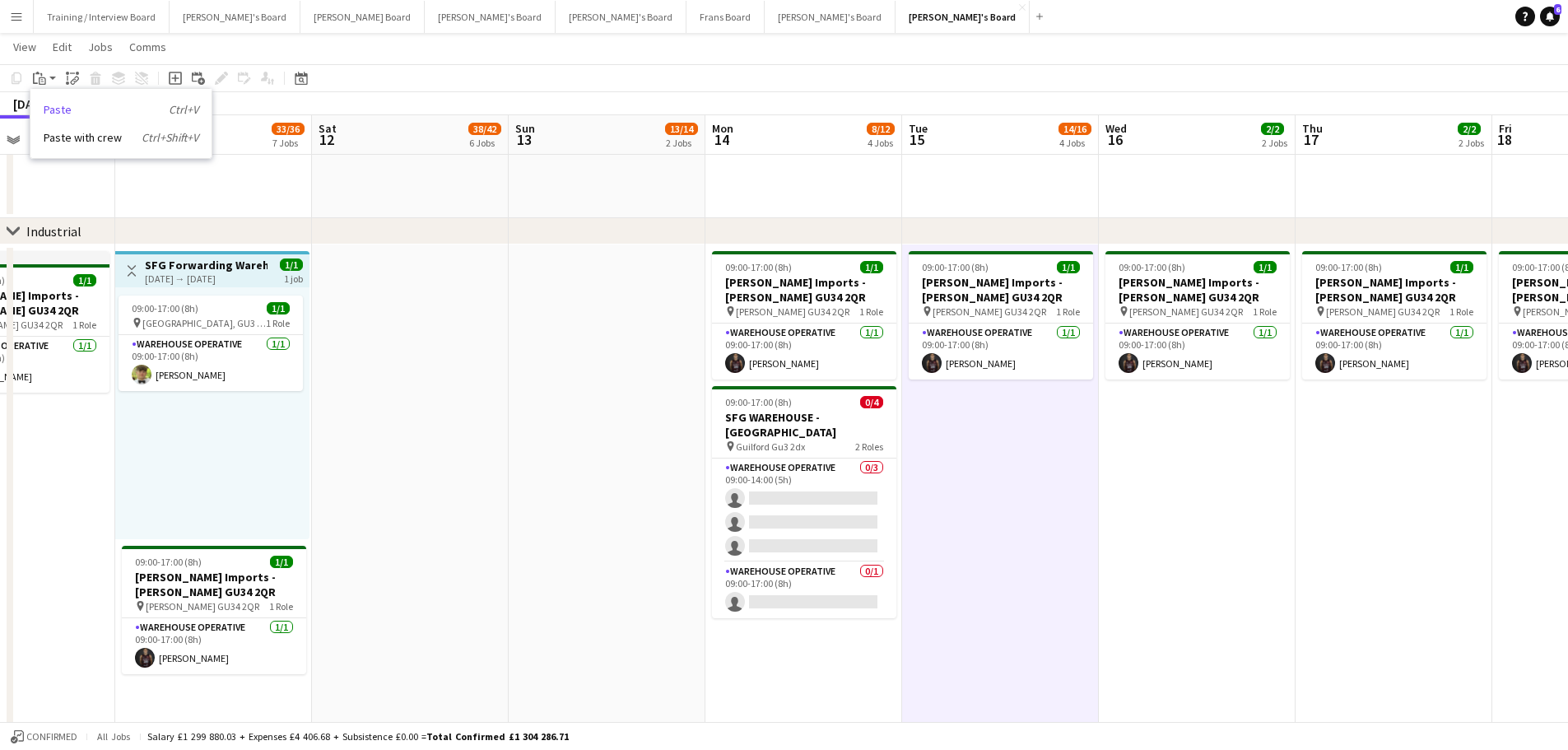 click on "Paste   Ctrl+V" at bounding box center [121, 109] 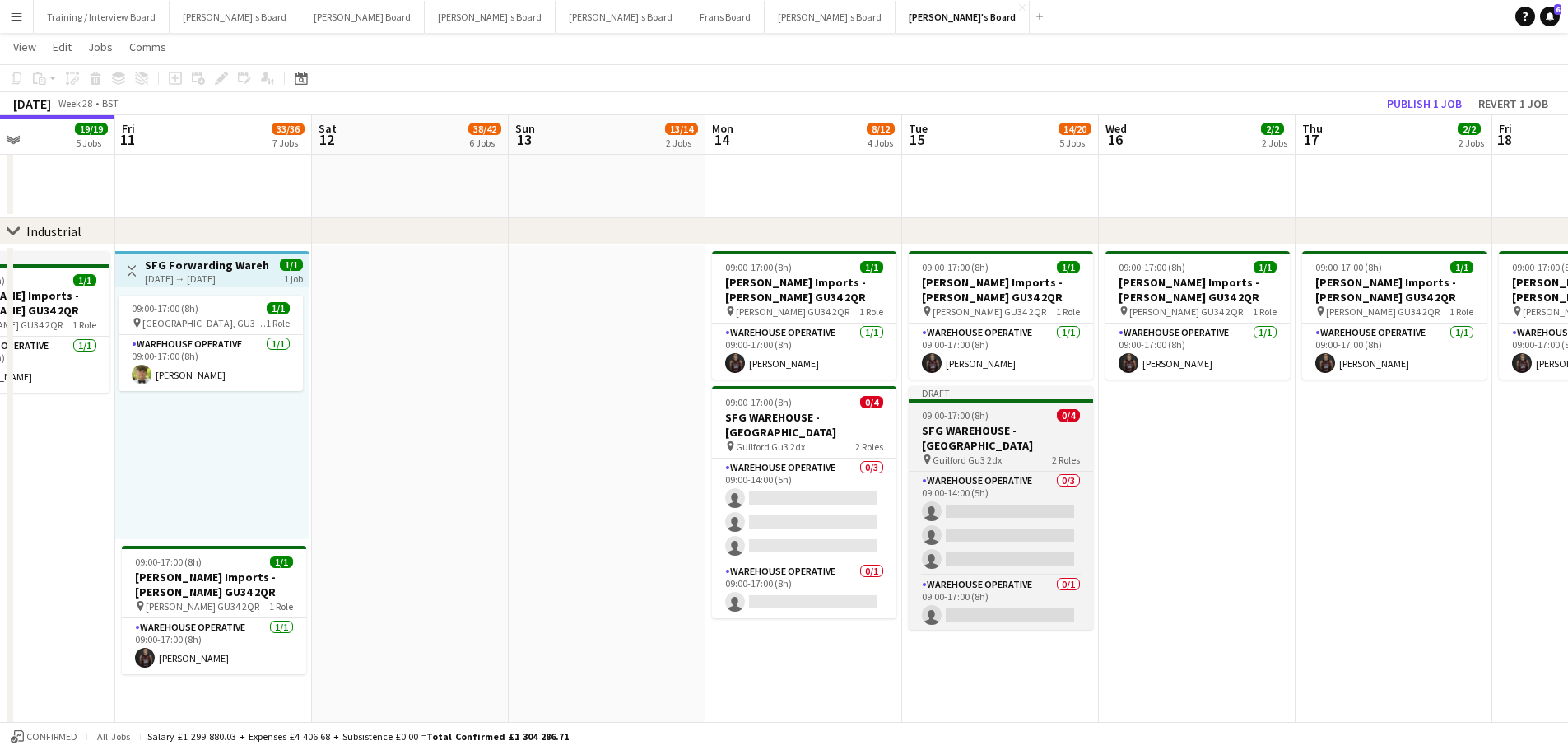 click on "SFG WAREHOUSE - GUILDFORD" at bounding box center [1001, 438] 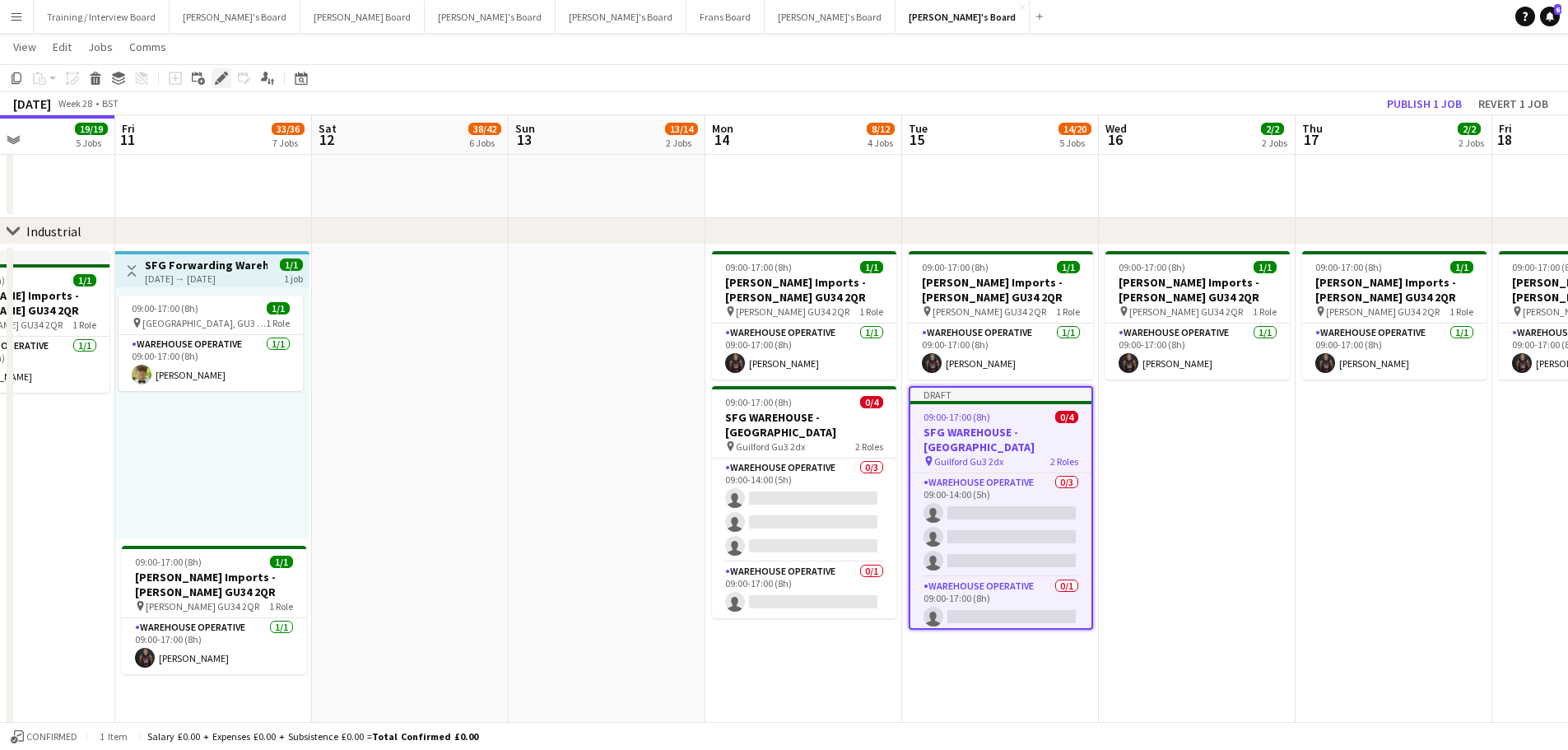 click on "Edit" 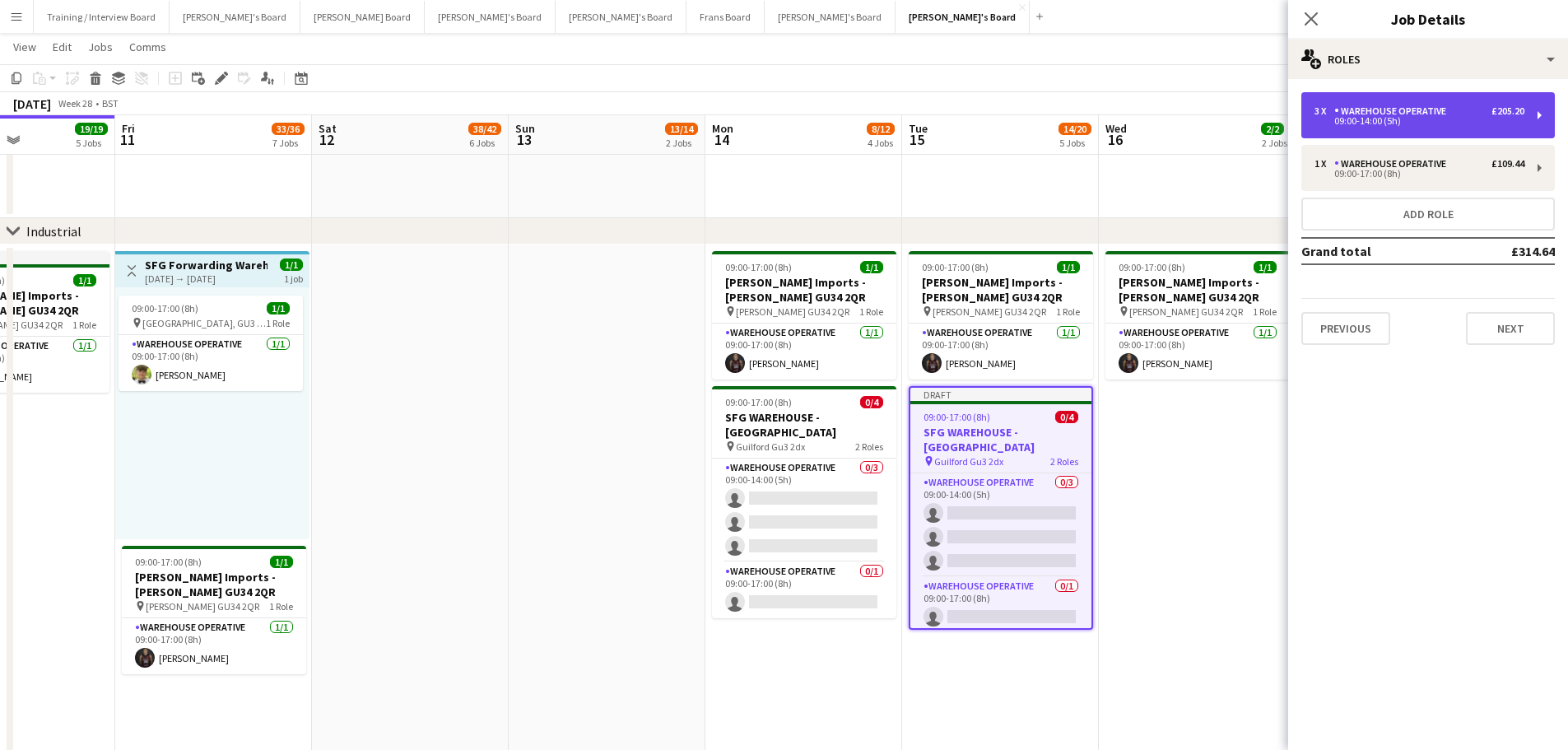 click on "Warehouse Operative" at bounding box center [1394, 111] 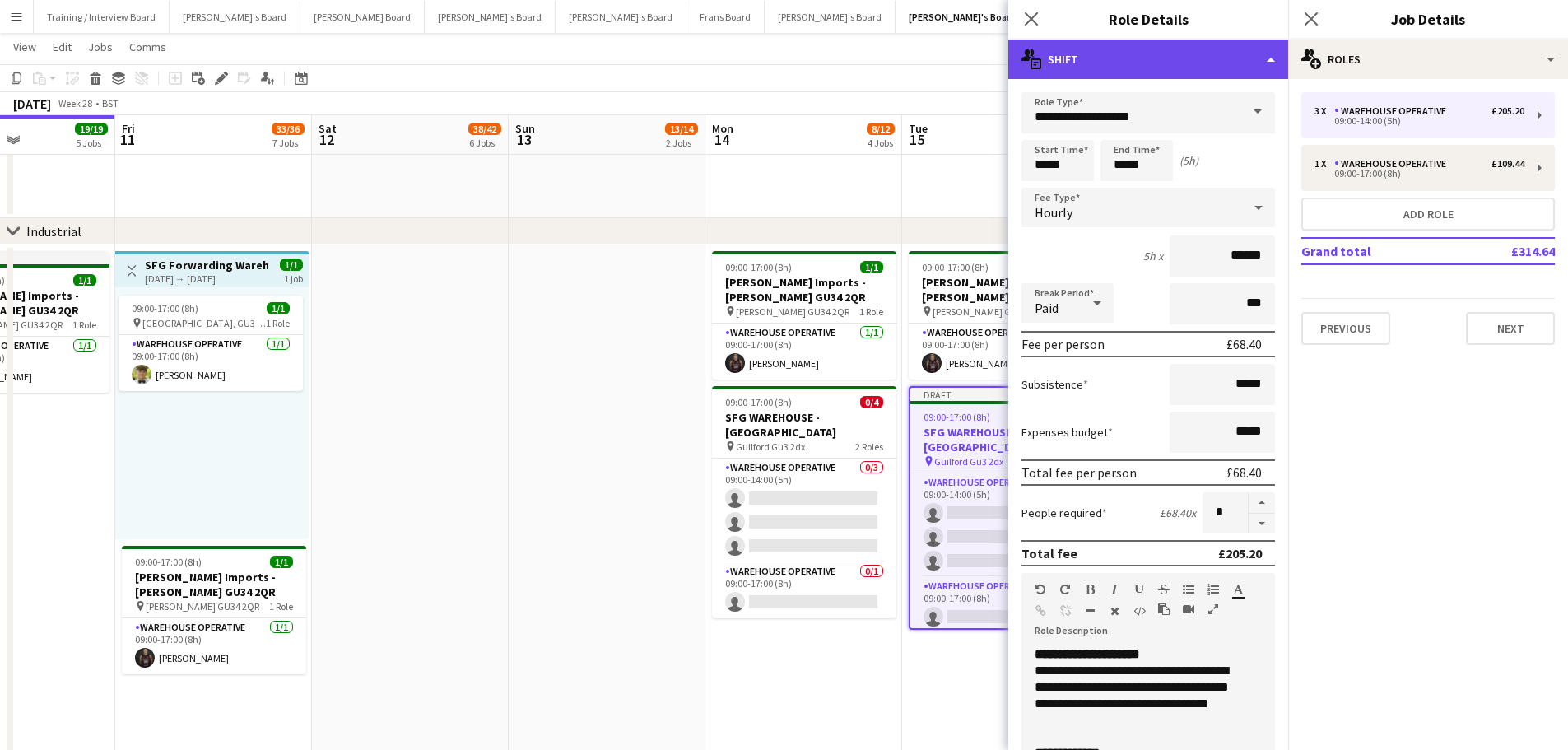 click on "multiple-actions-text
Shift" 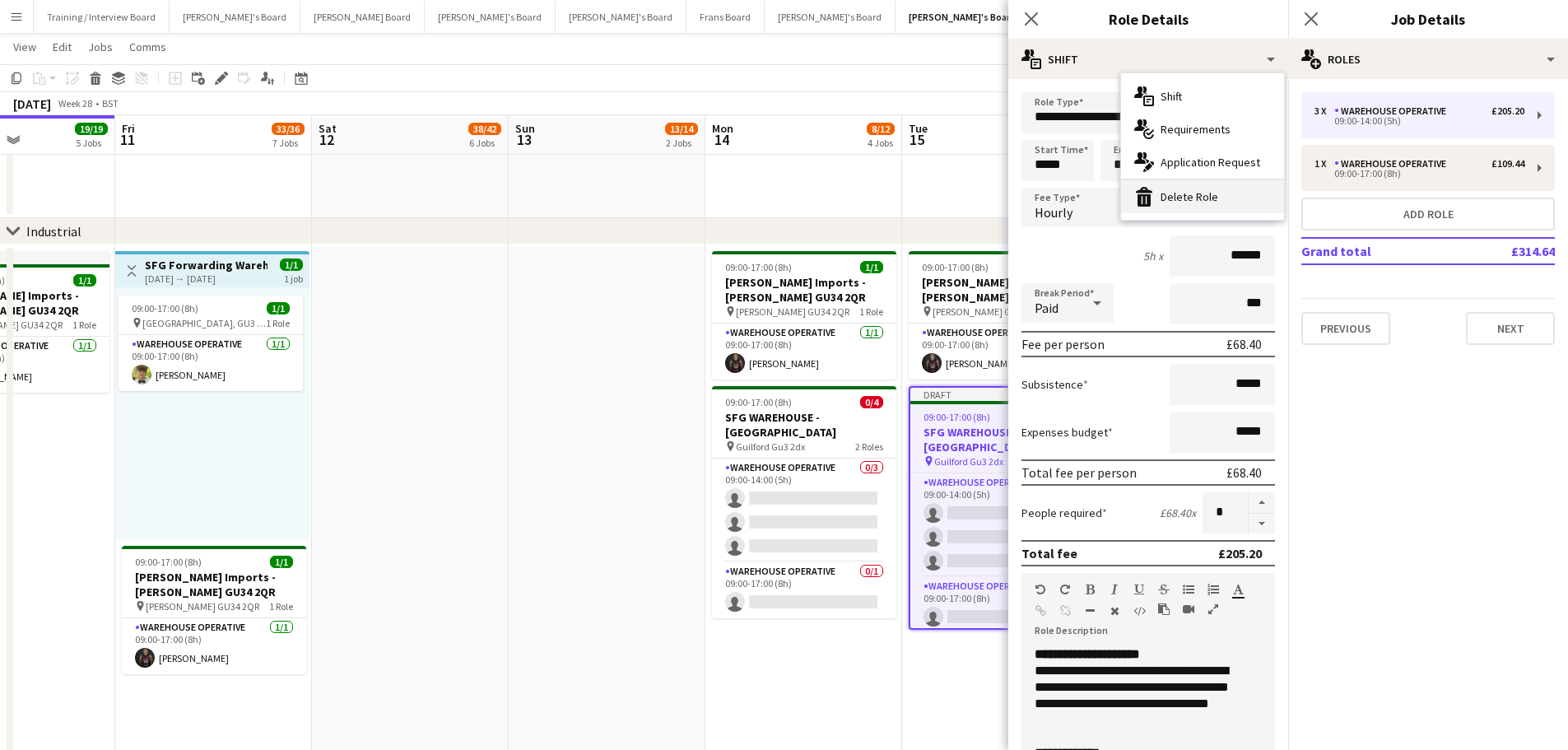 click on "bin-2
Delete Role" at bounding box center (1203, 197) 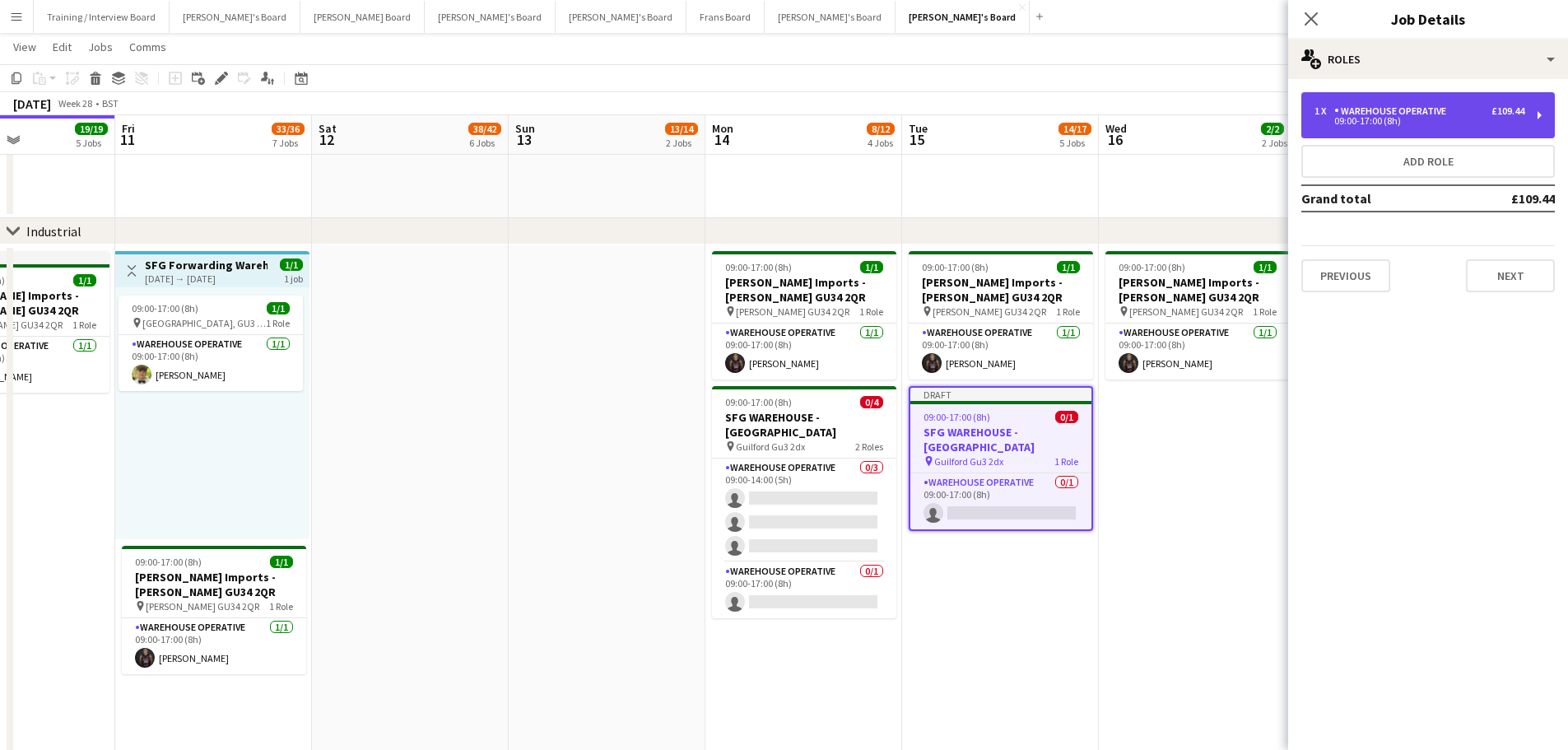 click on "1 x   Warehouse Operative   £109.44   09:00-17:00 (8h)" at bounding box center (1428, 115) 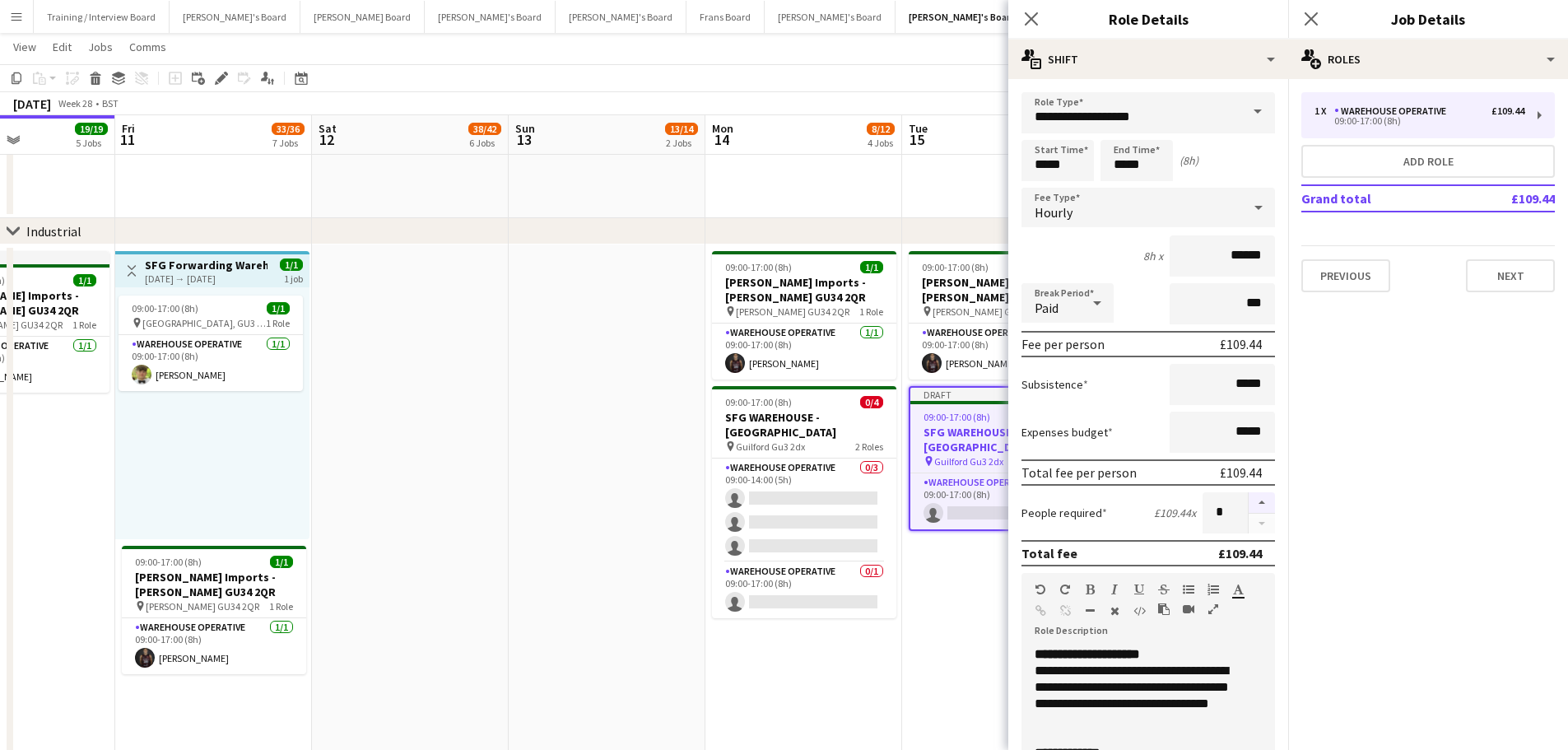 click at bounding box center [1262, 503] 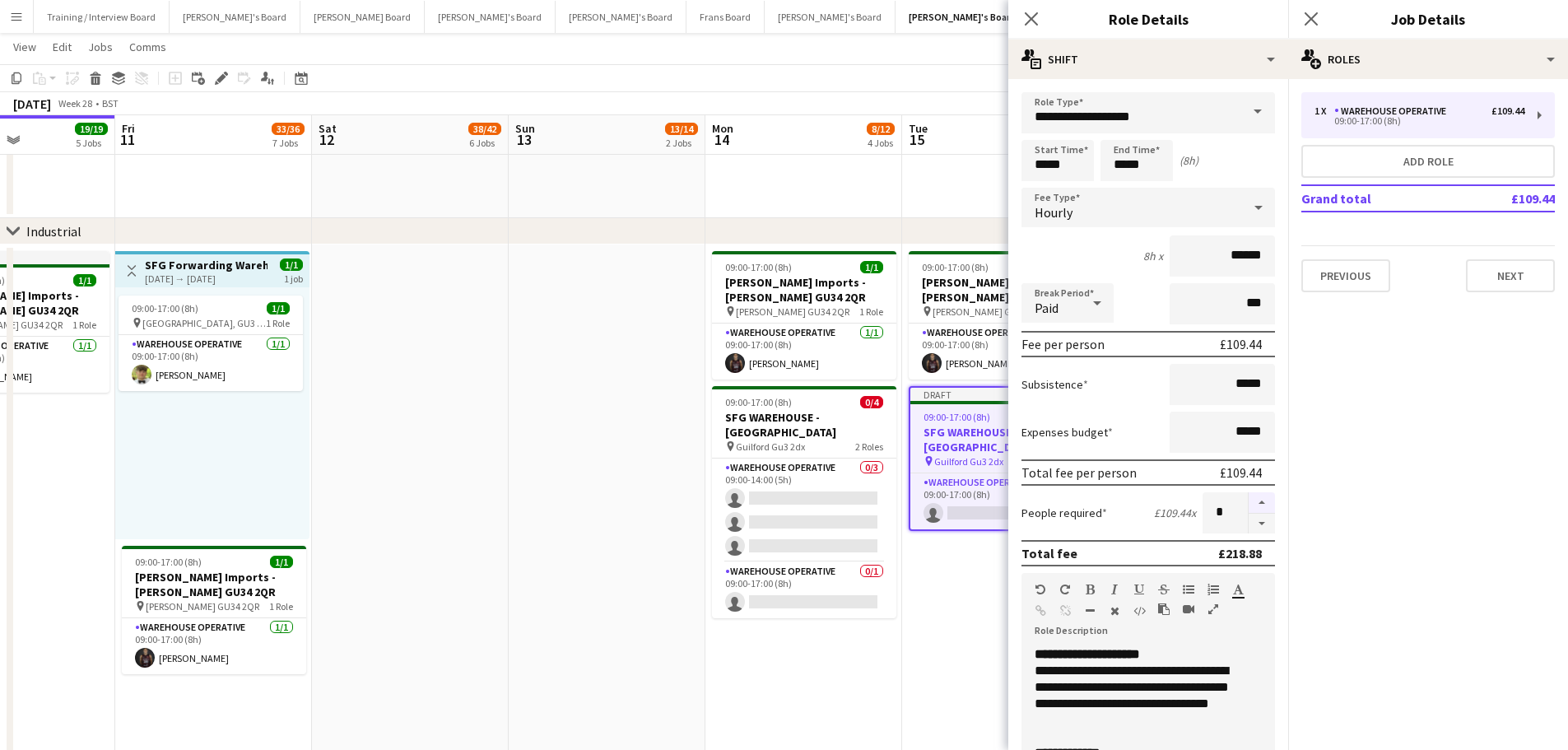 click at bounding box center (1262, 503) 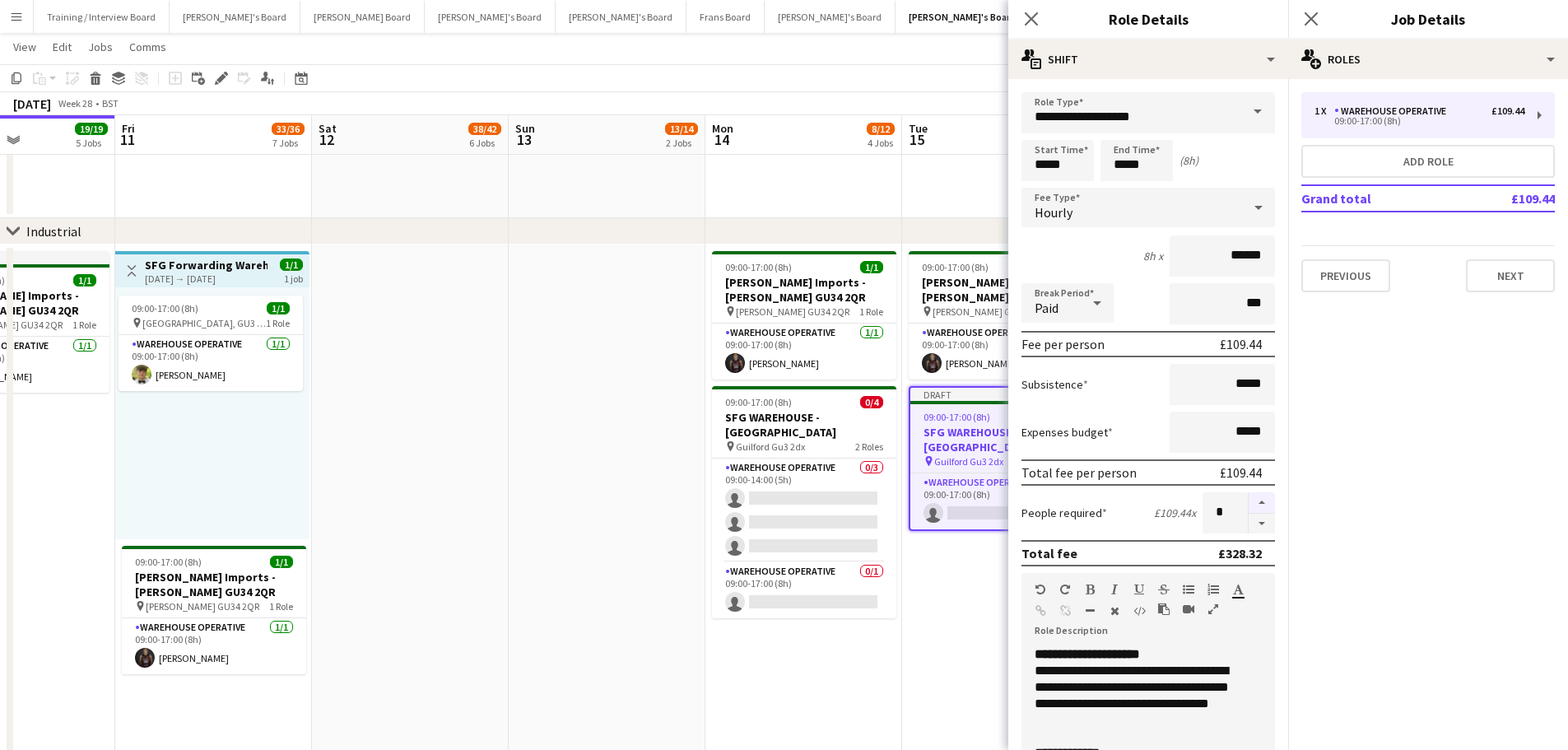 click at bounding box center [1262, 503] 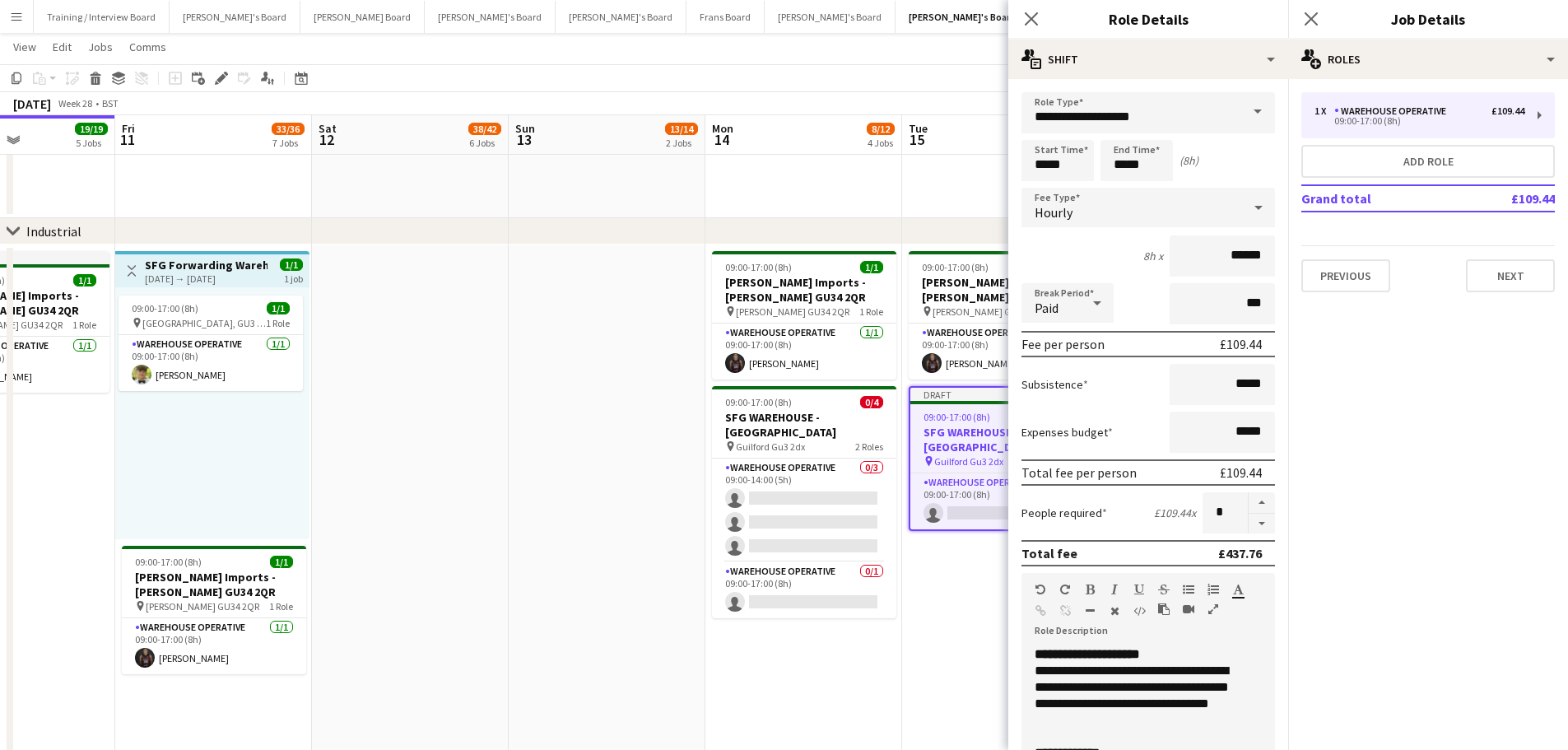 click on "09:00-17:00 (8h)    1/1   Harvey Imports - ALTON GU34 2QR
pin
Alton GU34 2QR   1 Role   Warehouse Operative   1/1   09:00-17:00 (8h)
Tony Idiata Mendez  Draft   09:00-17:00 (8h)    0/1   SFG WAREHOUSE - GUILDFORD
pin
Guilford Gu3 2dx   1 Role   Warehouse Operative   0/1   09:00-17:00 (8h)
single-neutral-actions" at bounding box center (1000, 636) 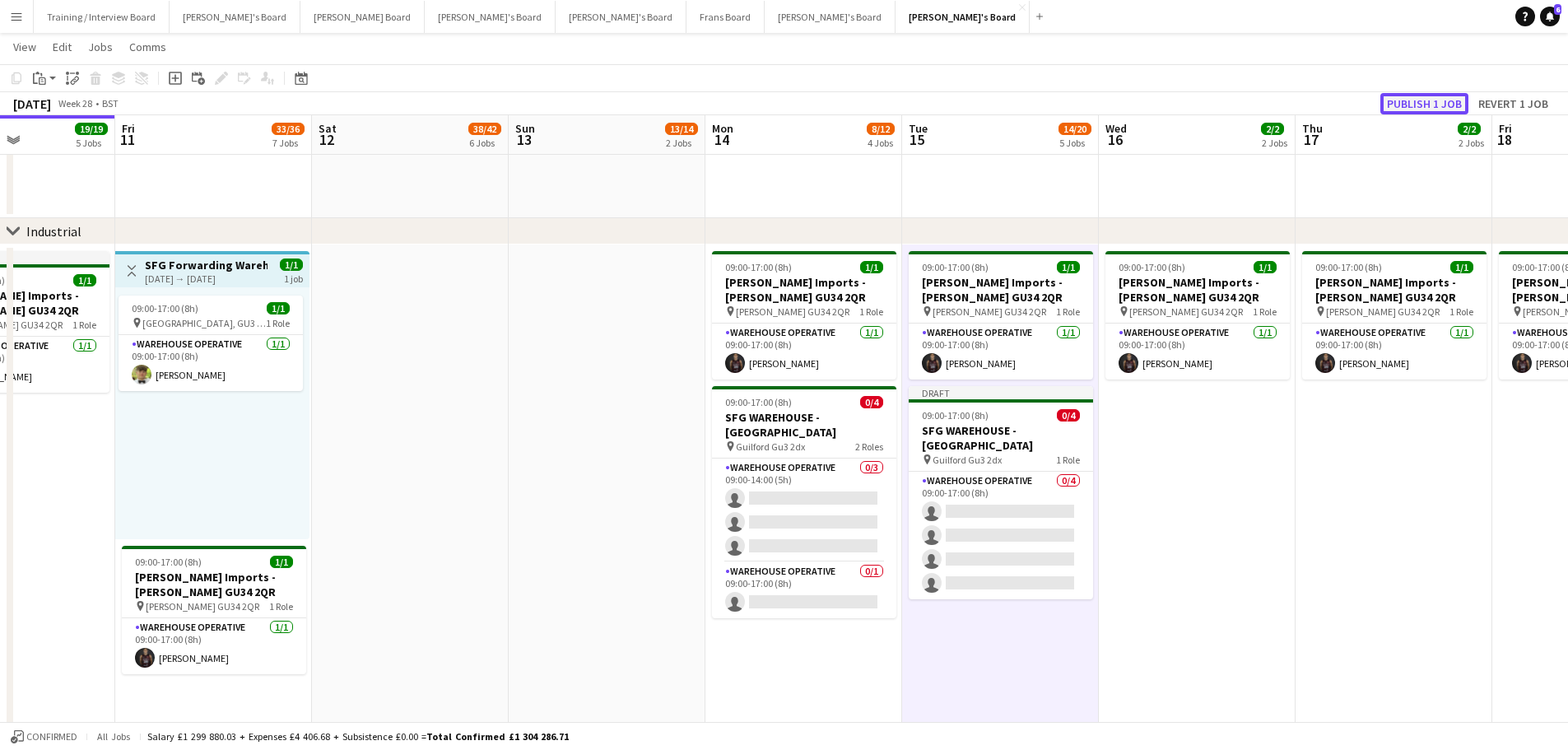 click on "Publish 1 job" 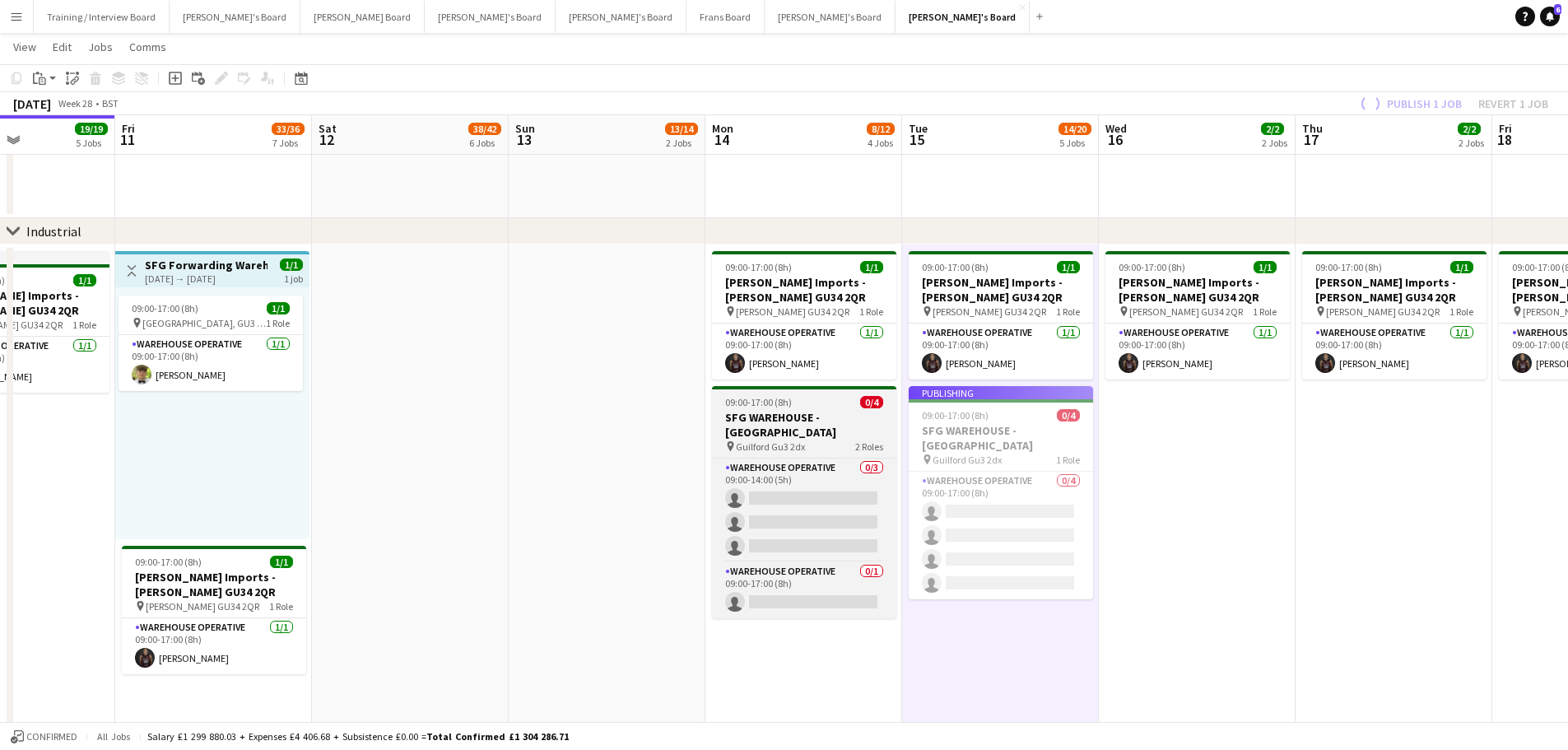click on "SFG WAREHOUSE - GUILDFORD" at bounding box center (804, 425) 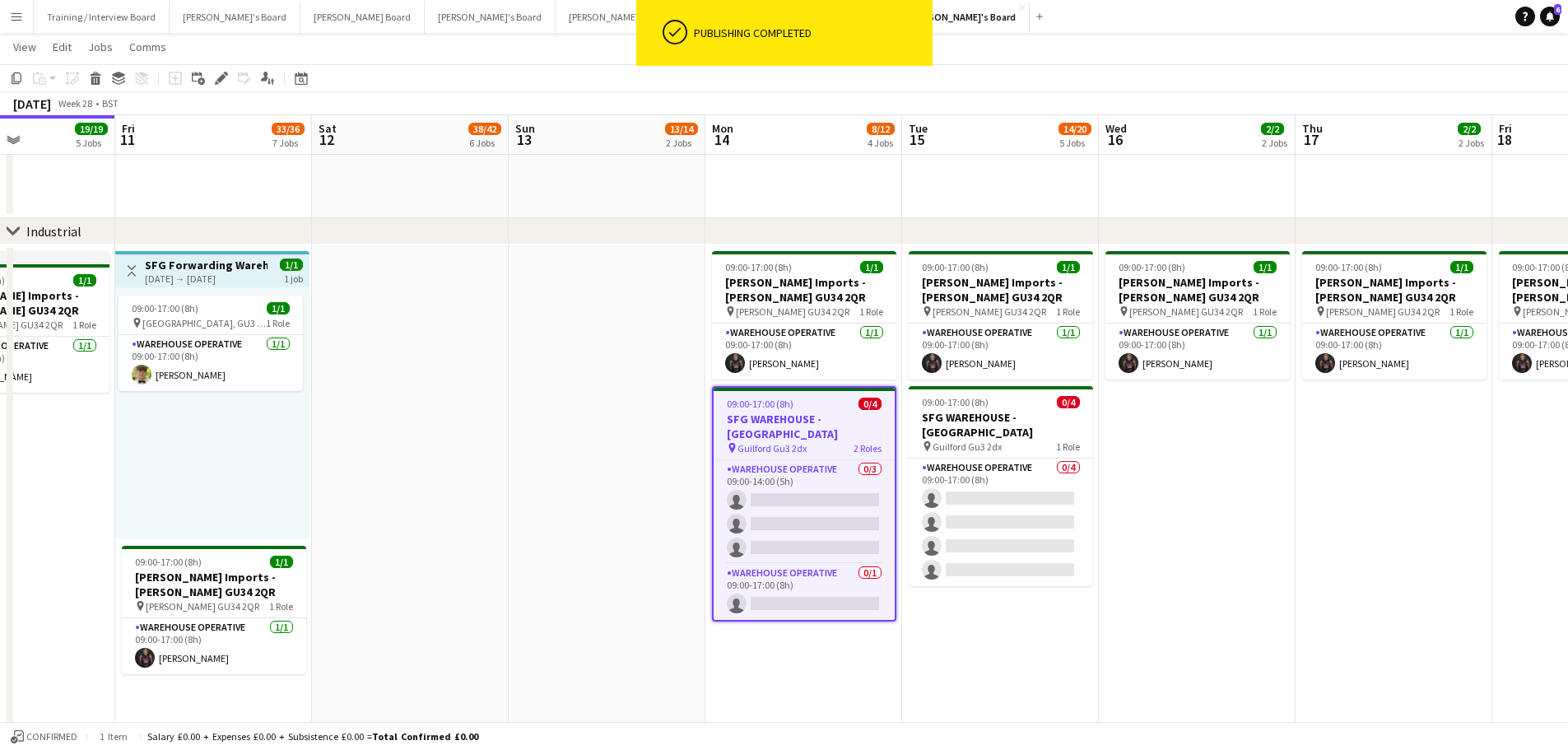 click on "Copy
Paste
Paste   Ctrl+V Paste with crew  Ctrl+Shift+V
Paste linked Job
Delete
Group
Ungroup
Add job
Add linked Job
Edit
Edit linked Job
Applicants
Date picker
JUL 2025 JUL 2025 Monday M Tuesday T Wednesday W Thursday T Friday F Saturday S Sunday S  JUL      1   2   3   4   5   6   7   8   9   10   11   12   13   14   15   16   17   18   19   20   21   22   23   24   25   26   27   28   29   30   31
Comparison range
Comparison range
Today" 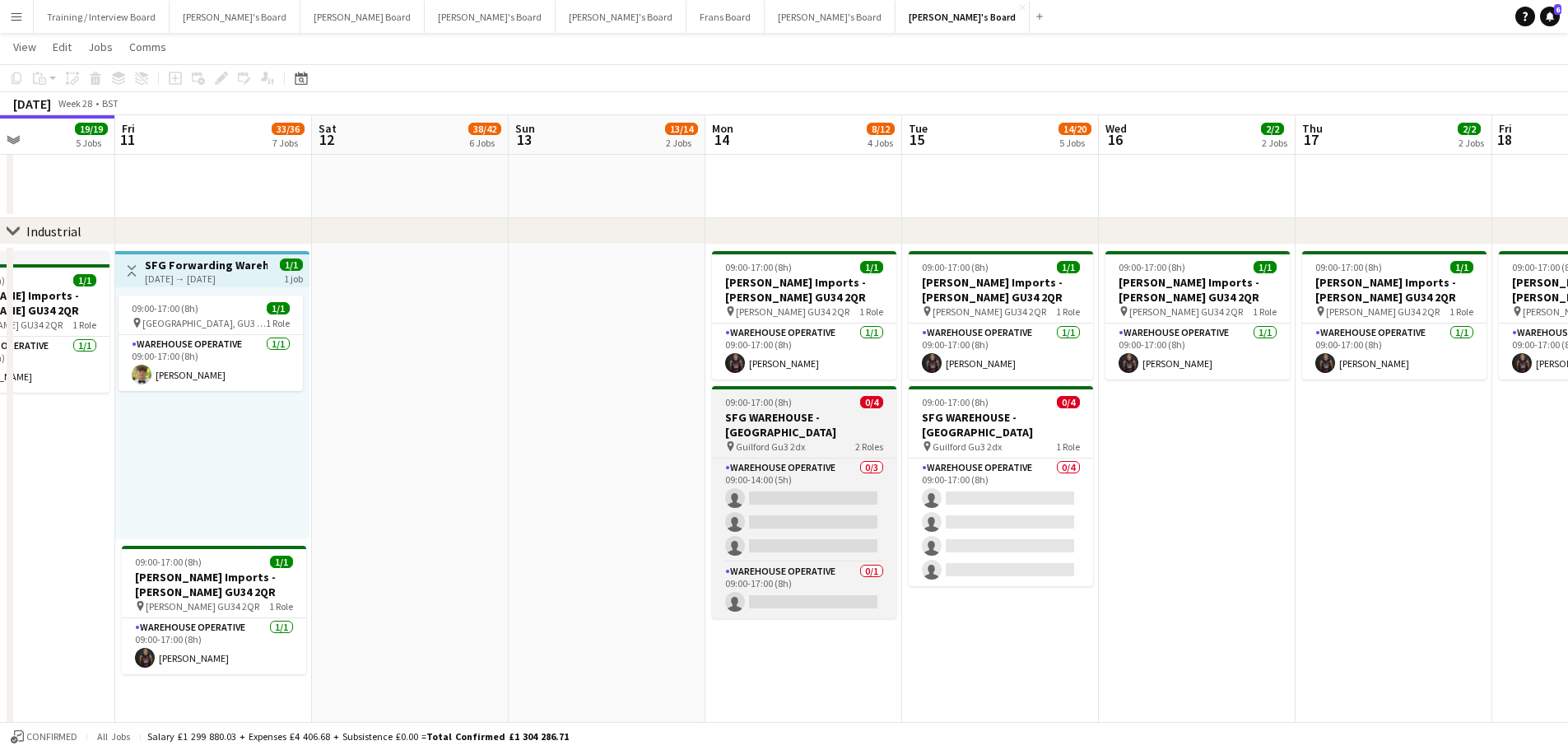 click on "09:00-17:00 (8h)    0/4" at bounding box center [804, 402] 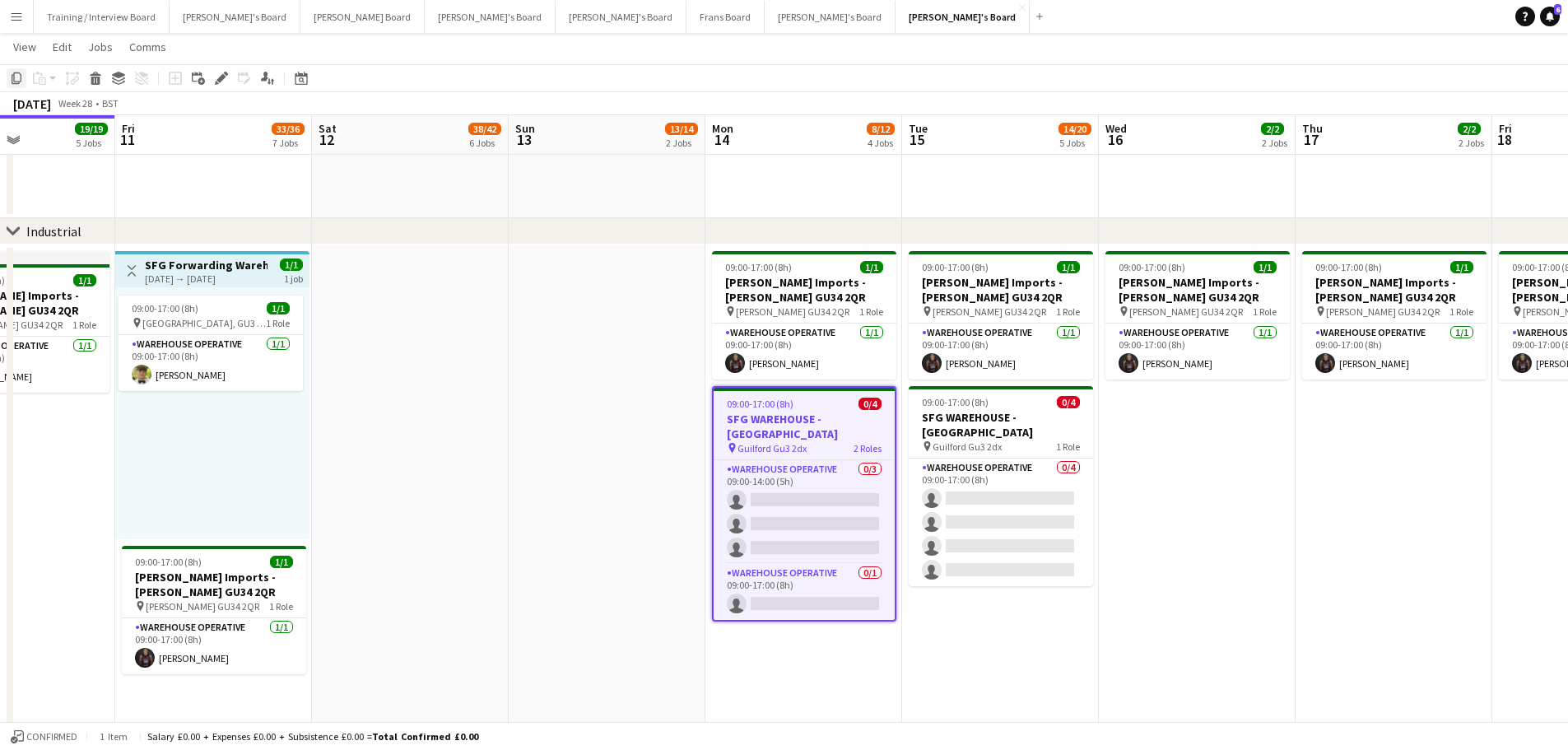 click on "Copy" 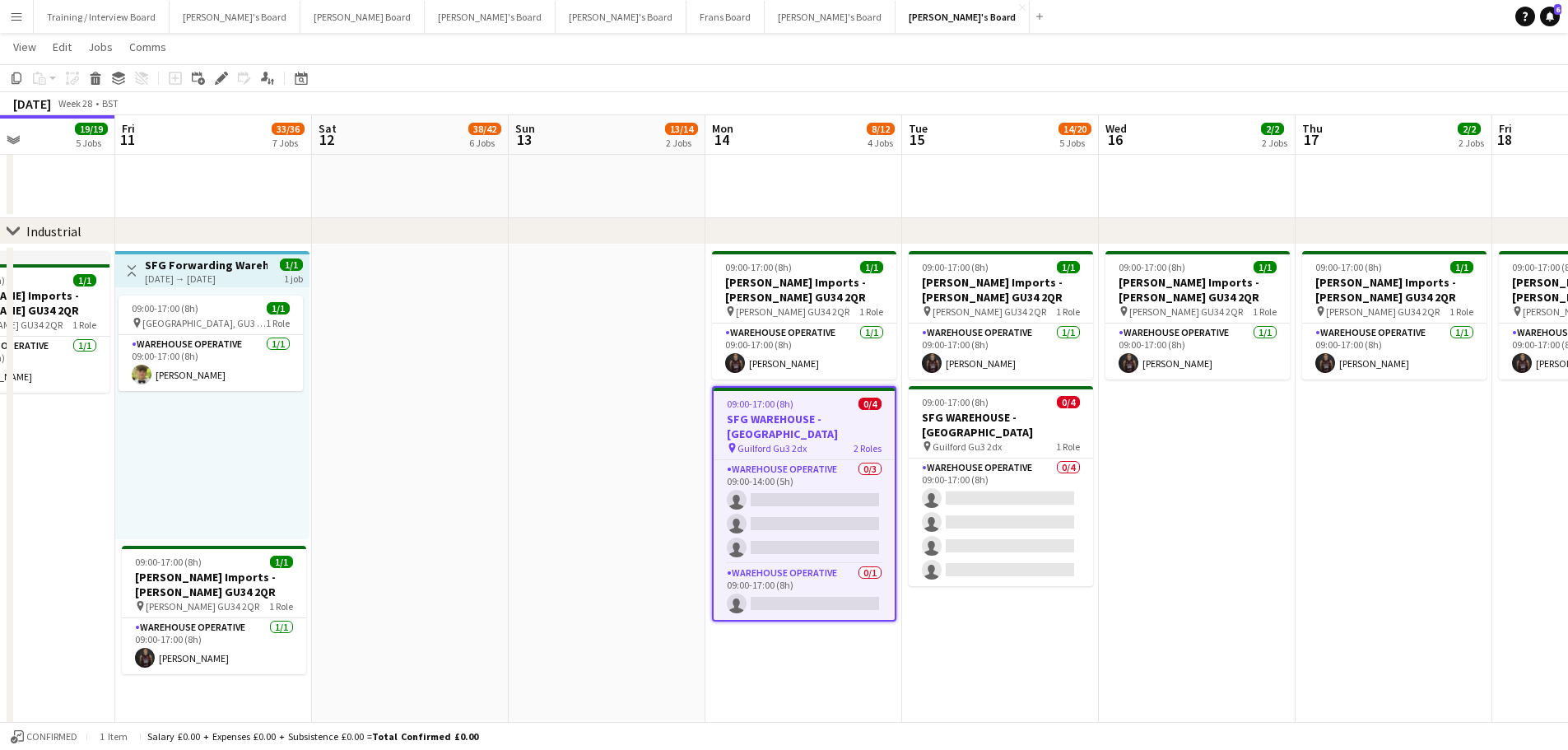 click on "09:00-17:00 (8h)    1/1   Harvey Imports - ALTON GU34 2QR
pin
Alton GU34 2QR   1 Role   Warehouse Operative   1/1   09:00-17:00 (8h)
Tony Idiata Mendez" at bounding box center (1197, 636) 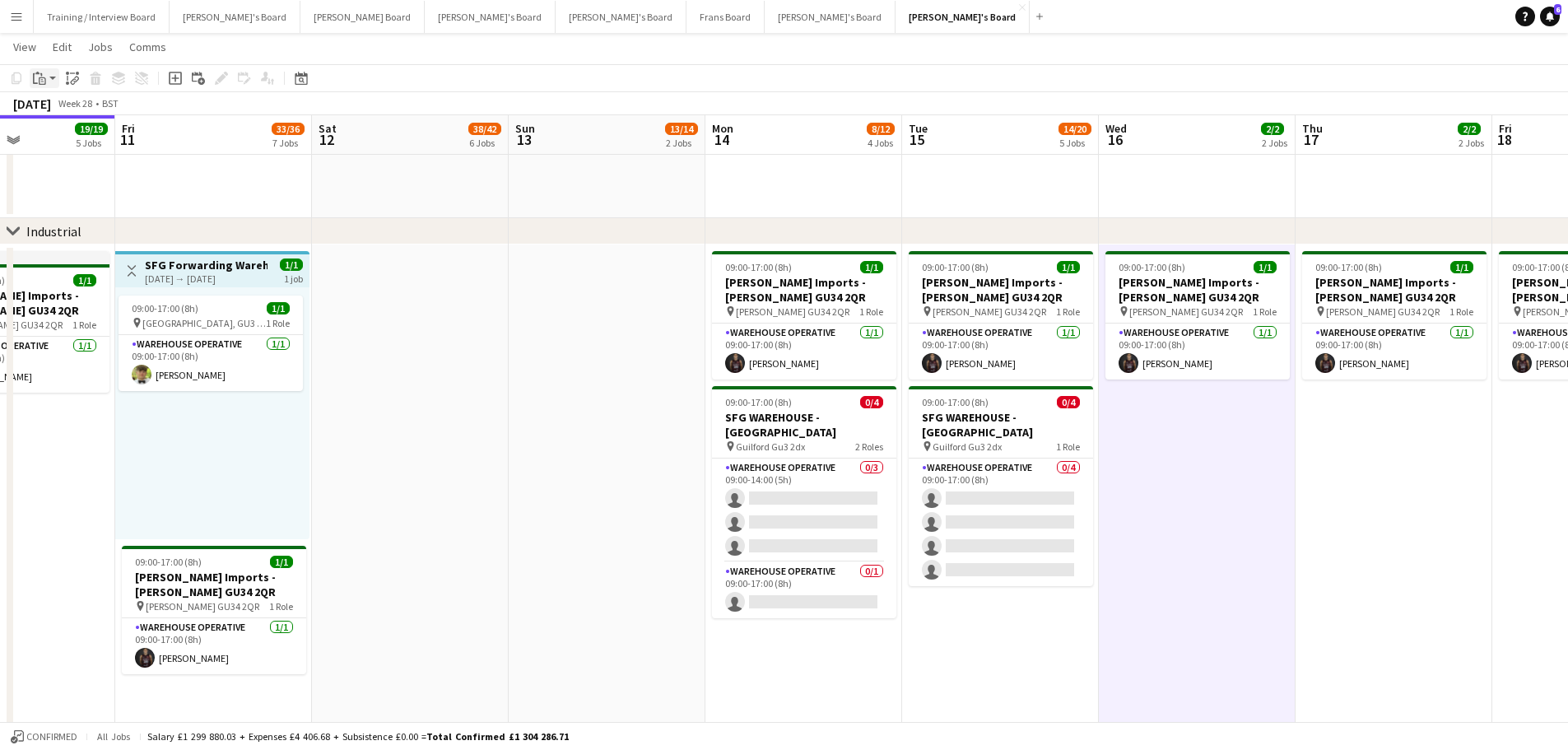click on "Paste" at bounding box center [40, 78] 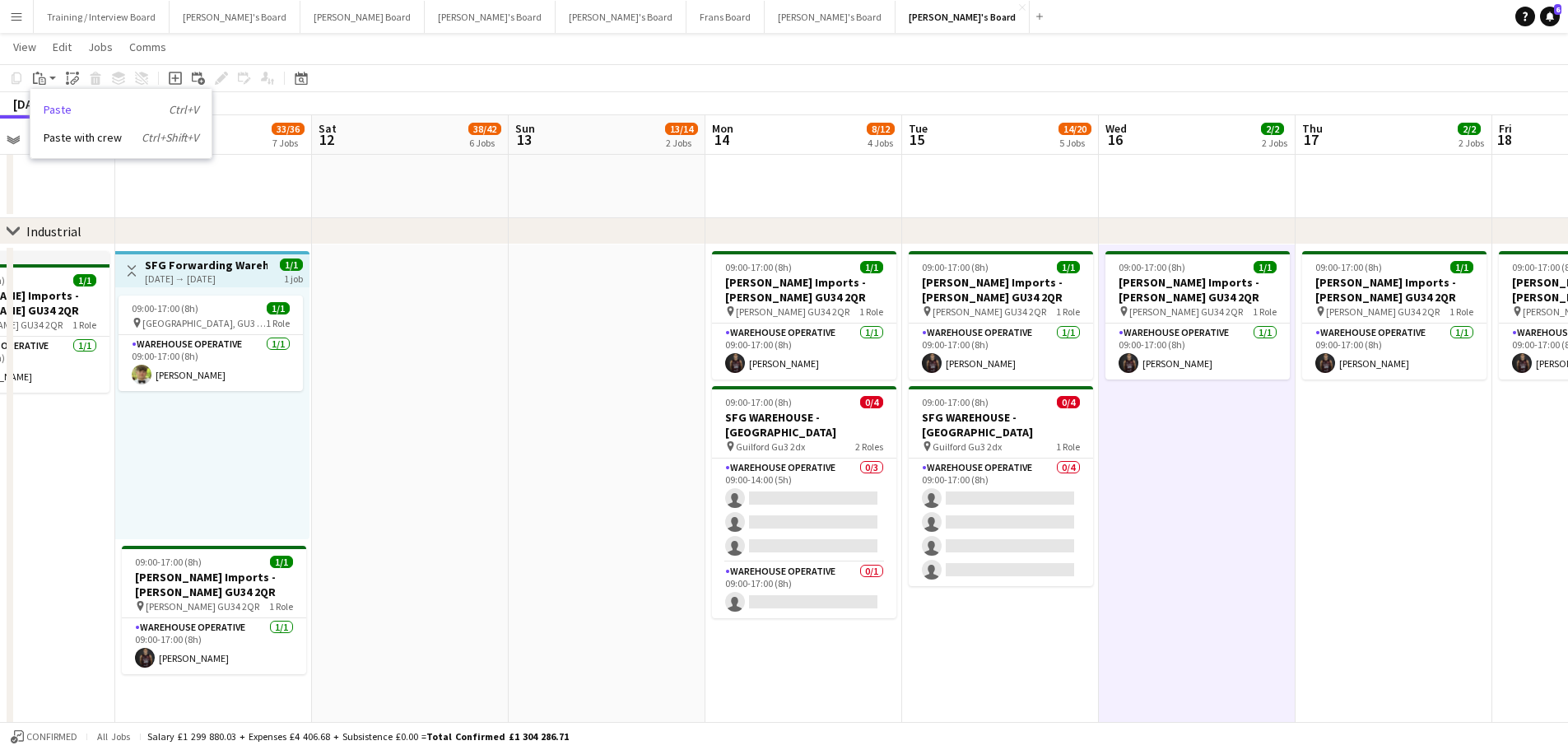 click on "Paste   Ctrl+V" at bounding box center (121, 109) 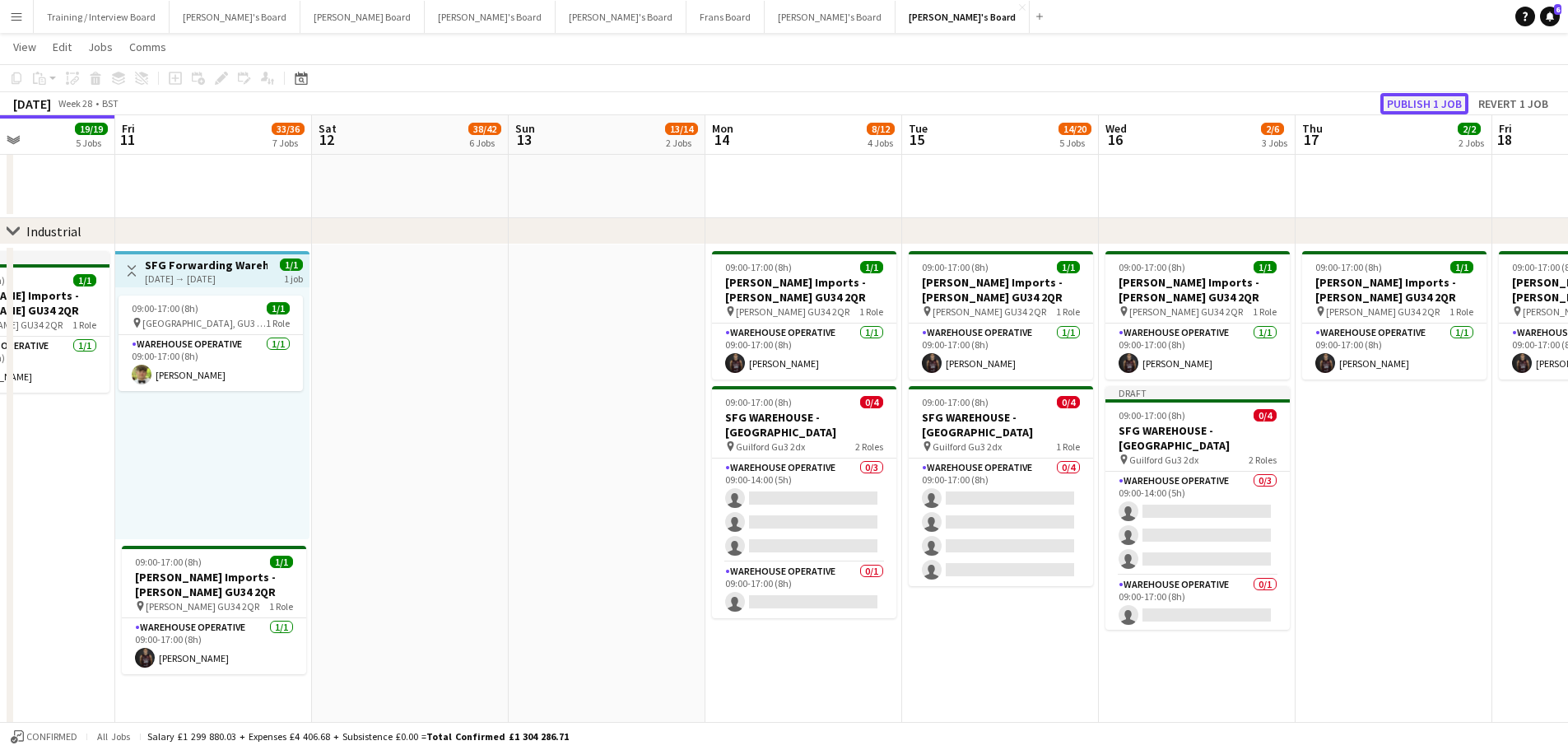 click on "Publish 1 job" 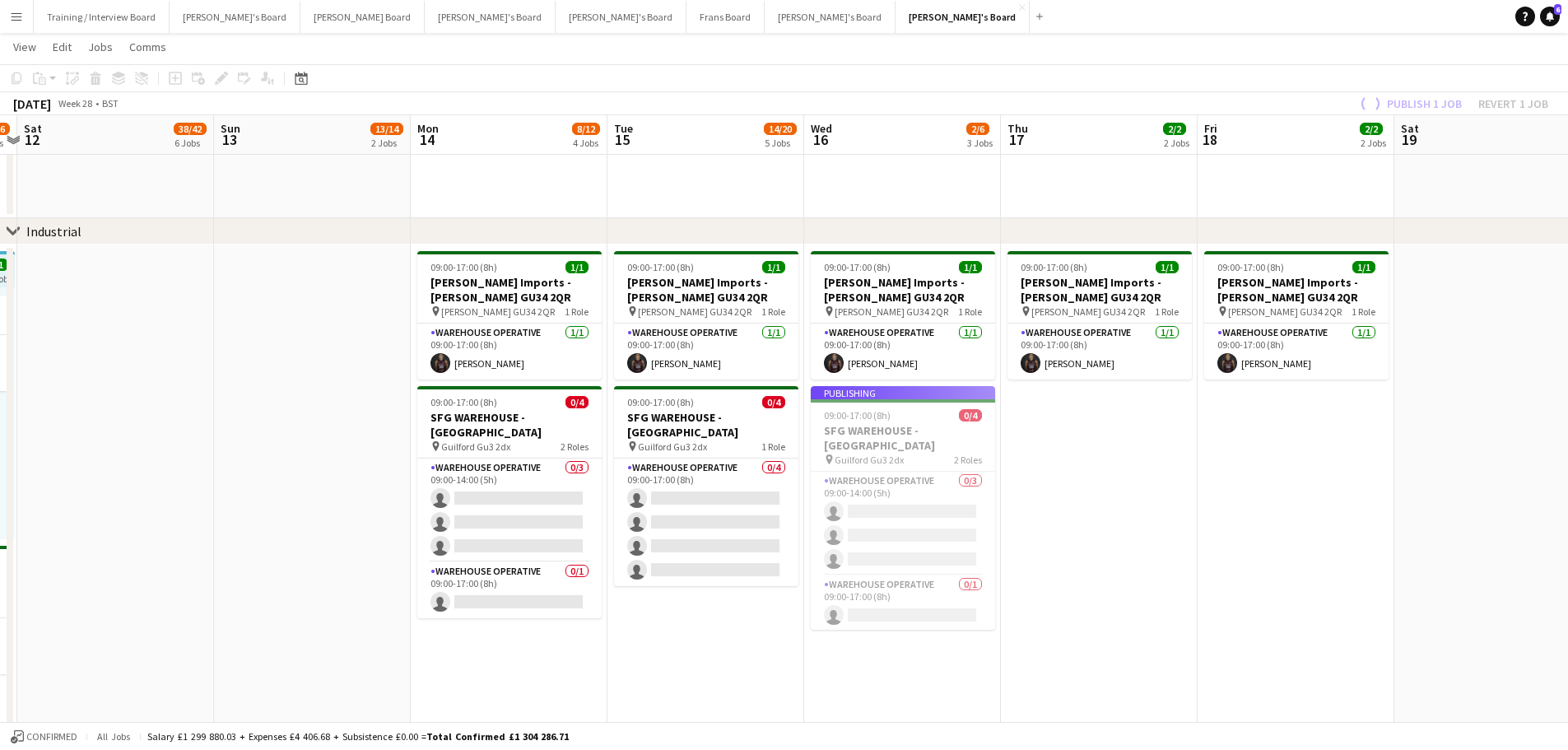 drag, startPoint x: 1449, startPoint y: 513, endPoint x: 1154, endPoint y: 516, distance: 295.01525 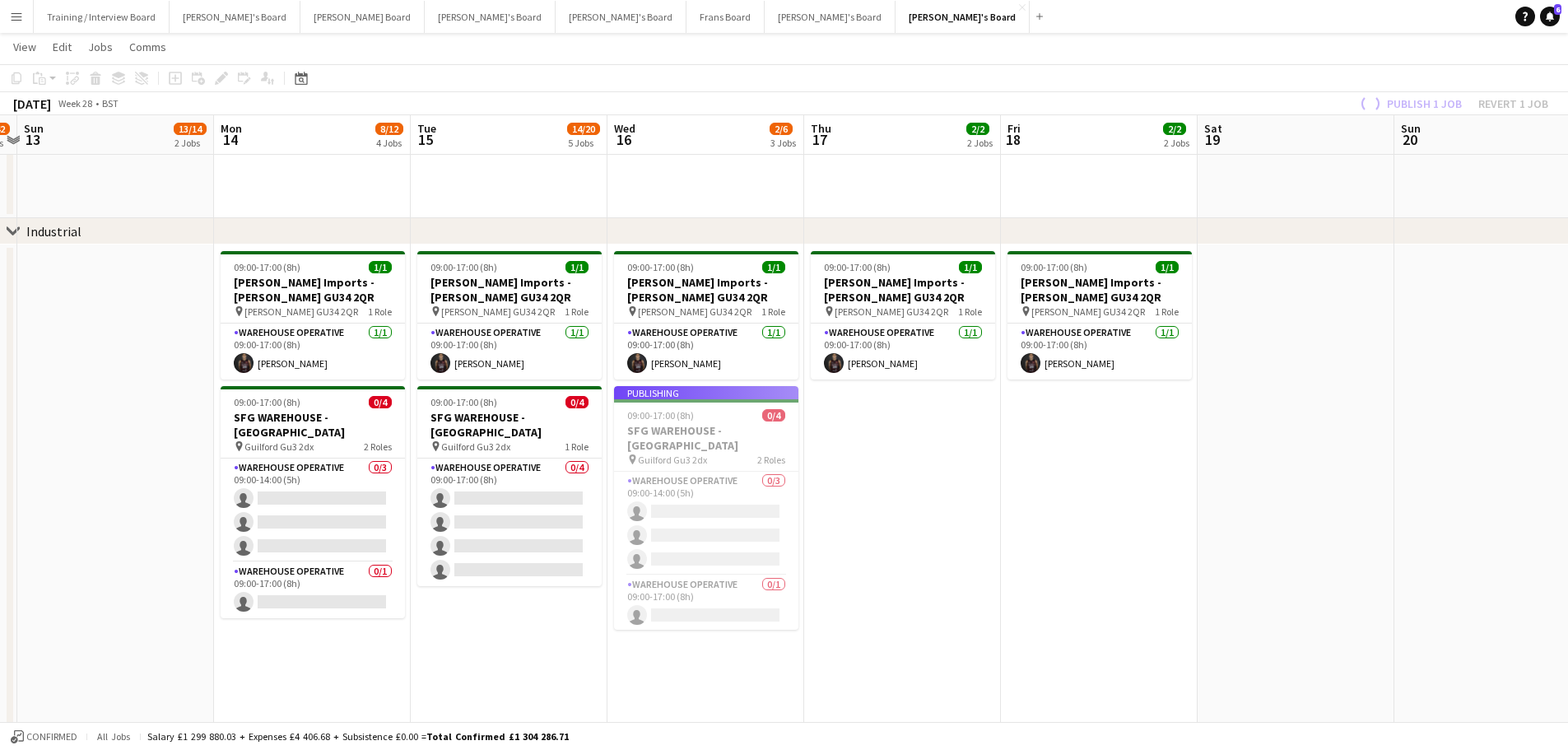 scroll, scrollTop: 0, scrollLeft: 573, axis: horizontal 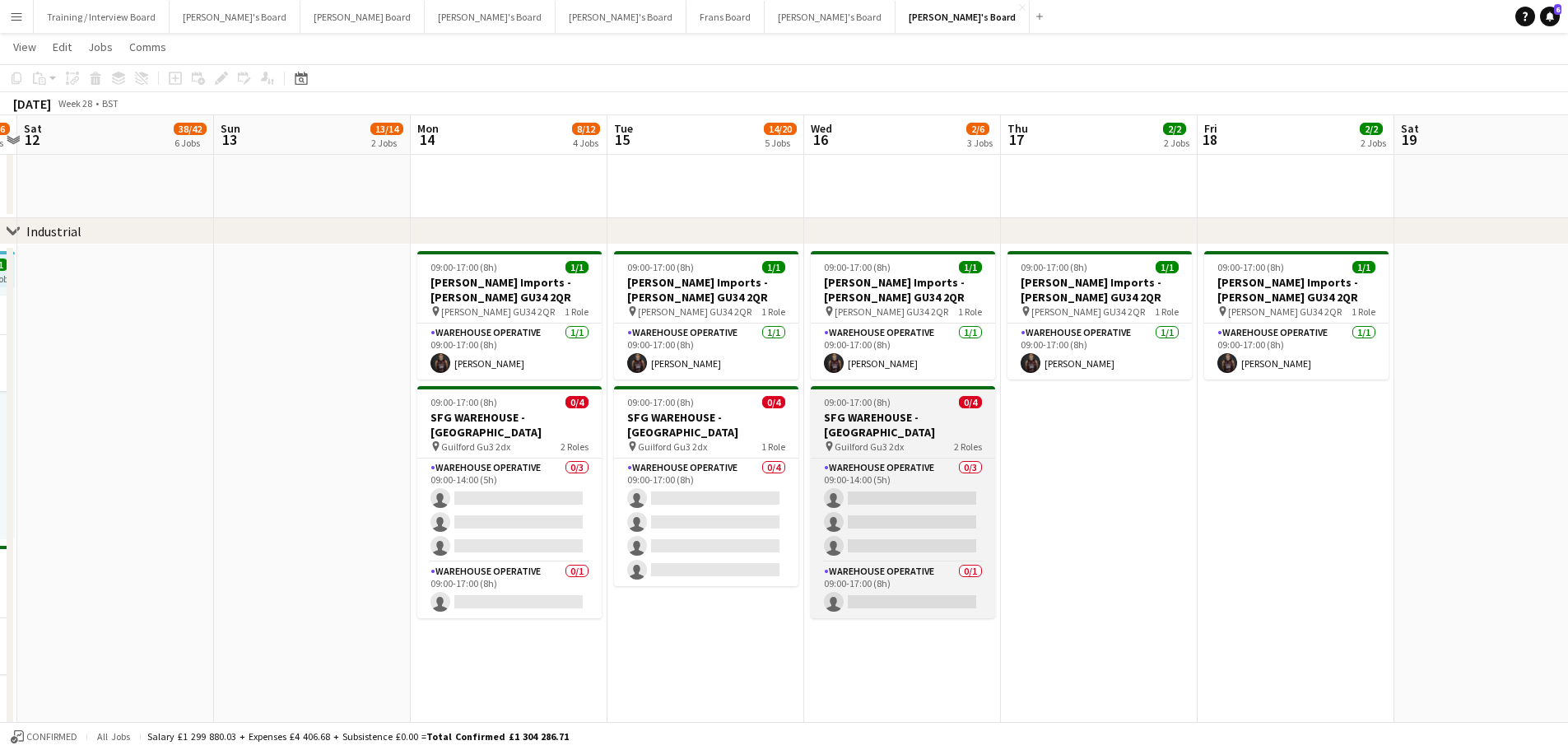 click on "09:00-17:00 (8h)    0/4" at bounding box center (903, 402) 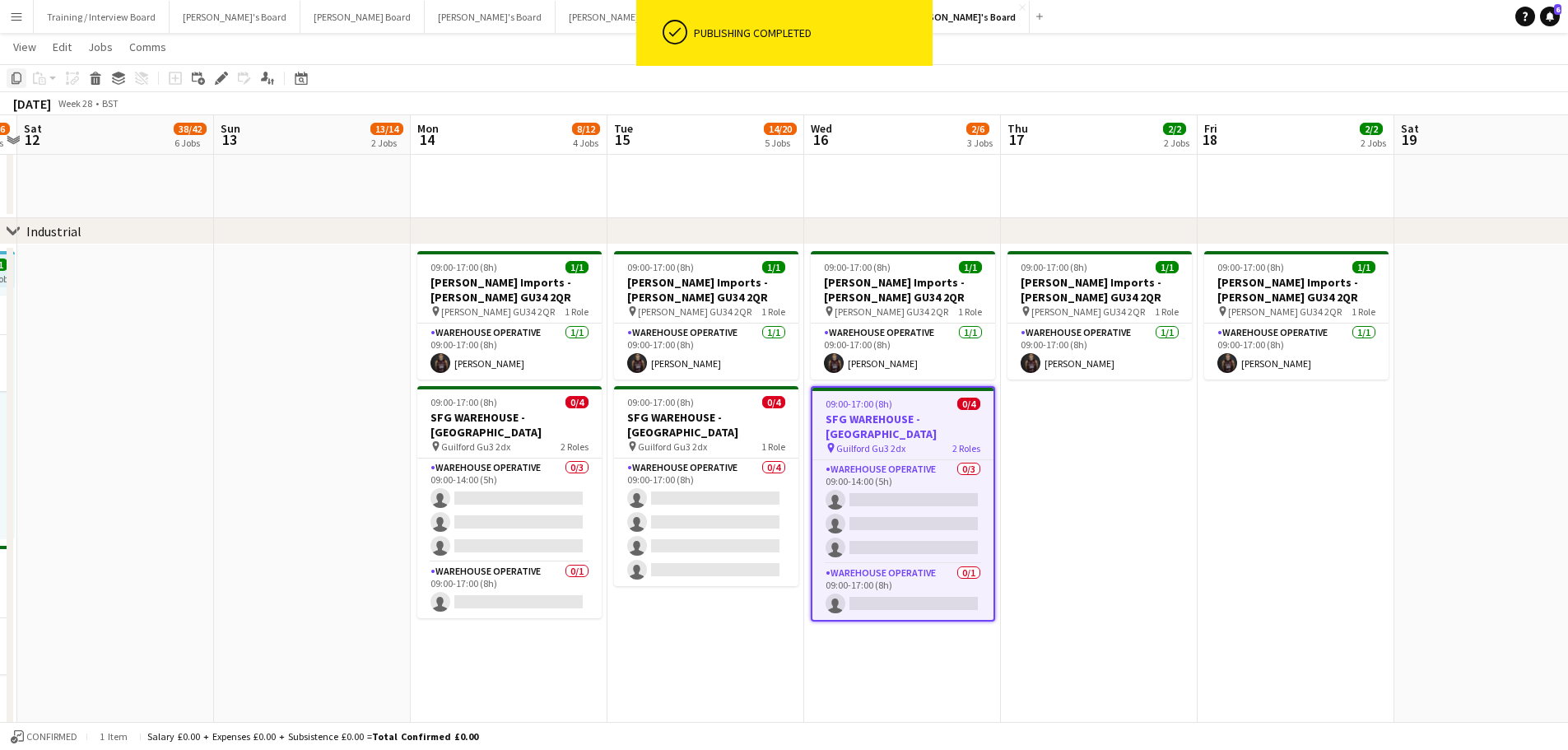 click 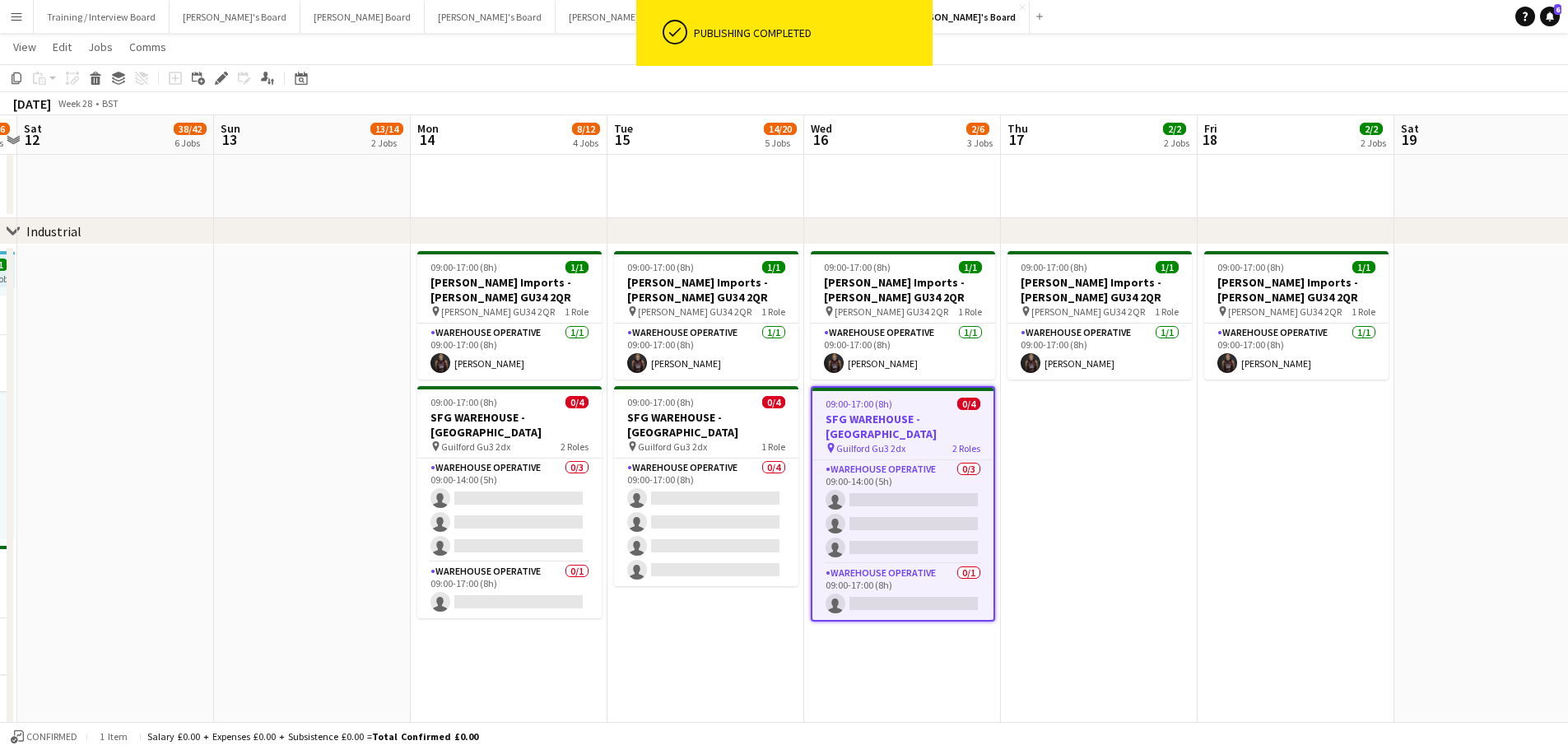 click on "09:00-17:00 (8h)    1/1   Harvey Imports - ALTON GU34 2QR
pin
Alton GU34 2QR   1 Role   Warehouse Operative   1/1   09:00-17:00 (8h)
Tony Idiata Mendez" at bounding box center [1296, 636] 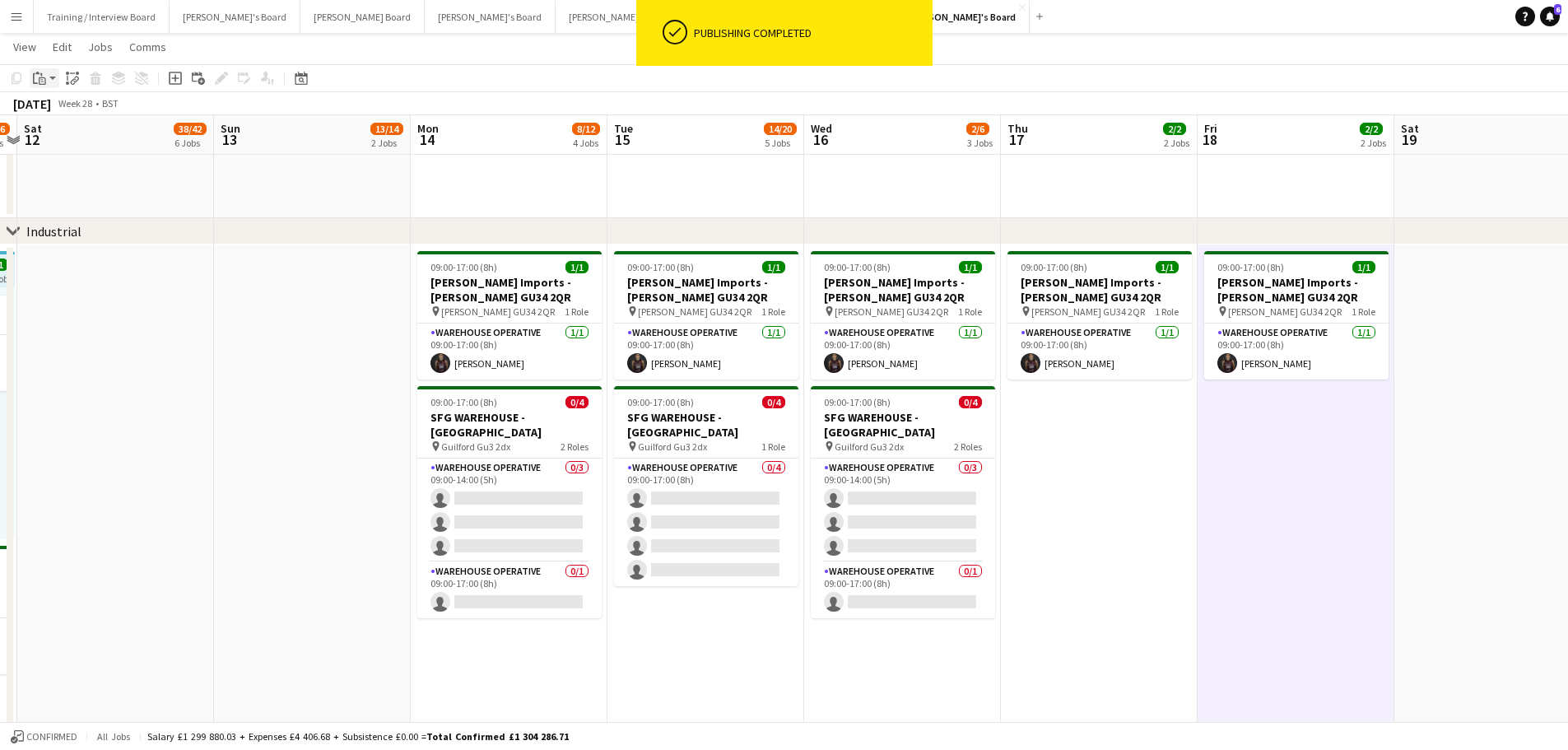click on "Paste" 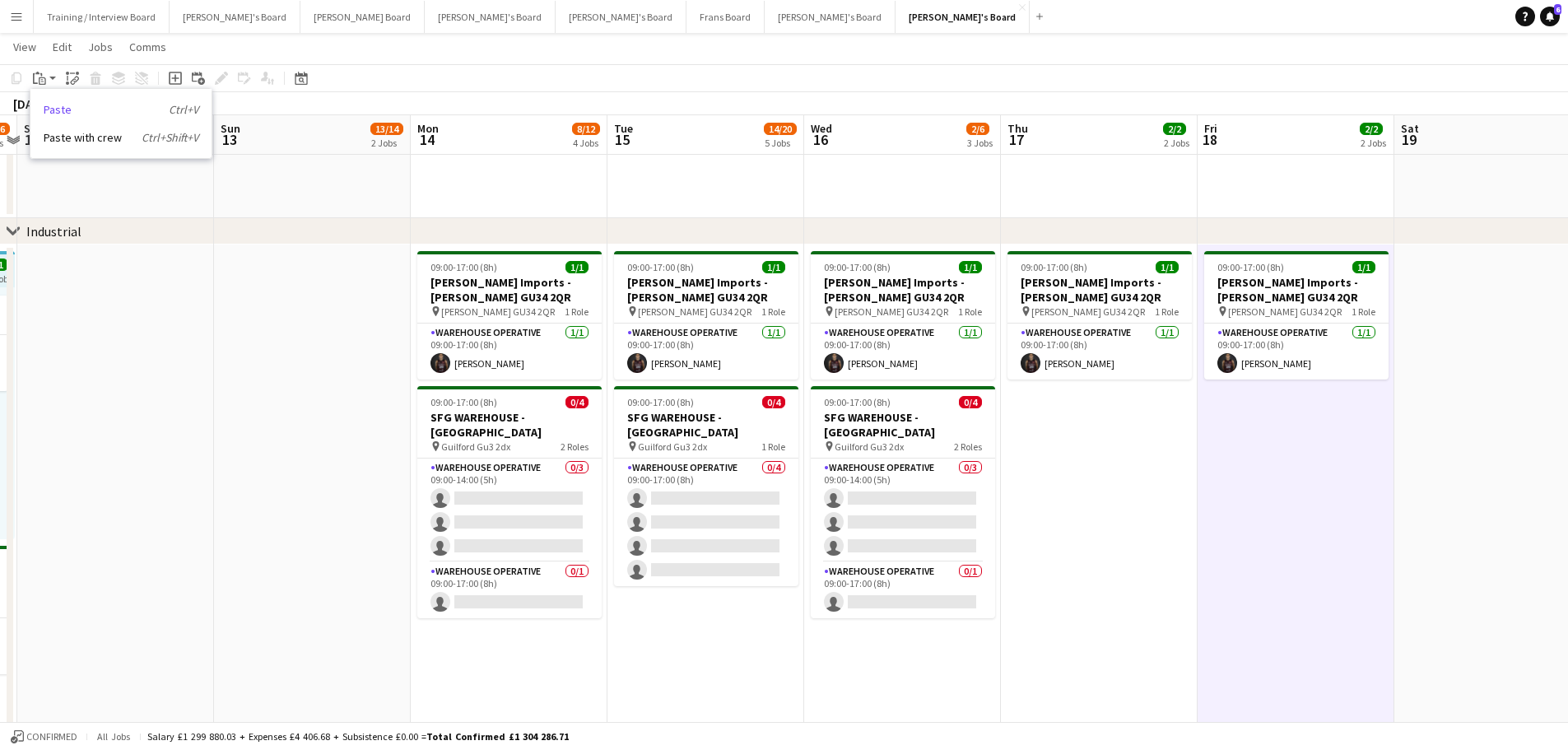 click on "Paste   Ctrl+V" at bounding box center [121, 109] 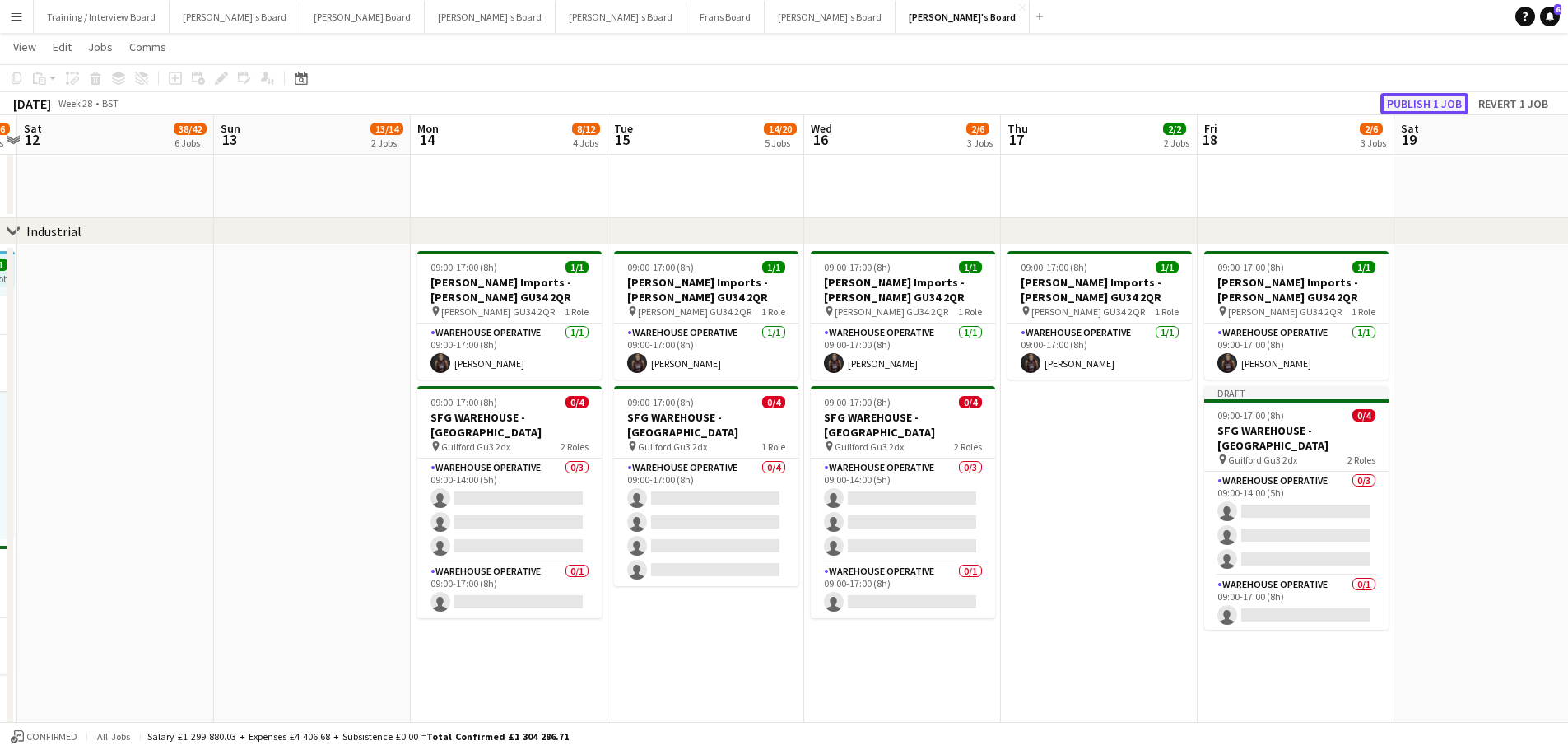 click on "Publish 1 job" 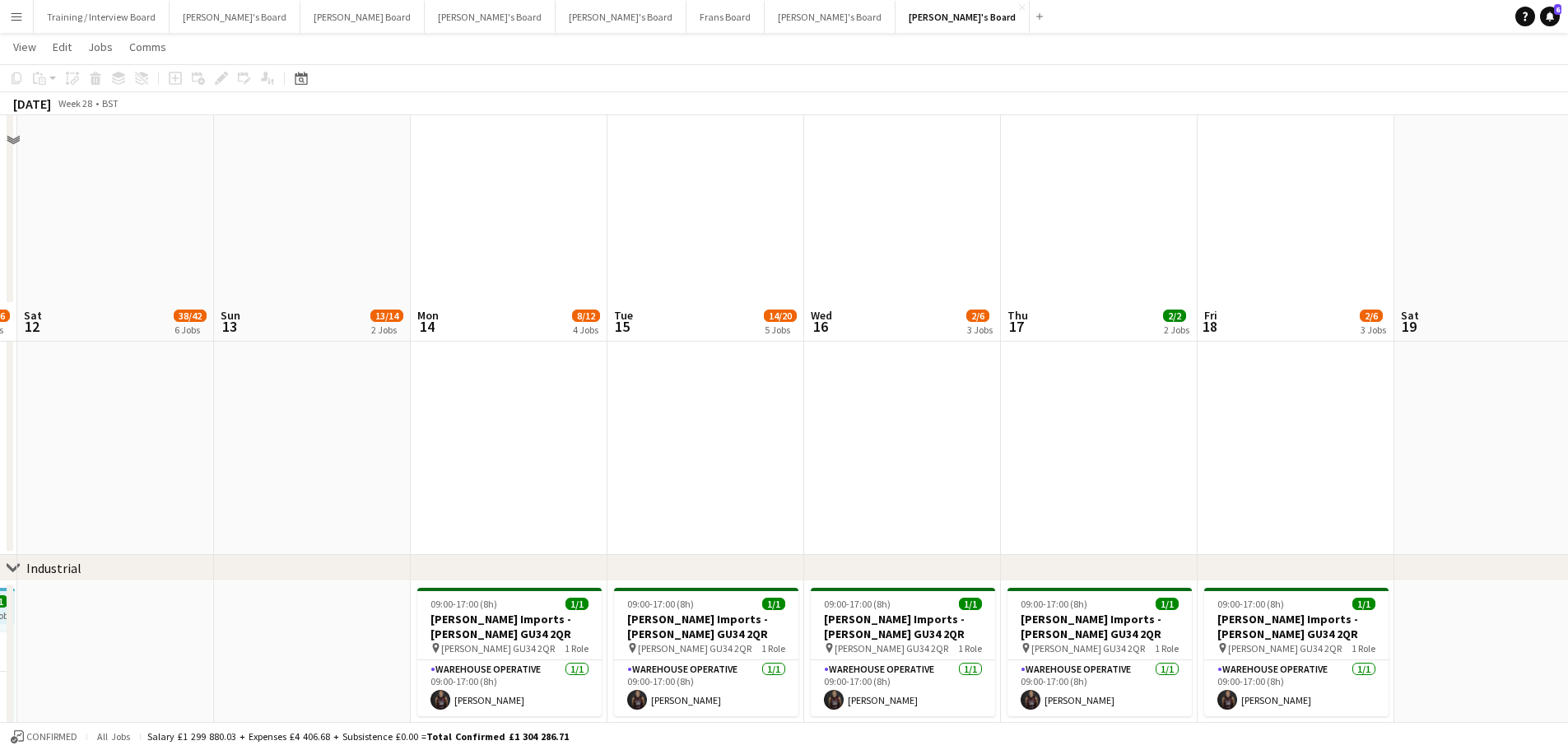scroll, scrollTop: 2141, scrollLeft: 0, axis: vertical 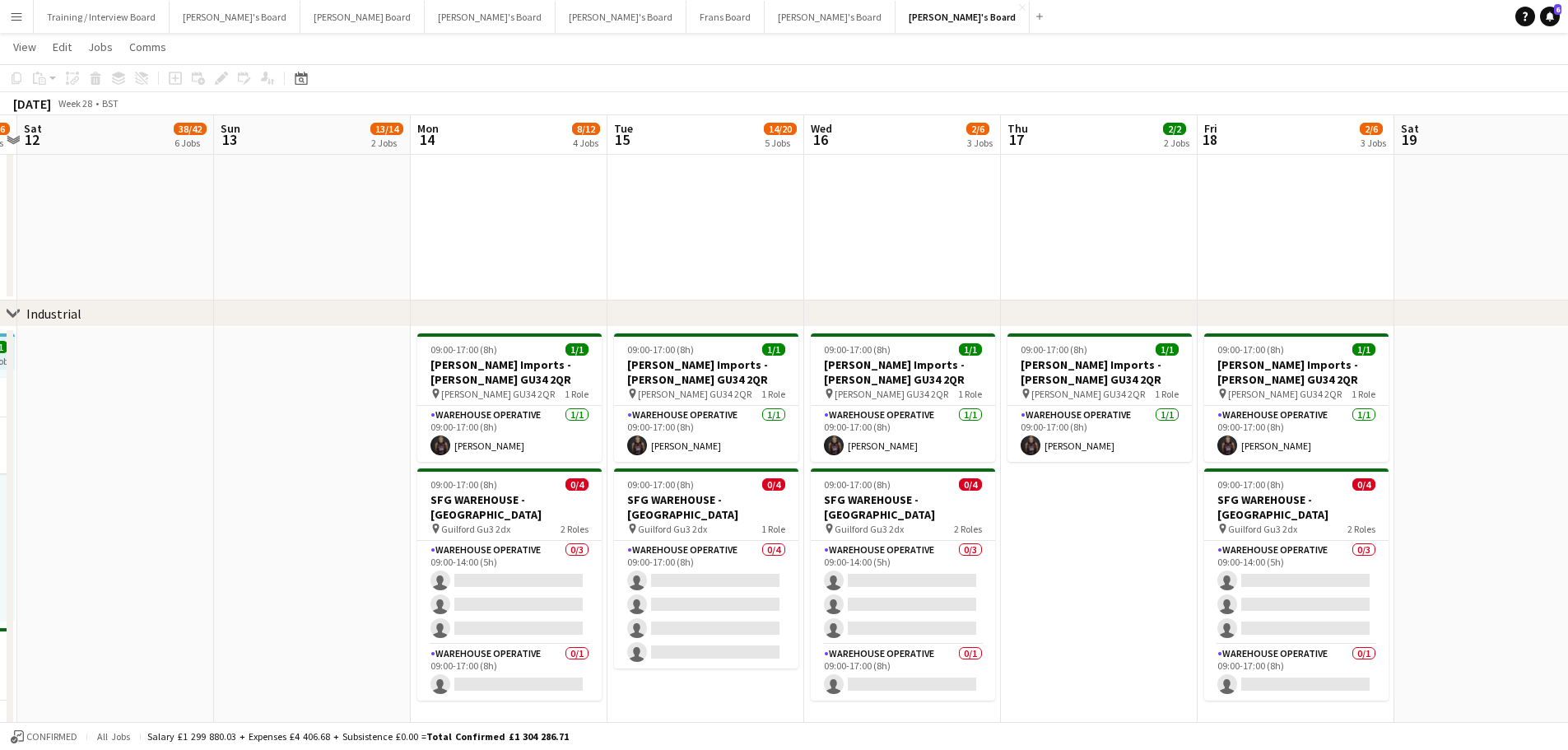 drag, startPoint x: 432, startPoint y: 240, endPoint x: 1254, endPoint y: 286, distance: 823.2861 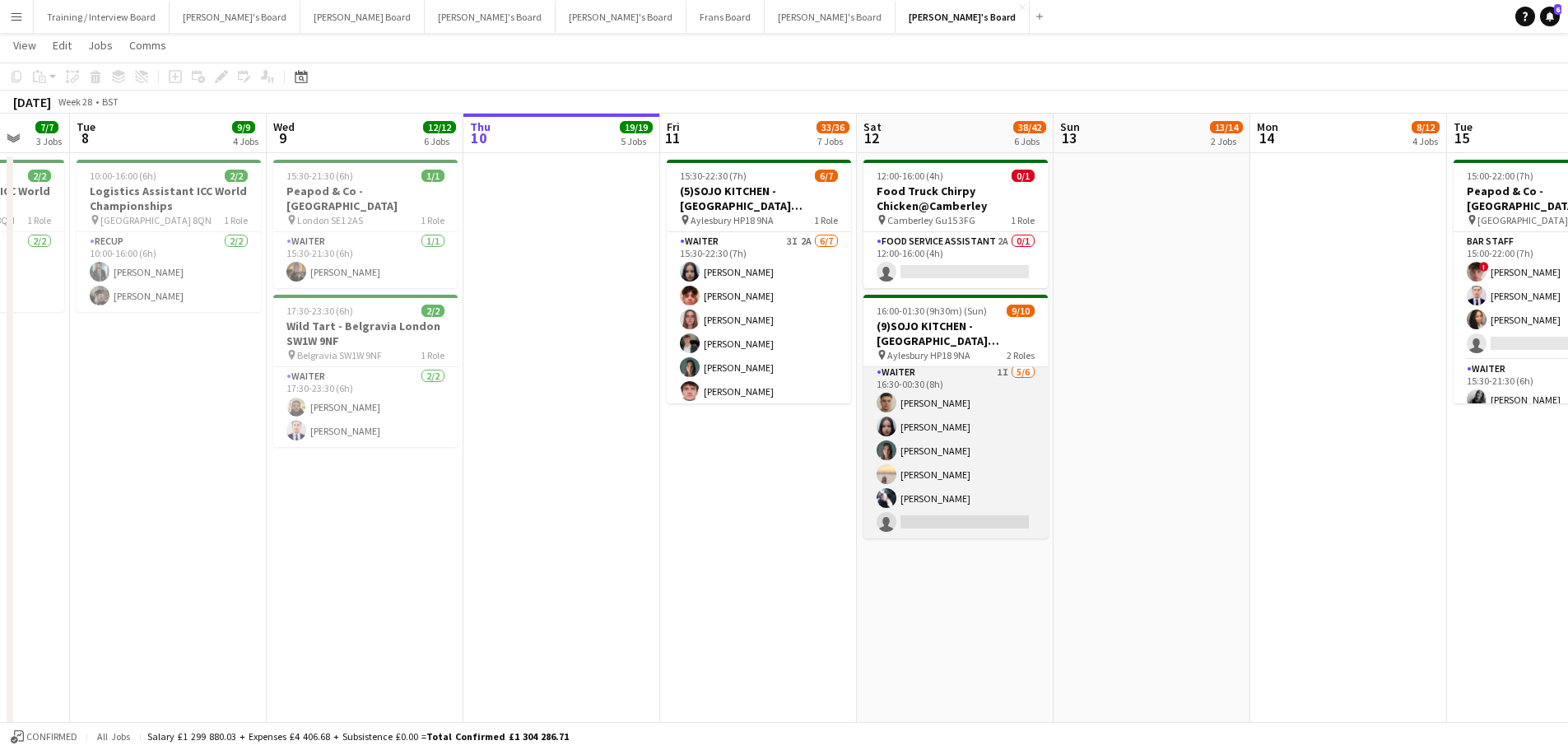 scroll, scrollTop: 0, scrollLeft: 0, axis: both 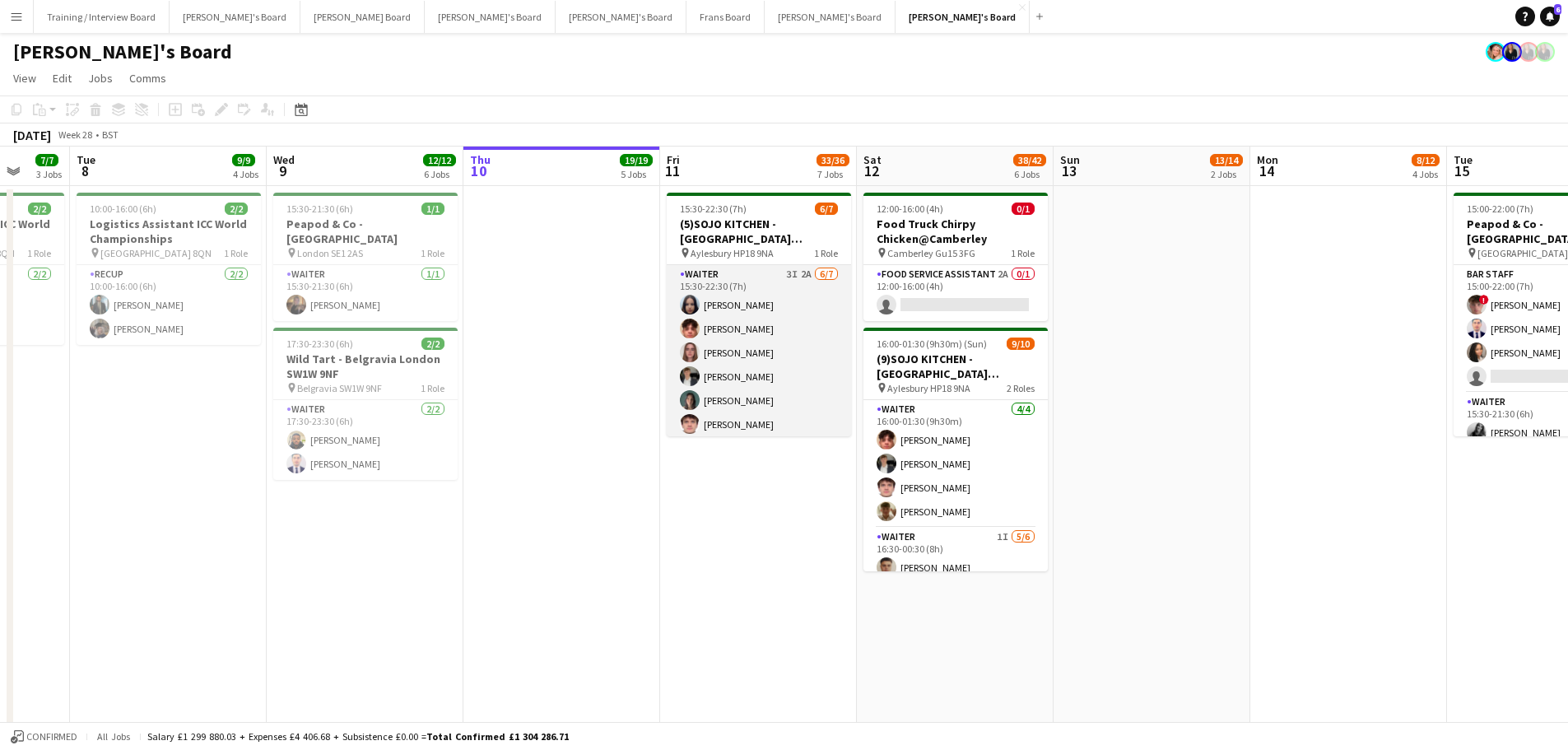 click on "Waiter   3I   2A   6/7   15:30-22:30 (7h)
Sacha Stanbury William Martin Holly Bishop Charlie Rumens Amaris Dawson James Cox
single-neutral-actions" at bounding box center [759, 365] 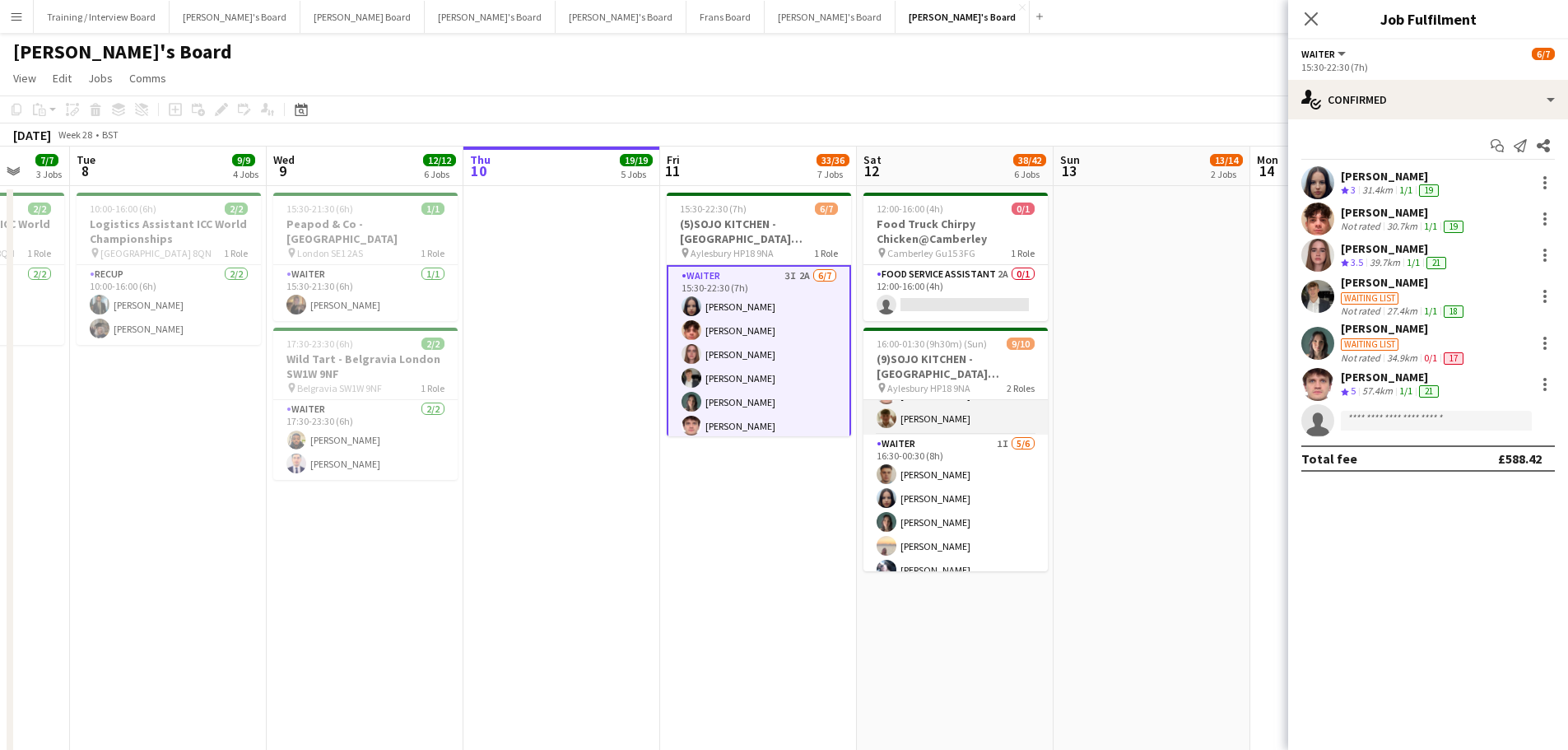 scroll, scrollTop: 132, scrollLeft: 0, axis: vertical 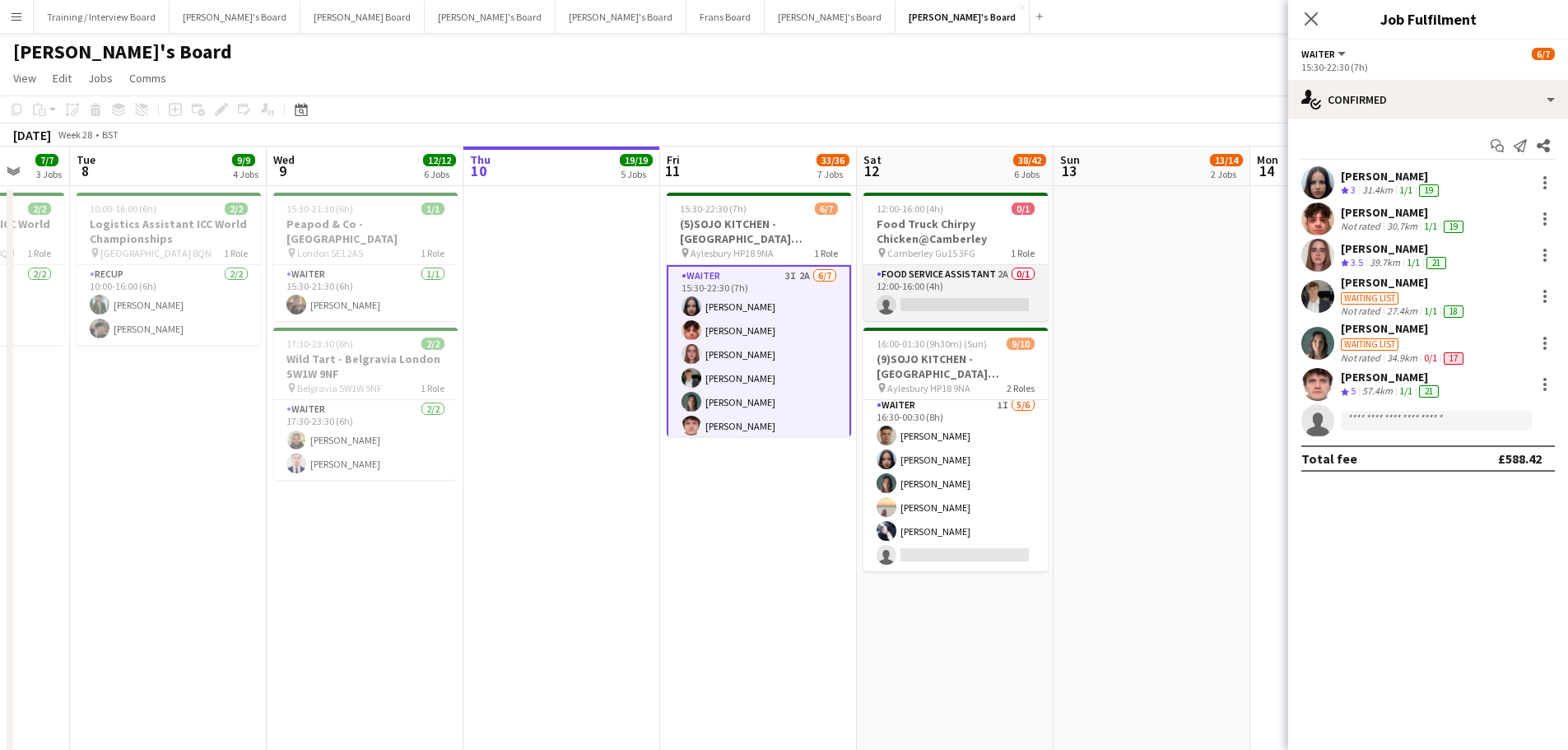 click on "Food Service Assistant   2A   0/1   12:00-16:00 (4h)
single-neutral-actions" at bounding box center (956, 293) 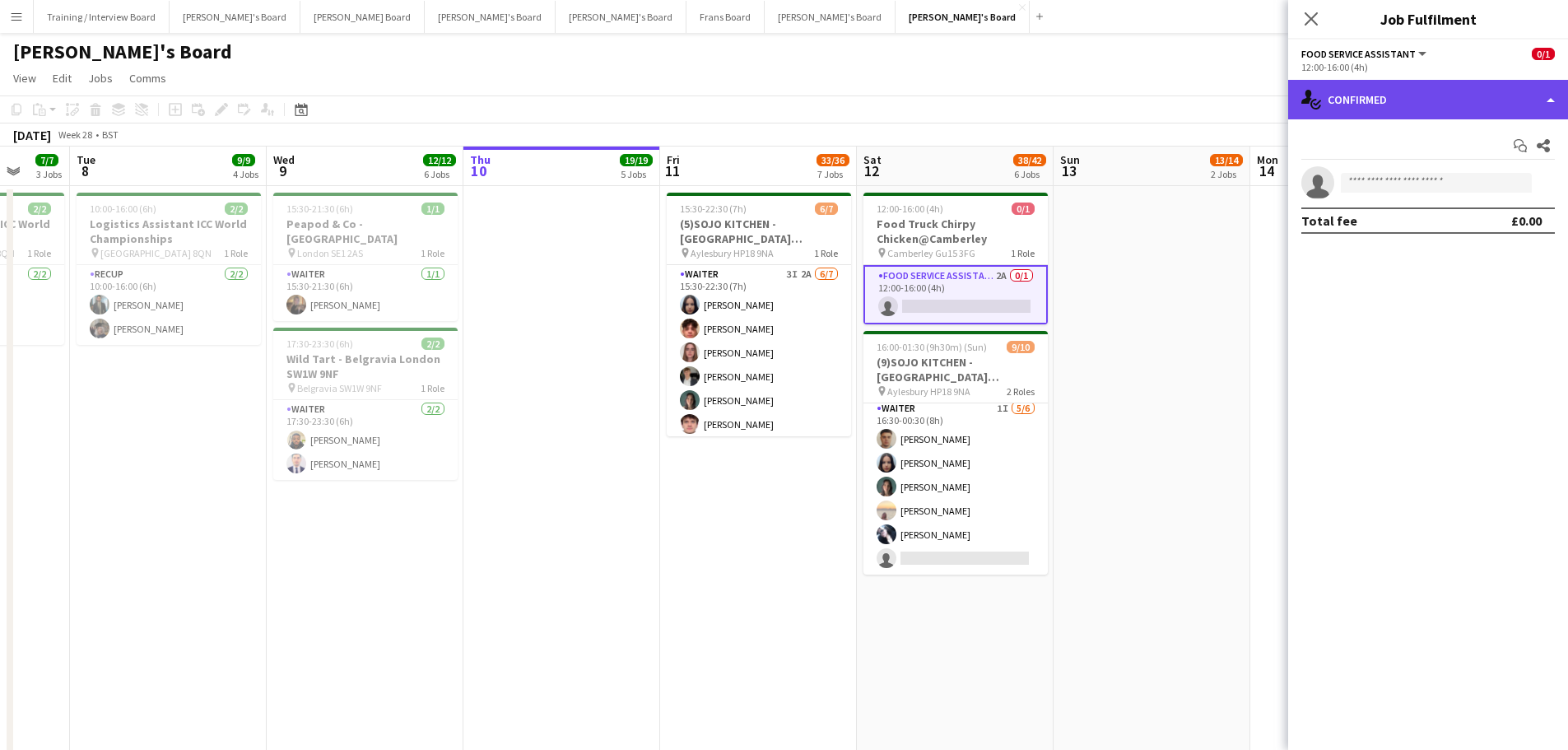 click on "single-neutral-actions-check-2
Confirmed" 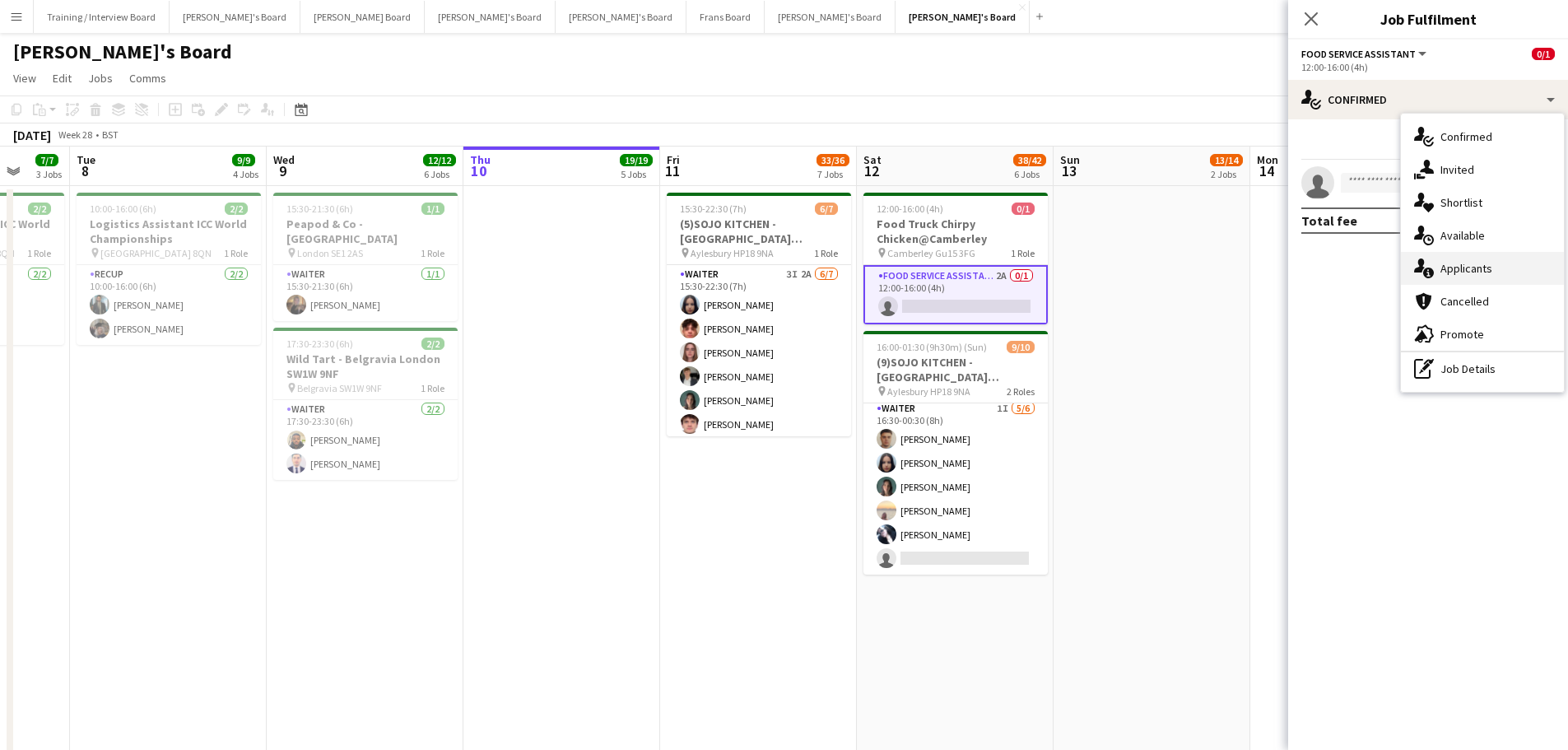 click on "single-neutral-actions-information
Applicants" at bounding box center (1482, 268) 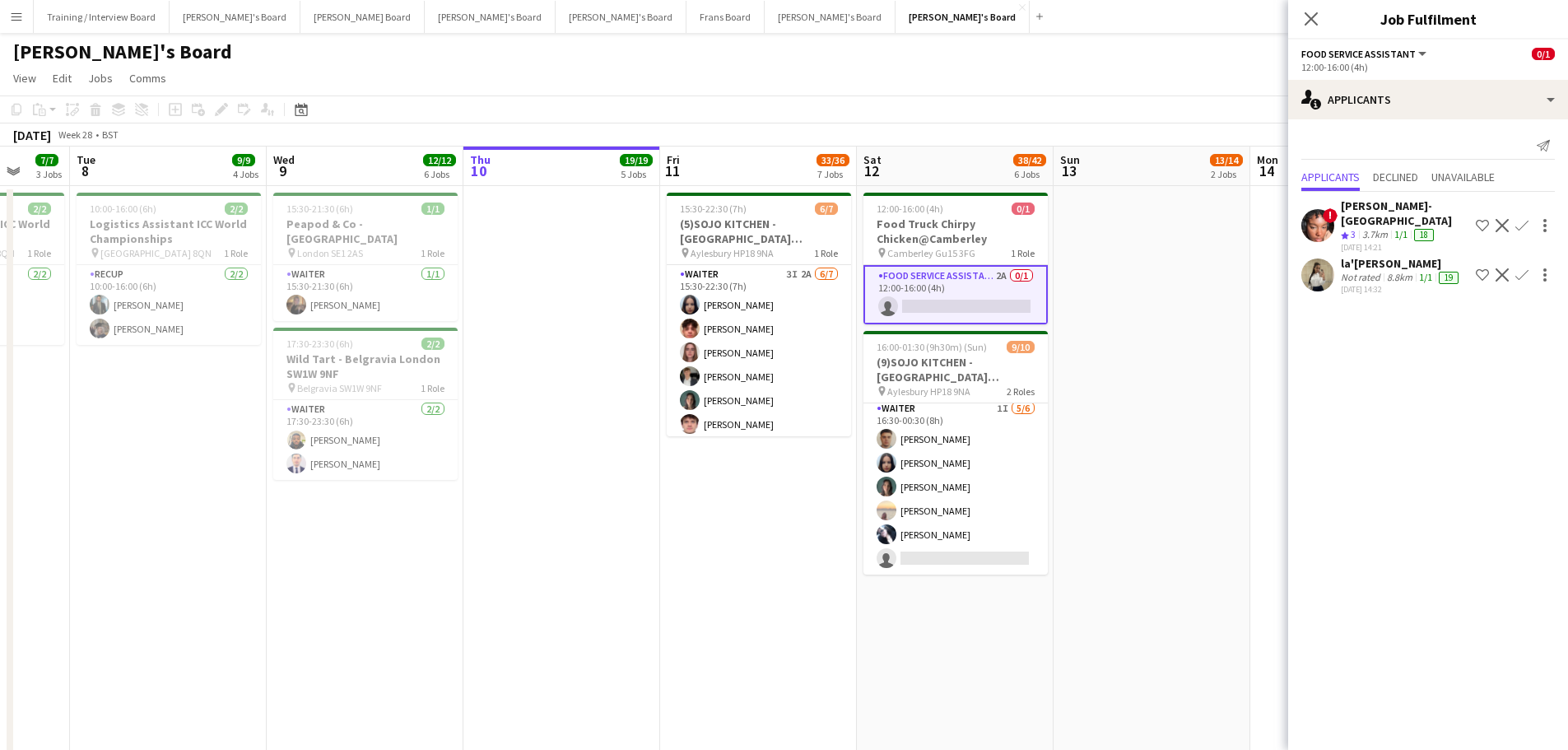 click on "Not rated" 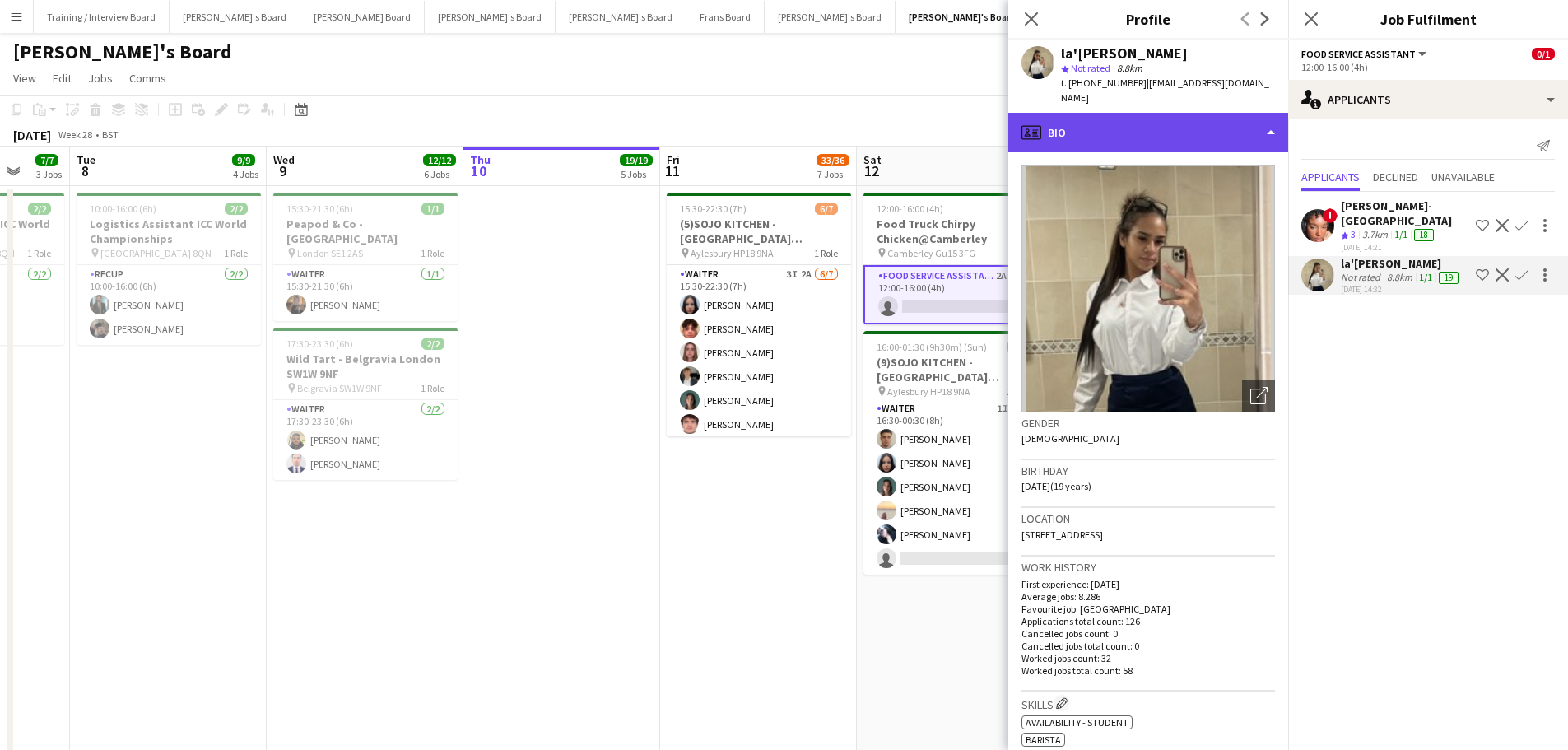 click on "profile
Bio" 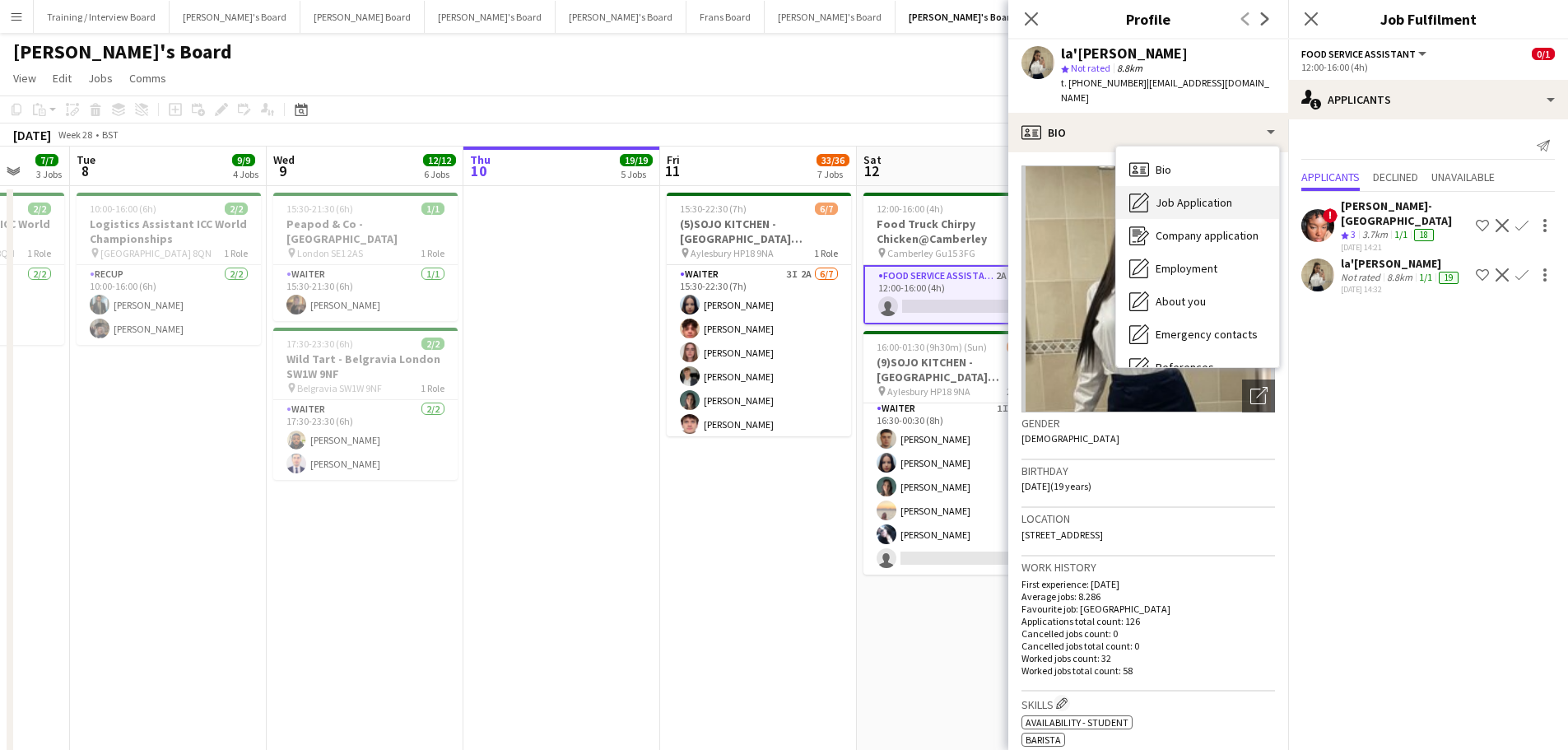 click on "Job Application
Job Application" at bounding box center [1198, 203] 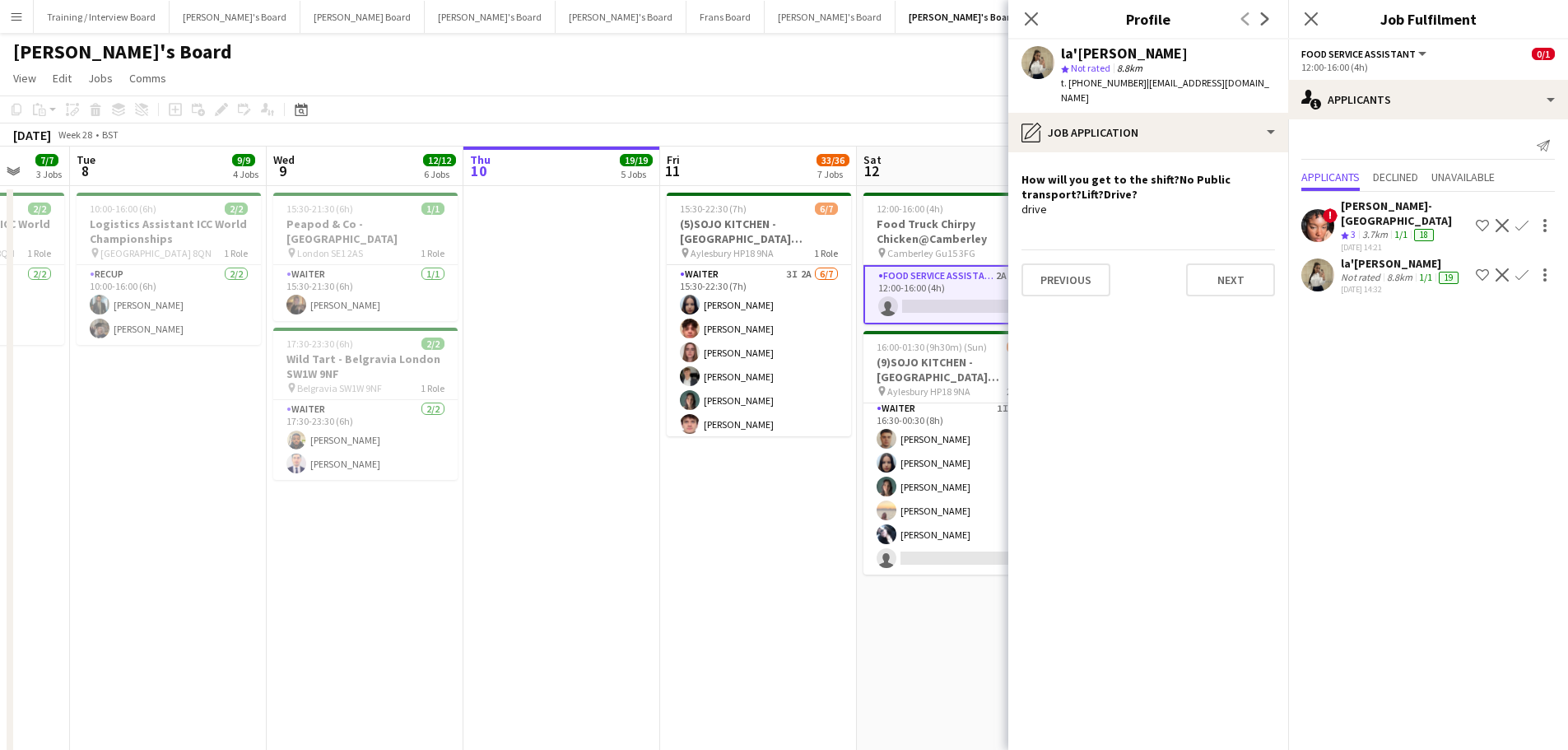 click on "July 2025   Week 28
•   BST" 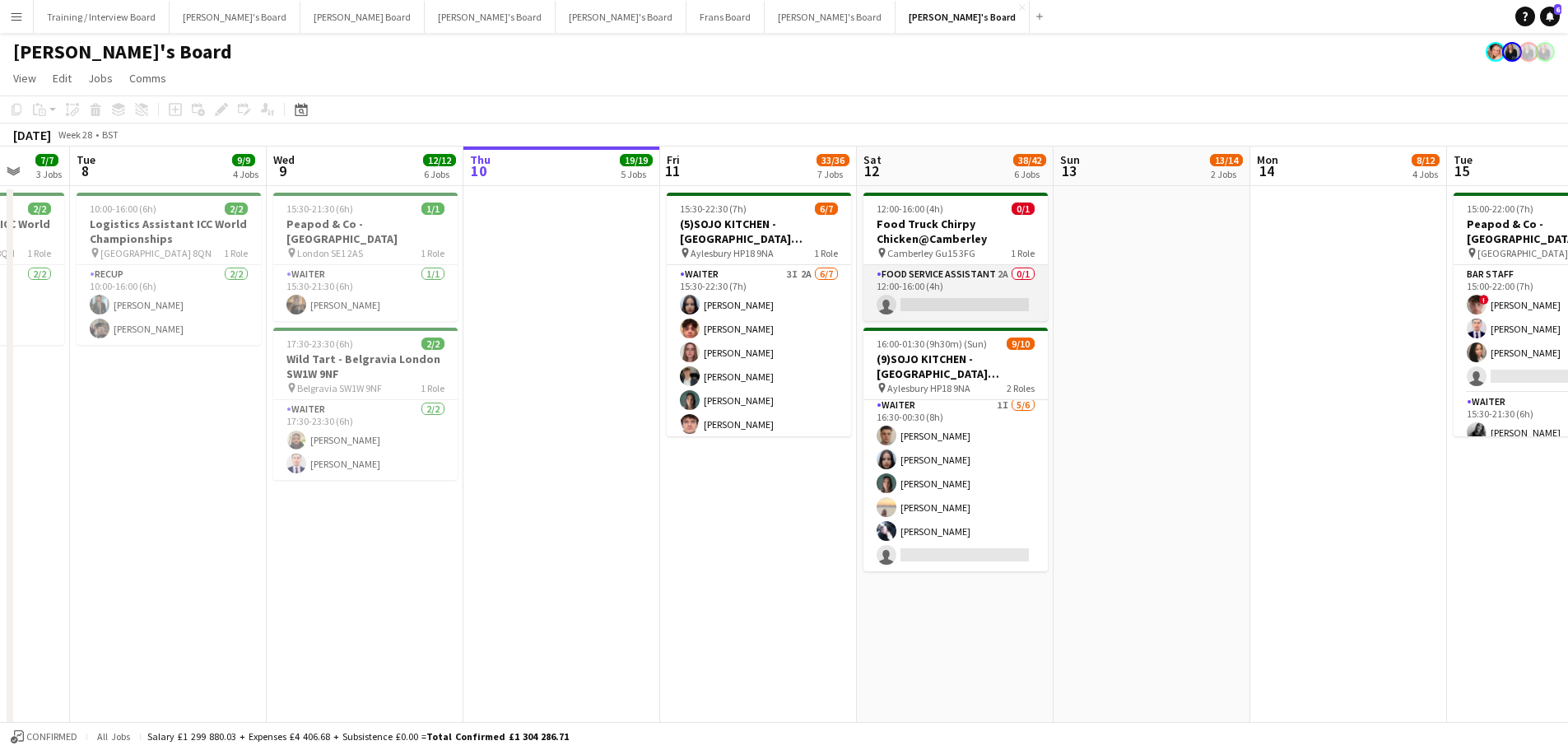 click on "Food Service Assistant   2A   0/1   12:00-16:00 (4h)
single-neutral-actions" at bounding box center (956, 293) 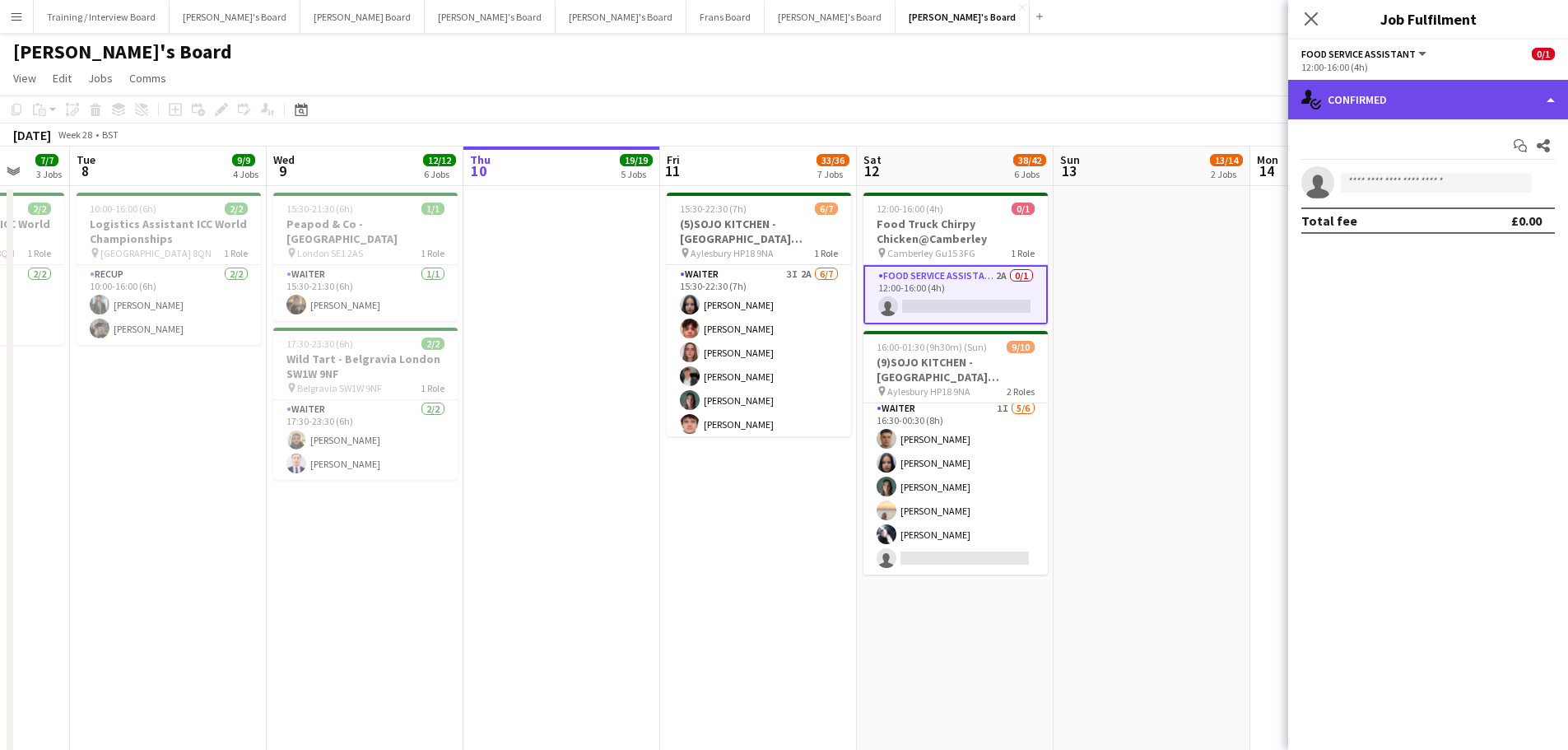click on "single-neutral-actions-check-2
Confirmed" 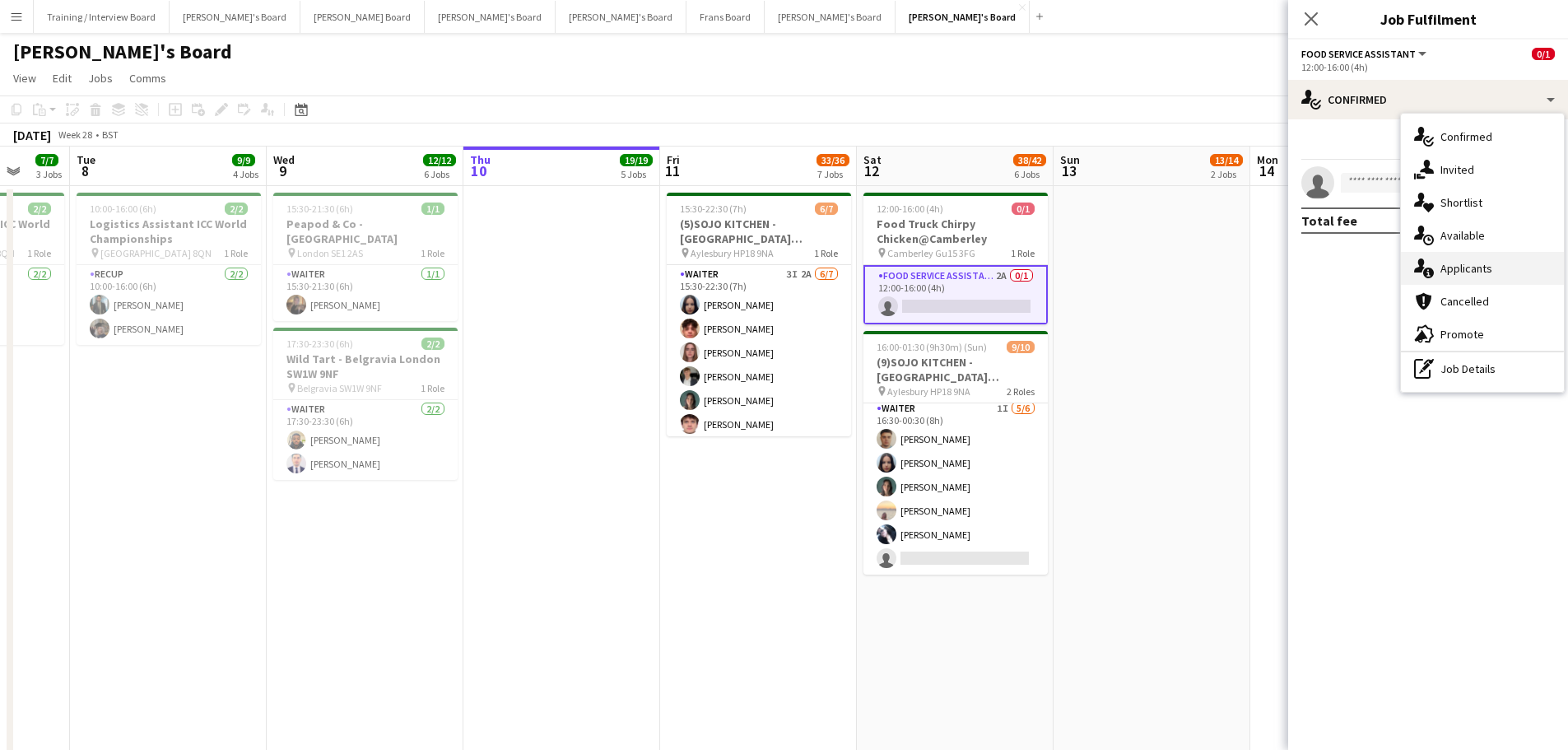 click on "single-neutral-actions-information
Applicants" at bounding box center (1482, 268) 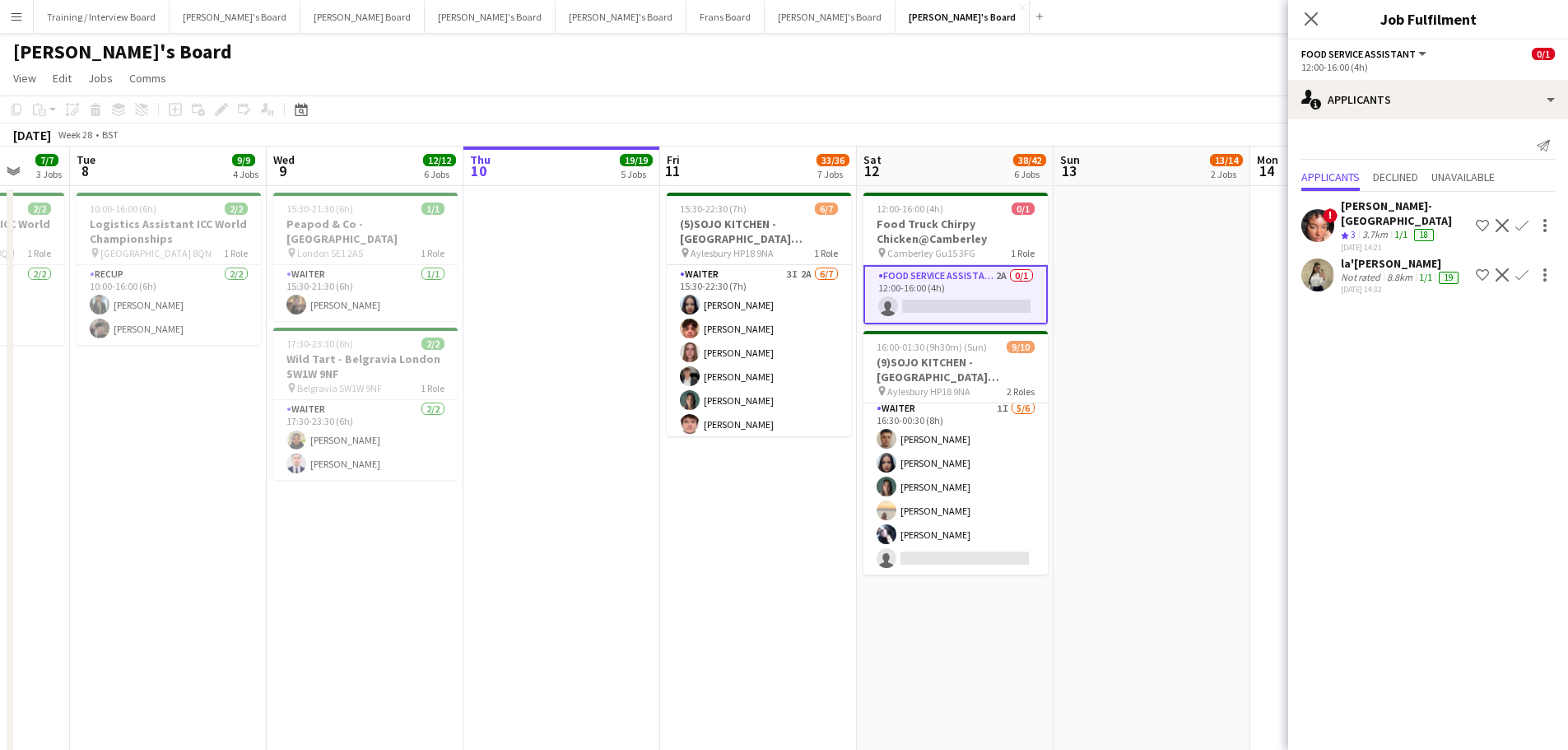 click on "Kezia Ndumbe-Ekongolo" at bounding box center (1401, 263) 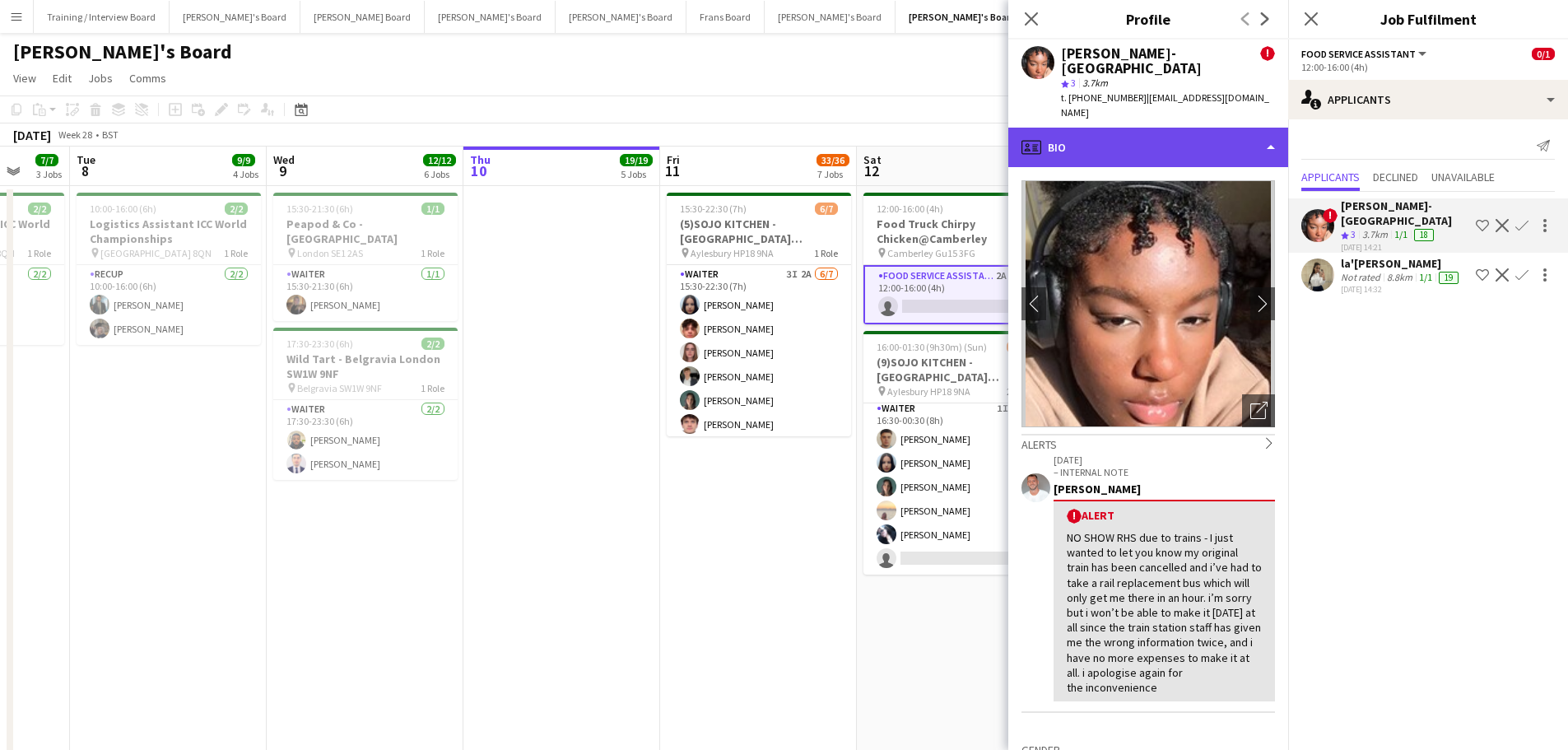 click on "profile
Bio" 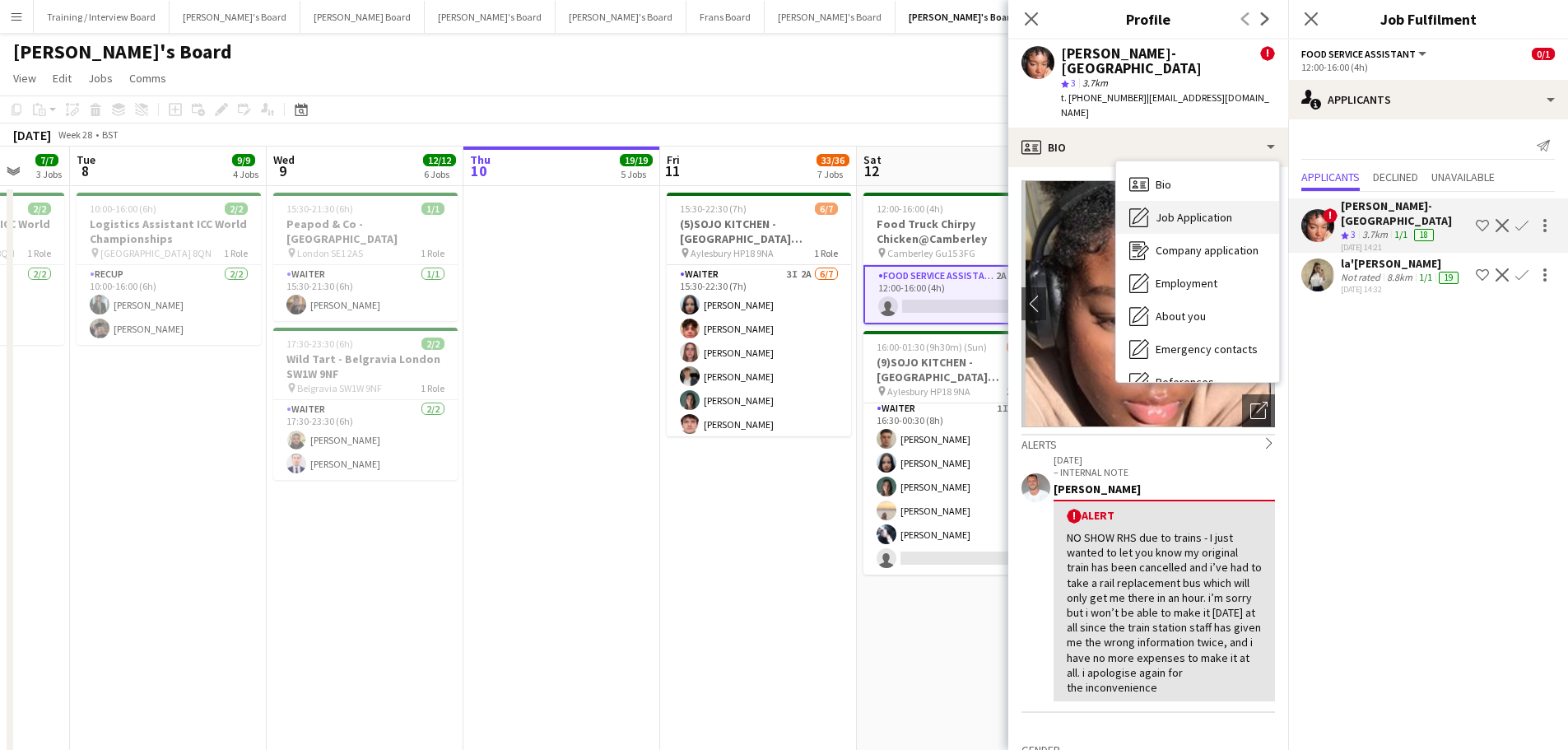 click on "Job Application" at bounding box center (1193, 217) 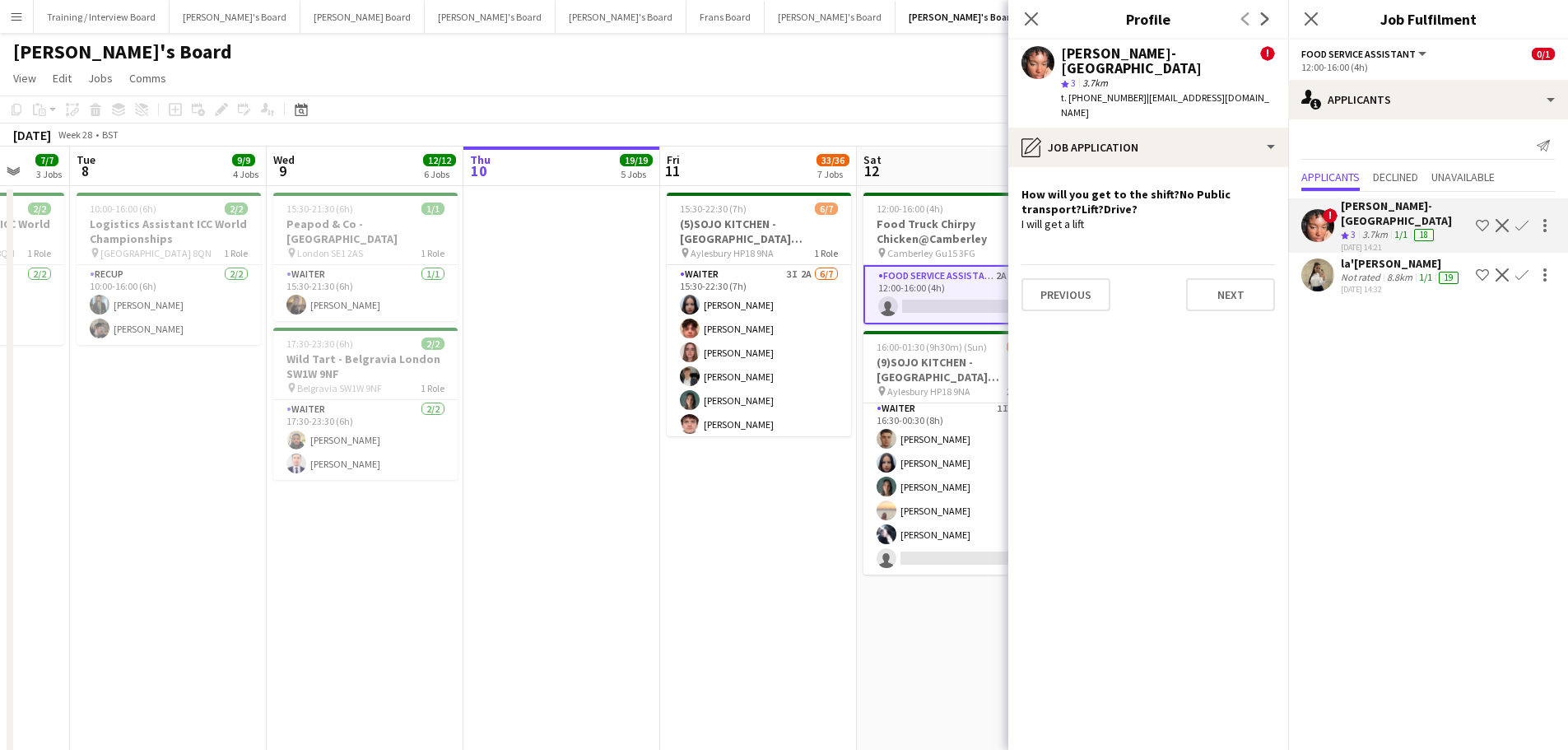 click on "Copy
Paste
Paste   Ctrl+V Paste with crew  Ctrl+Shift+V
Paste linked Job
Delete
Group
Ungroup
Add job
Add linked Job
Edit
Edit linked Job
Applicants
Date picker
JUL 2025 JUL 2025 Monday M Tuesday T Wednesday W Thursday T Friday F Saturday S Sunday S  JUL      1   2   3   4   5   6   7   8   9   10   11   12   13   14   15   16   17   18   19   20   21   22   23   24   25   26   27   28   29   30   31
Comparison range
Comparison range
Today" 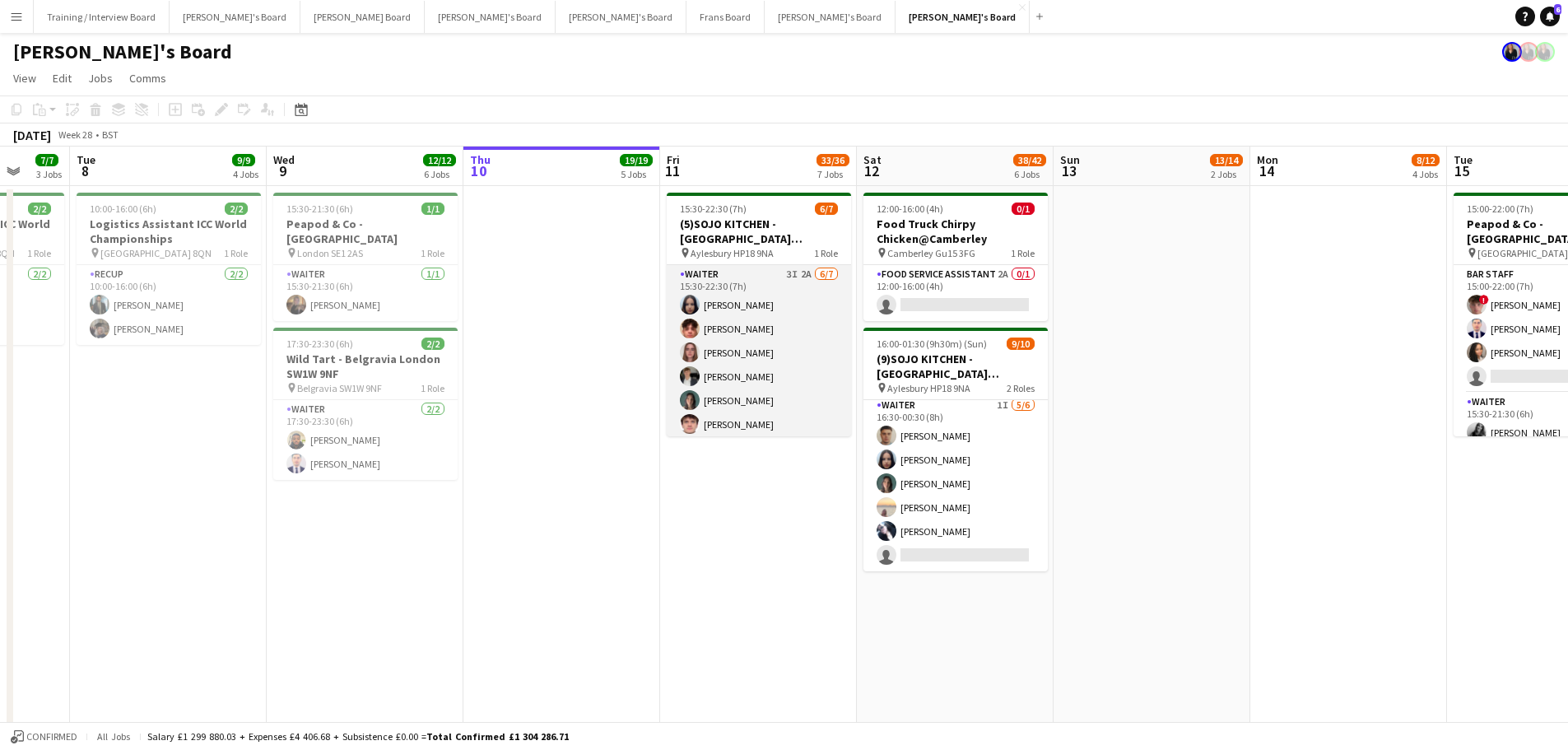 click on "Waiter   3I   2A   6/7   15:30-22:30 (7h)
Sacha Stanbury William Martin Holly Bishop Charlie Rumens Amaris Dawson James Cox
single-neutral-actions" at bounding box center [759, 365] 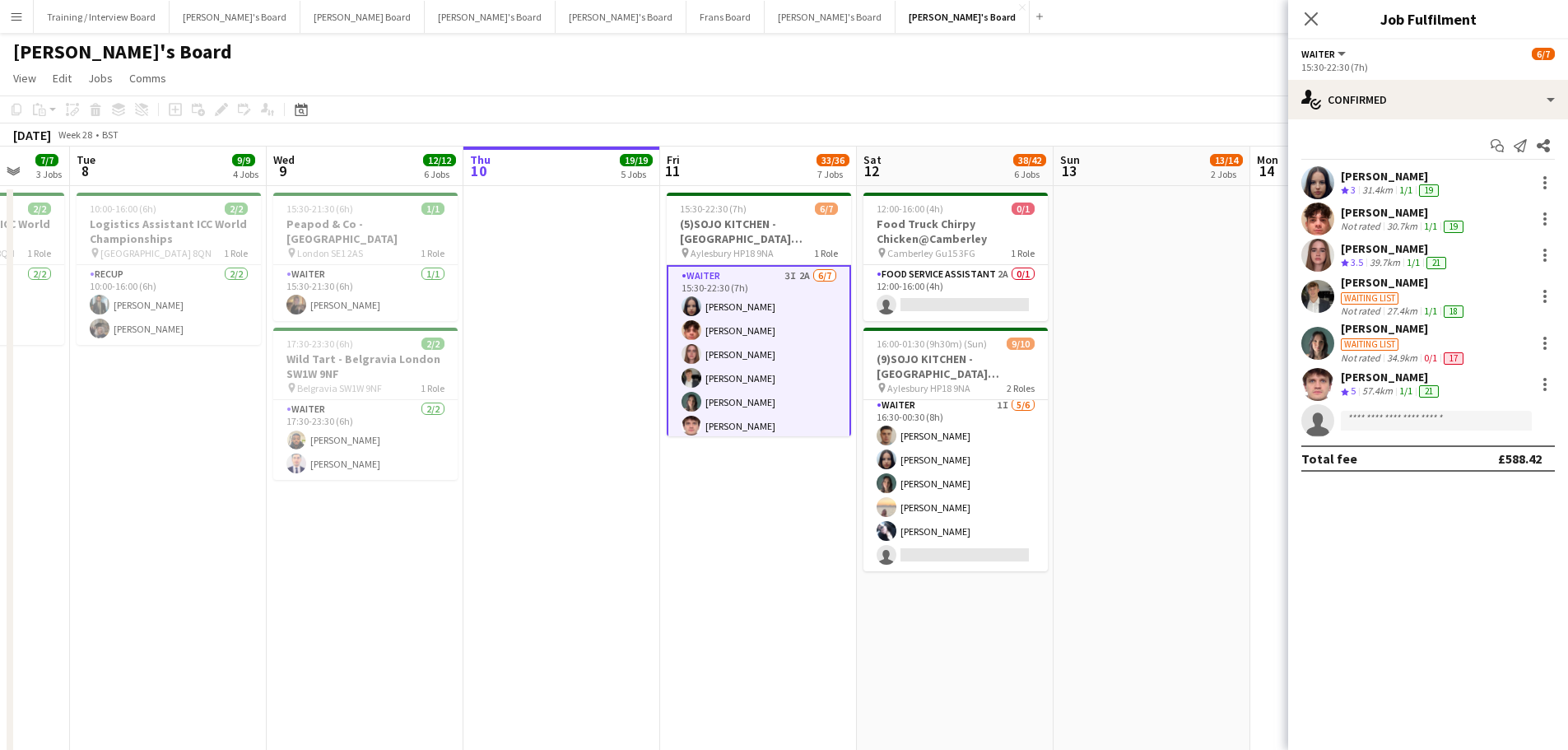 click at bounding box center [1152, 1314] 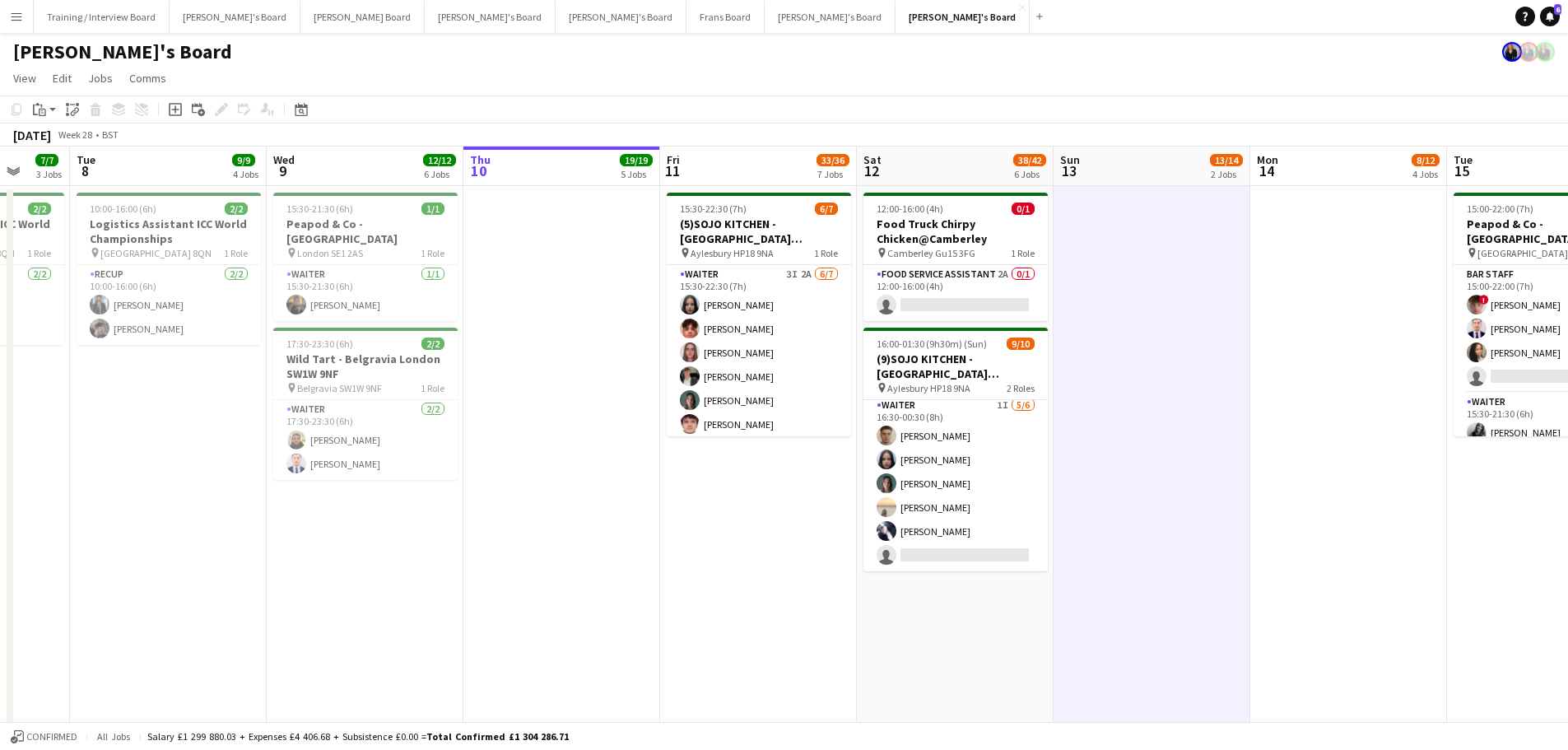 drag, startPoint x: 998, startPoint y: 282, endPoint x: 1407, endPoint y: 263, distance: 409.44108 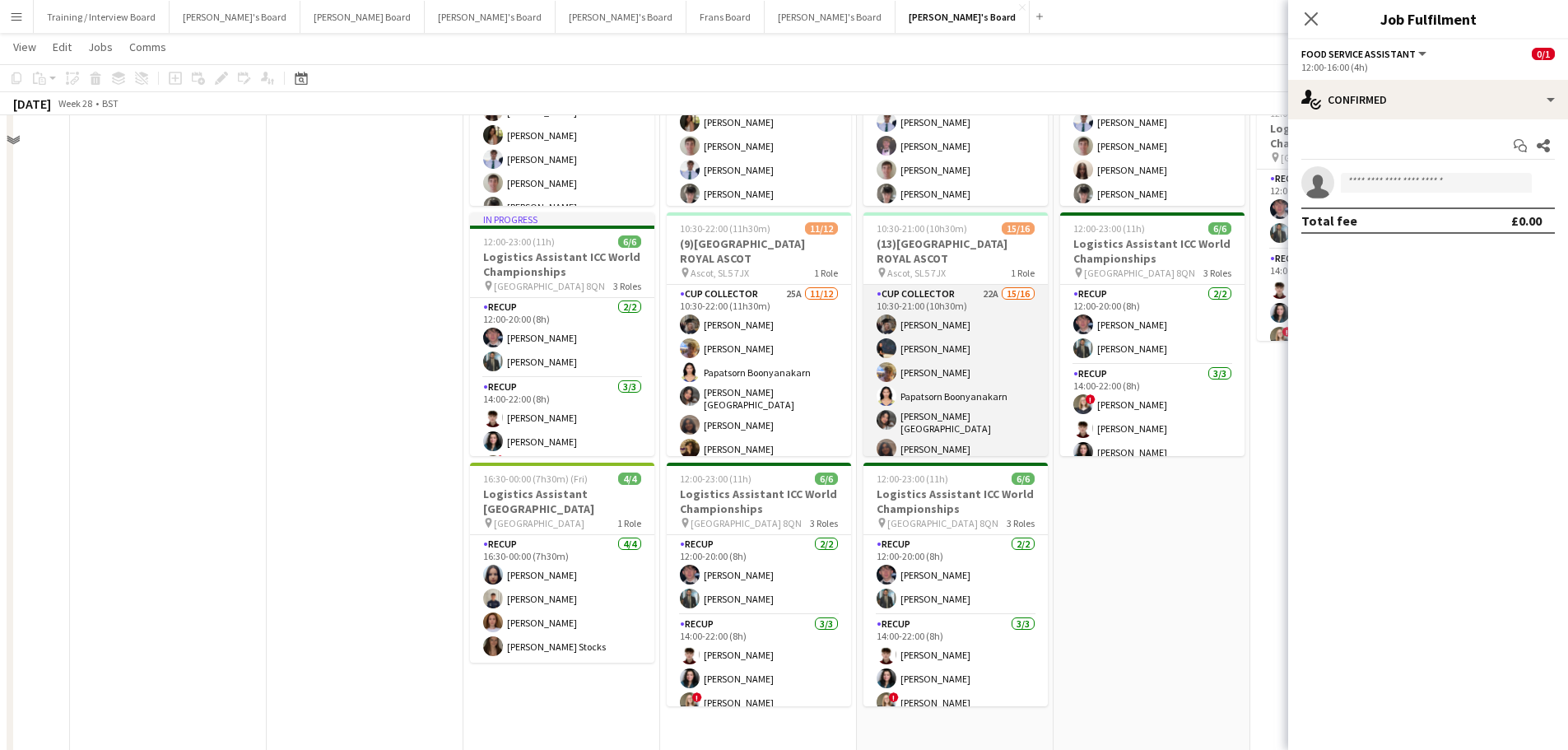 scroll, scrollTop: 3458, scrollLeft: 0, axis: vertical 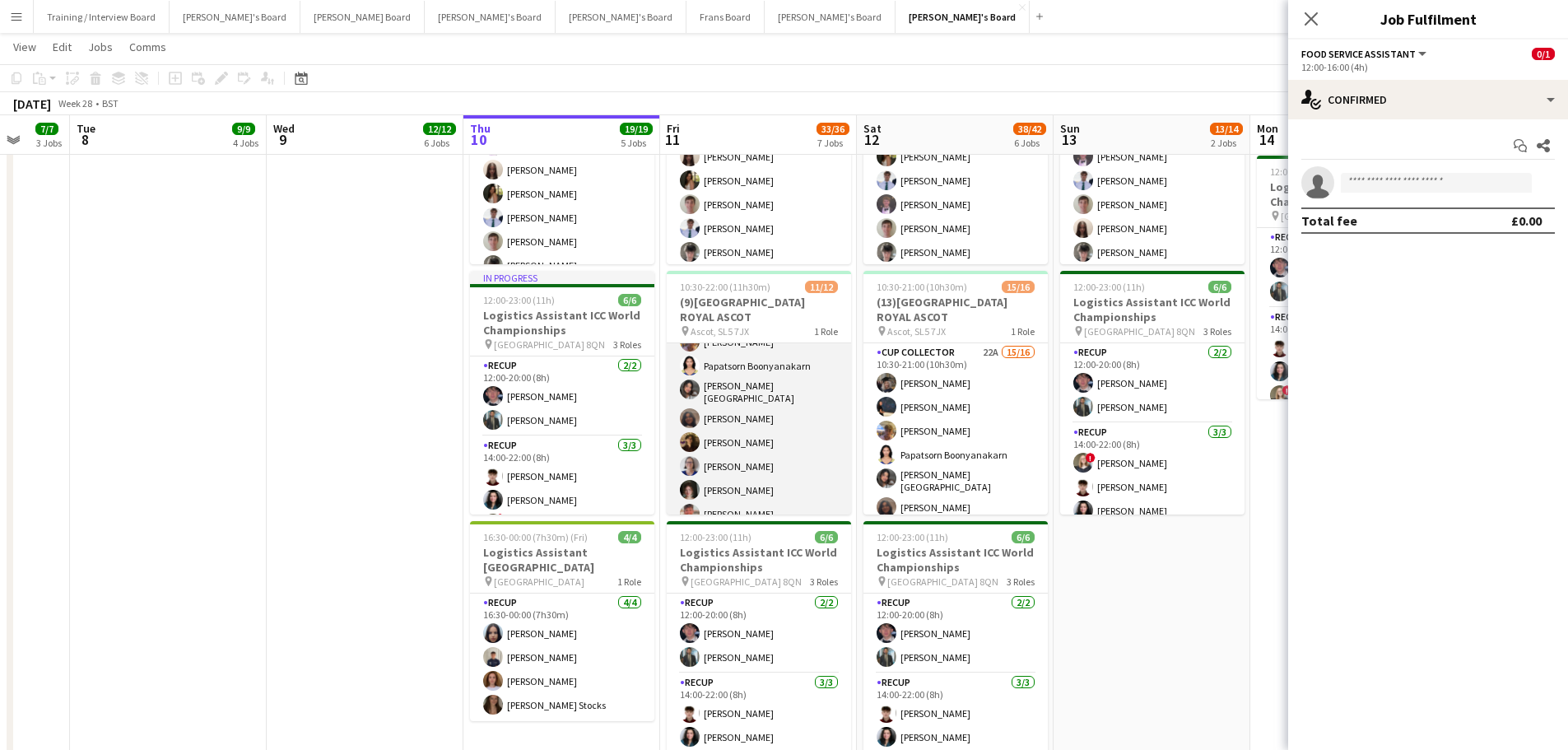 click on "CUP COLLECTOR   25A   11/12   10:30-22:00 (11h30m)
DENITSA TODOROVA Harry Eckersall Papatsorn Boonyanakarn Anagha Manohar Chile Neha Suthar Saksham Rai Dagmar Bailey Isabelle Chandler Sam Fussey Daniel Wilson Daniel Gontard
single-neutral-actions" at bounding box center [759, 440] 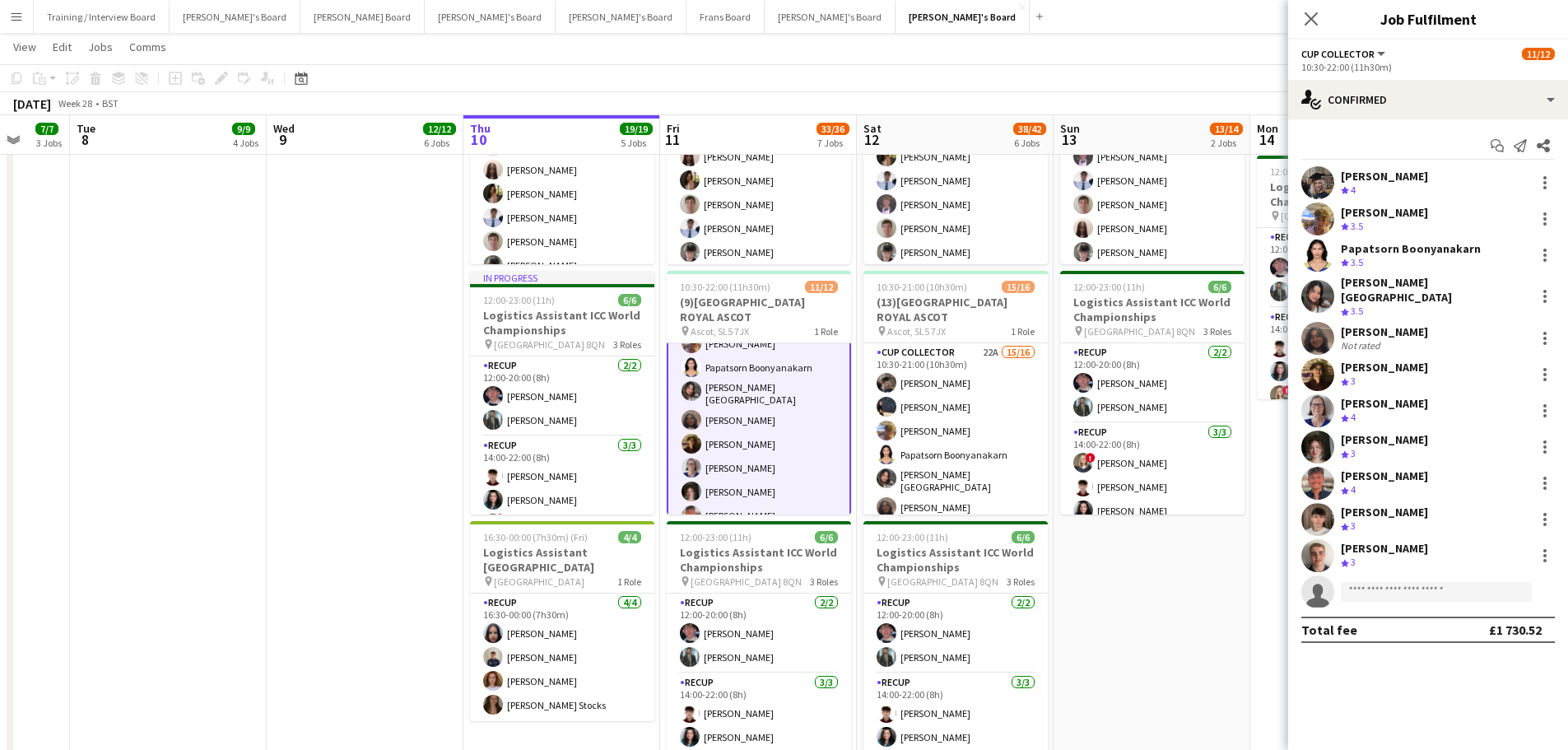 scroll, scrollTop: 67, scrollLeft: 0, axis: vertical 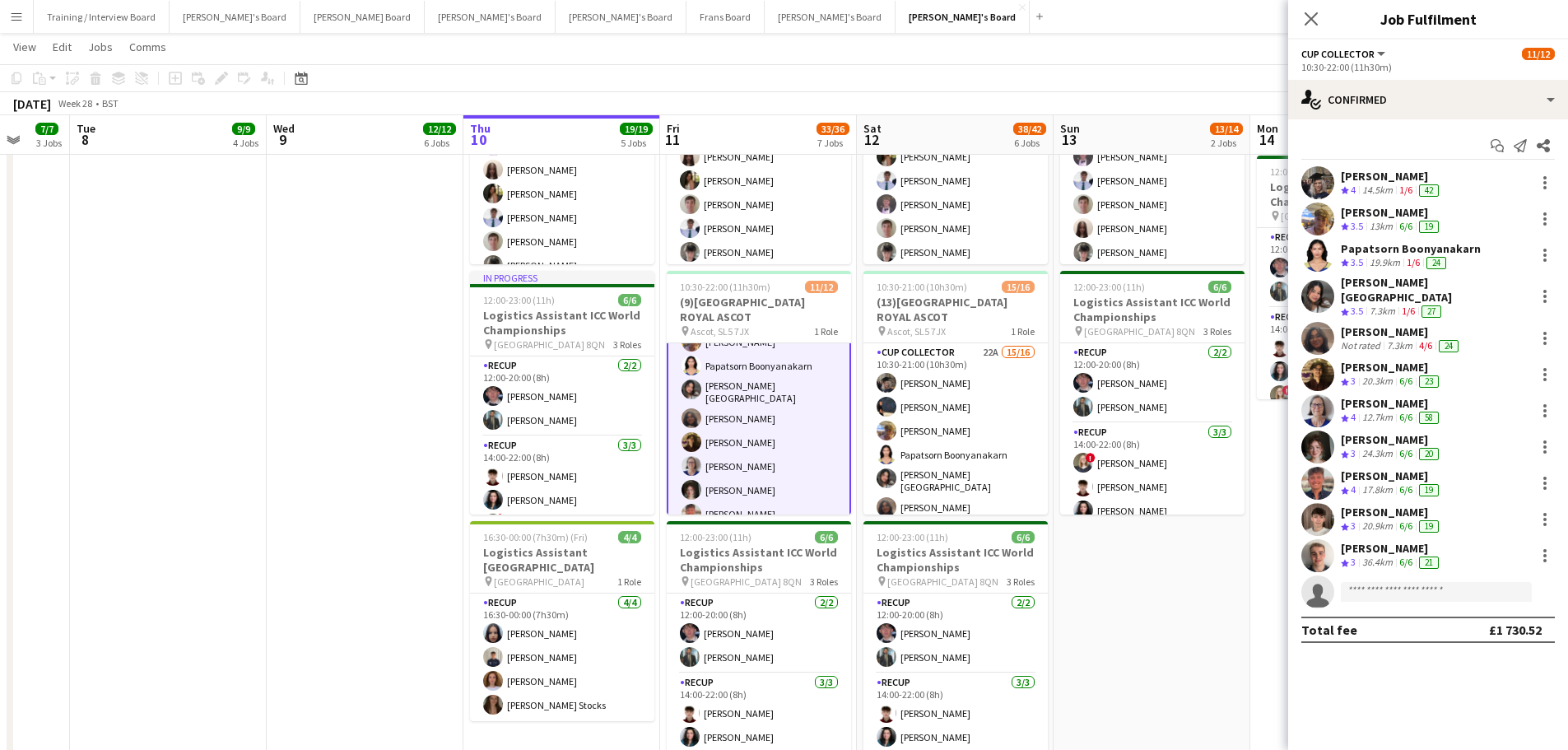 click on "Papatsorn Boonyanakarn" at bounding box center (1411, 249) 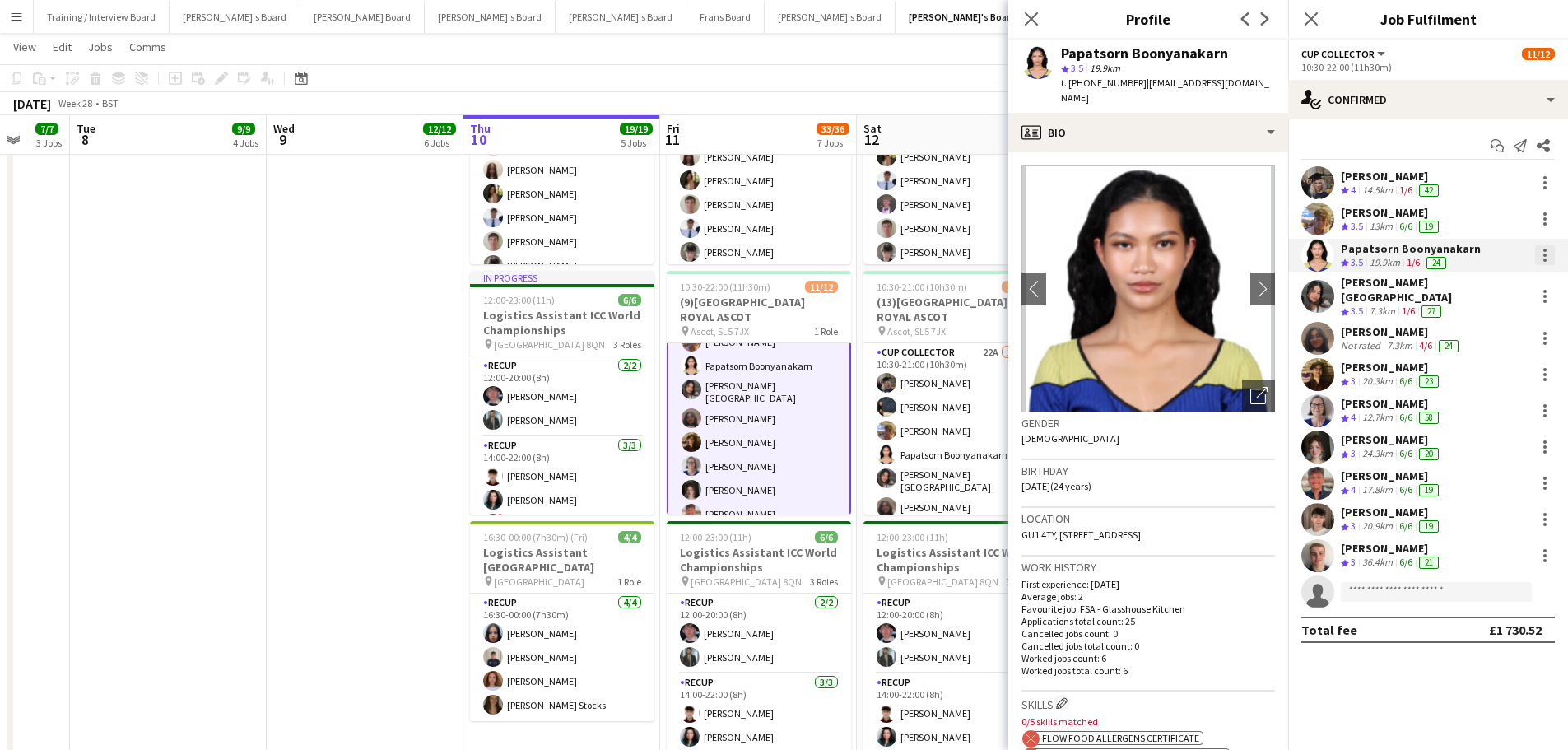 click at bounding box center [1545, 255] 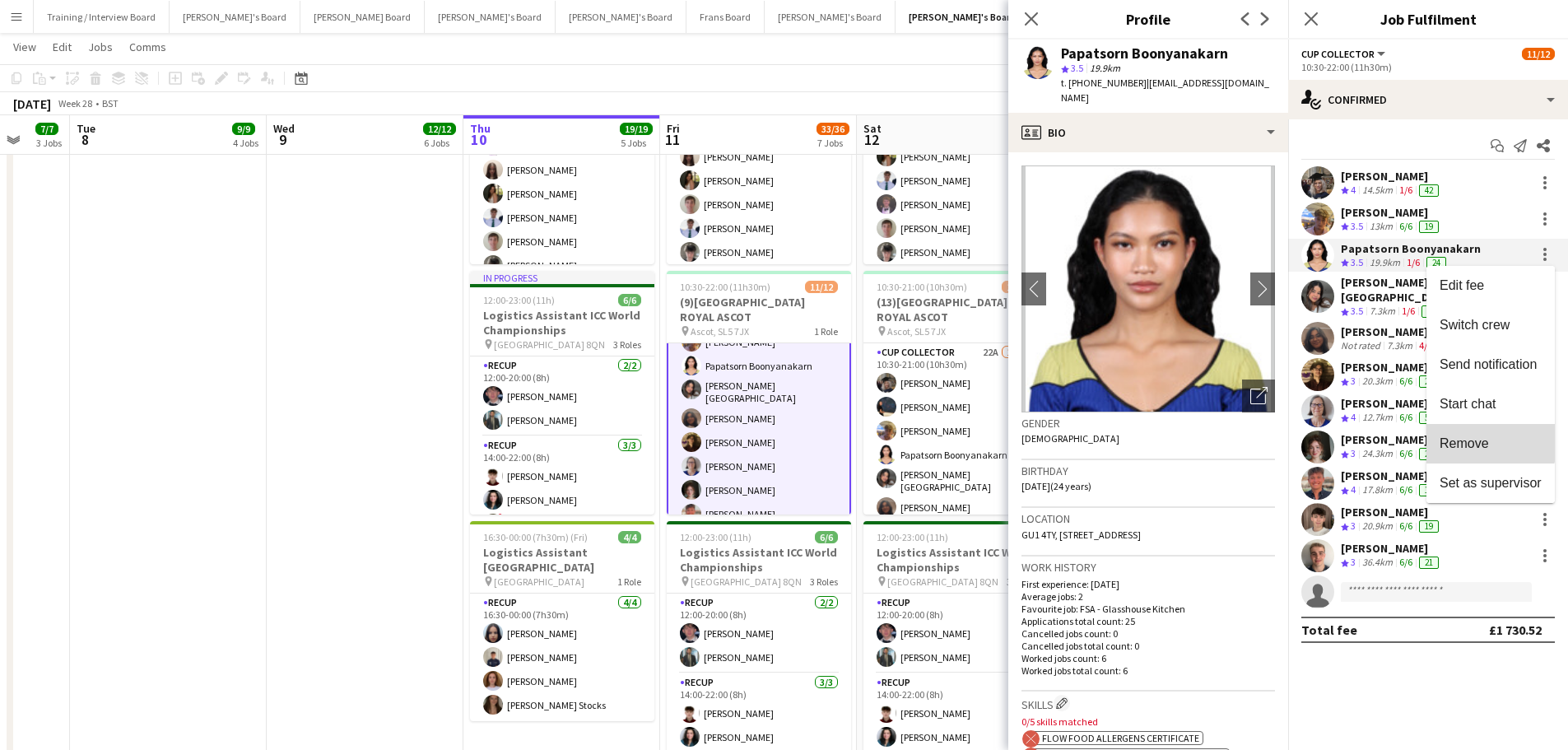 click on "Remove" at bounding box center (1464, 443) 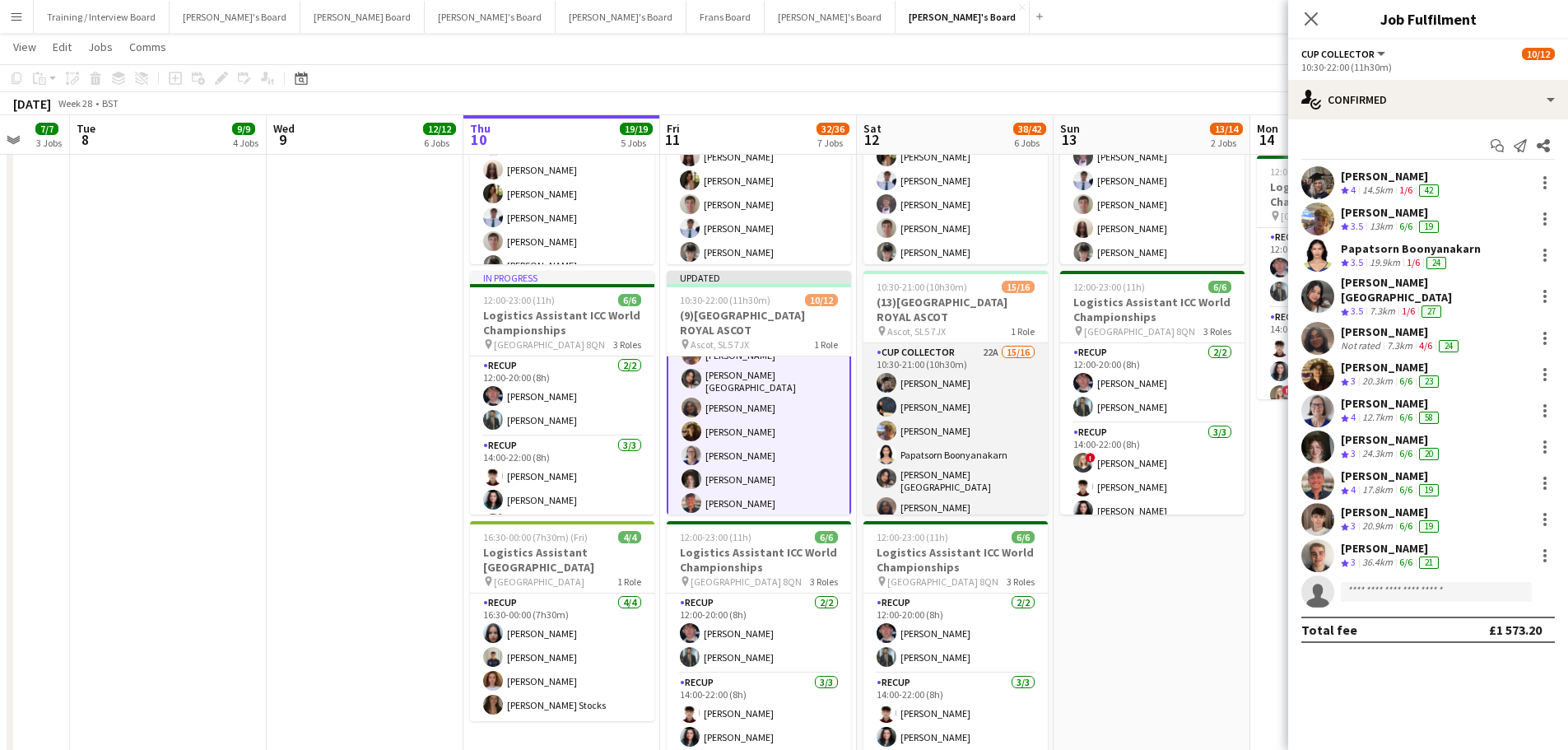 scroll, scrollTop: 82, scrollLeft: 0, axis: vertical 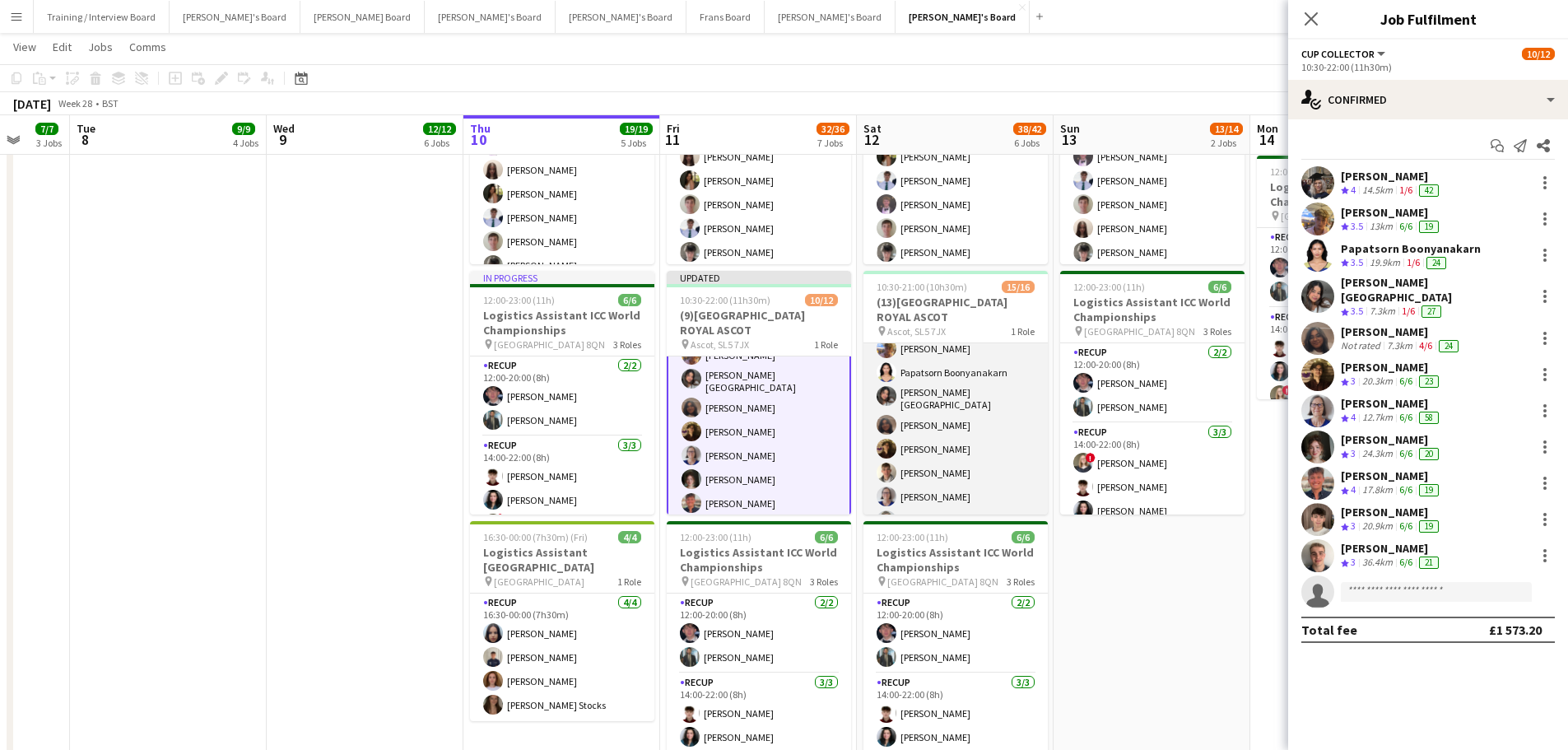 click on "CUP COLLECTOR   22A   15/16   10:30-21:00 (10h30m)
DENITSA TODOROVA Grace ramsay Harry Eckersall Papatsorn Boonyanakarn Anagha Manohar Chile Neha Suthar Saksham Rai Ben Macallan Dagmar Bailey Amber Boateng Sam Fussey Isabelle Chandler ! freya gordon Daniel Gontard Daniel Wilson
single-neutral-actions" at bounding box center [956, 470] 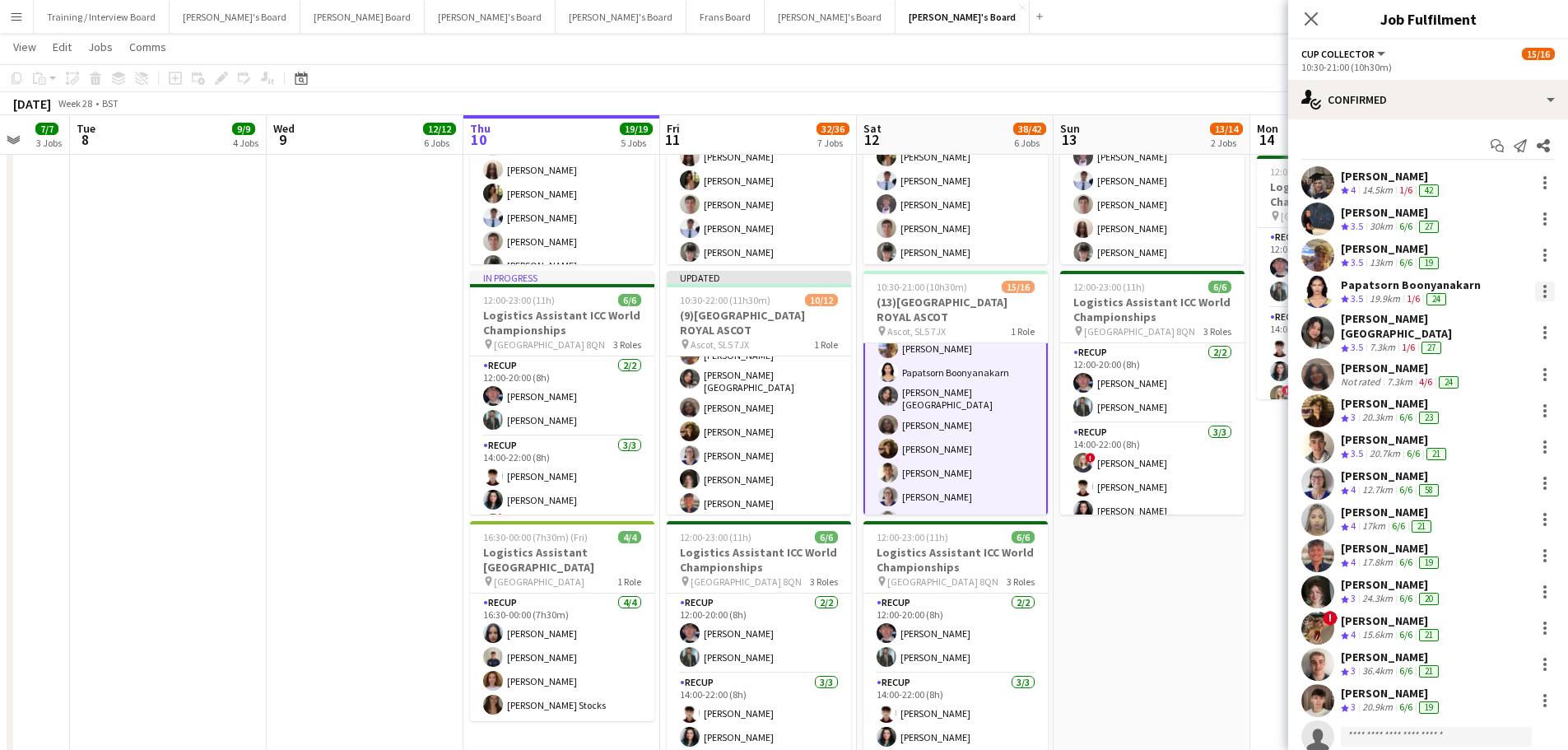 click at bounding box center [1545, 291] 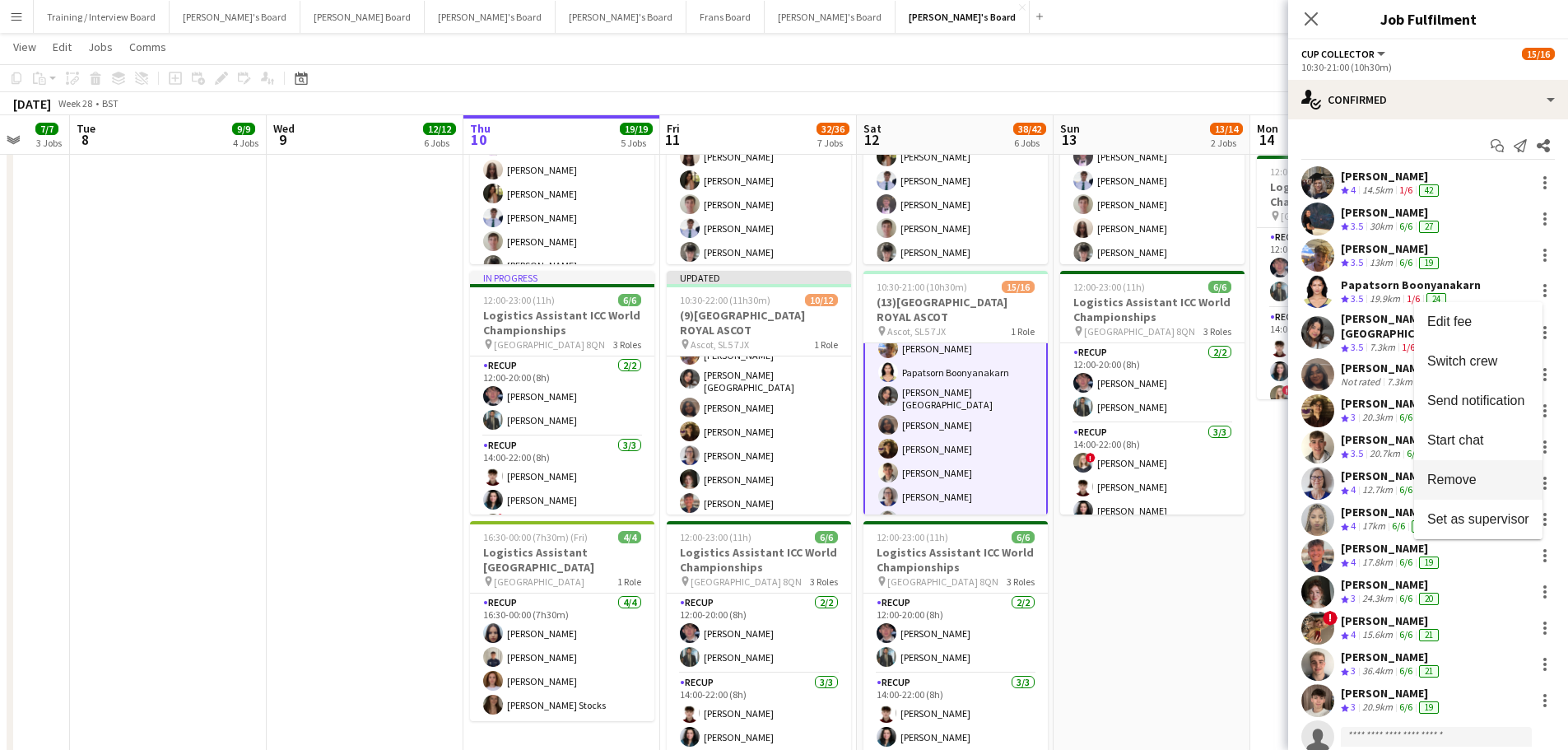 click on "Remove" at bounding box center [1478, 480] 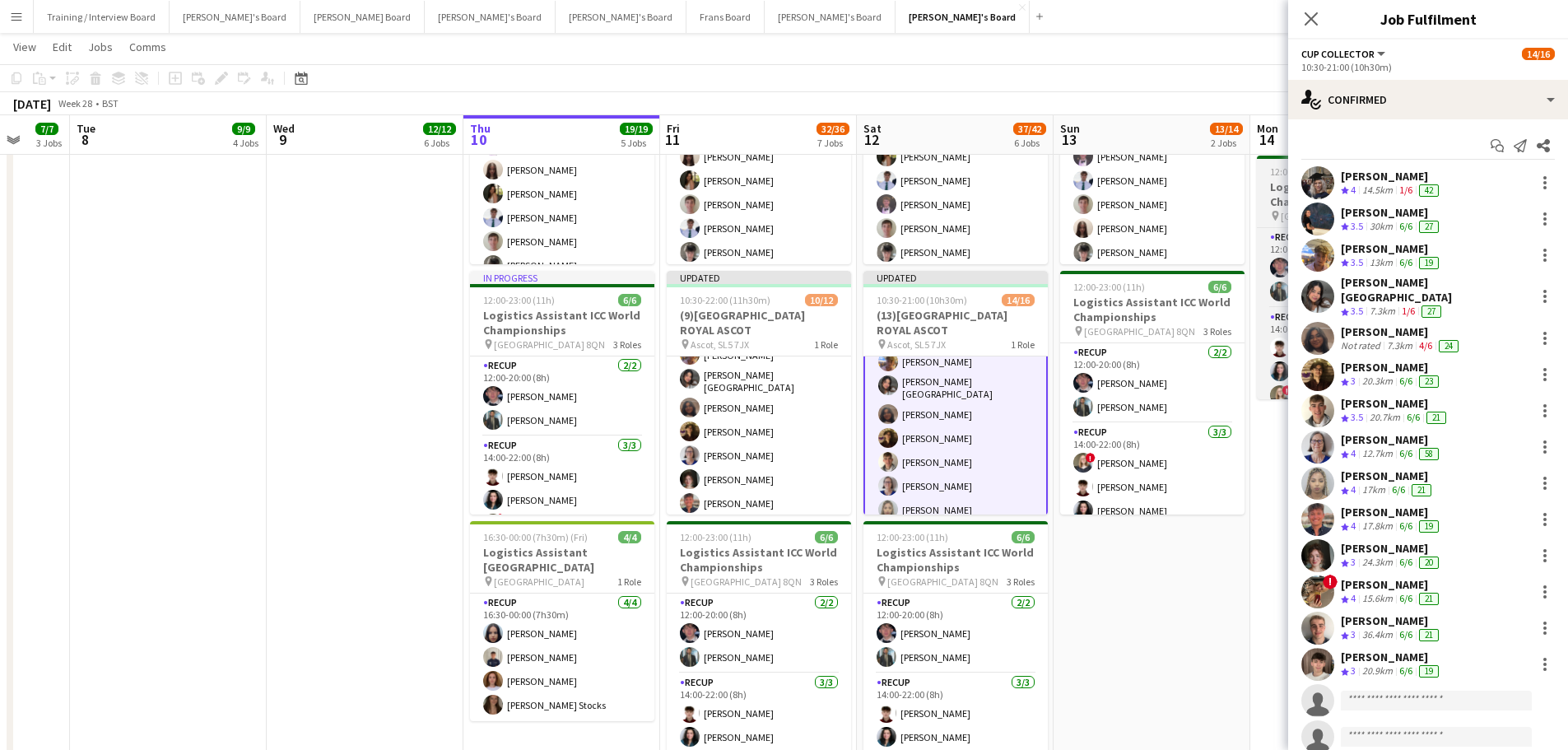 drag, startPoint x: 1112, startPoint y: 641, endPoint x: 1323, endPoint y: 185, distance: 502.45099 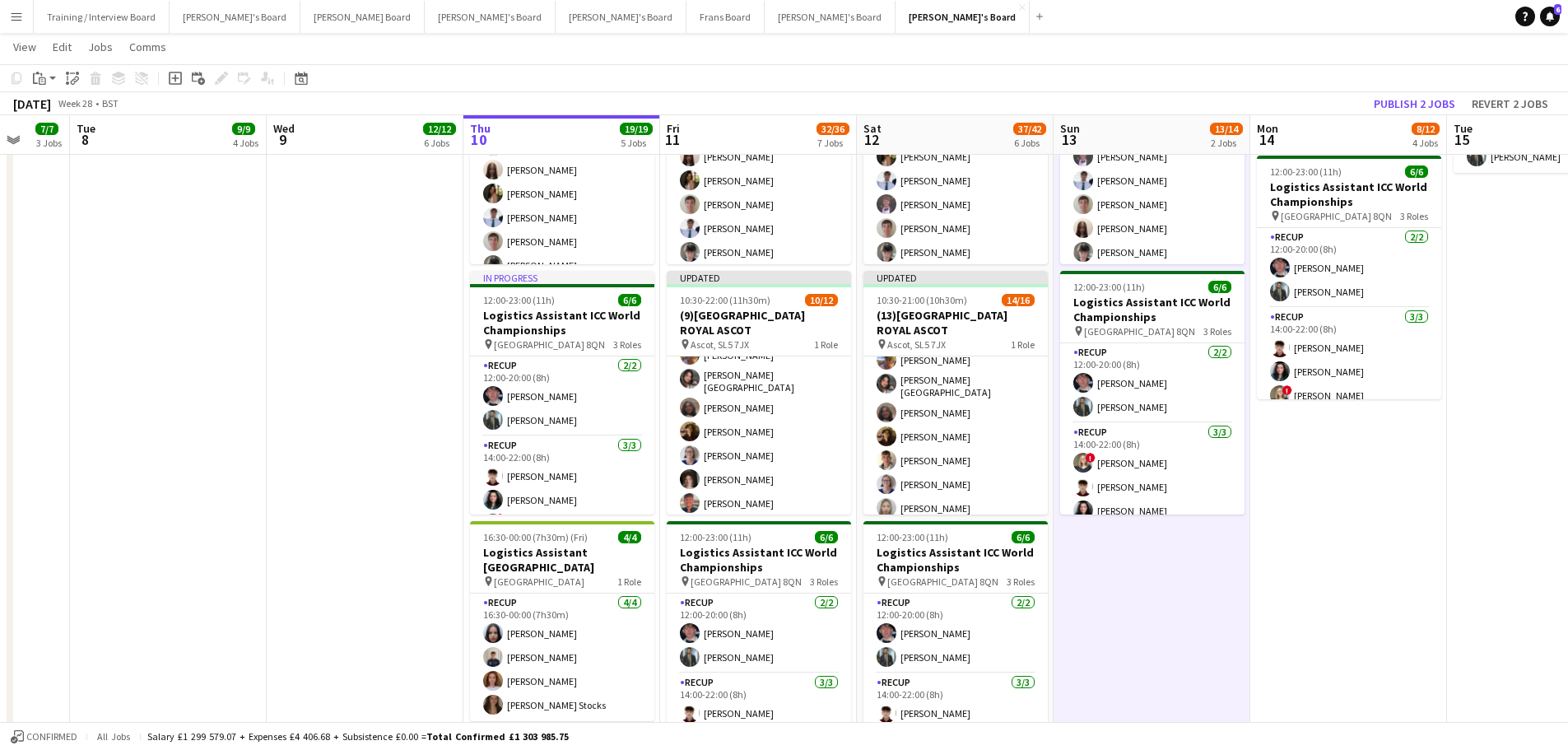 scroll, scrollTop: 0, scrollLeft: 519, axis: horizontal 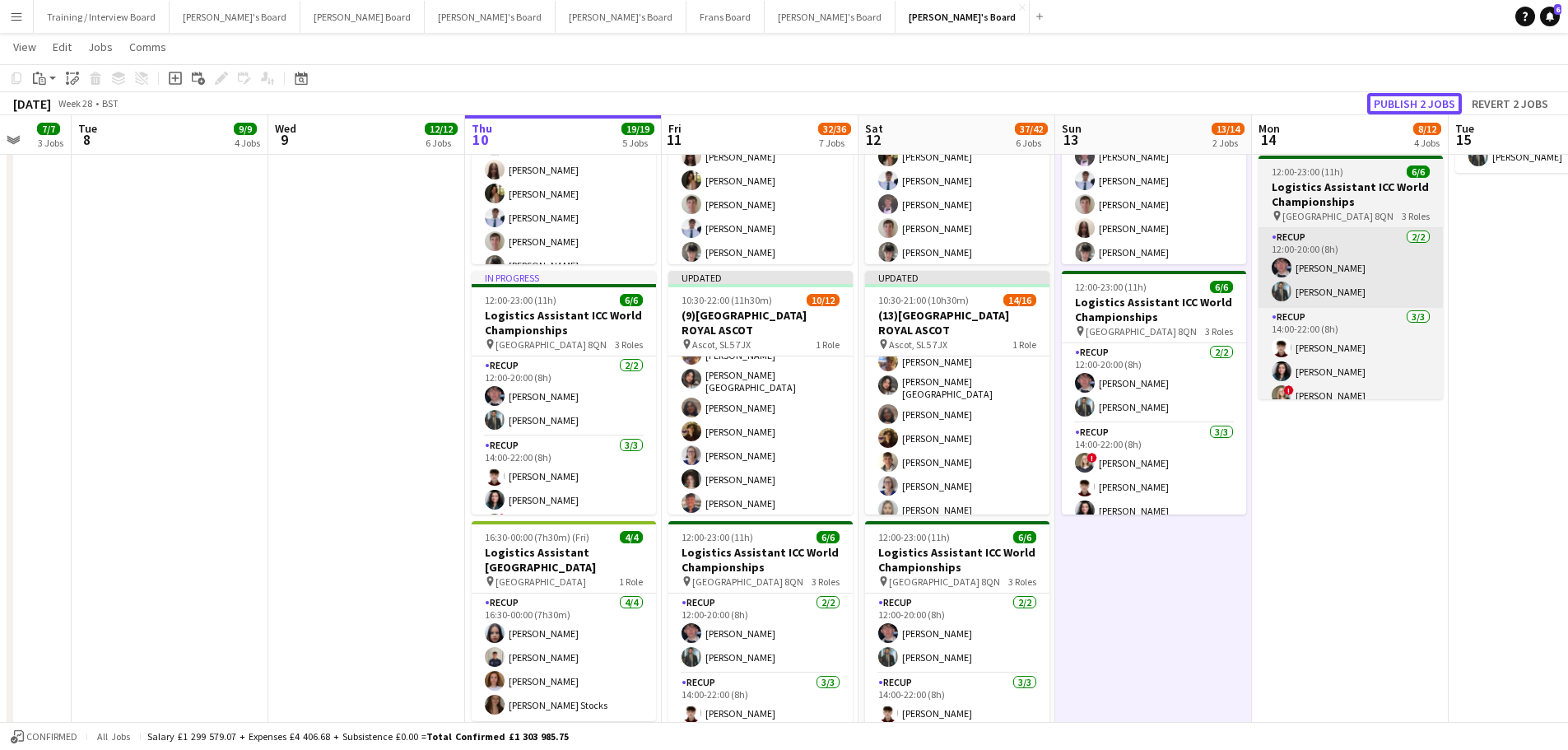 drag, startPoint x: 1405, startPoint y: 105, endPoint x: 1316, endPoint y: 230, distance: 153.44706 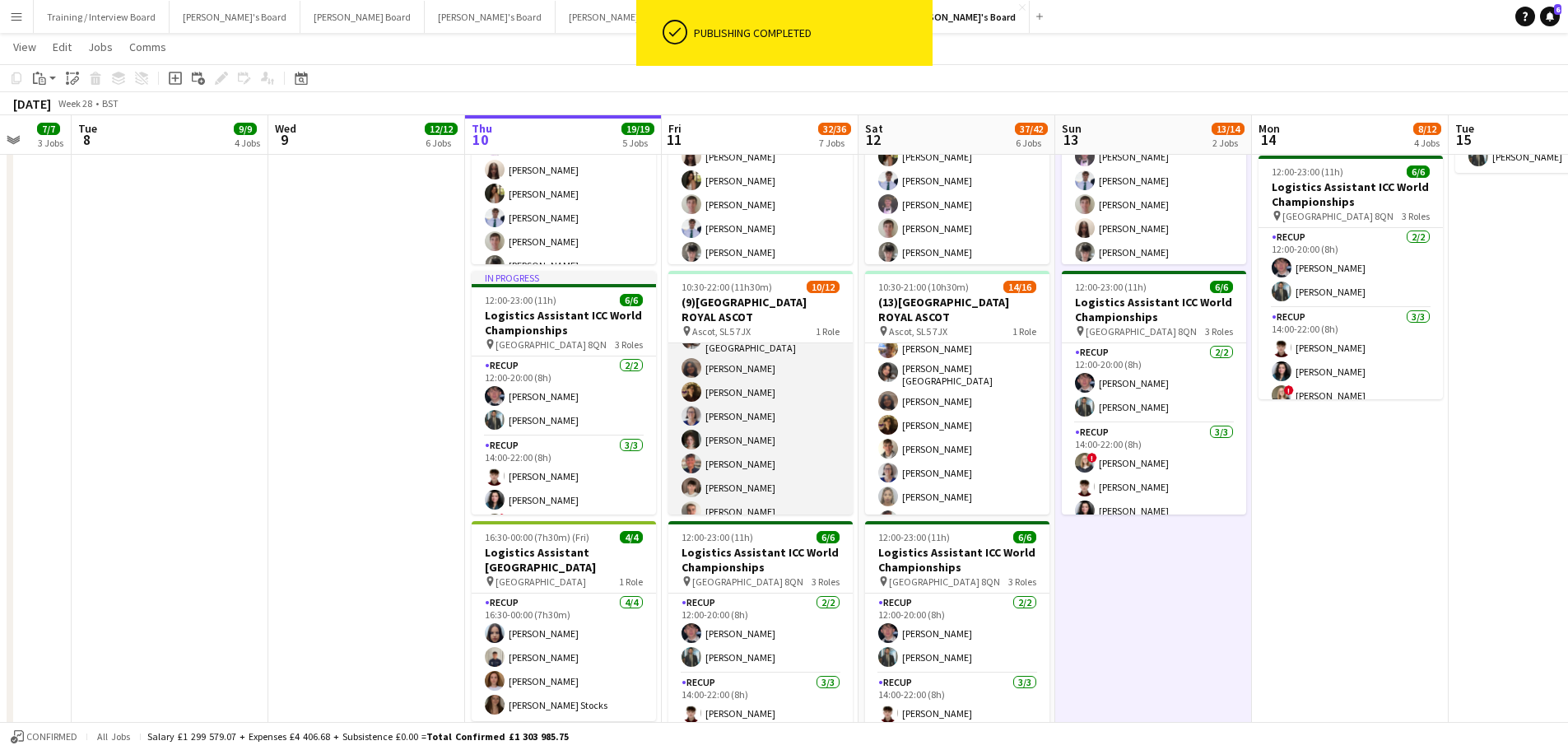 scroll, scrollTop: 65, scrollLeft: 0, axis: vertical 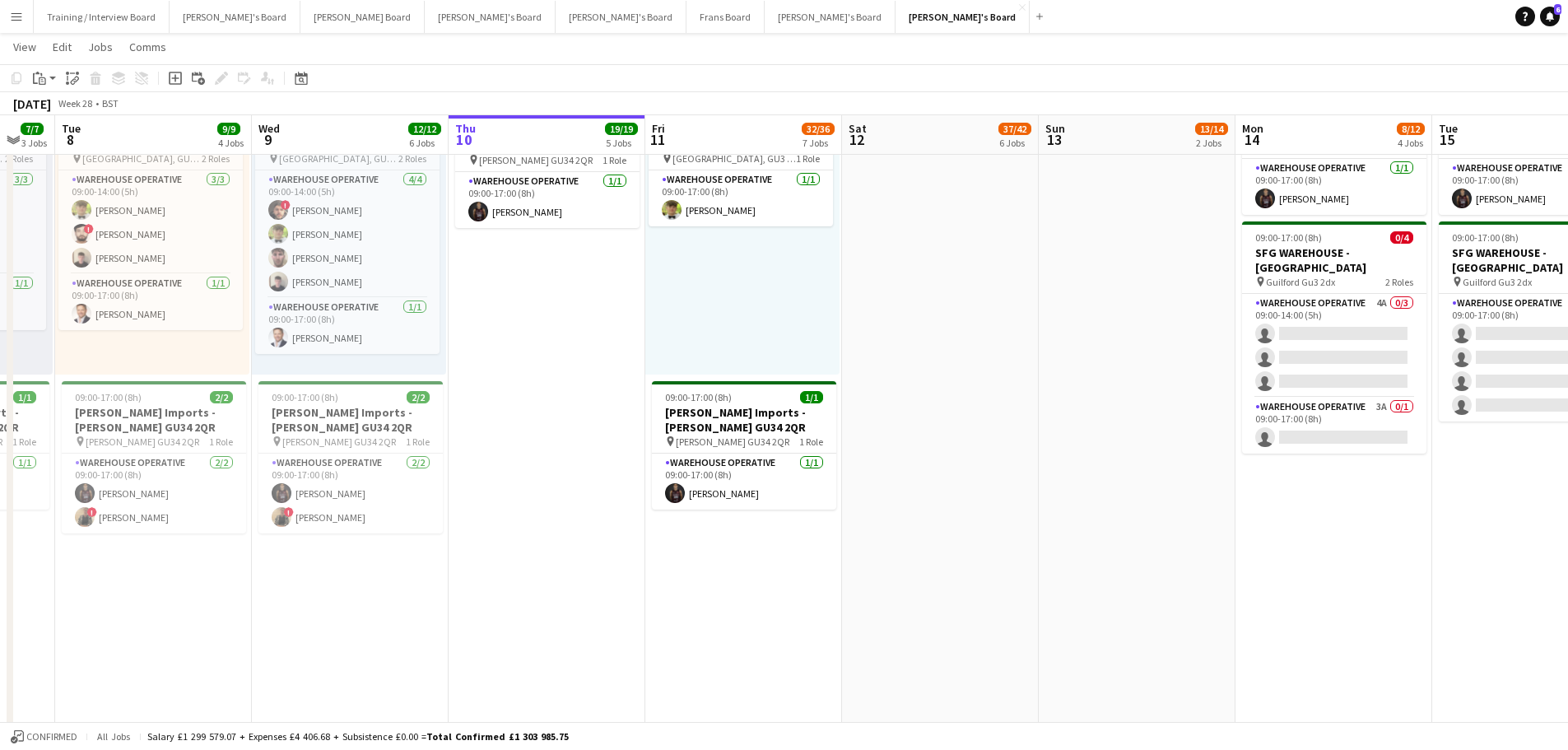 drag, startPoint x: 1250, startPoint y: 552, endPoint x: 829, endPoint y: 496, distance: 424.7081 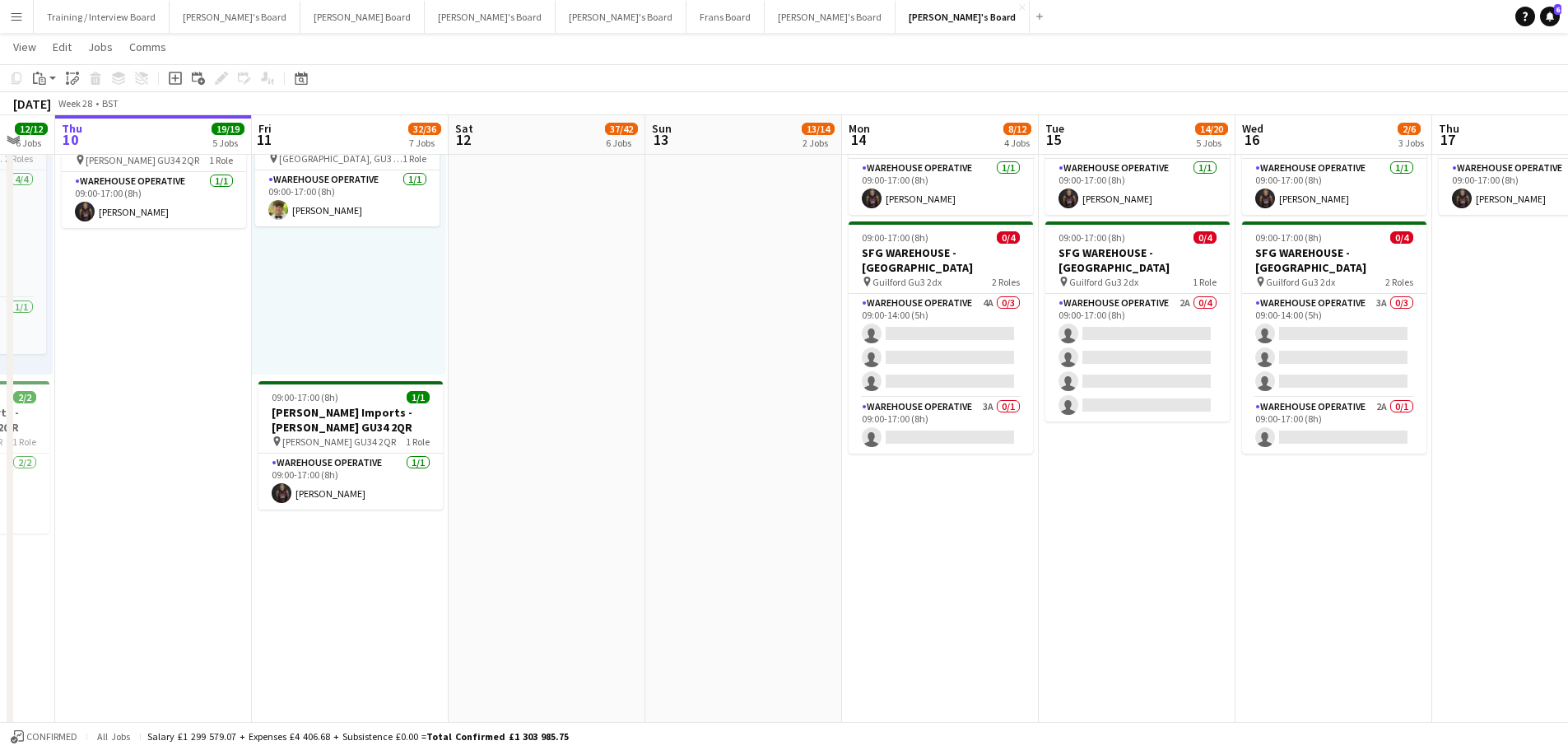scroll, scrollTop: 0, scrollLeft: 537, axis: horizontal 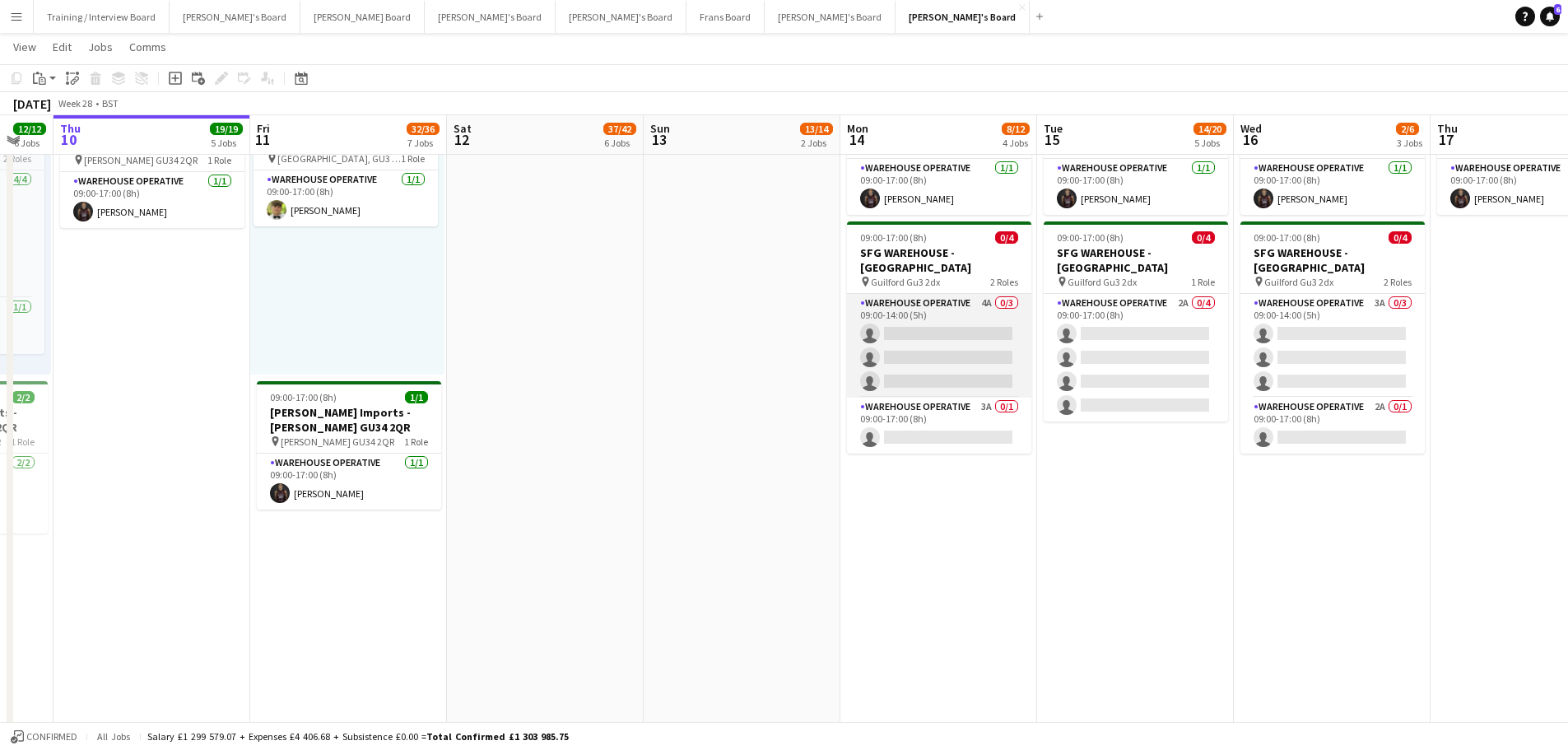 click on "Warehouse Operative   4A   0/3   09:00-14:00 (5h)
single-neutral-actions
single-neutral-actions
single-neutral-actions" at bounding box center [939, 346] 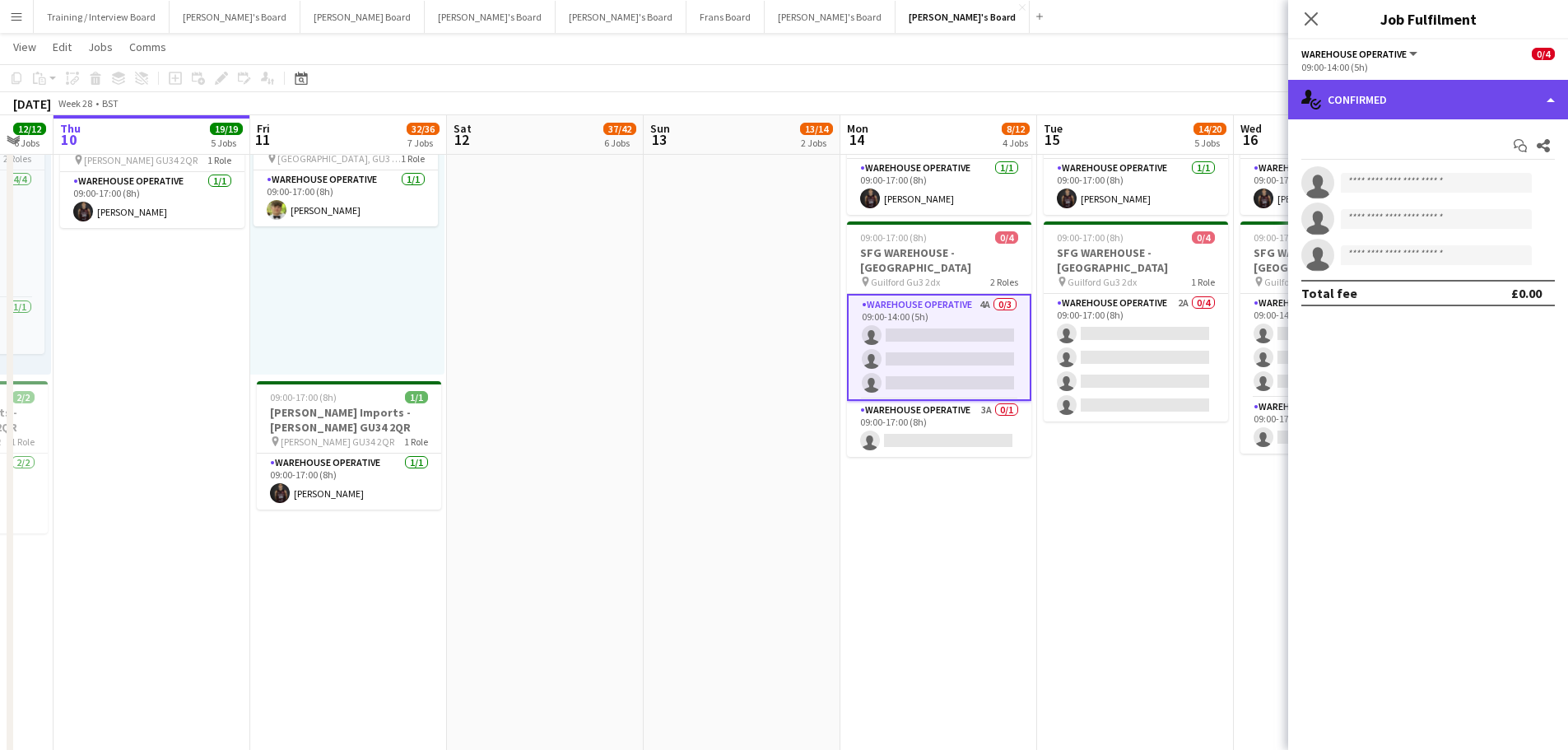 click on "single-neutral-actions-check-2
Confirmed" 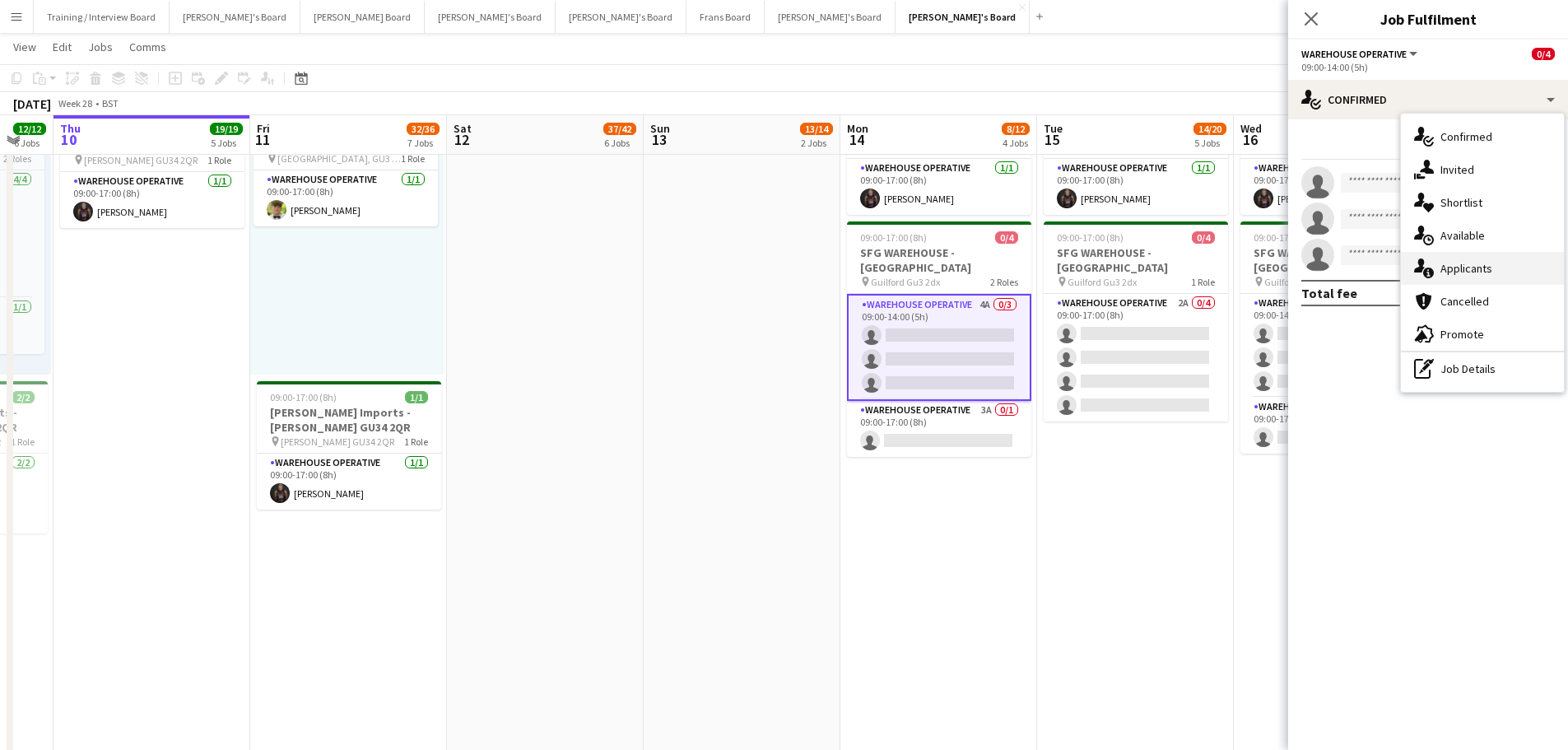 click on "single-neutral-actions-information
Applicants" at bounding box center (1482, 268) 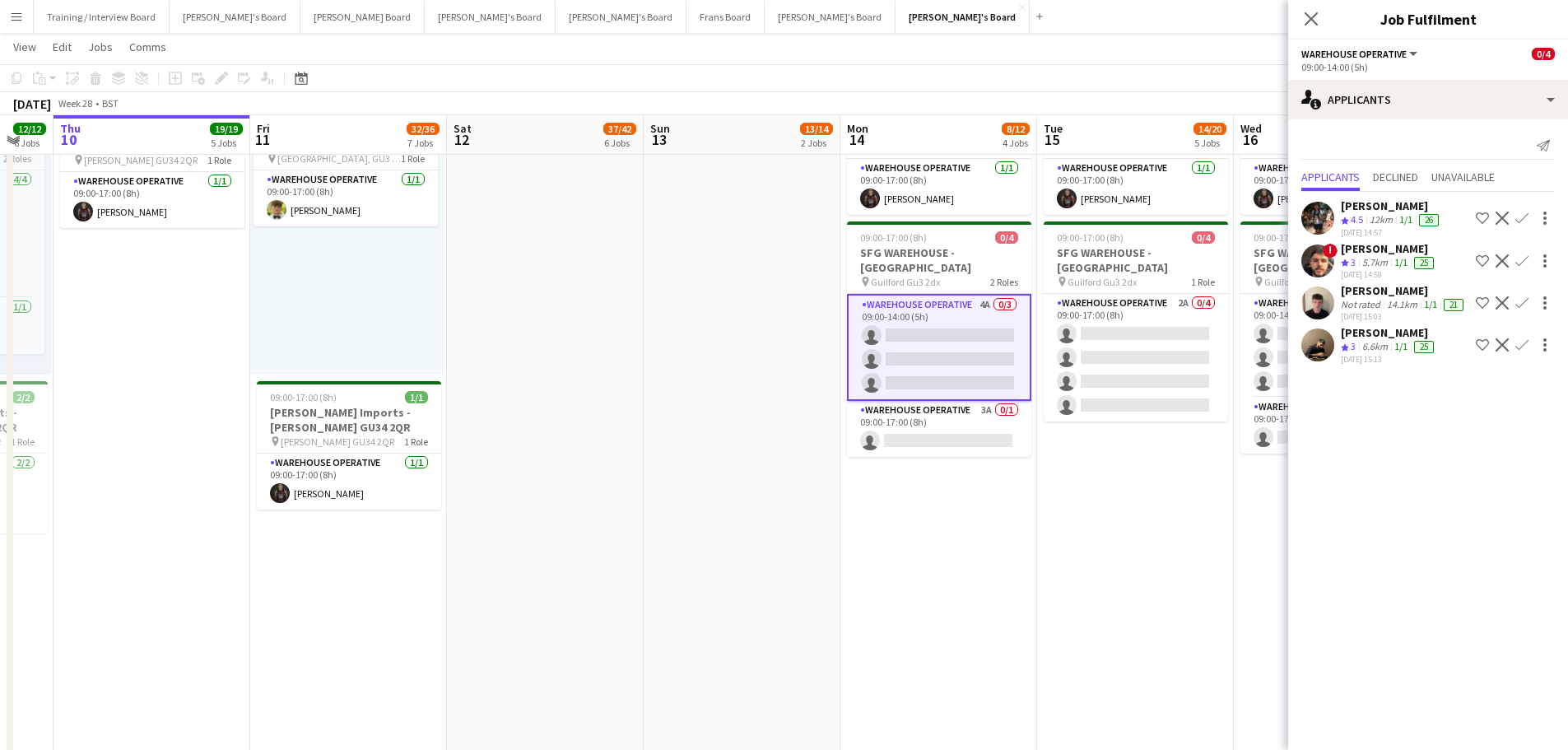 click on "Confirm" at bounding box center (1522, 261) 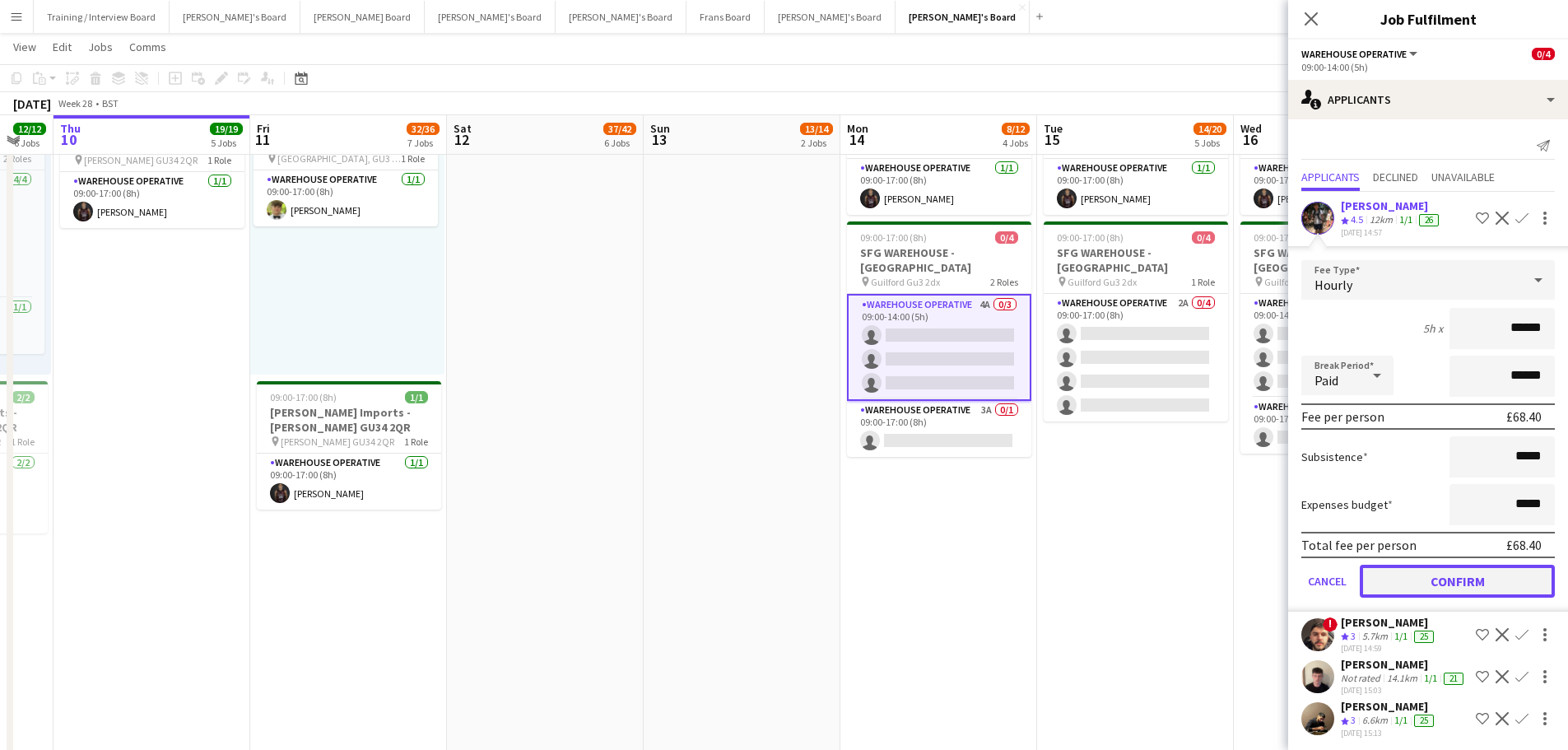 click on "Confirm" 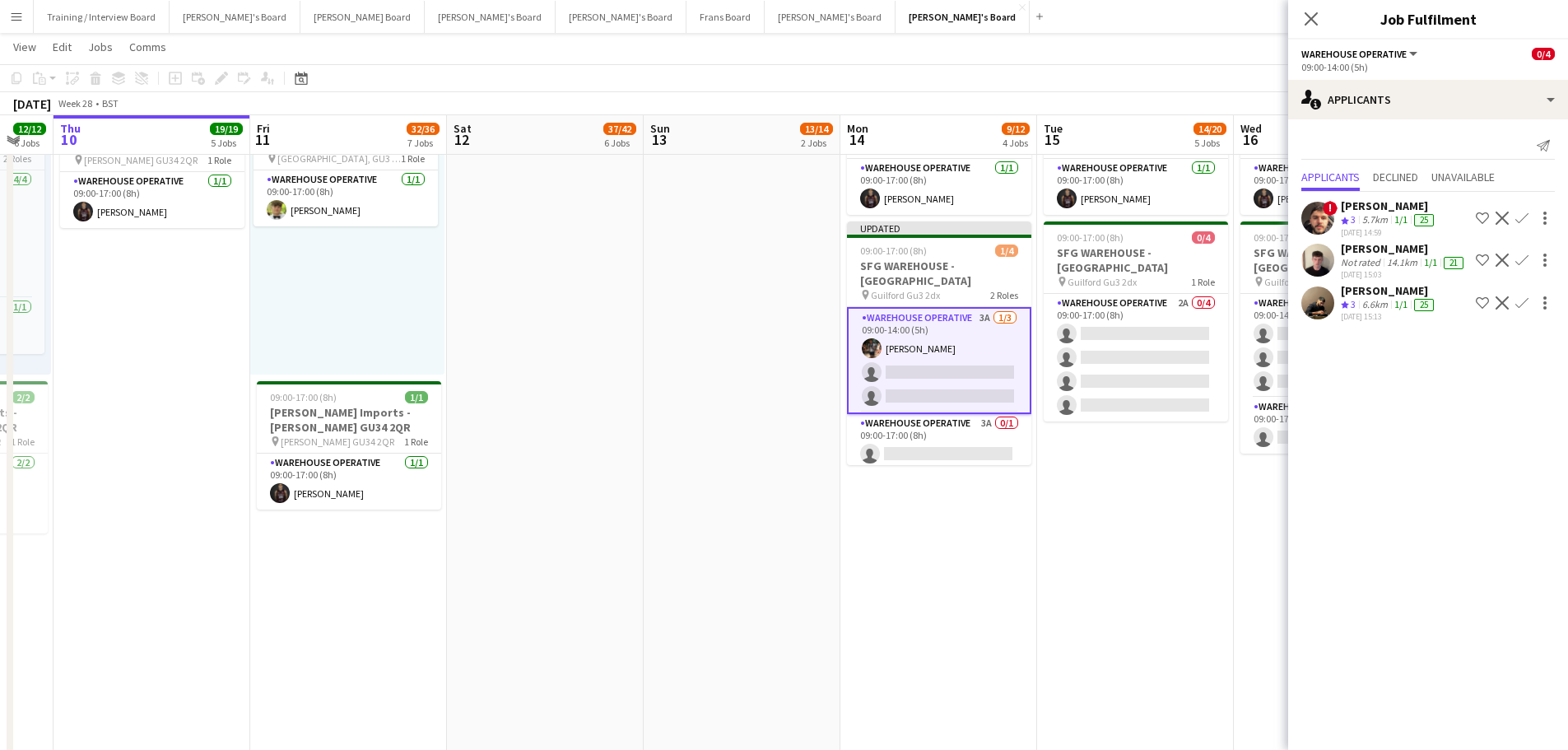 click on "Confirm" at bounding box center (1522, 260) 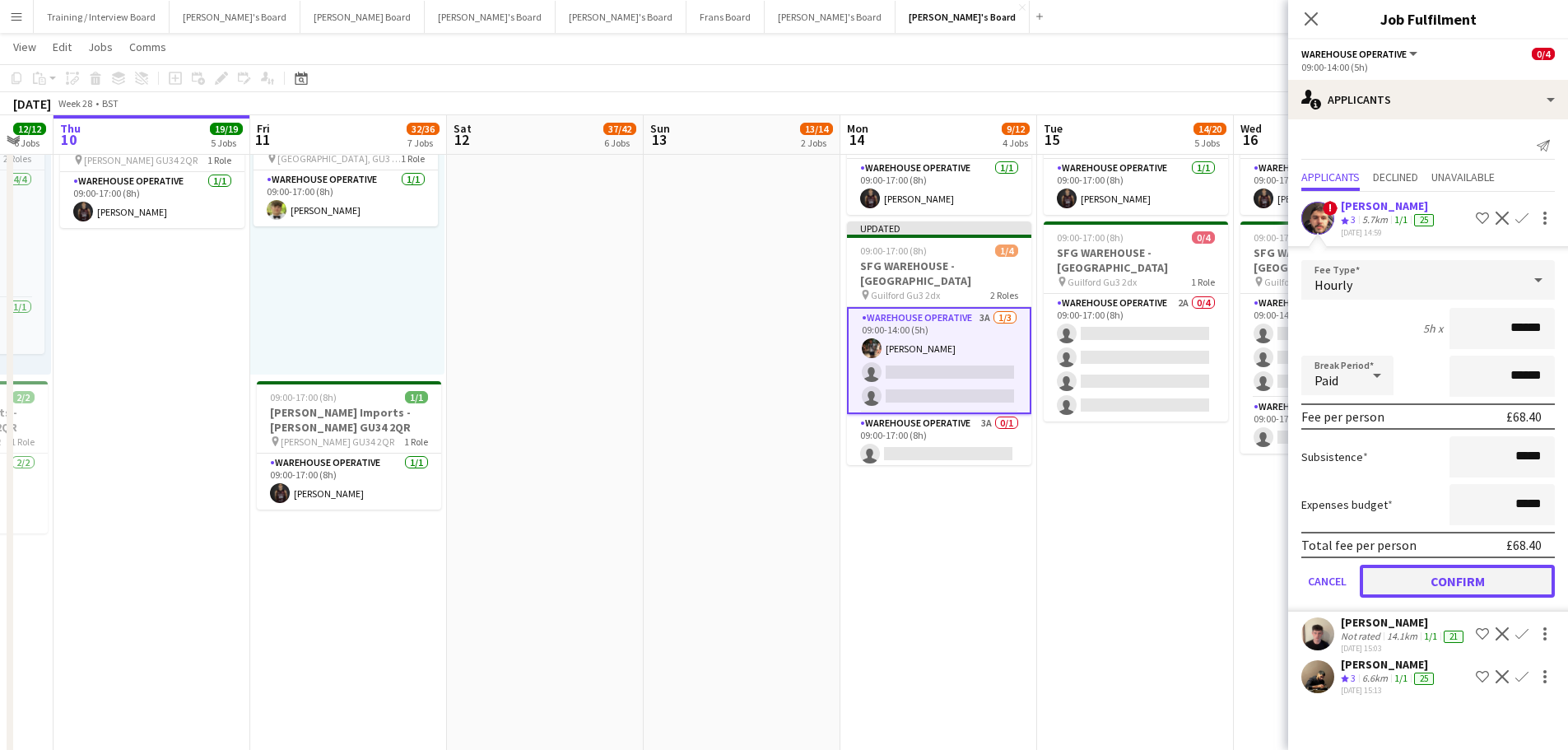 click on "Confirm" 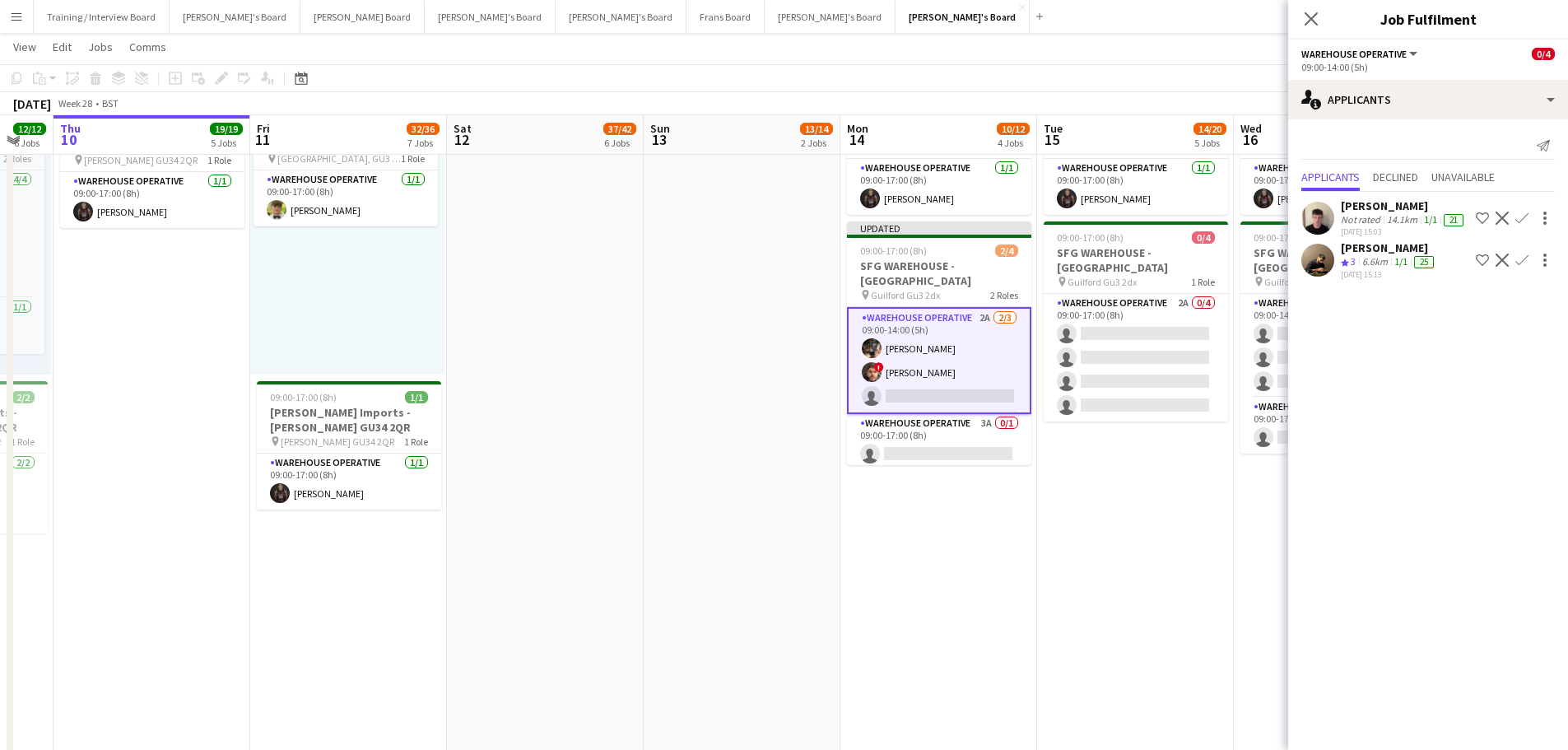 click on "Confirm" at bounding box center [1522, 260] 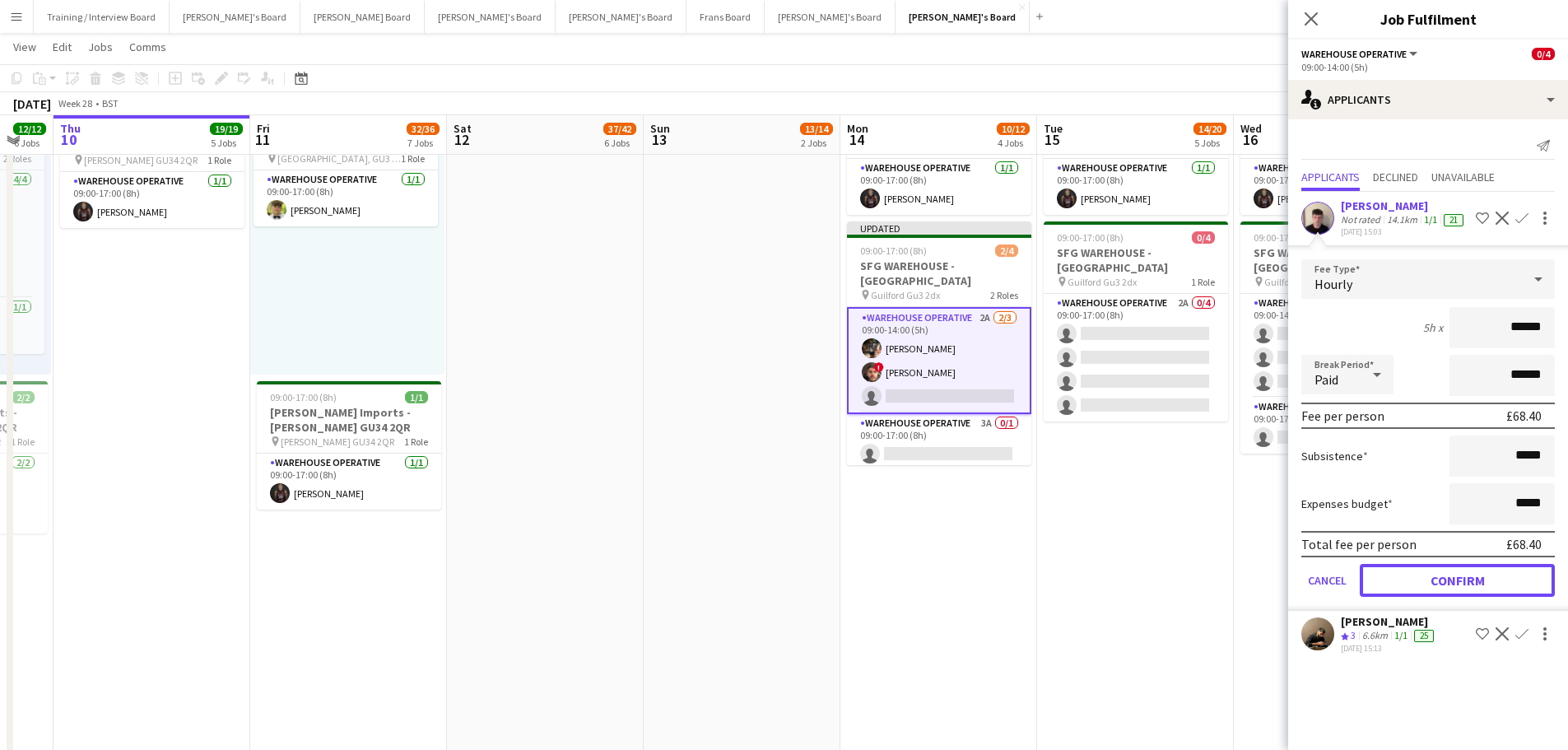 drag, startPoint x: 1439, startPoint y: 582, endPoint x: 1315, endPoint y: 489, distance: 155 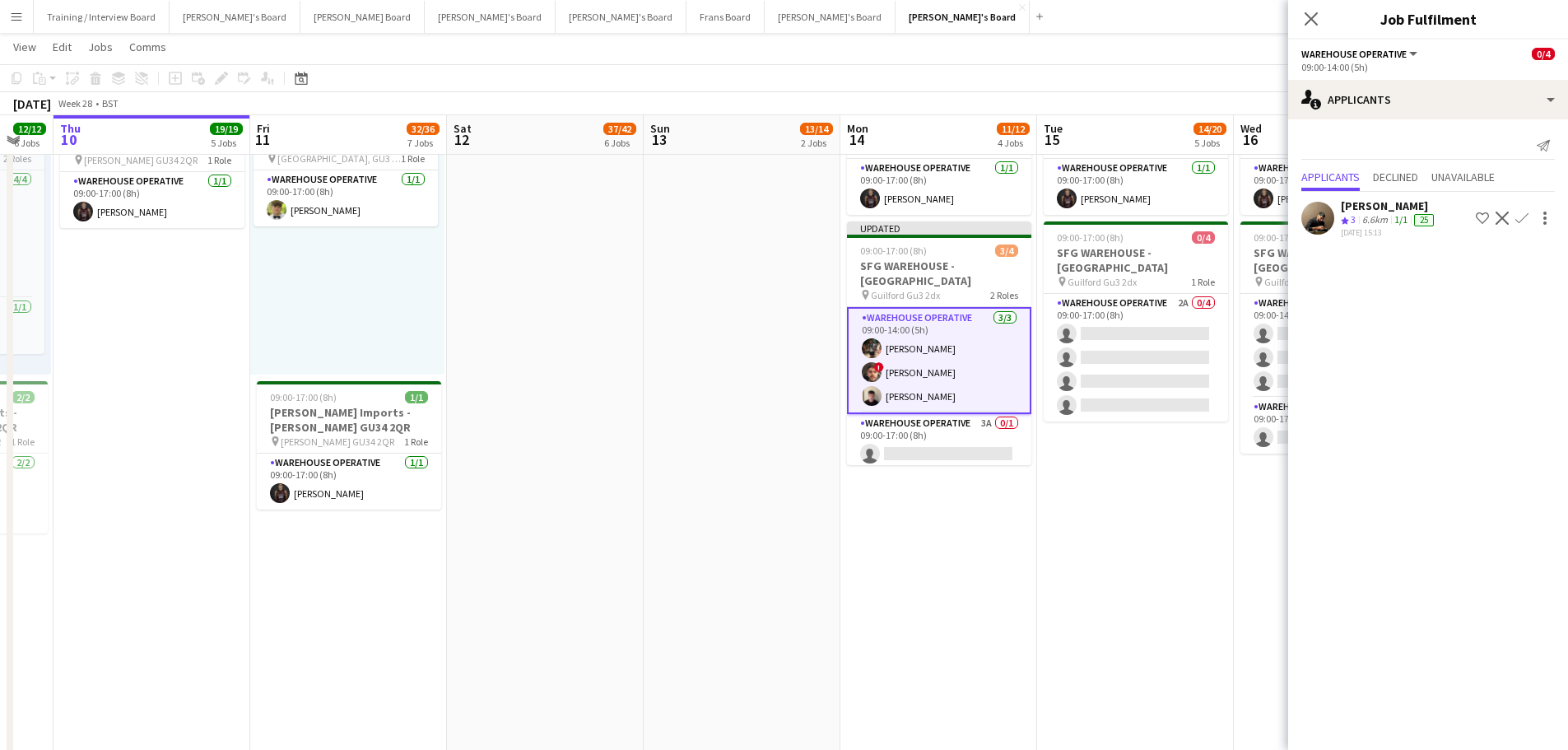 click on "09:00-17:00 (8h)    1/1   Harvey Imports - ALTON GU34 2QR
pin
Alton GU34 2QR   1 Role   Warehouse Operative   1/1   09:00-17:00 (8h)
Tony Idiata Mendez     09:00-17:00 (8h)    0/4   SFG WAREHOUSE - GUILDFORD
pin
Guilford Gu3 2dx   1 Role   Warehouse Operative   2A   0/4   09:00-17:00 (8h)
single-neutral-actions
single-neutral-actions
single-neutral-actions
single-neutral-actions" at bounding box center [1135, 471] 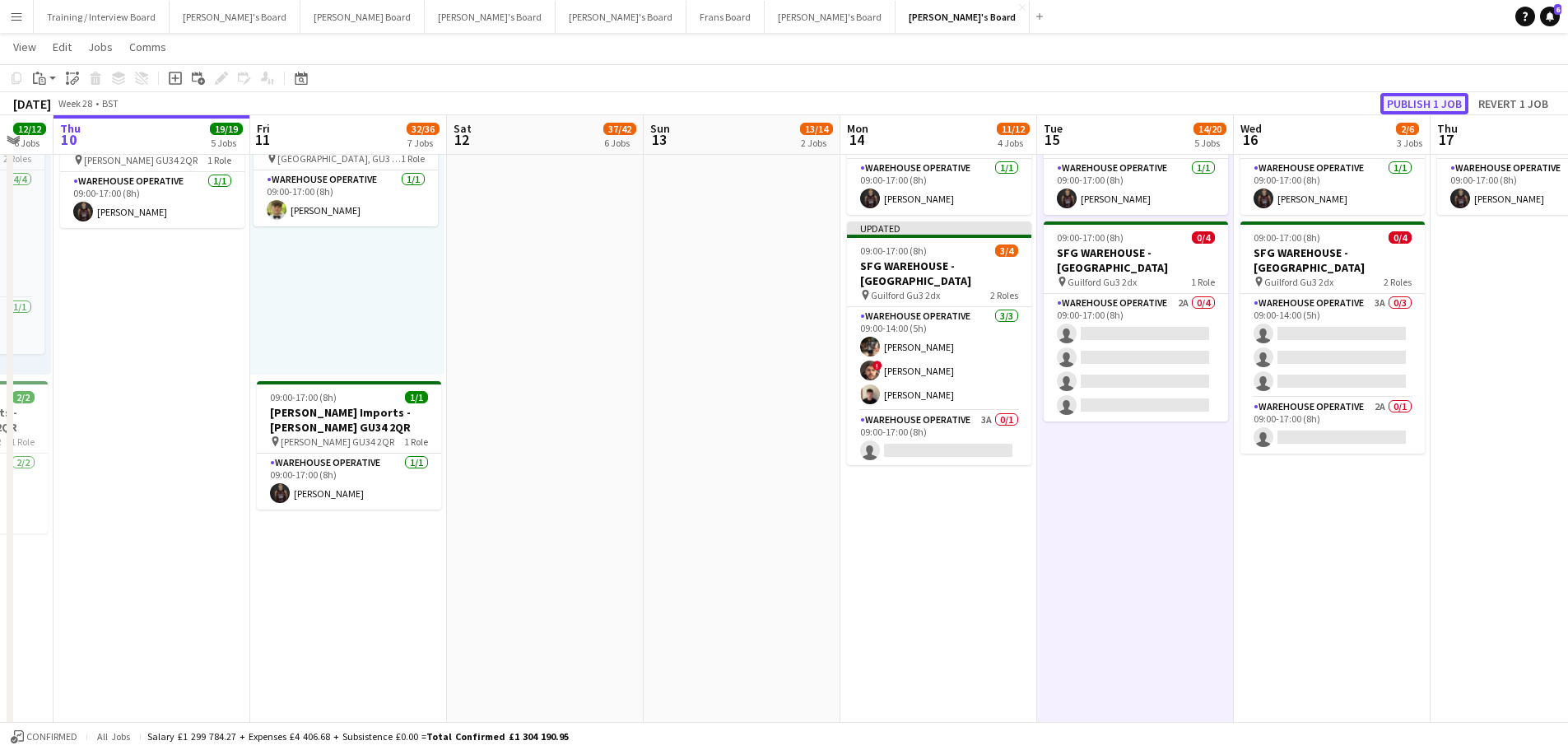 click on "Publish 1 job" 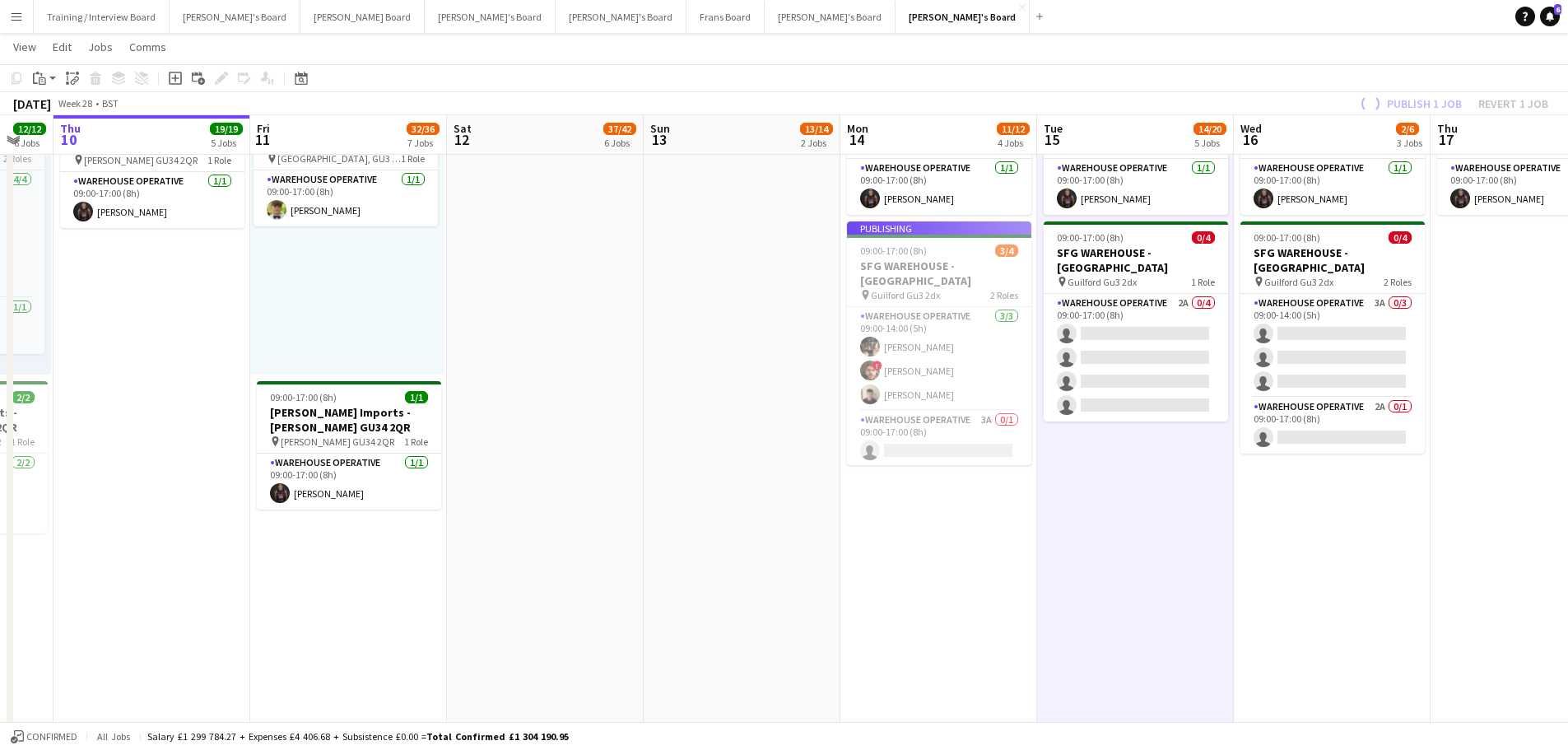 click on "Publishing   09:00-17:00 (8h)    3/4   SFG WAREHOUSE - GUILDFORD
pin
Guilford Gu3 2dx   2 Roles   Warehouse Operative   3/3   09:00-14:00 (5h)
Tom Mckinlay ! Christopher Waters Jonathan Gilbert  Warehouse Operative   3A   0/1   09:00-17:00 (8h)
single-neutral-actions" at bounding box center [939, 343] 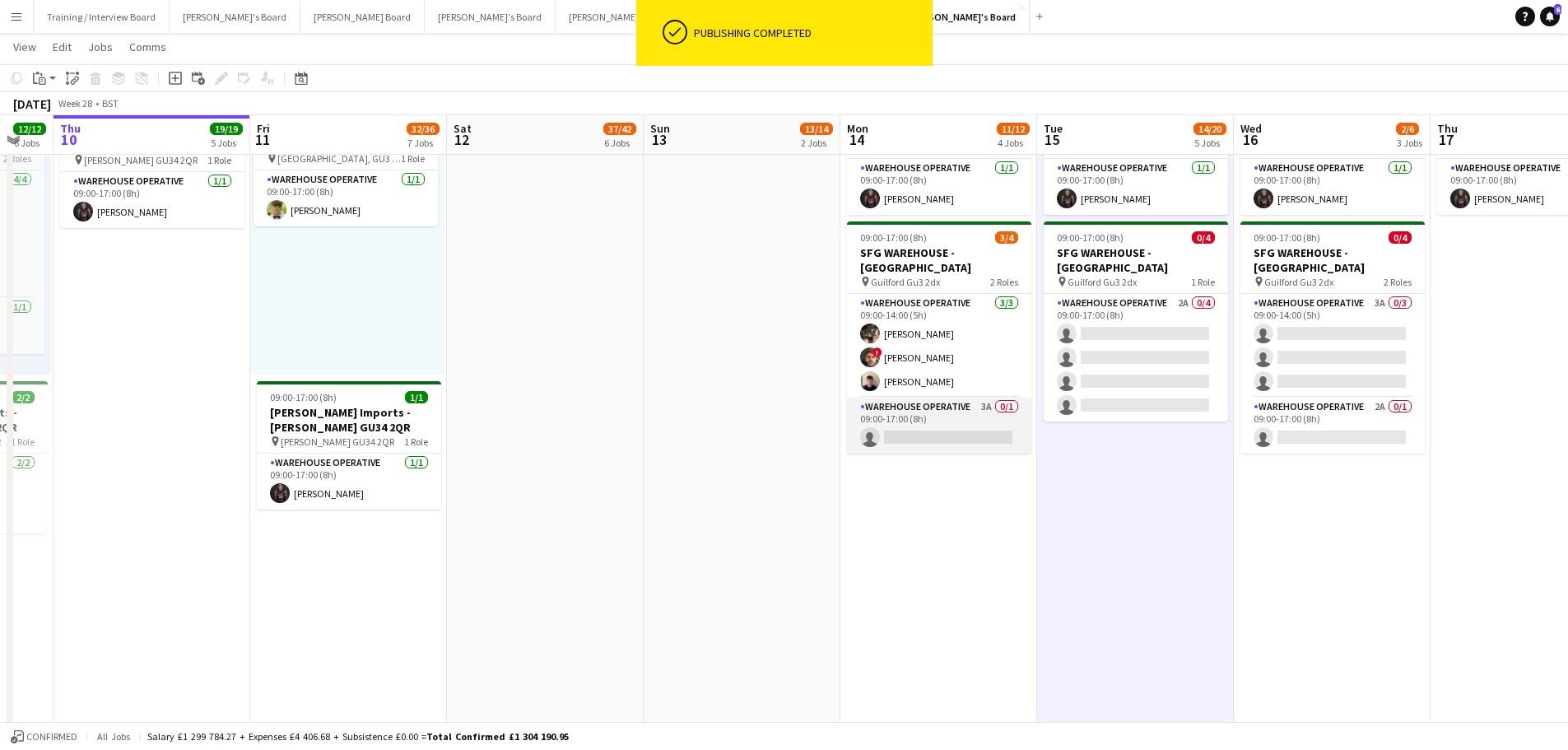 click on "Warehouse Operative   3A   0/1   09:00-17:00 (8h)
single-neutral-actions" at bounding box center [939, 426] 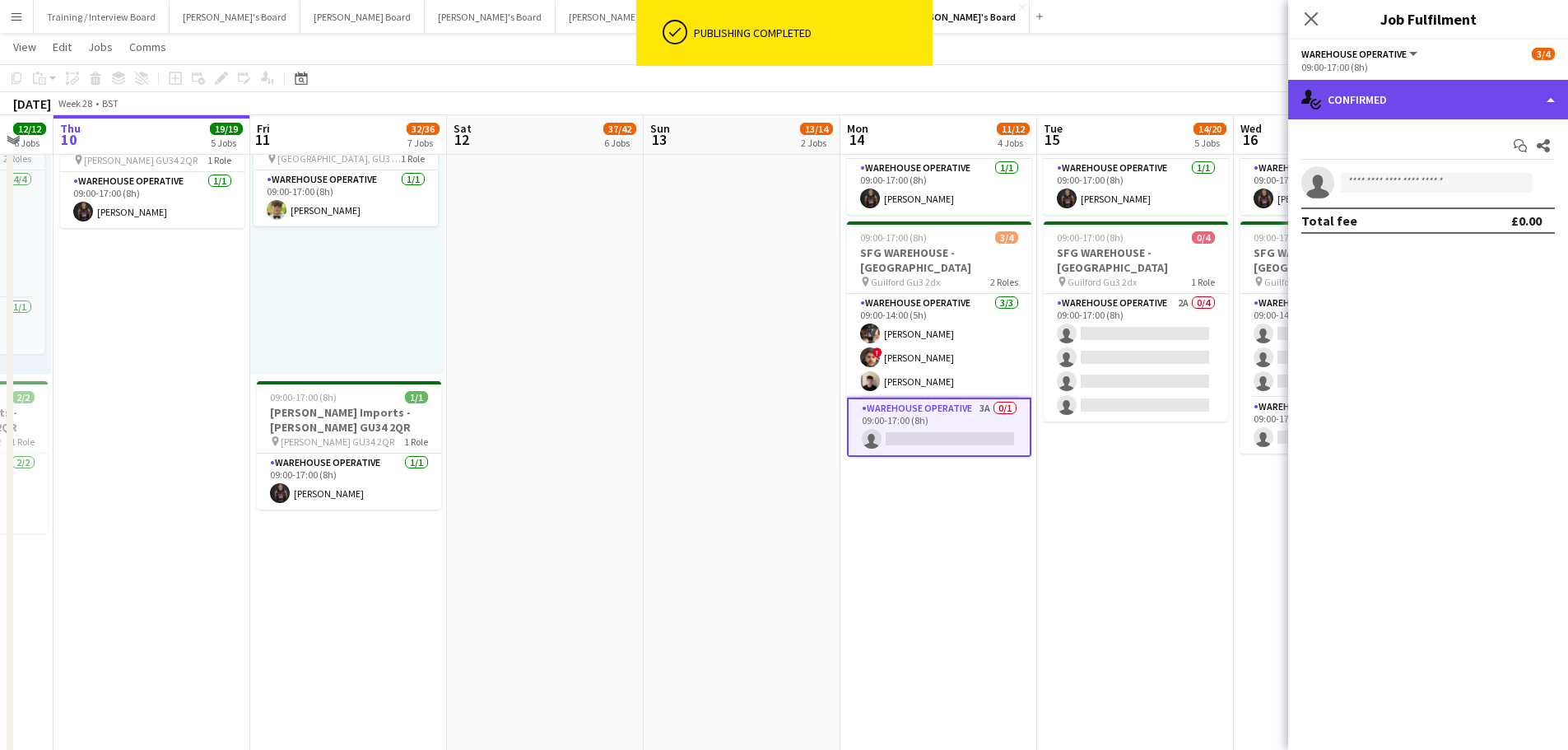 click on "single-neutral-actions-check-2
Confirmed" 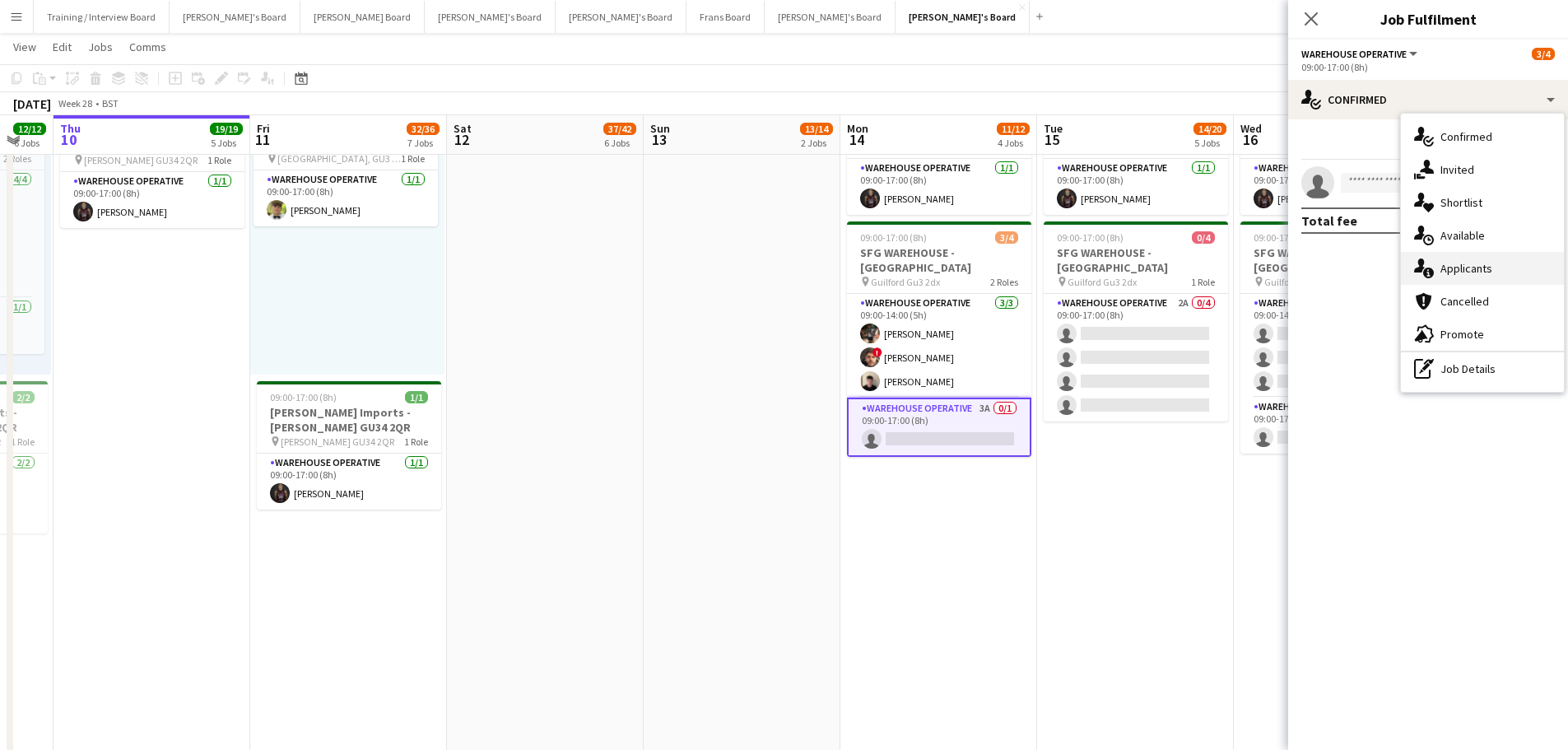 click on "single-neutral-actions-information
Applicants" at bounding box center (1482, 268) 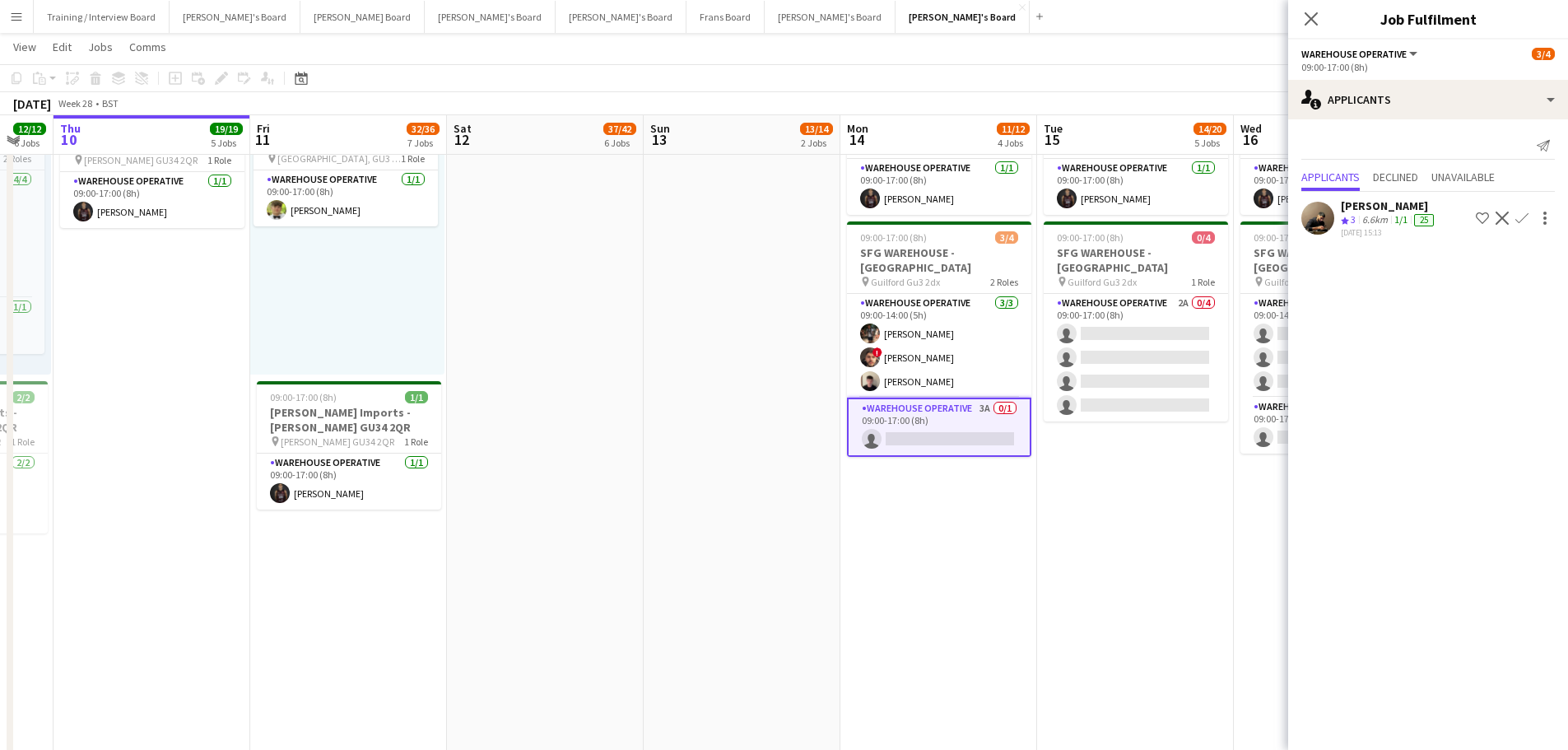 click on "Confirm" 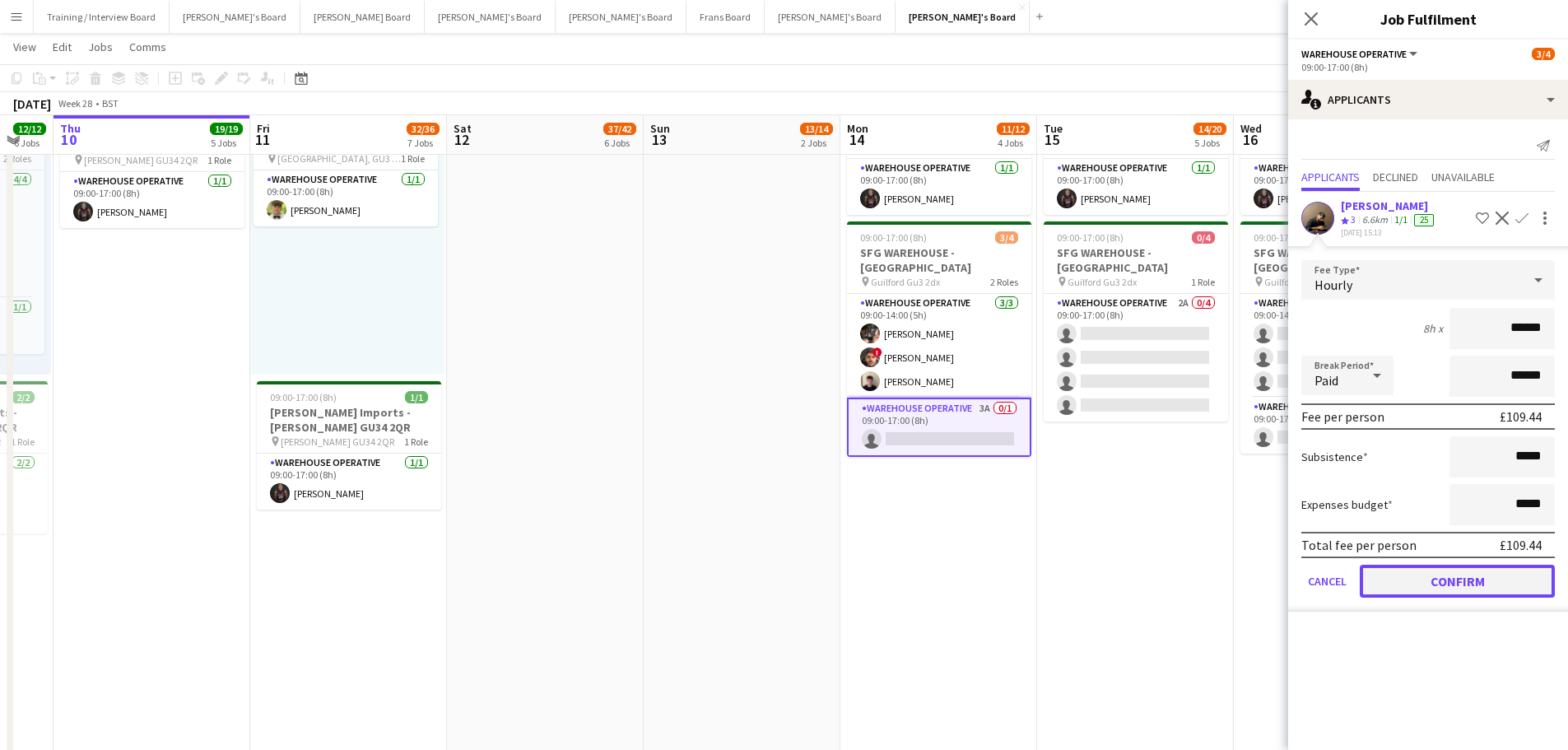 click on "Confirm" 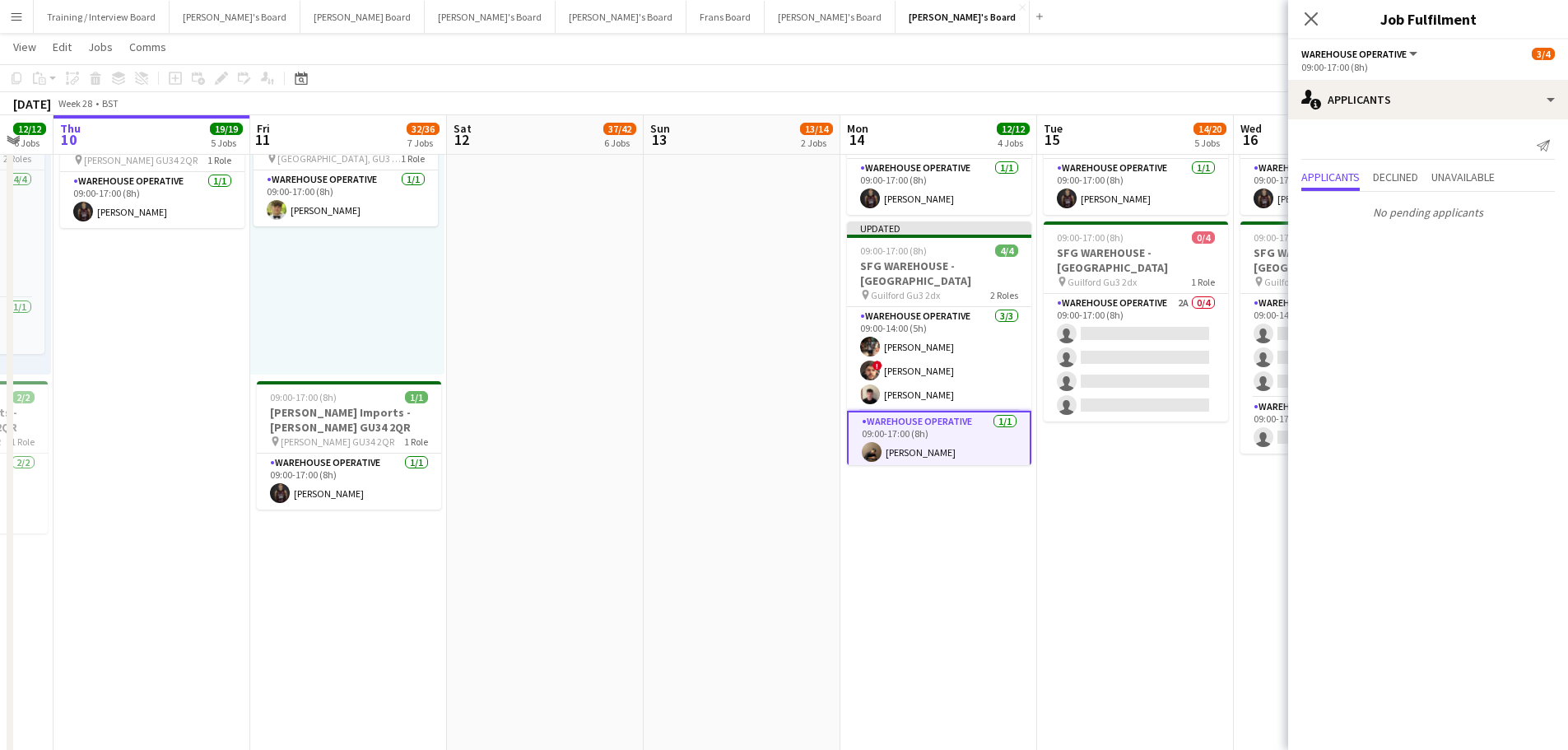 click on "09:00-17:00 (8h)    1/1   Harvey Imports - ALTON GU34 2QR
pin
Alton GU34 2QR   1 Role   Warehouse Operative   1/1   09:00-17:00 (8h)
Tony Idiata Mendez     09:00-17:00 (8h)    0/4   SFG WAREHOUSE - GUILDFORD
pin
Guilford Gu3 2dx   1 Role   Warehouse Operative   2A   0/4   09:00-17:00 (8h)
single-neutral-actions
single-neutral-actions
single-neutral-actions
single-neutral-actions" at bounding box center (1135, 471) 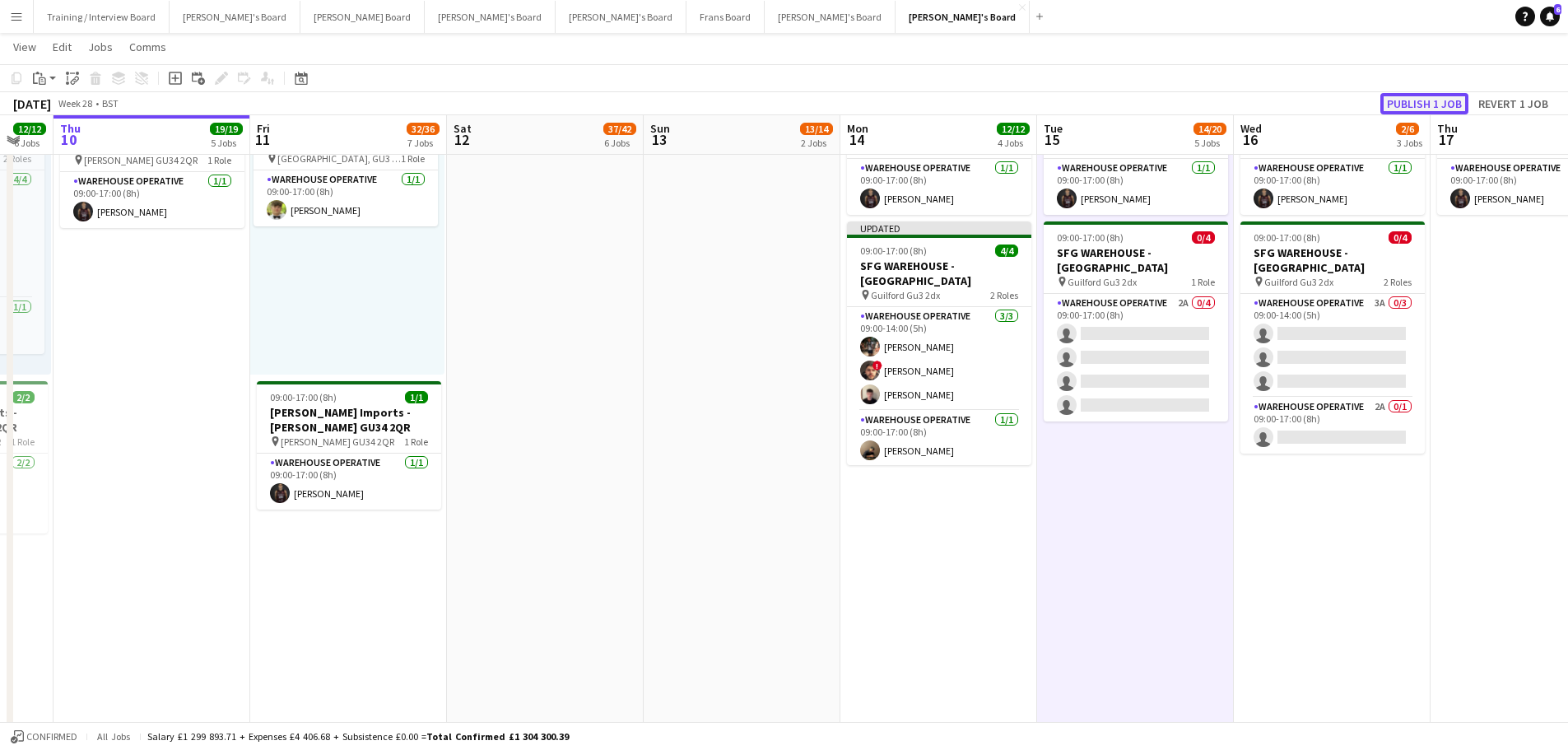 click on "Publish 1 job" 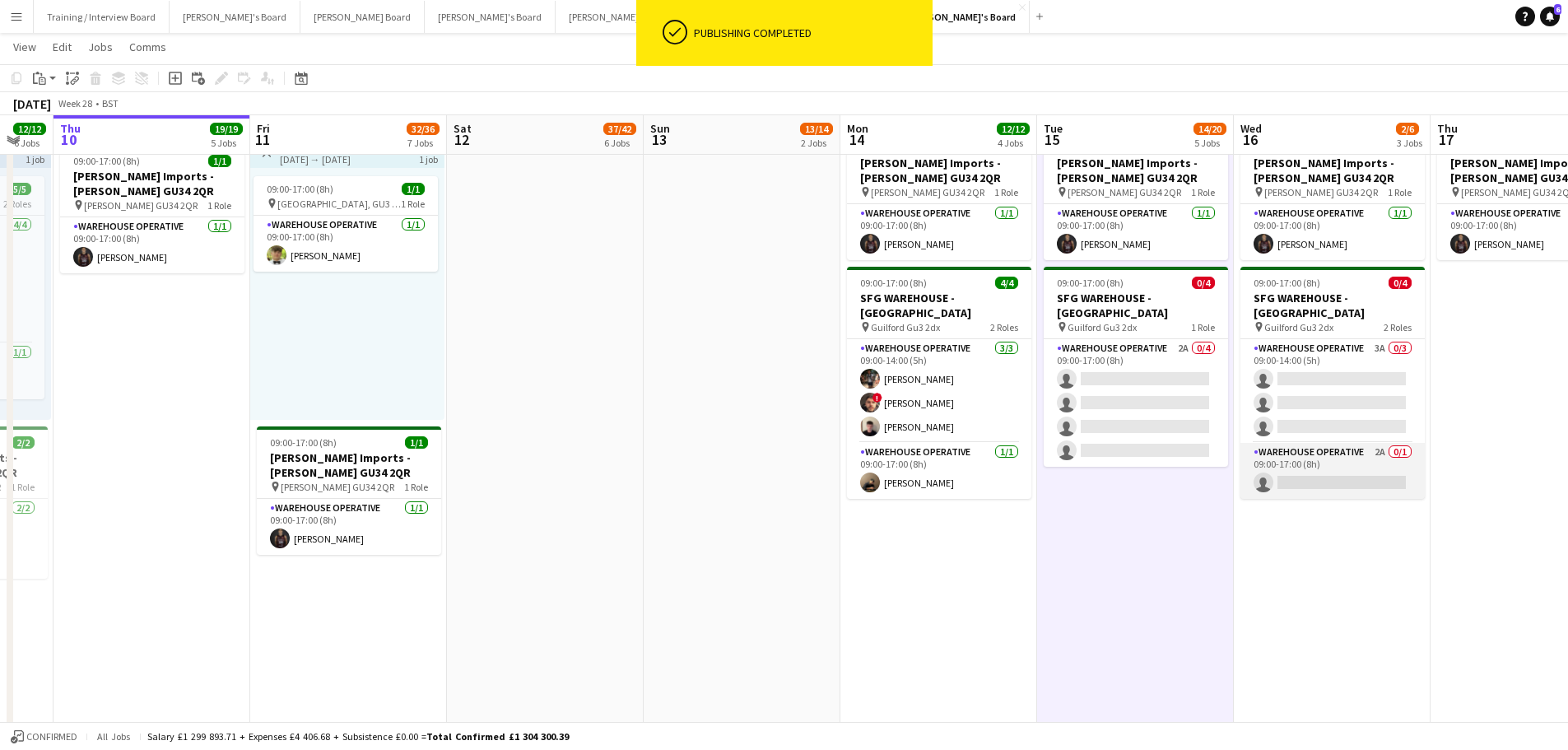scroll, scrollTop: 2305, scrollLeft: 0, axis: vertical 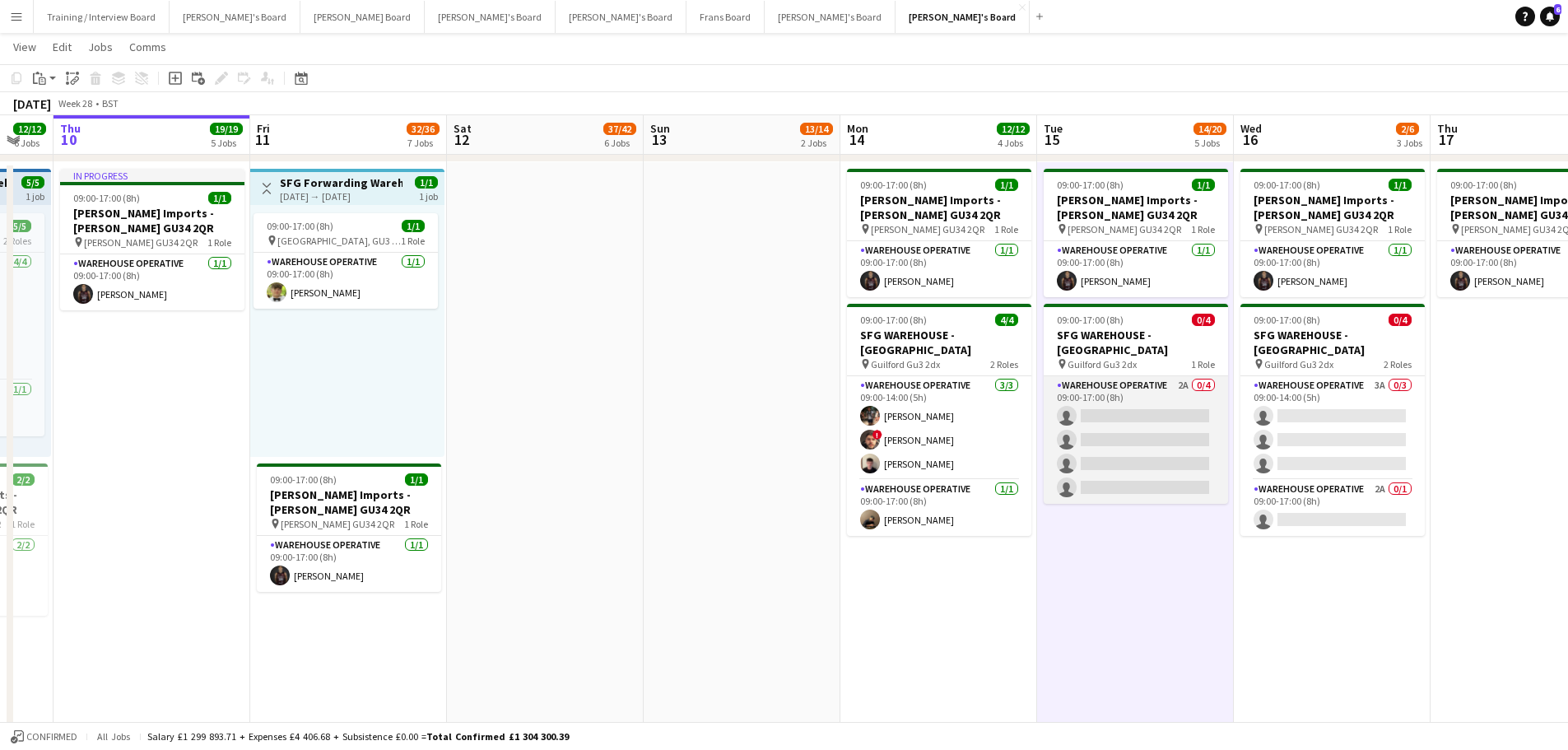 click on "Warehouse Operative   2A   0/4   09:00-17:00 (8h)
single-neutral-actions
single-neutral-actions
single-neutral-actions
single-neutral-actions" at bounding box center [1136, 440] 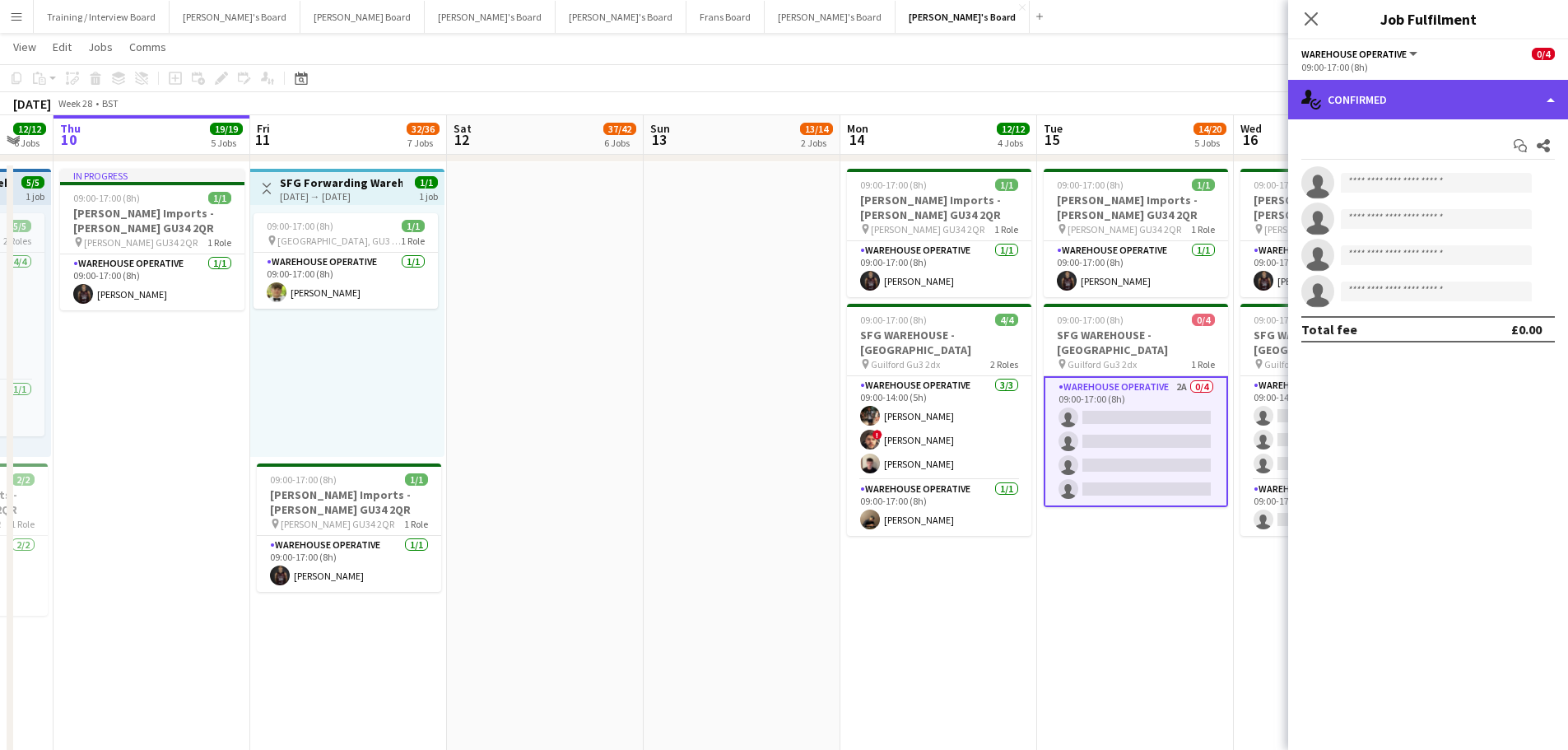click on "single-neutral-actions-check-2
Confirmed" 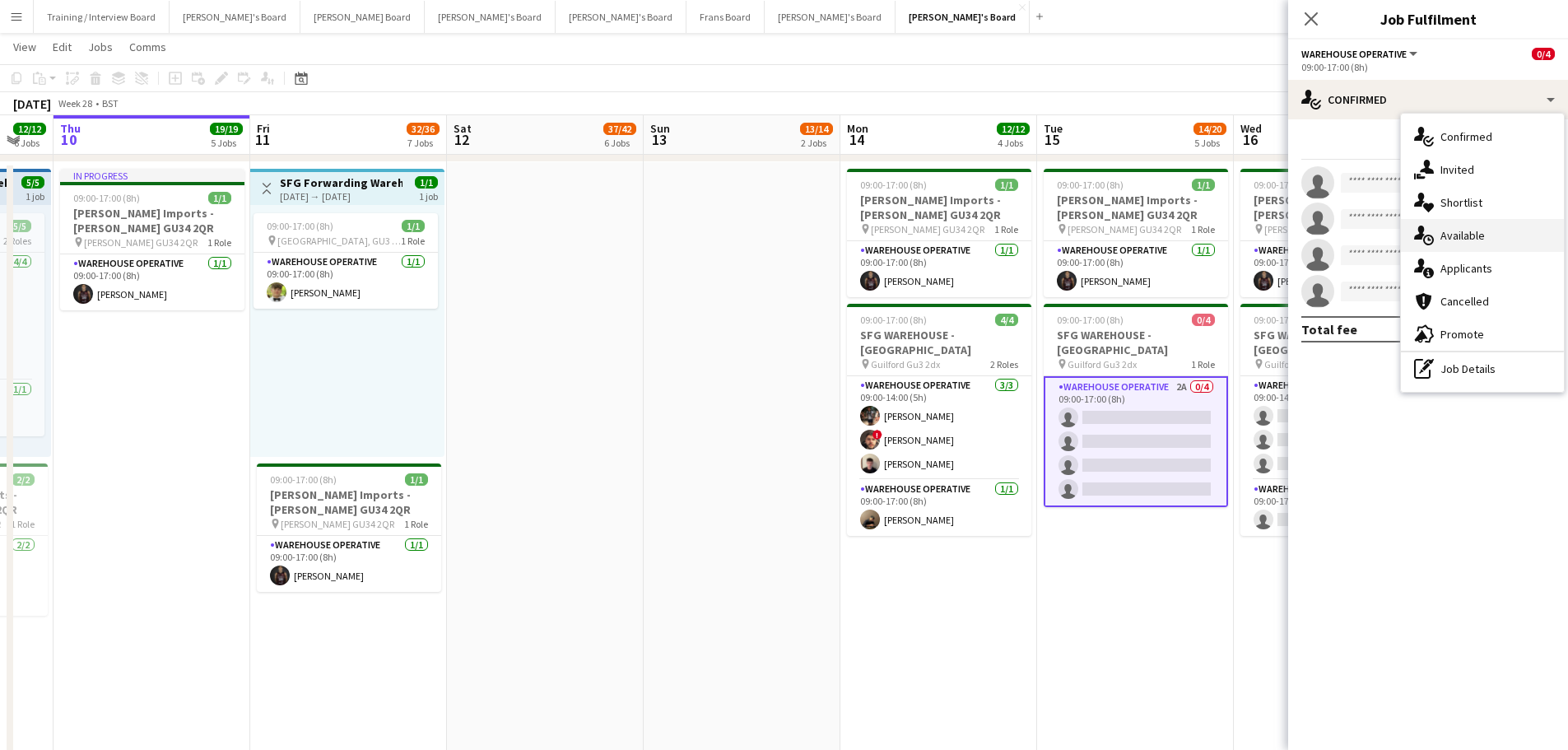 click on "single-neutral-actions-upload
Available" at bounding box center [1482, 235] 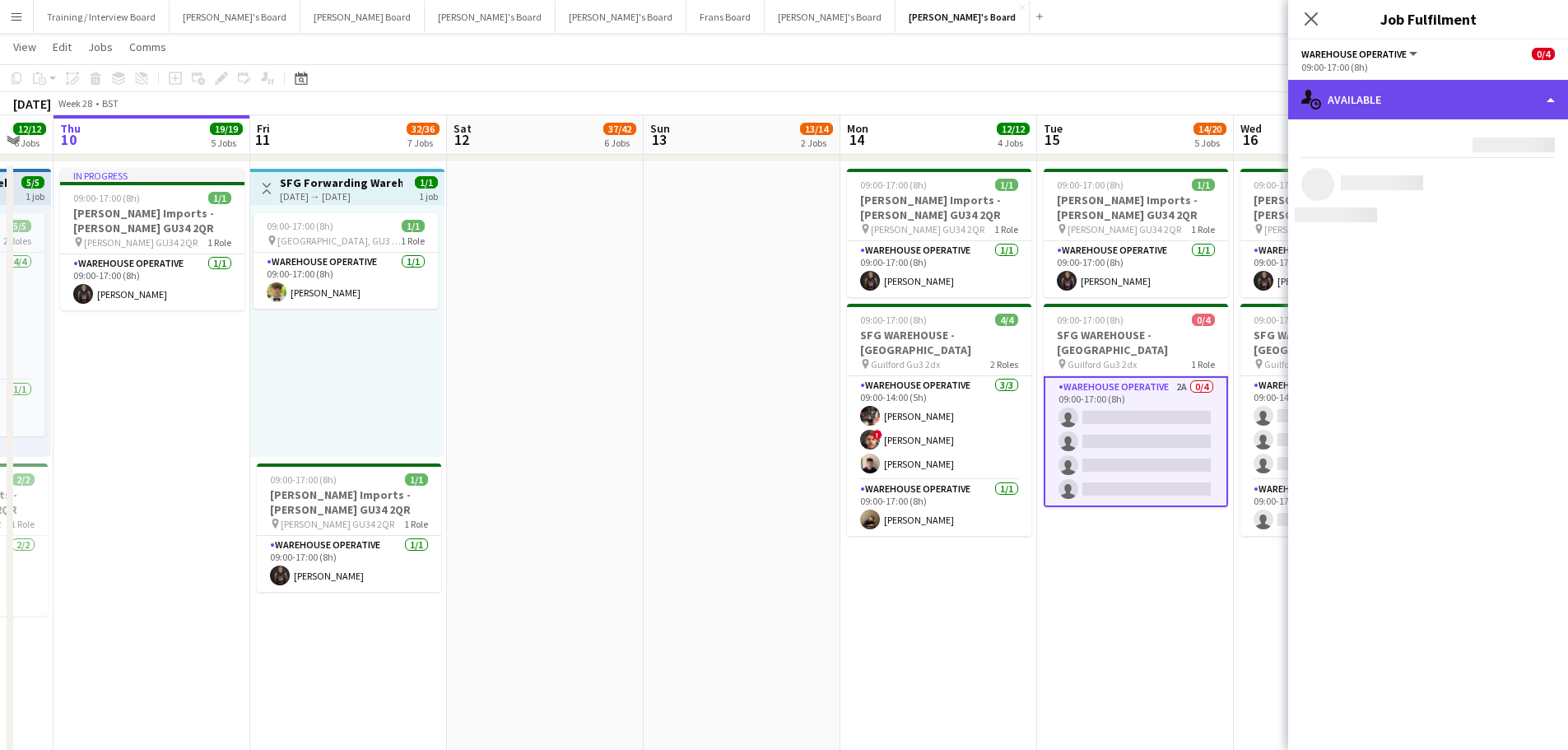 click on "single-neutral-actions-upload
Available" 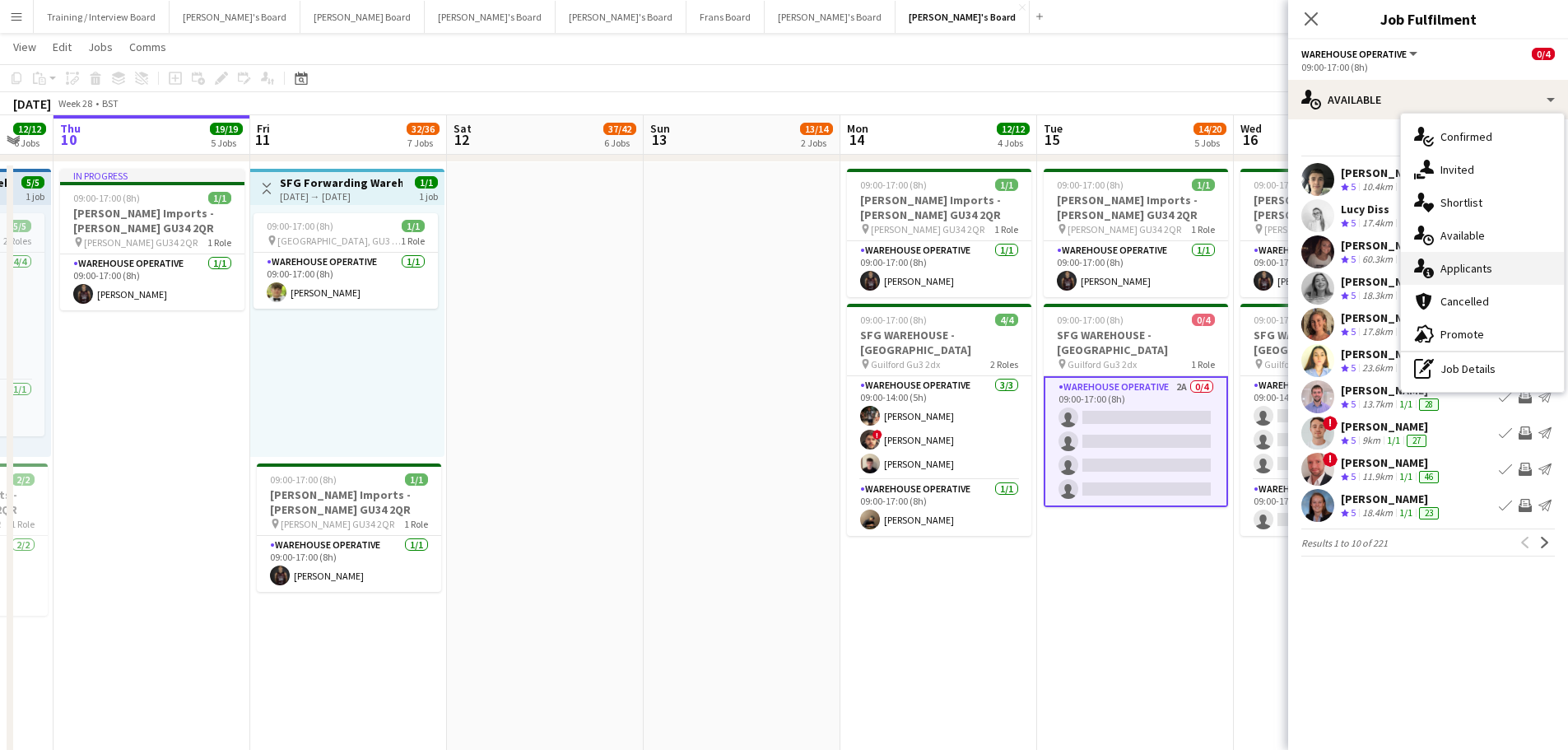 click on "single-neutral-actions-information
Applicants" at bounding box center [1482, 268] 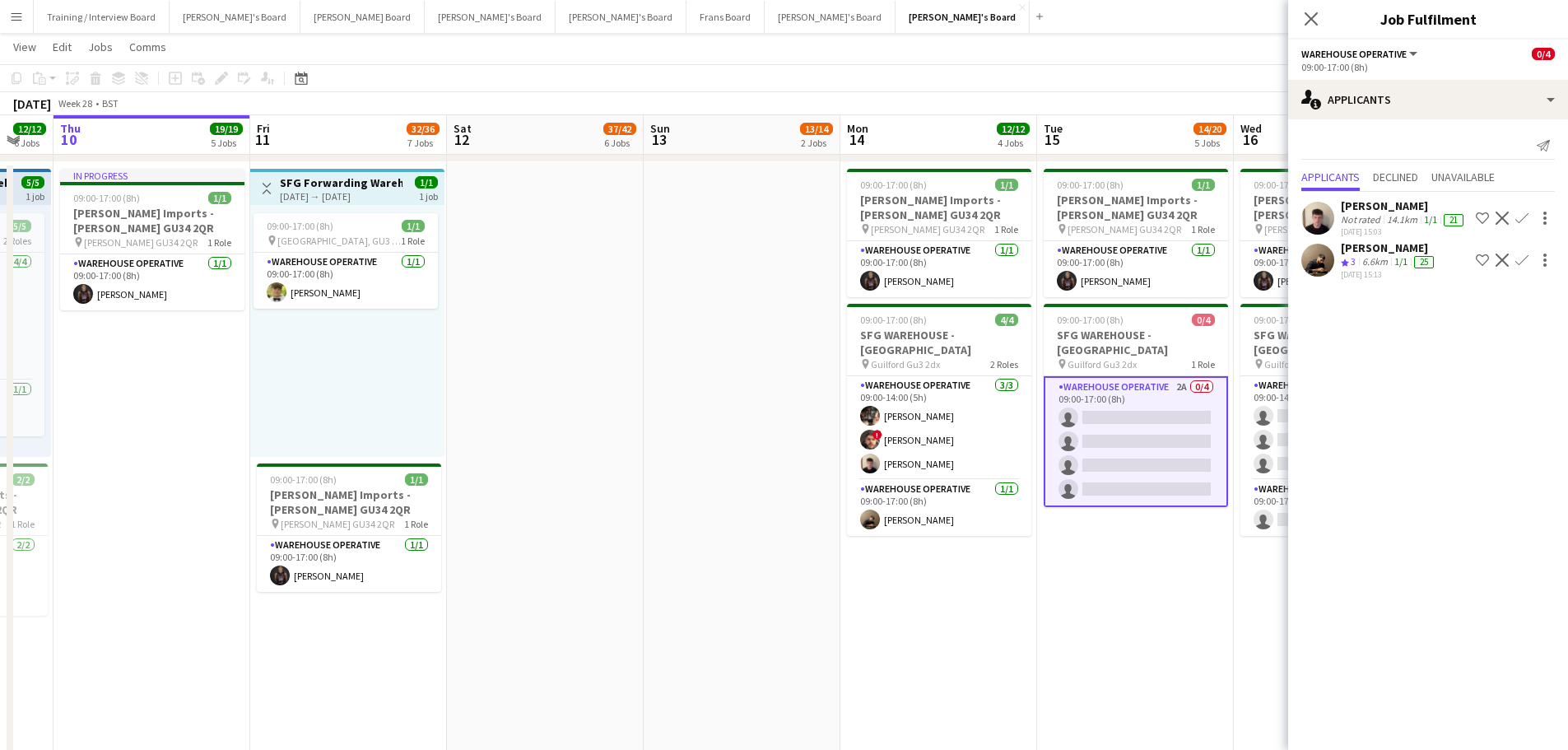 click on "Confirm" at bounding box center [1522, 260] 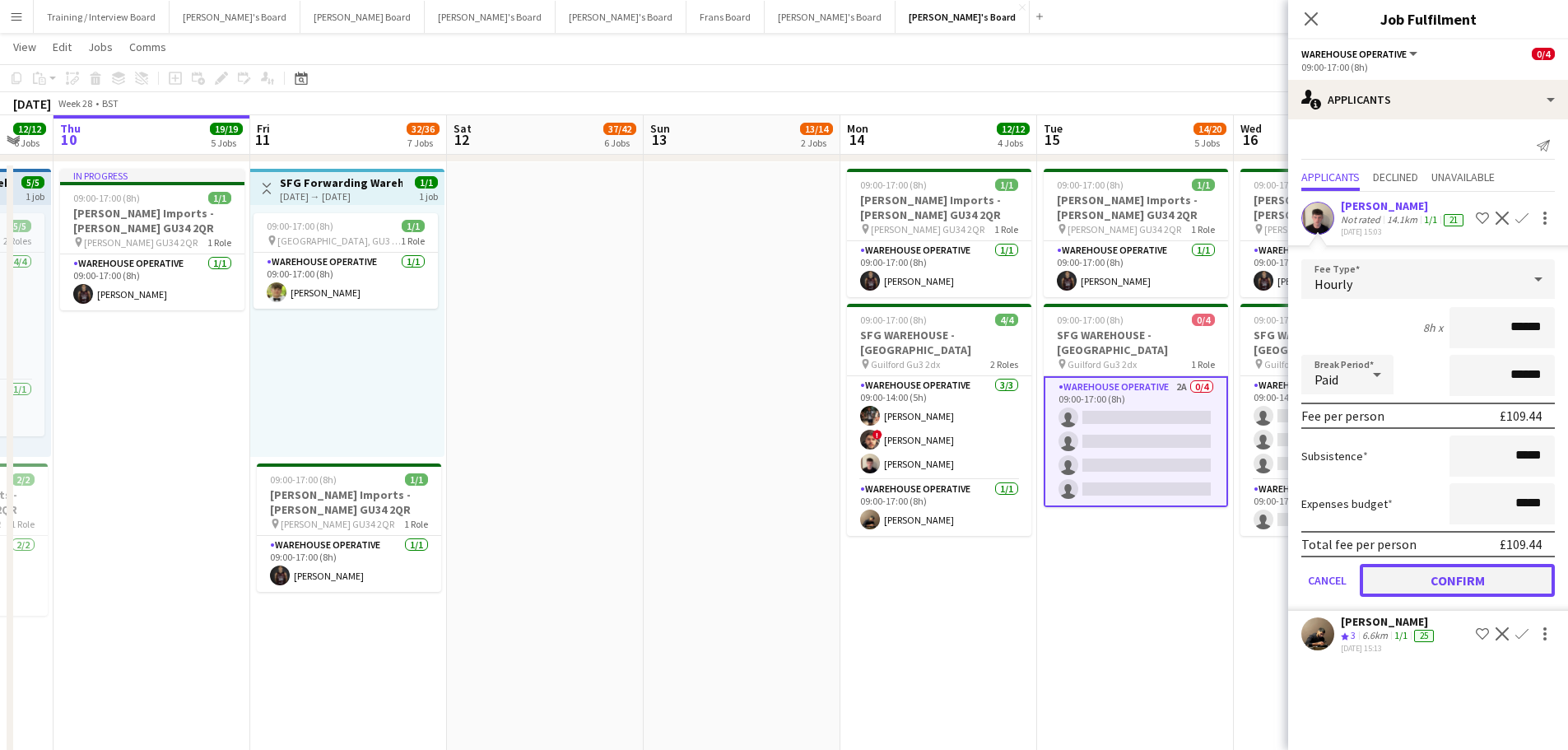 click on "Confirm" 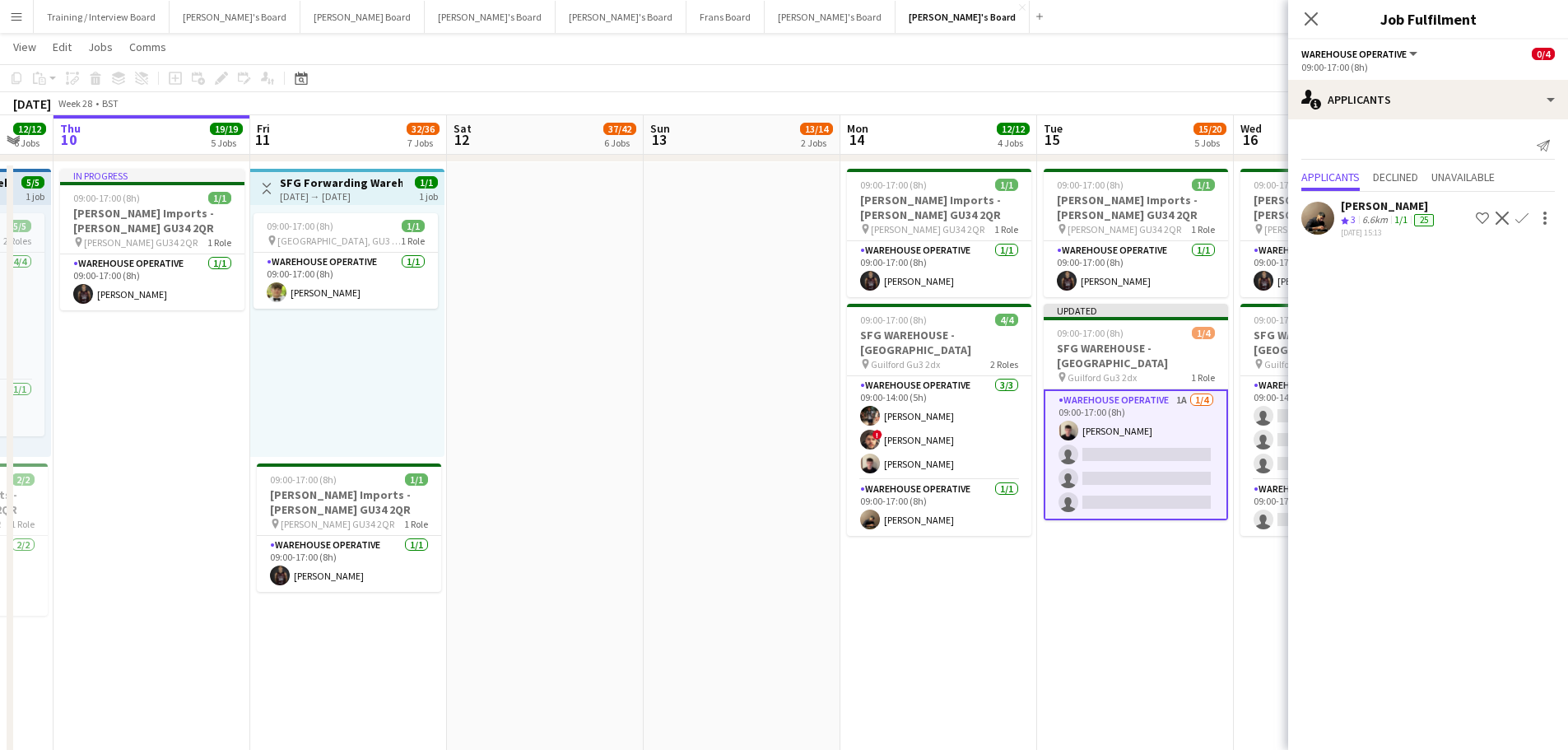 click on "Confirm" 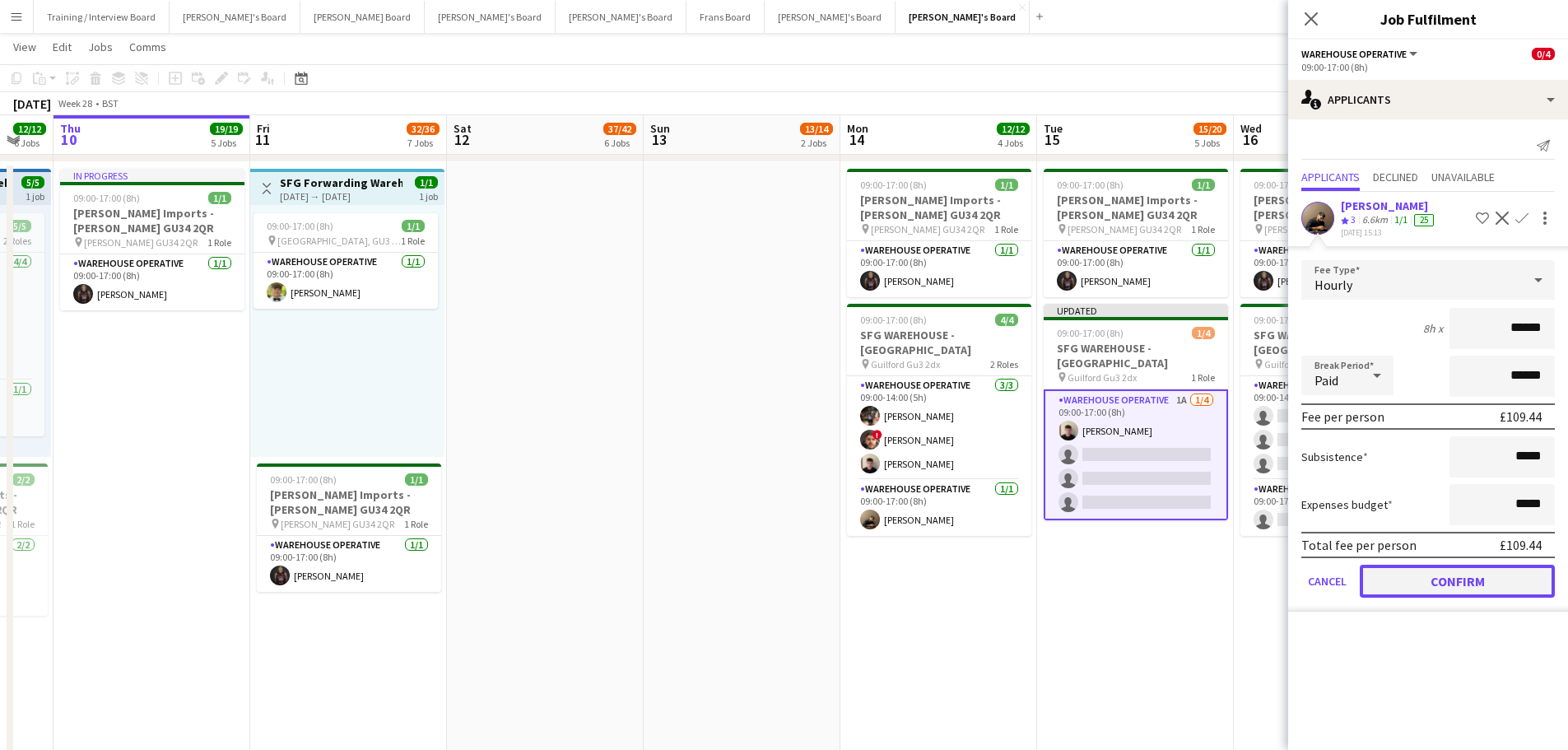 click on "Confirm" 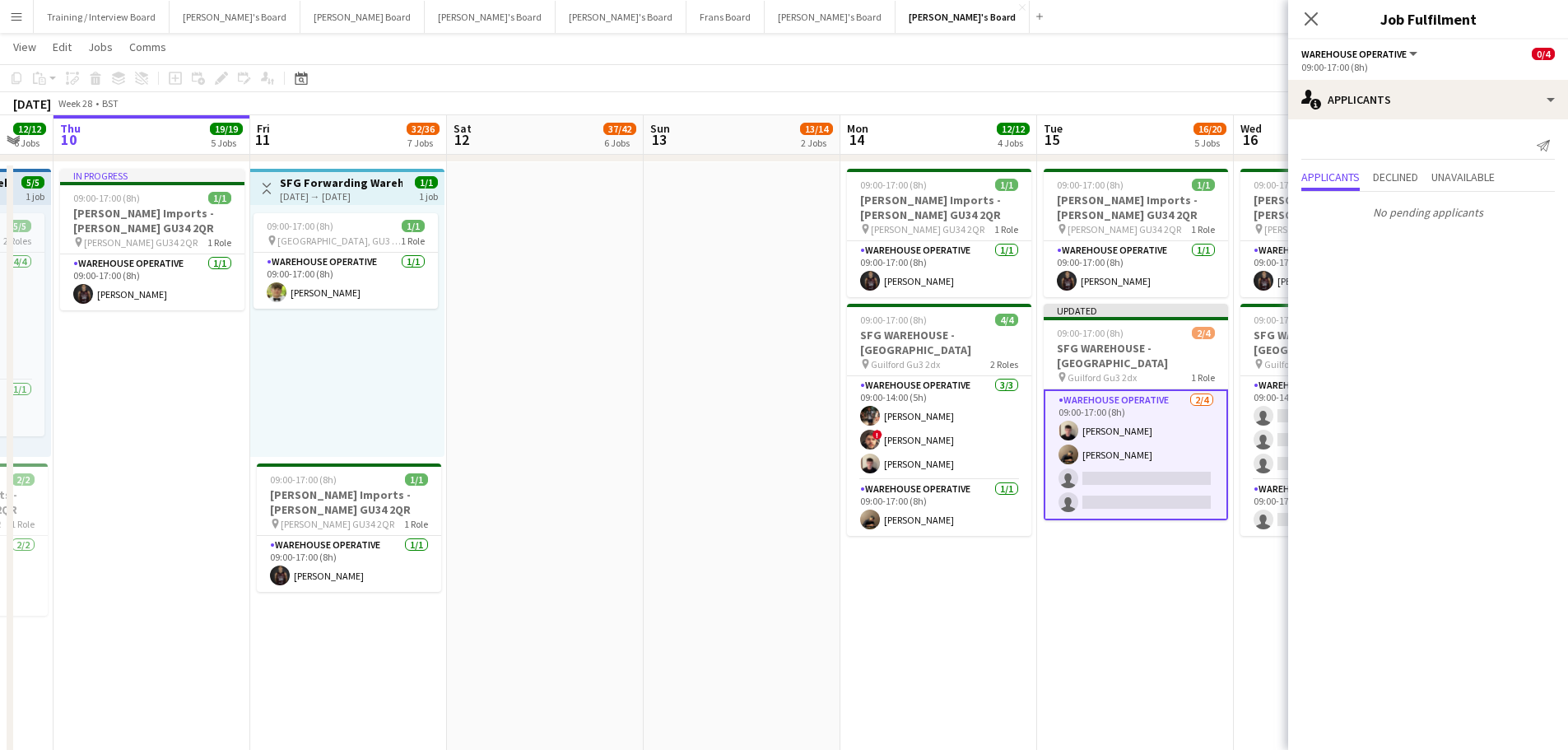 click on "09:00-17:00 (8h)    1/1   Harvey Imports - ALTON GU34 2QR
pin
Alton GU34 2QR   1 Role   Warehouse Operative   1/1   09:00-17:00 (8h)
Tony Idiata Mendez  Updated   09:00-17:00 (8h)    2/4   SFG WAREHOUSE - GUILDFORD
pin
Guilford Gu3 2dx   1 Role   Warehouse Operative   2/4   09:00-17:00 (8h)
Jonathan Gilbert Amin Saxena
single-neutral-actions
single-neutral-actions" at bounding box center [1135, 553] 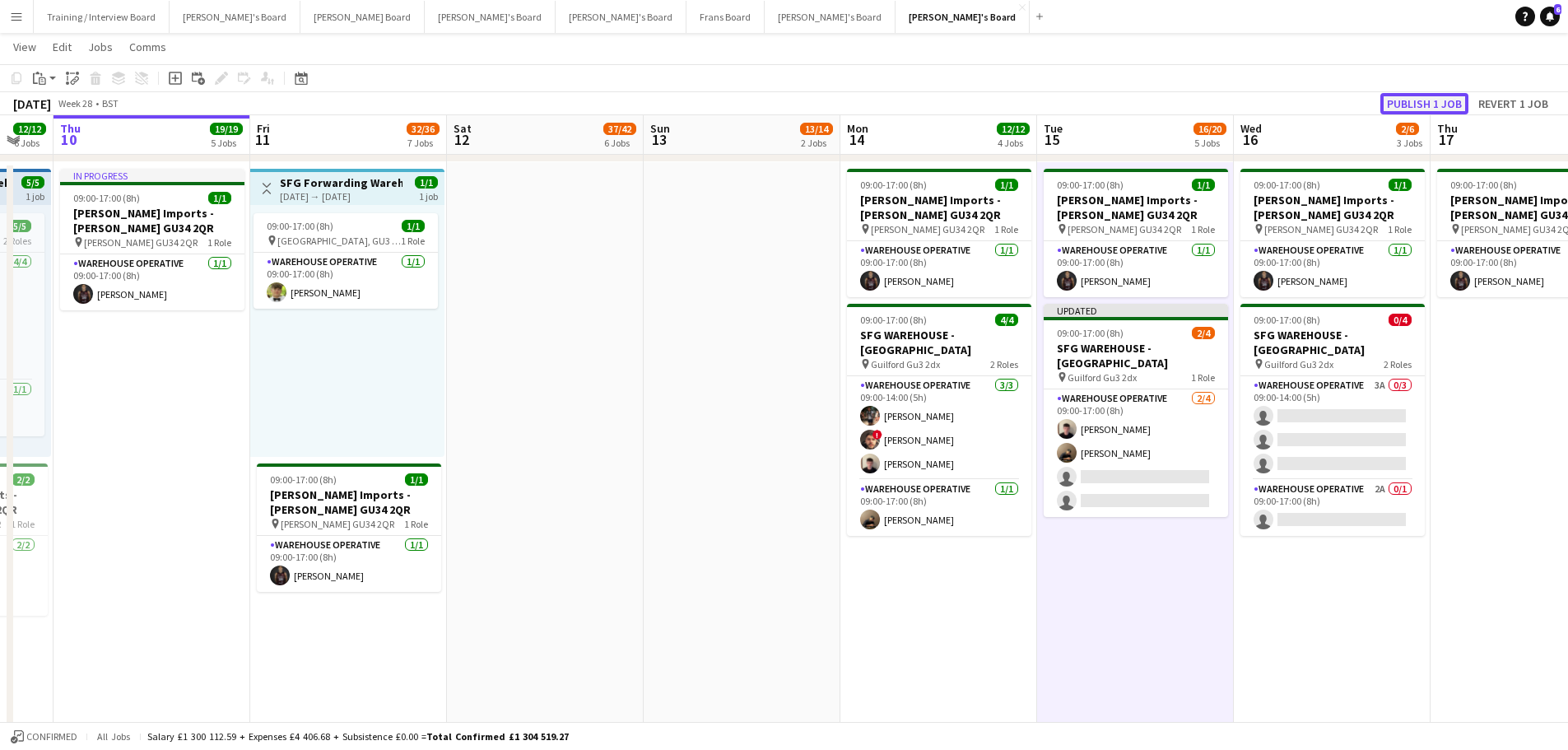 click on "Publish 1 job" 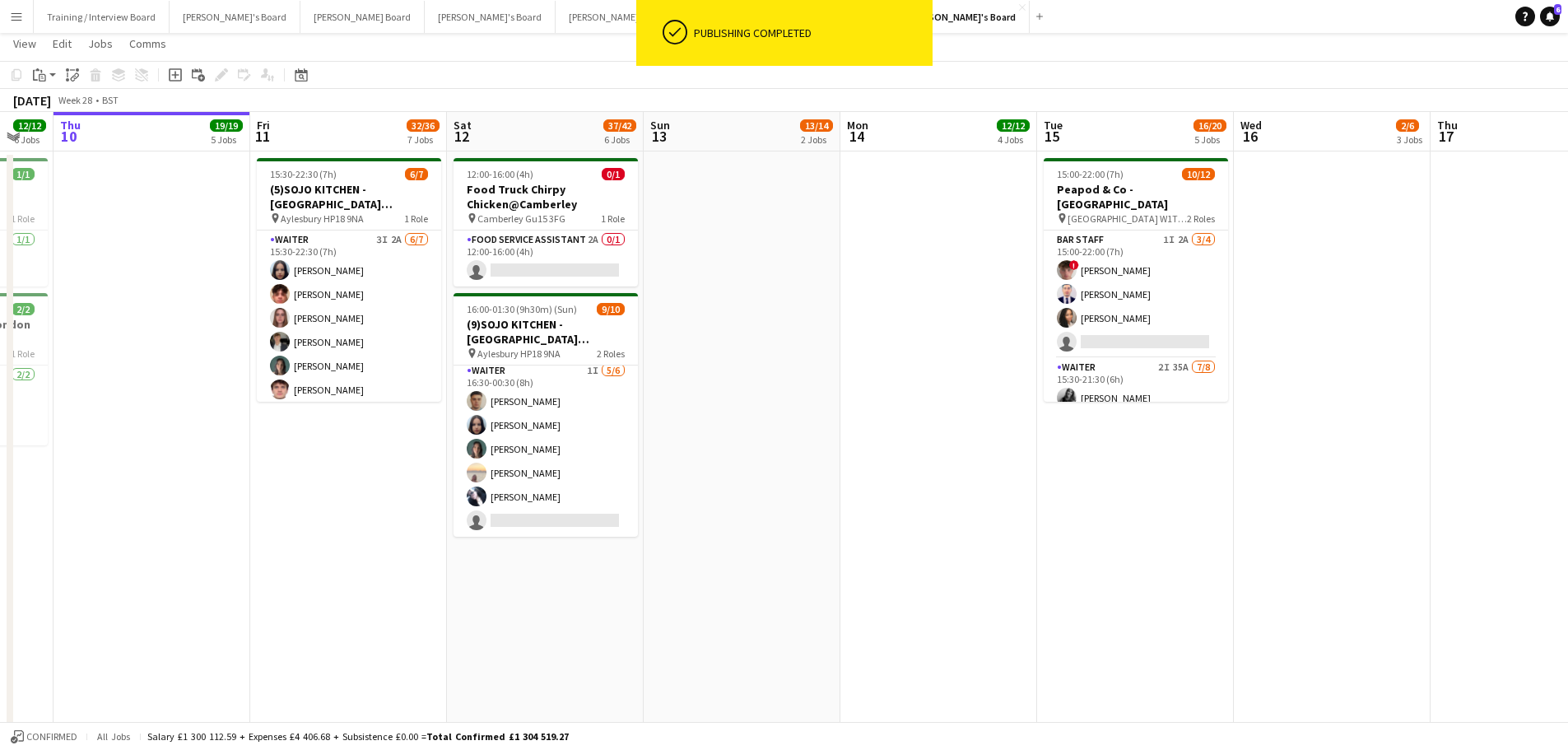scroll, scrollTop: 0, scrollLeft: 0, axis: both 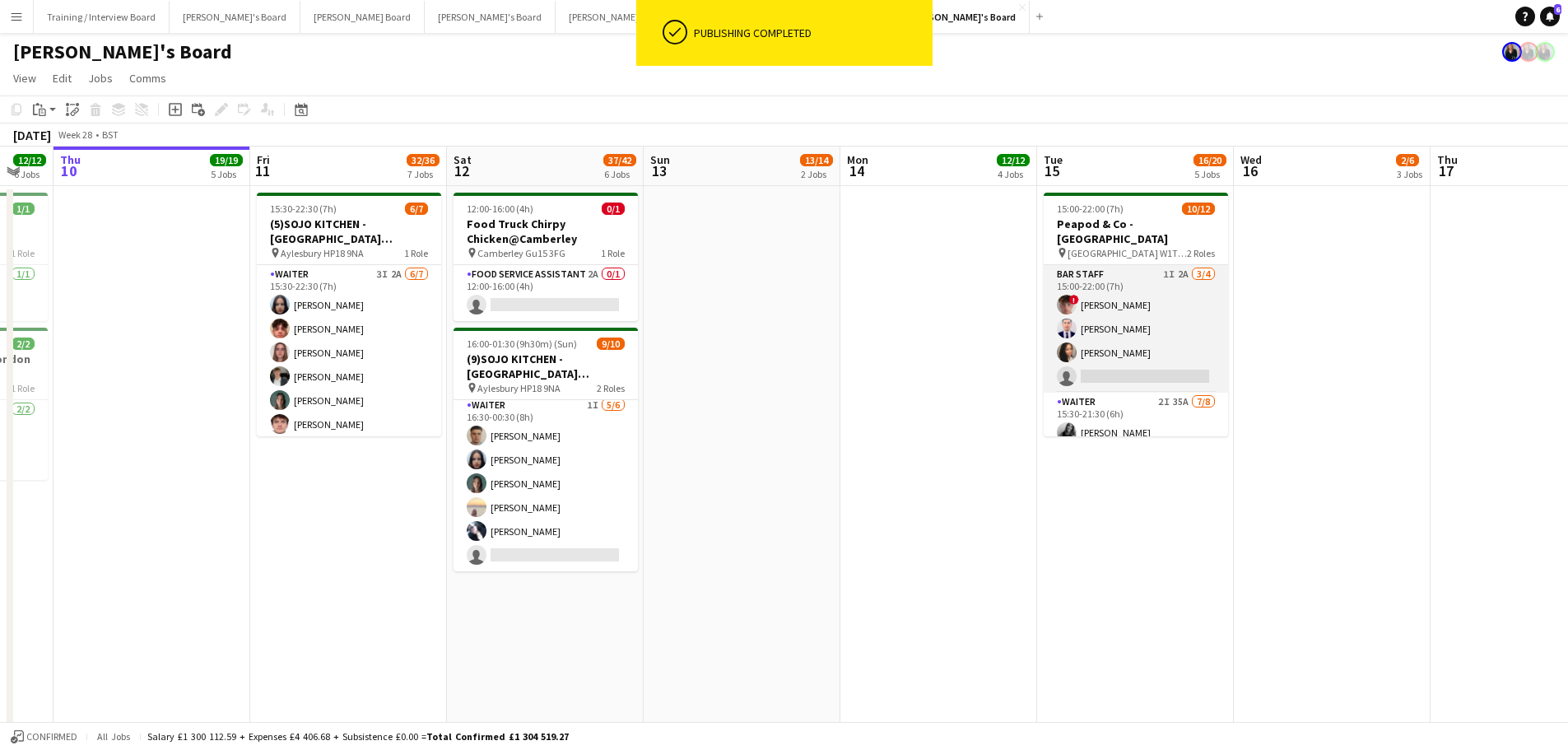 click on "BAR STAFF   1I   2A   3/4   15:00-22:00 (7h)
! Alex Brook Gabriel Breazu Erlana Durand
single-neutral-actions" at bounding box center [1136, 328] 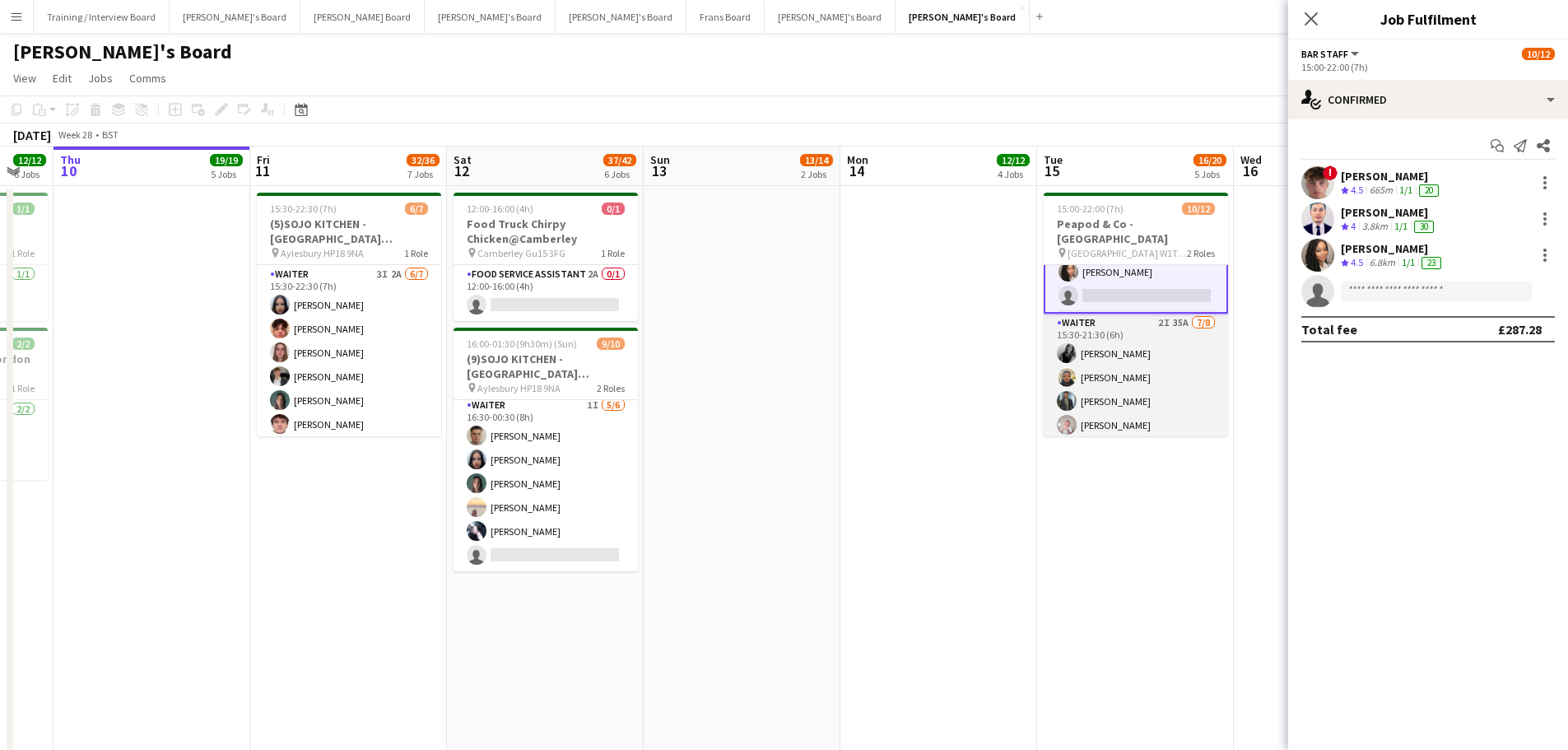 click on "Waiter   2I   35A   7/8   15:30-21:30 (6h)
Teya Hutchison Lance Chowdhury Muhammad Imad Alex White Simone Vestergaard-Poulsen Christina Shrees Jessica Maxwell
single-neutral-actions" at bounding box center (1136, 425) 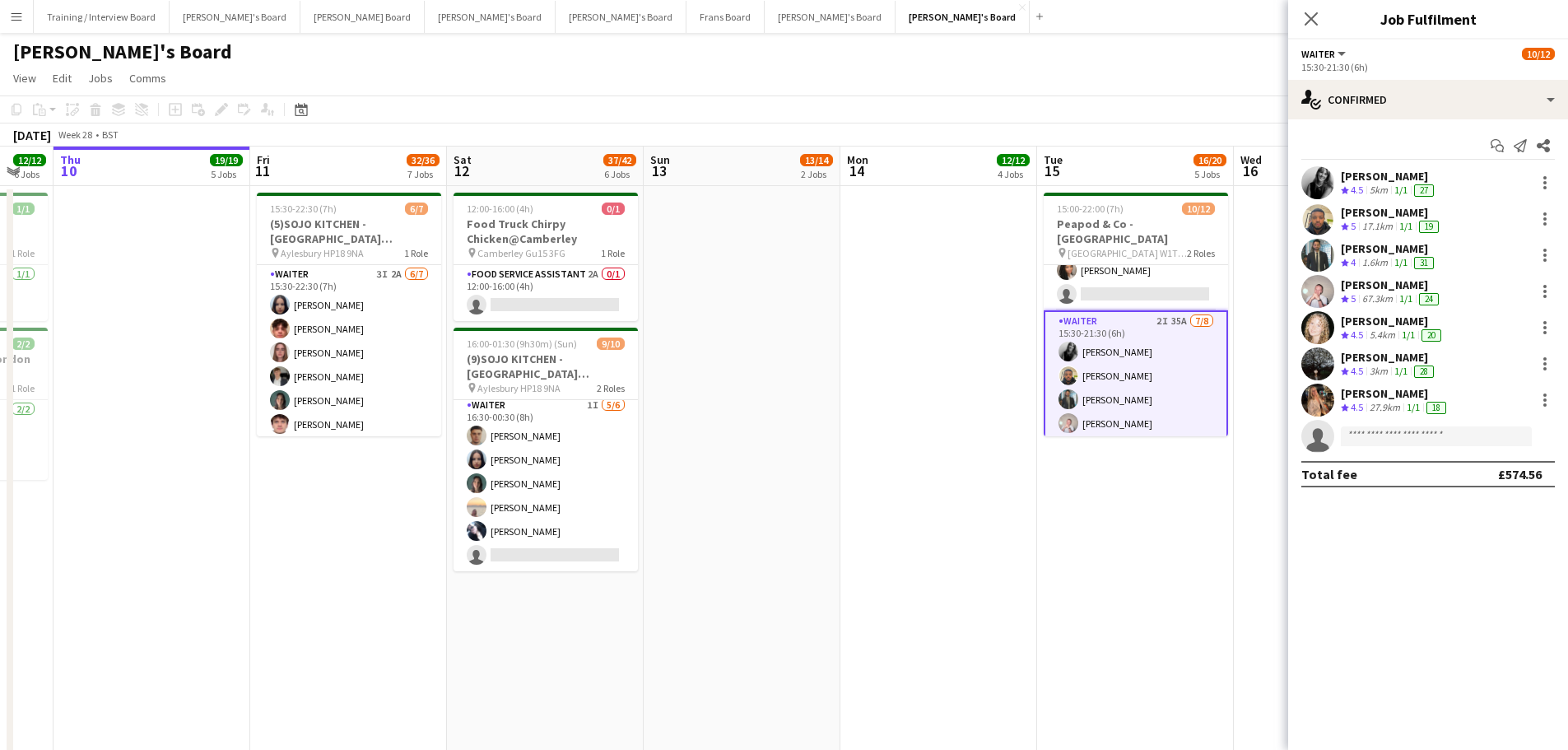 scroll, scrollTop: 81, scrollLeft: 0, axis: vertical 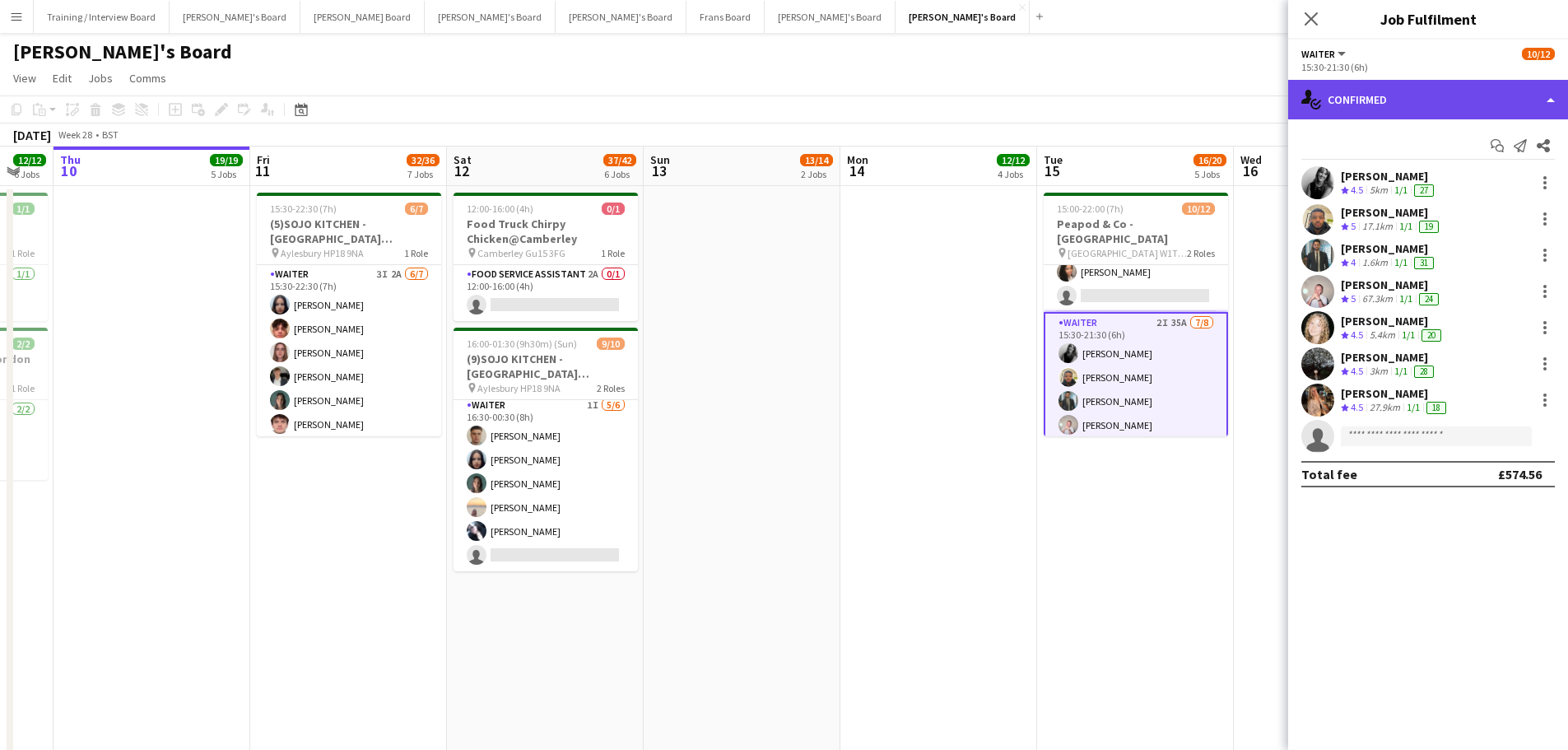 click on "single-neutral-actions-check-2
Confirmed" 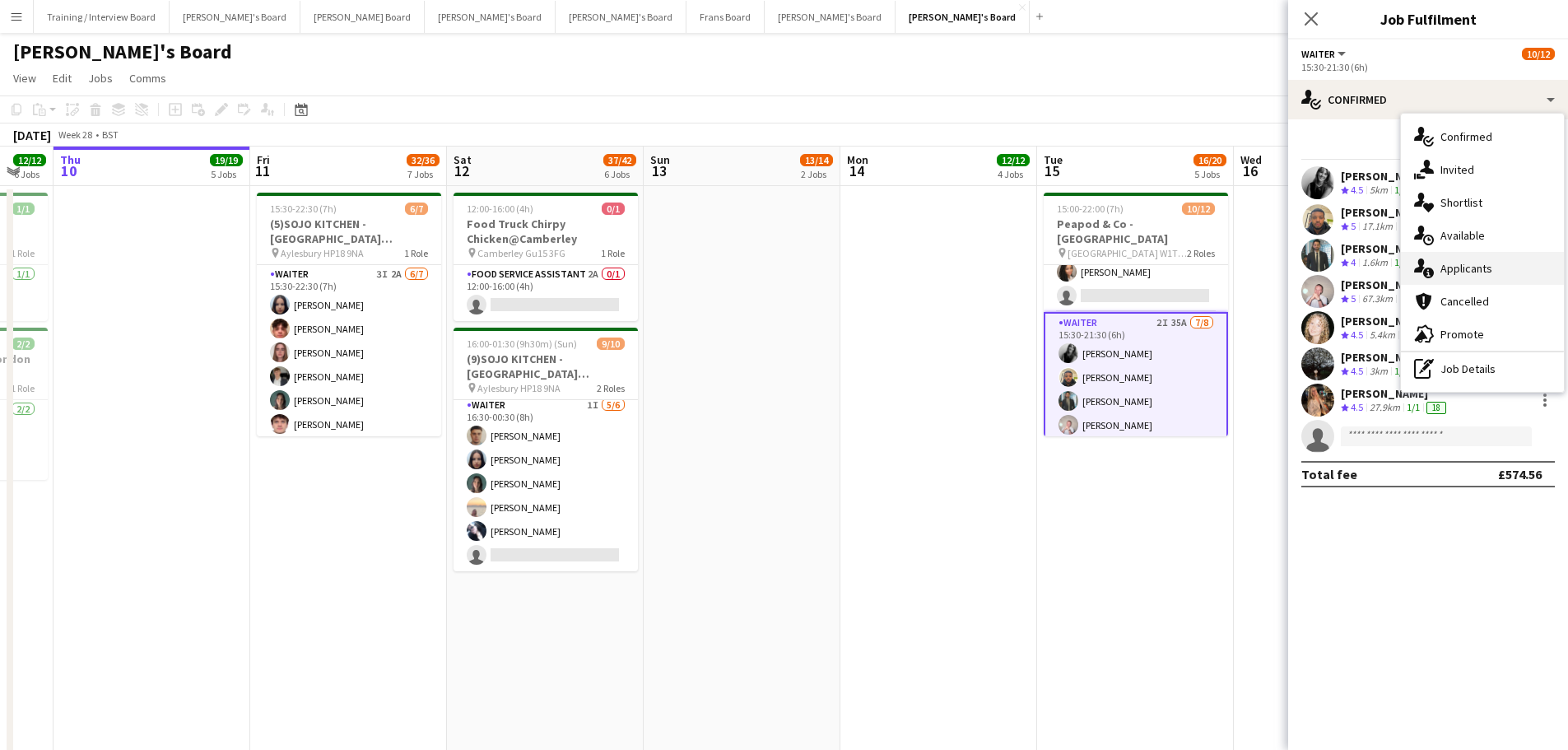 click on "single-neutral-actions-information" 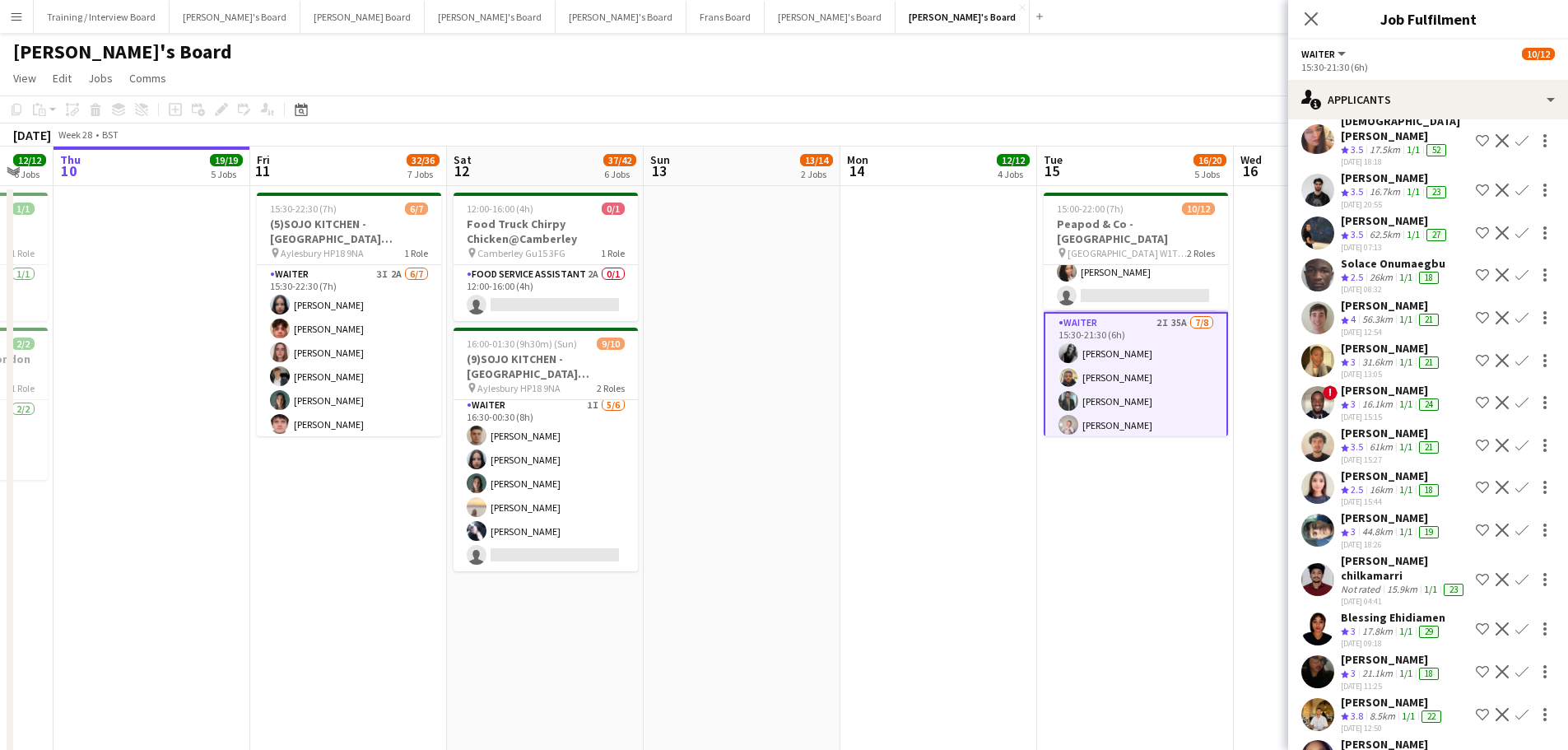 scroll, scrollTop: 911, scrollLeft: 0, axis: vertical 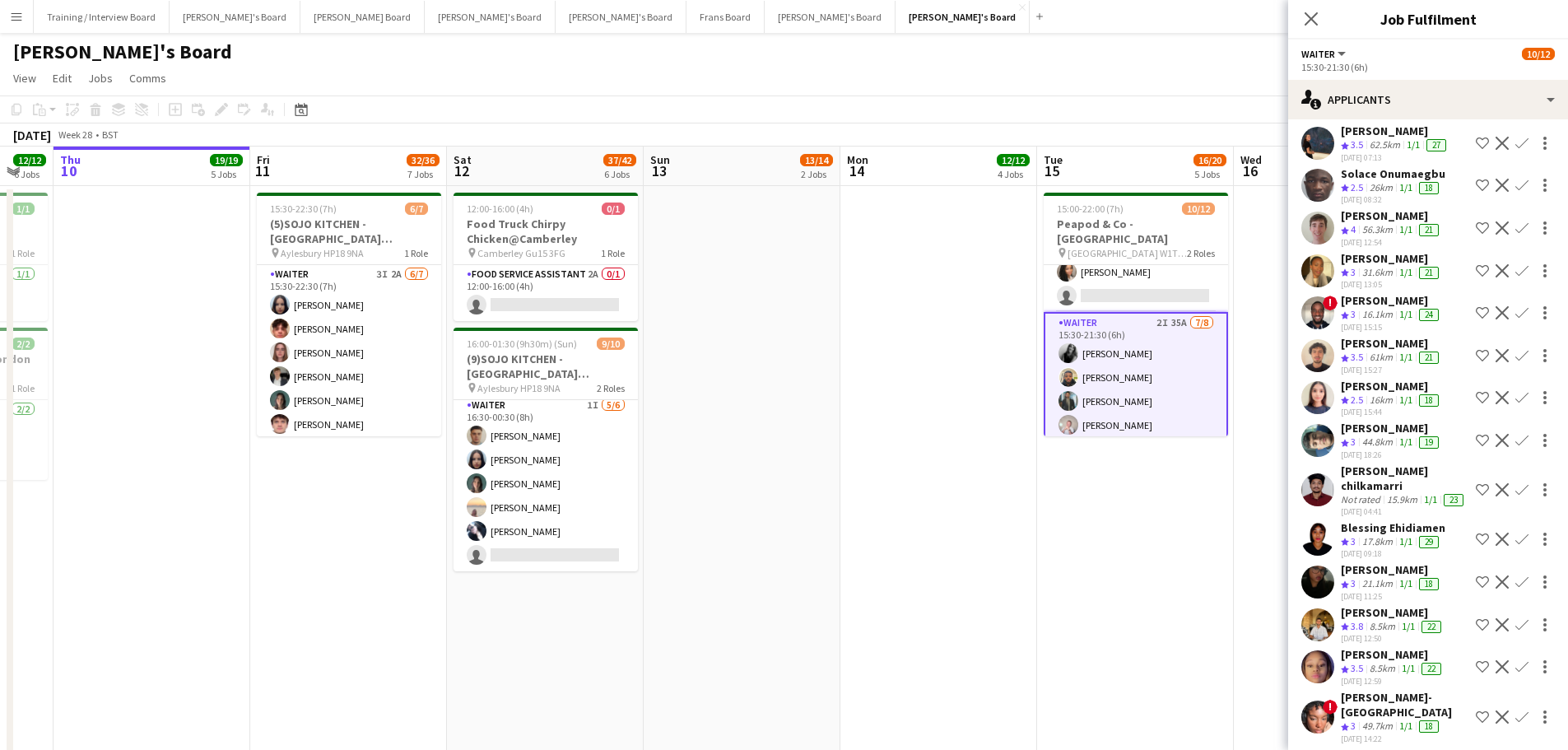 click at bounding box center [938, 1314] 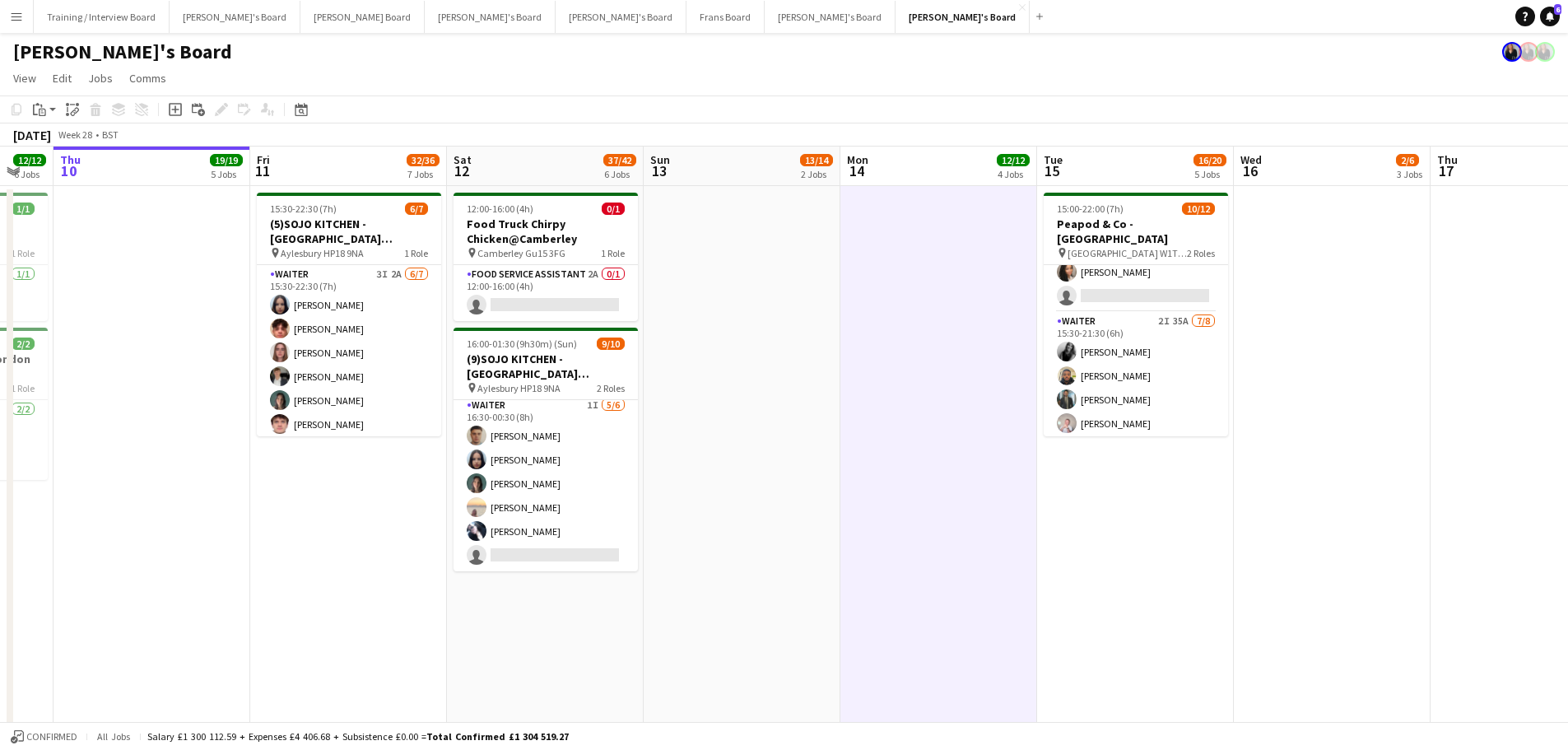 scroll, scrollTop: 0, scrollLeft: 388, axis: horizontal 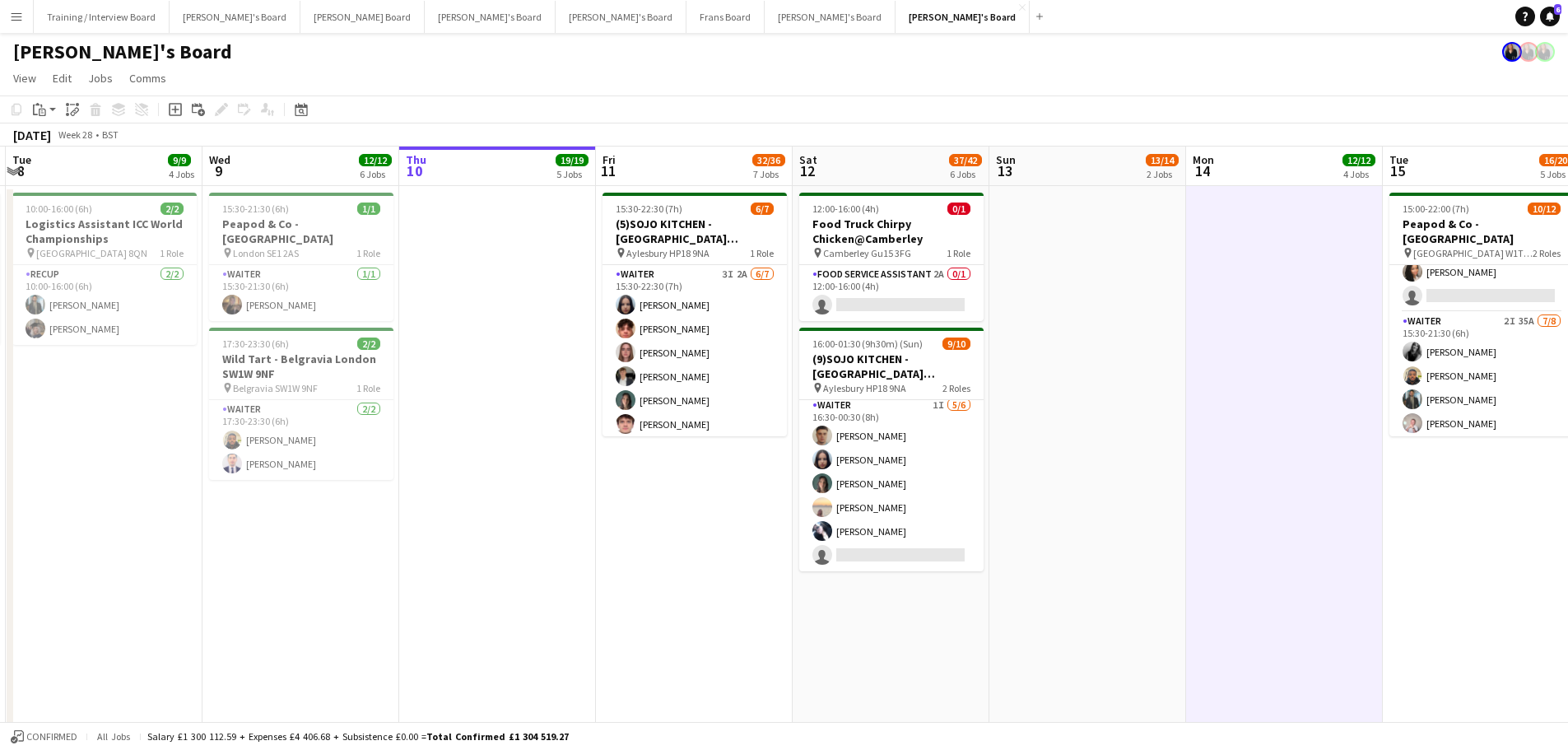 drag, startPoint x: 875, startPoint y: 553, endPoint x: 1221, endPoint y: 569, distance: 346.36974 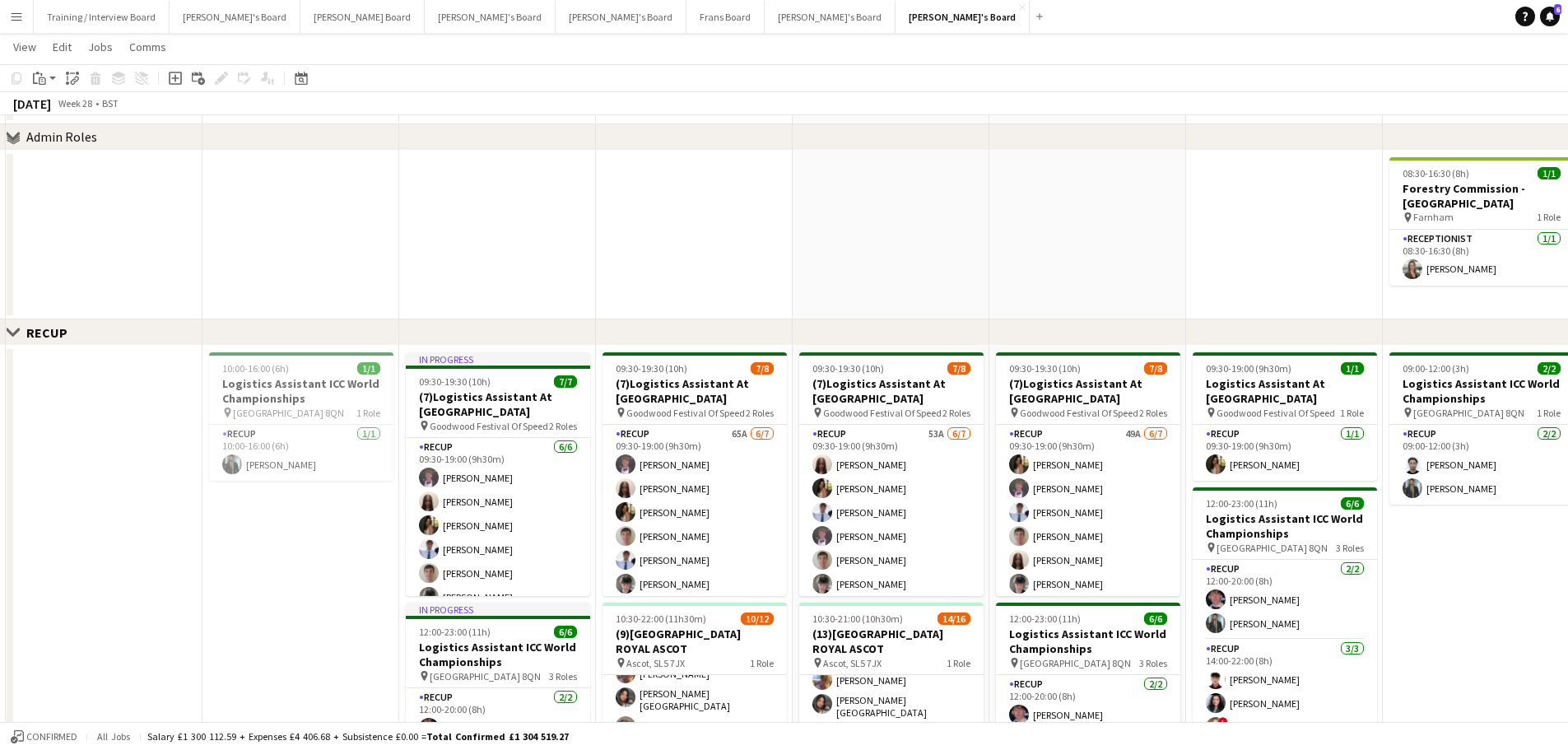 scroll, scrollTop: 3375, scrollLeft: 0, axis: vertical 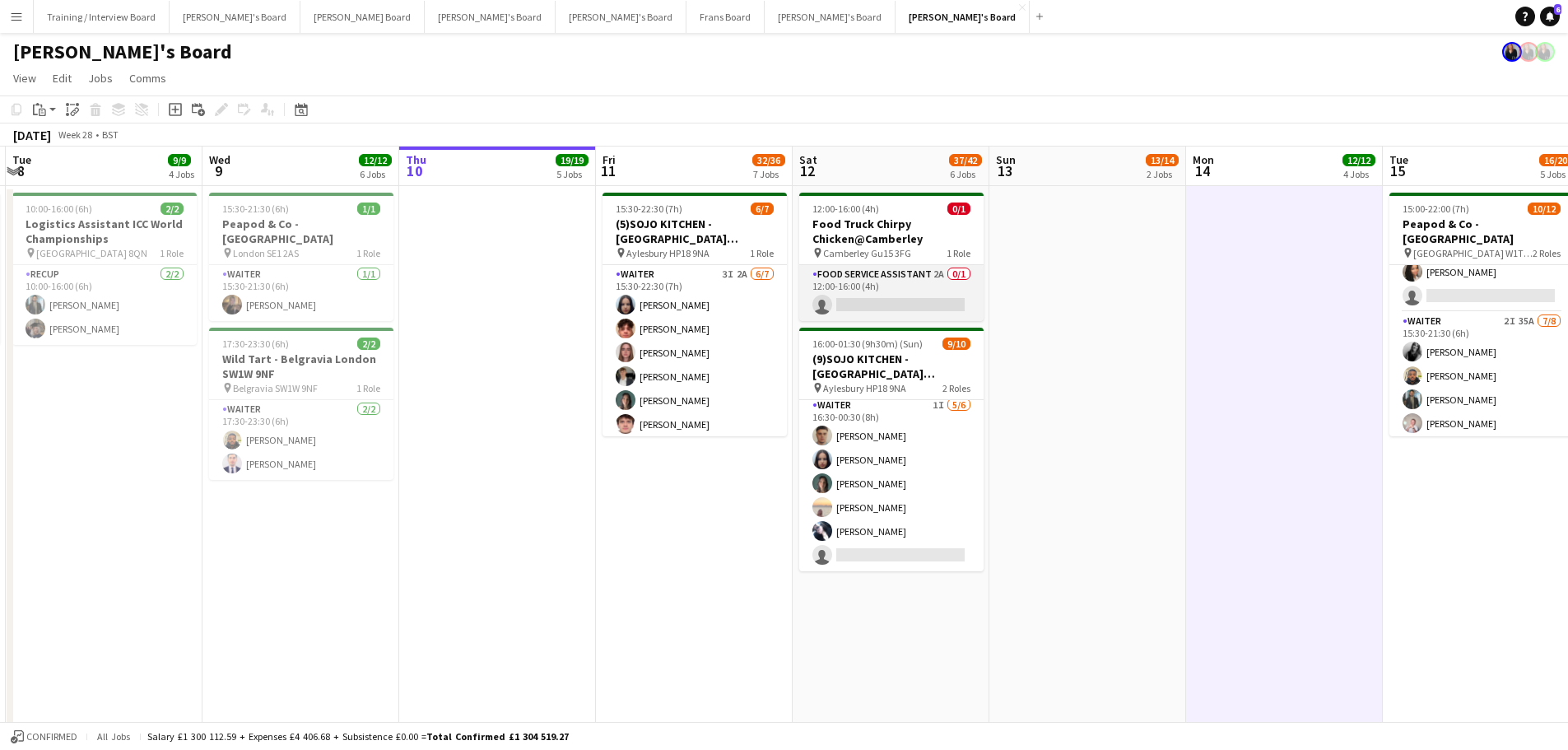 click on "Food Service Assistant   2A   0/1   12:00-16:00 (4h)
single-neutral-actions" at bounding box center [891, 293] 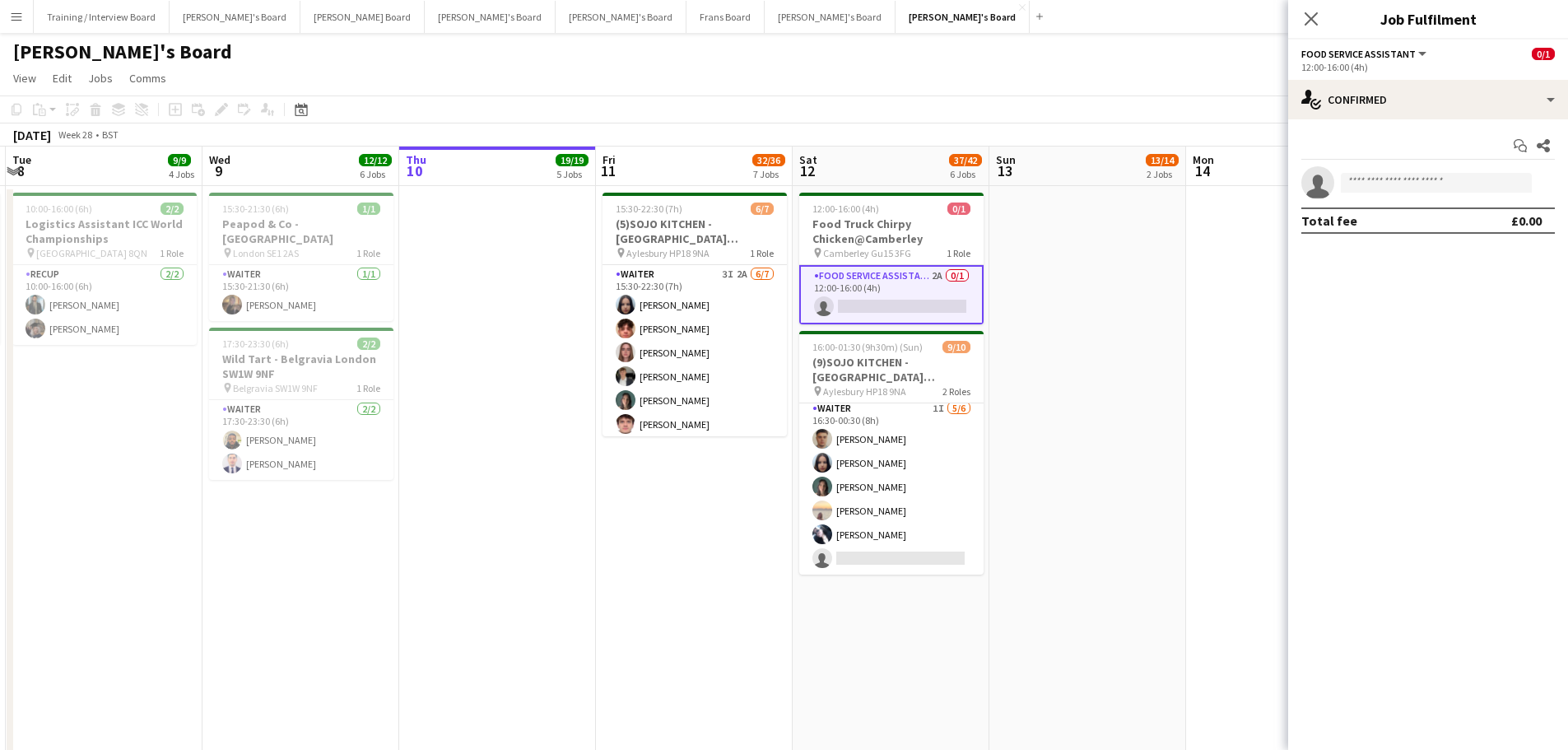 click at bounding box center (1087, 1314) 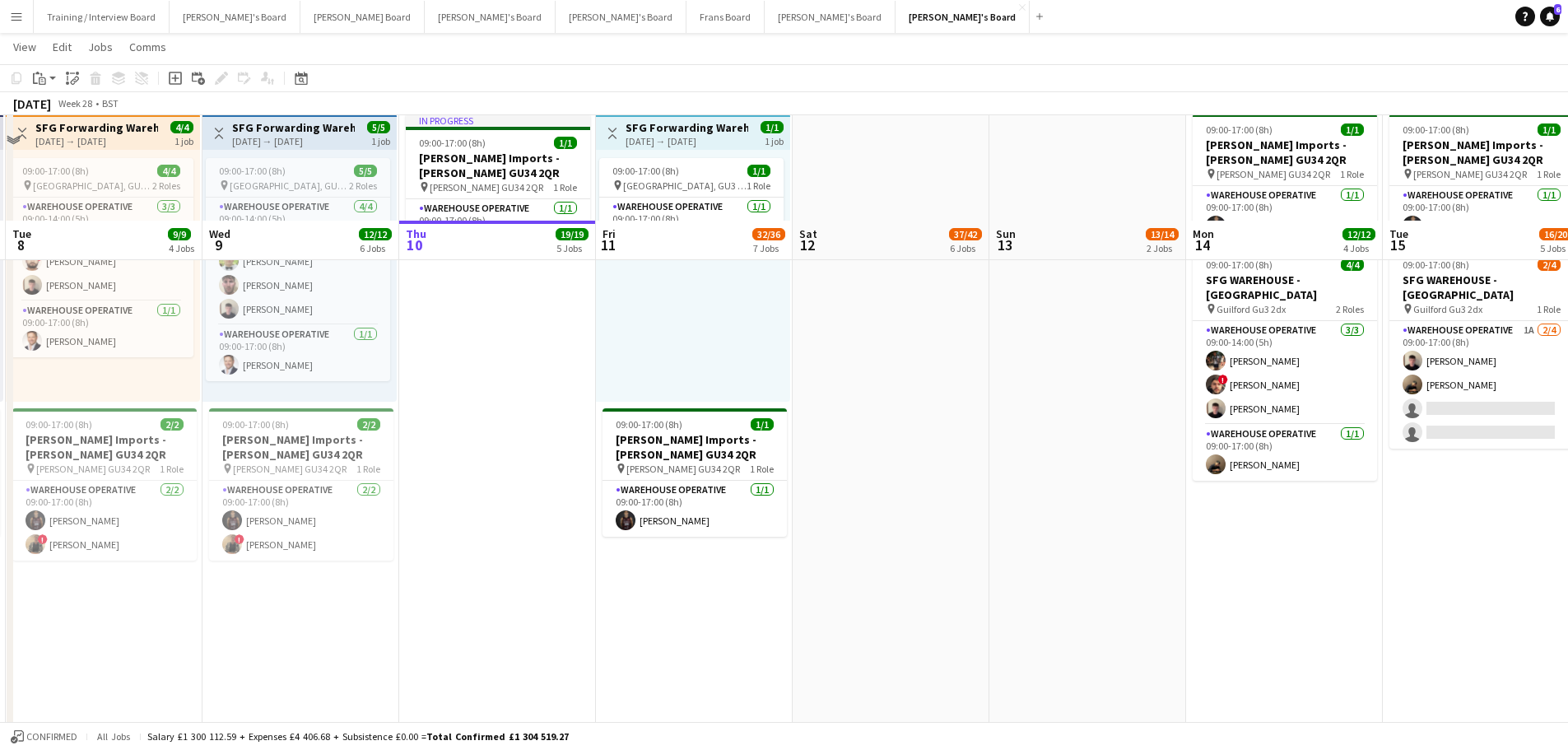 scroll, scrollTop: 2470, scrollLeft: 0, axis: vertical 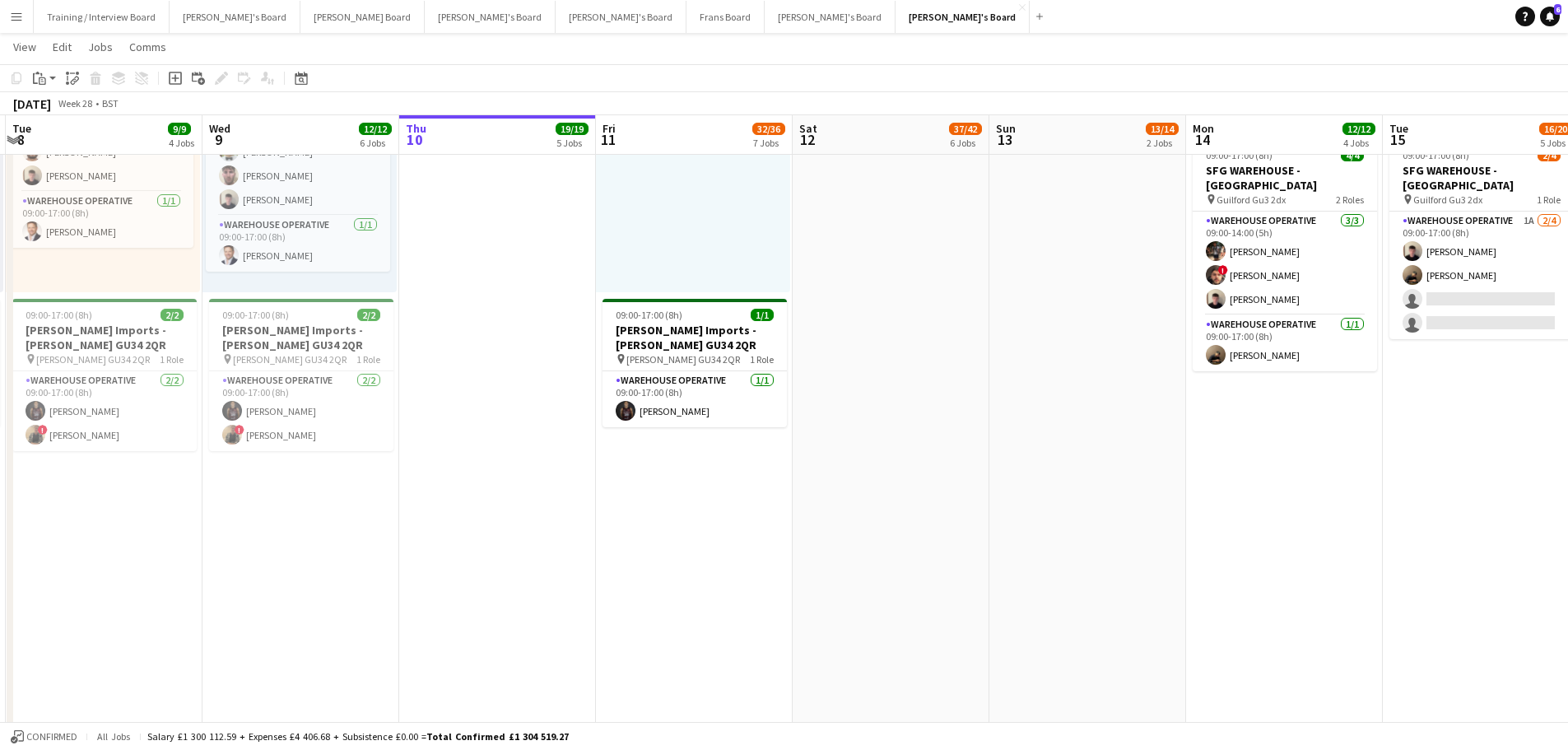 click at bounding box center (1087, 389) 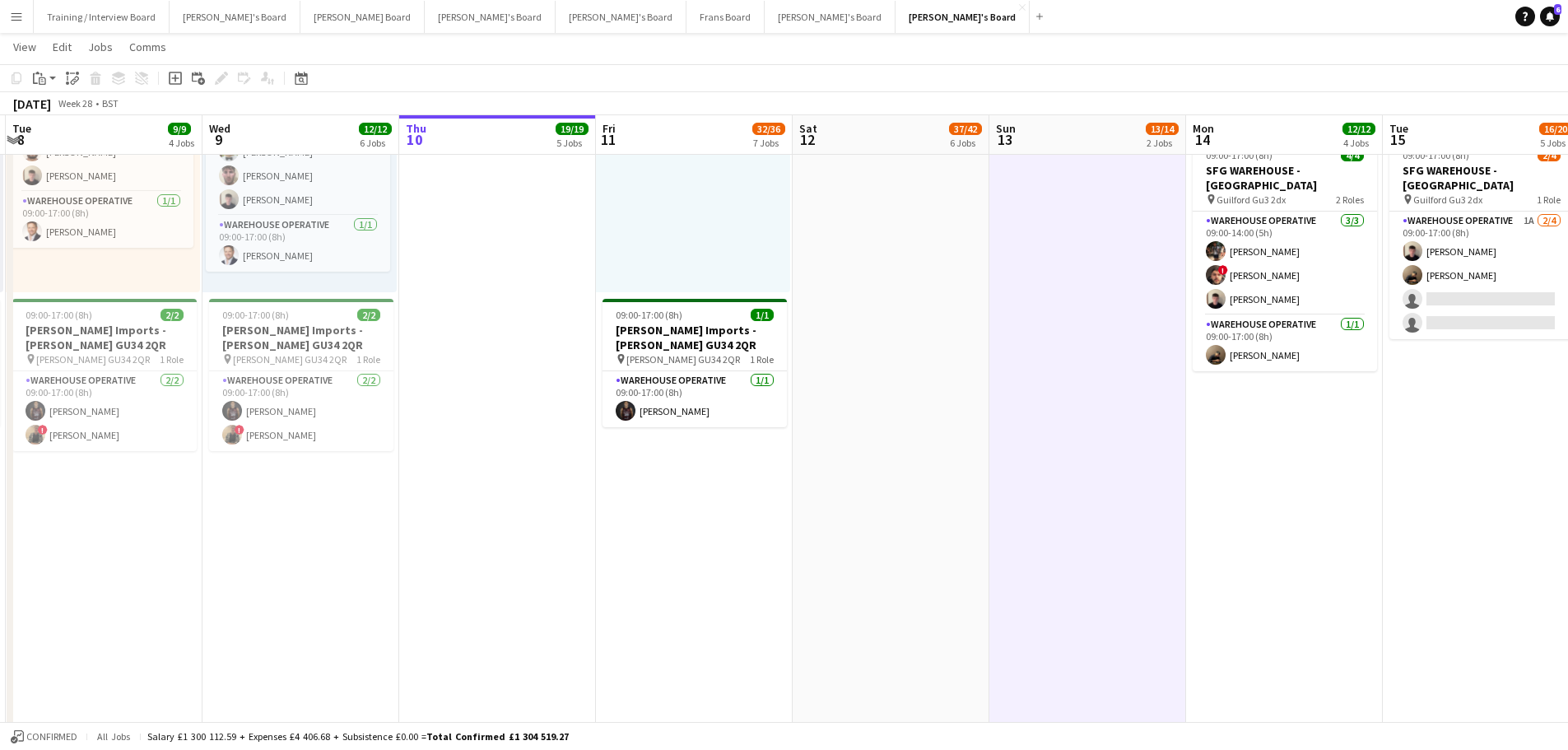 click at bounding box center (891, 389) 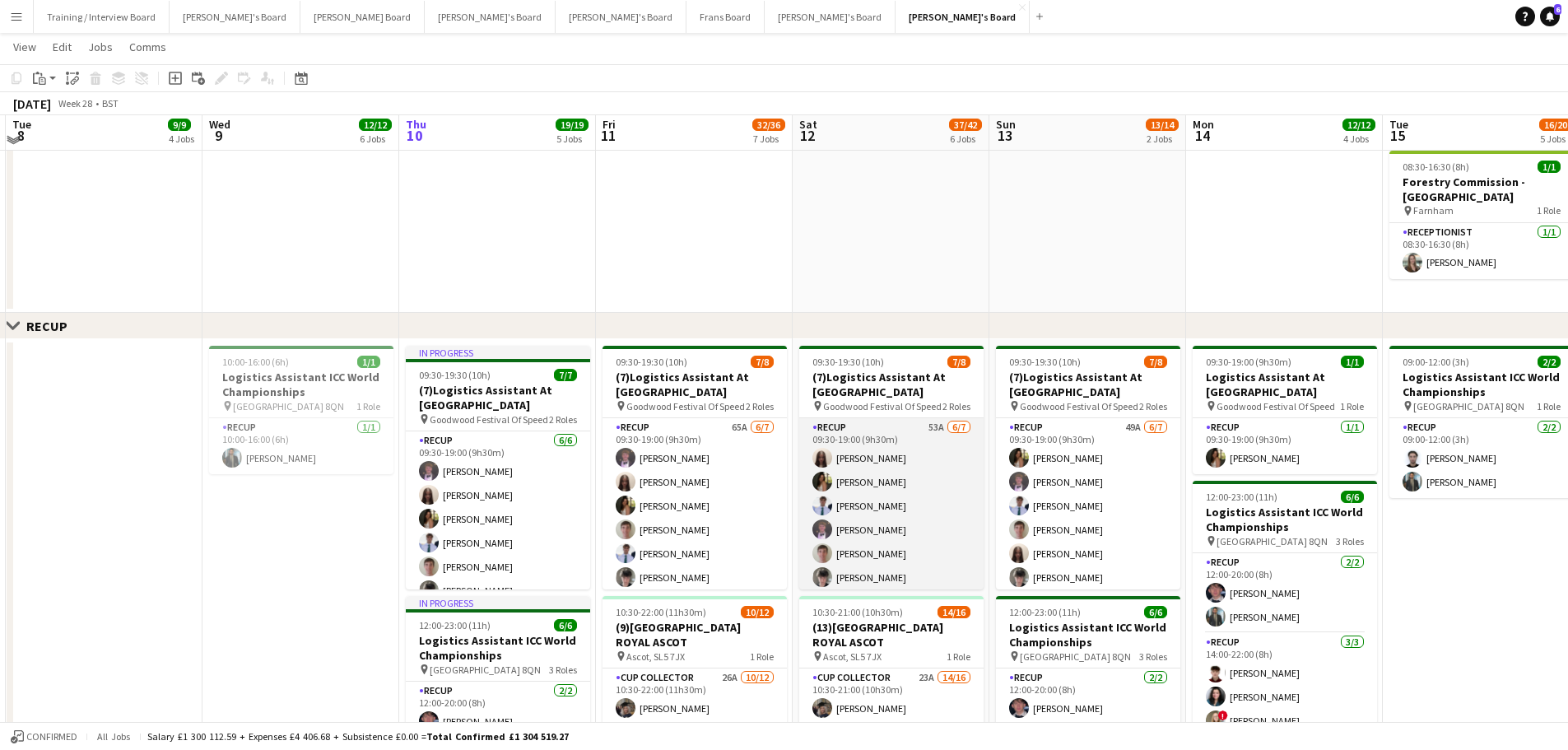scroll, scrollTop: 3128, scrollLeft: 0, axis: vertical 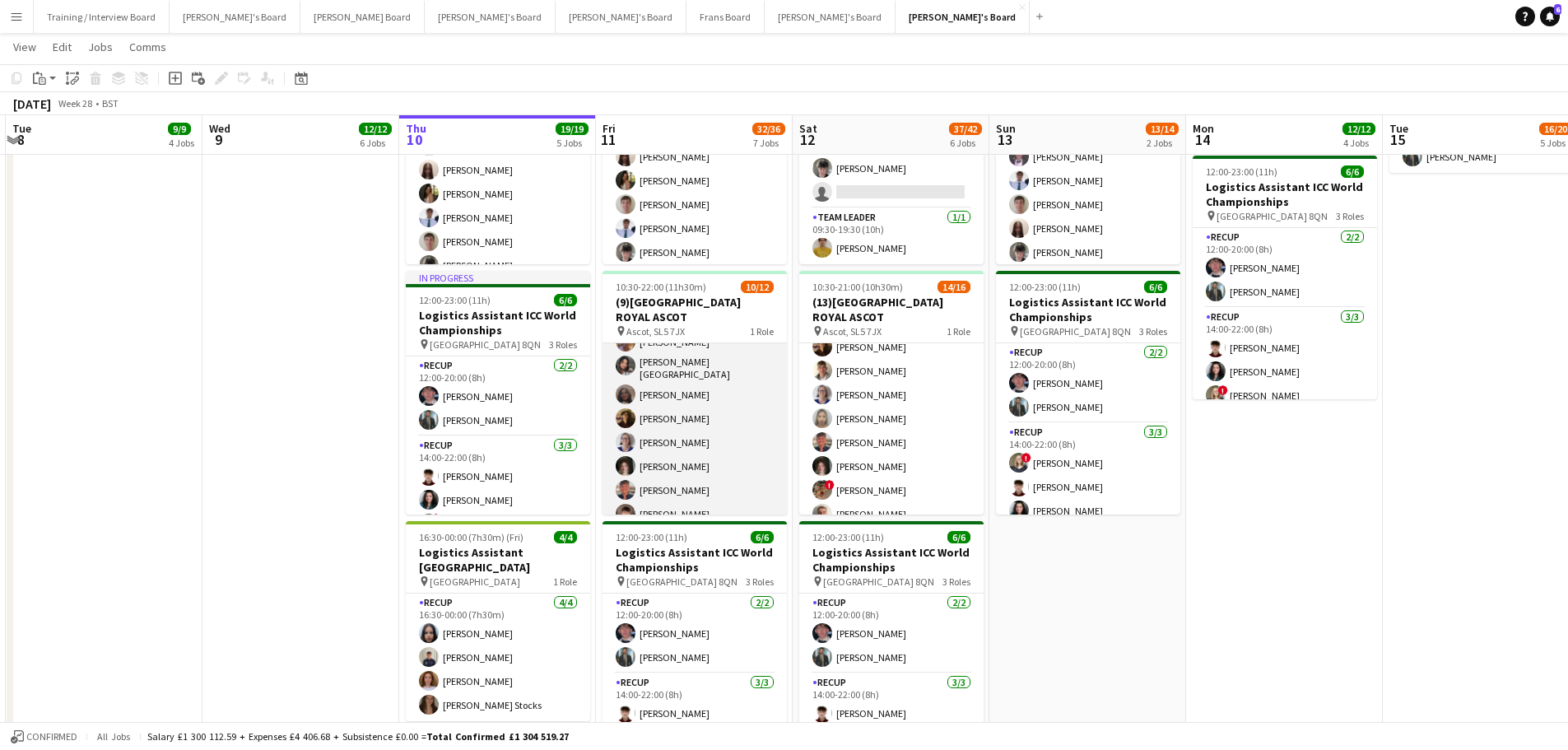 click on "CUP COLLECTOR   25A   10/12   10:30-22:00 (11h30m)
DENITSA TODOROVA Harry Eckersall Anagha Manohar Chile Neha Suthar Saksham Rai Dagmar Bailey Isabelle Chandler Sam Fussey Daniel Wilson Daniel Gontard
single-neutral-actions
single-neutral-actions" at bounding box center [695, 440] 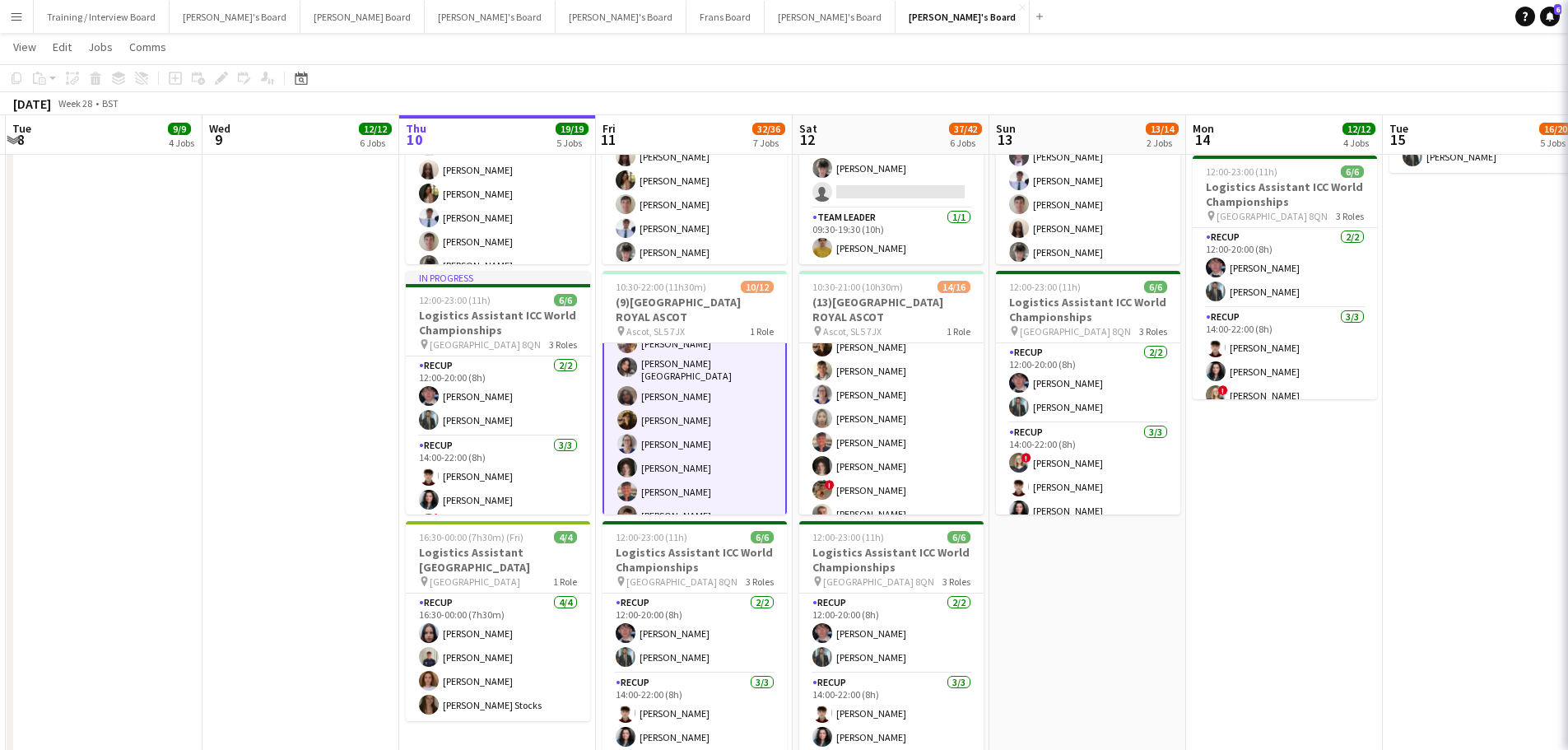 scroll, scrollTop: 67, scrollLeft: 0, axis: vertical 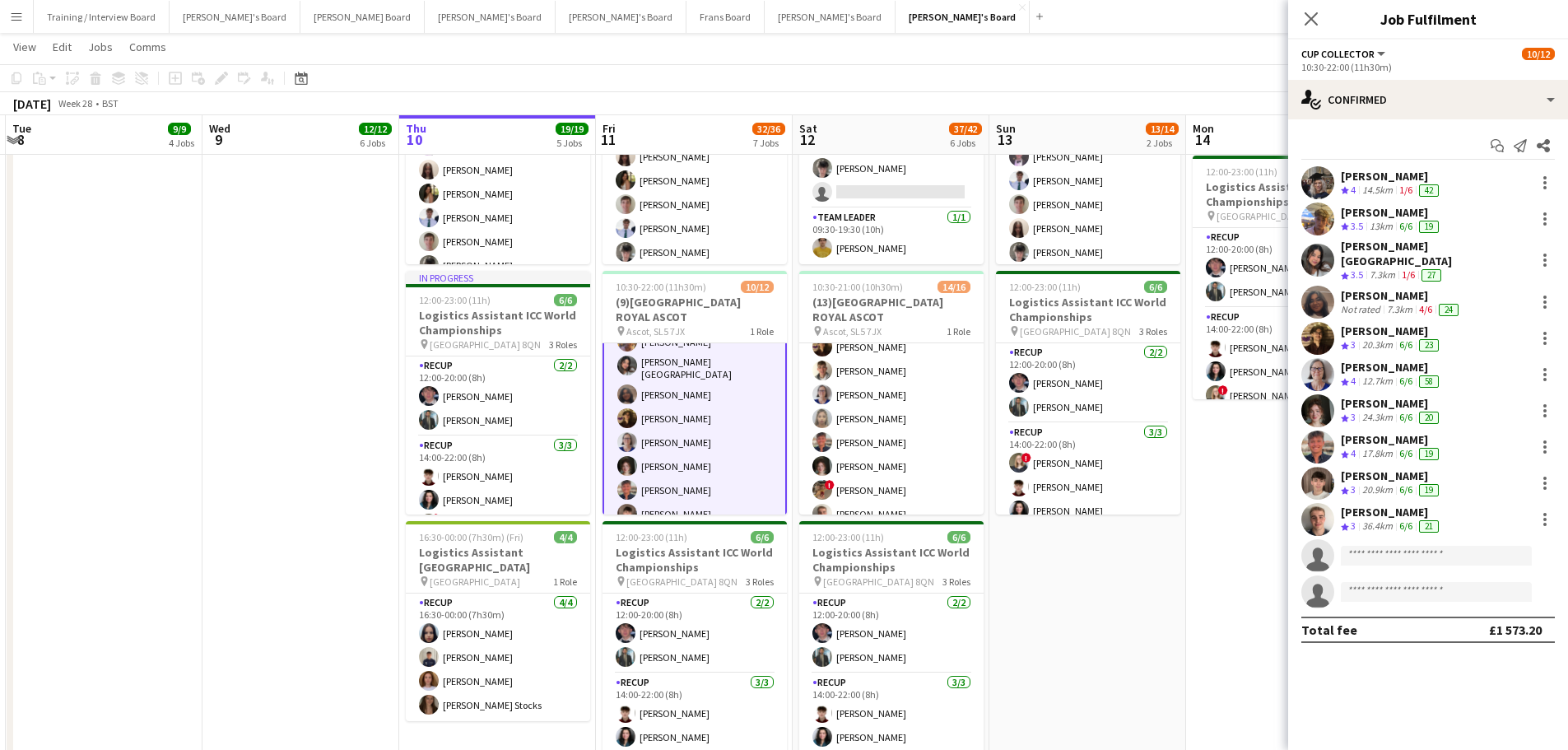 click on "20.3km" at bounding box center [1377, 345] 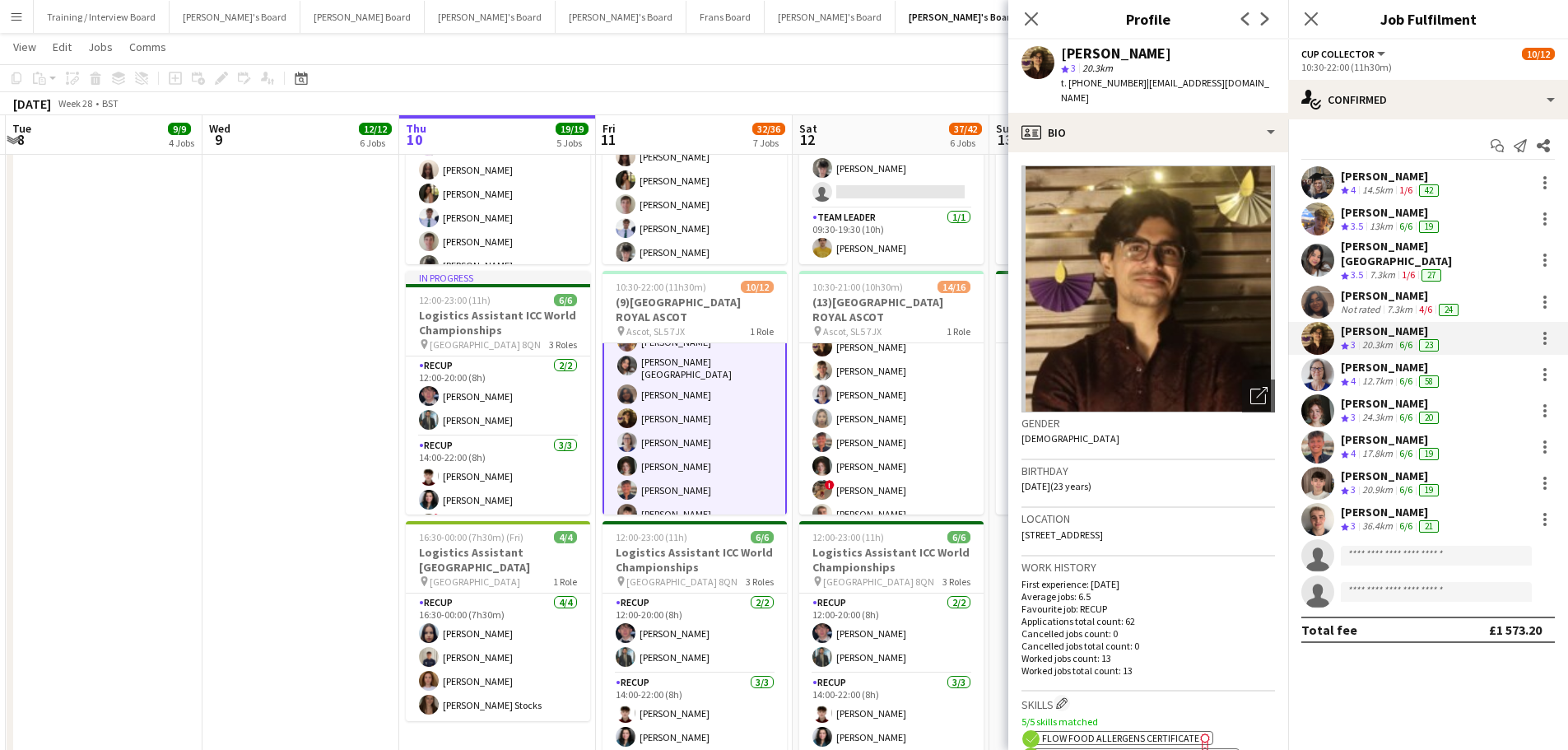 click on "10:00-16:00 (6h)    1/1   Logistics Assistant ICC World Championships
pin
Lord Cricket Ground NW8 8QN   1 Role   RECUP   1/1   10:00-16:00 (6h)
Muhammad Imad" at bounding box center (300, 440) 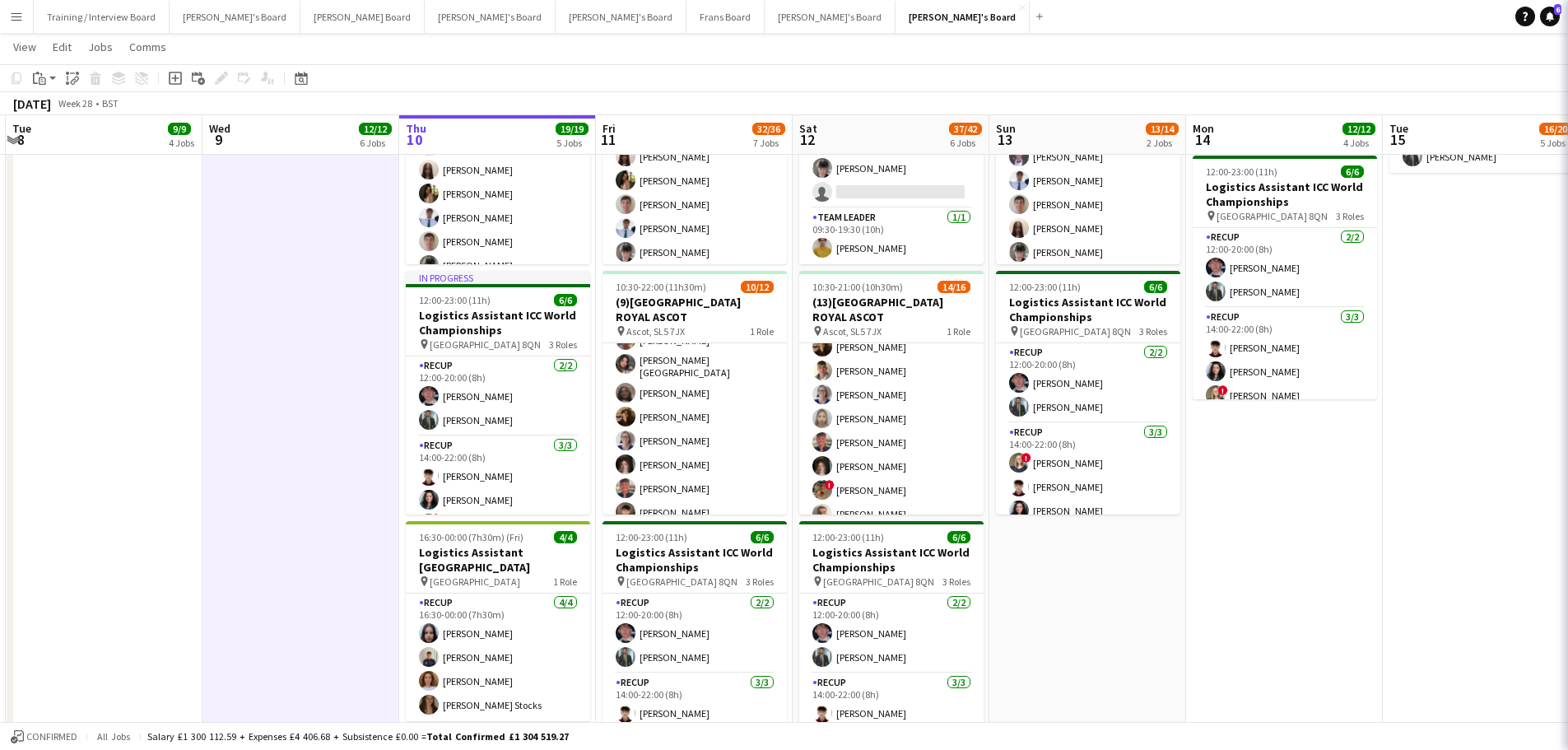 scroll, scrollTop: 65, scrollLeft: 0, axis: vertical 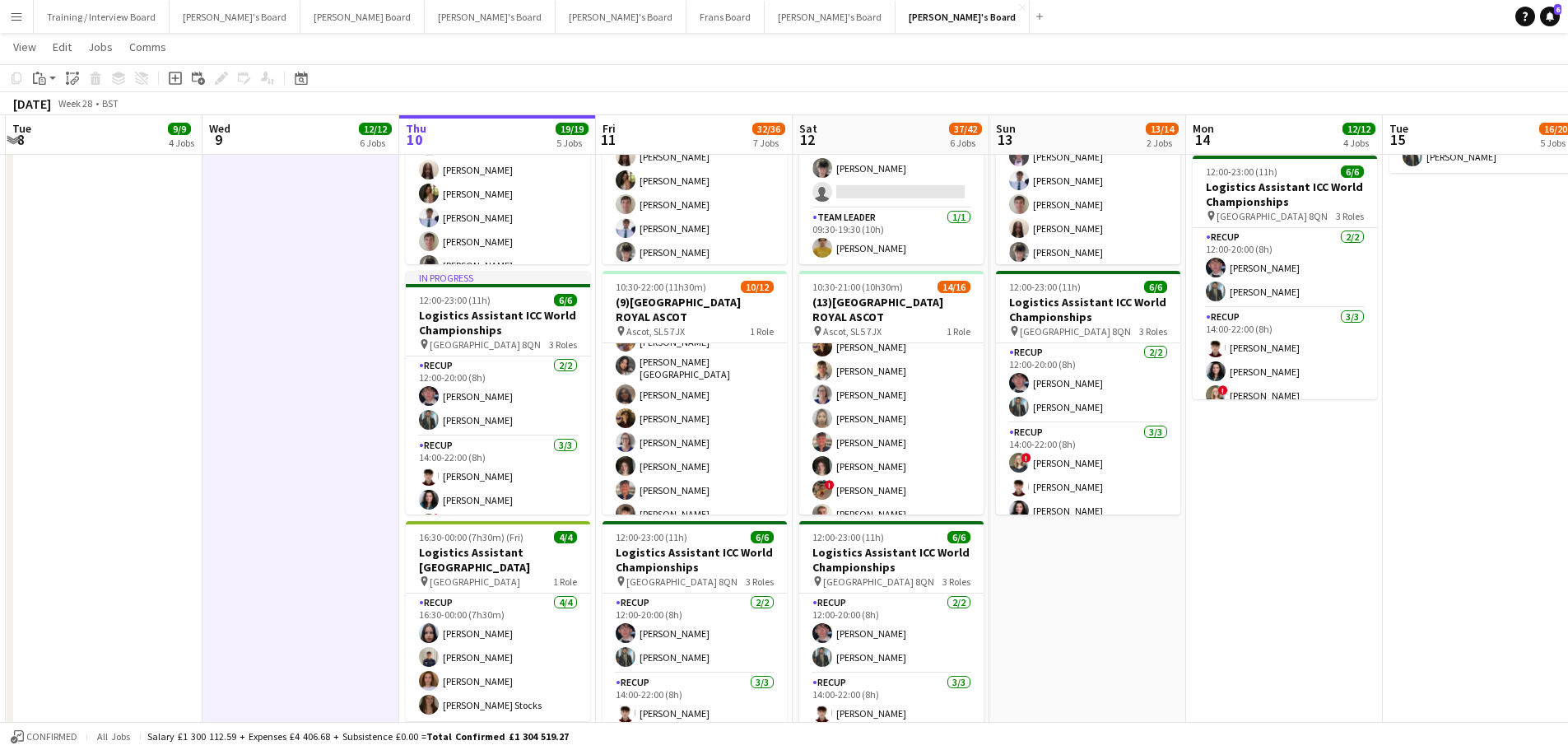 drag, startPoint x: 357, startPoint y: 433, endPoint x: 1179, endPoint y: 647, distance: 849.3998 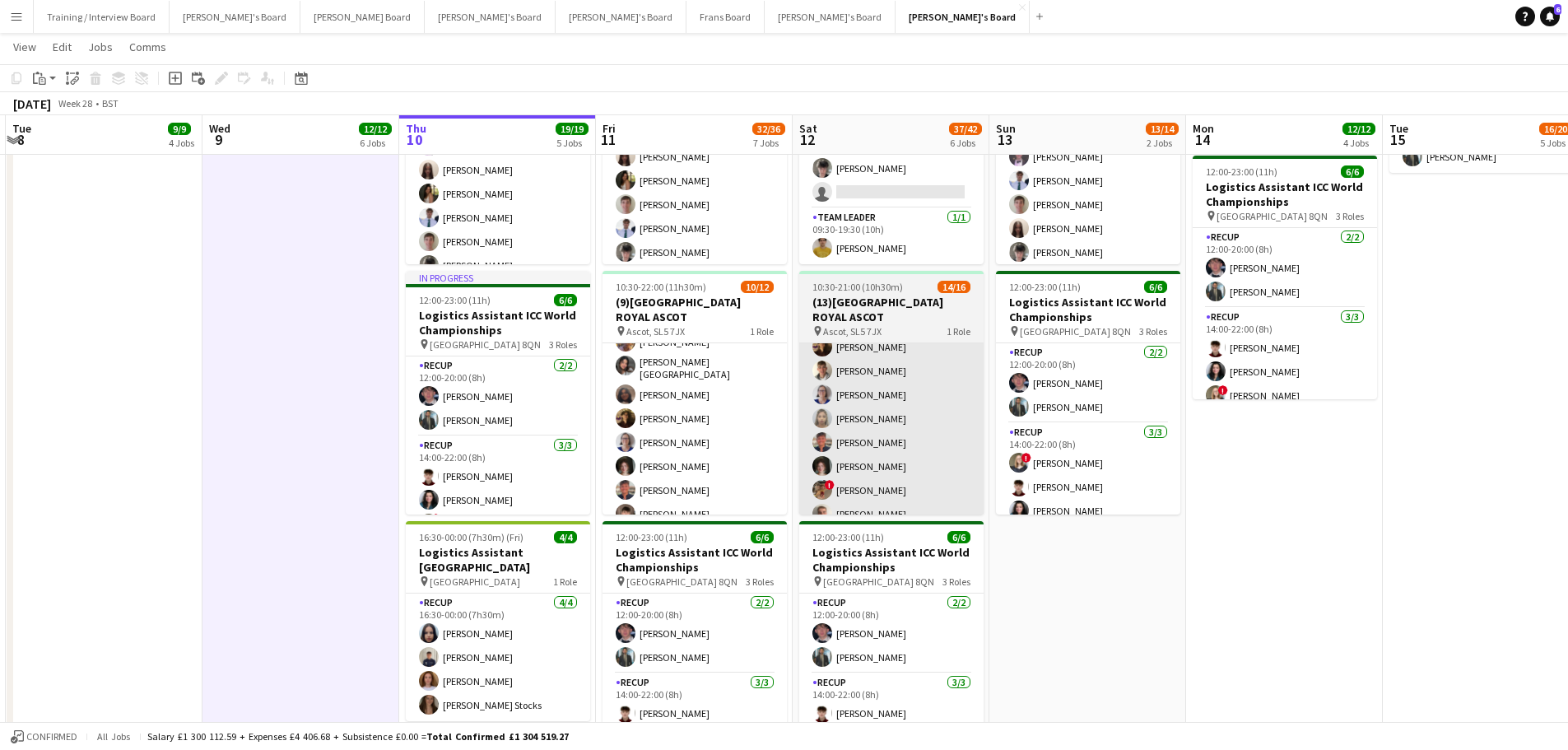 scroll, scrollTop: 0, scrollLeft: 400, axis: horizontal 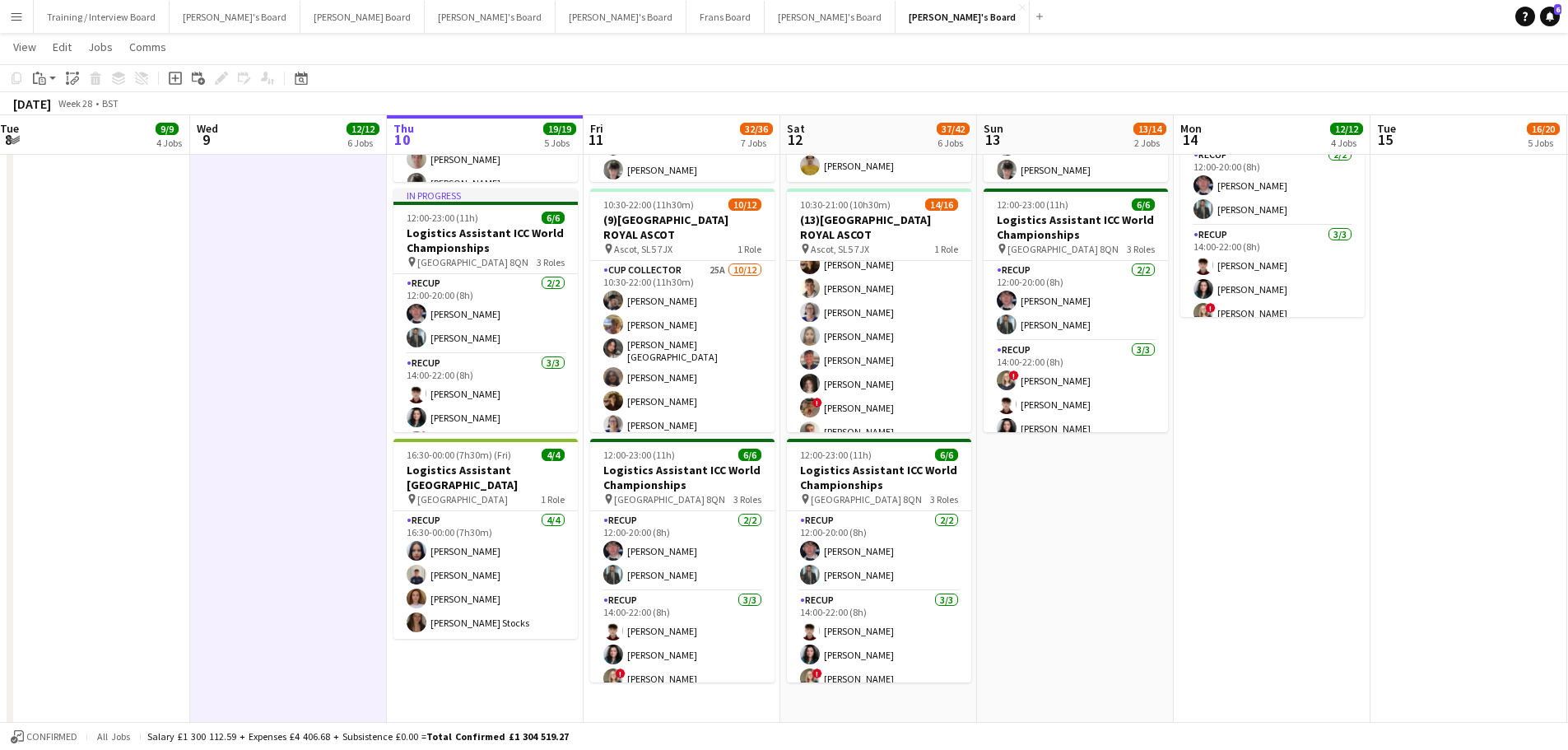 drag, startPoint x: 526, startPoint y: 425, endPoint x: 1240, endPoint y: 495, distance: 717.4232 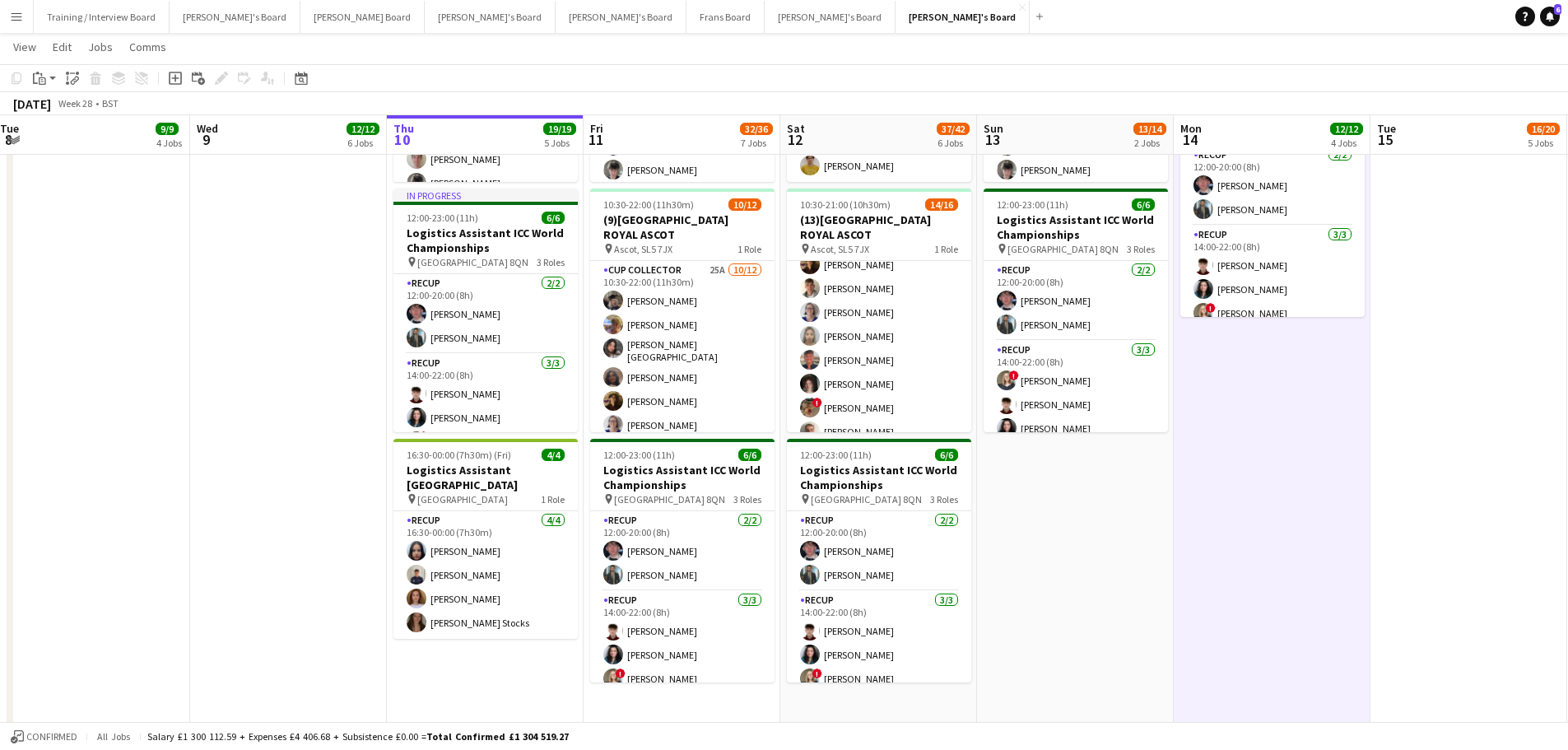 scroll, scrollTop: 0, scrollLeft: 399, axis: horizontal 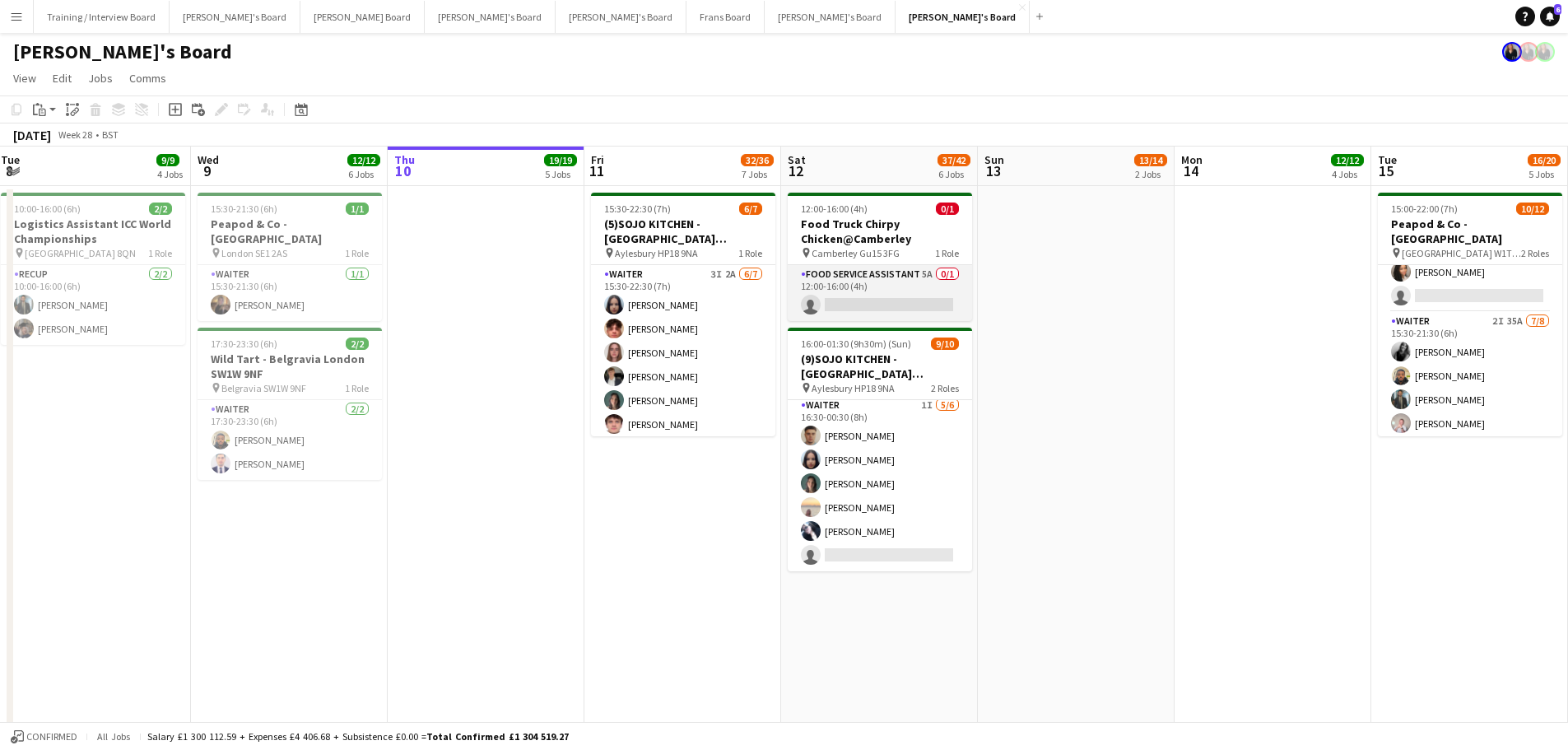 click on "Food Service Assistant   5A   0/1   12:00-16:00 (4h)
single-neutral-actions" at bounding box center [880, 293] 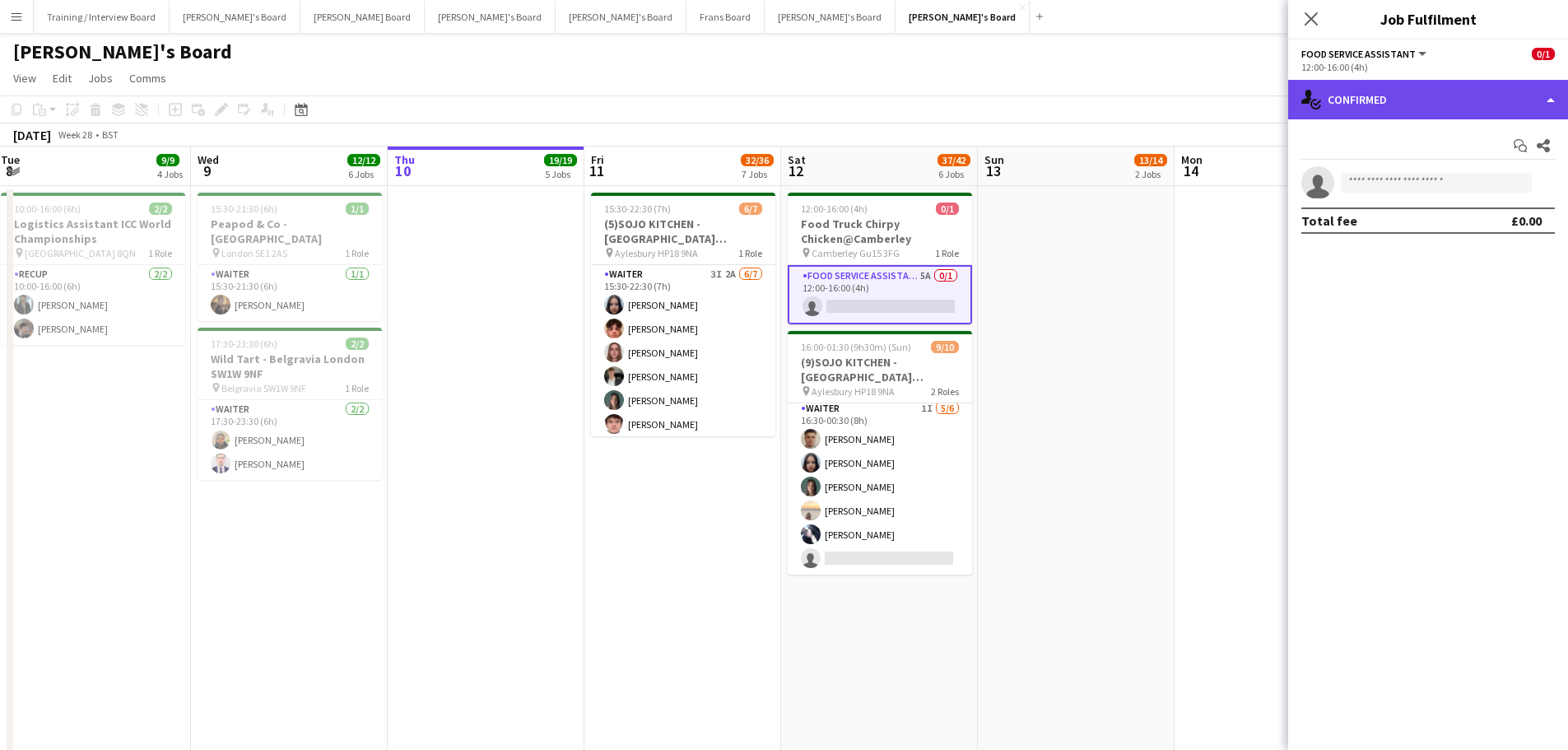 click on "single-neutral-actions-check-2
Confirmed" 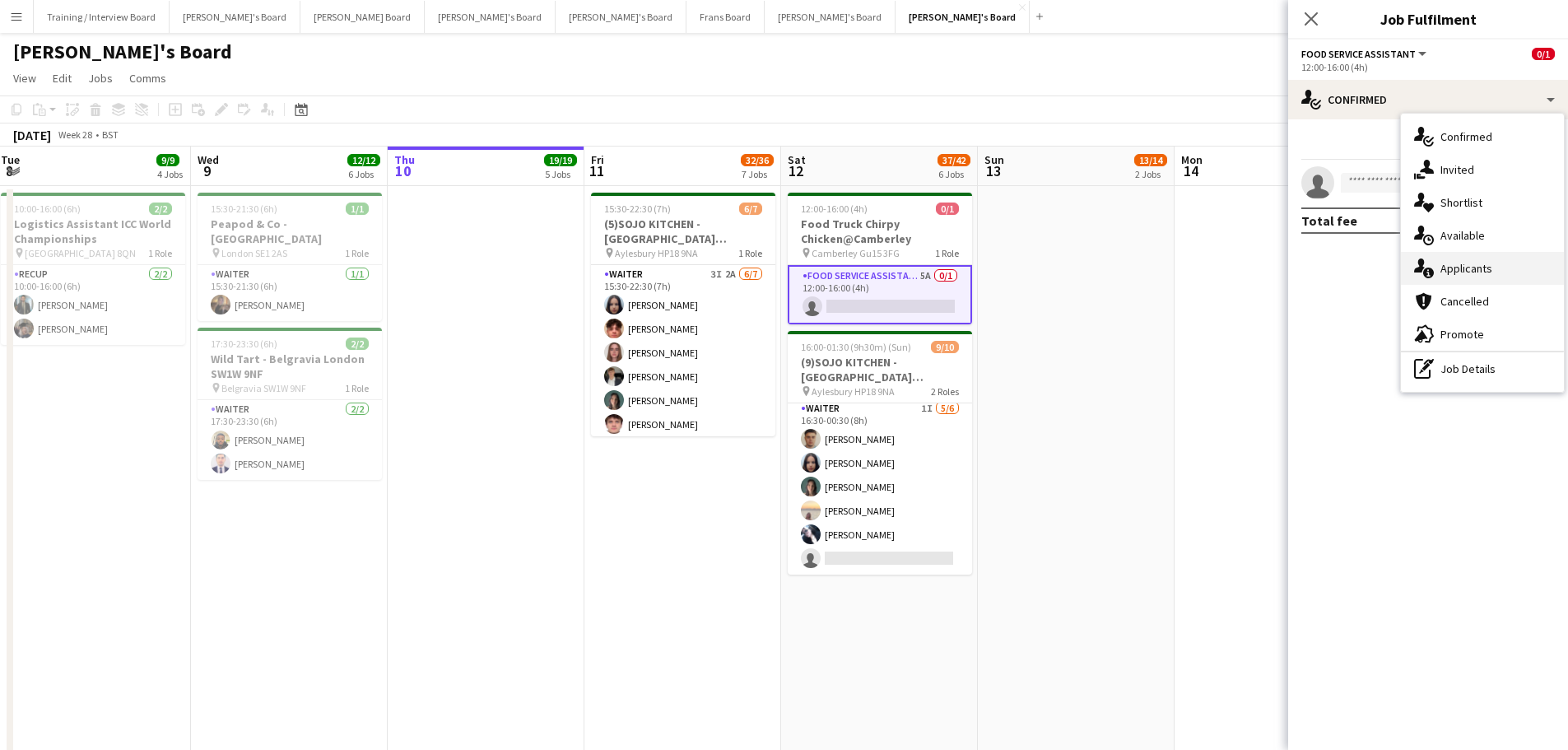 click on "single-neutral-actions-information
Applicants" at bounding box center [1482, 268] 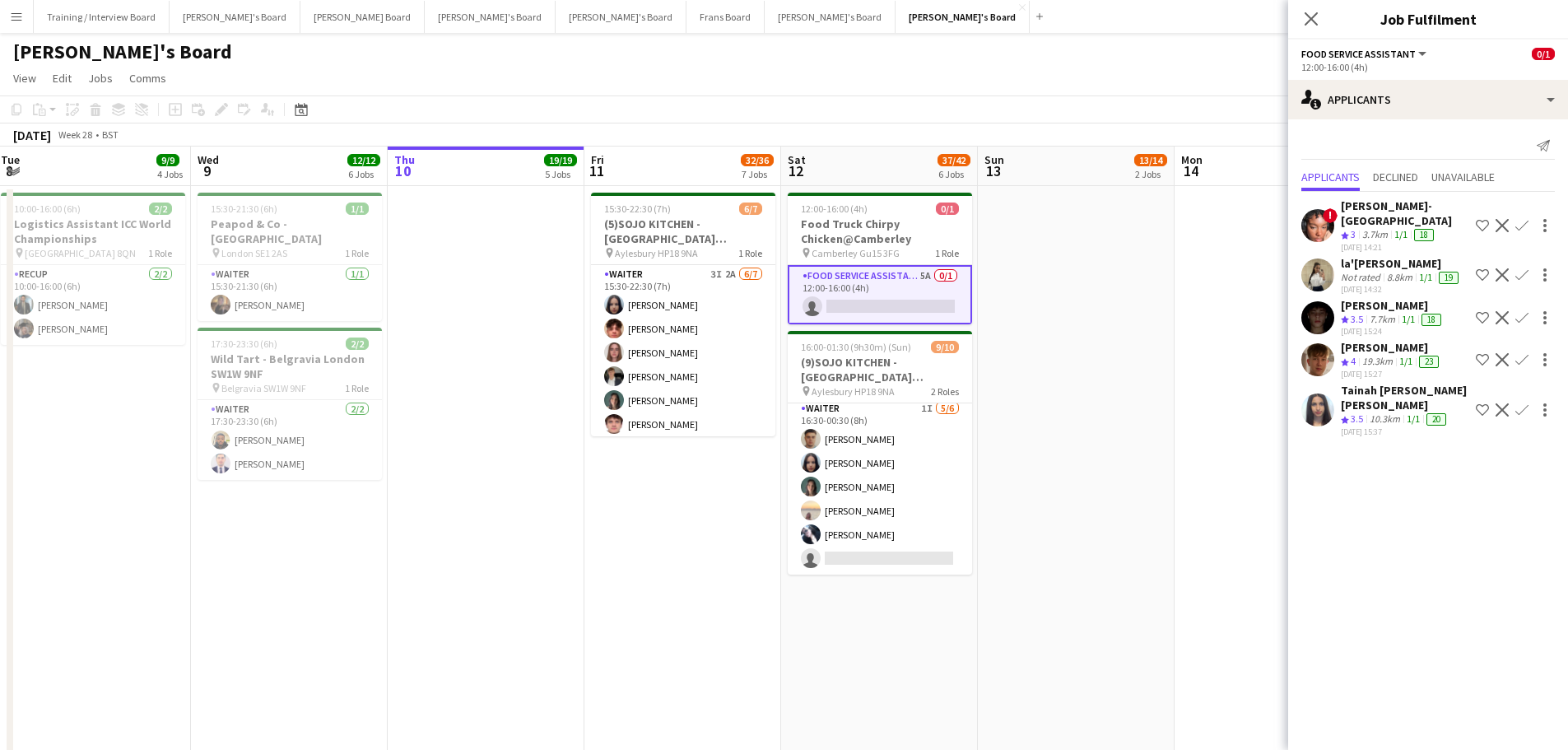 click on "19.3km" at bounding box center (1384, 419) 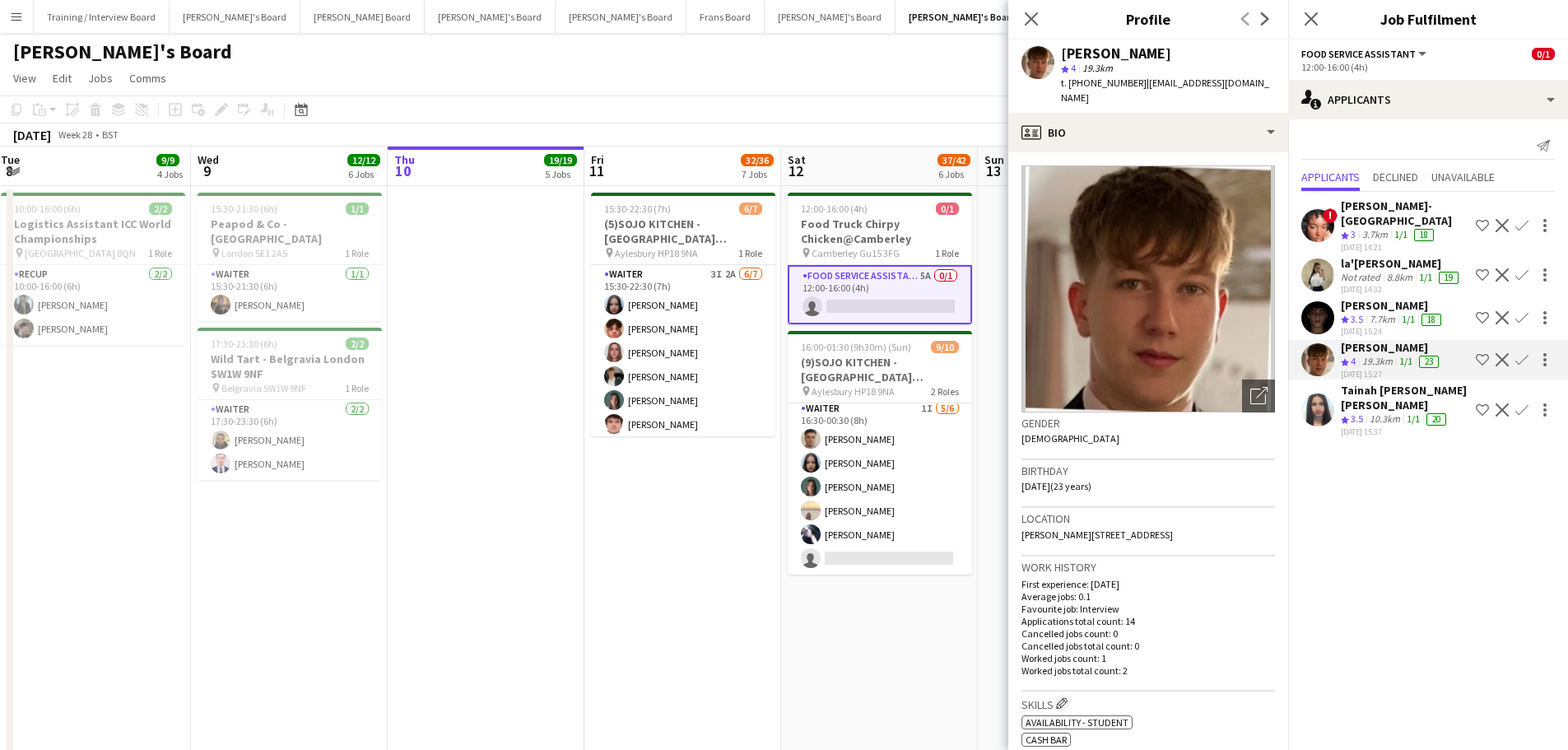 click on "Decline" 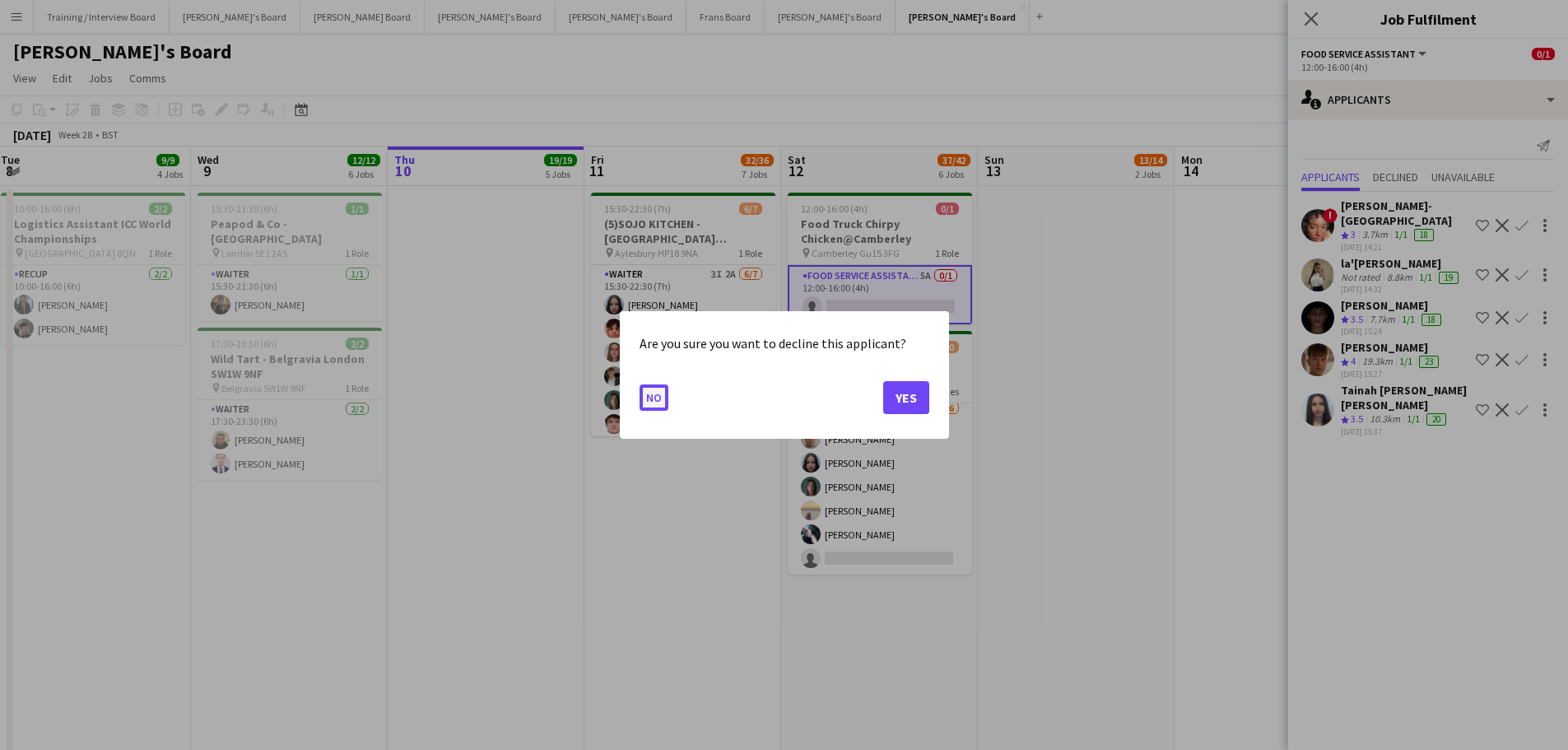 click on "No" 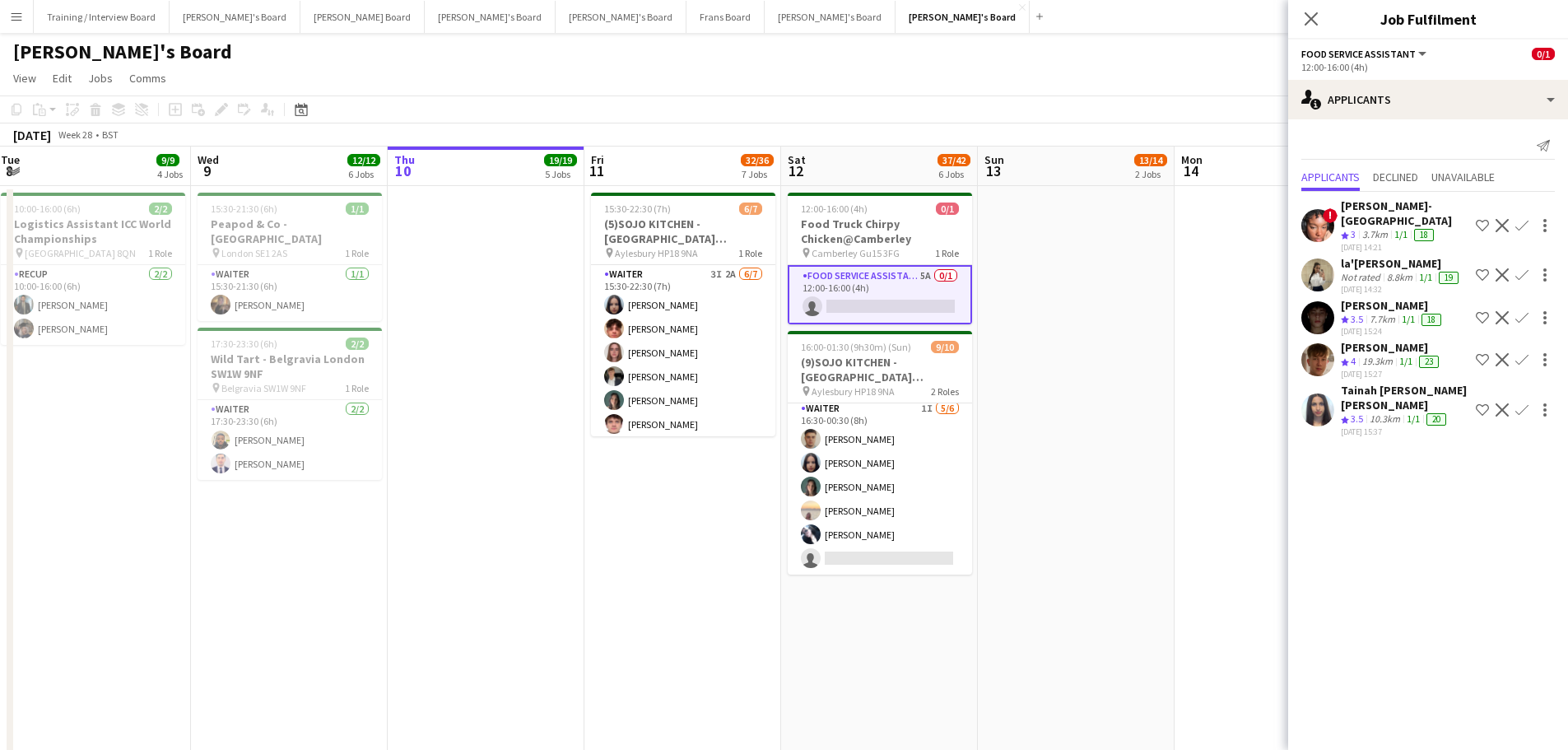click on "Confirm" at bounding box center (1522, 410) 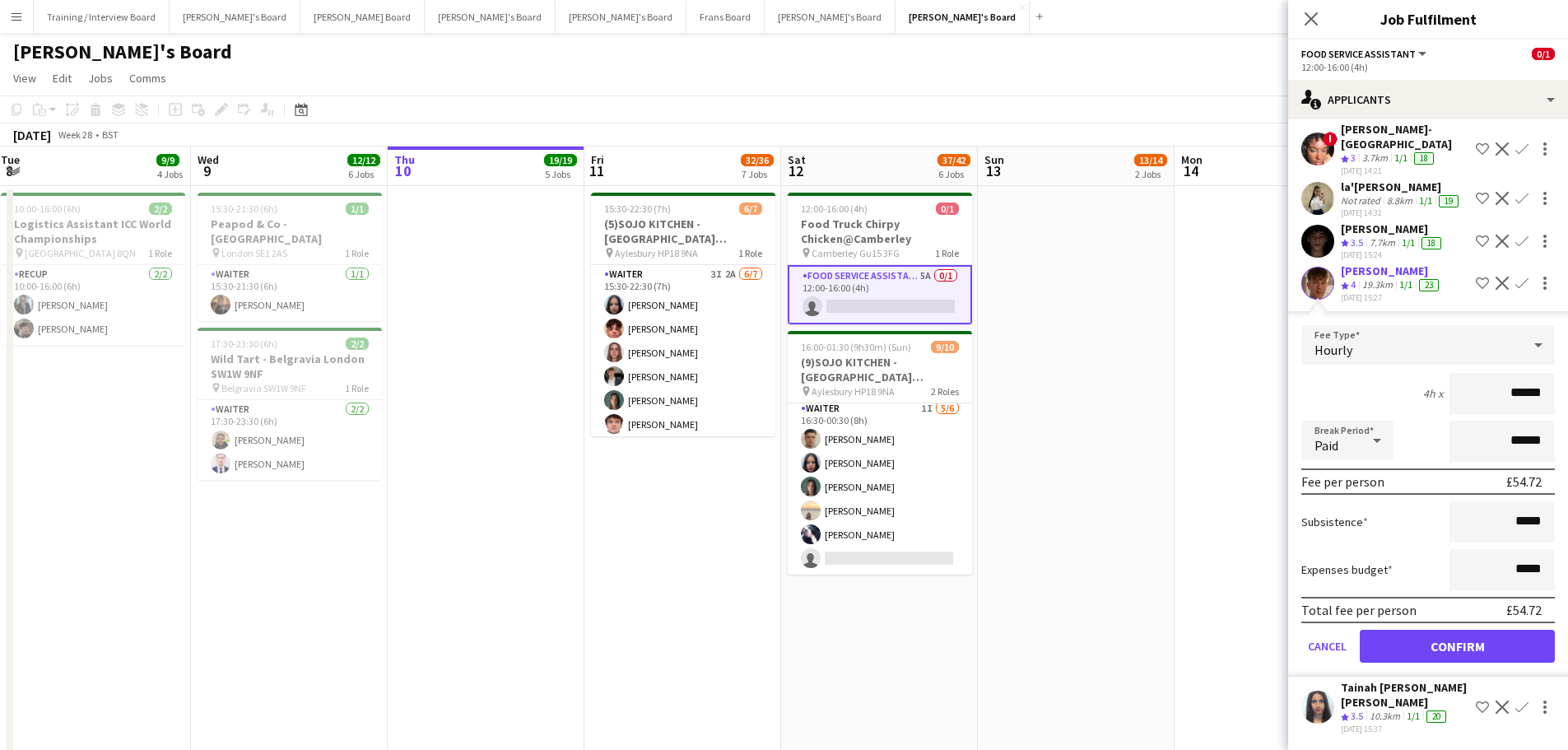 scroll, scrollTop: 88, scrollLeft: 0, axis: vertical 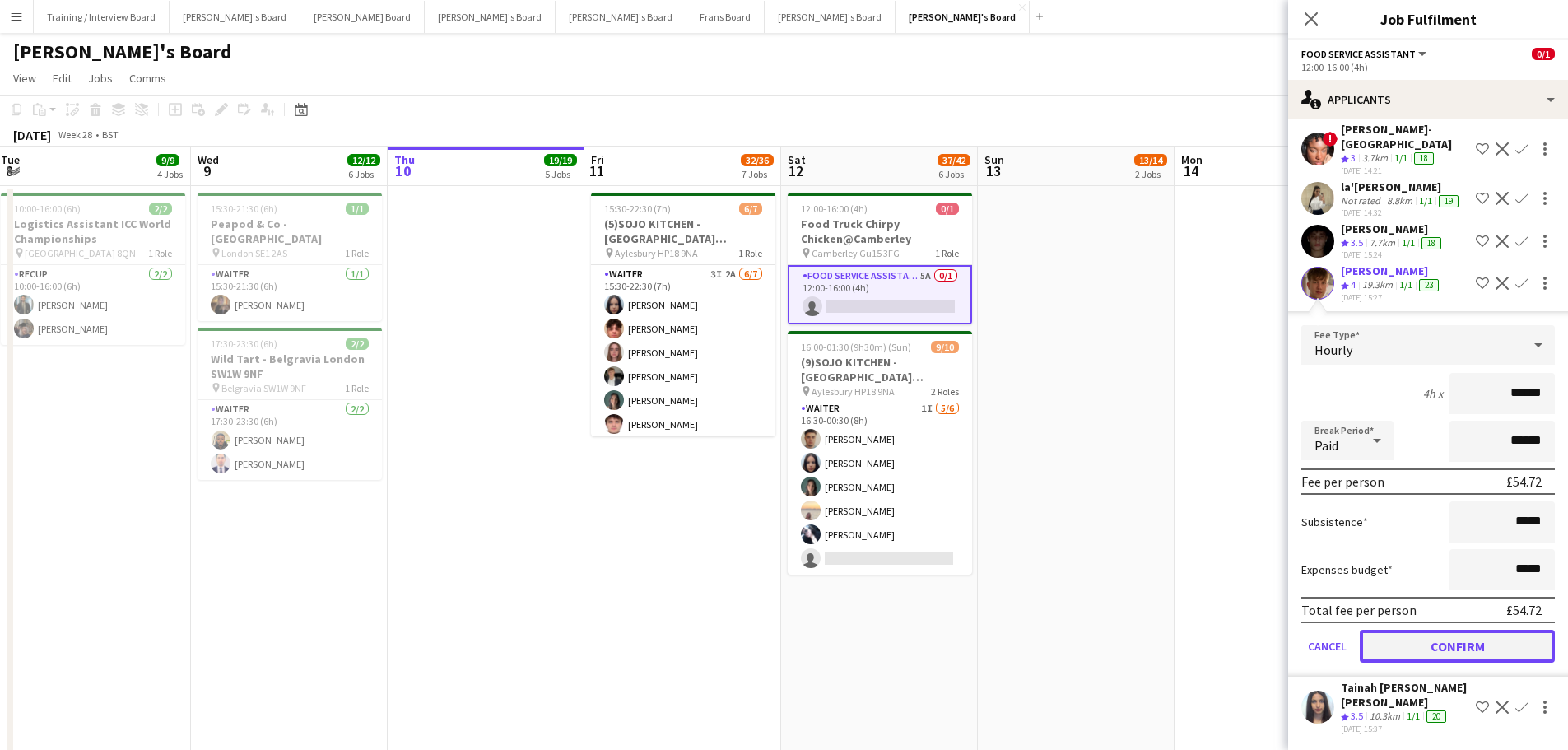 click on "Confirm" 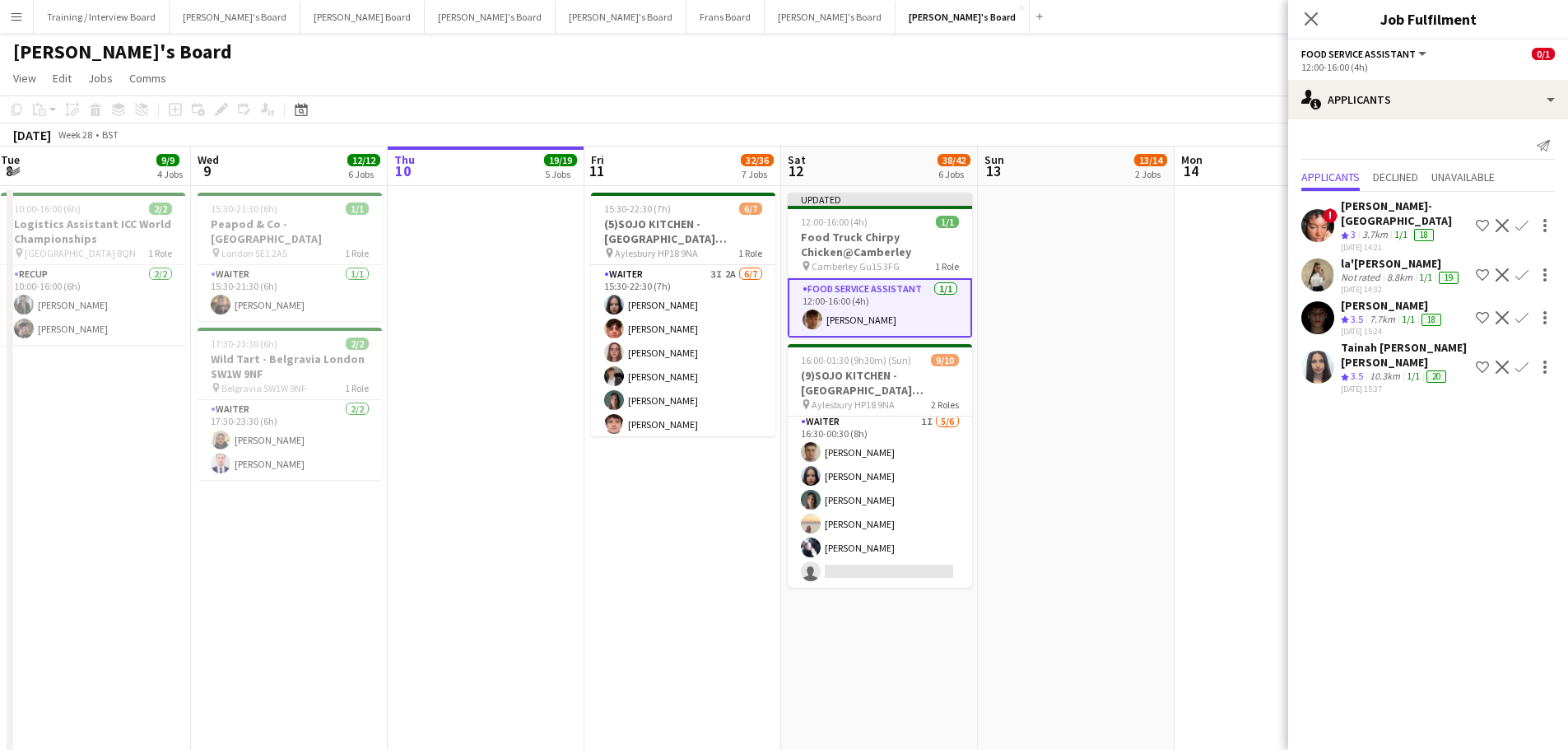 scroll, scrollTop: 0, scrollLeft: 0, axis: both 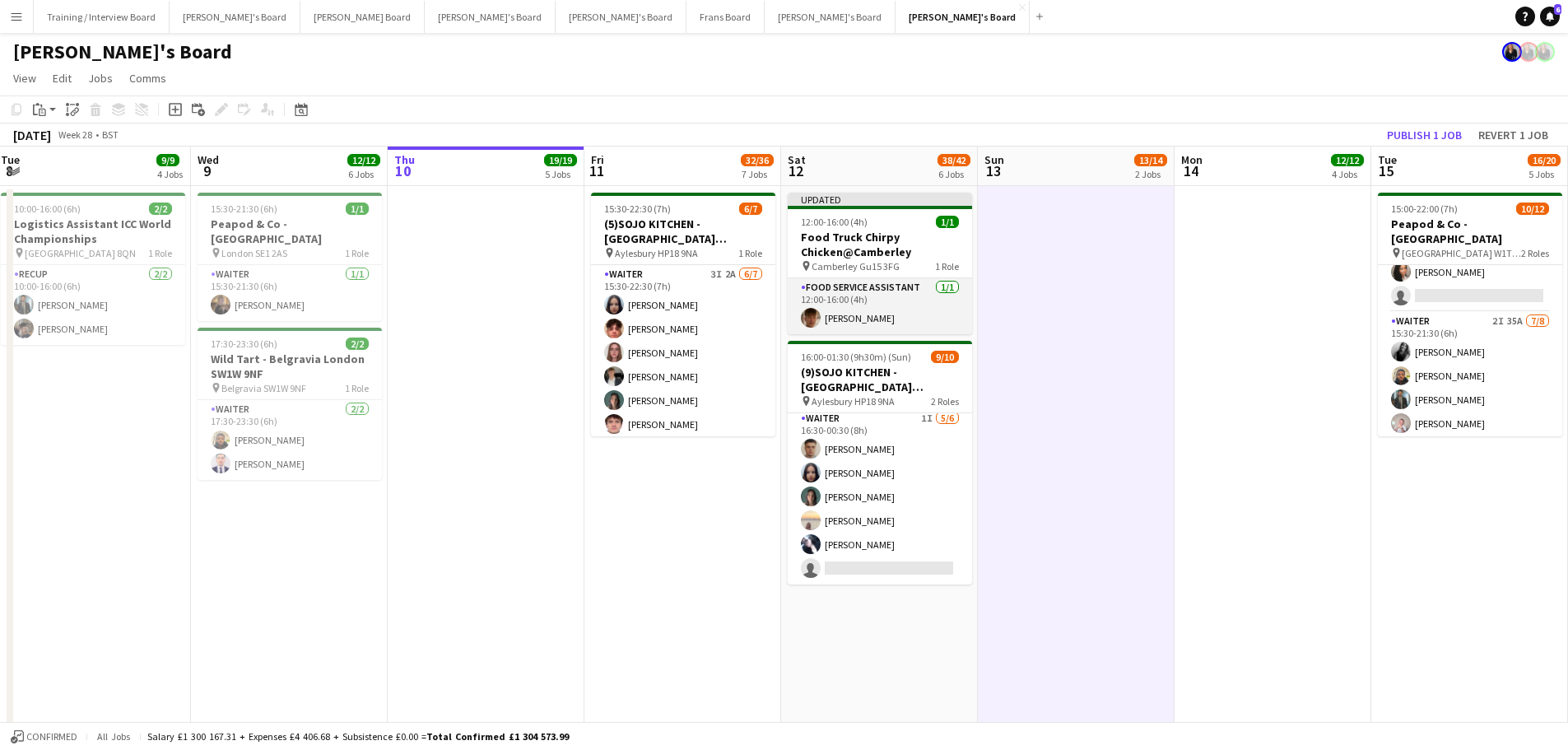 click on "Food Service Assistant   1/1   12:00-16:00 (4h)
Josh Ebbs" at bounding box center [880, 306] 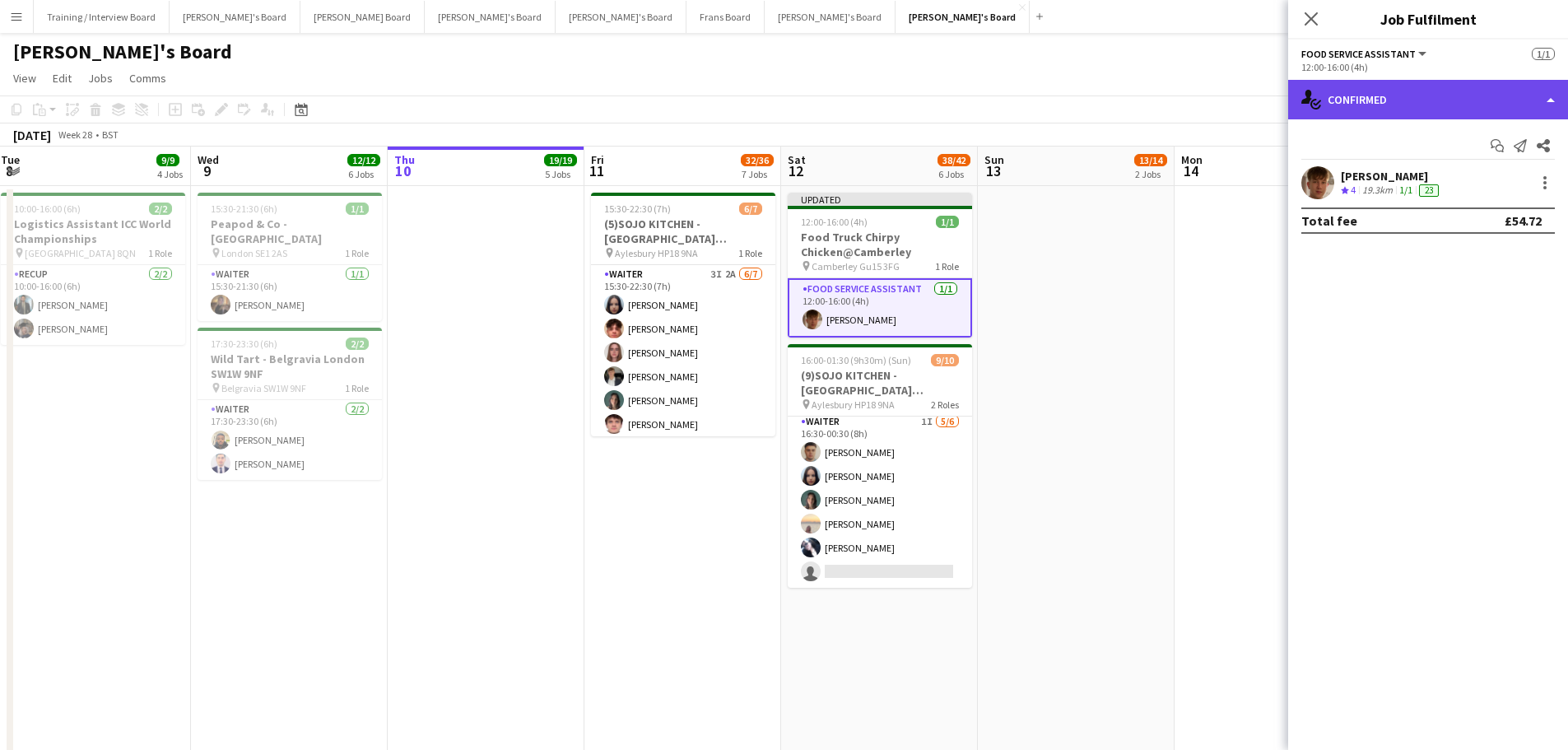 click on "single-neutral-actions-check-2
Confirmed" 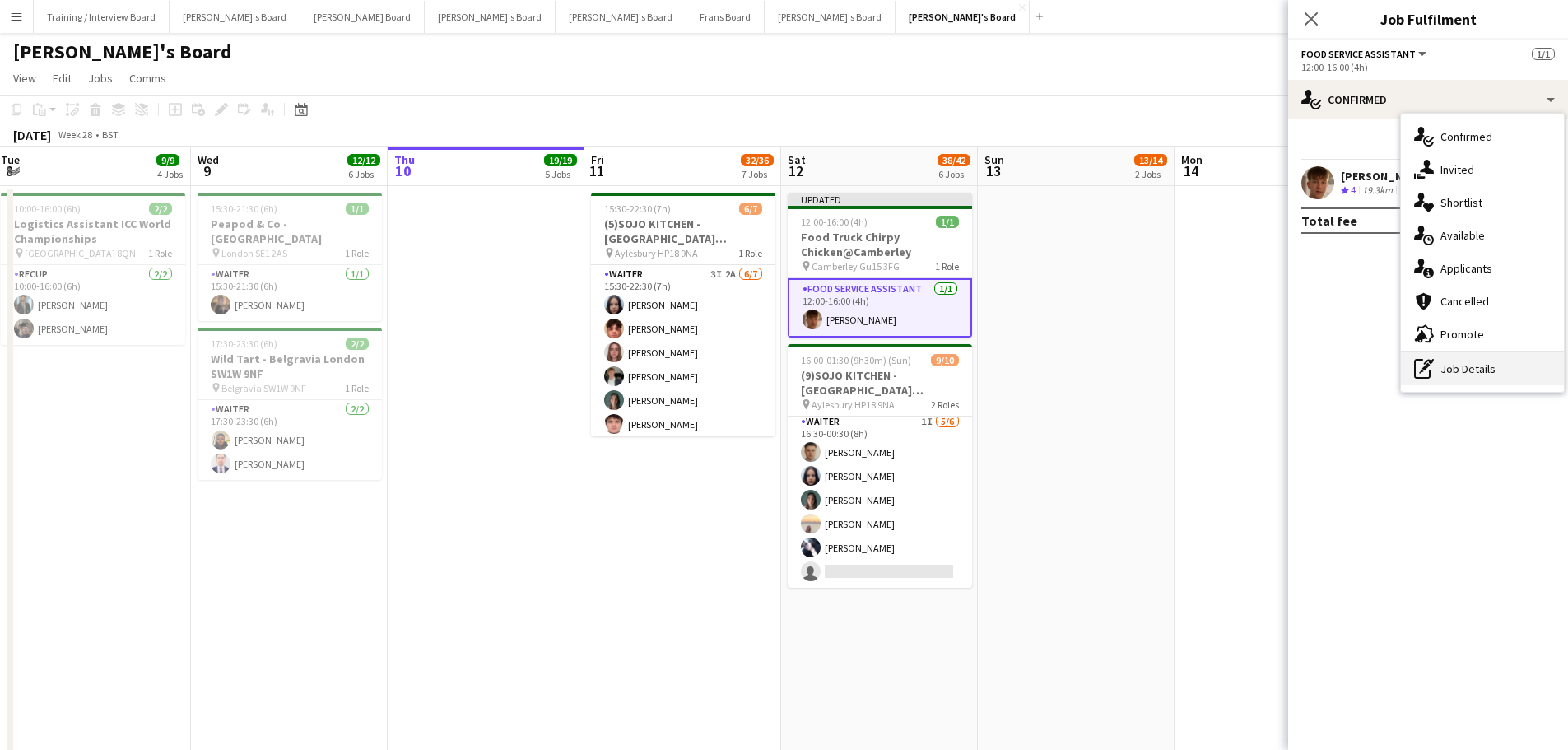 click on "pen-write
Job Details" at bounding box center [1482, 369] 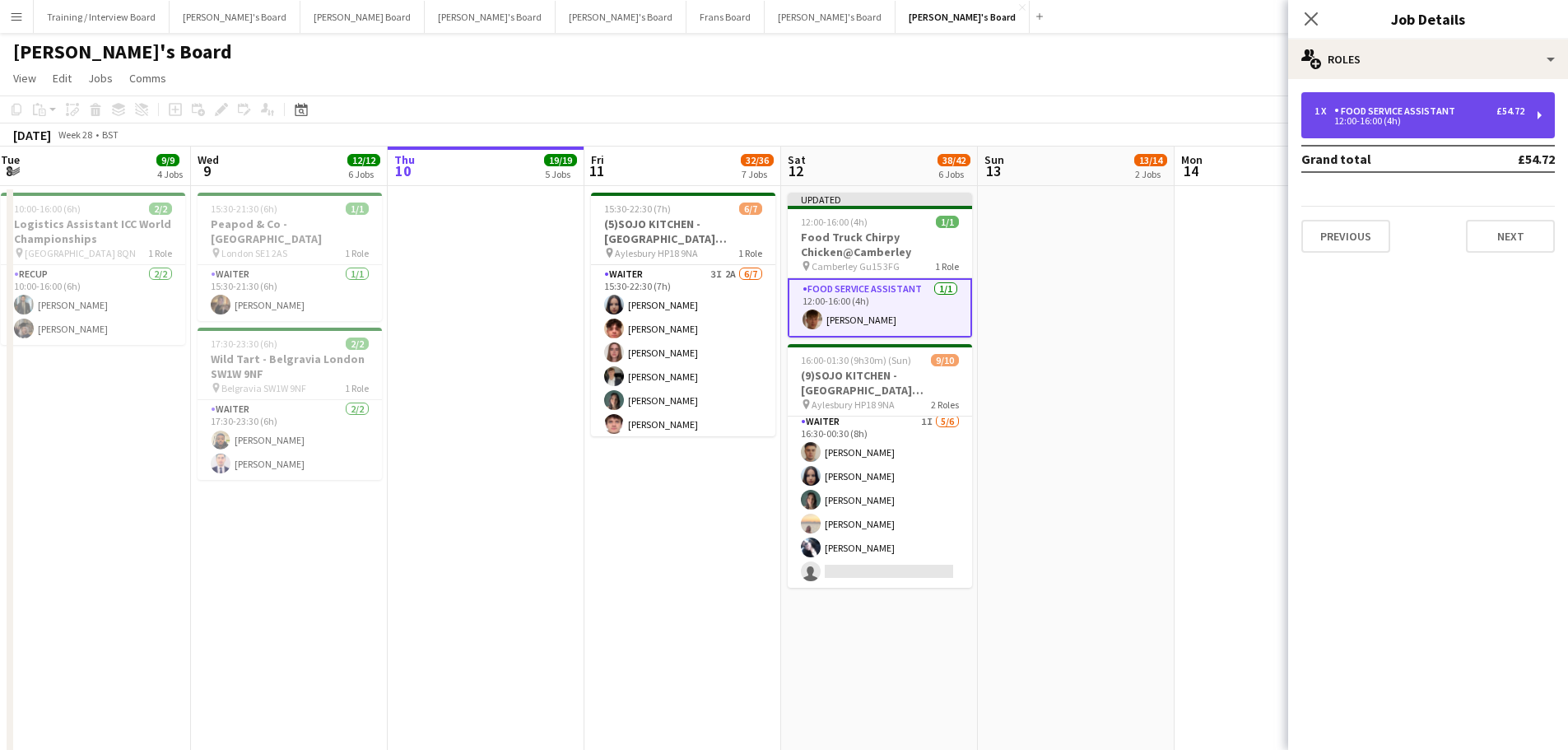 click on "1 x   Food Service Assistant   £54.72   12:00-16:00 (4h)" at bounding box center (1428, 115) 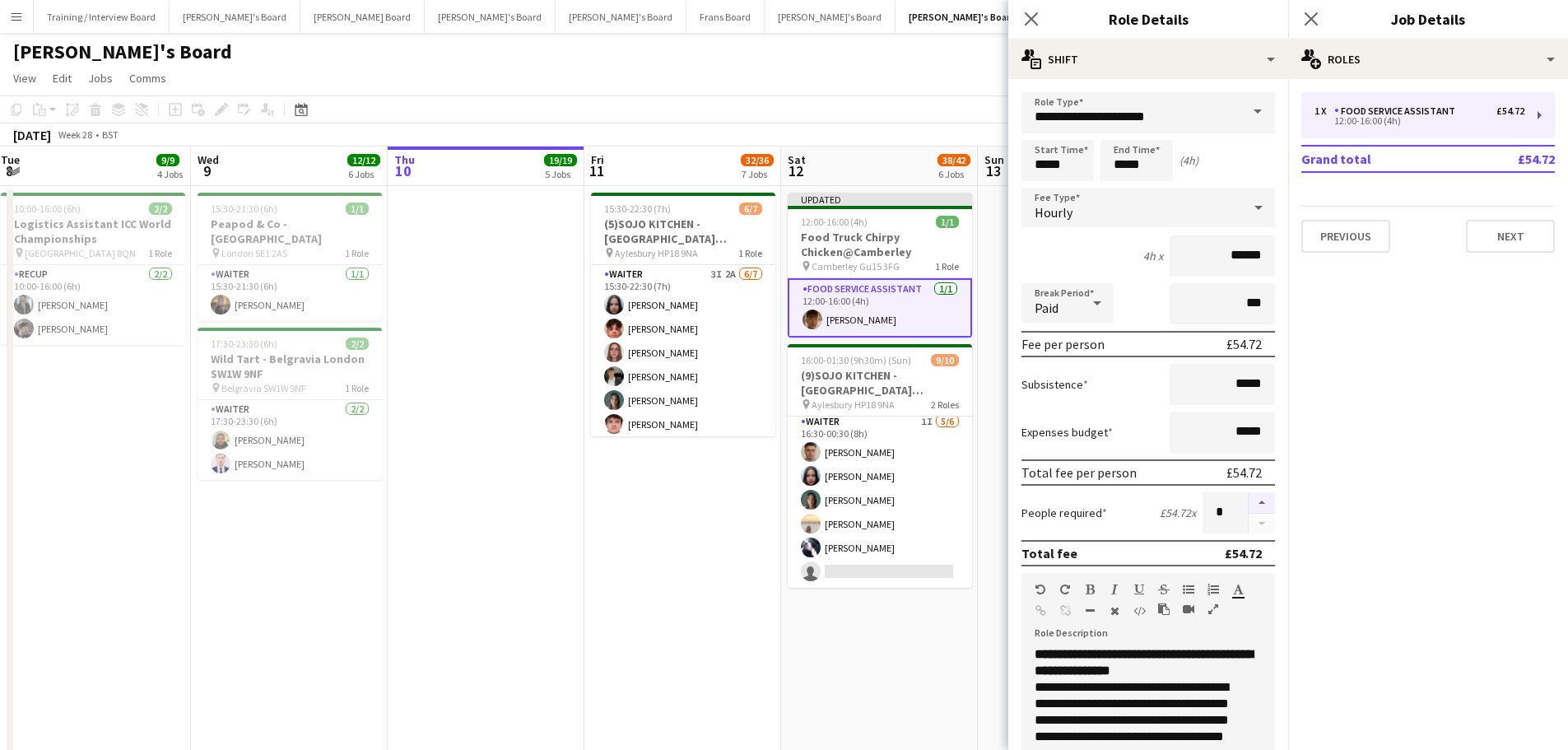 click at bounding box center (1262, 503) 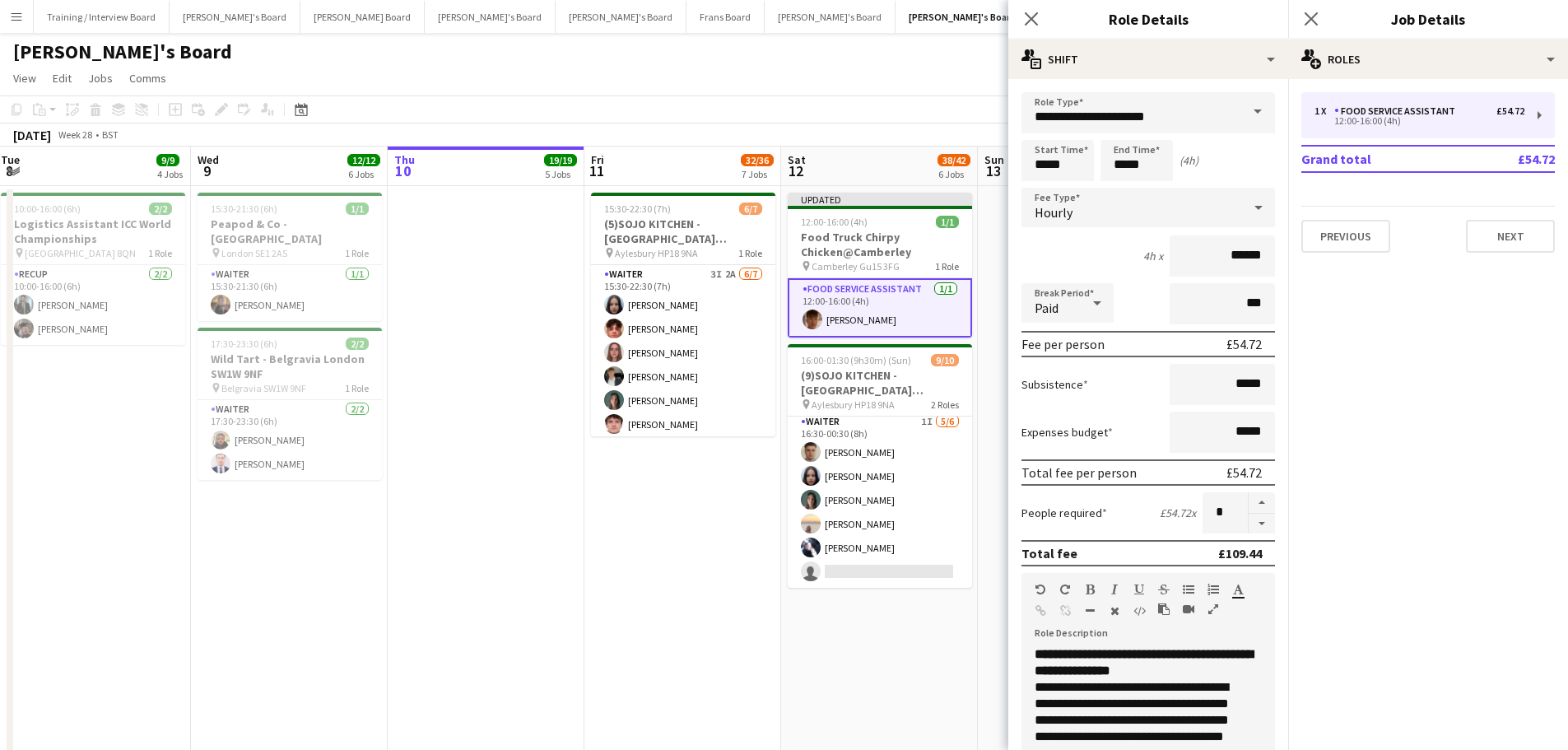 click on "15:30-22:30 (7h)    6/7   (5)SOJO KITCHEN - Town Hill Farm Aylesbury
pin
Aylesbury HP18 9NA   1 Role   Waiter   3I   2A   6/7   15:30-22:30 (7h)
Sacha Stanbury William Martin Holly Bishop Charlie Rumens Amaris Dawson James Cox
single-neutral-actions" at bounding box center (682, 1314) 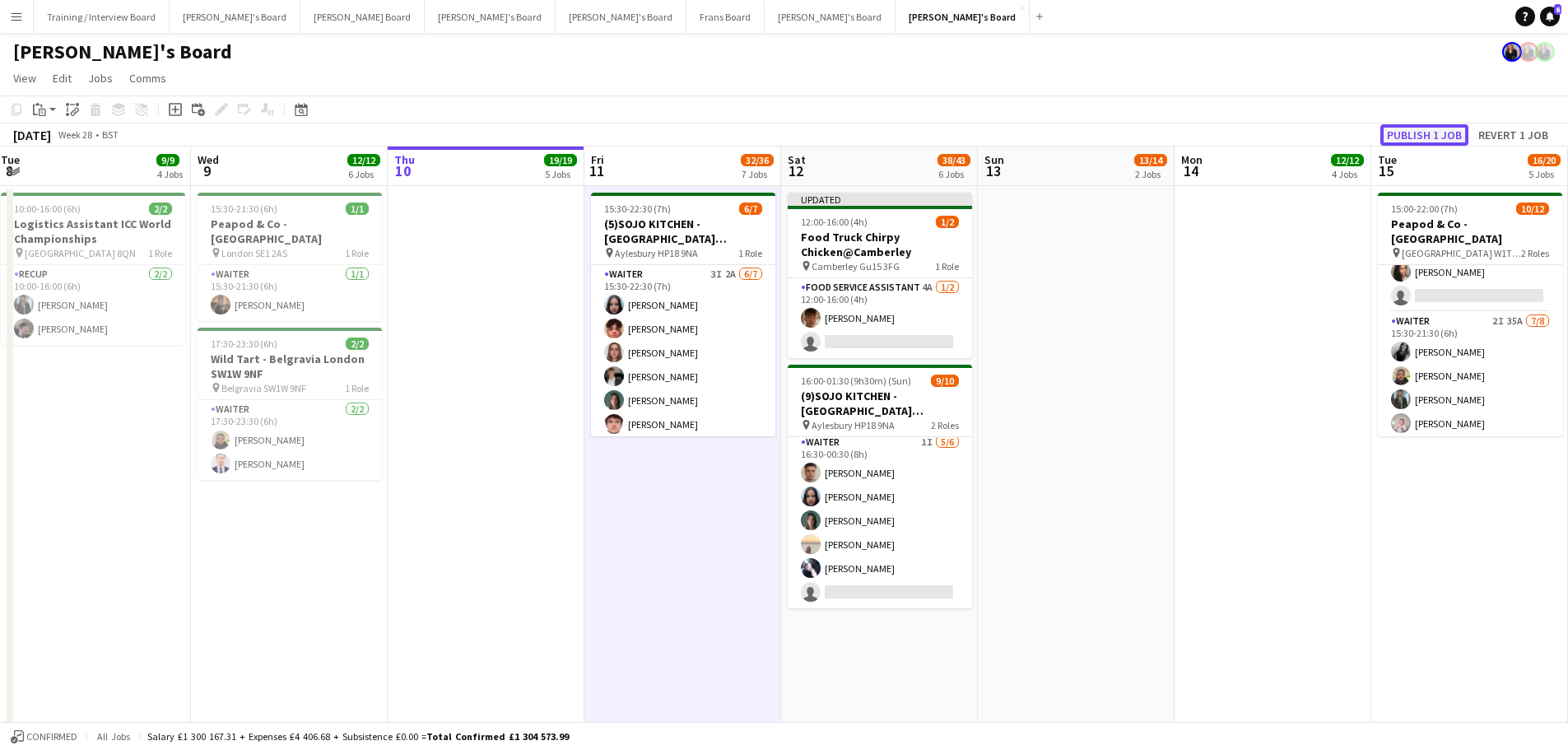click on "Publish 1 job" 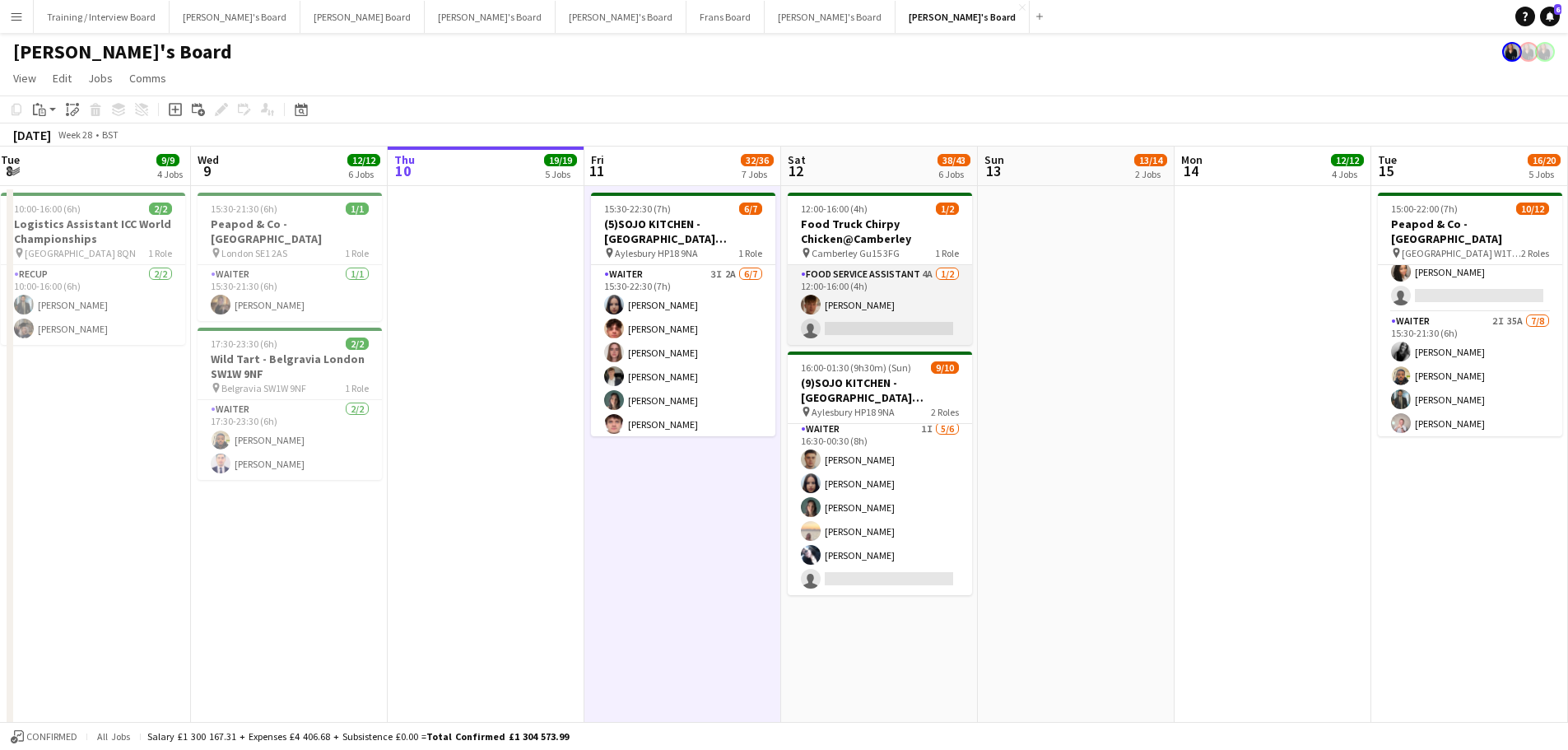 click on "Food Service Assistant   4A   1/2   12:00-16:00 (4h)
Josh Ebbs
single-neutral-actions" at bounding box center (880, 305) 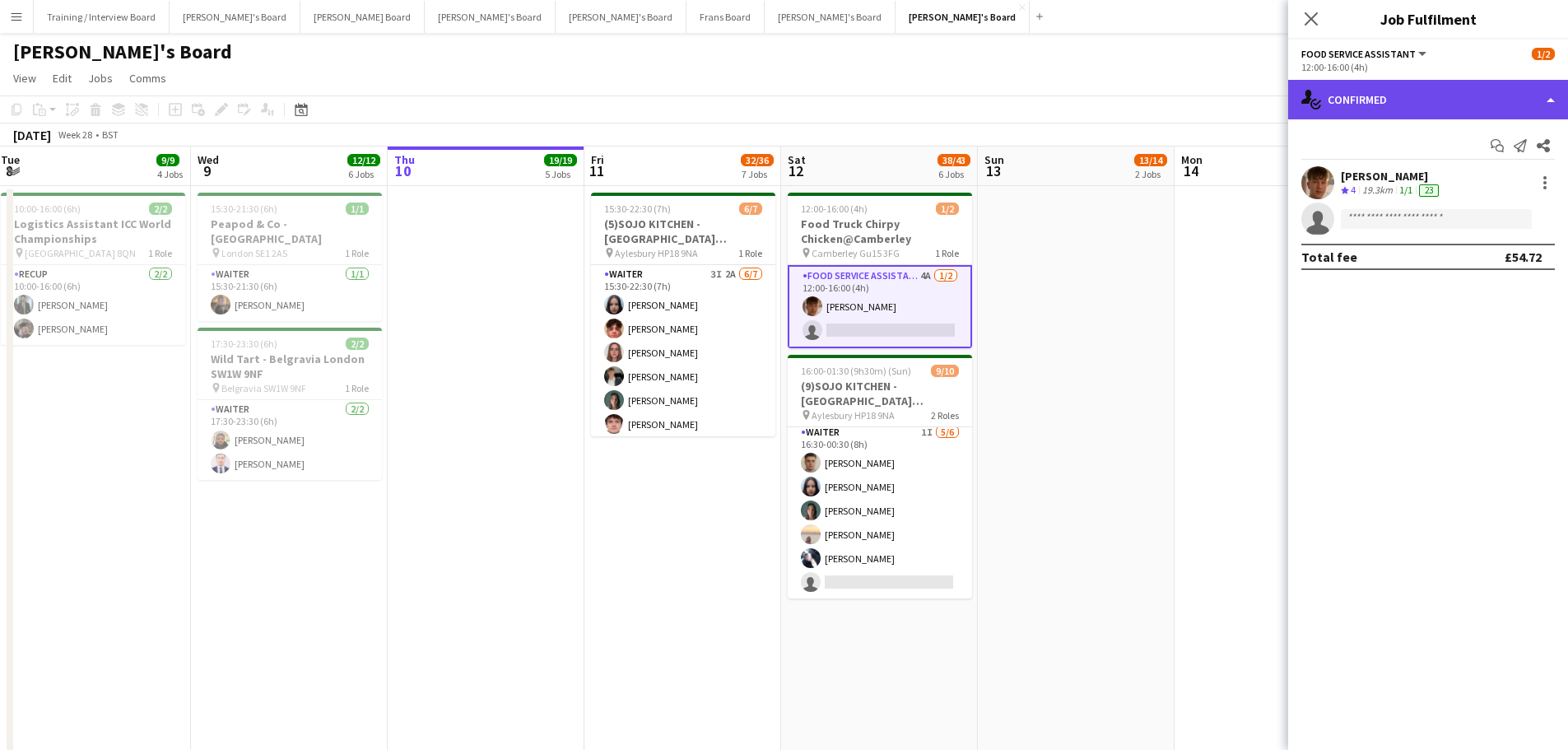 click on "single-neutral-actions-check-2
Confirmed" 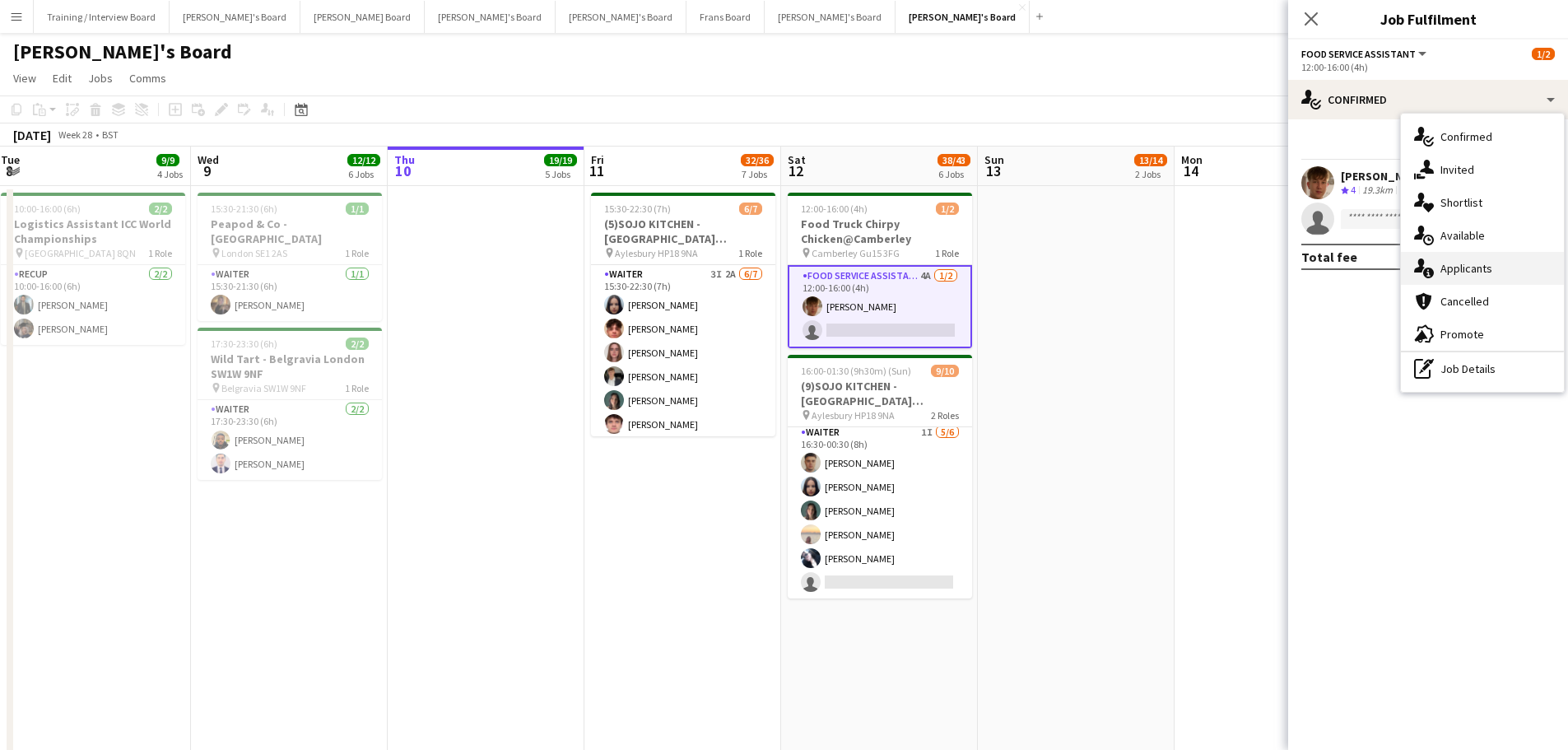 click on "single-neutral-actions-information
Applicants" at bounding box center [1482, 268] 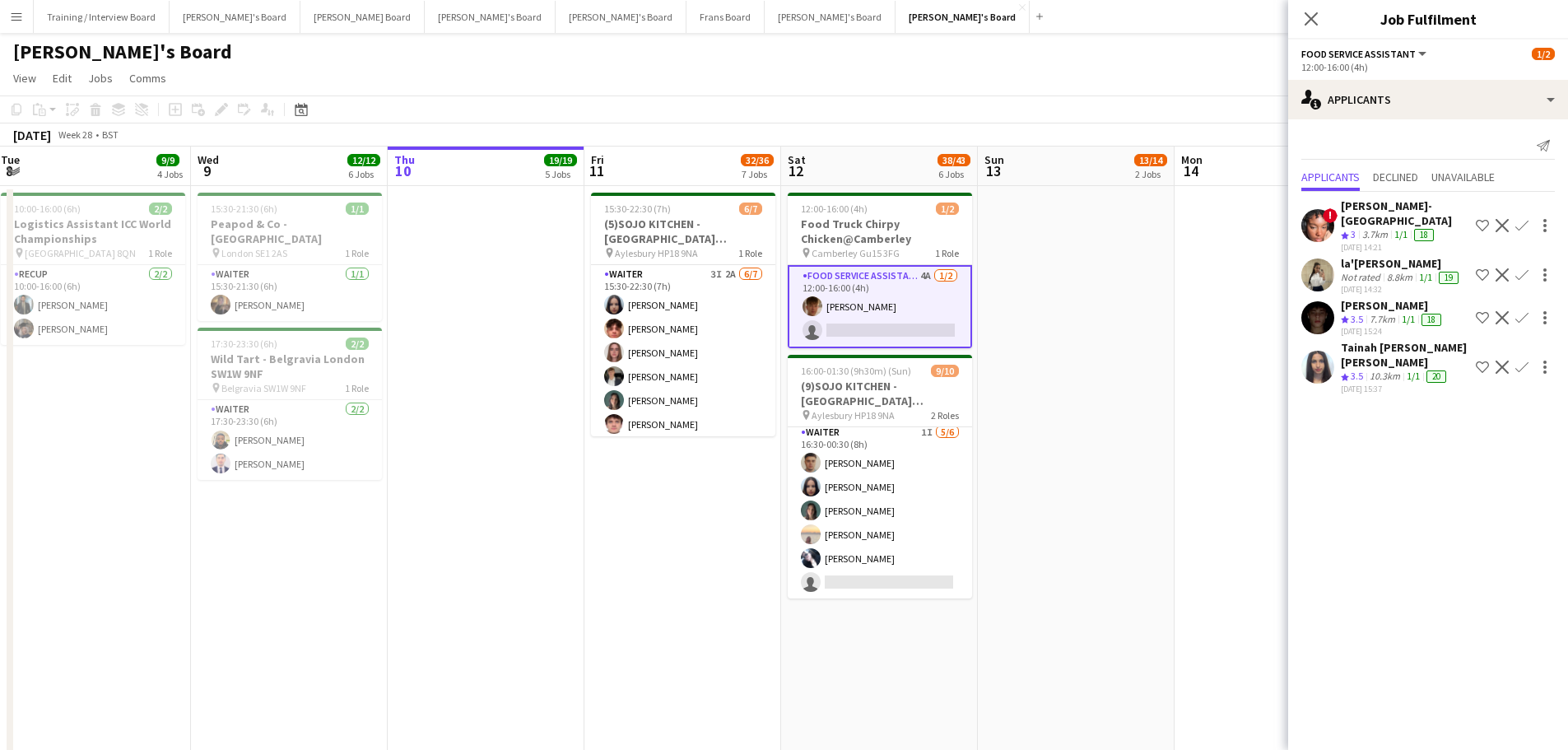 drag, startPoint x: 1040, startPoint y: 415, endPoint x: 995, endPoint y: 525, distance: 118.84864 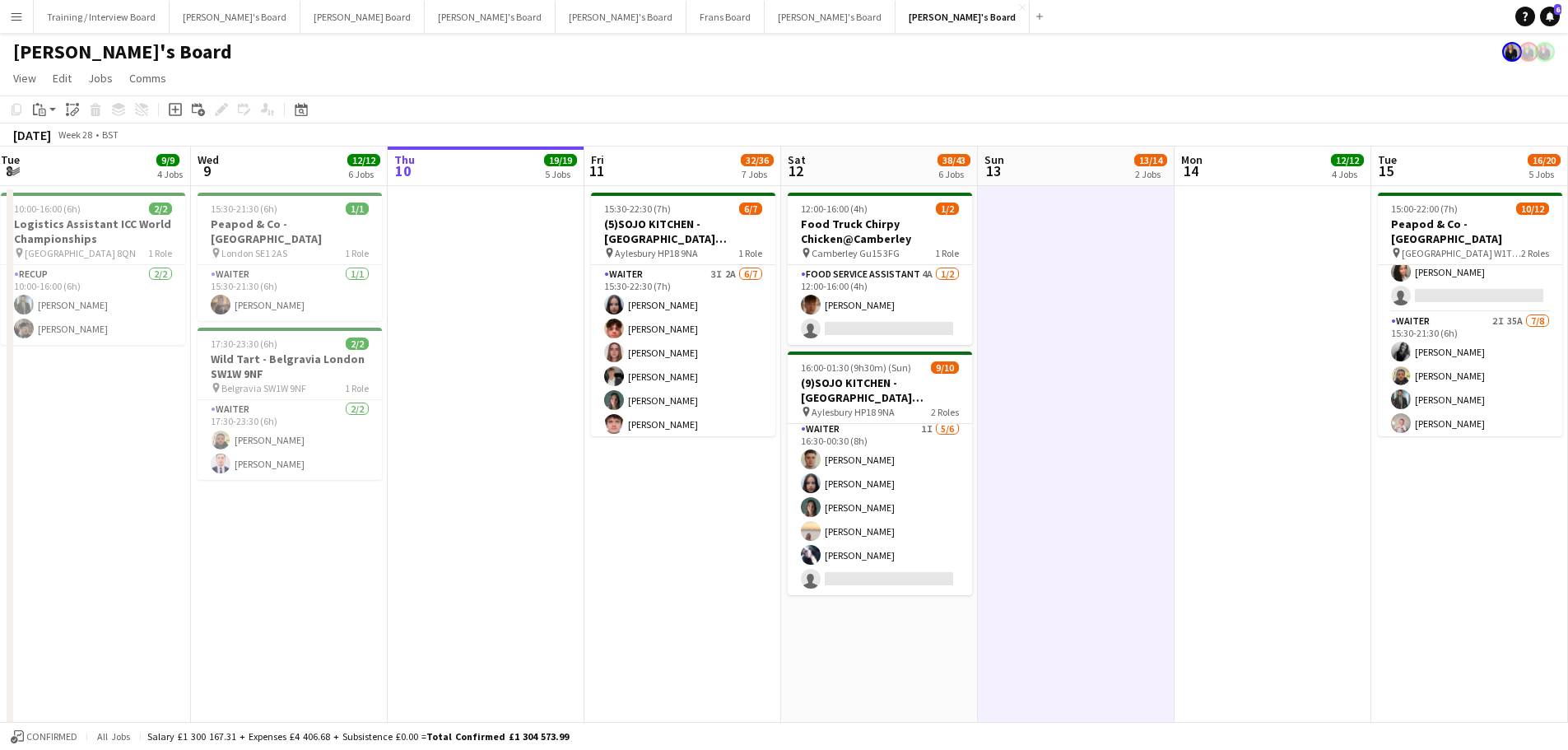 scroll, scrollTop: 0, scrollLeft: 400, axis: horizontal 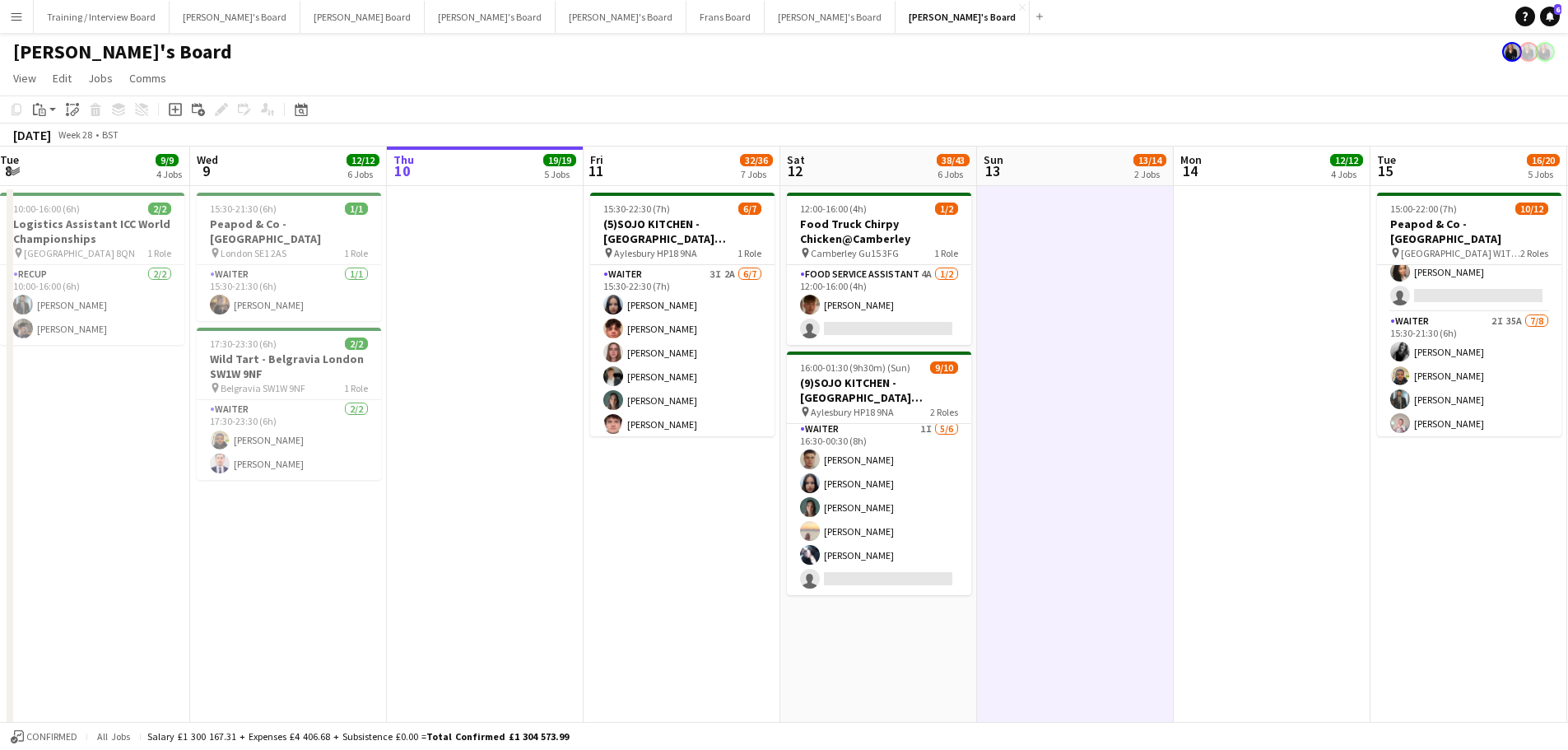 click on "12:00-16:00 (4h)    1/2   Food Truck Chirpy Chicken@Camberley
pin
Camberley Gu15 3FG   1 Role   Food Service Assistant   4A   1/2   12:00-16:00 (4h)
Josh Ebbs
single-neutral-actions
16:00-01:30 (9h30m) (Sun)   9/10   (9)SOJO KITCHEN - Town Hill Farm Aylesbury
pin
Aylesbury HP18 9NA   2 Roles   Waiter   4/4   16:00-01:30 (9h30m)
William Martin Charlie Rumens James Cox Toby Rutland-Dix  Waiter   1I   5/6   16:30-00:30 (8h)
Thomas Morris Sacha Stanbury Amaris Dawson Marea Logan Alexis Hussey
single-neutral-actions" at bounding box center [878, 1314] 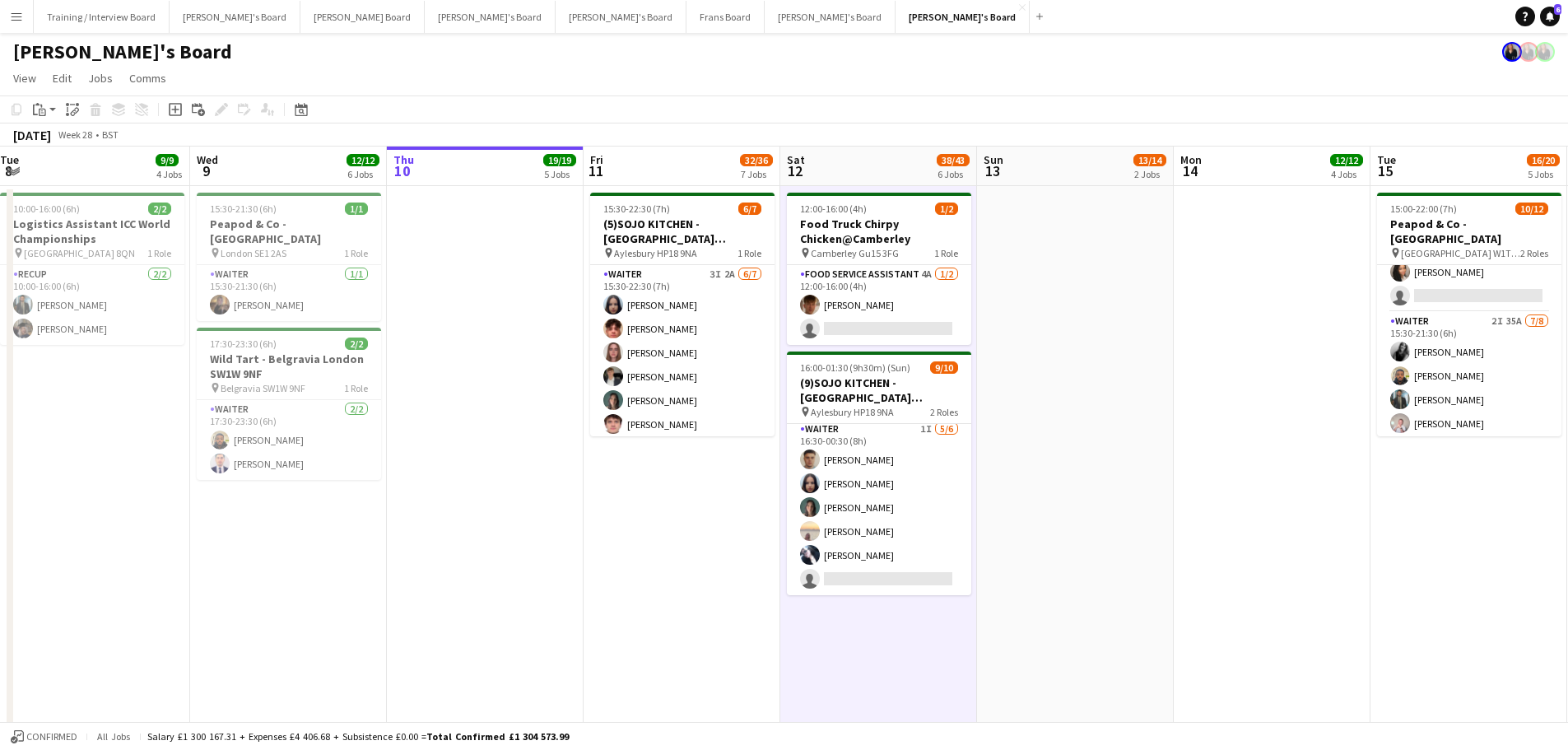 click at bounding box center (1075, 1314) 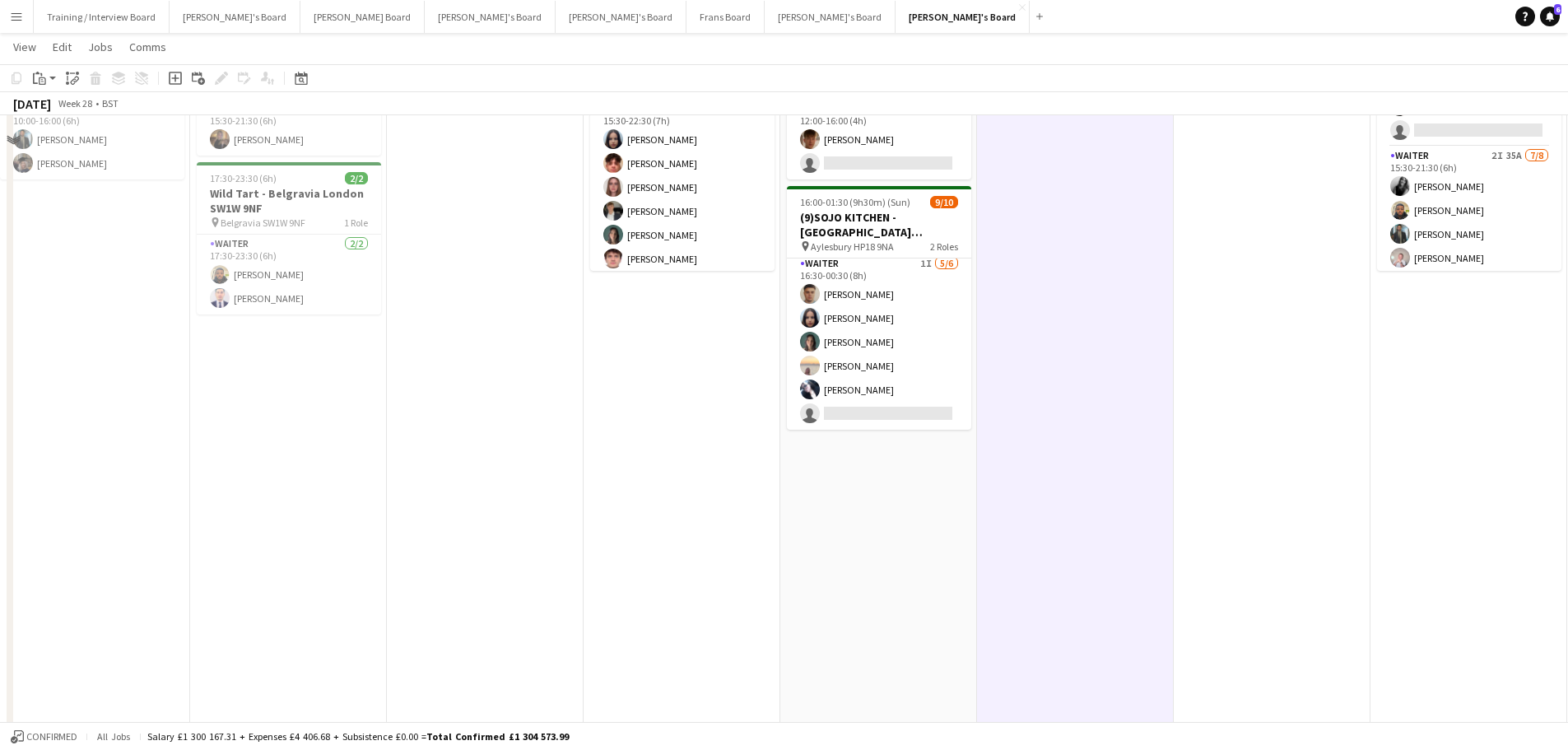 scroll, scrollTop: 165, scrollLeft: 0, axis: vertical 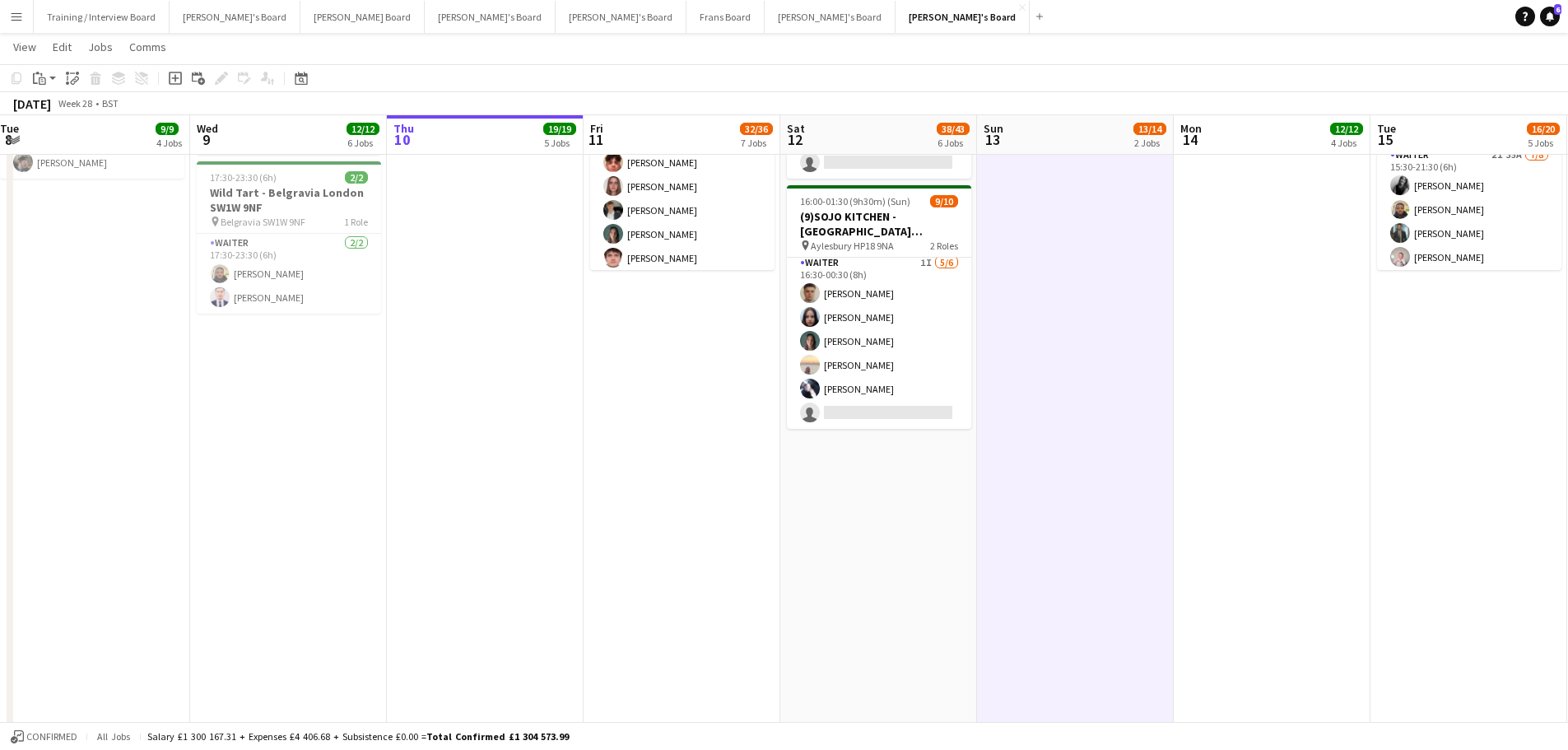 click on "12:00-16:00 (4h)    1/2   Food Truck Chirpy Chicken@Camberley
pin
Camberley Gu15 3FG   1 Role   Food Service Assistant   4A   1/2   12:00-16:00 (4h)
Josh Ebbs
single-neutral-actions
16:00-01:30 (9h30m) (Sun)   9/10   (9)SOJO KITCHEN - Town Hill Farm Aylesbury
pin
Aylesbury HP18 9NA   2 Roles   Waiter   4/4   16:00-01:30 (9h30m)
William Martin Charlie Rumens James Cox Toby Rutland-Dix  Waiter   1I   5/6   16:30-00:30 (8h)
Thomas Morris Sacha Stanbury Amaris Dawson Marea Logan Alexis Hussey
single-neutral-actions" at bounding box center [878, 1148] 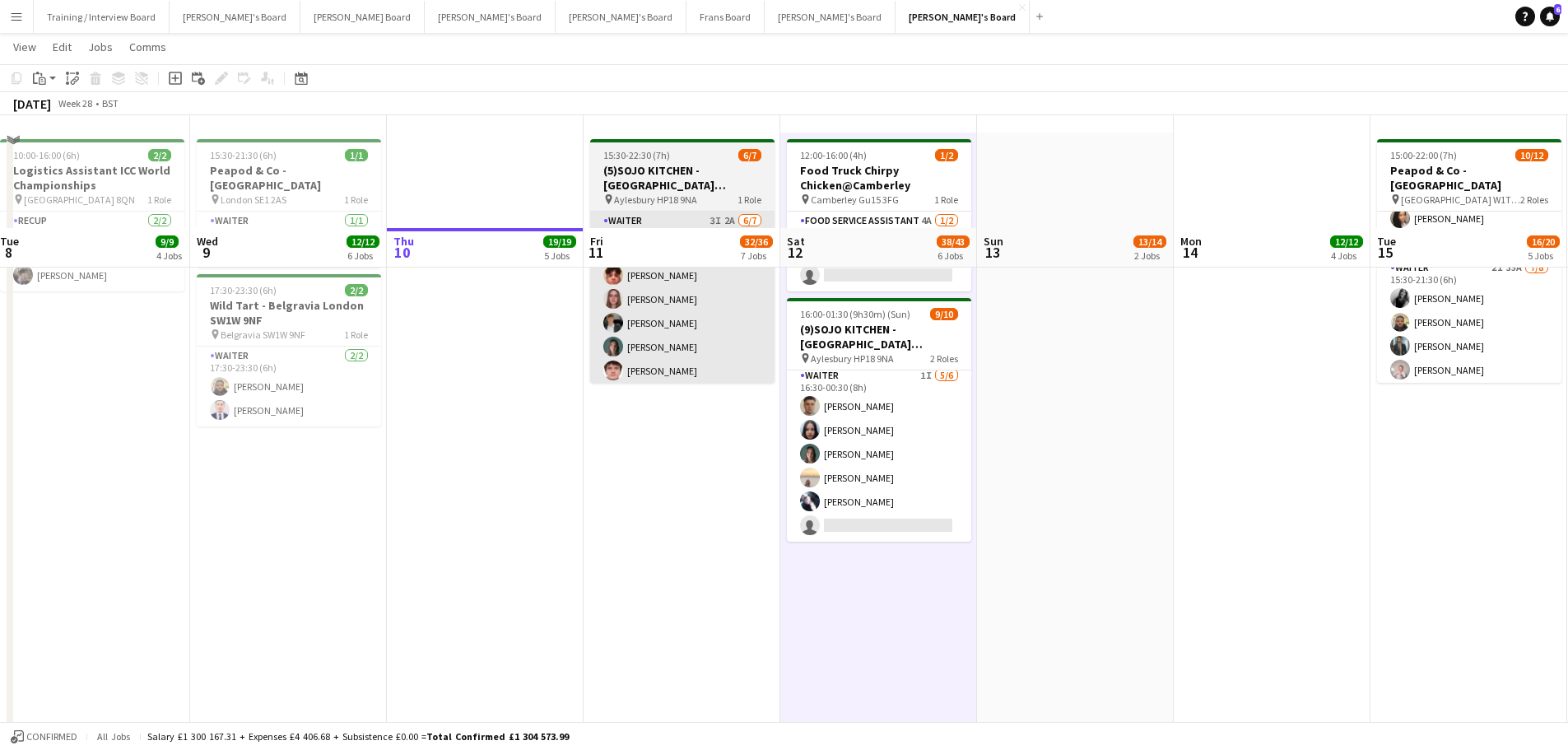 scroll, scrollTop: 0, scrollLeft: 0, axis: both 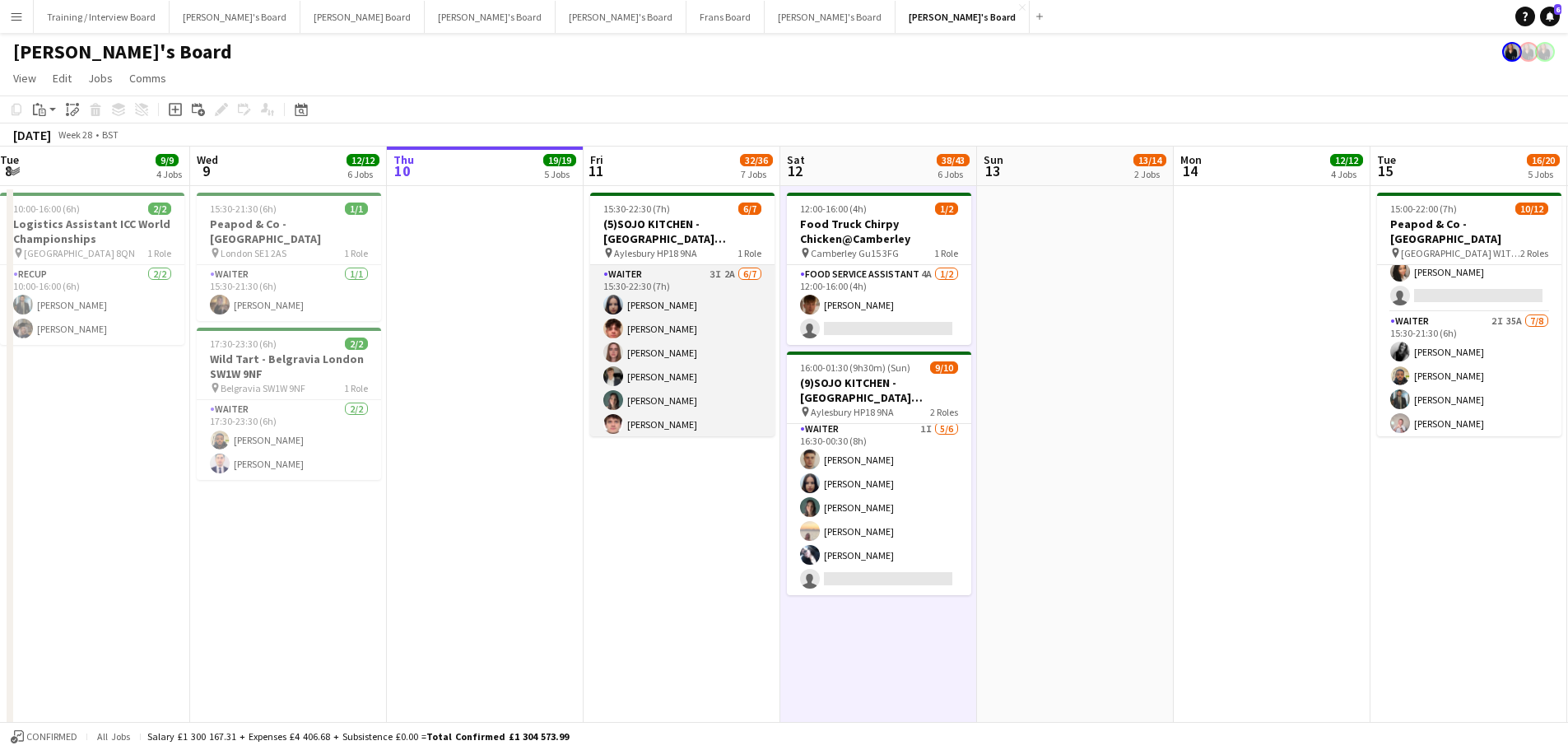 click on "Waiter   3I   2A   6/7   15:30-22:30 (7h)
Sacha Stanbury William Martin Holly Bishop Charlie Rumens Amaris Dawson James Cox
single-neutral-actions" at bounding box center [682, 365] 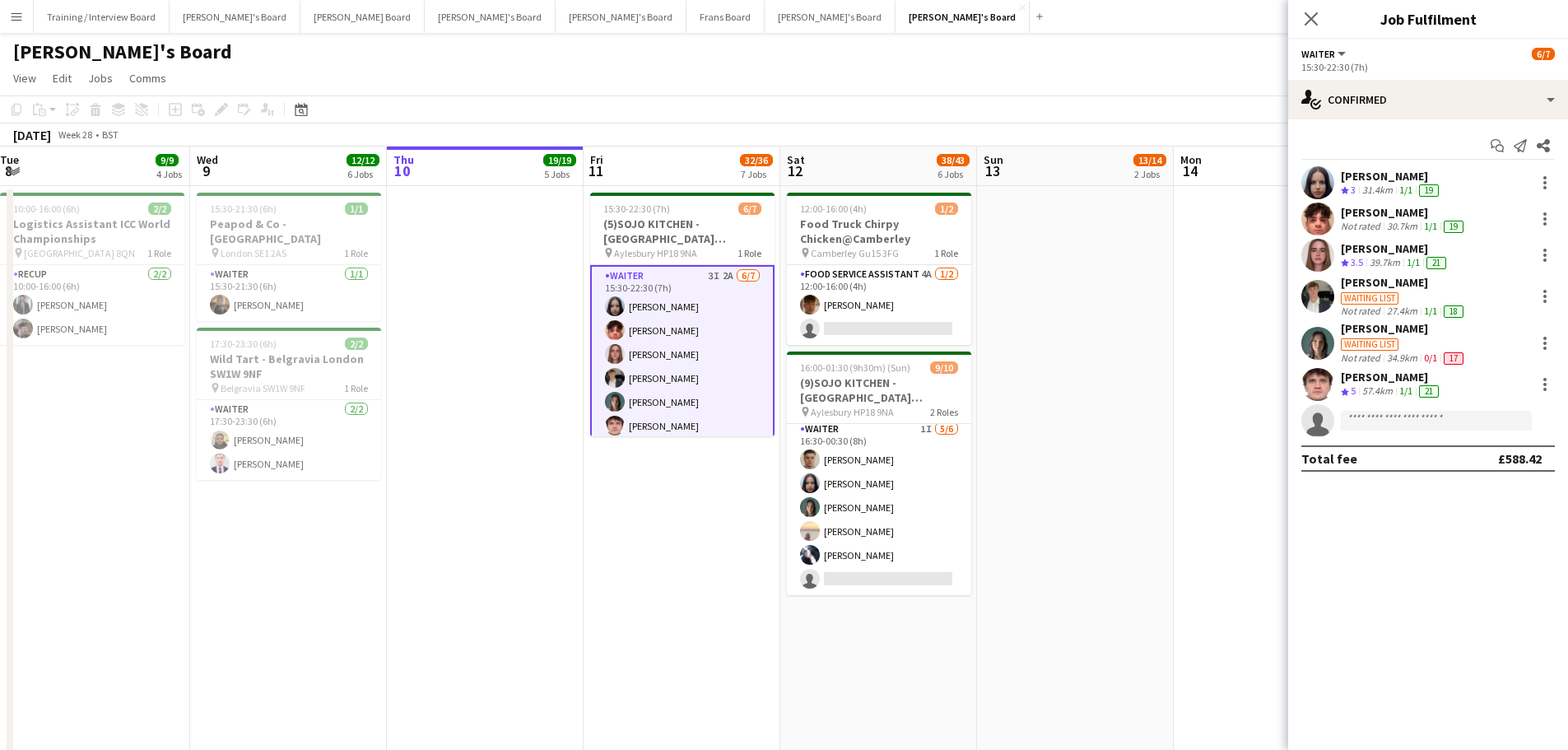 click on "Waiting list" at bounding box center [1403, 297] 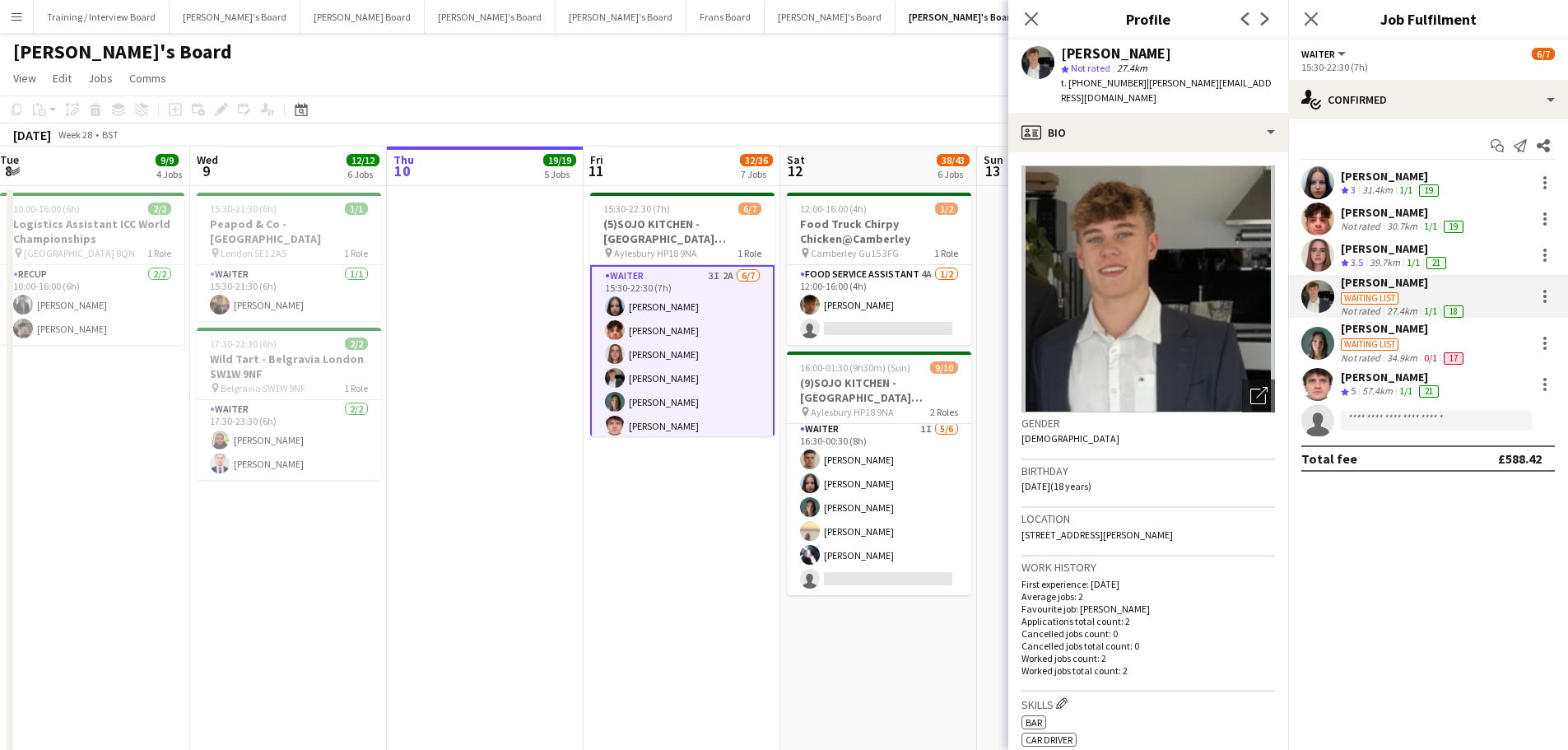 click on "15:30-22:30 (7h)    6/7   (5)SOJO KITCHEN - Town Hill Farm Aylesbury
pin
Aylesbury HP18 9NA   1 Role   Waiter   3I   2A   6/7   15:30-22:30 (7h)
Sacha Stanbury William Martin Holly Bishop Charlie Rumens Amaris Dawson James Cox
single-neutral-actions" at bounding box center (682, 1314) 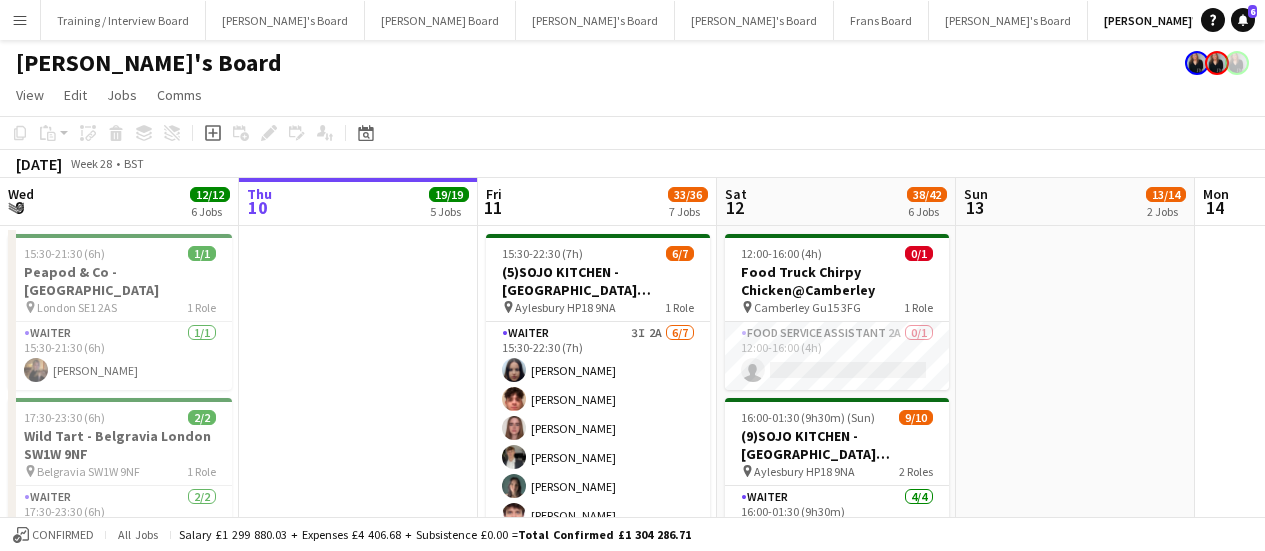scroll, scrollTop: 0, scrollLeft: 0, axis: both 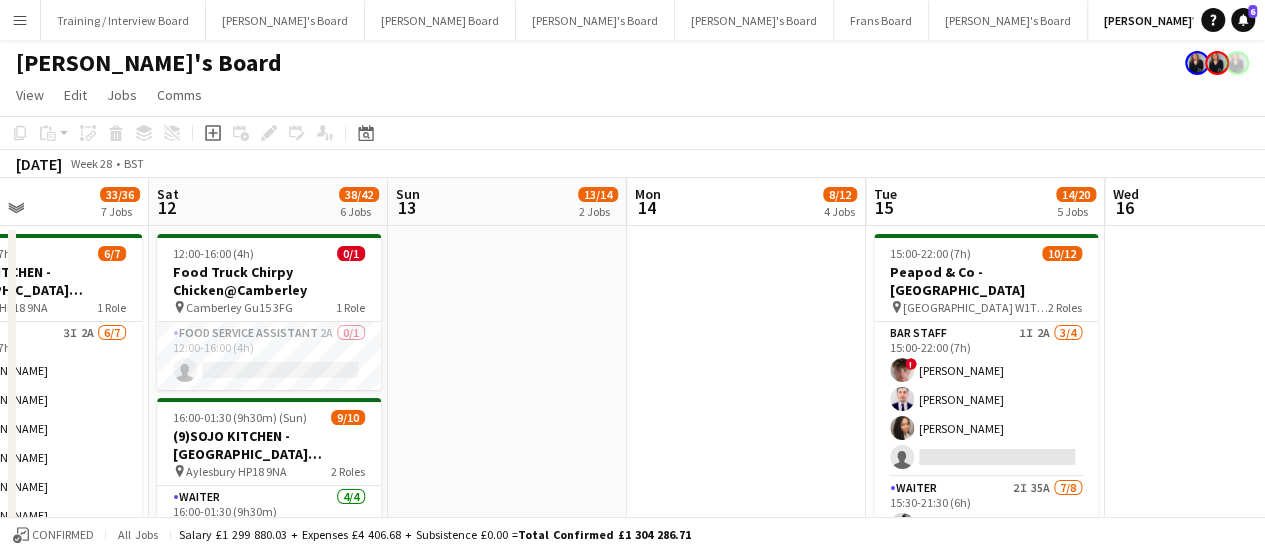 drag, startPoint x: 492, startPoint y: 418, endPoint x: 878, endPoint y: 427, distance: 386.10492 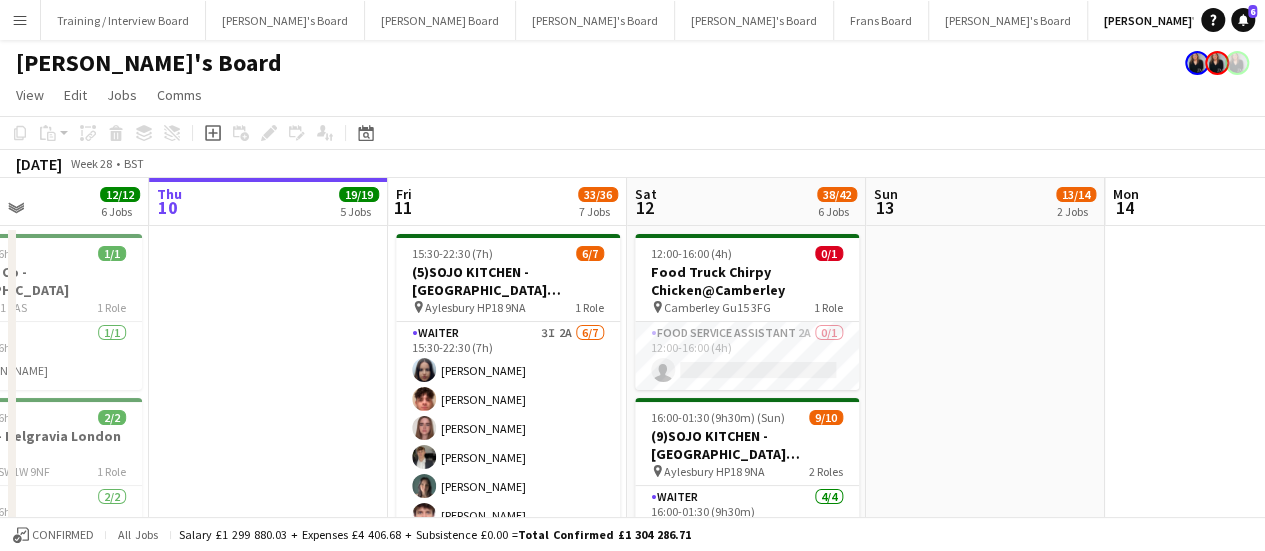 scroll, scrollTop: 0, scrollLeft: 660, axis: horizontal 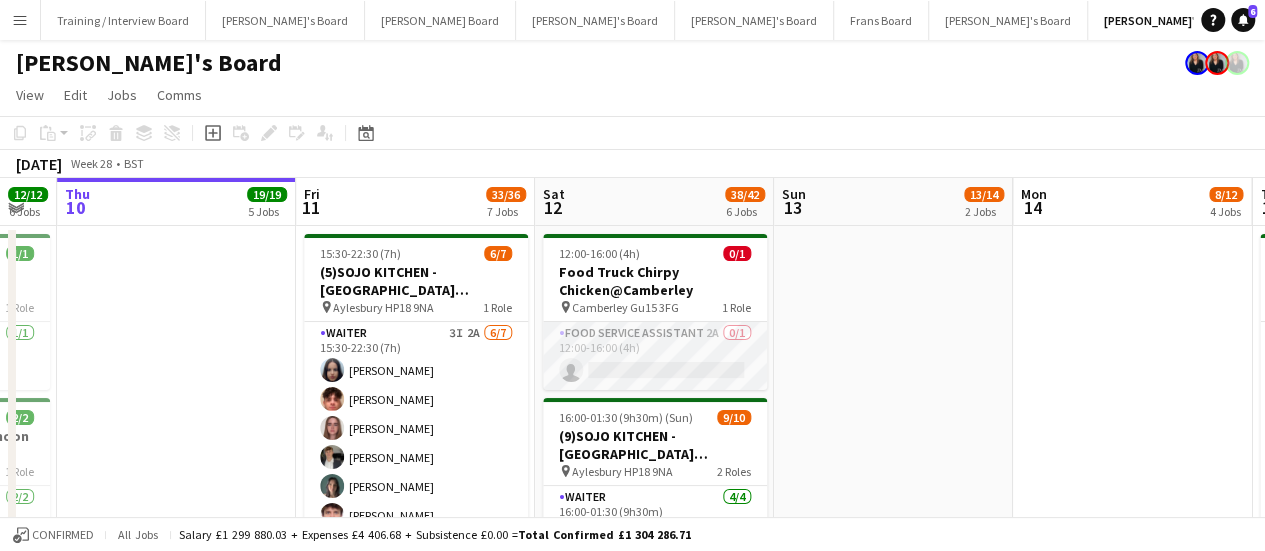 click on "Food Service Assistant   2A   0/1   12:00-16:00 (4h)
single-neutral-actions" at bounding box center [655, 356] 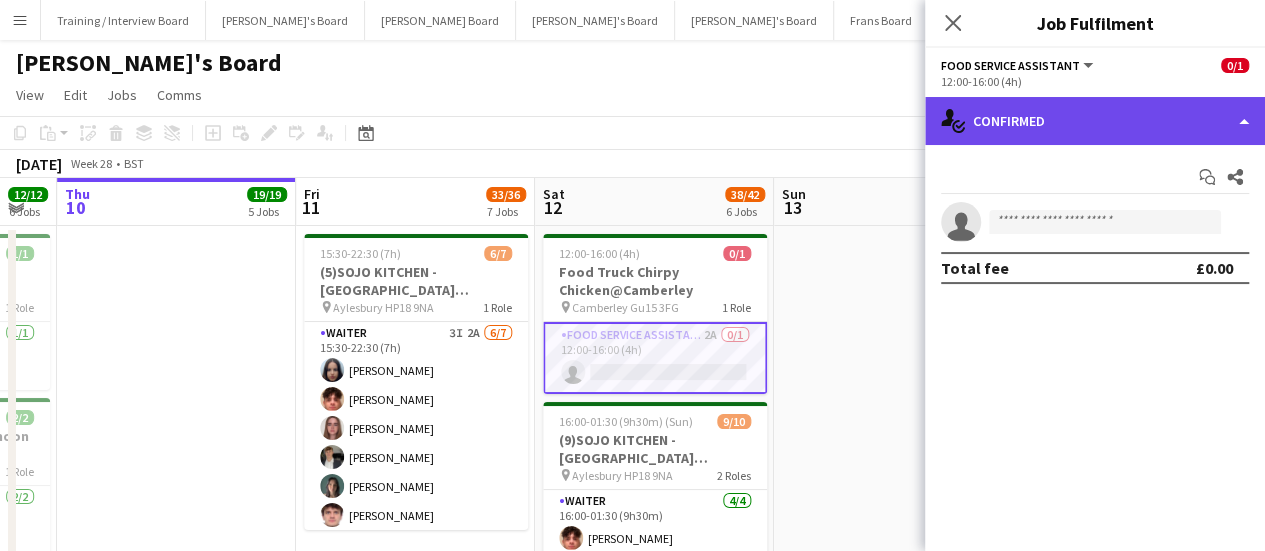 click on "single-neutral-actions-check-2
Confirmed" 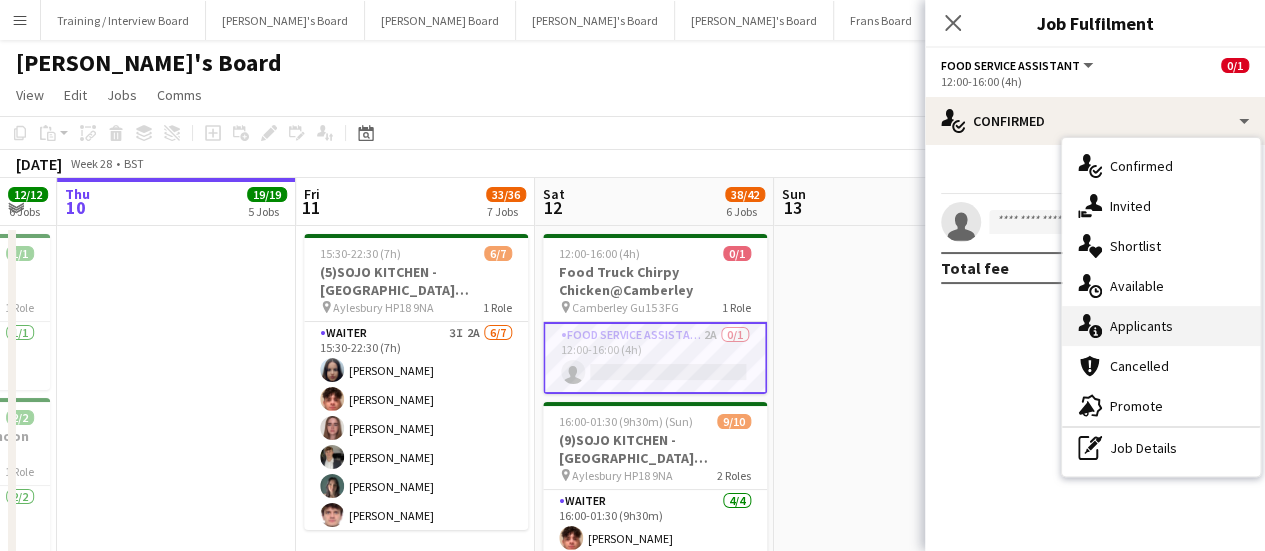 click on "single-neutral-actions-information
Applicants" at bounding box center (1161, 326) 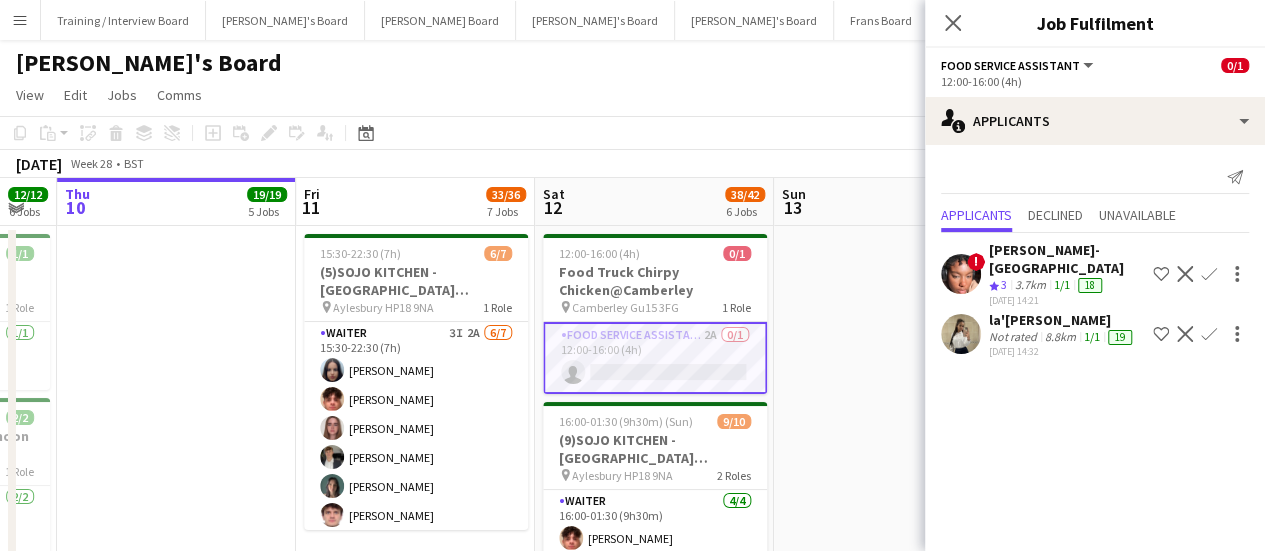 click at bounding box center [893, 481] 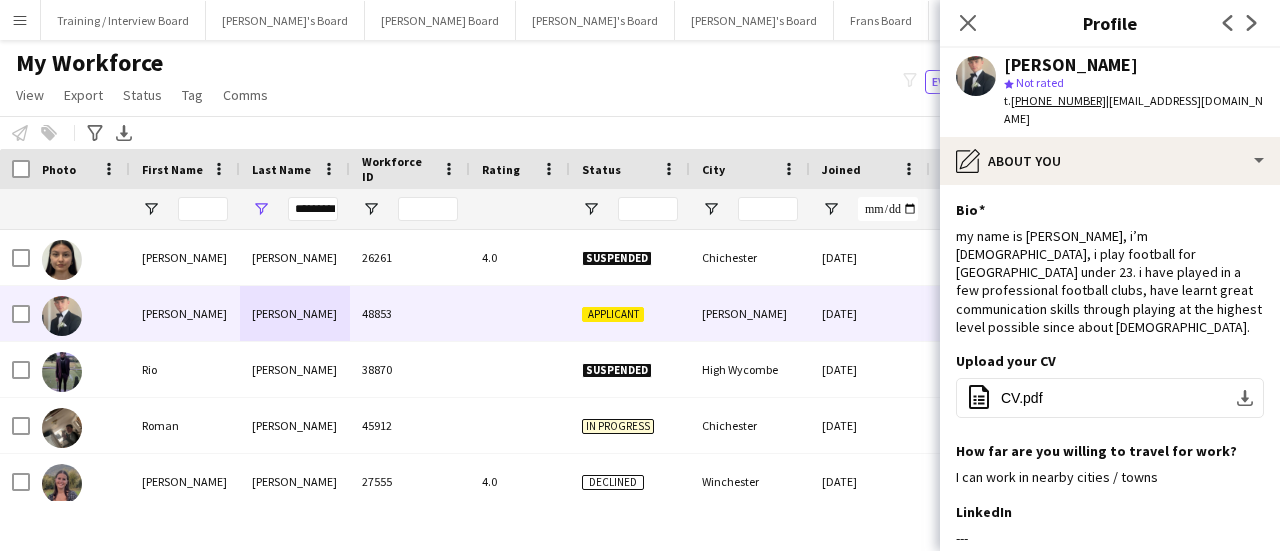scroll, scrollTop: 0, scrollLeft: 0, axis: both 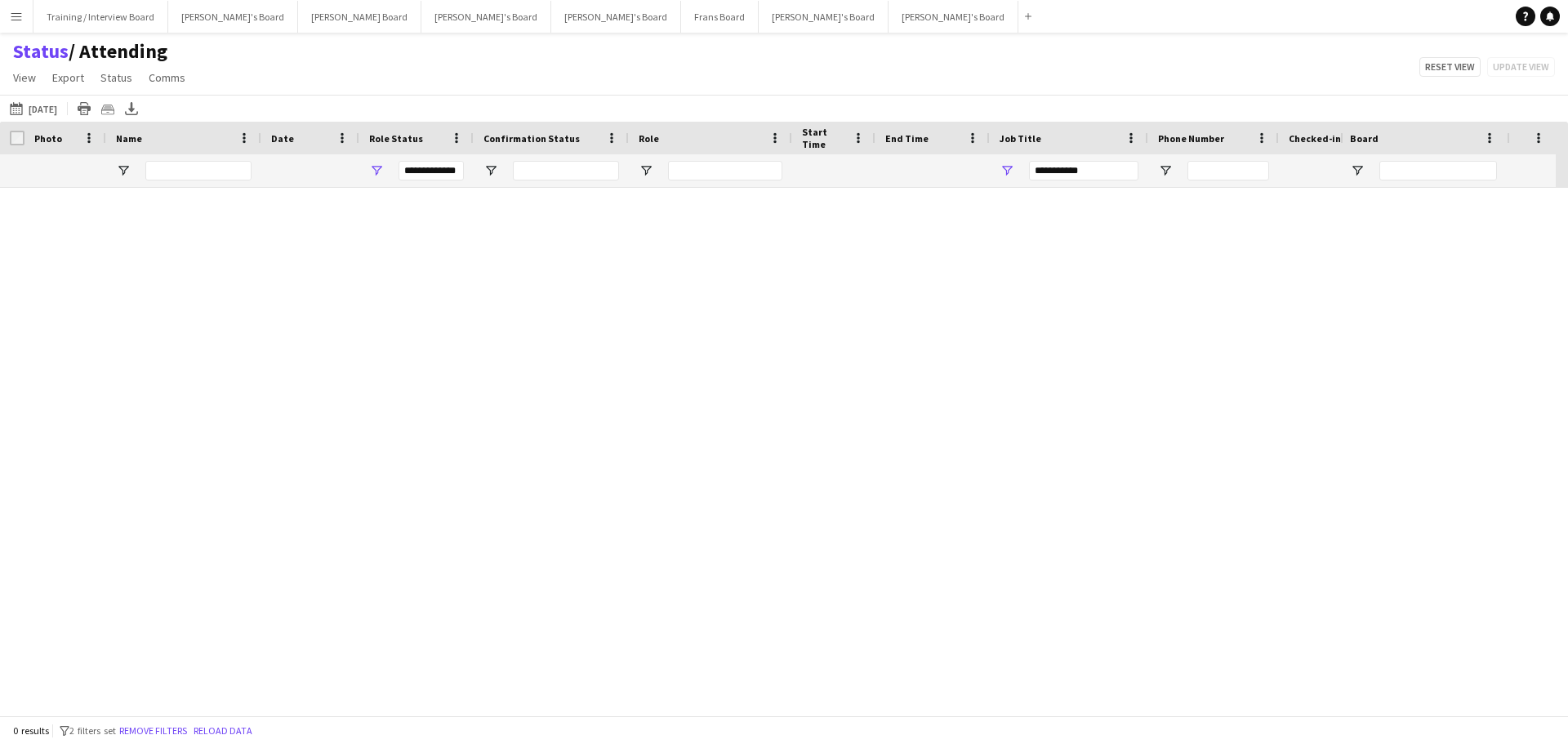 type on "***" 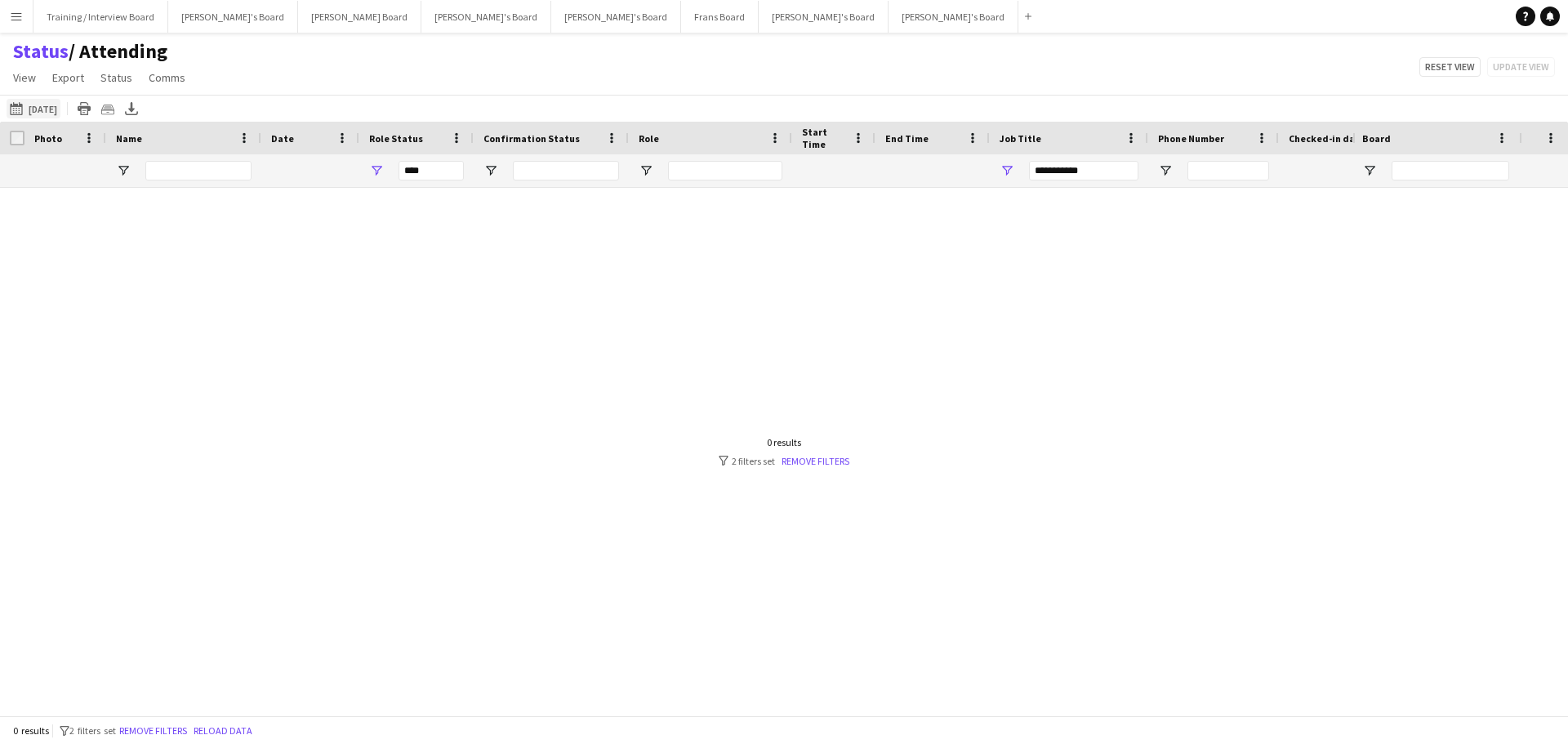 click on "[DATE] to [DATE]
[DATE]" 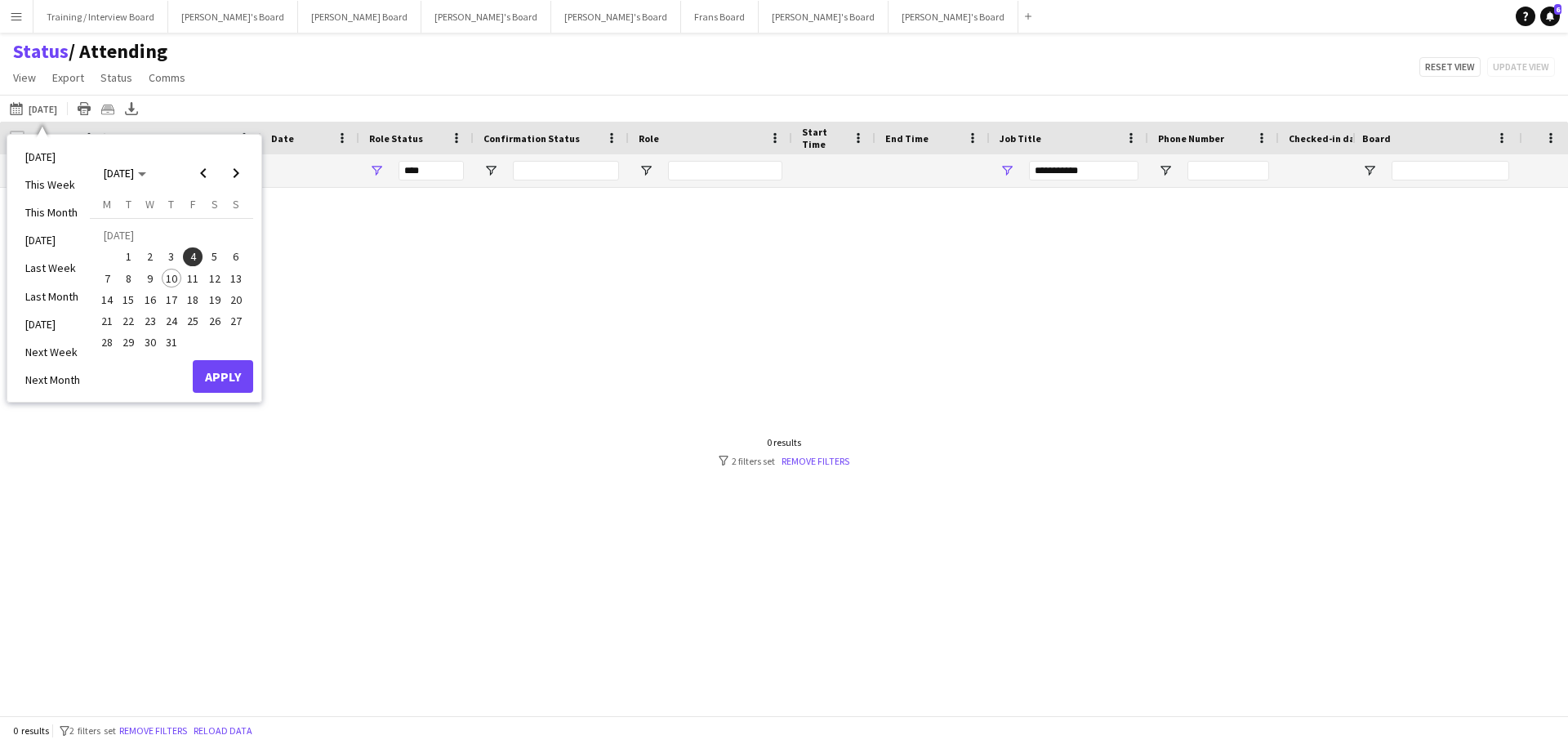 click on "[DATE]" at bounding box center (52, 324) 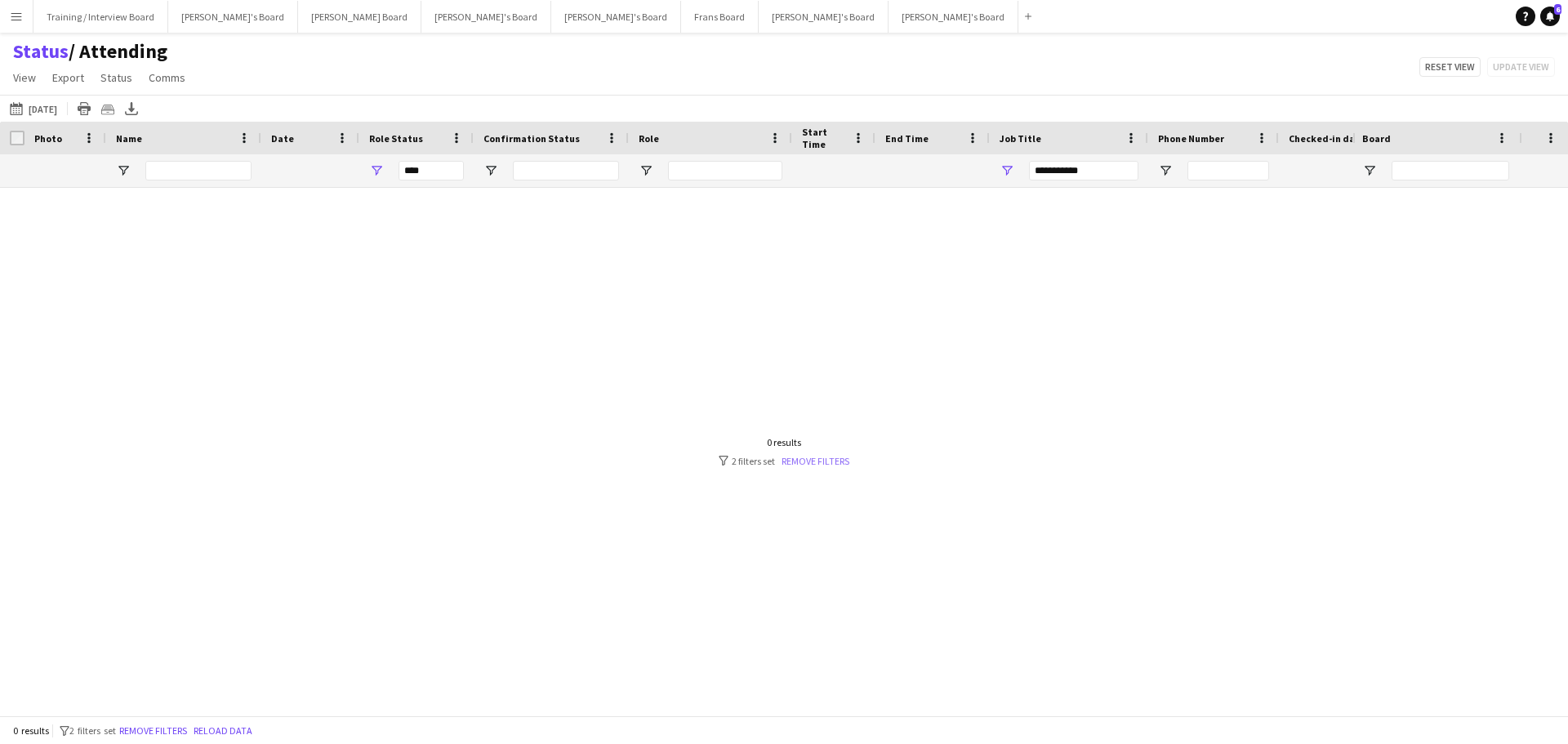 click on "Remove filters" at bounding box center [815, 461] 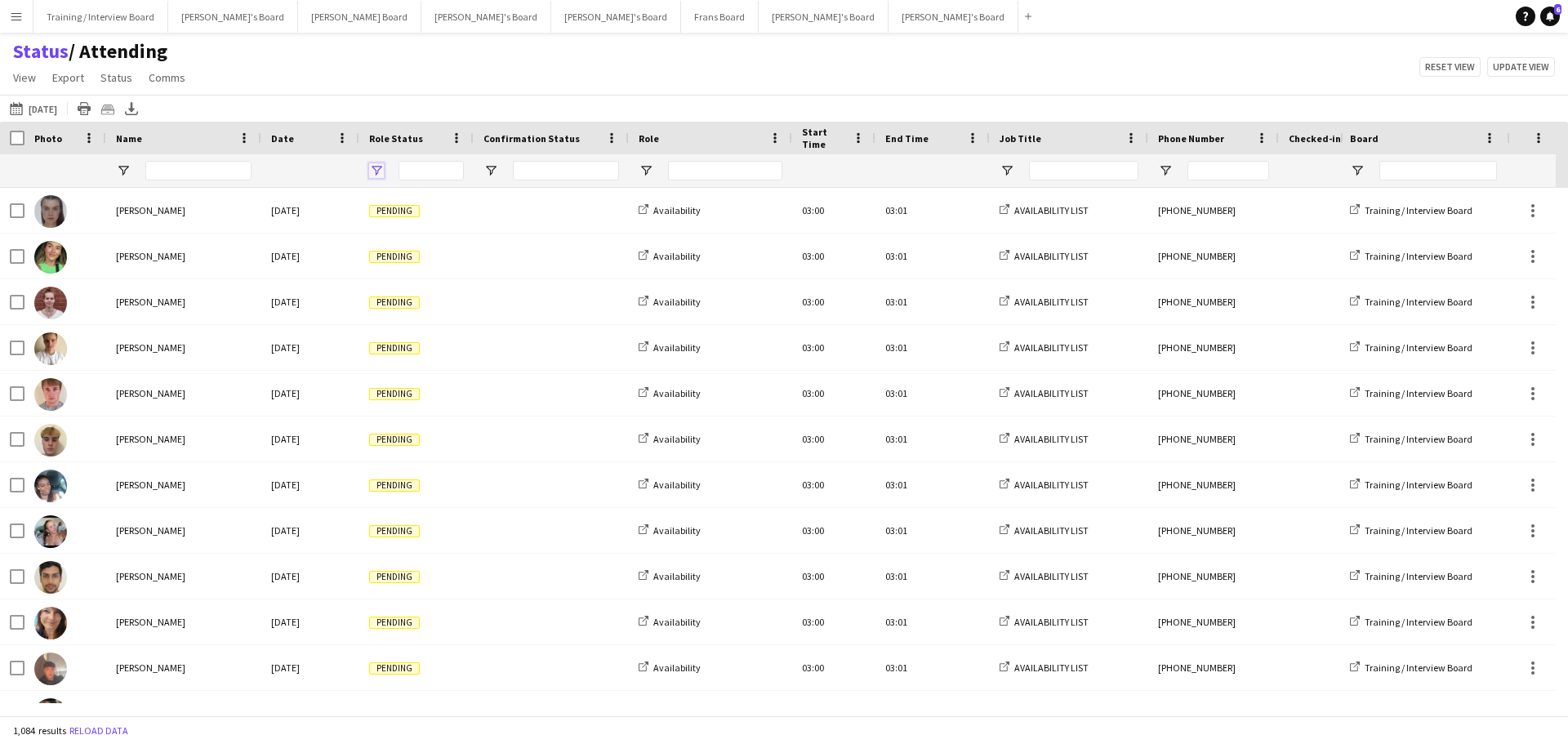 click at bounding box center [376, 171] 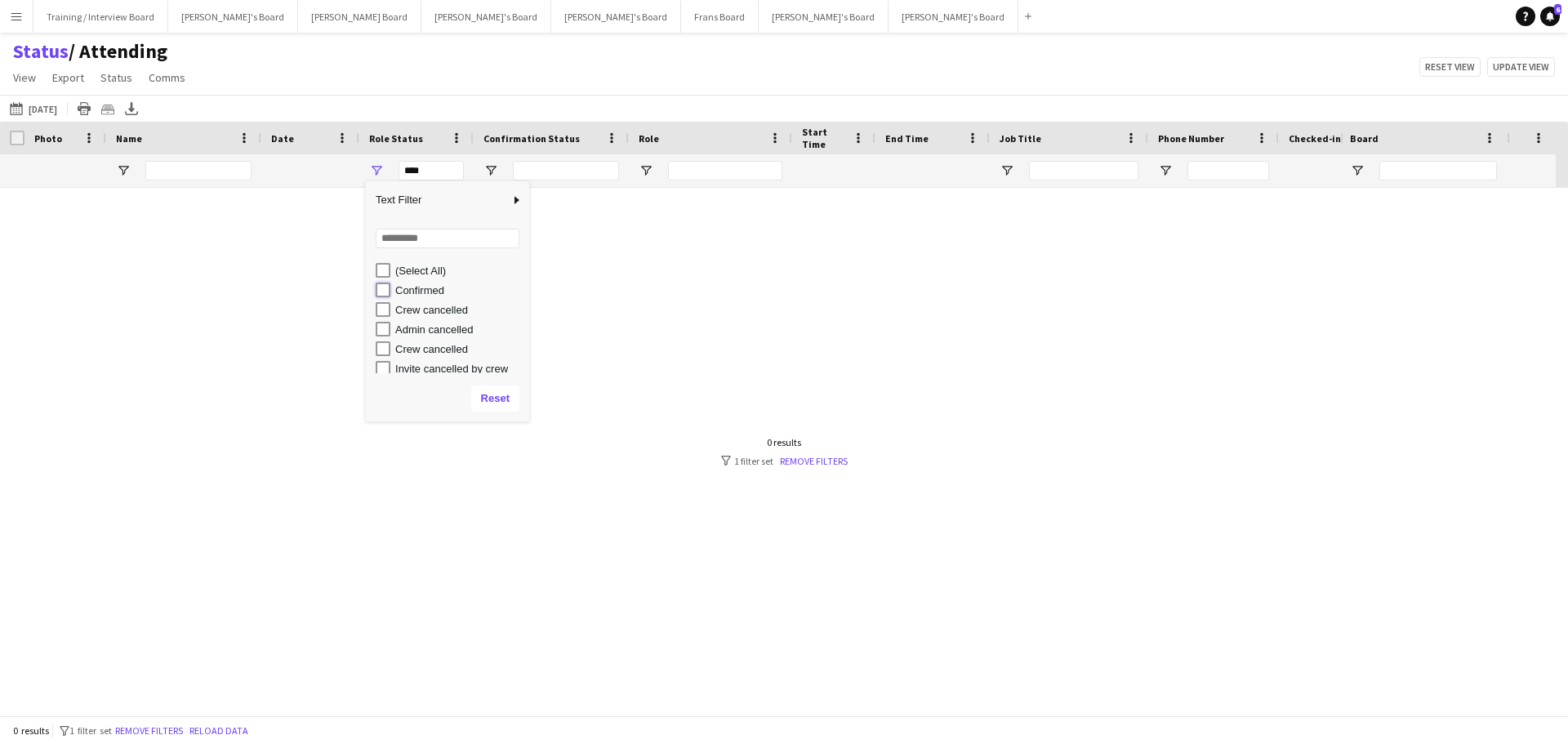 type on "**********" 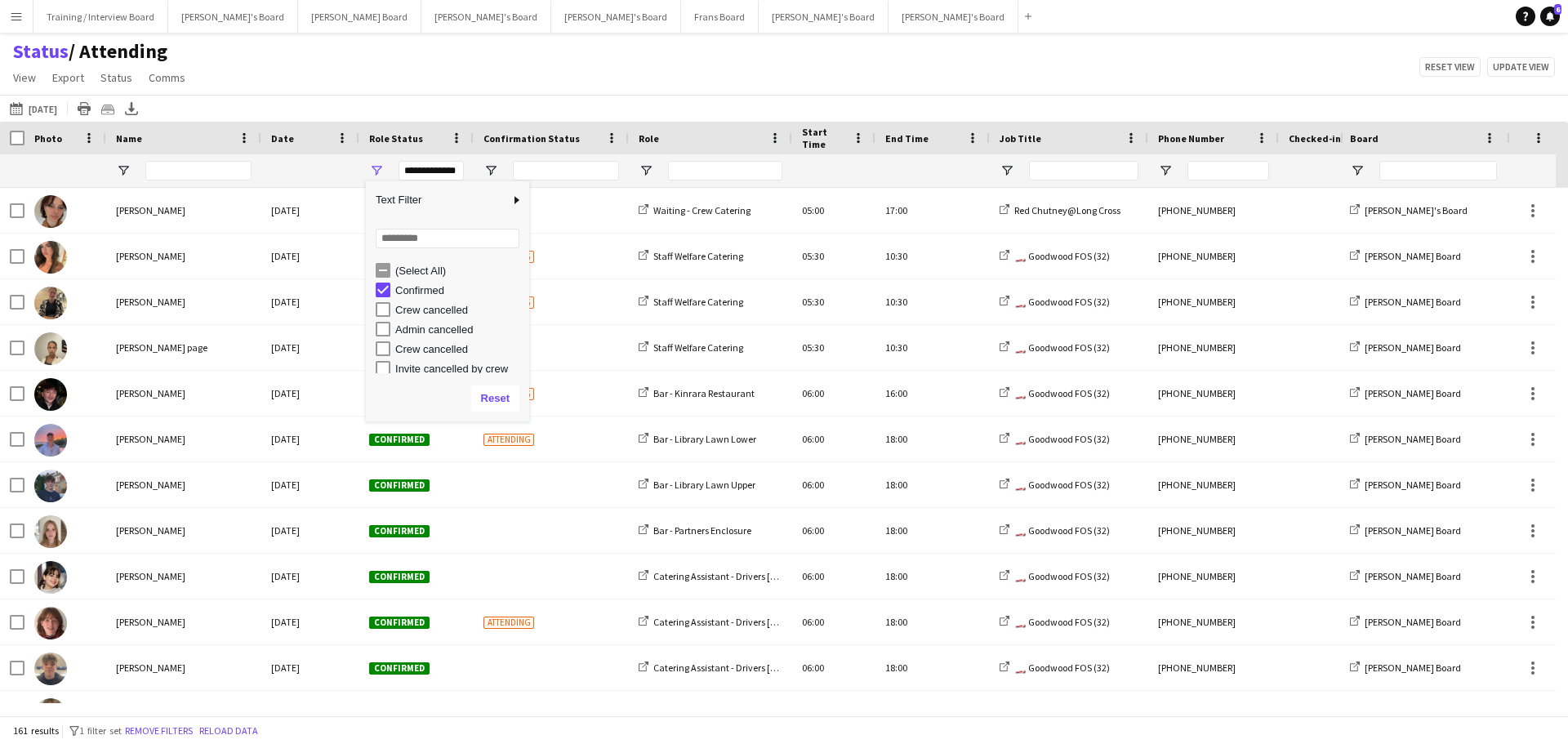 click on "Status    / Attending   View   Views  Default view Airshow Accreditation Airshow Check In Attending BPE Import CFS Check In Alpha and Placement Check in Timesheet Client Timesheet Phone Number v1.0 Client Timesheet v1.0 JZ Timesheet 2024 Placement Transfer References Import RWHS SFC TIMESHEET Sharecode Check New view Update view Delete view Edit name Customise view Customise filters Reset Filters Reset View Reset All  Export  Export as XLSX Export as CSV Export as PDF Crew files as ZIP  Status  Confirm attendance Check-in Check-out Clear confirm attendance Clear check-in Clear check-out  Comms  Send notification Chat  Reset view   Update view" 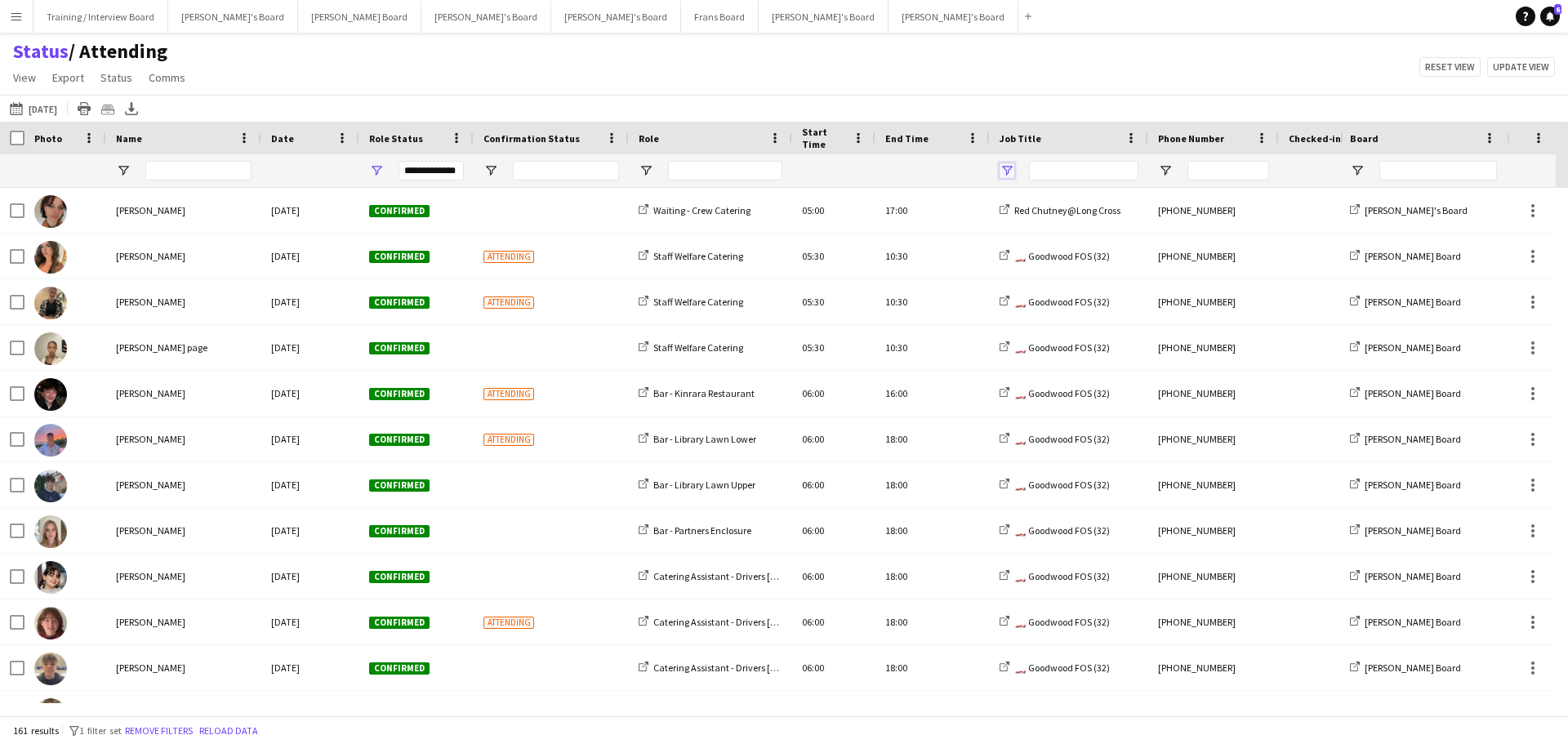 click at bounding box center (1007, 171) 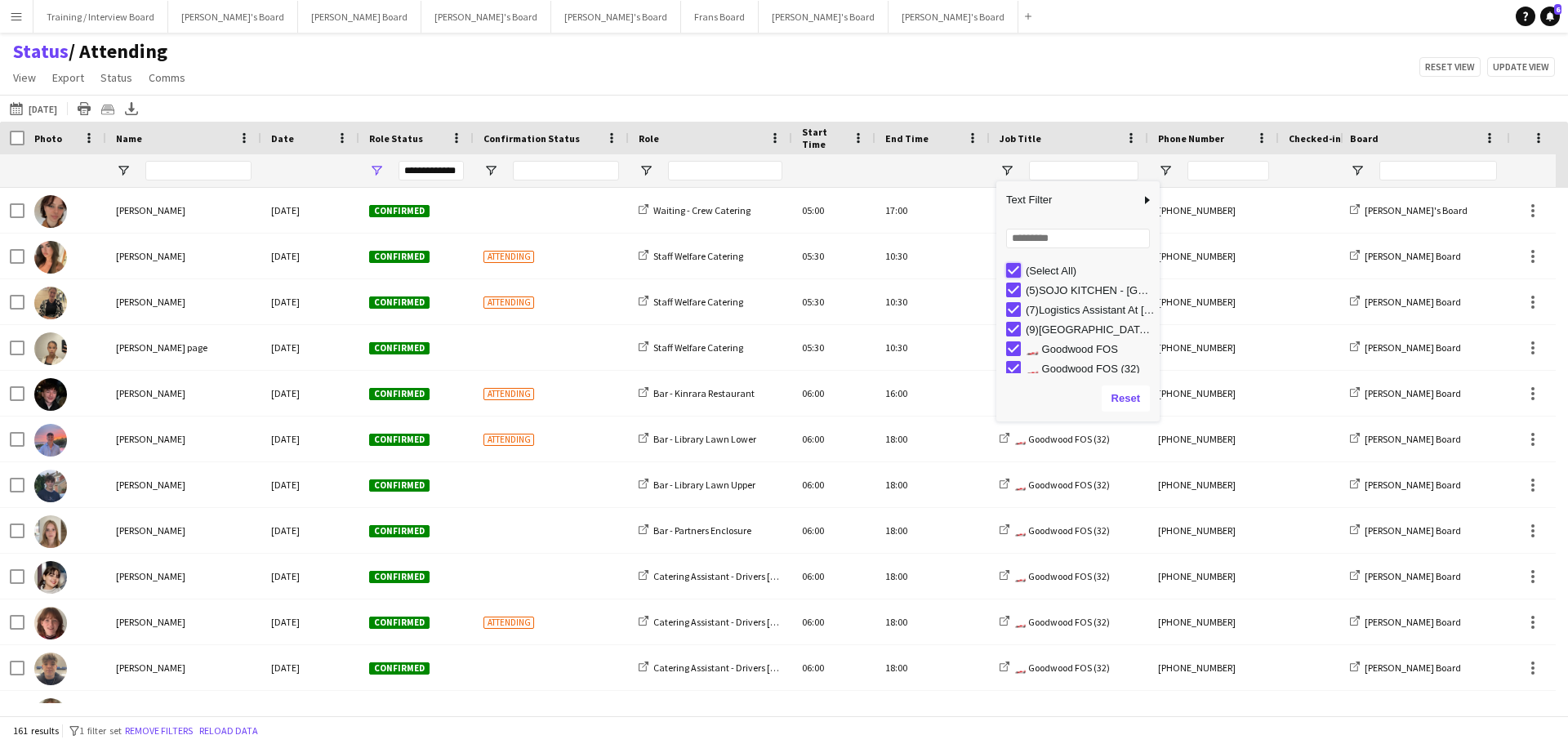 type on "***" 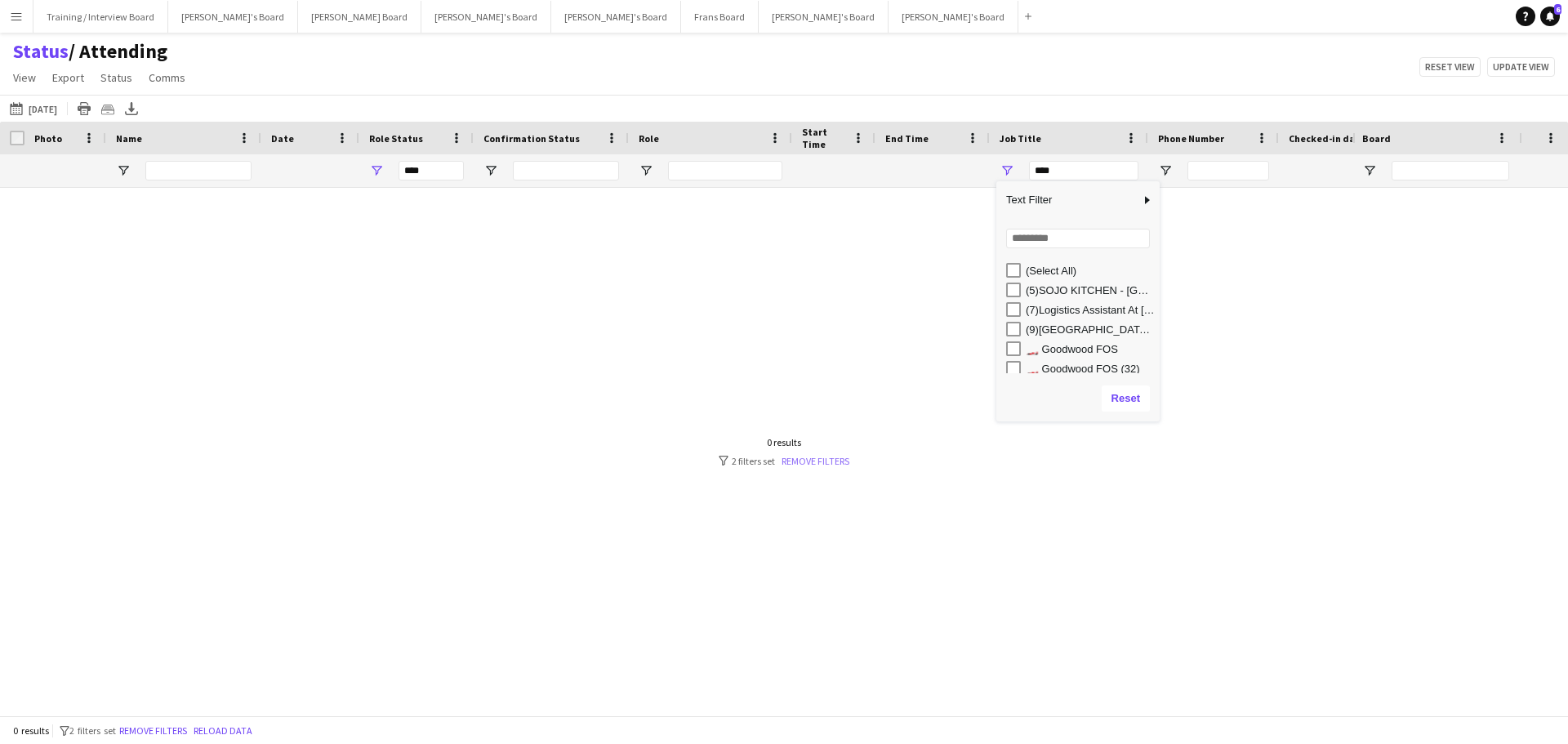 click on "Remove filters" at bounding box center (815, 461) 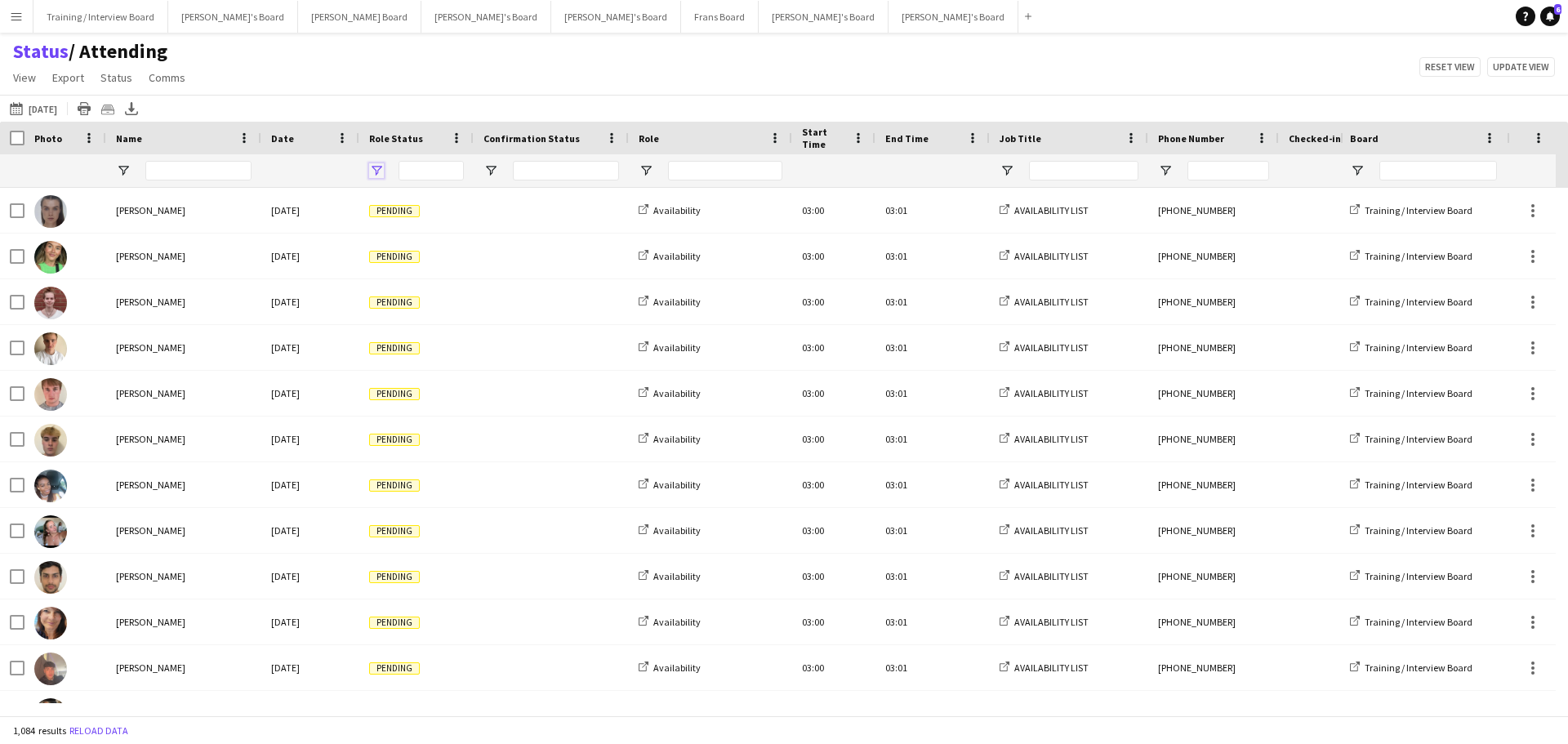 click at bounding box center (376, 171) 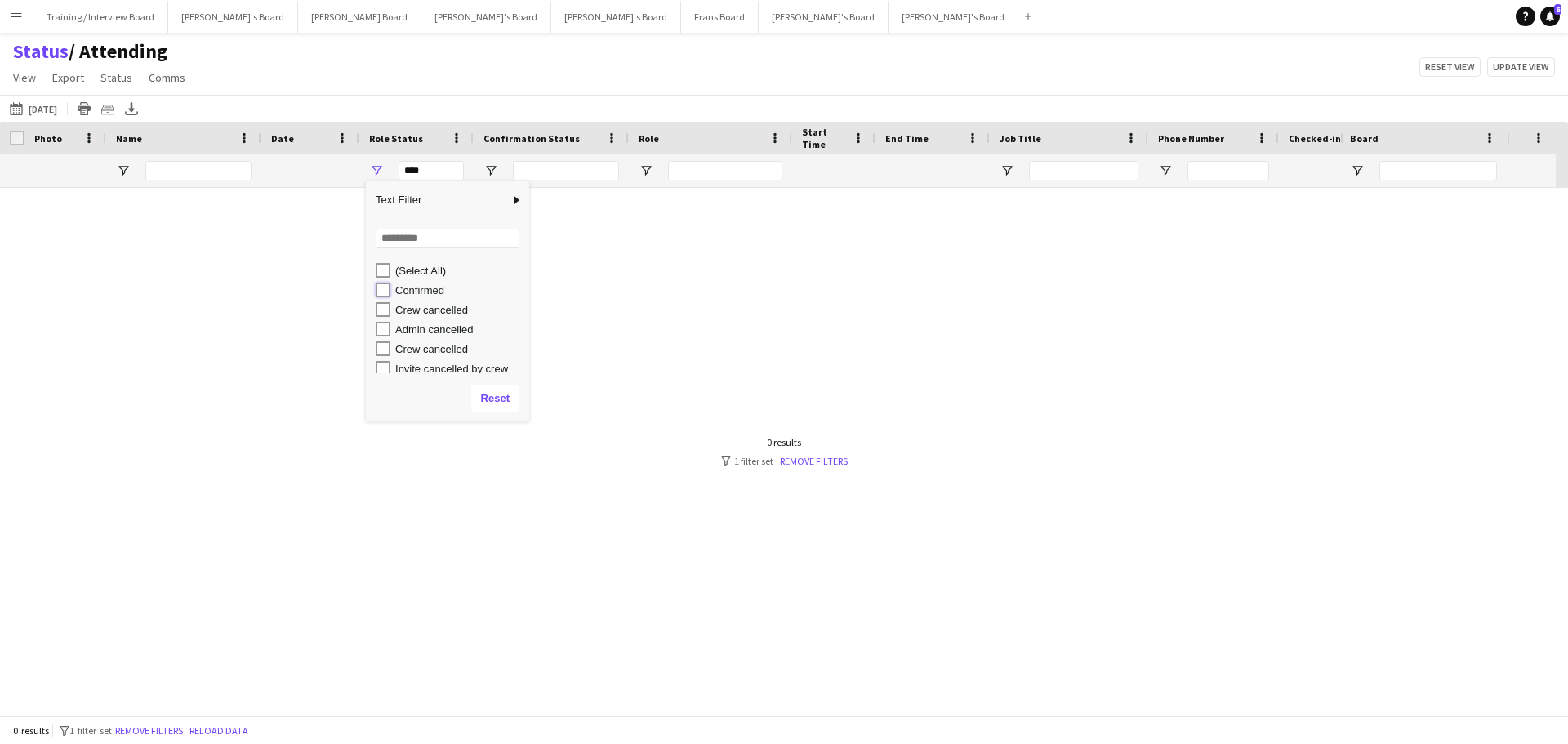 type on "**********" 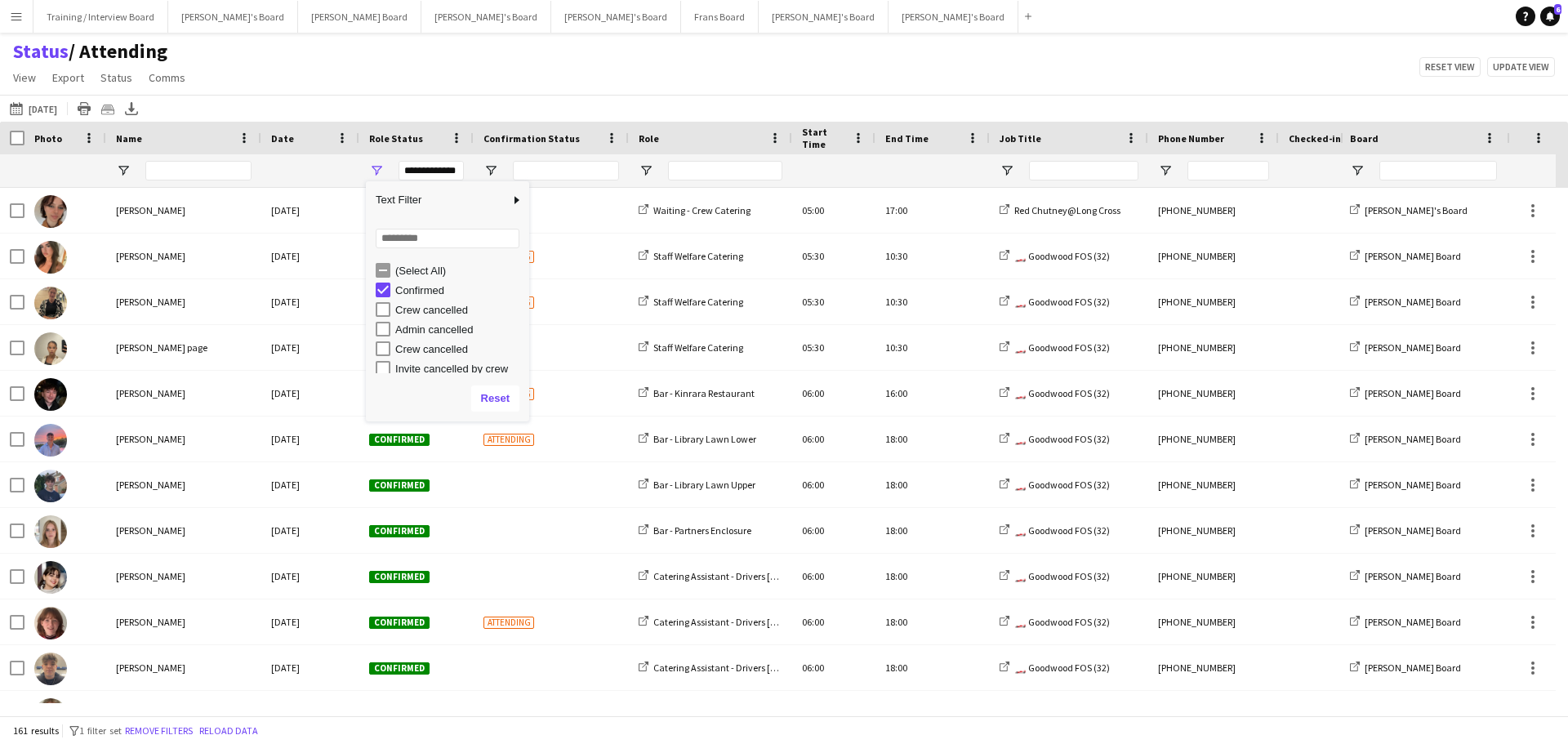 click on "Status    / Attending   View   Views  Default view Airshow Accreditation Airshow Check In Attending BPE Import CFS Check In Alpha and Placement Check in Timesheet Client Timesheet Phone Number v1.0 Client Timesheet v1.0 JZ Timesheet 2024 Placement Transfer References Import RWHS SFC TIMESHEET Sharecode Check New view Update view Delete view Edit name Customise view Customise filters Reset Filters Reset View Reset All  Export  Export as XLSX Export as CSV Export as PDF Crew files as ZIP  Status  Confirm attendance Check-in Check-out Clear confirm attendance Clear check-in Clear check-out  Comms  Send notification Chat  Reset view   Update view" 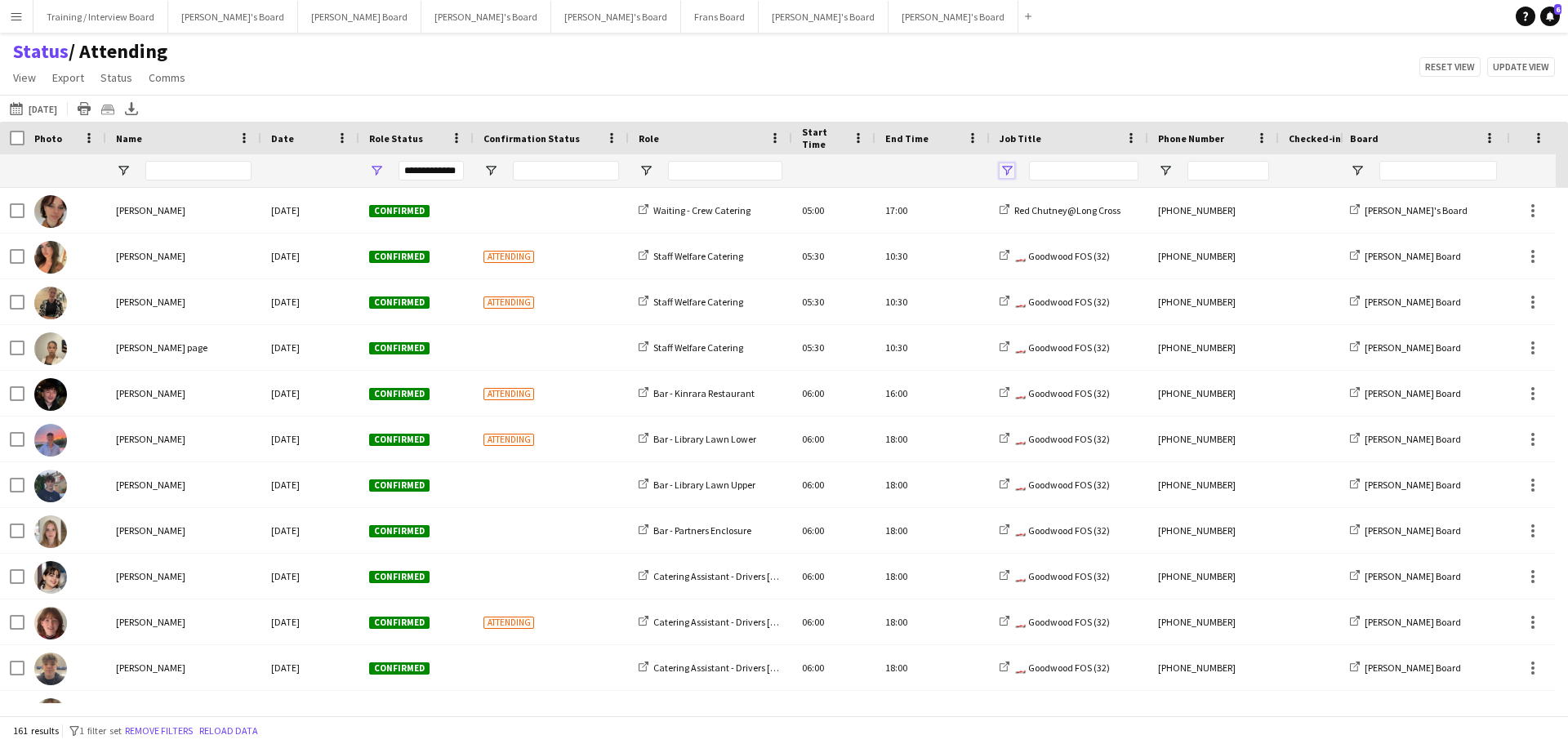 click at bounding box center [1007, 171] 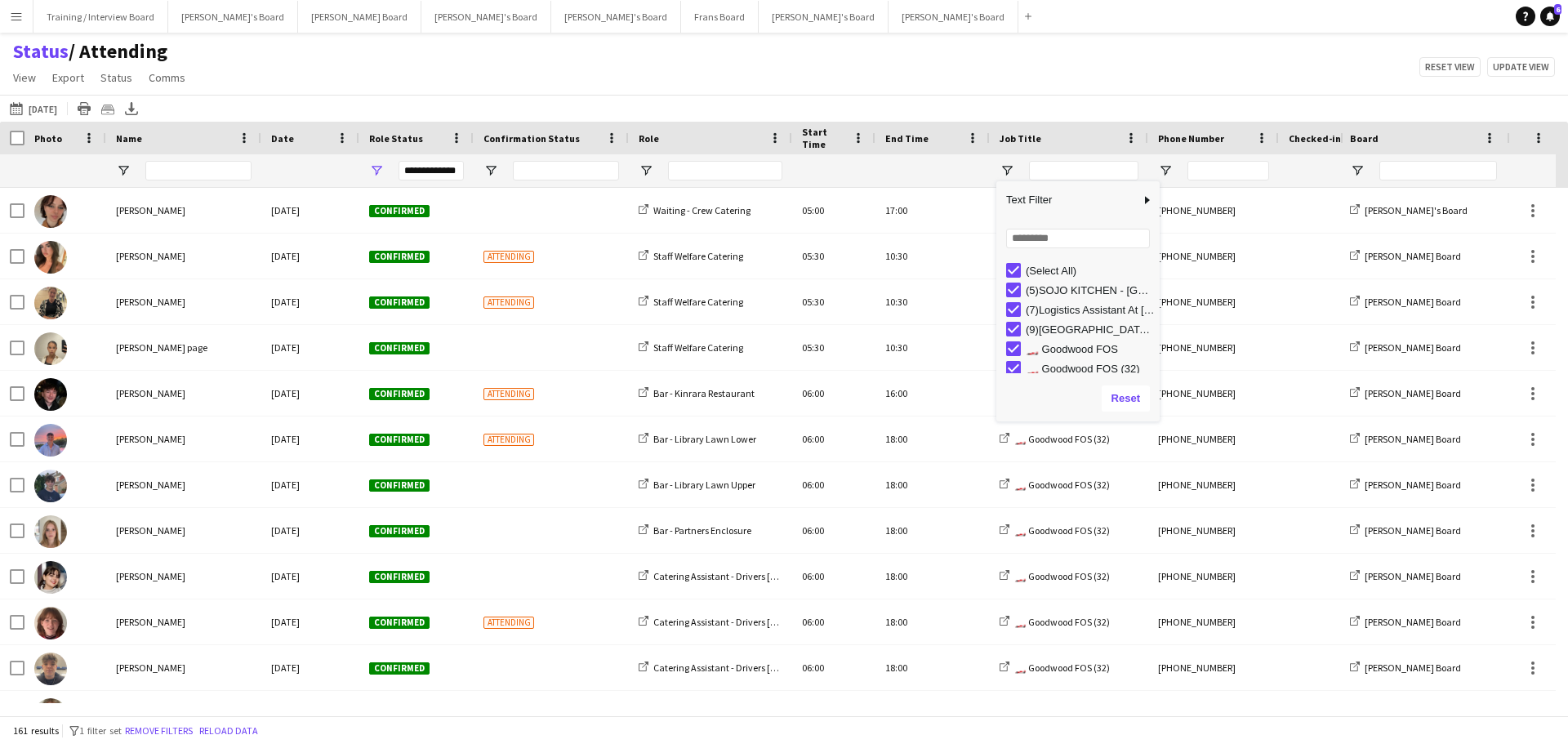 click on "Status    / Attending   View   Views  Default view Airshow Accreditation Airshow Check In Attending BPE Import CFS Check In Alpha and Placement Check in Timesheet Client Timesheet Phone Number v1.0 Client Timesheet v1.0 JZ Timesheet 2024 Placement Transfer References Import RWHS SFC TIMESHEET Sharecode Check New view Update view Delete view Edit name Customise view Customise filters Reset Filters Reset View Reset All  Export  Export as XLSX Export as CSV Export as PDF Crew files as ZIP  Status  Confirm attendance Check-in Check-out Clear confirm attendance Clear check-in Clear check-out  Comms  Send notification Chat  Reset view   Update view" 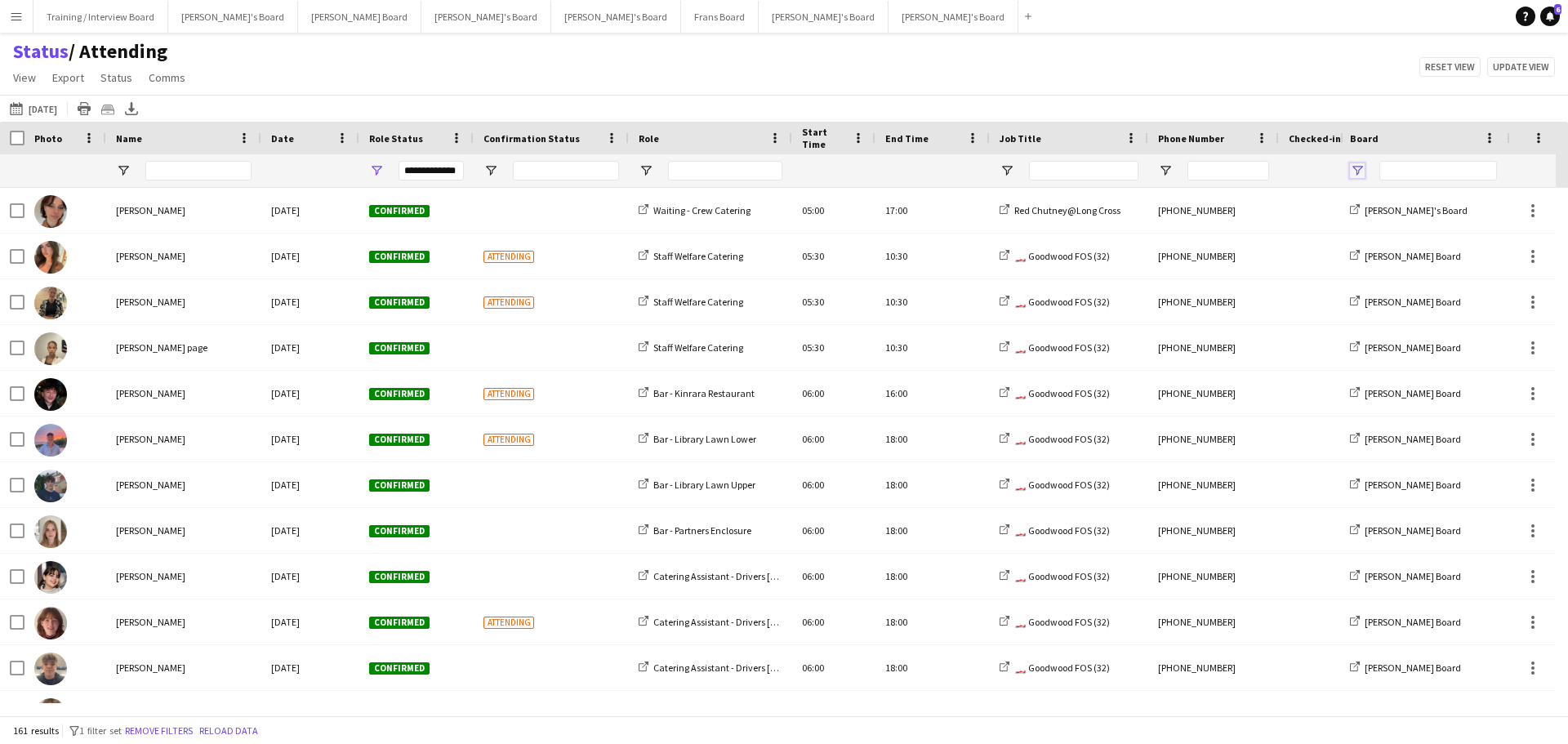 click at bounding box center [1357, 171] 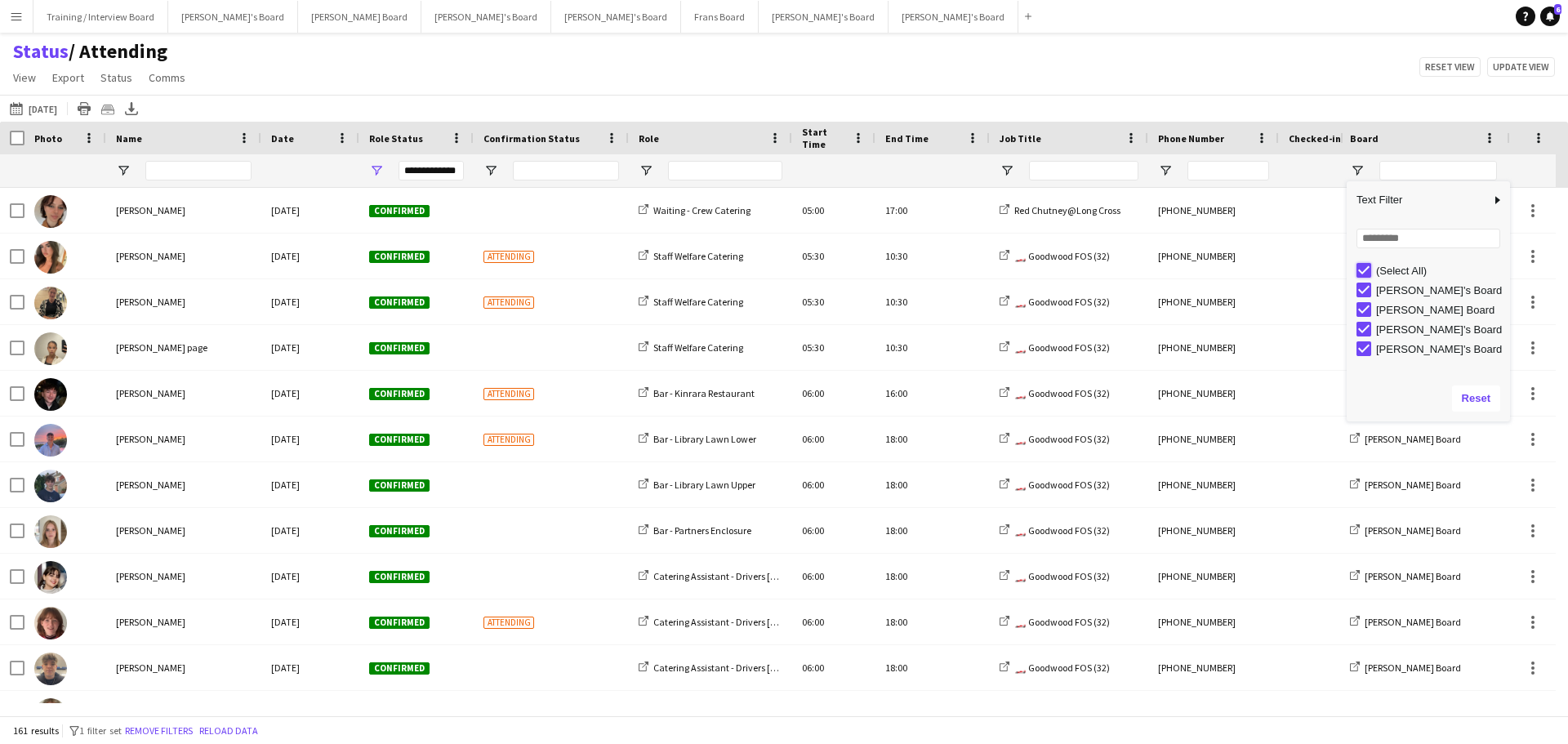 type on "***" 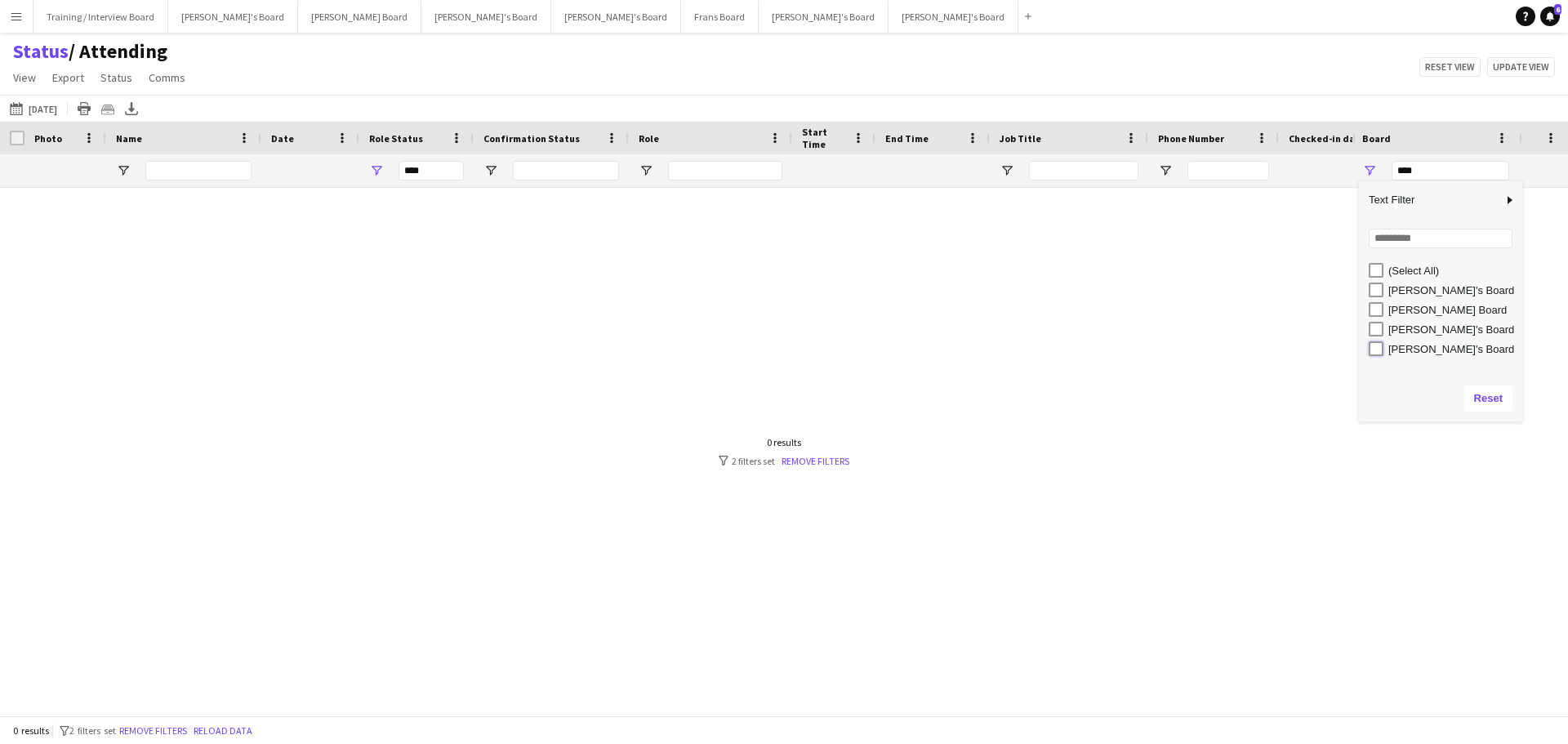 type on "**********" 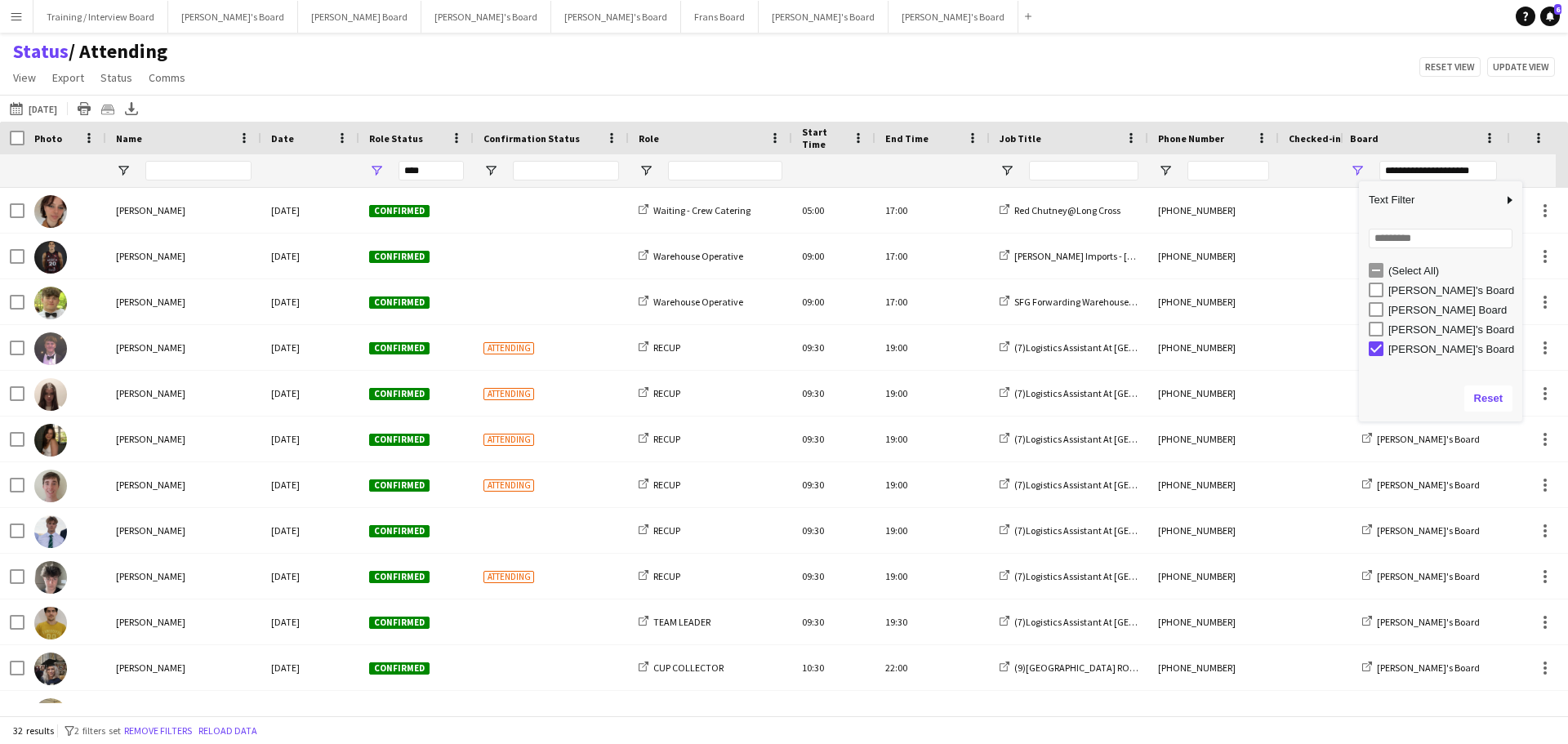 type on "**********" 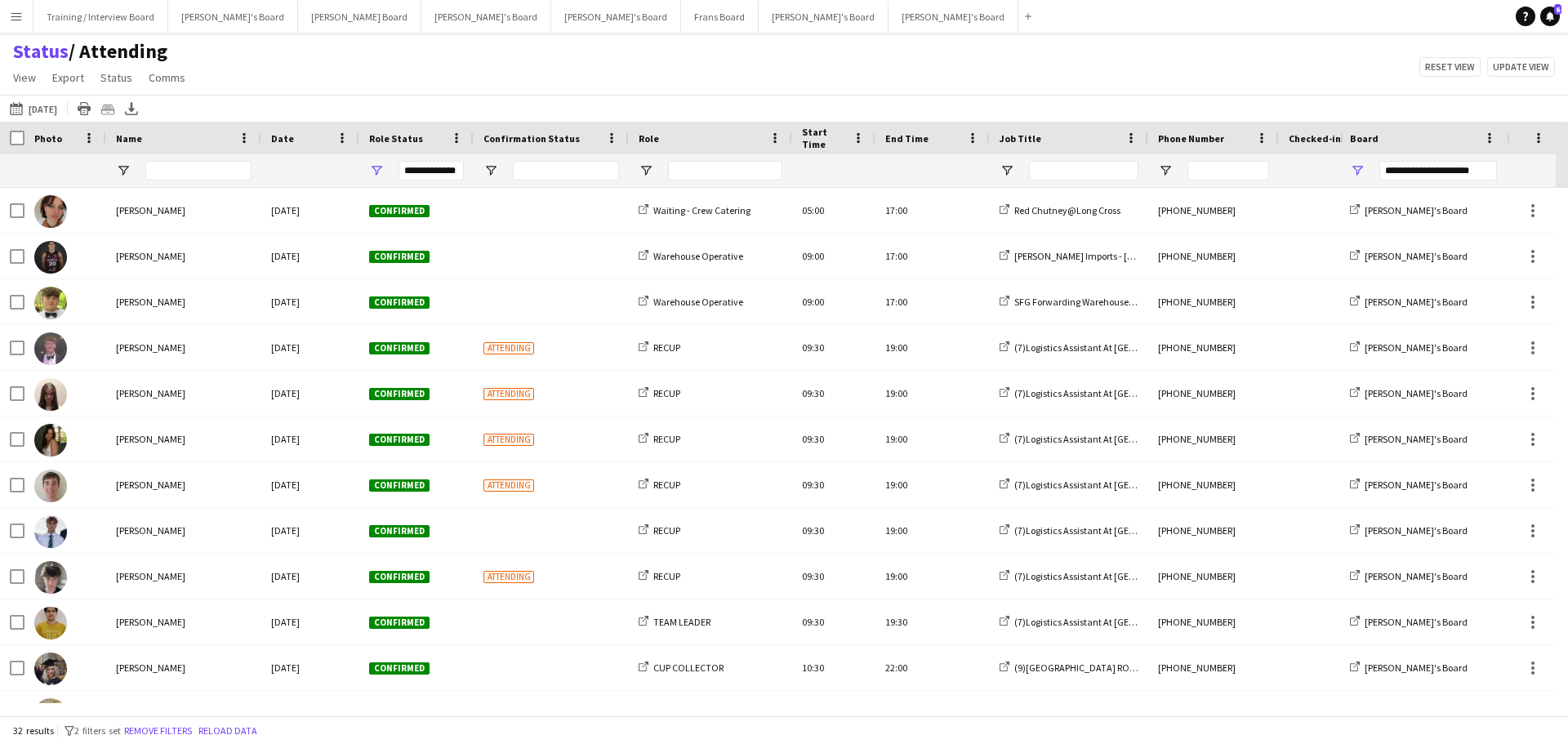 click on "Status    / Attending   View   Views  Default view Airshow Accreditation Airshow Check In Attending BPE Import CFS Check In Alpha and Placement Check in Timesheet Client Timesheet Phone Number v1.0 Client Timesheet v1.0 JZ Timesheet 2024 Placement Transfer References Import RWHS SFC TIMESHEET Sharecode Check New view Update view Delete view Edit name Customise view Customise filters Reset Filters Reset View Reset All  Export  Export as XLSX Export as CSV Export as PDF Crew files as ZIP  Status  Confirm attendance Check-in Check-out Clear confirm attendance Clear check-in Clear check-out  Comms  Send notification Chat  Reset view   Update view" 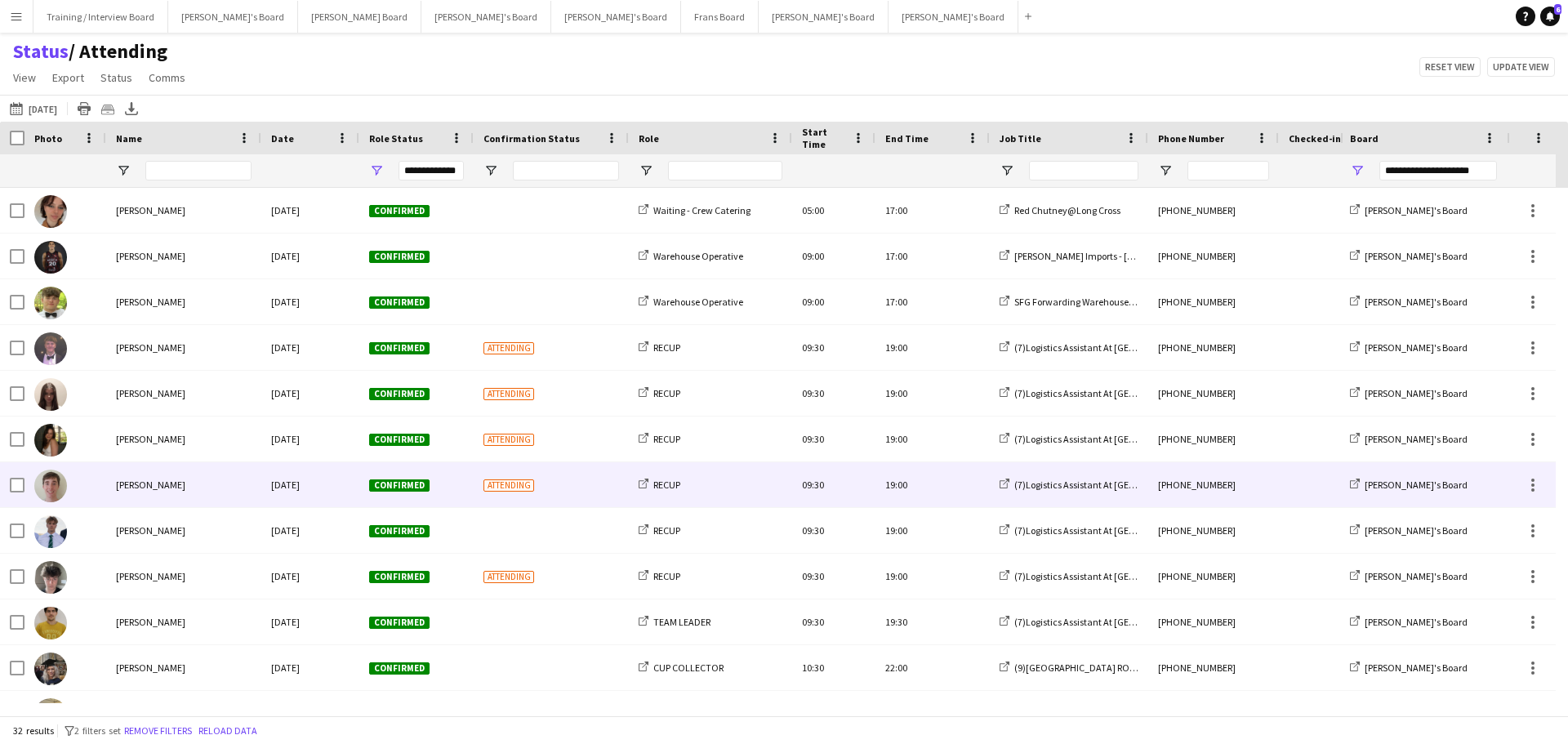 scroll, scrollTop: 245, scrollLeft: 0, axis: vertical 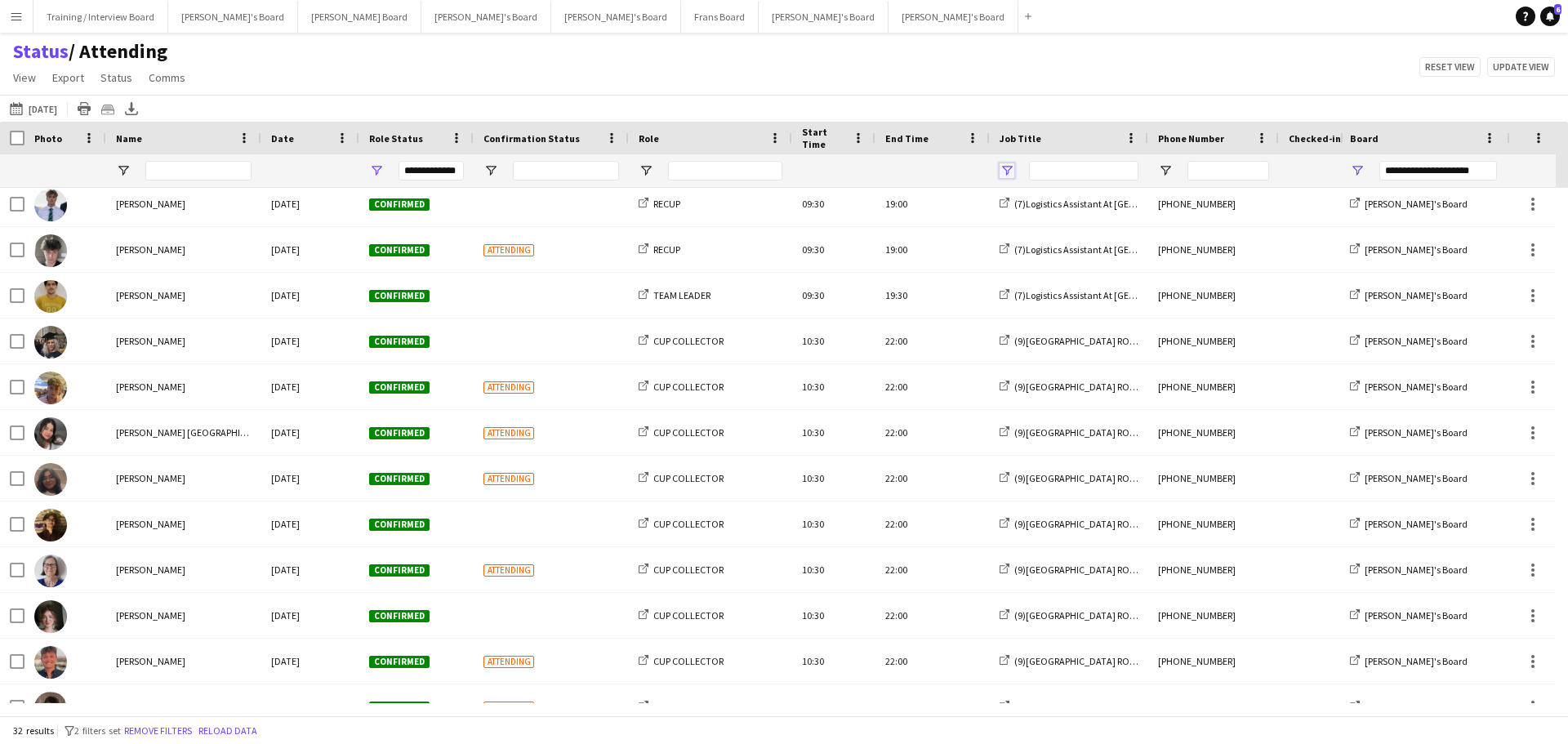 click at bounding box center [1007, 171] 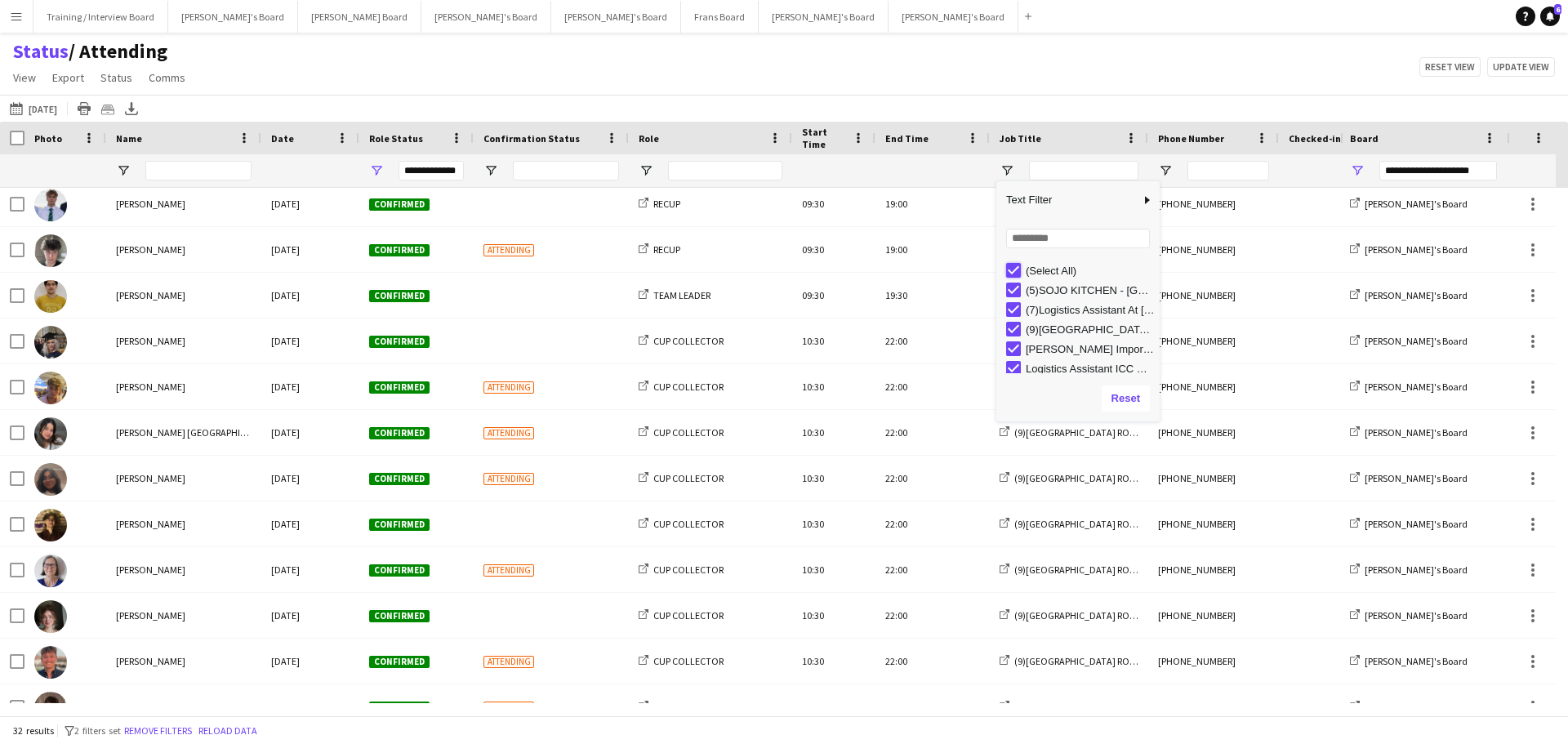 type on "***" 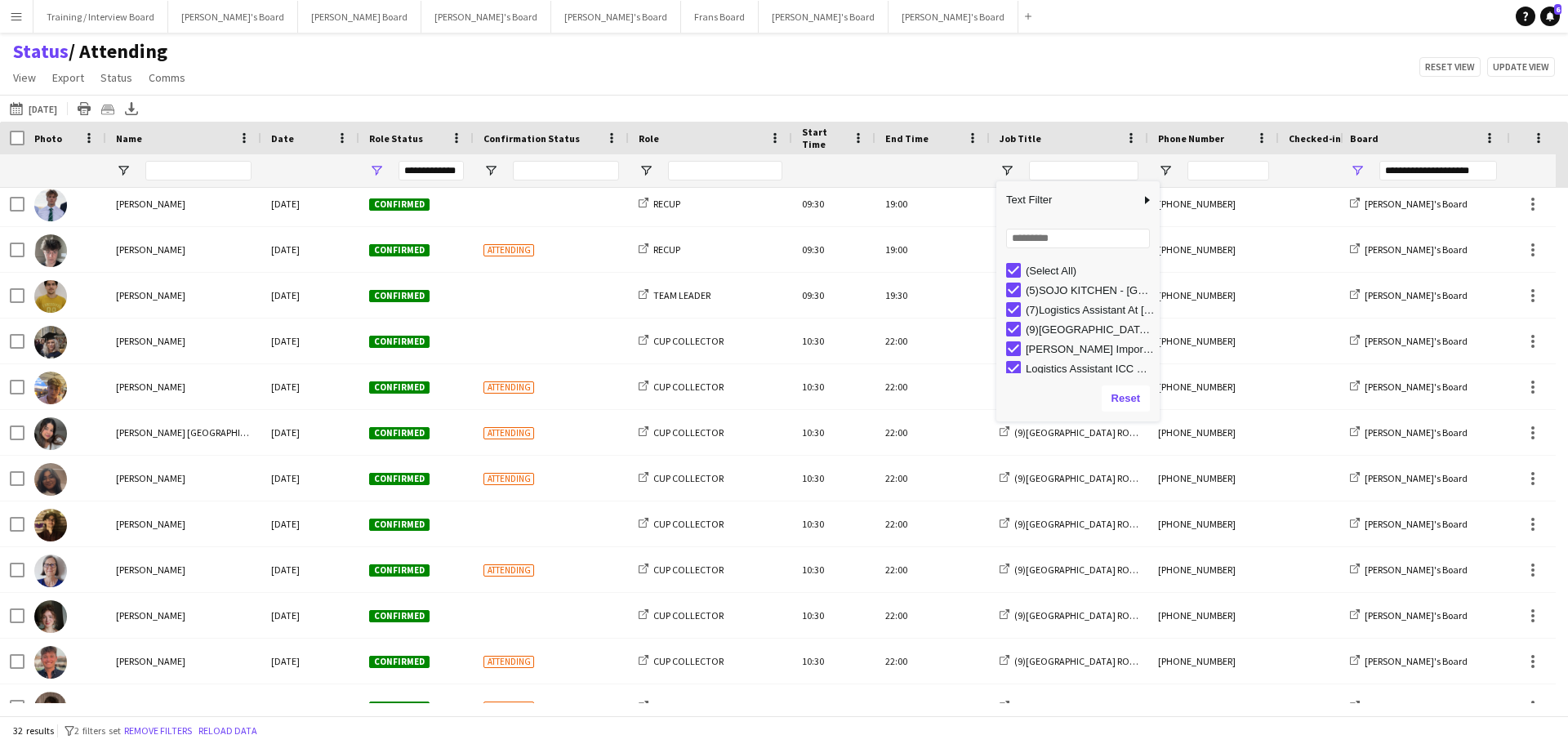 type on "***" 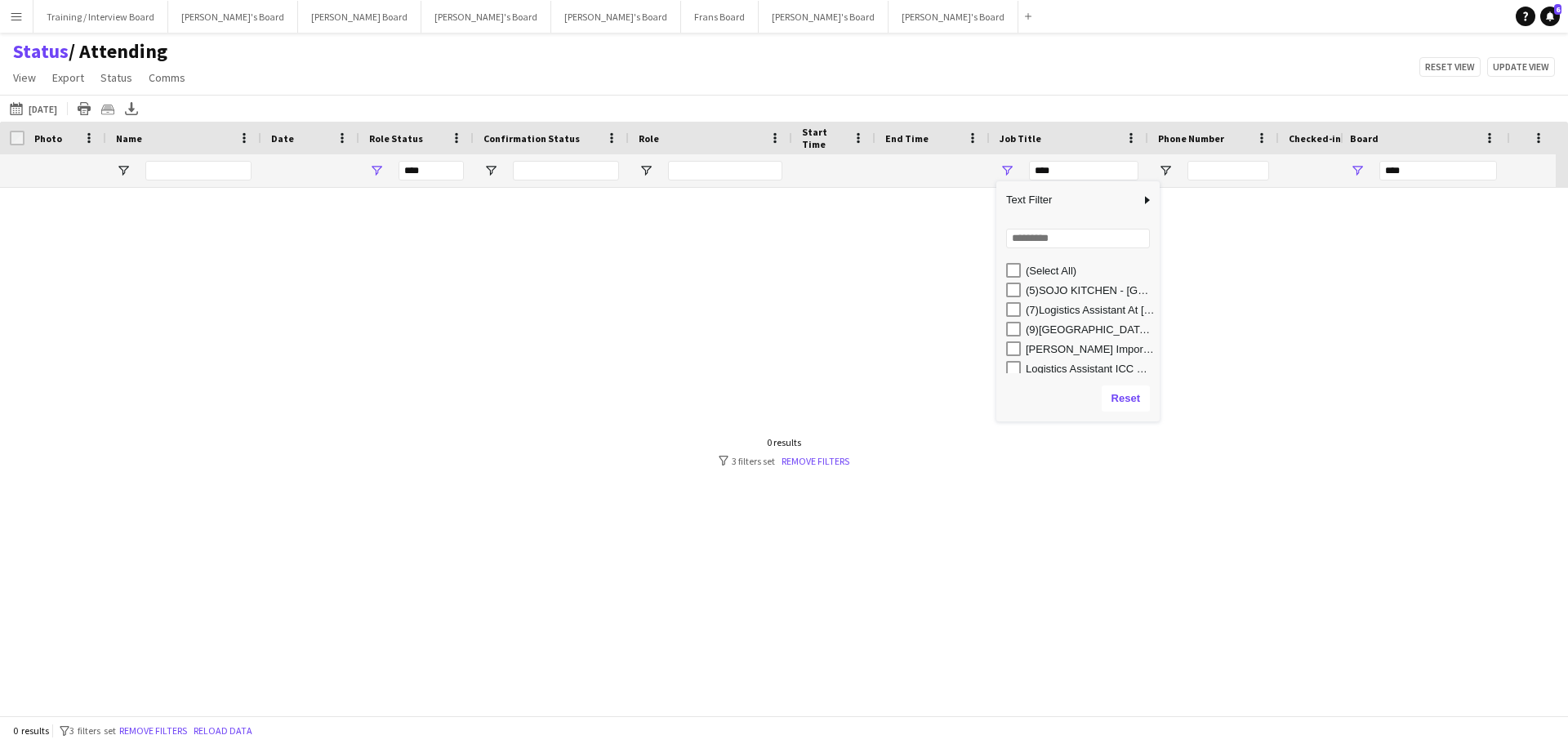 scroll, scrollTop: 0, scrollLeft: 0, axis: both 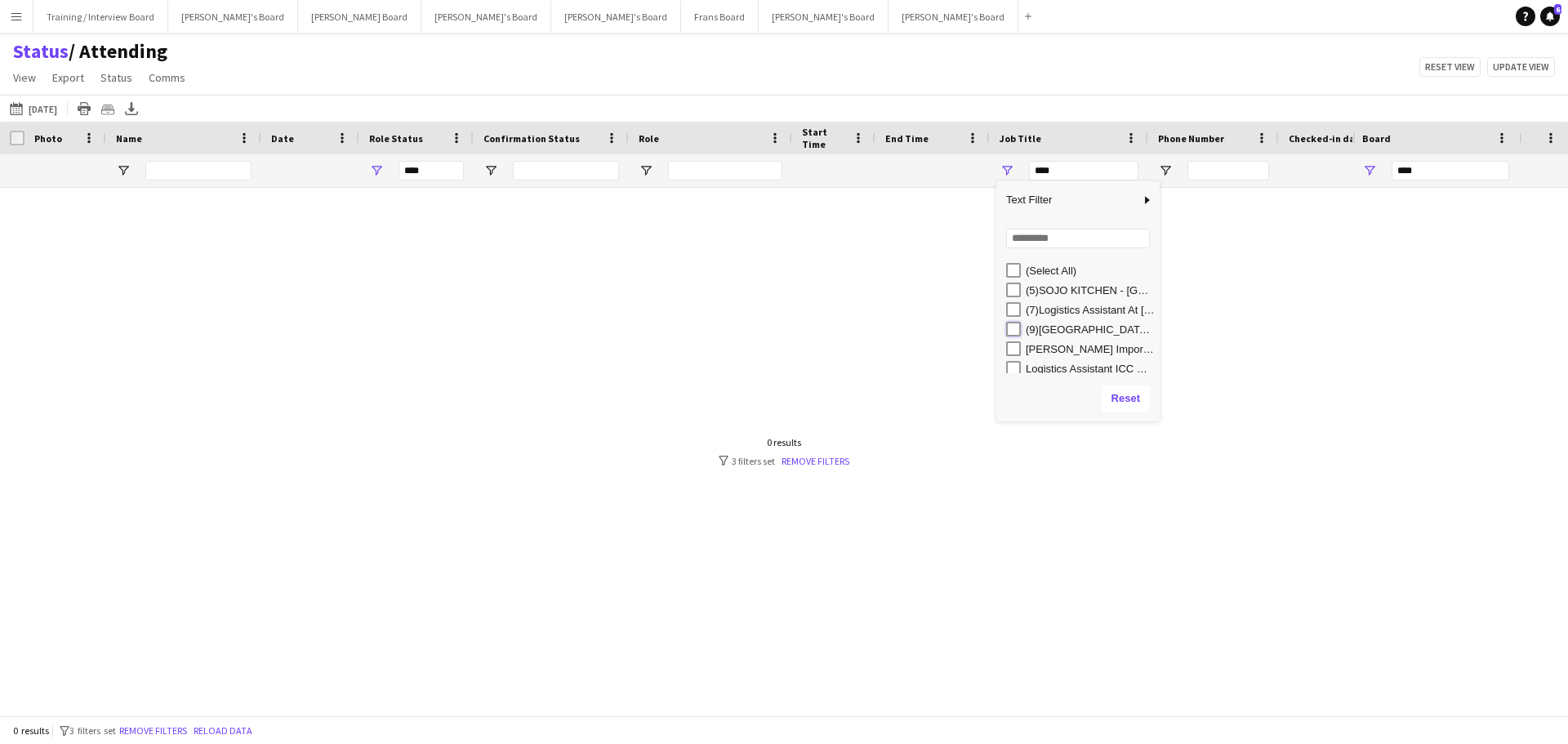 type on "**********" 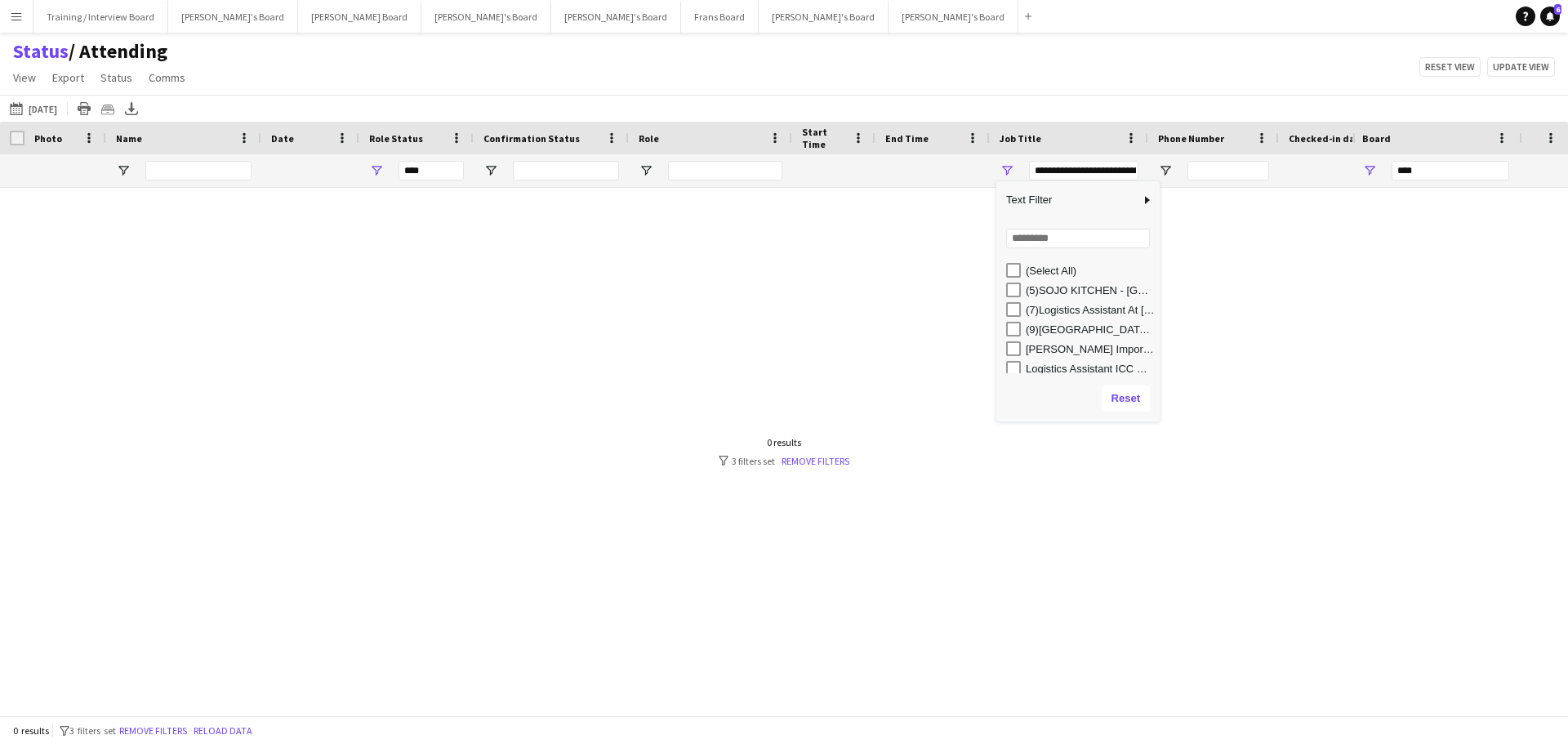 type on "**********" 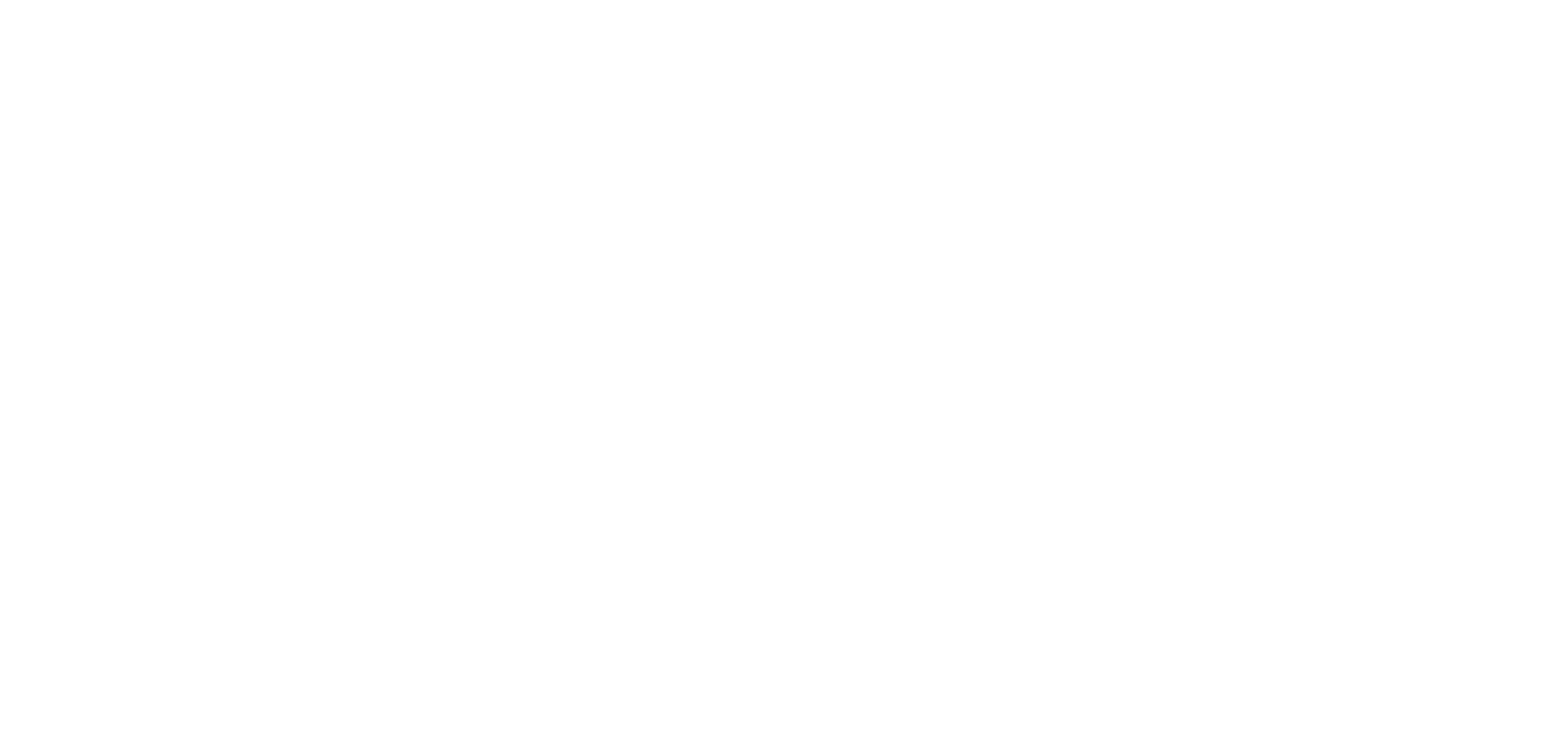 scroll, scrollTop: 0, scrollLeft: 0, axis: both 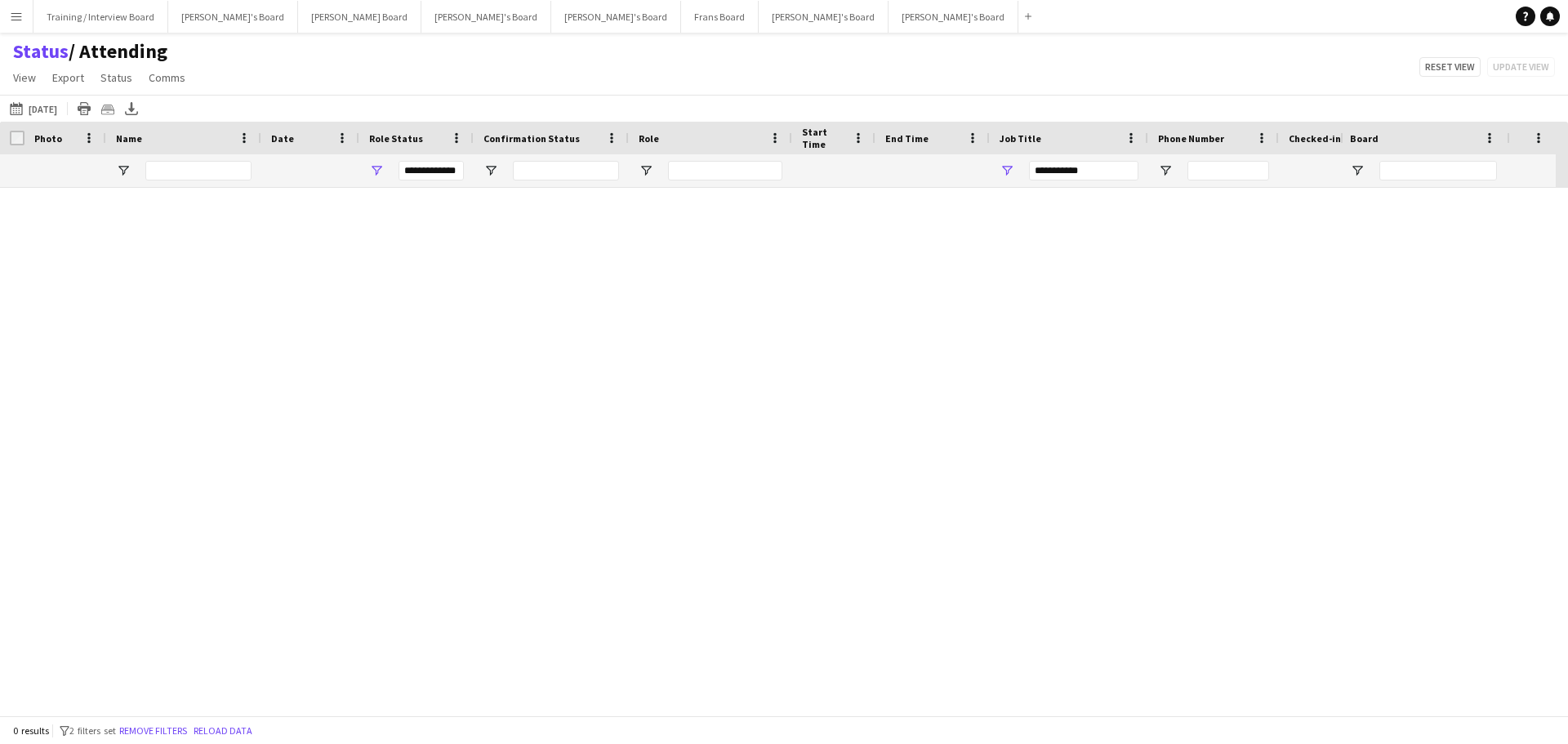 type on "***" 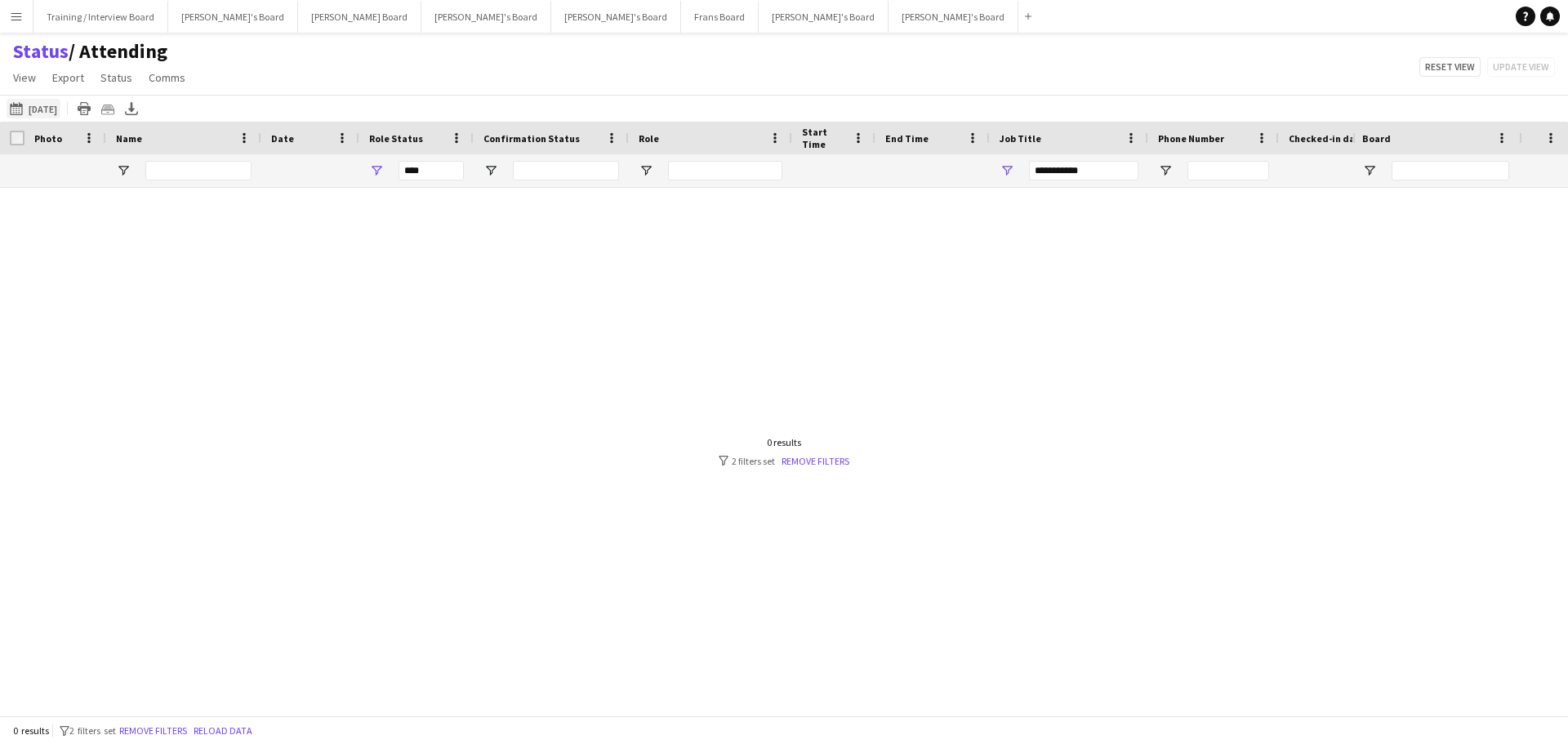 click on "[DATE] to [DATE]
[DATE]" 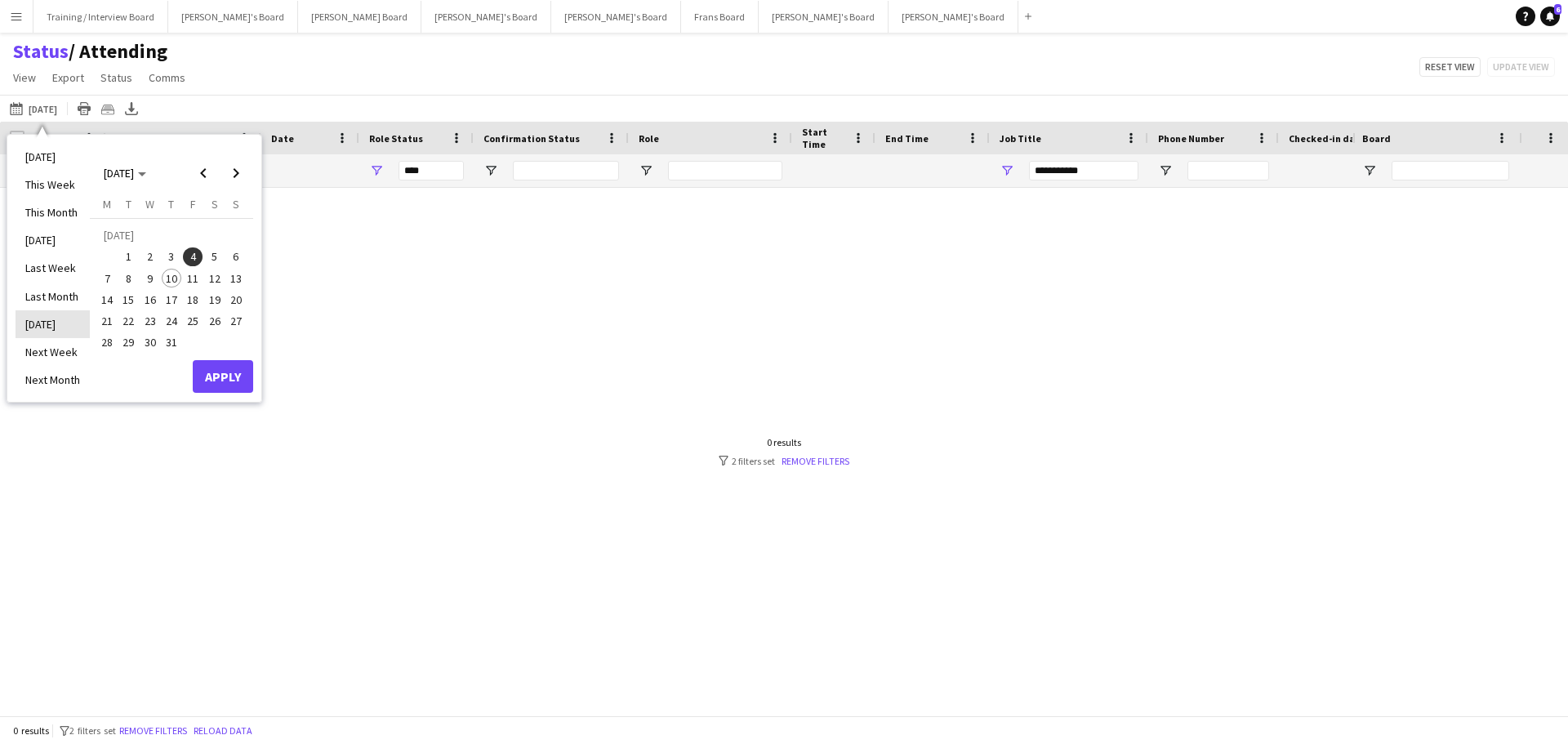 click on "[DATE]" at bounding box center (52, 324) 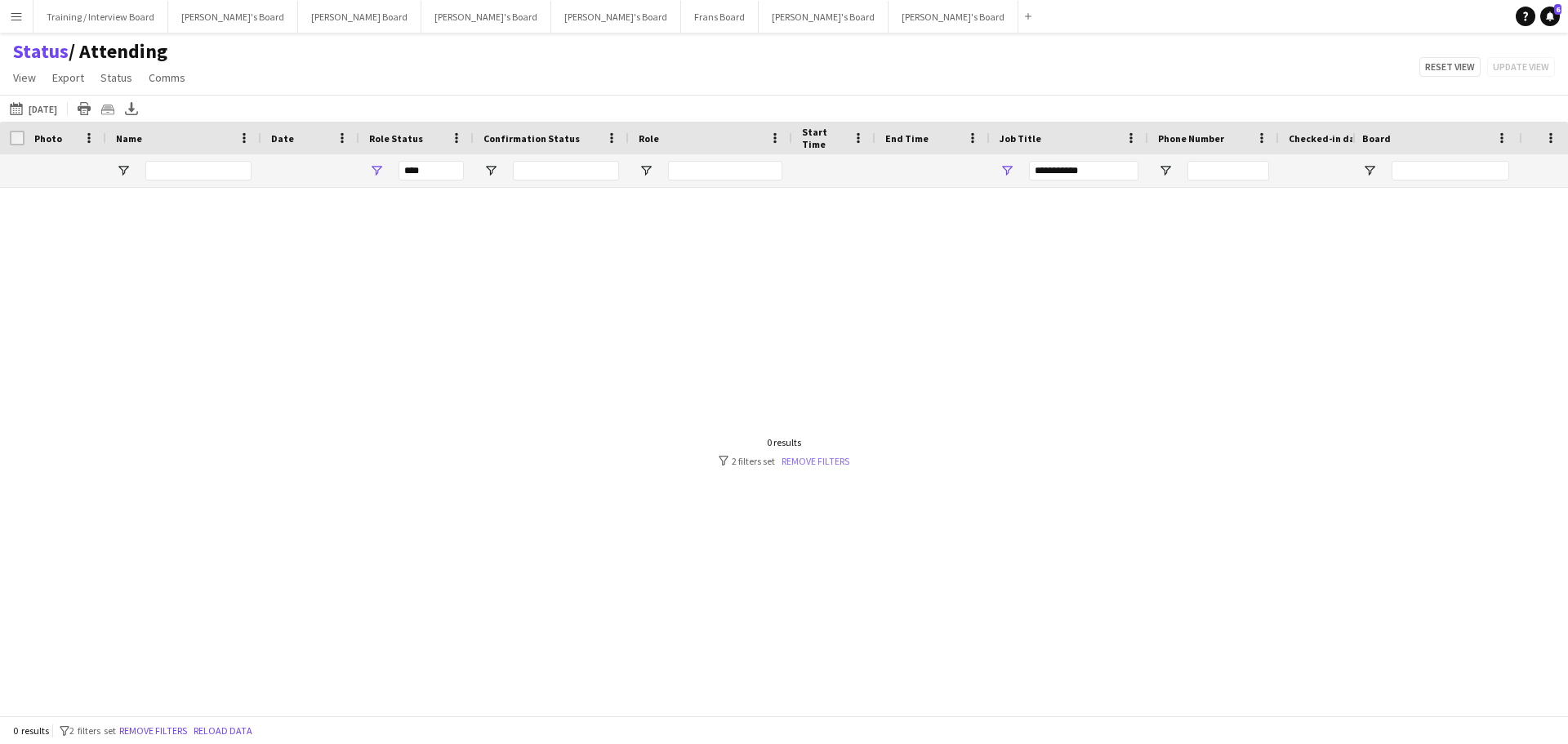click on "Remove filters" at bounding box center [815, 461] 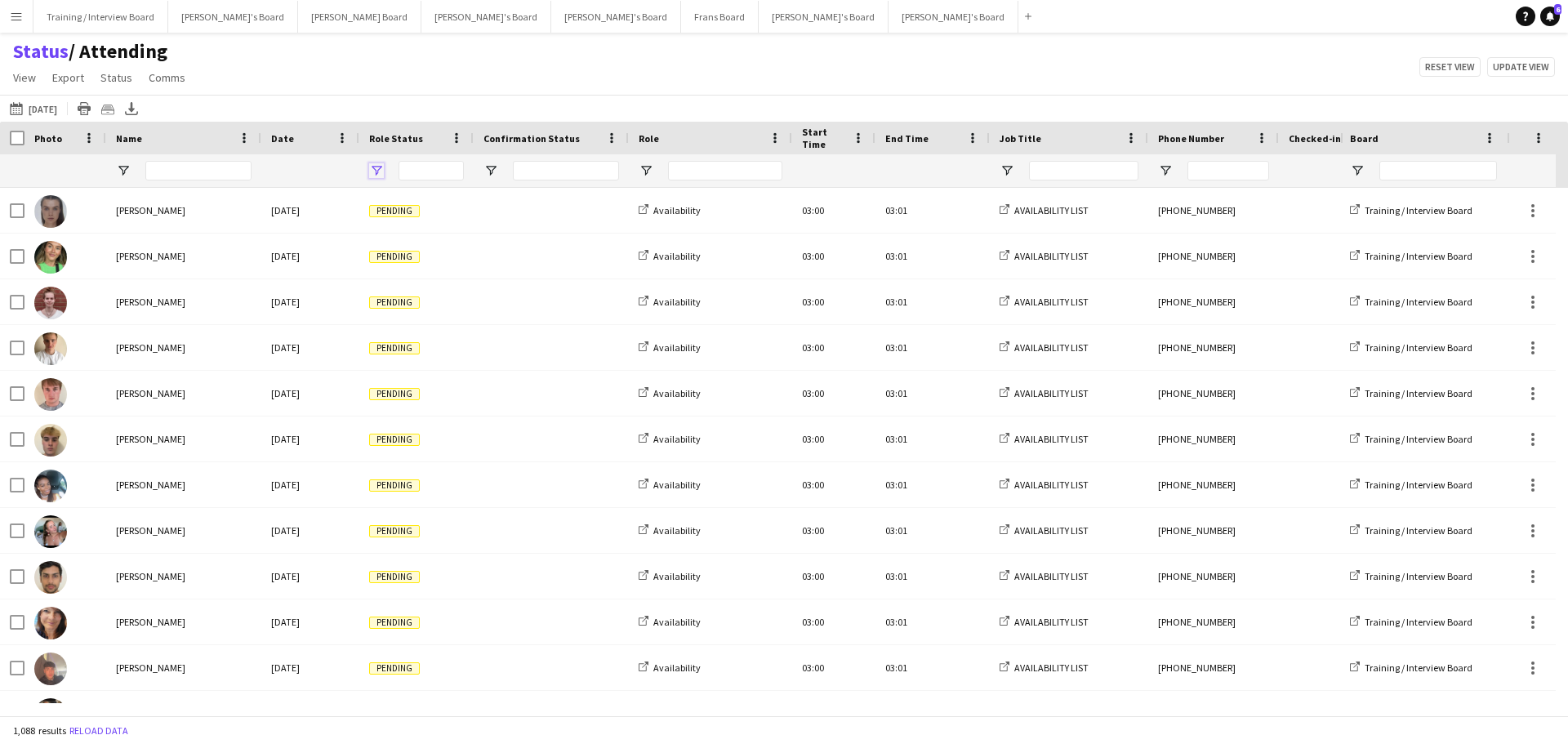 click at bounding box center (376, 171) 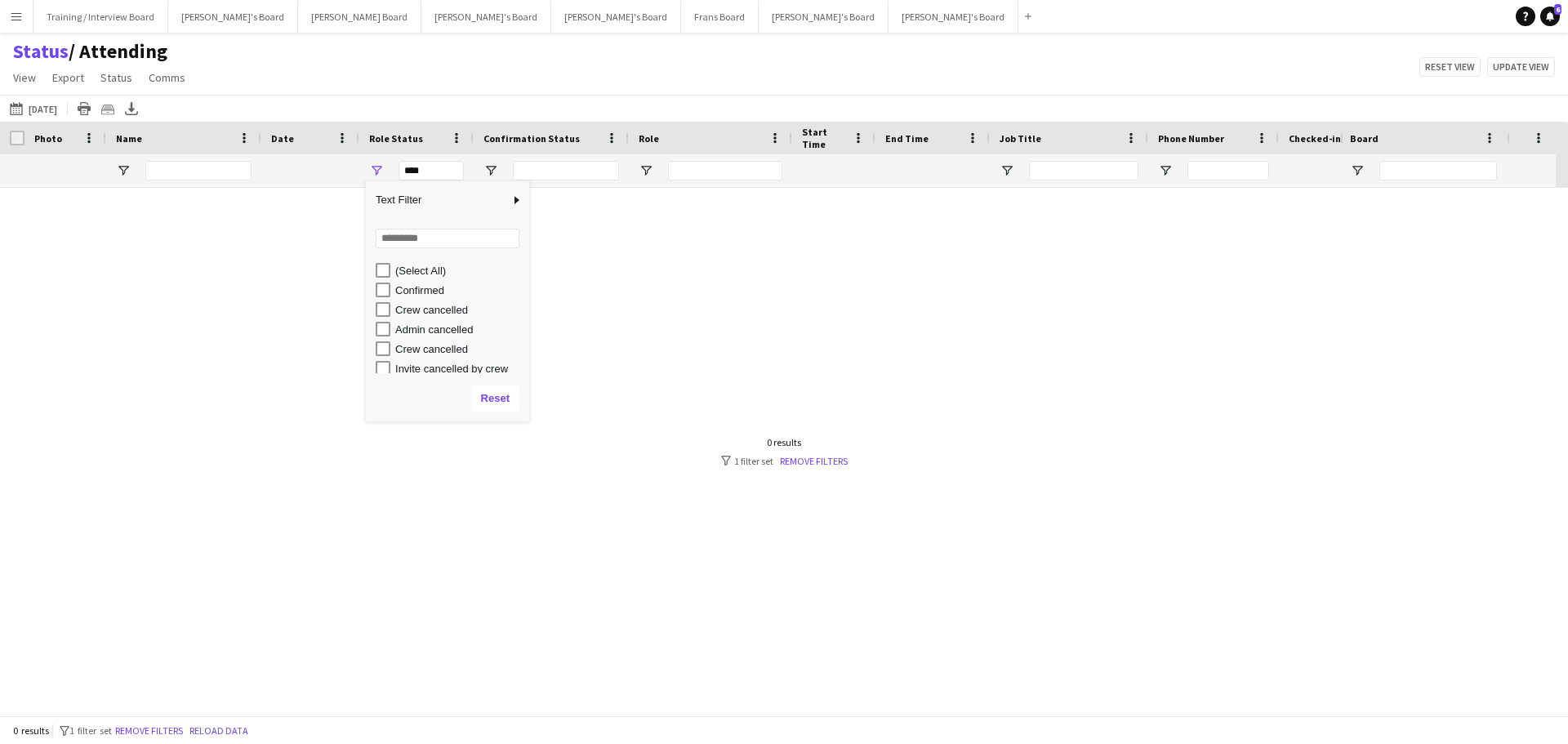click on "Confirmed" at bounding box center (452, 290) 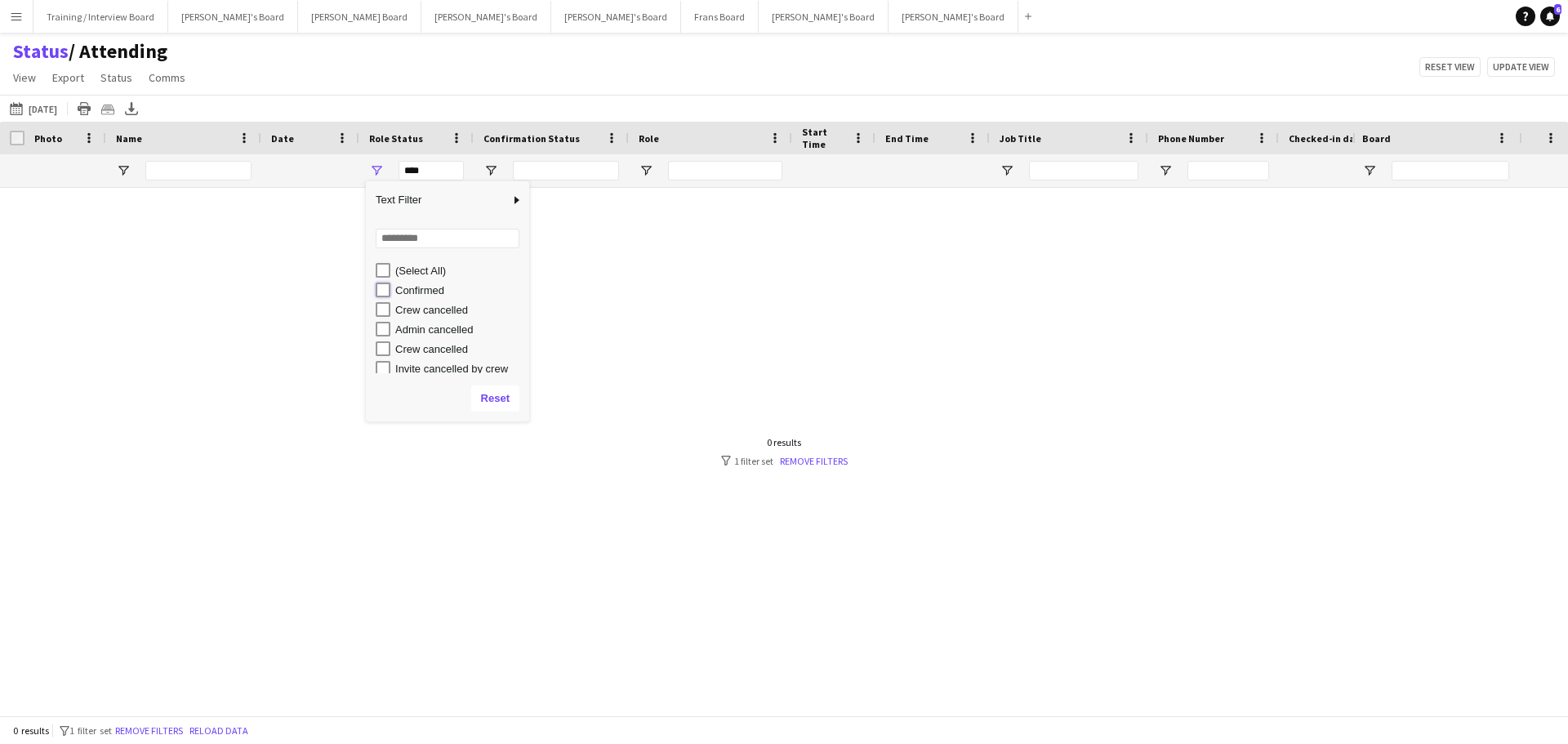 type on "**********" 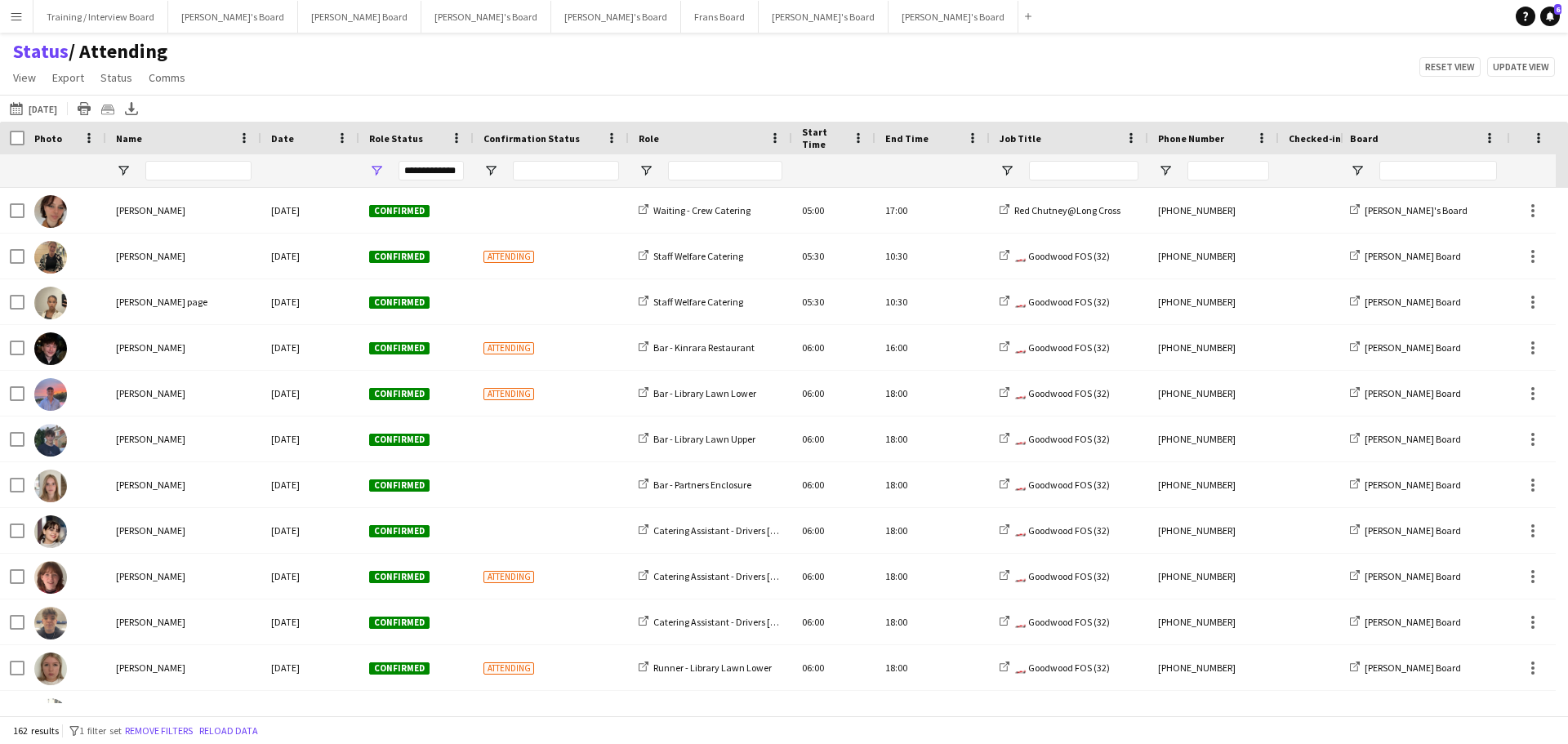 click on "Status    / Attending   View   Views  Default view Airshow Accreditation Airshow Check In Attending BPE Import CFS Check In Alpha and Placement Check in Timesheet Client Timesheet Phone Number v1.0 Client Timesheet v1.0 JZ Timesheet 2024 Placement Transfer References Import RWHS SFC TIMESHEET Sharecode Check New view Update view Delete view Edit name Customise view Customise filters Reset Filters Reset View Reset All  Export  Export as XLSX Export as CSV Export as PDF Crew files as ZIP  Status  Confirm attendance Check-in Check-out Clear confirm attendance Clear check-in Clear check-out  Comms  Send notification Chat  Reset view   Update view" 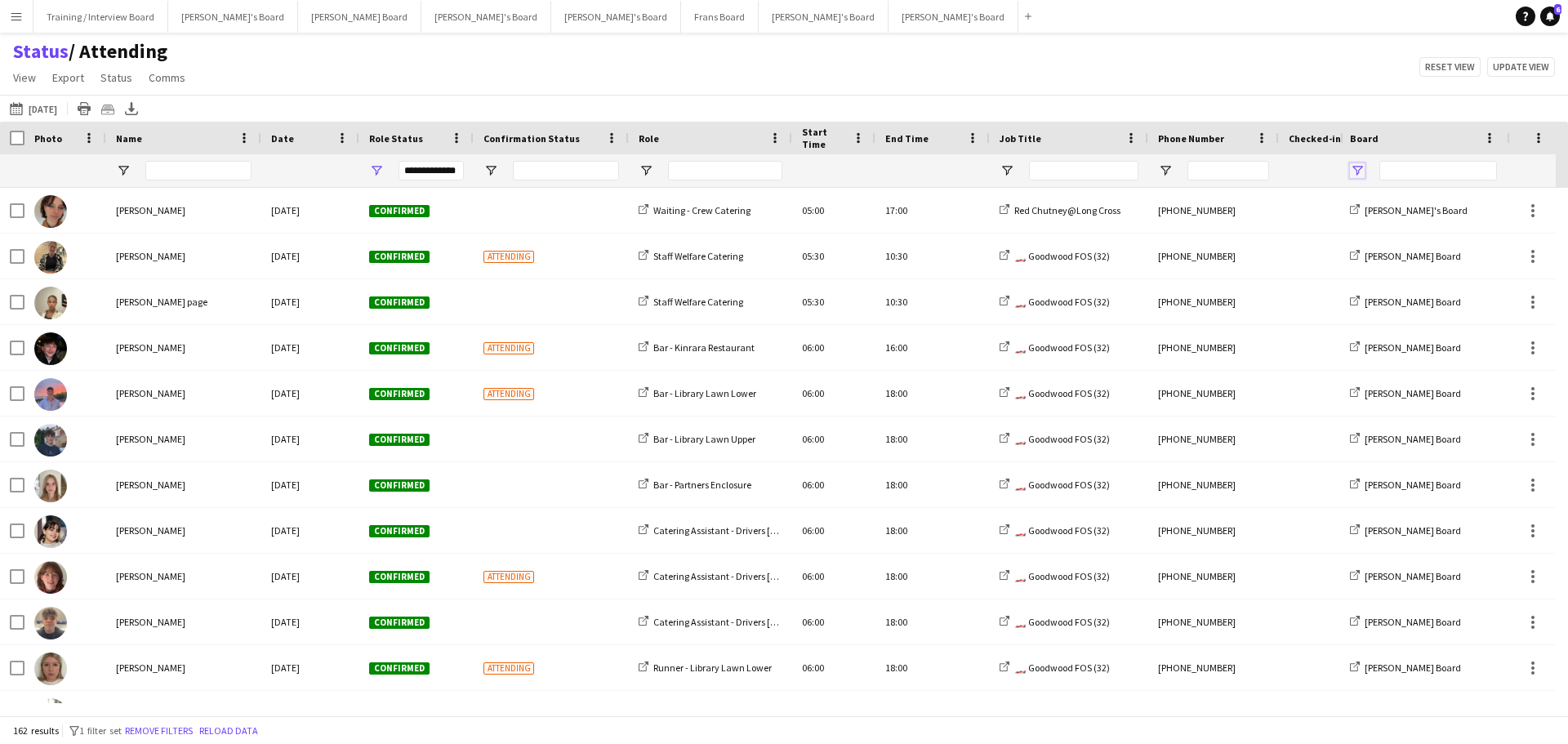 click at bounding box center [1357, 171] 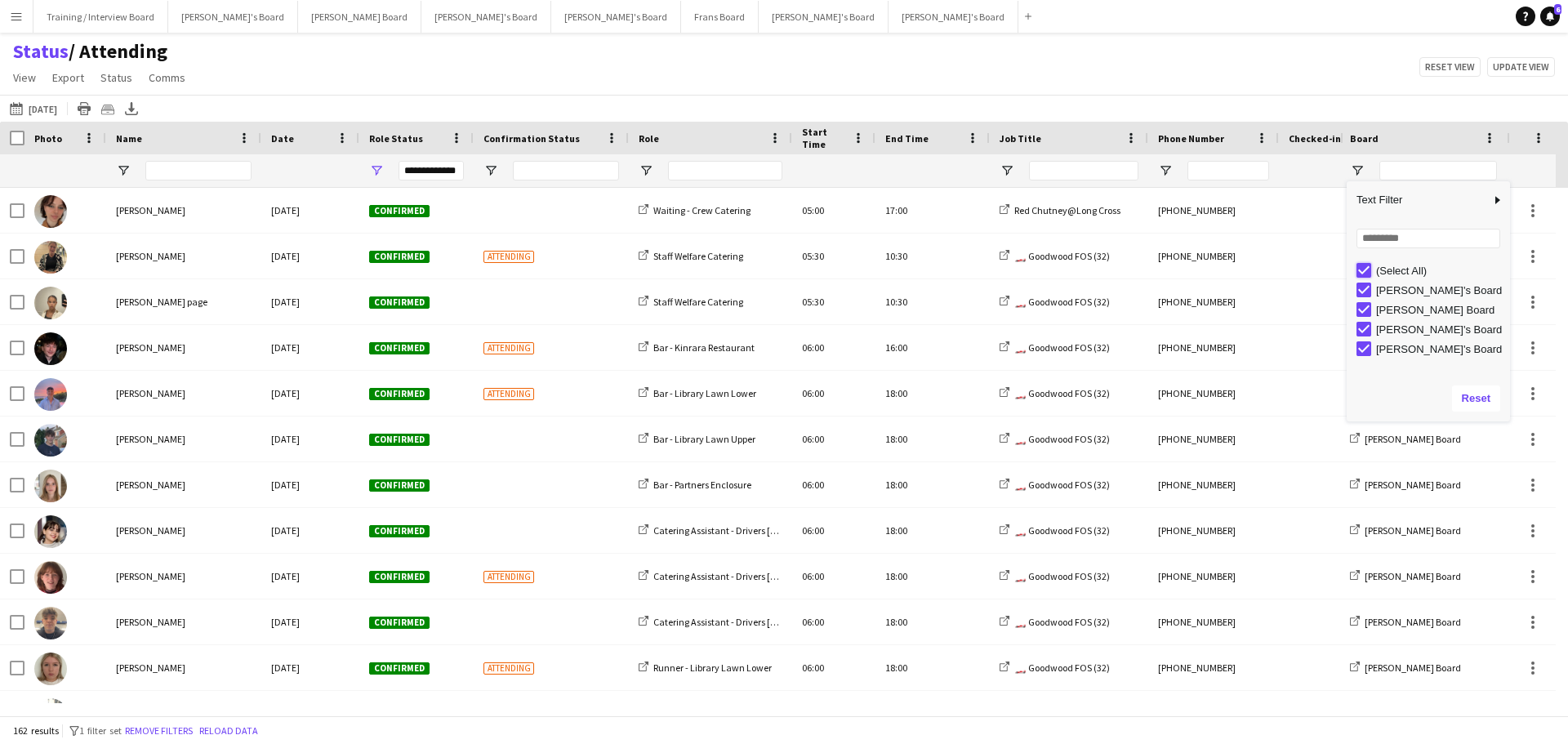 type on "***" 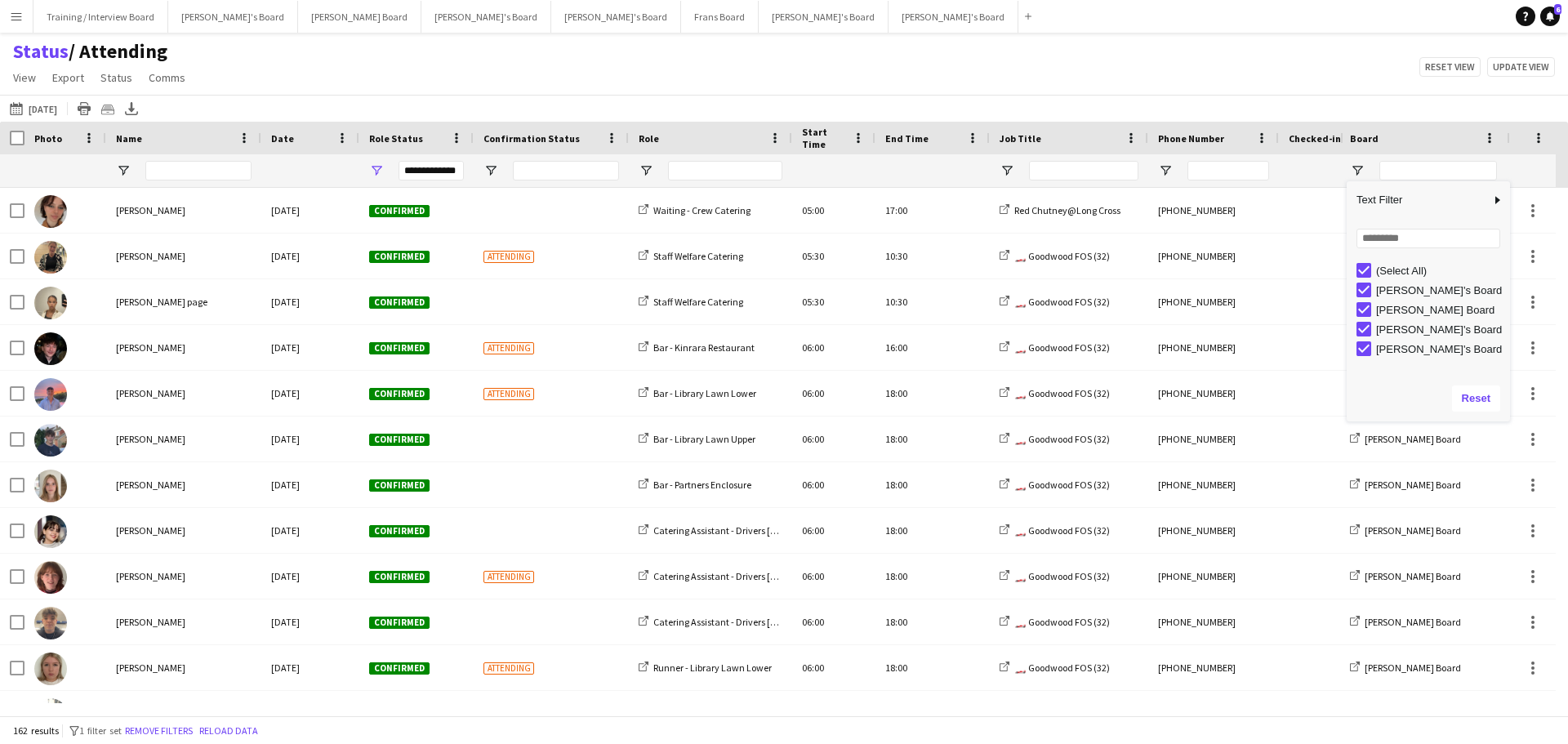 type on "***" 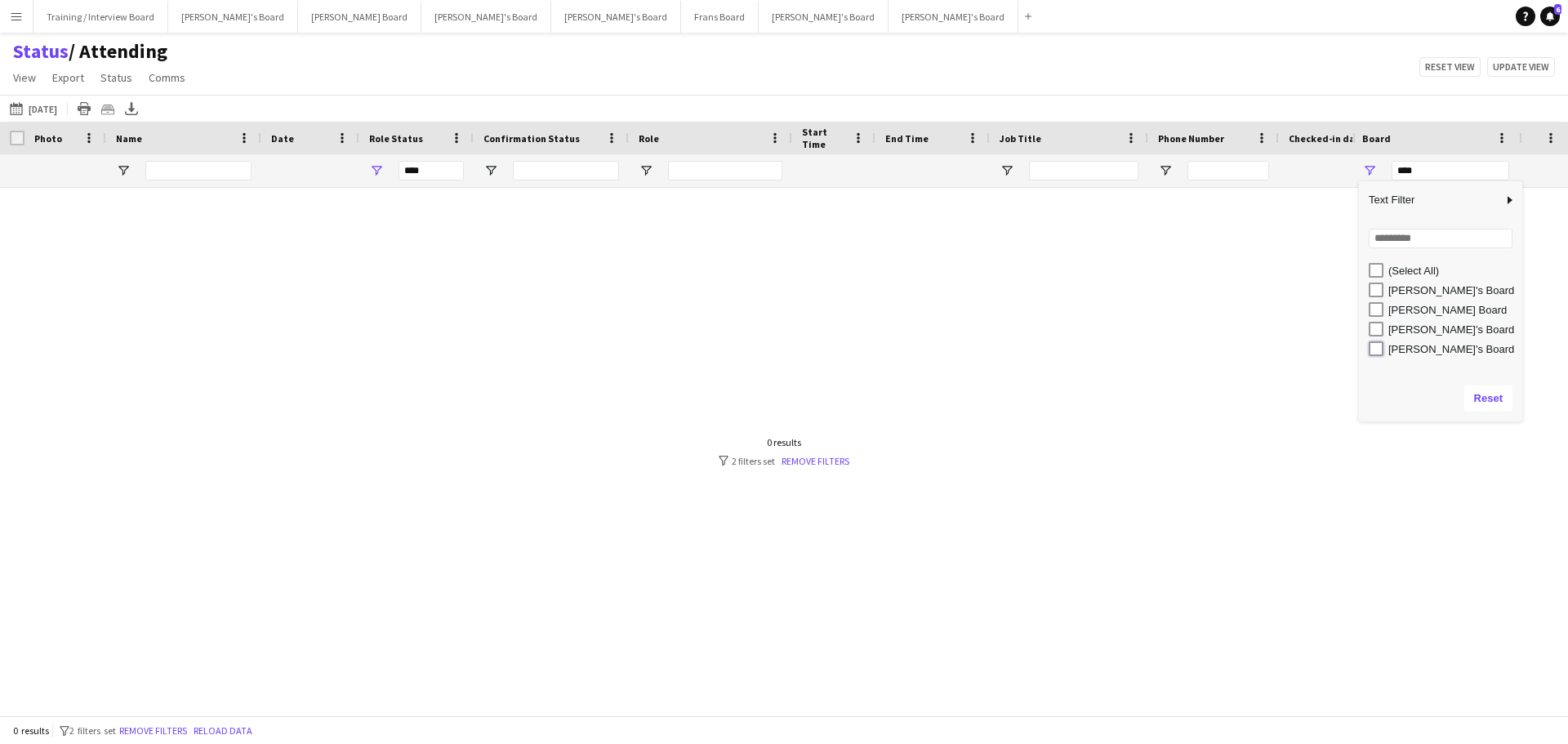 type on "**********" 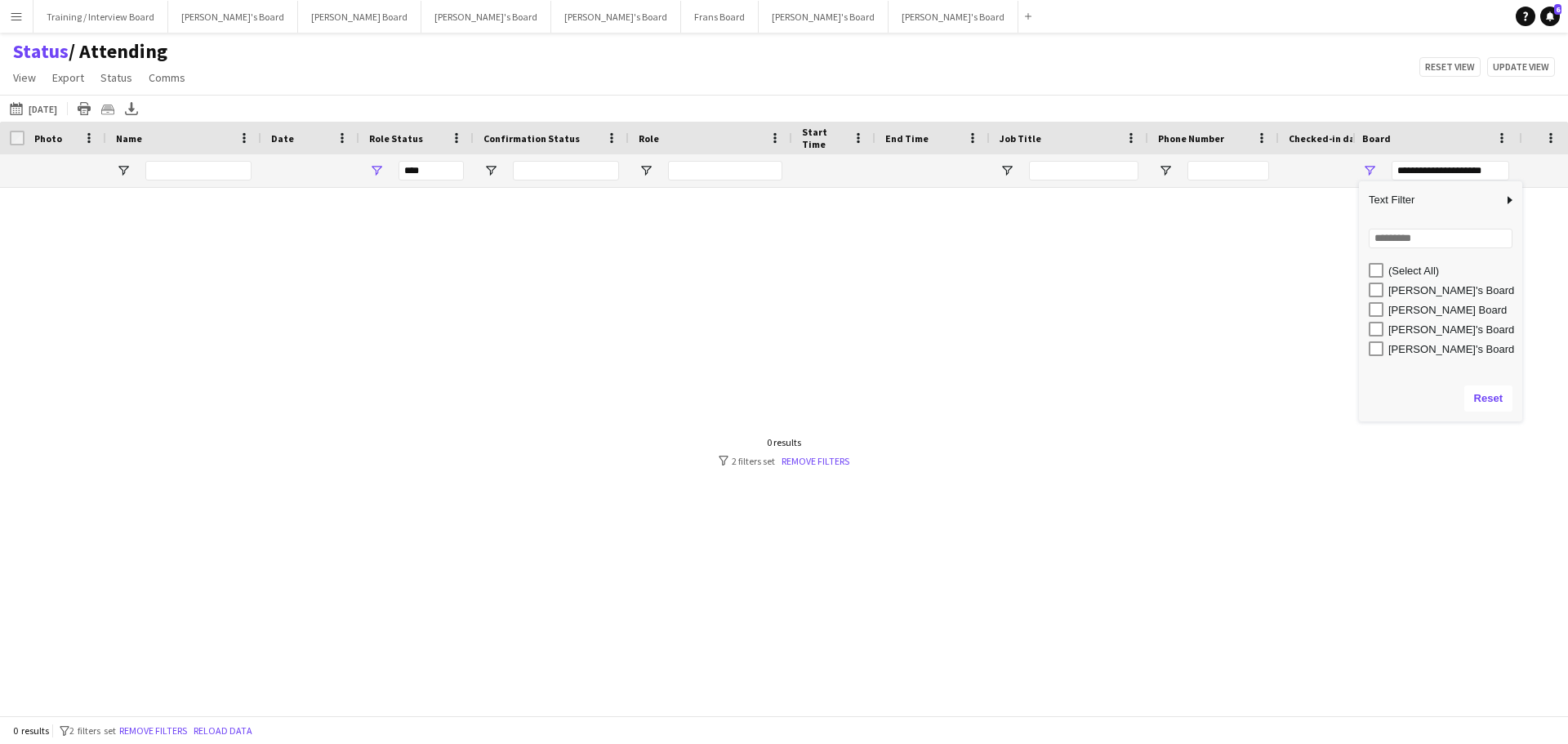 type on "**********" 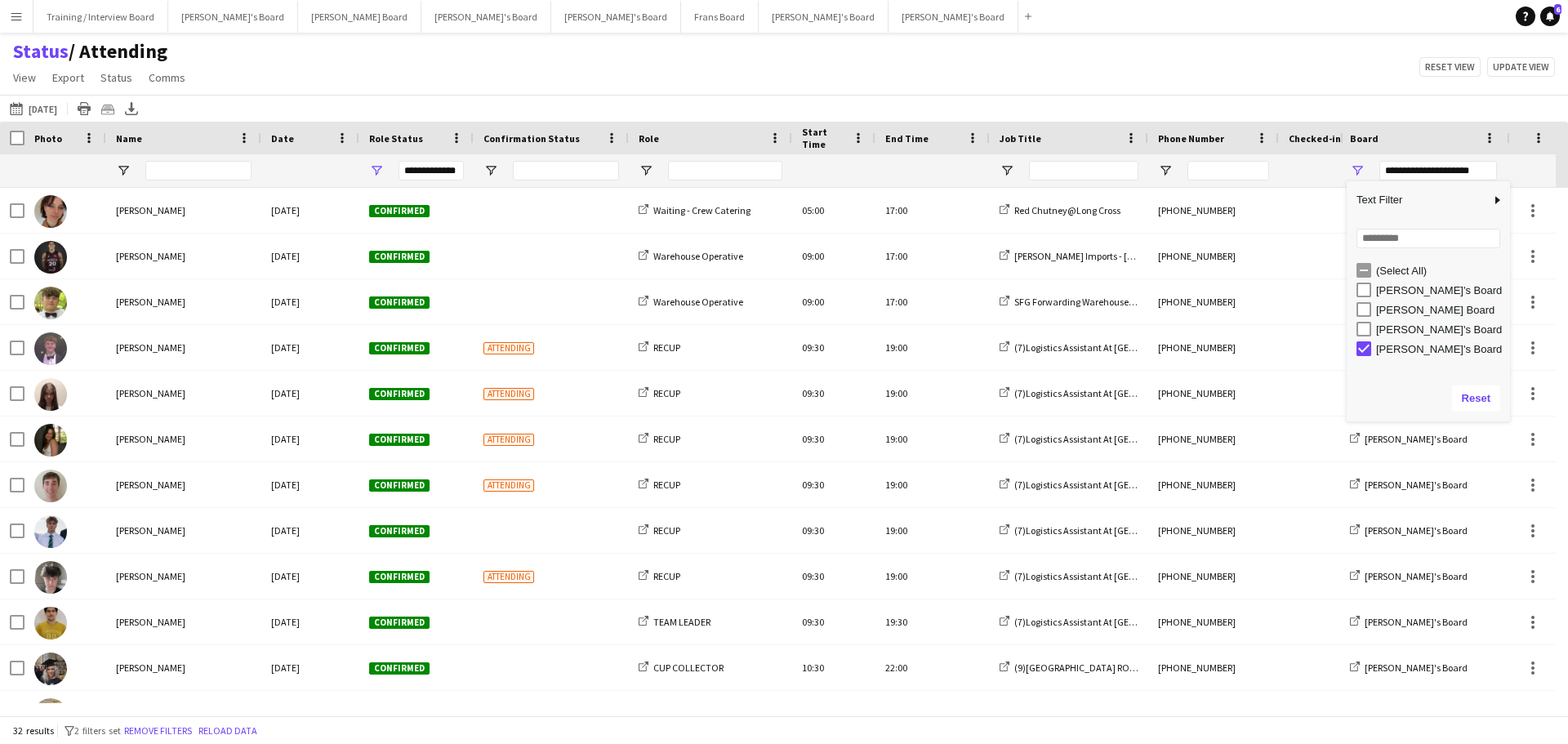 click on "Status    / Attending   View   Views  Default view Airshow Accreditation Airshow Check In Attending BPE Import CFS Check In Alpha and Placement Check in Timesheet Client Timesheet Phone Number v1.0 Client Timesheet v1.0 JZ Timesheet 2024 Placement Transfer References Import RWHS SFC TIMESHEET Sharecode Check New view Update view Delete view Edit name Customise view Customise filters Reset Filters Reset View Reset All  Export  Export as XLSX Export as CSV Export as PDF Crew files as ZIP  Status  Confirm attendance Check-in Check-out Clear confirm attendance Clear check-in Clear check-out  Comms  Send notification Chat  Reset view   Update view" 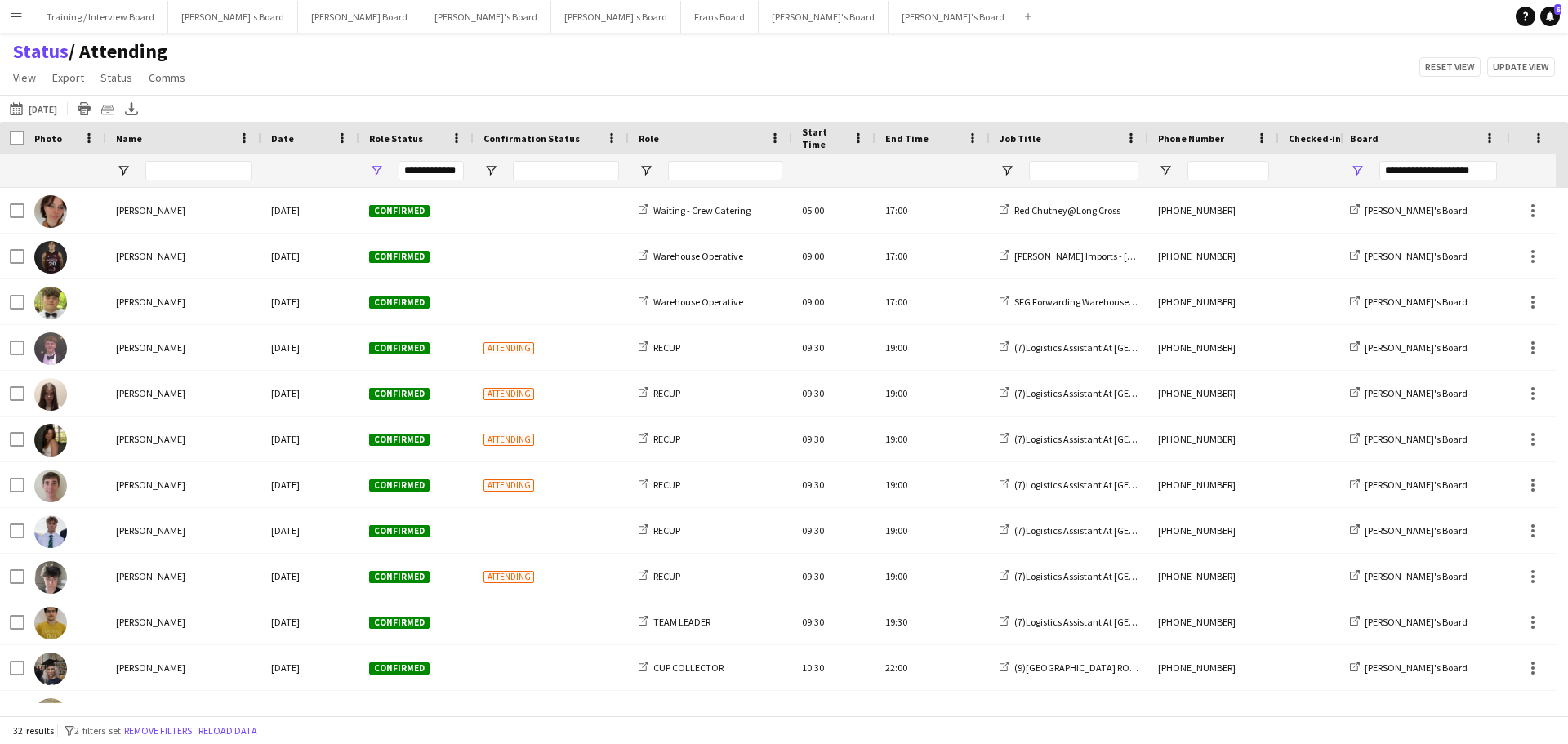 click at bounding box center (1069, 171) 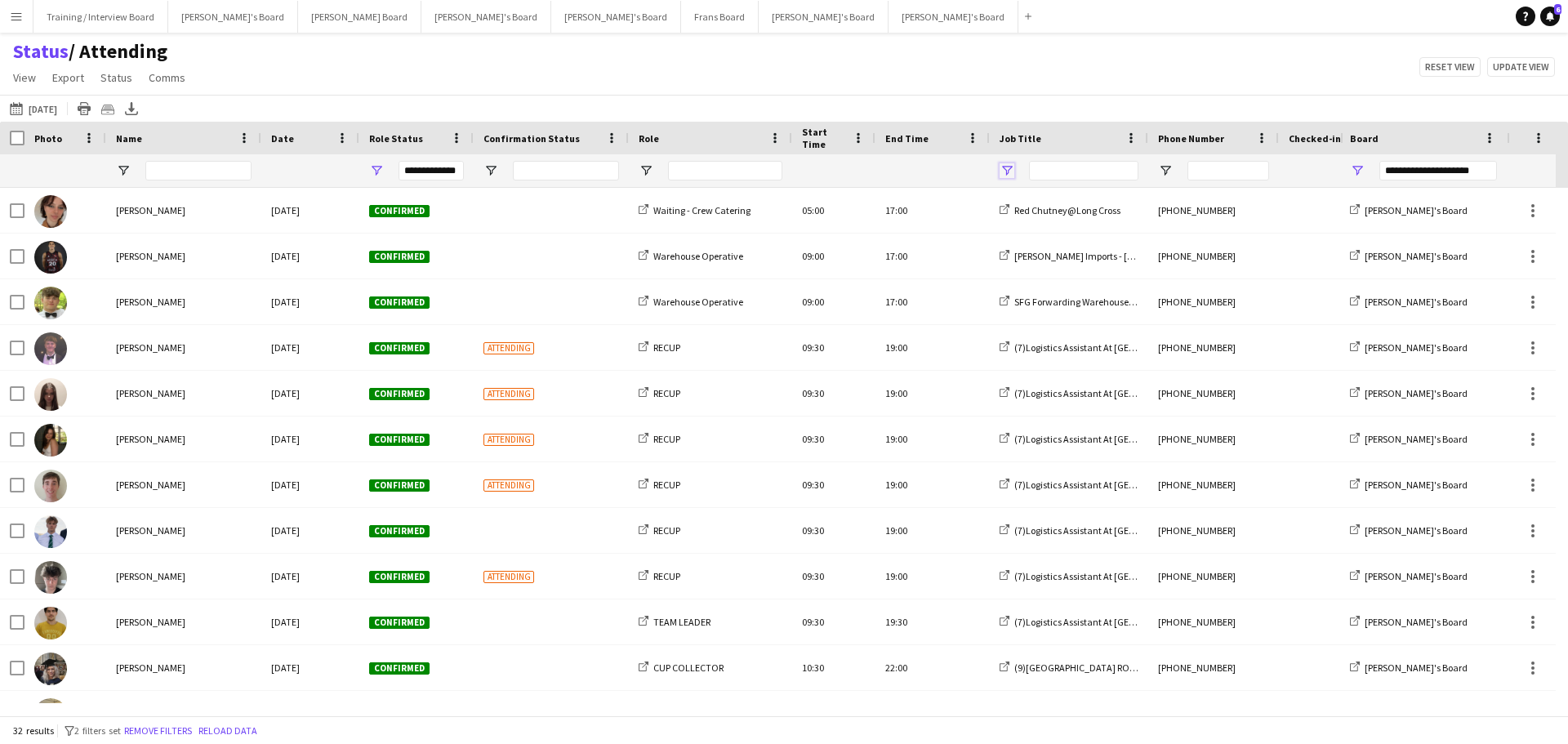 click at bounding box center [1007, 171] 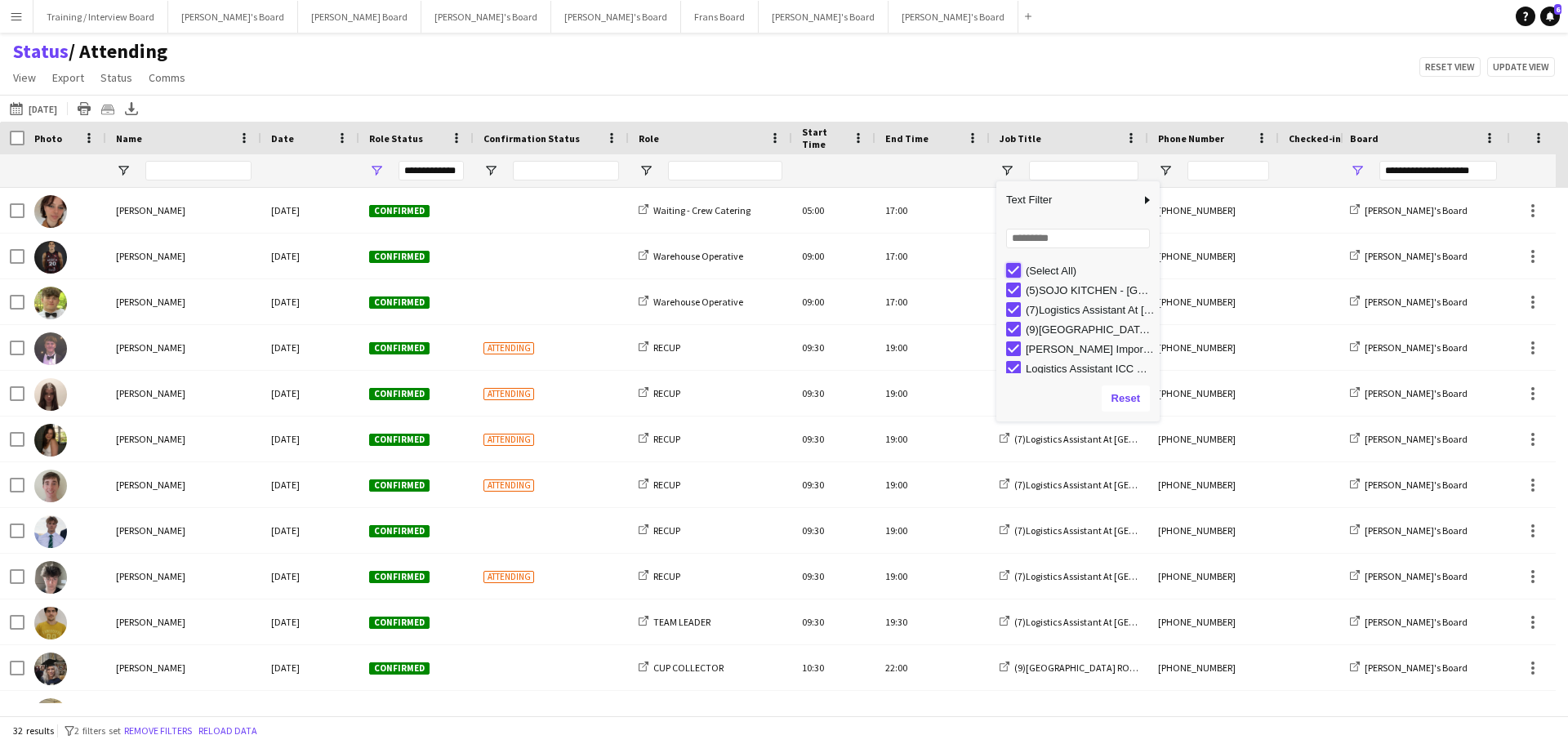 type on "***" 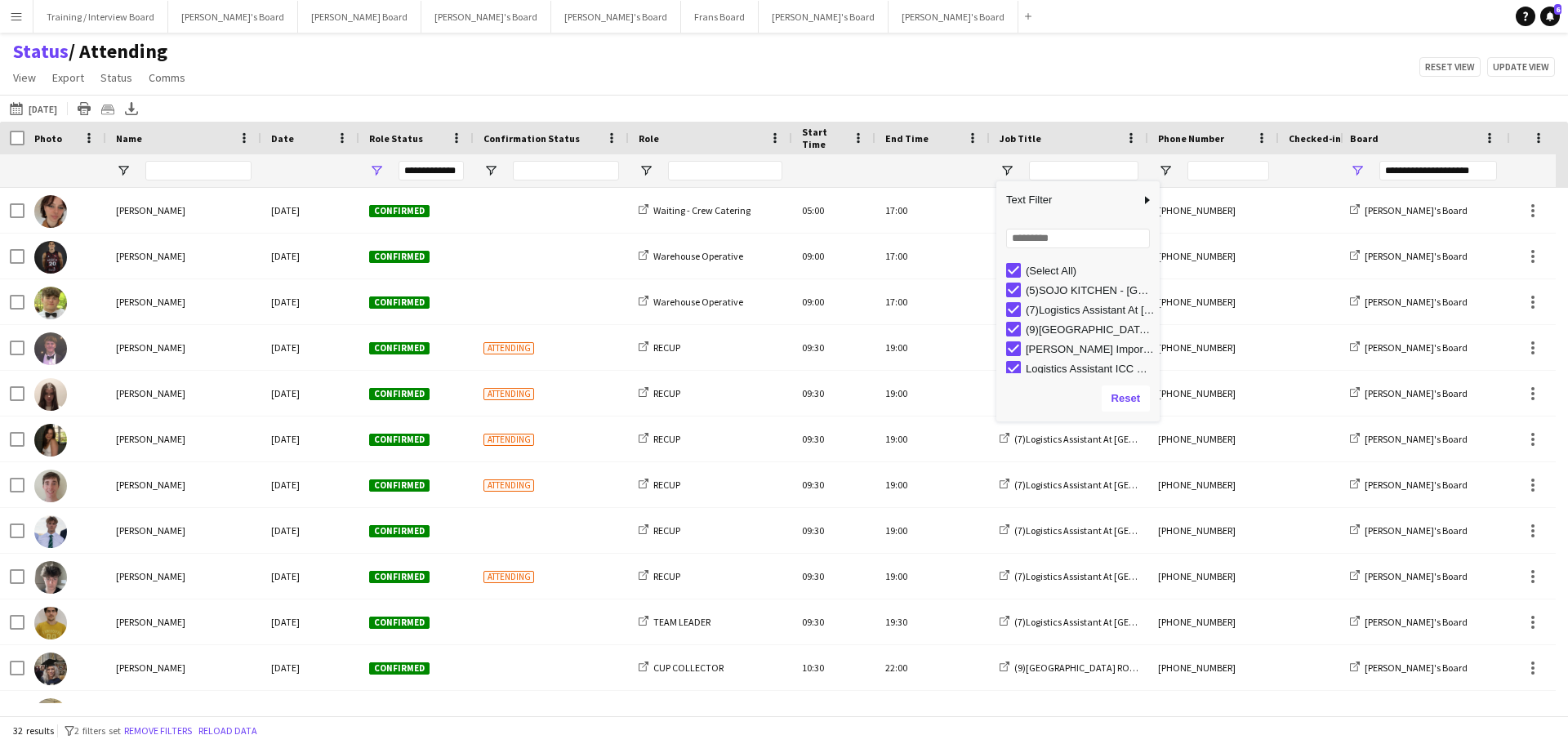 type on "***" 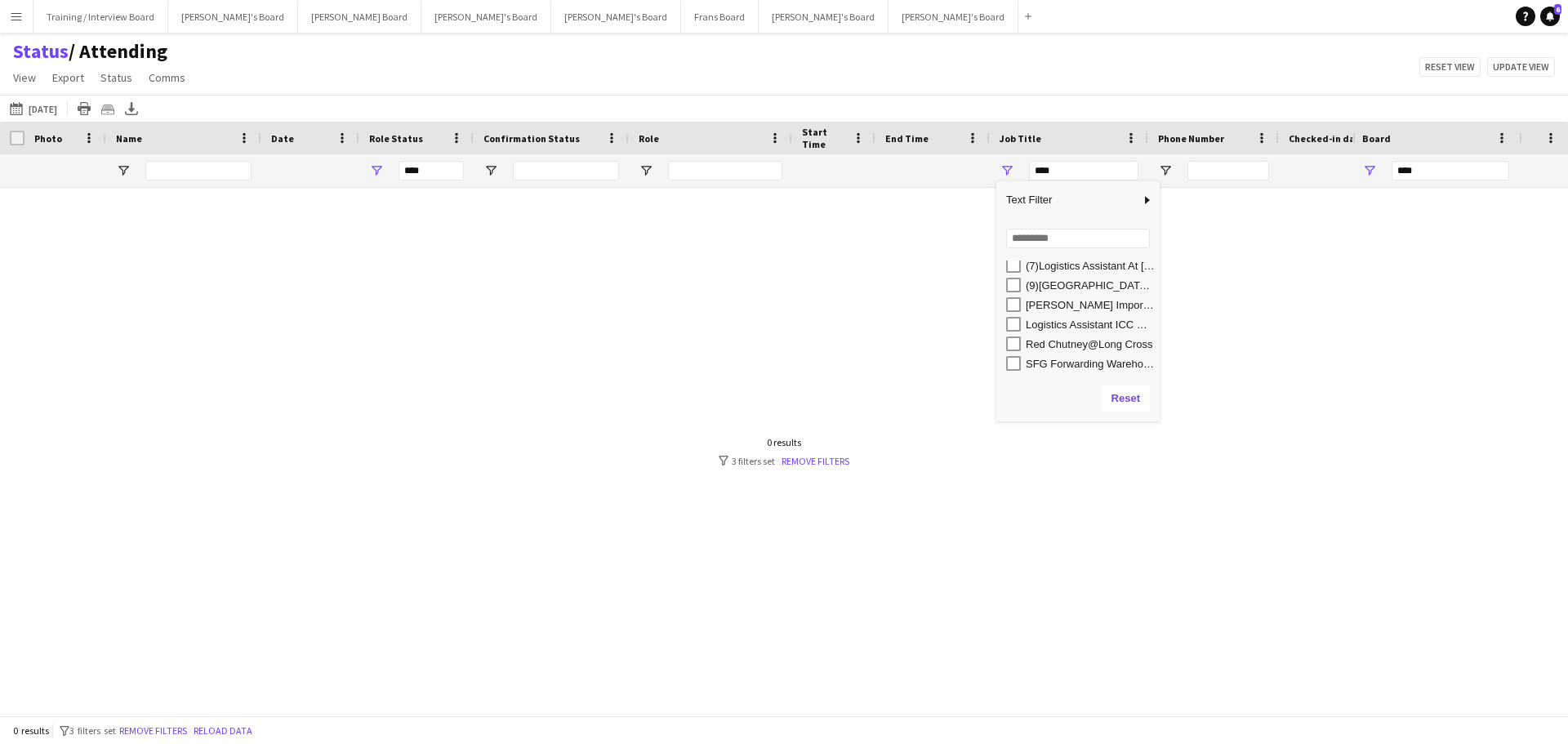 scroll, scrollTop: 0, scrollLeft: 0, axis: both 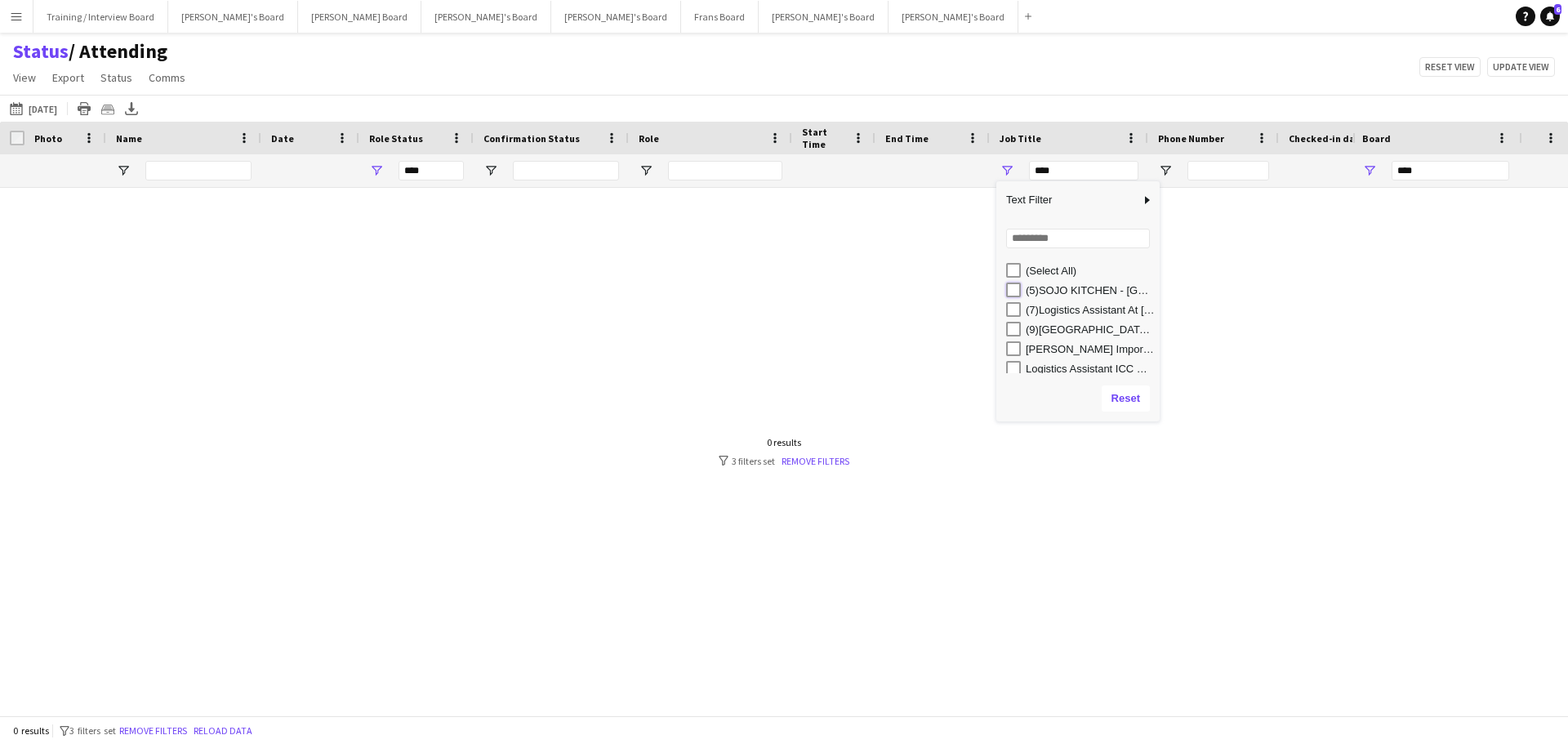 type on "**********" 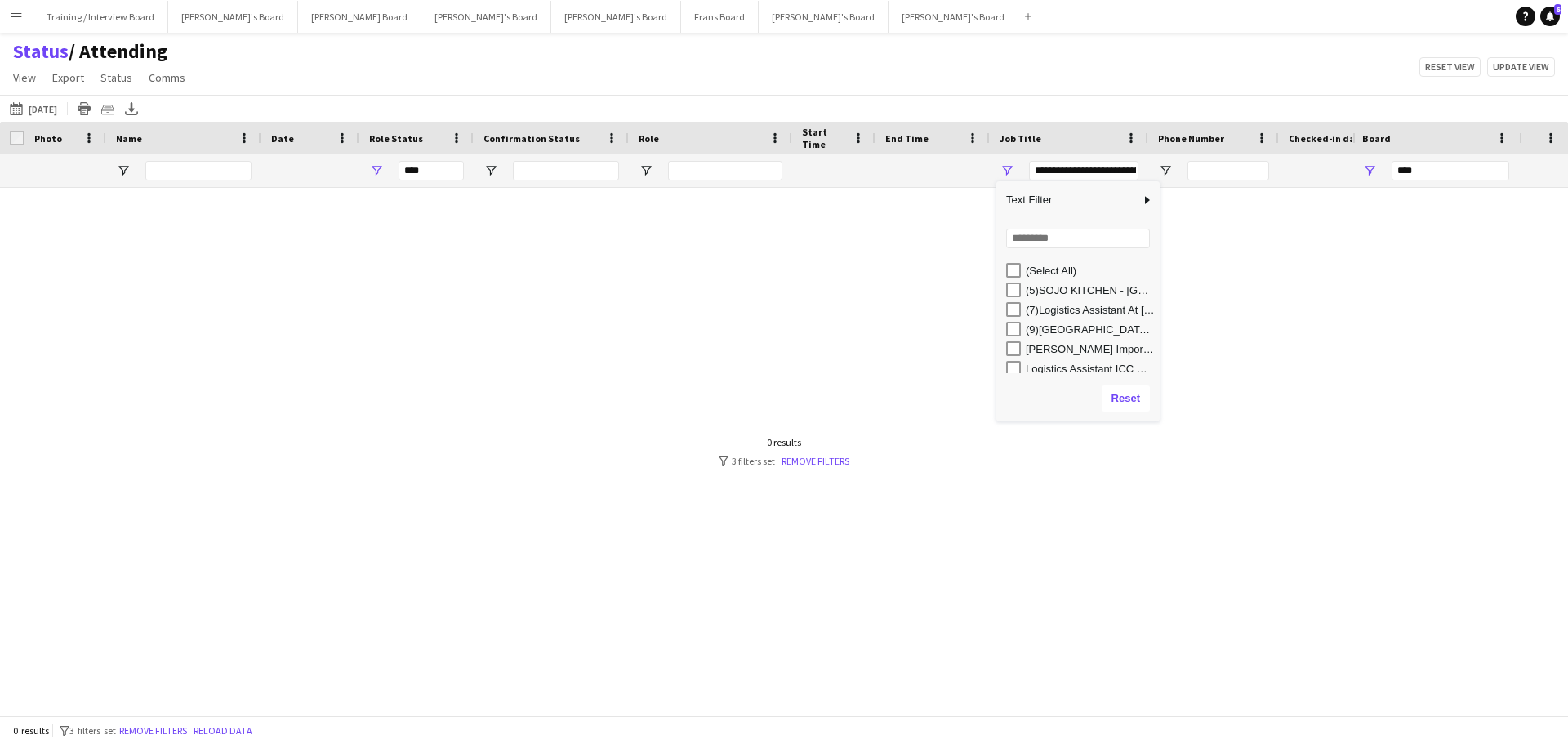type on "**********" 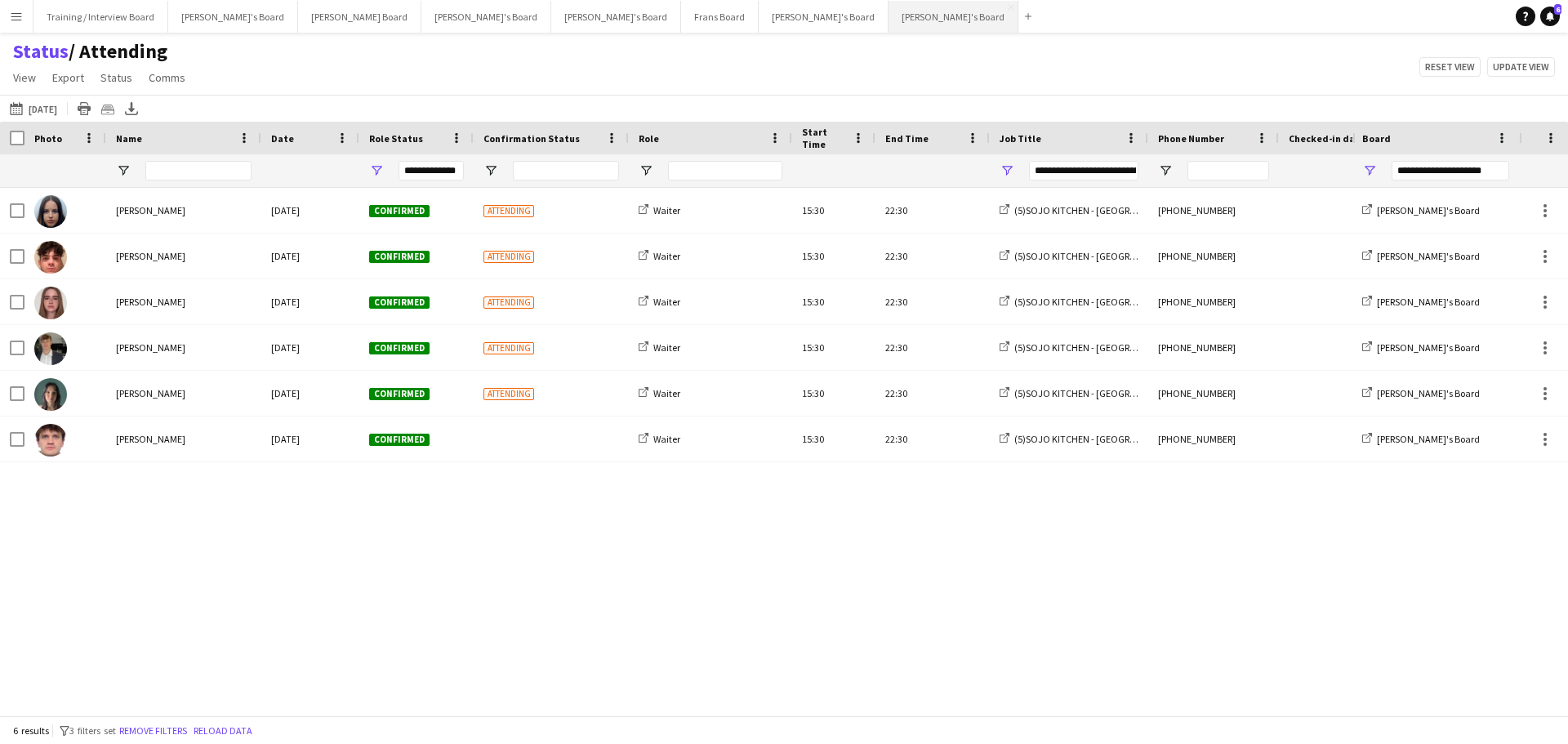 click on "Thomasina's Board
Close" at bounding box center [953, 16] 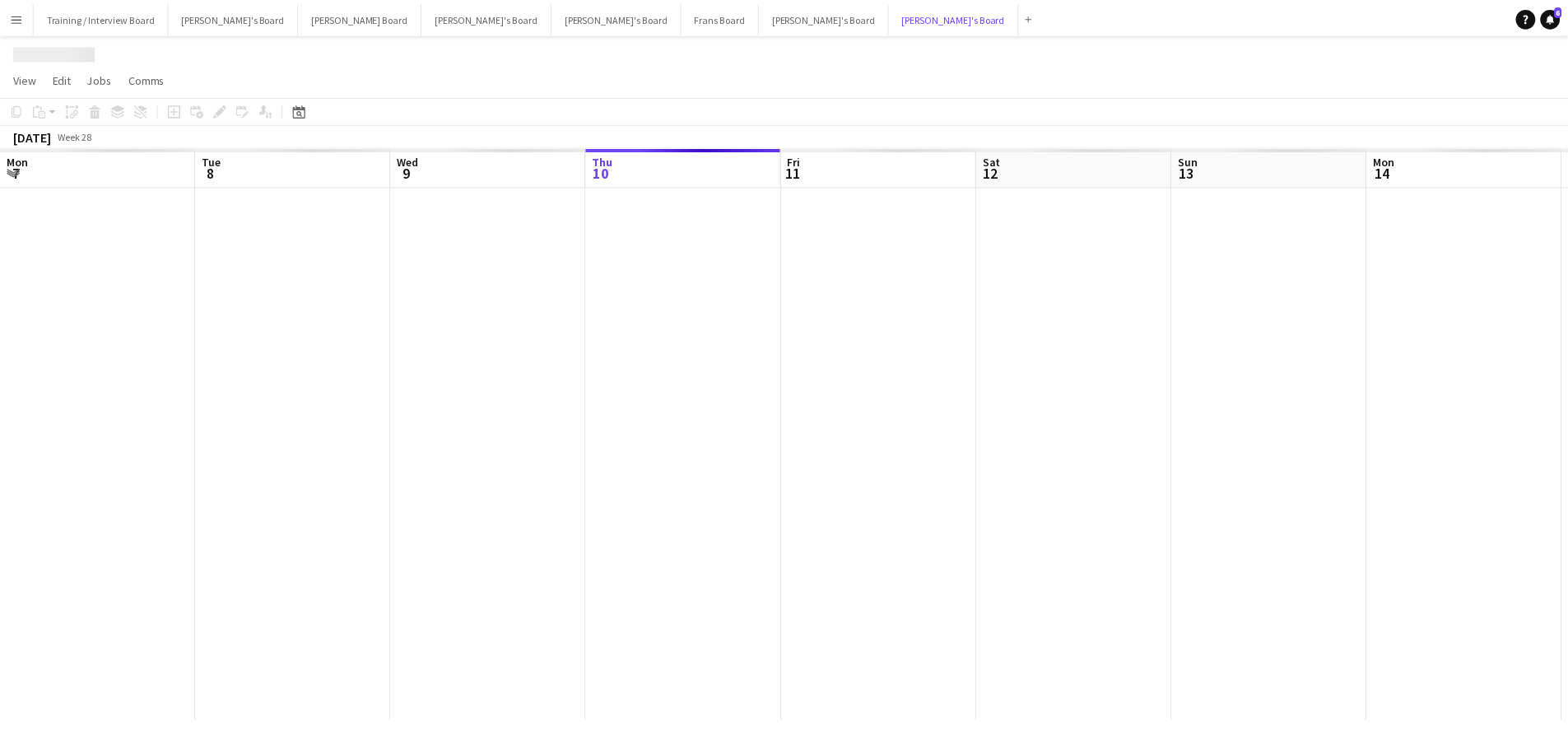 scroll, scrollTop: 0, scrollLeft: 393, axis: horizontal 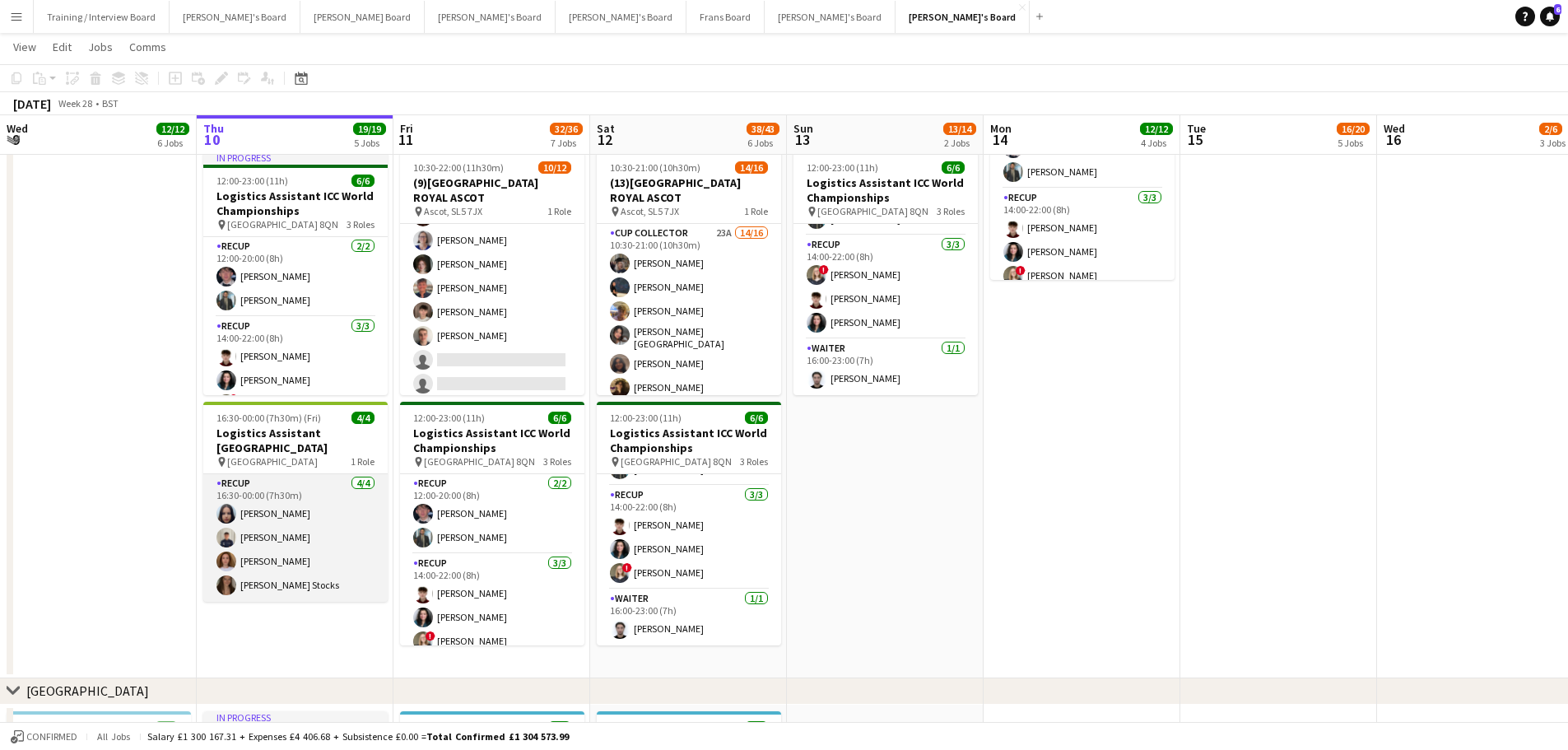 click on "RECUP   4/4   16:30-00:00 (7h30m)
Sacha Stanbury Alfie Mumford Sophie Briscoe Libby Stocks" at bounding box center [295, 538] 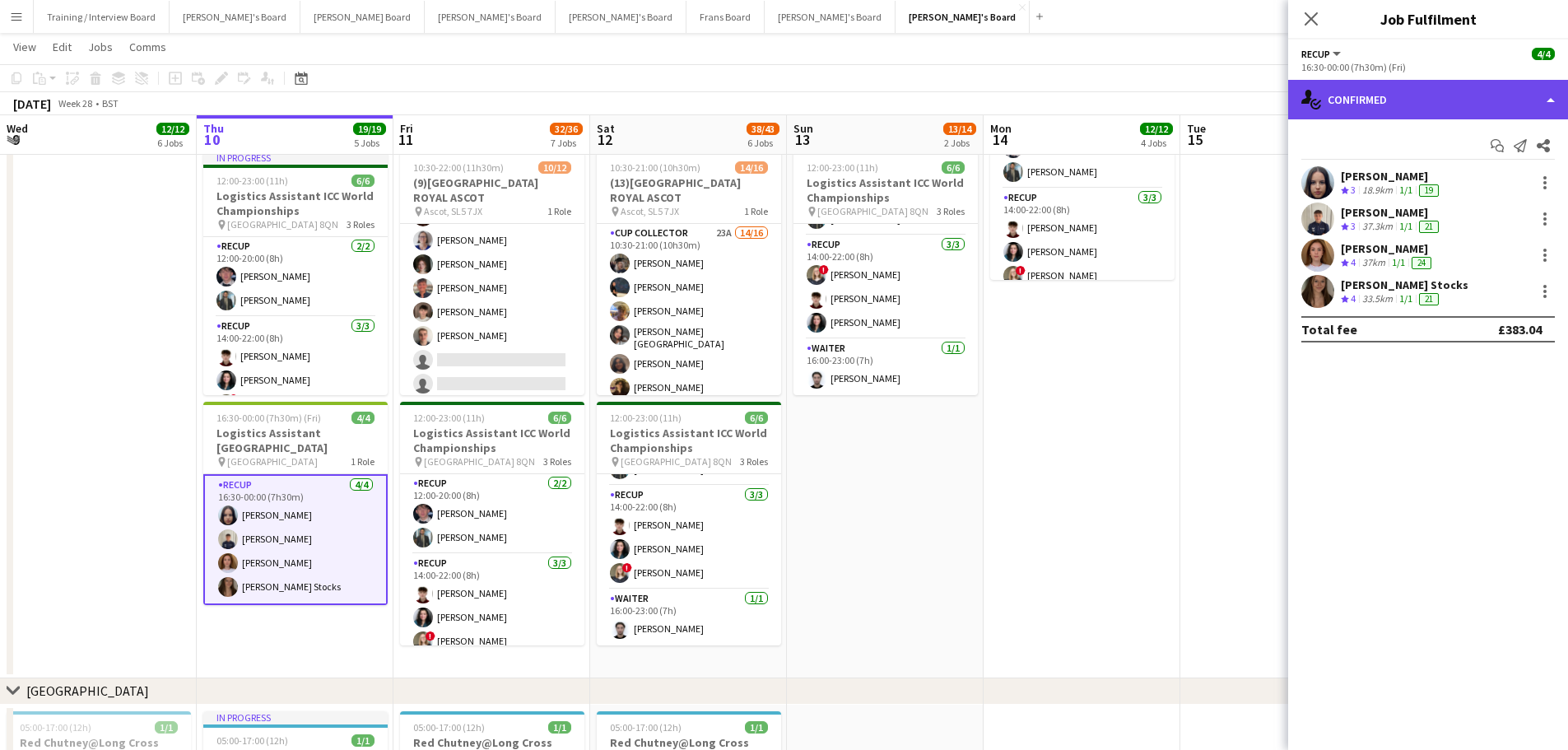 click on "single-neutral-actions-check-2
Confirmed" 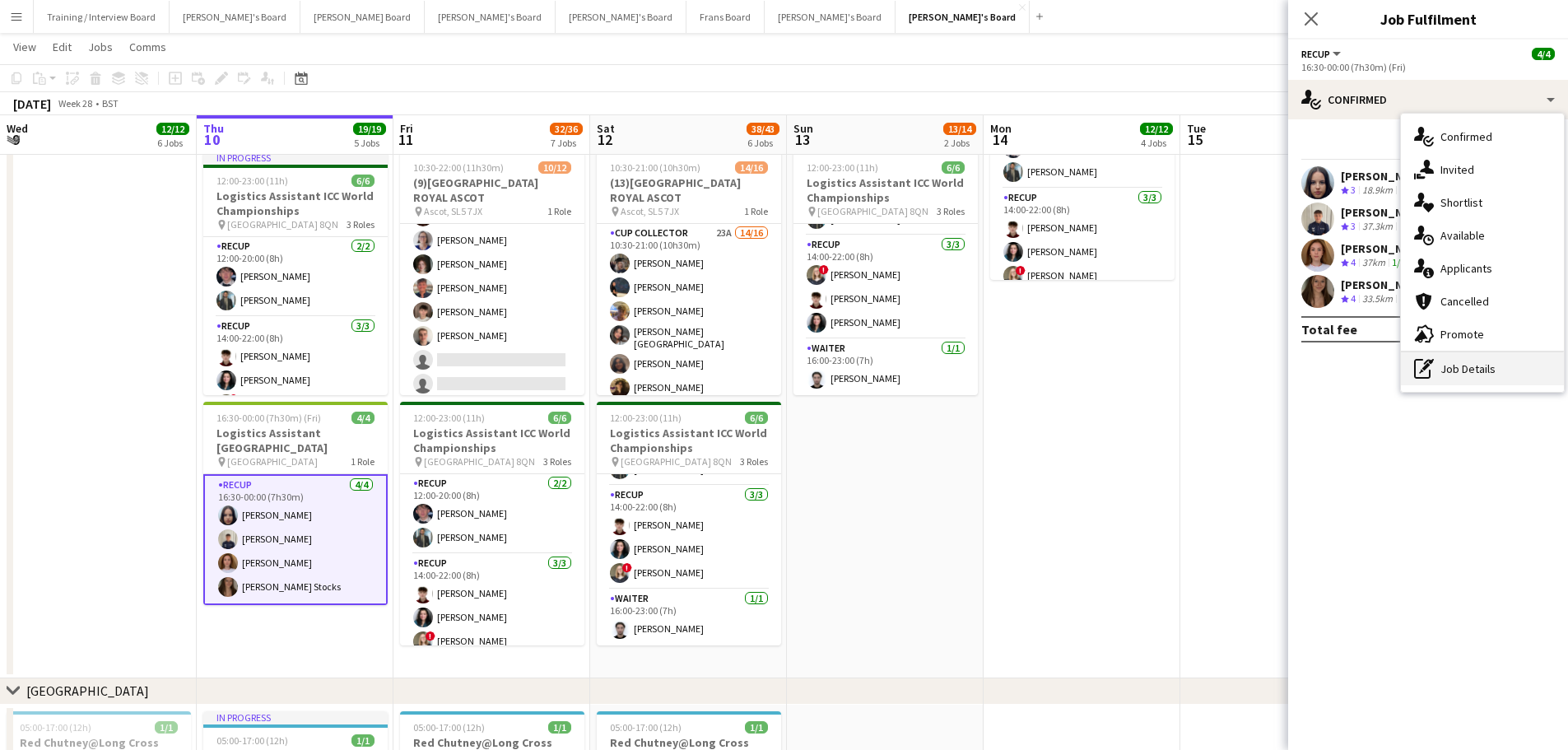 click on "pen-write
Job Details" at bounding box center [1482, 369] 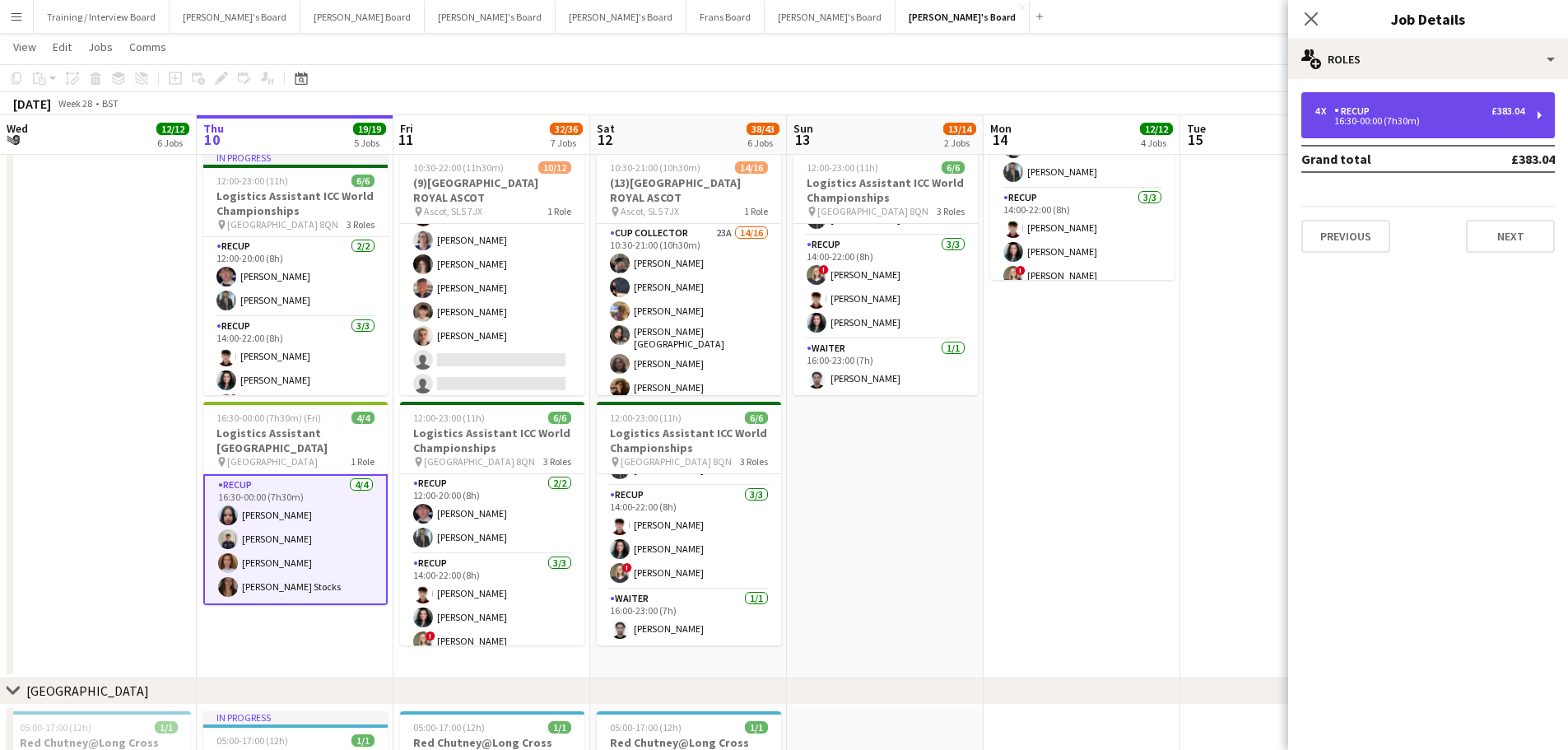 click on "4 x   RECUP   £383.04" at bounding box center (1419, 111) 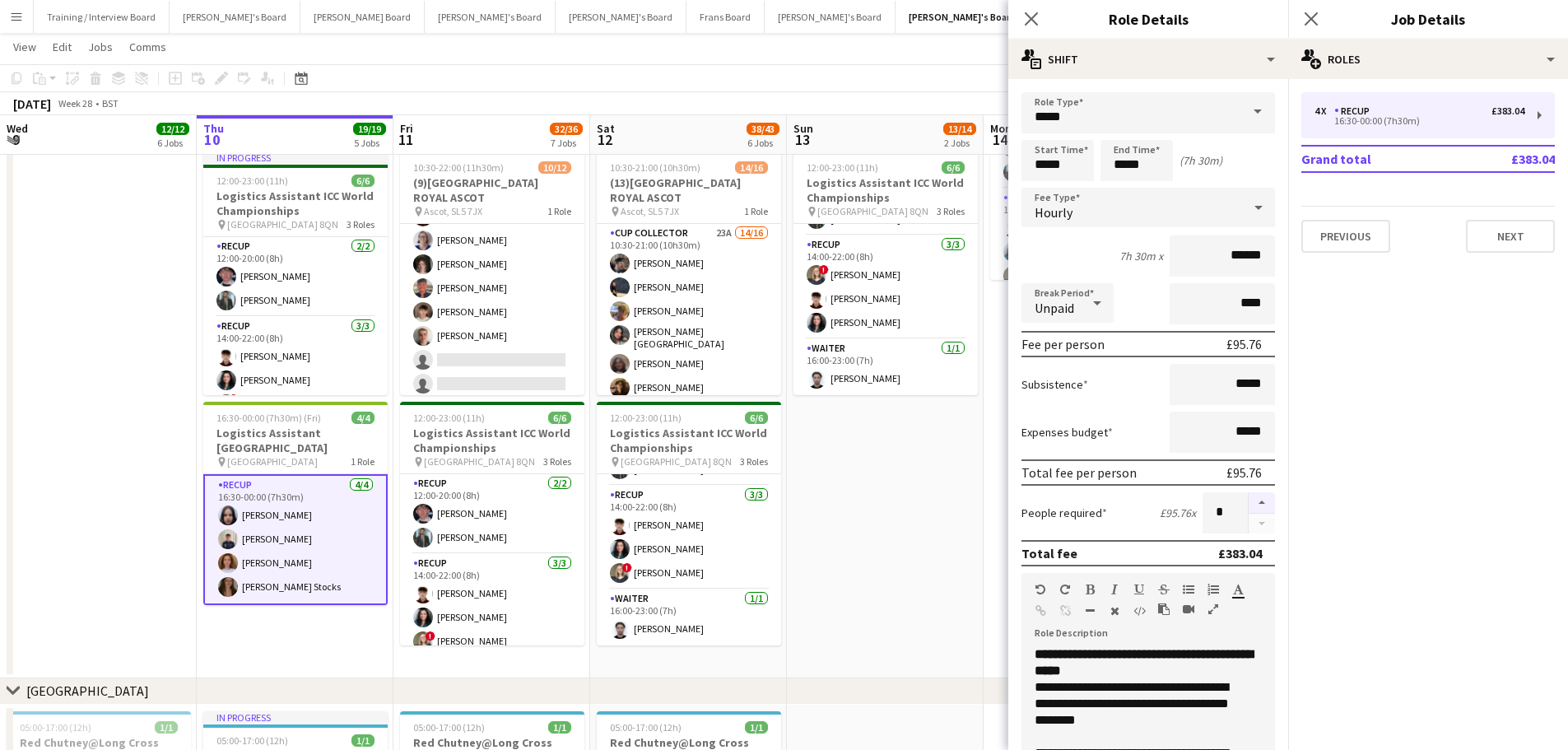 click at bounding box center (1262, 503) 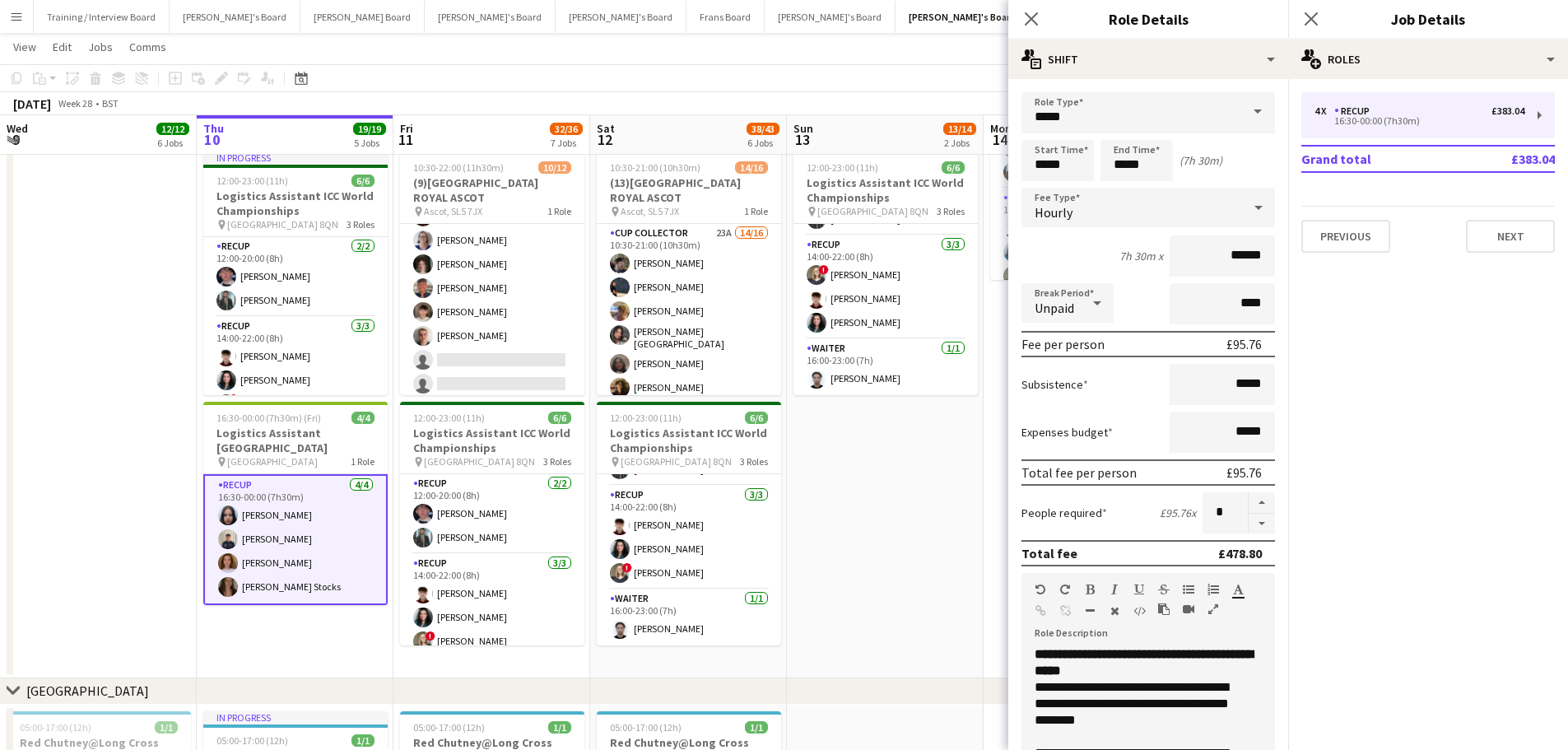 click on "09:30-19:30 (10h)    7/8   (7)Logistics Assistant At Goodwood
pin
Goodwood Festival Of Speed   2 Roles   RECUP   49A   6/7   09:30-19:00 (9h30m)
Harriet Caine Ben Blamey Thomas Blamey Rory Whelan Amelia McCabe Freddie Stocks
single-neutral-actions
TEAM LEADER   1/1   09:30-19:30 (10h)
Gillan Westley     12:00-23:00 (11h)    6/6   Logistics Assistant ICC World Championships
pin
Lord Cricket Ground NW8 8QN   3 Roles   RECUP   2/2   12:00-20:00 (8h)
Hugo Jones Muhammad Imad  RECUP   3/3   14:00-22:00 (8h)
! Sarah Richardson Sam Gower-Smith Jessica Hall  Waiter   1/1   16:00-23:00 (7h)
Gopesh Patel-Hellyer" at bounding box center (885, 286) 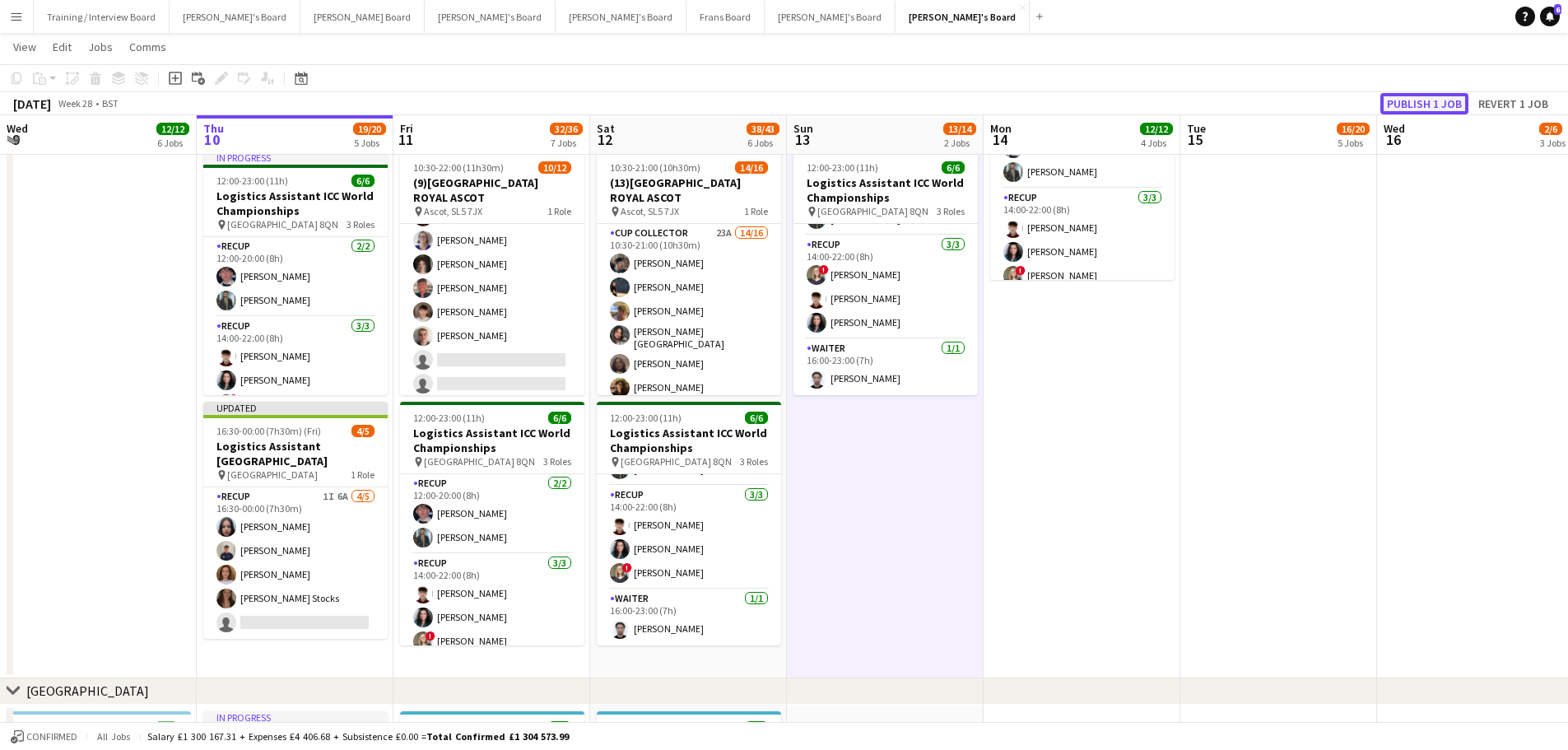 click on "Publish 1 job" 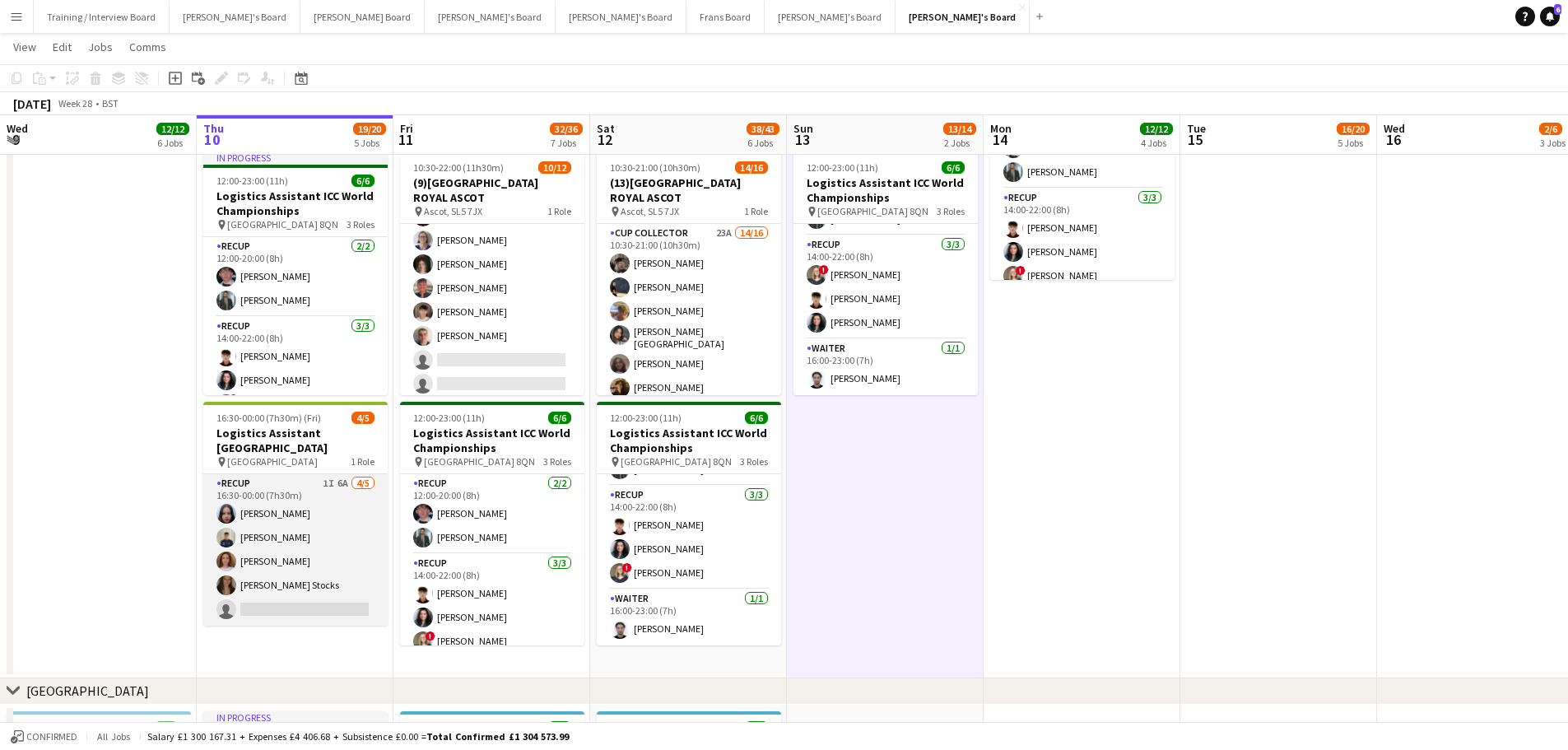click on "RECUP   1I   6A   4/5   16:30-00:00 (7h30m)
Sacha Stanbury Alfie Mumford Sophie Briscoe Libby Stocks
single-neutral-actions" at bounding box center (295, 550) 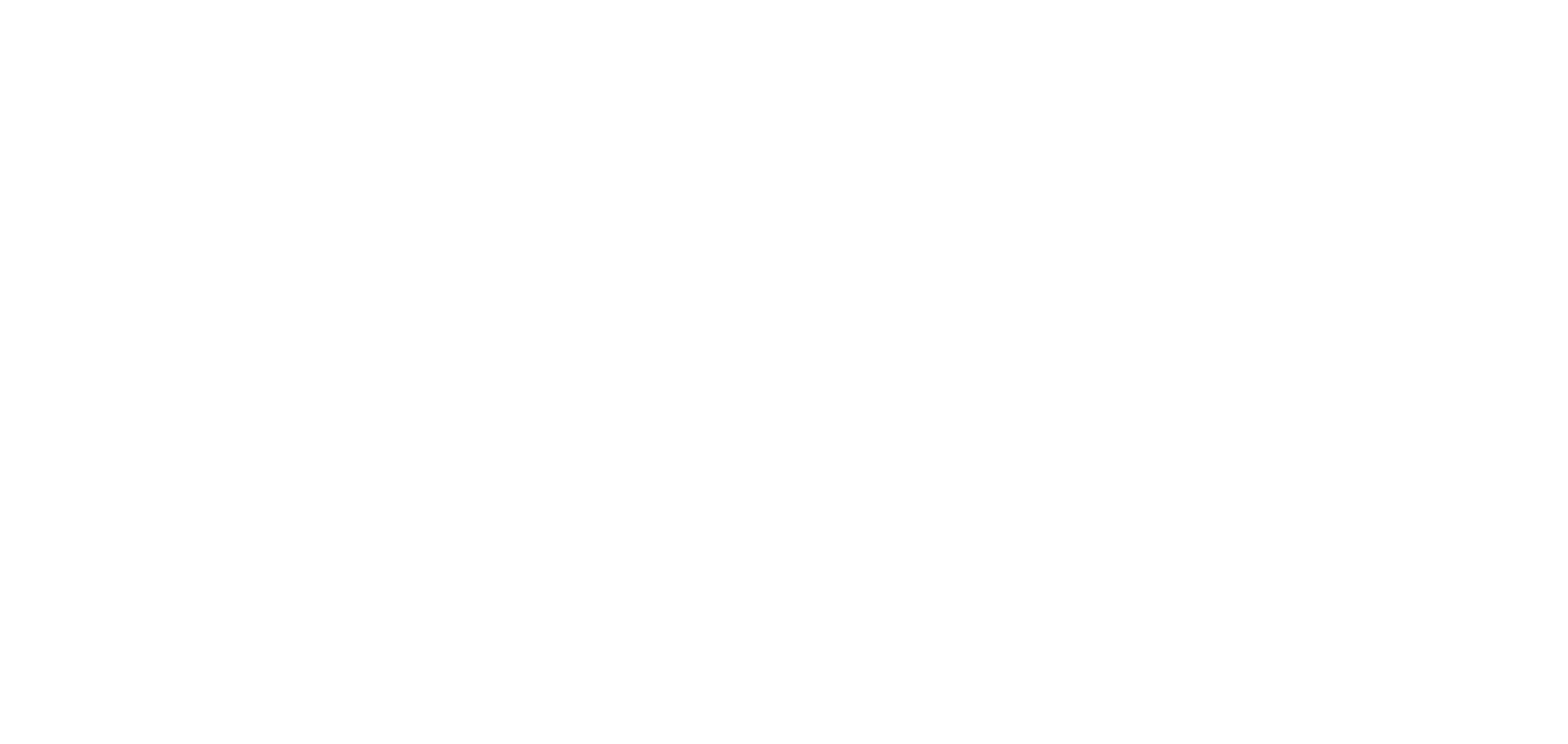scroll, scrollTop: 0, scrollLeft: 0, axis: both 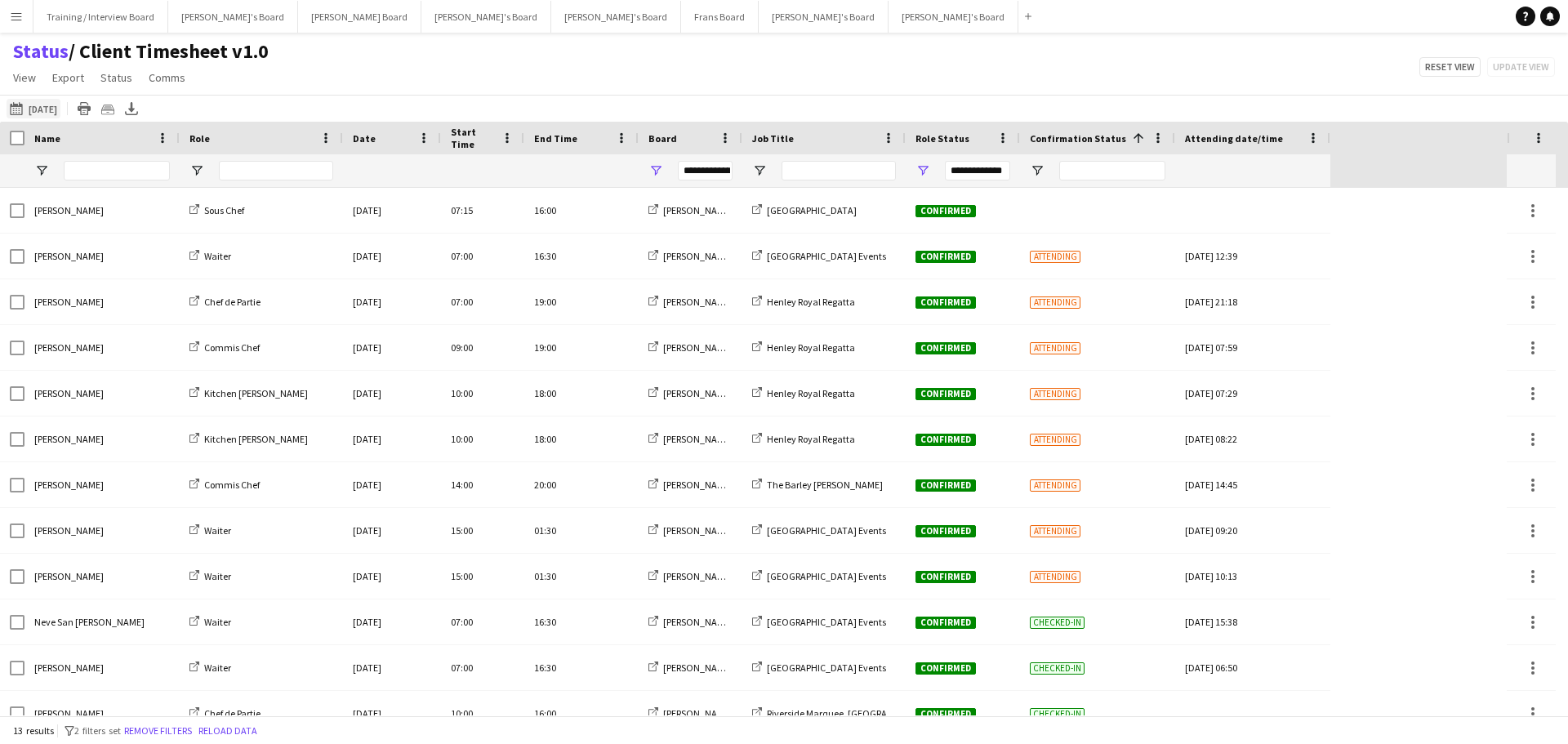 click on "[DATE] to [DATE]
[DATE]" 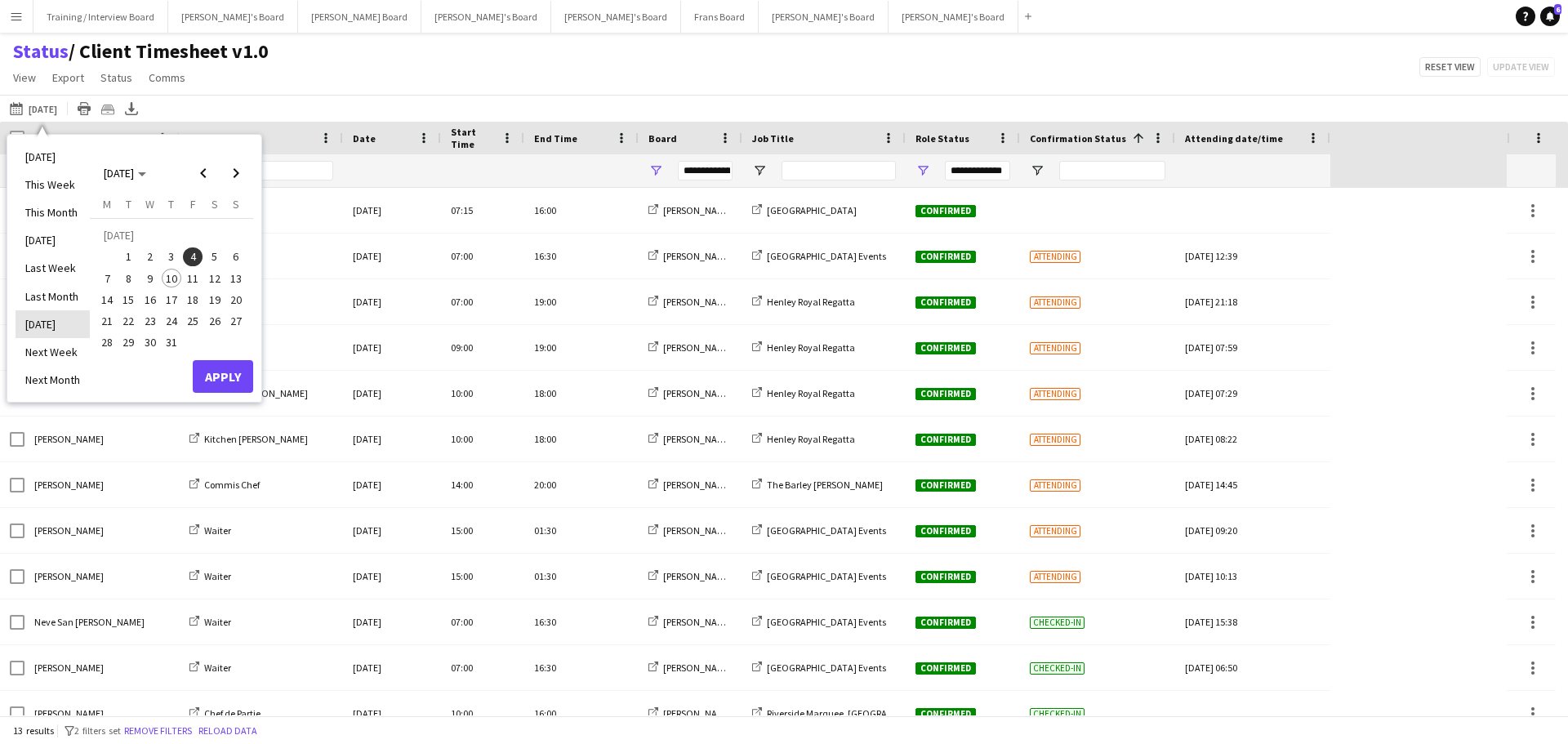 click on "[DATE]" at bounding box center [52, 324] 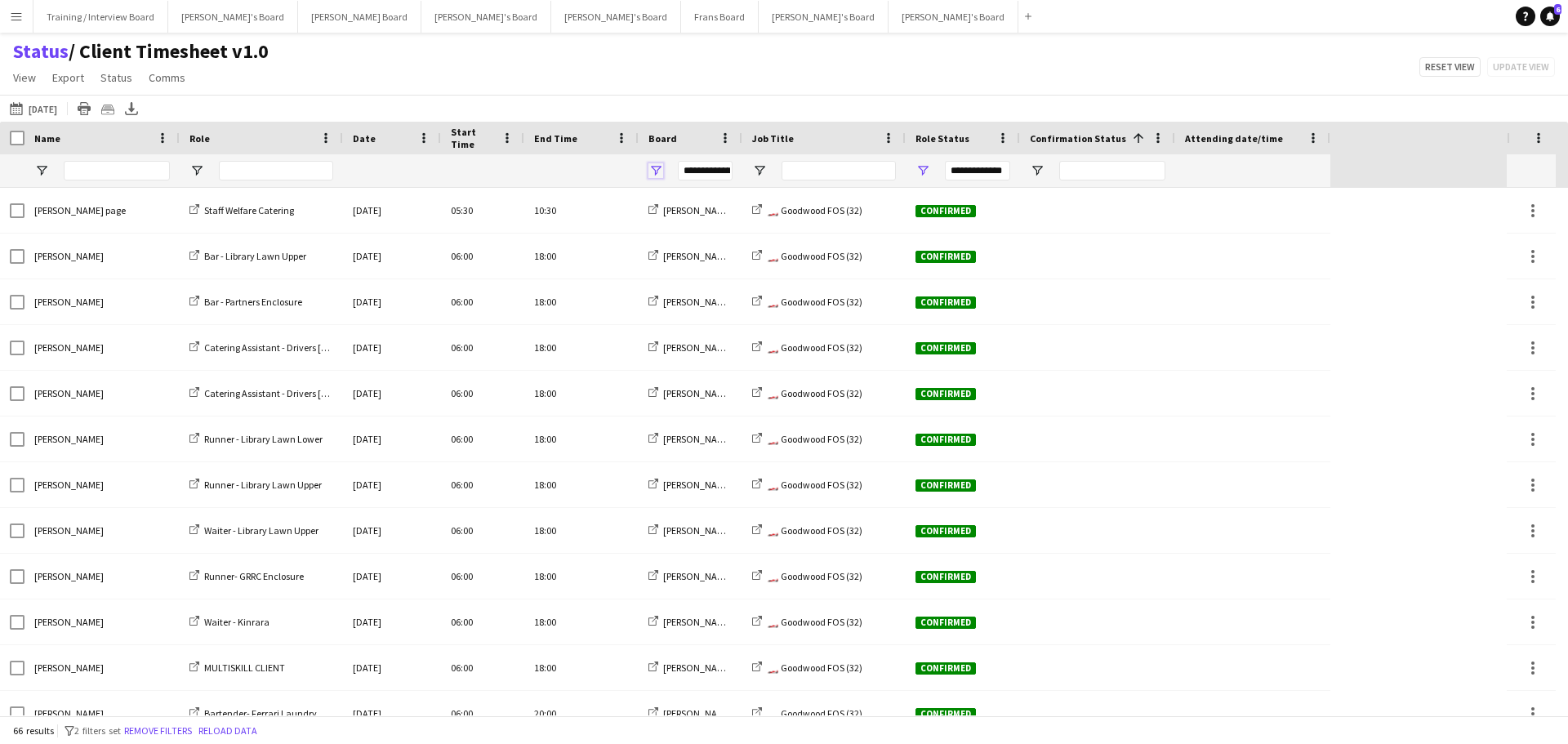 click at bounding box center (656, 171) 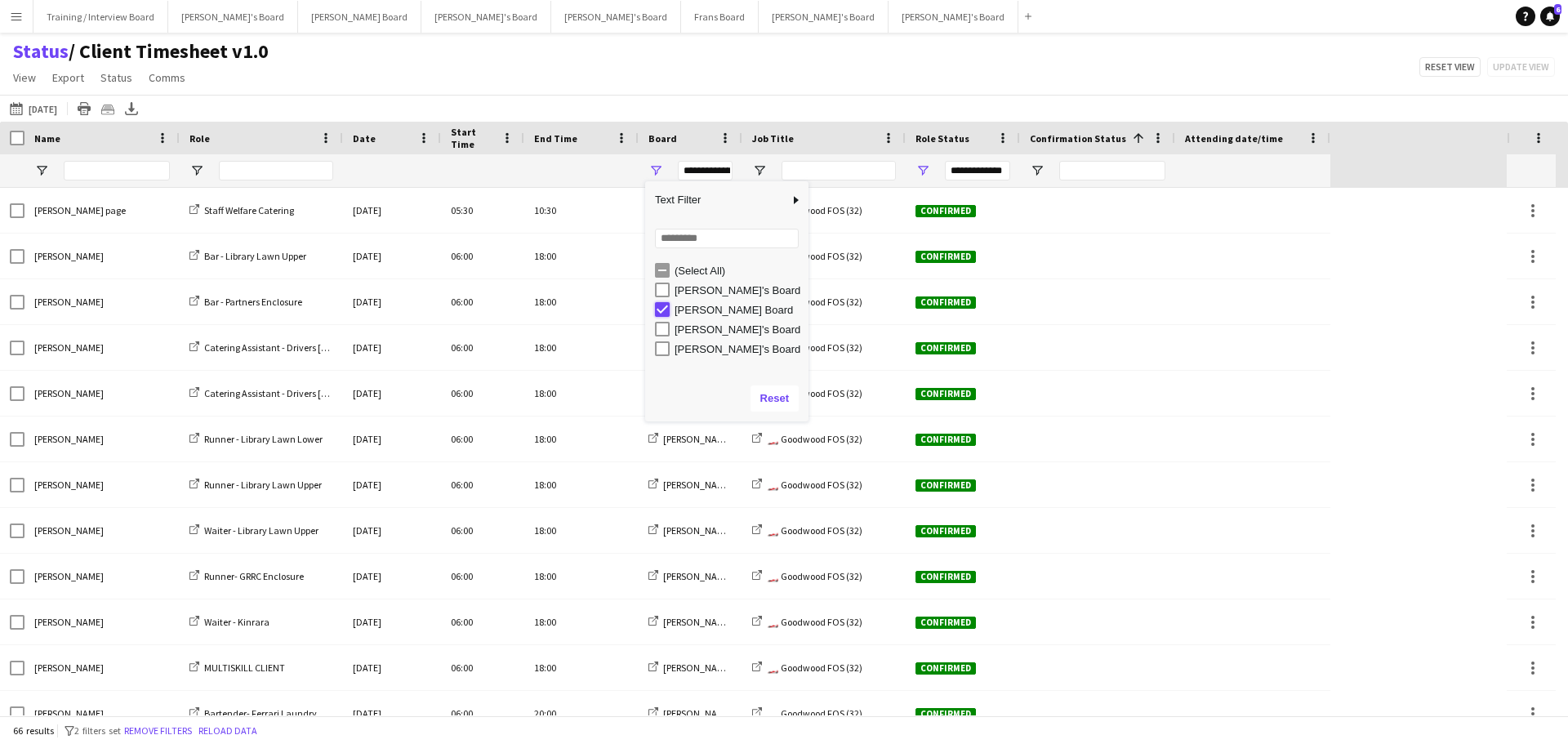type on "***" 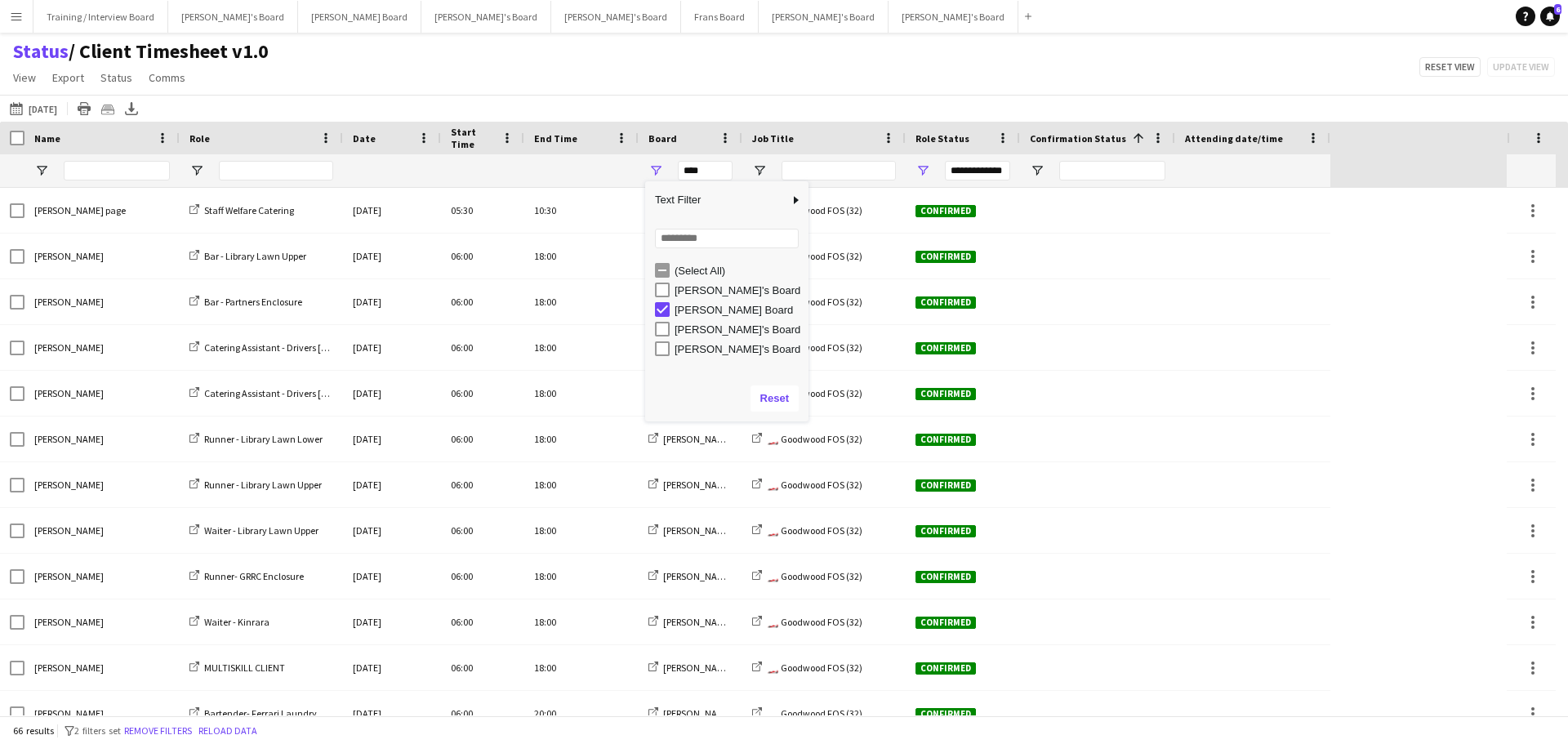 type on "***" 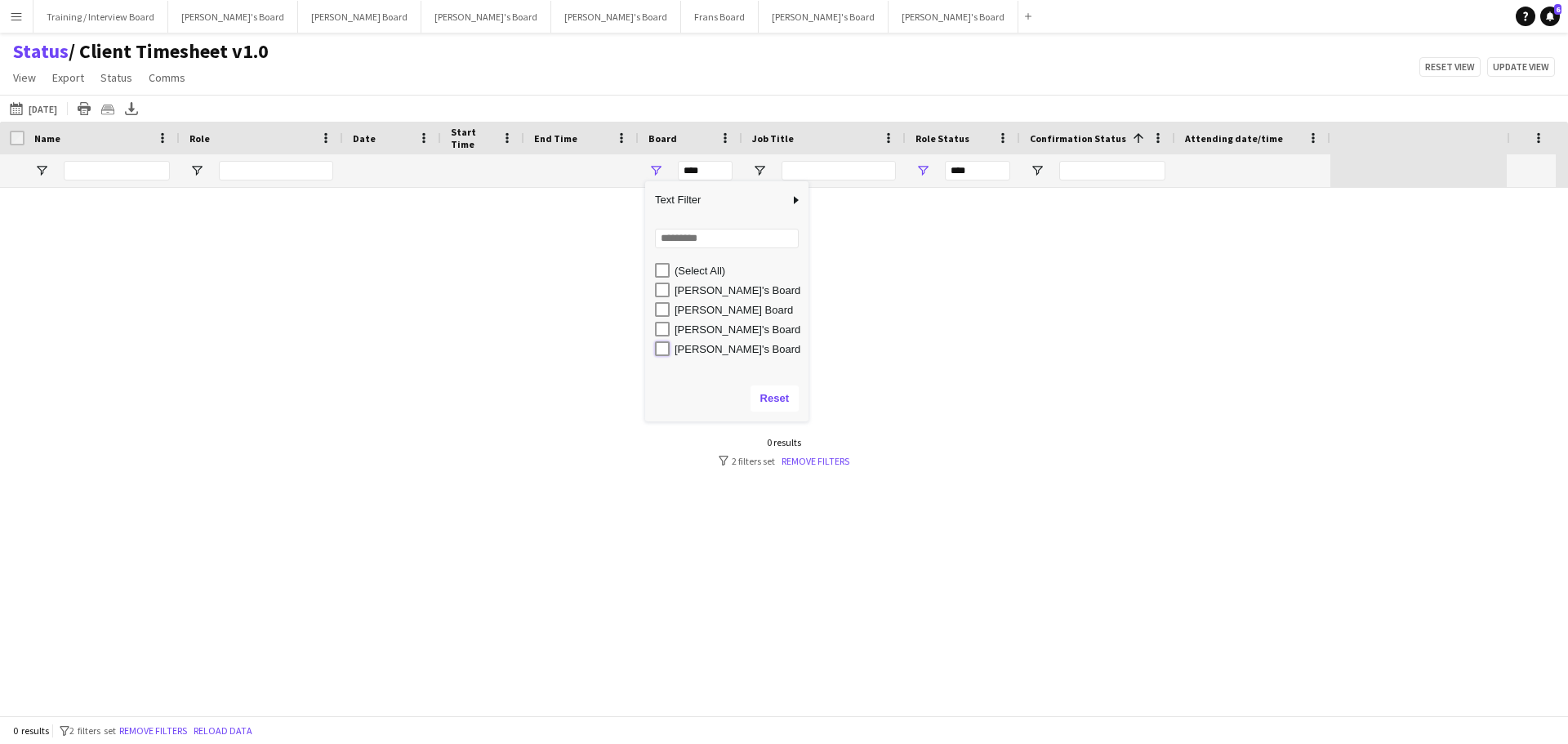 type on "**********" 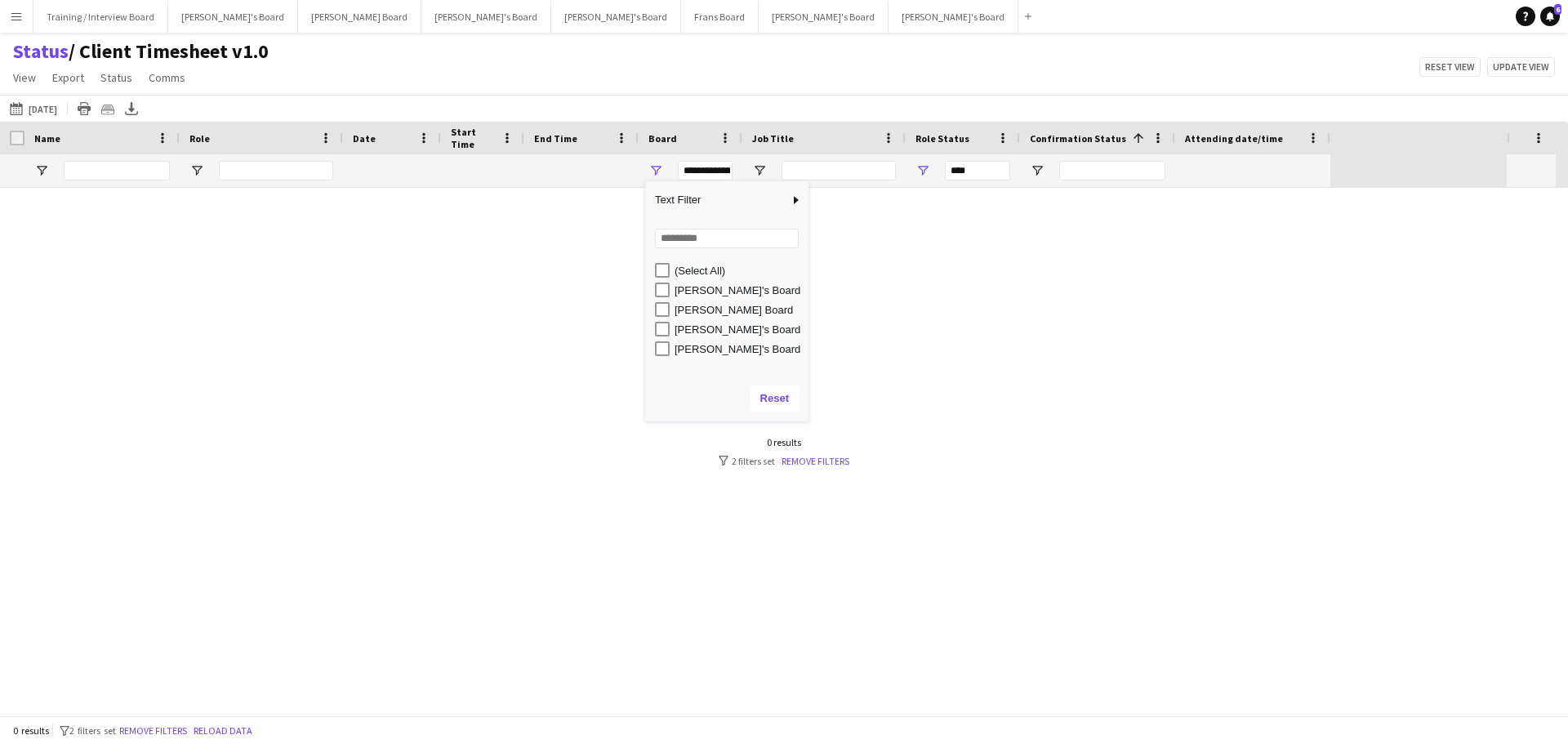 type on "**********" 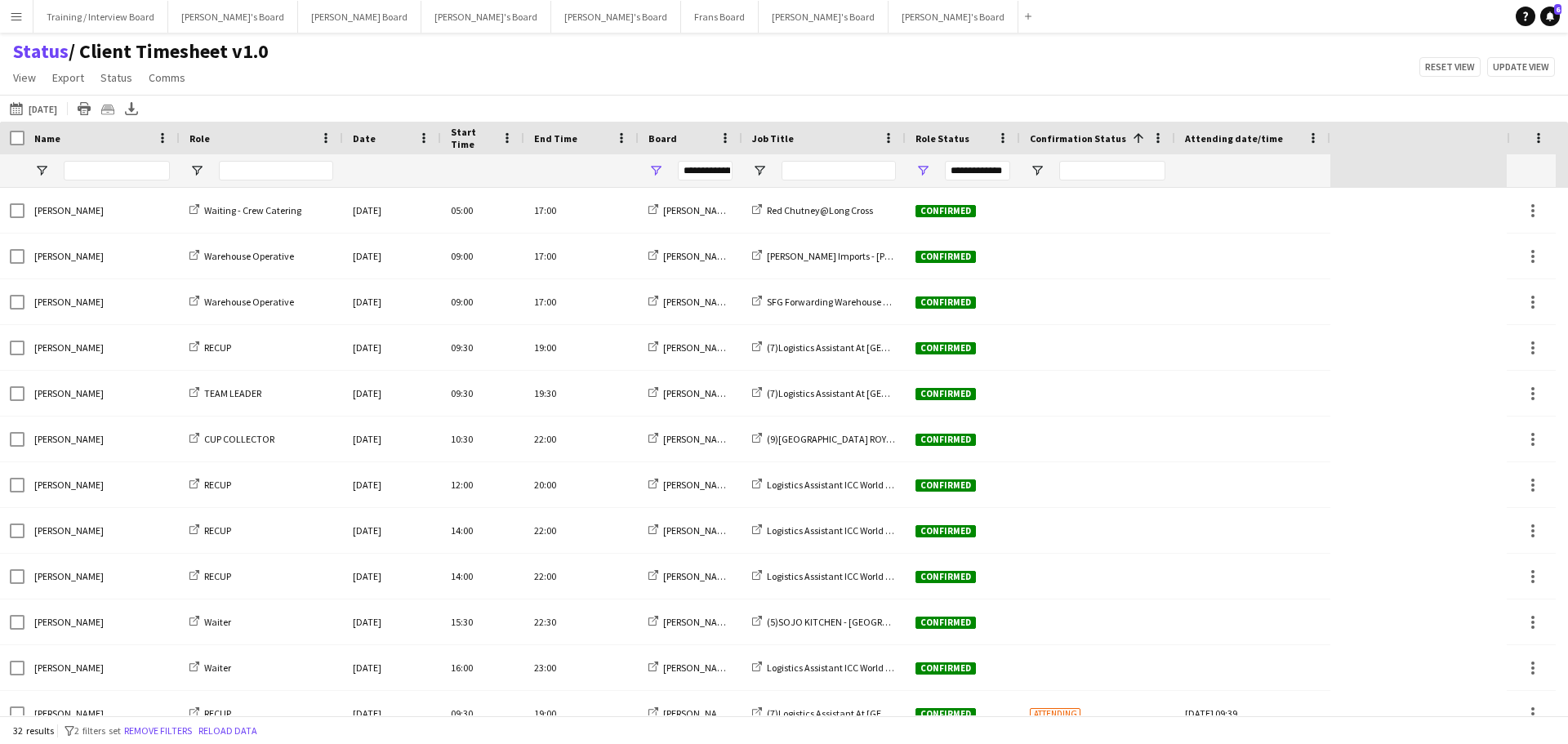 click on "Status    / Client Timesheet v1.0   View   Views  Default view Airshow Accreditation Airshow Check In Attending BPE Import CFS Check In Alpha and Placement Check in Timesheet Client Timesheet Phone Number v1.0 Client Timesheet v1.0 JZ Timesheet 2024 Placement Transfer References Import RWHS SFC TIMESHEET Sharecode Check New view Update view Delete view Edit name Customise view Customise filters Reset Filters Reset View Reset All  Export  Export as XLSX Export as CSV Export as PDF Crew files as ZIP  Status  Confirm attendance Check-in Check-out Clear confirm attendance Clear check-in Clear check-out  Comms  Send notification Chat  Reset view   Update view" 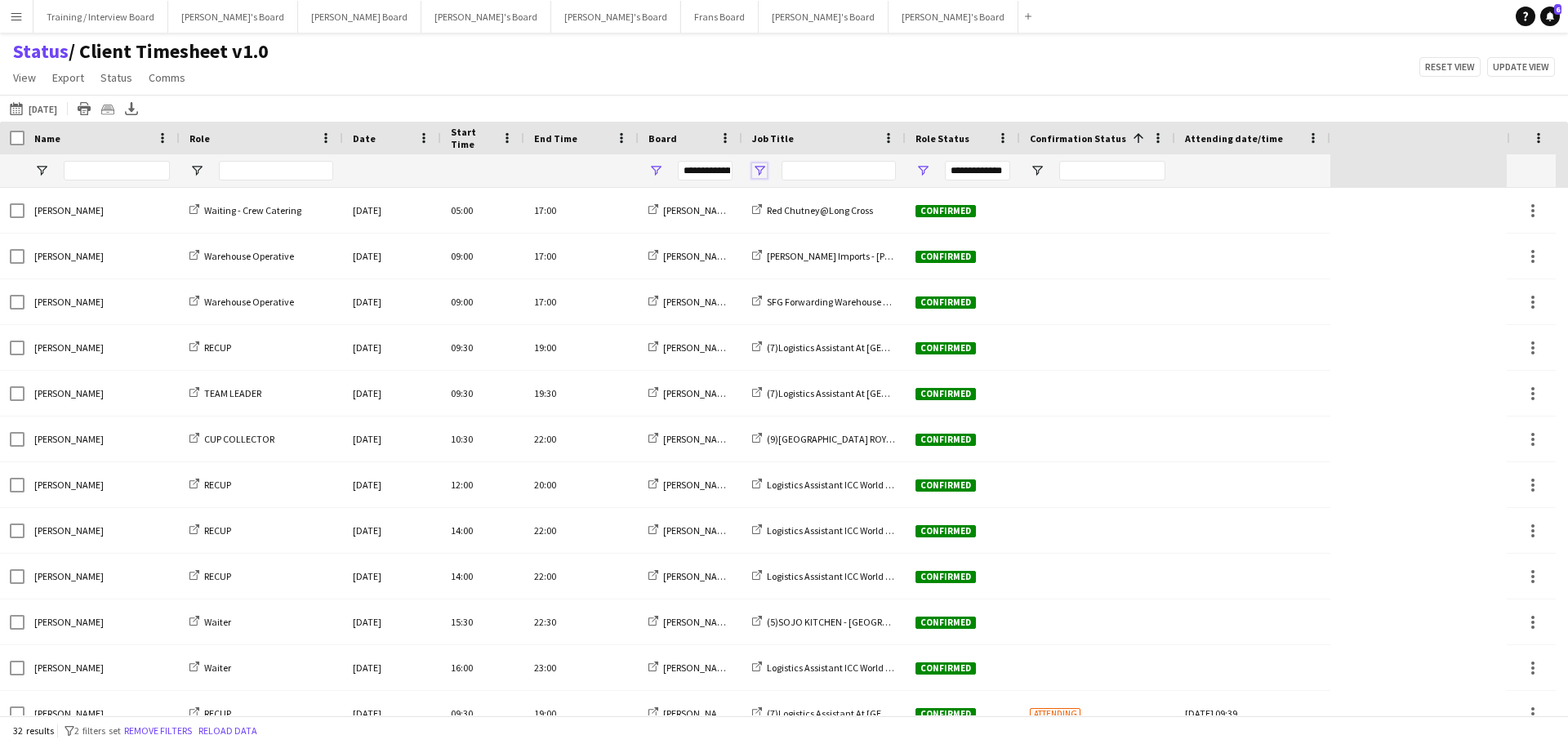 click at bounding box center [760, 171] 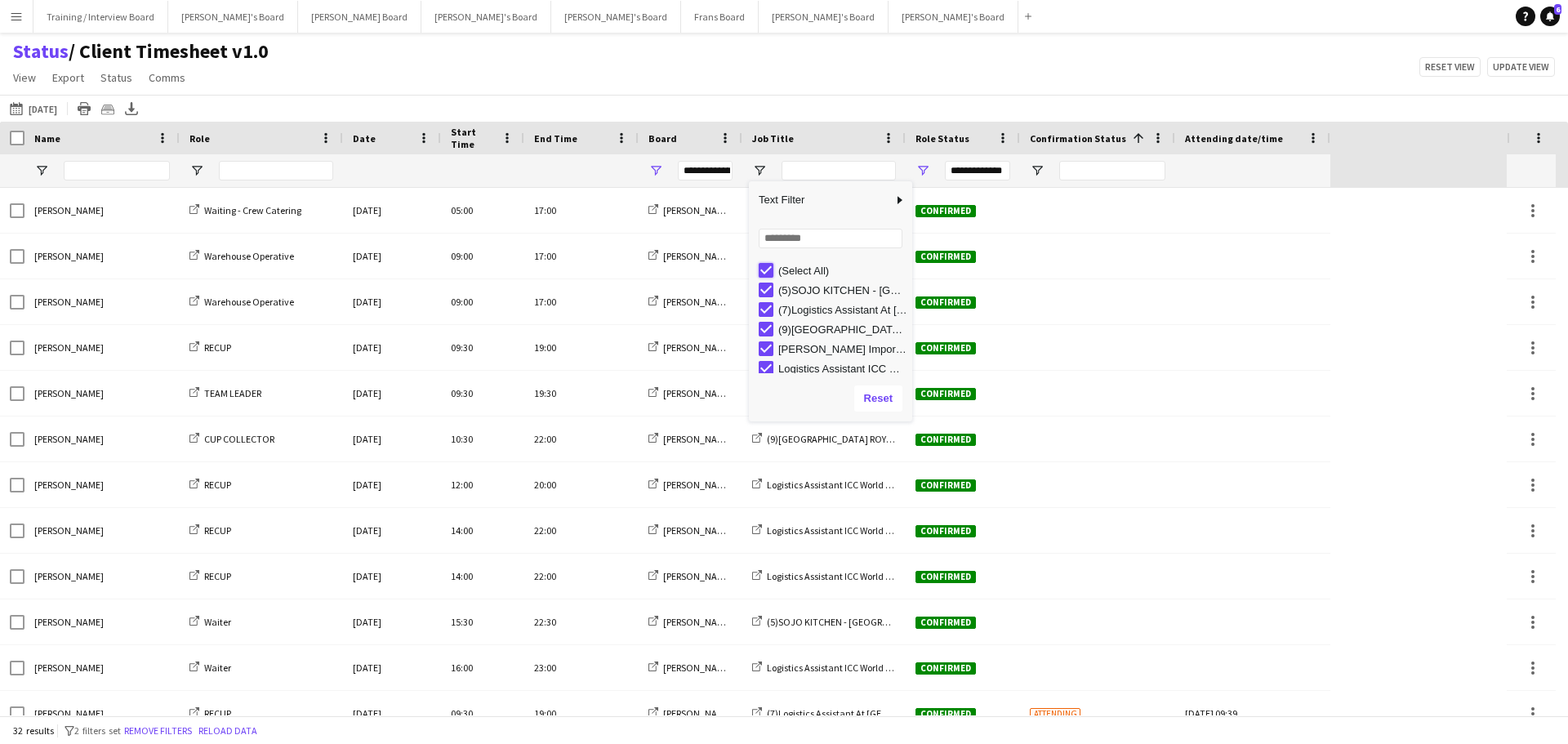type on "***" 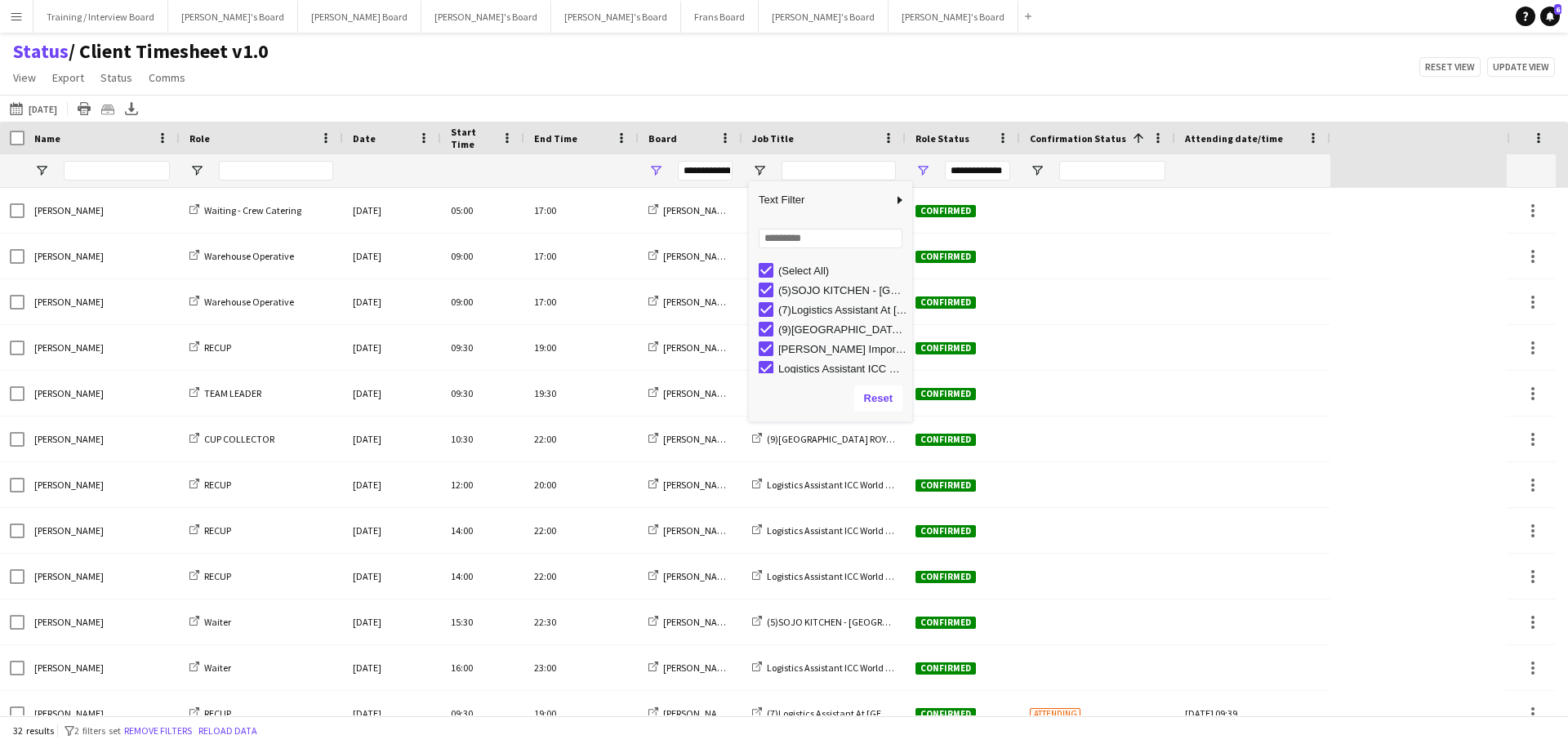 type on "***" 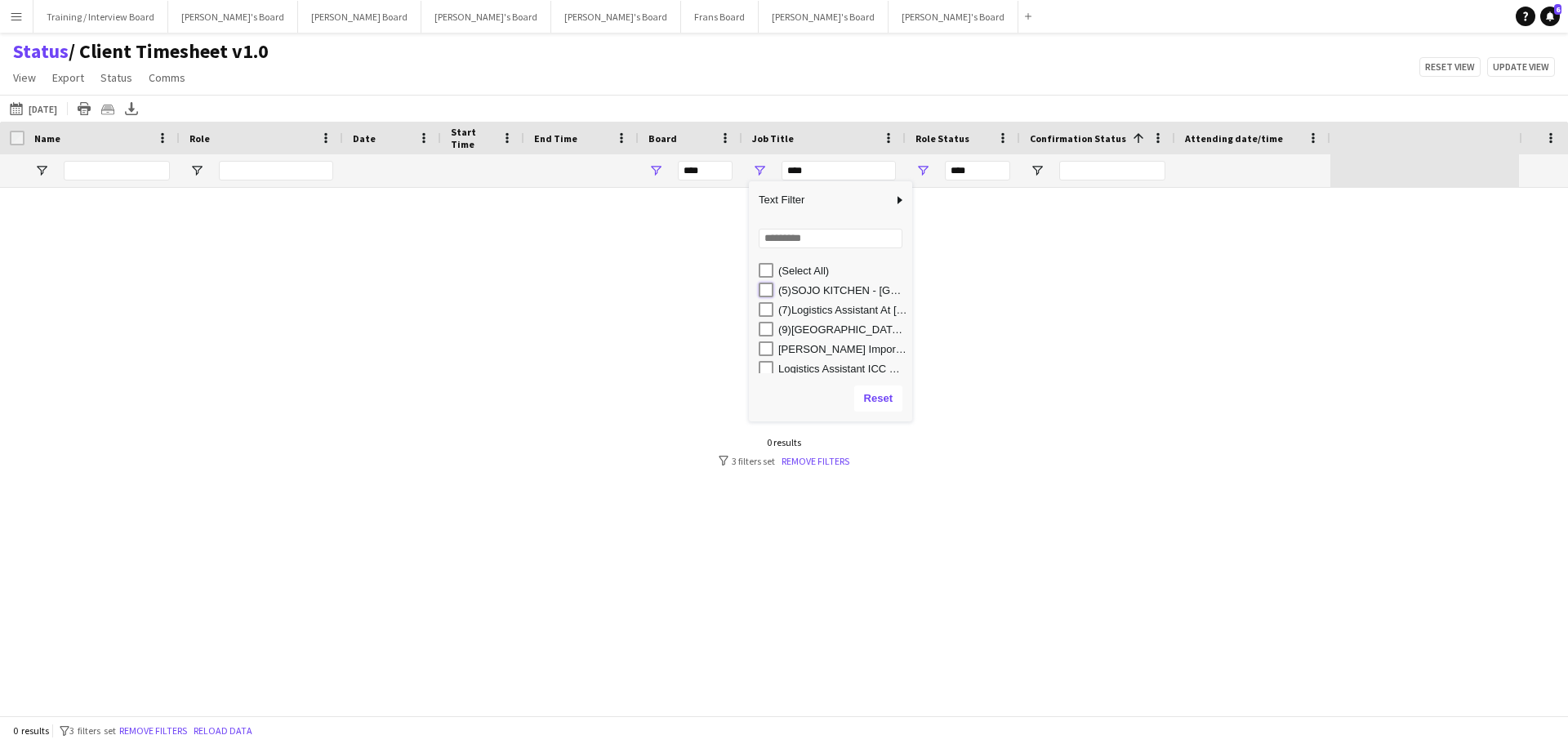type on "**********" 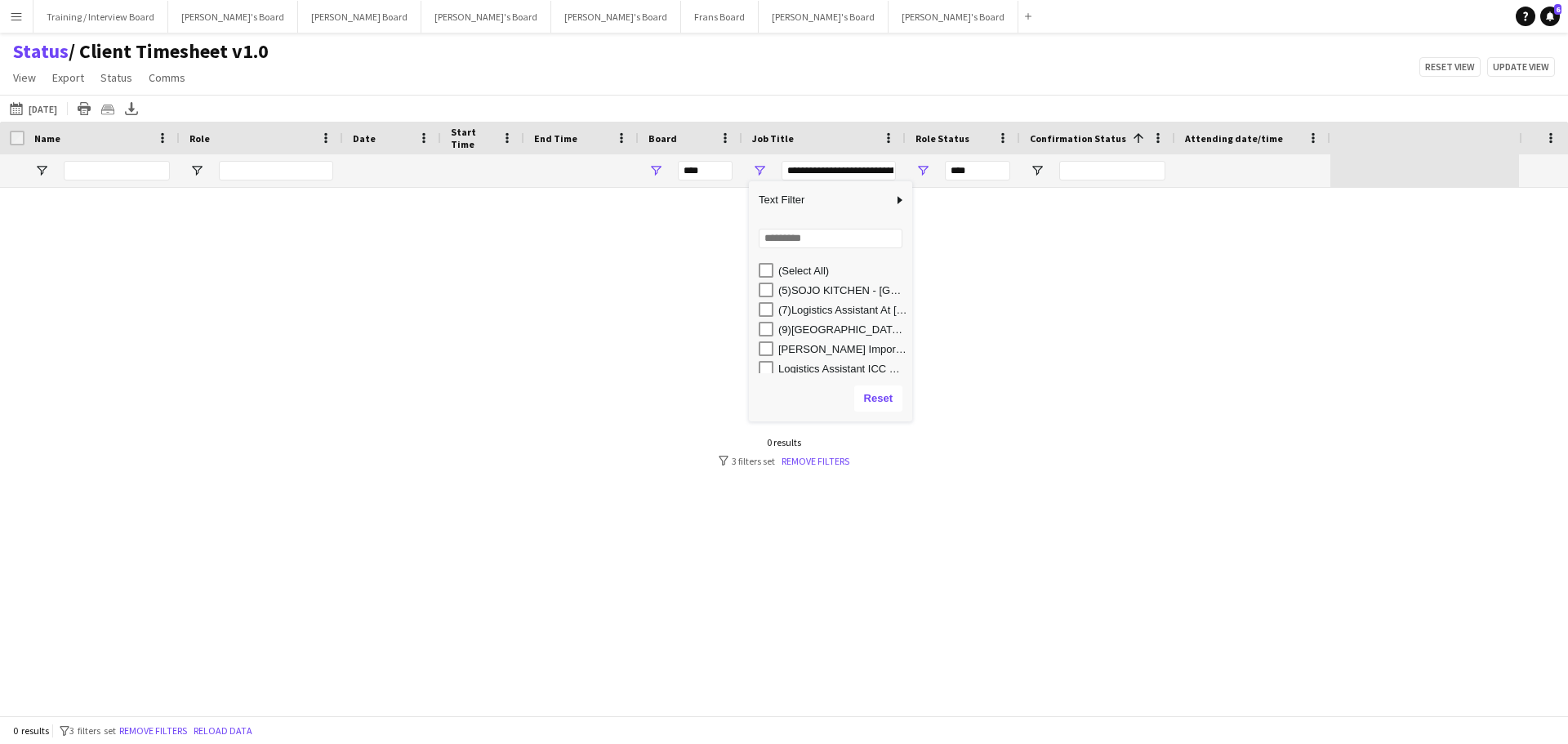 type on "**********" 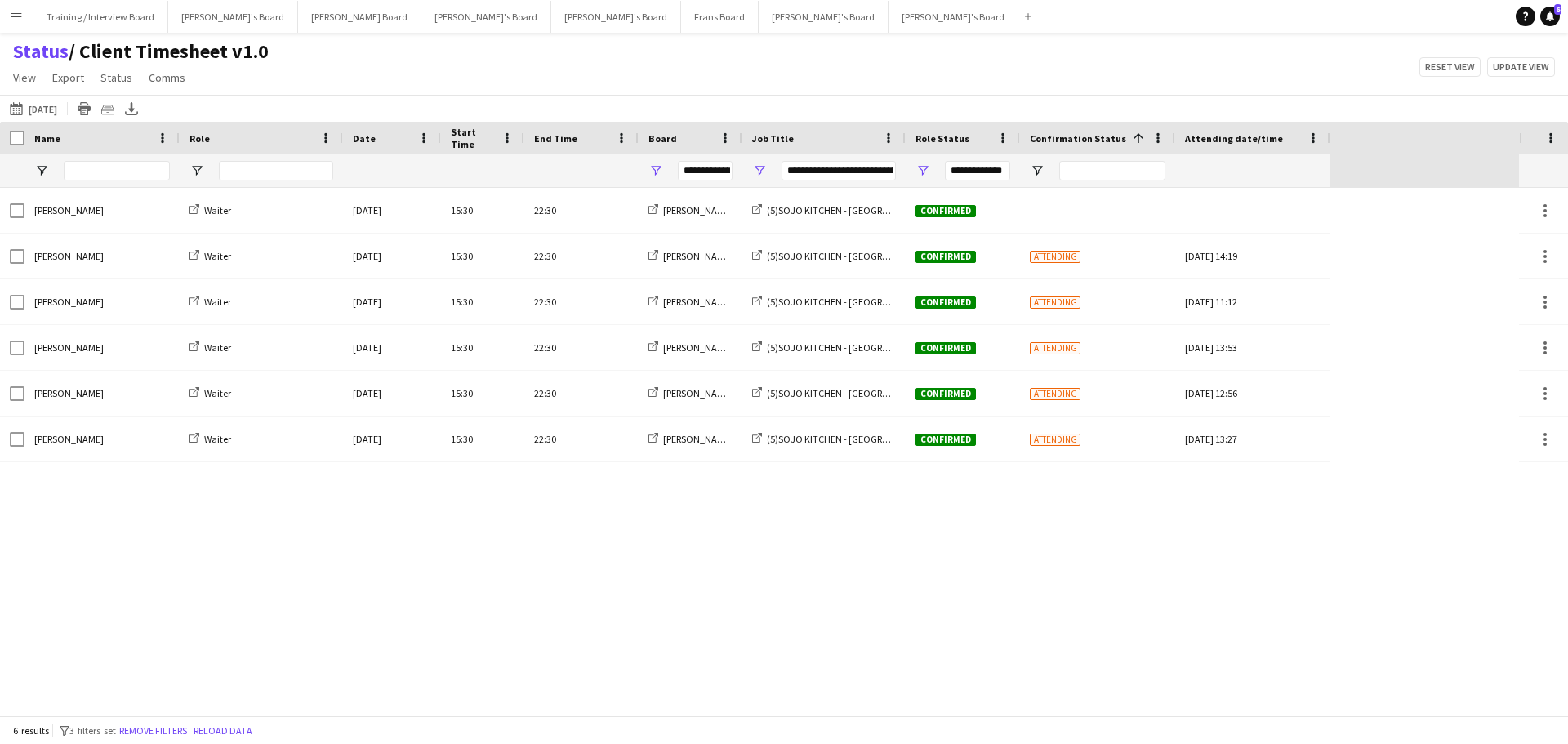 click on "Status    / Client Timesheet v1.0   View   Views  Default view Airshow Accreditation Airshow Check In Attending BPE Import CFS Check In Alpha and Placement Check in Timesheet Client Timesheet Phone Number v1.0 Client Timesheet v1.0 JZ Timesheet 2024 Placement Transfer References Import RWHS SFC TIMESHEET Sharecode Check New view Update view Delete view Edit name Customise view Customise filters Reset Filters Reset View Reset All  Export  Export as XLSX Export as CSV Export as PDF Crew files as ZIP  Status  Confirm attendance Check-in Check-out Clear confirm attendance Clear check-in Clear check-out  Comms  Send notification Chat  Reset view   Update view" 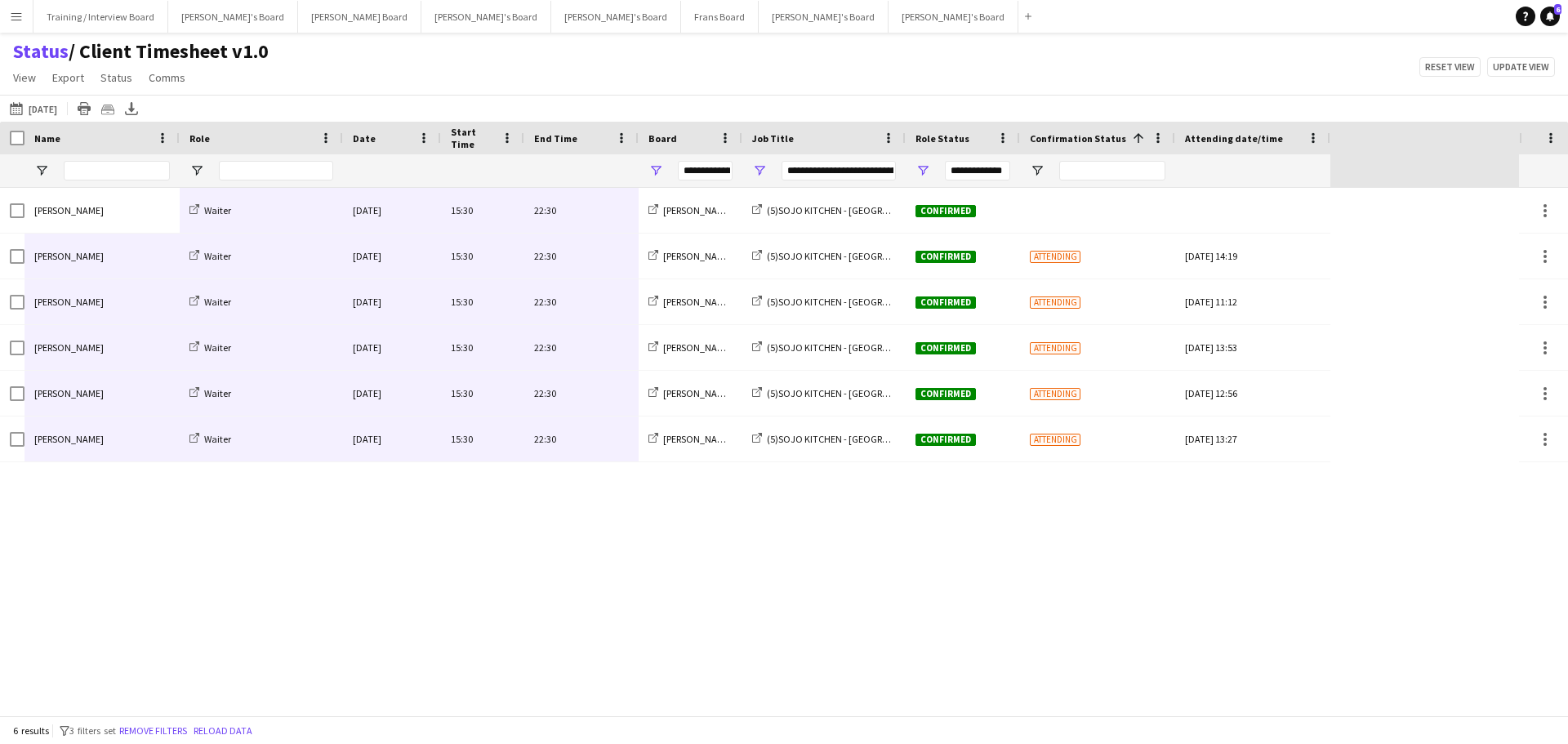 drag, startPoint x: 116, startPoint y: 213, endPoint x: 626, endPoint y: 425, distance: 552 